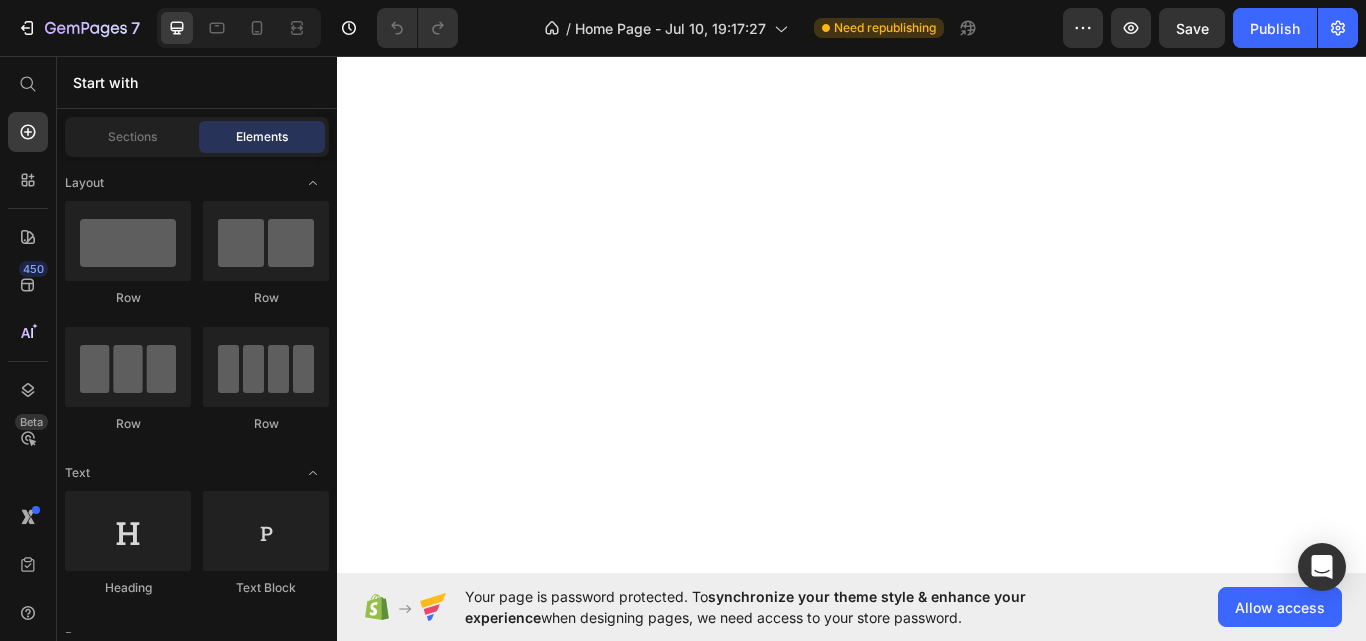 scroll, scrollTop: 0, scrollLeft: 0, axis: both 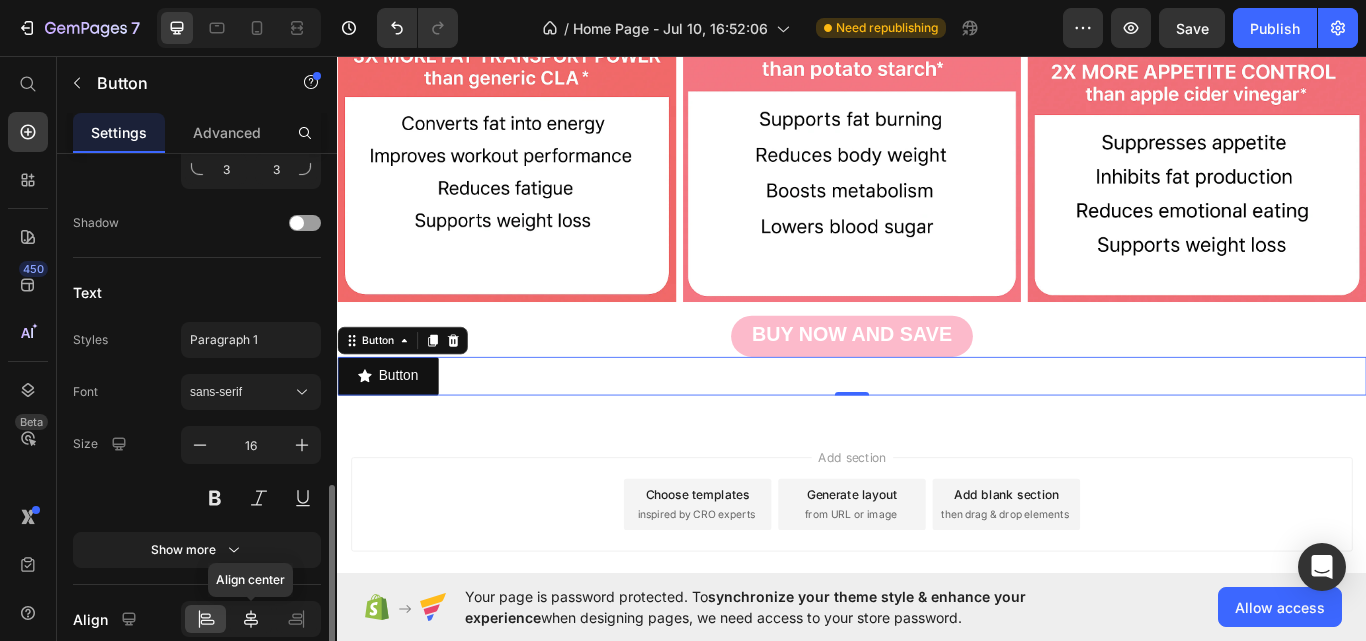 click 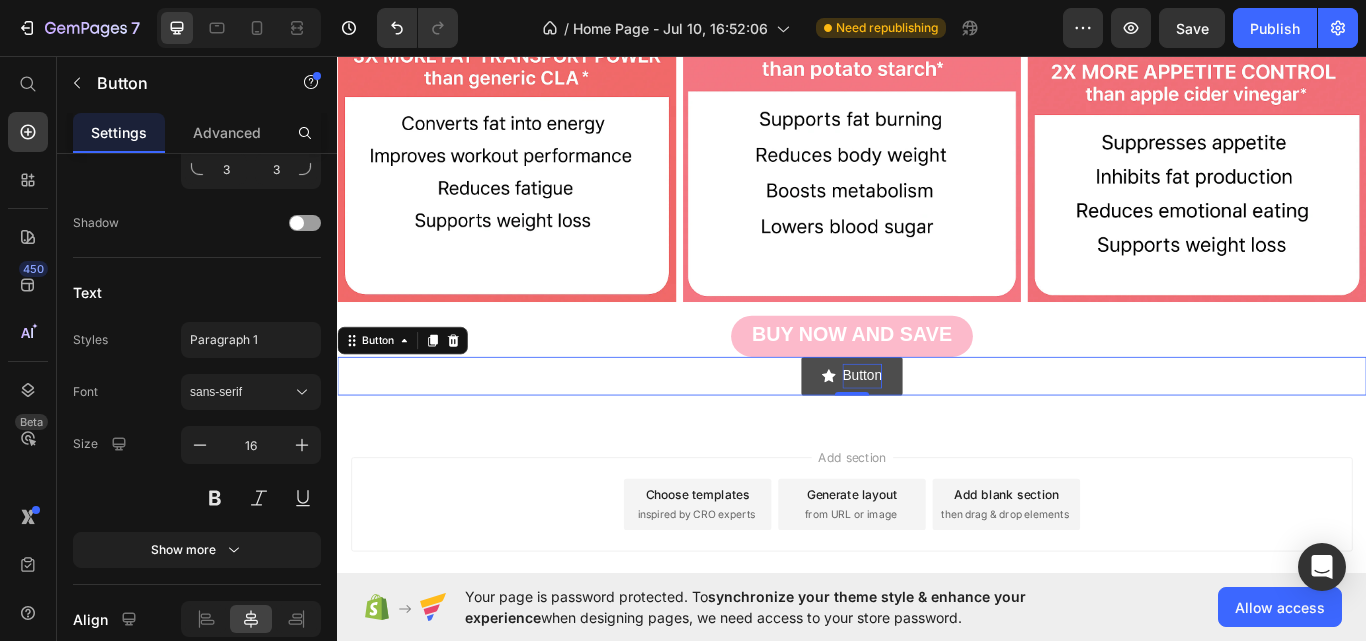 click on "Button" at bounding box center (937, 430) 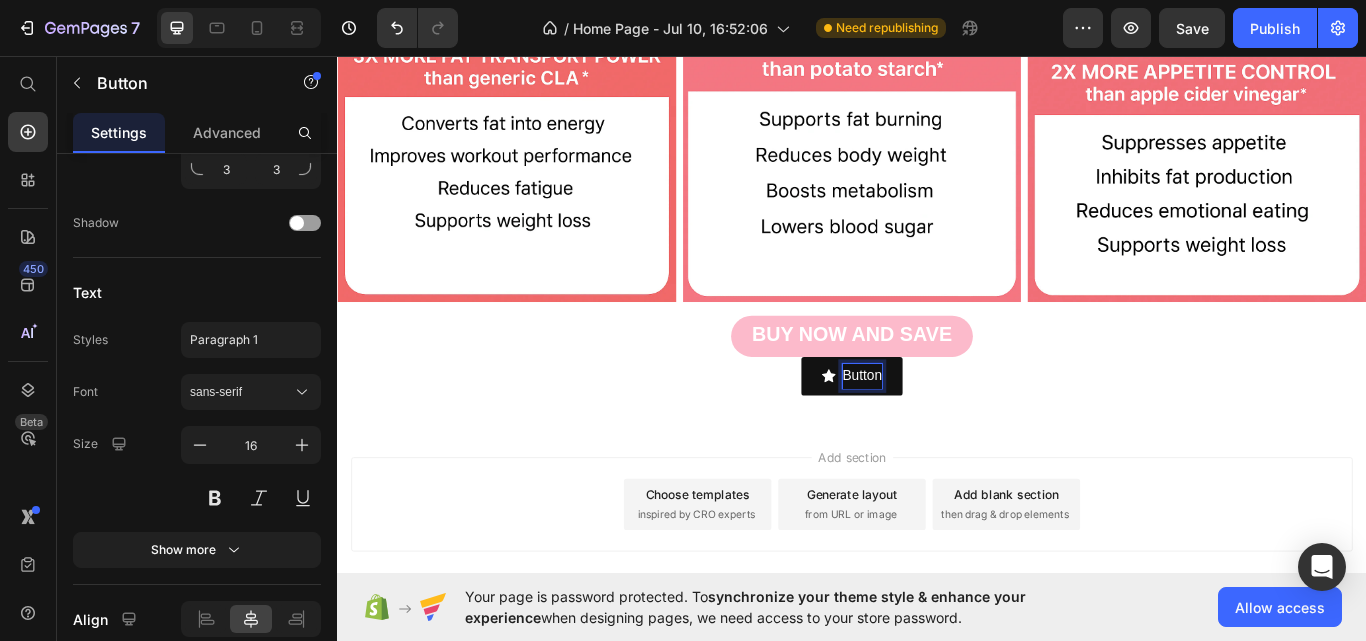 click on "Button" at bounding box center [949, 430] 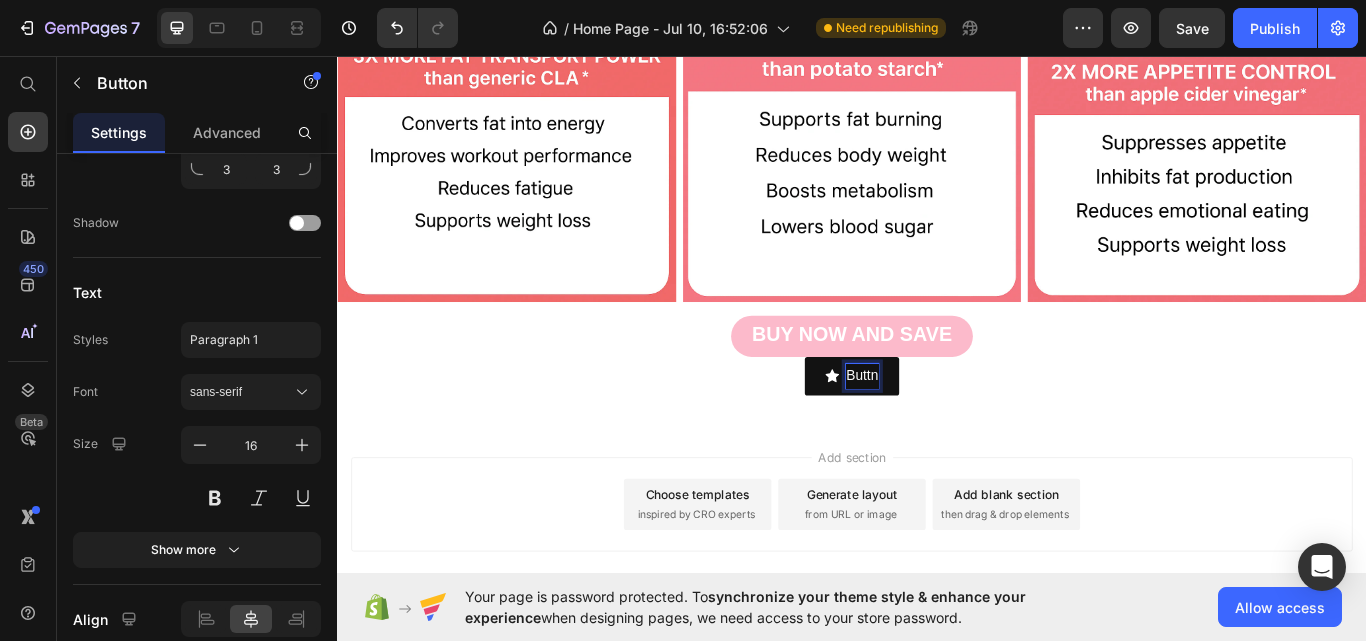click on "Buttn" at bounding box center [948, 430] 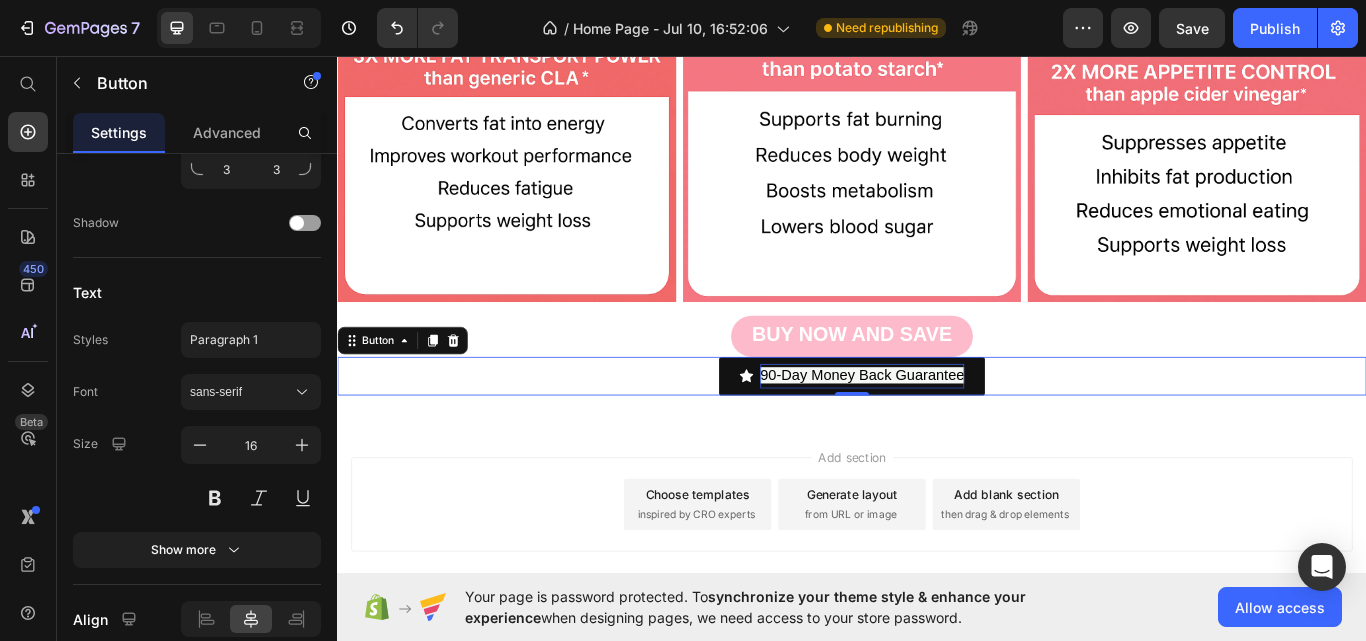 click 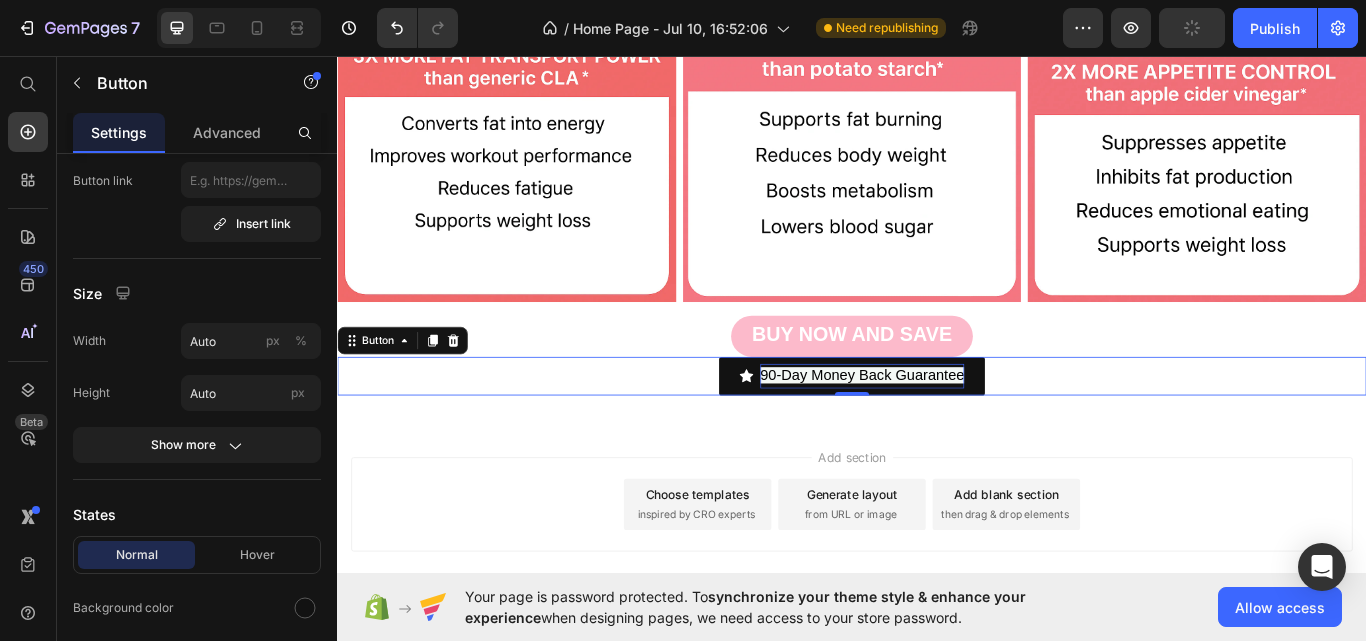 scroll, scrollTop: 0, scrollLeft: 0, axis: both 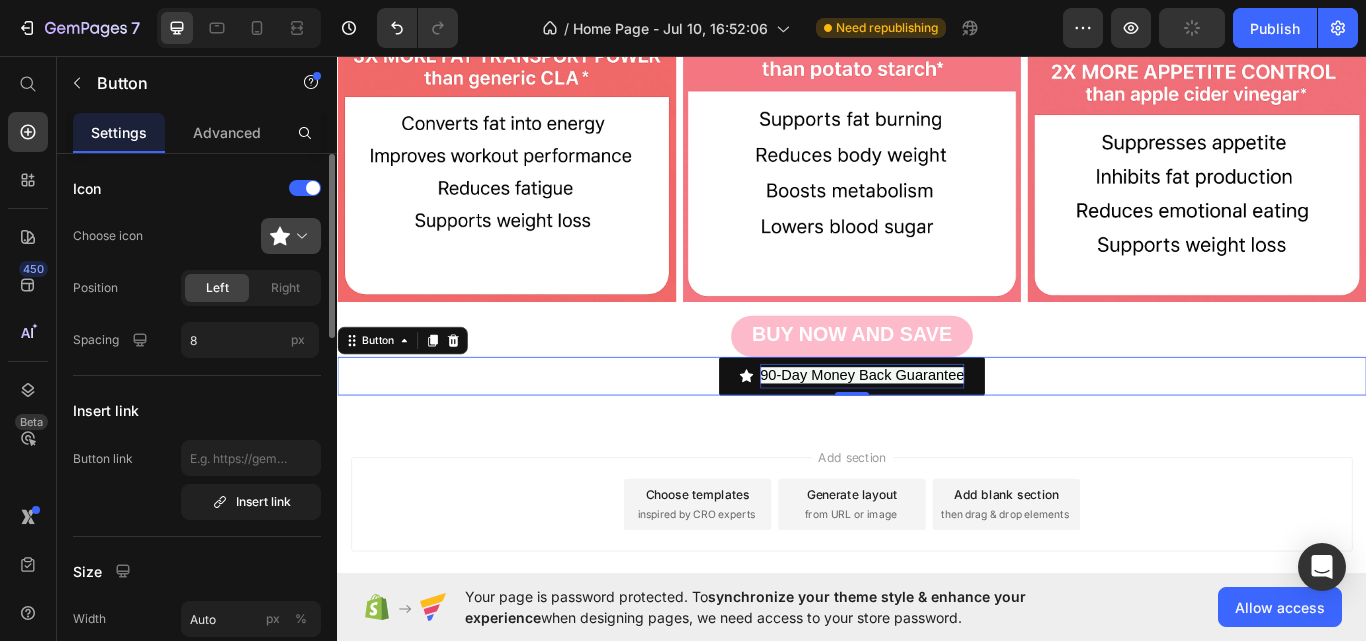 click at bounding box center [299, 236] 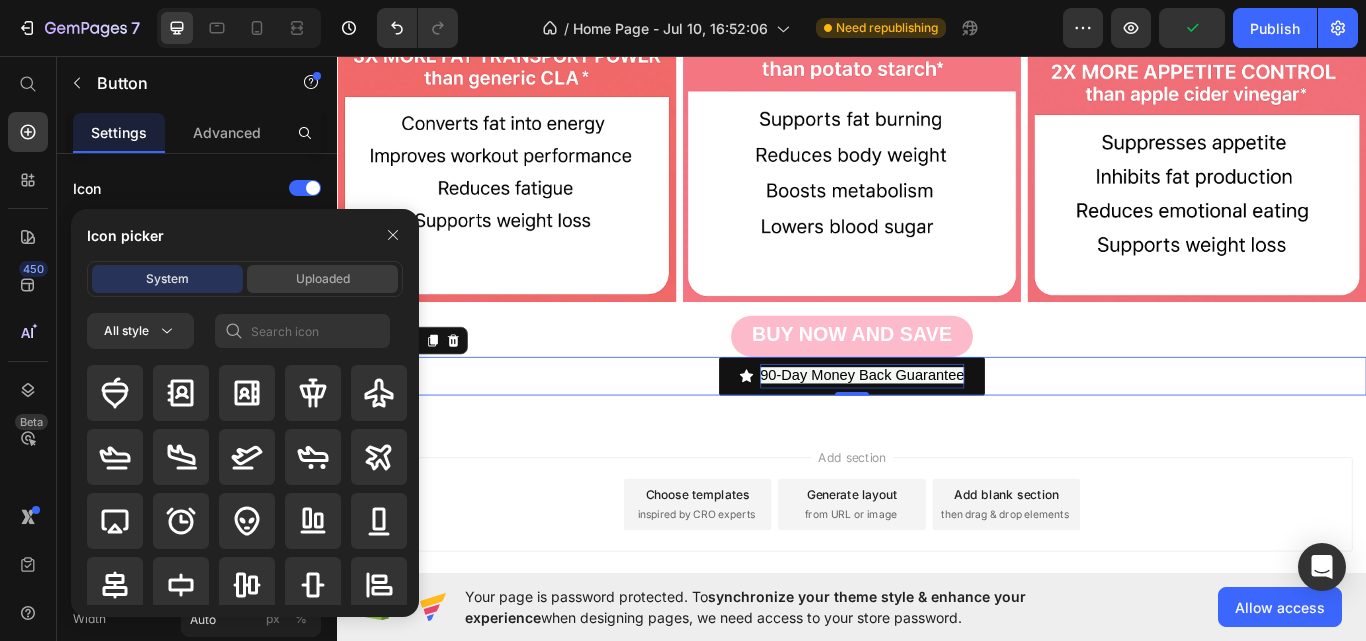 click on "Uploaded" at bounding box center (322, 279) 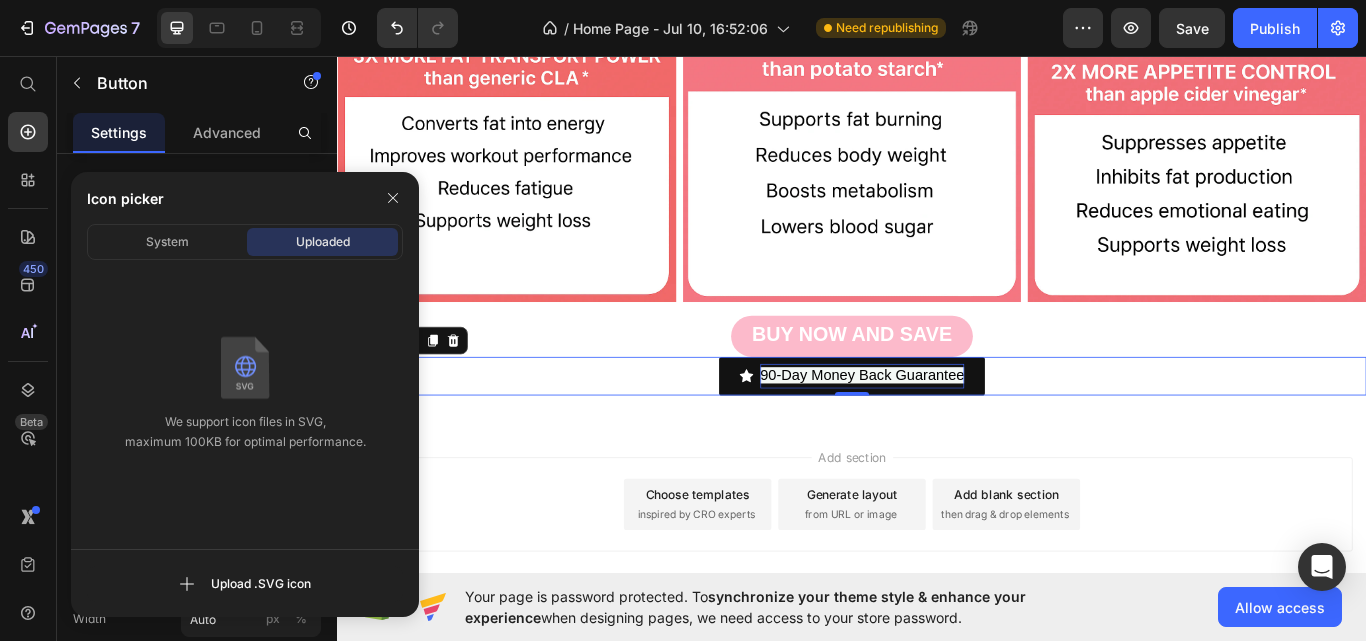 type 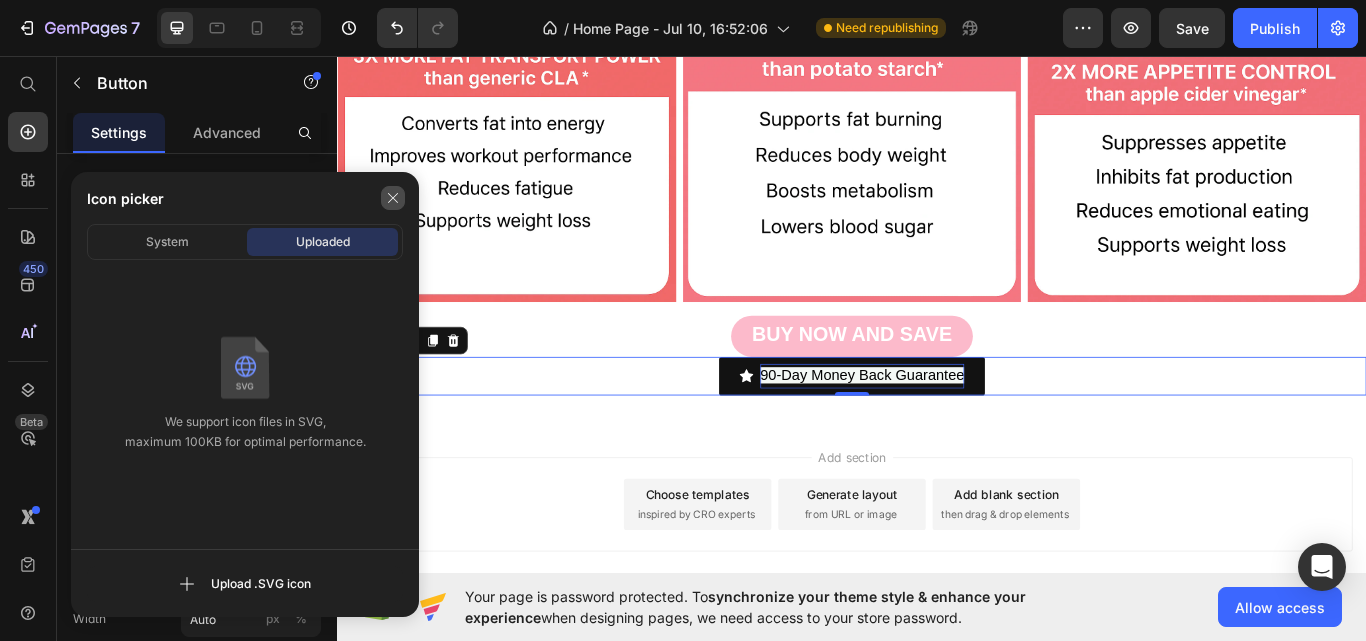click 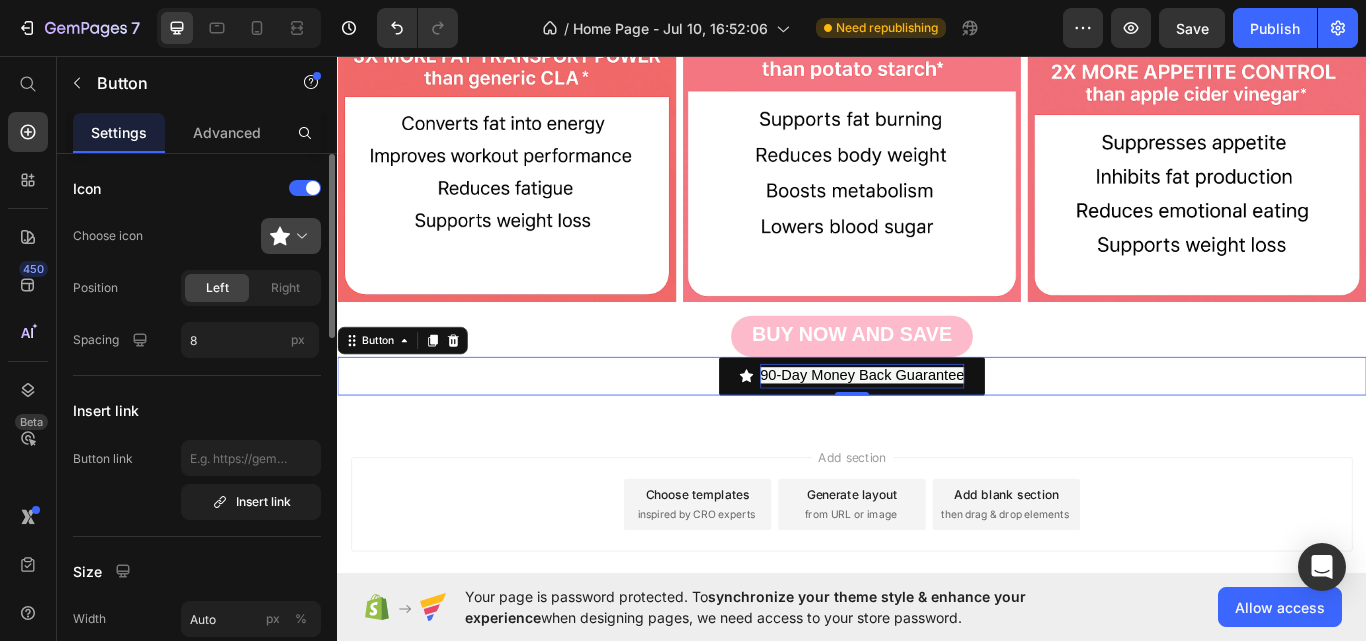click at bounding box center (299, 236) 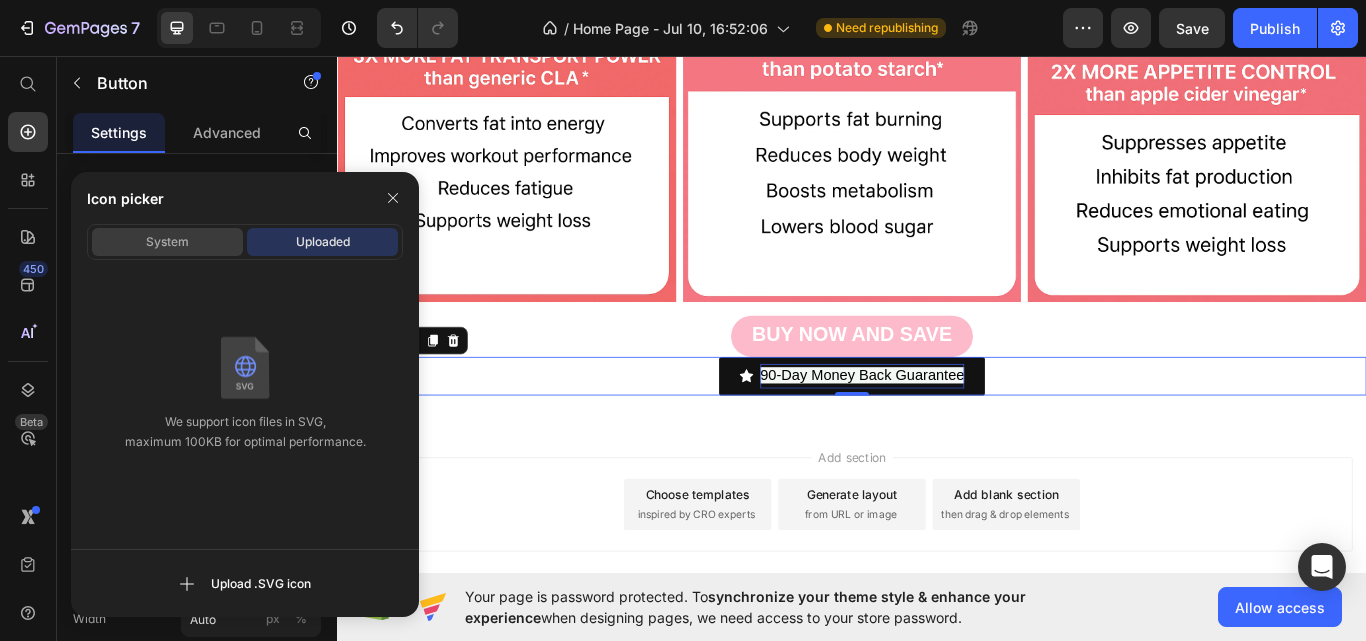 click on "System" at bounding box center [167, 242] 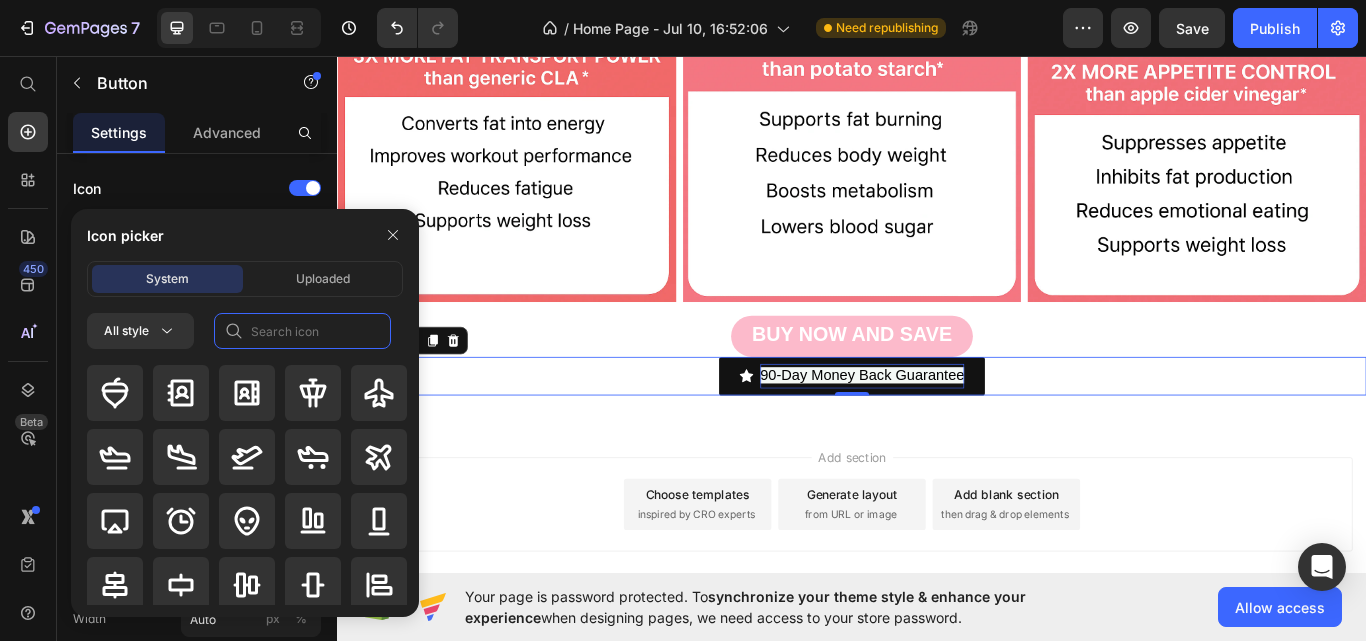 click 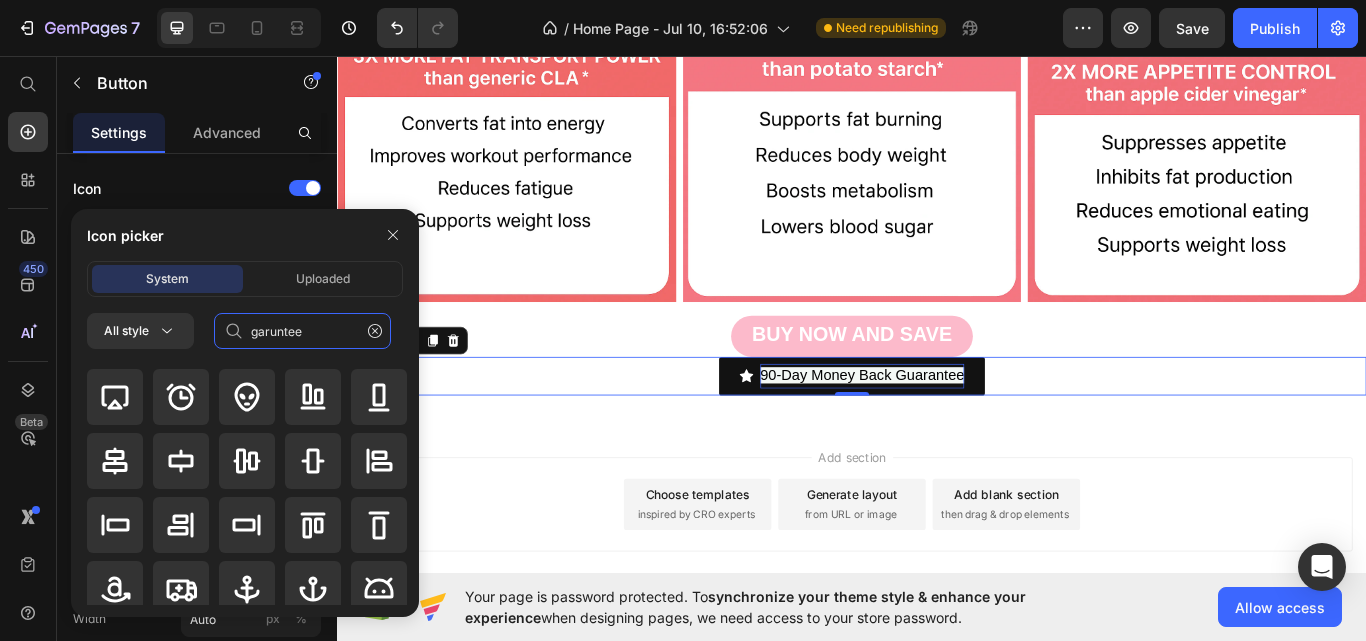 scroll, scrollTop: 0, scrollLeft: 0, axis: both 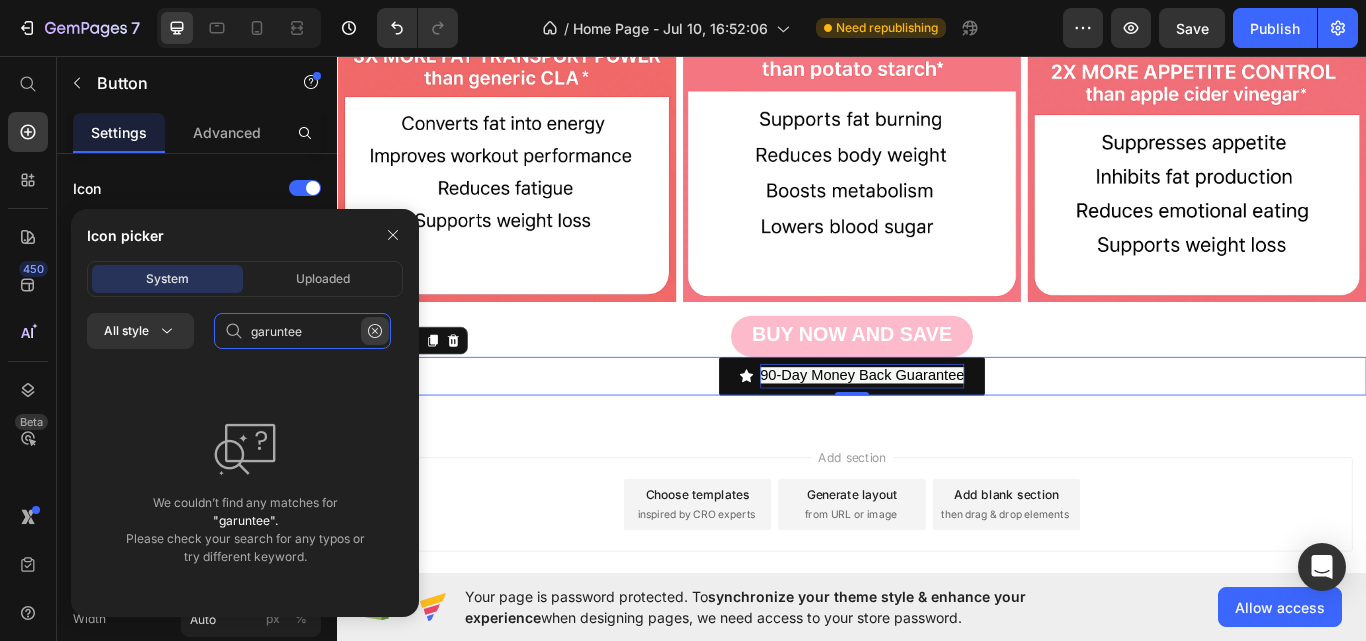 type on "garuntee" 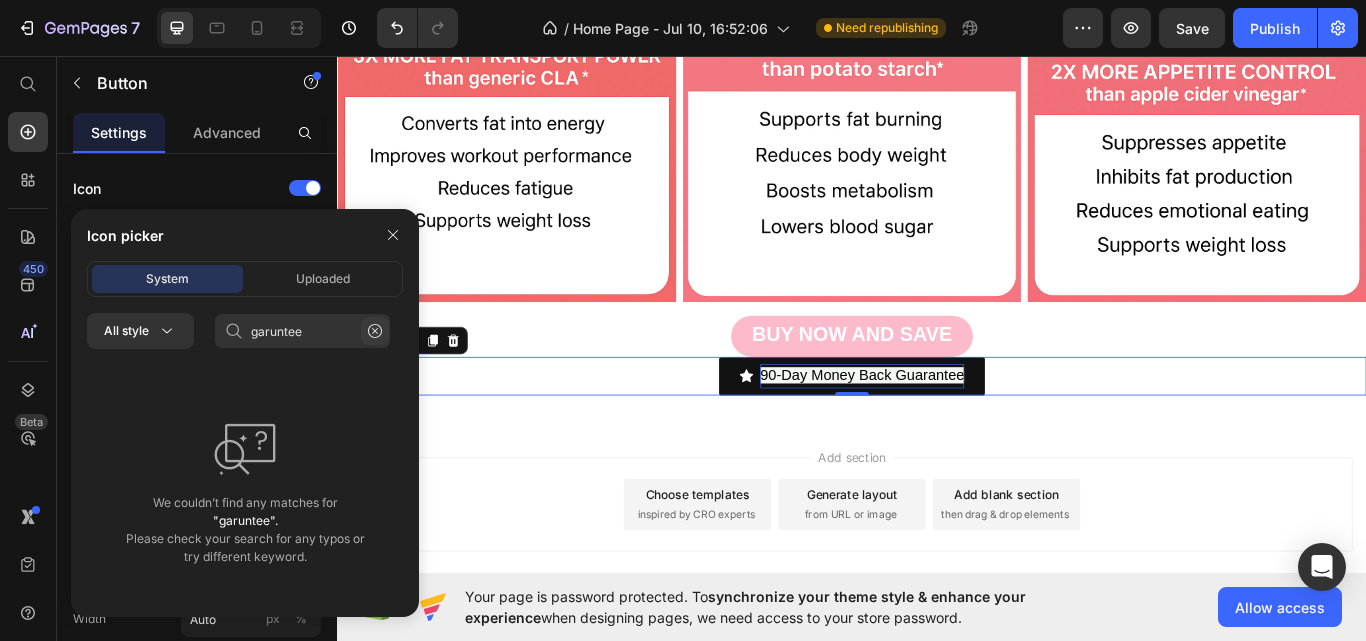 click 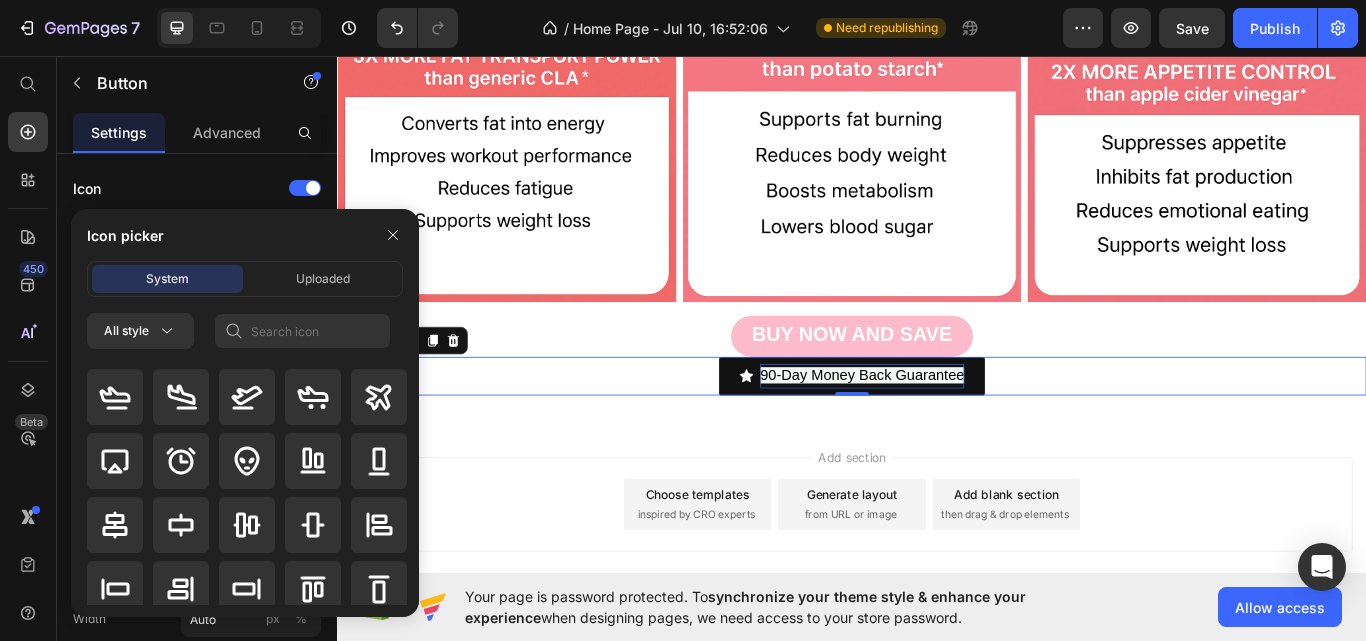 scroll, scrollTop: 0, scrollLeft: 0, axis: both 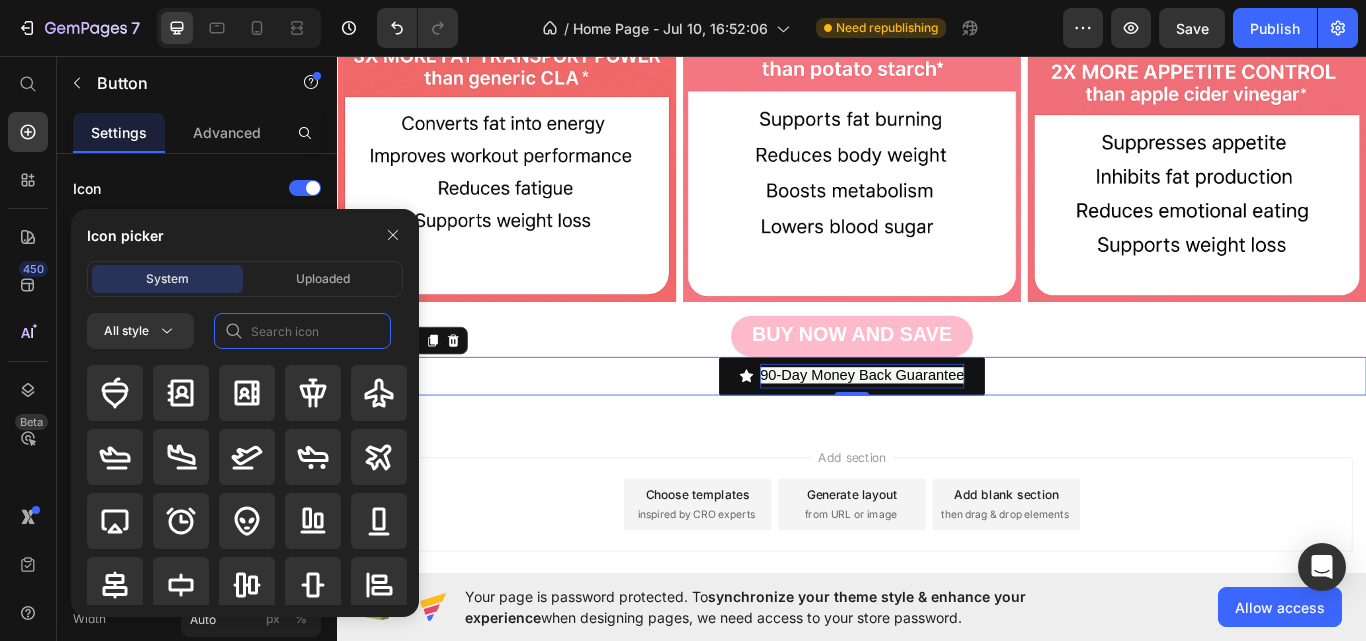 click 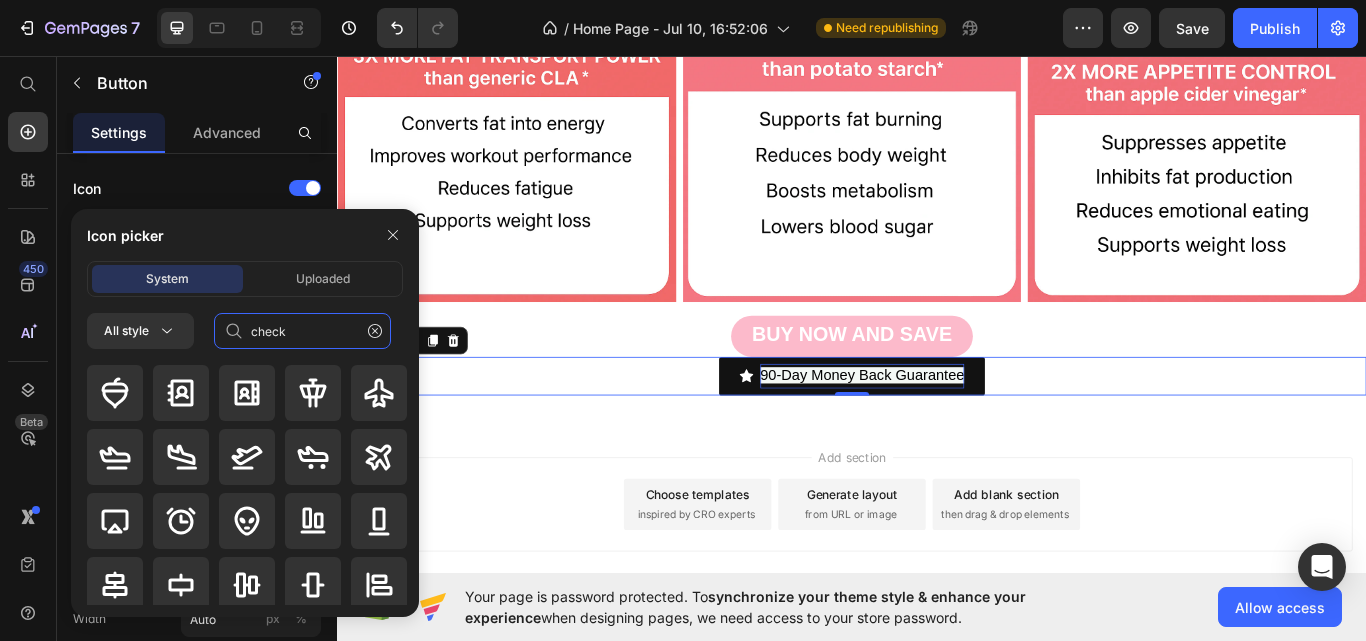 click on "check" 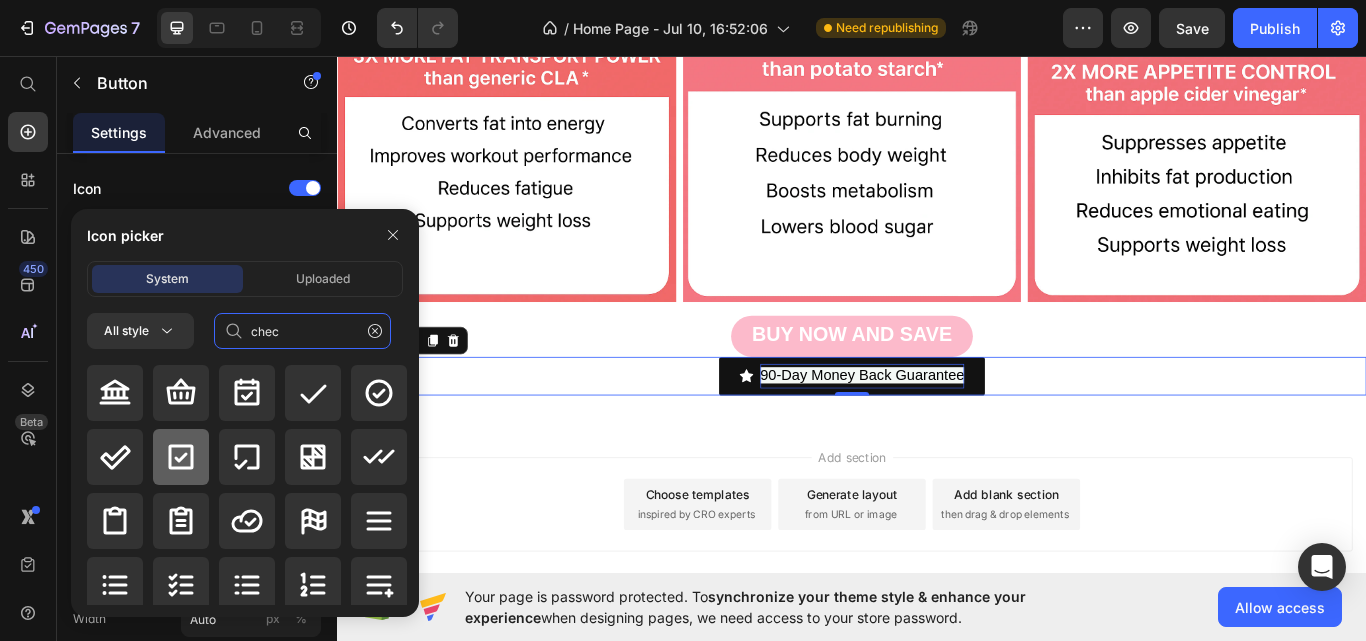 type on "chec" 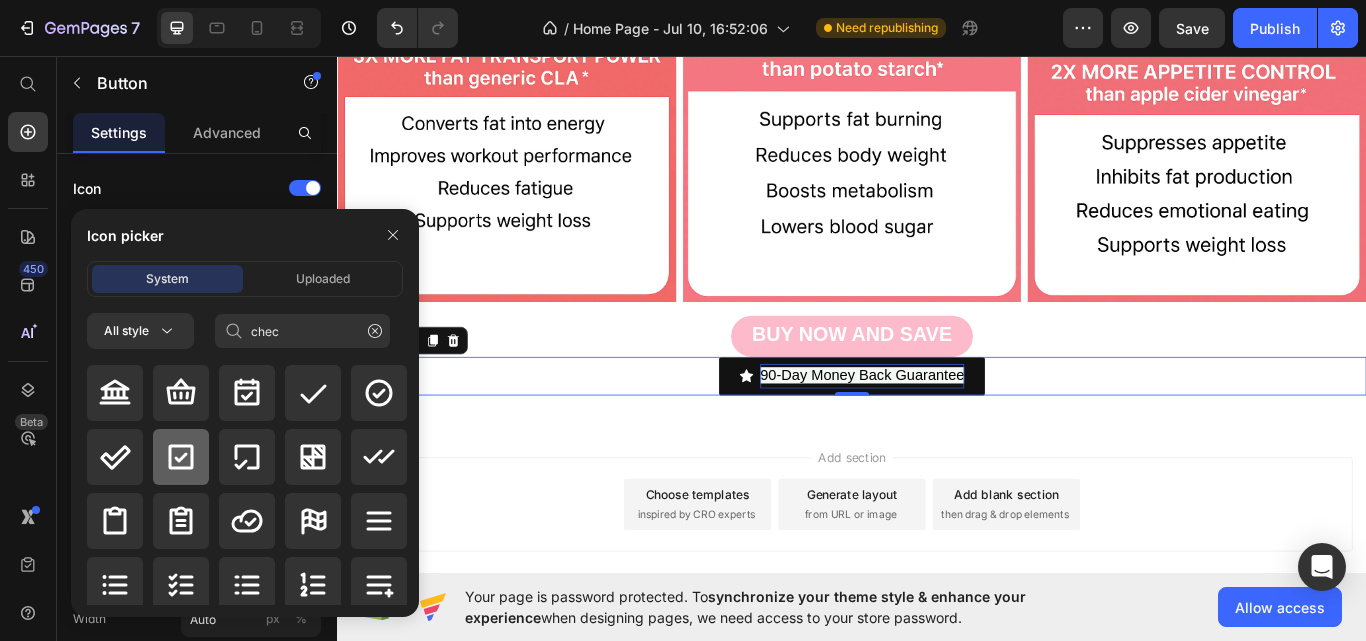 click 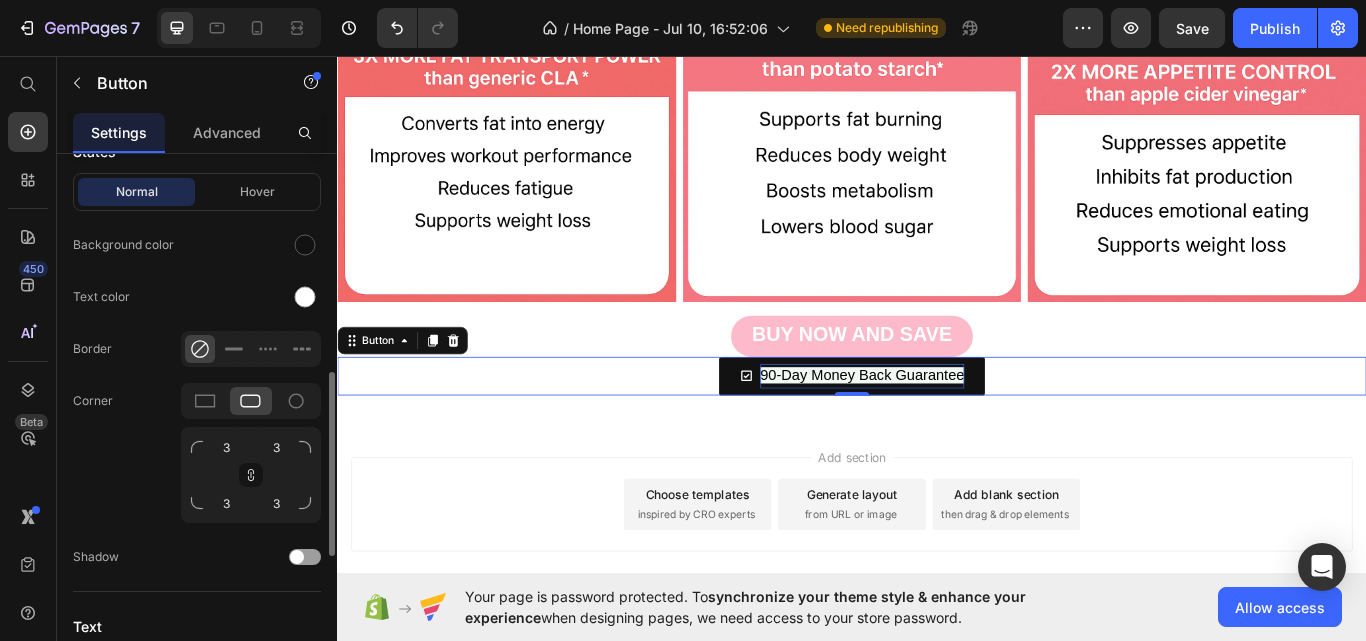 scroll, scrollTop: 642, scrollLeft: 0, axis: vertical 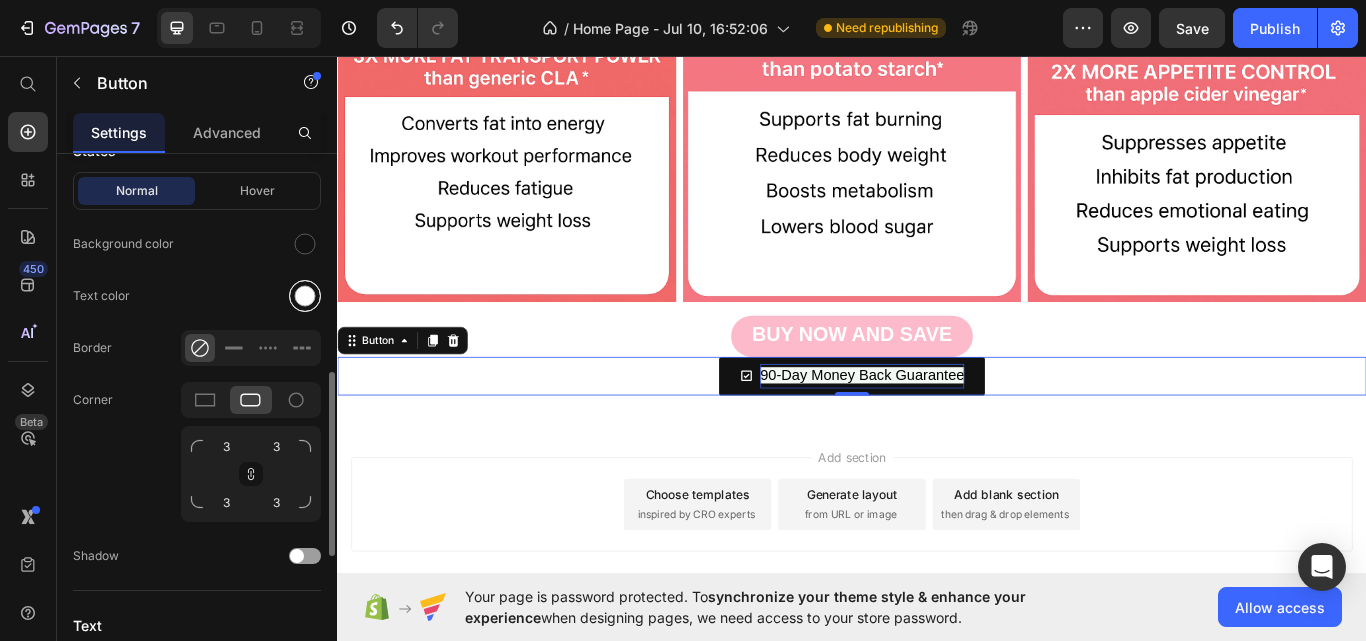 click at bounding box center [305, 296] 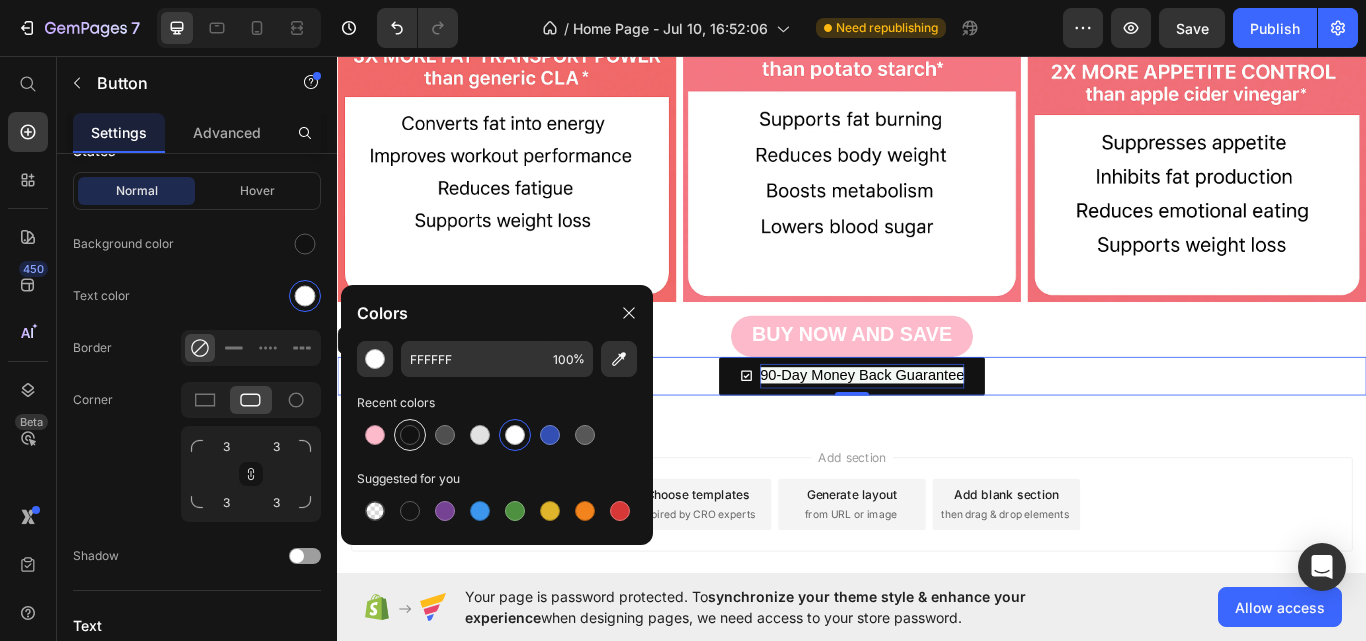 click at bounding box center (410, 435) 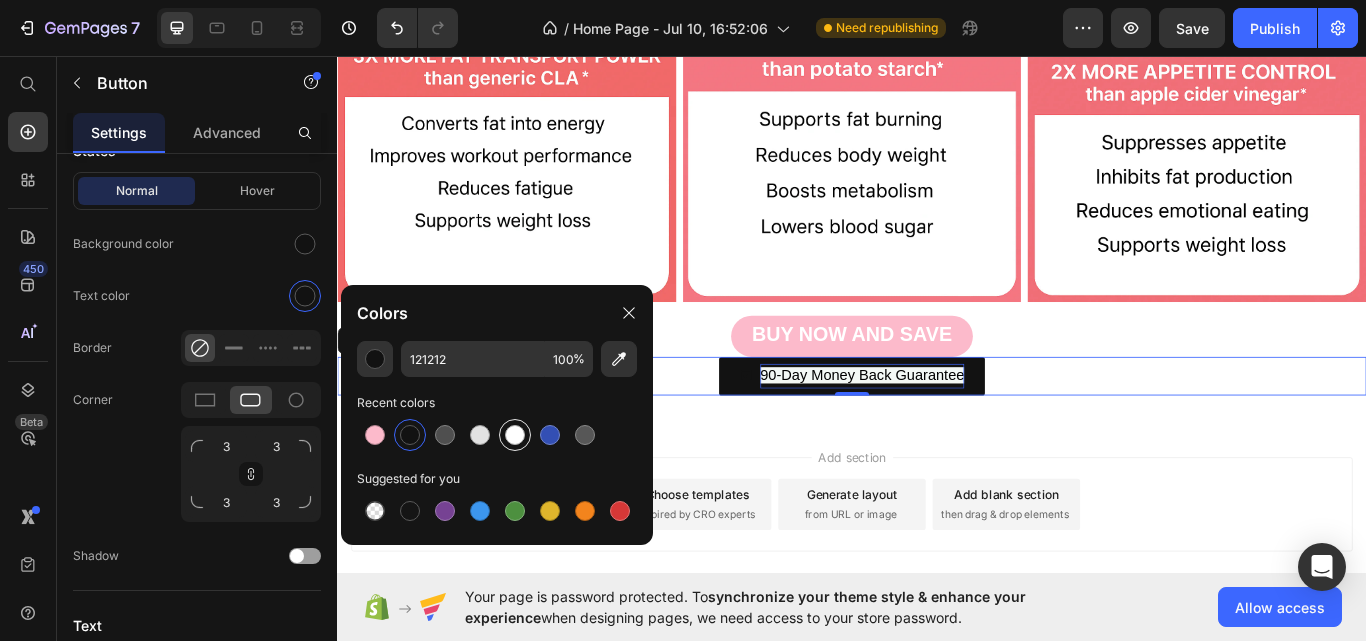 click at bounding box center (515, 435) 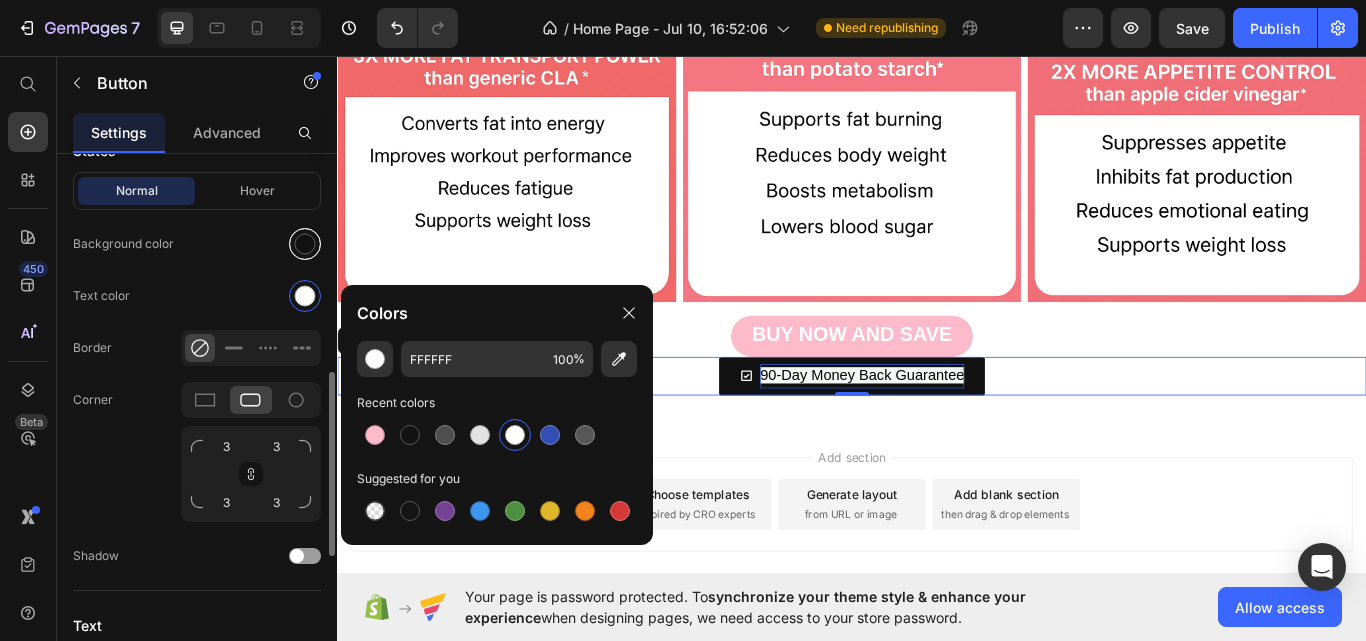click at bounding box center [305, 244] 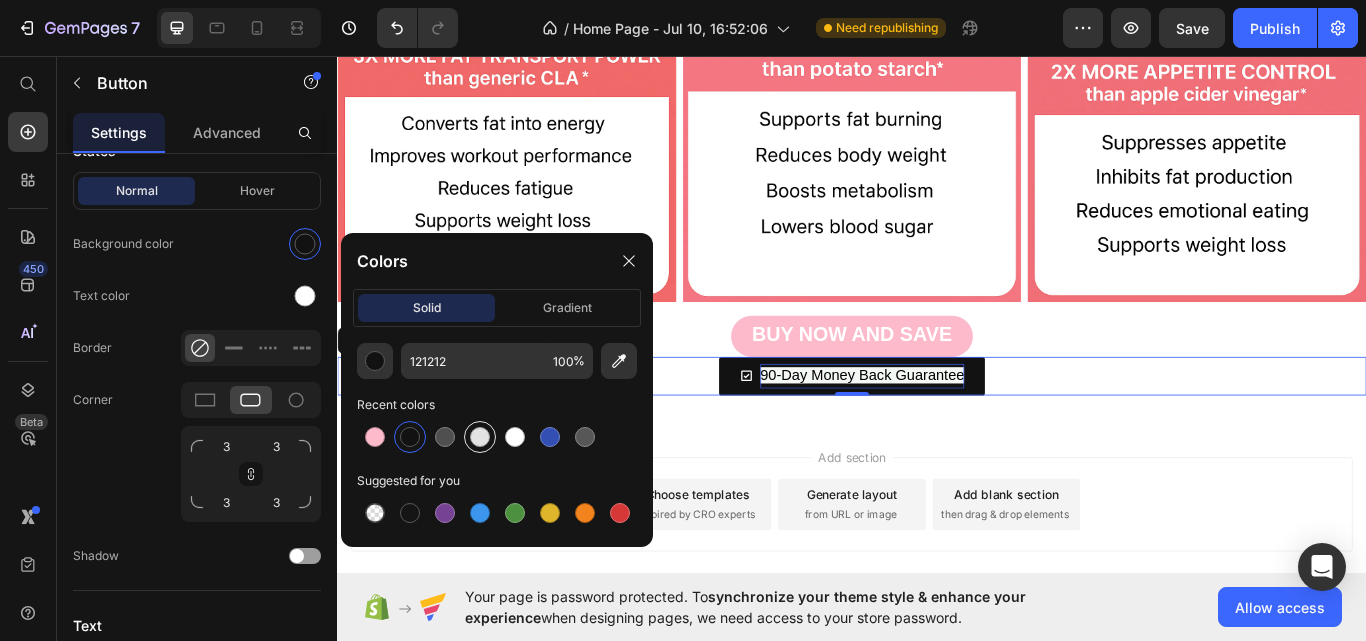 click at bounding box center [480, 437] 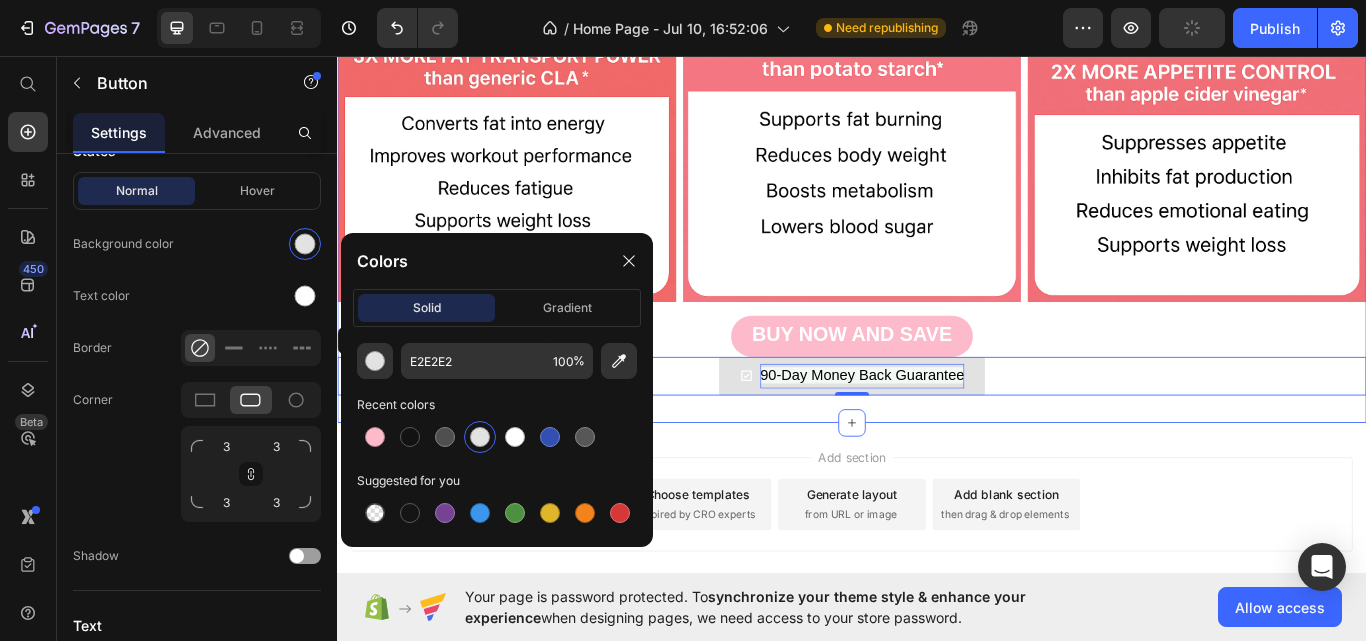 click on "Image Image Image Row BUY NOW AND SAVE Button
[NUMBER]-Day Money Back Guarantee Button   [NUMBER] Section [NUMBER]" at bounding box center (937, 102) 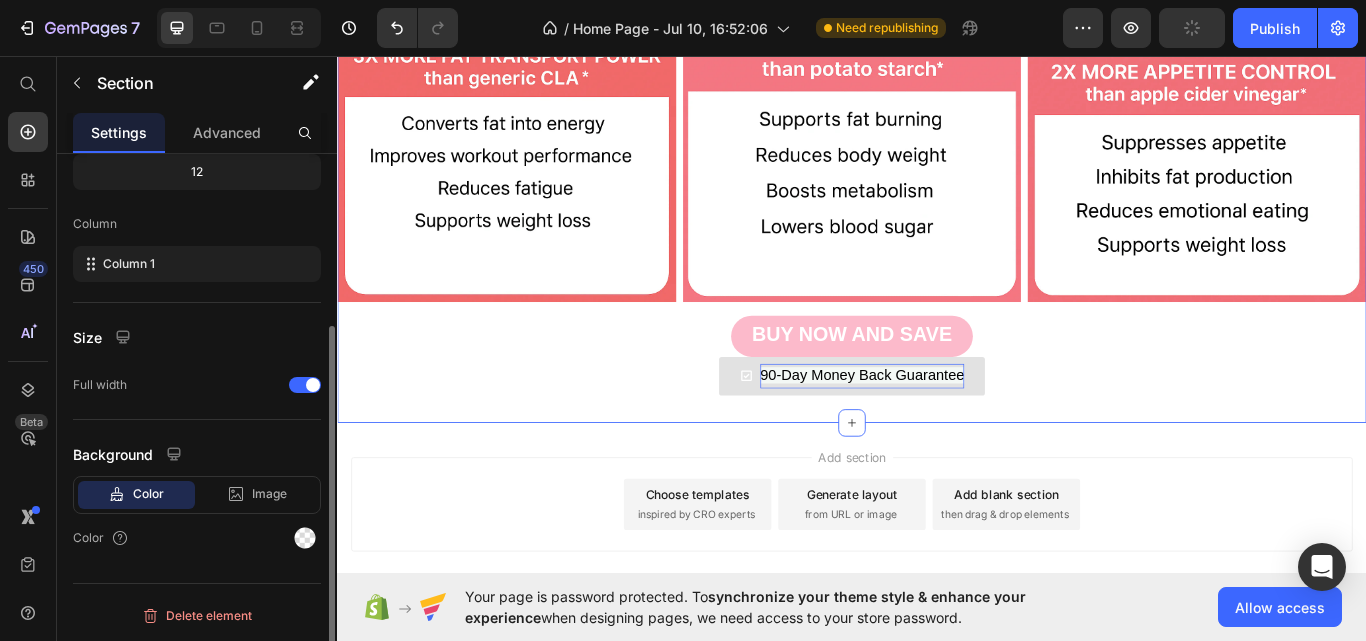 scroll, scrollTop: 0, scrollLeft: 0, axis: both 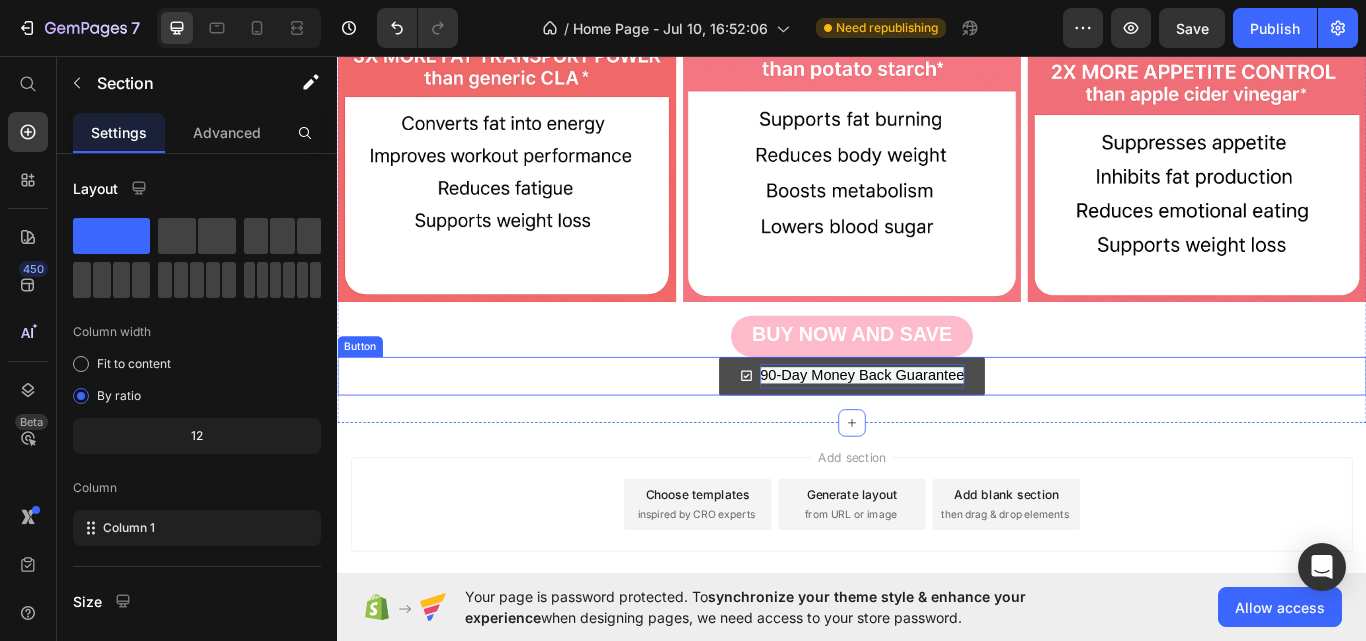 click on "90-Day Money Back Guarantee" at bounding box center (937, 430) 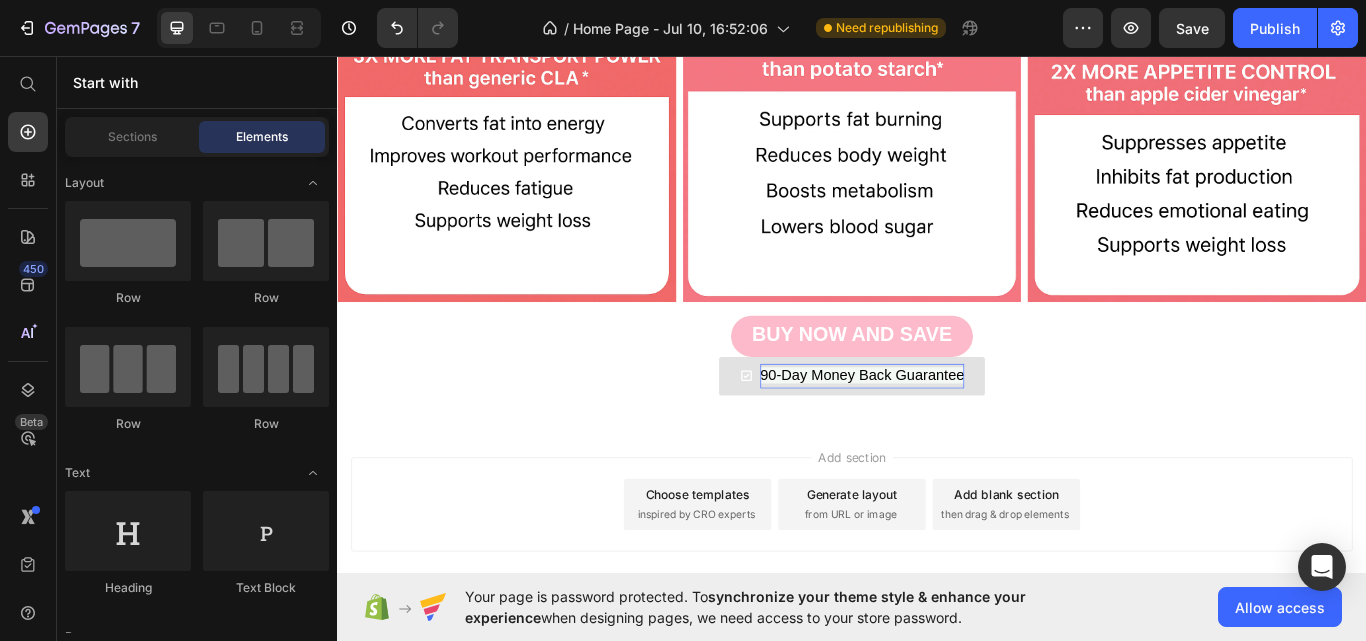 click on "Add section Choose templates inspired by CRO experts Generate layout from URL or image Add blank section then drag & drop elements" at bounding box center [937, 608] 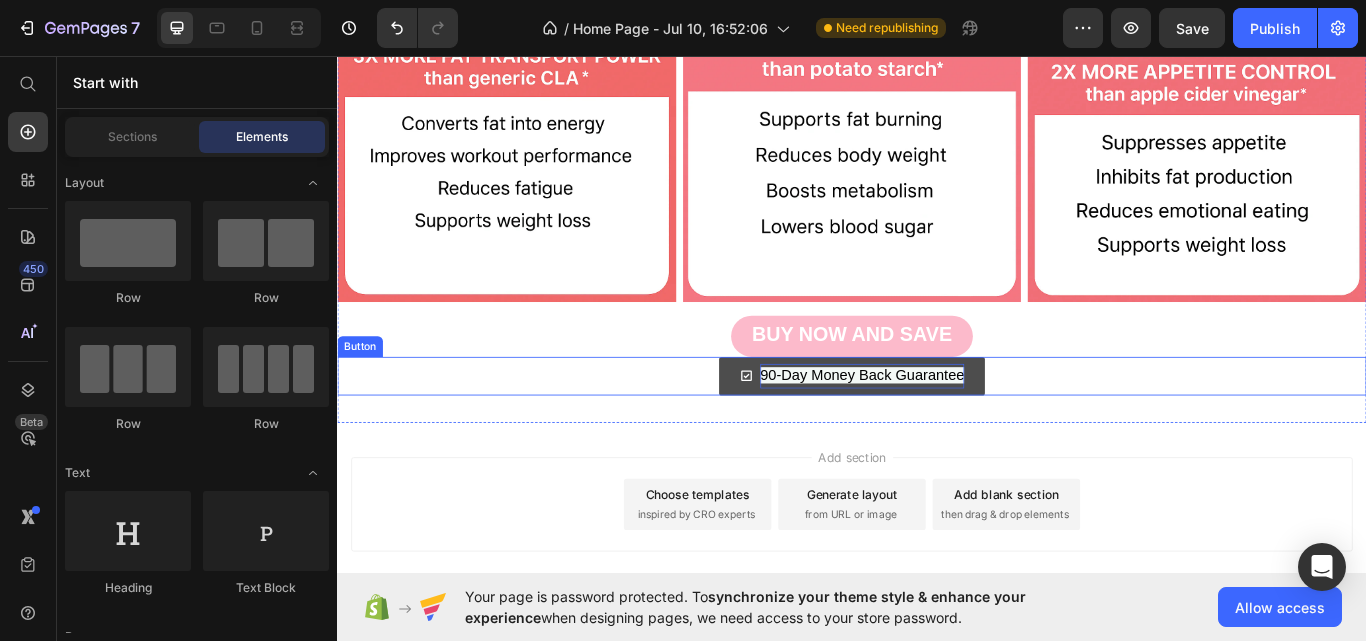 click on "90-Day Money Back Guarantee" at bounding box center [937, 430] 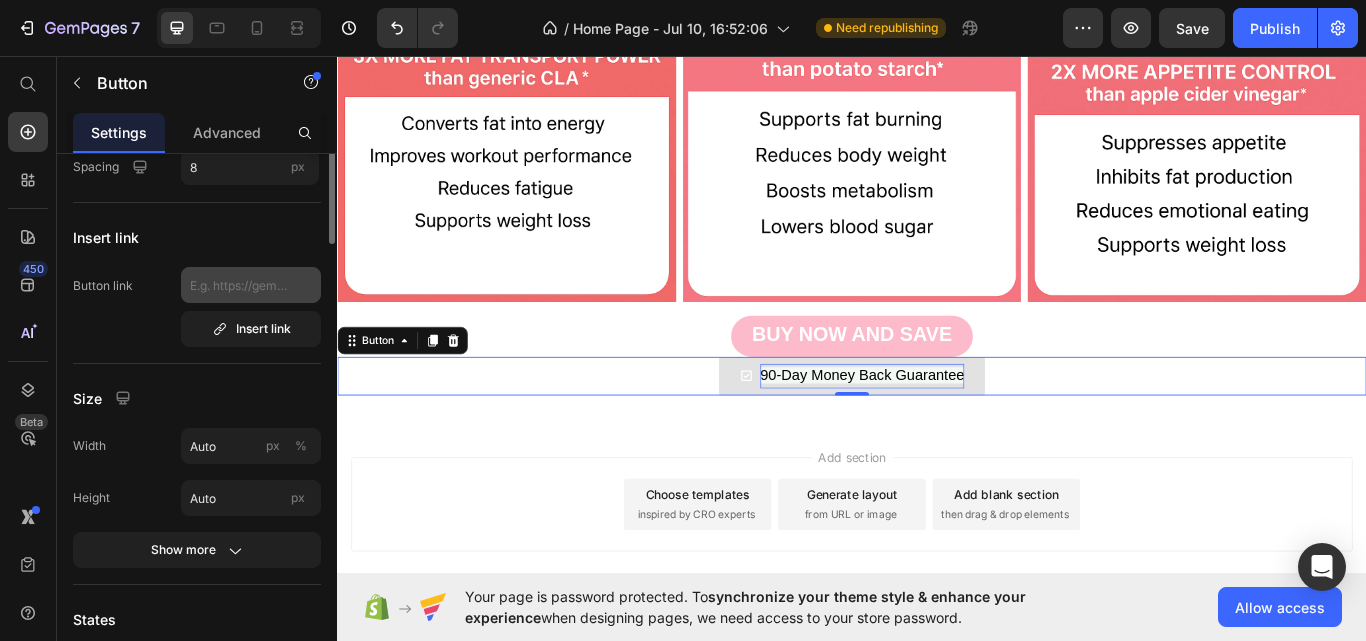 scroll, scrollTop: 48, scrollLeft: 0, axis: vertical 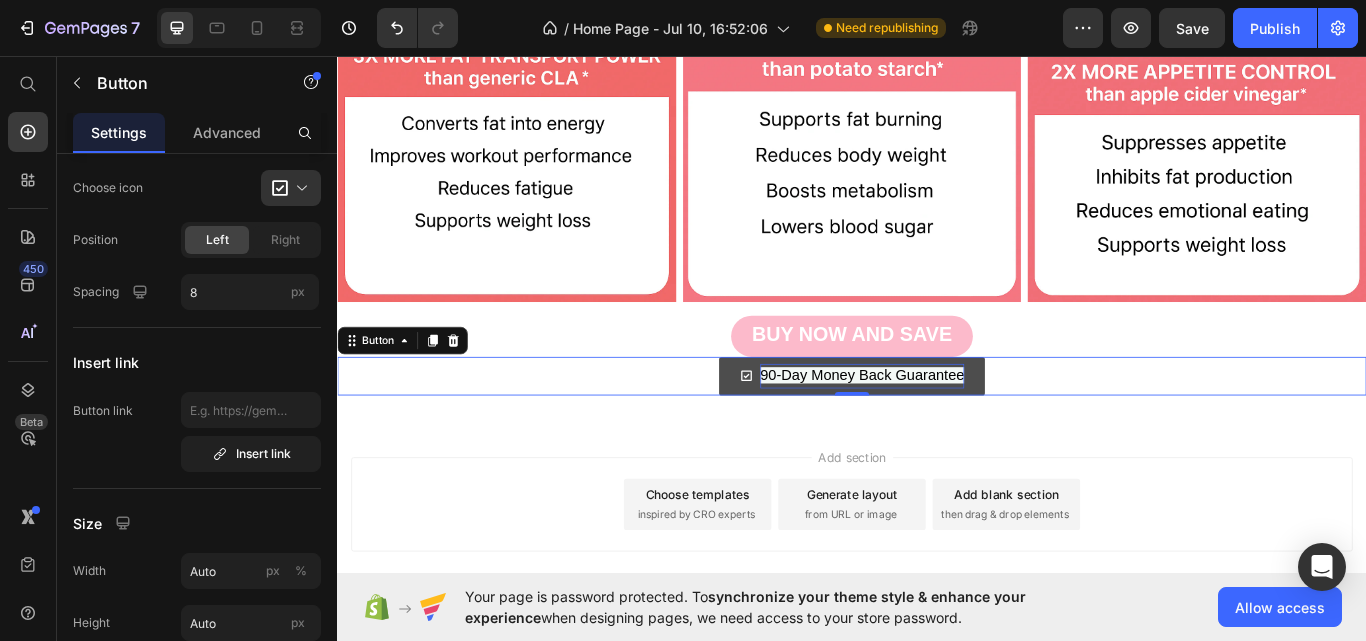 click on "90-Day Money Back Guarantee" at bounding box center [937, 430] 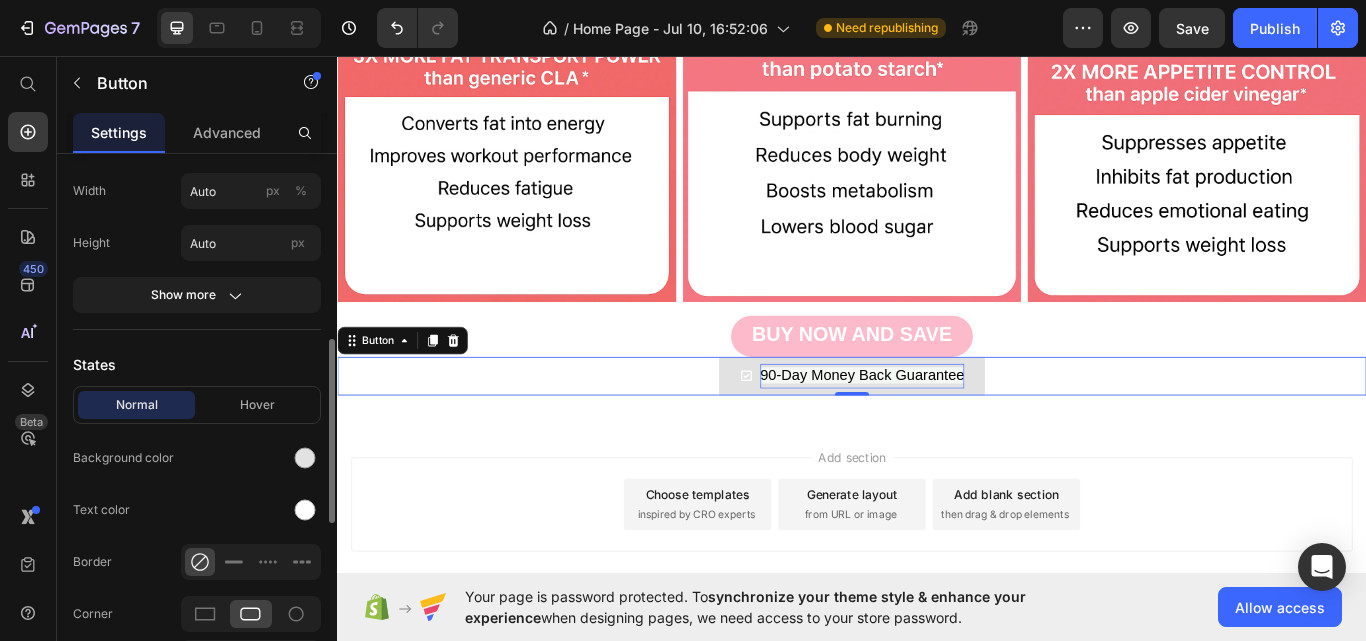scroll, scrollTop: 486, scrollLeft: 0, axis: vertical 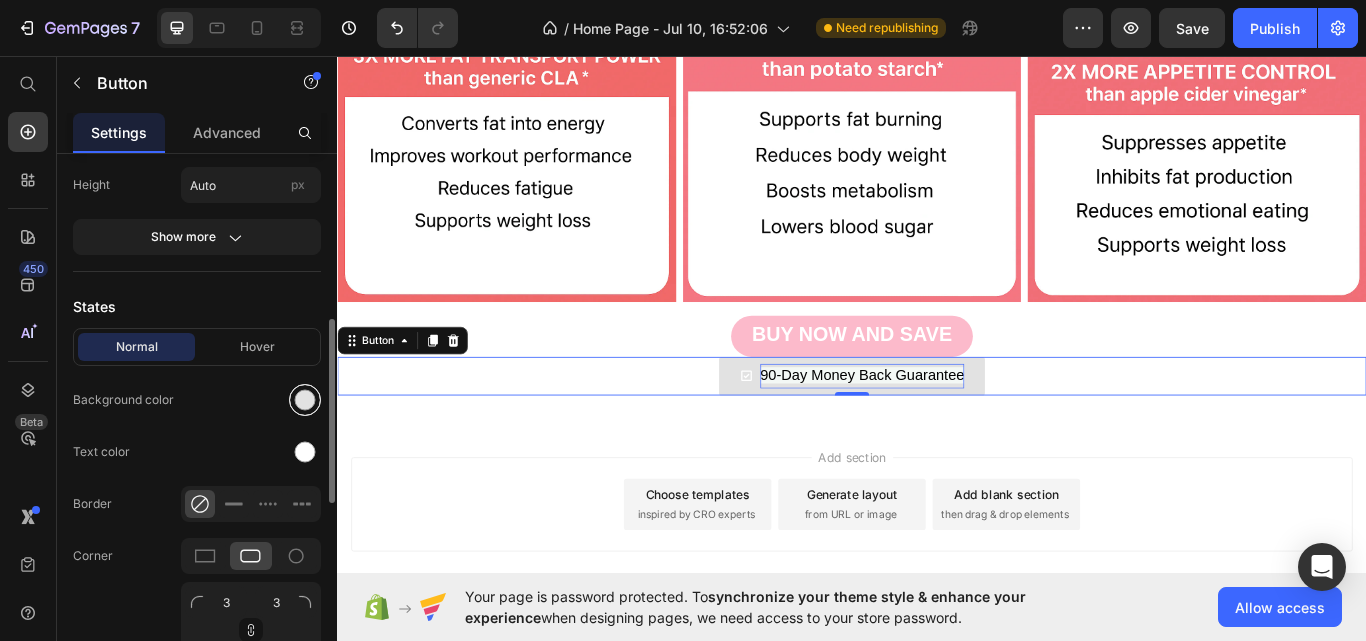 click at bounding box center [305, 400] 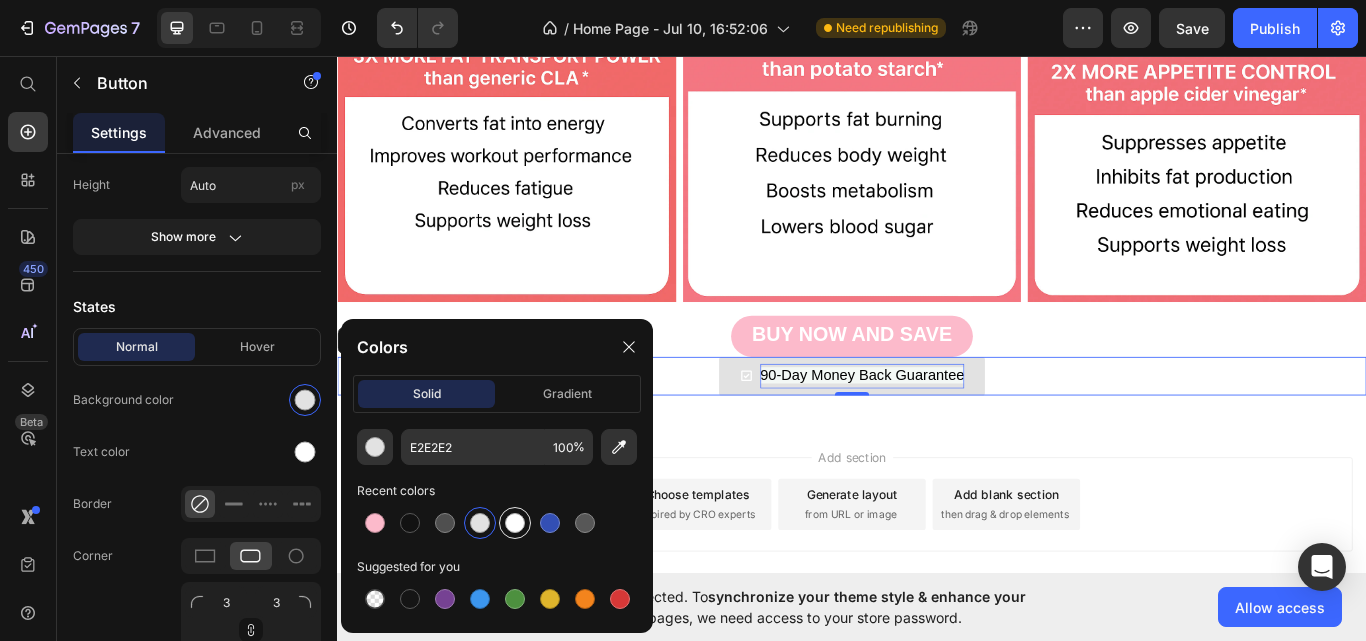 click at bounding box center [515, 523] 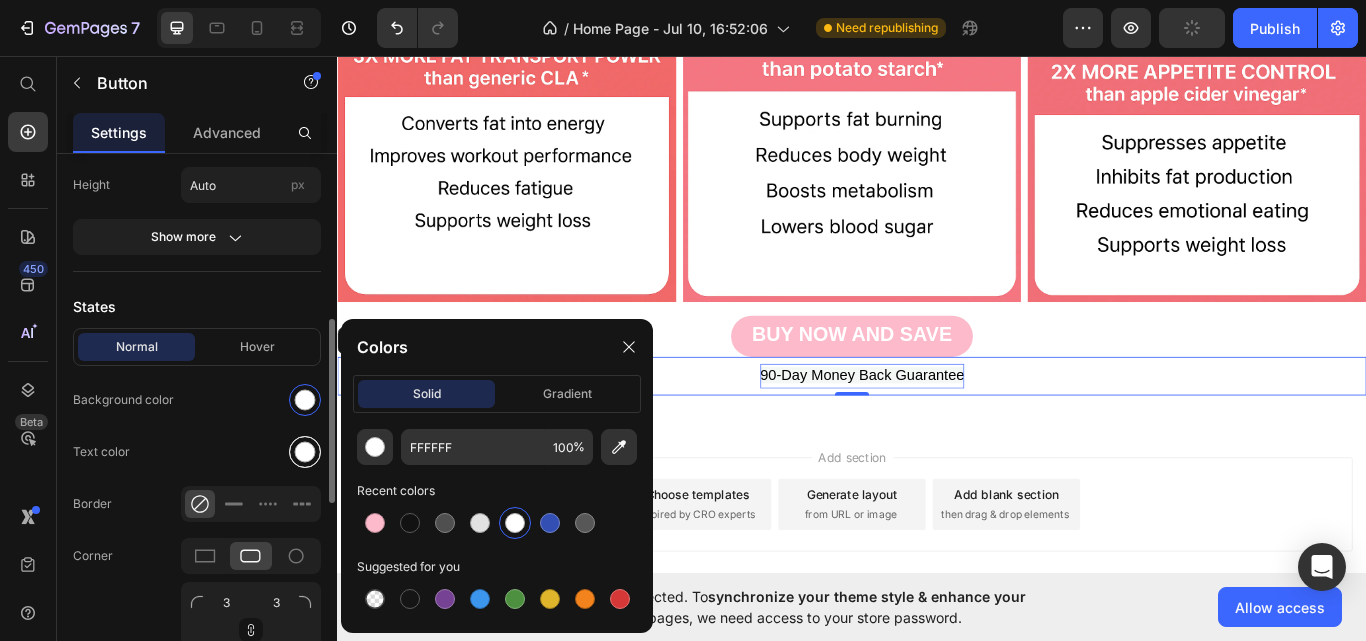 click at bounding box center [305, 452] 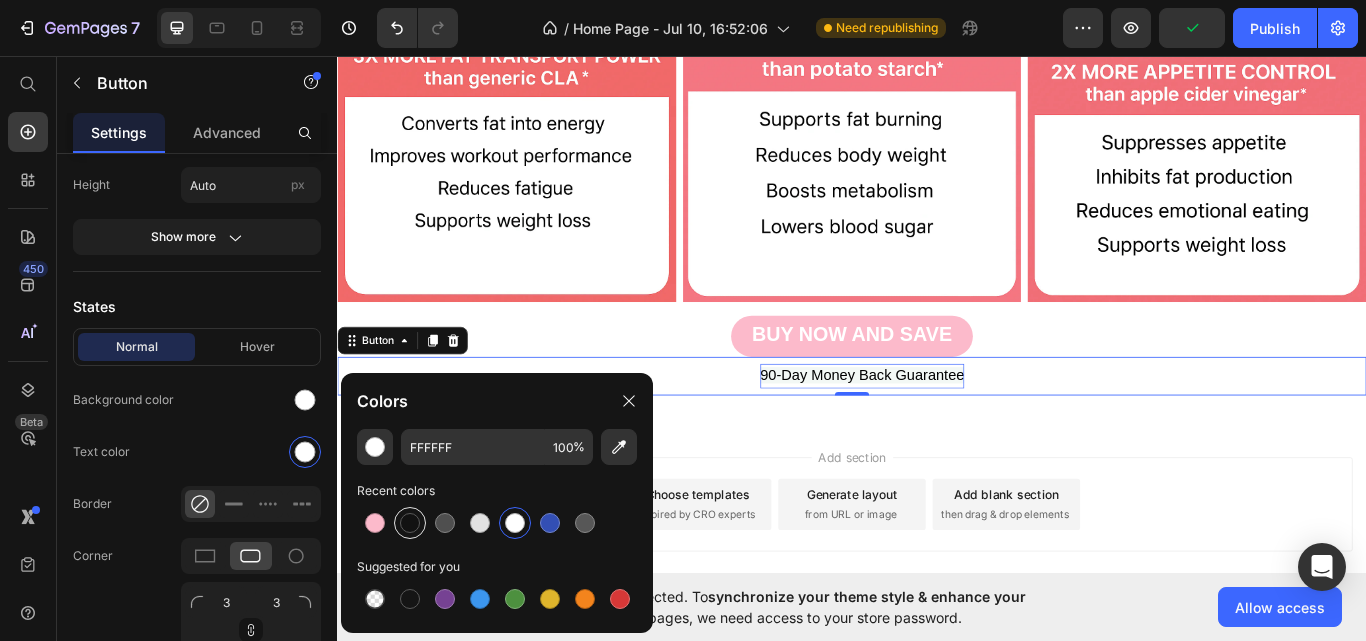 click at bounding box center [410, 523] 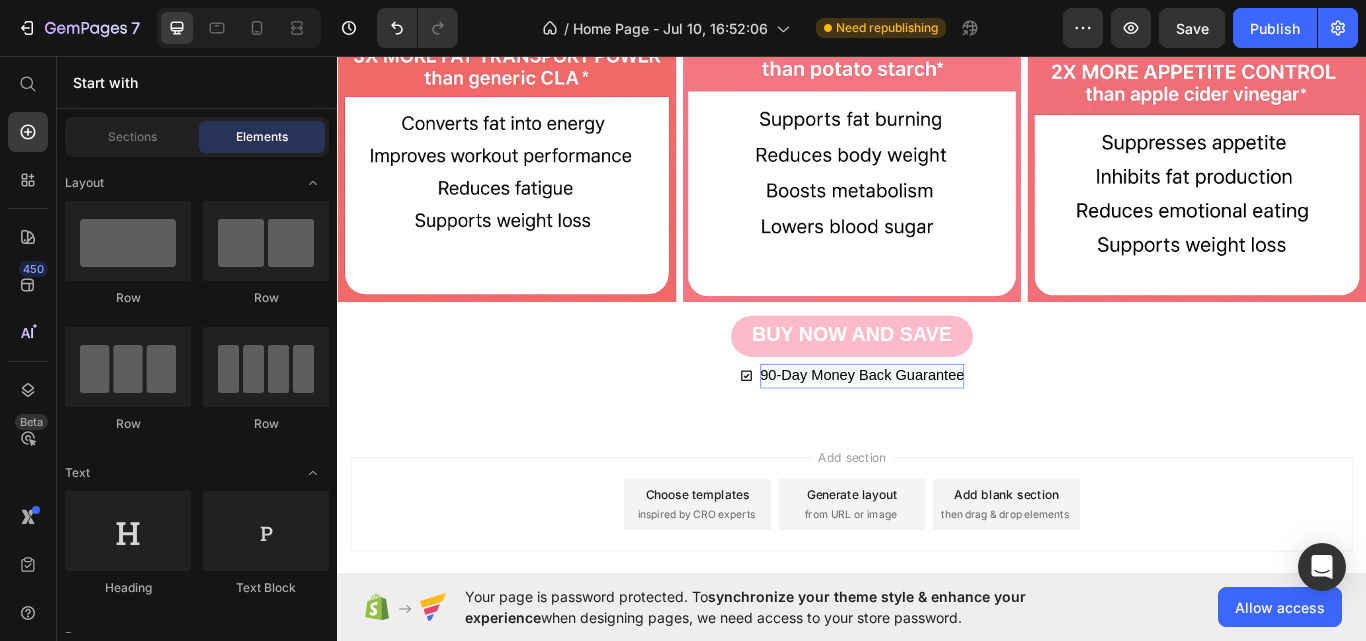 click on "Add section Choose templates inspired by CRO experts Generate layout from URL or image Add blank section then drag & drop elements" at bounding box center [937, 580] 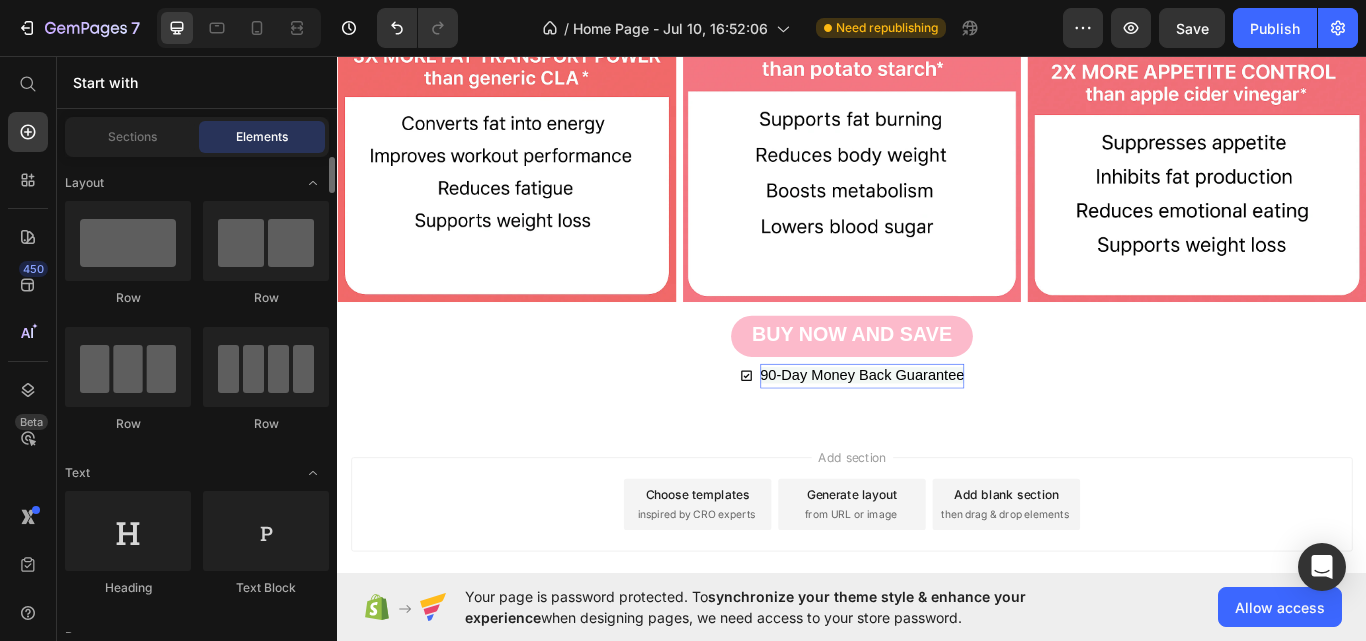 scroll, scrollTop: 0, scrollLeft: 0, axis: both 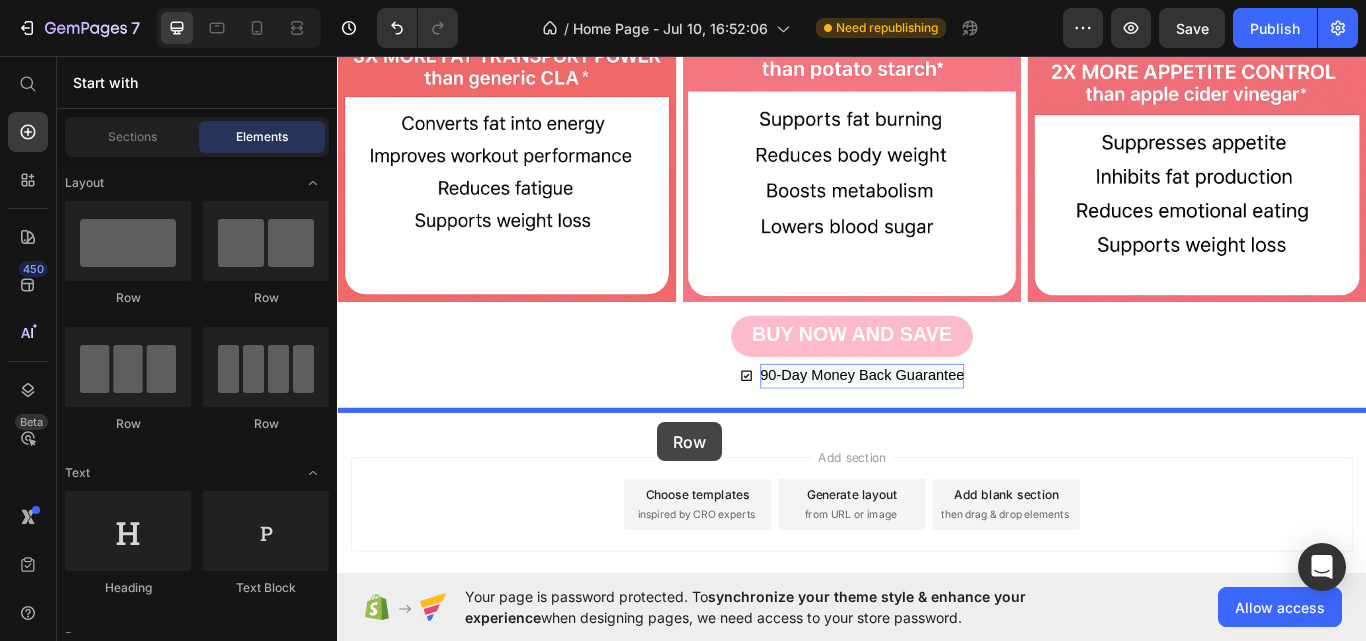 drag, startPoint x: 467, startPoint y: 333, endPoint x: 710, endPoint y: 484, distance: 286.0944 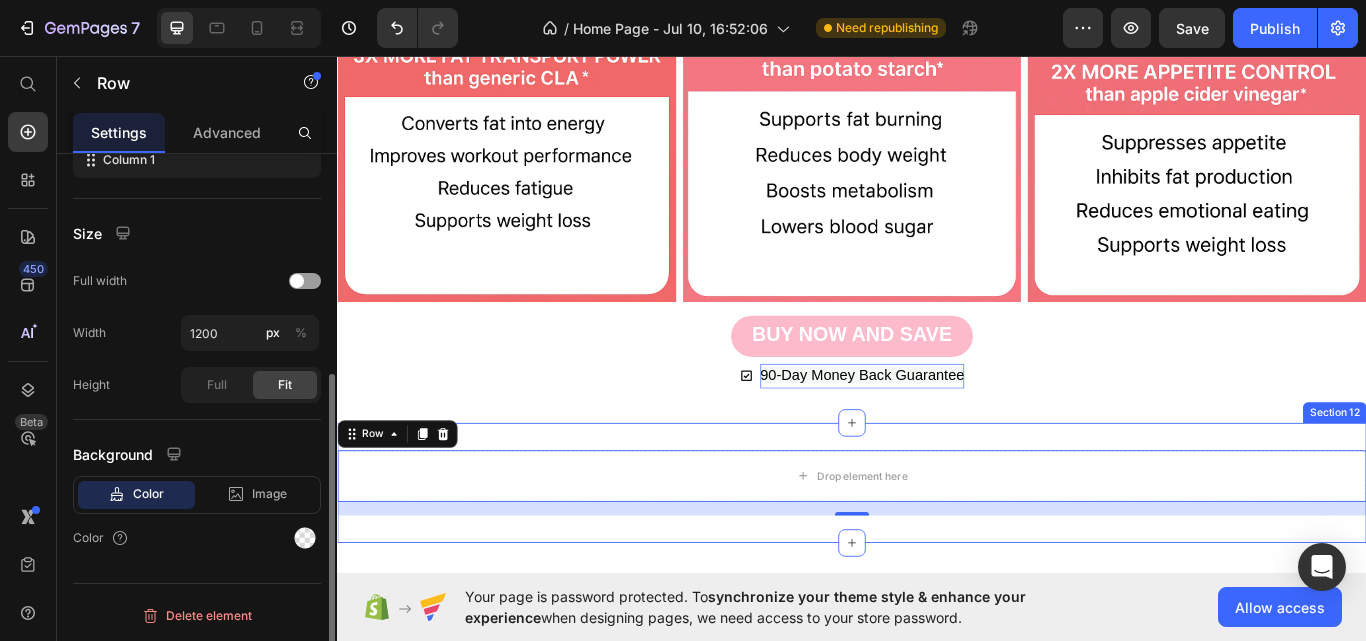 scroll, scrollTop: 0, scrollLeft: 0, axis: both 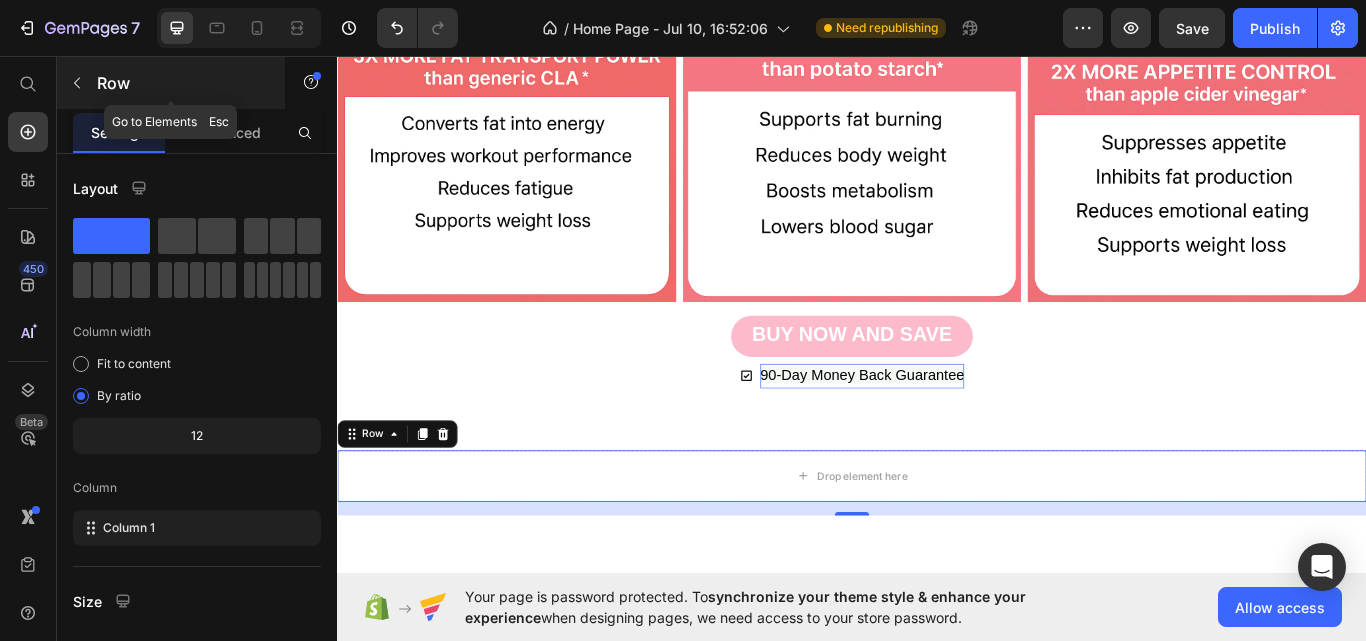 click 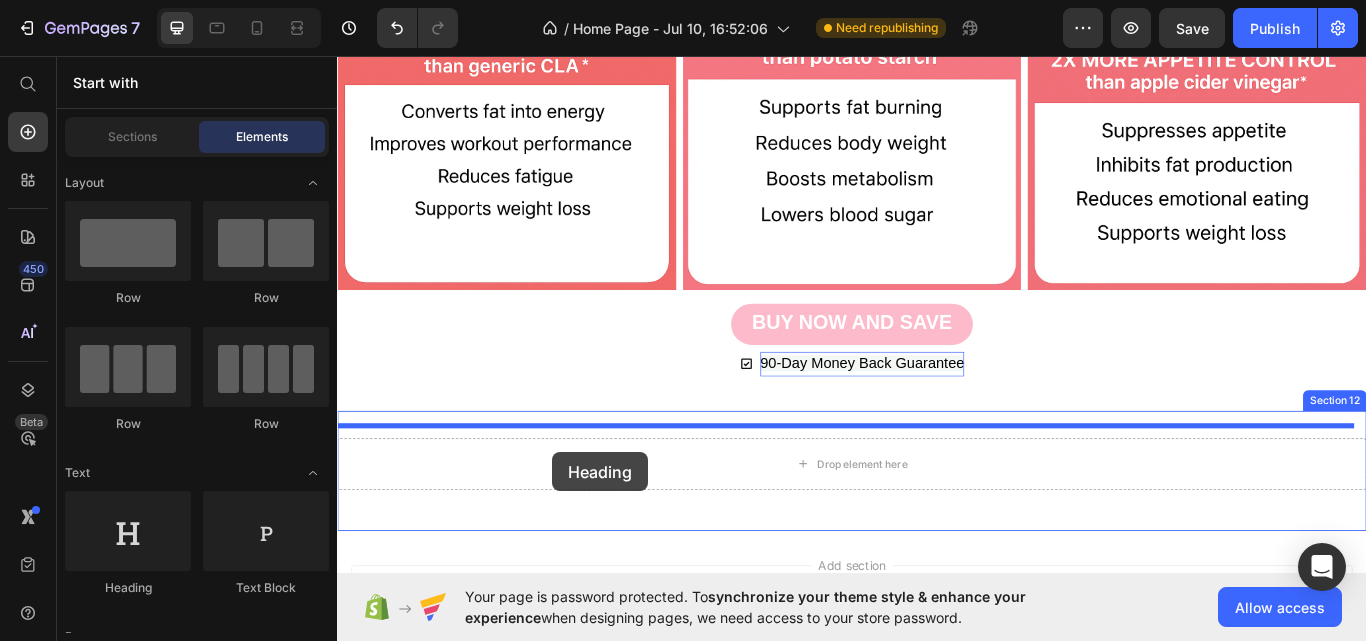 drag, startPoint x: 478, startPoint y: 610, endPoint x: 588, endPoint y: 519, distance: 142.76204 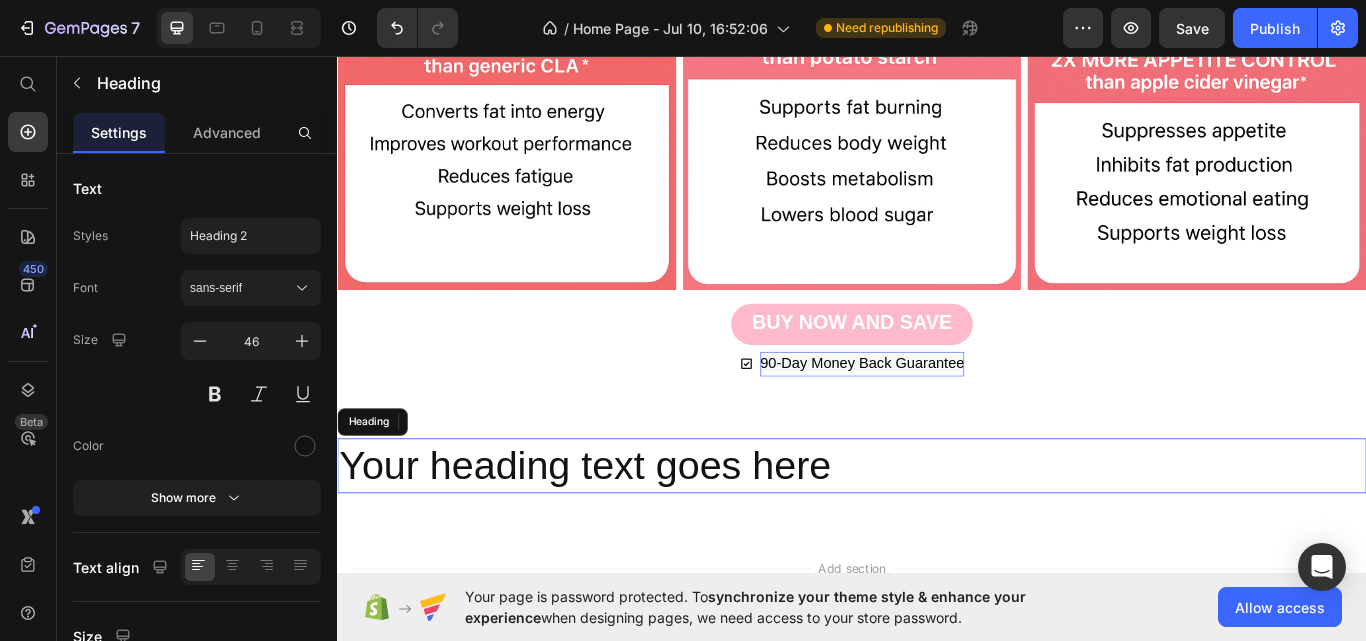 scroll, scrollTop: 6203, scrollLeft: 0, axis: vertical 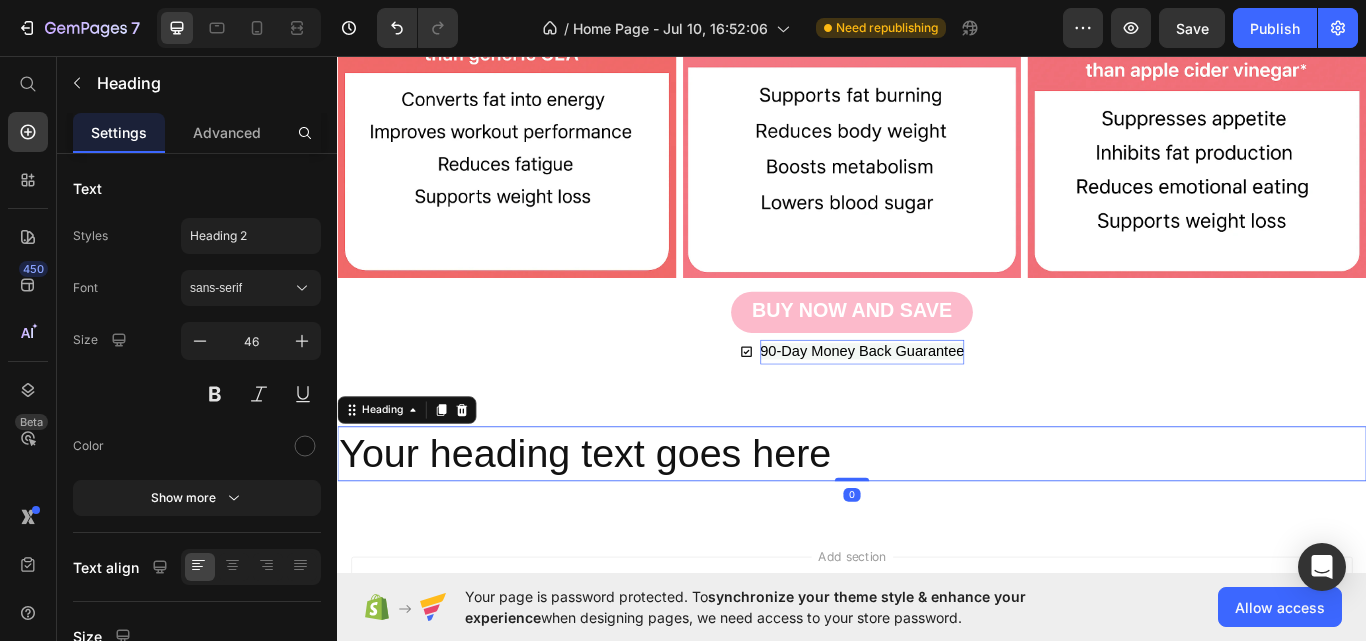 click on "Your heading text goes here" at bounding box center [937, 521] 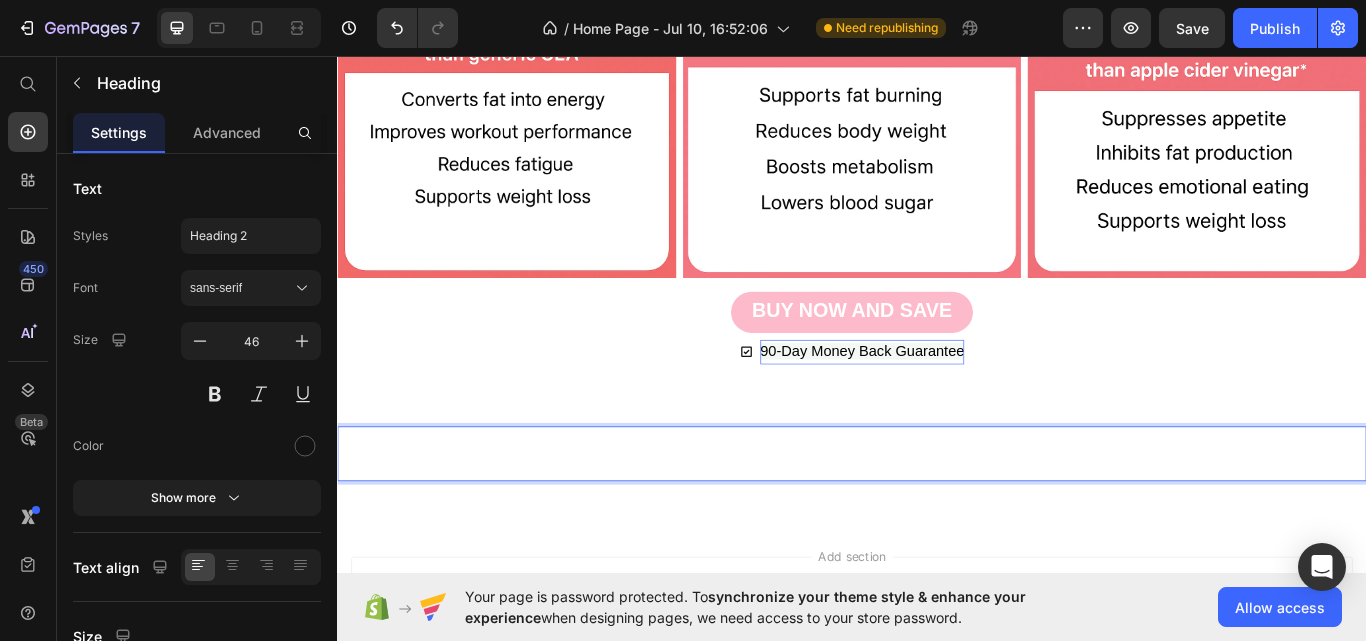 click at bounding box center [937, 521] 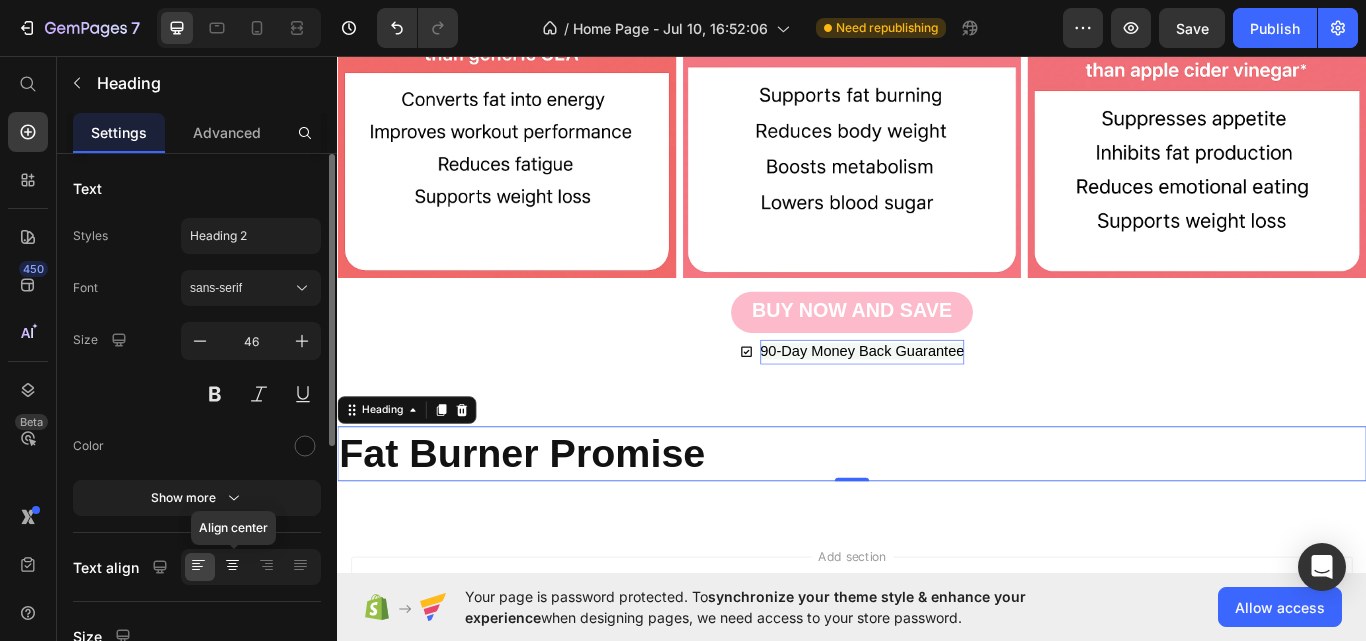 click 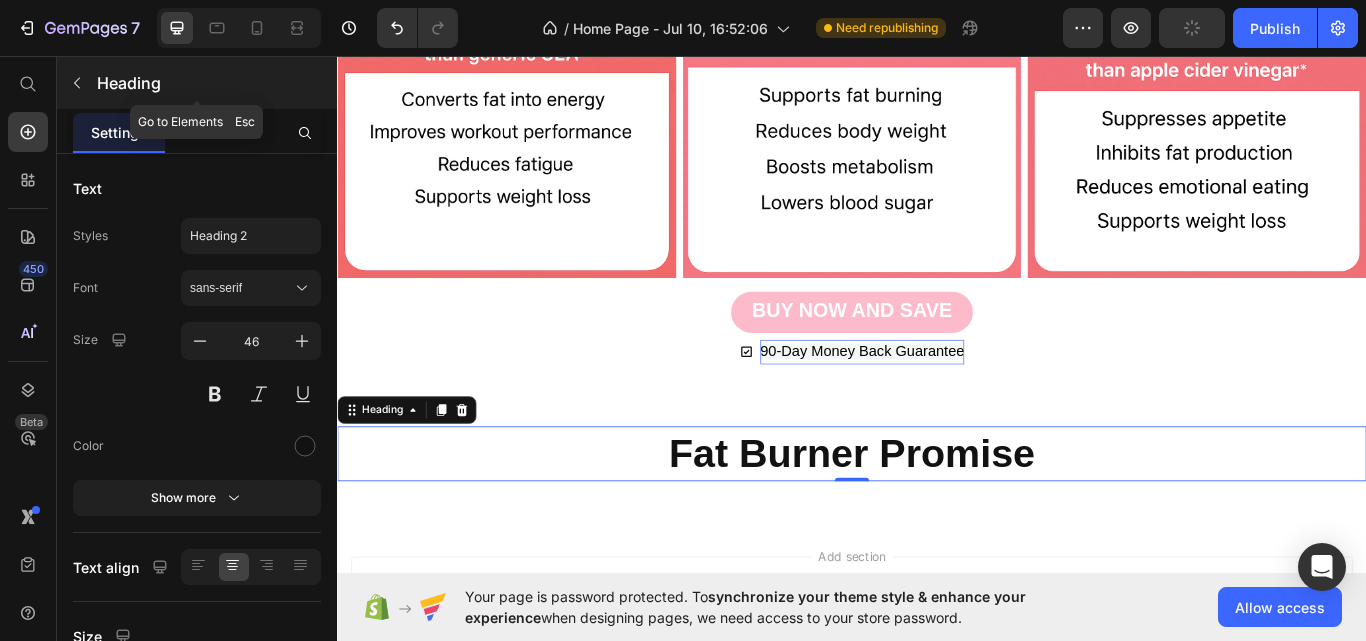 click 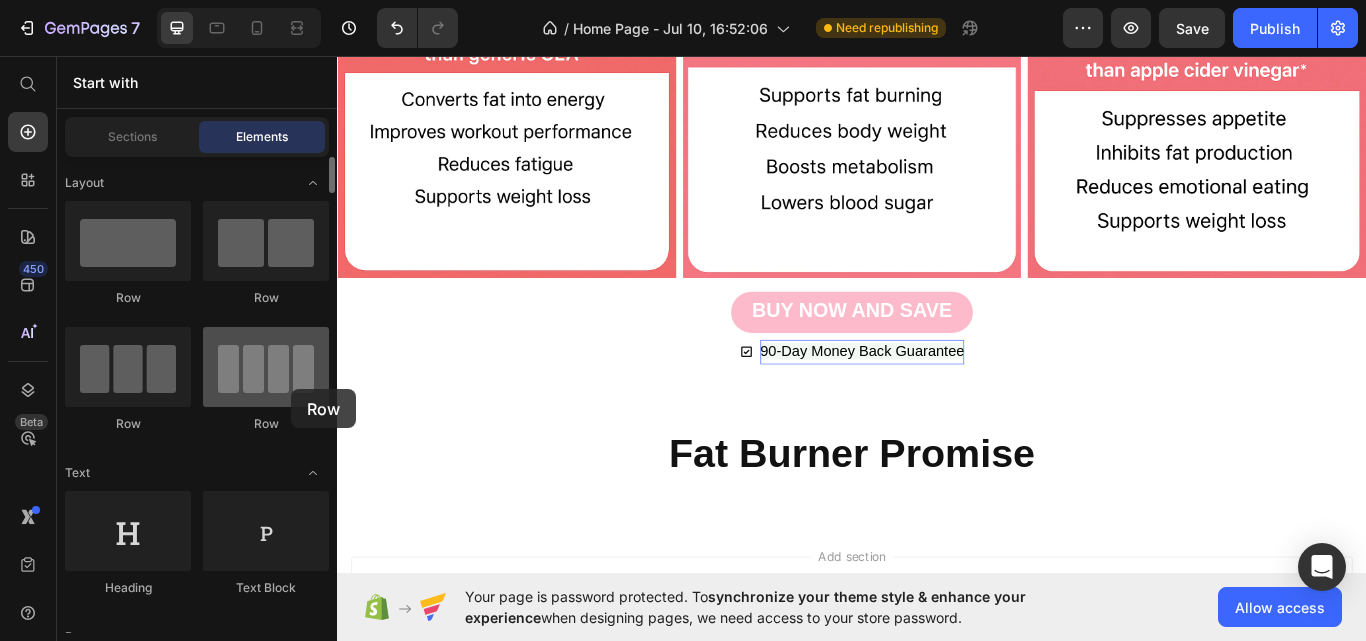 click at bounding box center [266, 367] 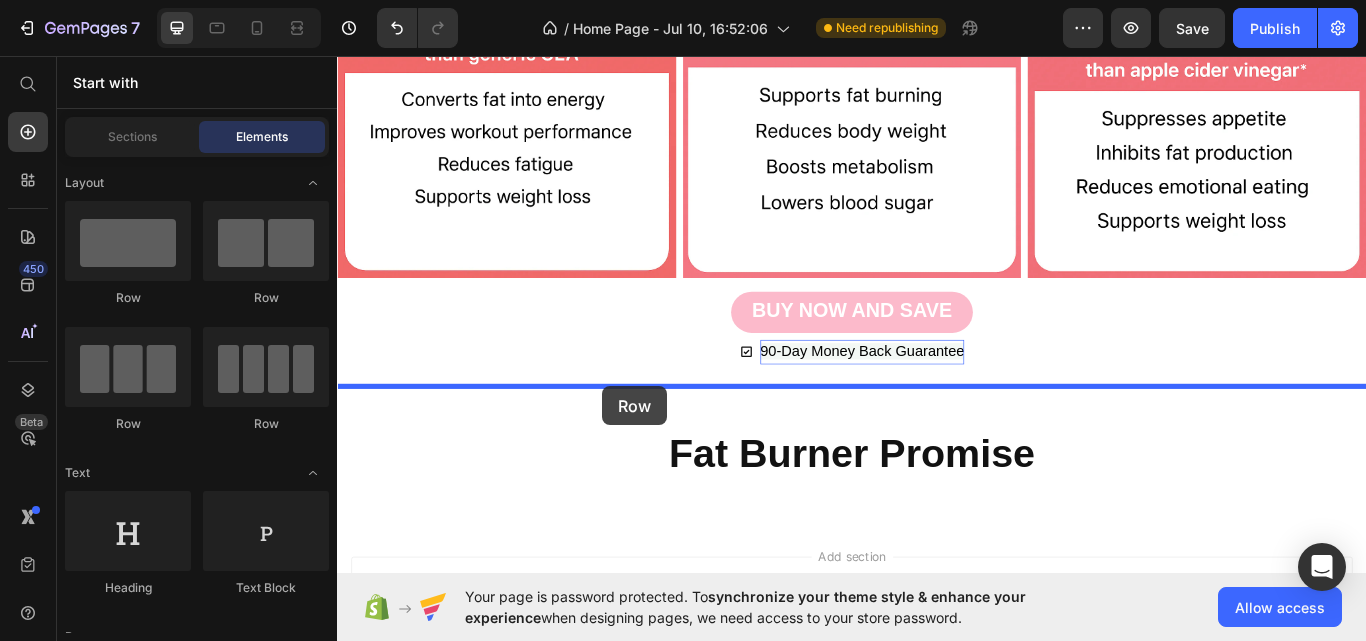 drag, startPoint x: 628, startPoint y: 440, endPoint x: 663, endPoint y: 437, distance: 35.128338 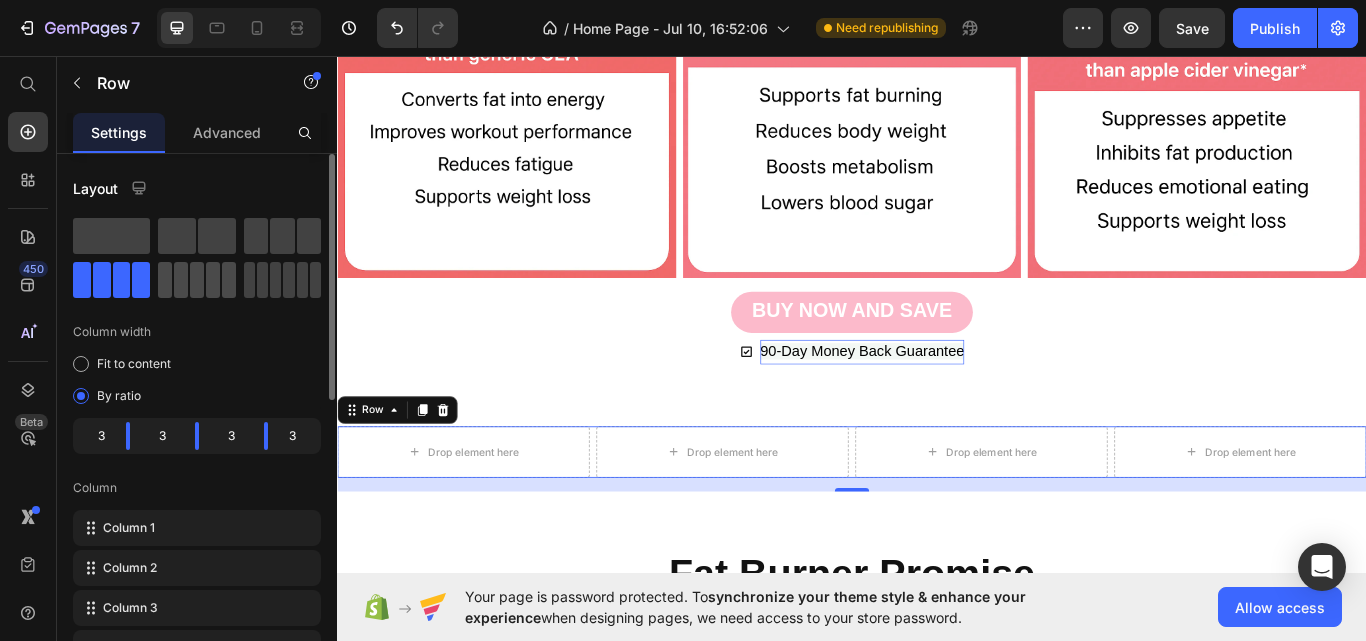 click 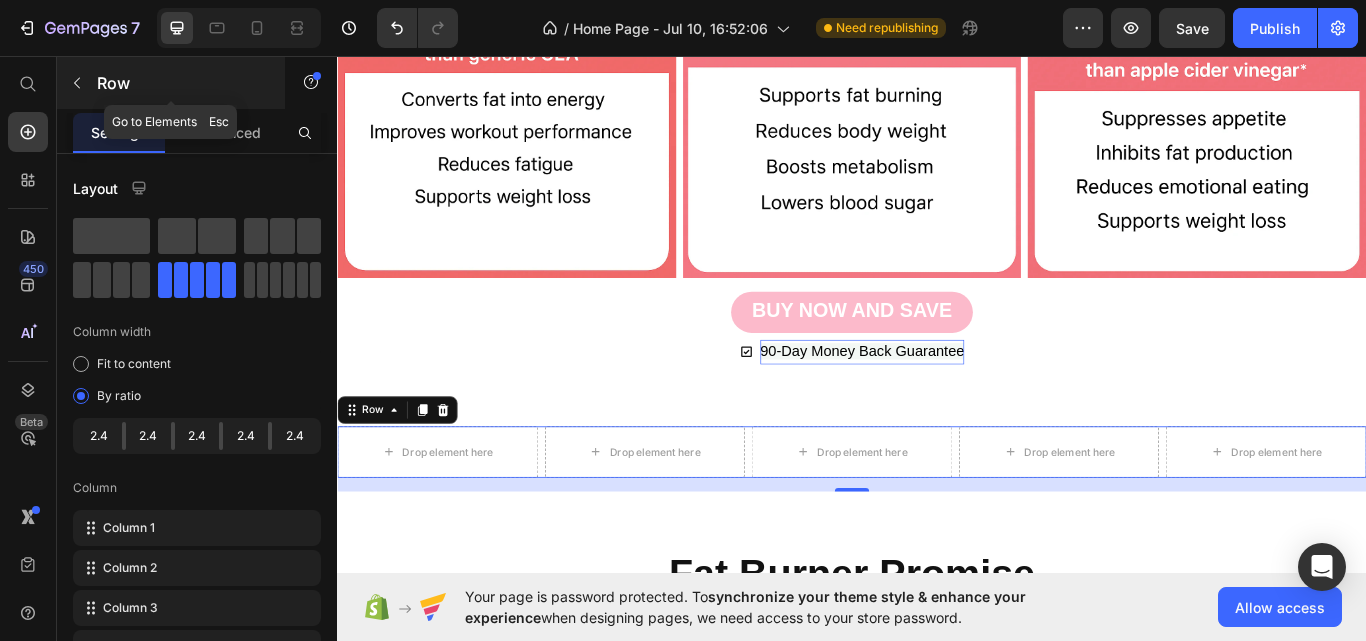 click at bounding box center (77, 83) 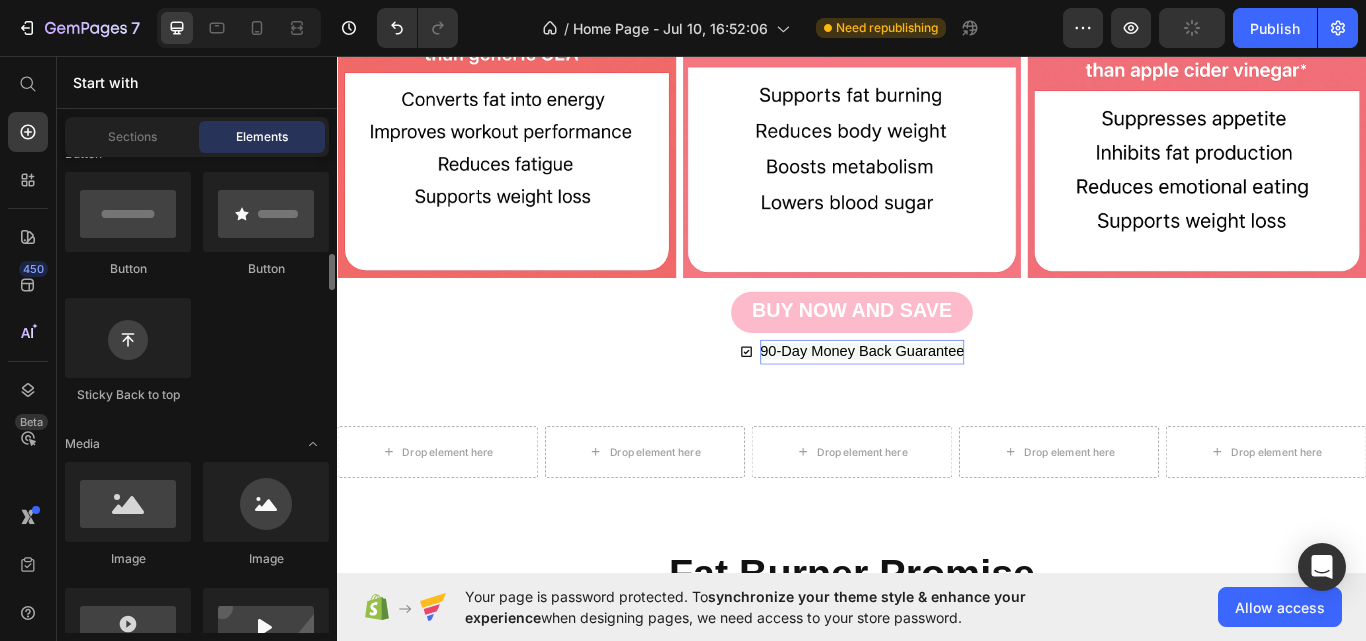 scroll, scrollTop: 552, scrollLeft: 0, axis: vertical 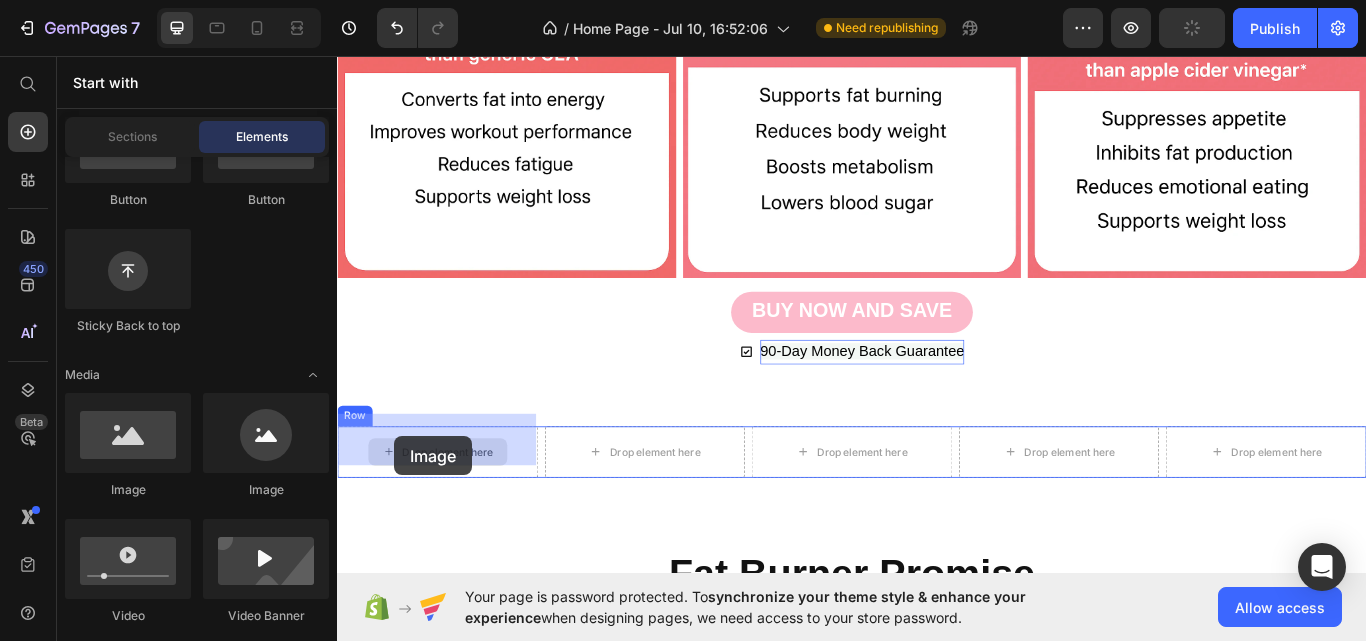 drag, startPoint x: 573, startPoint y: 501, endPoint x: 390, endPoint y: 503, distance: 183.01093 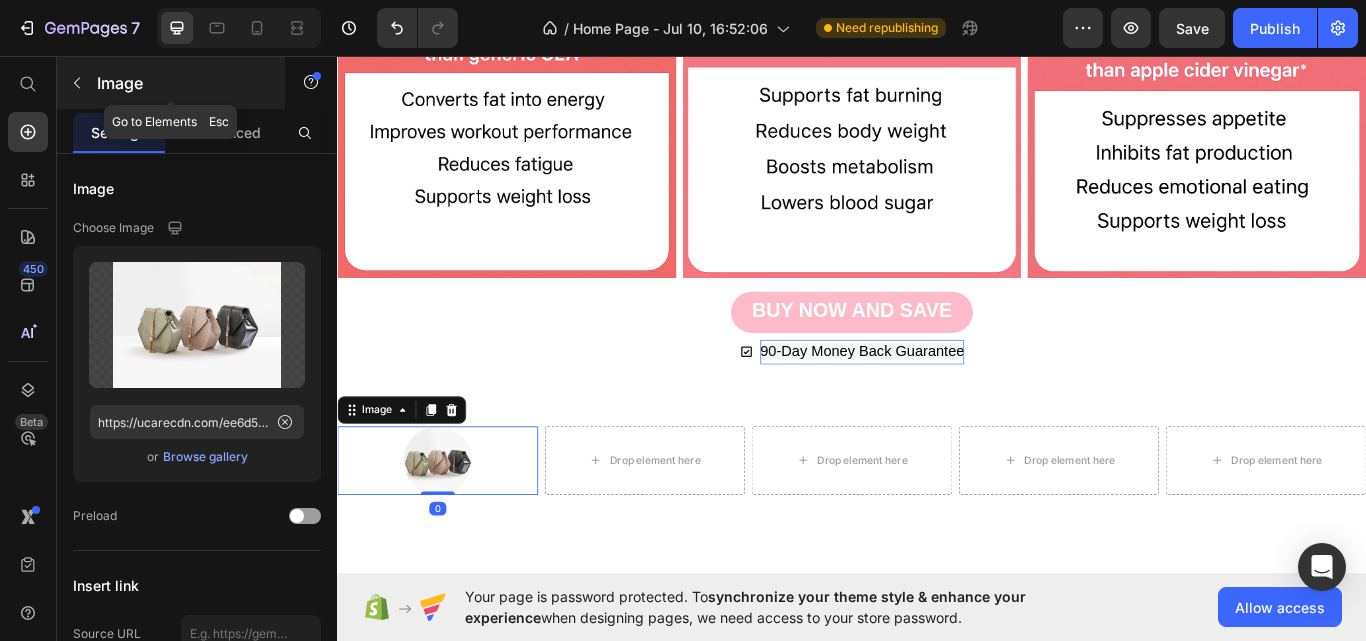 click 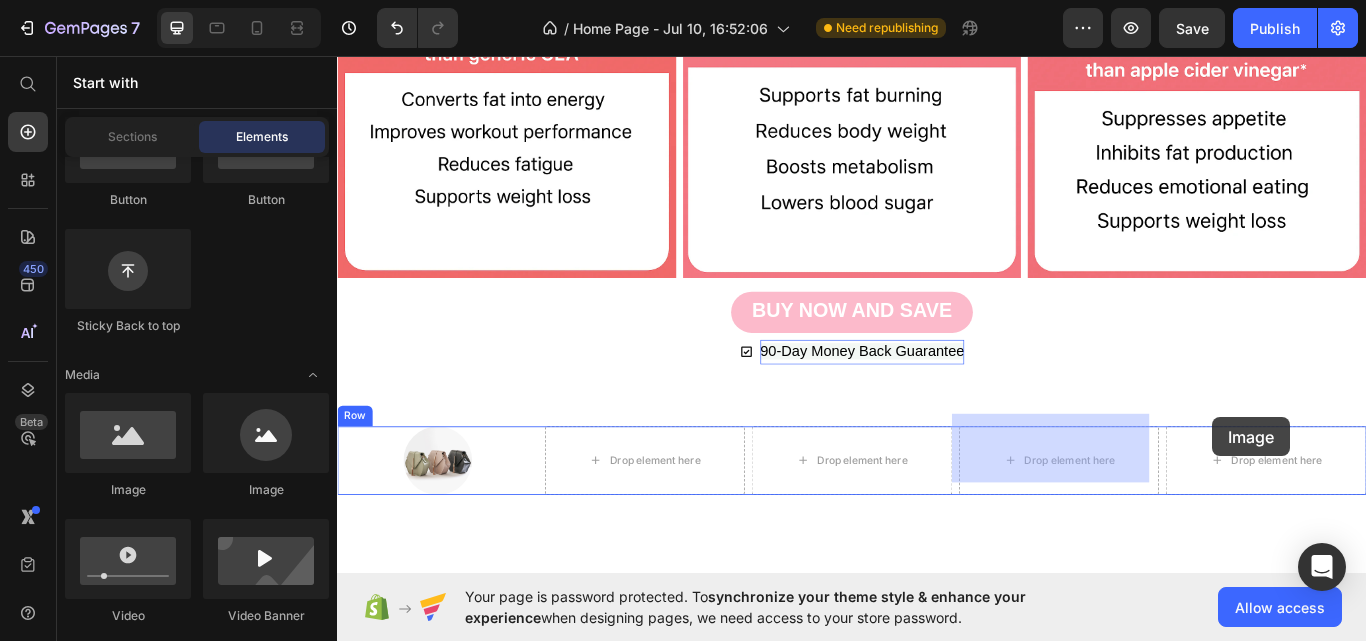 drag, startPoint x: 600, startPoint y: 490, endPoint x: 1370, endPoint y: 477, distance: 770.10974 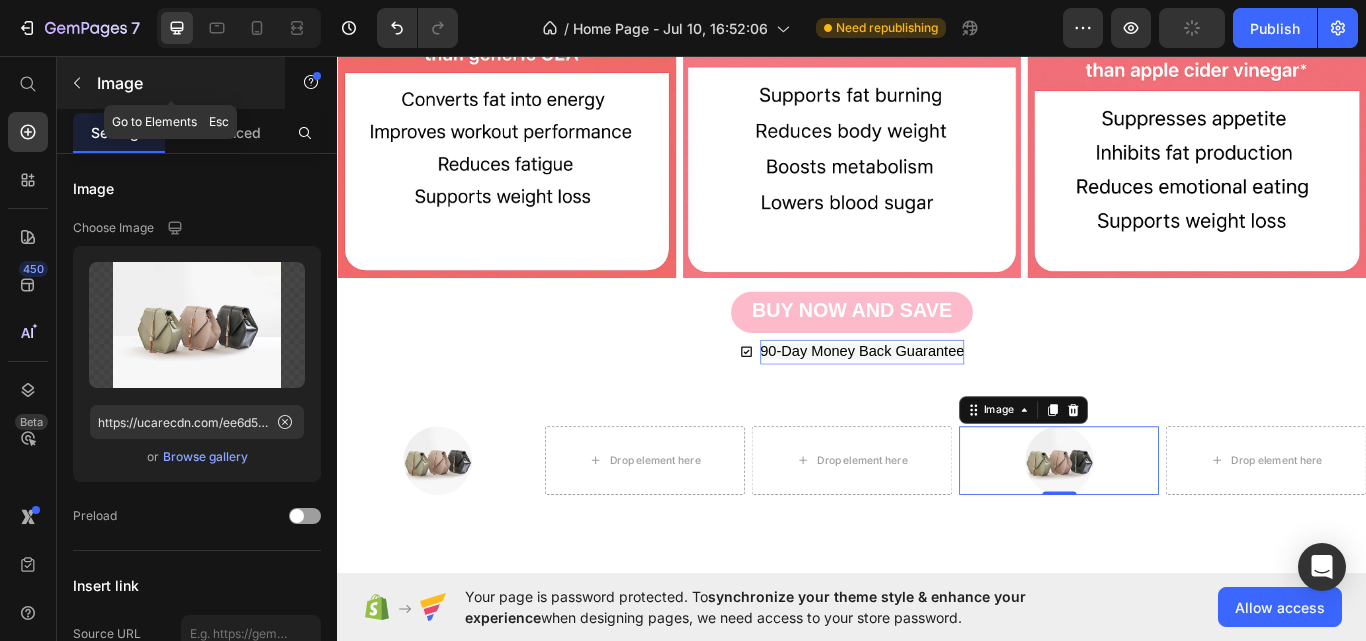 click 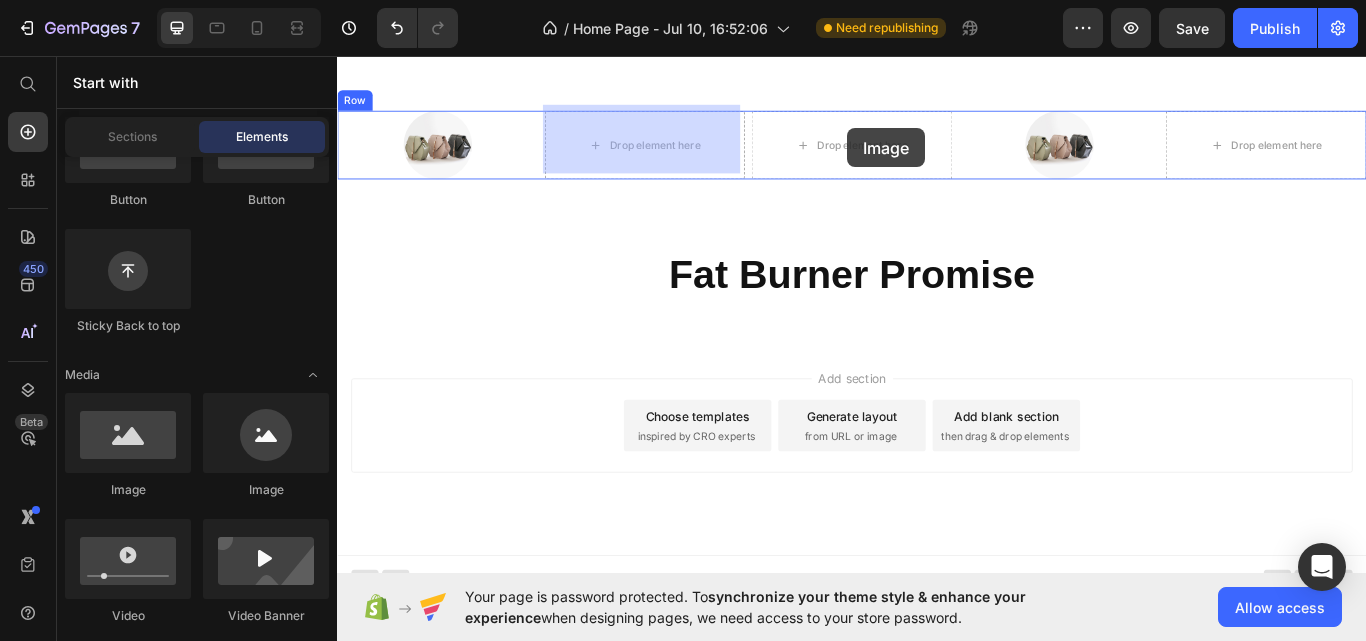 scroll, scrollTop: 6572, scrollLeft: 0, axis: vertical 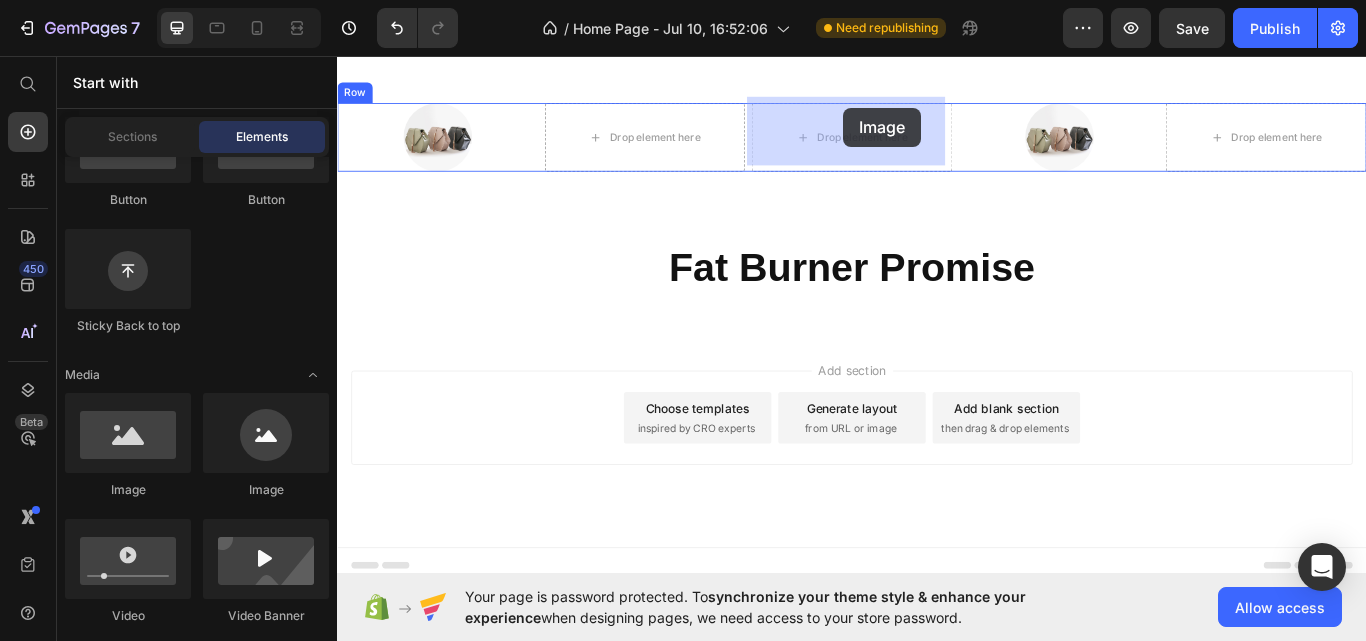 drag, startPoint x: 262, startPoint y: 444, endPoint x: 838, endPoint y: 54, distance: 695.61194 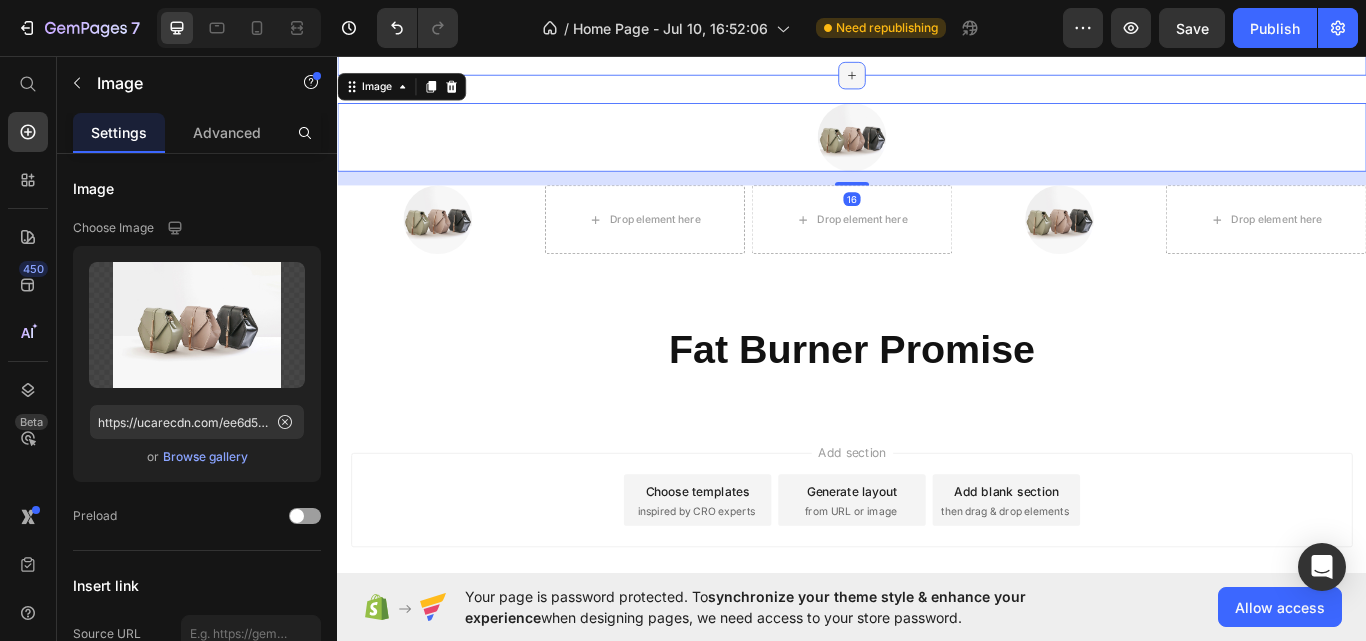 scroll, scrollTop: 6554, scrollLeft: 0, axis: vertical 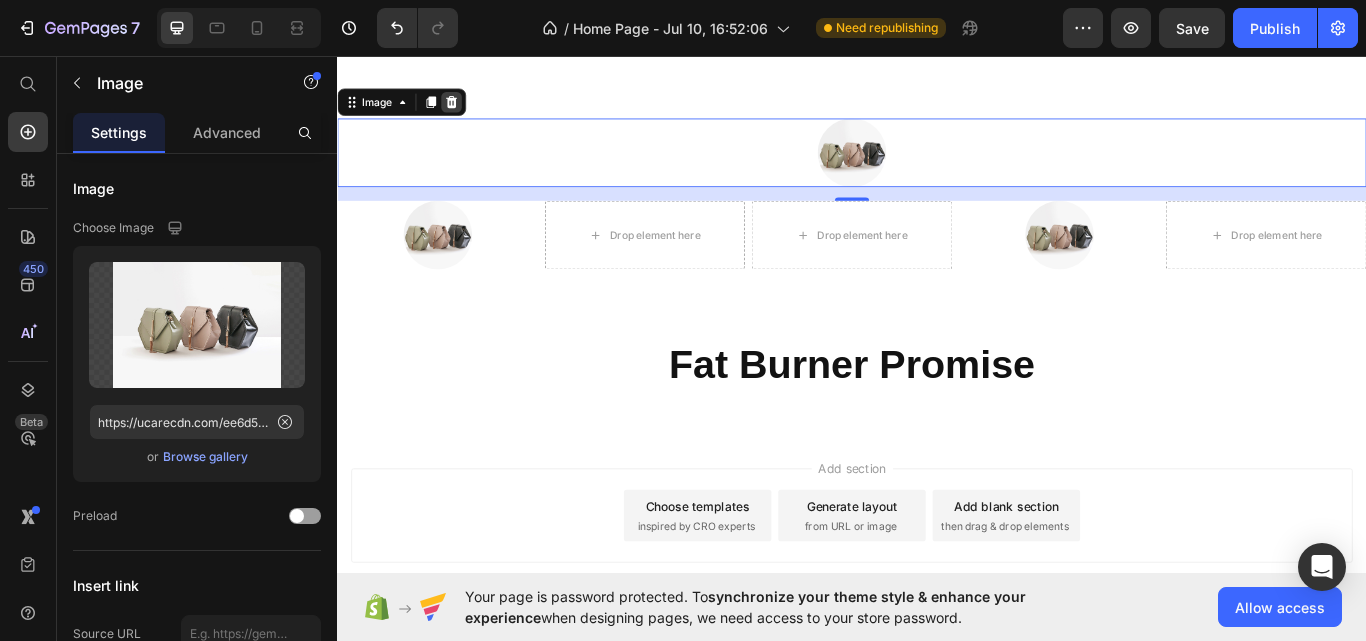 click at bounding box center (470, 111) 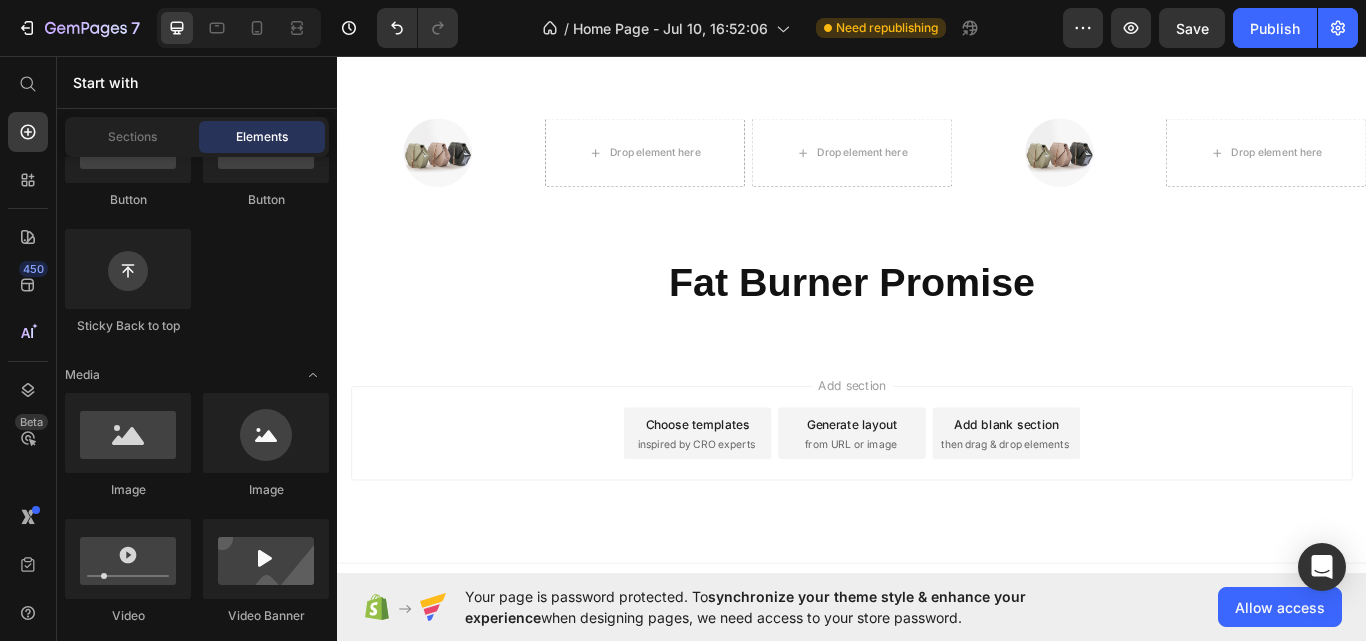 click on "Button
Button
Sticky Back to top" 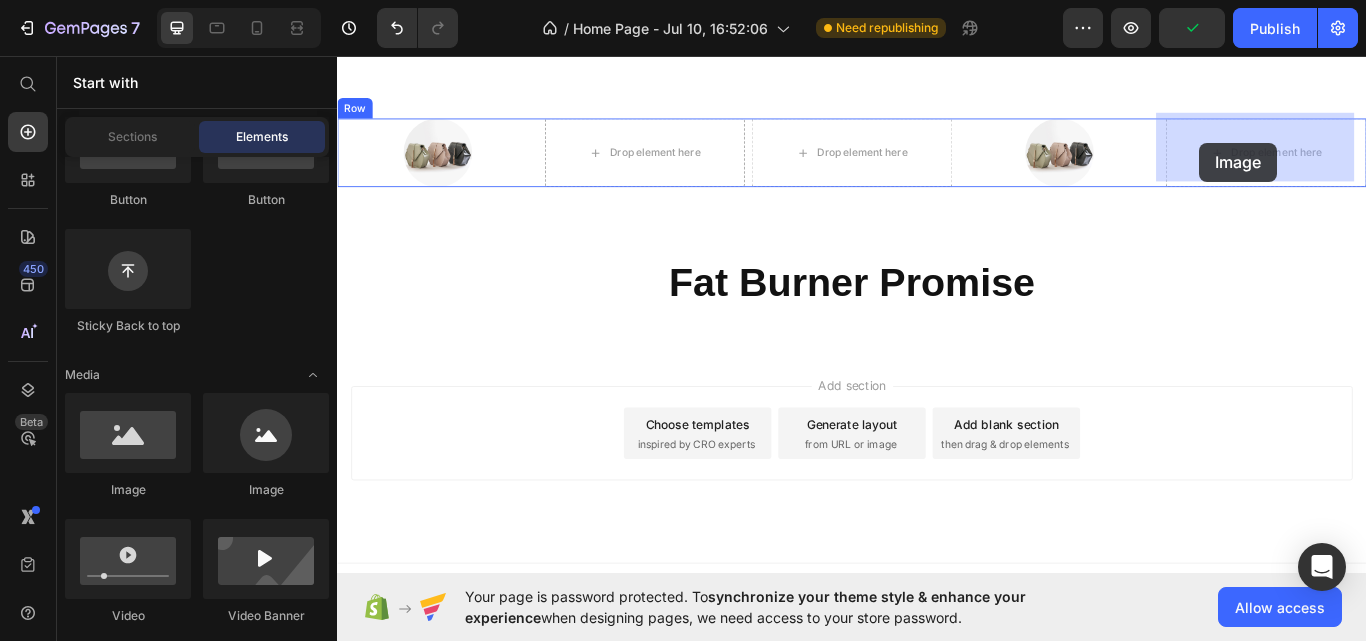 drag, startPoint x: 616, startPoint y: 489, endPoint x: 1342, endPoint y: 158, distance: 797.8954 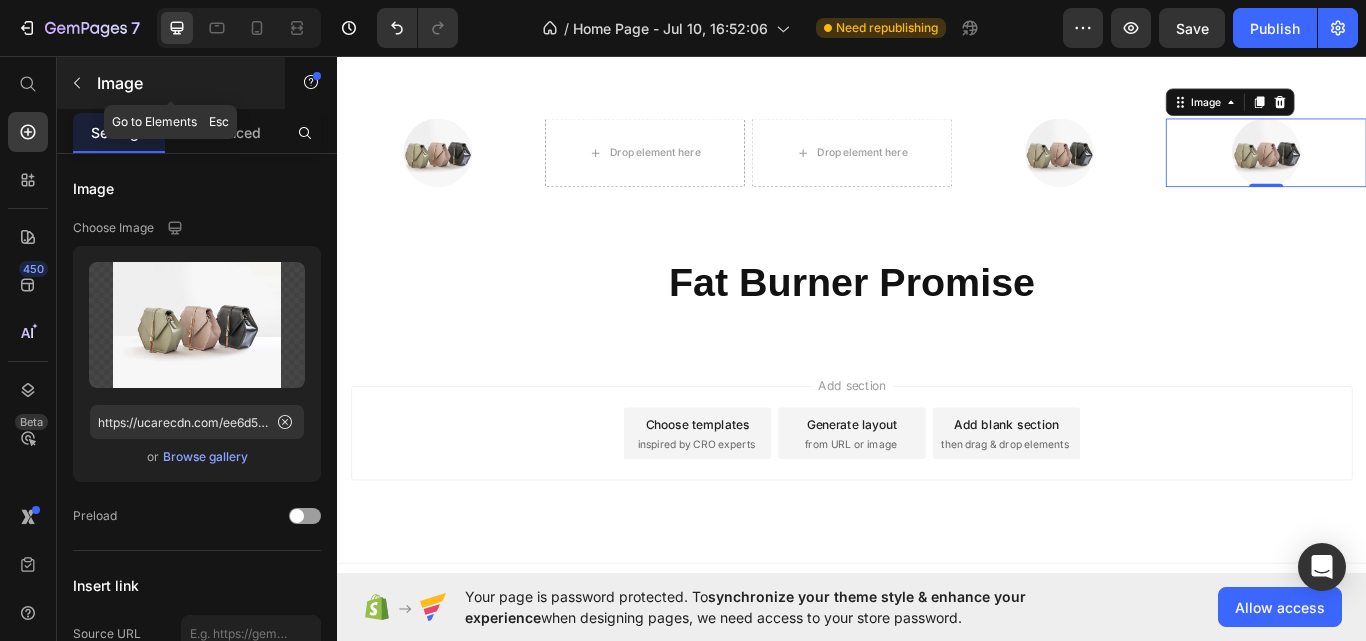 click at bounding box center [77, 83] 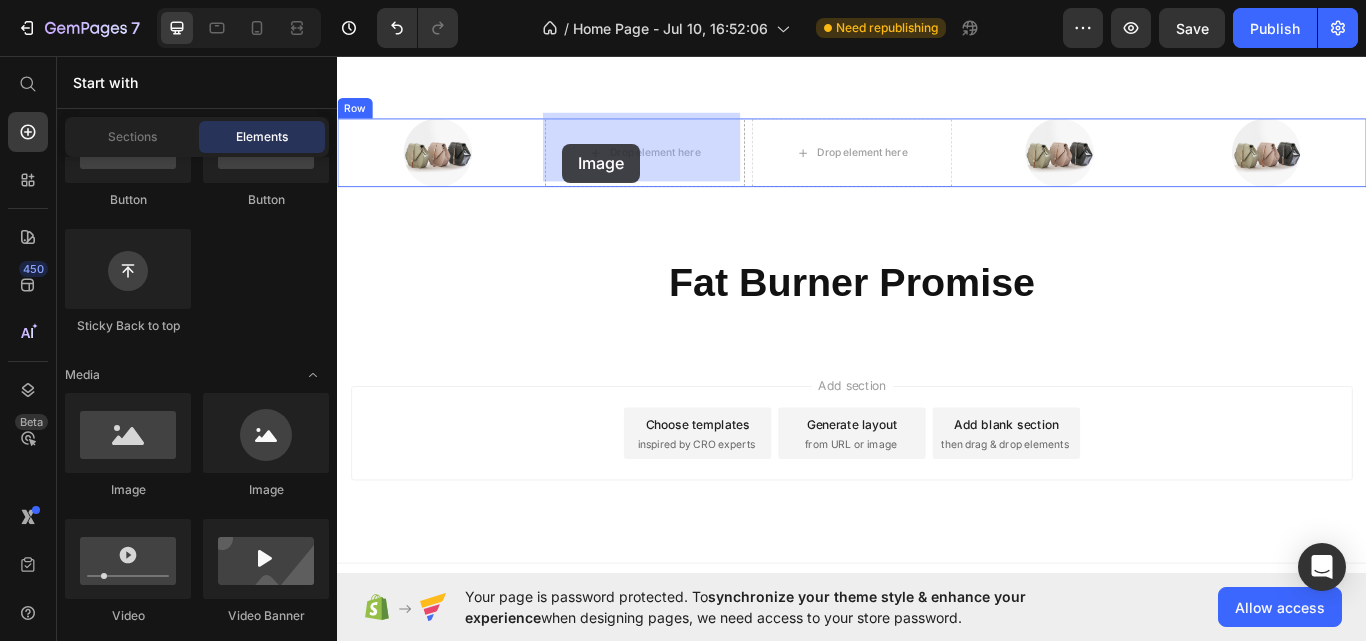 drag, startPoint x: 601, startPoint y: 492, endPoint x: 599, endPoint y: 159, distance: 333.006 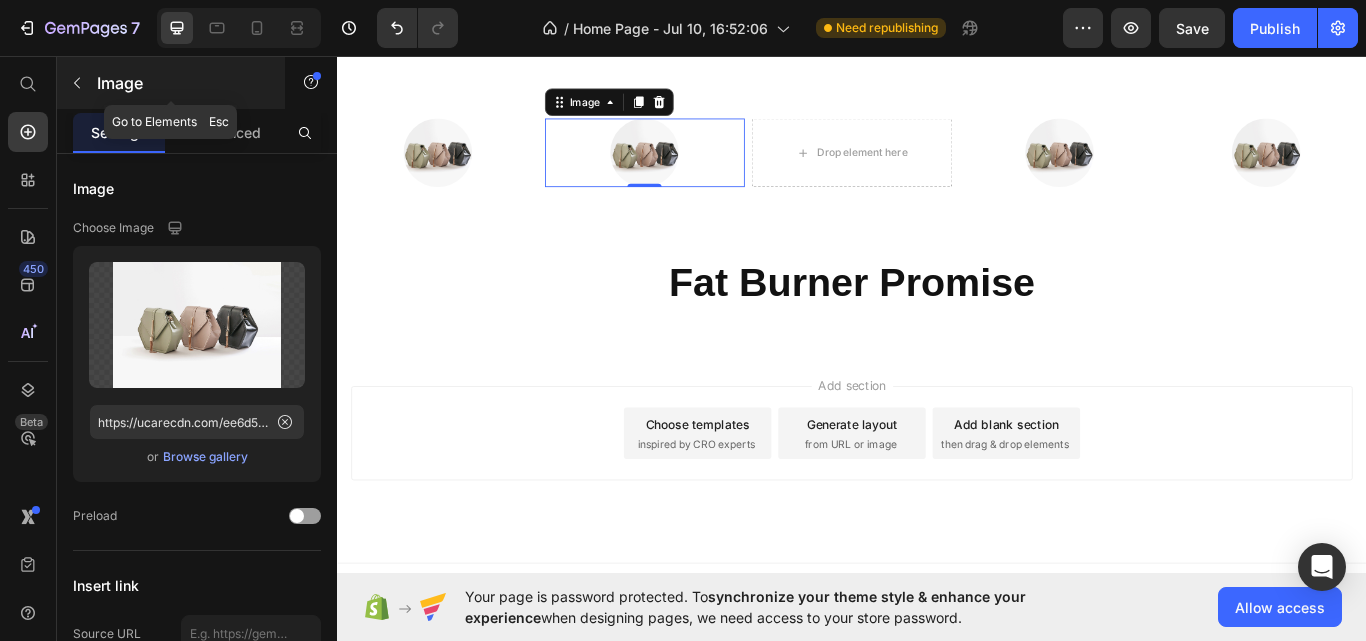 click at bounding box center [77, 83] 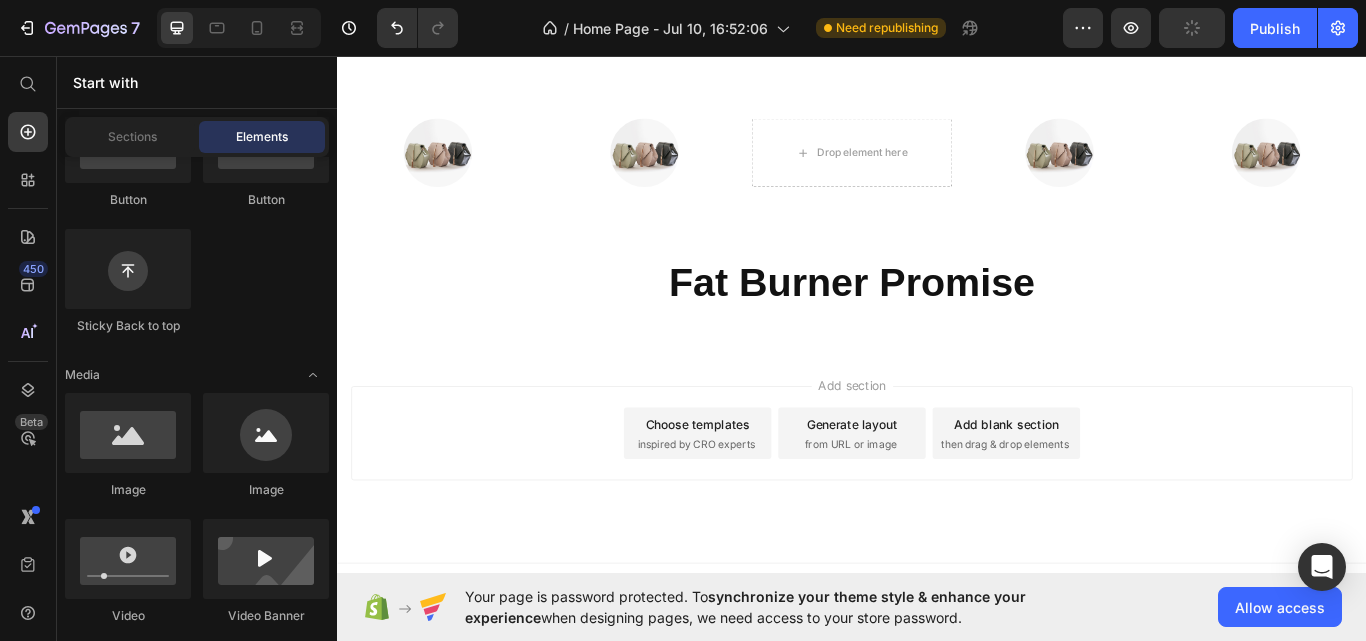 drag, startPoint x: 580, startPoint y: 514, endPoint x: 811, endPoint y: 173, distance: 411.8762 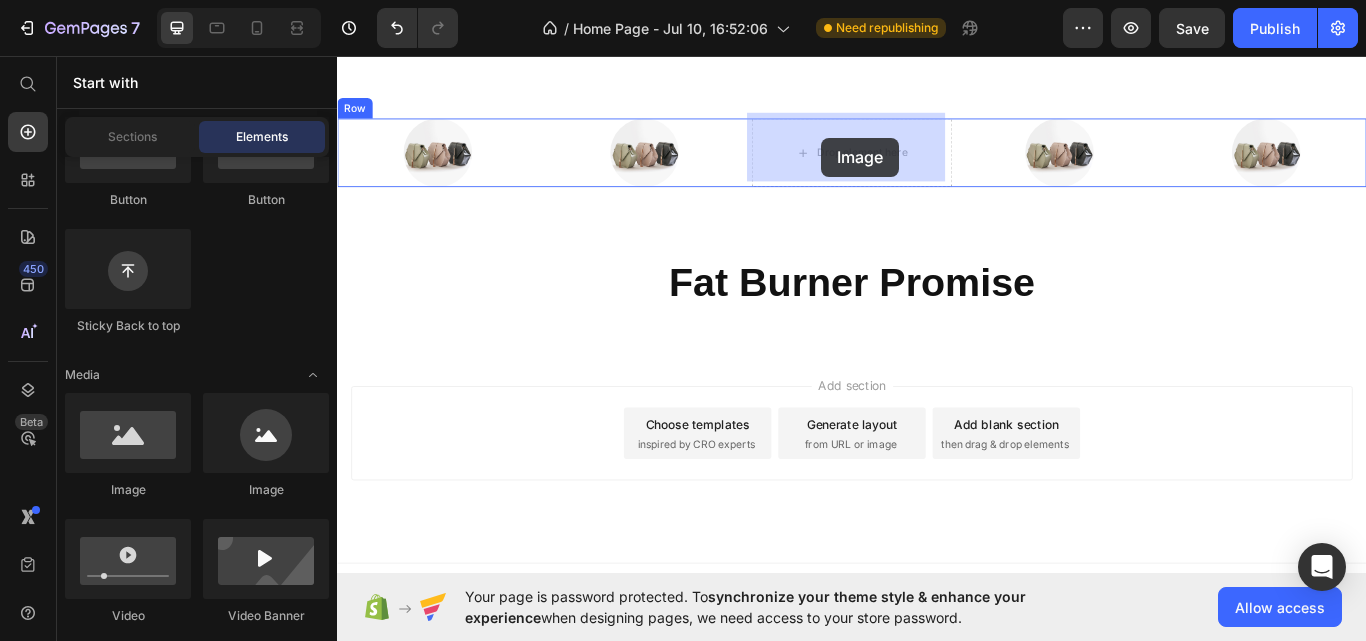 drag, startPoint x: 593, startPoint y: 518, endPoint x: 901, endPoint y: 152, distance: 478.35135 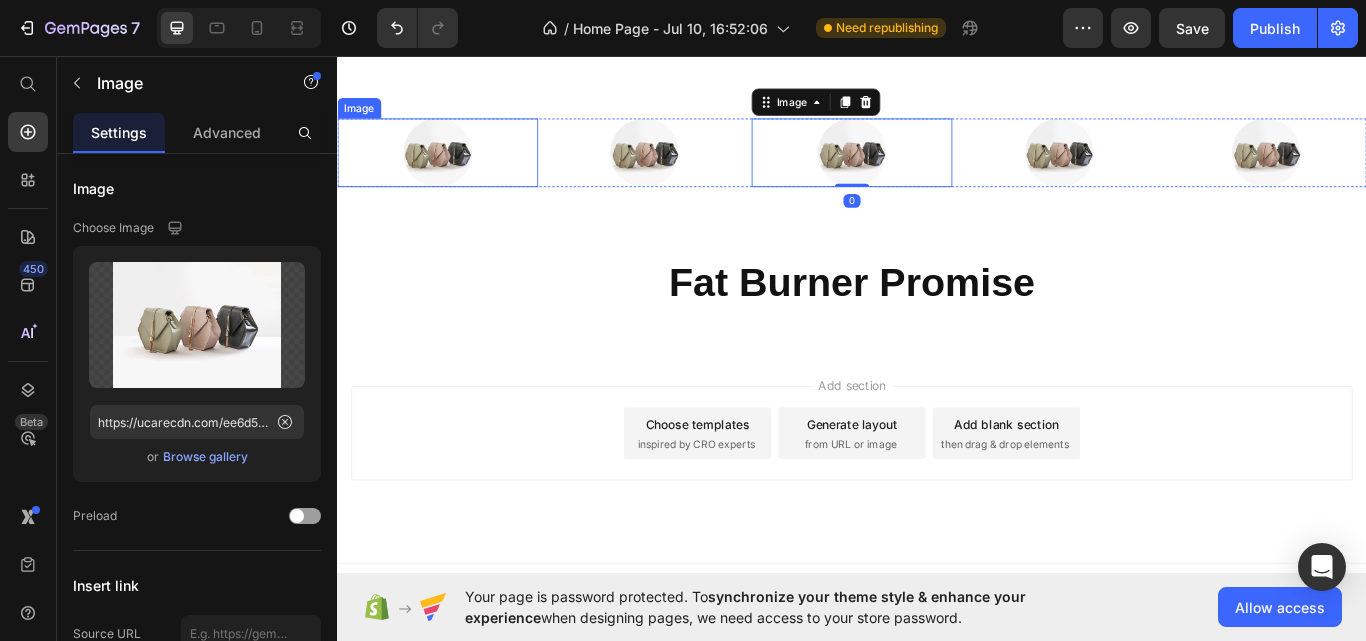 click at bounding box center [454, 170] 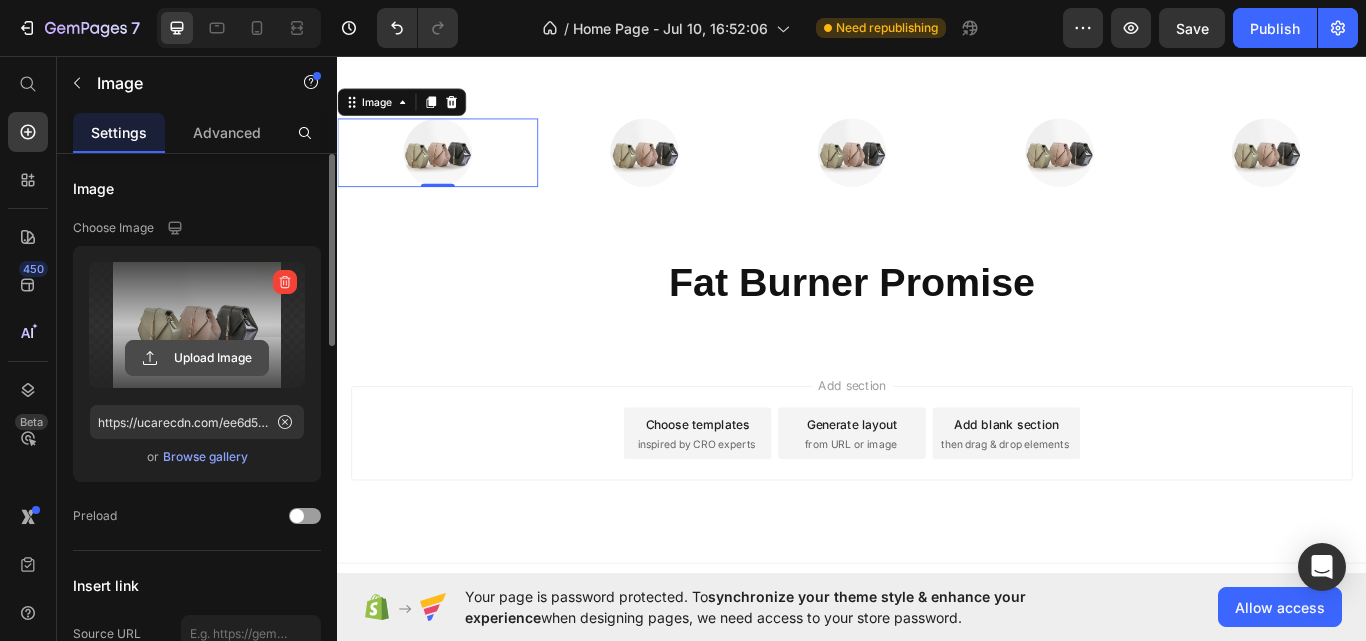 click 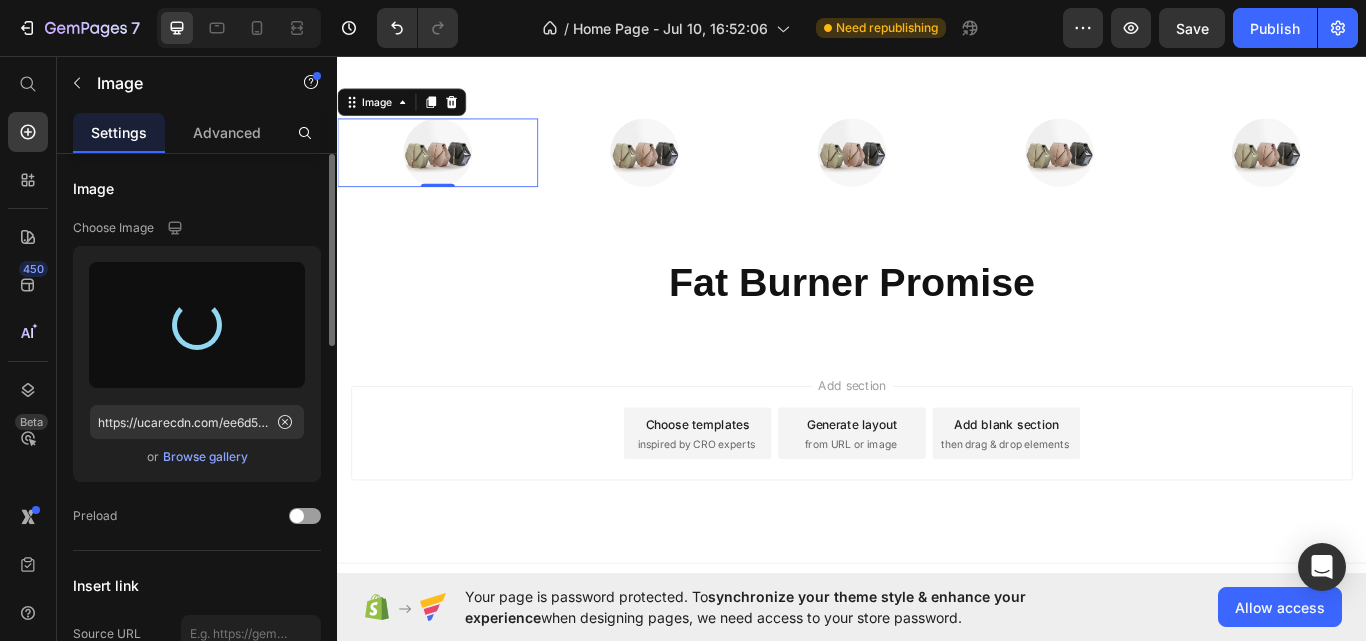type on "https://cdn.shopify.com/s/files/1/0697/0749/7654/files/gempages_574921124018651935-61b804c7-fc21-46f8-aaec-024ccaca13d0.webp" 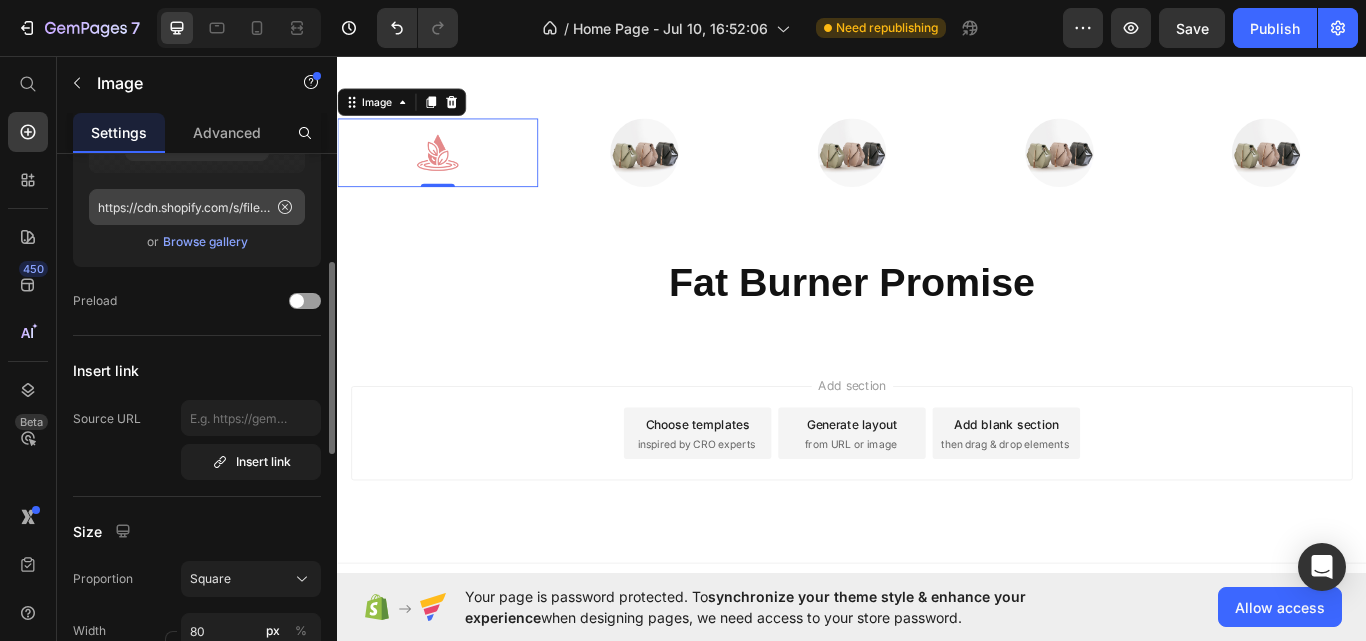 scroll, scrollTop: 314, scrollLeft: 0, axis: vertical 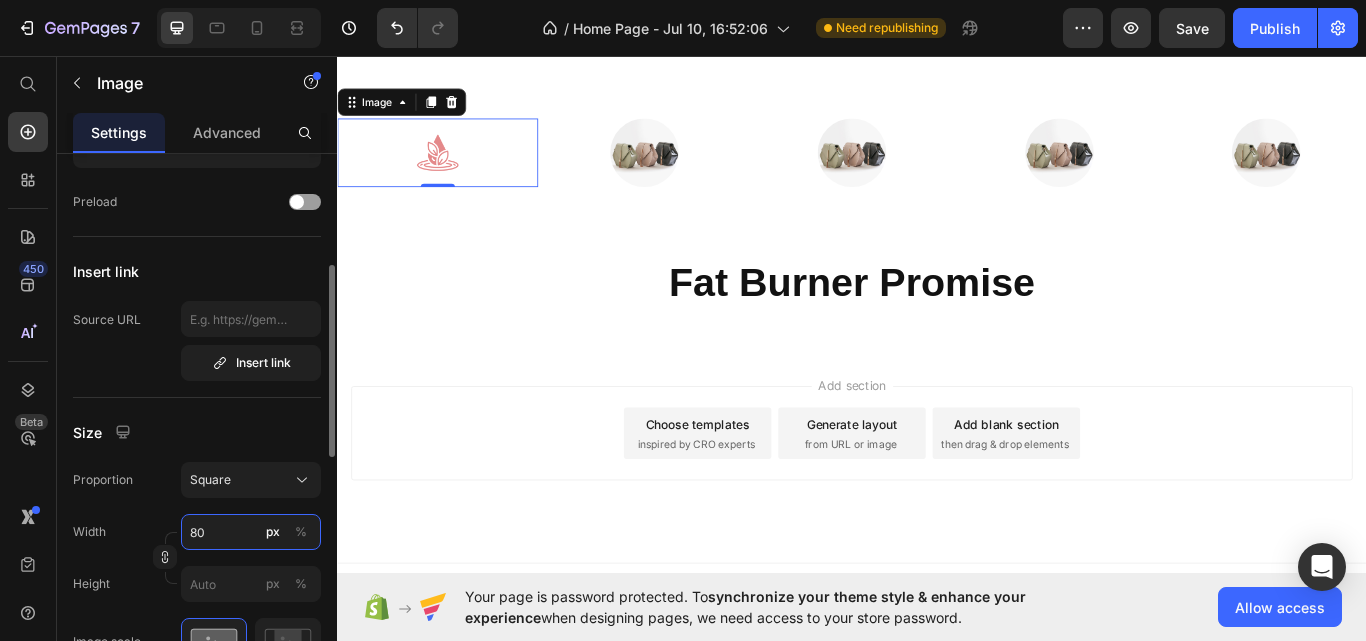click on "80" at bounding box center (251, 532) 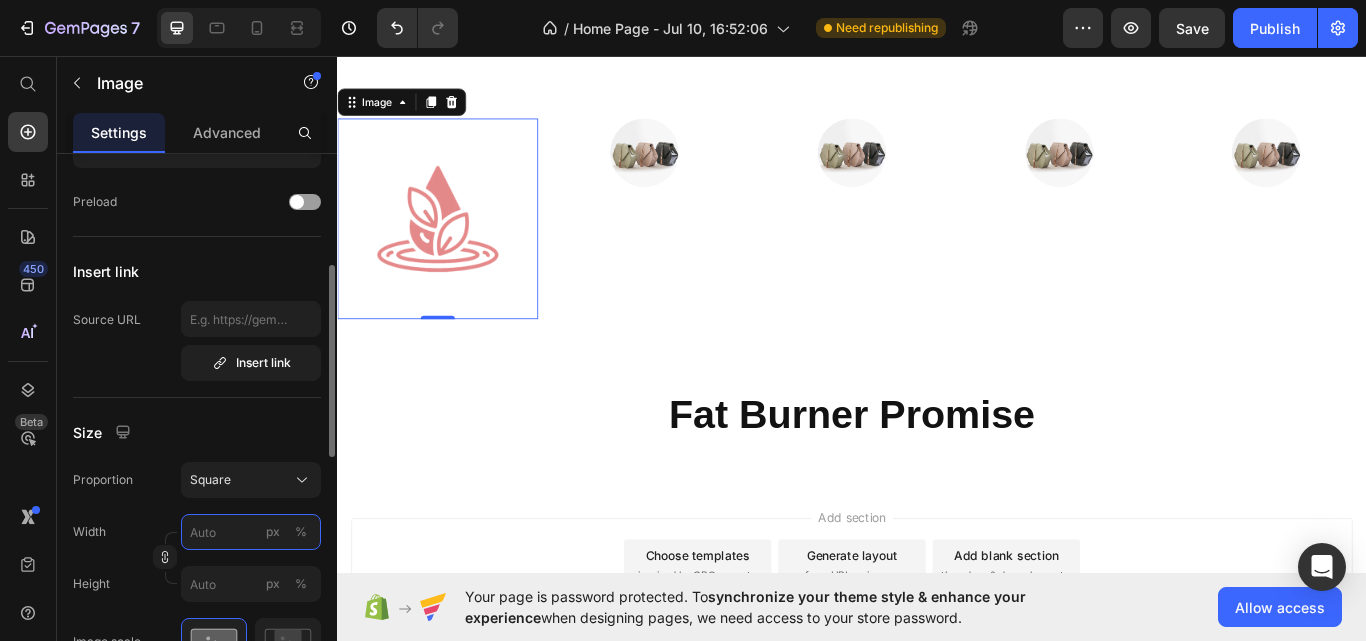 type on "7" 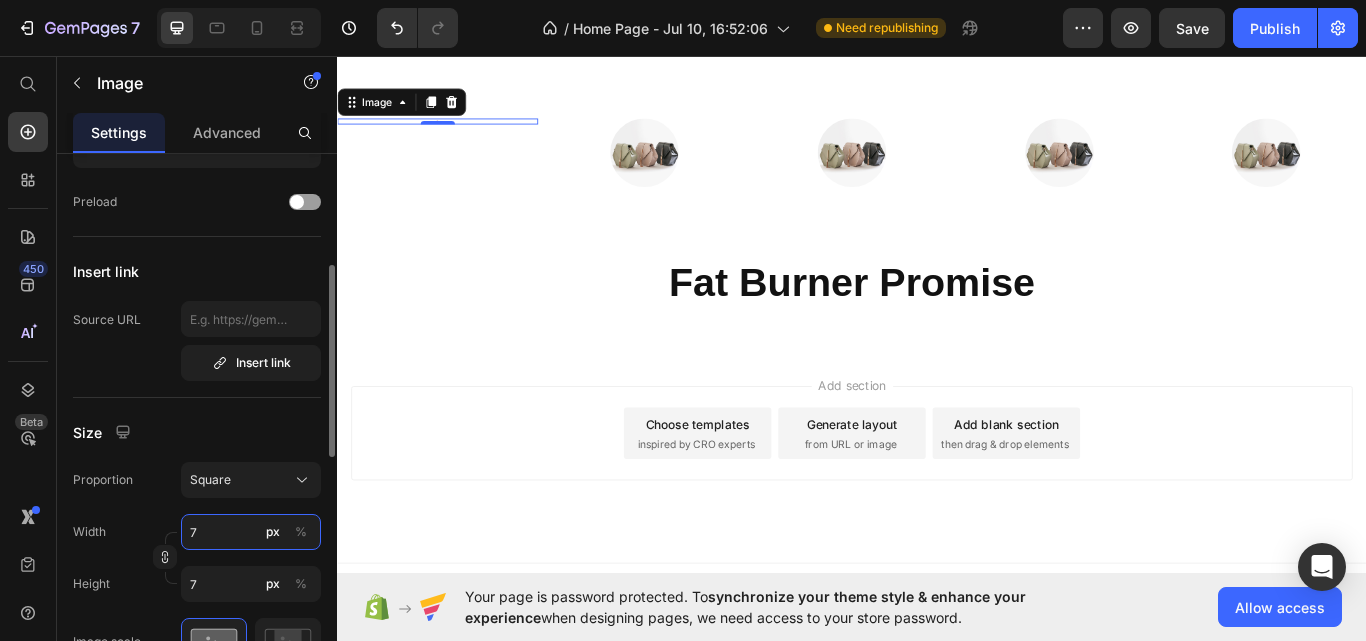 type on "70" 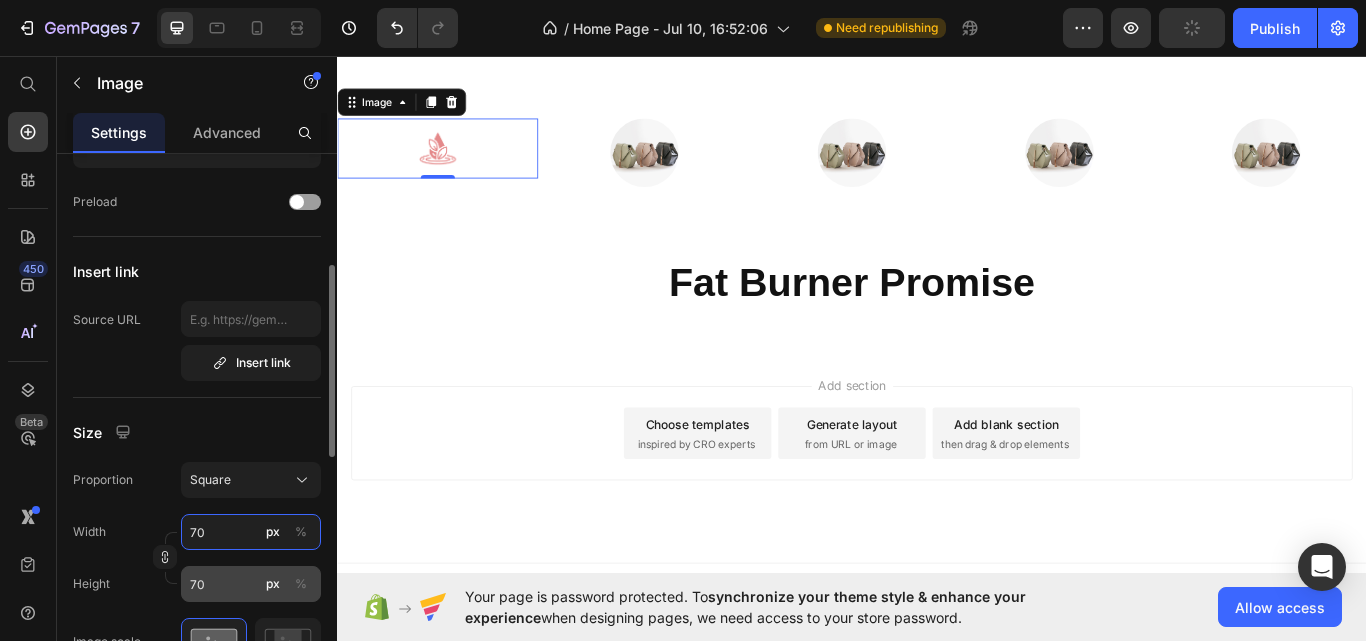 type on "70" 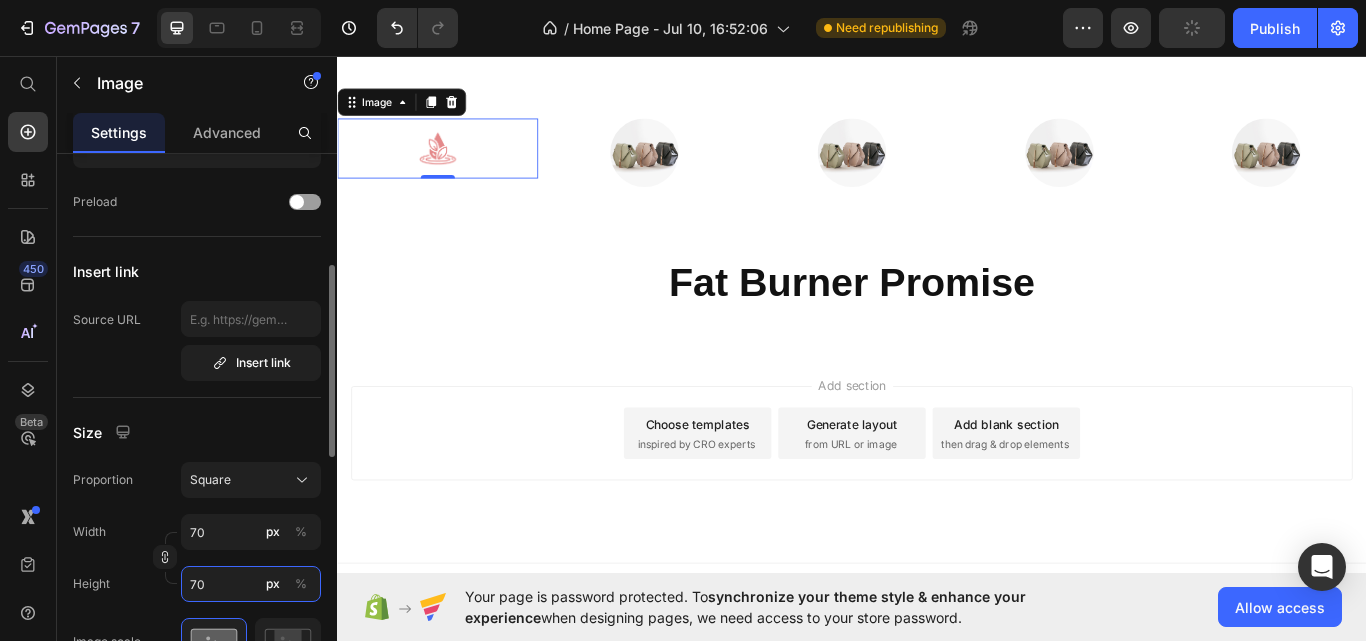 click on "70" at bounding box center (251, 584) 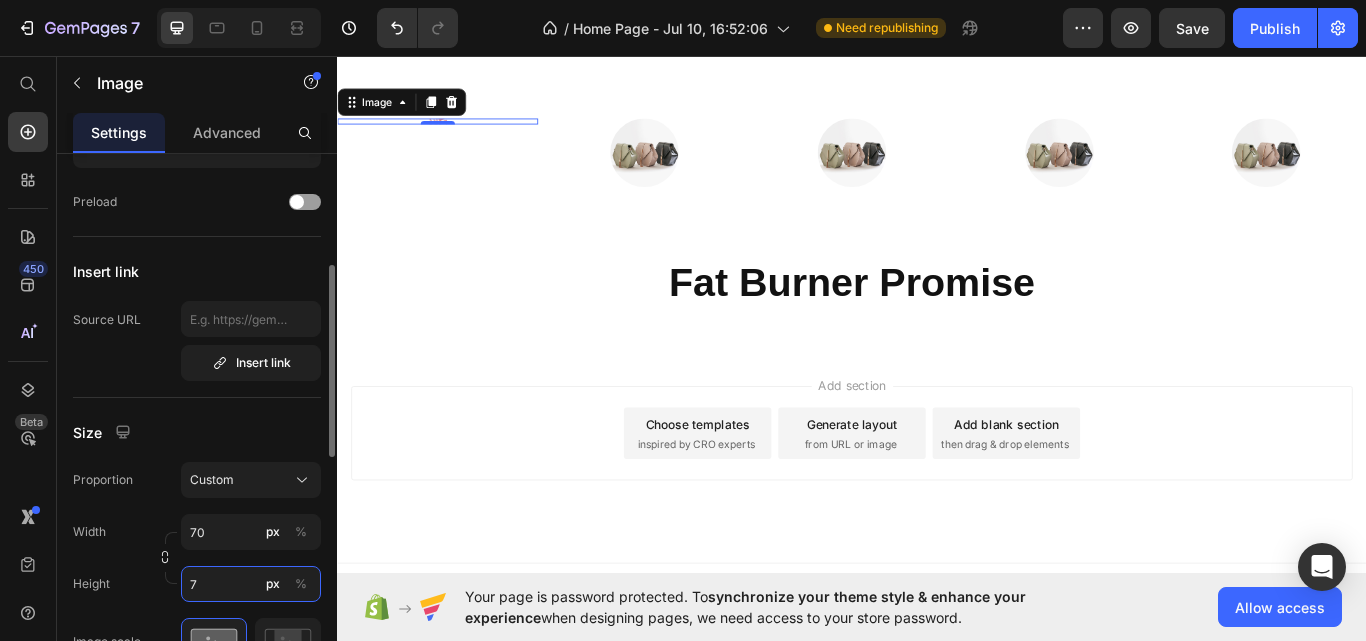 type on "70" 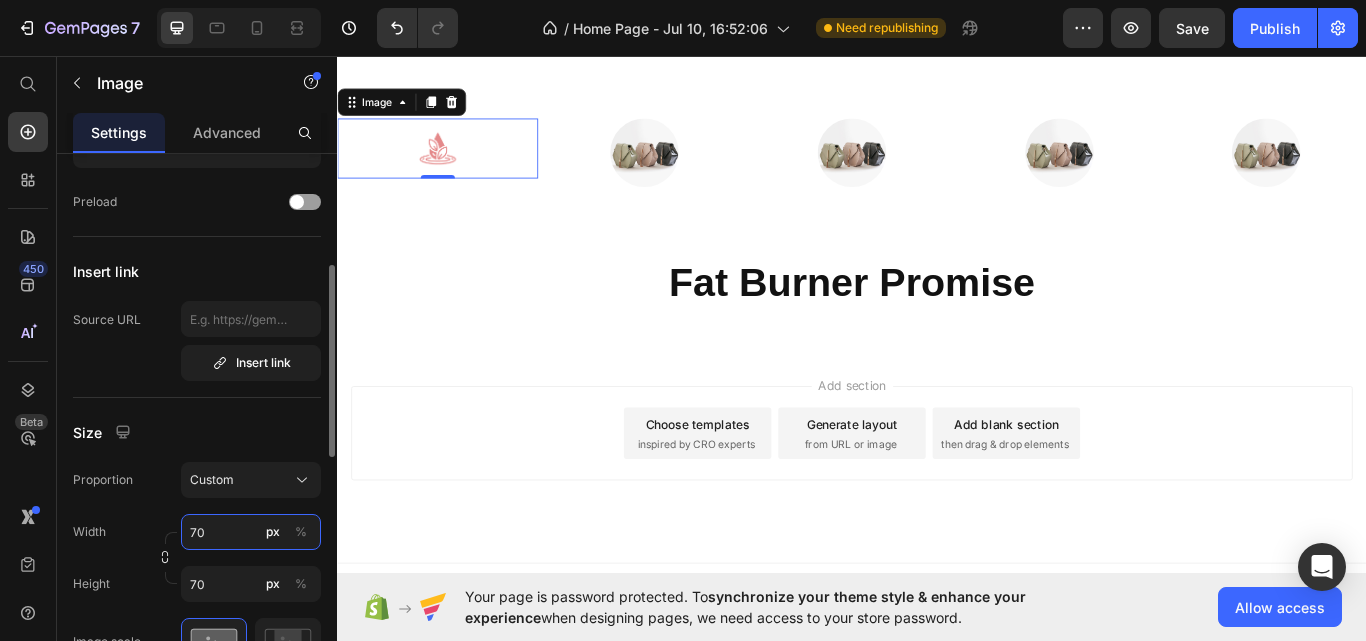 click on "70" at bounding box center (251, 532) 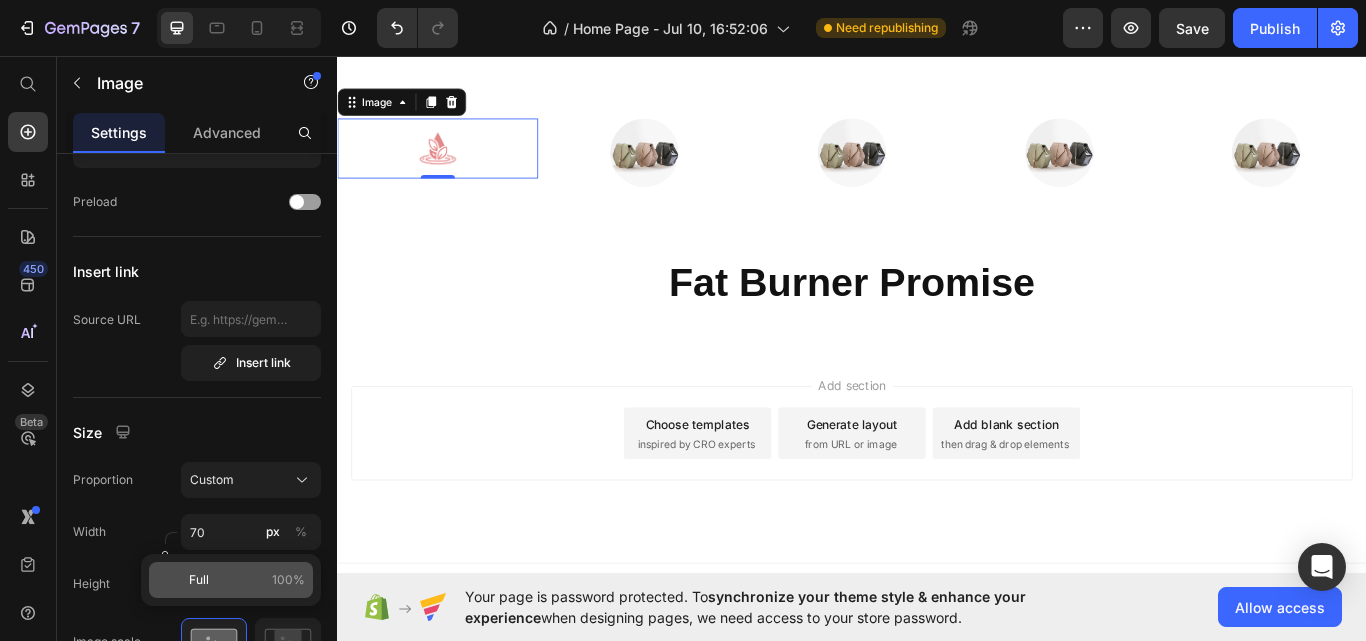click on "Full" at bounding box center (199, 580) 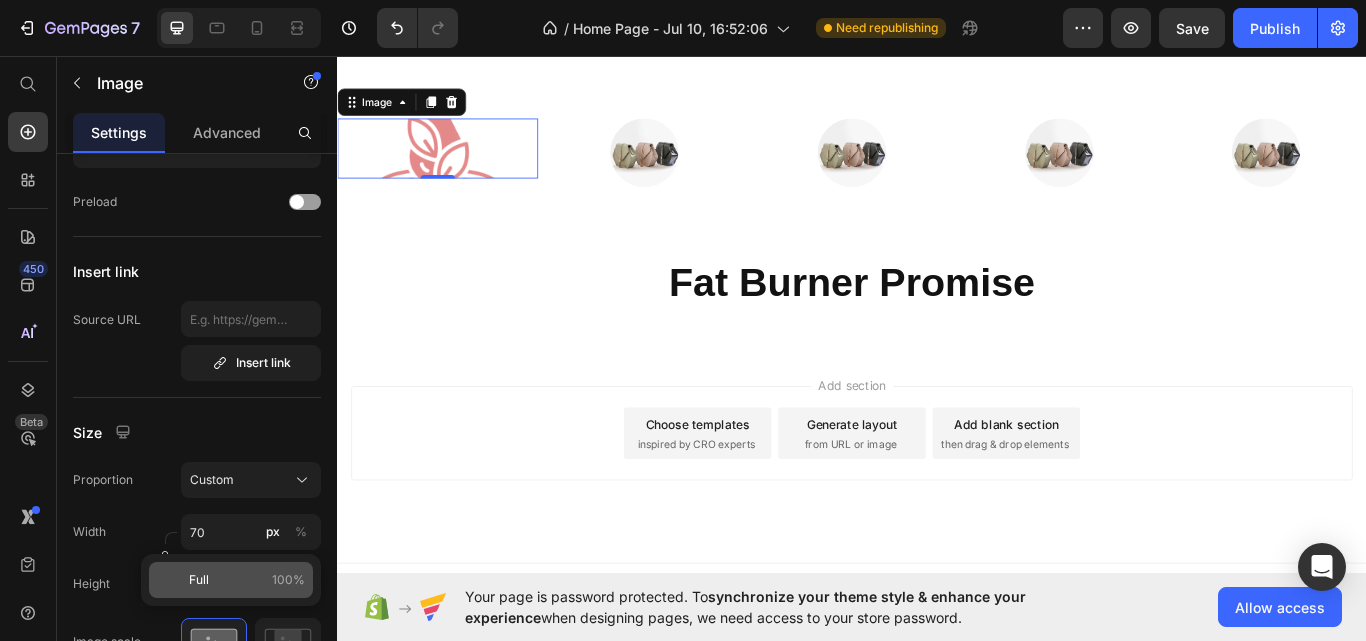 type on "100" 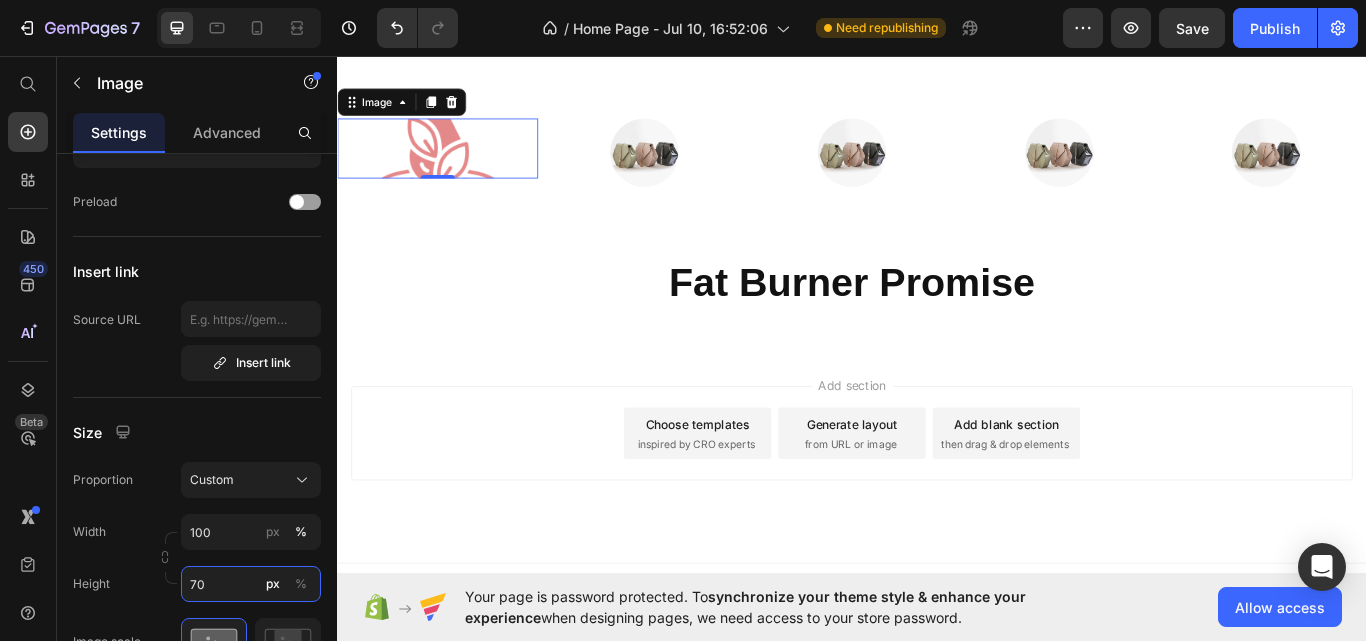 click on "70" at bounding box center (251, 584) 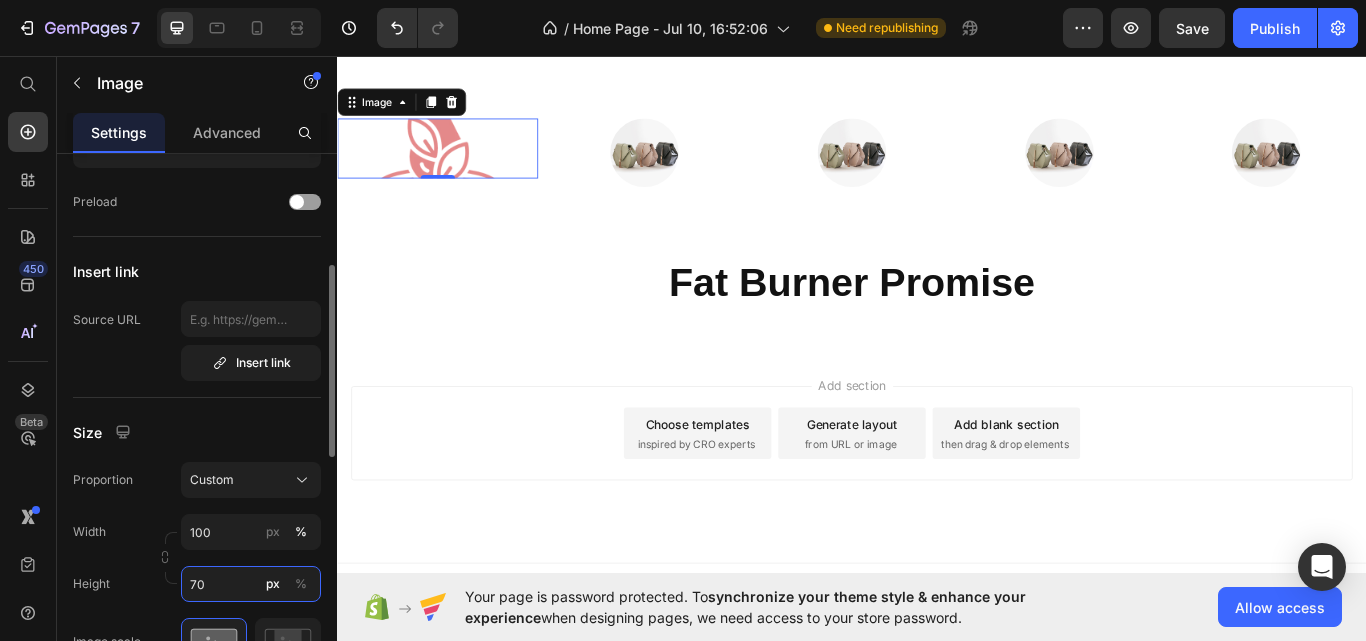 click on "70" at bounding box center [251, 584] 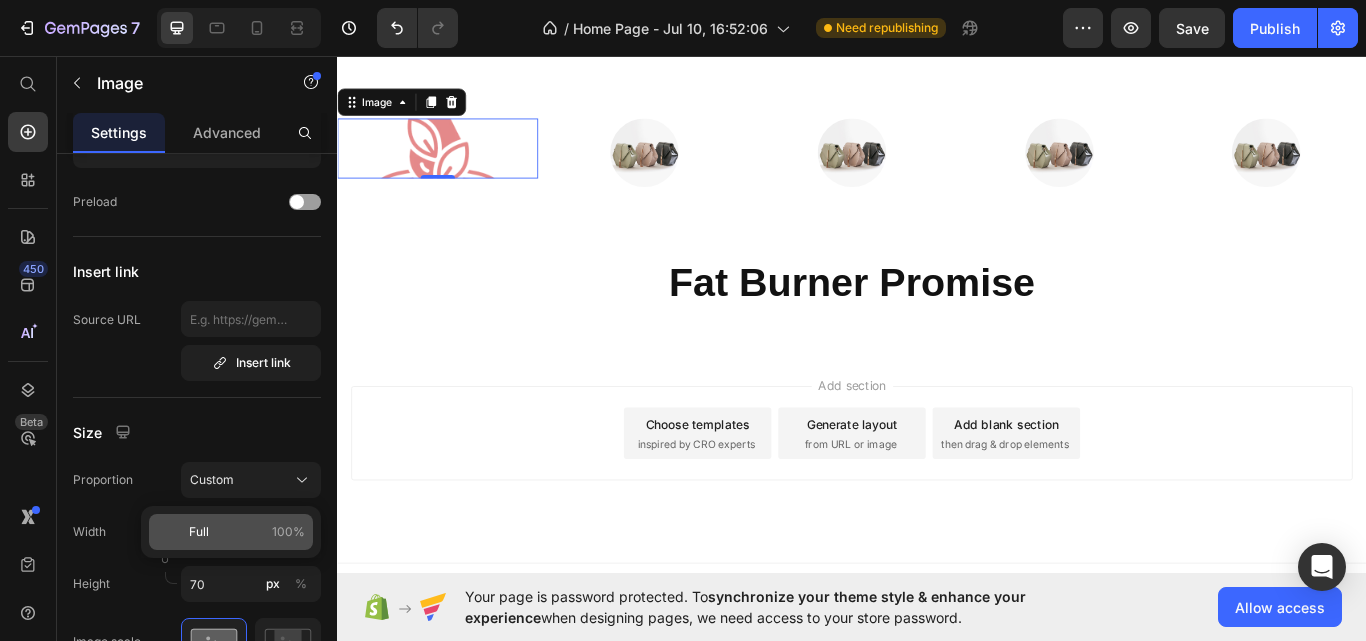 click on "Full 100%" 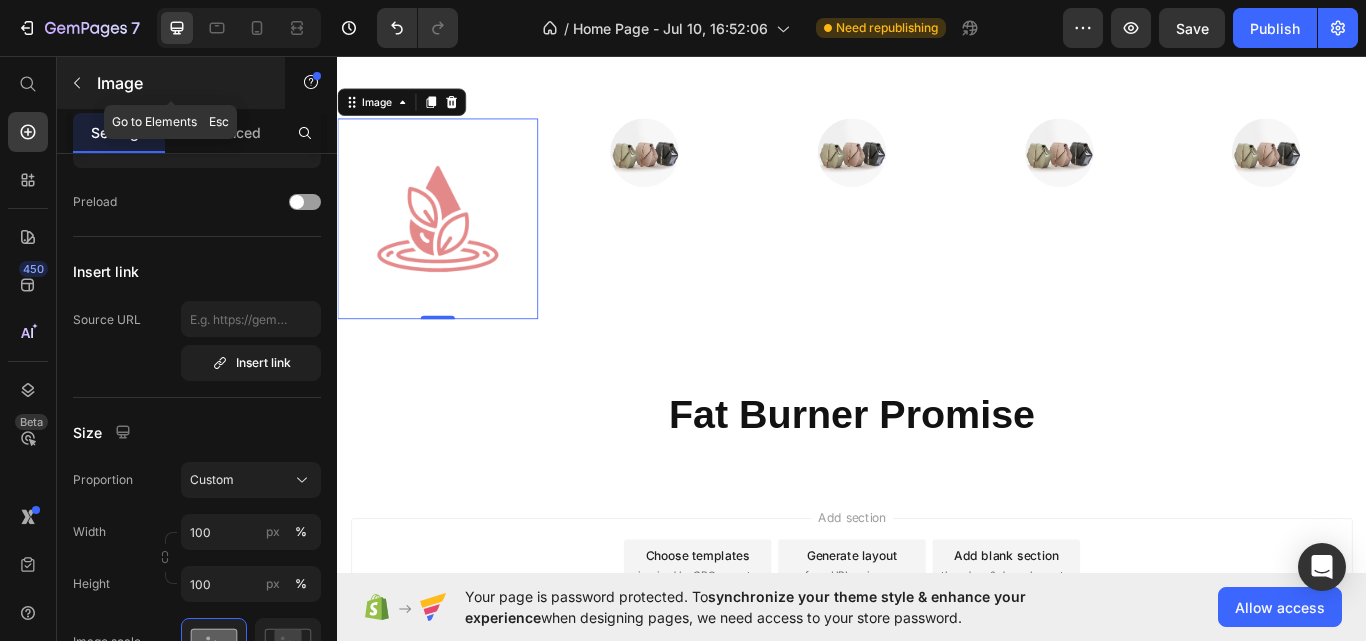 click at bounding box center [77, 83] 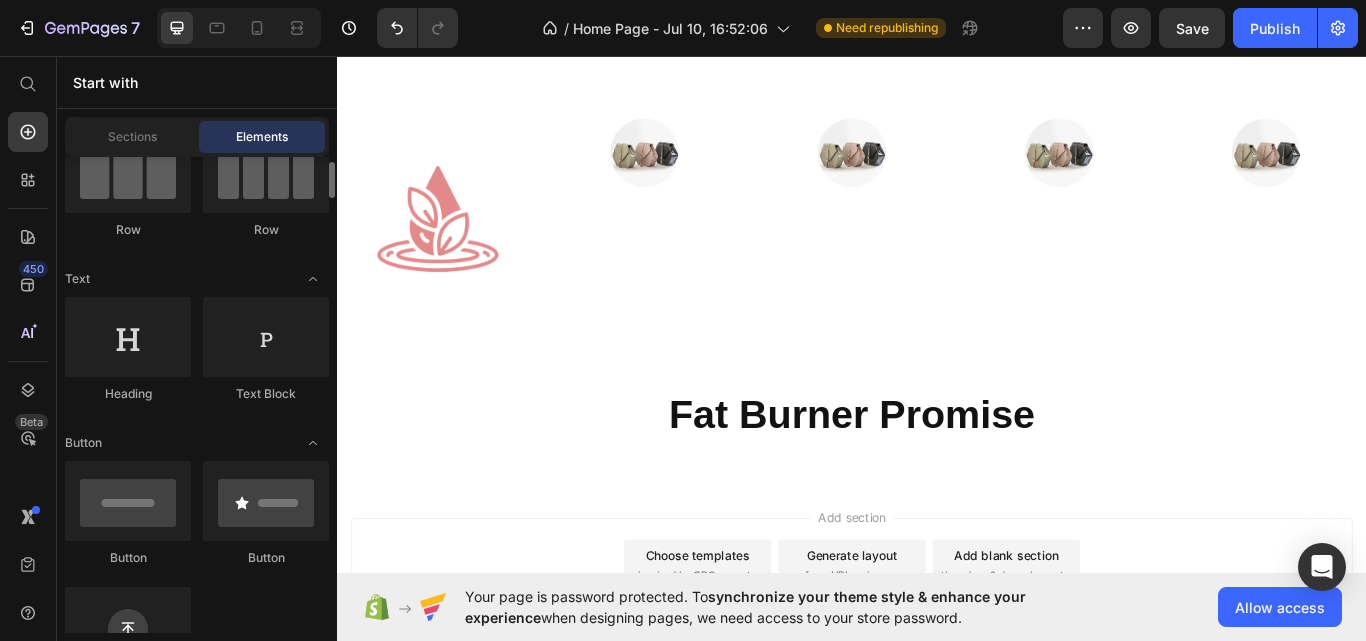 scroll, scrollTop: 184, scrollLeft: 0, axis: vertical 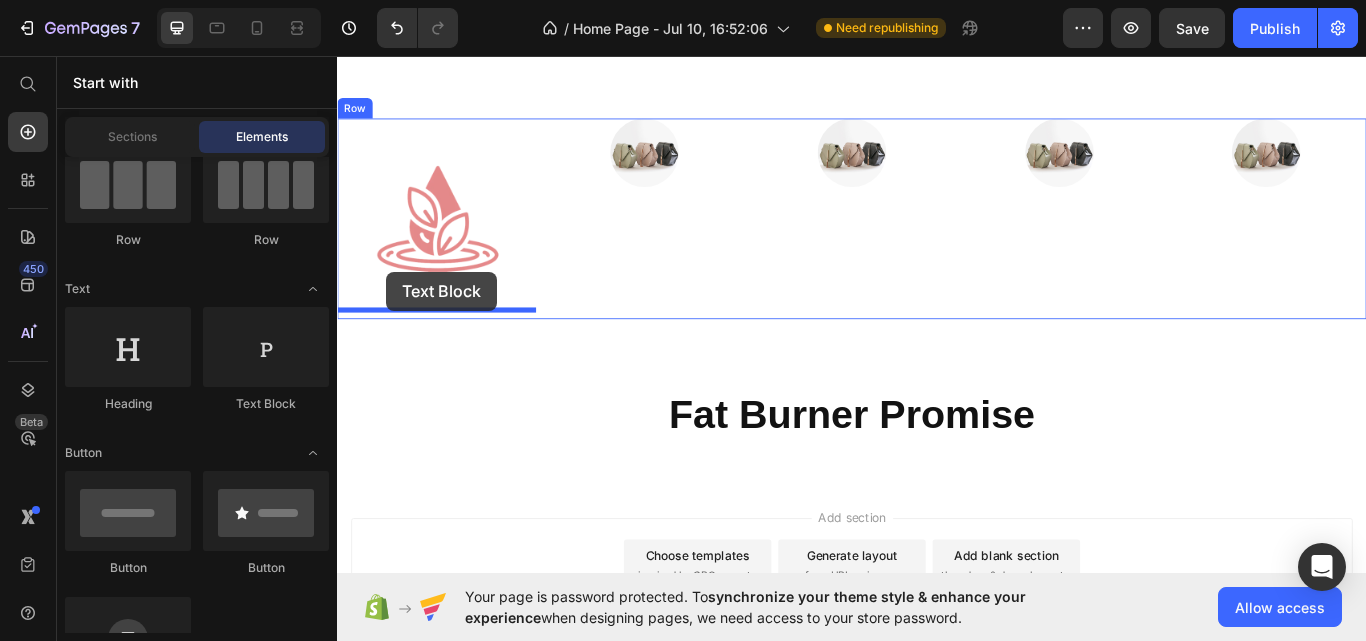 drag, startPoint x: 592, startPoint y: 394, endPoint x: 394, endPoint y: 308, distance: 215.87033 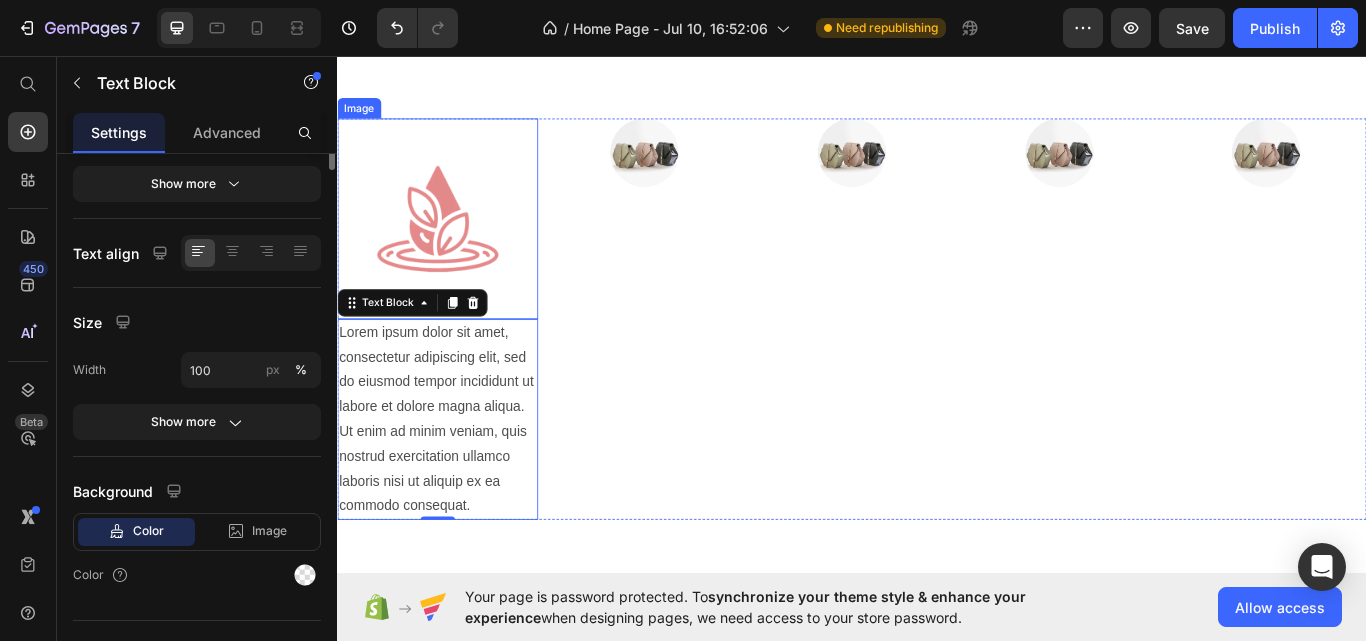 scroll, scrollTop: 0, scrollLeft: 0, axis: both 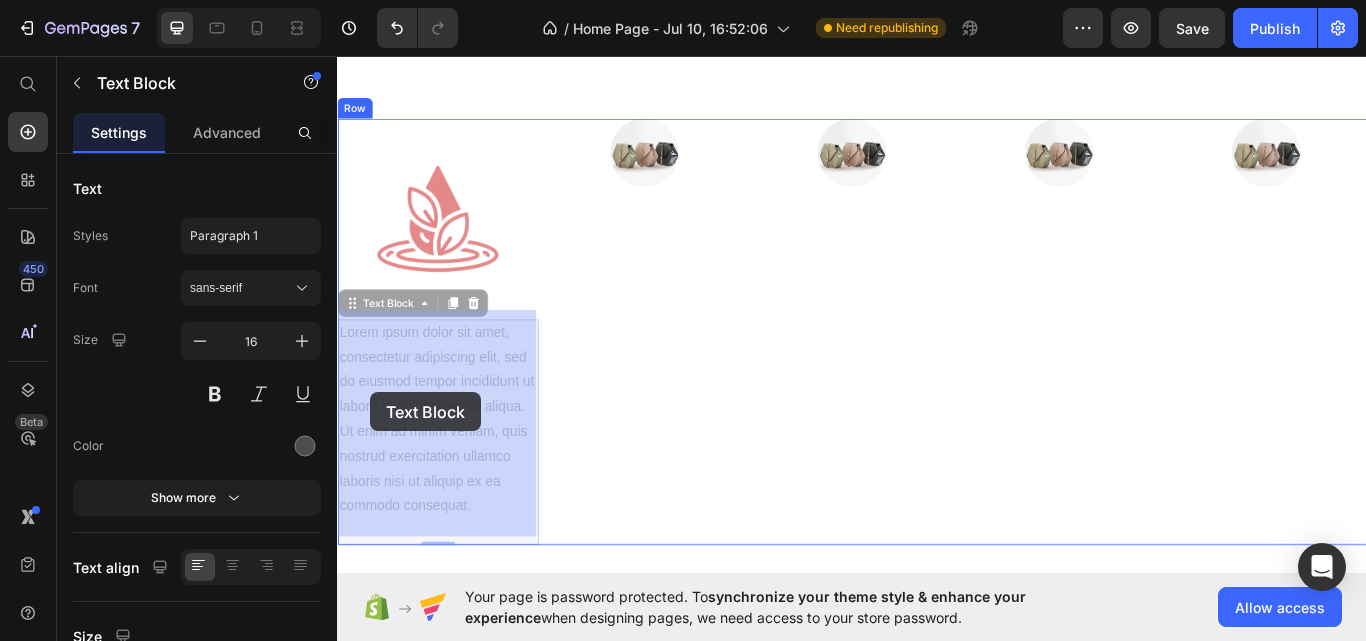 drag, startPoint x: 427, startPoint y: 589, endPoint x: 375, endPoint y: 449, distance: 149.34523 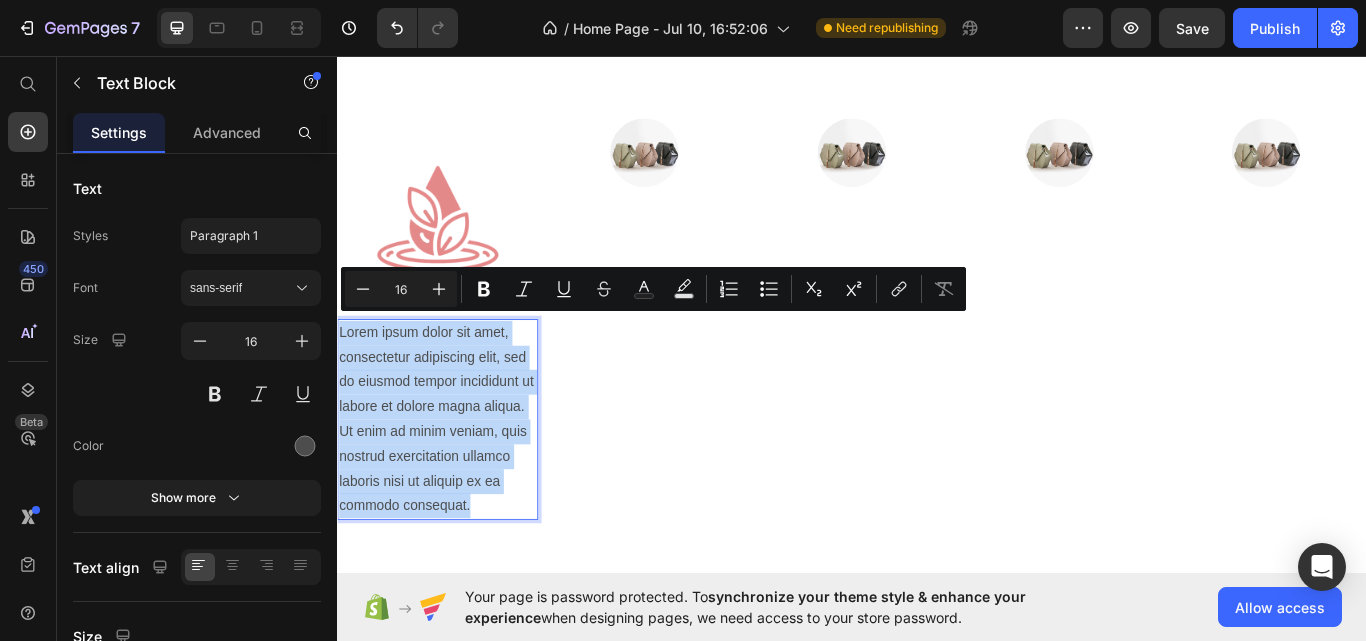 drag, startPoint x: 417, startPoint y: 597, endPoint x: 342, endPoint y: 375, distance: 234.32669 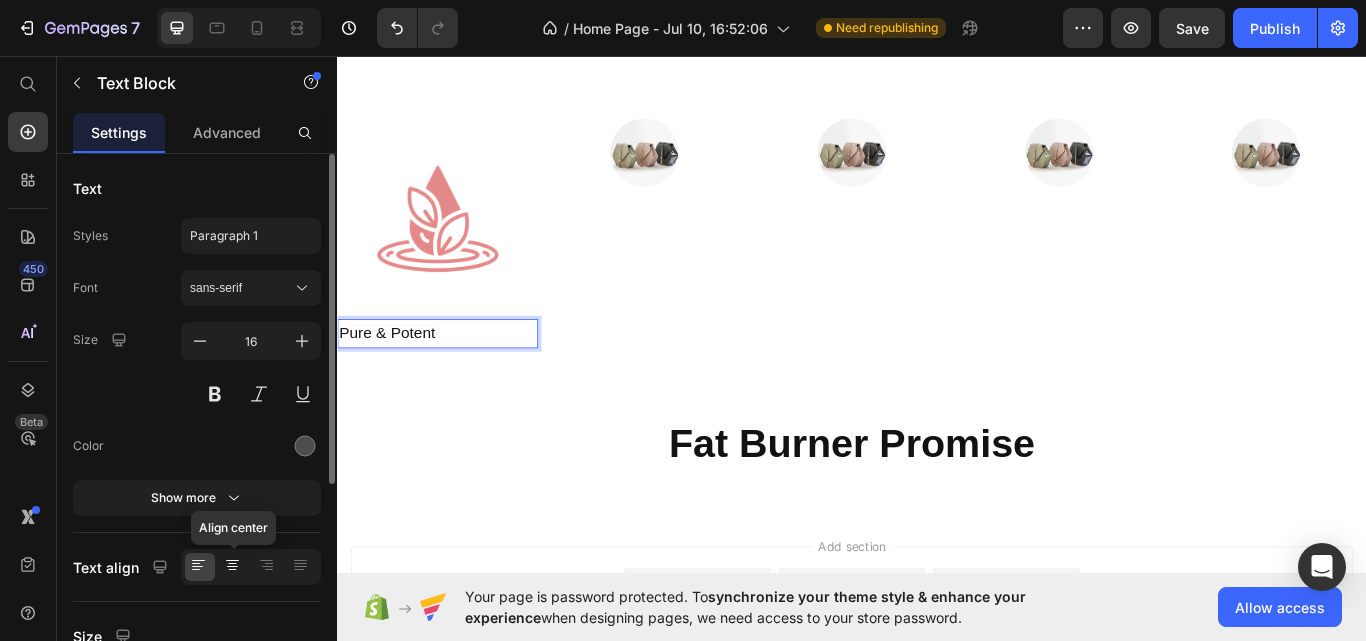 click 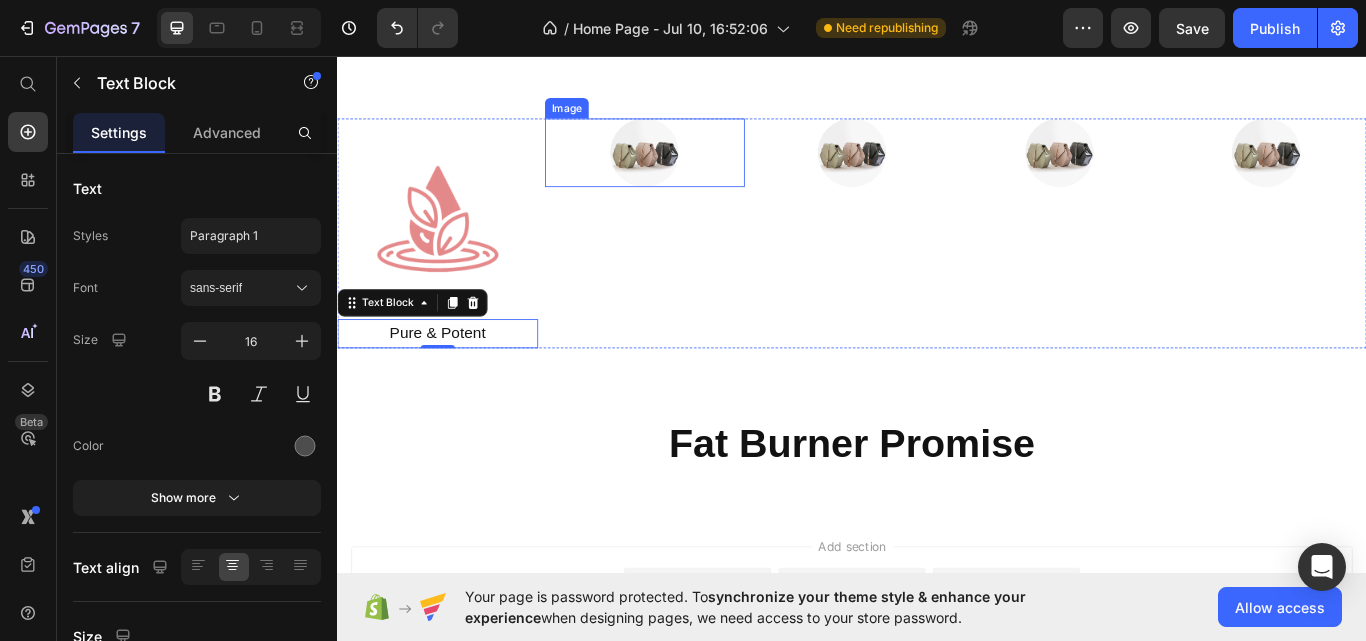 click at bounding box center [696, 170] 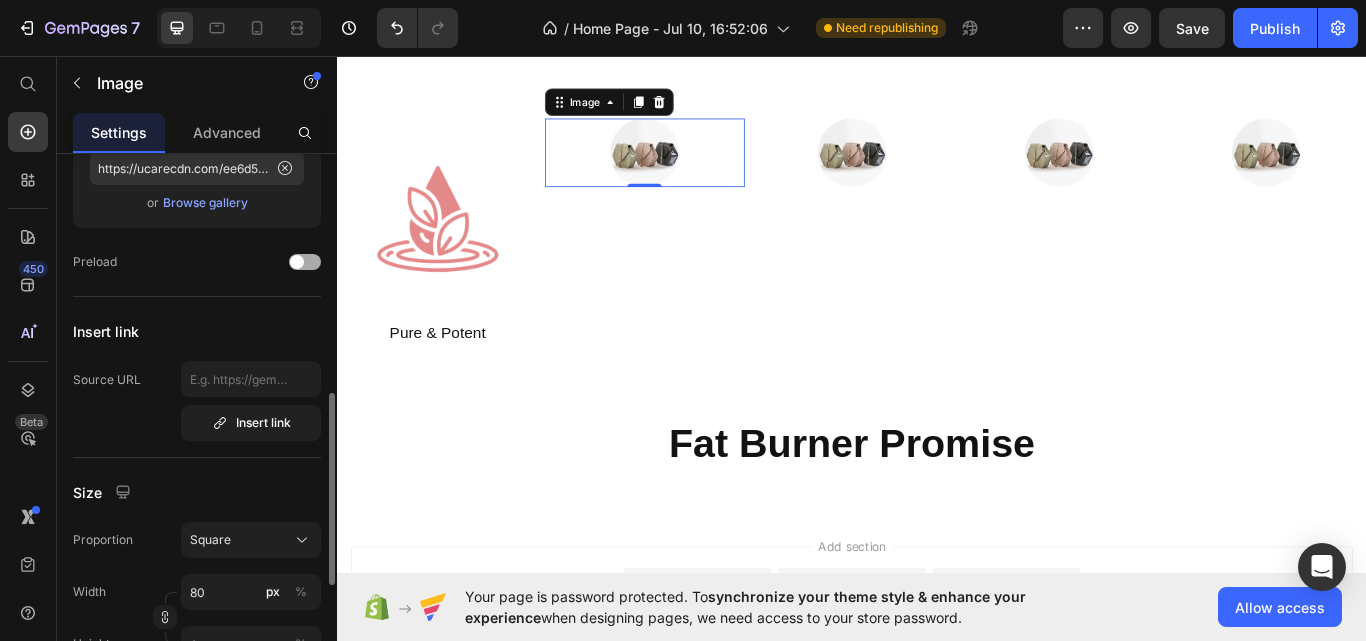 scroll, scrollTop: 365, scrollLeft: 0, axis: vertical 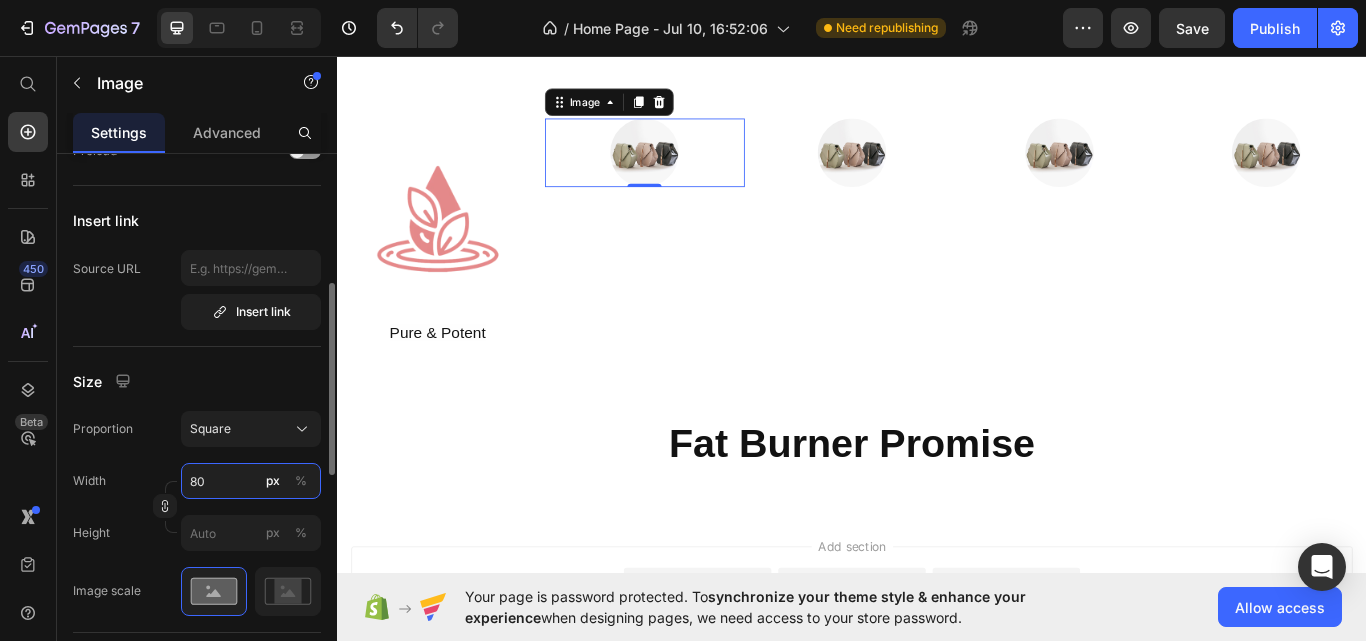 click on "80" at bounding box center [251, 481] 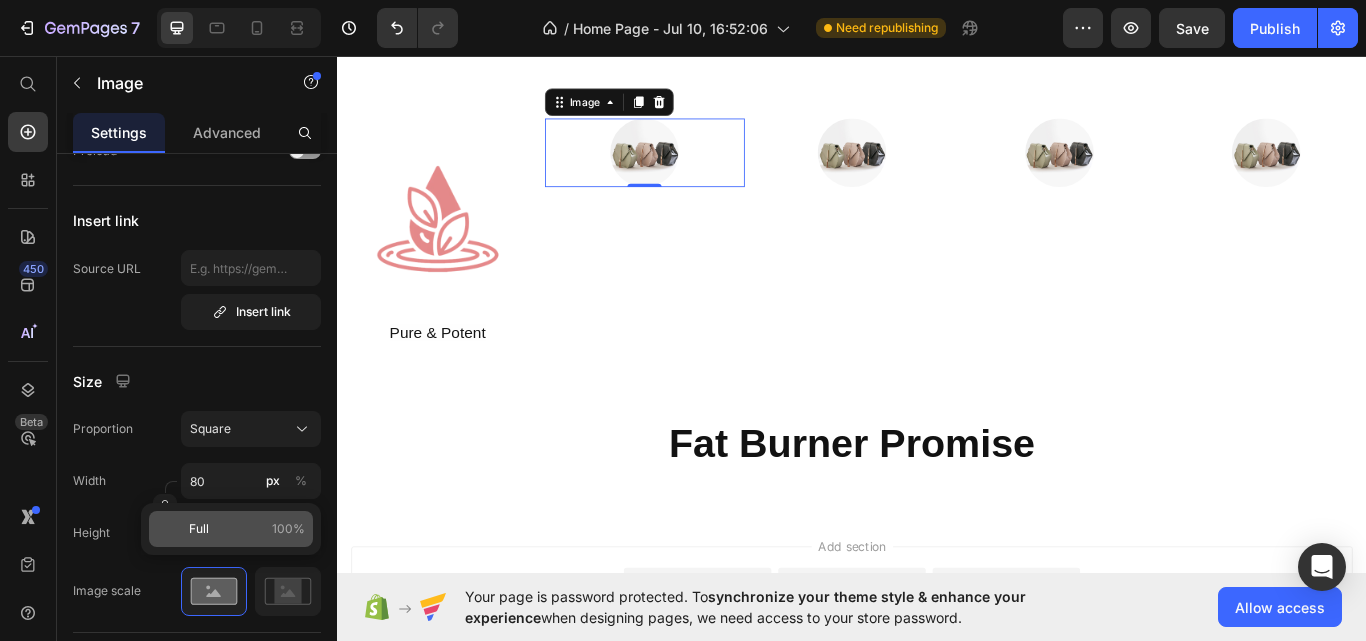 type on "80" 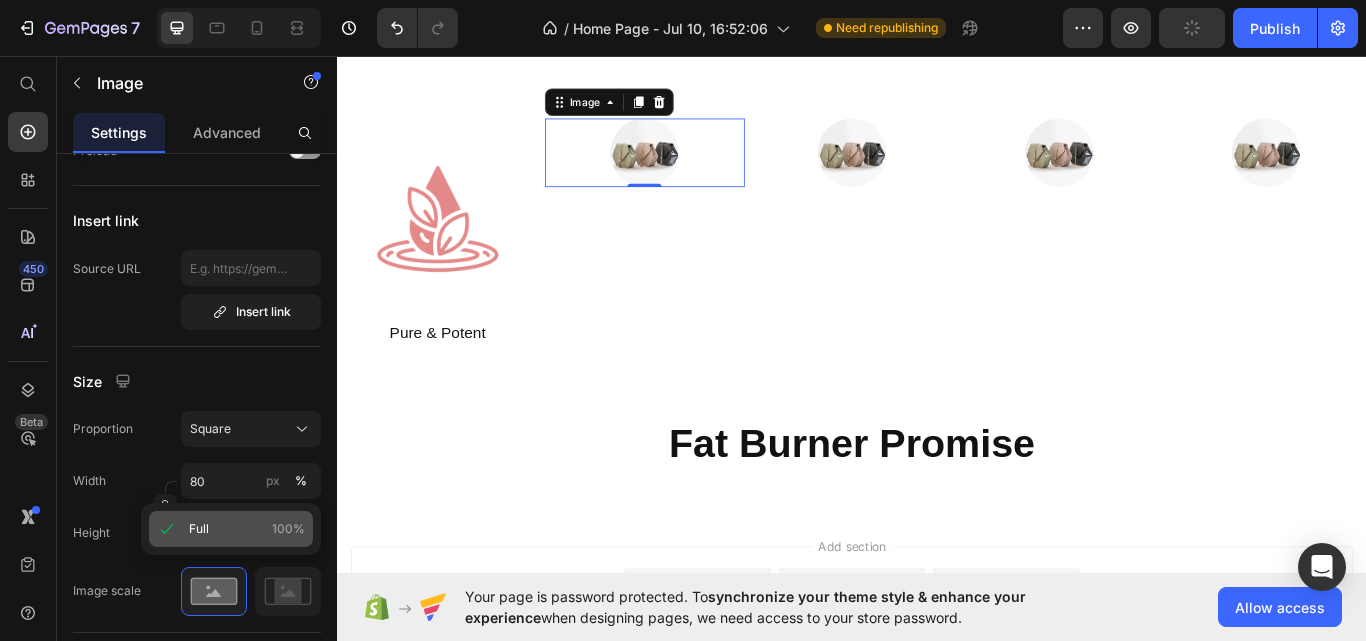 type on "100" 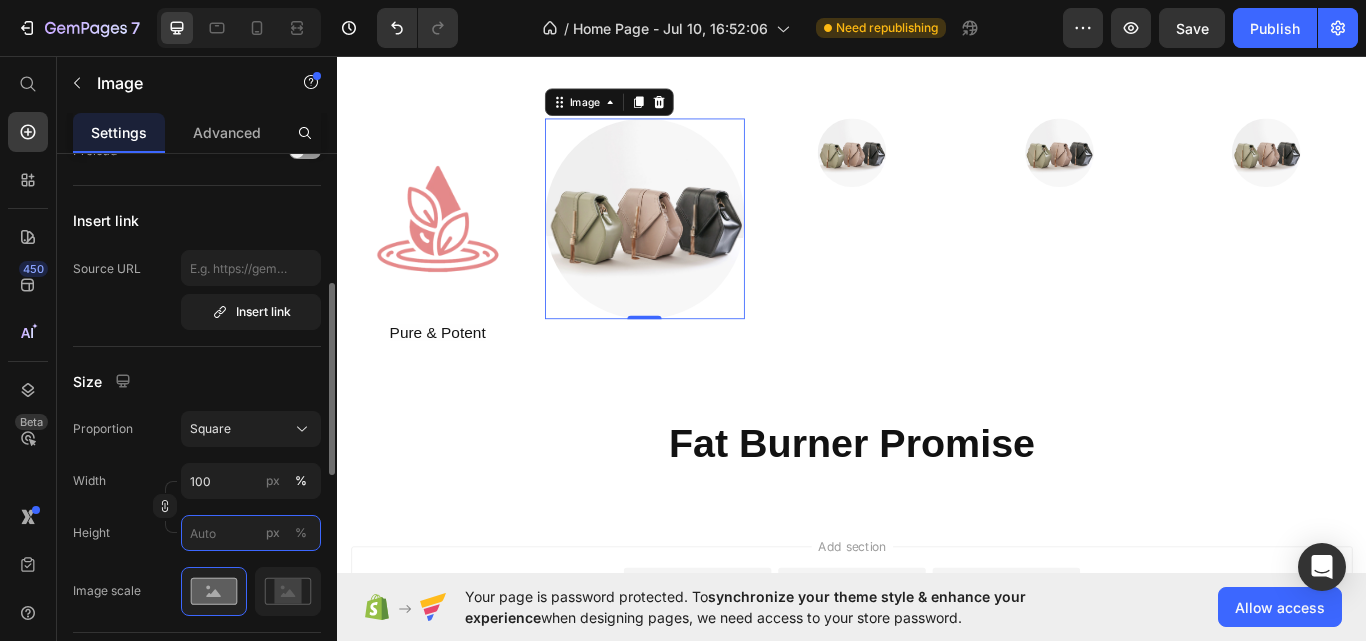 click on "px %" at bounding box center (251, 533) 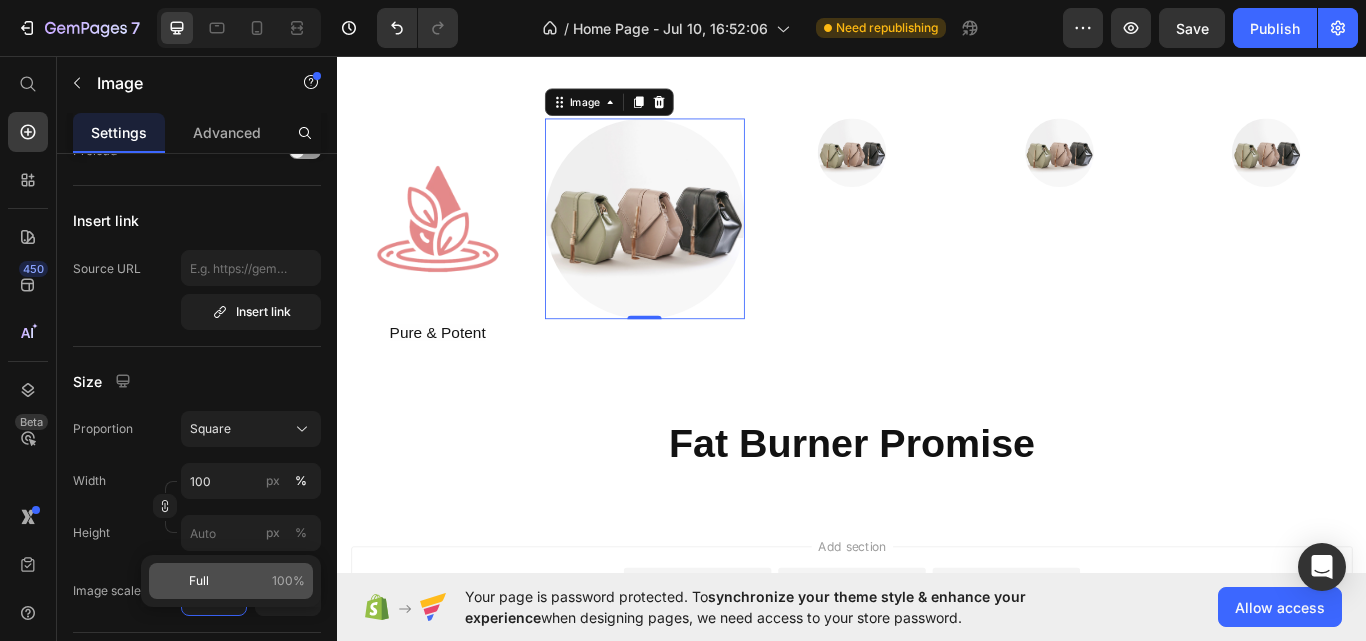 click on "Full 100%" 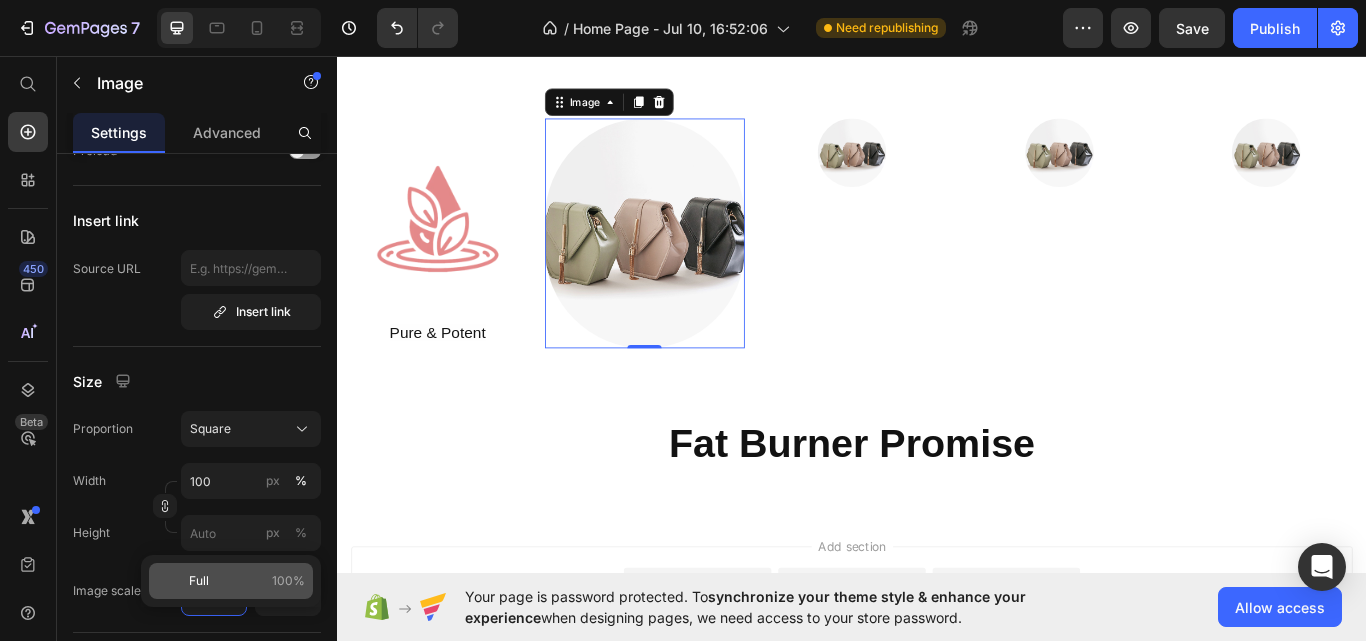 type on "100" 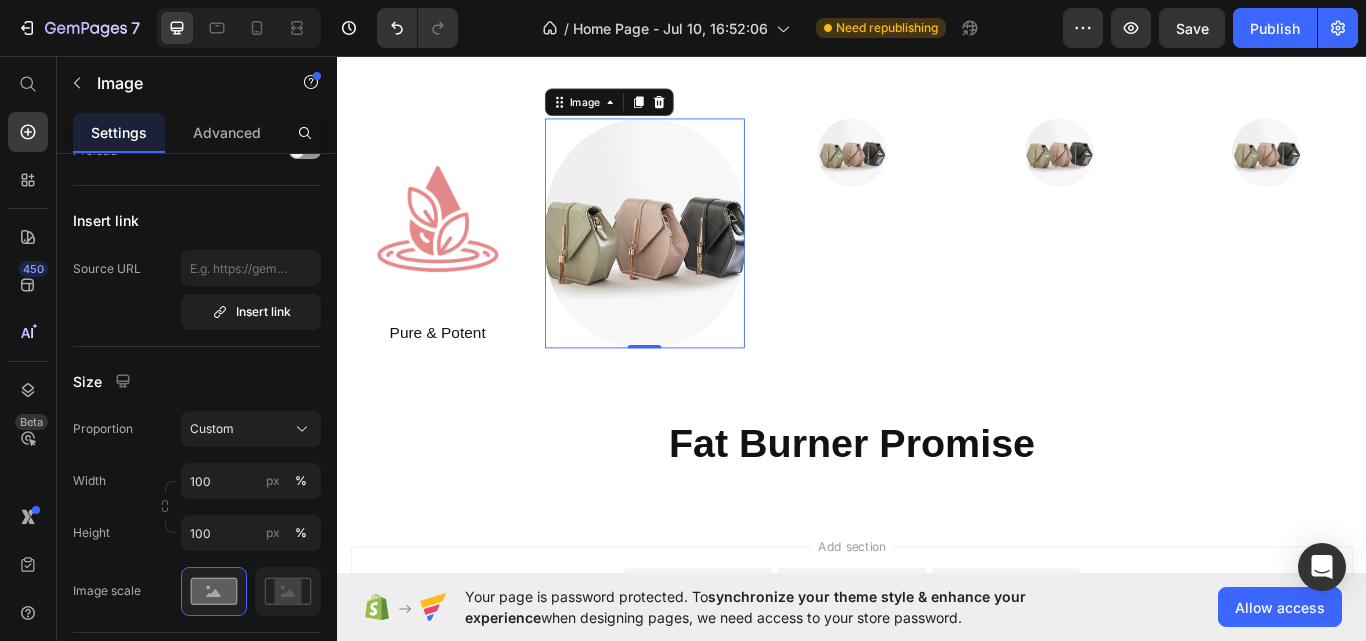 scroll, scrollTop: 0, scrollLeft: 0, axis: both 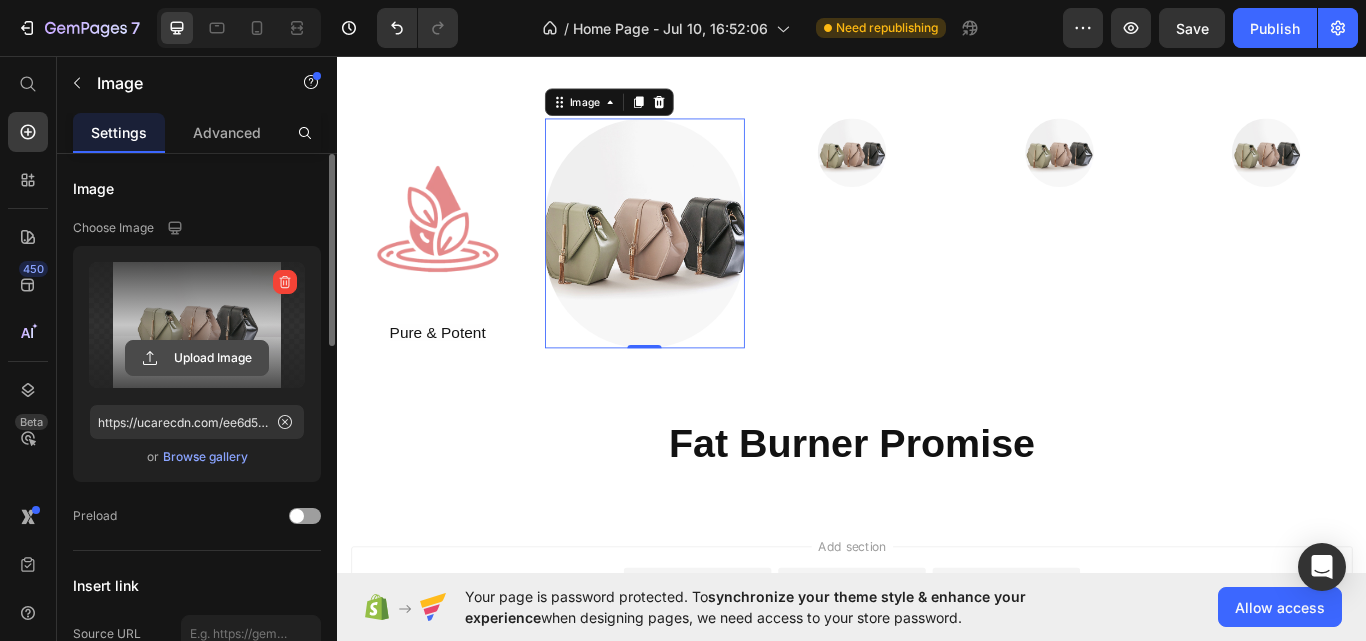 click 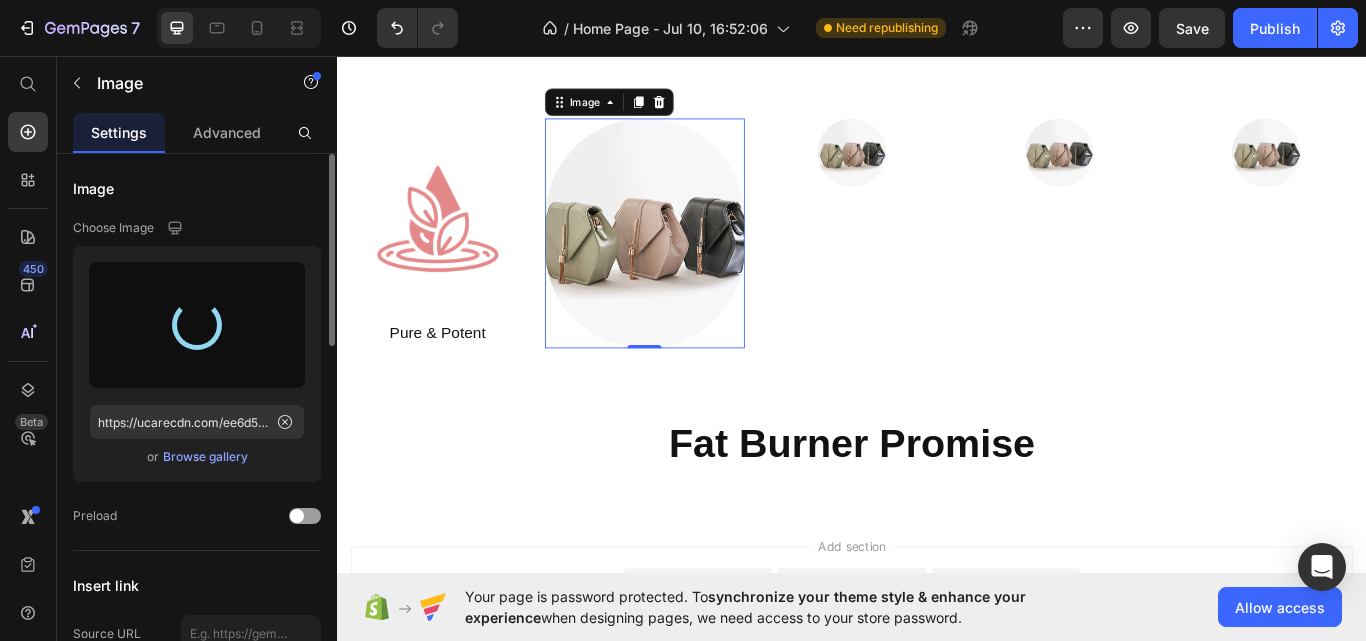 type on "https://cdn.shopify.com/s/files/1/0697/0749/7654/files/gempages_574921124018651935-95a6e161-d9ff-44e5-8428-3e77035c5d8f.webp" 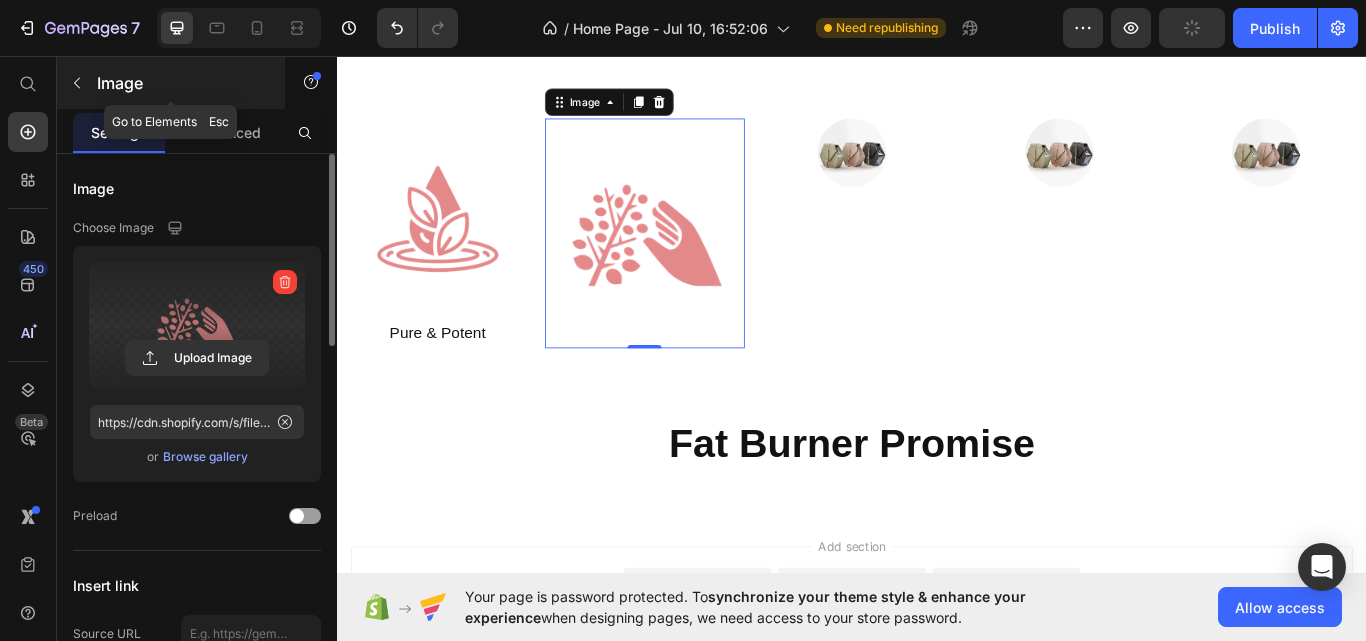 click 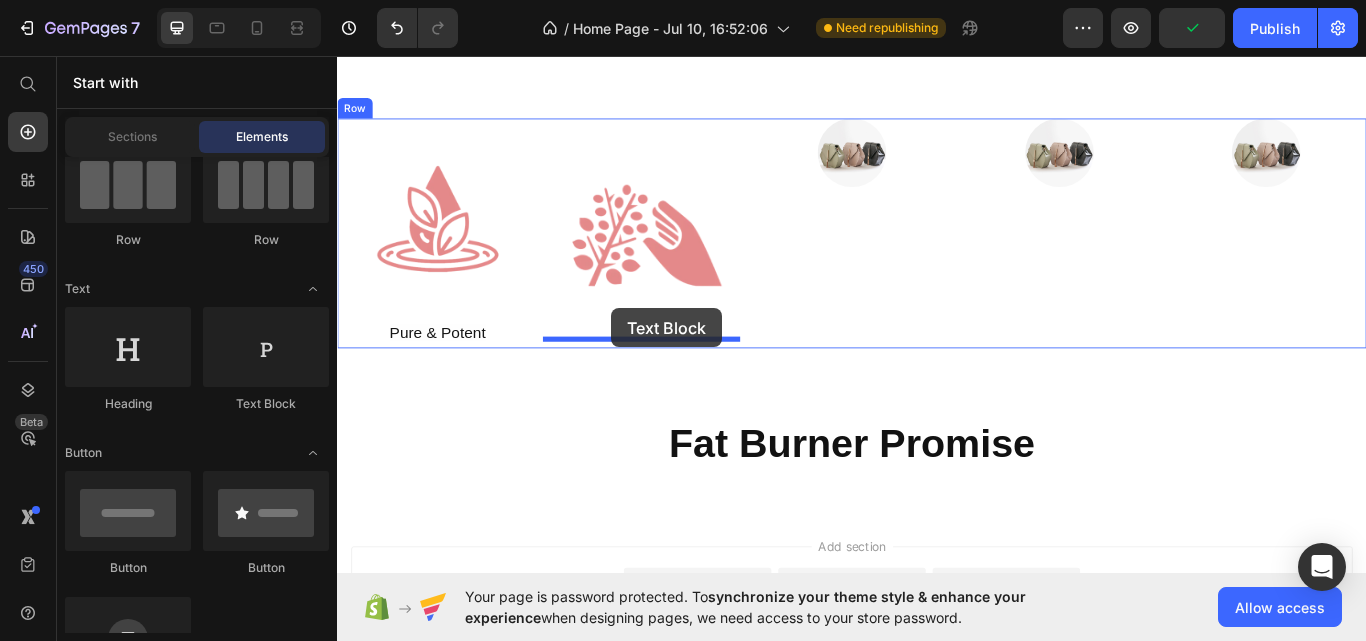 drag, startPoint x: 668, startPoint y: 358, endPoint x: 657, endPoint y: 351, distance: 13.038404 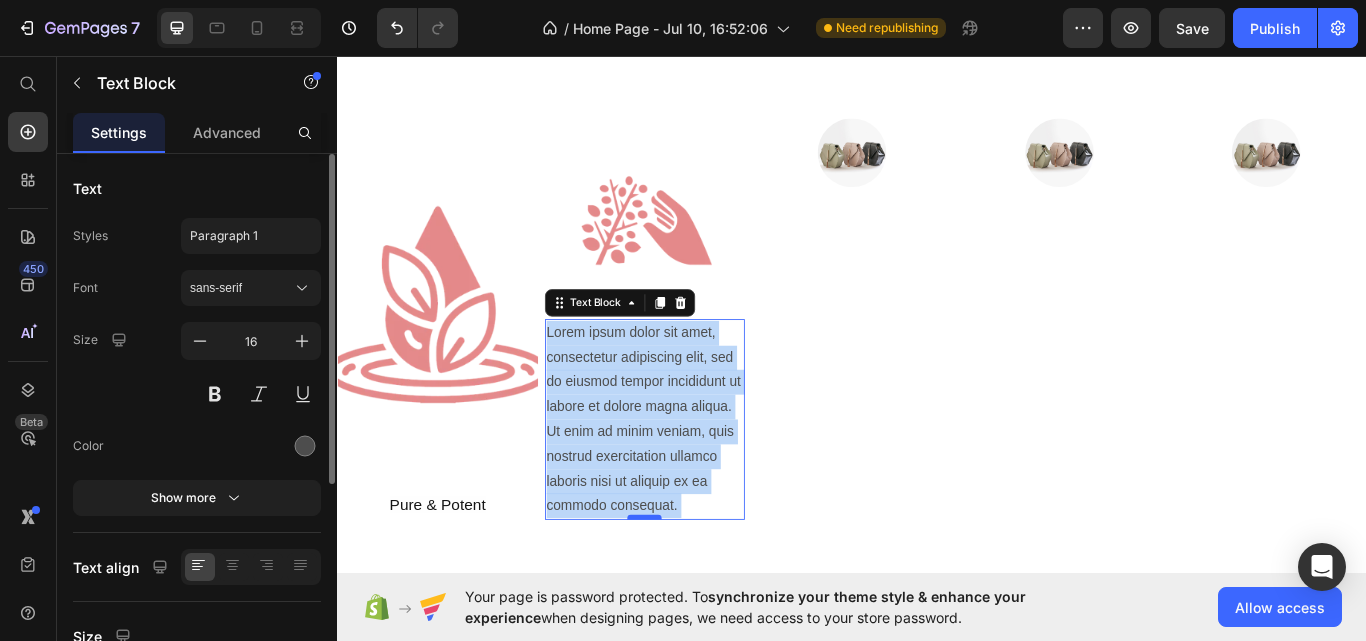 drag, startPoint x: 671, startPoint y: 593, endPoint x: 672, endPoint y: 611, distance: 18.027756 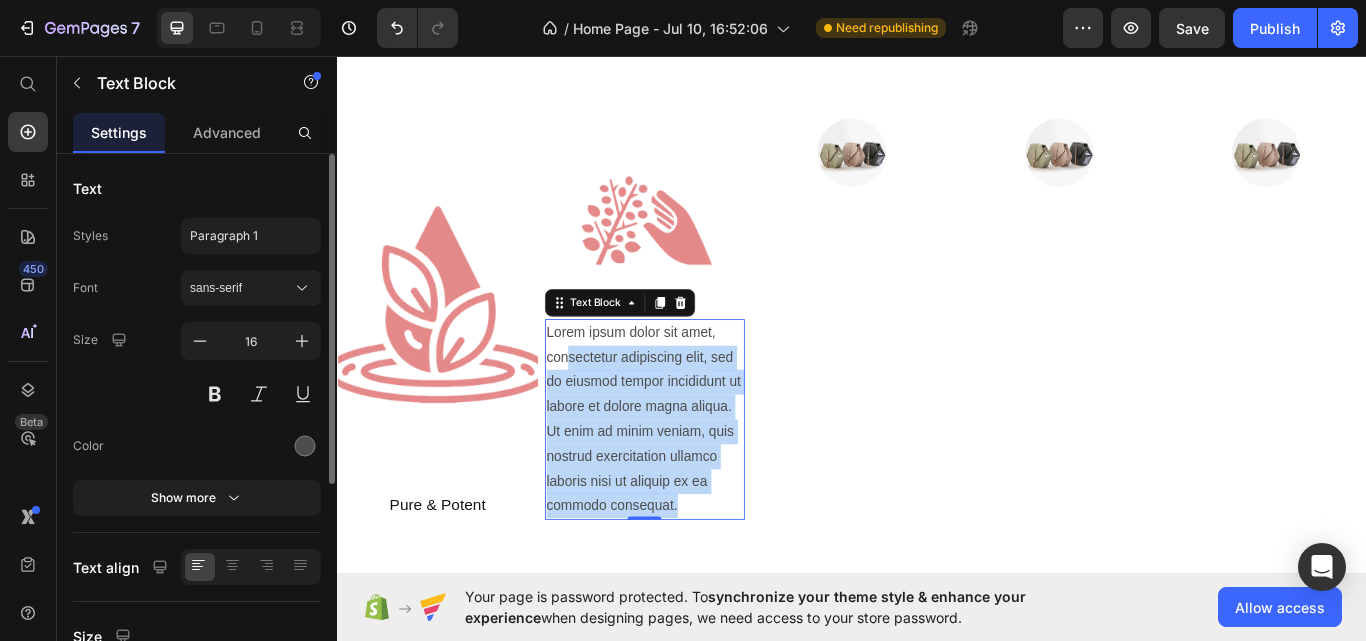 drag, startPoint x: 655, startPoint y: 598, endPoint x: 600, endPoint y: 391, distance: 214.18216 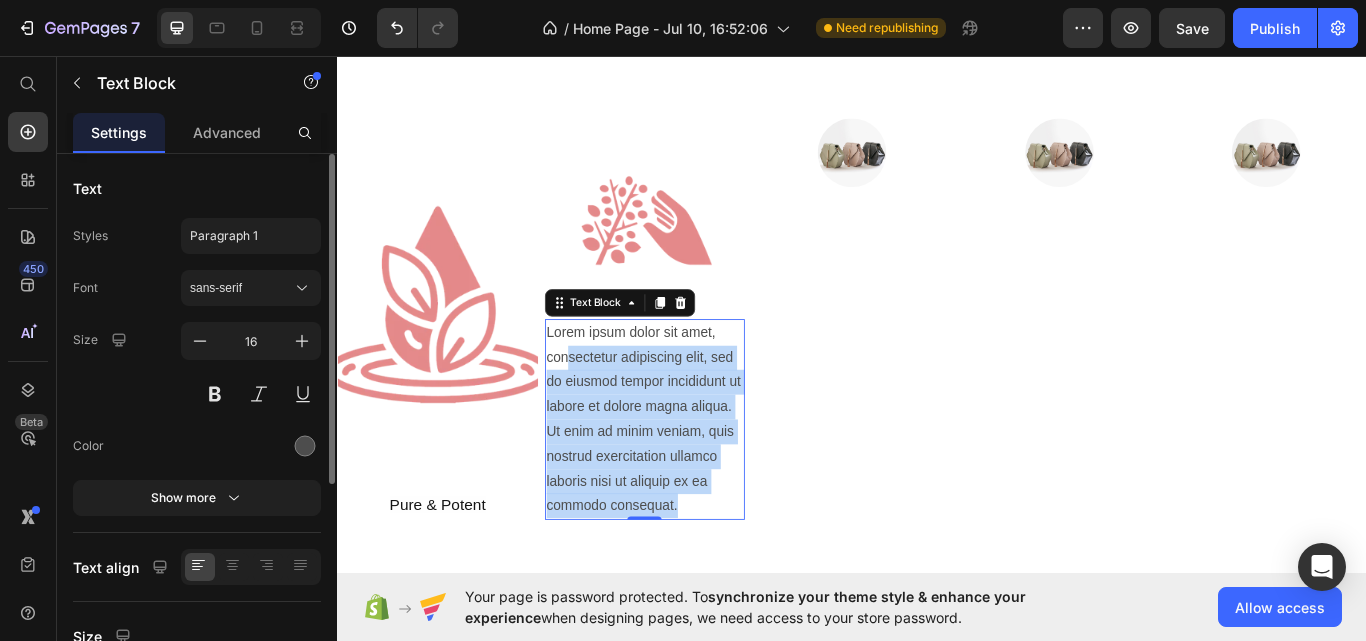 click on "Lorem ipsum dolor sit amet, consectetur adipiscing elit, sed do eiusmod tempor incididunt ut labore et dolore magna aliqua. Ut enim ad minim veniam, quis nostrud exercitation ullamco laboris nisi ut aliquip ex ea commodo consequat." at bounding box center (696, 481) 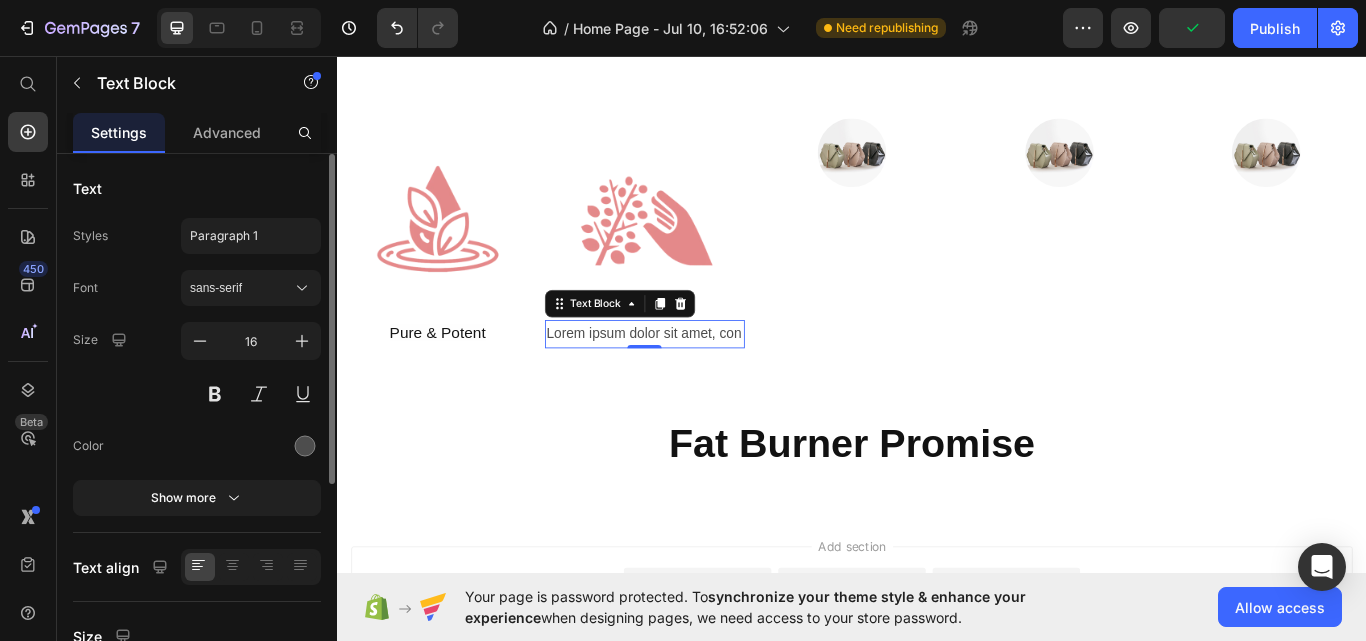 click on "Lorem ipsum dolor sit amet, con" at bounding box center [696, 381] 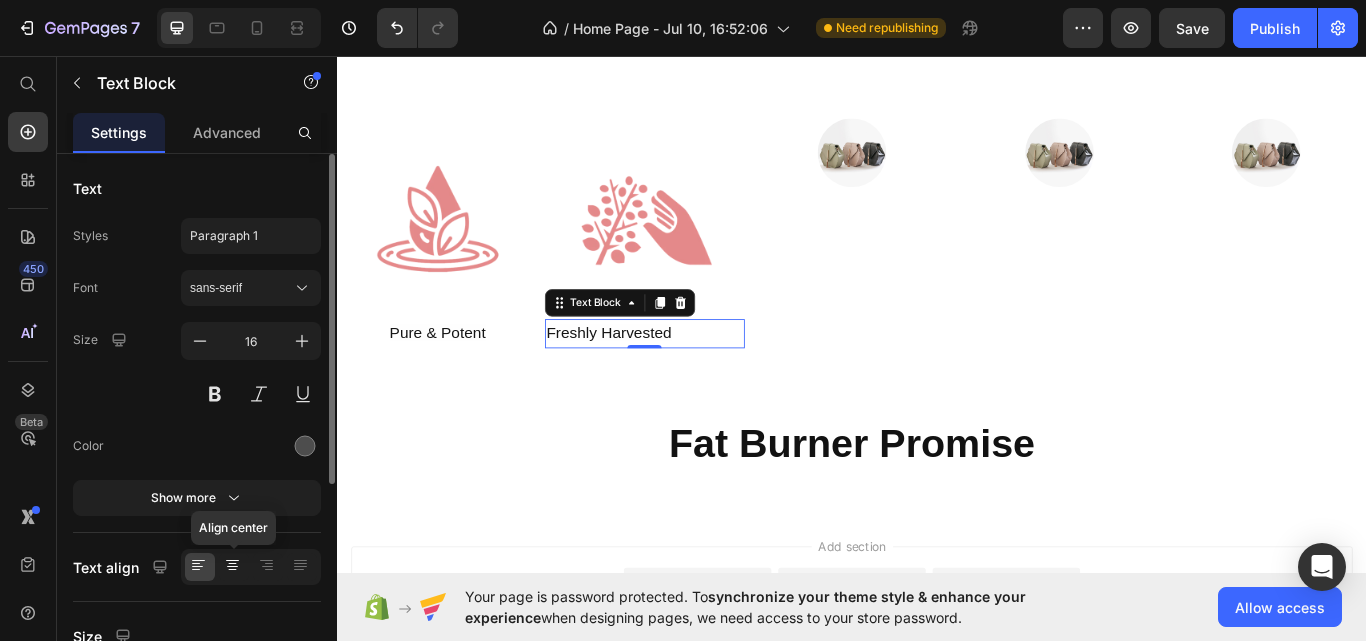 click 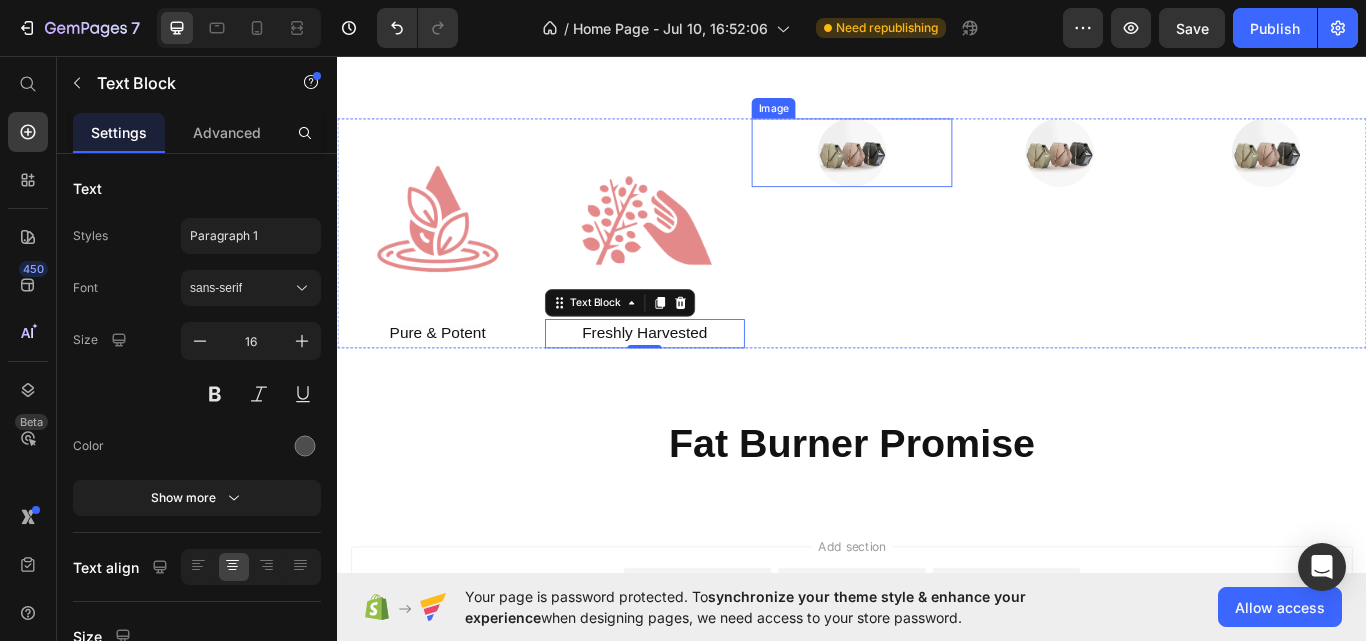 click at bounding box center [937, 170] 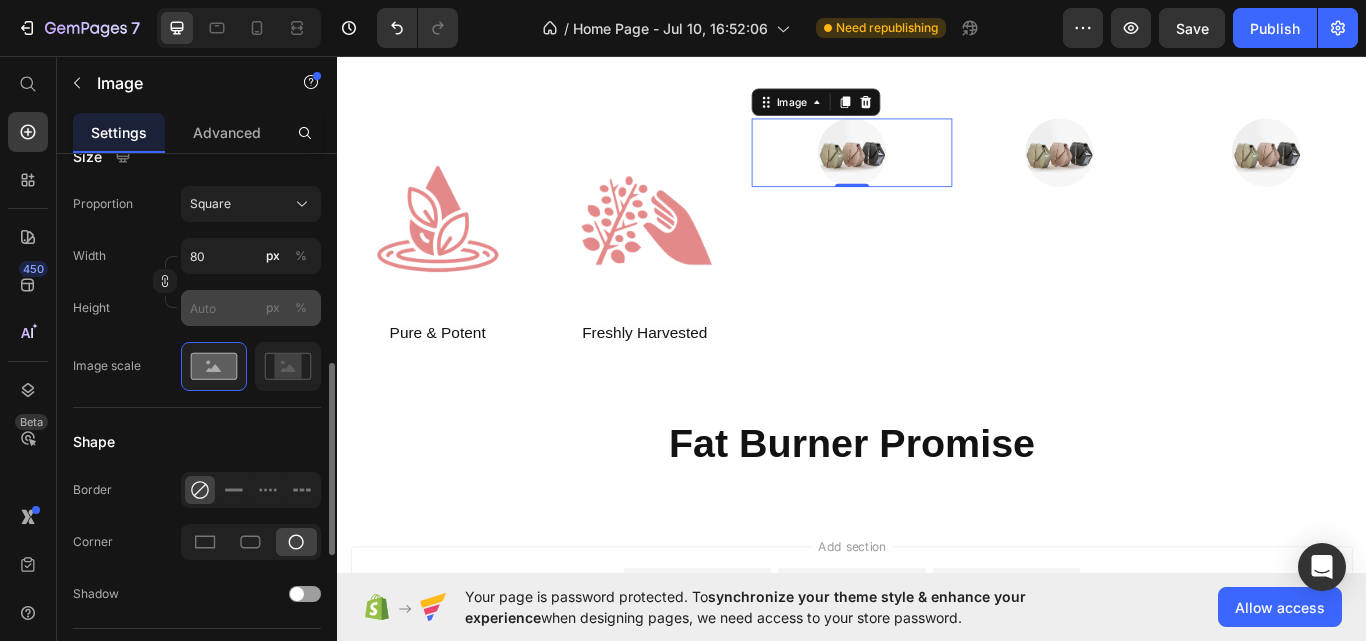 scroll, scrollTop: 591, scrollLeft: 0, axis: vertical 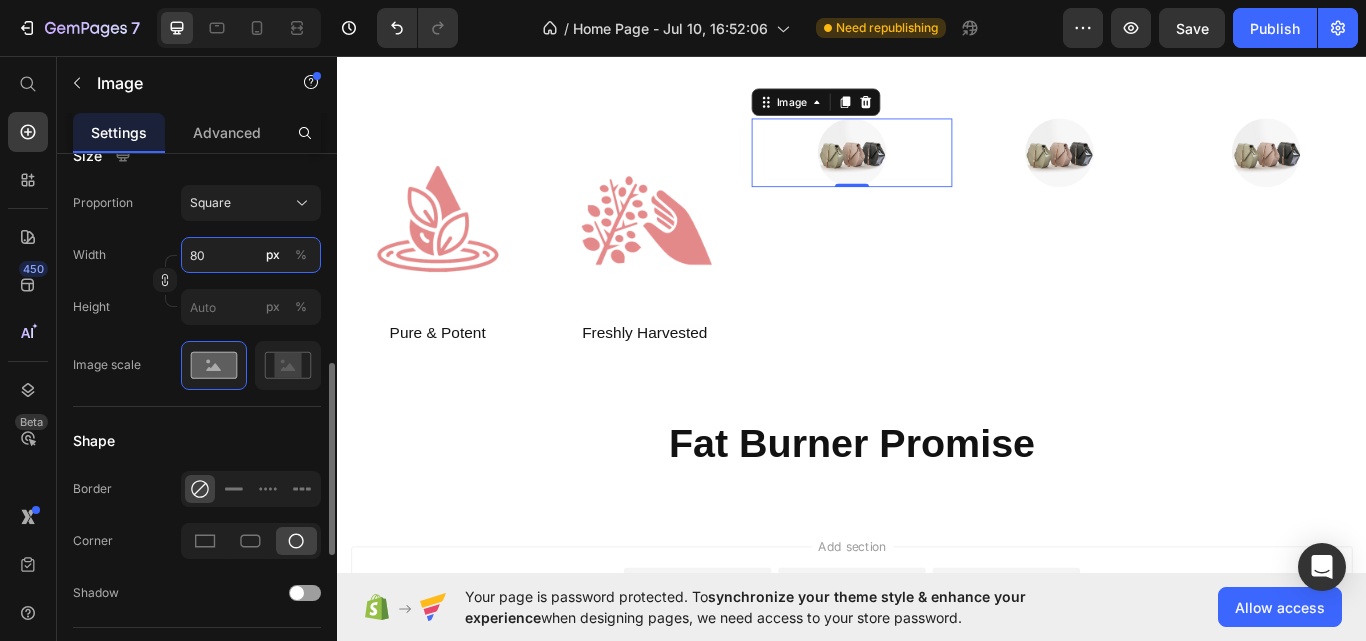 click on "80" at bounding box center (251, 255) 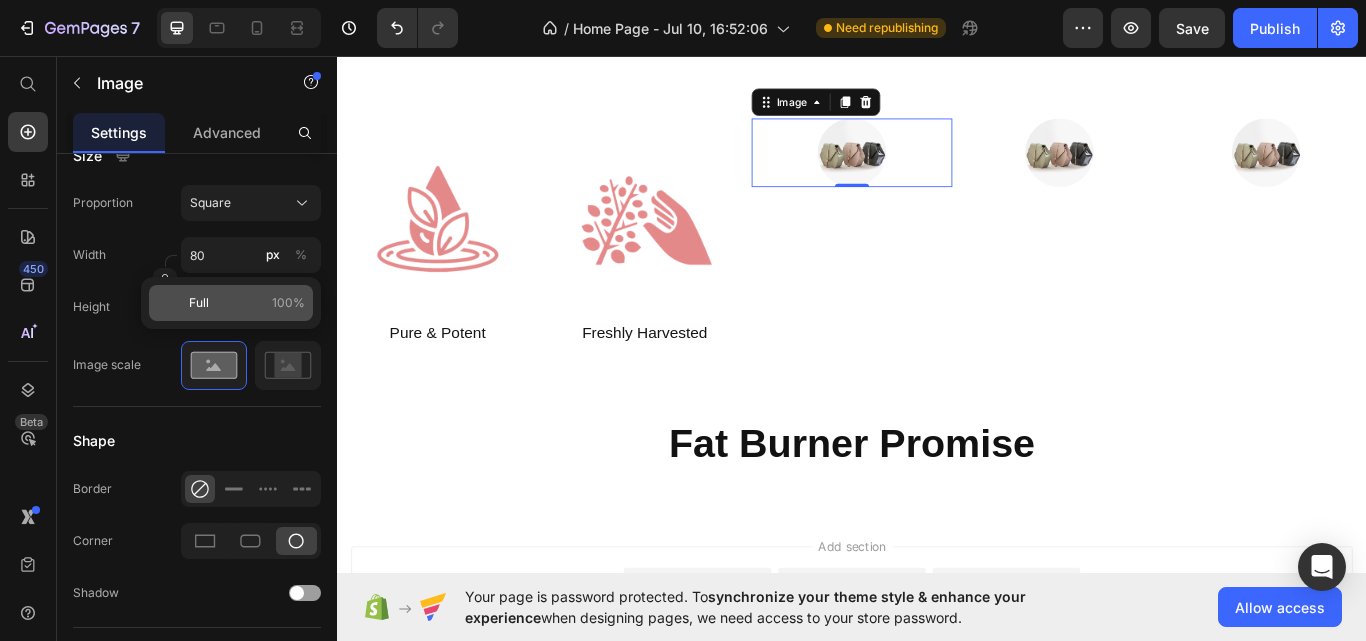 click on "Full 100%" at bounding box center [247, 303] 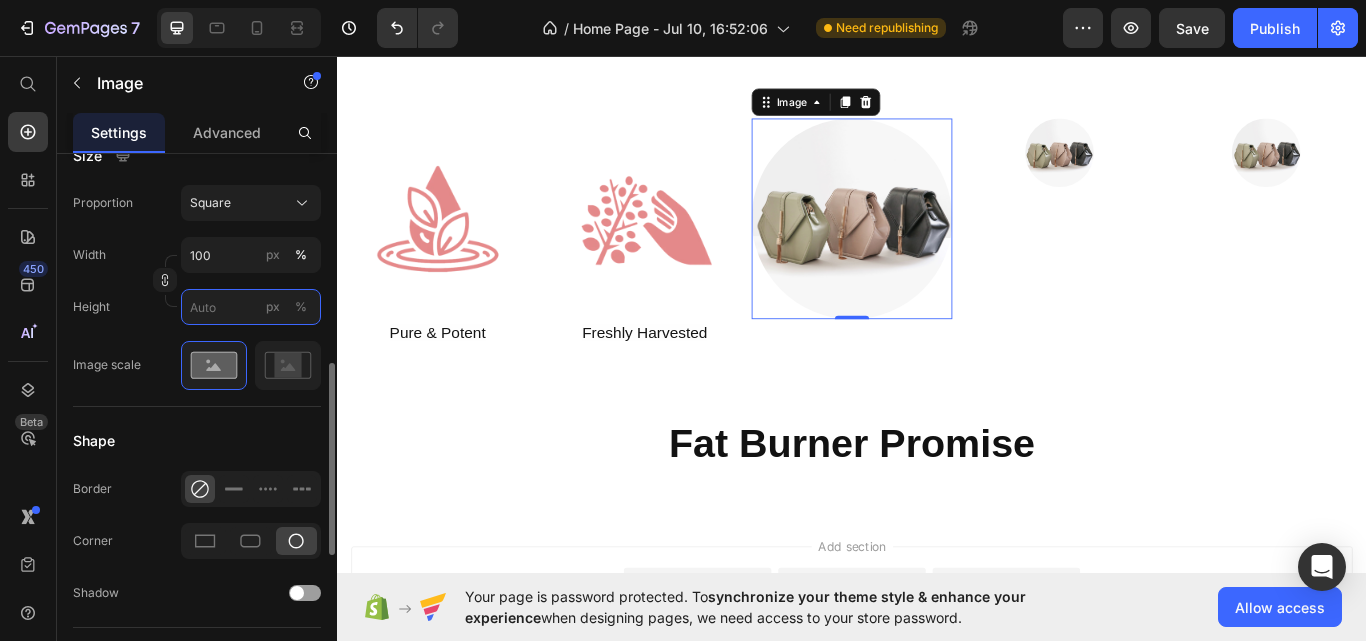 click on "px %" at bounding box center (251, 307) 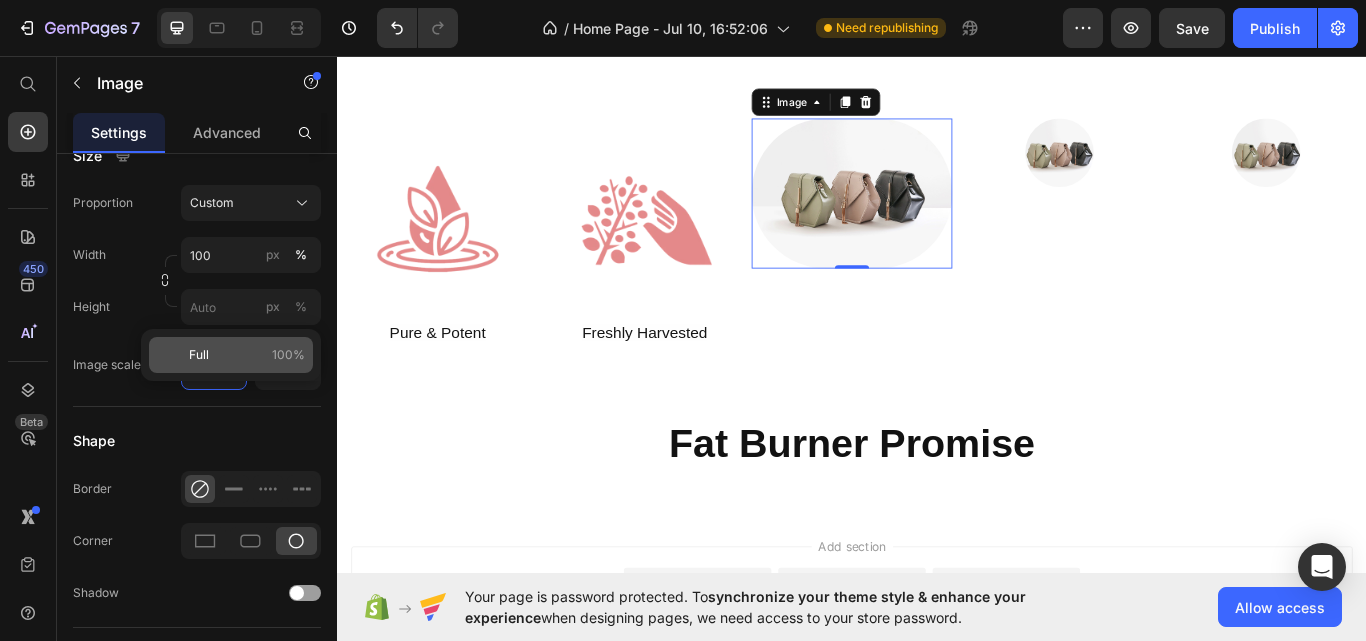 click on "Full 100%" 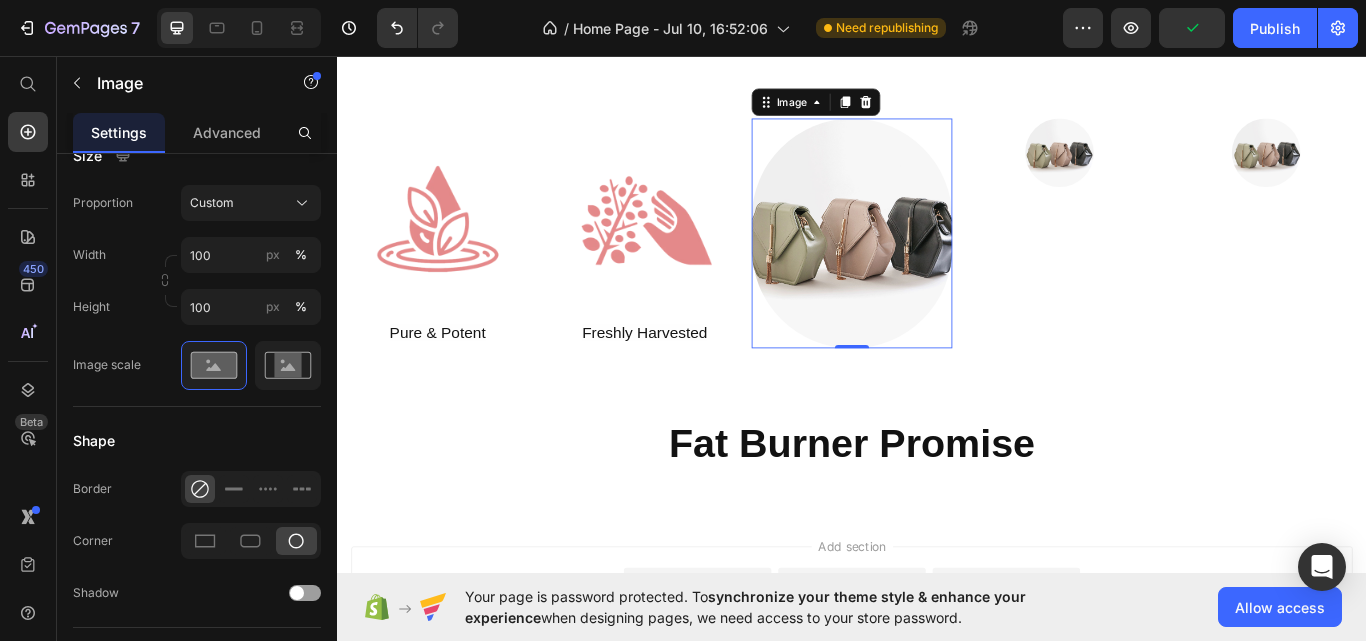 scroll, scrollTop: 0, scrollLeft: 0, axis: both 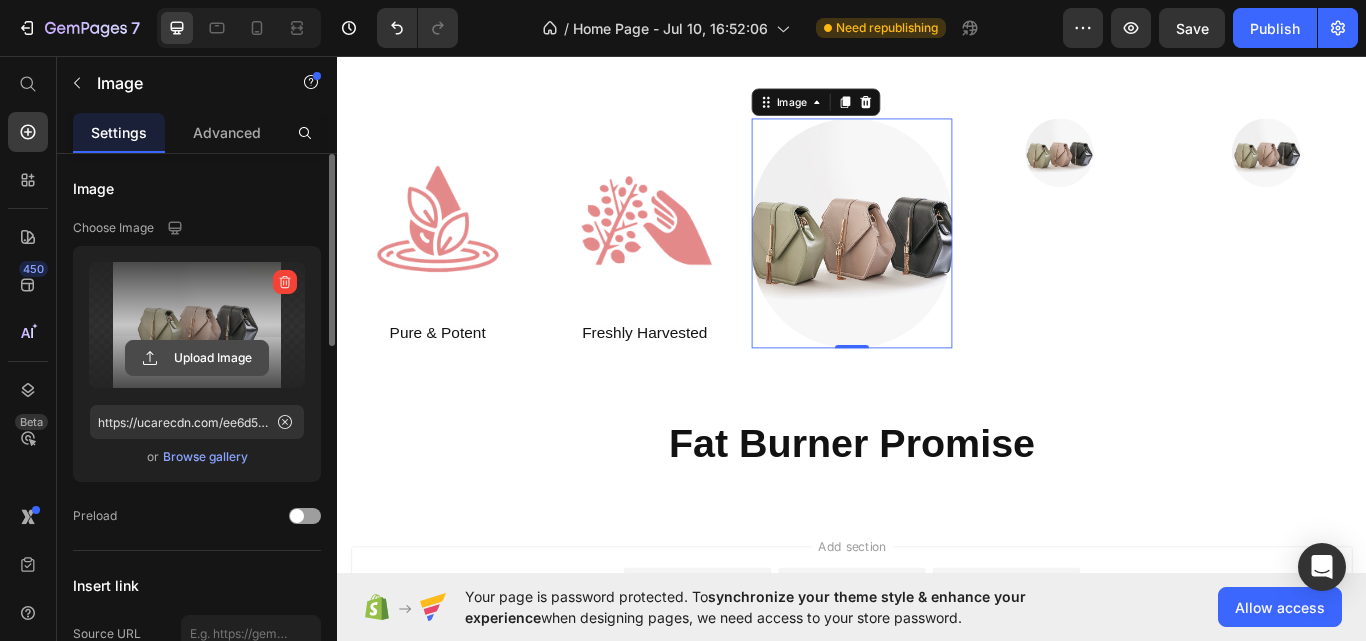 click 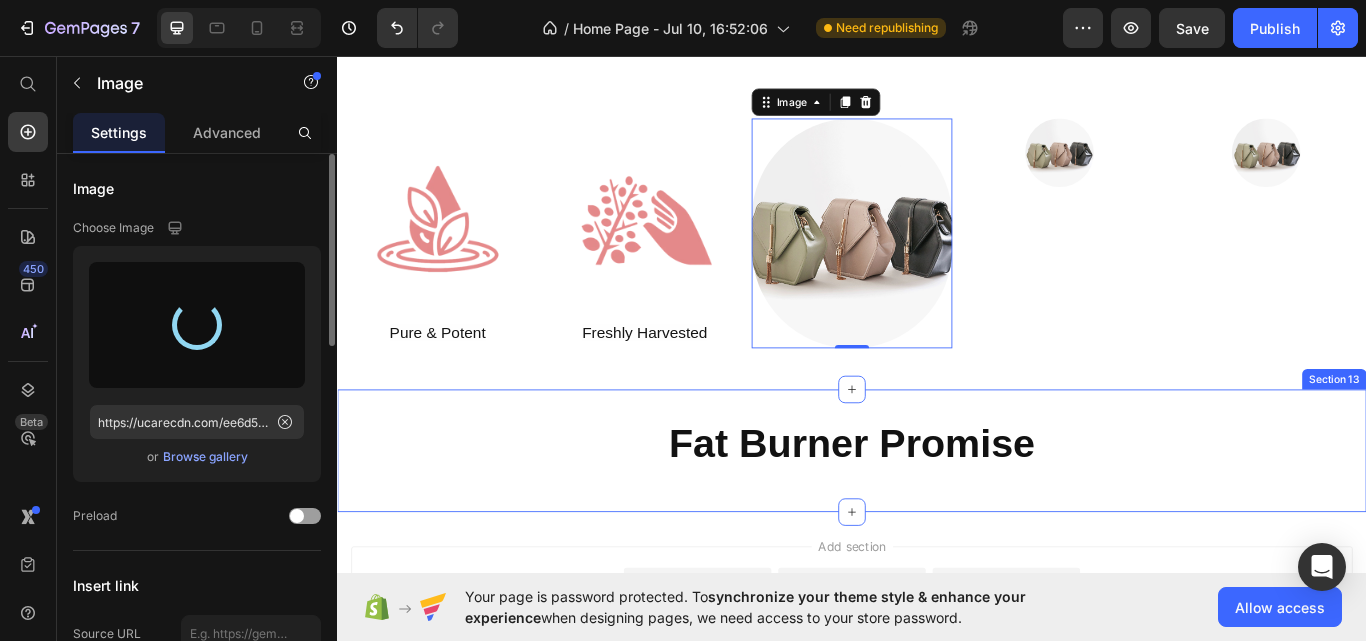 type on "https://cdn.shopify.com/s/files/1/0697/0749/7654/files/gempages_574921124018651935-f31ff2f9-b746-4893-9ca1-f1d75994bf30.webp" 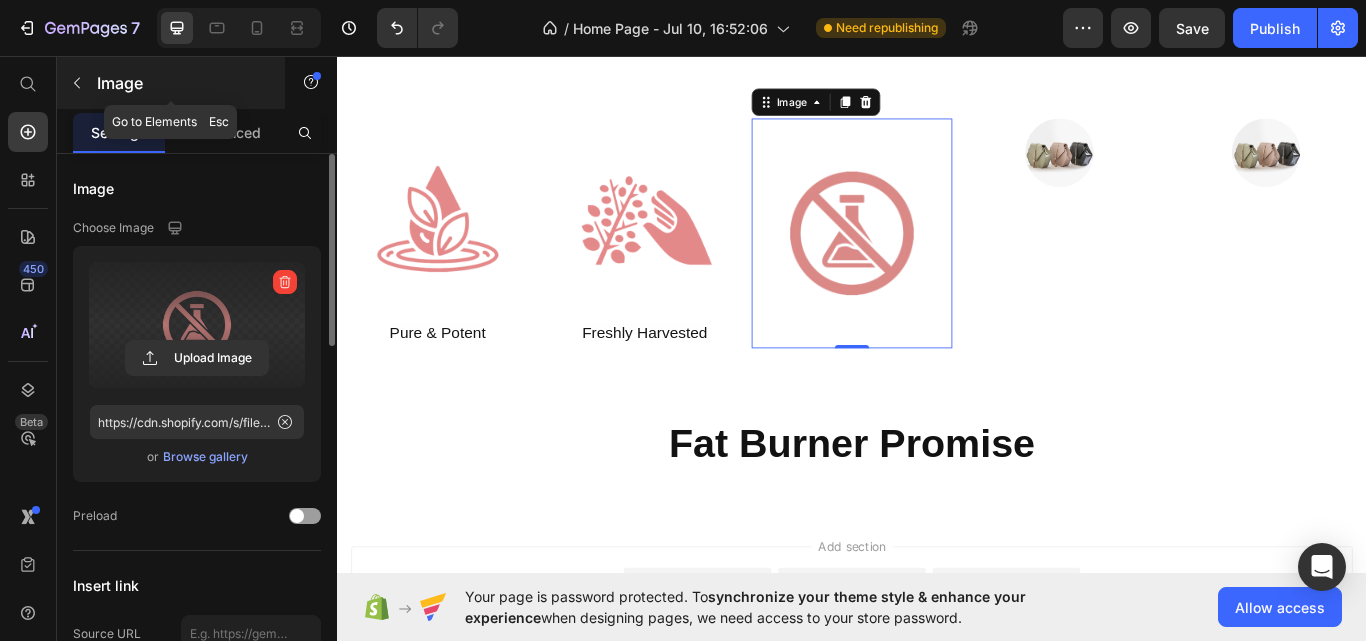click 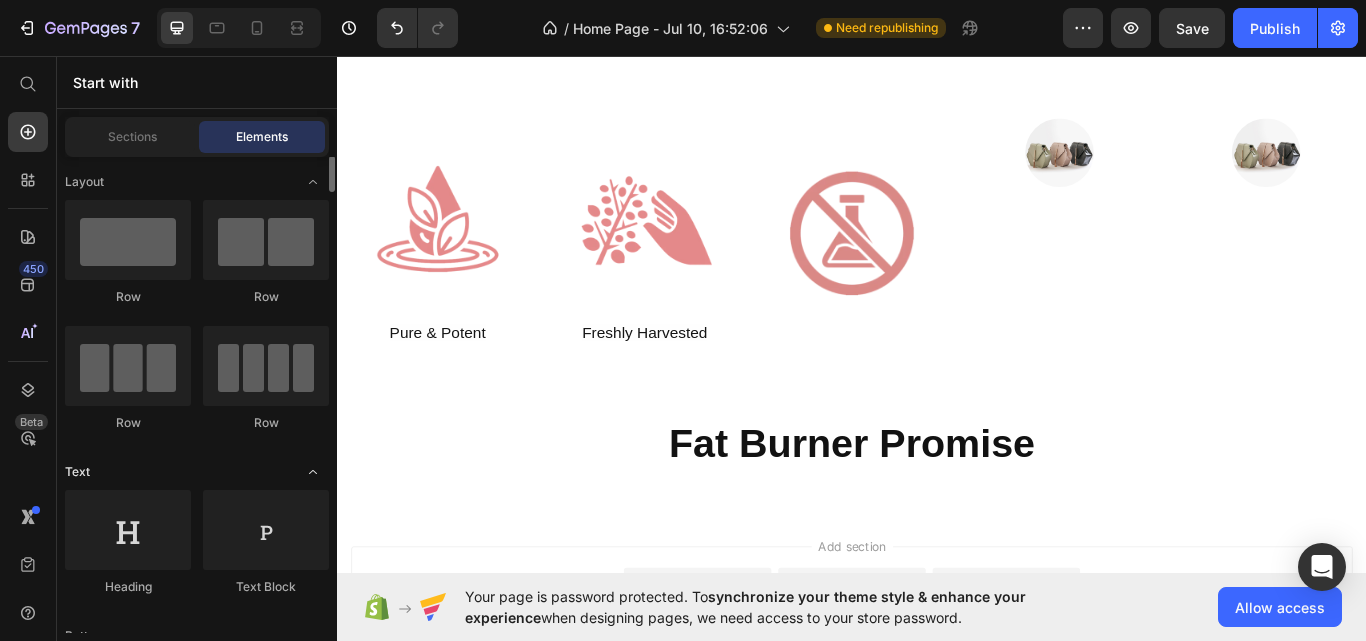scroll, scrollTop: 0, scrollLeft: 0, axis: both 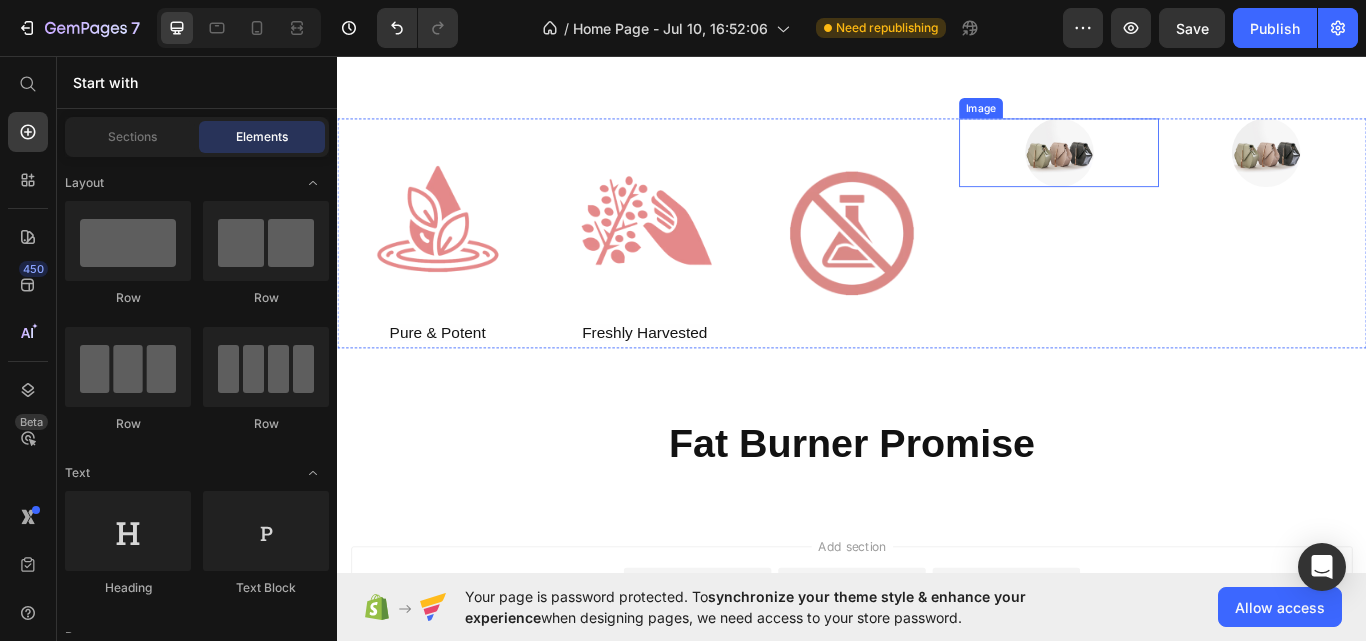 click at bounding box center [1179, 170] 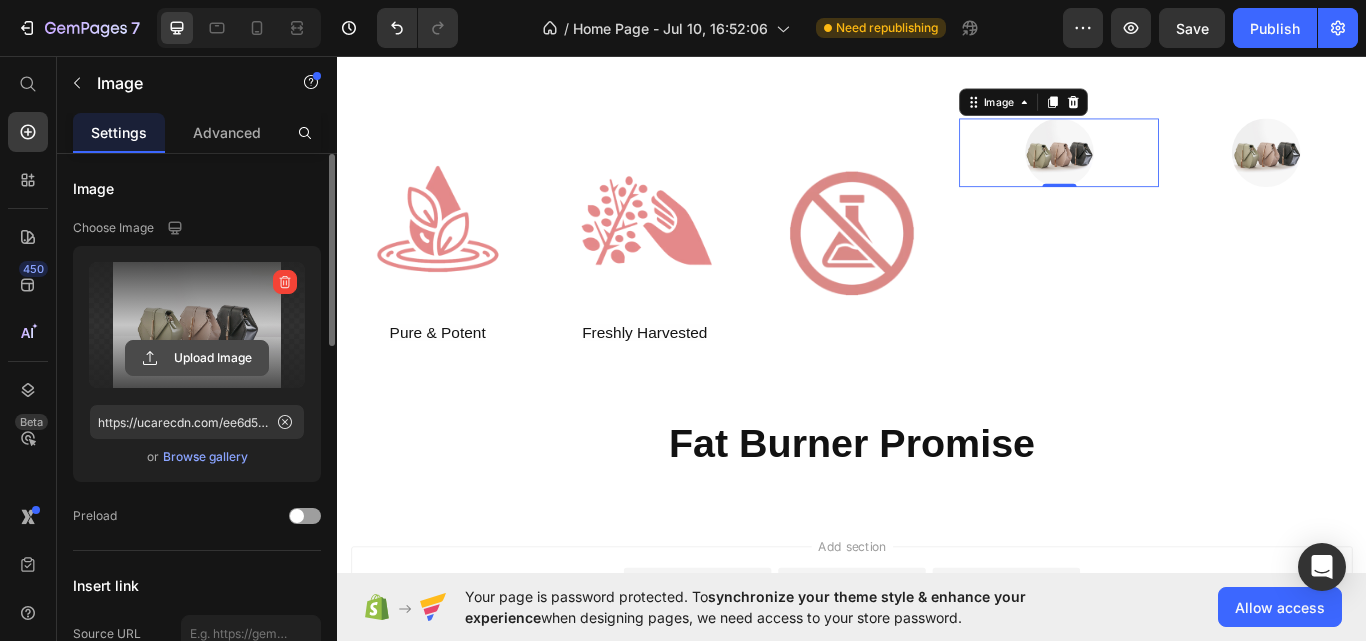 click 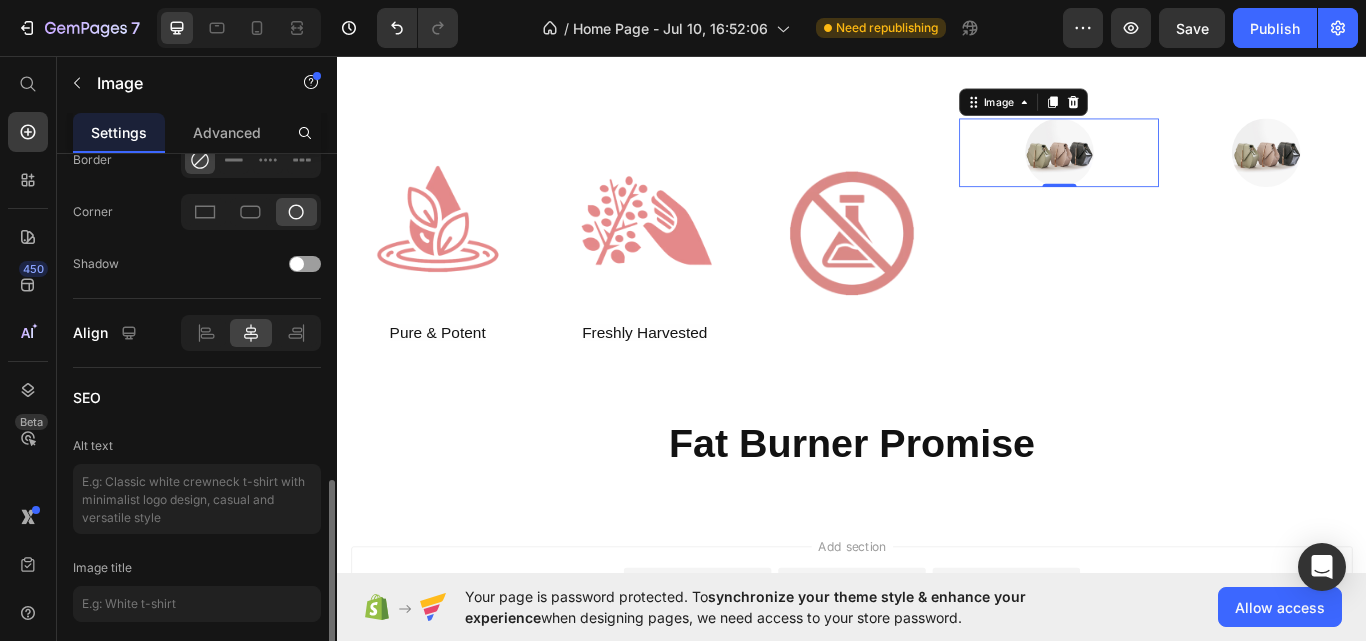 type on "https://cdn.shopify.com/s/files/1/0697/0749/7654/files/gempages_574921124018651935-d7ff88d5-0fb4-490f-b54e-87543c7939b3.webp" 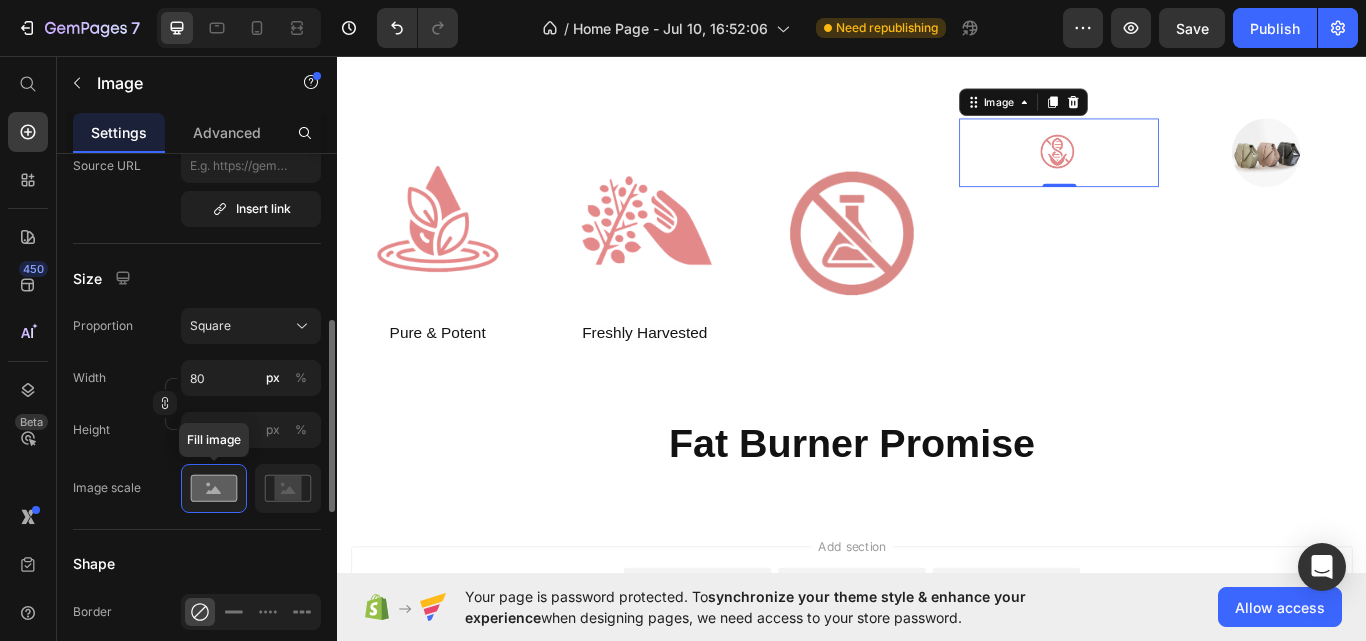 scroll, scrollTop: 375, scrollLeft: 0, axis: vertical 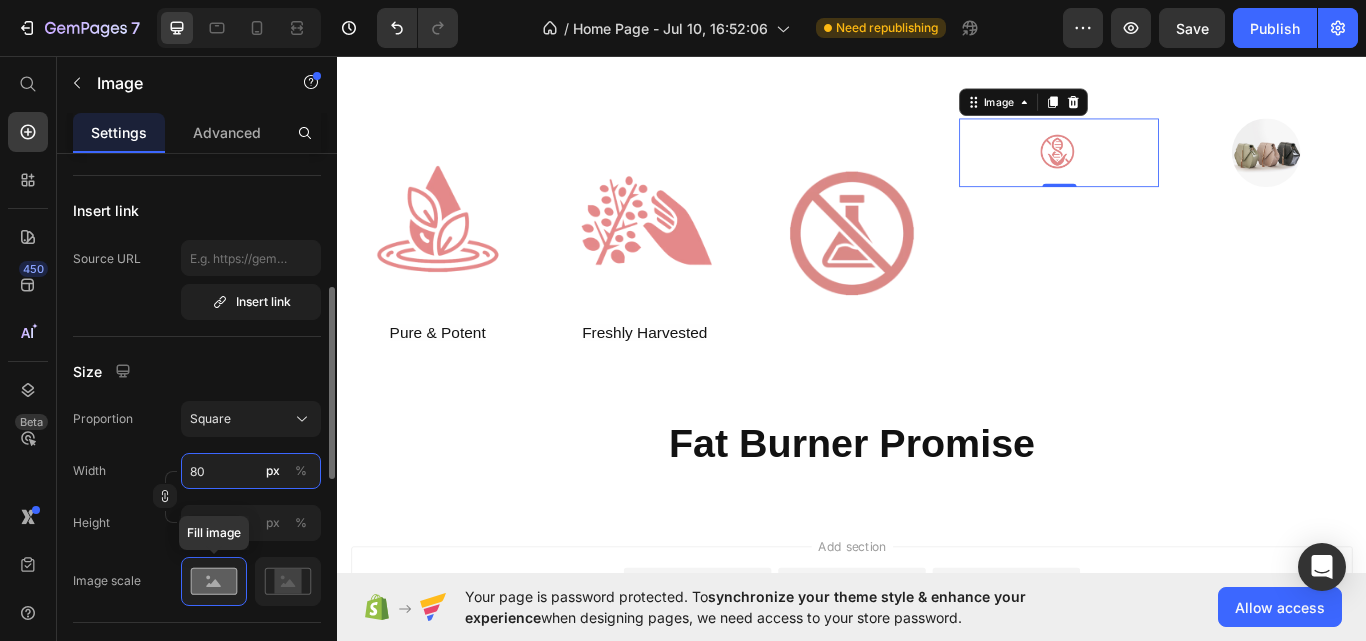 click on "80" at bounding box center (251, 471) 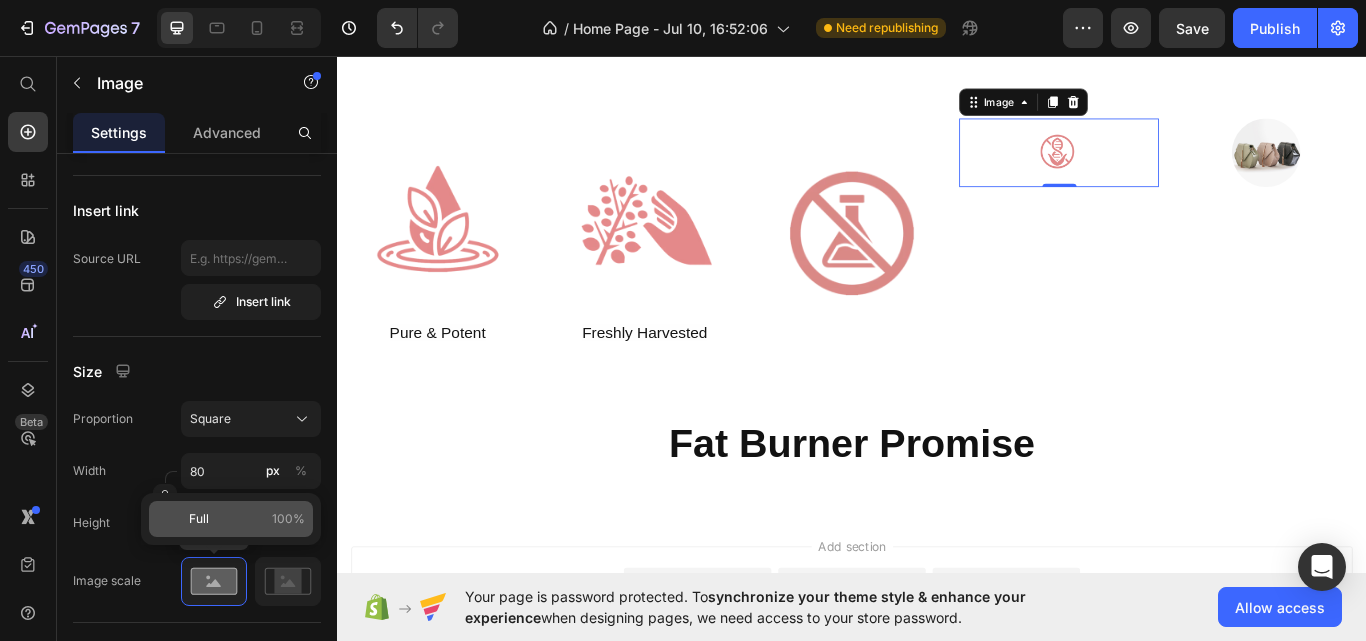 click on "Full" at bounding box center [199, 519] 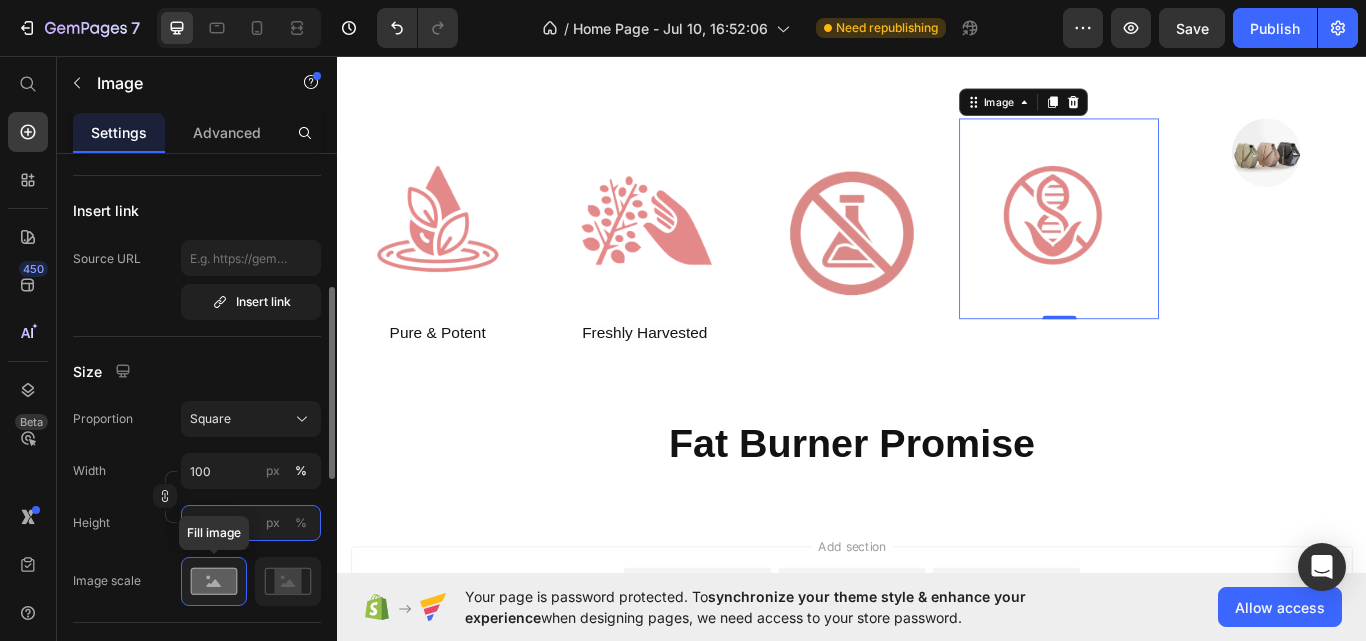 click on "px %" at bounding box center [251, 523] 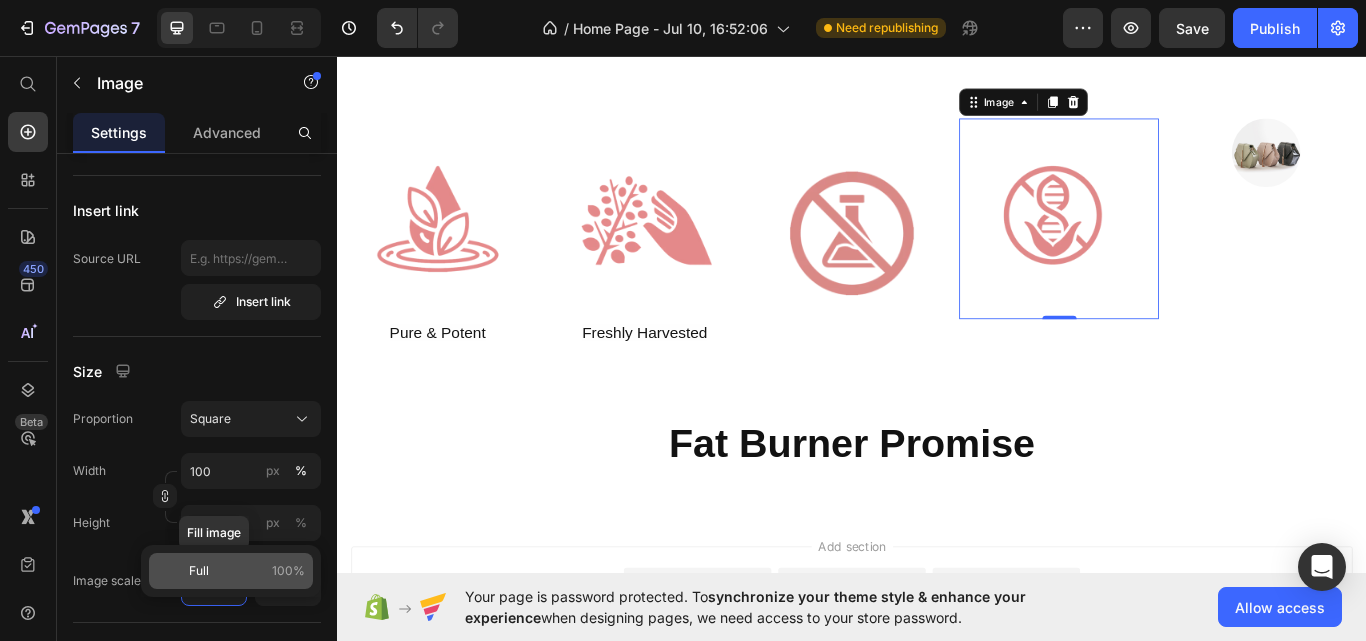 click on "Full 100%" 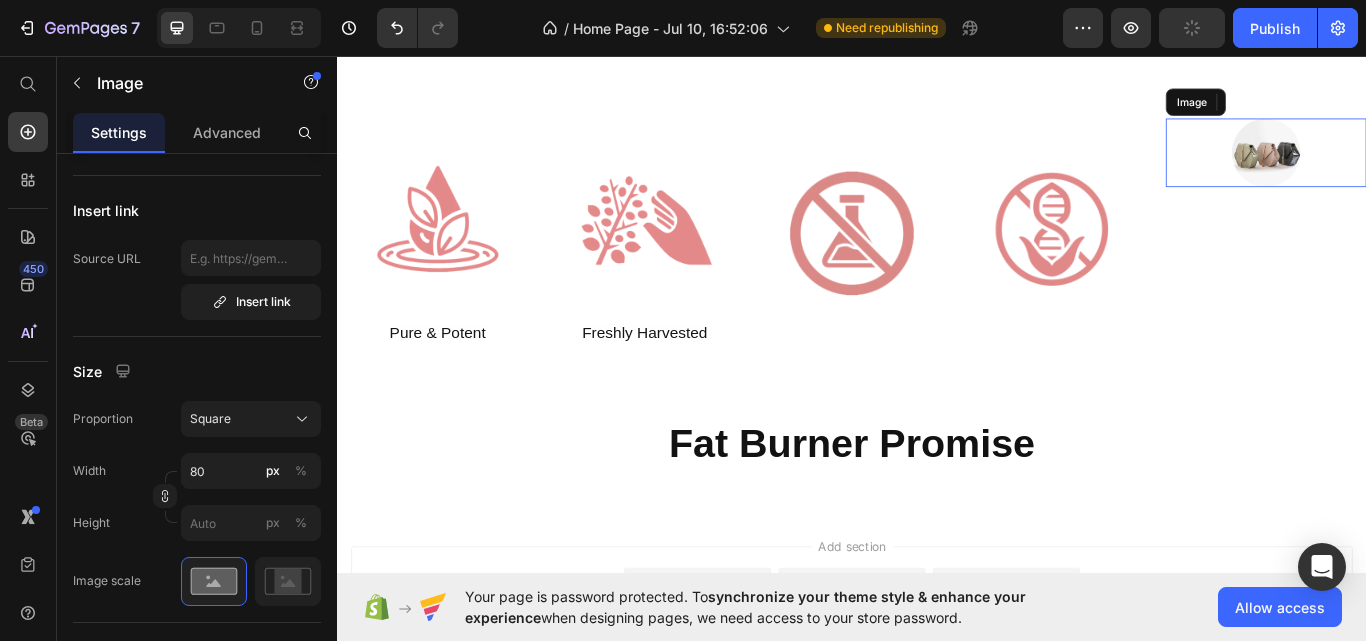 click at bounding box center (1420, 170) 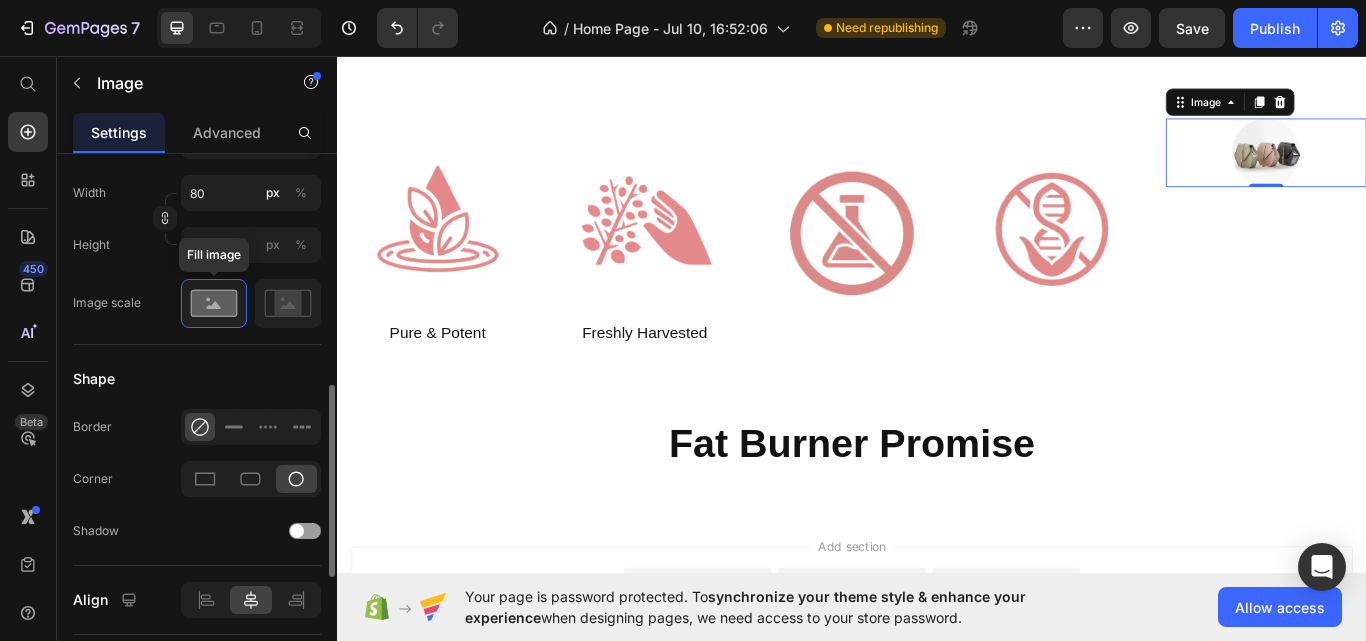scroll, scrollTop: 654, scrollLeft: 0, axis: vertical 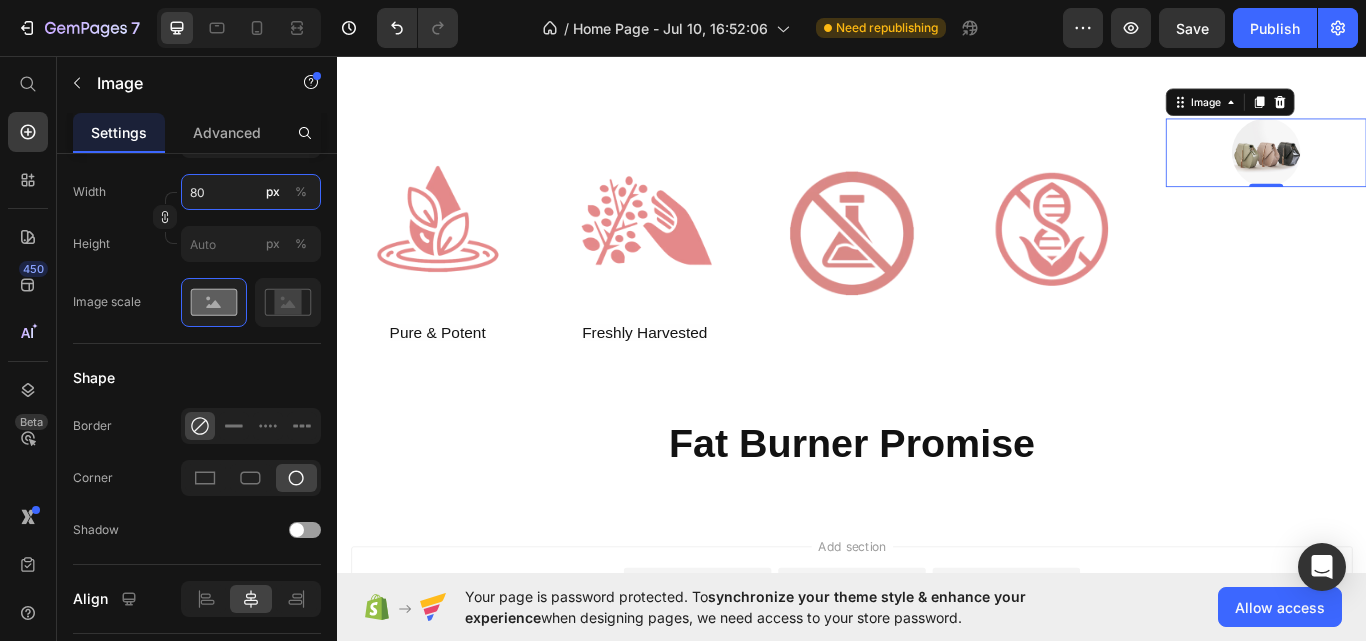 click on "80" at bounding box center (251, 192) 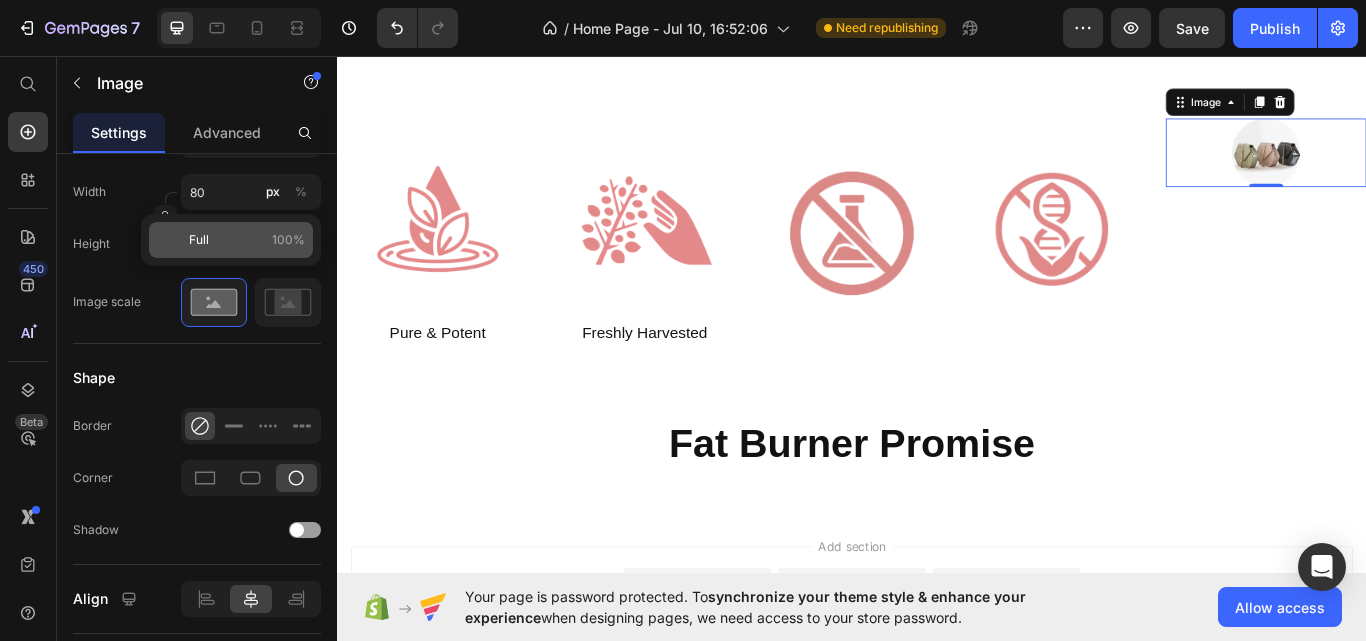 click on "Full 100%" 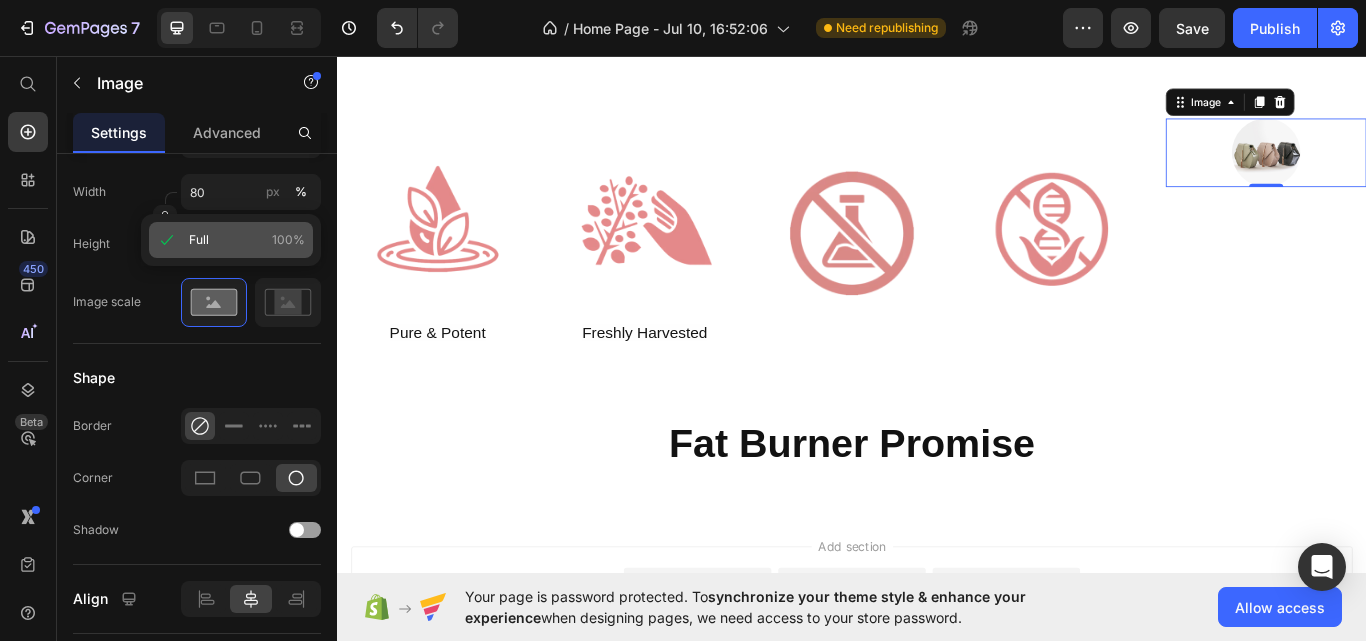 type on "100" 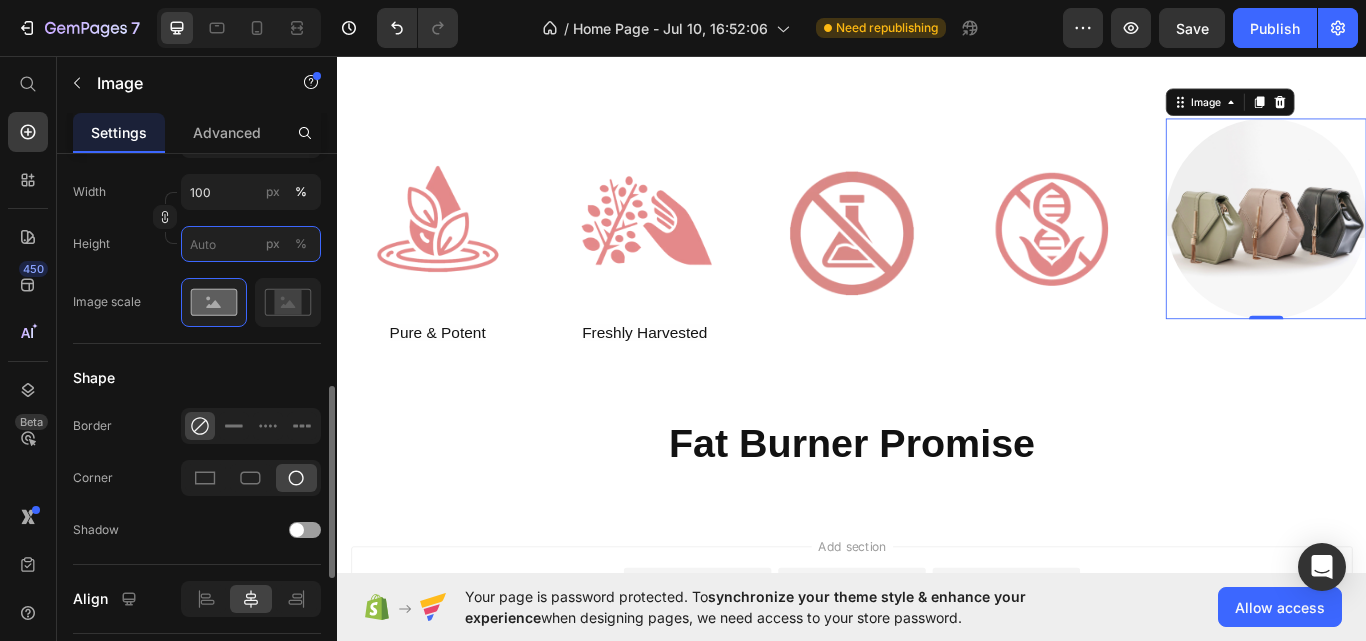 click on "px %" at bounding box center [251, 244] 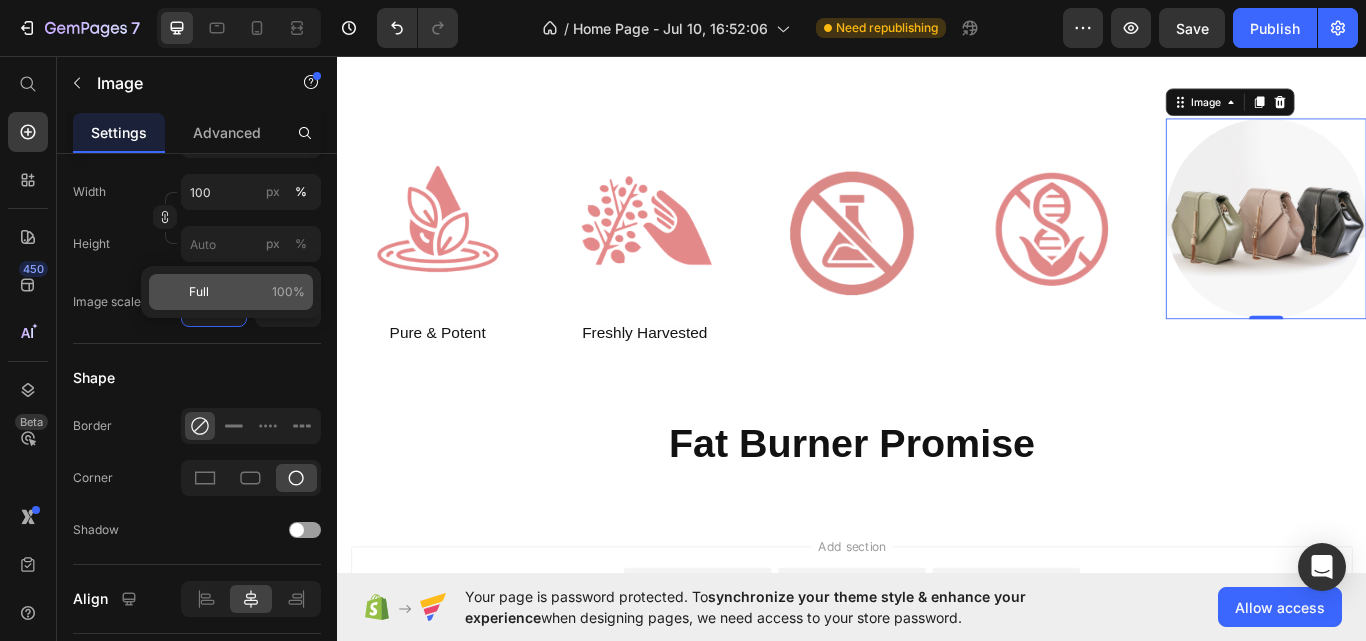 click on "Full 100%" 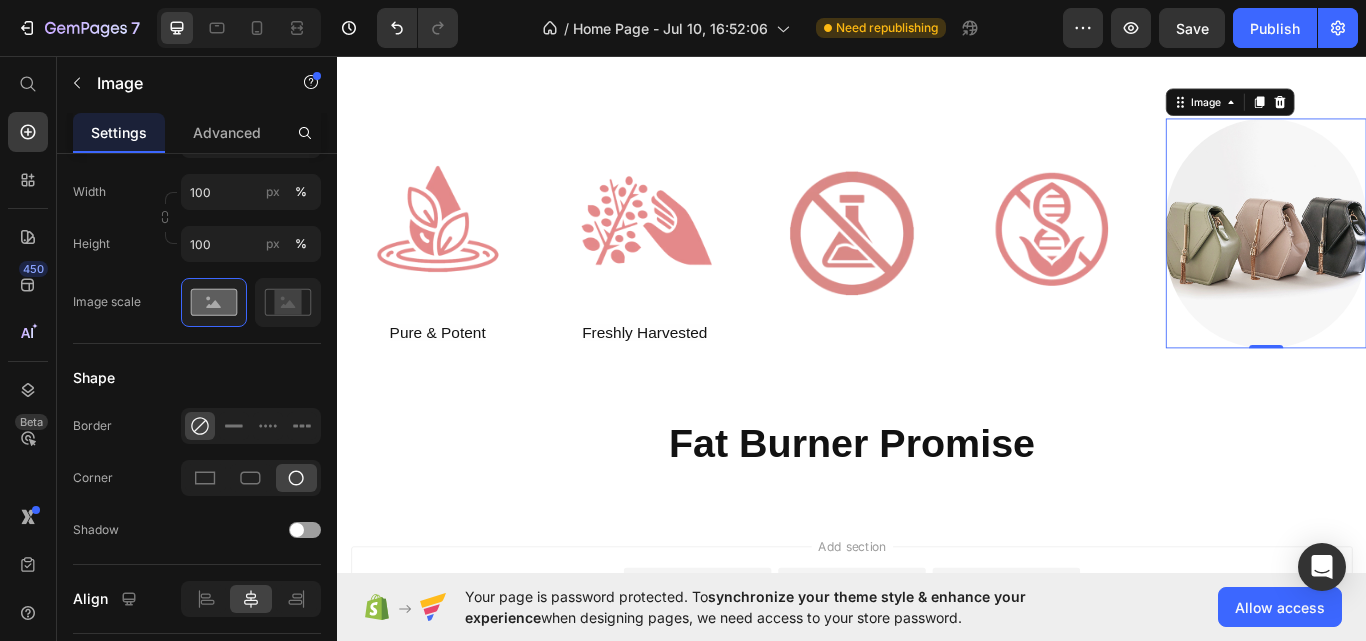 scroll, scrollTop: 0, scrollLeft: 0, axis: both 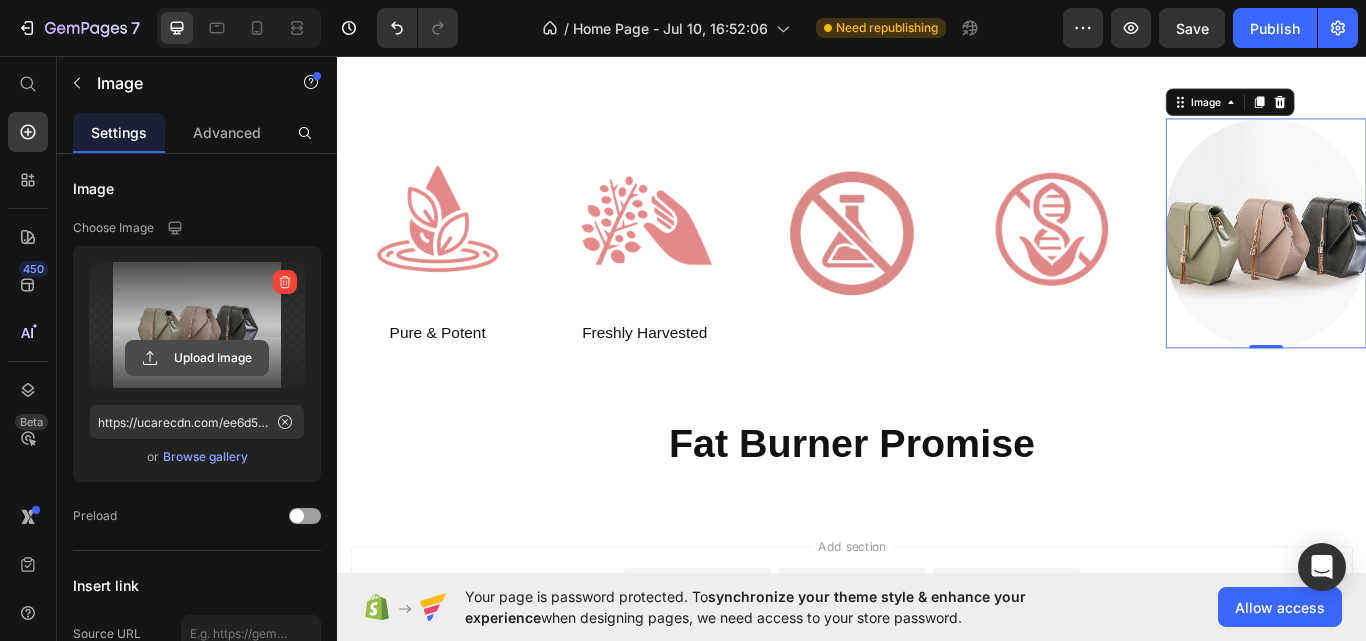 click 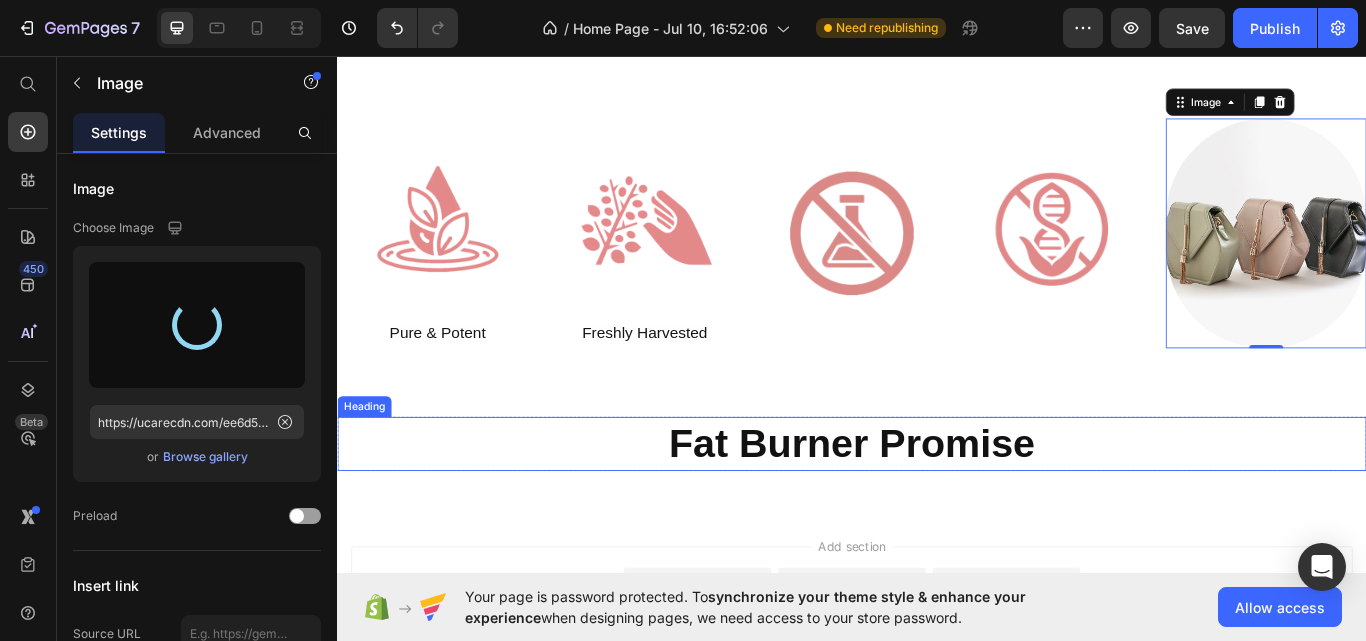 type on "https://cdn.shopify.com/s/files/1/0697/0749/7654/files/gempages_574921124018651935-f85f5495-ca62-4d41-a4dd-6a6e9d4c394b.webp" 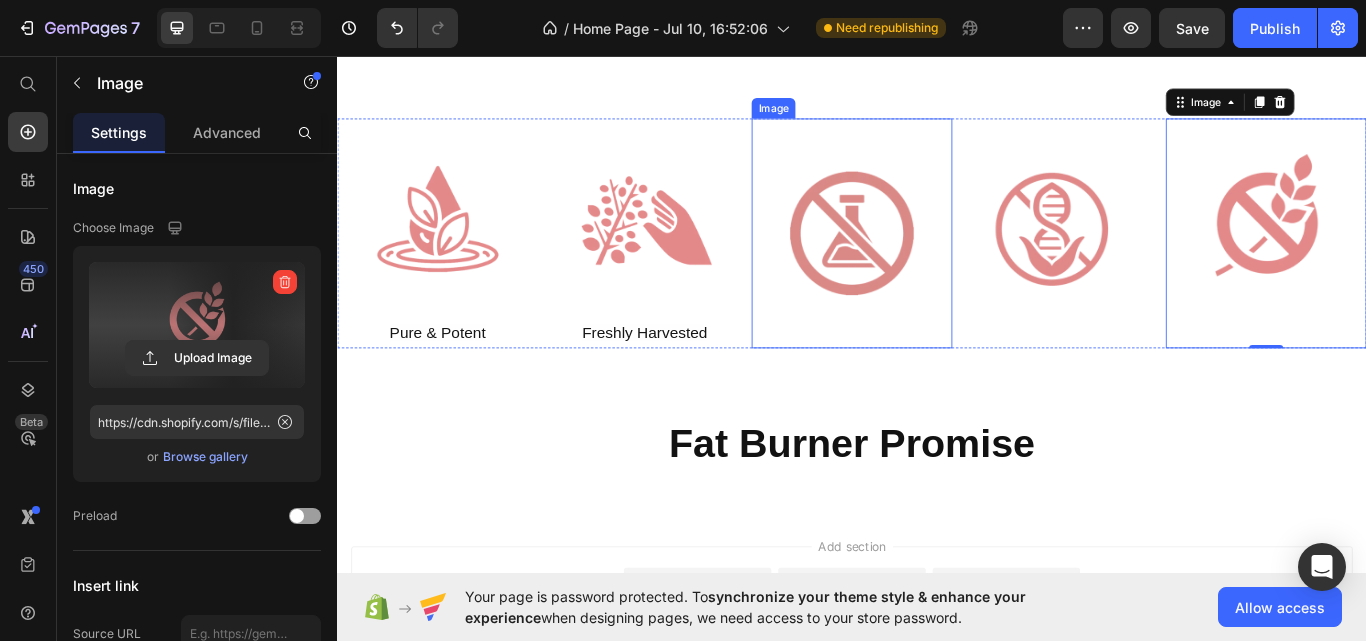 click at bounding box center (937, 263) 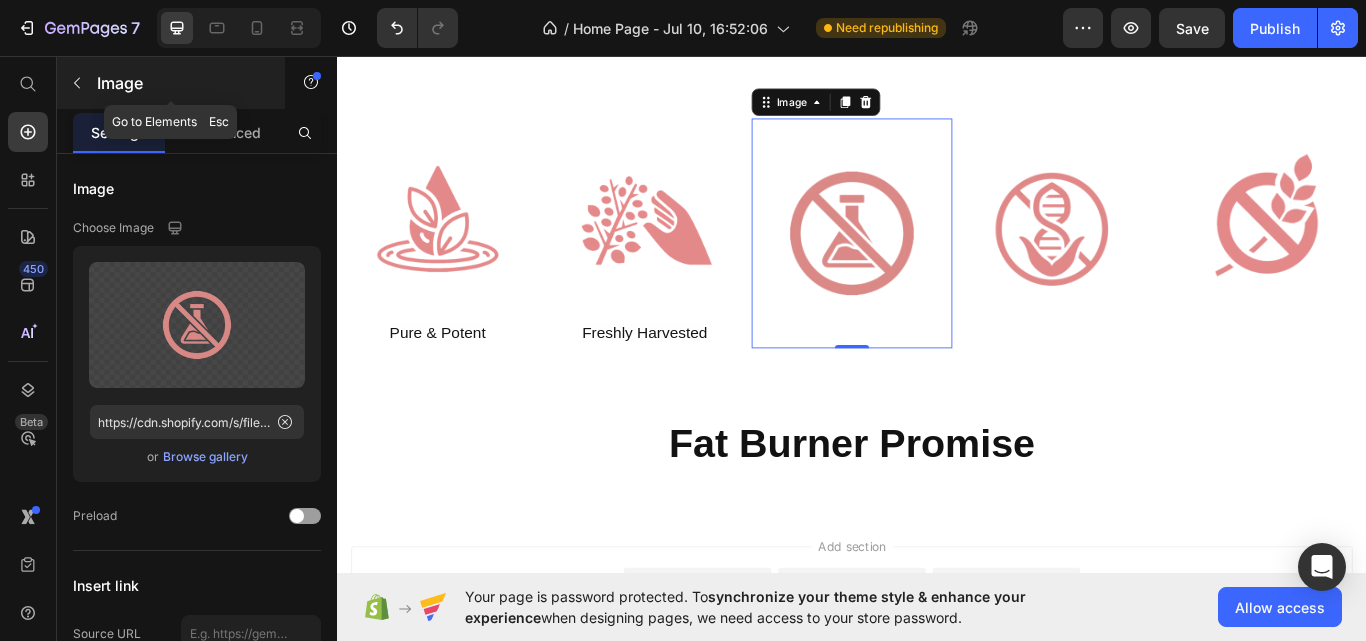 click at bounding box center (77, 83) 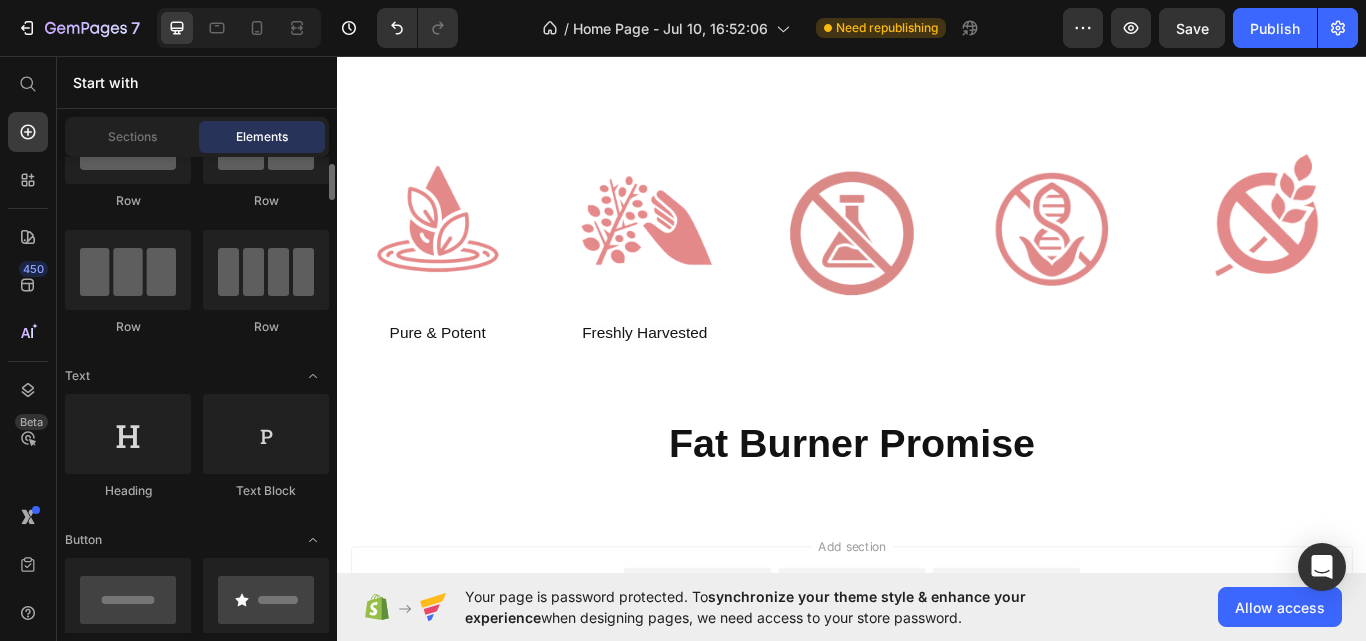 scroll, scrollTop: 99, scrollLeft: 0, axis: vertical 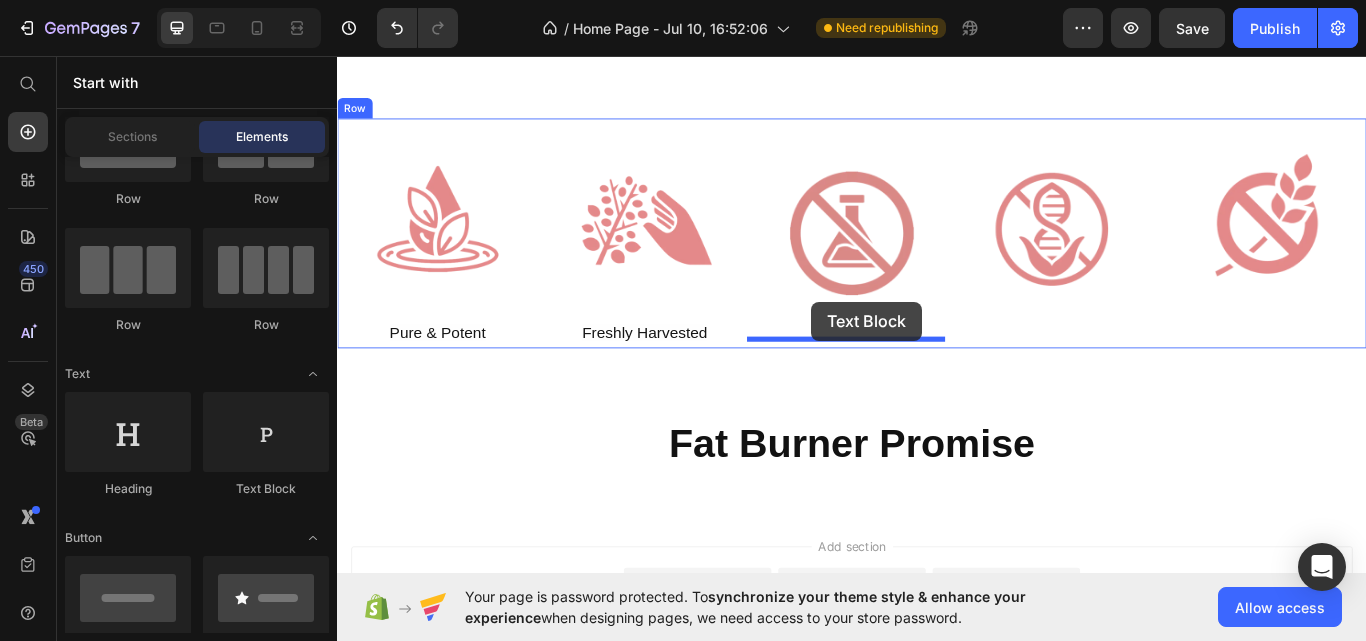 drag, startPoint x: 589, startPoint y: 491, endPoint x: 890, endPoint y: 343, distance: 335.41766 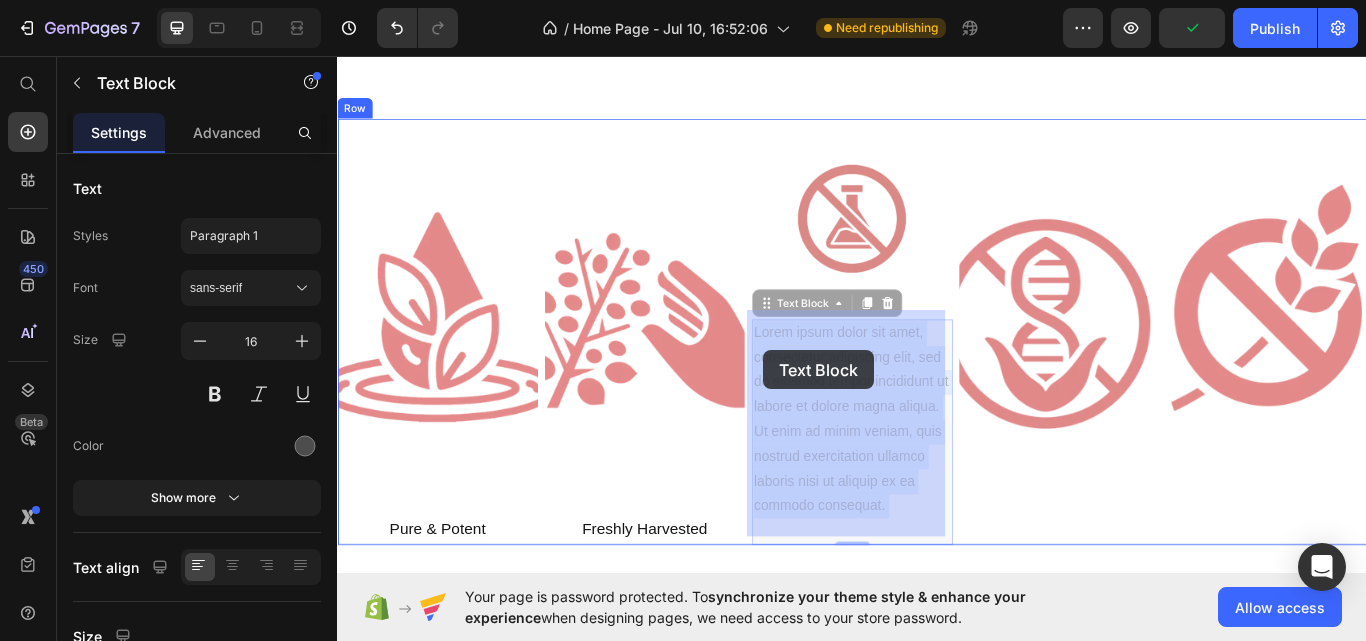 drag, startPoint x: 903, startPoint y: 587, endPoint x: 834, endPoint y: 400, distance: 199.32385 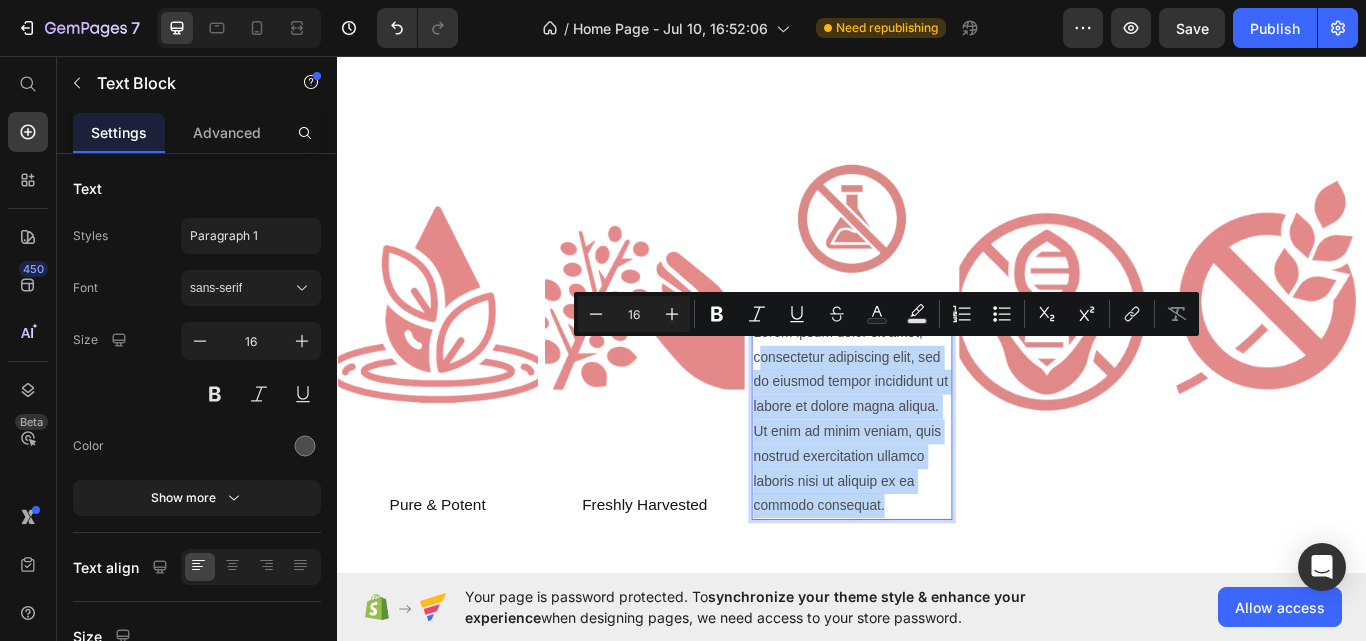 drag, startPoint x: 903, startPoint y: 598, endPoint x: 824, endPoint y: 393, distance: 219.69524 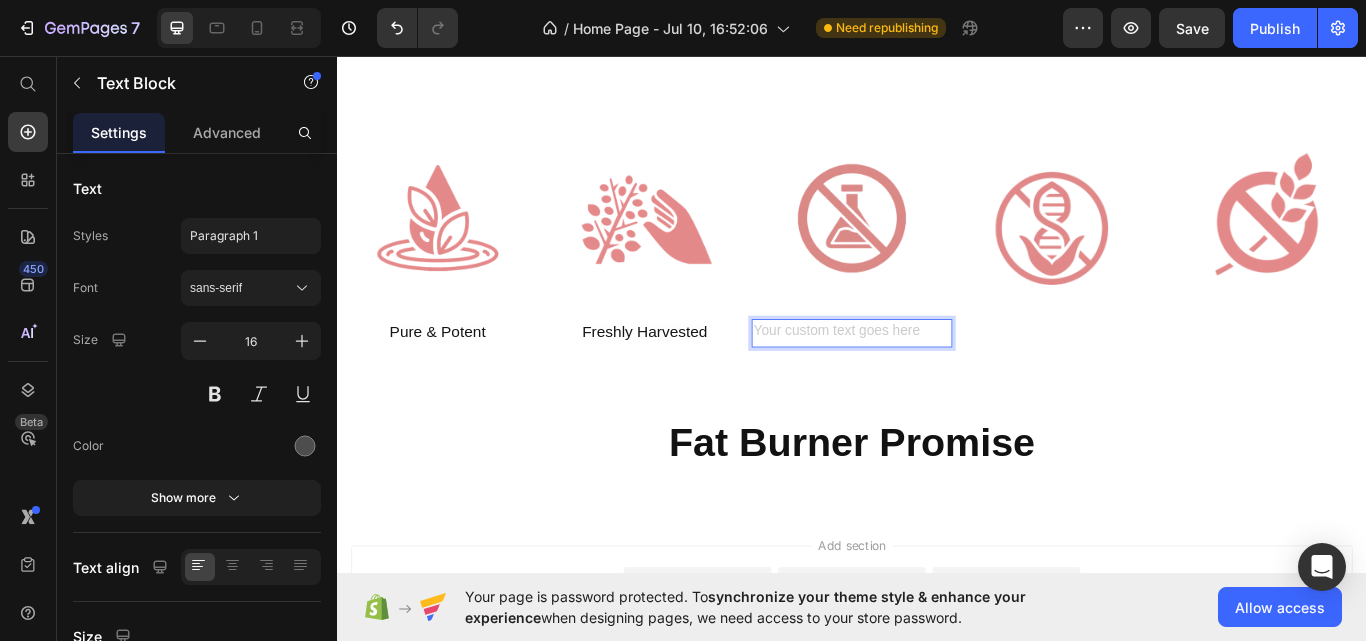 scroll, scrollTop: 6526, scrollLeft: 0, axis: vertical 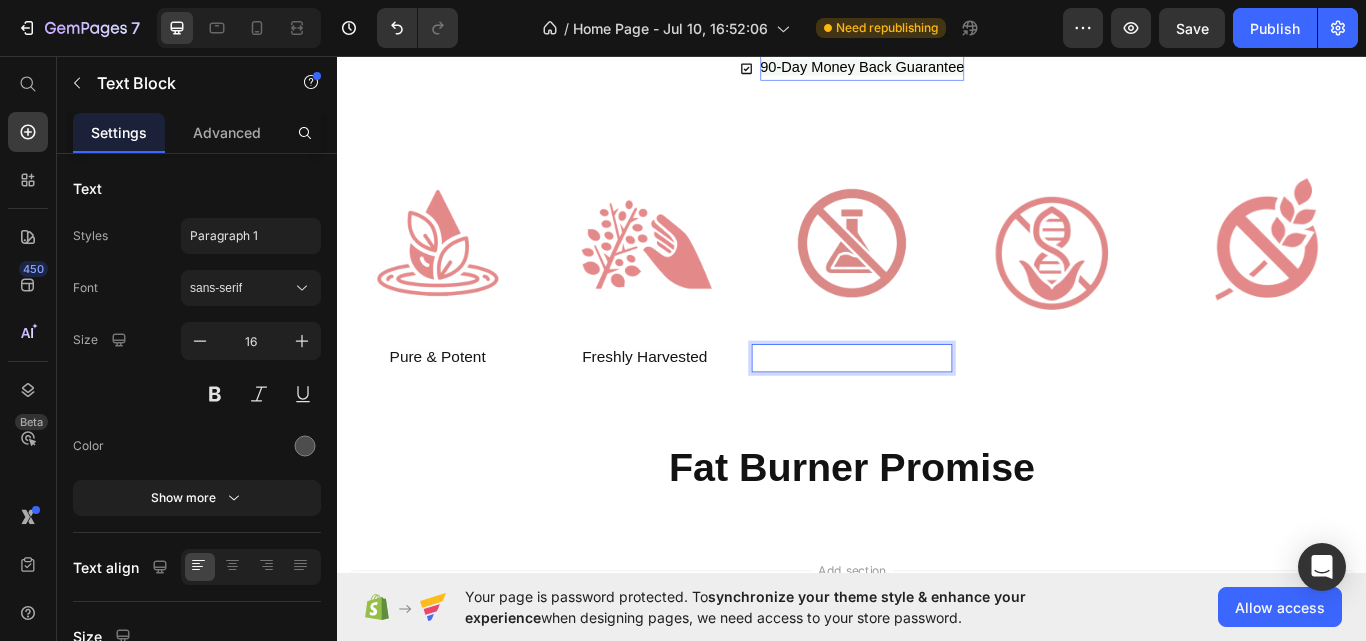 click at bounding box center (937, 409) 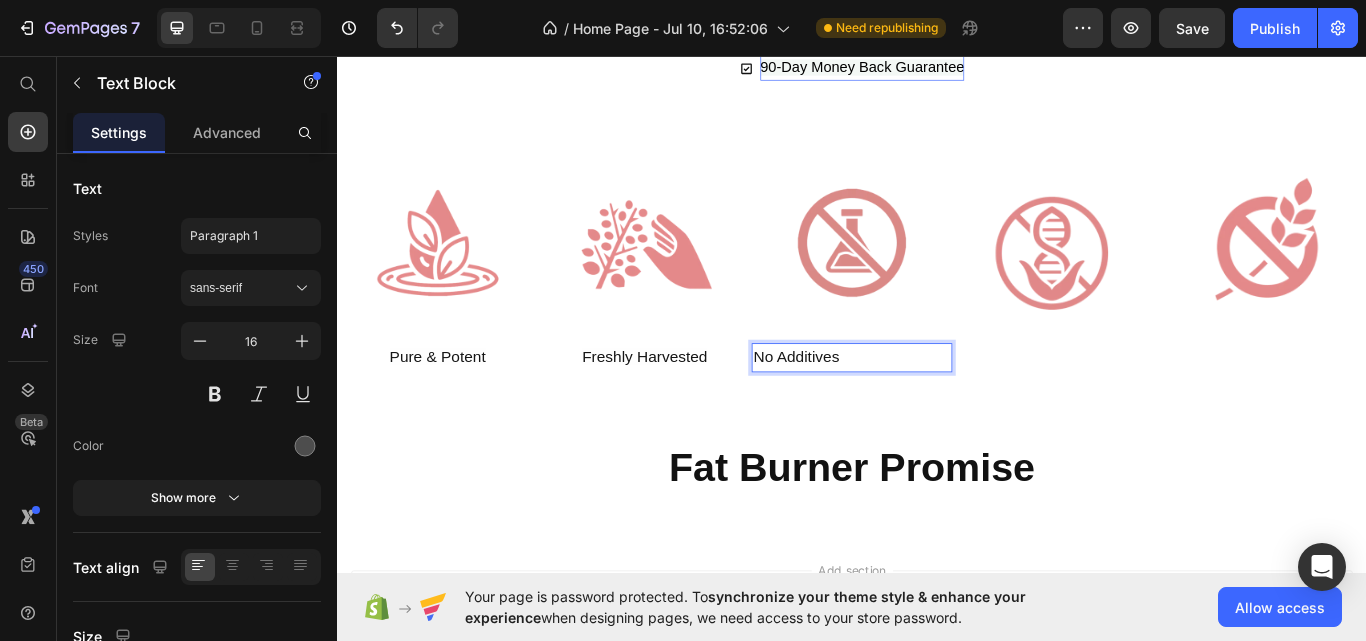 scroll, scrollTop: 6525, scrollLeft: 0, axis: vertical 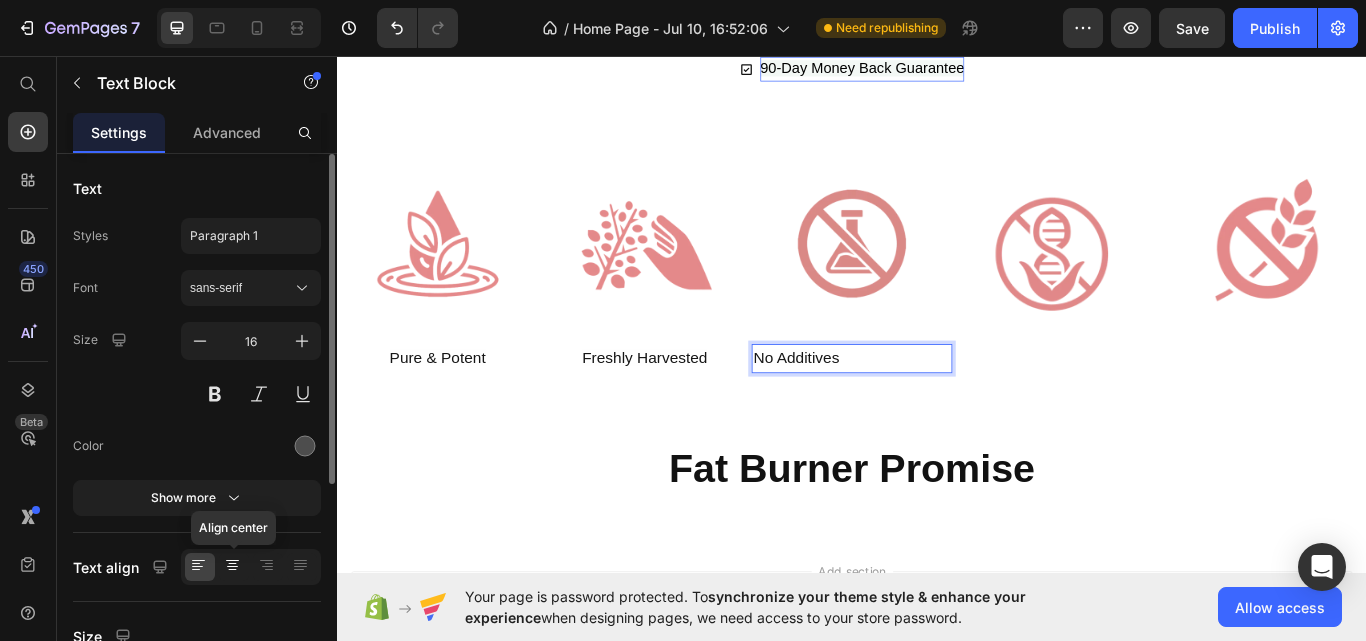 click 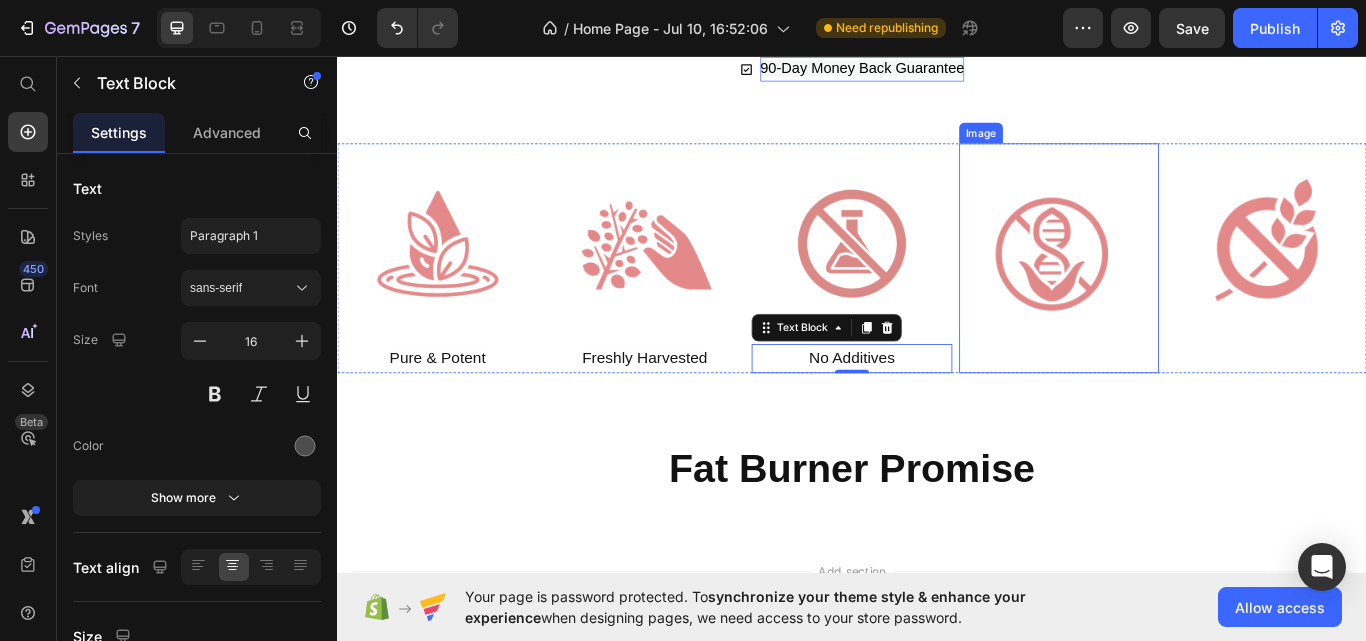 click at bounding box center (1179, 292) 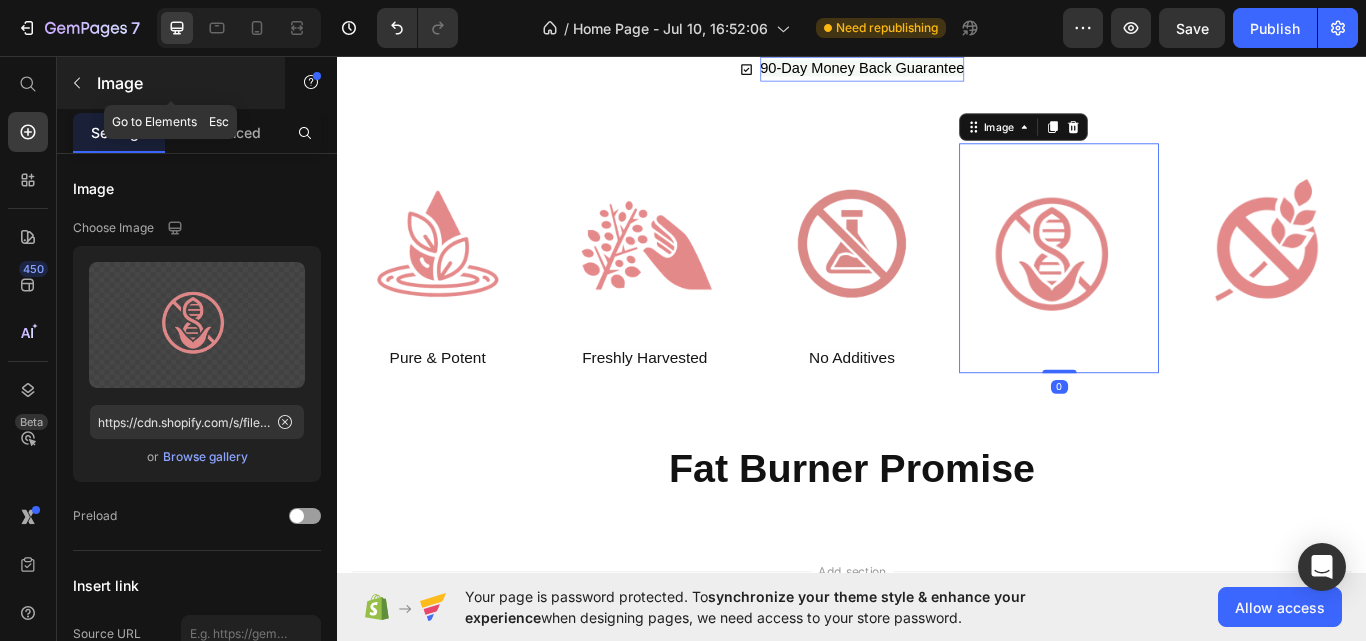 click 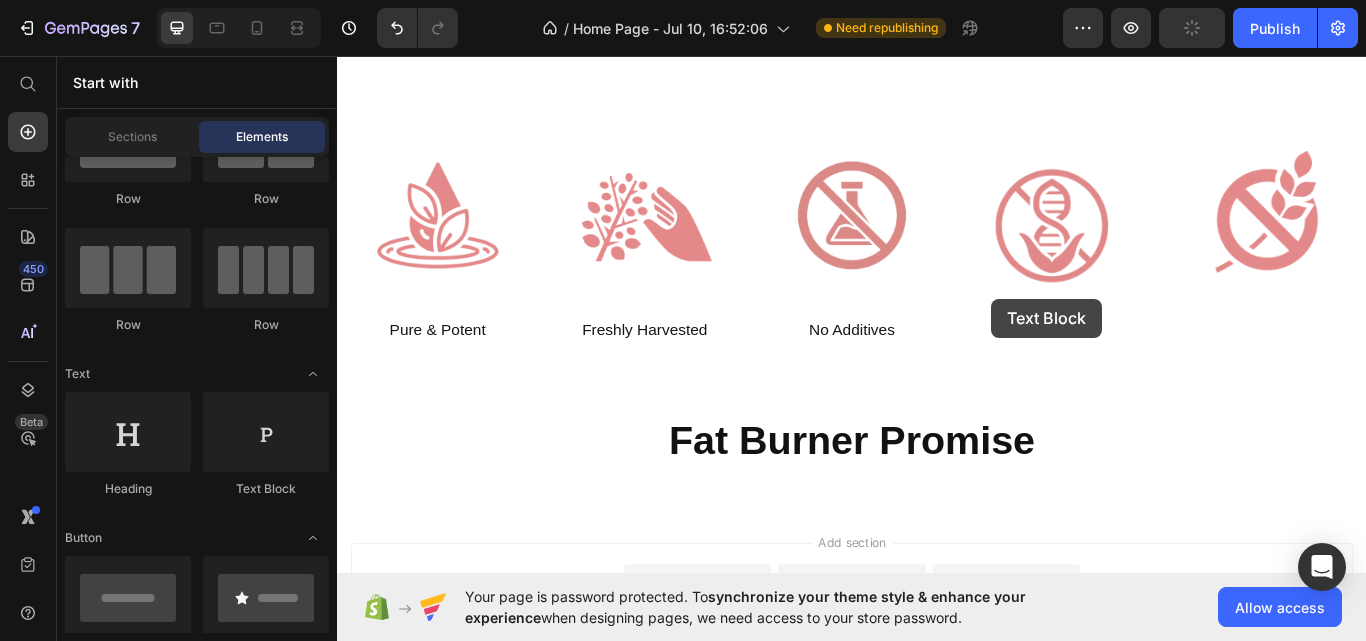 scroll, scrollTop: 6573, scrollLeft: 0, axis: vertical 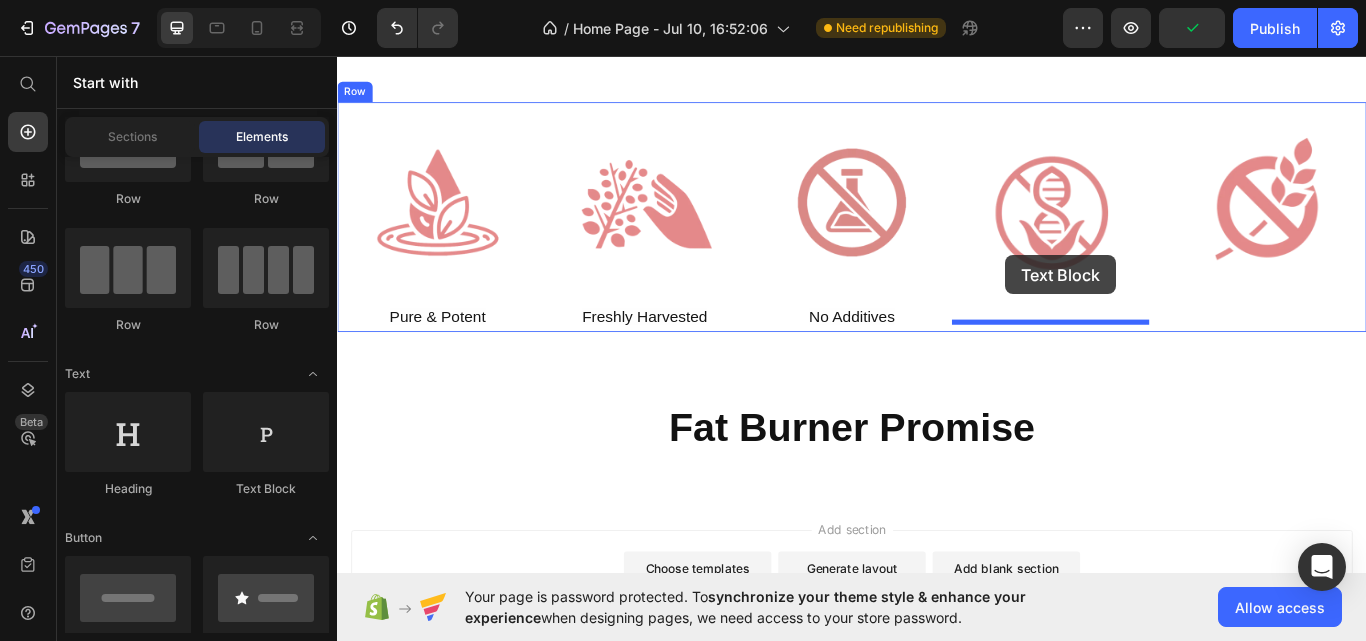 drag, startPoint x: 571, startPoint y: 514, endPoint x: 1116, endPoint y: 289, distance: 589.6185 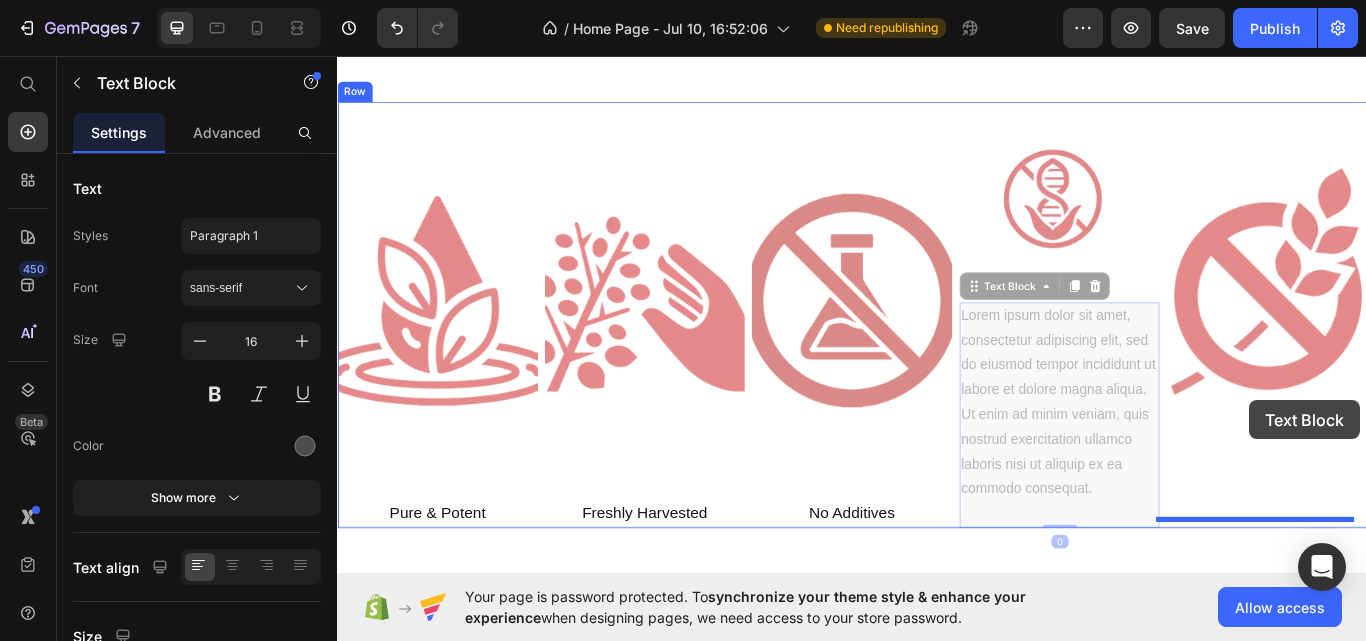 drag, startPoint x: 1106, startPoint y: 416, endPoint x: 1400, endPoint y: 455, distance: 296.57544 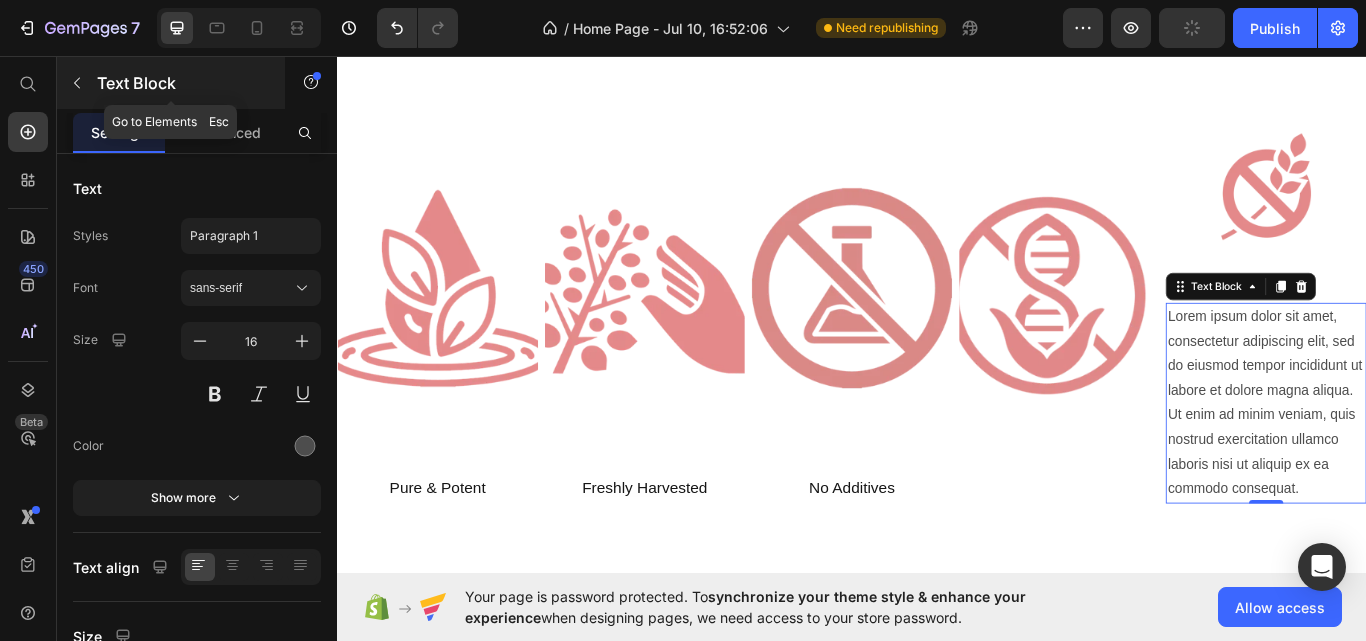click at bounding box center (77, 83) 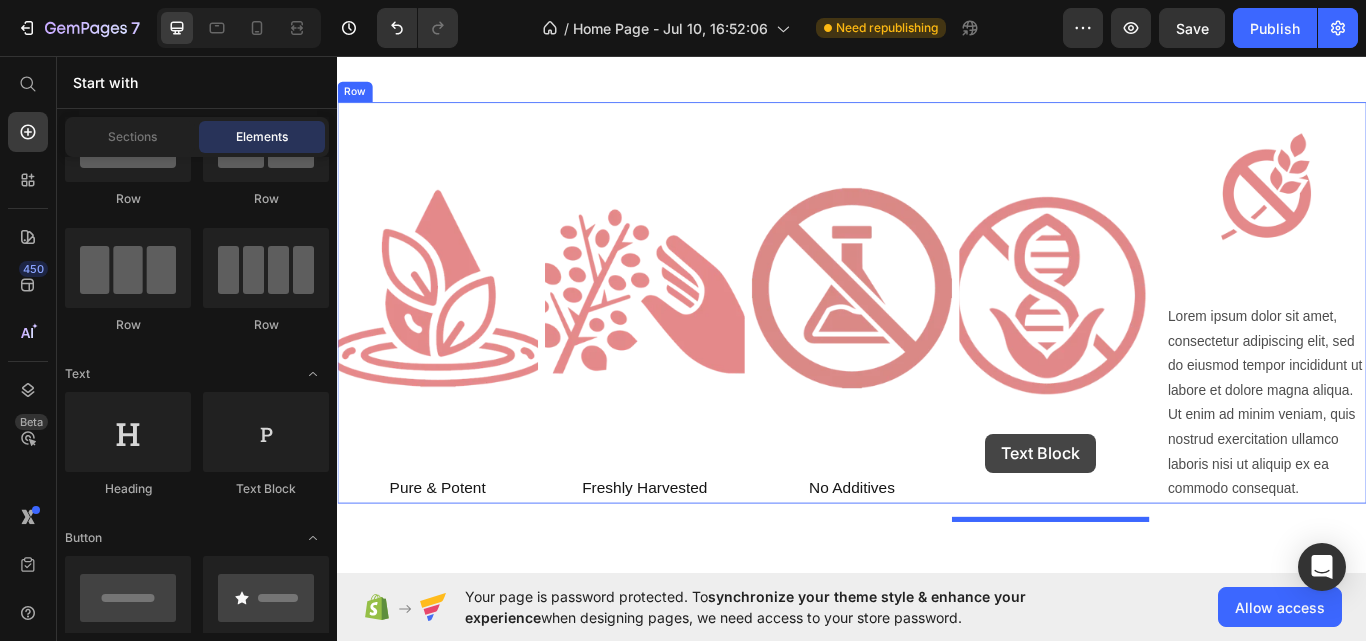 drag, startPoint x: 565, startPoint y: 505, endPoint x: 1093, endPoint y: 497, distance: 528.0606 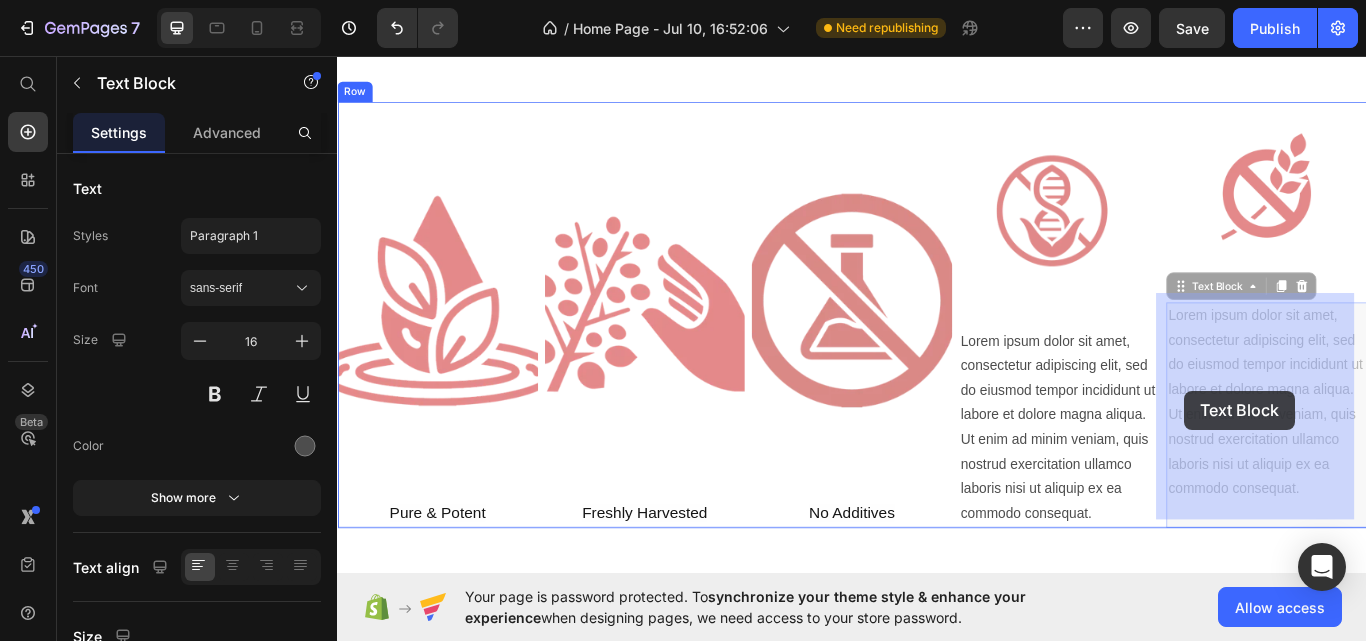 drag, startPoint x: 1384, startPoint y: 576, endPoint x: 1325, endPoint y: 447, distance: 141.85204 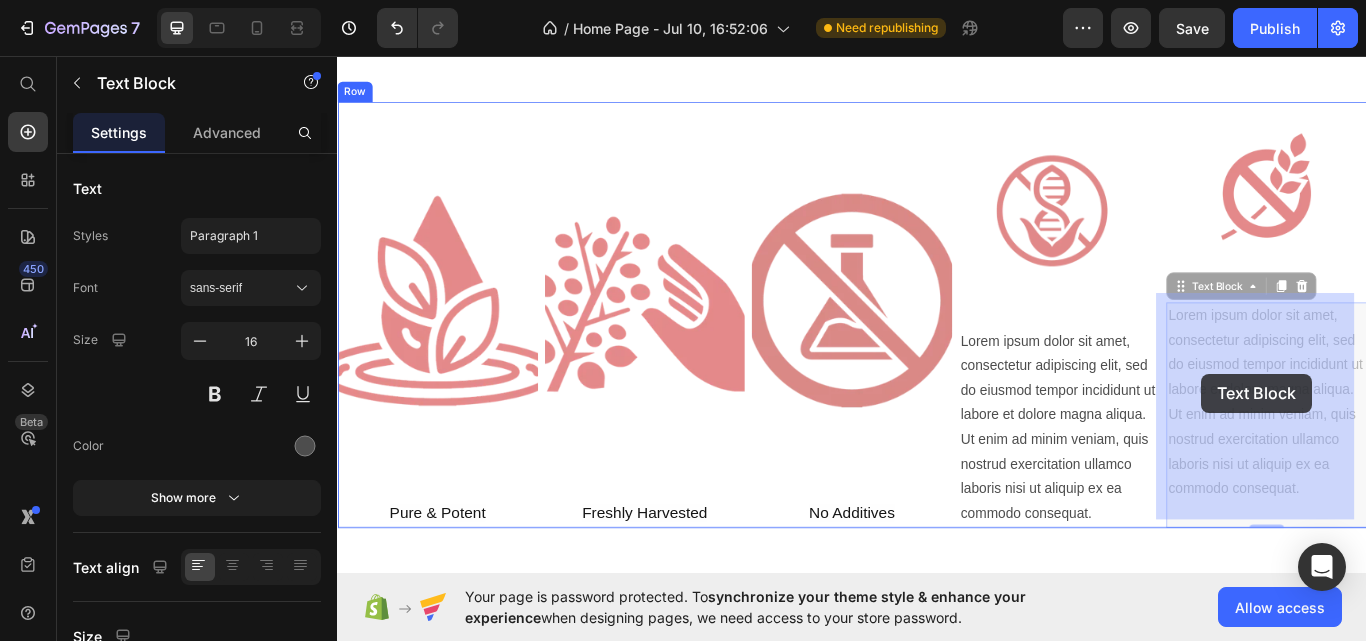 drag, startPoint x: 1373, startPoint y: 572, endPoint x: 1343, endPoint y: 422, distance: 152.97058 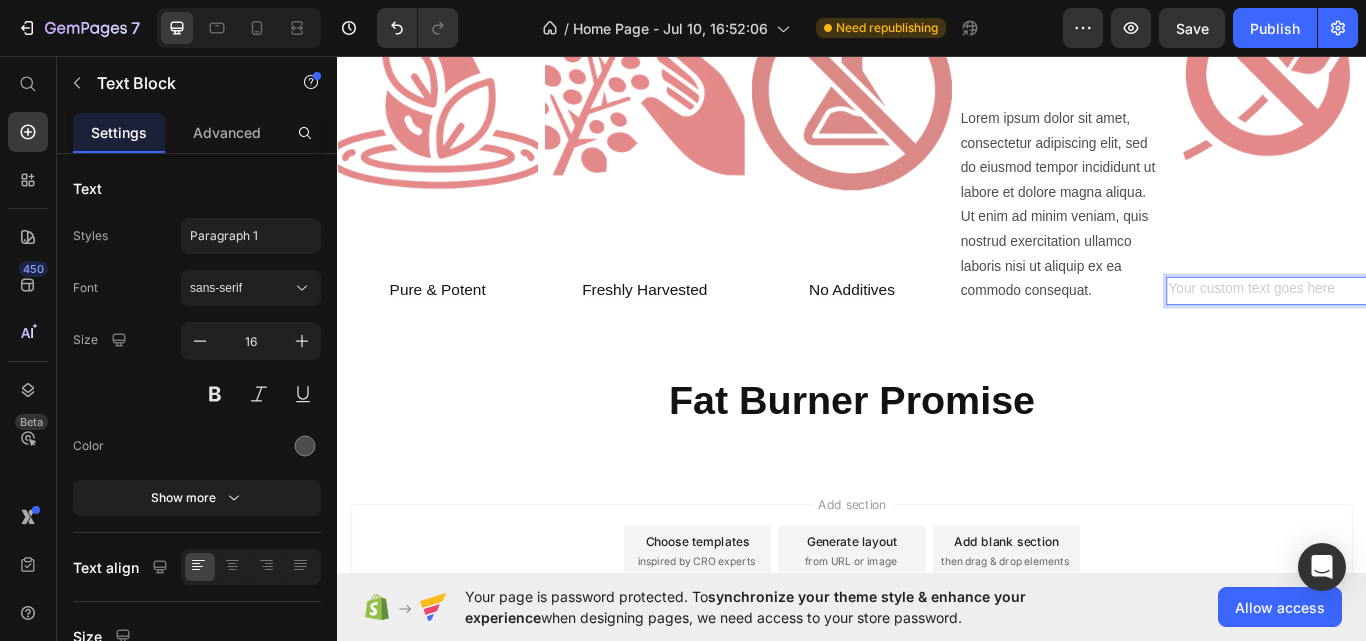 scroll, scrollTop: 6775, scrollLeft: 0, axis: vertical 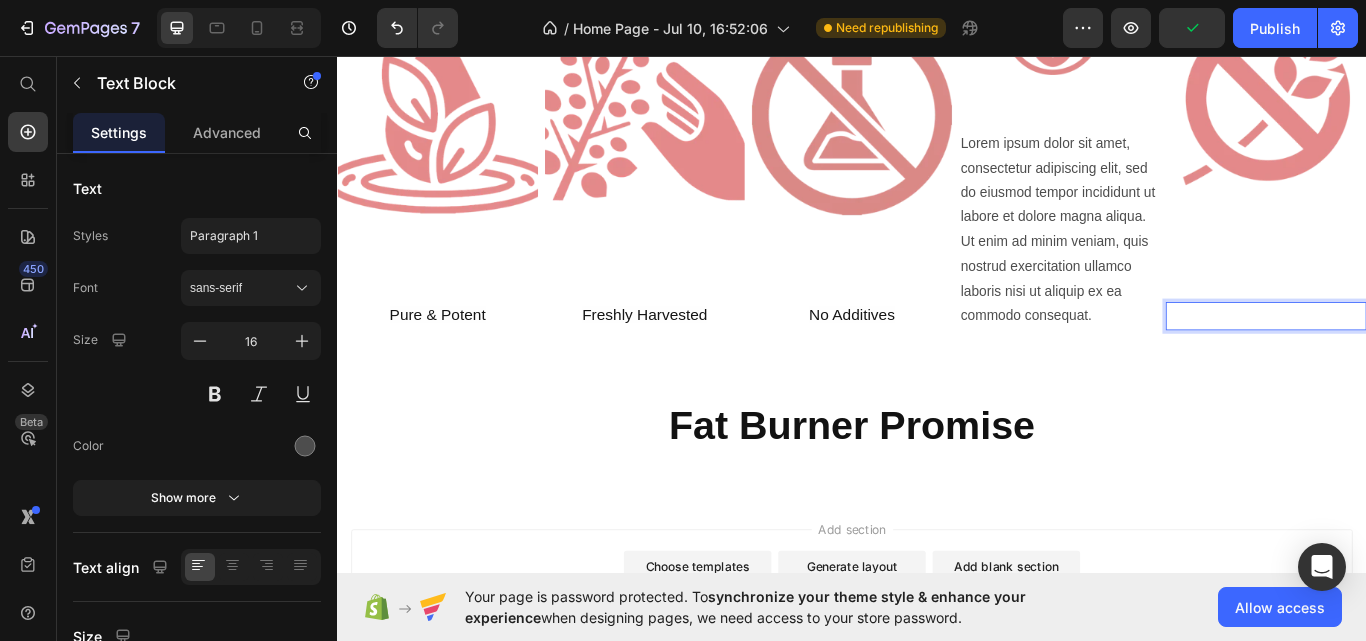 click at bounding box center (1420, 360) 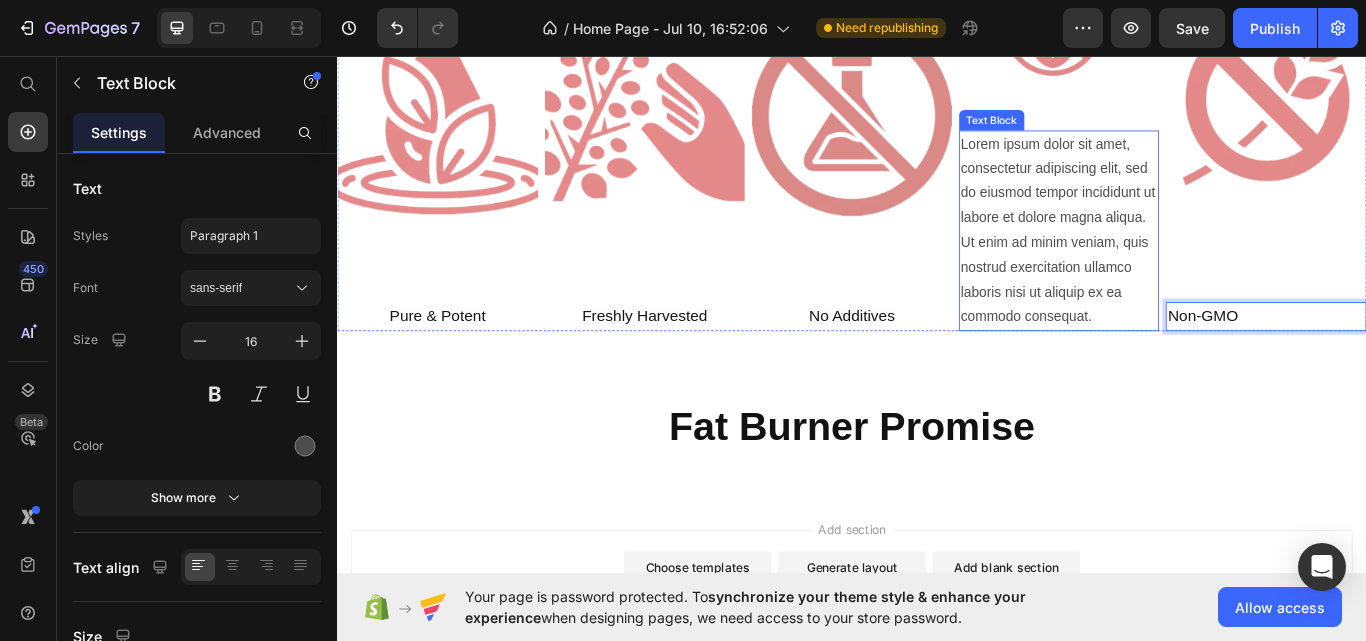 click on "Lorem ipsum dolor sit amet, consectetur adipiscing elit, sed do eiusmod tempor incididunt ut labore et dolore magna aliqua. Ut enim ad minim veniam, quis nostrud exercitation ullamco laboris nisi ut aliquip ex ea commodo consequat." at bounding box center [1179, 261] 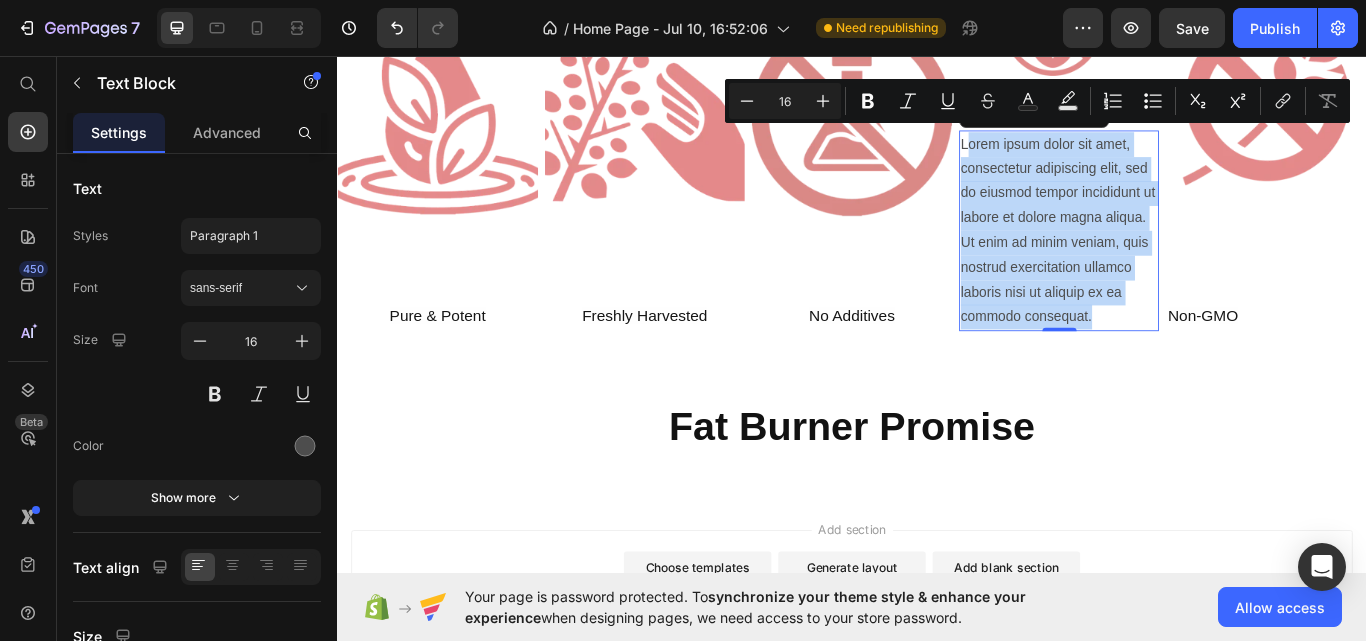 drag, startPoint x: 1141, startPoint y: 376, endPoint x: 1063, endPoint y: 153, distance: 236.24776 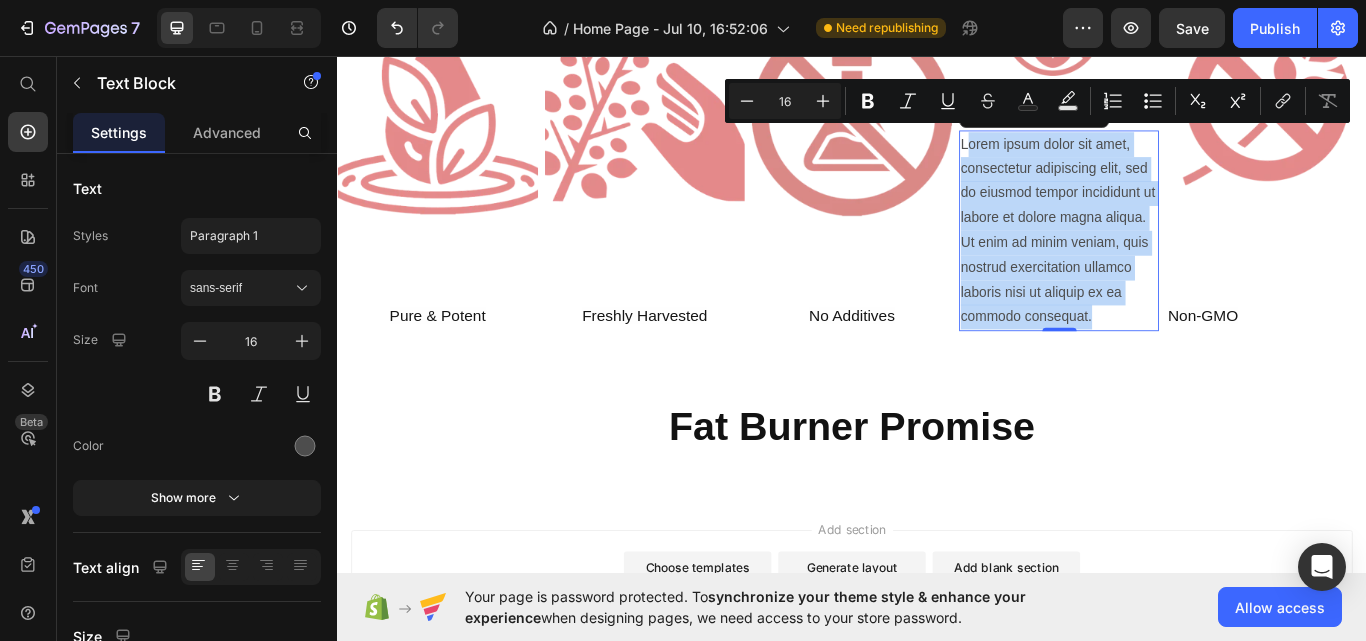 click on "Lorem ipsum dolor sit amet, consectetur adipiscing elit, sed do eiusmod tempor incididunt ut labore et dolore magna aliqua. Ut enim ad minim veniam, quis nostrud exercitation ullamco laboris nisi ut aliquip ex ea commodo consequat." at bounding box center (1179, 261) 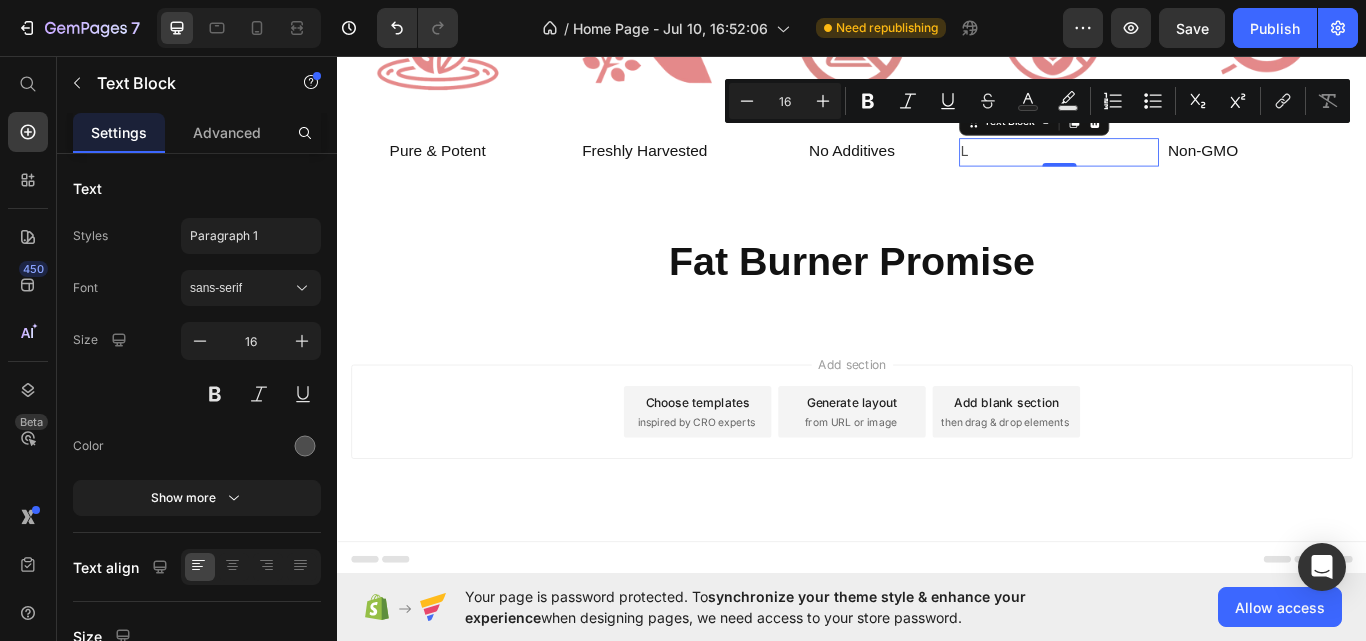 scroll, scrollTop: 6756, scrollLeft: 0, axis: vertical 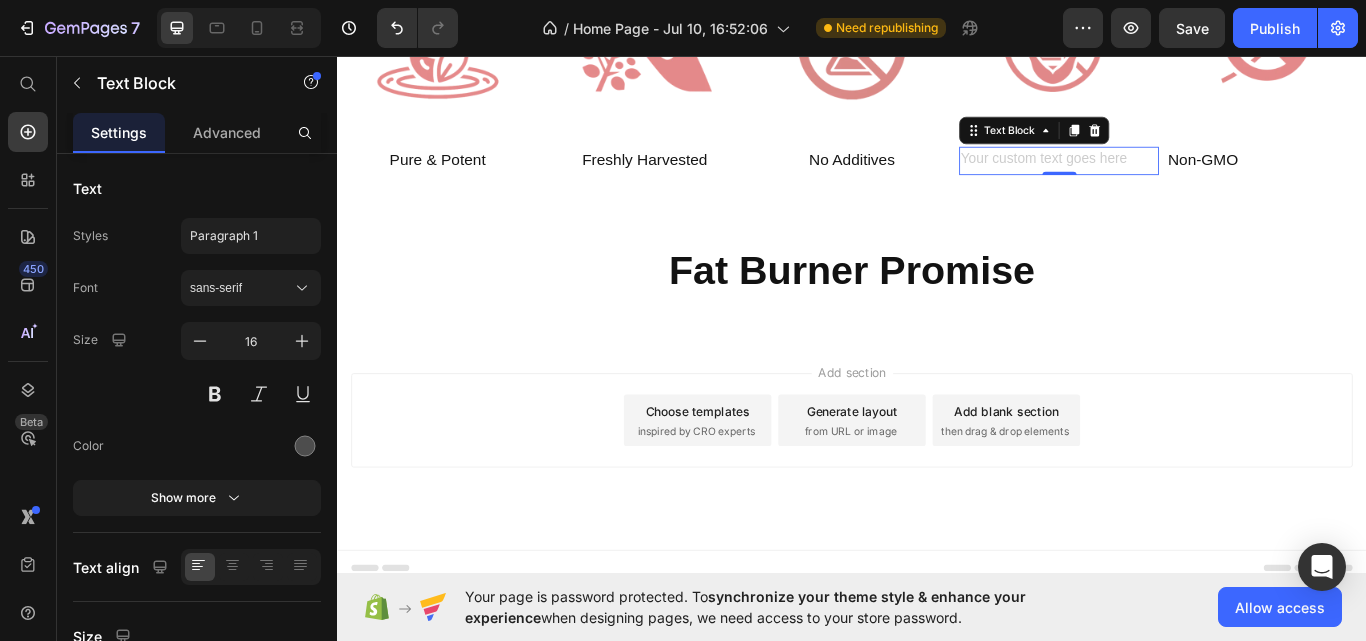 click at bounding box center (1179, 179) 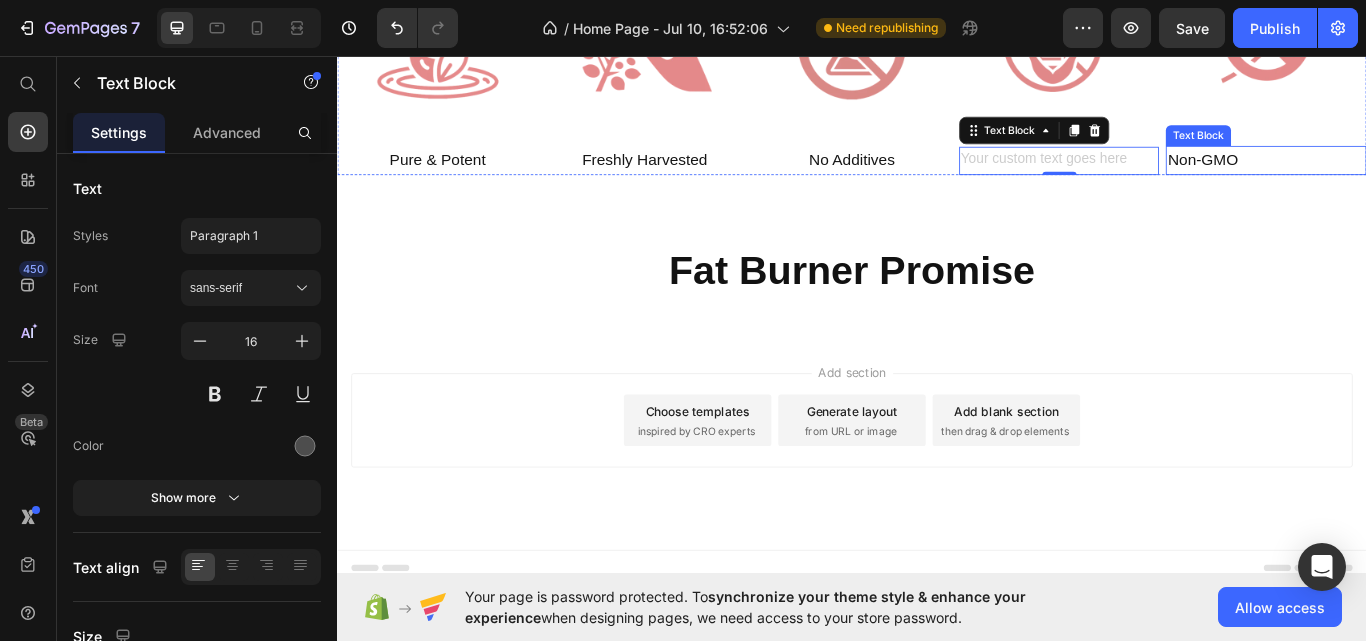 click on "Non-GMO" at bounding box center (1346, 178) 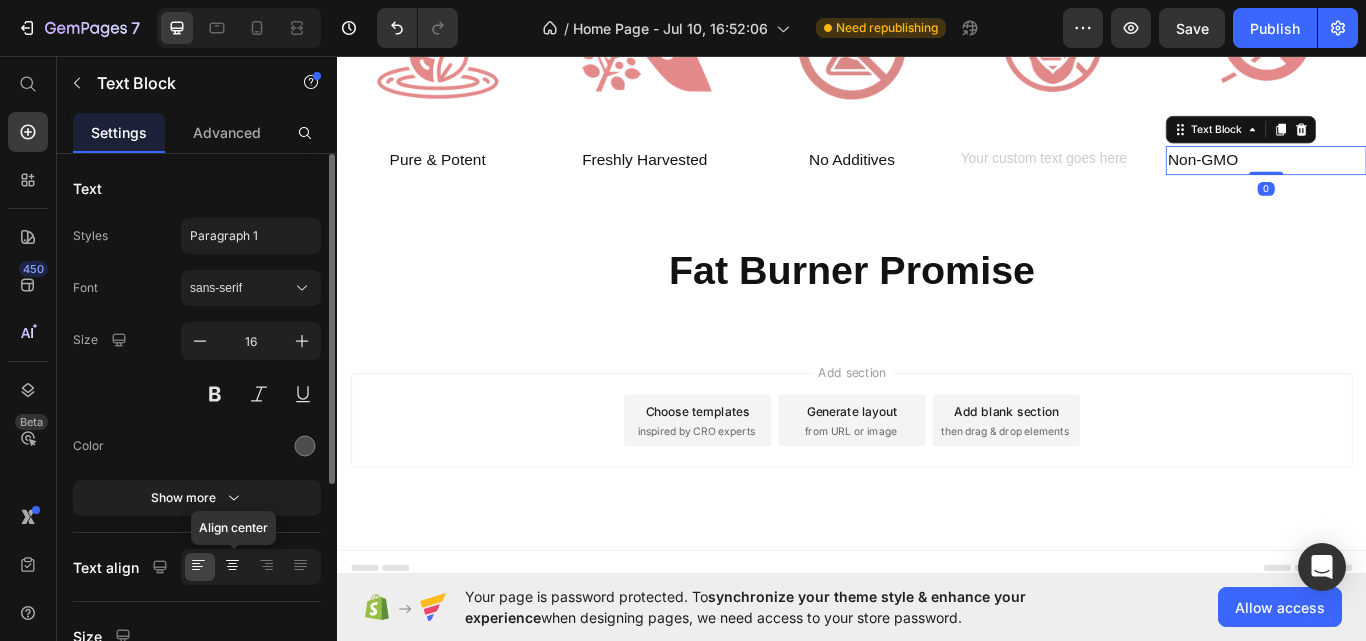 click 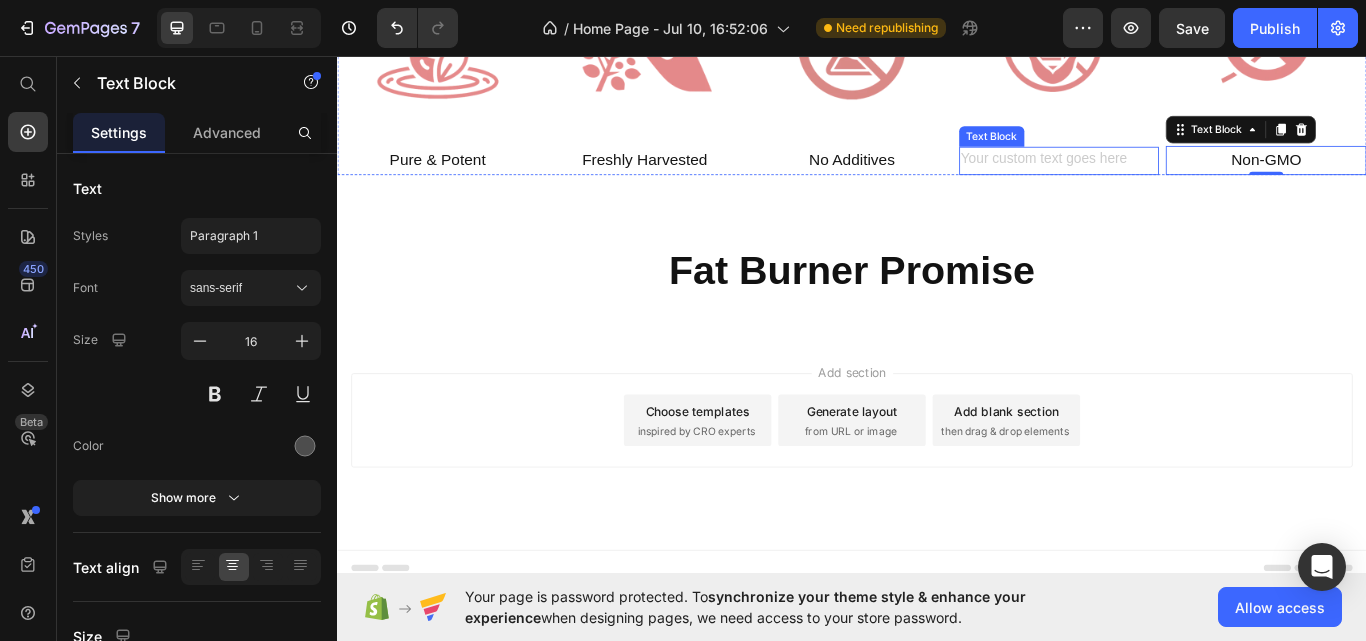 click at bounding box center (1179, 179) 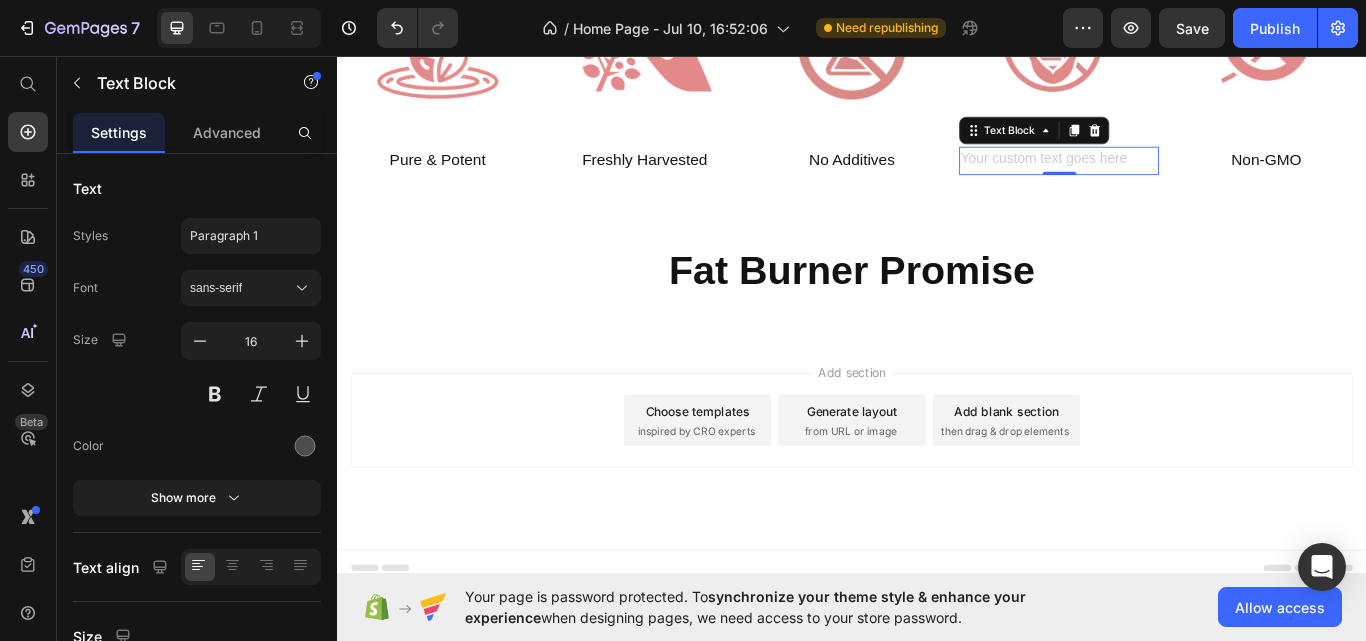 scroll, scrollTop: 6755, scrollLeft: 0, axis: vertical 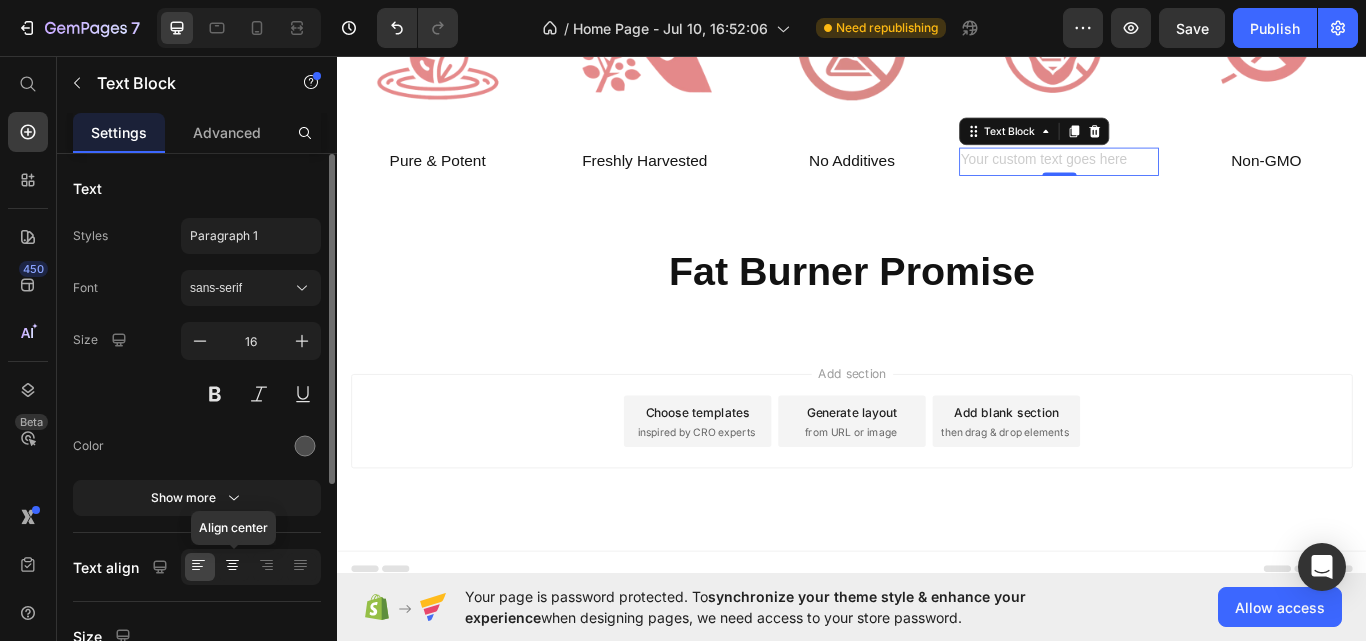 click 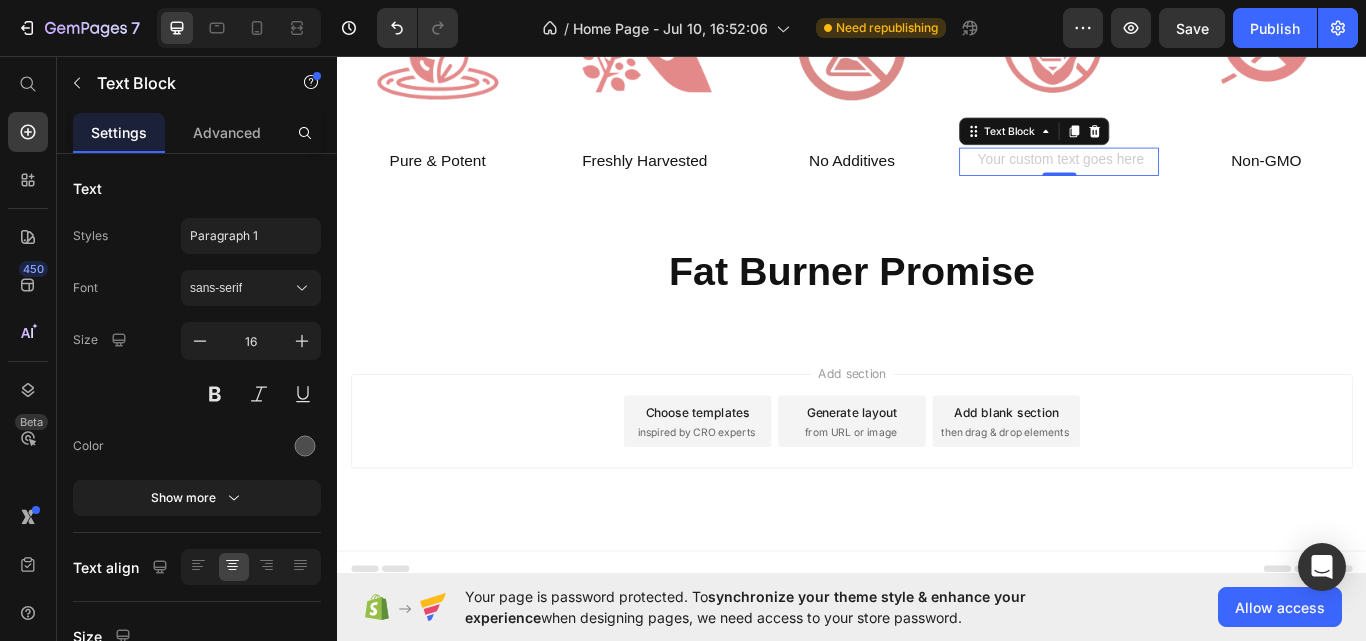 scroll, scrollTop: 6754, scrollLeft: 0, axis: vertical 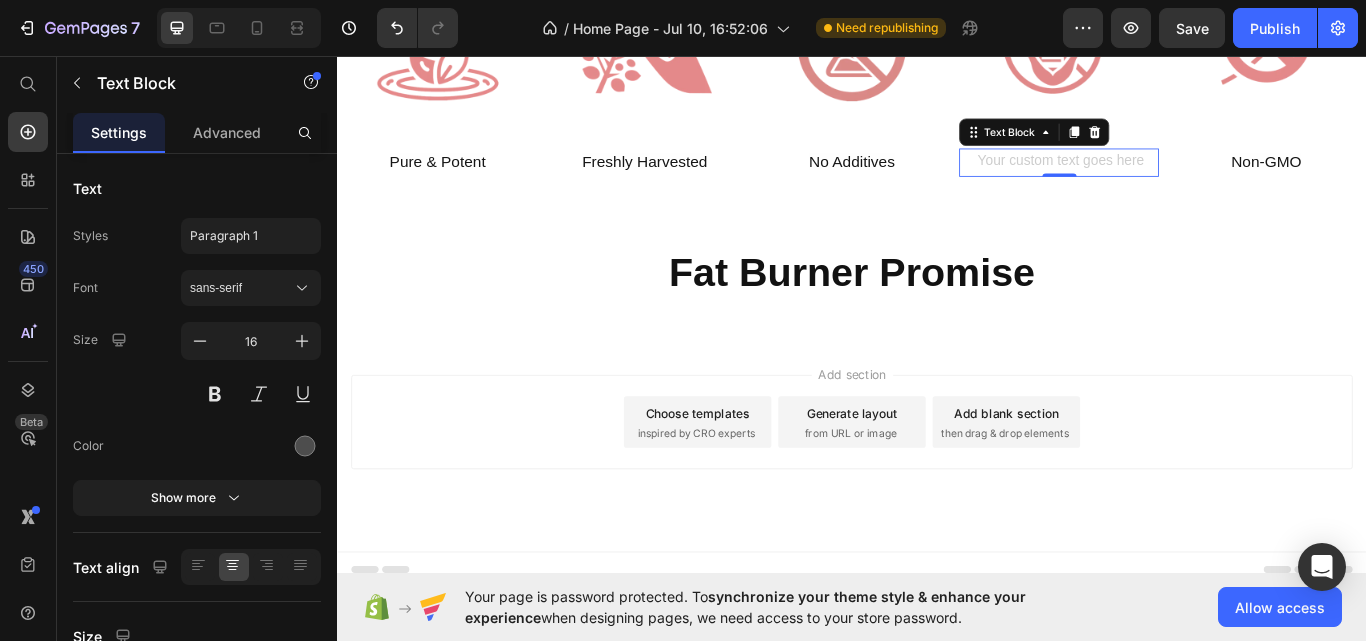 click at bounding box center (1179, 181) 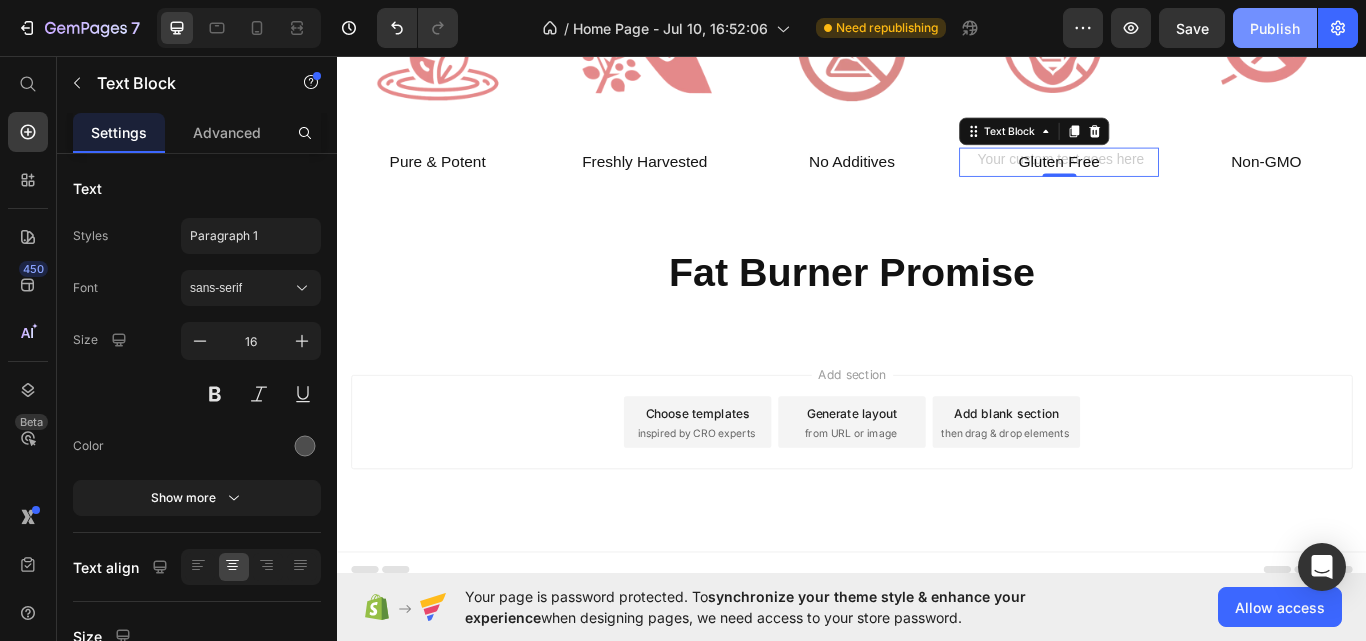 click on "Publish" at bounding box center (1275, 28) 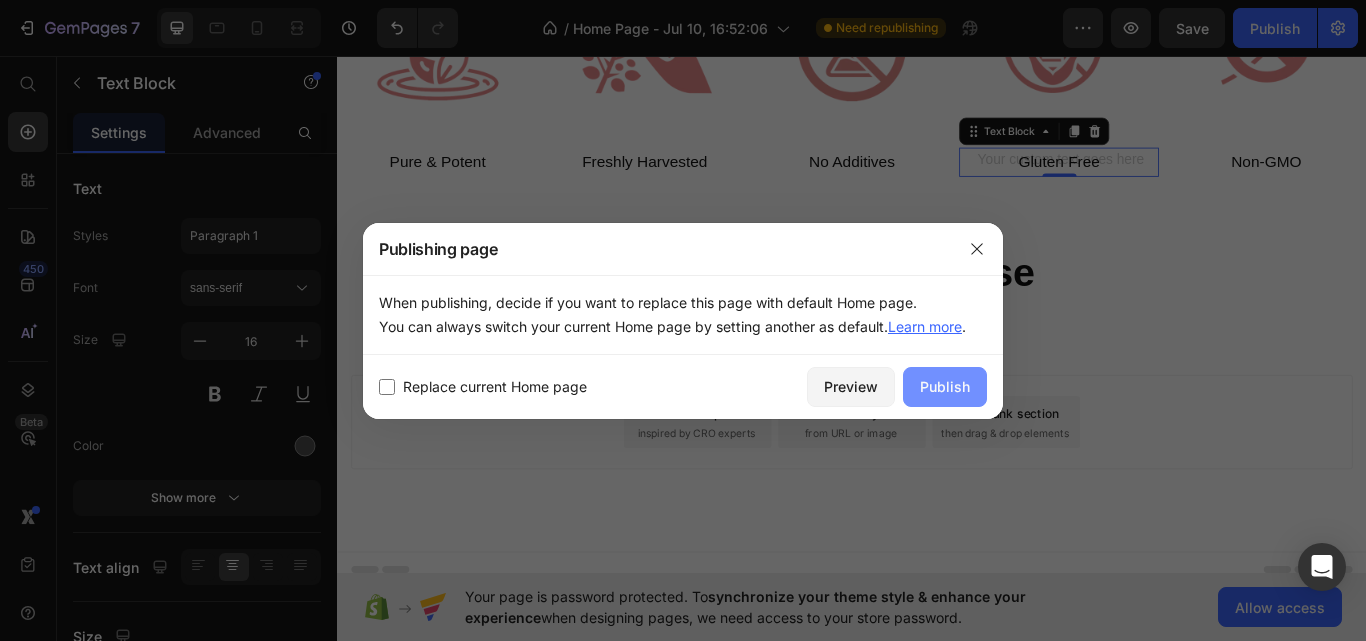click on "Publish" at bounding box center [945, 386] 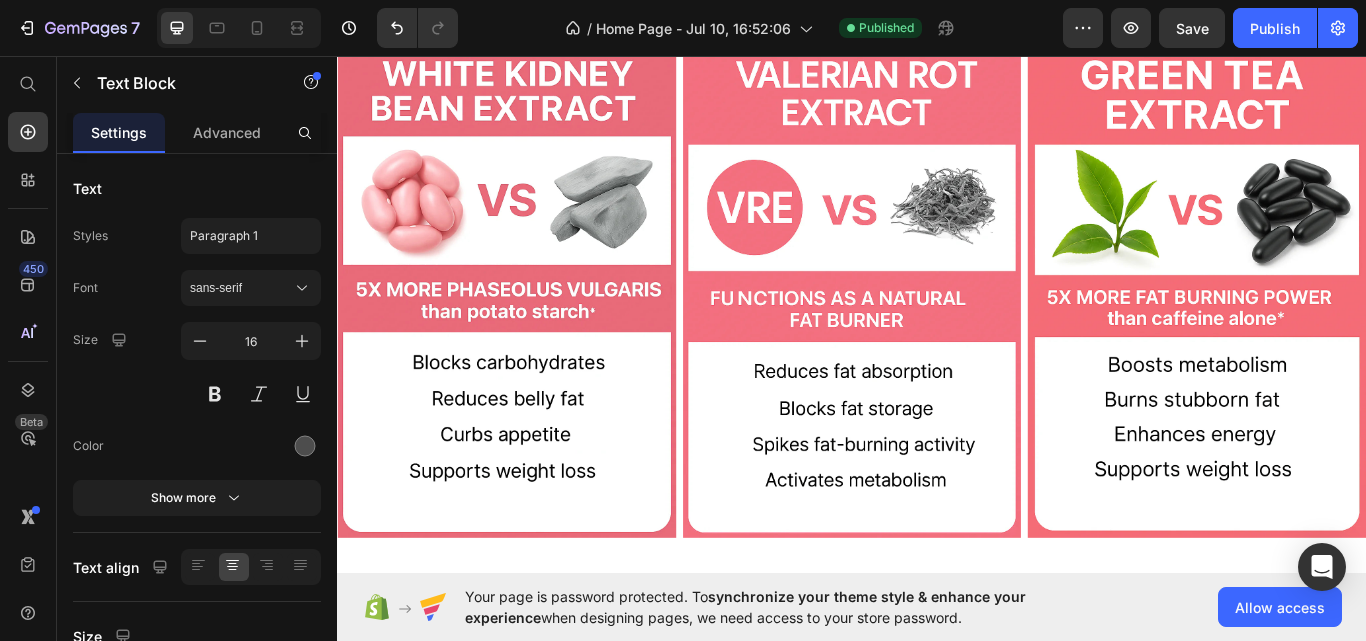scroll, scrollTop: 4400, scrollLeft: 0, axis: vertical 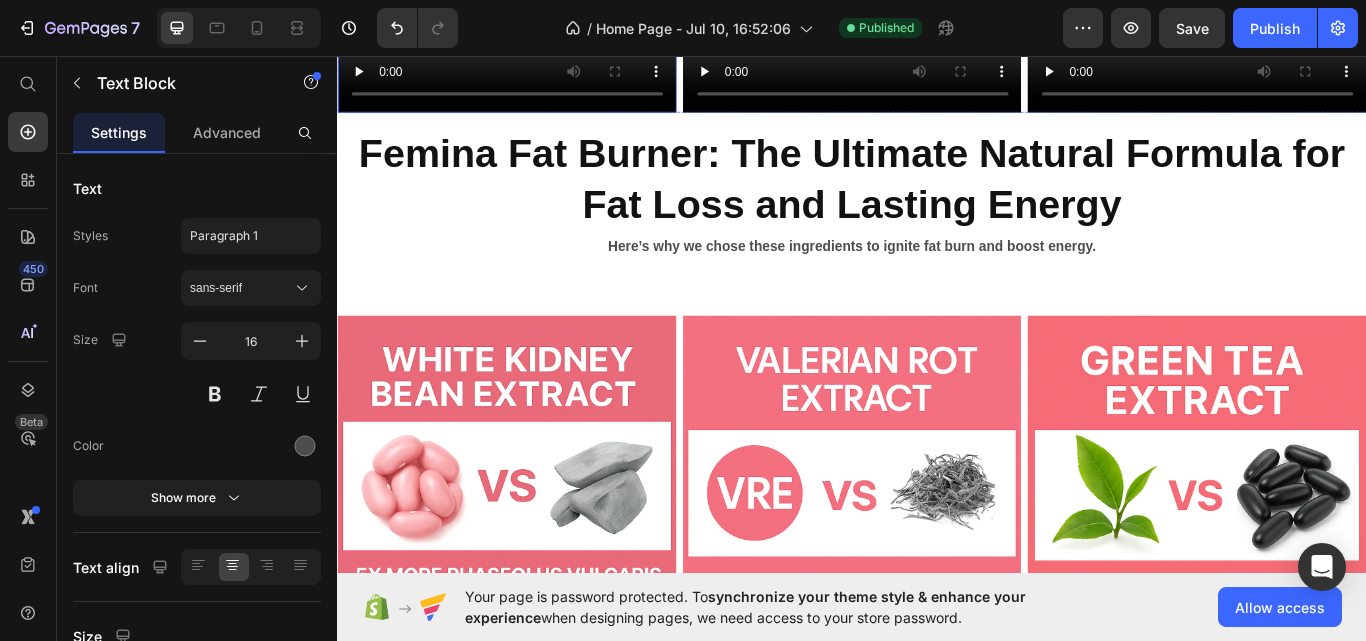 click at bounding box center [534, 24] 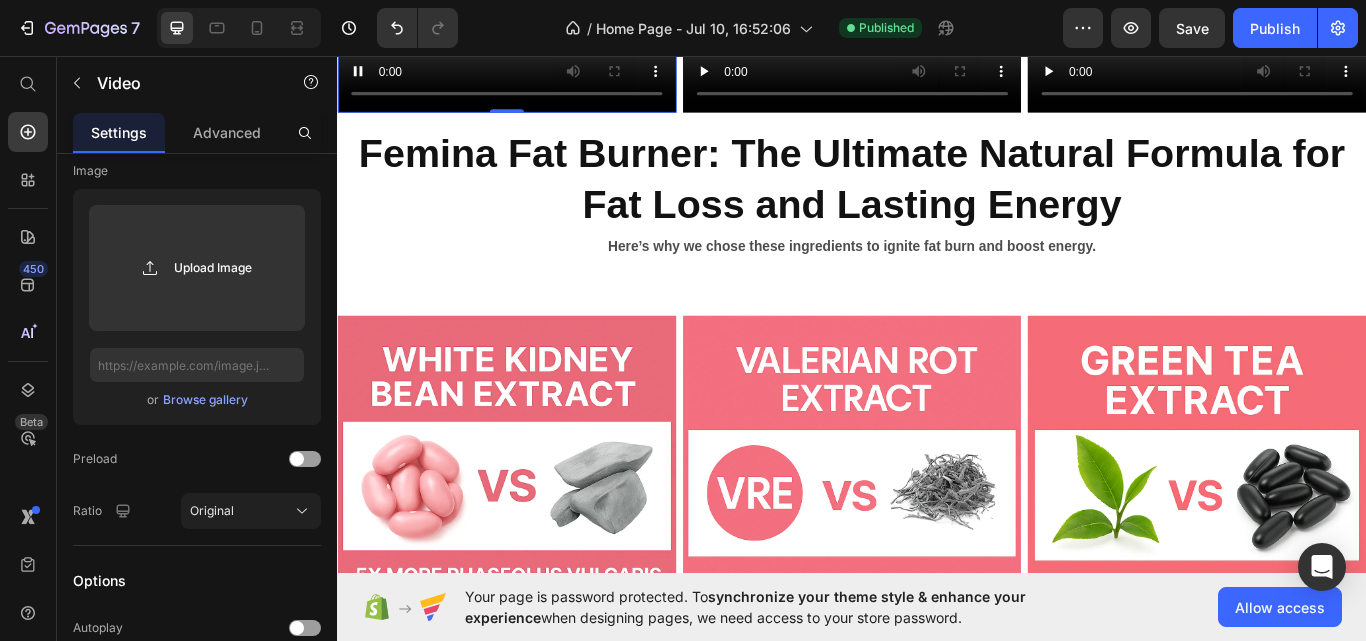 scroll, scrollTop: 586, scrollLeft: 0, axis: vertical 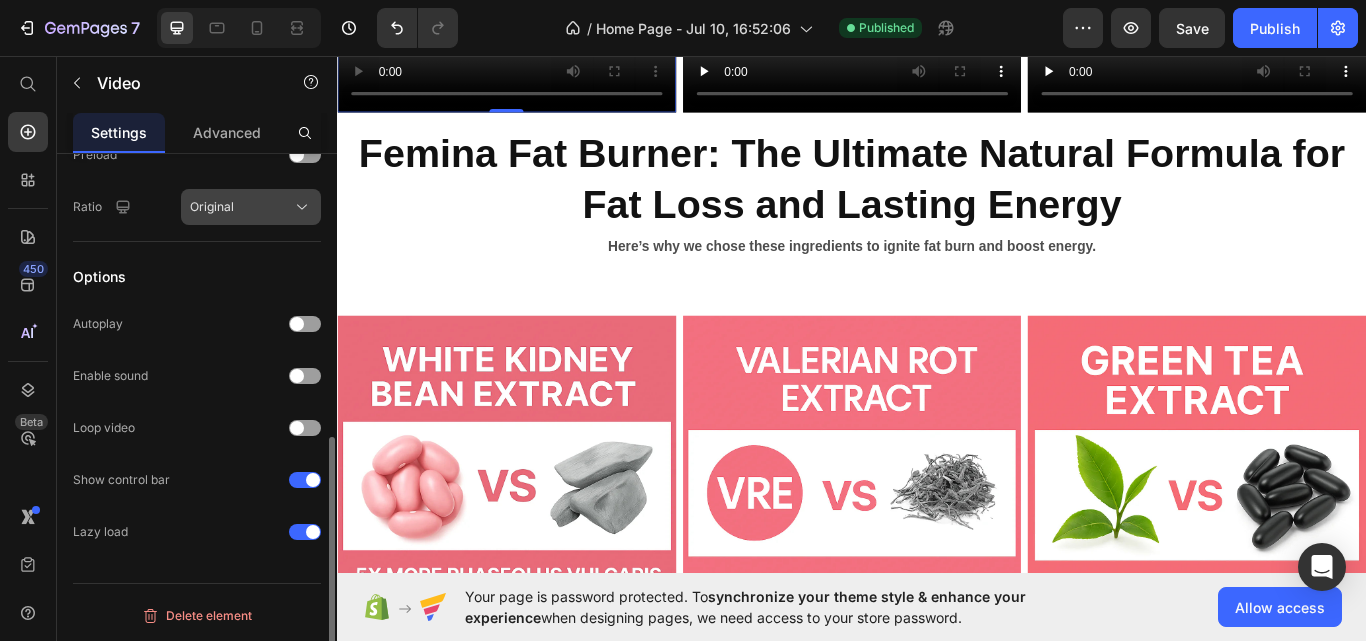 click on "Original" 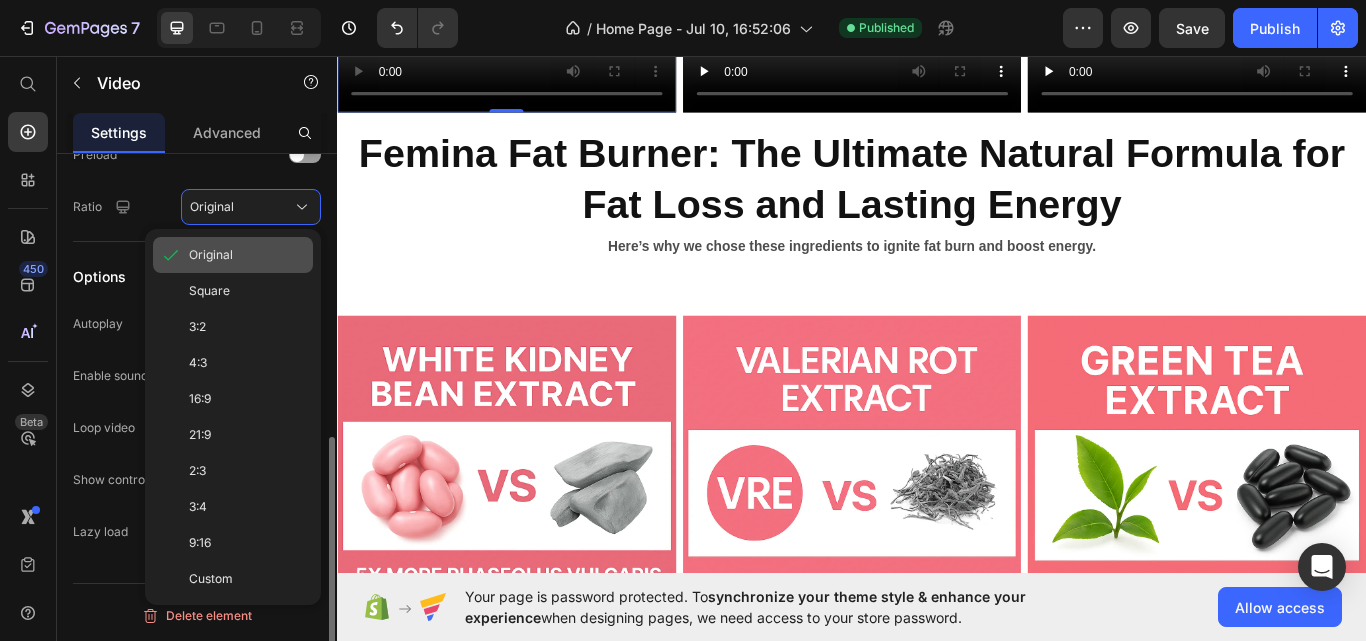 click on "Original" at bounding box center [211, 255] 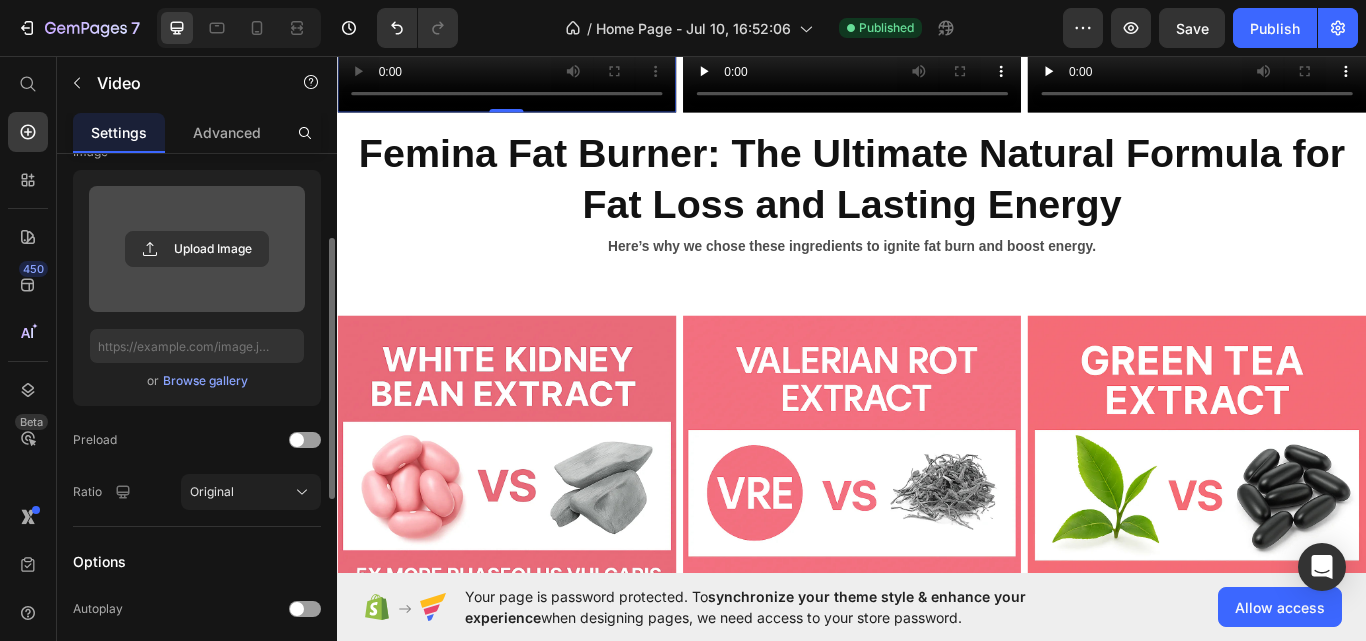 scroll, scrollTop: 259, scrollLeft: 0, axis: vertical 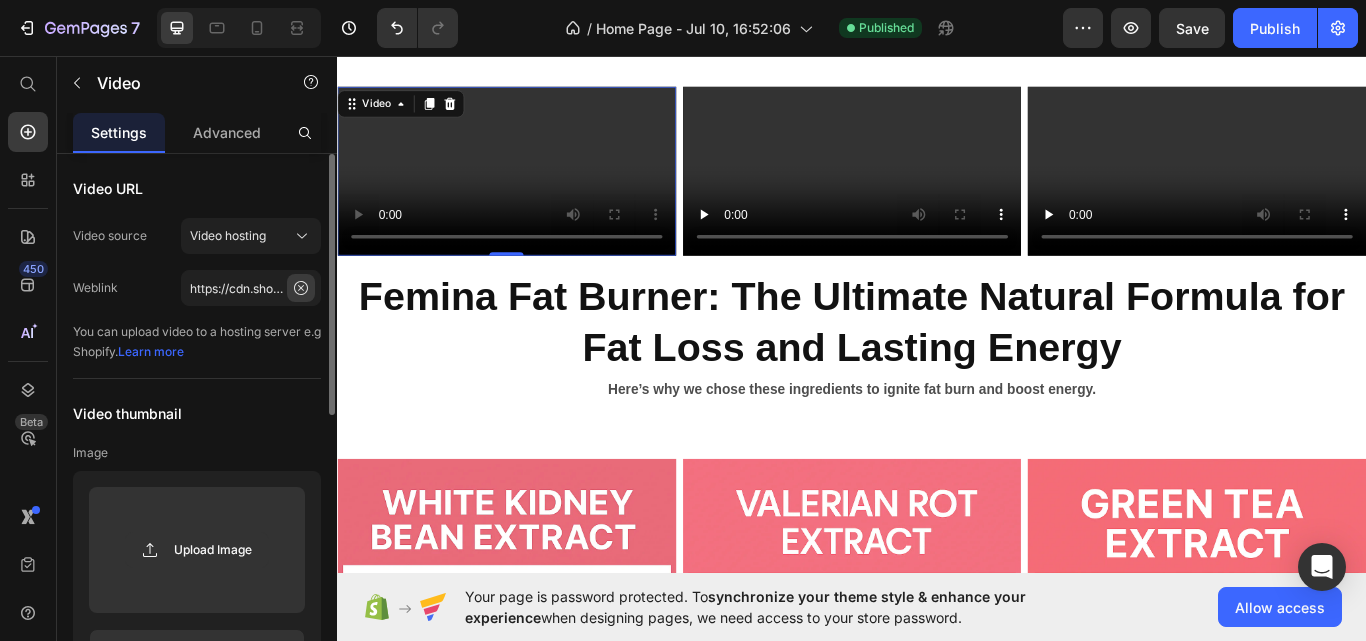 click 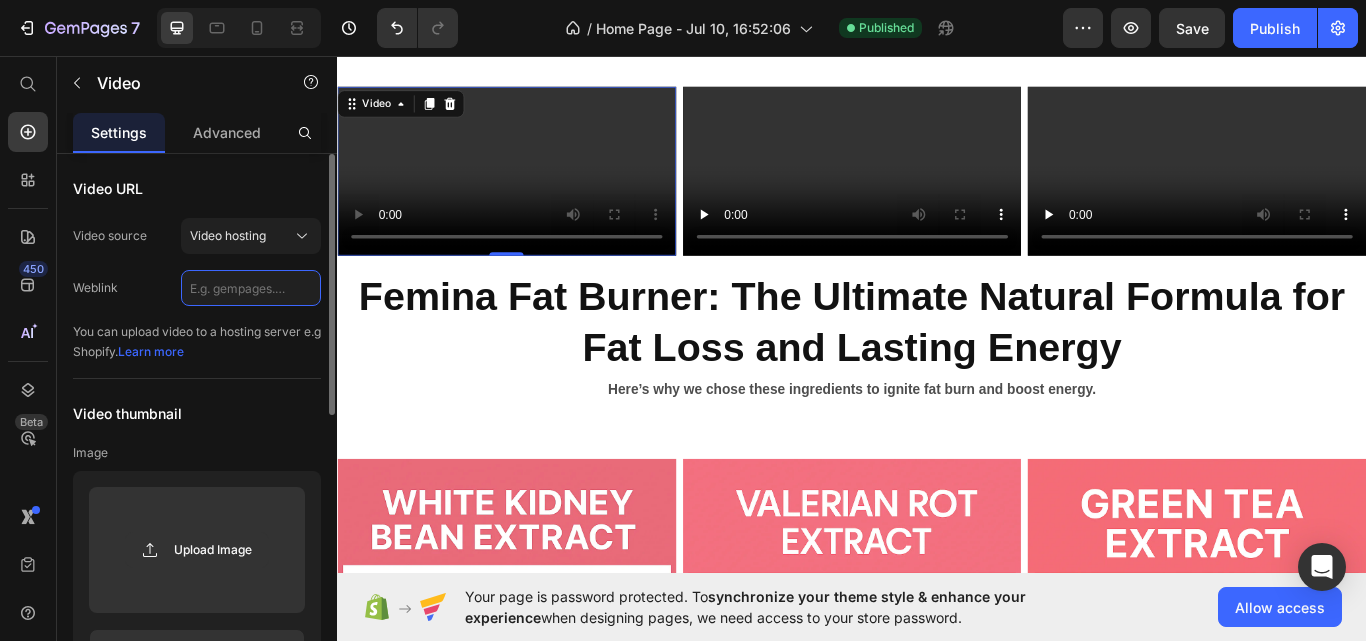 scroll, scrollTop: 0, scrollLeft: 0, axis: both 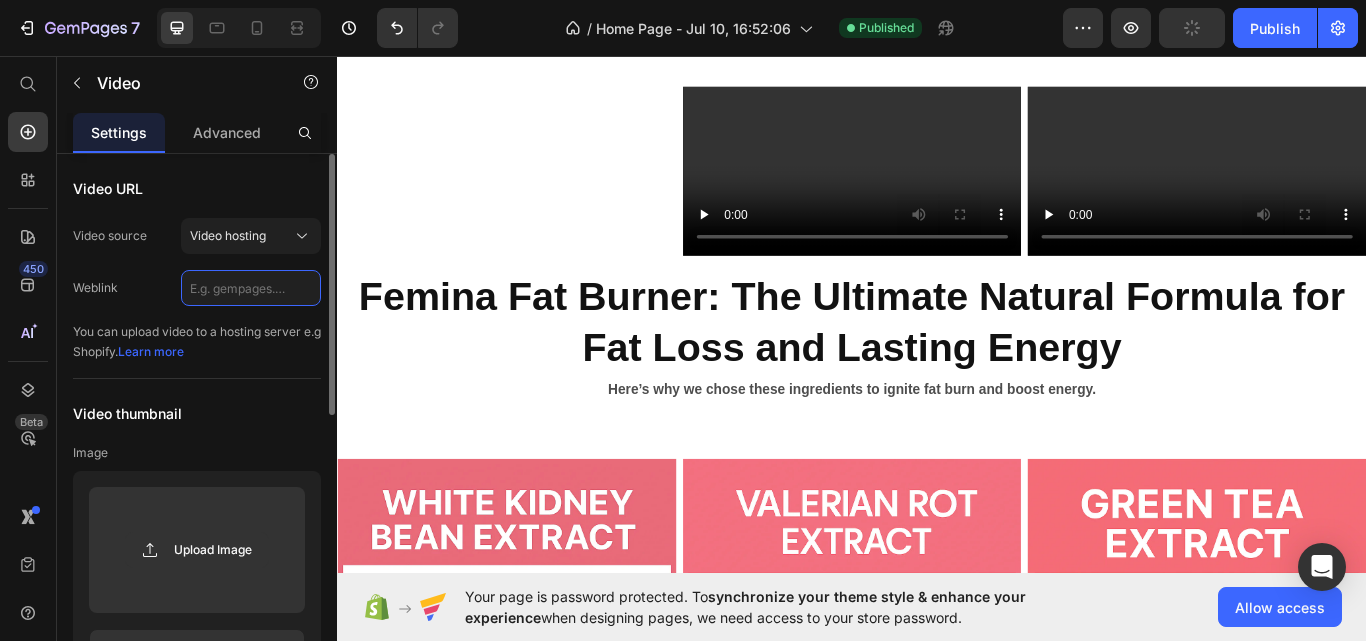 click 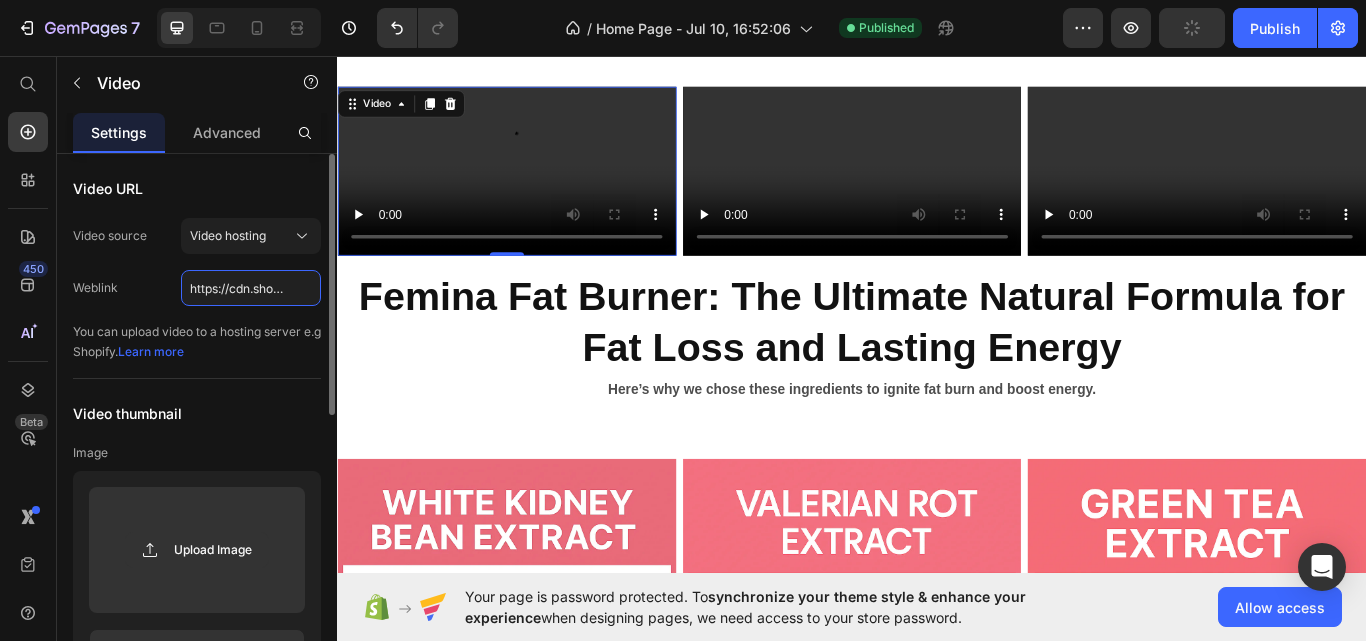 scroll, scrollTop: 0, scrollLeft: 367, axis: horizontal 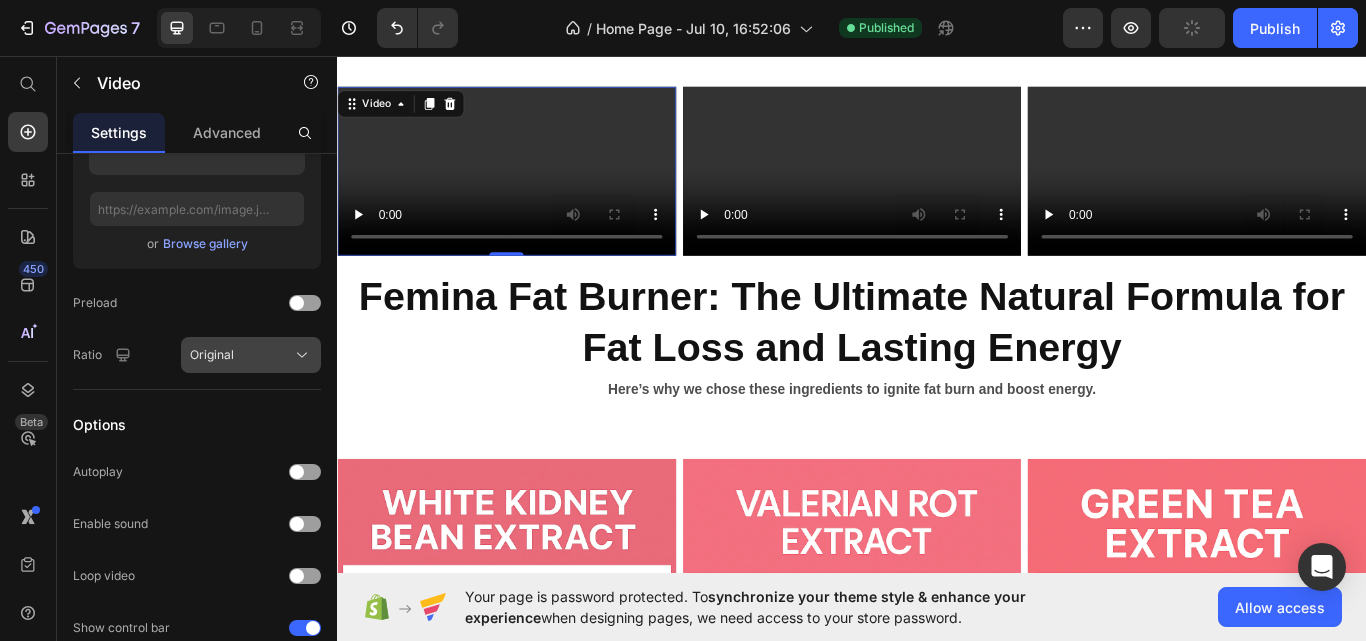 type on "https://cdn.shopify.com/videos/c/o/v/7fb499ea19b743309c455c3f066d79c9.mov" 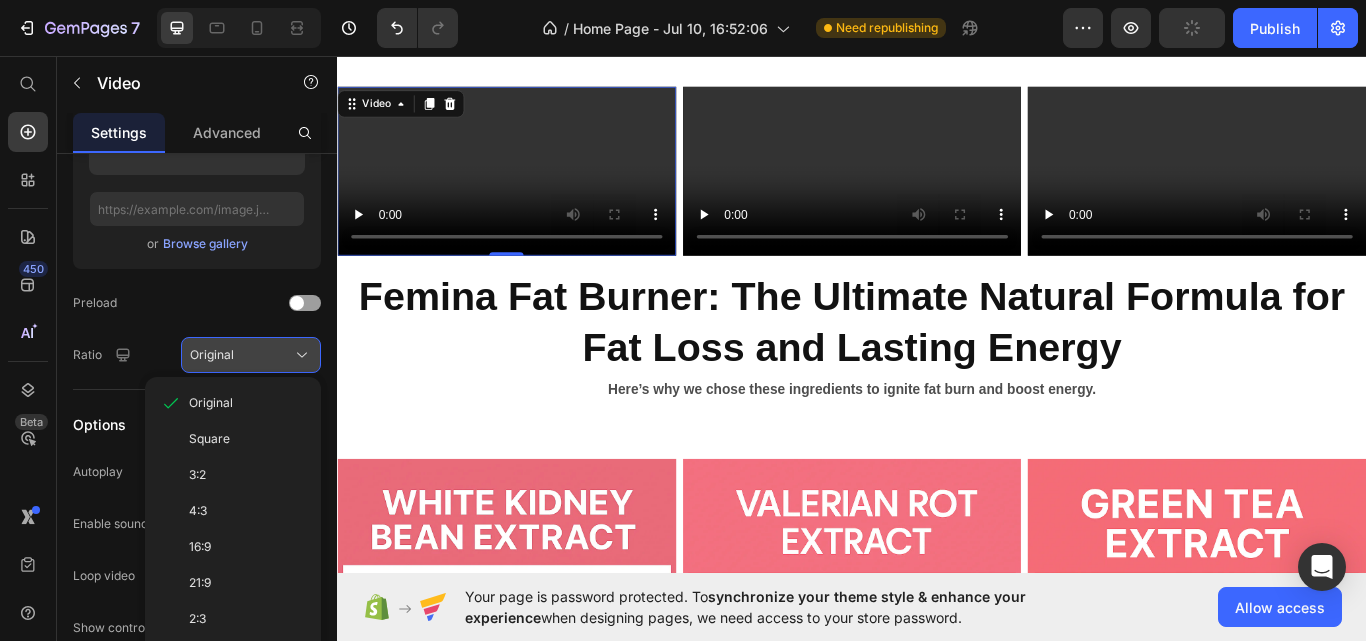 scroll, scrollTop: 0, scrollLeft: 0, axis: both 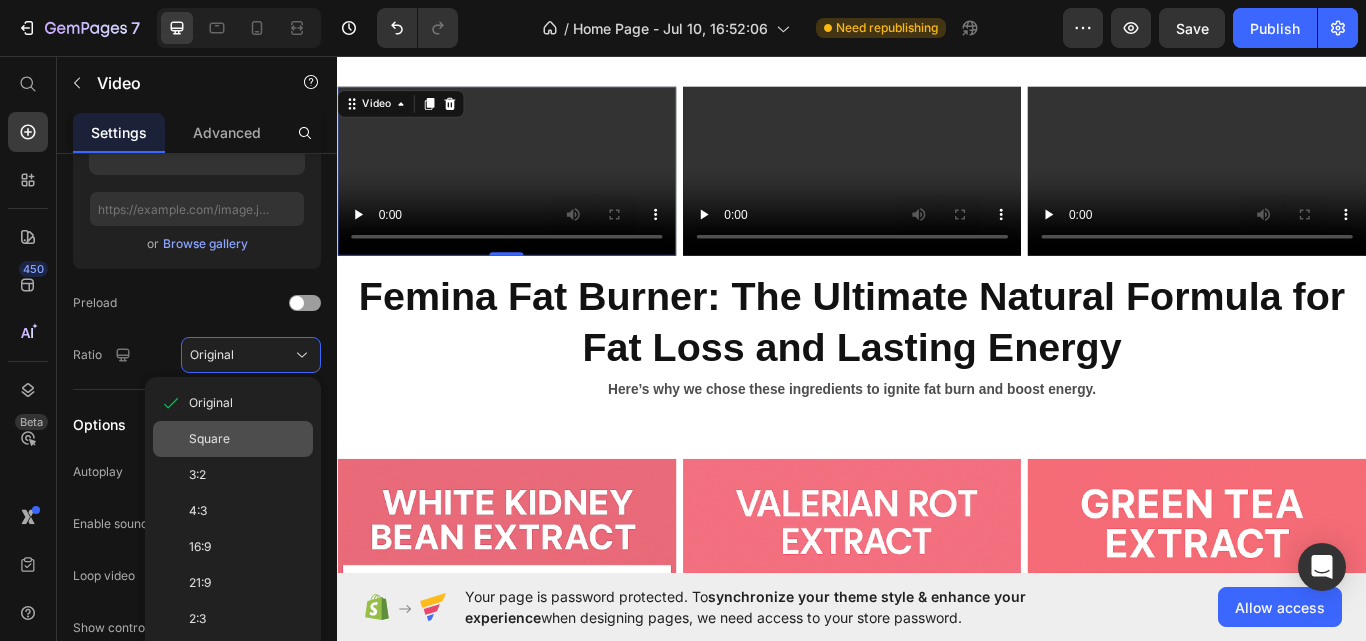 click on "Square" at bounding box center [209, 439] 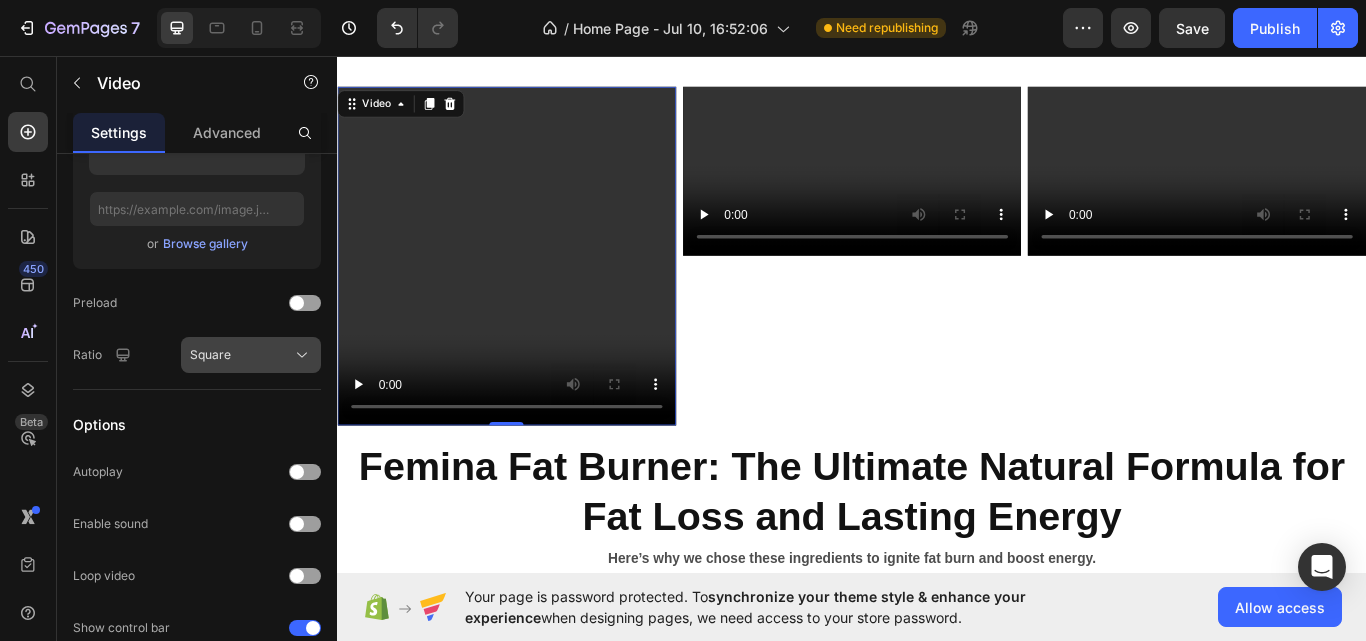 click on "Square" at bounding box center [251, 355] 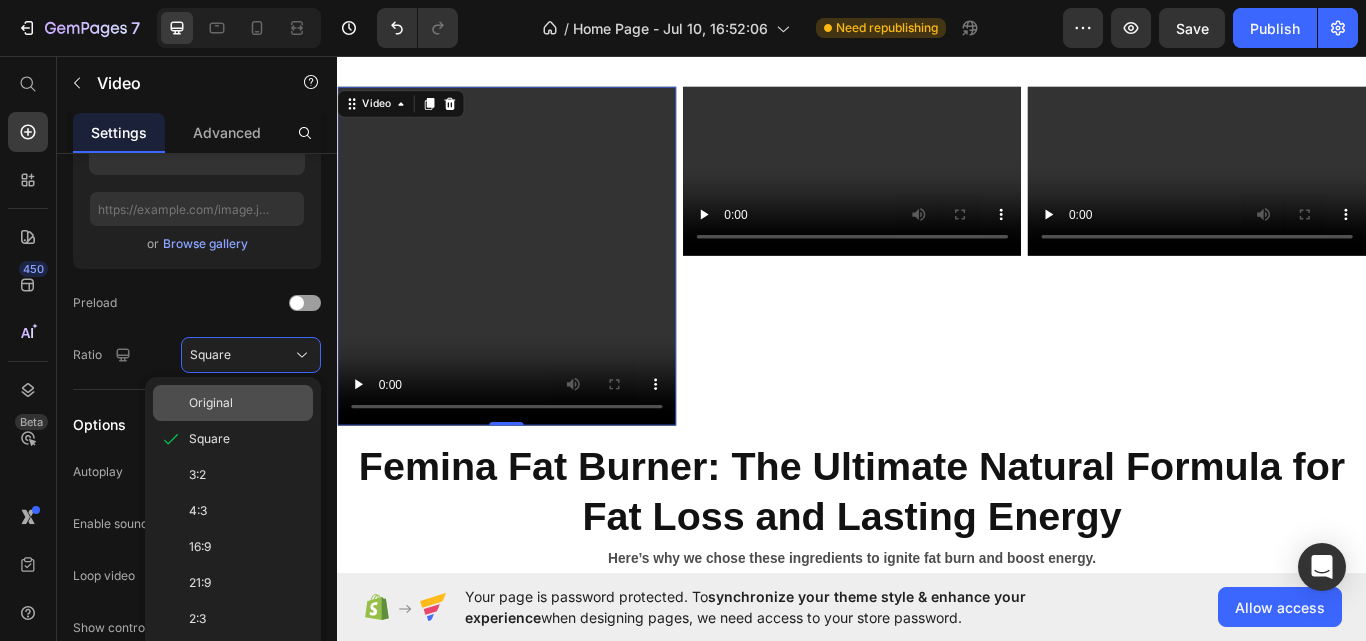 click on "Original" at bounding box center [247, 403] 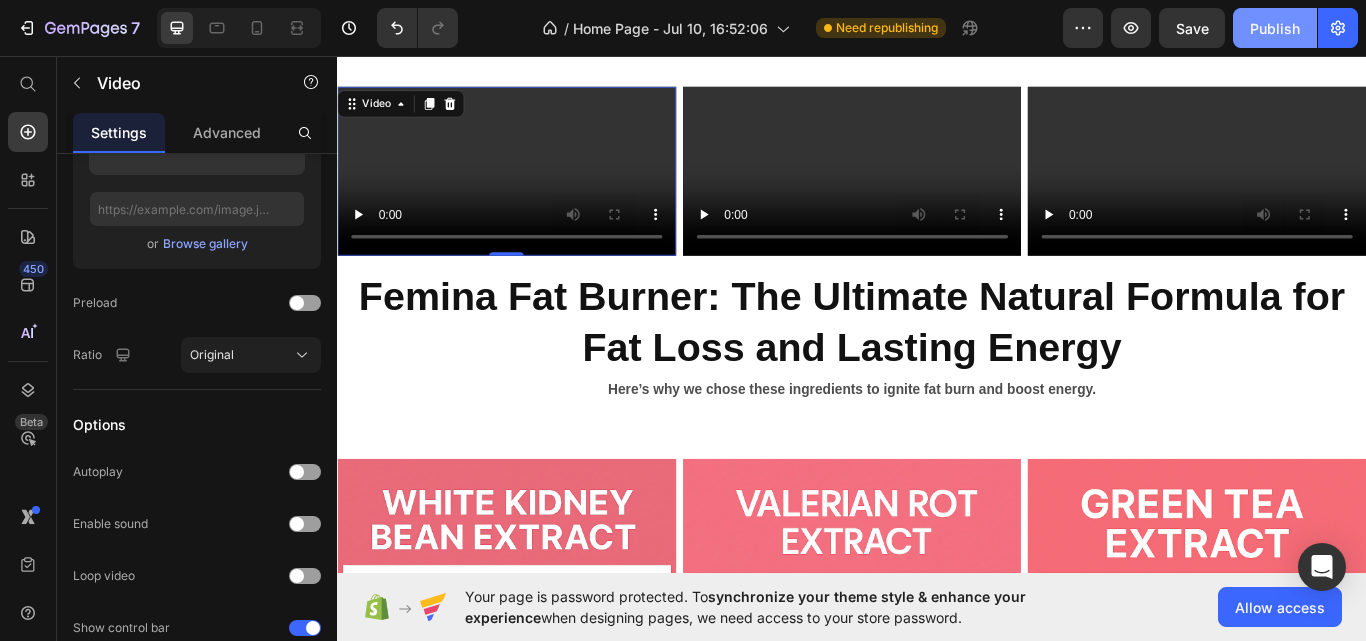 click on "Publish" at bounding box center (1275, 28) 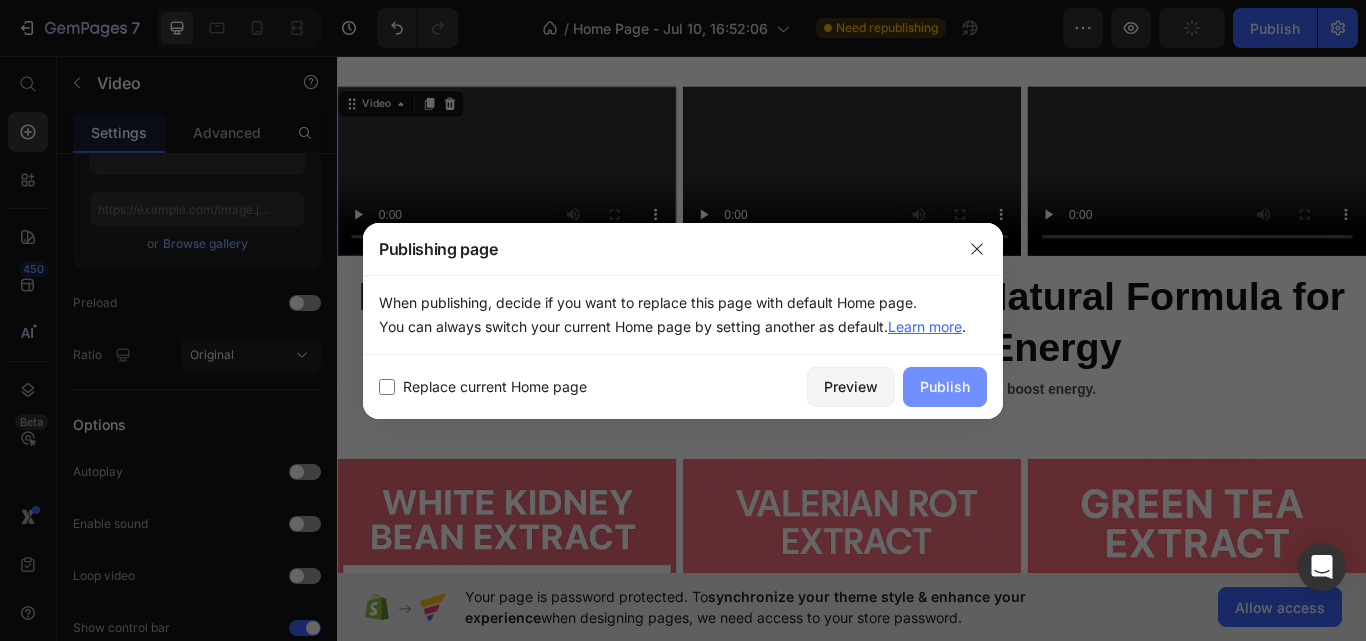 click on "Publish" at bounding box center [945, 386] 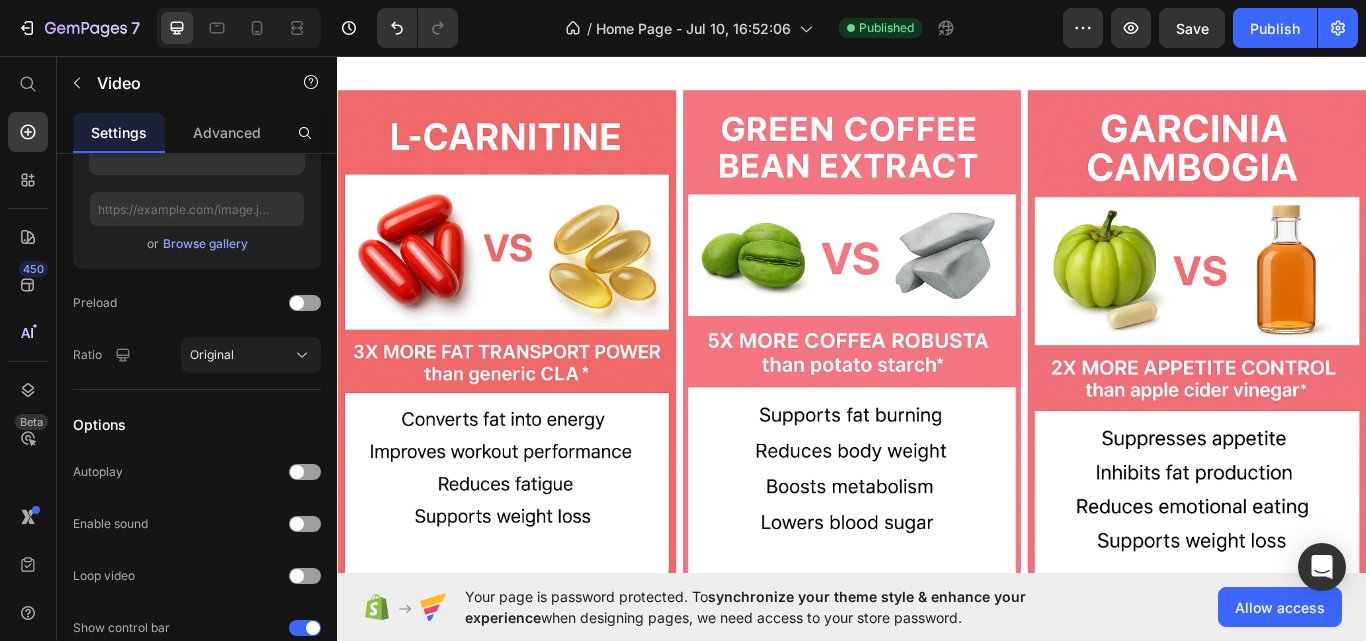 scroll, scrollTop: 5336, scrollLeft: 0, axis: vertical 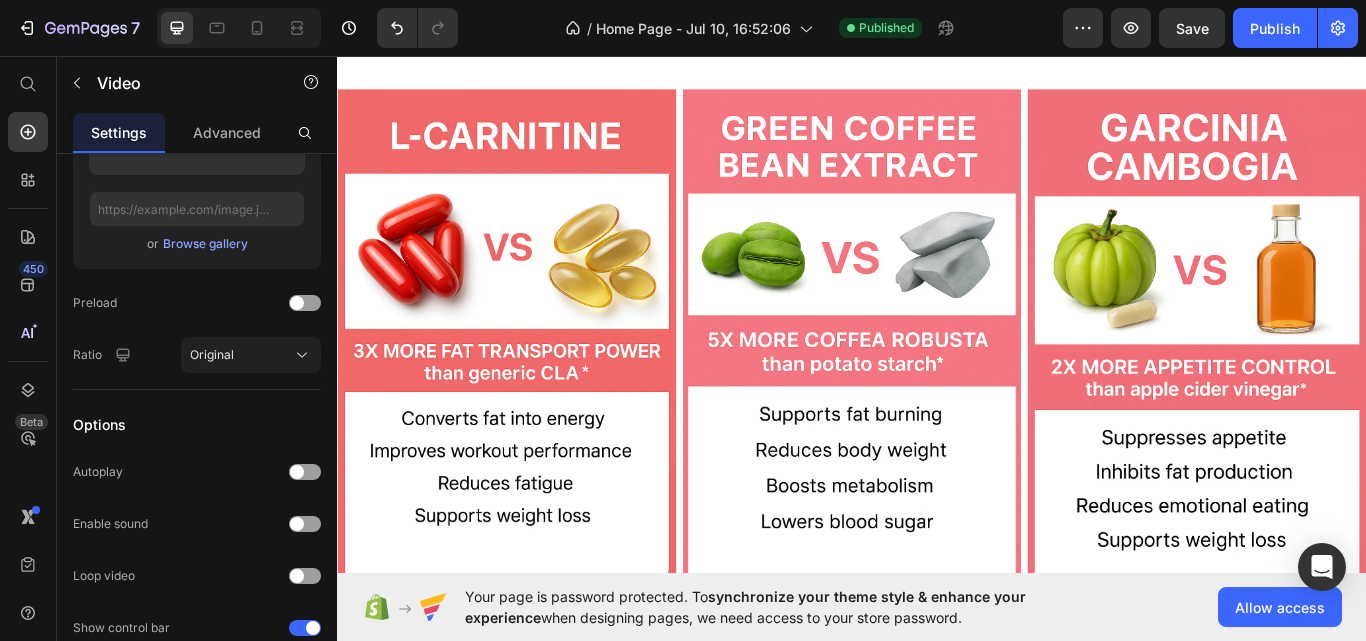 click at bounding box center (534, -280) 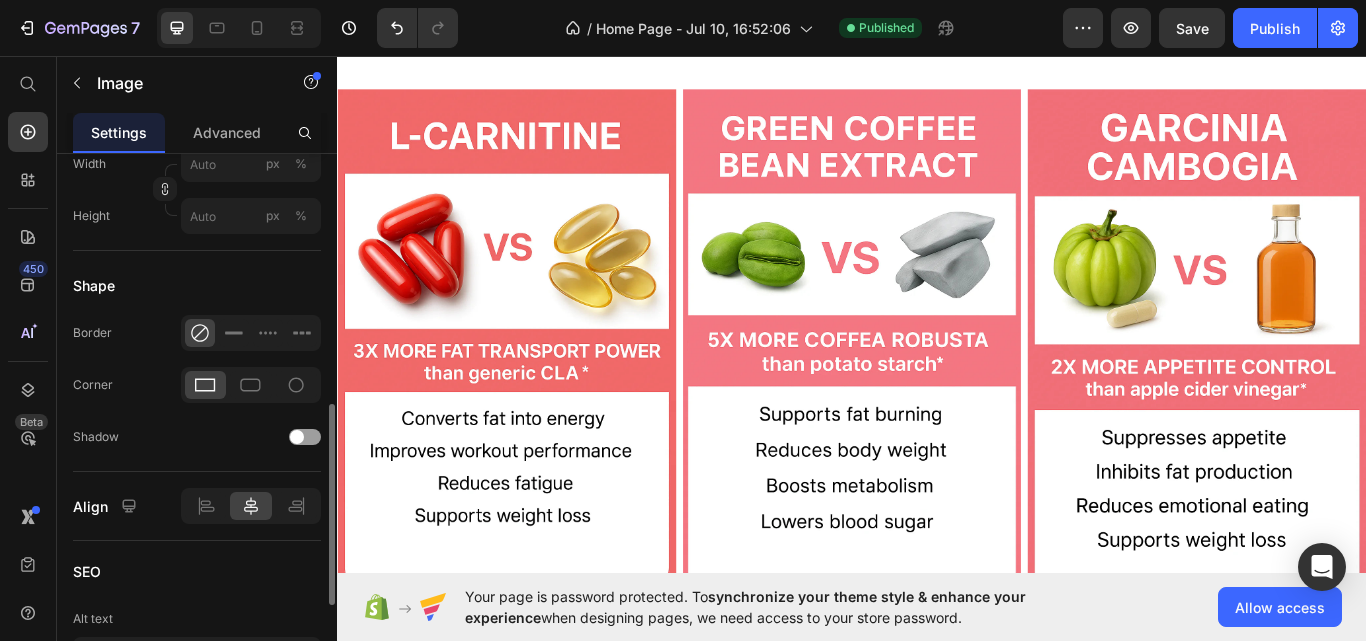scroll, scrollTop: 681, scrollLeft: 0, axis: vertical 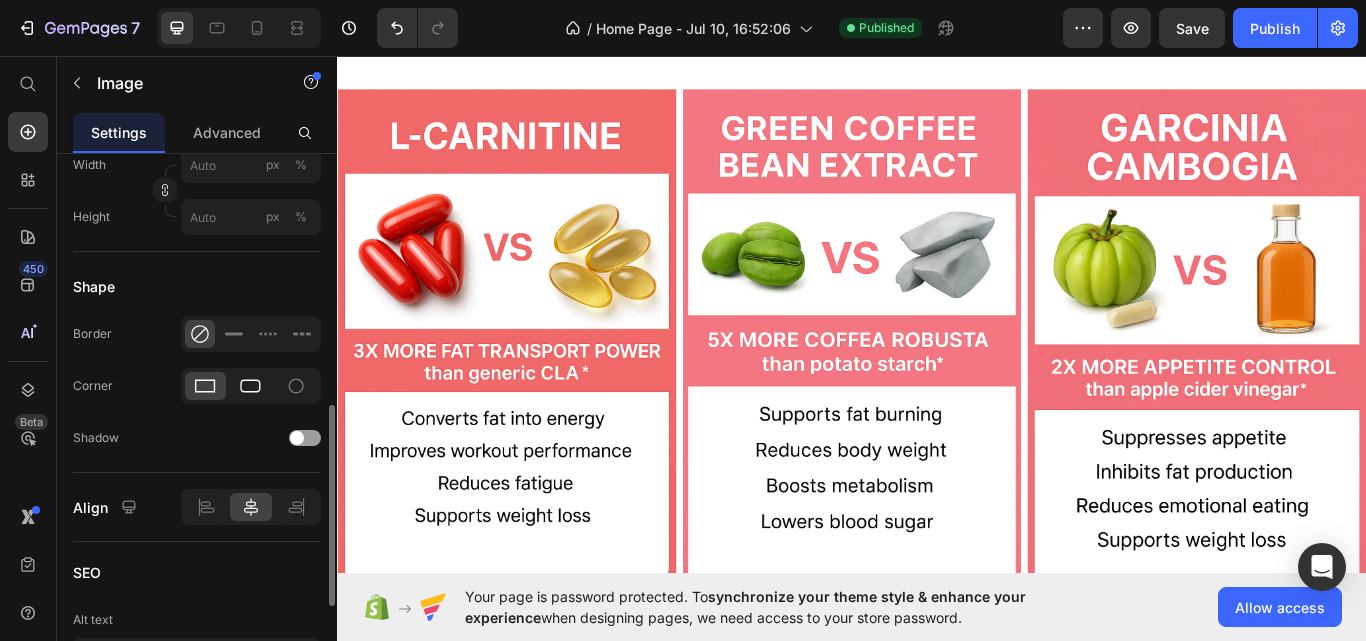 click 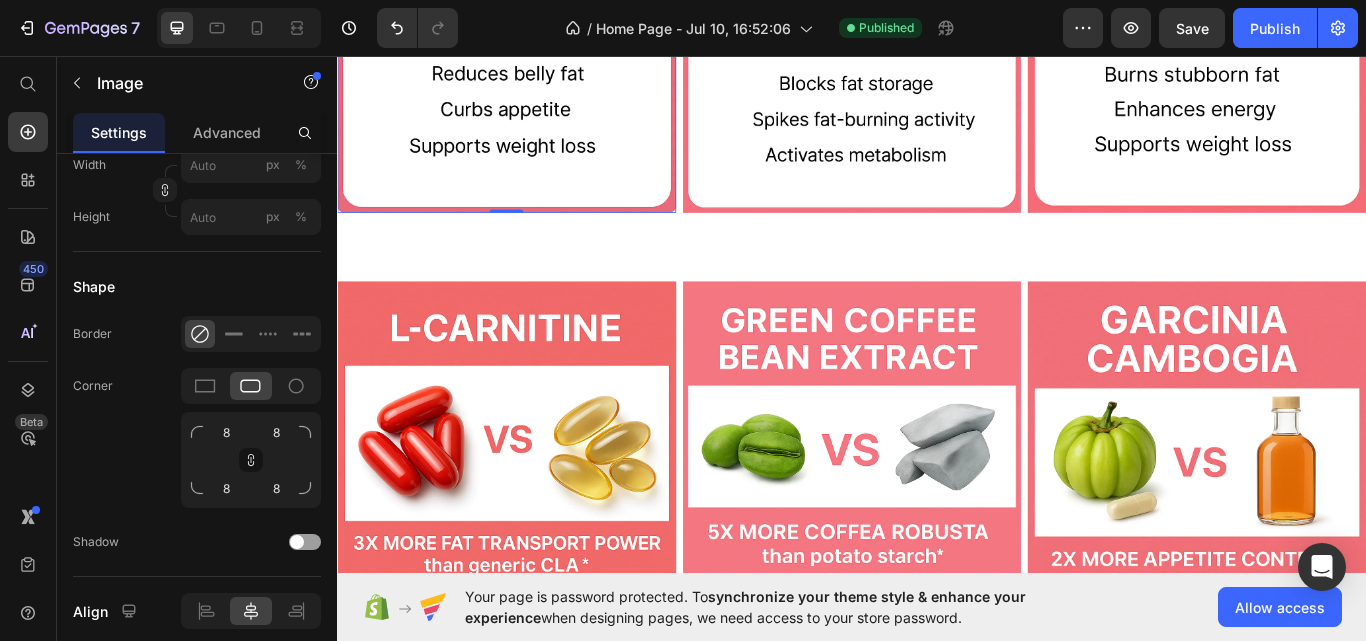 scroll, scrollTop: 5111, scrollLeft: 0, axis: vertical 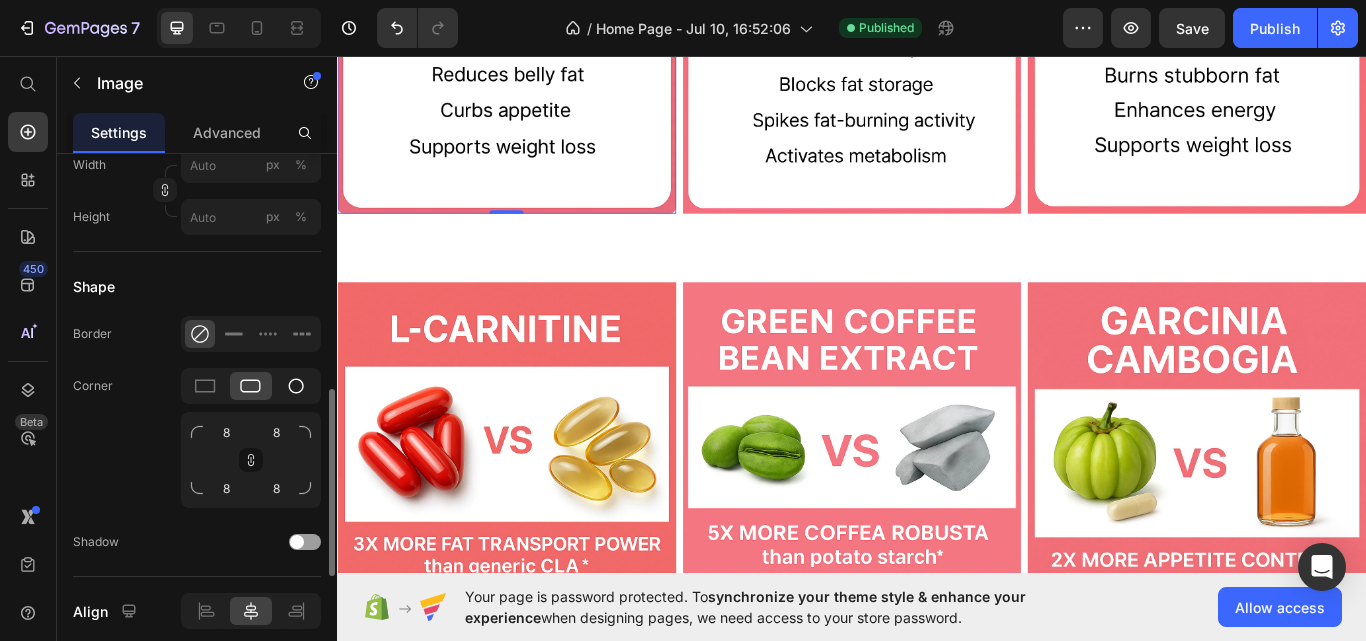 click 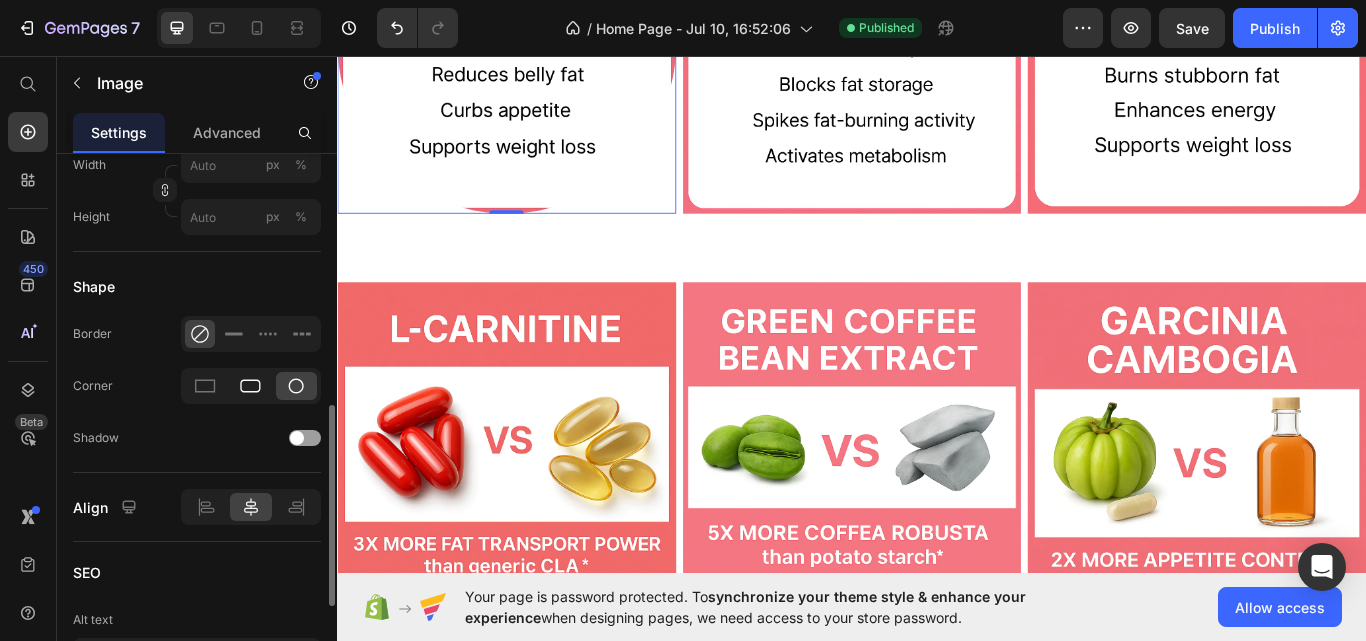 click 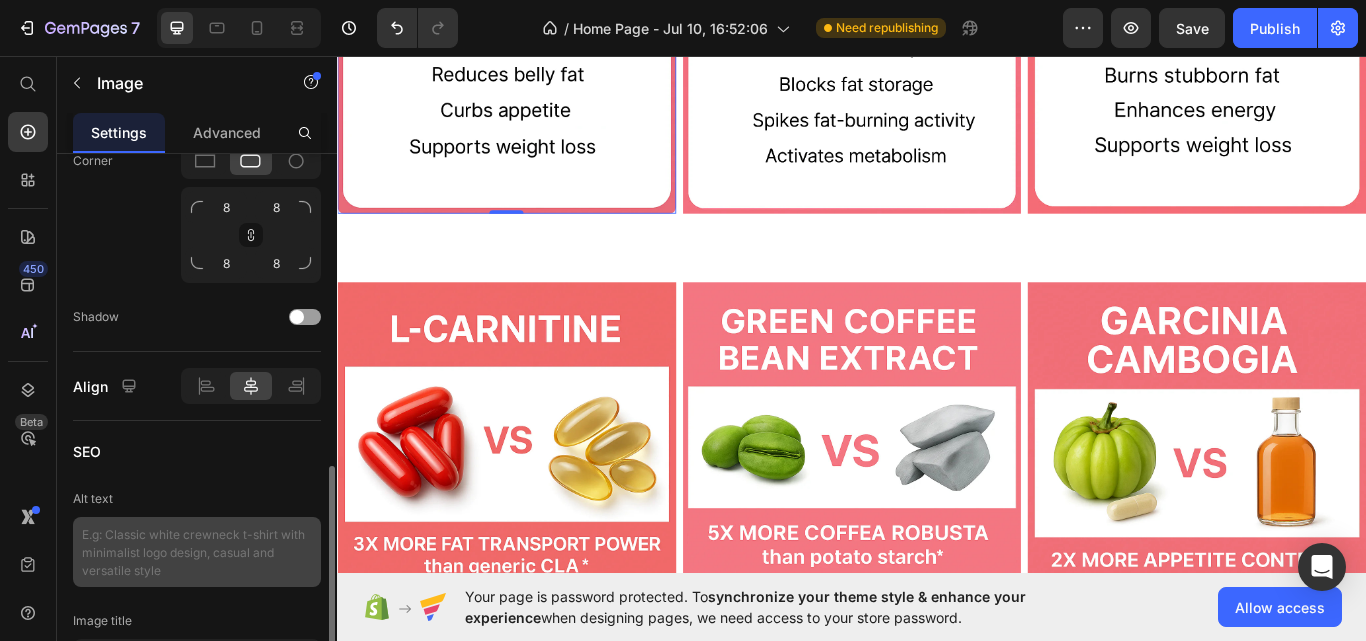 scroll, scrollTop: 905, scrollLeft: 0, axis: vertical 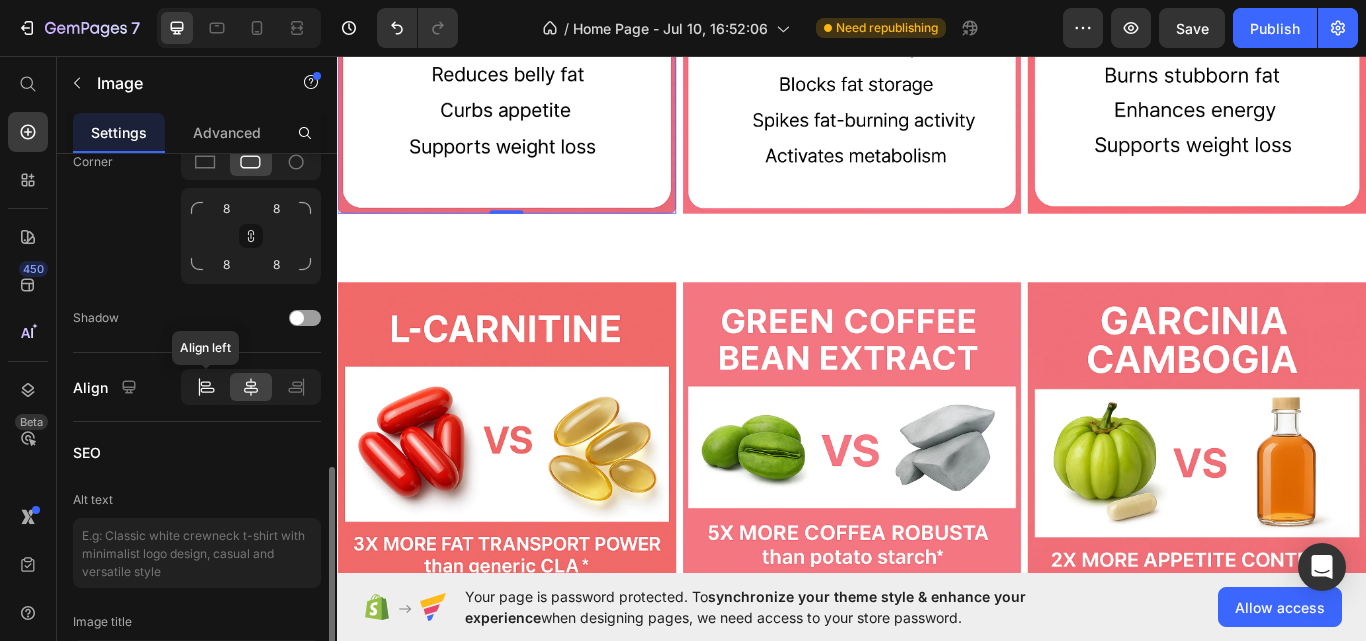 click 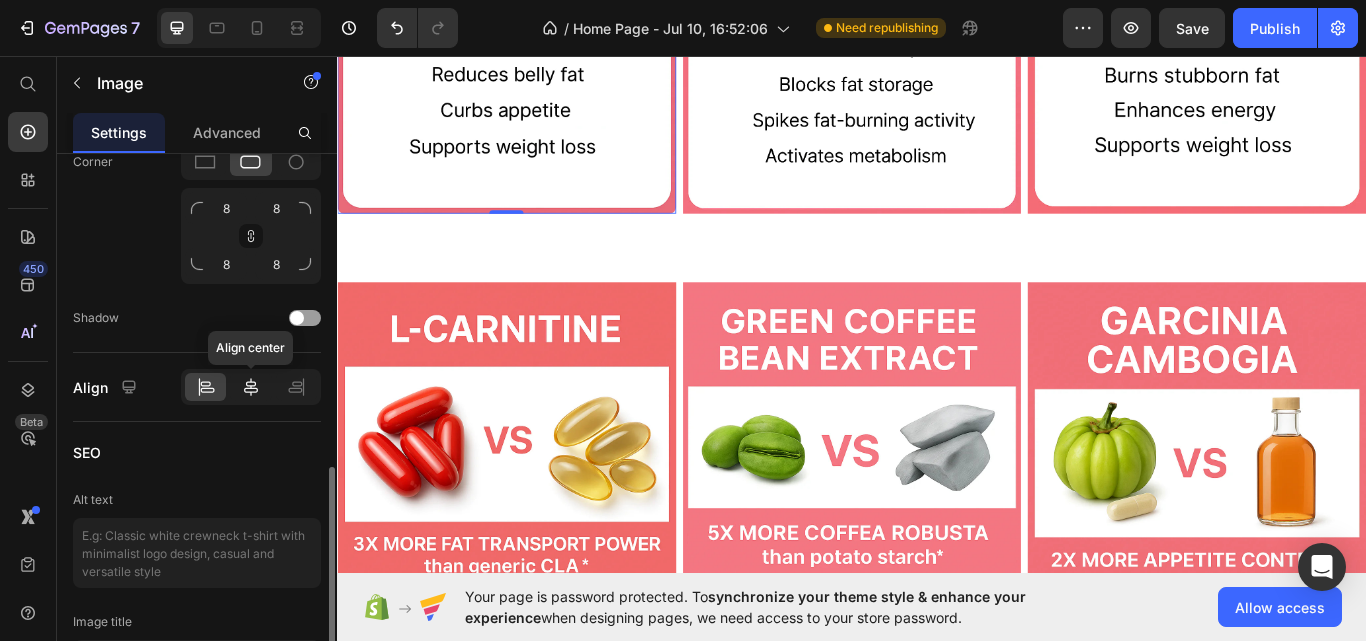 click 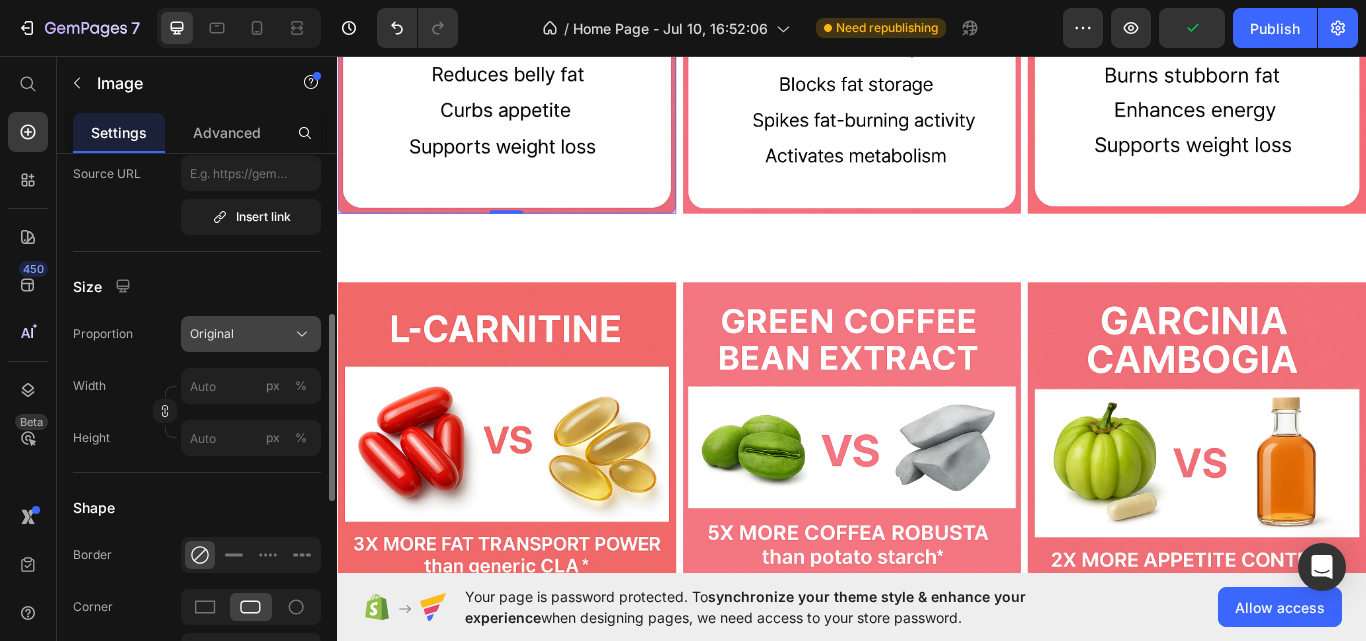 scroll, scrollTop: 461, scrollLeft: 0, axis: vertical 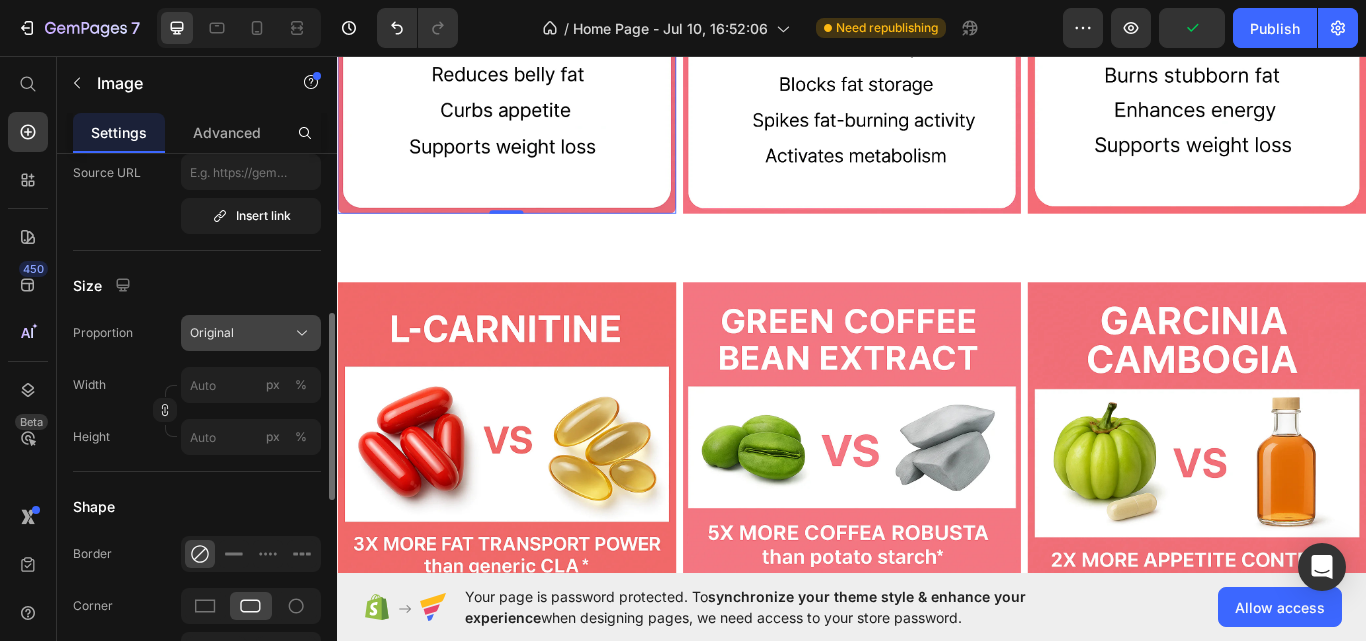 click on "Original" at bounding box center [251, 333] 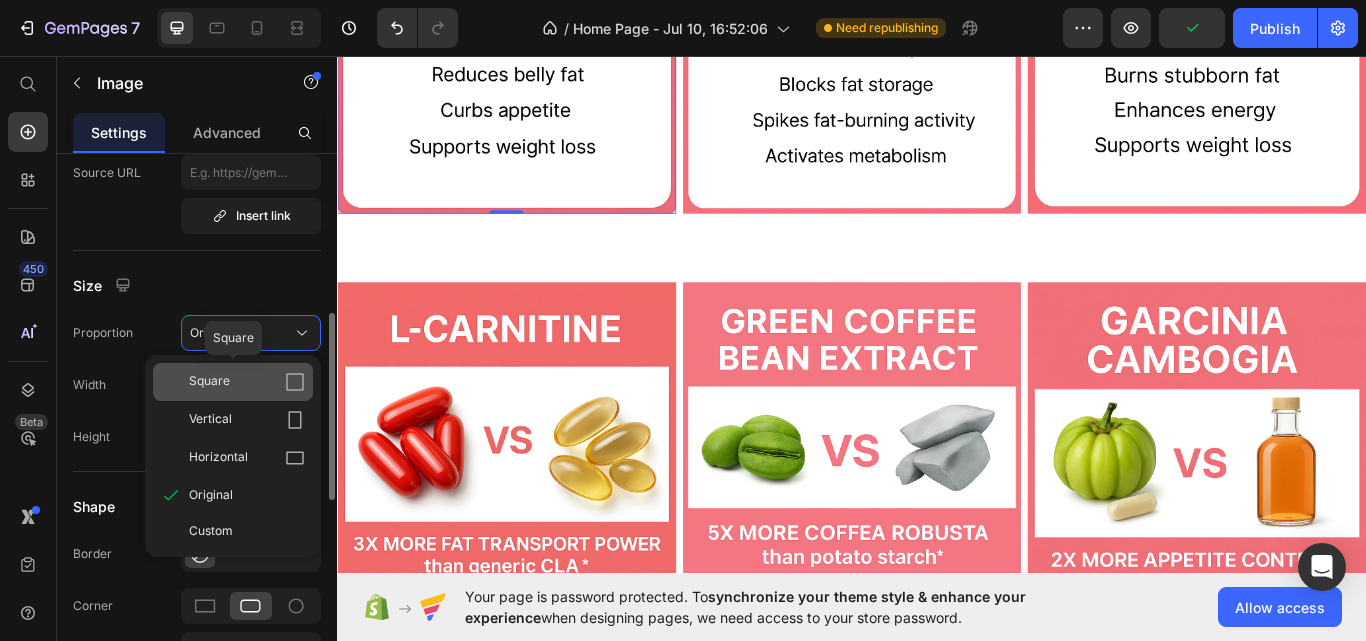 click on "Square" at bounding box center (247, 382) 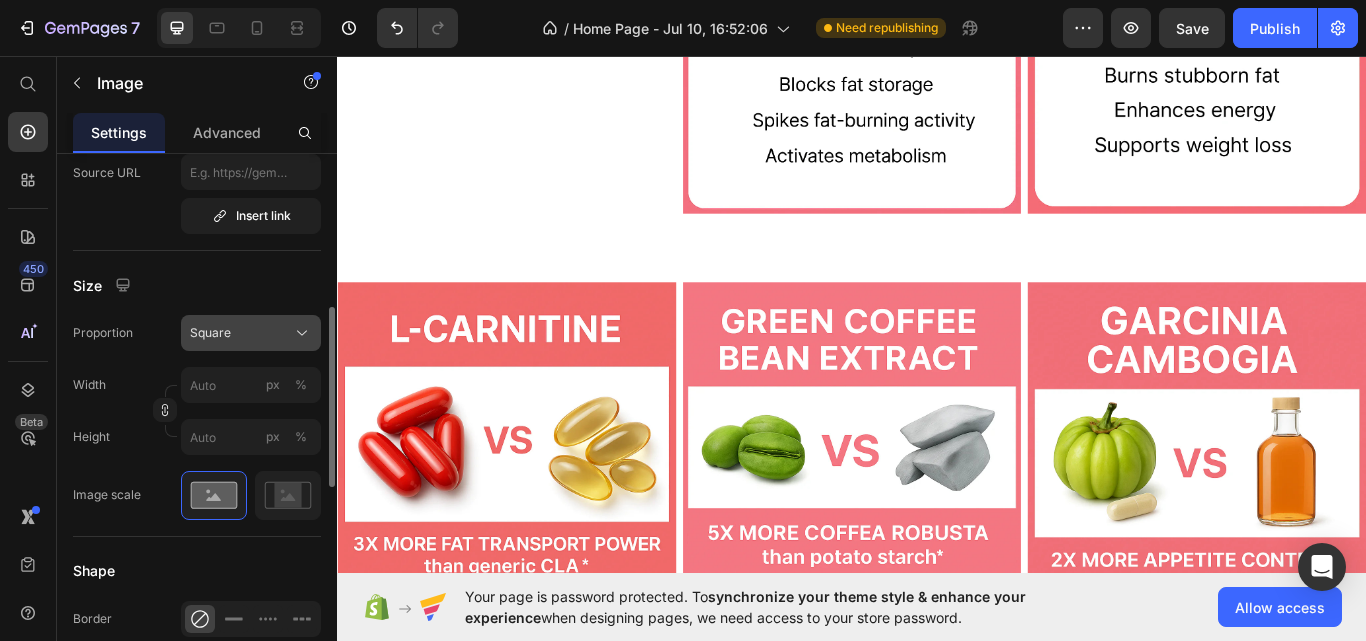 click on "Square" 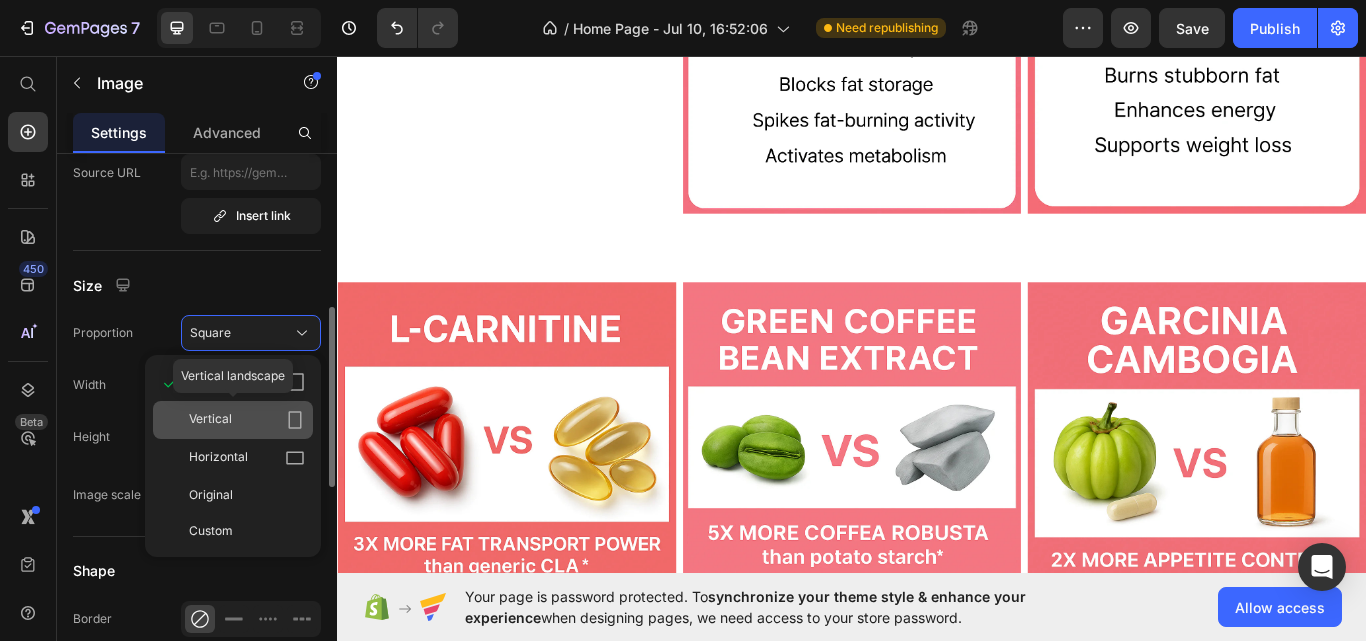 click on "Vertical" at bounding box center [210, 420] 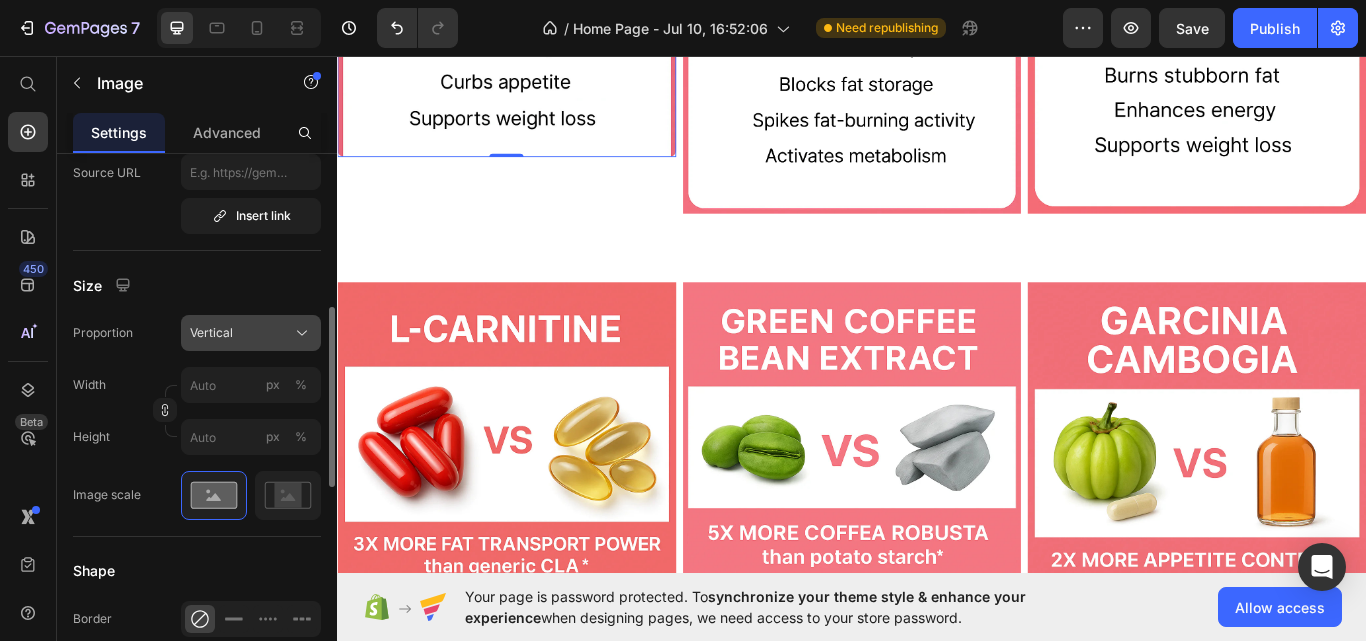click on "Vertical" at bounding box center (251, 333) 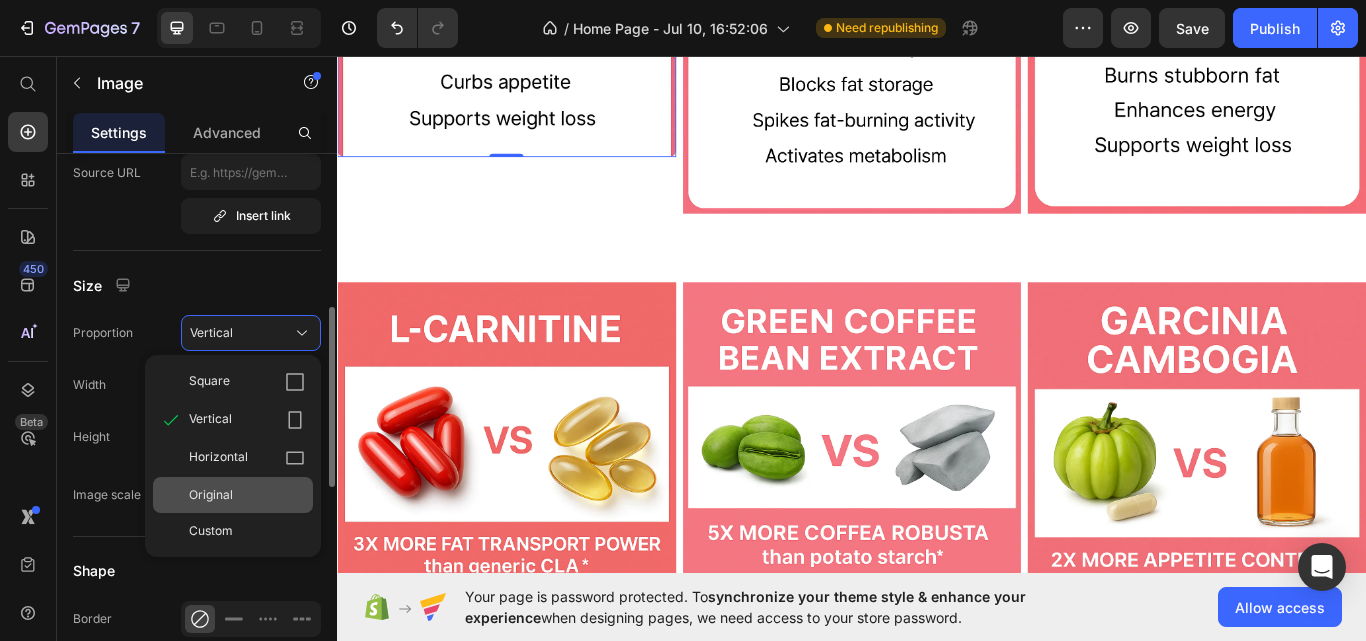 click on "Original" at bounding box center [211, 495] 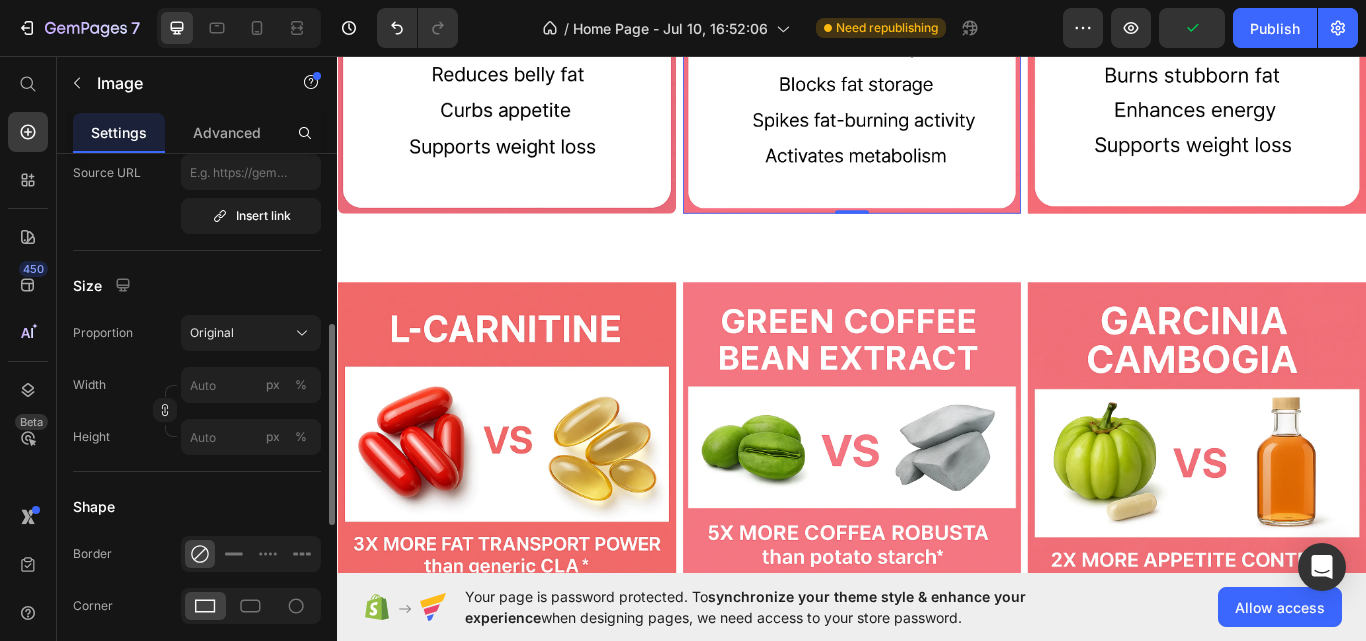 click at bounding box center (937, -55) 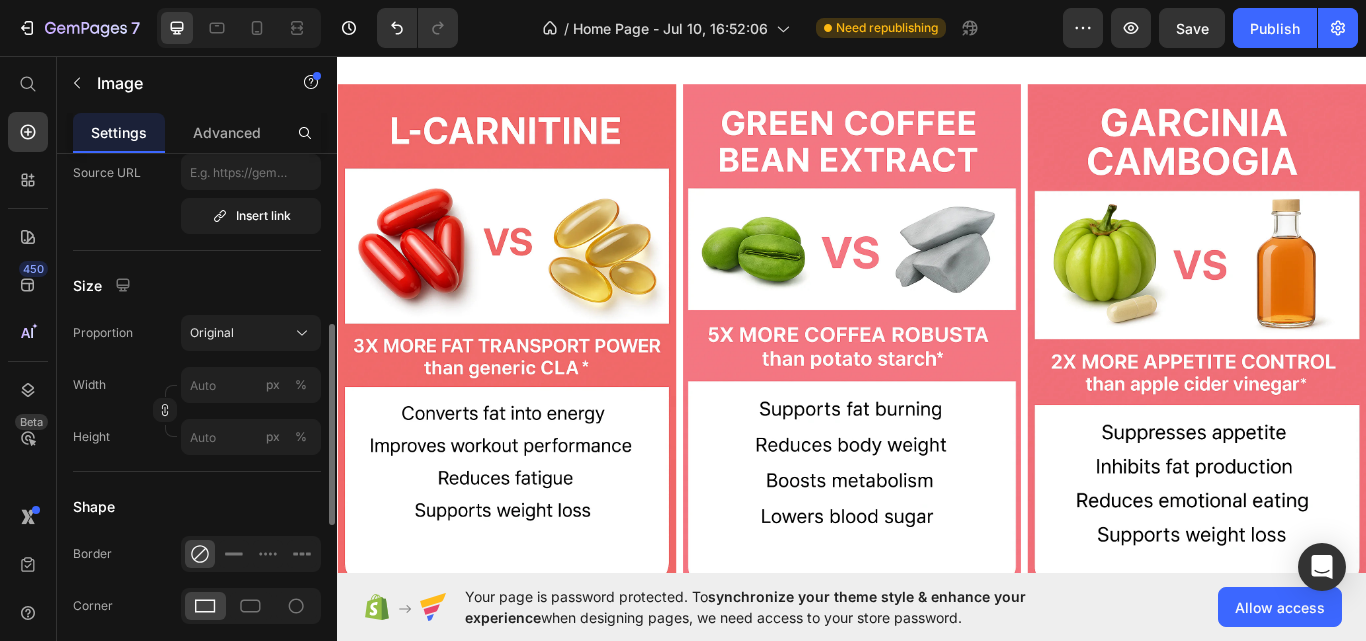 scroll, scrollTop: 5343, scrollLeft: 0, axis: vertical 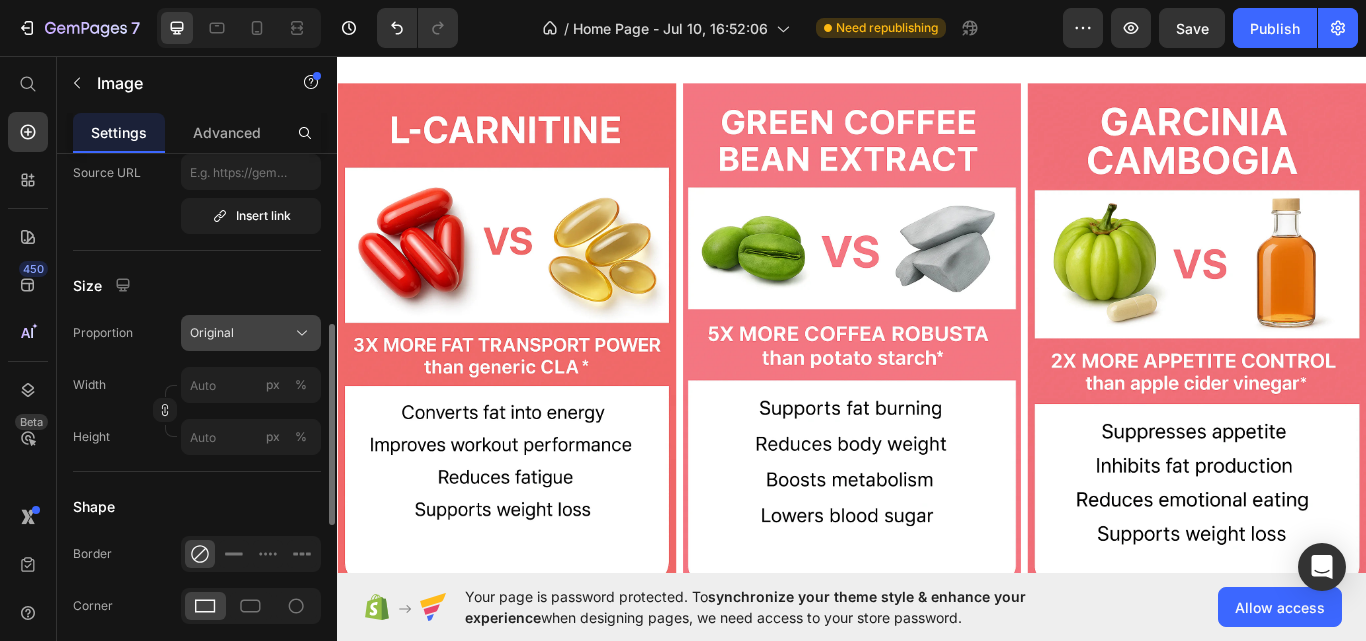 click on "Original" 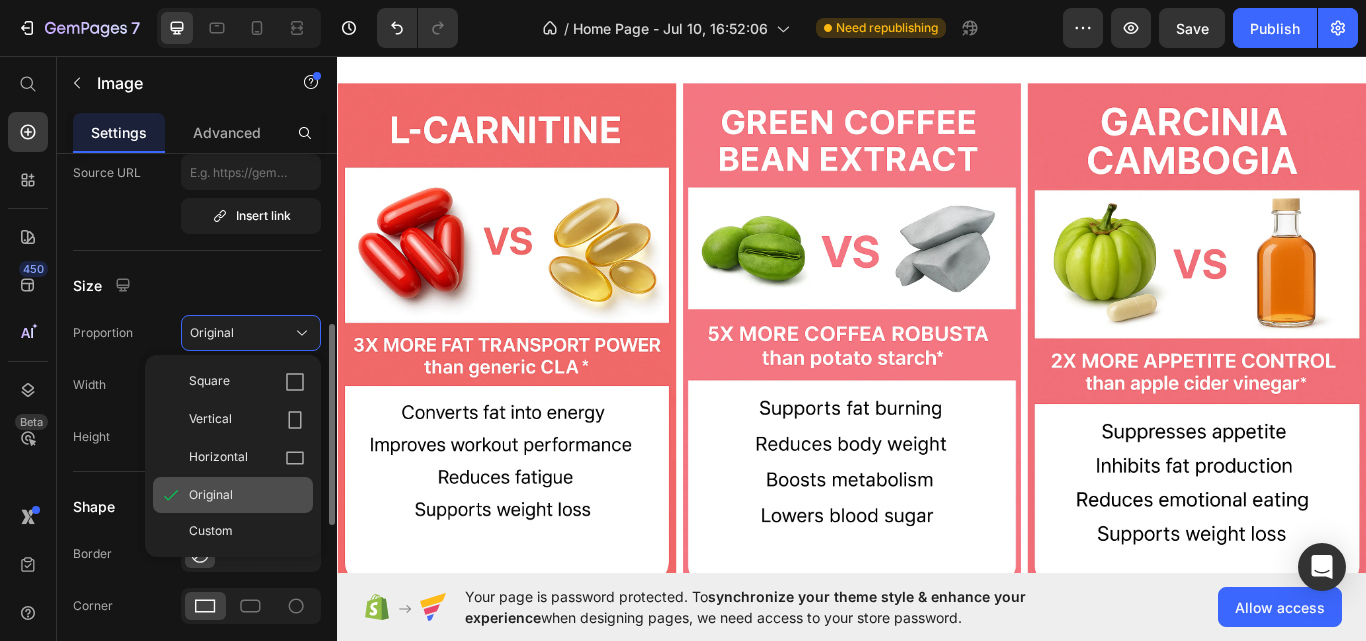 click on "Original" at bounding box center (211, 495) 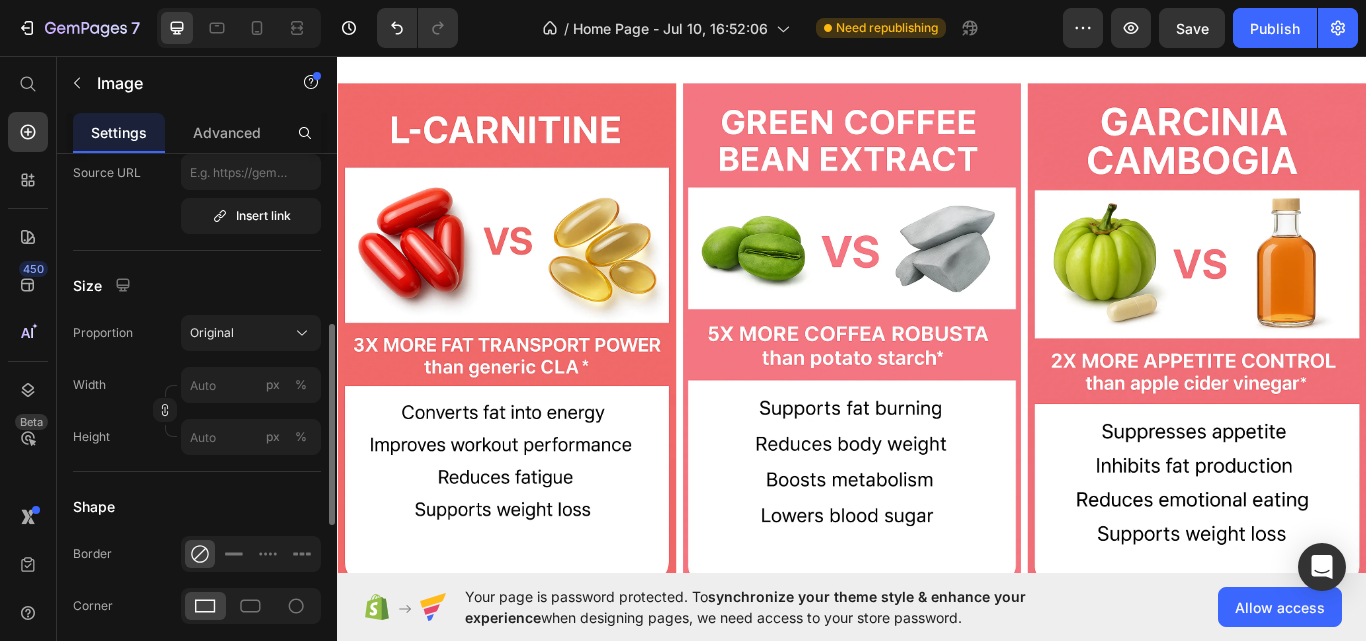 scroll, scrollTop: 5040, scrollLeft: 0, axis: vertical 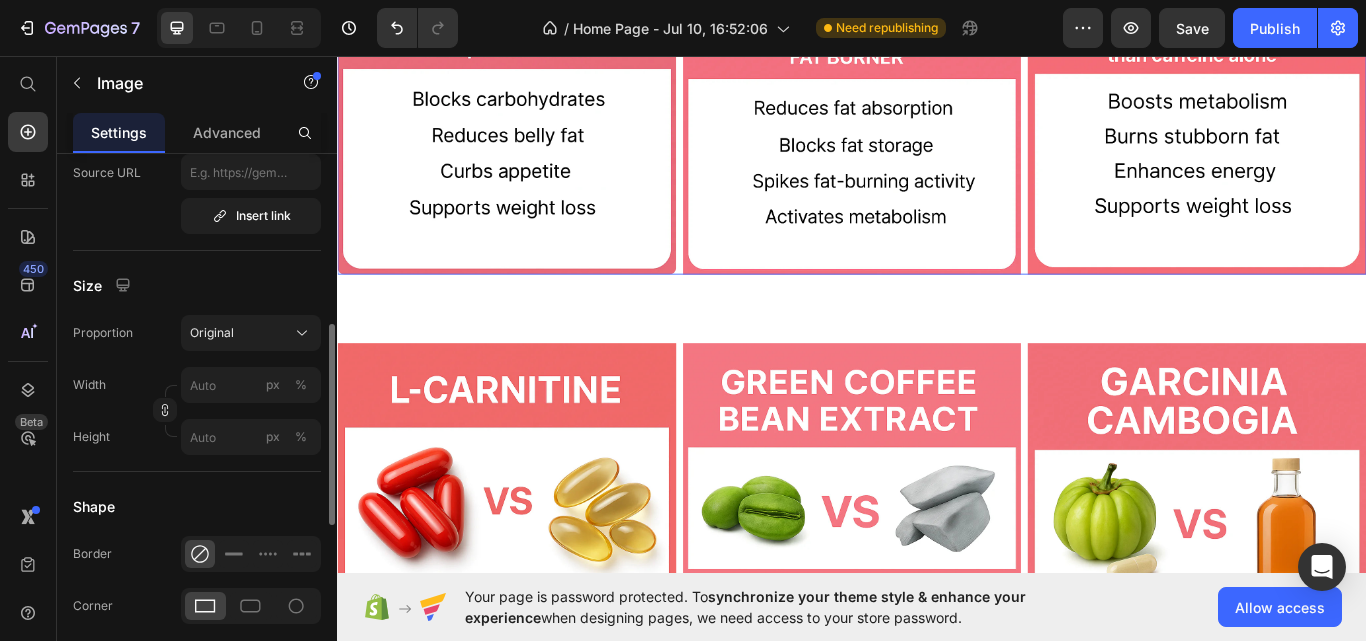 click on "Image Image Image Row   0" at bounding box center [937, 16] 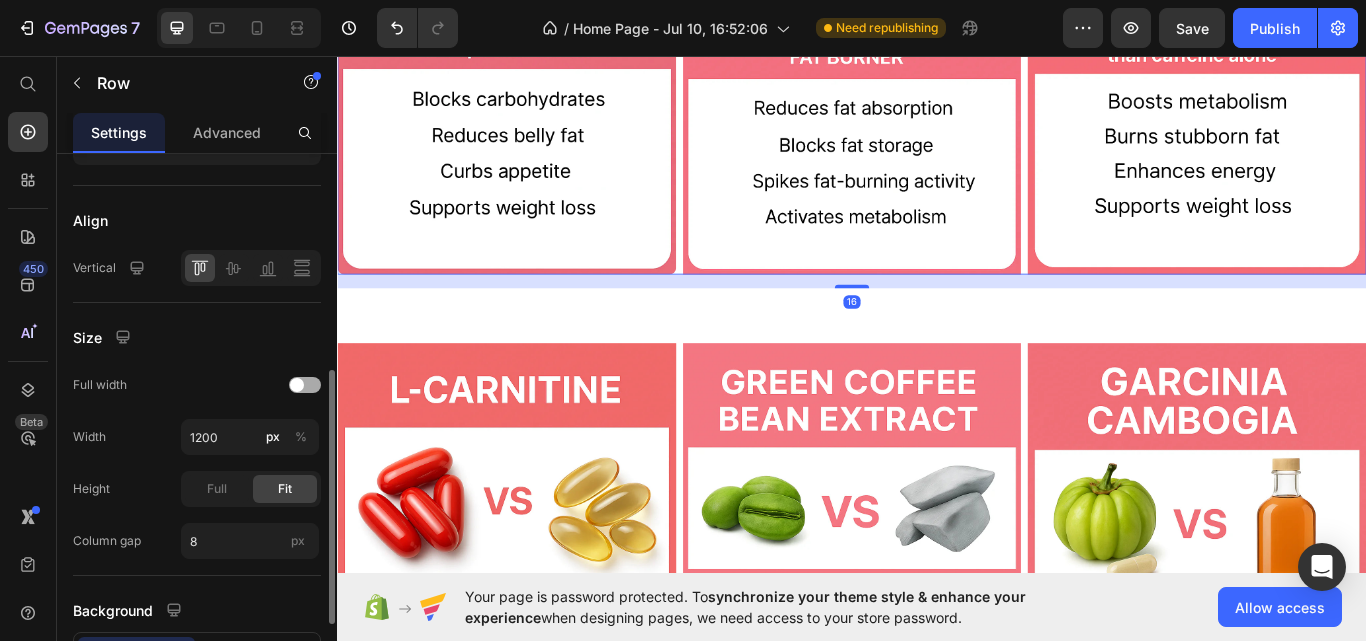 scroll, scrollTop: 0, scrollLeft: 0, axis: both 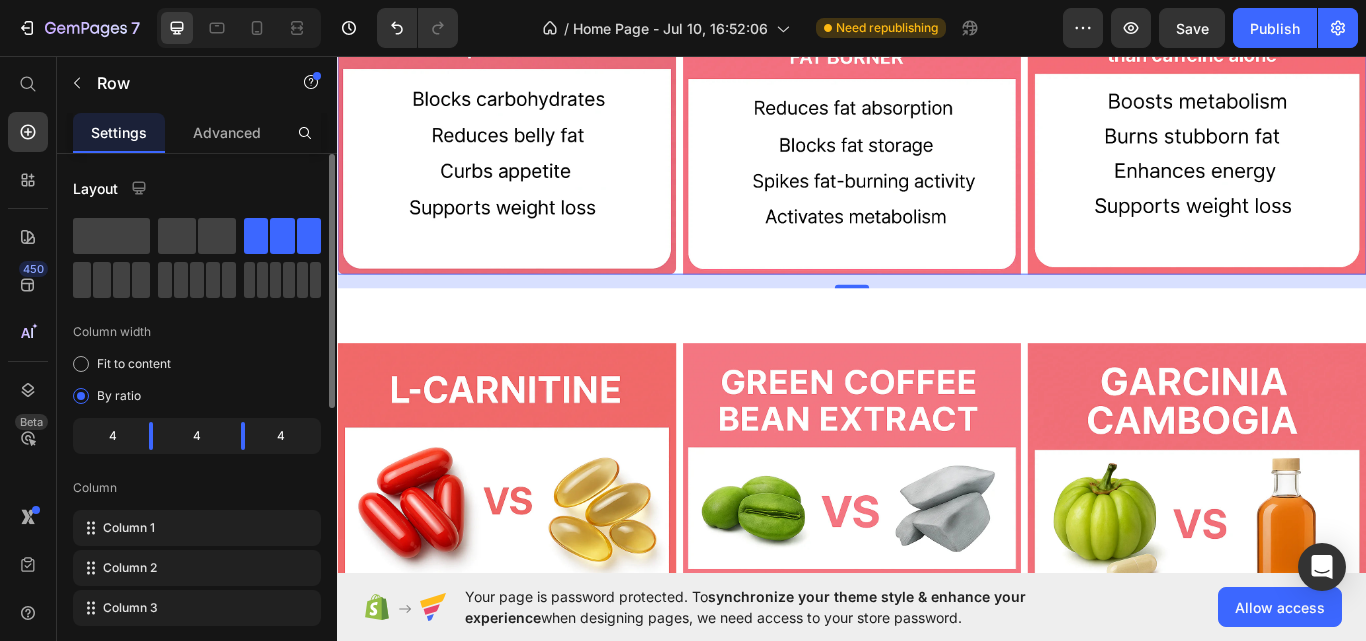 click on "4" 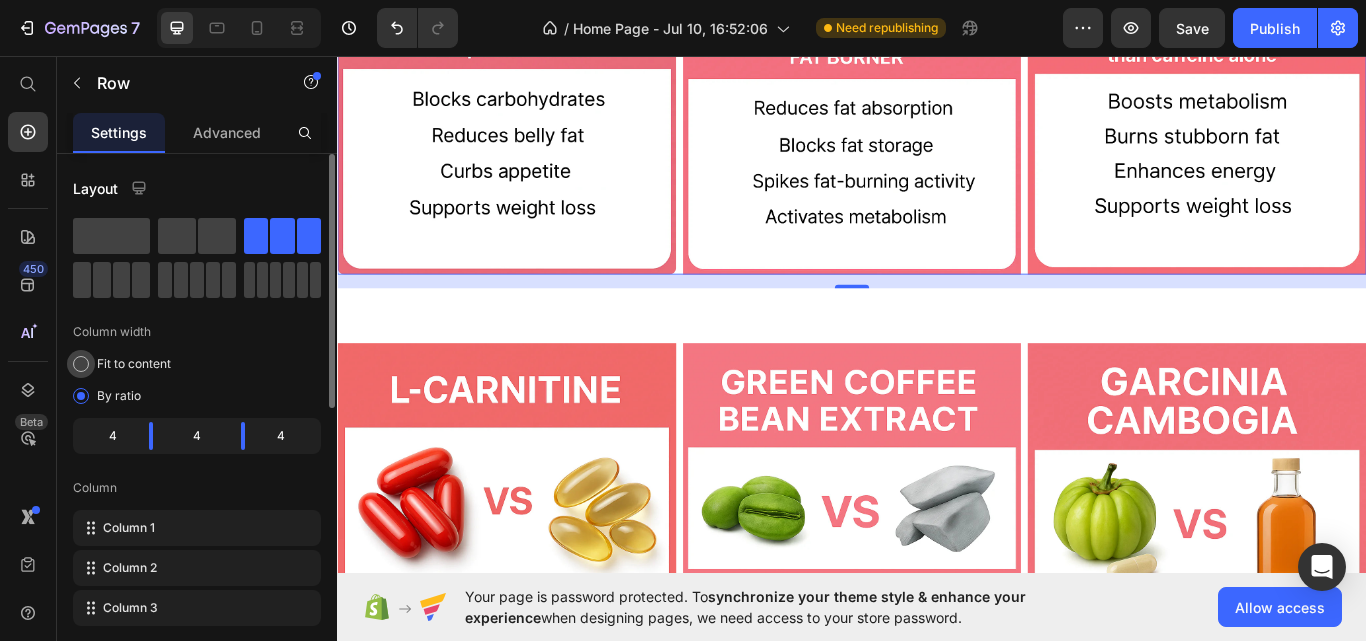 click on "Fit to content" 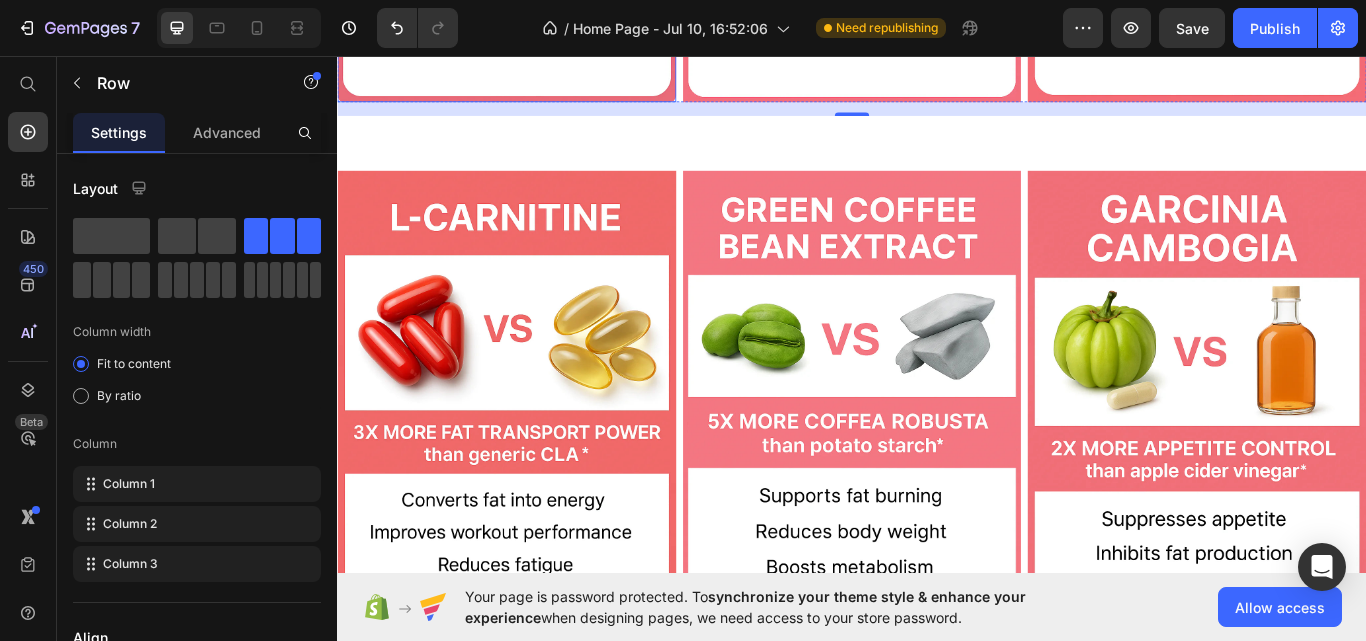 scroll, scrollTop: 5179, scrollLeft: 0, axis: vertical 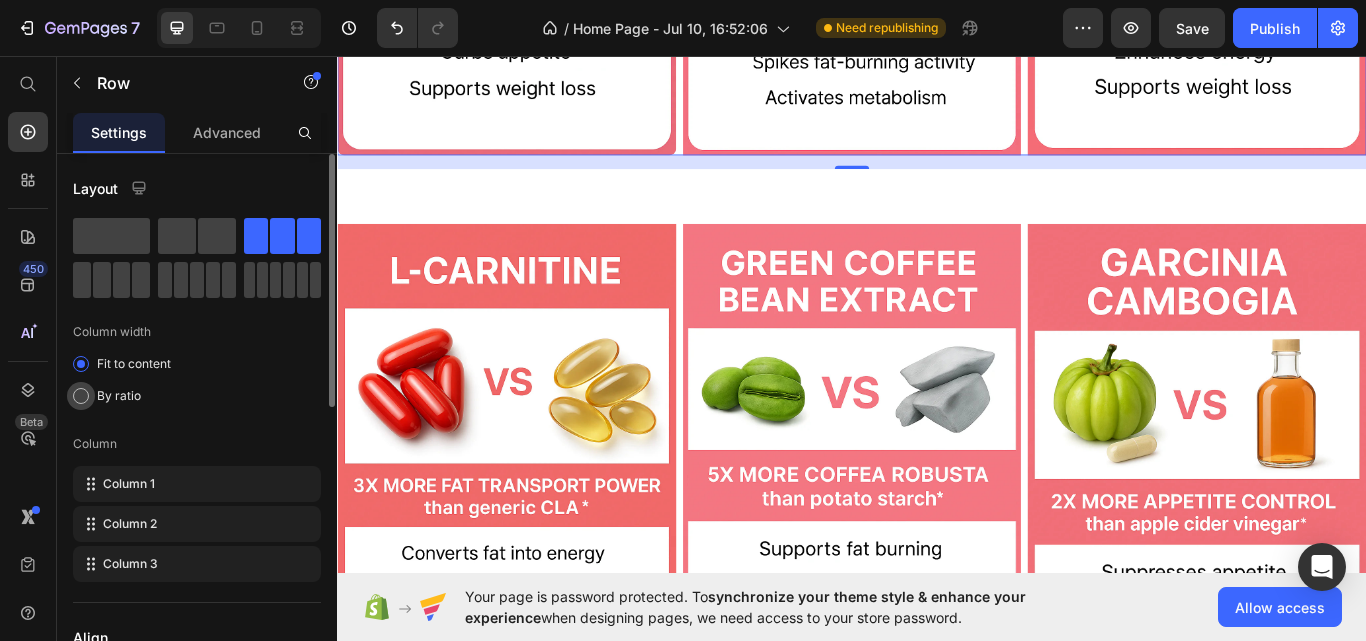 click on "By ratio" 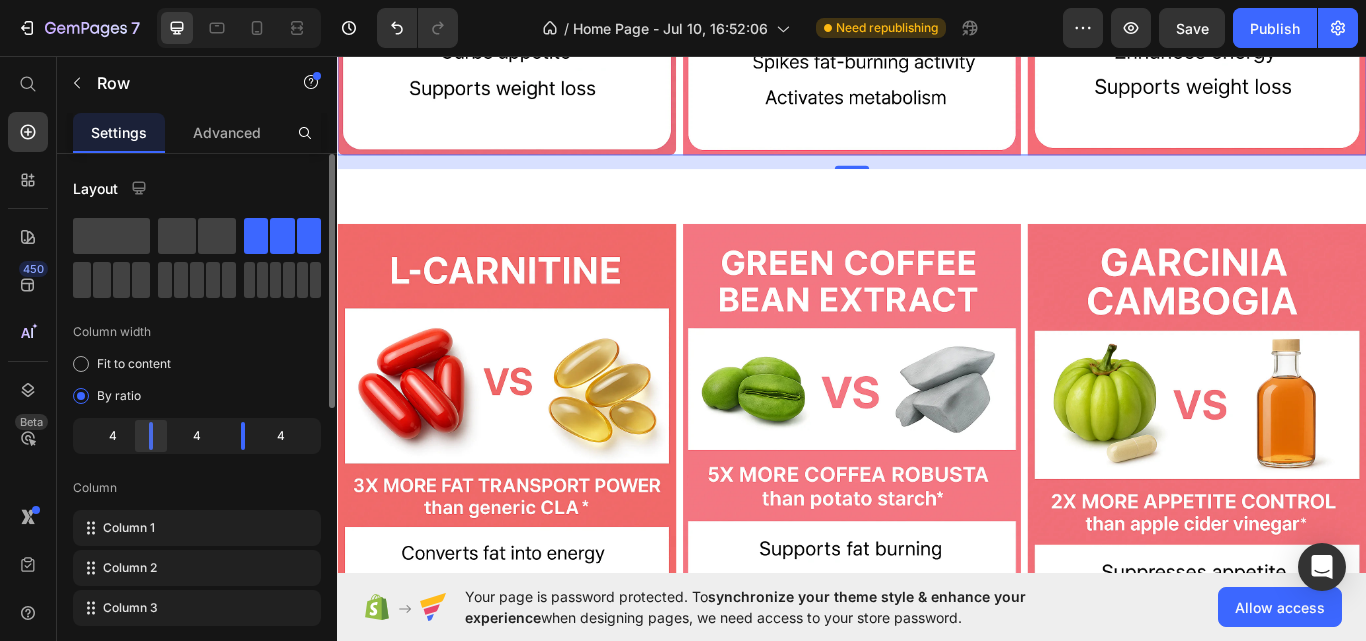 click on "[NUMBER]   /  Home Page - [MONTH] [NUMBER], [NUMBER]:[NUMBER]:[NUMBER] Need republishing Preview  Save   Publish  [NUMBER] Beta Start with Sections Elements Hero Section Product Detail Brands Trusted Badges Guarantee Product Breakdown How to use Testimonials Compare Bundle FAQs Social Proof Brand Story Product List Collection Blog List Contact Sticky Add to Cart Custom Footer Browse Library [NUMBER] Layout
Row
Row
Row
Row Text
Heading
Text Block Button
Button
Button
Sticky Back to top Media
Image
Image" at bounding box center (683, 0) 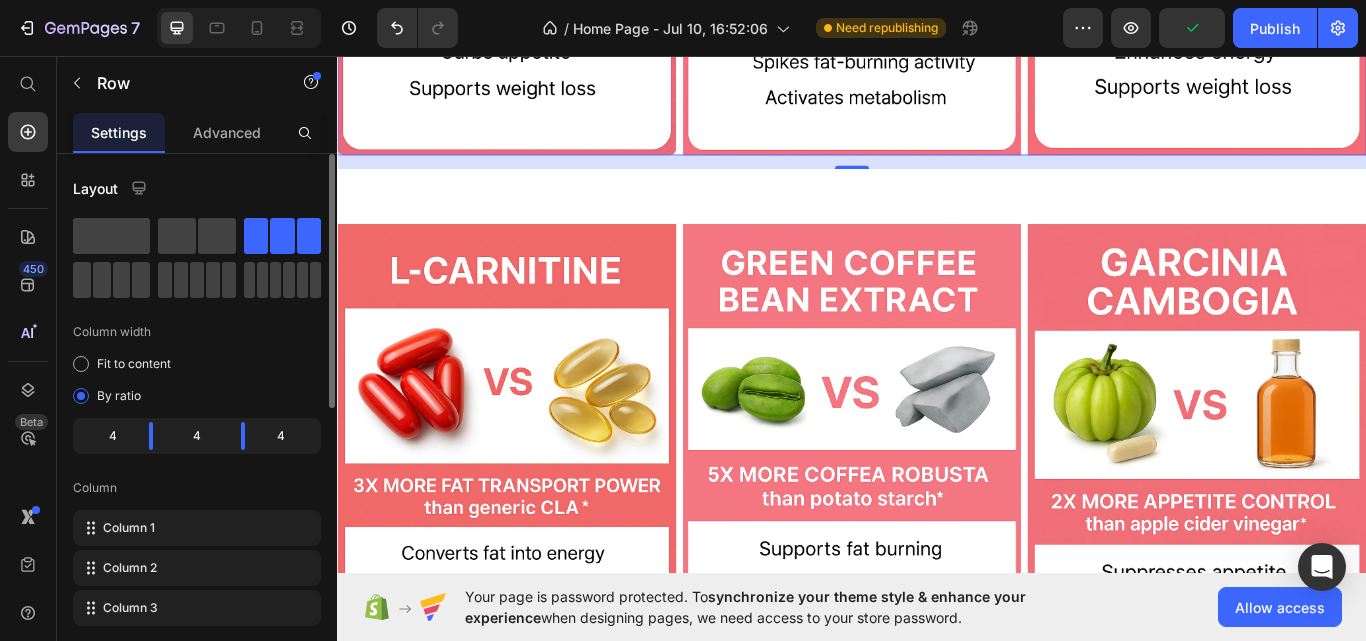 click on "4" 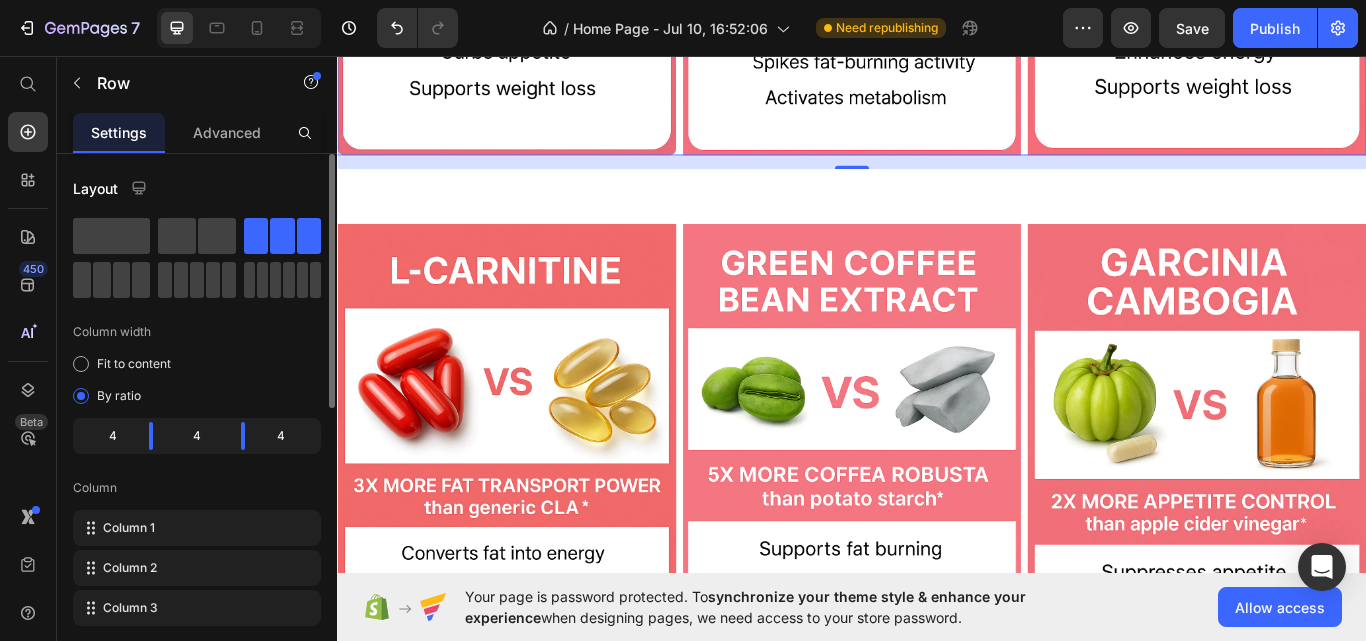 click on "4" 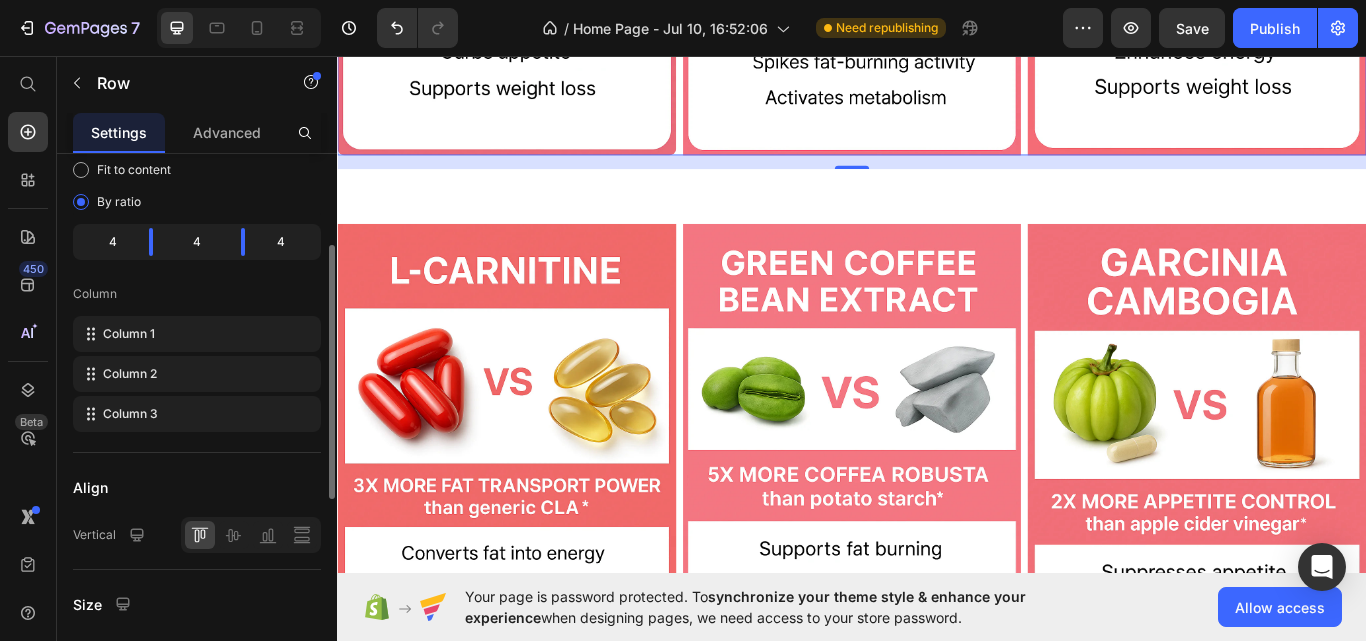 scroll, scrollTop: 195, scrollLeft: 0, axis: vertical 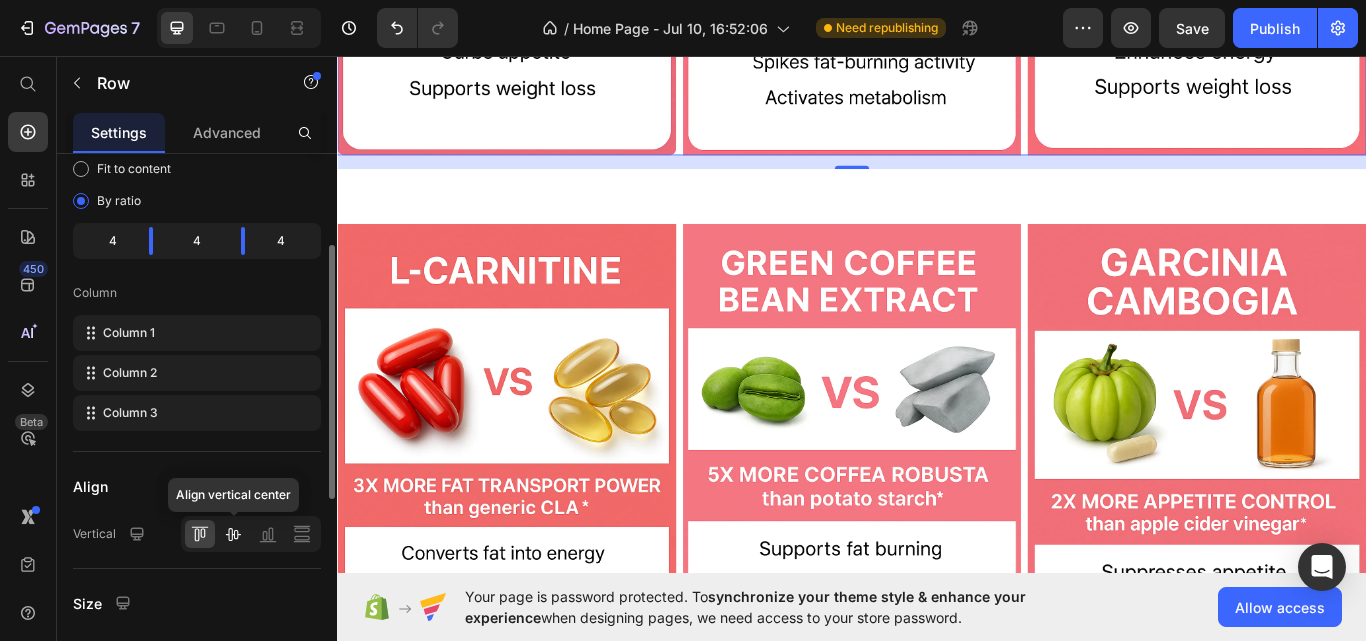 click 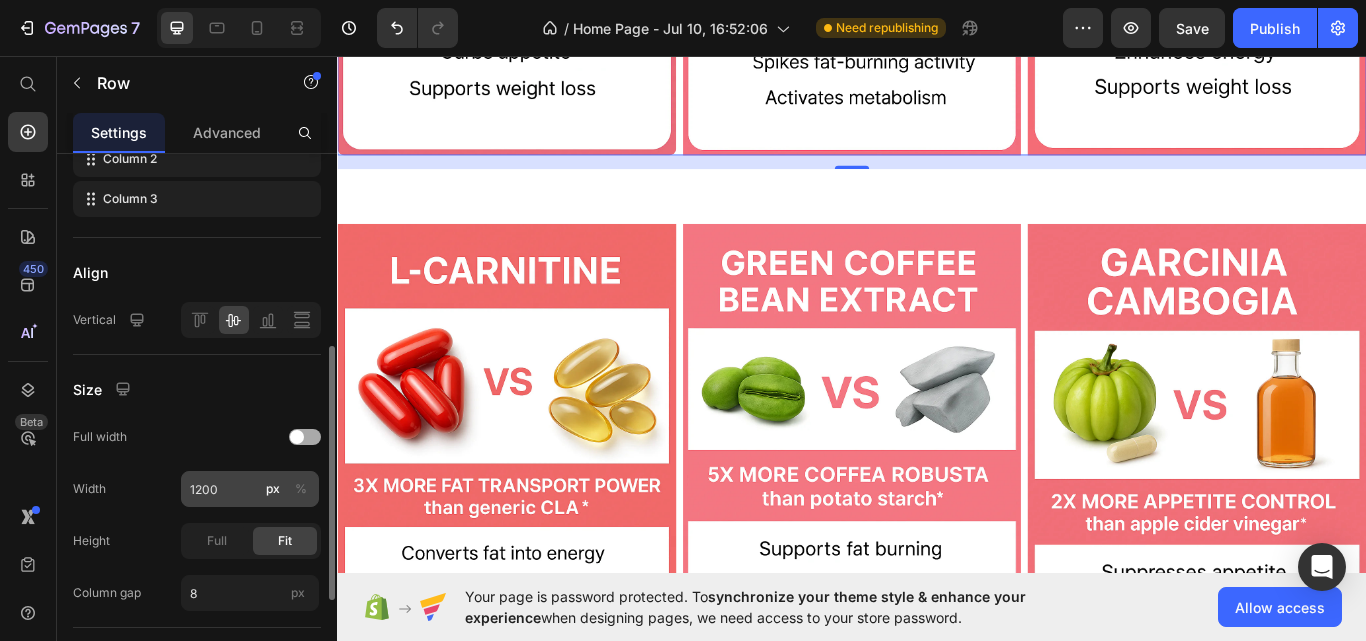 scroll, scrollTop: 410, scrollLeft: 0, axis: vertical 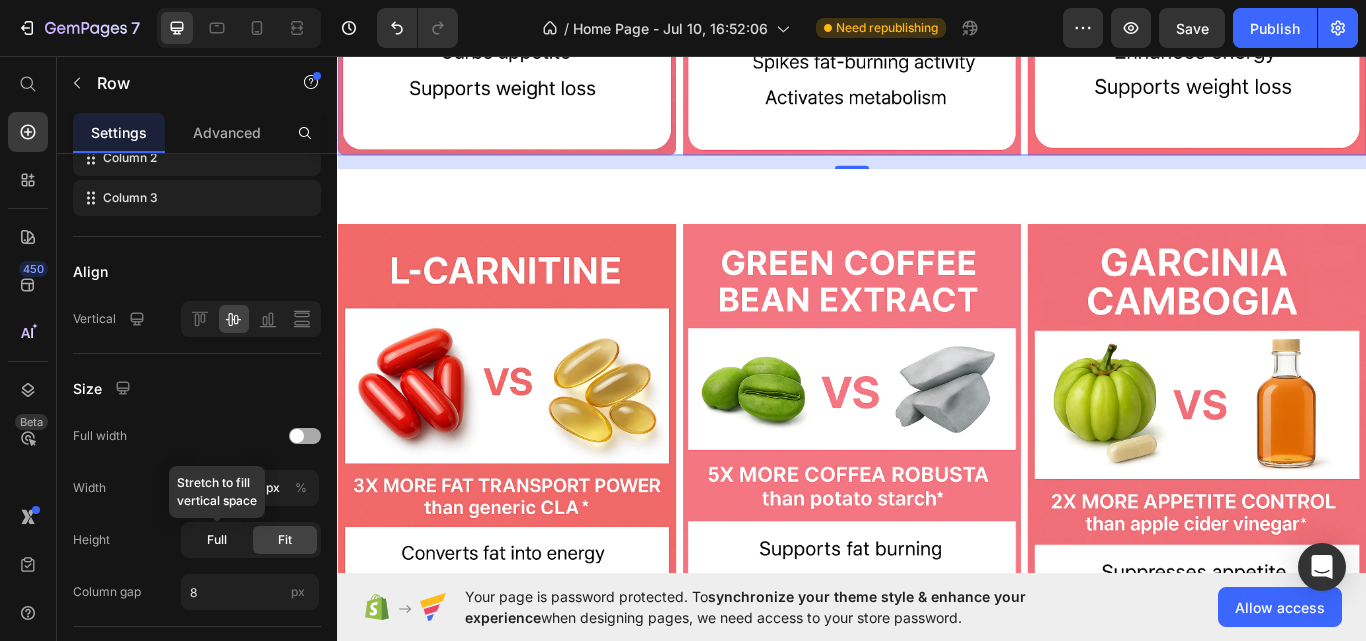 click on "Full" 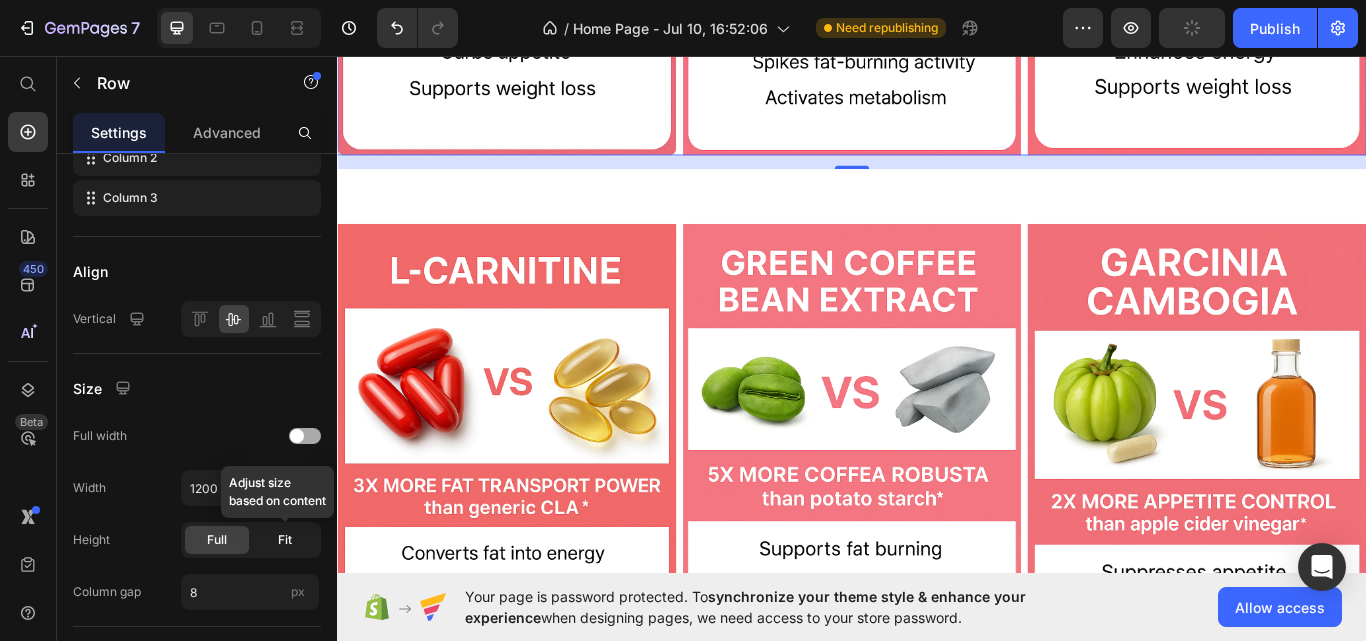 click on "Fit" 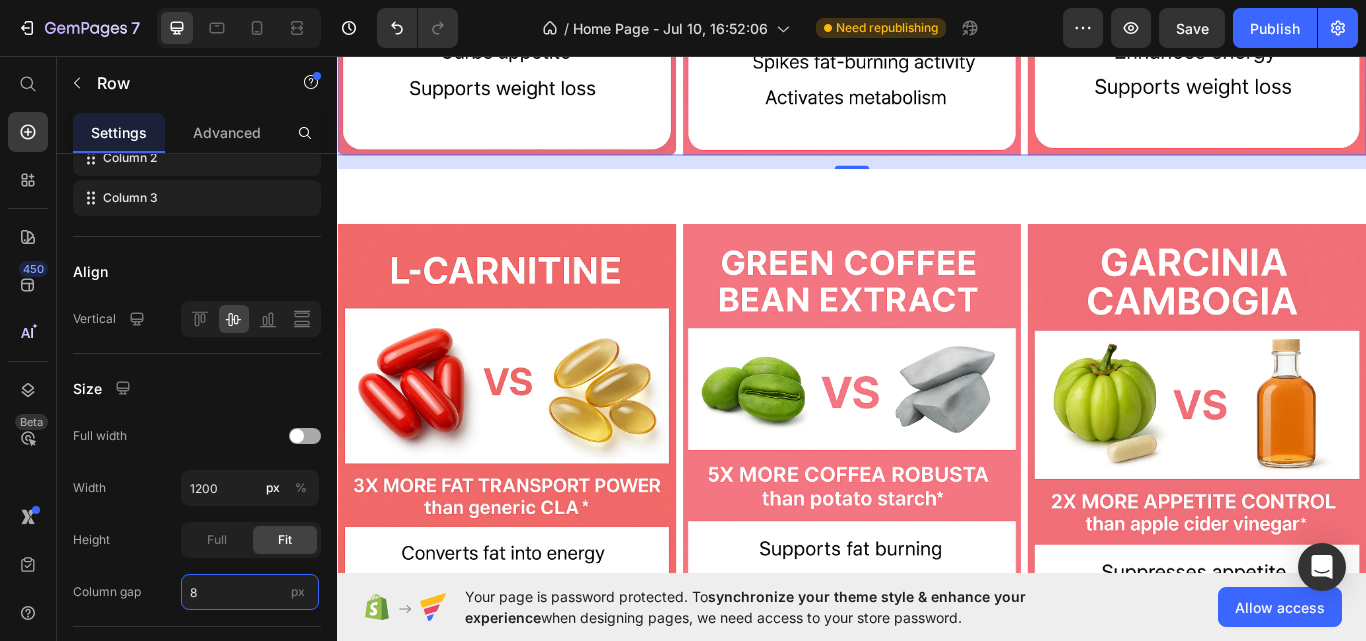 click on "8" at bounding box center [250, 592] 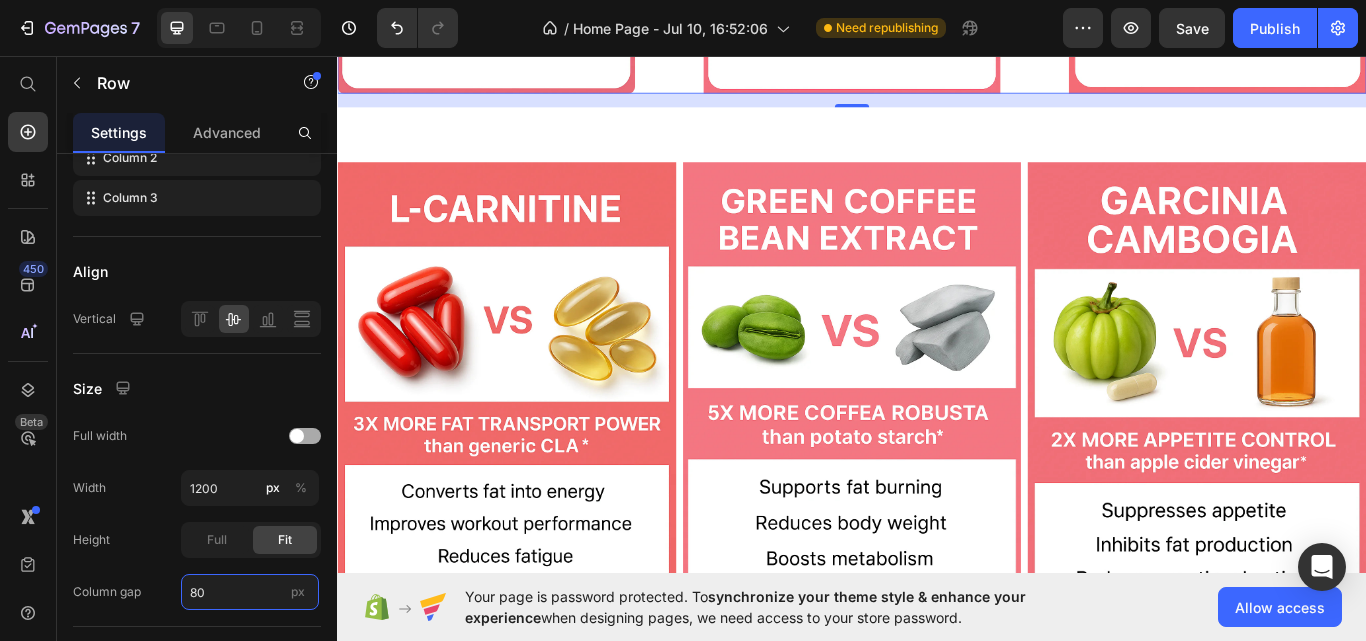 type on "8" 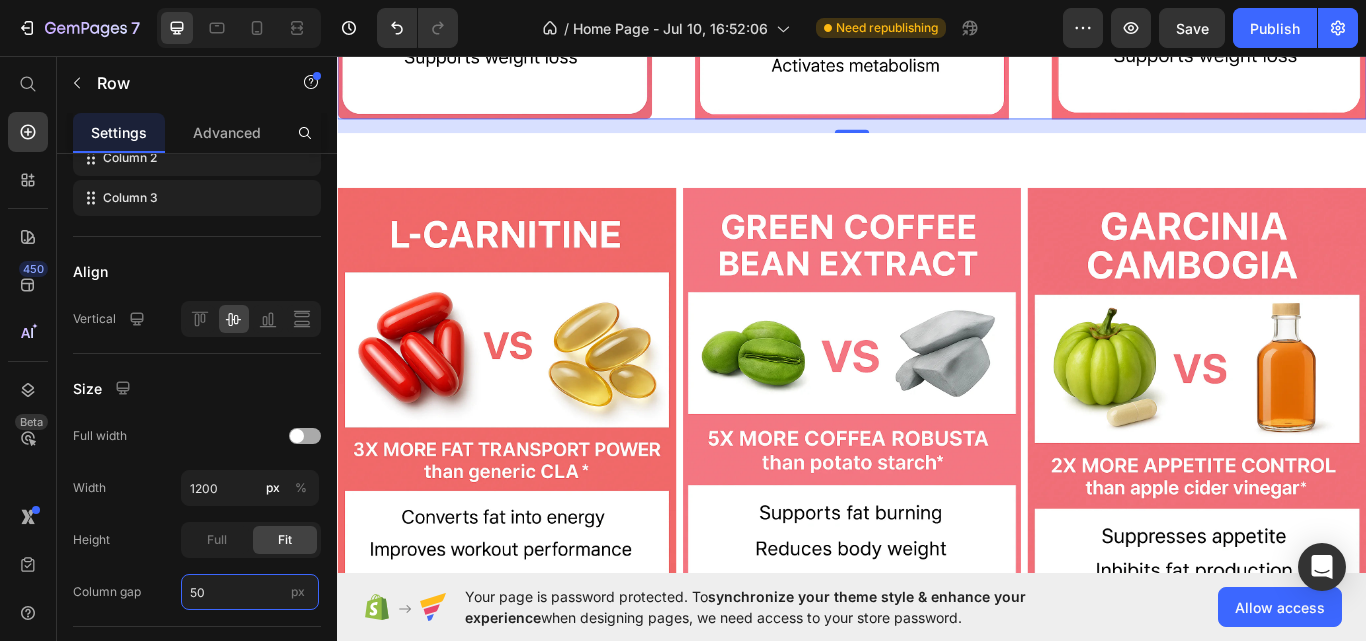 type on "50" 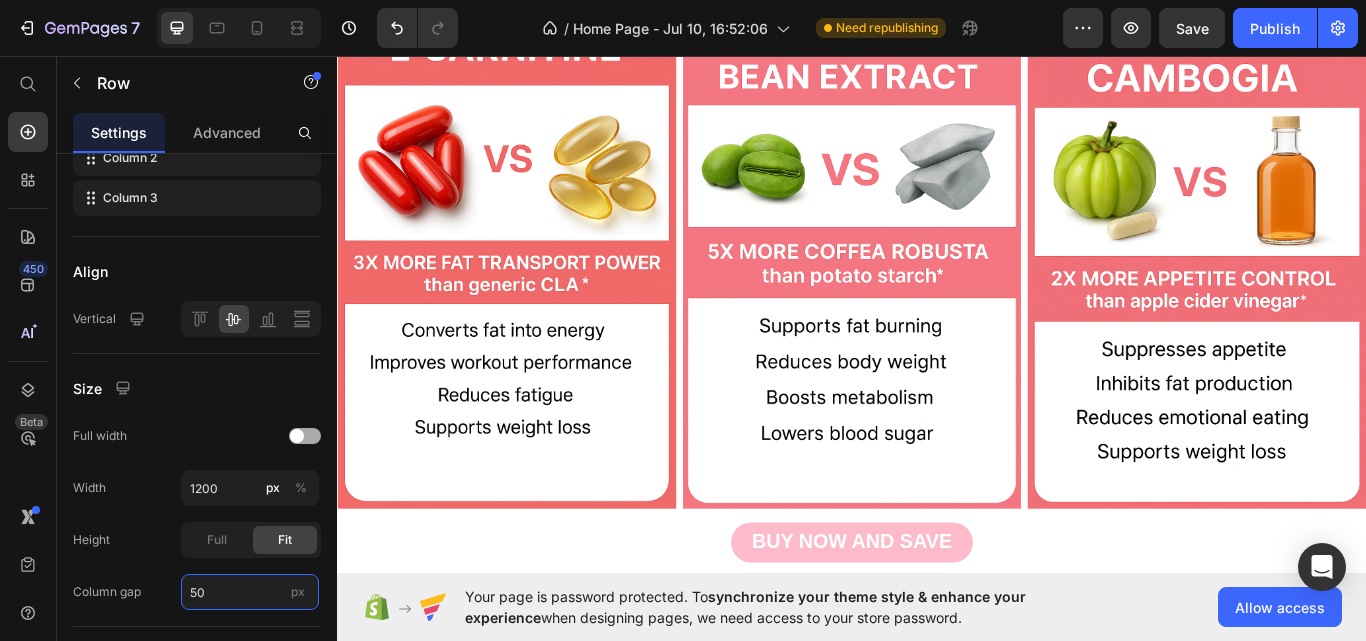scroll, scrollTop: 5520, scrollLeft: 0, axis: vertical 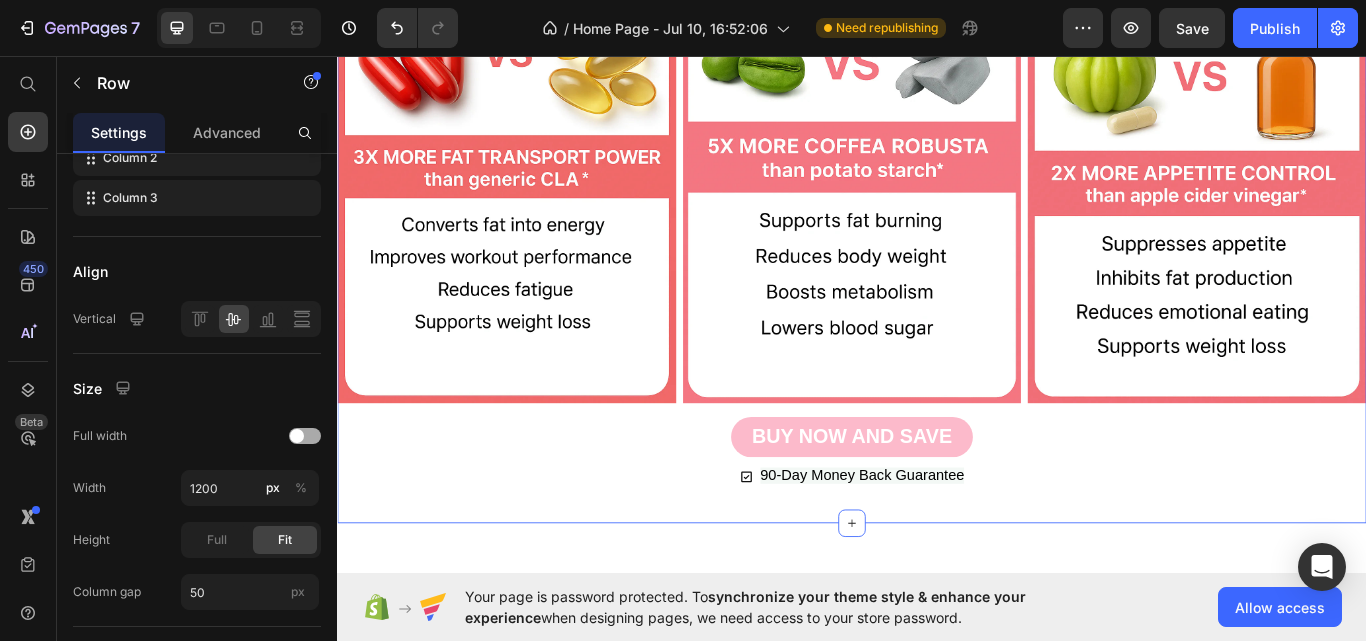 click on "Image Image Image Row BUY NOW AND SAVE Button
[NUMBER]-Day Money Back Guarantee Button Section [NUMBER]" at bounding box center (937, 220) 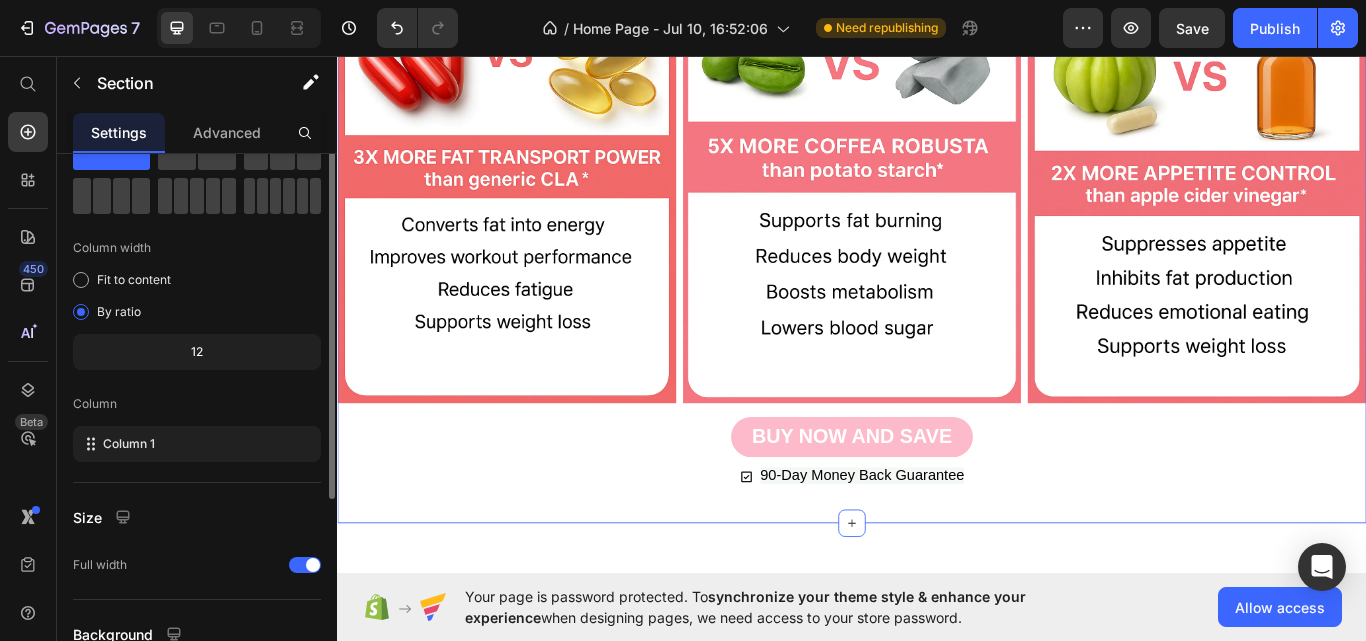 scroll, scrollTop: 0, scrollLeft: 0, axis: both 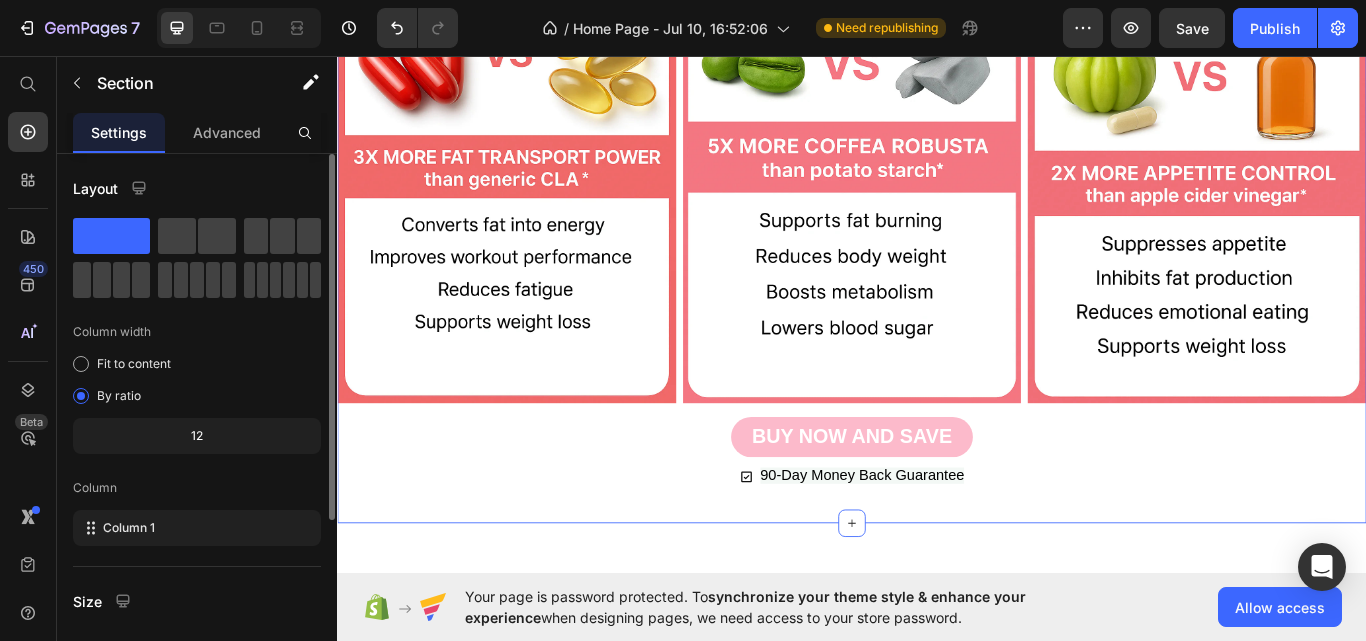 click on "12" 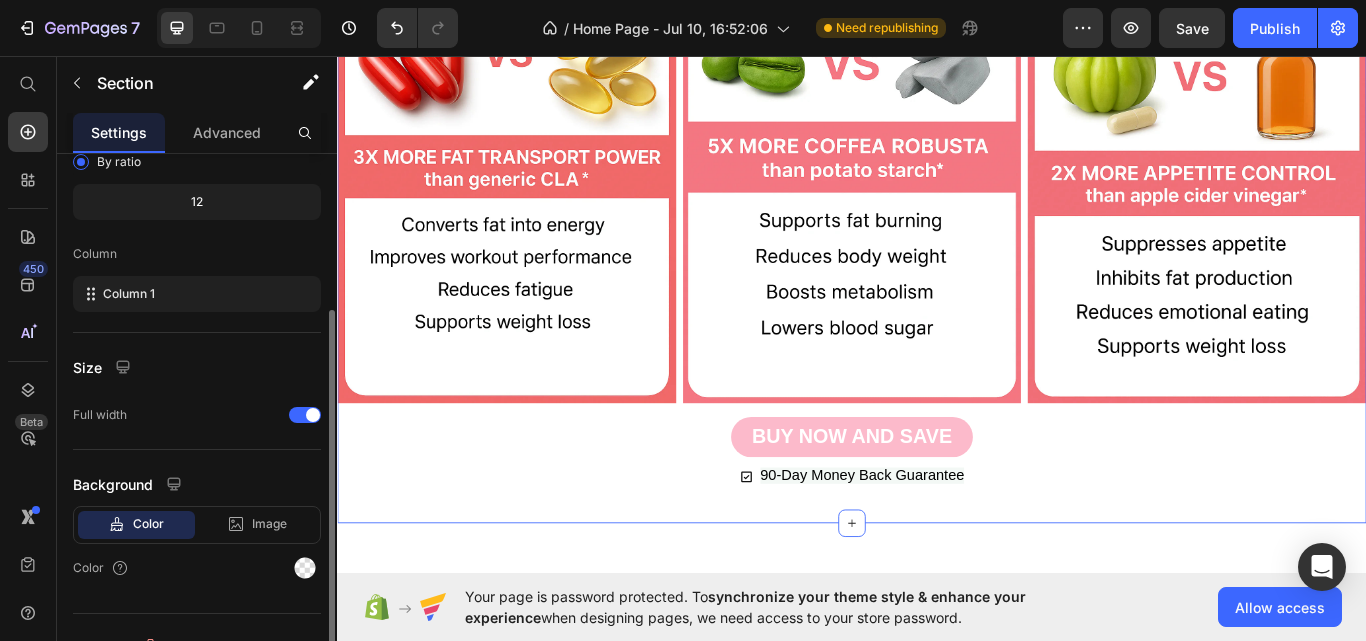 scroll, scrollTop: 233, scrollLeft: 0, axis: vertical 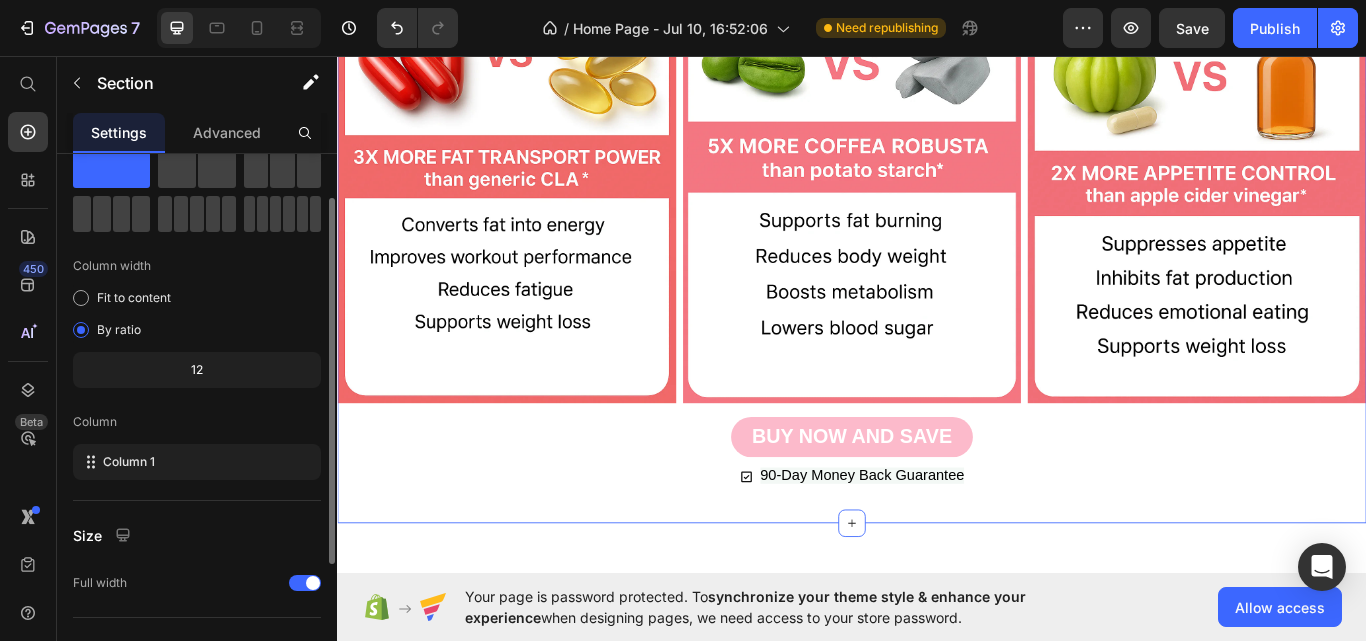 click on "12" 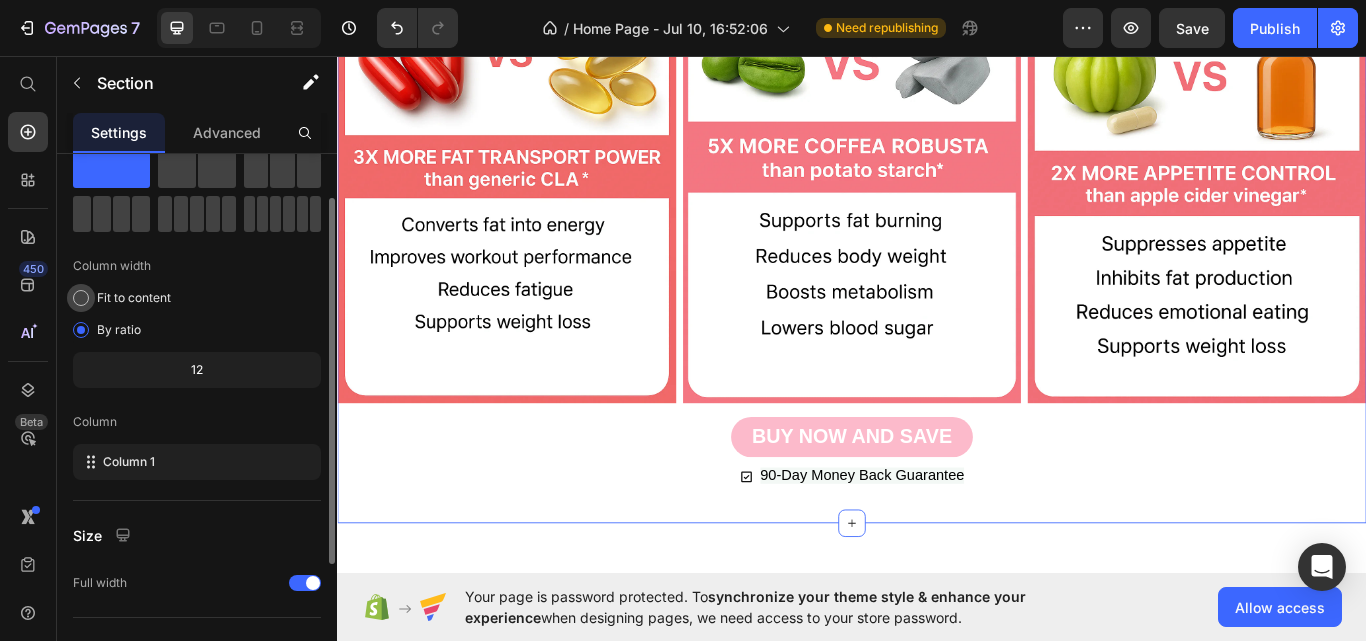 scroll, scrollTop: 0, scrollLeft: 0, axis: both 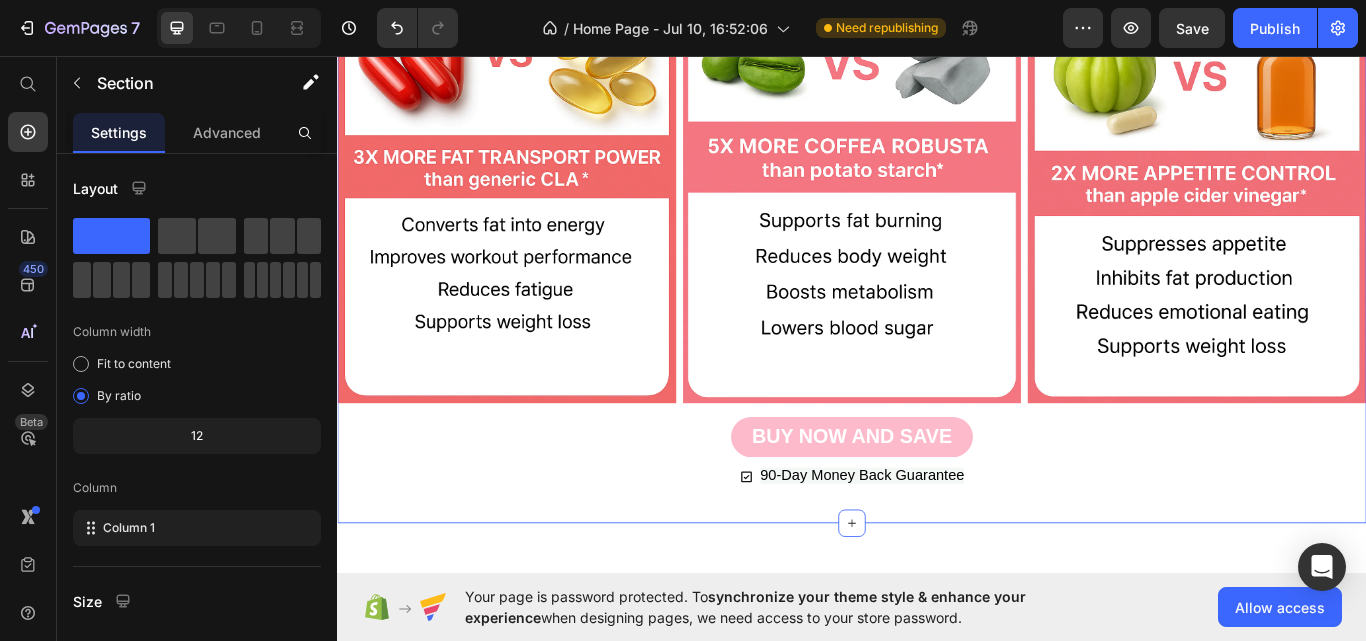 click on "Image Image Image Row" at bounding box center (937, -477) 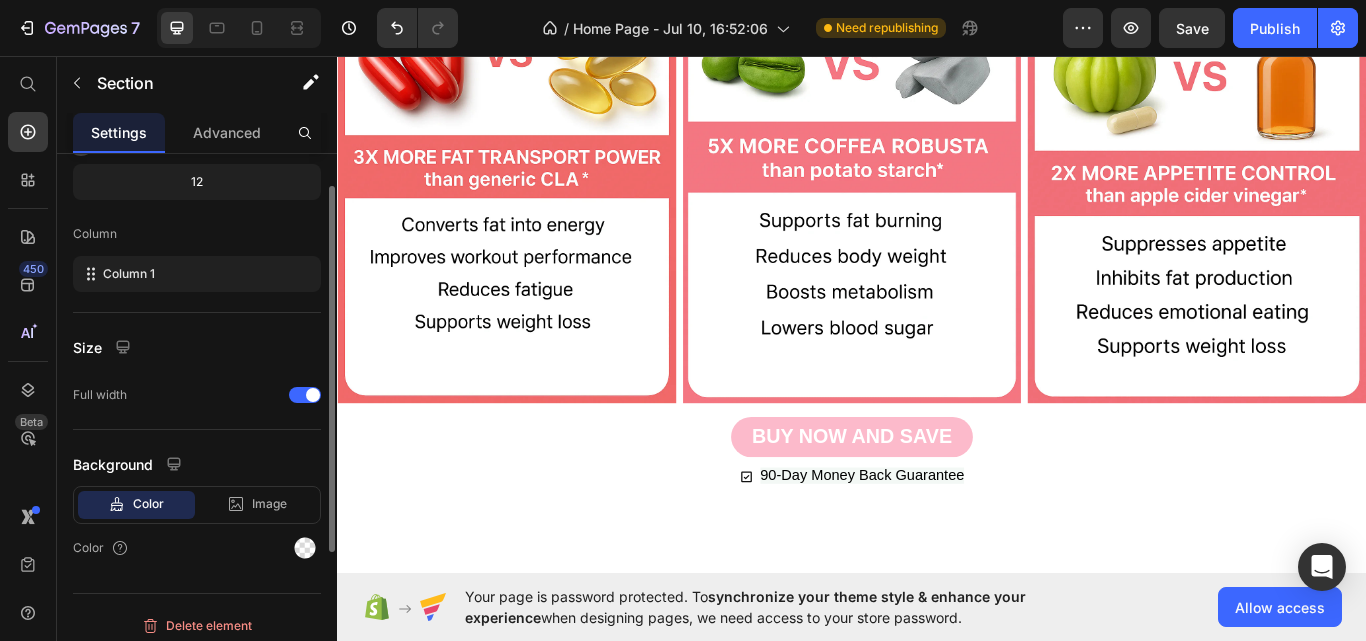 scroll, scrollTop: 0, scrollLeft: 0, axis: both 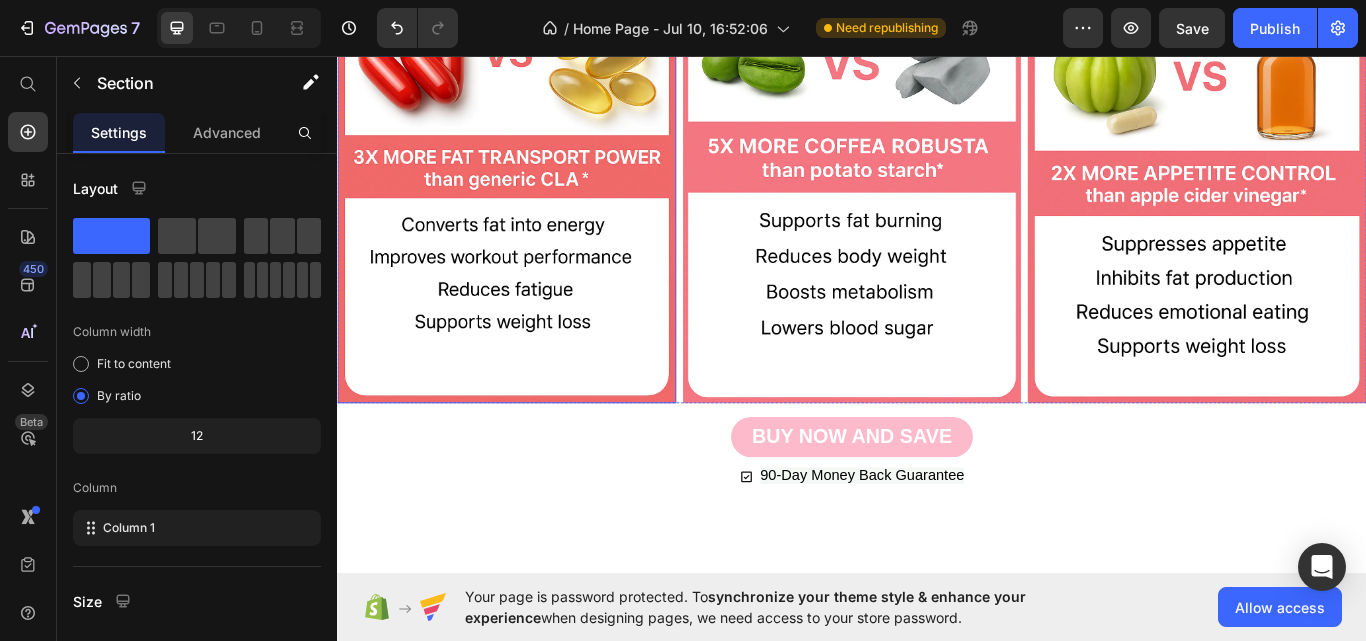 click at bounding box center (534, 166) 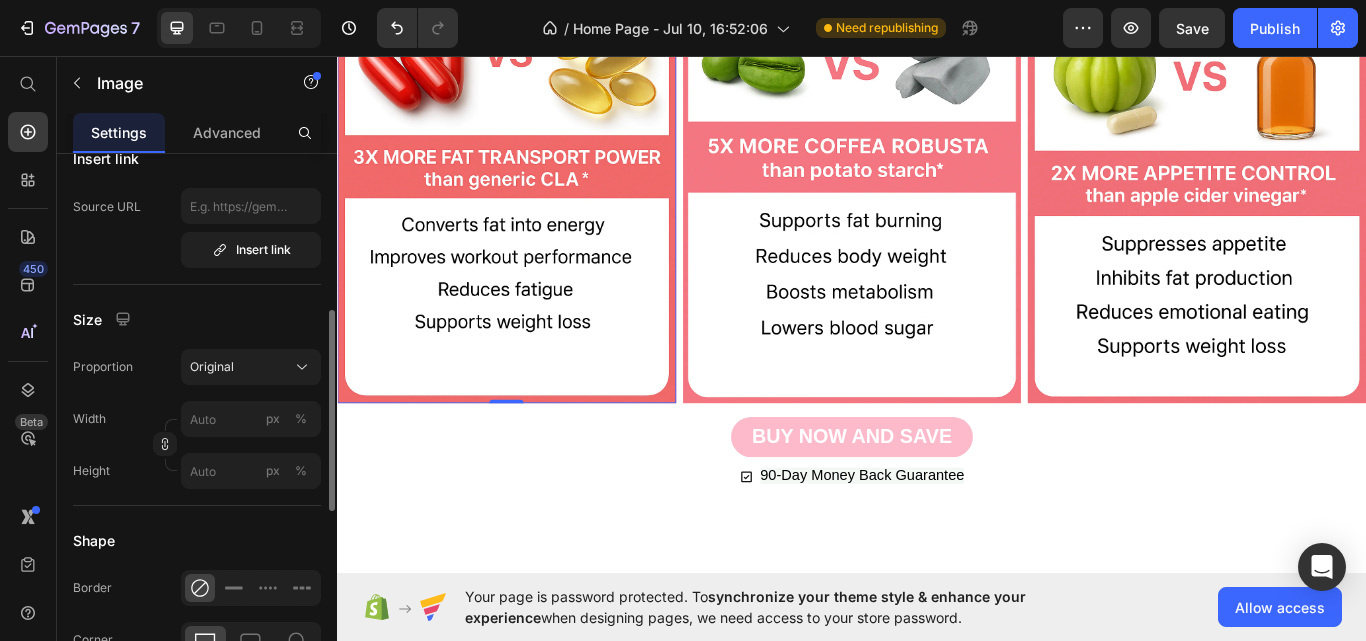 scroll, scrollTop: 426, scrollLeft: 0, axis: vertical 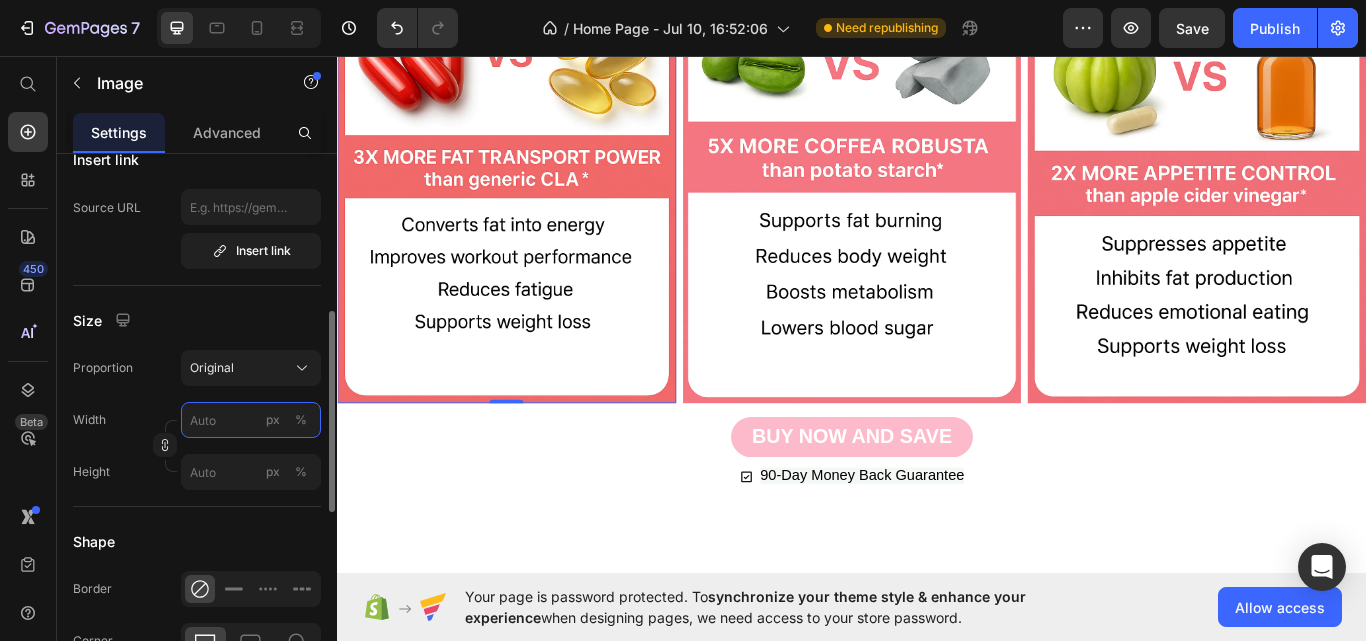 click on "px %" at bounding box center (251, 420) 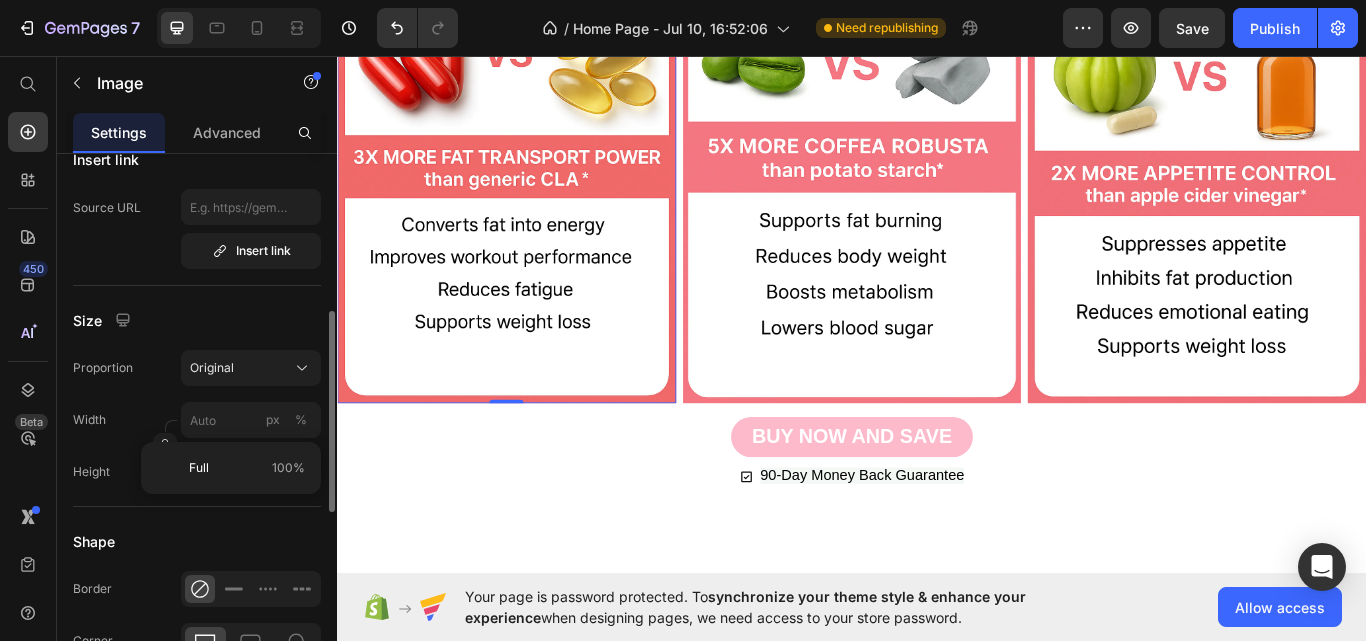 click on "Shape" at bounding box center (197, 541) 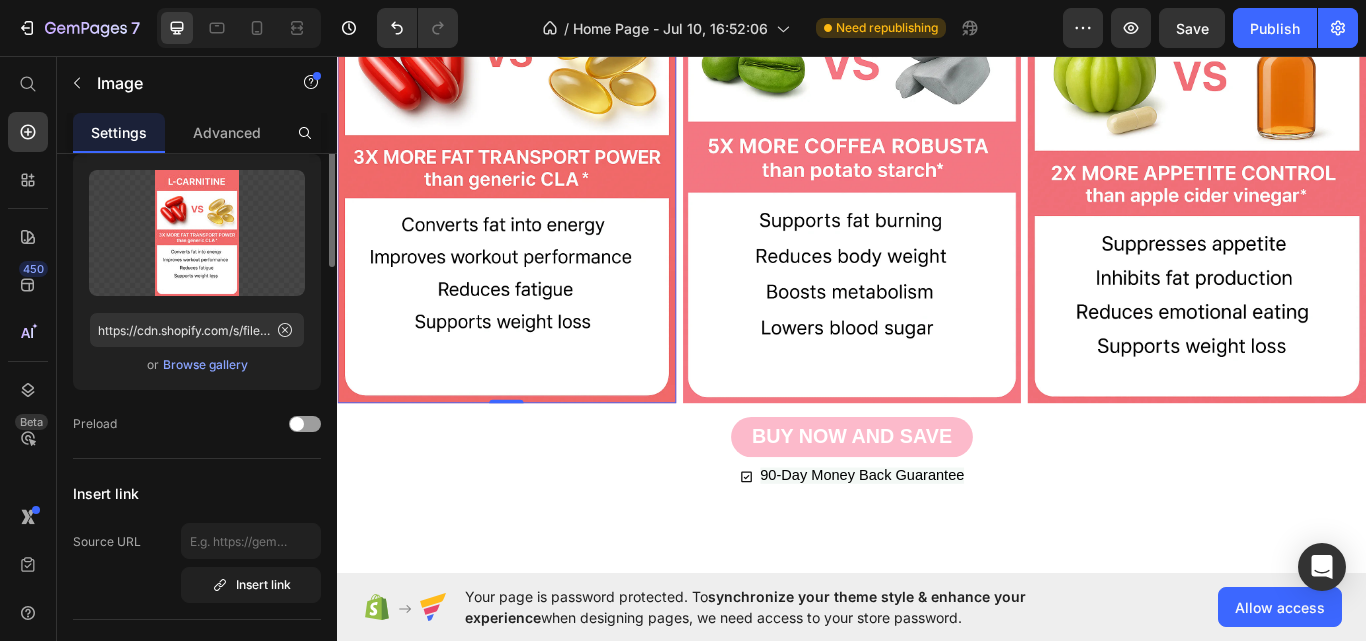 scroll, scrollTop: 1, scrollLeft: 0, axis: vertical 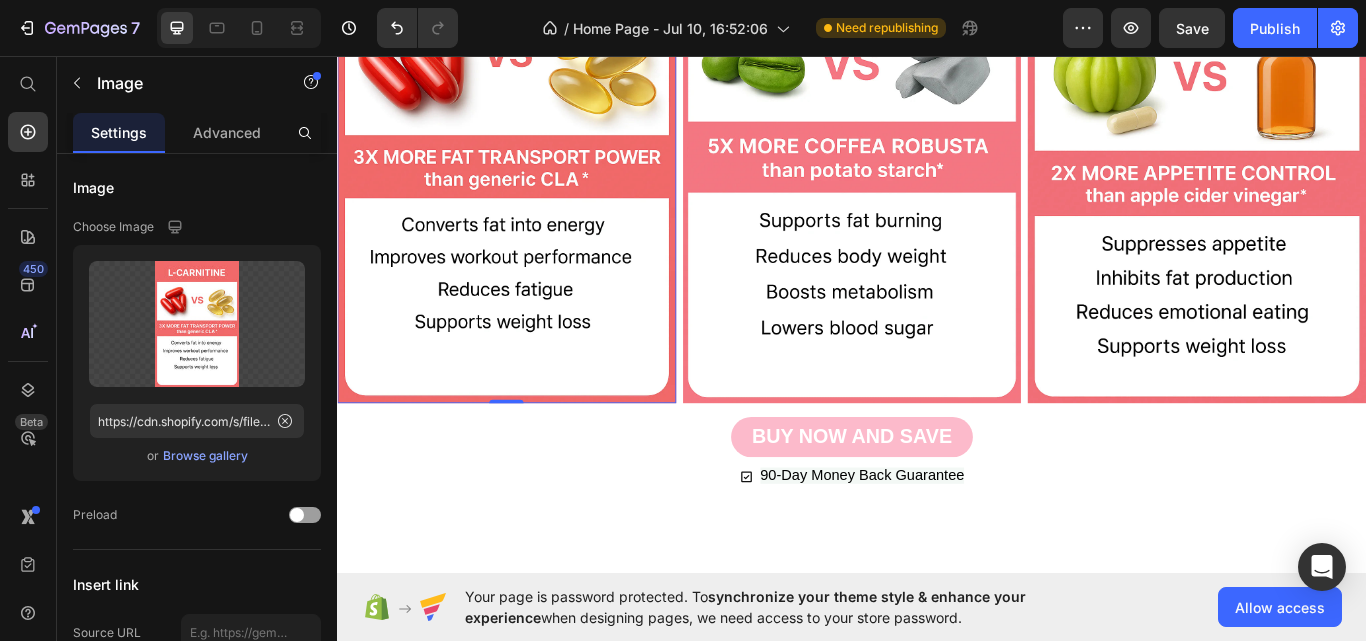 click on "Image Image Image Row Section [NUMBER]" at bounding box center (937, -477) 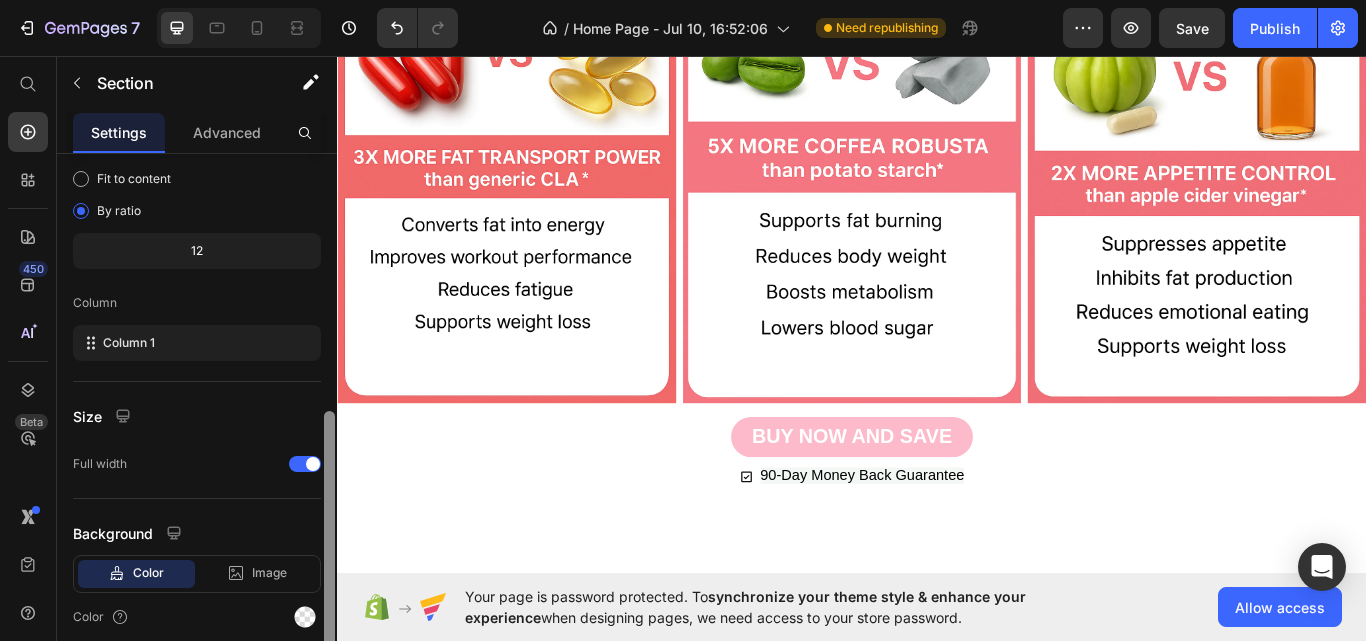 scroll, scrollTop: 264, scrollLeft: 0, axis: vertical 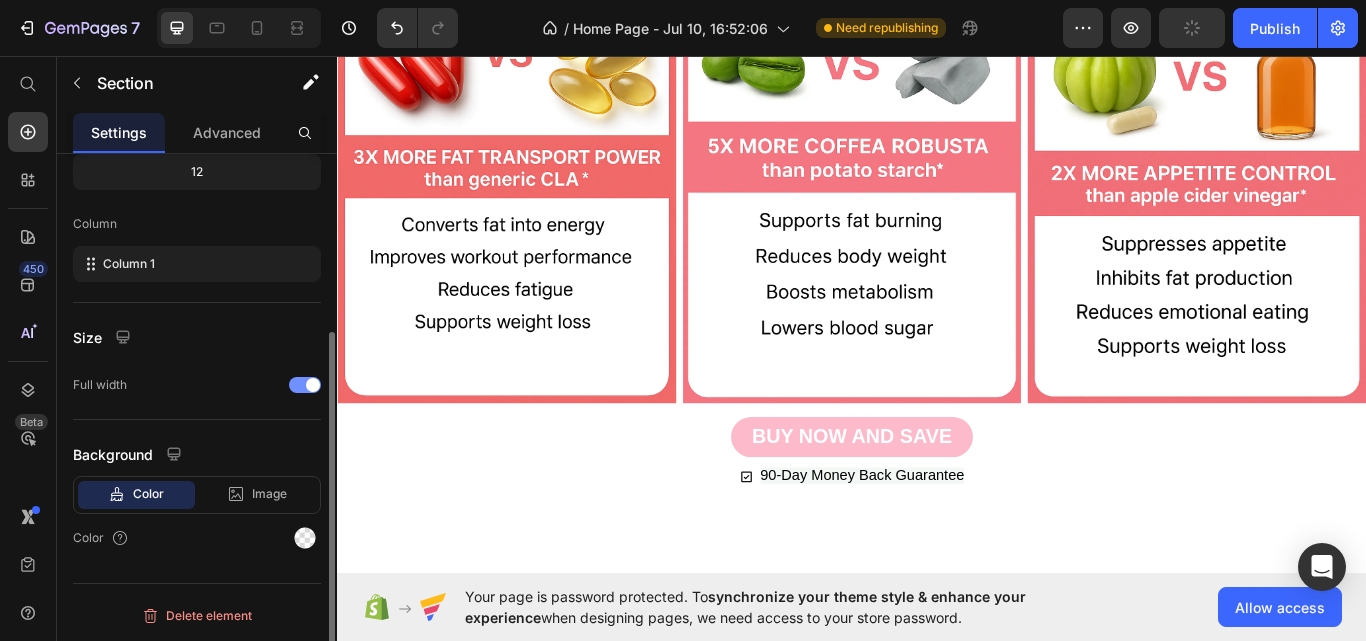 click at bounding box center [313, 385] 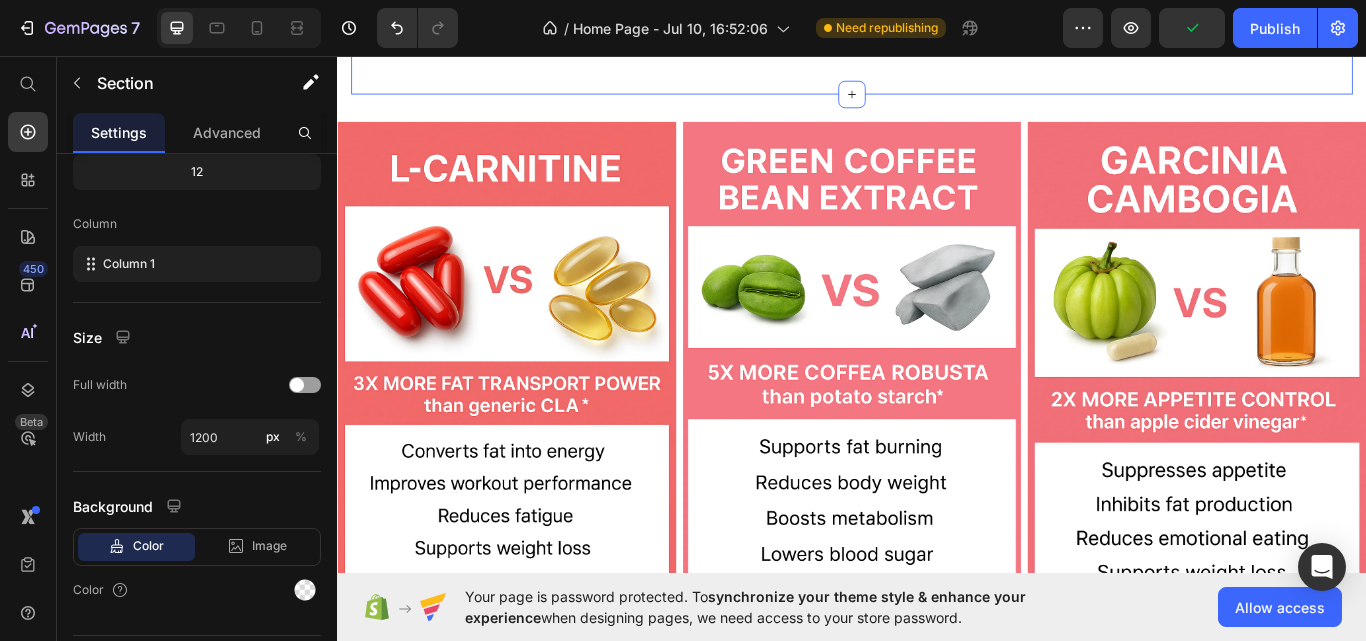 scroll, scrollTop: 5081, scrollLeft: 0, axis: vertical 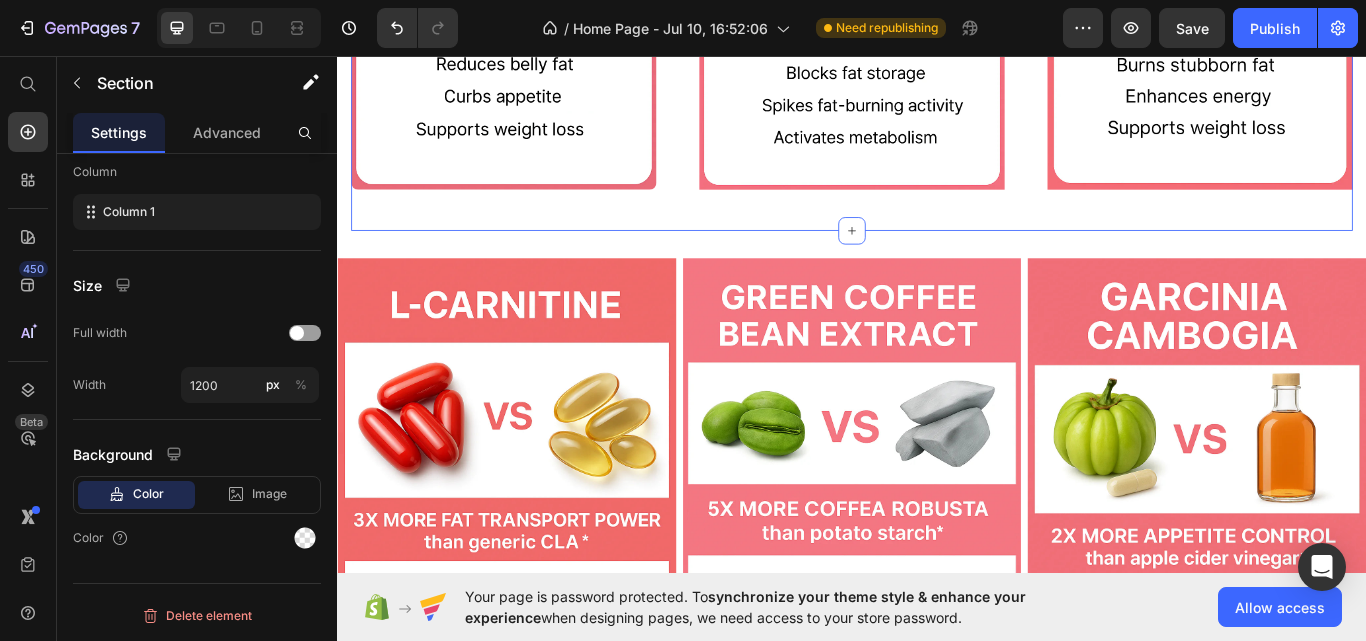 click at bounding box center (937, -54) 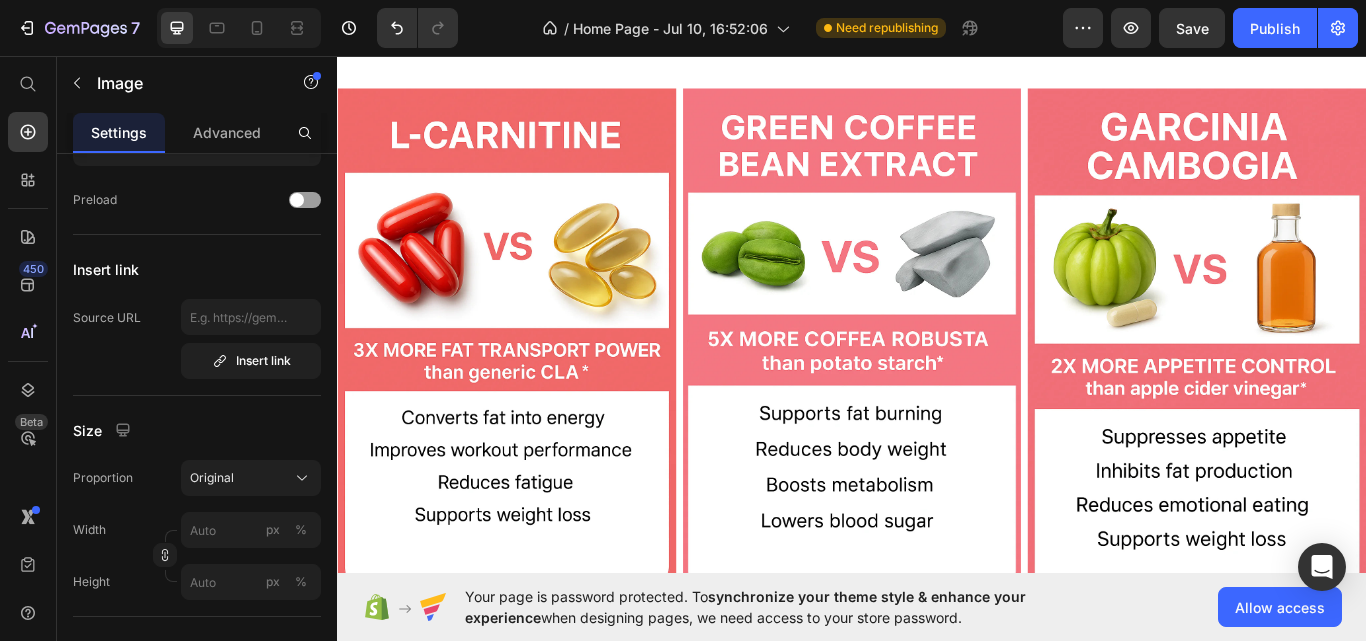 scroll, scrollTop: 0, scrollLeft: 0, axis: both 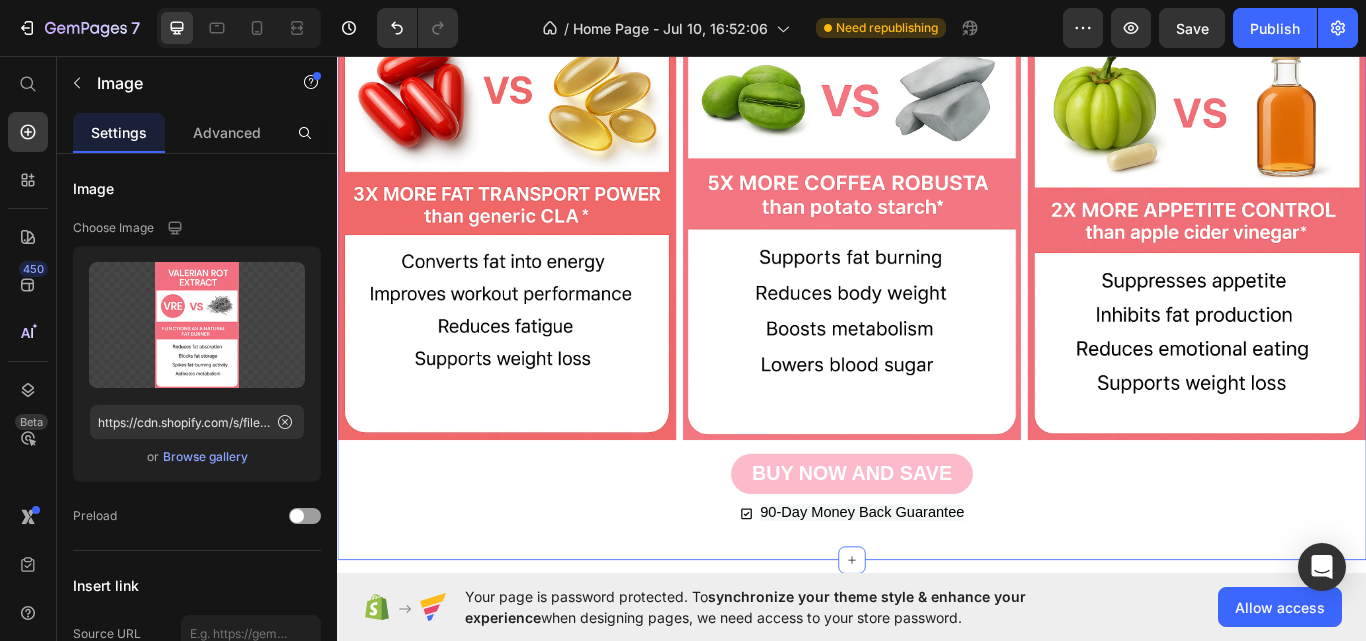 click on "Image Image Image Row BUY NOW AND SAVE Button
[NUMBER]-Day Money Back Guarantee Button Section [NUMBER]" at bounding box center [937, 263] 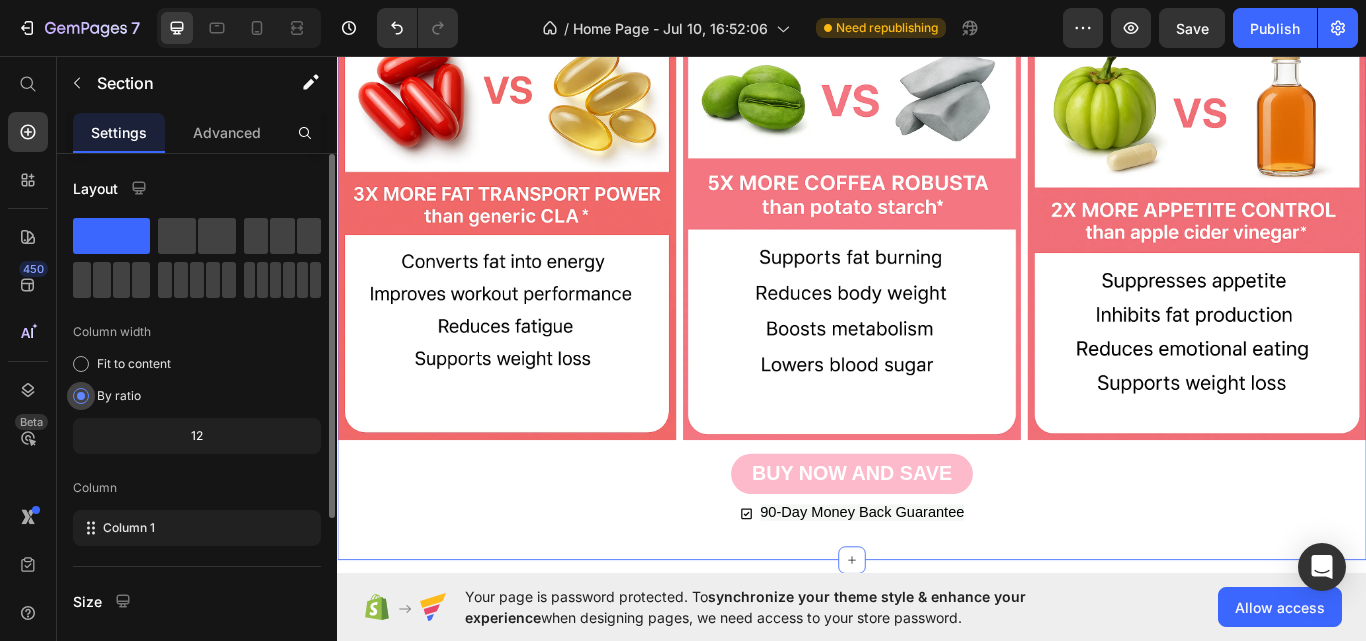 click on "By ratio" at bounding box center (119, 396) 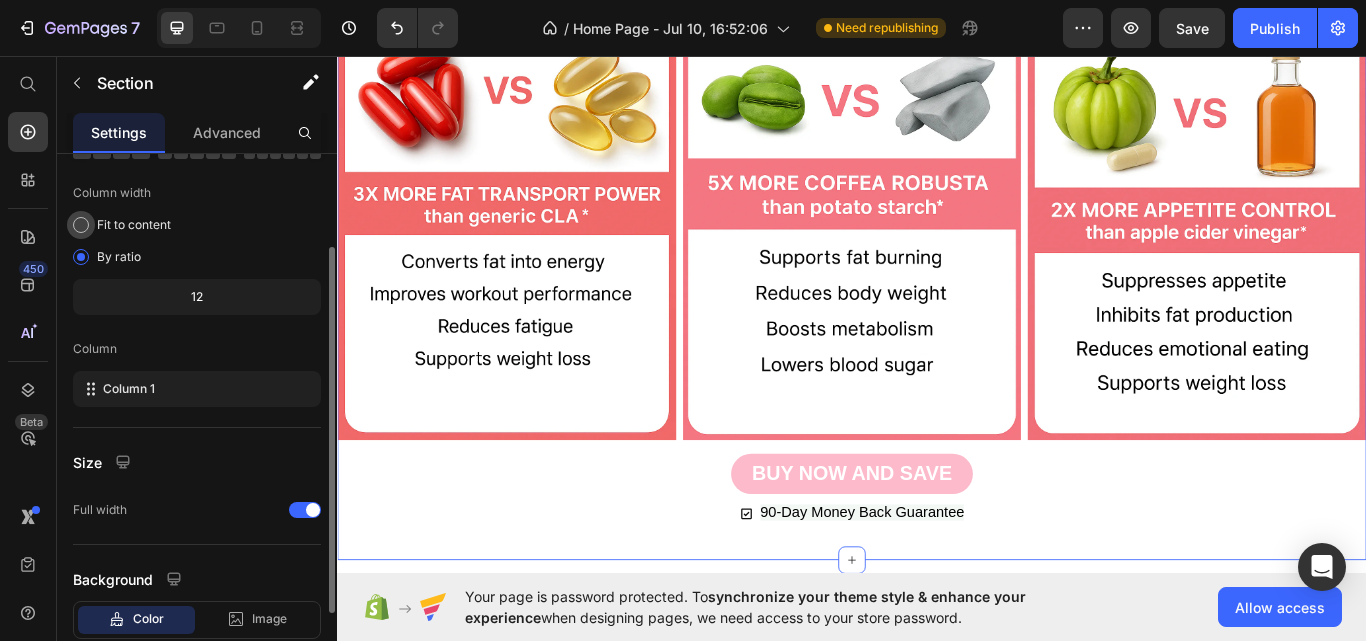 scroll, scrollTop: 140, scrollLeft: 0, axis: vertical 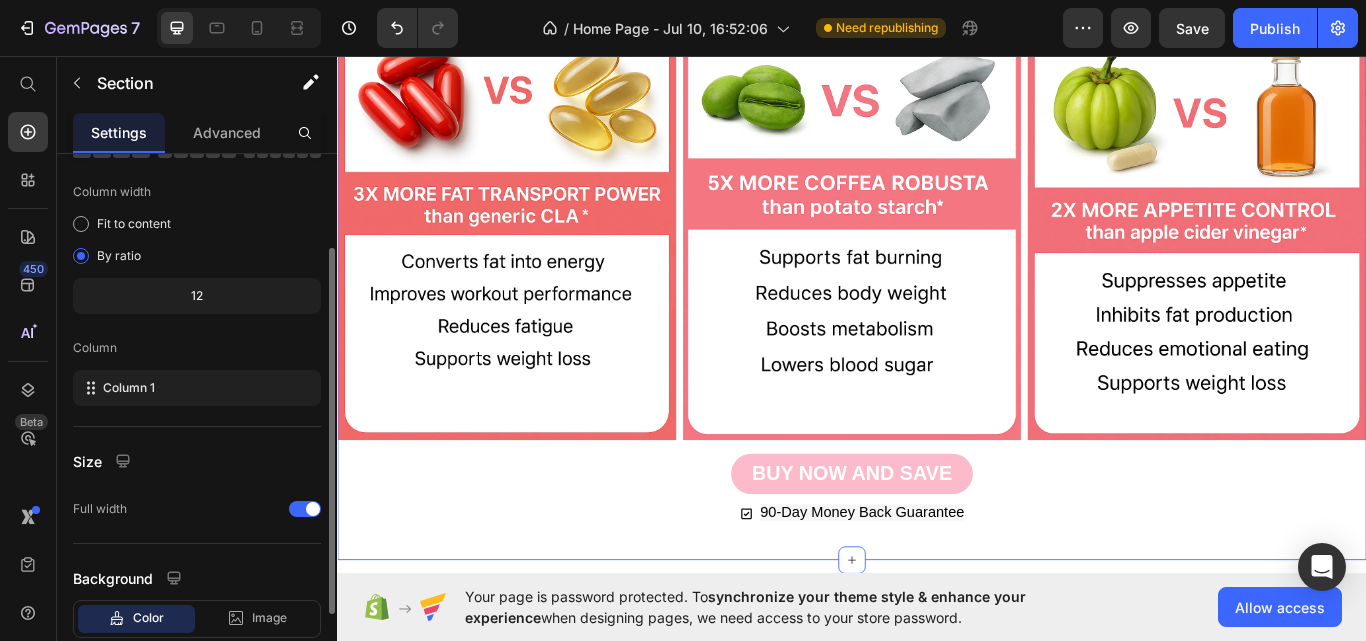 click 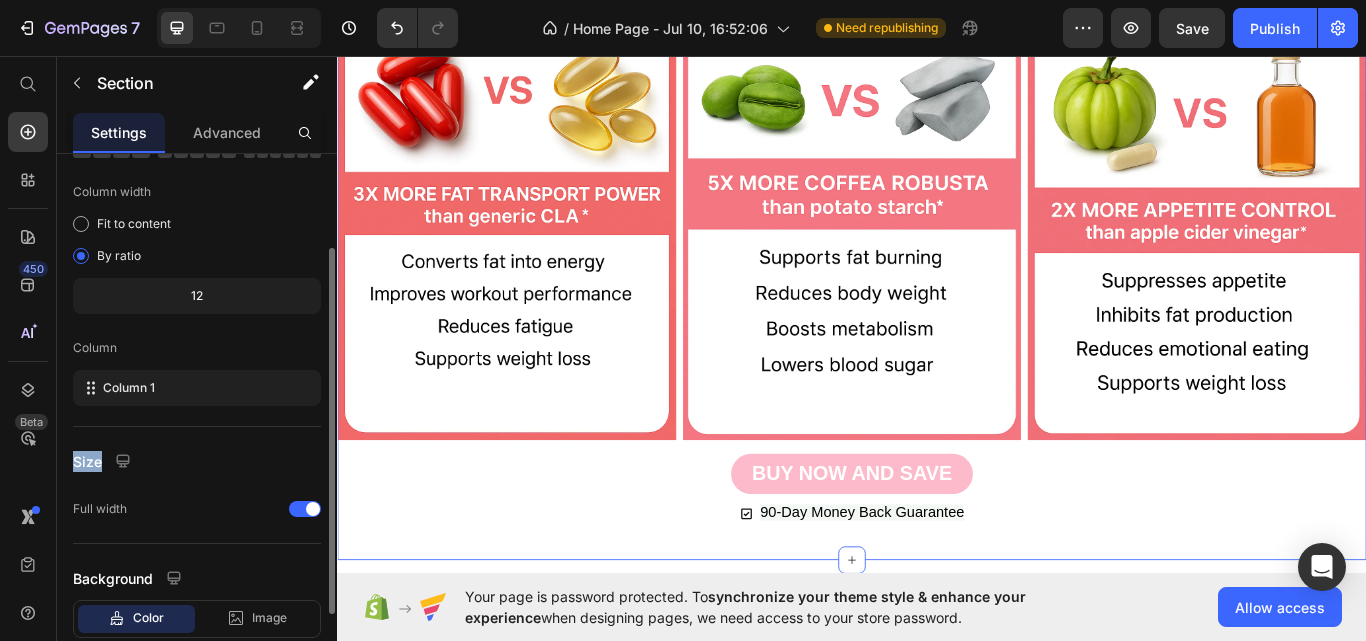 click on "Size" at bounding box center [87, 461] 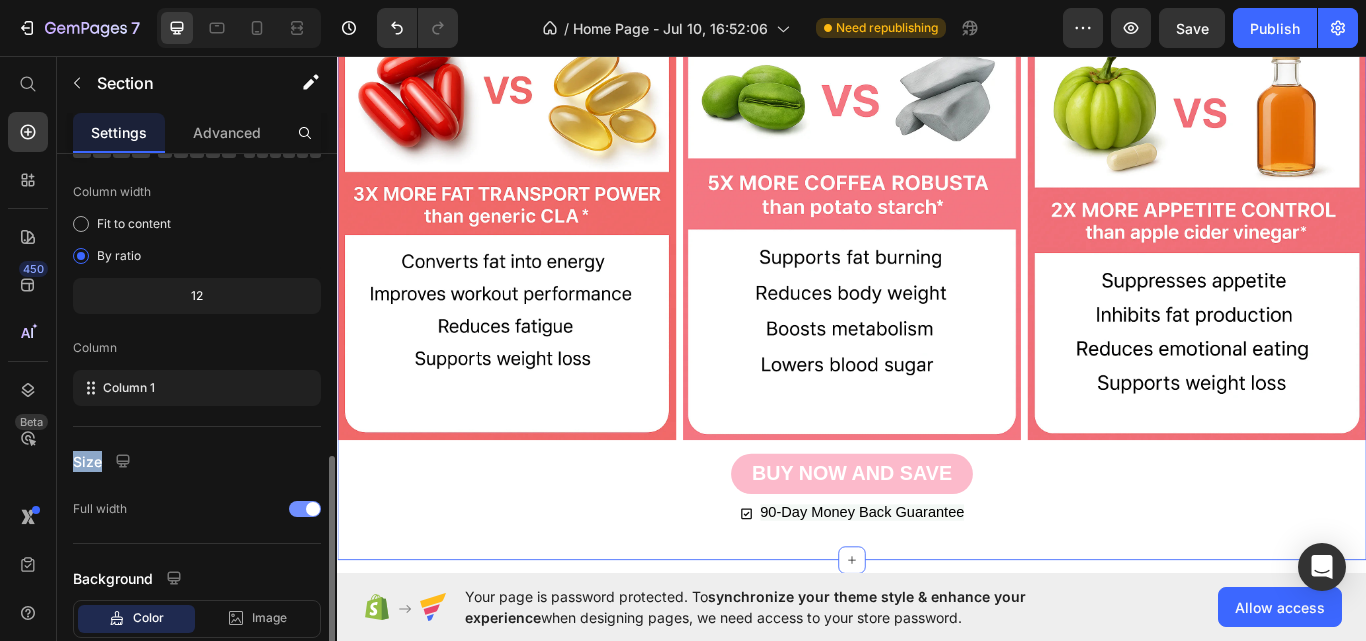 scroll, scrollTop: 264, scrollLeft: 0, axis: vertical 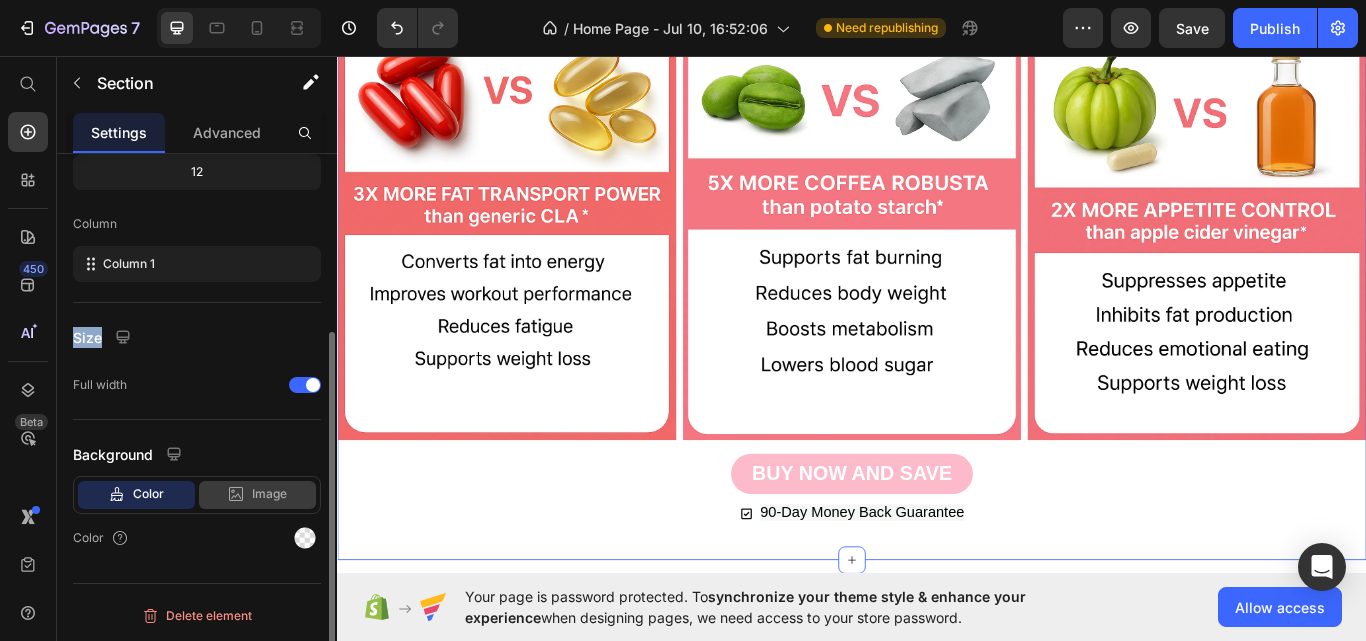 click on "Image" at bounding box center [269, 494] 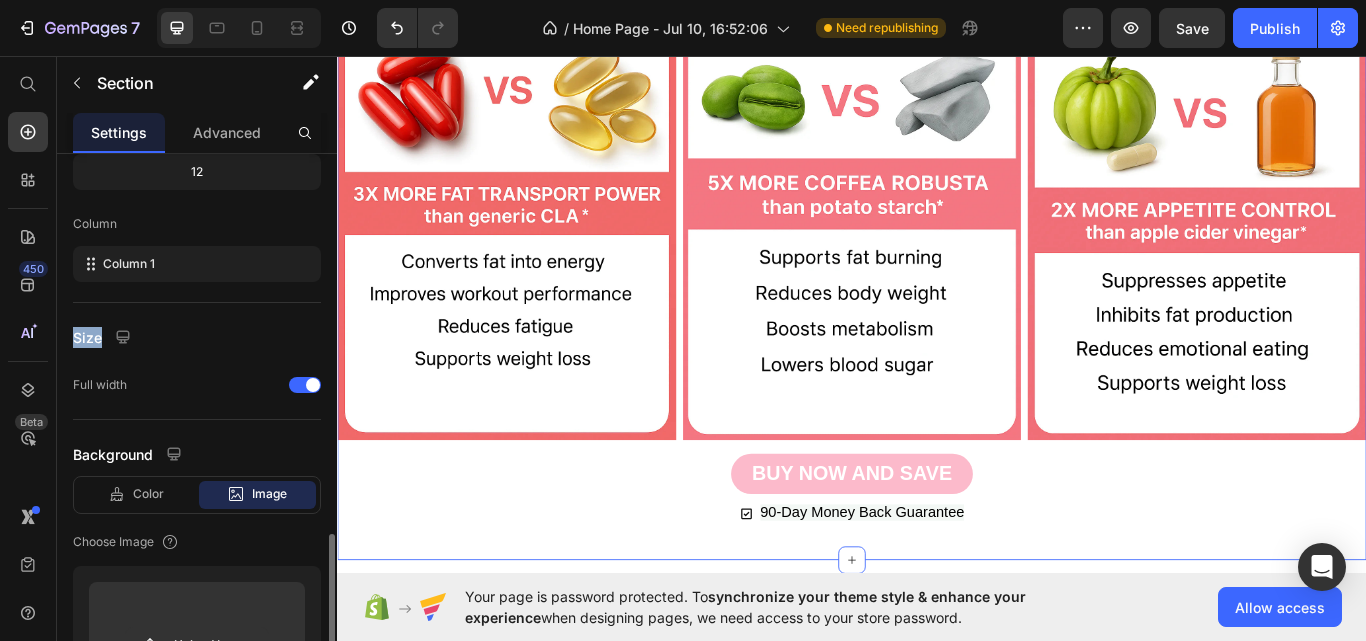 scroll, scrollTop: 442, scrollLeft: 0, axis: vertical 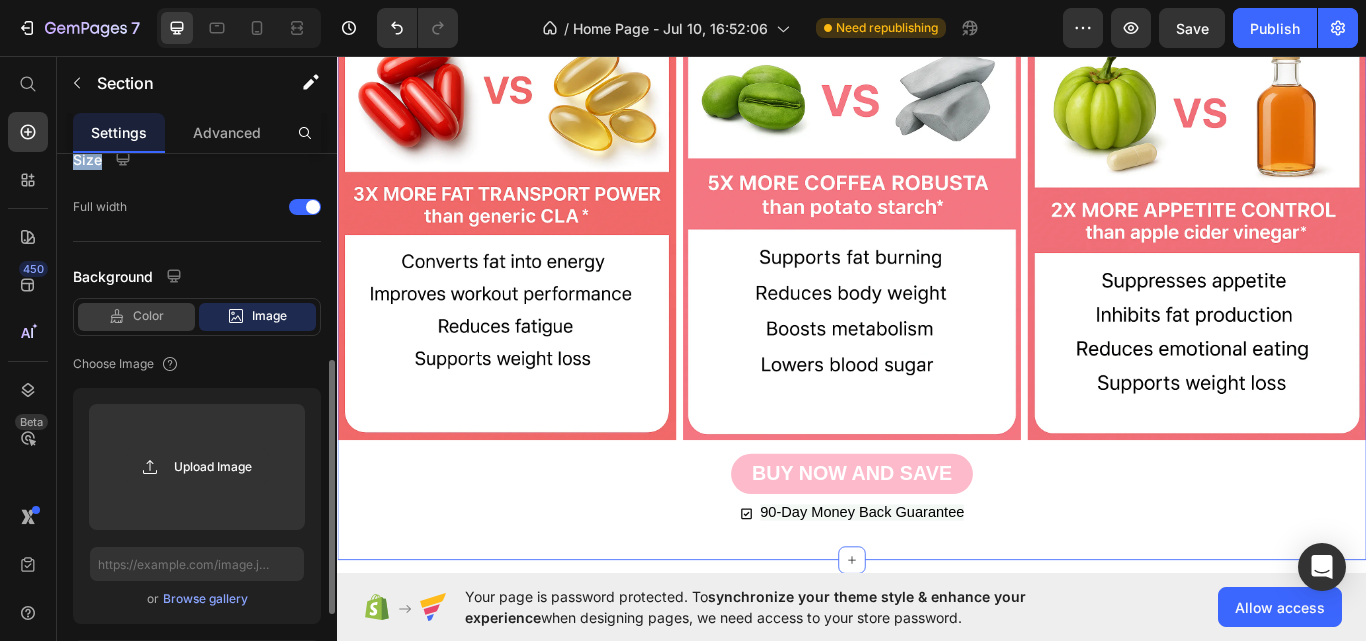 click on "Color" at bounding box center (148, 316) 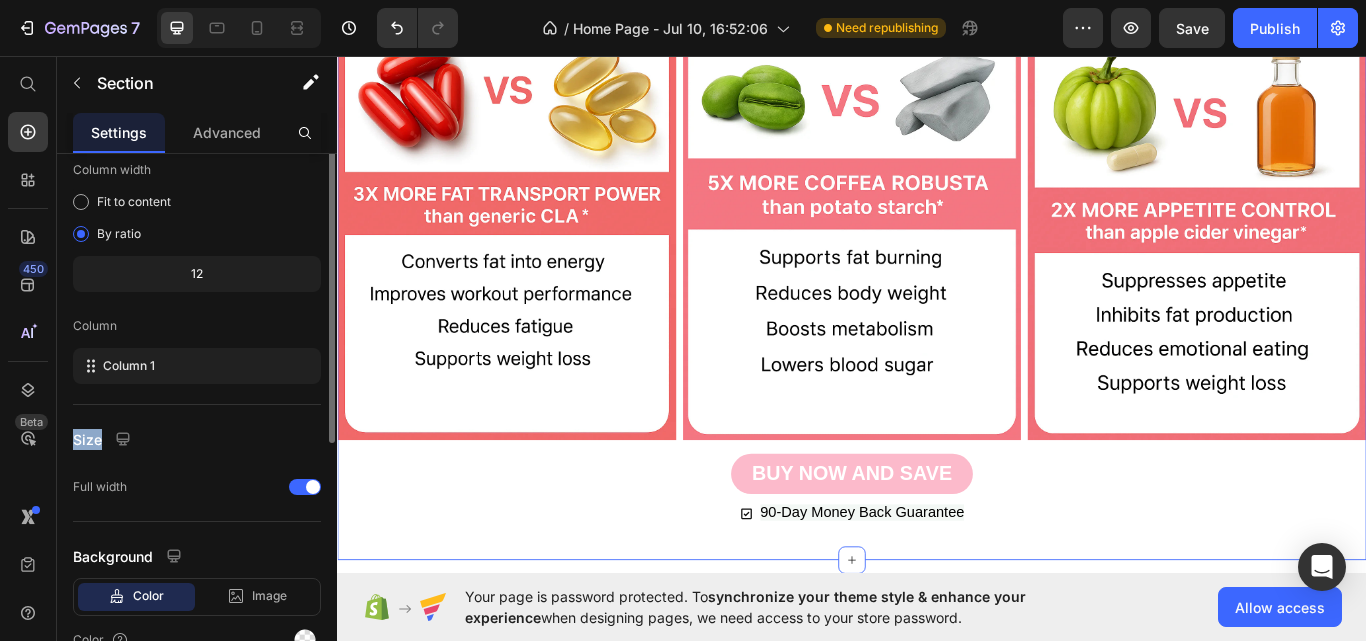 scroll, scrollTop: 0, scrollLeft: 0, axis: both 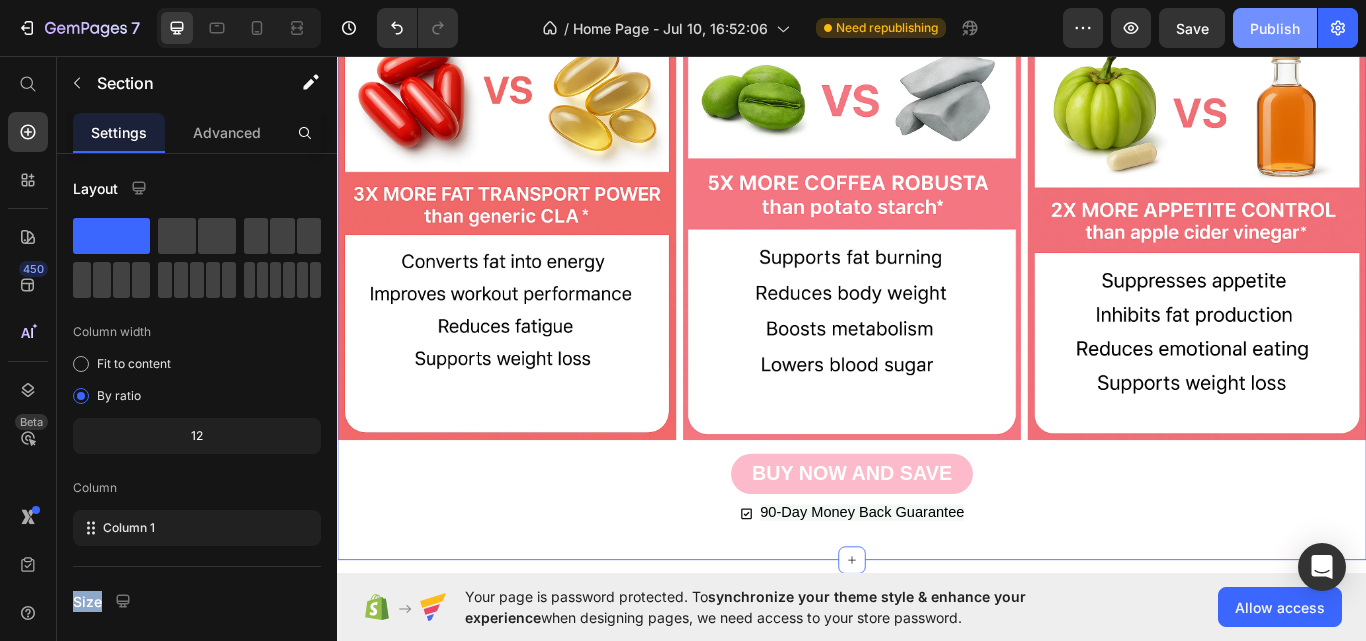 click on "Publish" 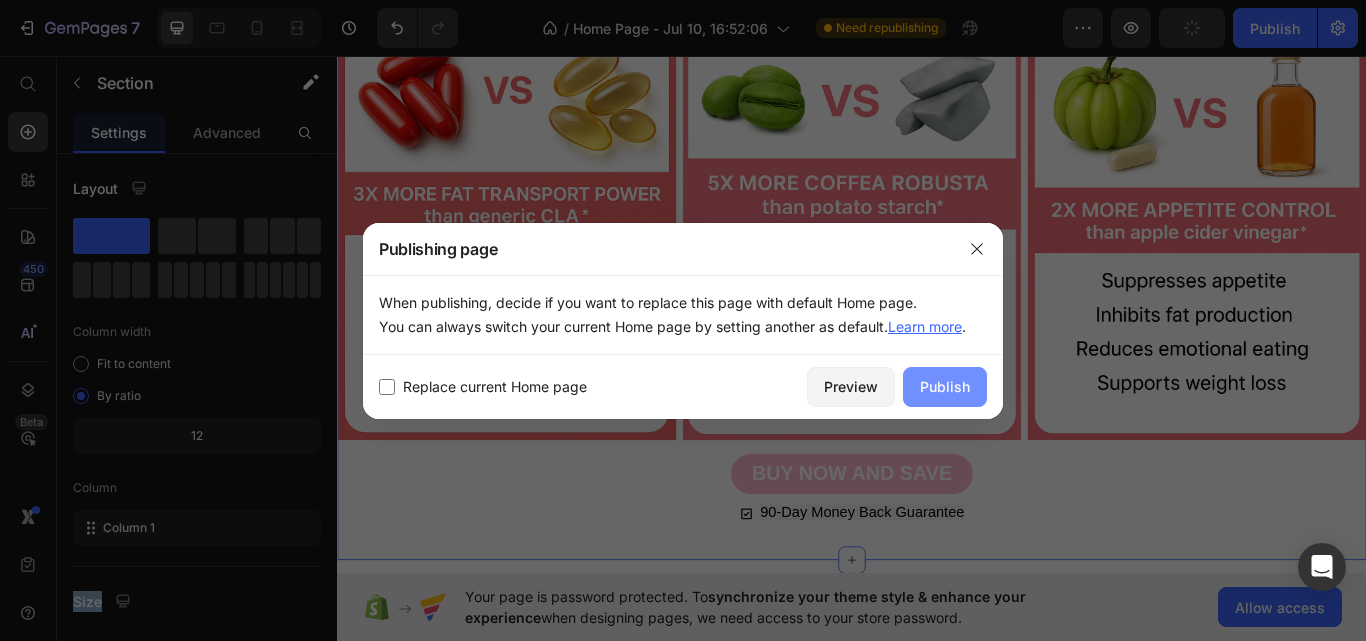 click on "Publish" at bounding box center (945, 386) 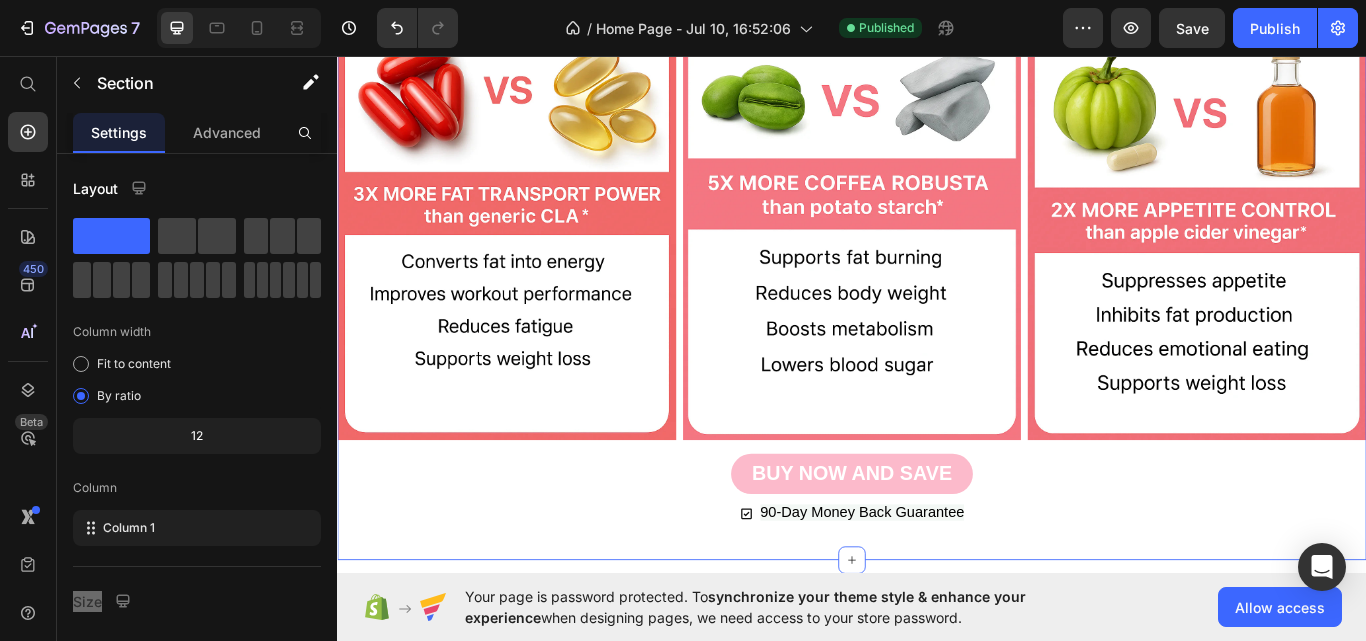 click at bounding box center [531, -434] 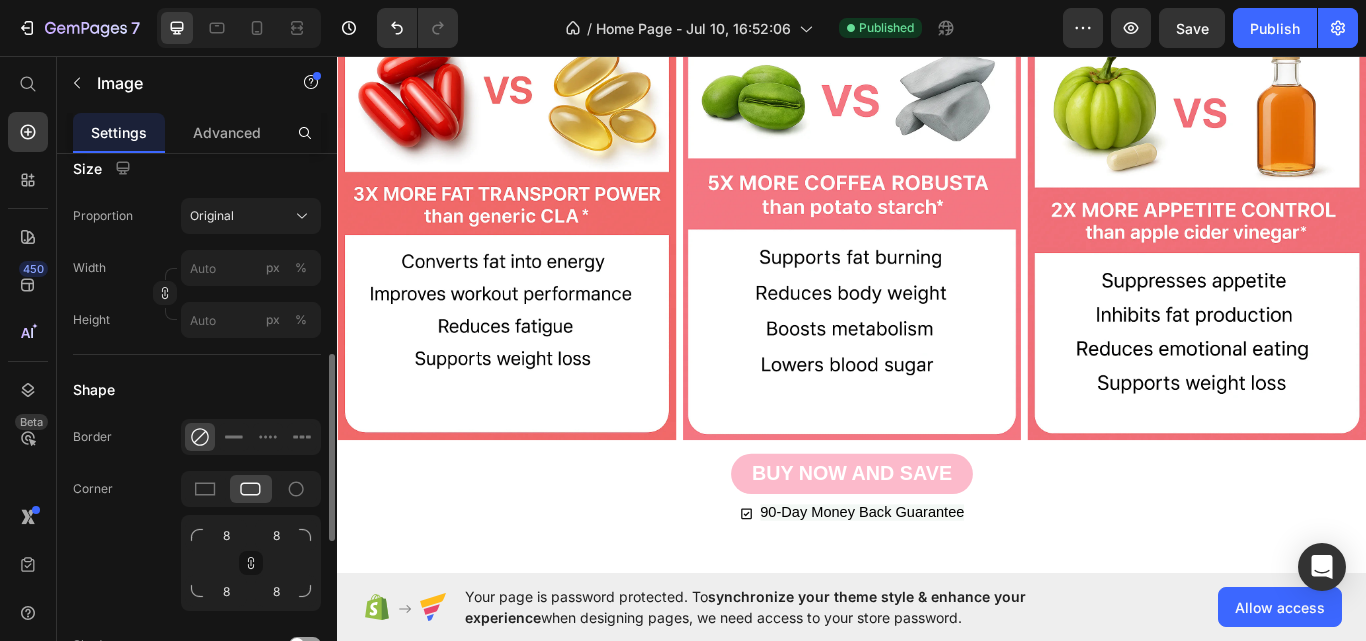 scroll, scrollTop: 579, scrollLeft: 0, axis: vertical 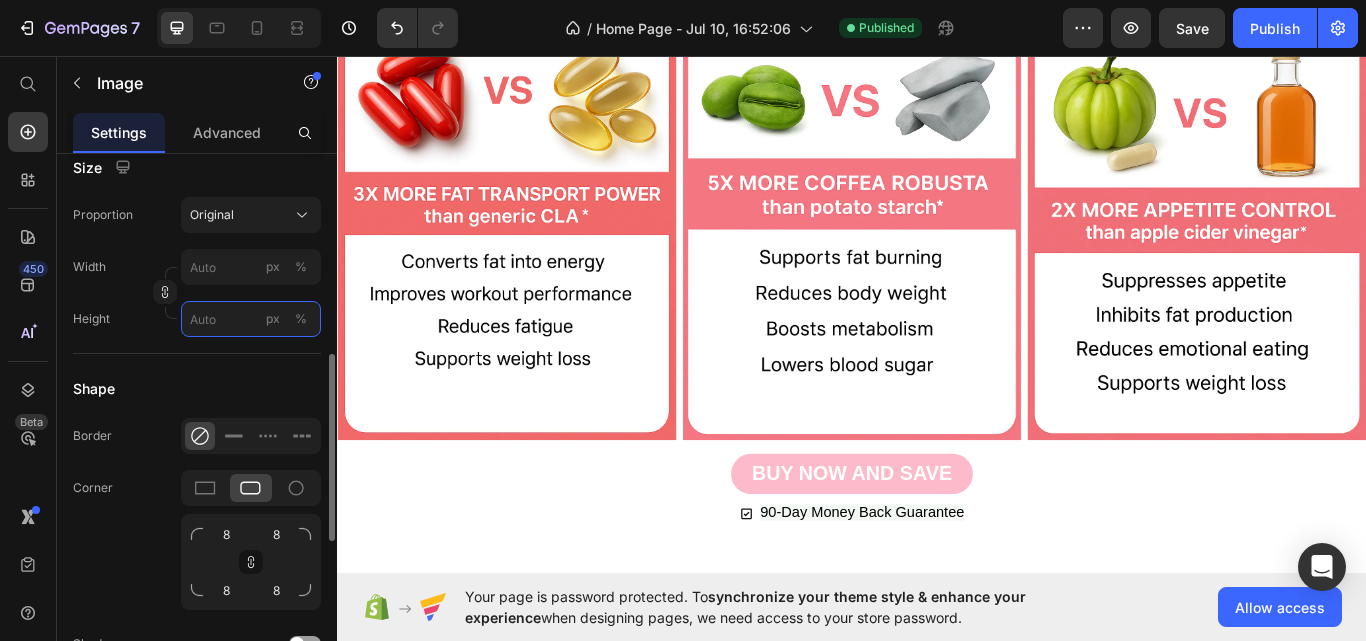 click on "px %" at bounding box center [251, 319] 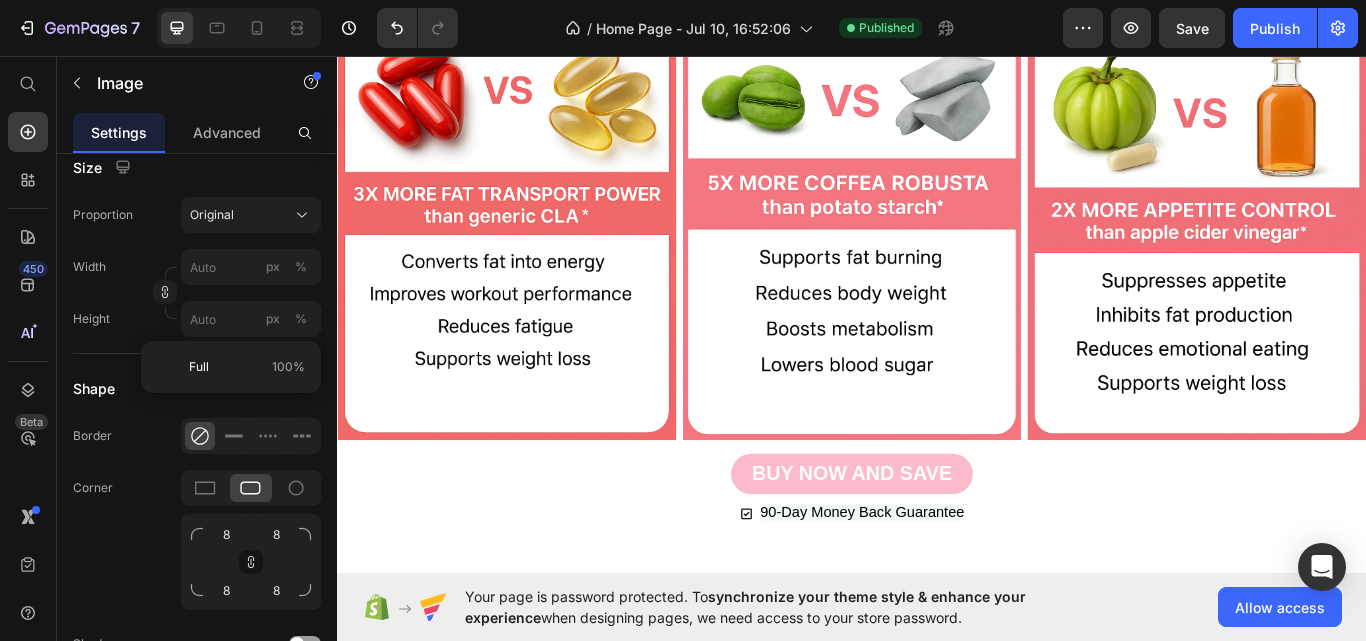 click at bounding box center [937, -434] 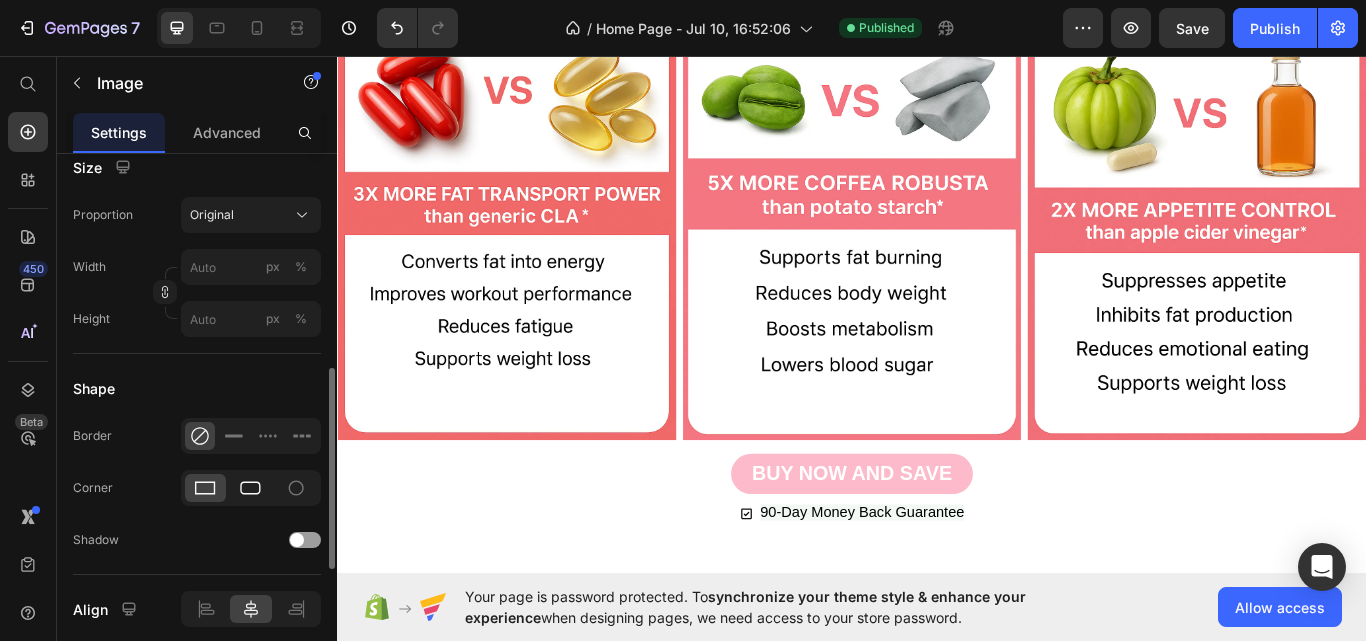 click 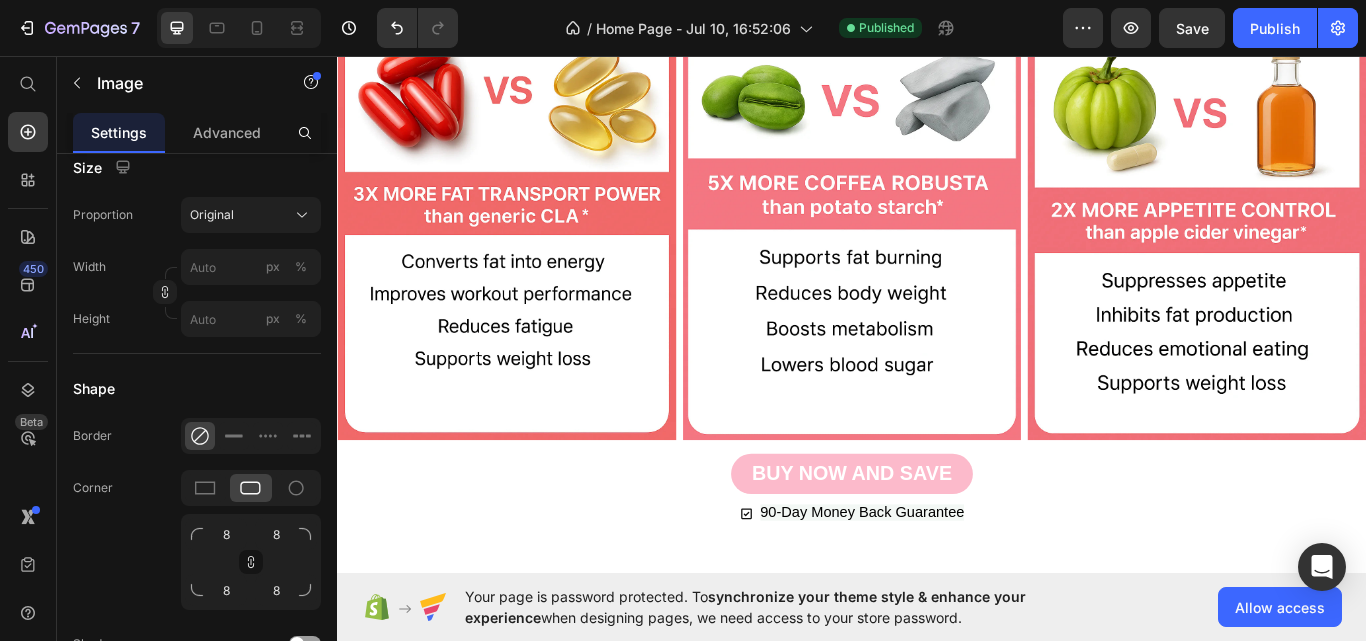 click on "Image Image   0 Image Row" at bounding box center [937, -426] 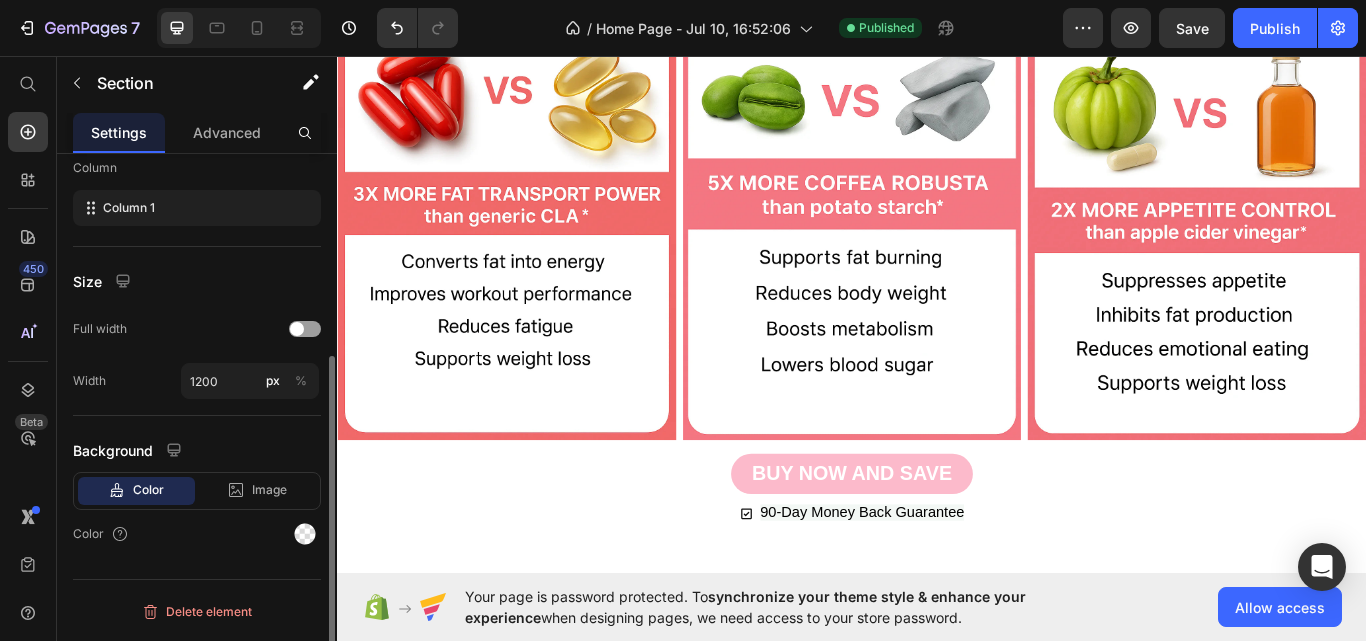 scroll, scrollTop: 0, scrollLeft: 0, axis: both 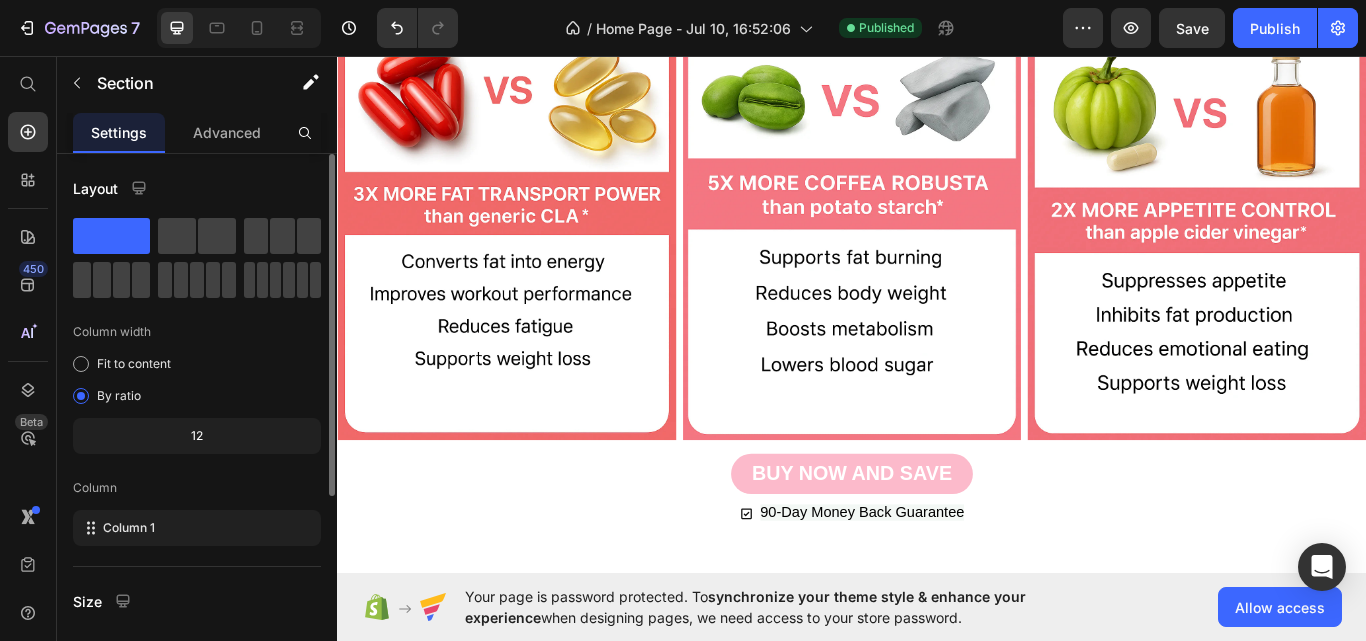 click at bounding box center (1343, -434) 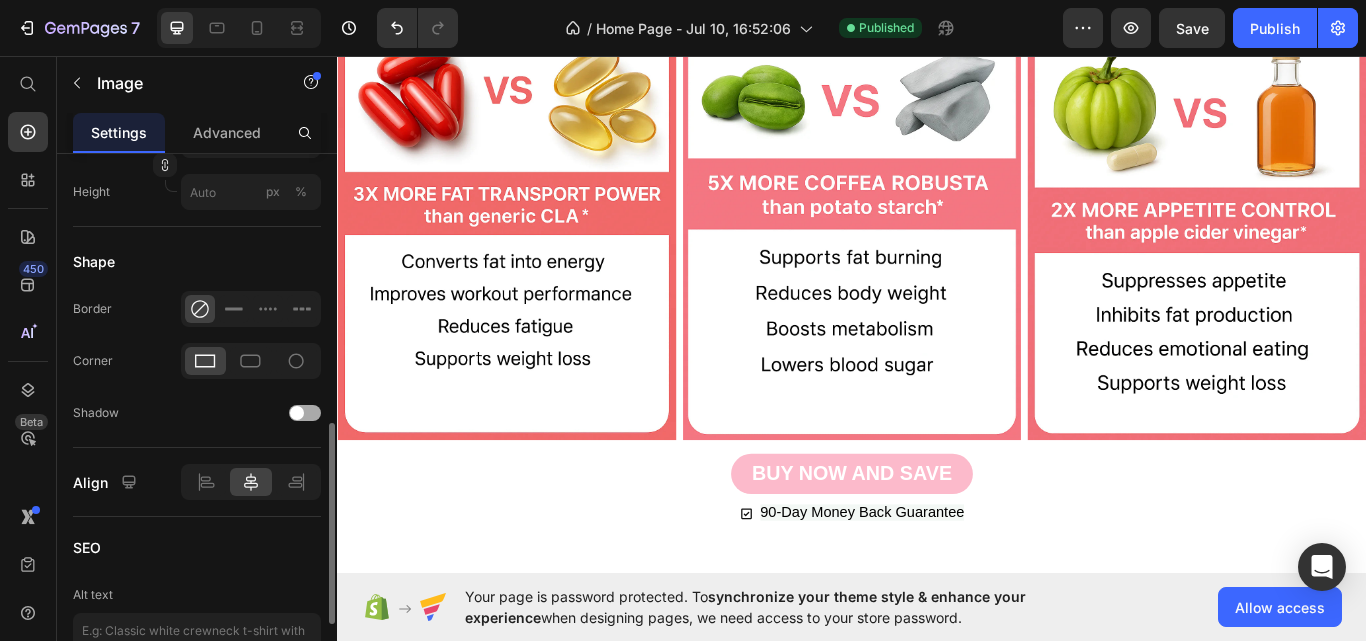 scroll, scrollTop: 712, scrollLeft: 0, axis: vertical 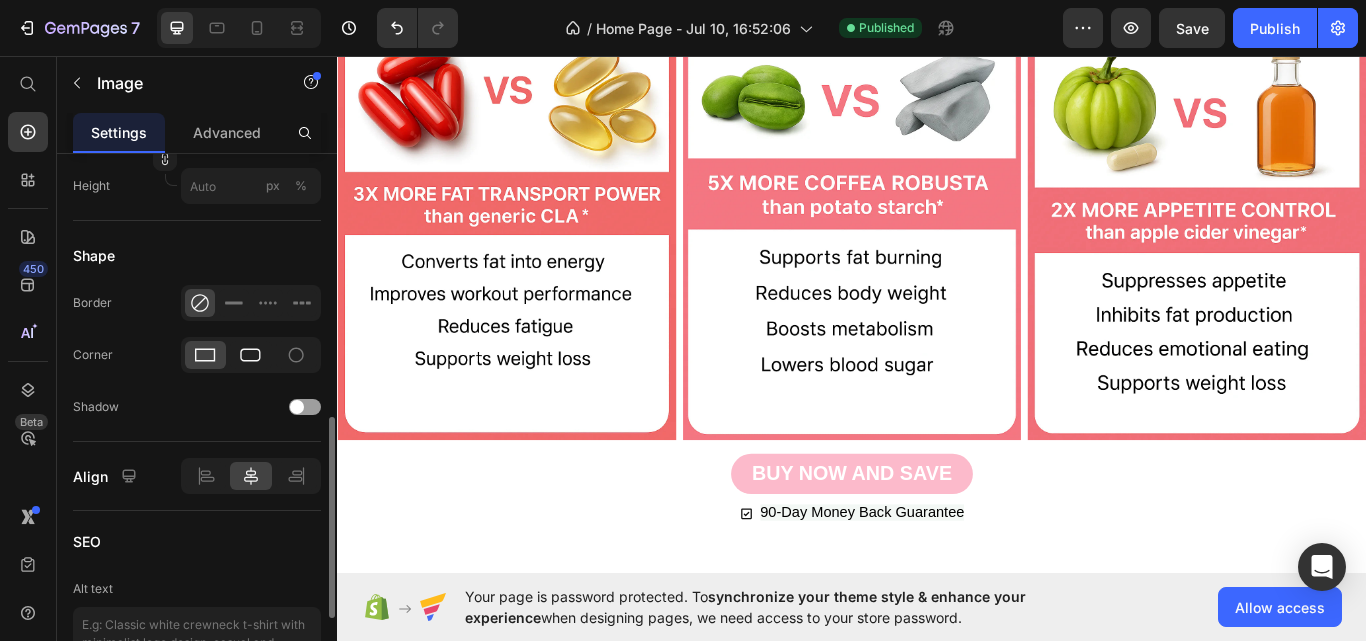 click 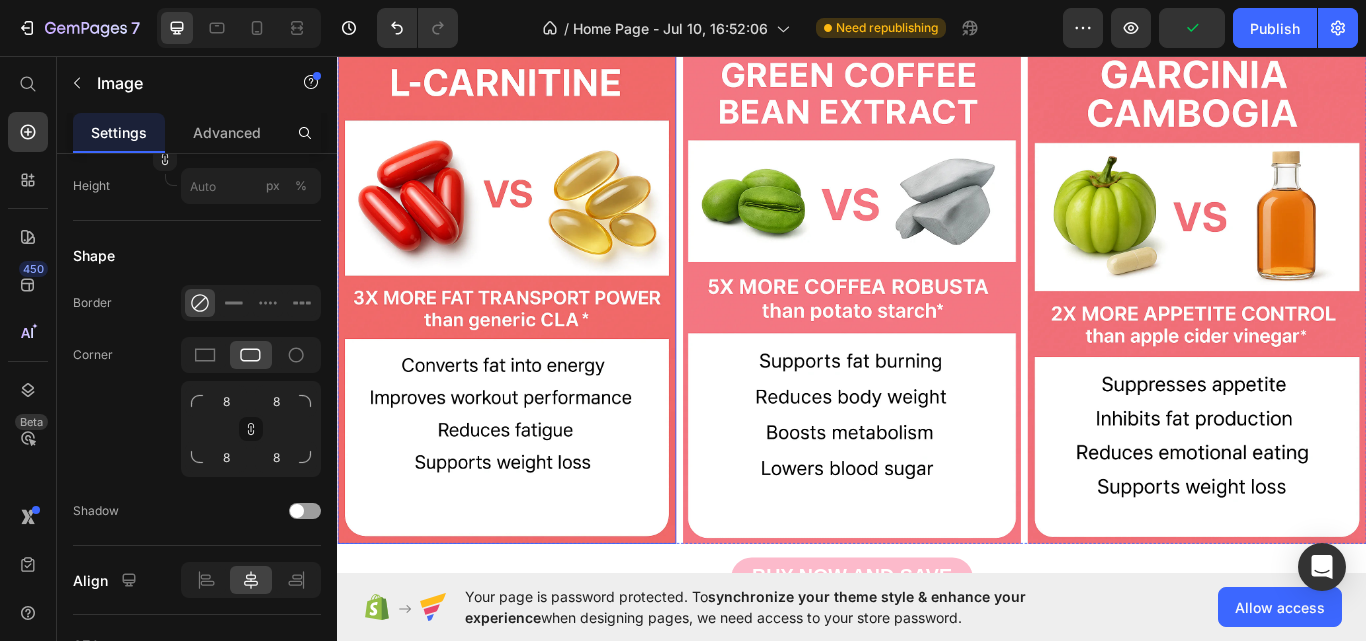 scroll, scrollTop: 6080, scrollLeft: 0, axis: vertical 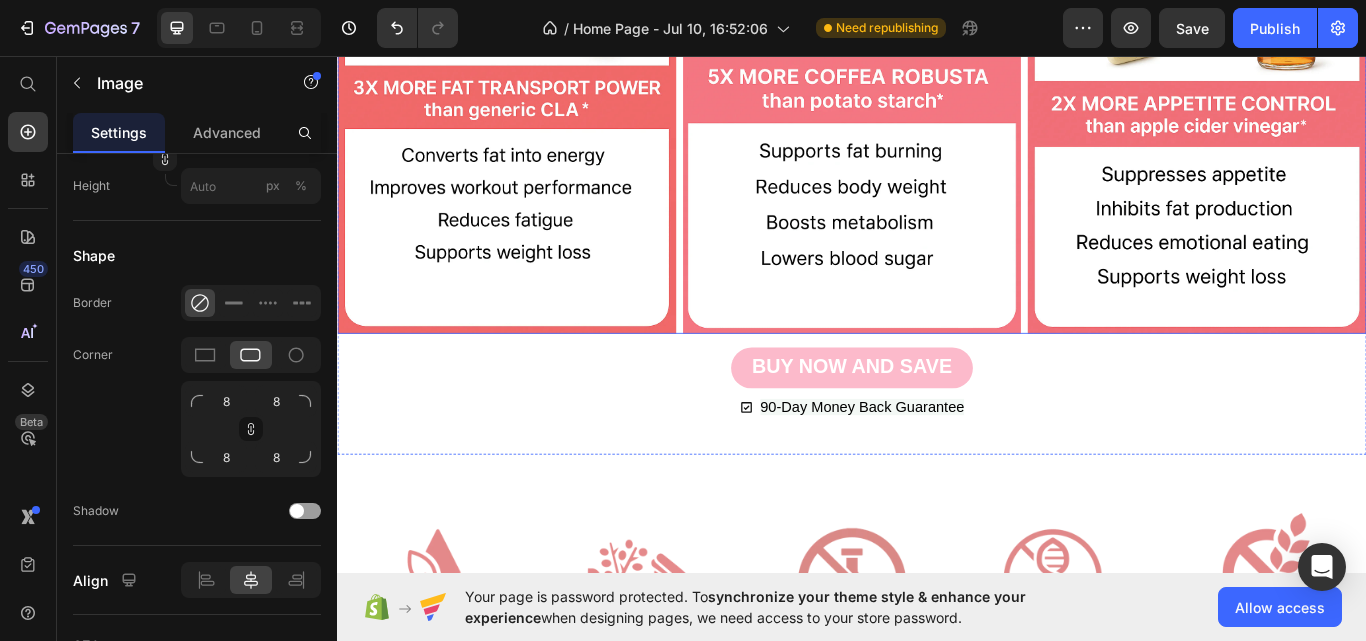 click on "Image Image Image Row" at bounding box center (937, 85) 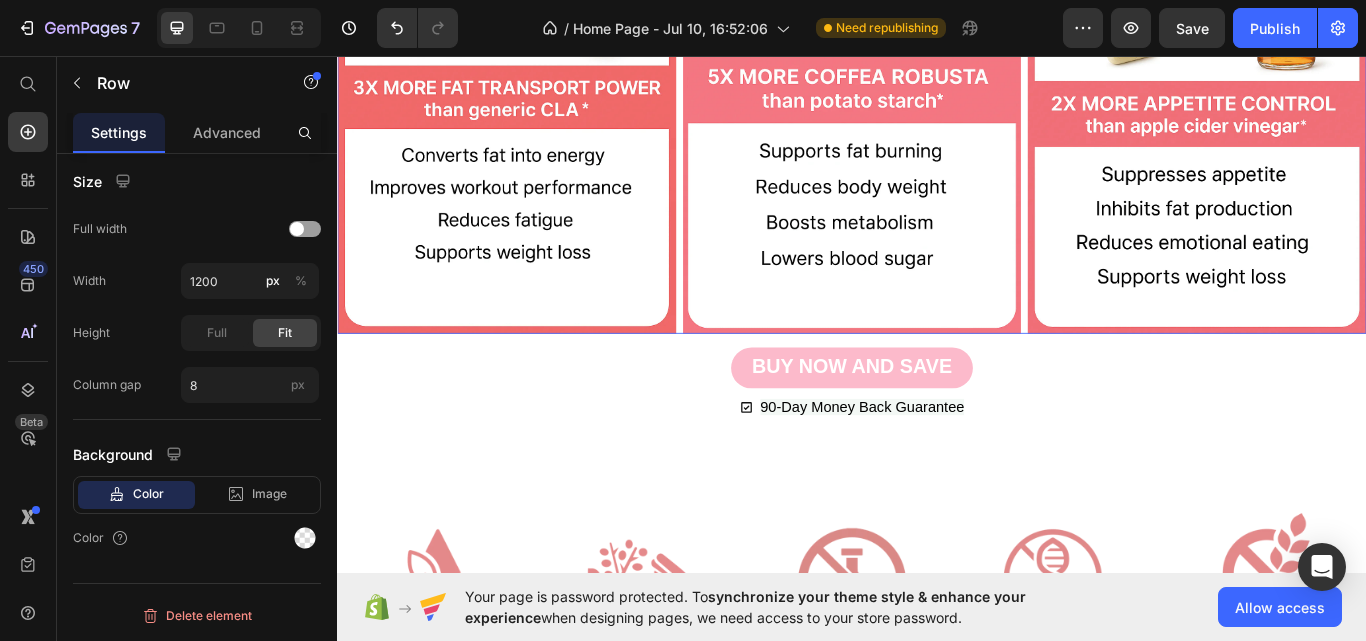 scroll, scrollTop: 0, scrollLeft: 0, axis: both 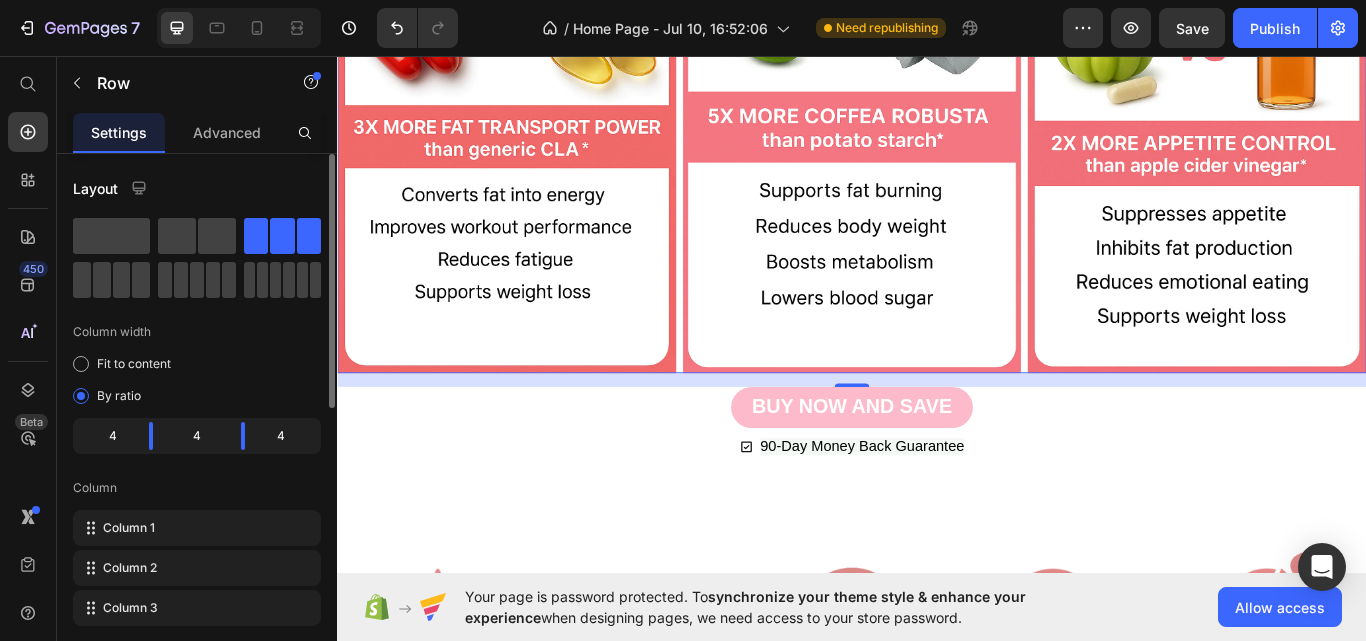 click on "4" 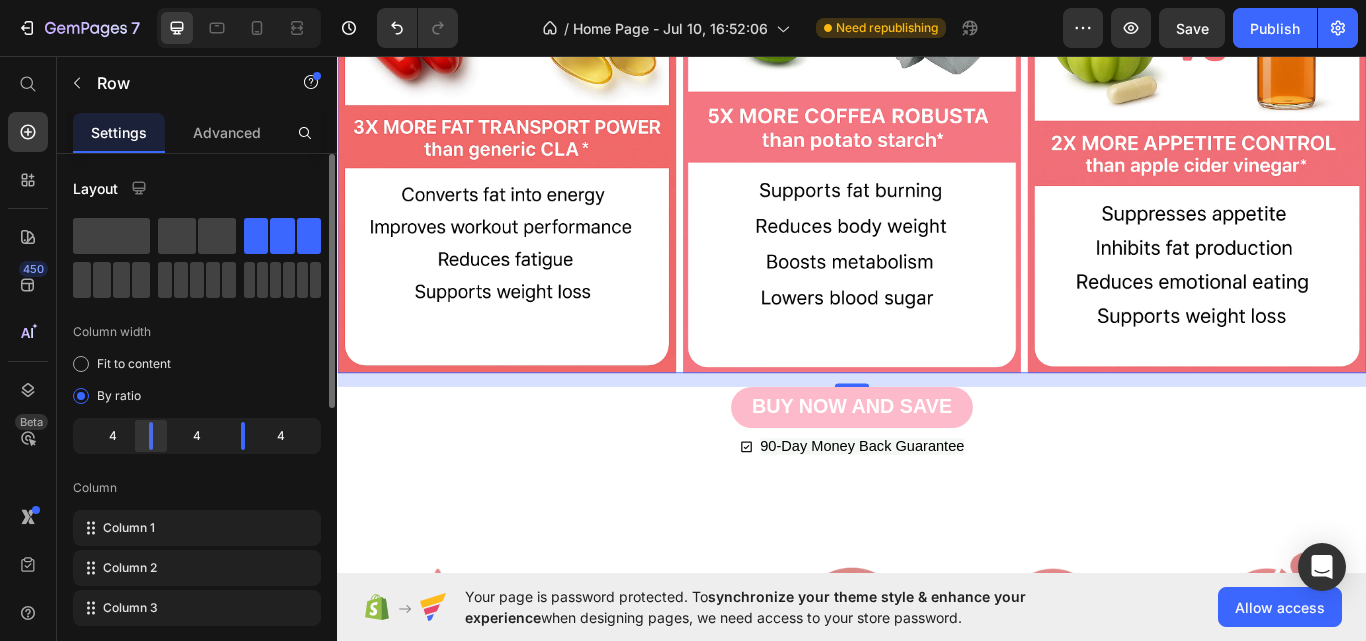 click on "[NUMBER]   /  Home Page - [MONTH] [NUMBER], [NUMBER]:[NUMBER]:[NUMBER] Need republishing Preview  Save   Publish  [NUMBER] Beta Start with Sections Elements Hero Section Product Detail Brands Trusted Badges Guarantee Product Breakdown How to use Testimonials Compare Bundle FAQs Social Proof Brand Story Product List Collection Blog List Contact Sticky Add to Cart Custom Footer Browse Library [NUMBER] Layout
Row
Row
Row
Row Text
Heading
Text Block Button
Button
Button
Sticky Back to top Media
Image
Image" at bounding box center [683, 0] 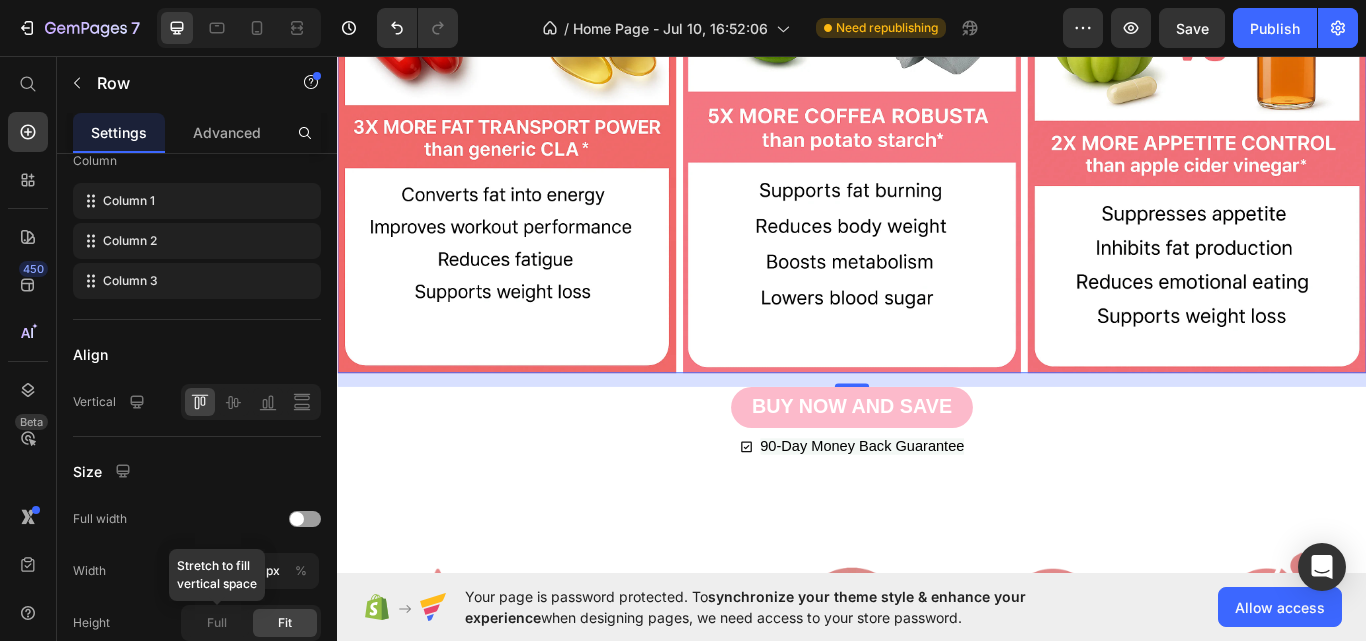 scroll, scrollTop: 617, scrollLeft: 0, axis: vertical 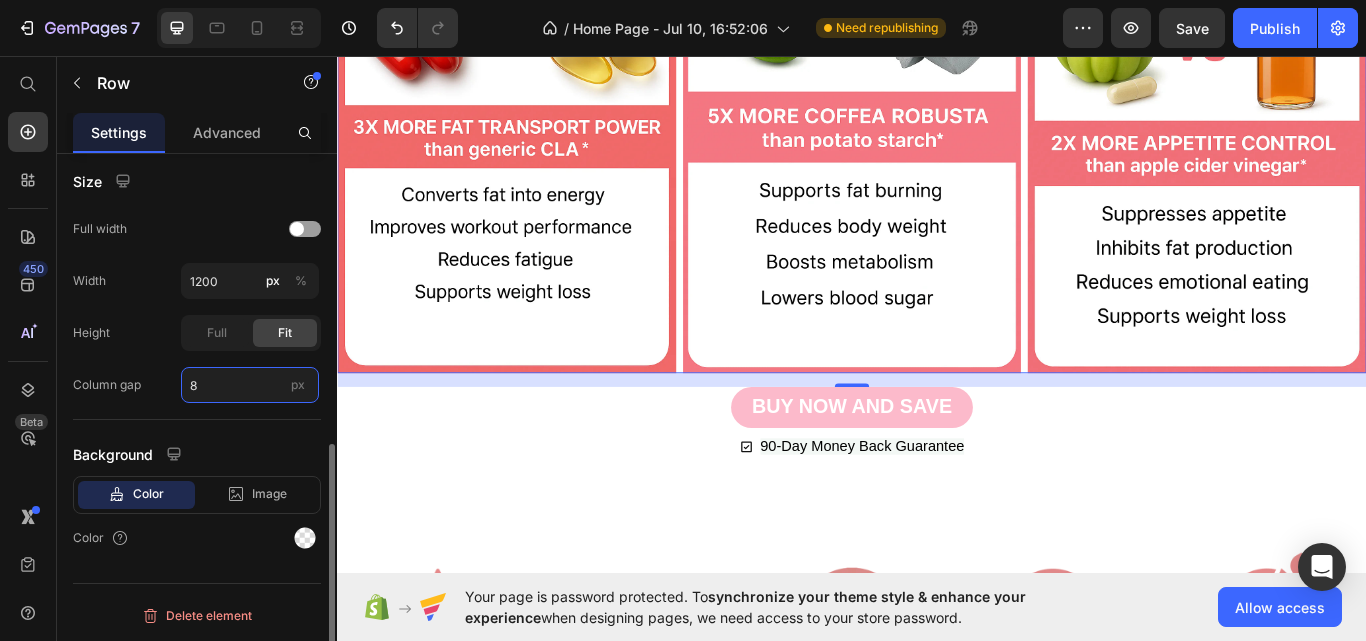 click on "8" at bounding box center [250, 385] 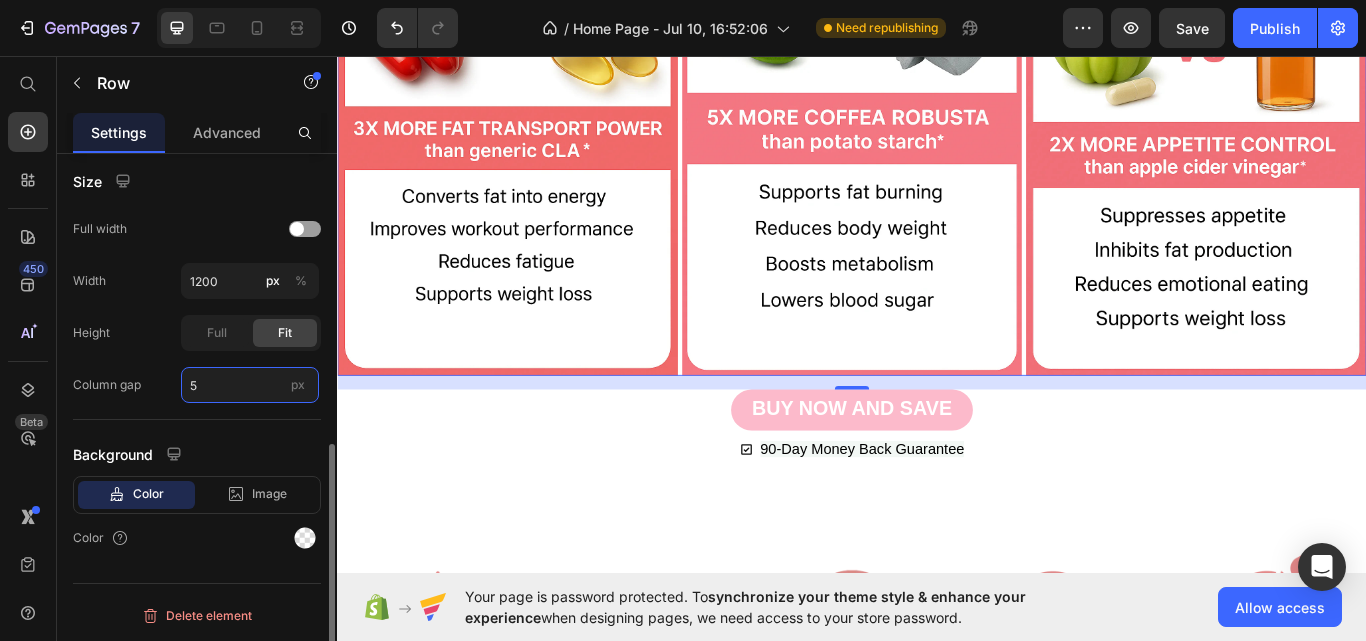 type on "50" 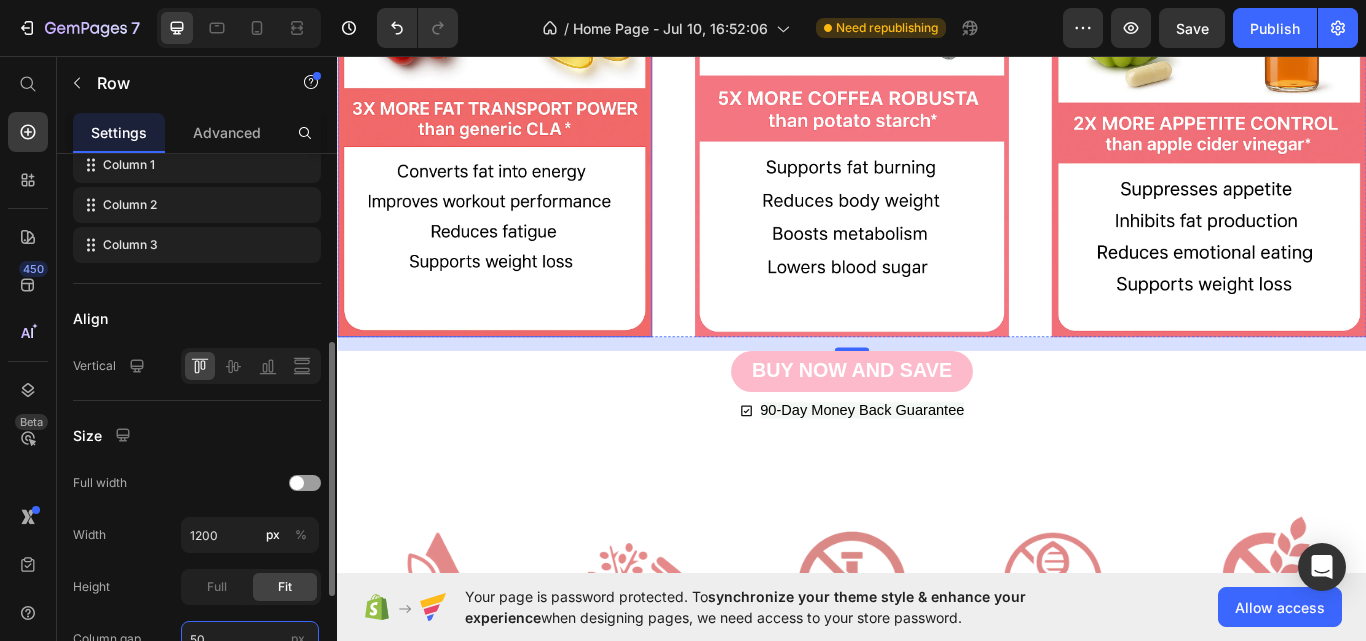 scroll, scrollTop: 375, scrollLeft: 0, axis: vertical 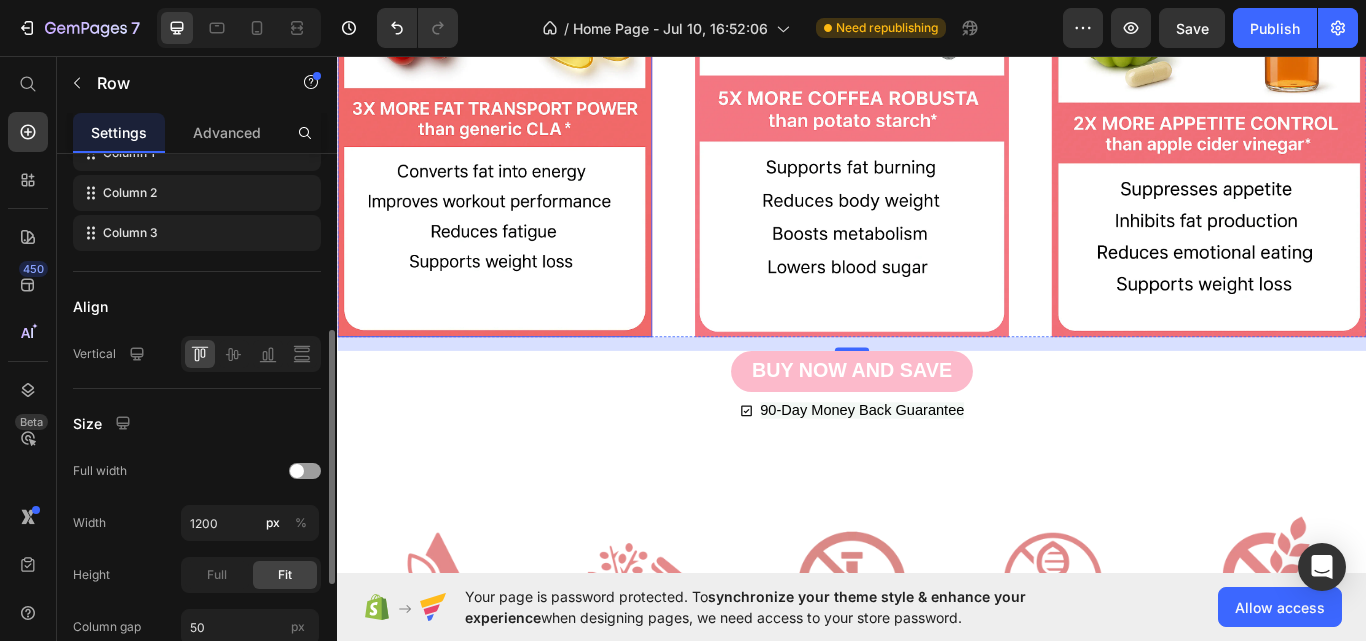 click at bounding box center [520, 110] 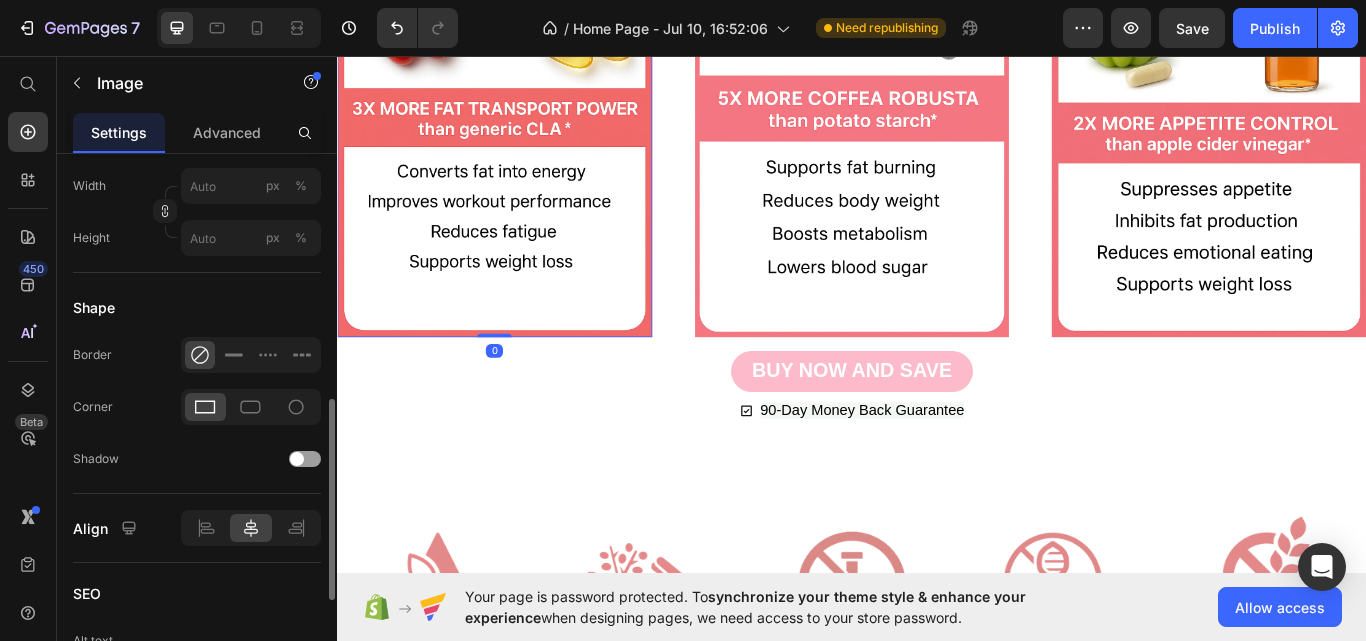 scroll, scrollTop: 661, scrollLeft: 0, axis: vertical 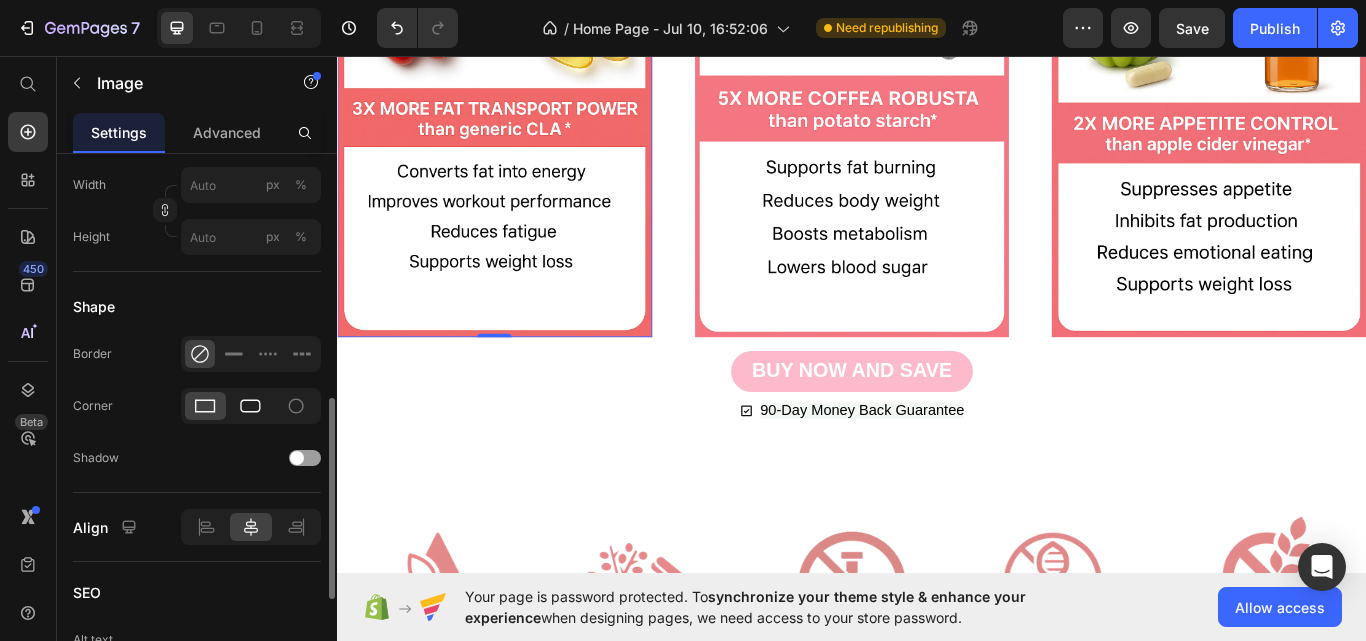 click 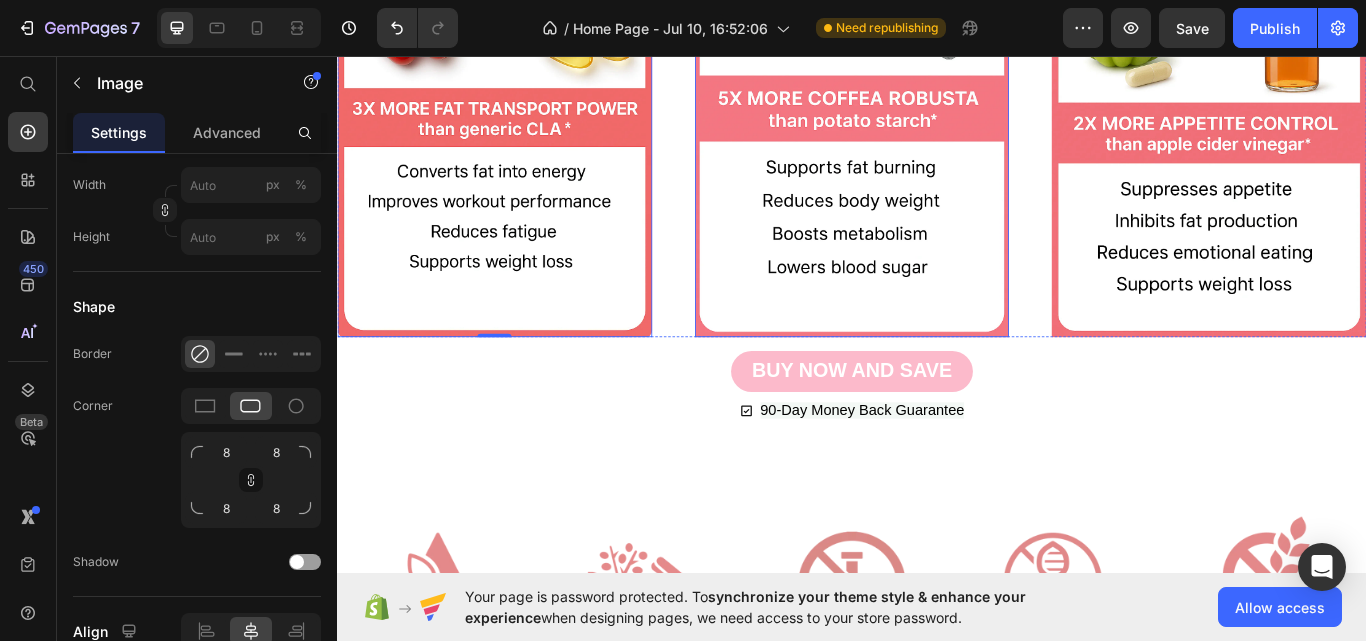 click at bounding box center [937, 110] 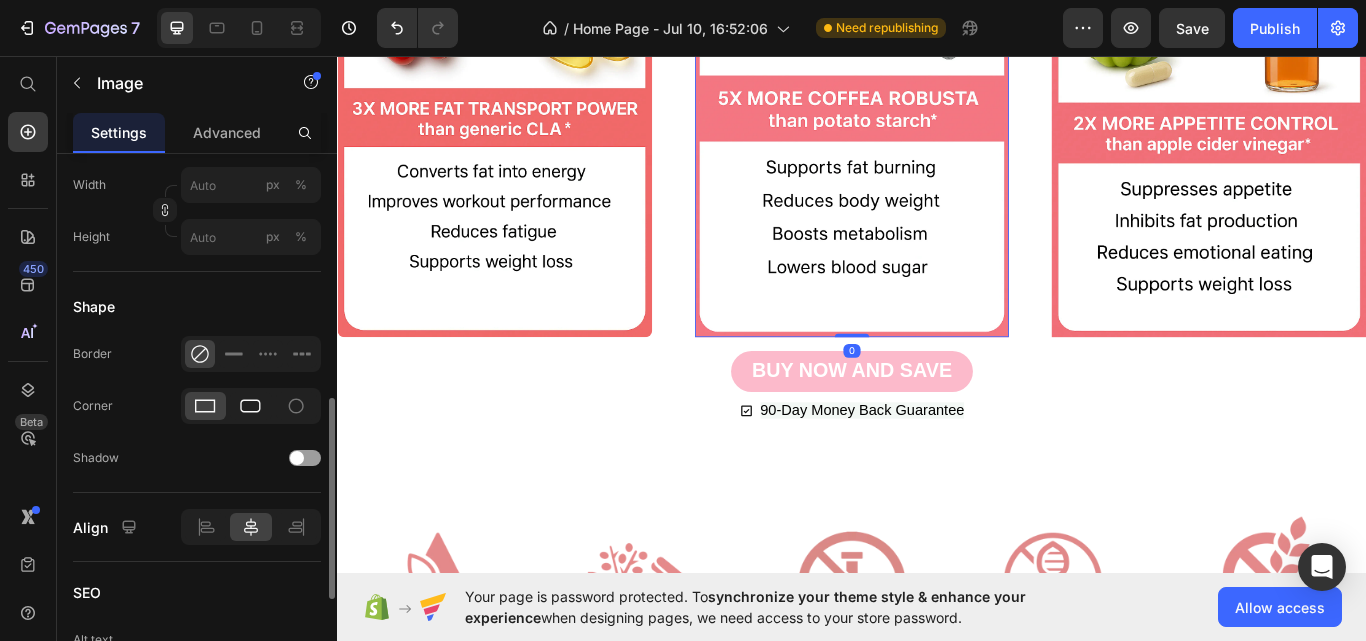 click 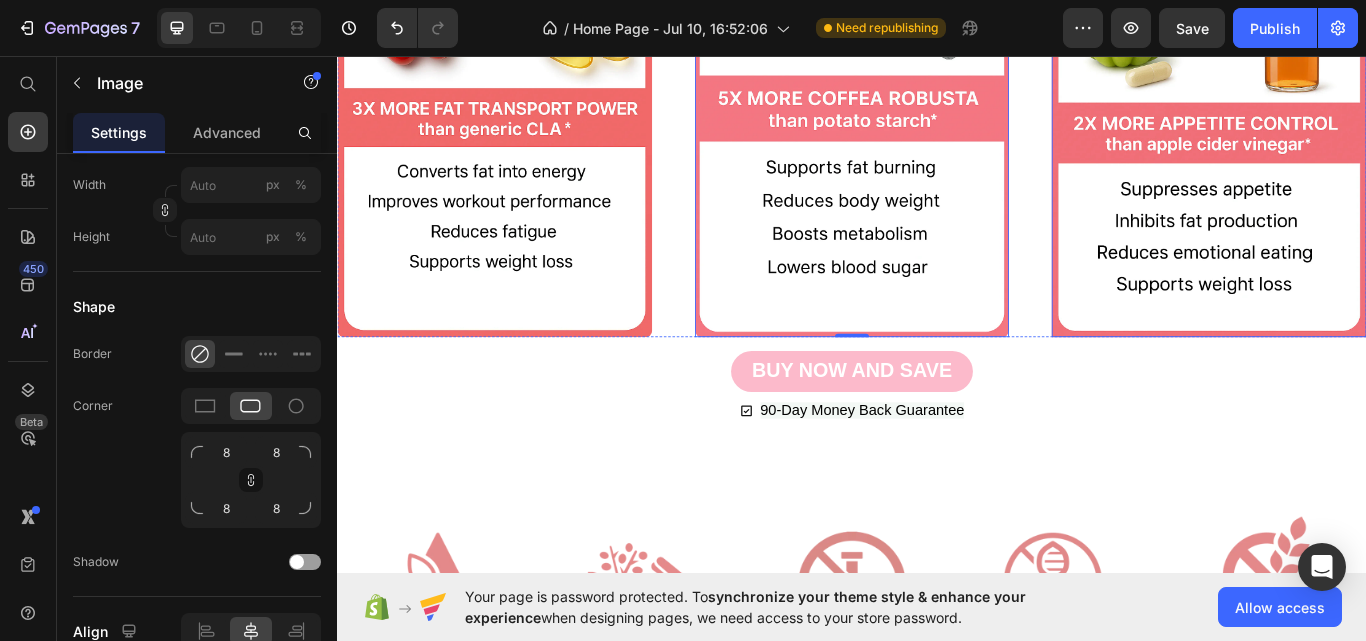 click at bounding box center (1353, 110) 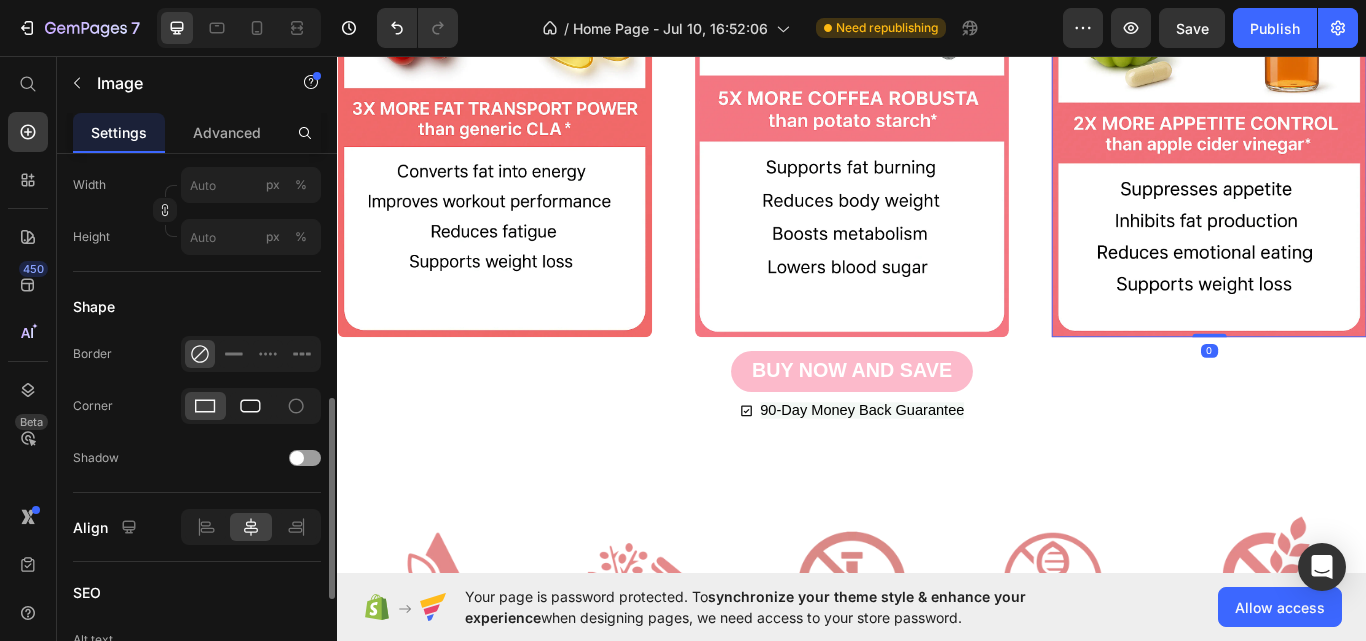 click 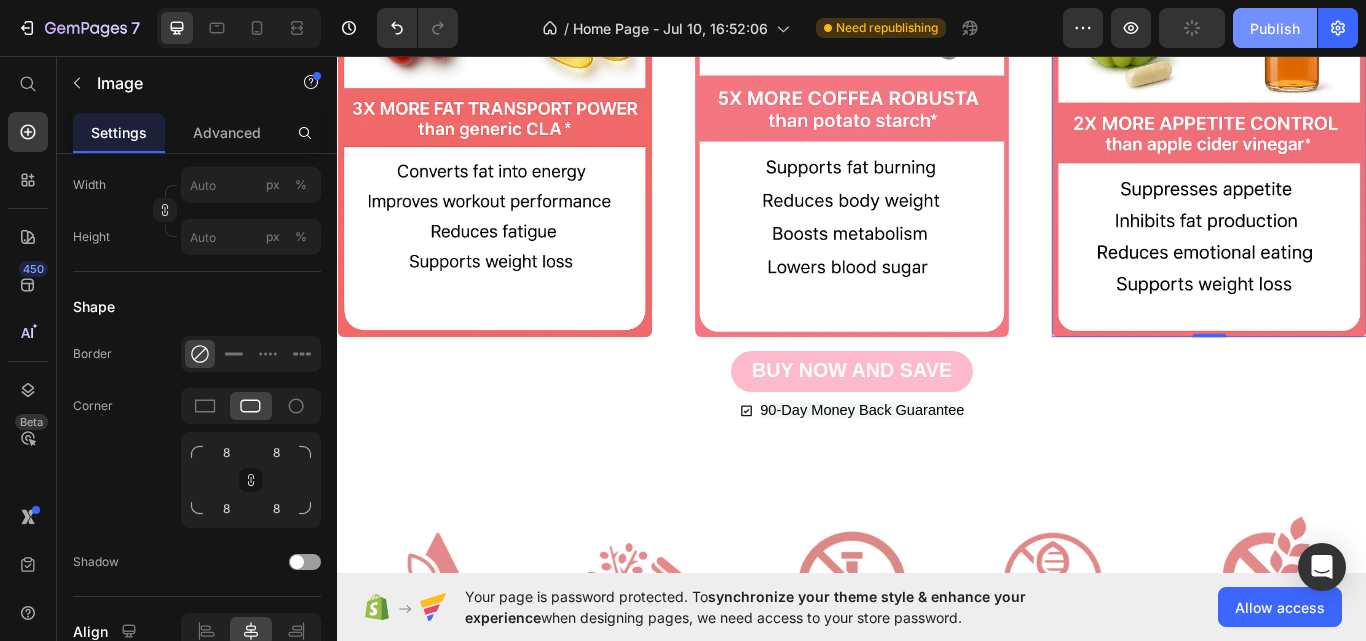 click on "Publish" at bounding box center [1275, 28] 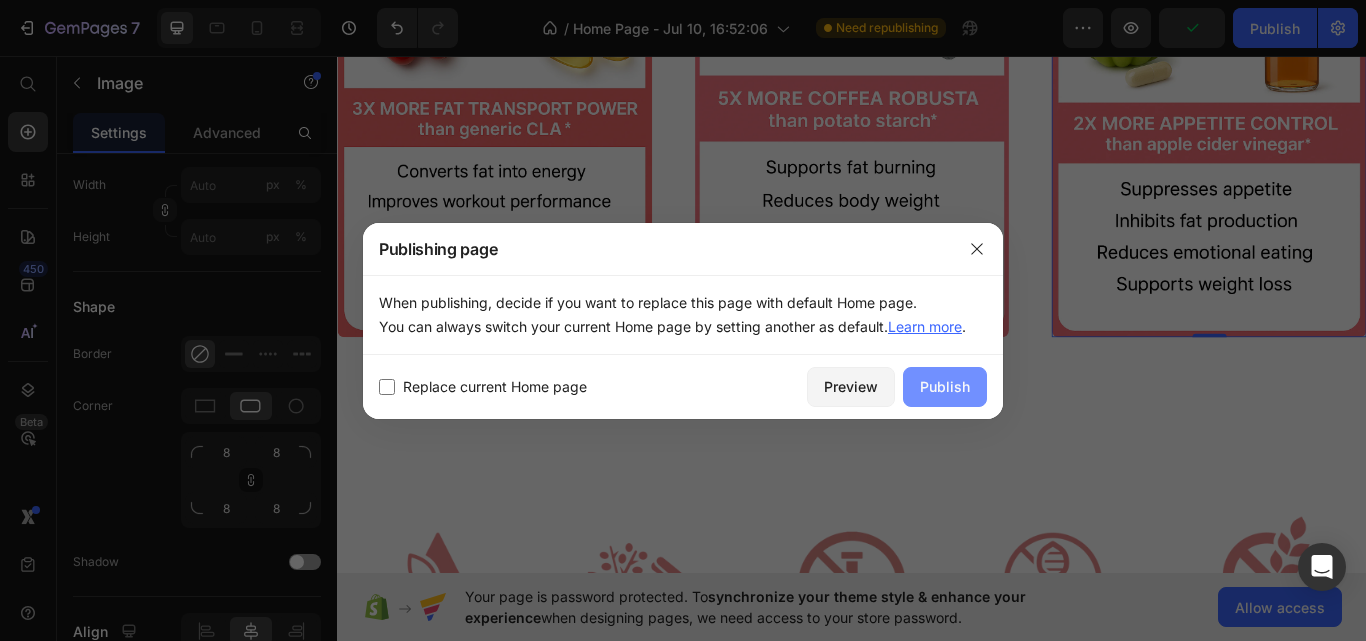 click on "Publish" at bounding box center [945, 387] 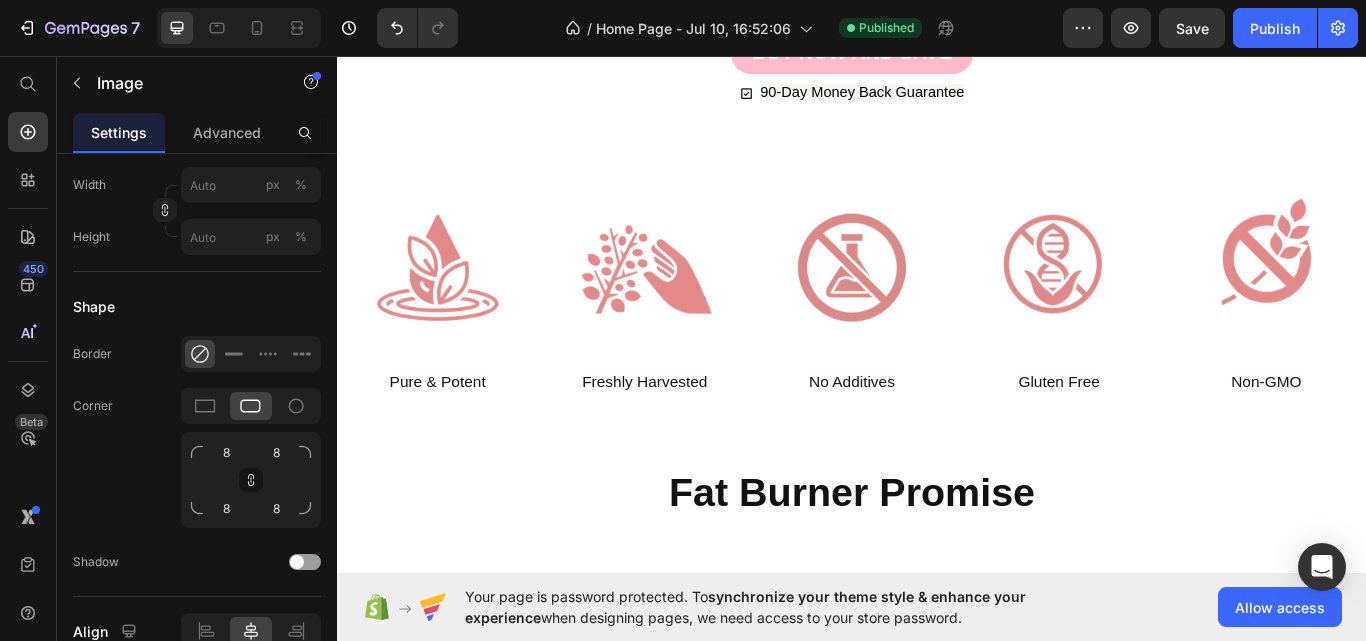 scroll, scrollTop: 6396, scrollLeft: 0, axis: vertical 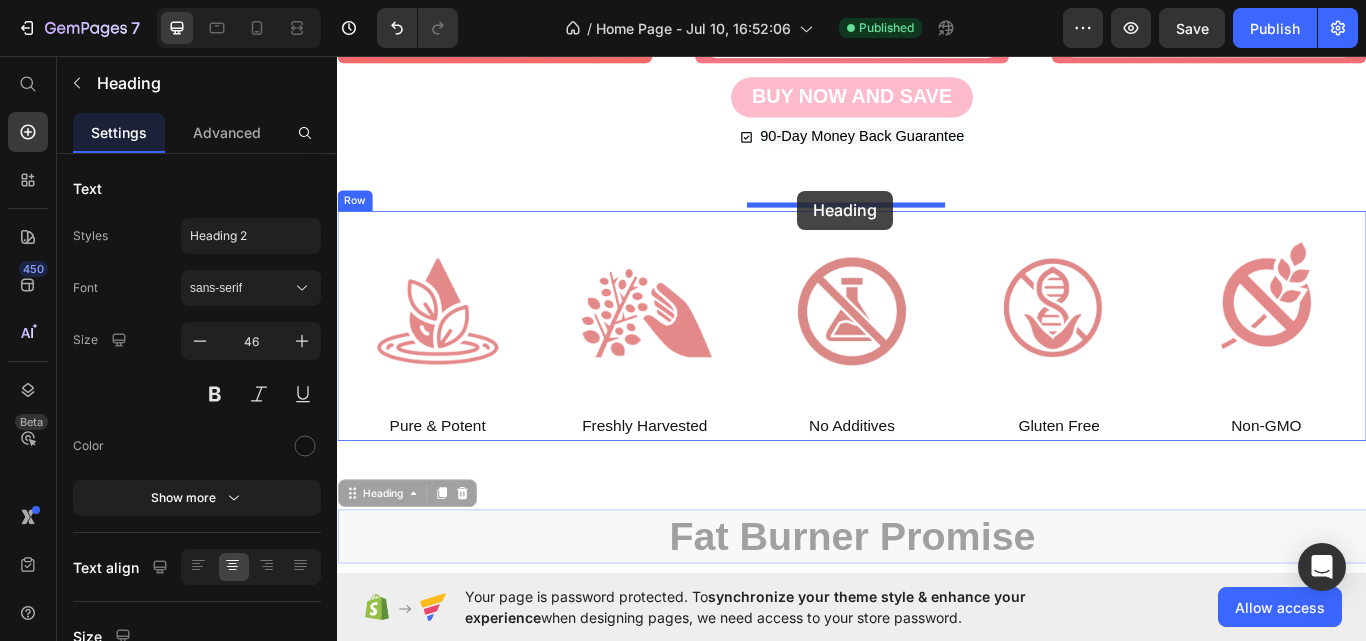 drag, startPoint x: 889, startPoint y: 553, endPoint x: 868, endPoint y: 183, distance: 370.59546 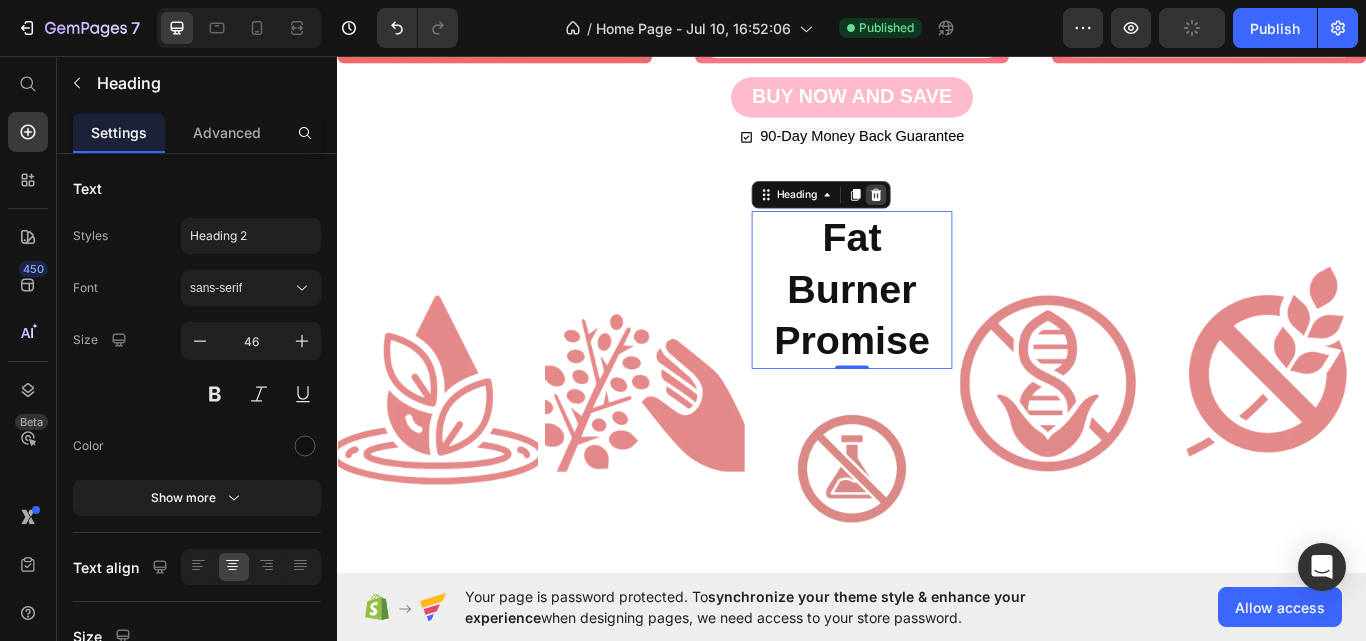 click 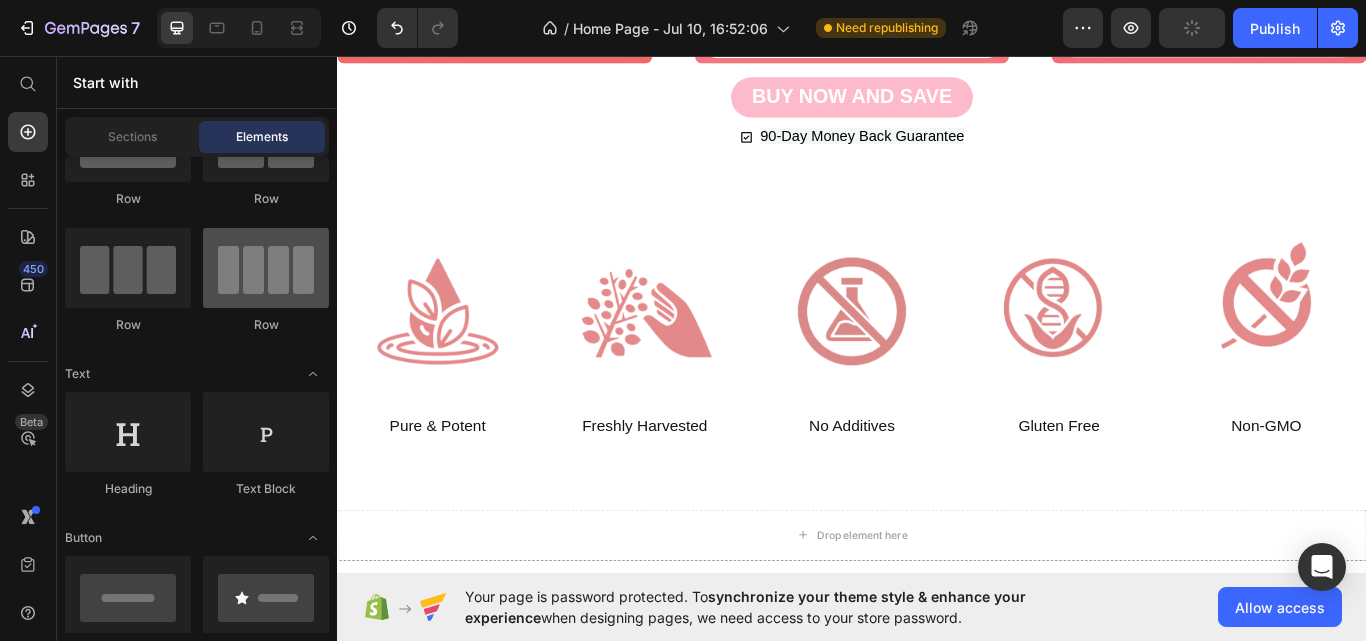 scroll, scrollTop: 0, scrollLeft: 0, axis: both 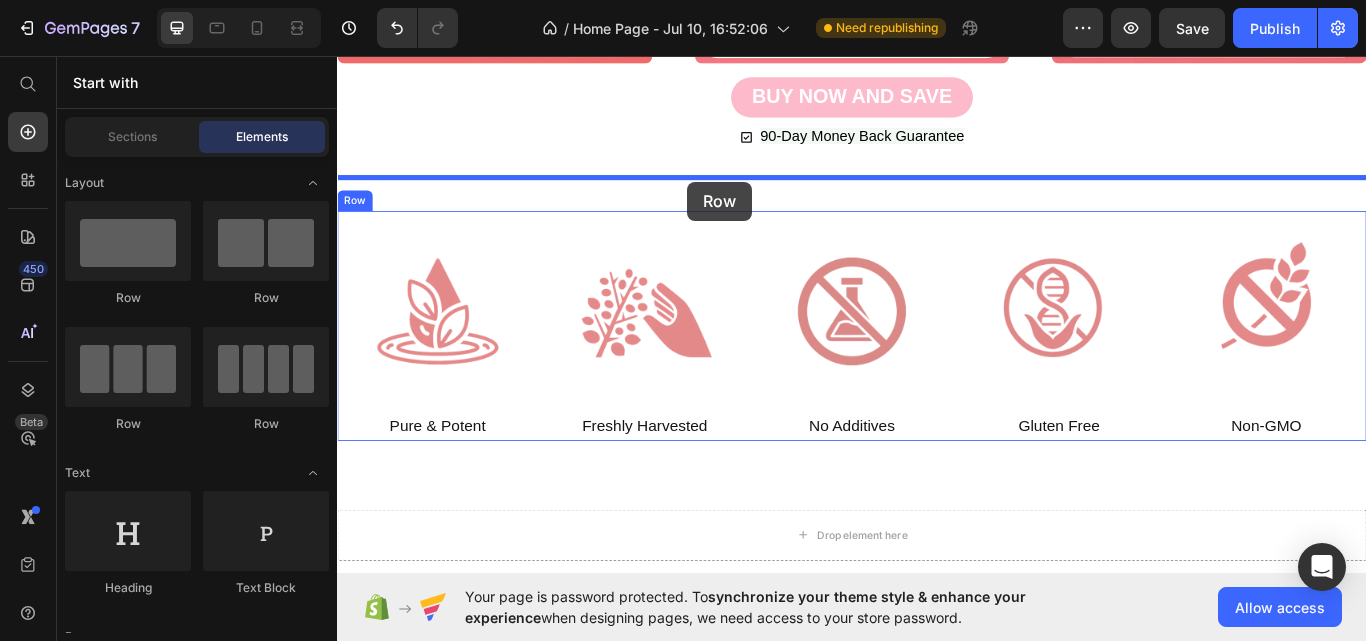 drag, startPoint x: 482, startPoint y: 336, endPoint x: 755, endPoint y: 203, distance: 303.67416 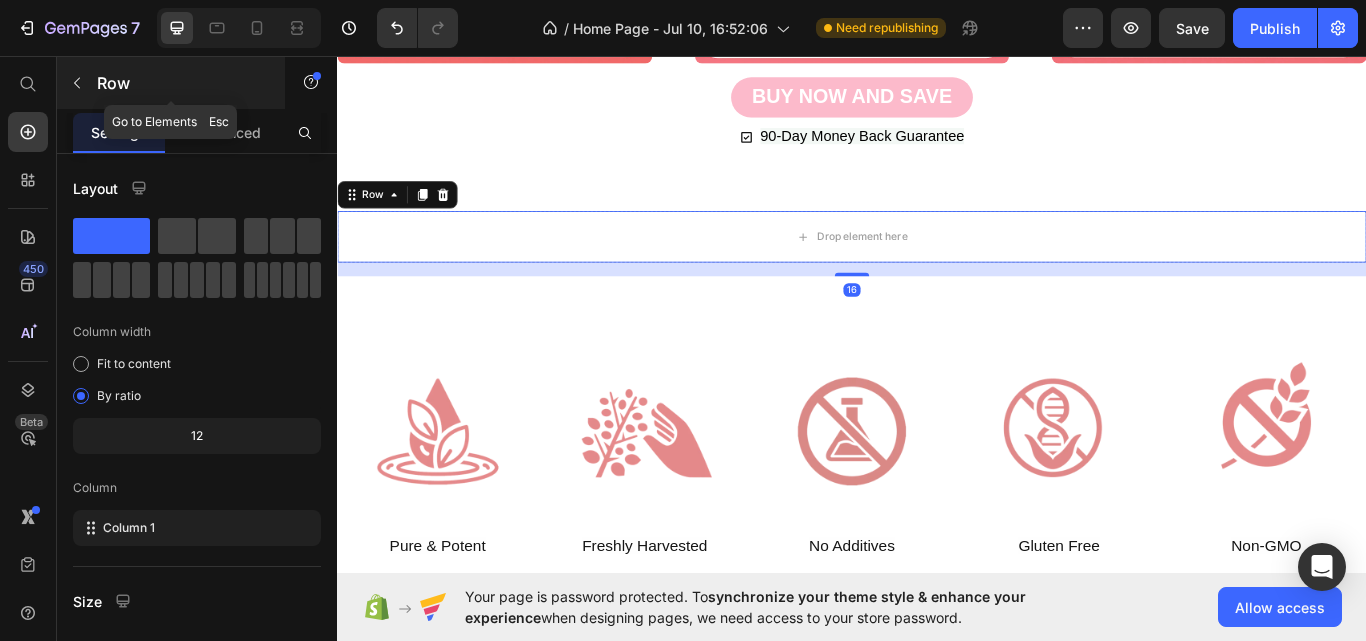 click at bounding box center (77, 83) 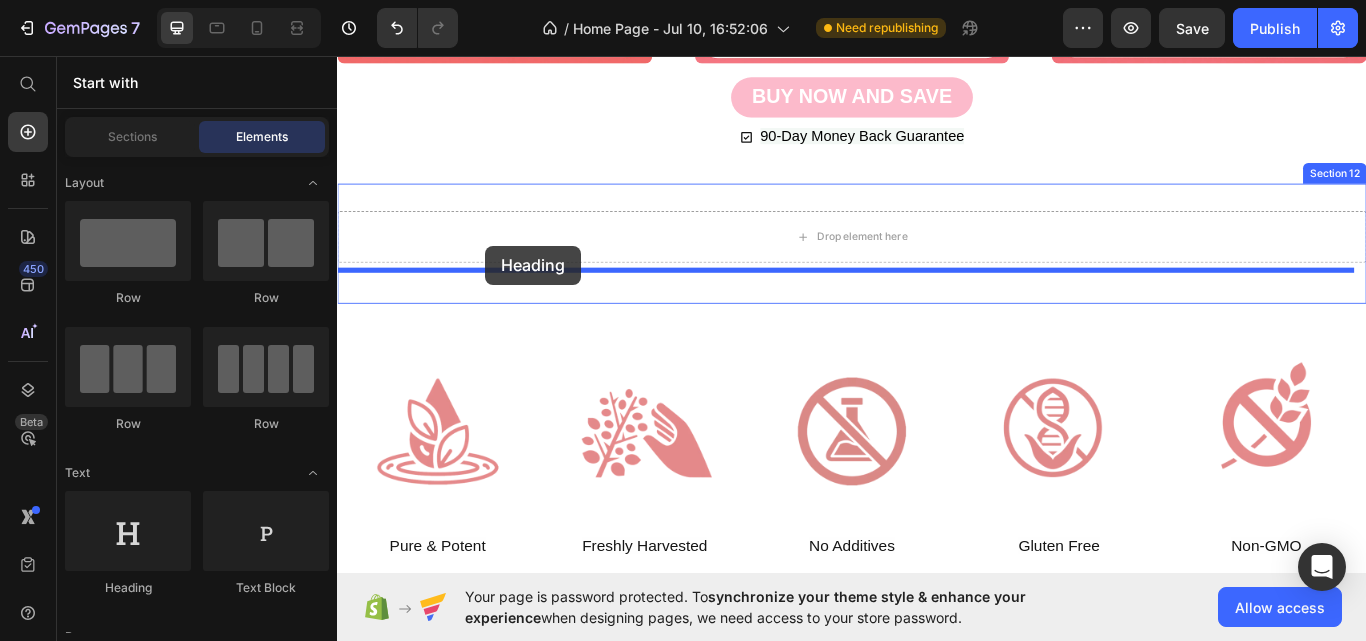 drag, startPoint x: 515, startPoint y: 303, endPoint x: 509, endPoint y: 275, distance: 28.635643 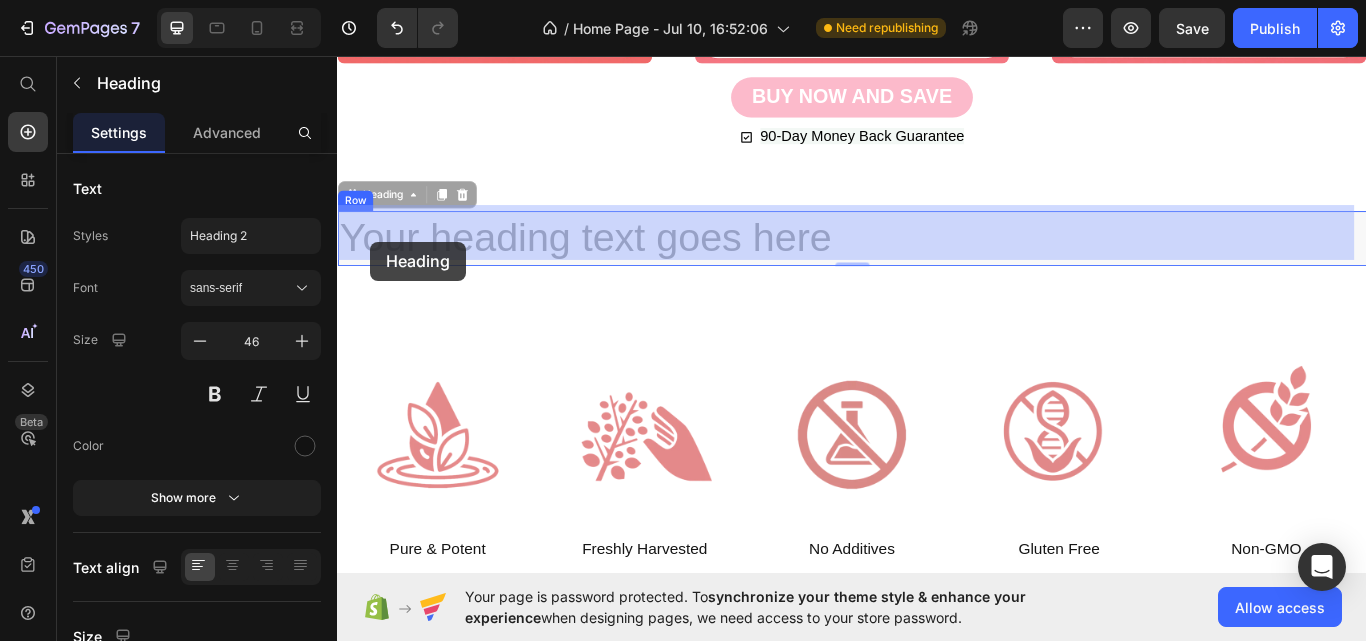 drag, startPoint x: 930, startPoint y: 252, endPoint x: 376, endPoint y: 273, distance: 554.3979 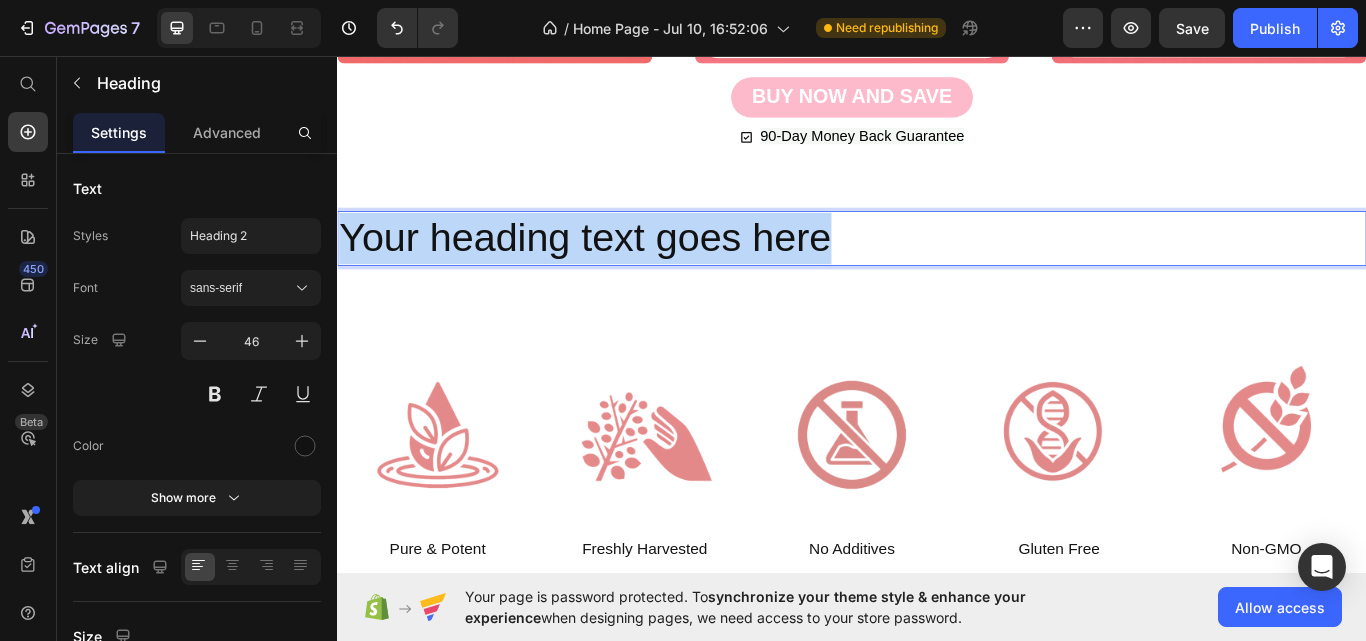 drag, startPoint x: 921, startPoint y: 257, endPoint x: 341, endPoint y: 254, distance: 580.00775 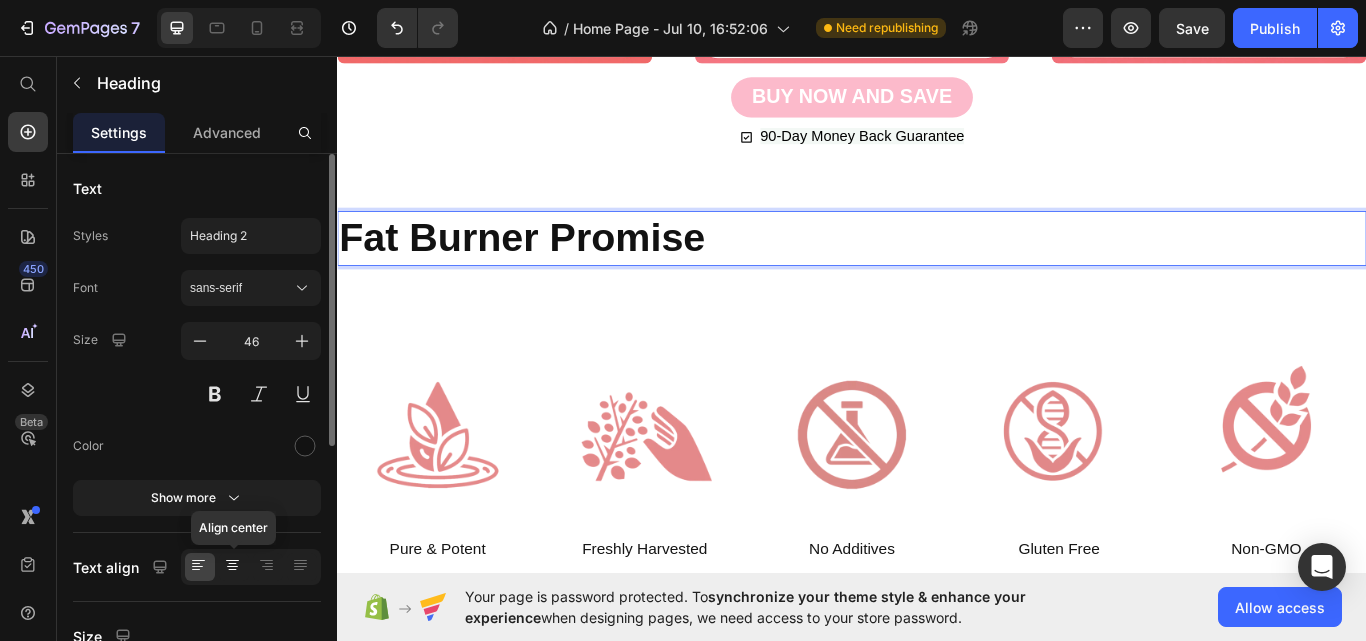 click 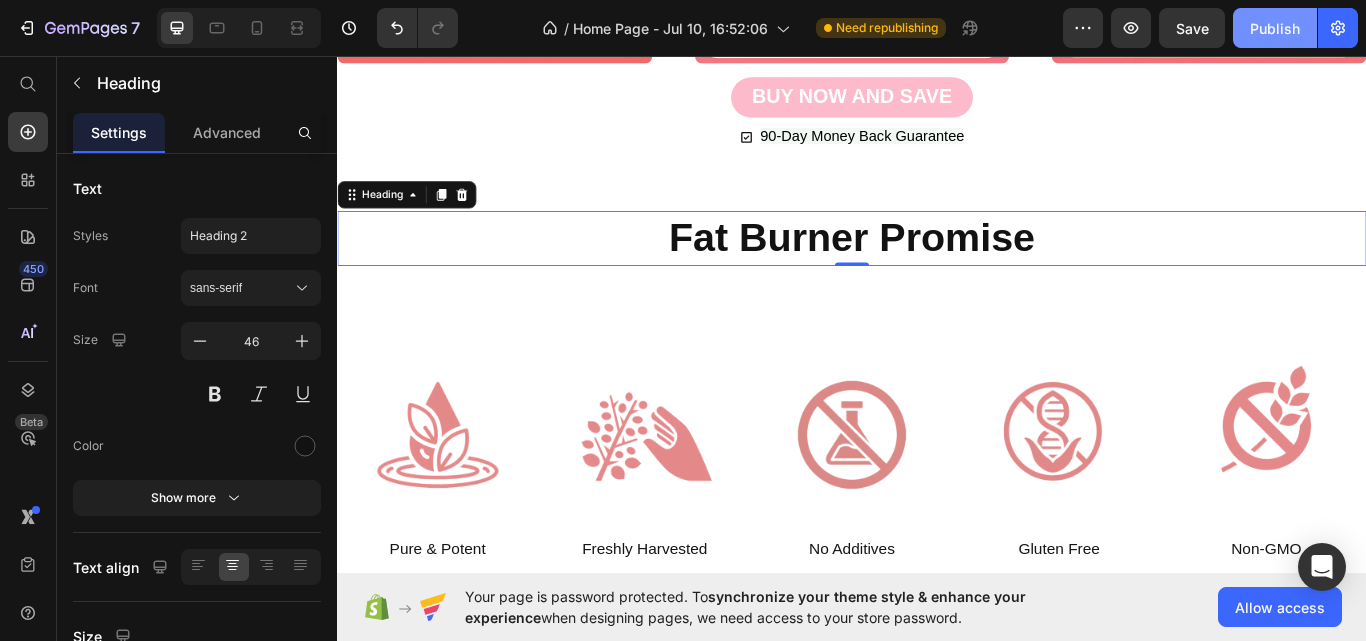 click on "Publish" at bounding box center [1275, 28] 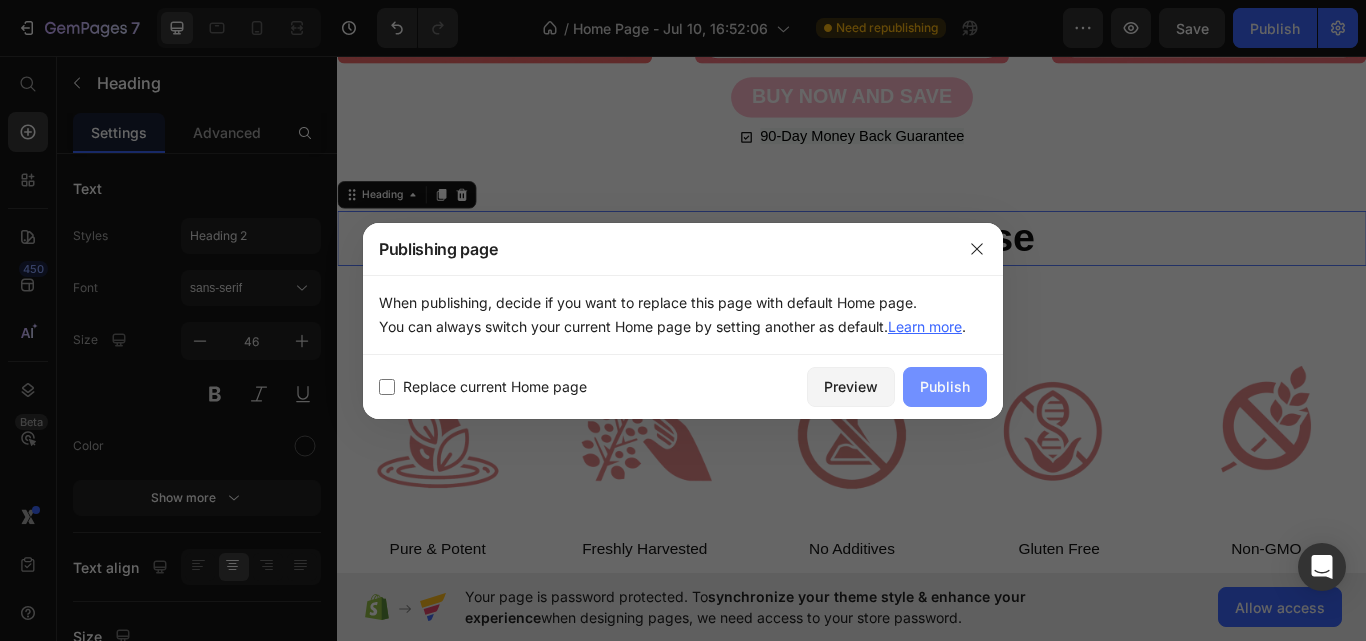 click on "Publish" at bounding box center (945, 386) 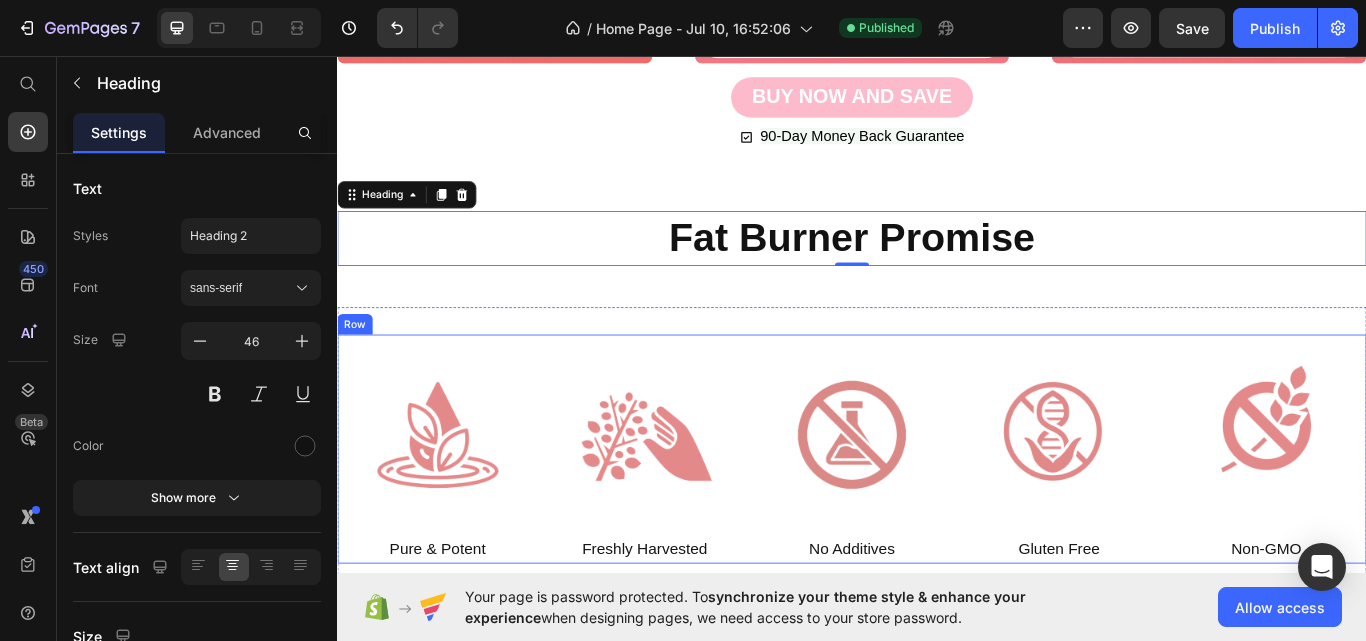 scroll, scrollTop: 6796, scrollLeft: 0, axis: vertical 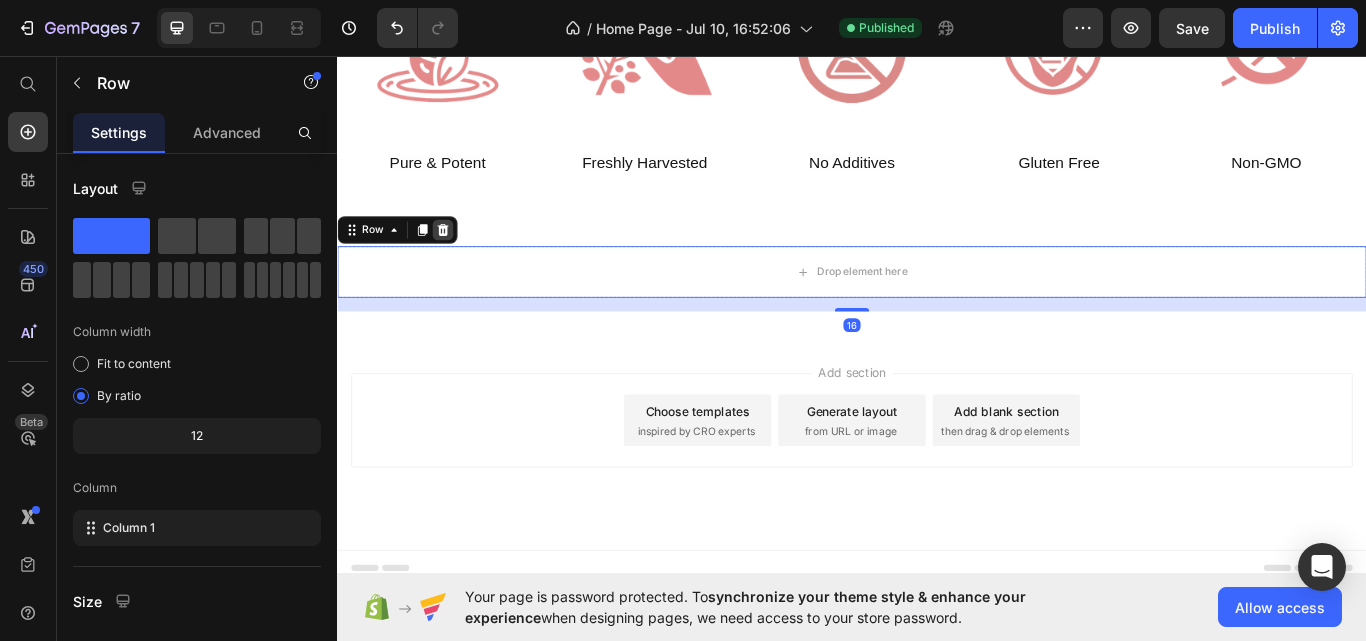 click 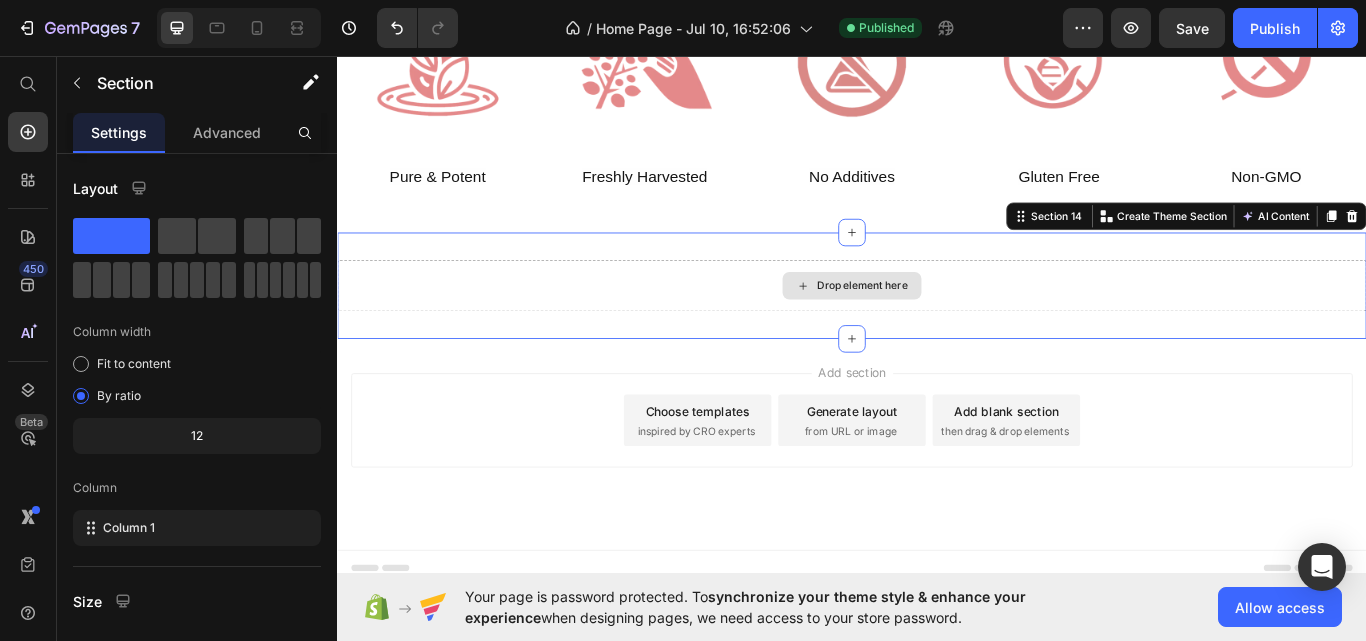 click on "Drop element here" at bounding box center (937, 325) 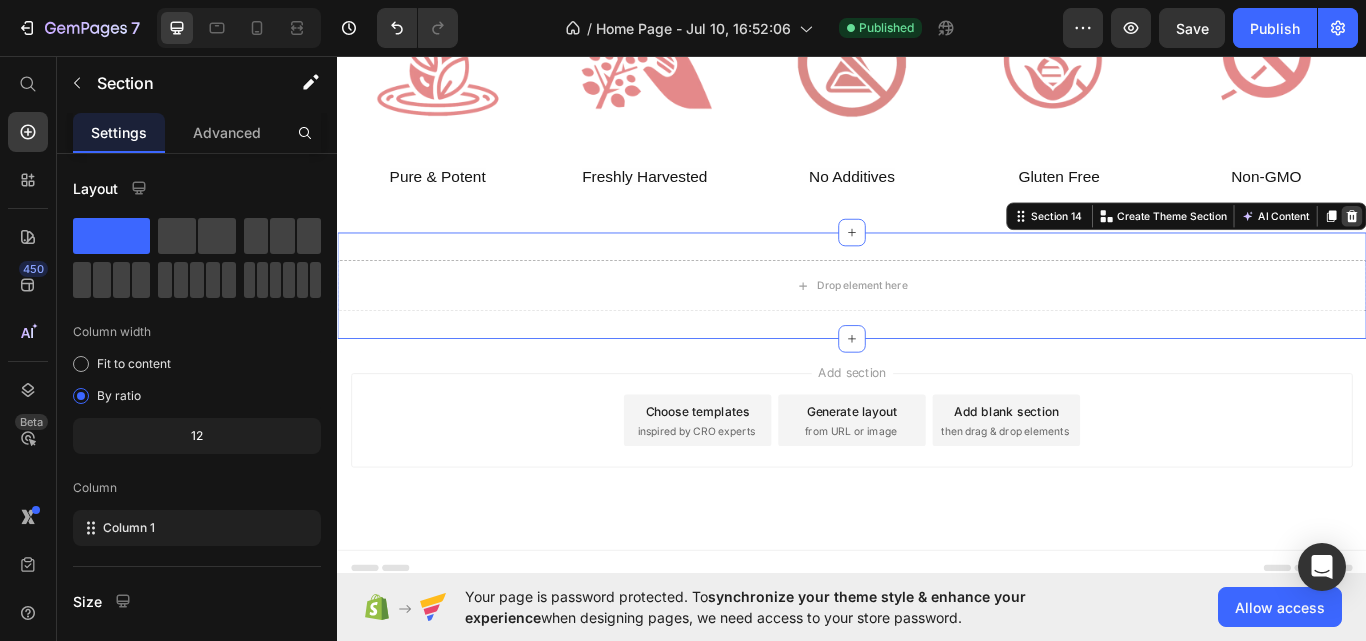 click 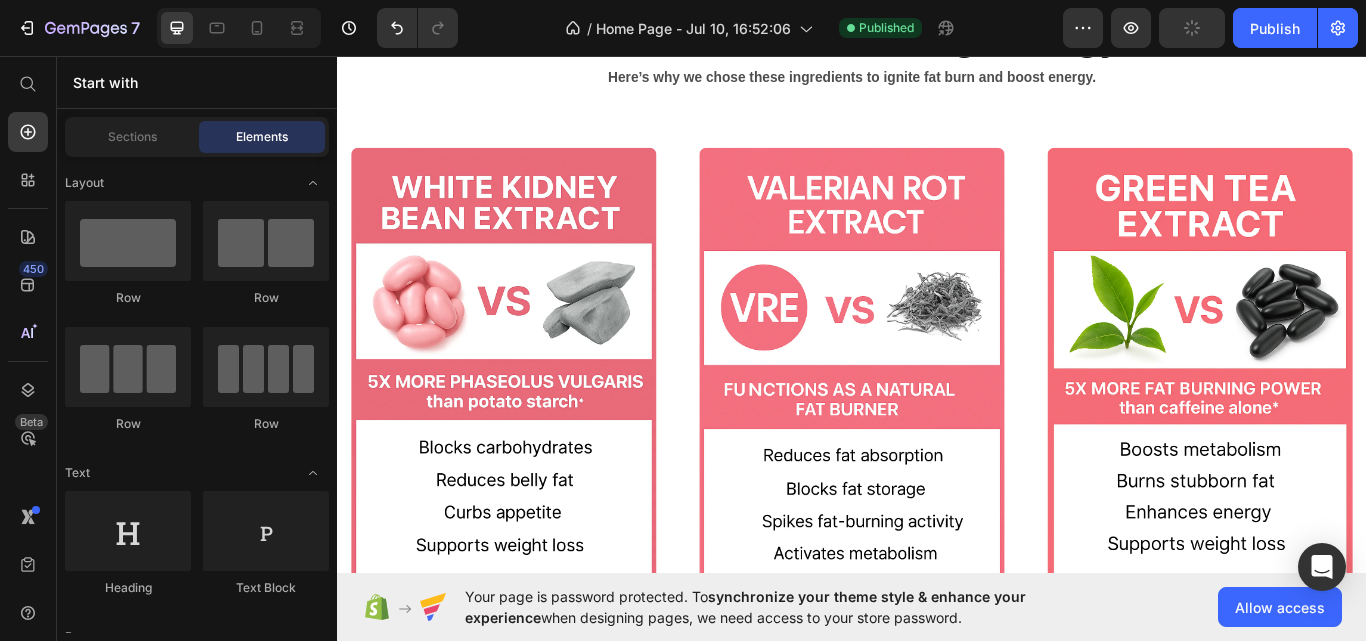 scroll, scrollTop: 4244, scrollLeft: 0, axis: vertical 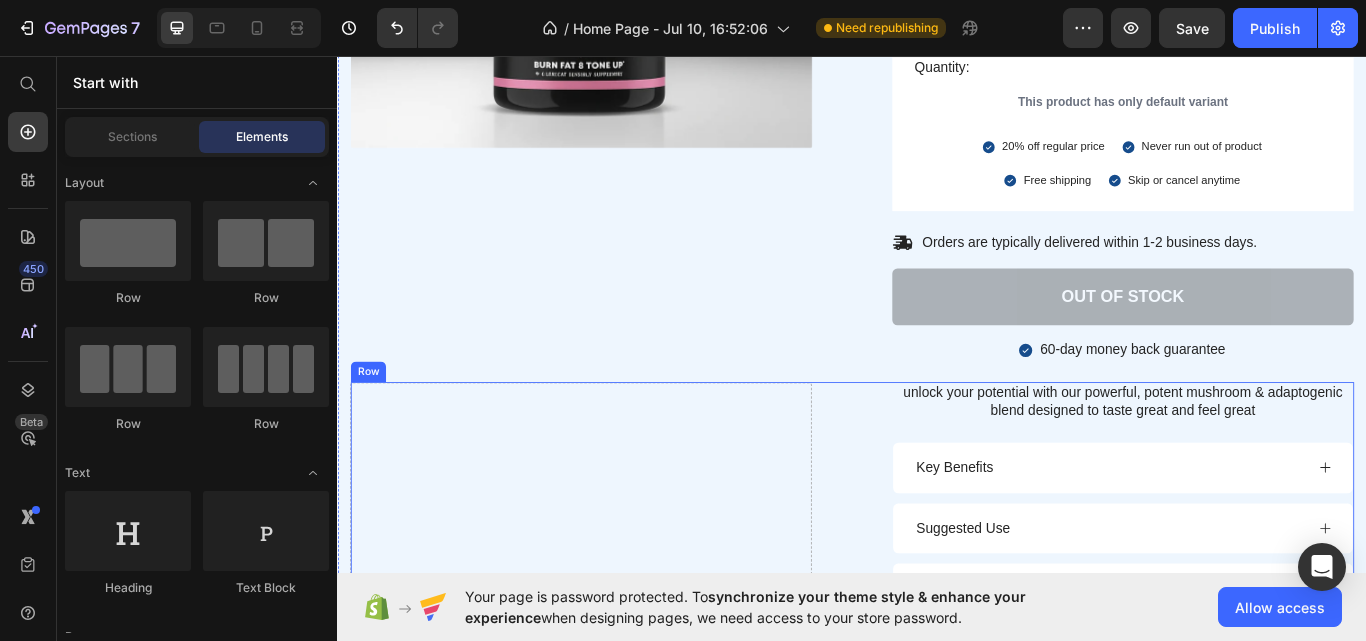 click on "Drop element here unlock your potential with our powerful, potent mushroom & adaptogenic blend designed to taste great and feel great  Text Block
Key Benefits
Suggested Use
Ingredients
Nutritional Information
Product Details Accordion Upgrade your order and  save big Text Block Product Images Lorem ipsum dolor sit amet, consectetur adipiscing elit, sed do eiusmod tempor incididunt ut Text Block Row Rs.[NUMBER] Product Price Rs.[NUMBER] Product Price Row Out of stock Add to Cart Product Row Row" at bounding box center (937, 749) 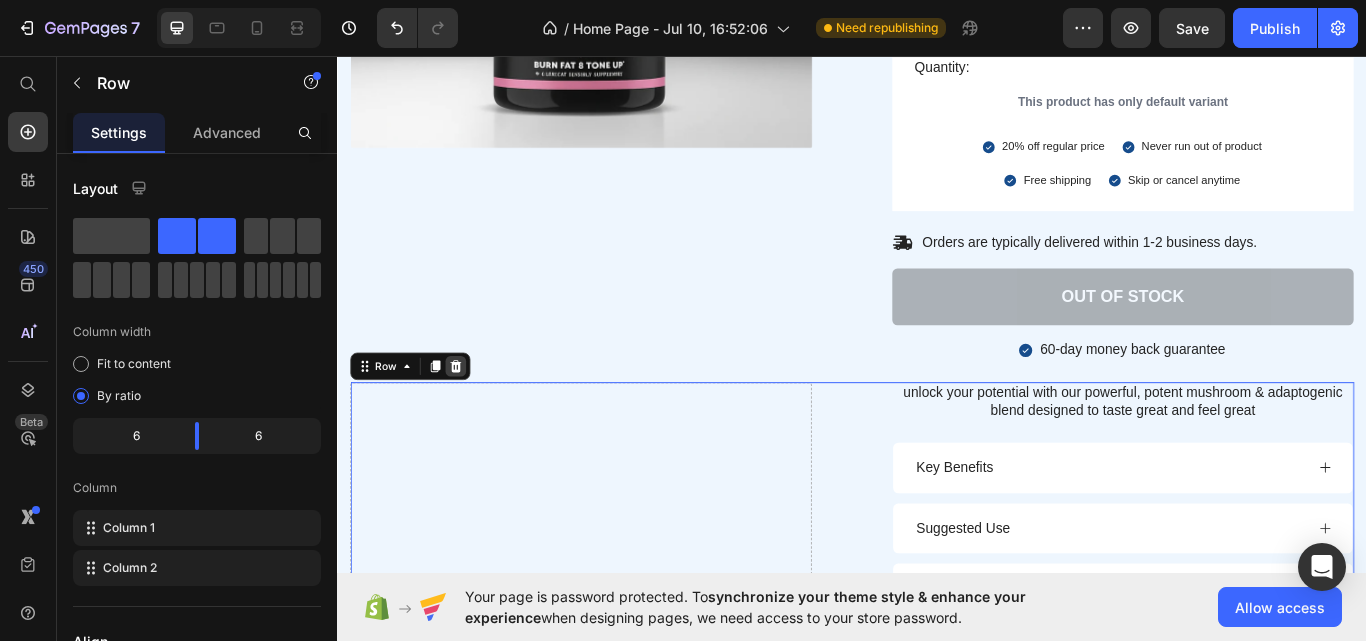 click 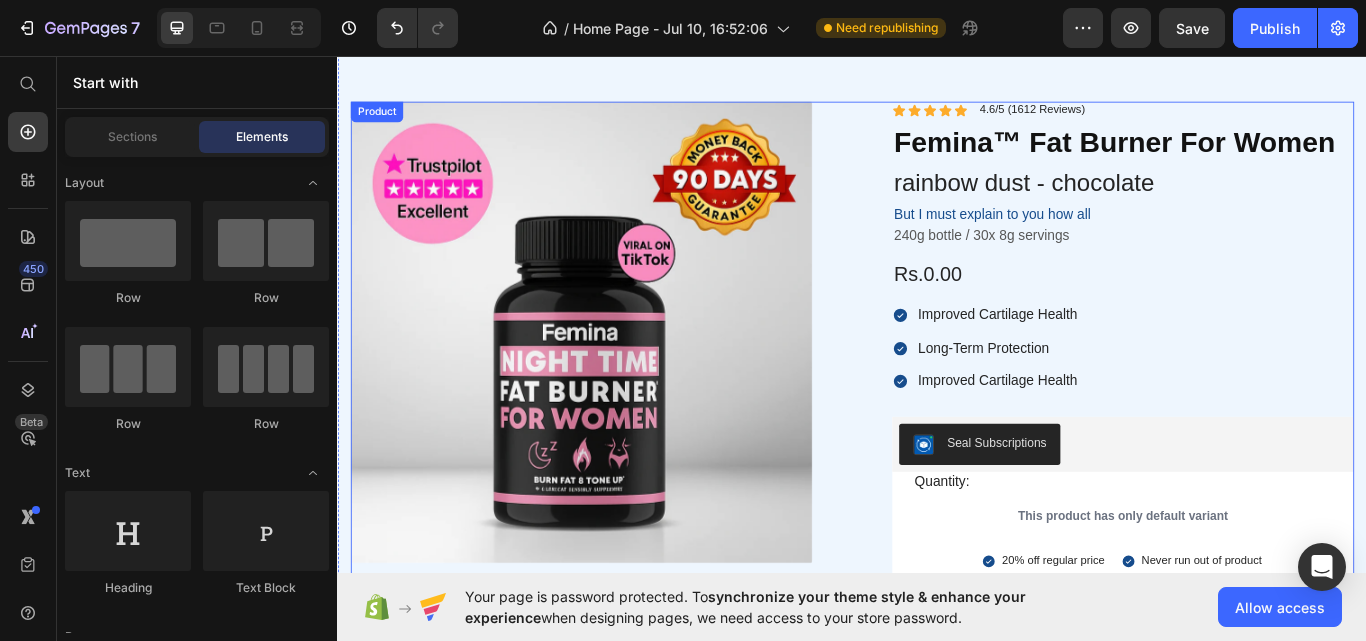 scroll, scrollTop: 1177, scrollLeft: 0, axis: vertical 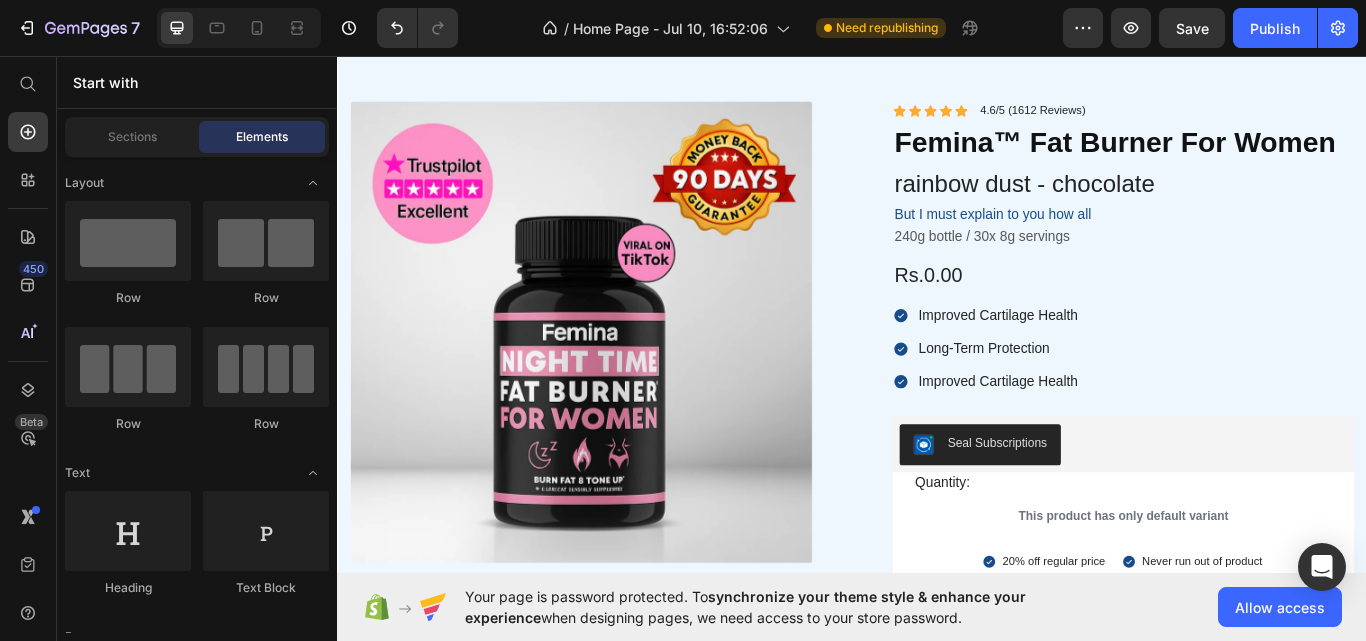 click on "Femina™ Fat Burner For Women Product Title Rs.[NUMBER] Product Price
Icon
Icon
Icon
Icon
Icon Icon List [NUMBER]+ Verified Reviews! Text Block Row
Icon Lorem ipsum Text Block Row
Icon Lorem ipsum Text Block Row Row
Icon Lorem ipsum Text Block Row
Icon Lorem ipsum Text Block Row Row Row [NUMBER] Product Quantity Row Out of stock Add to Cart Row
Icon Lorem ipsum Text Block Row
Icon Lorem ipsum Text Block Row Row
Icon Lorem ipsum Text Block Row
Icon Lorem ipsum Text Block
Row Row Row Row
Icon Lorem ipsum  dolor sit Text Block
Icon Lorem ipsum  dolor sit Text Block
Icon Lorem ipsum  dolor sit Text Block" at bounding box center (1332, -462) 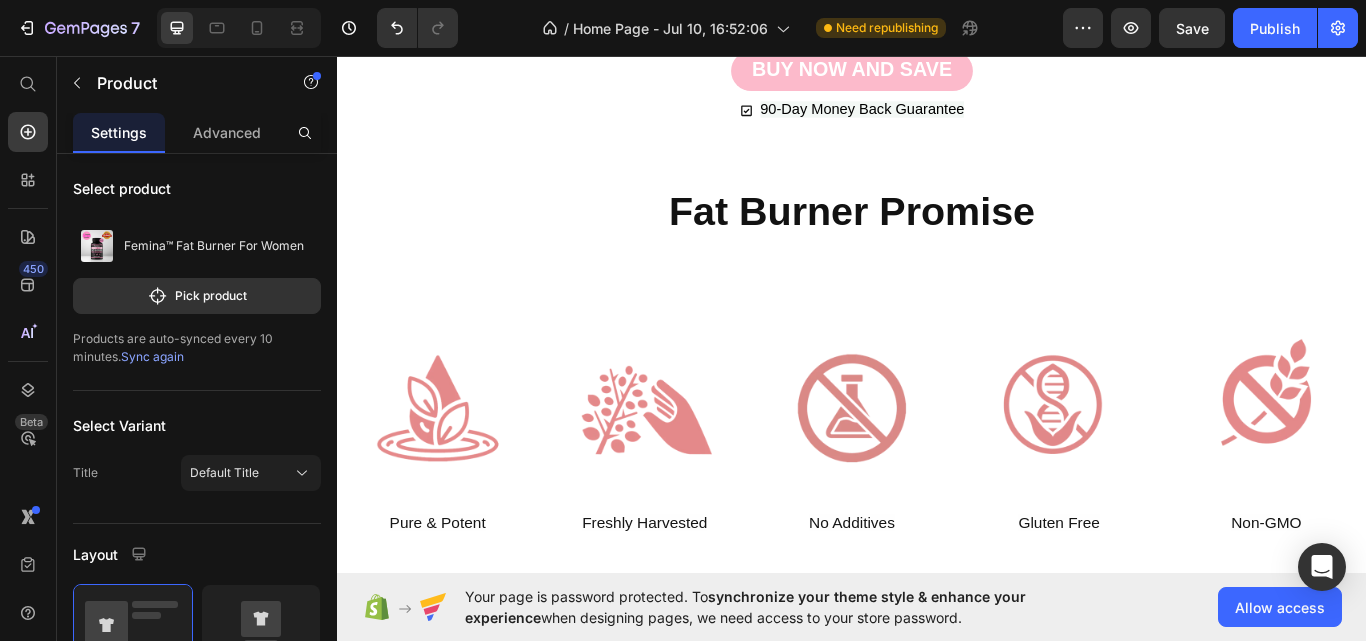 scroll, scrollTop: 8473, scrollLeft: 0, axis: vertical 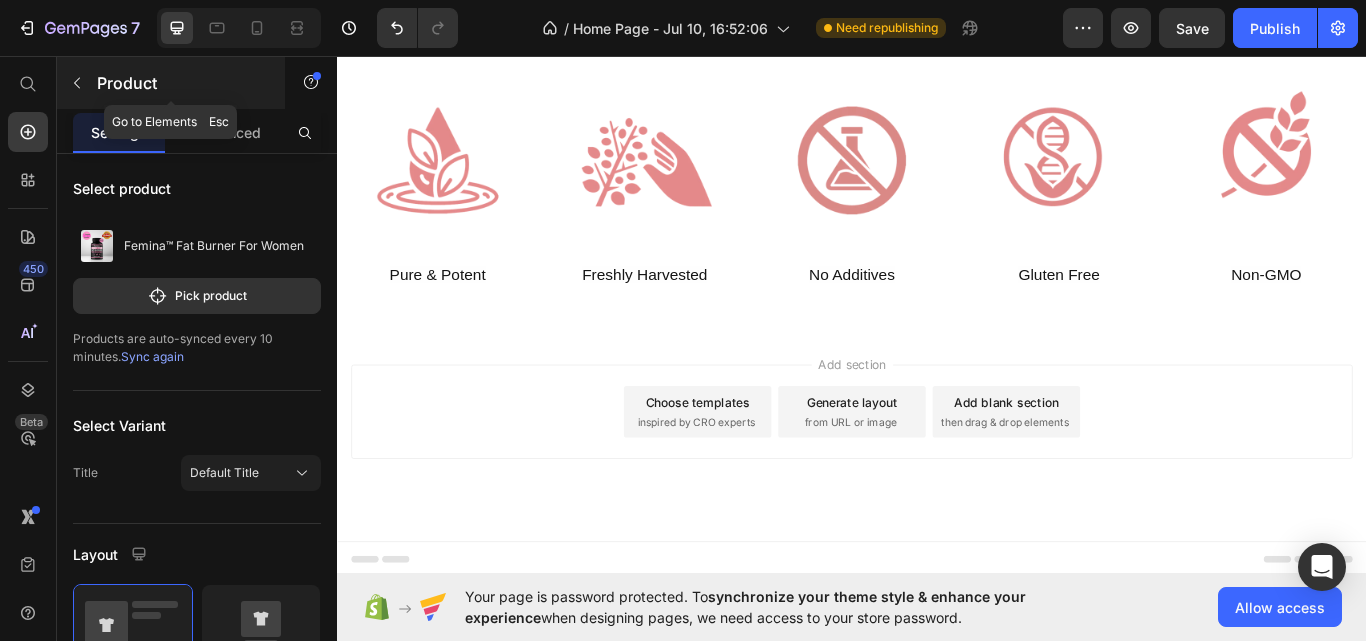 click 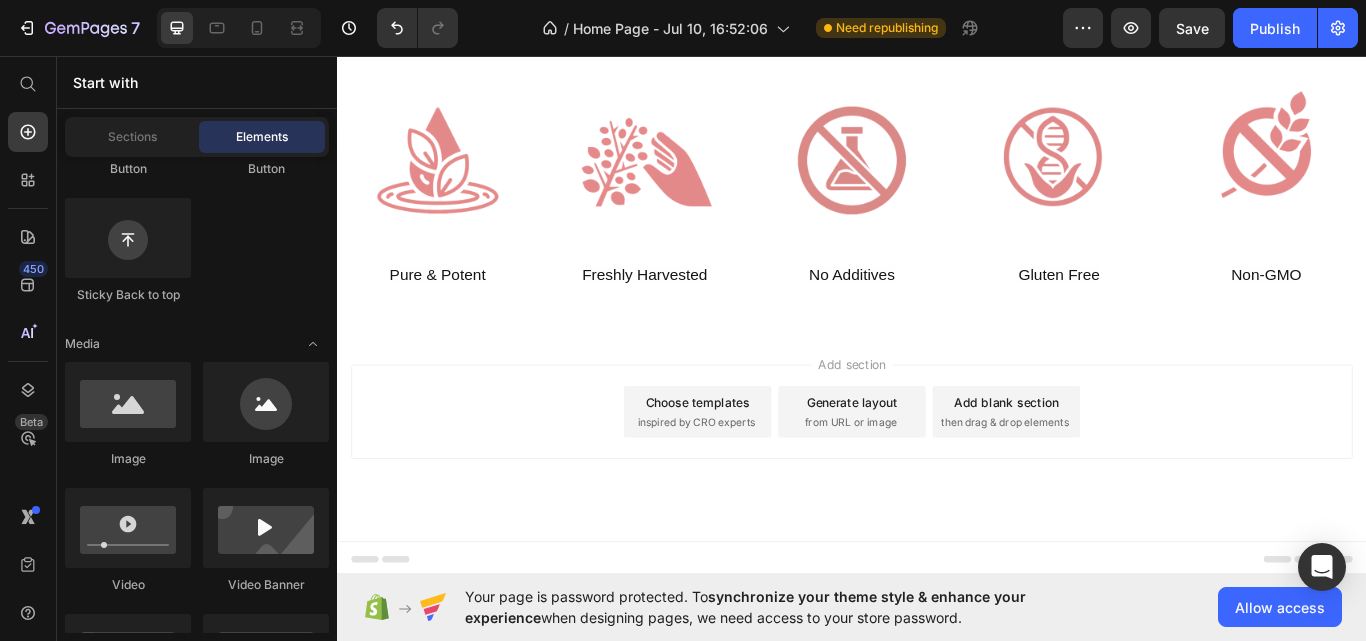 scroll, scrollTop: 0, scrollLeft: 0, axis: both 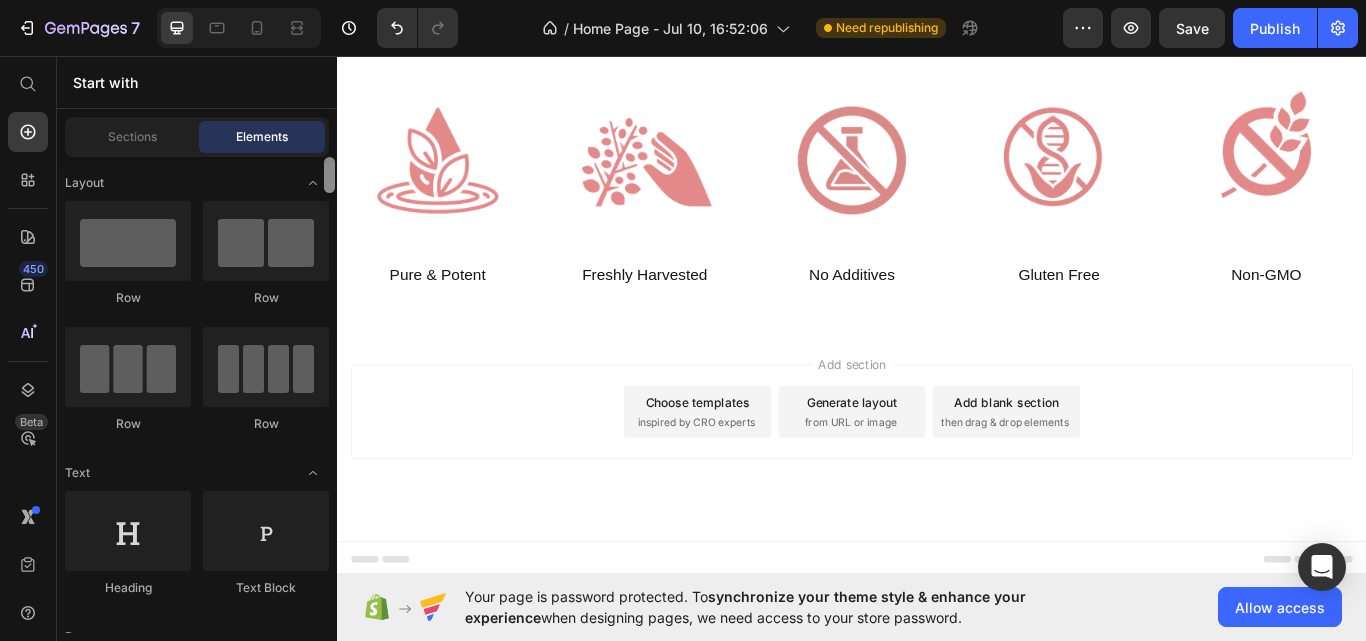 drag, startPoint x: 327, startPoint y: 184, endPoint x: 337, endPoint y: 159, distance: 26.925823 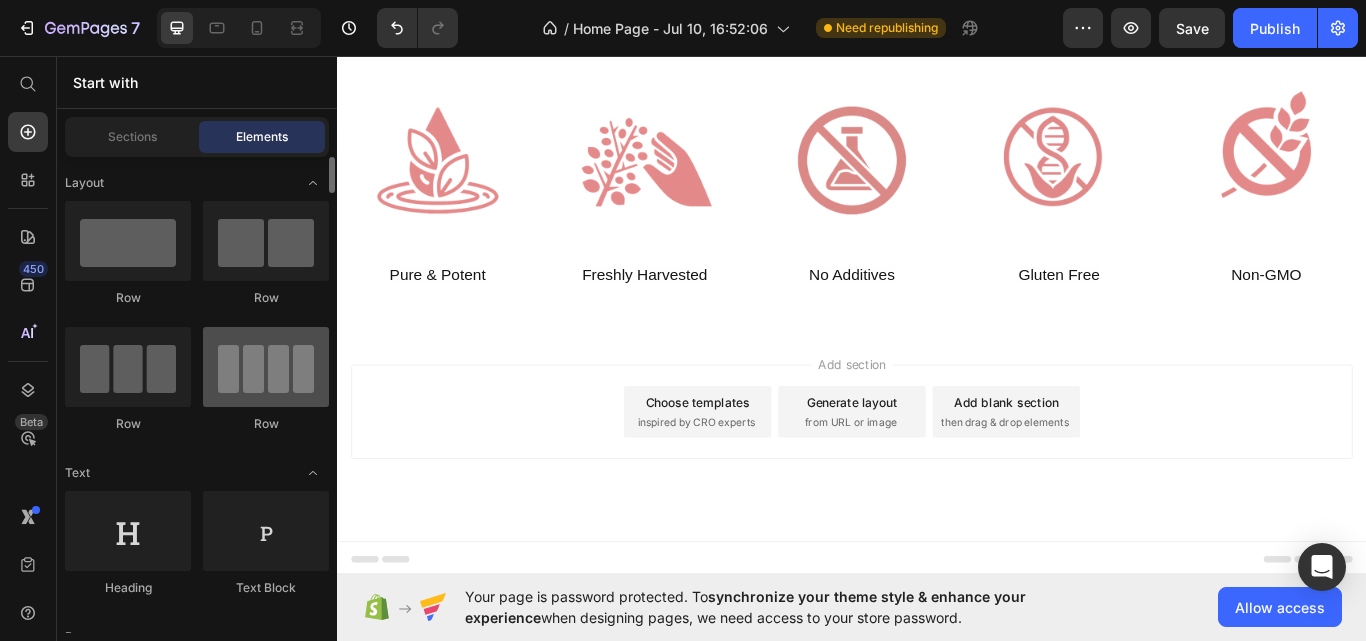click at bounding box center (266, 367) 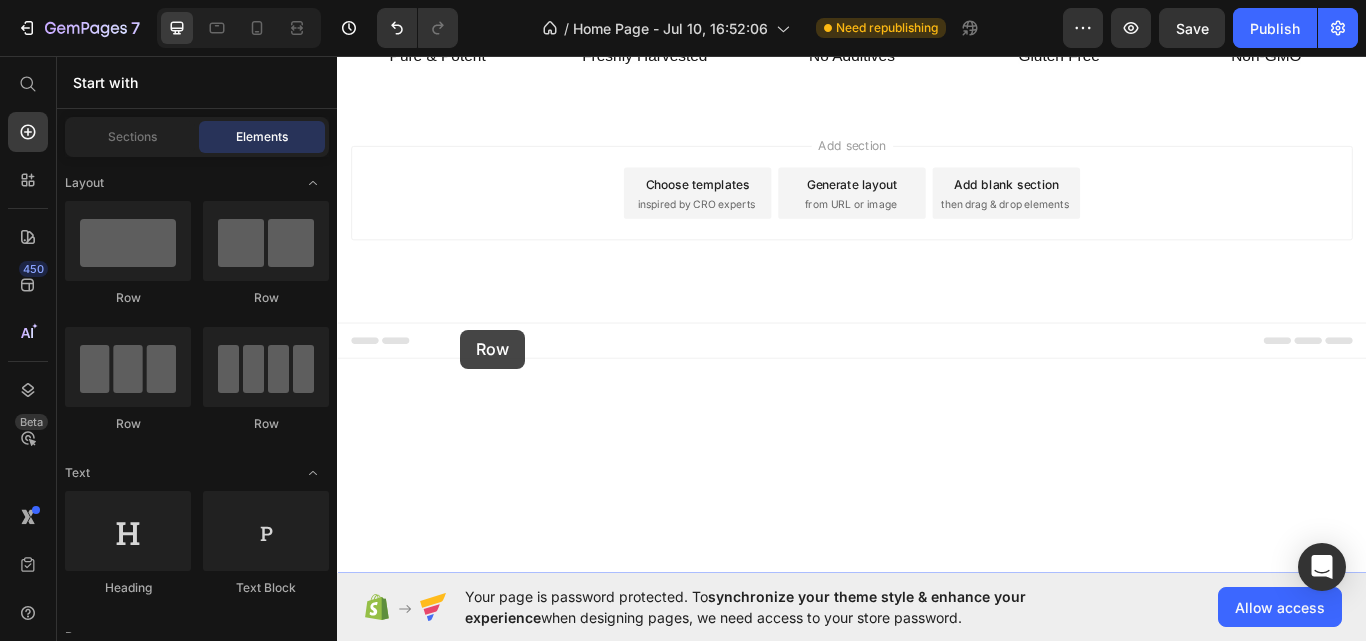 drag, startPoint x: 597, startPoint y: 420, endPoint x: 480, endPoint y: 376, distance: 125 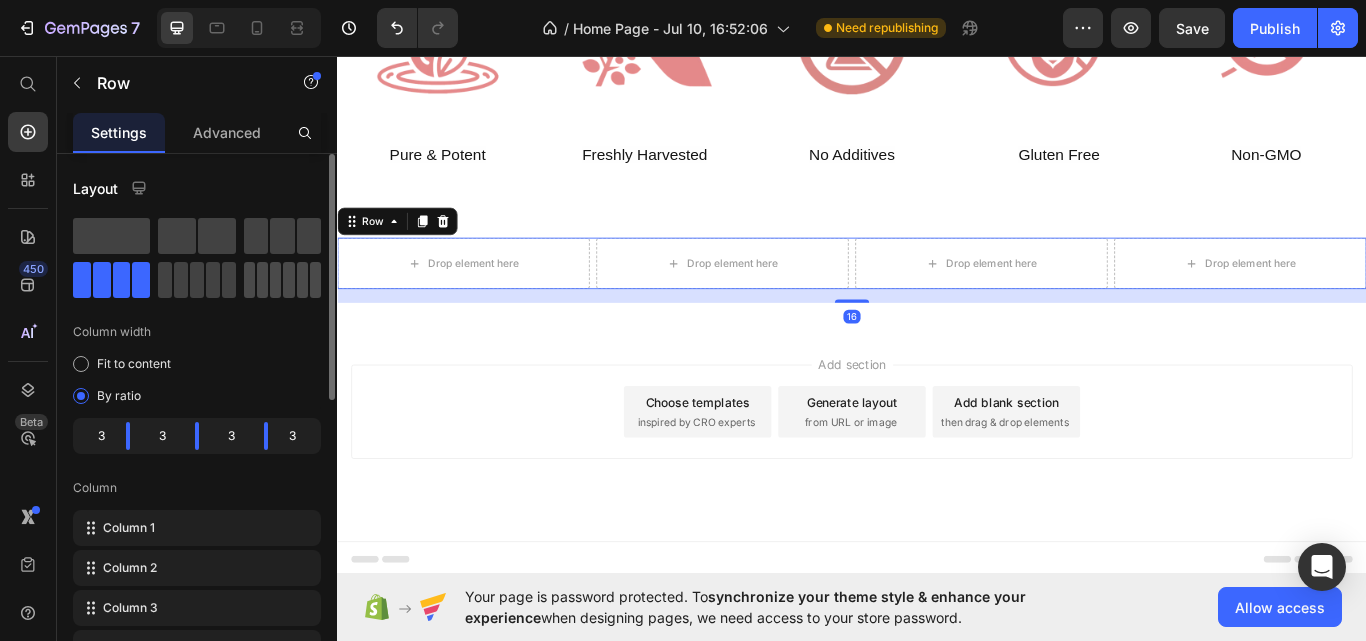 click 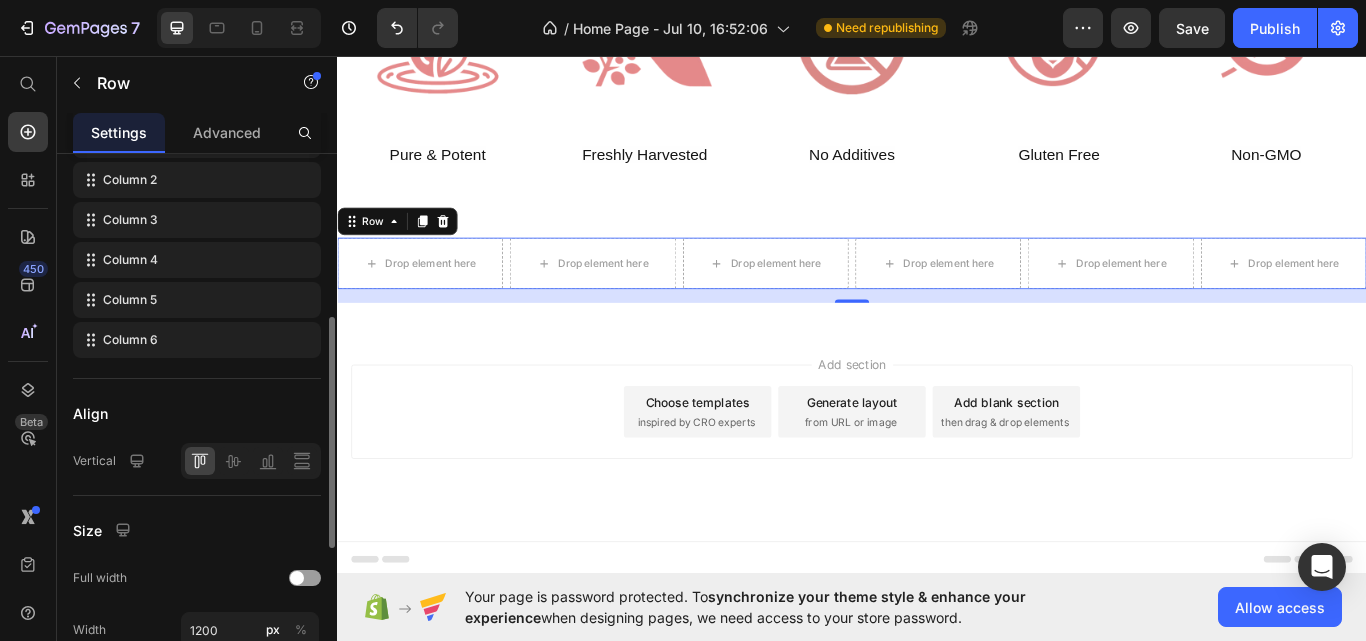 scroll, scrollTop: 389, scrollLeft: 0, axis: vertical 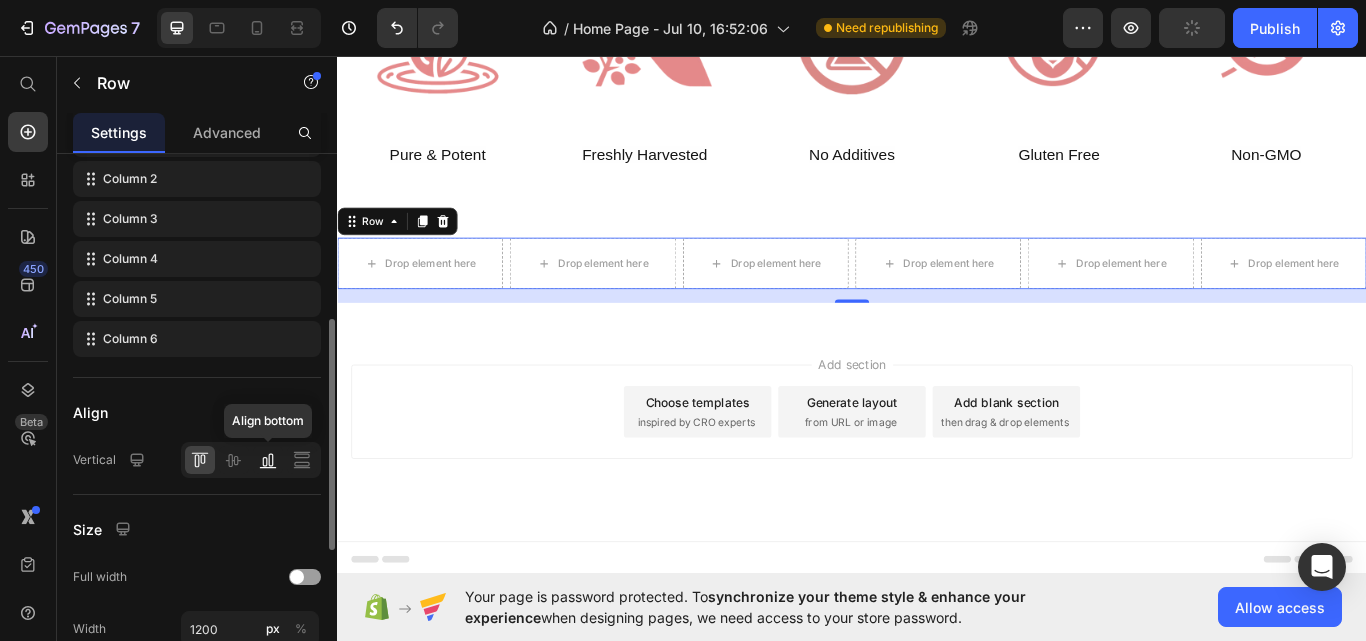 click 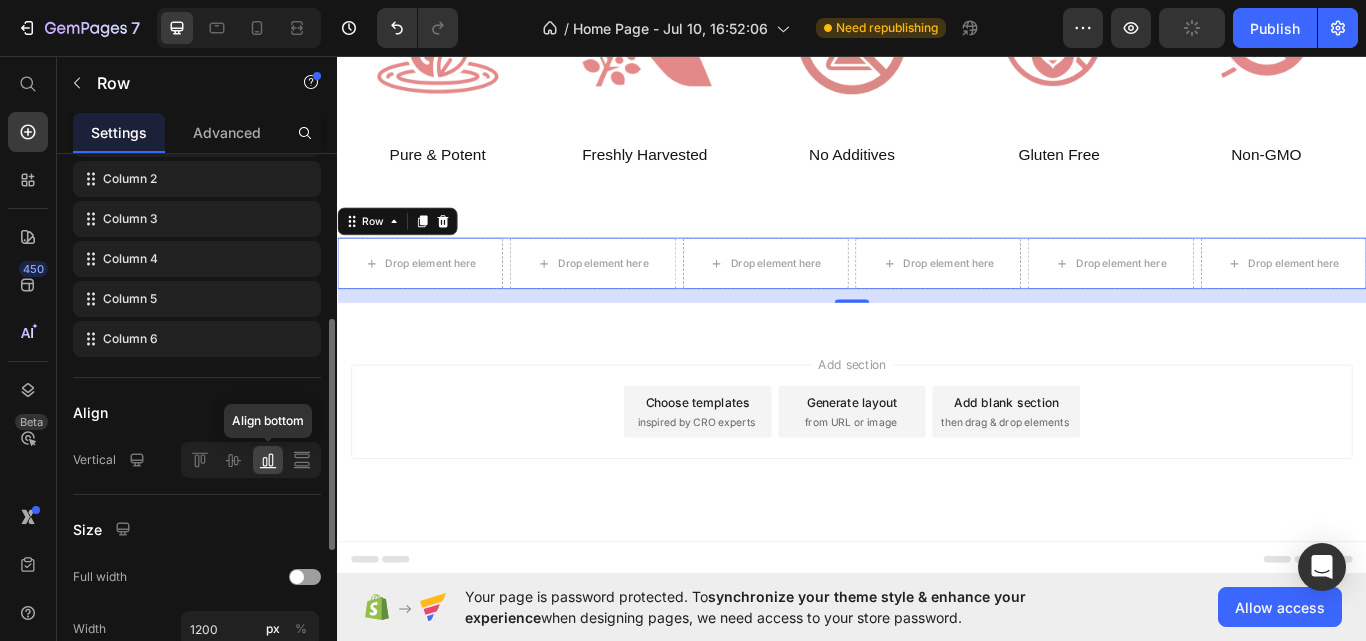 click 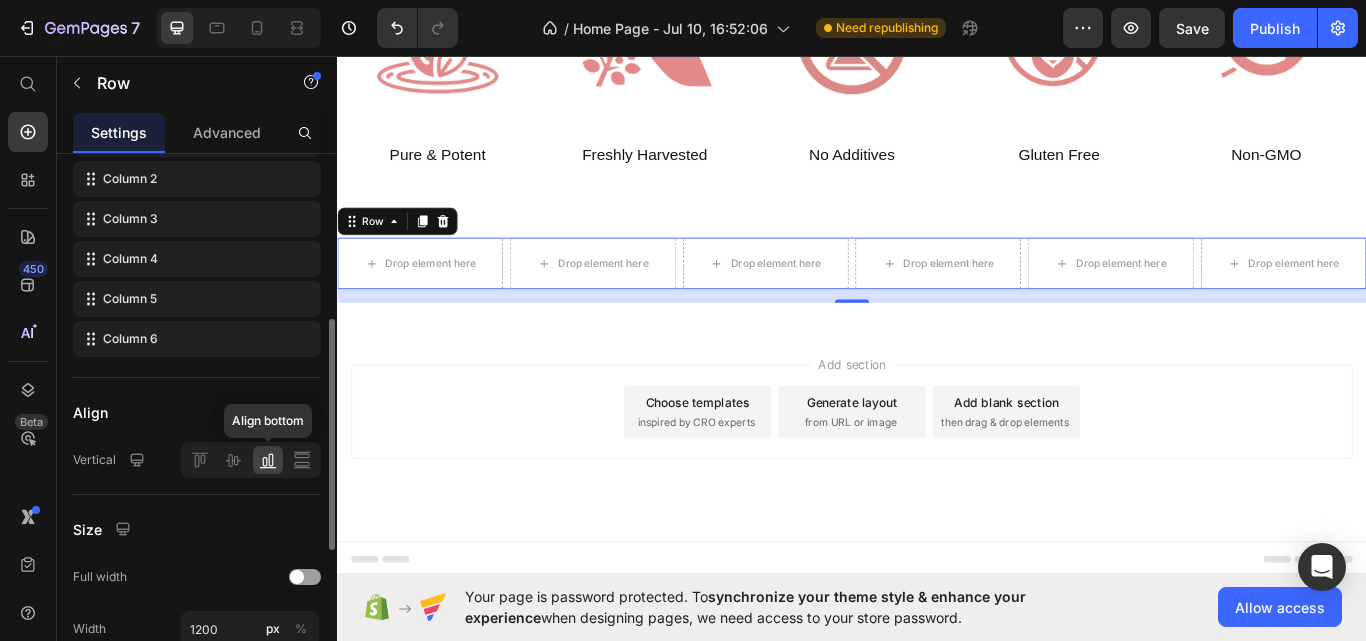 click 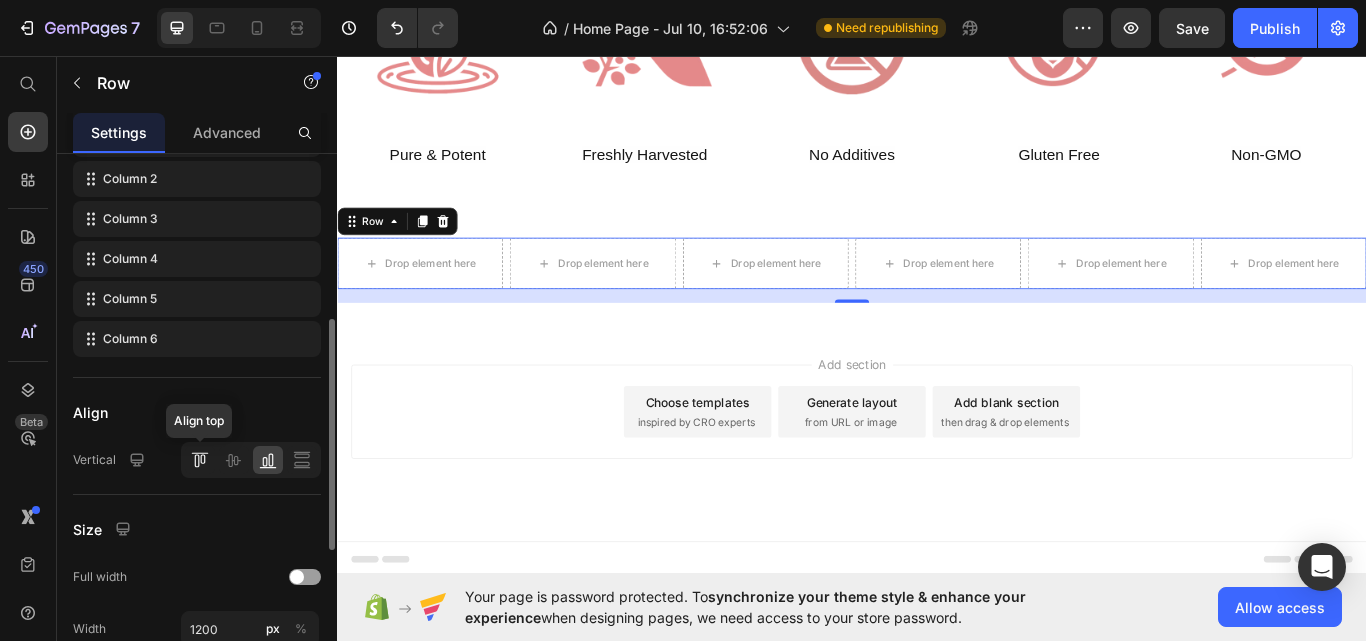 click 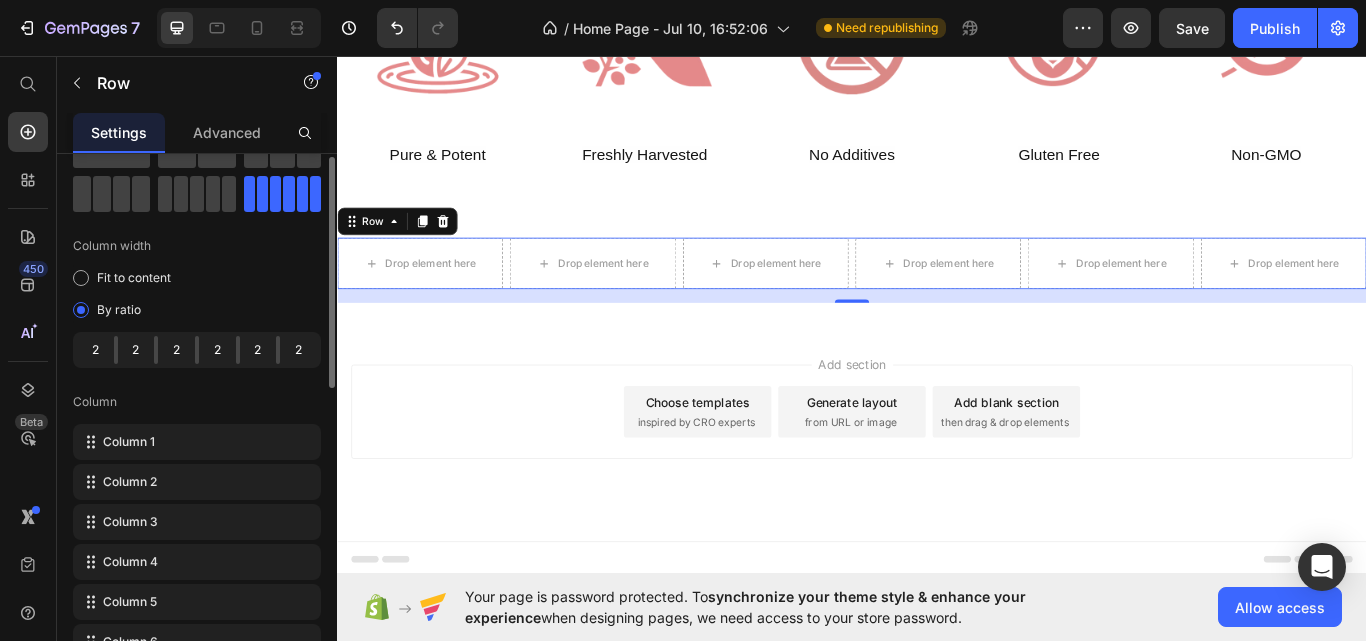 scroll, scrollTop: 63, scrollLeft: 0, axis: vertical 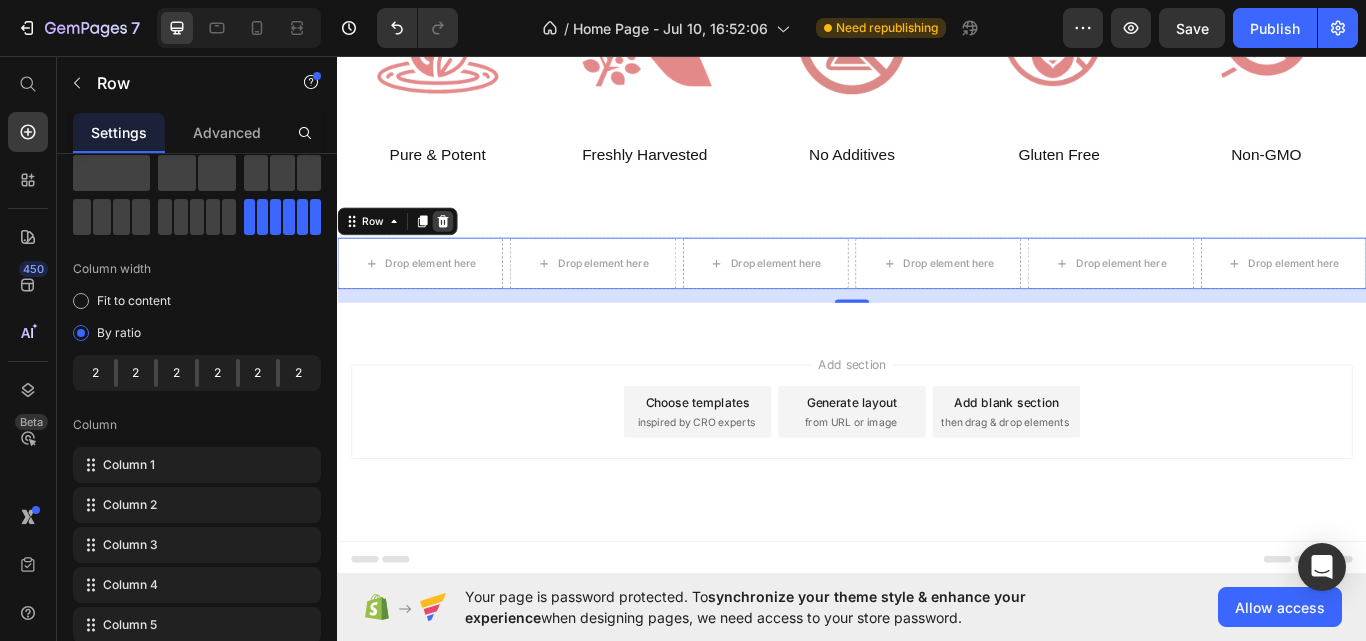 click 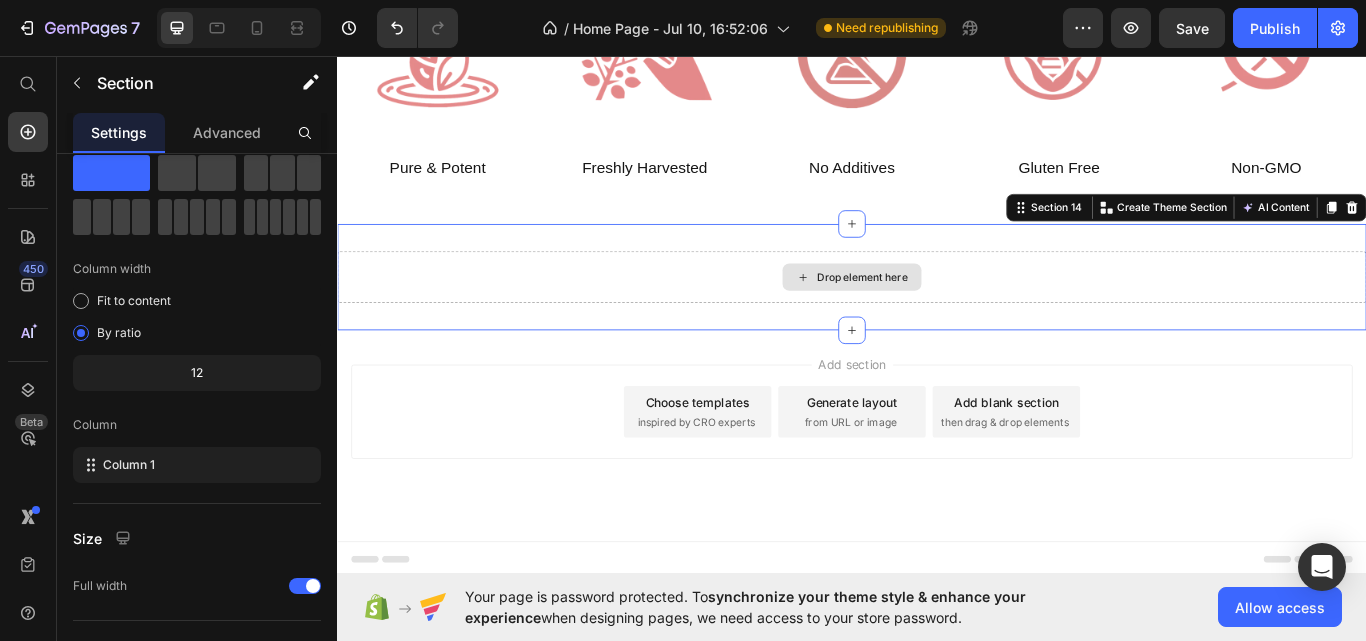click on "Drop element here" at bounding box center (937, 315) 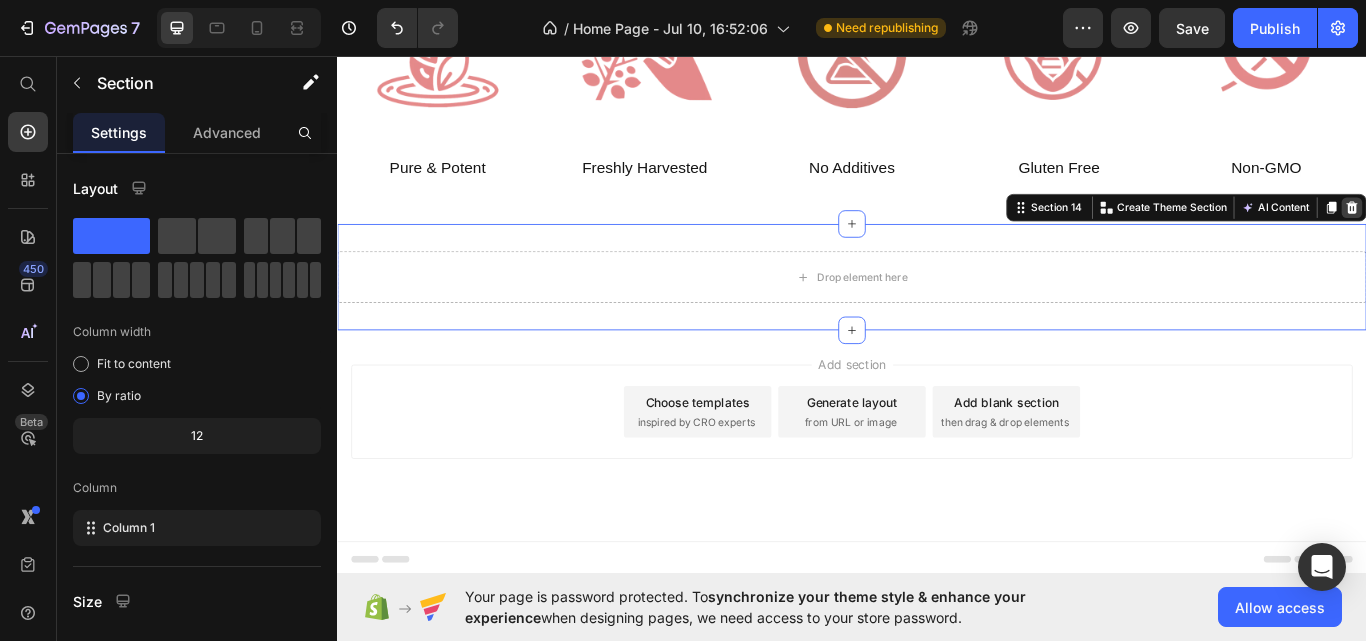 click at bounding box center [1520, 234] 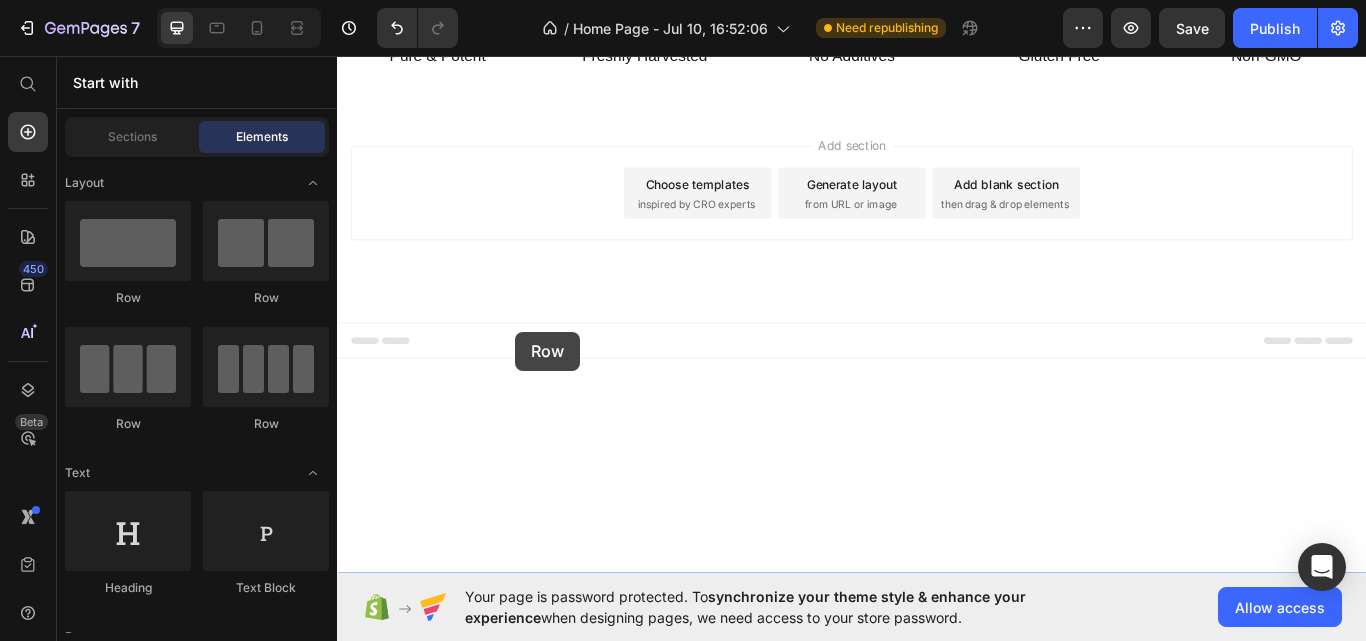 drag, startPoint x: 472, startPoint y: 431, endPoint x: 545, endPoint y: 380, distance: 89.050545 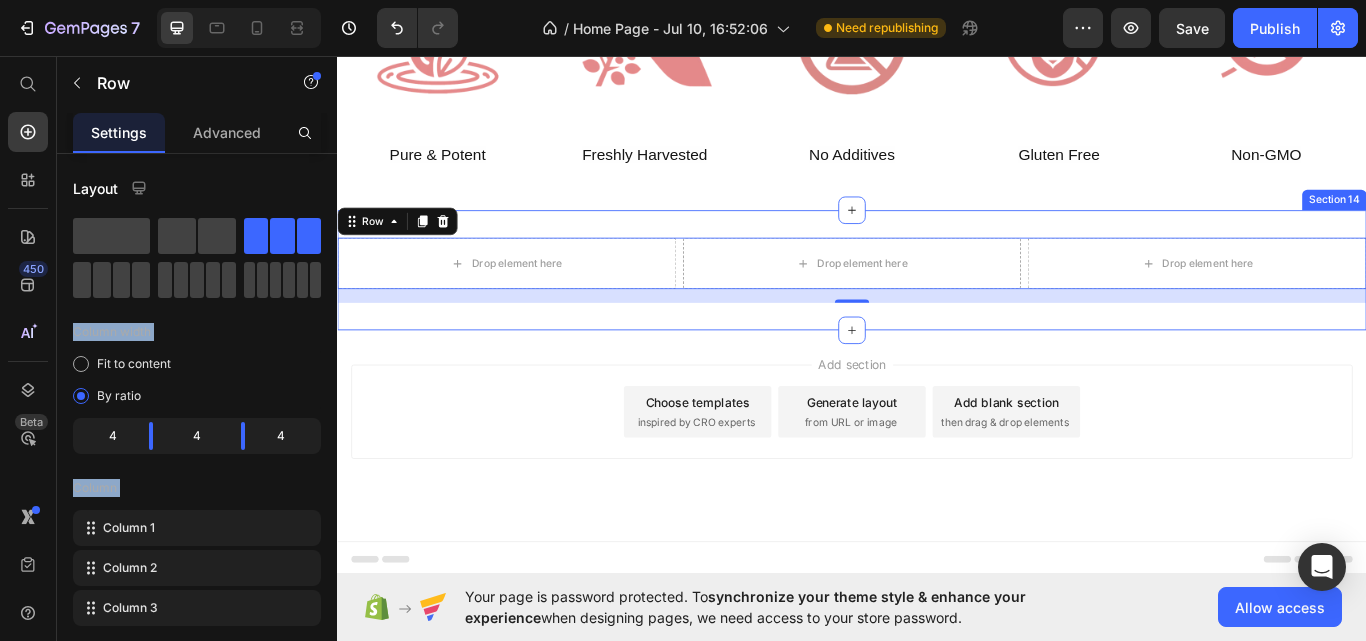 drag, startPoint x: 596, startPoint y: 294, endPoint x: 417, endPoint y: 497, distance: 270.64737 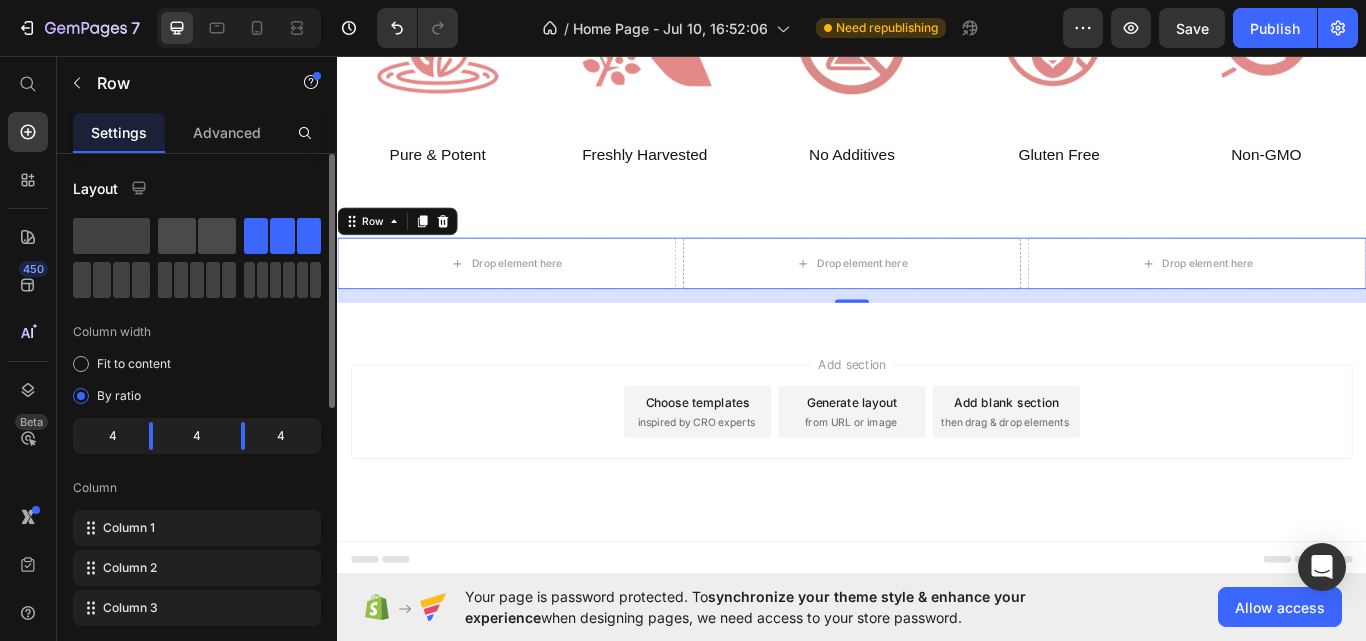click 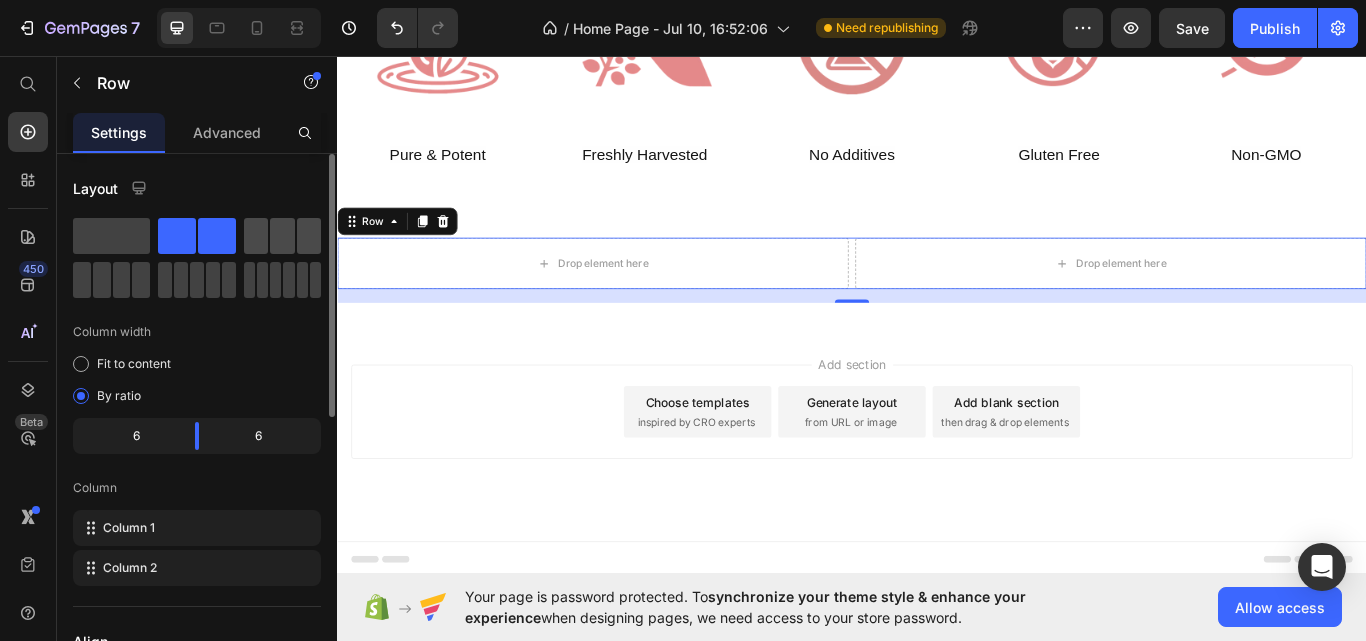 click 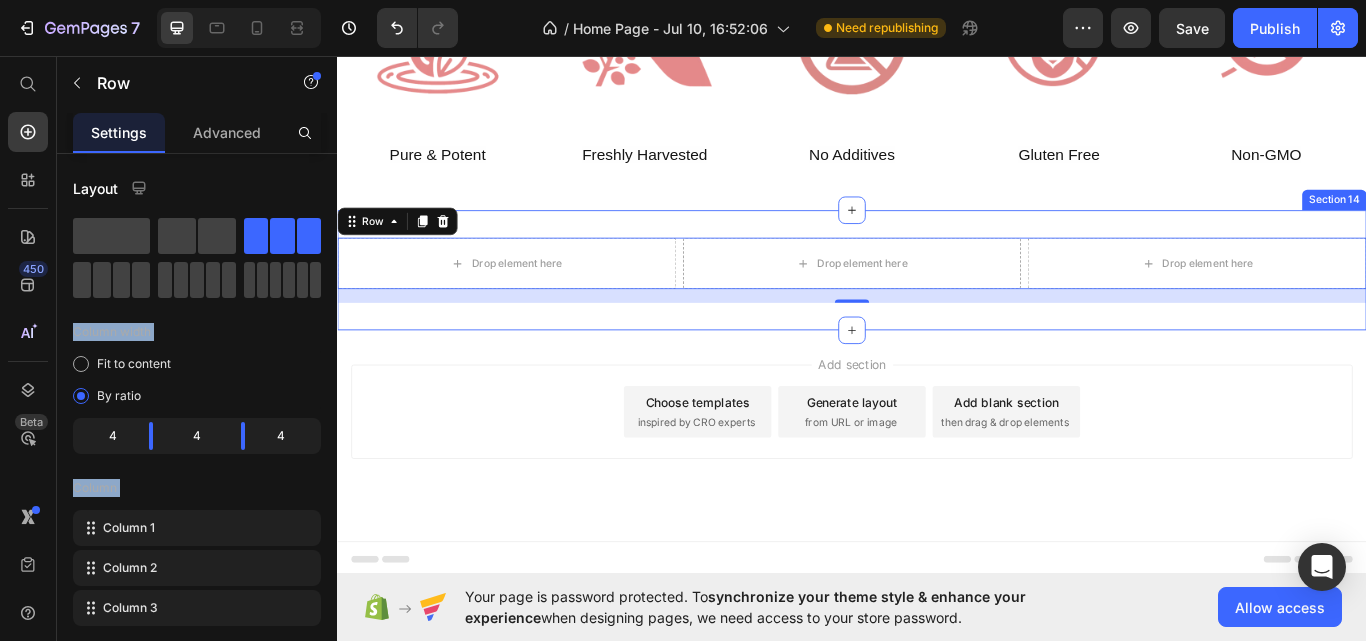 drag, startPoint x: 607, startPoint y: 291, endPoint x: 496, endPoint y: 504, distance: 240.18742 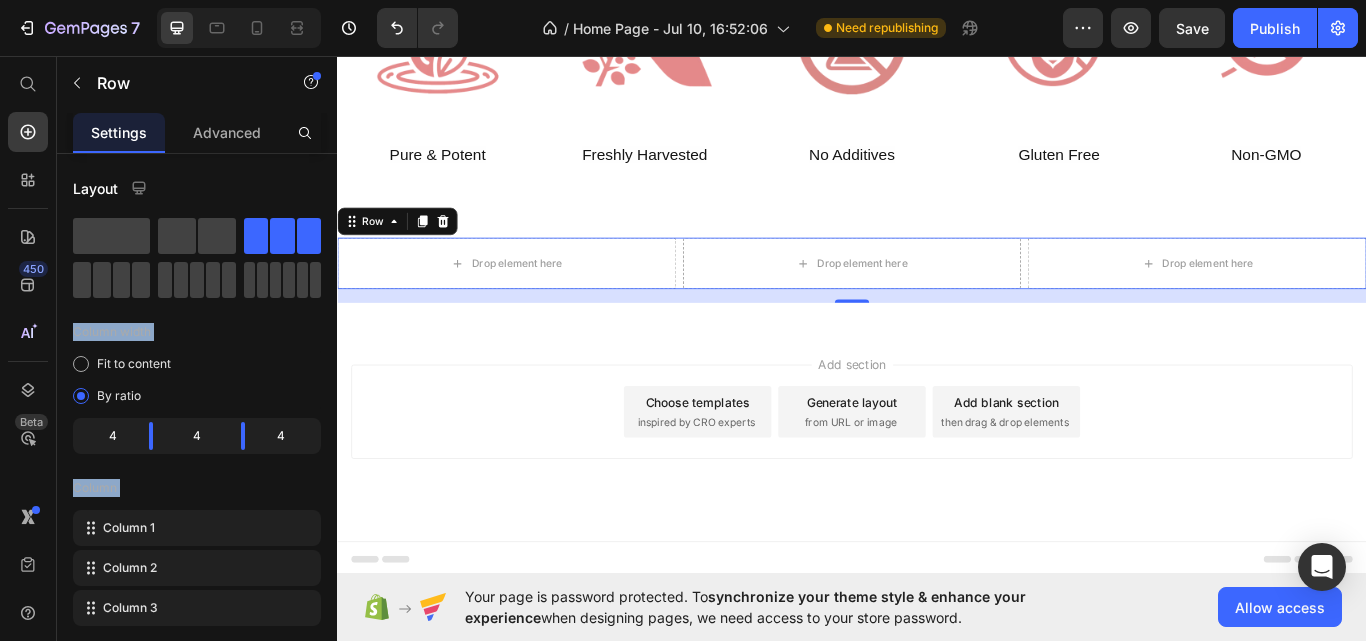 scroll, scrollTop: 8613, scrollLeft: 0, axis: vertical 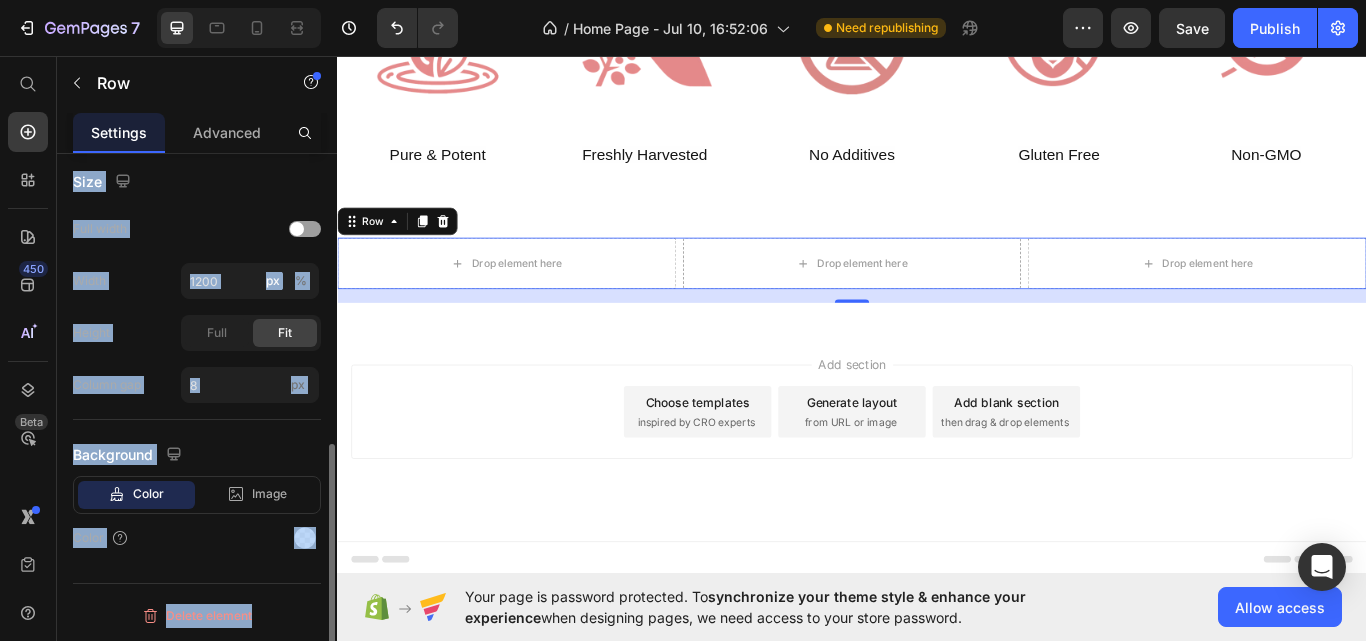 click on "Color" at bounding box center [197, 538] 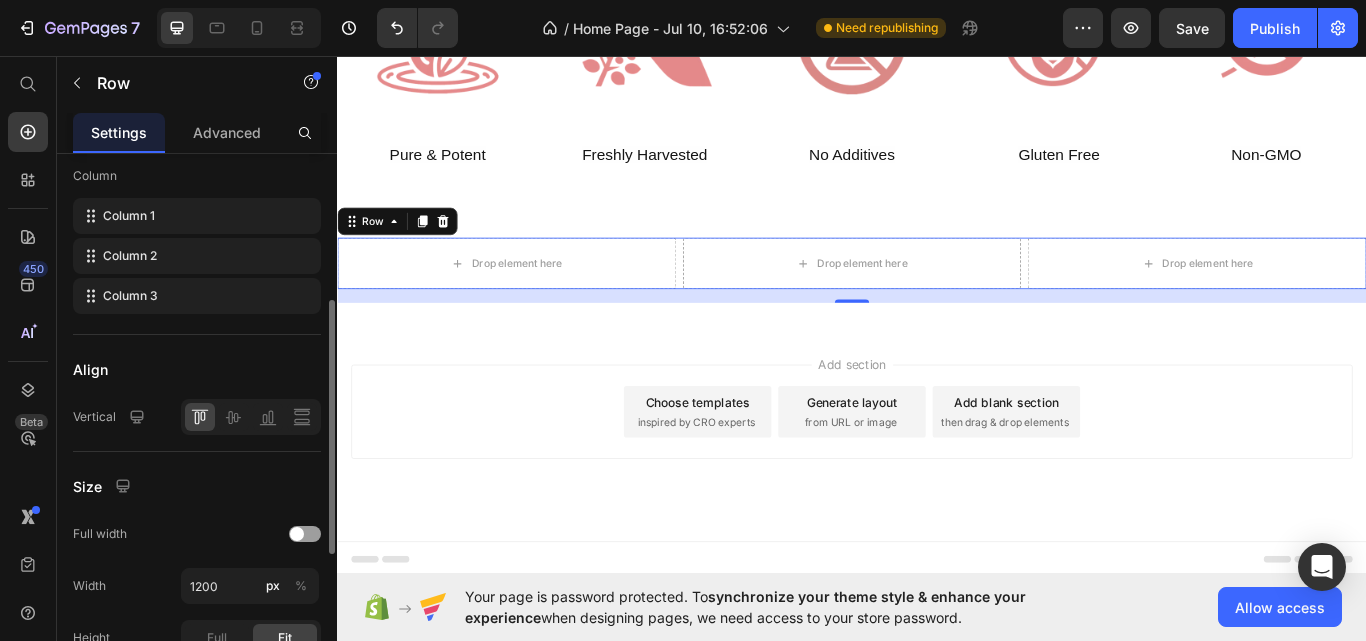 scroll, scrollTop: 0, scrollLeft: 0, axis: both 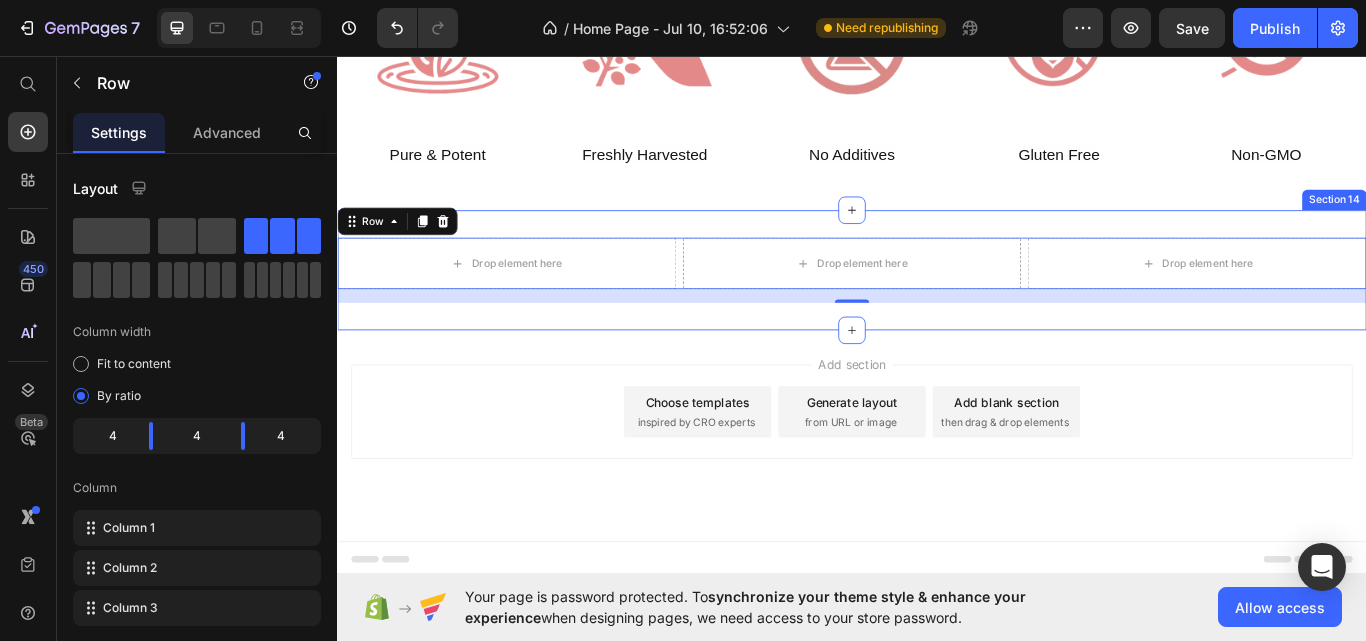 click on "Drop element here
Drop element here
Drop element here Row   16 Section 14" at bounding box center [937, 307] 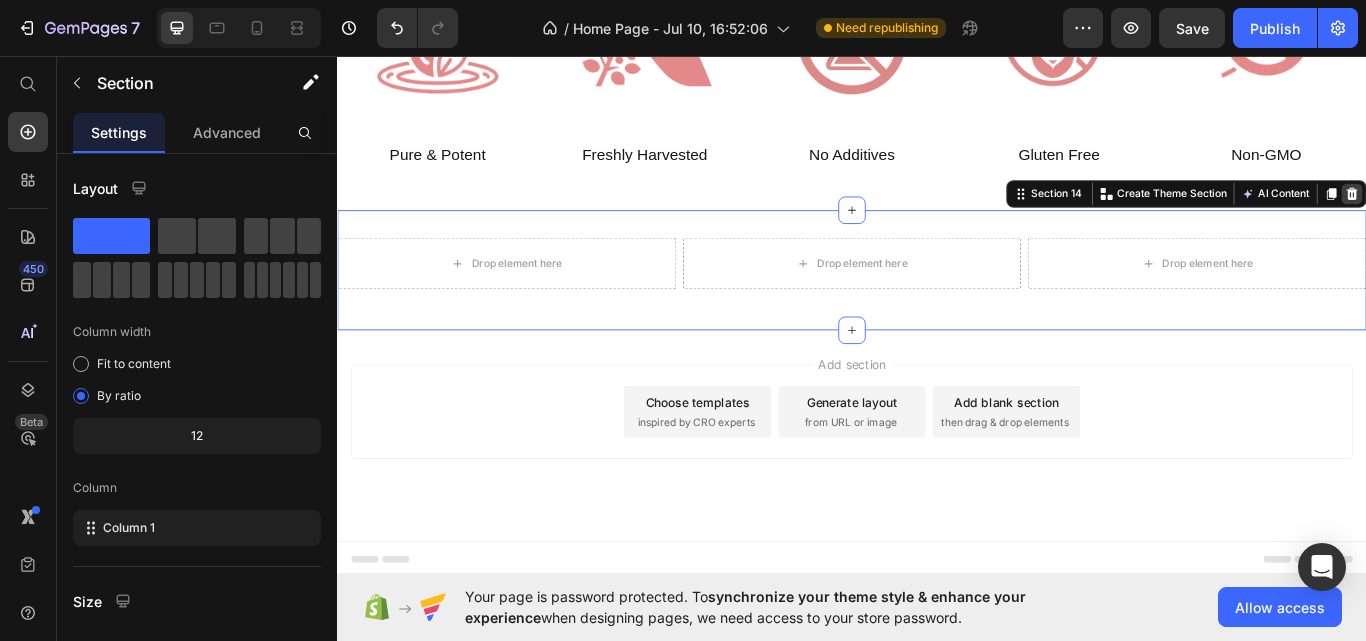 click 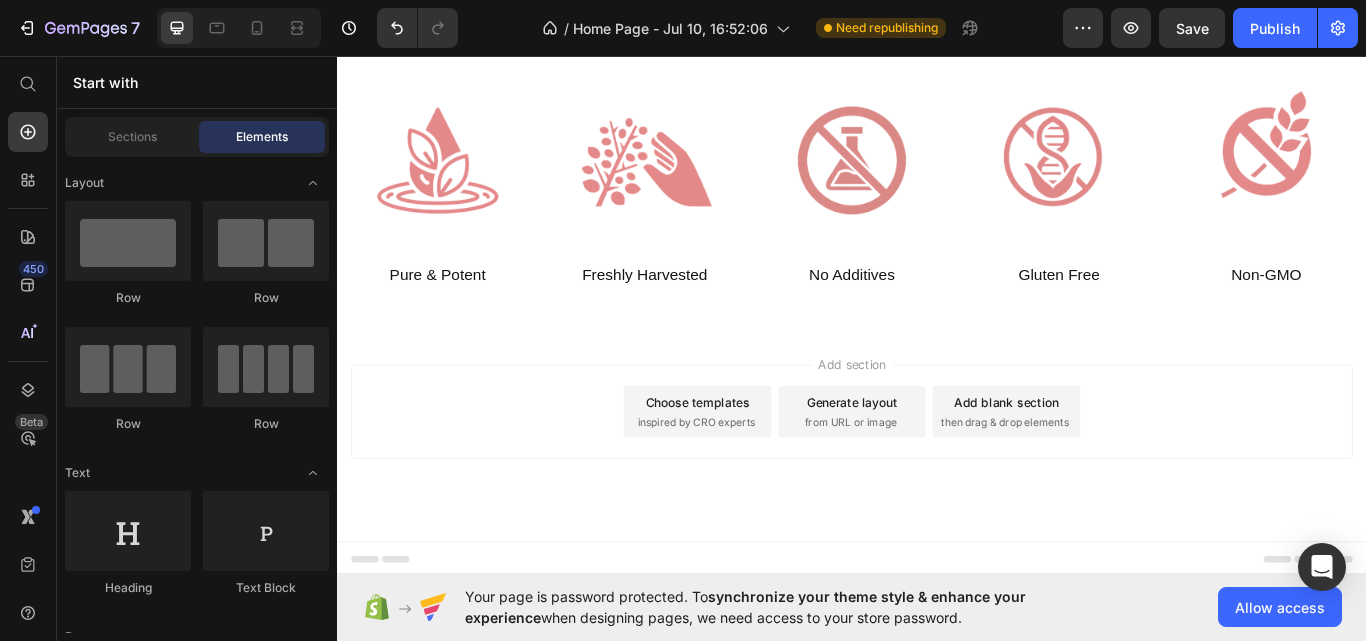 scroll, scrollTop: 8473, scrollLeft: 0, axis: vertical 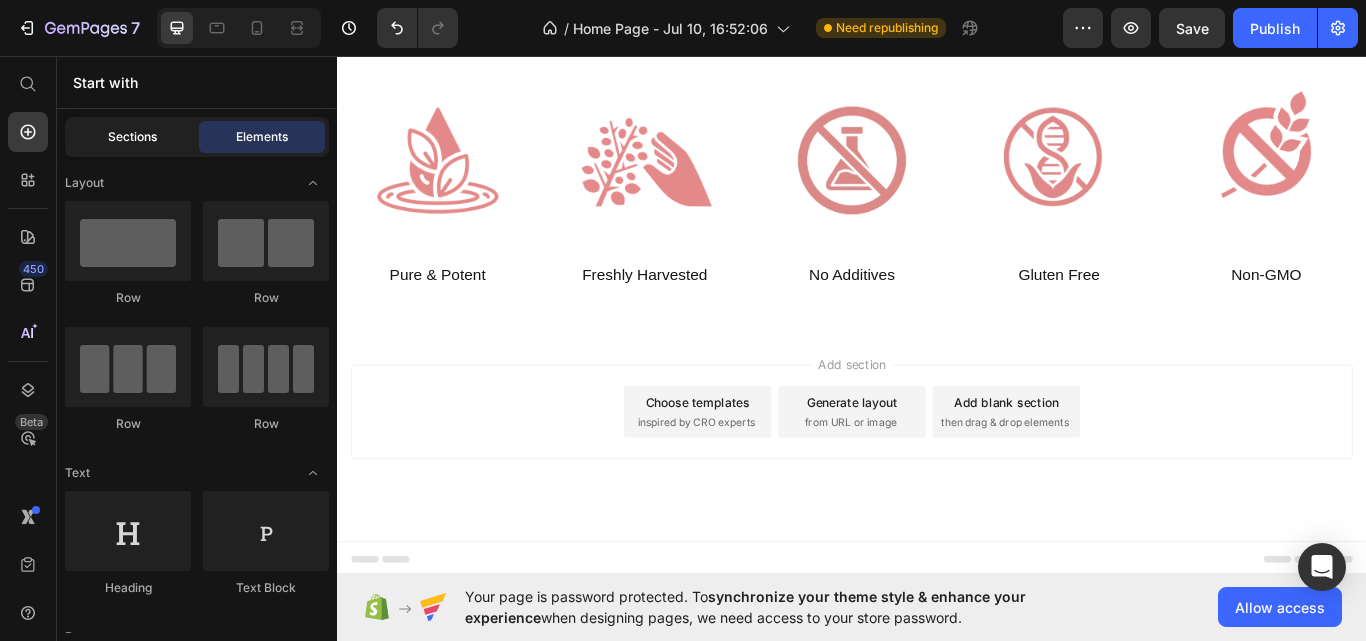 click on "Sections" at bounding box center [132, 137] 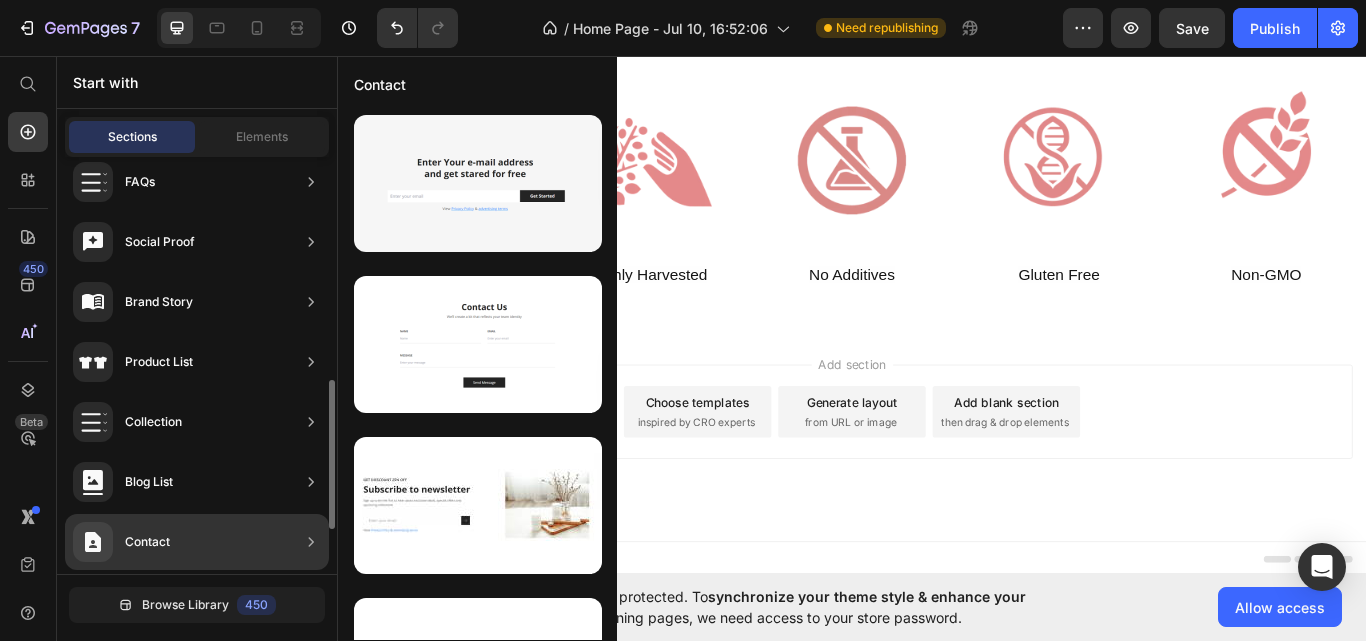 scroll, scrollTop: 743, scrollLeft: 0, axis: vertical 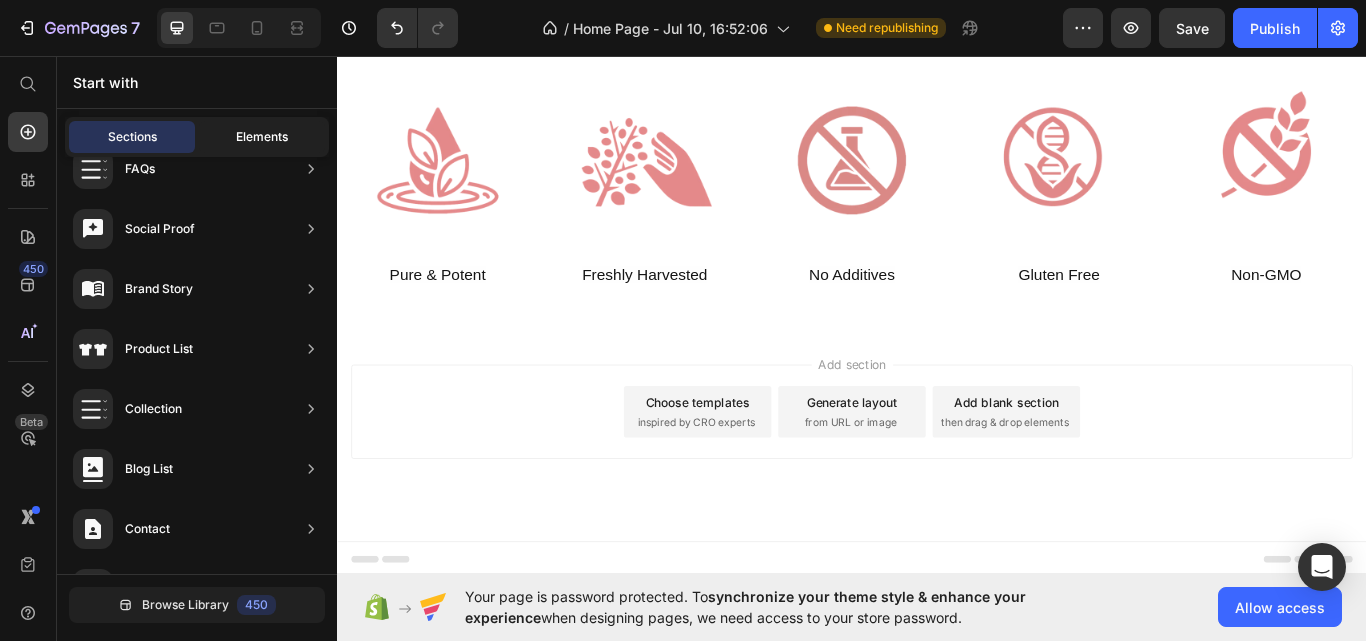 click on "Elements" at bounding box center (262, 137) 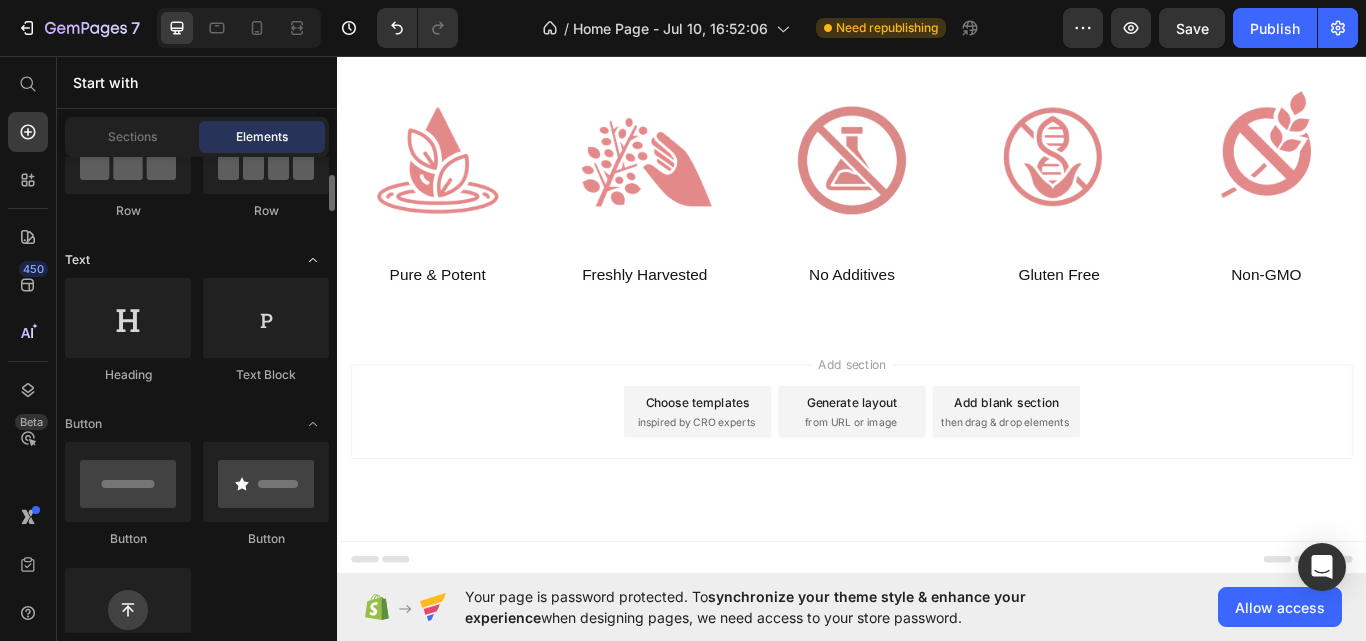 scroll, scrollTop: 218, scrollLeft: 0, axis: vertical 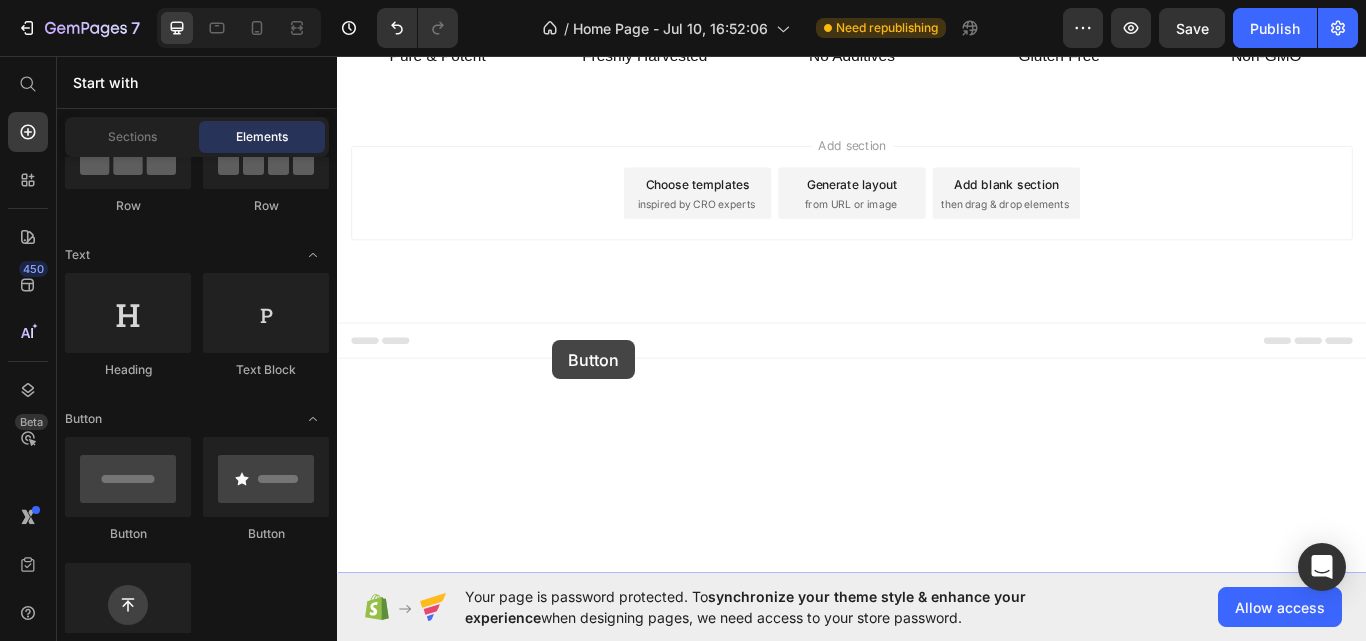 drag, startPoint x: 486, startPoint y: 542, endPoint x: 588, endPoint y: 388, distance: 184.716 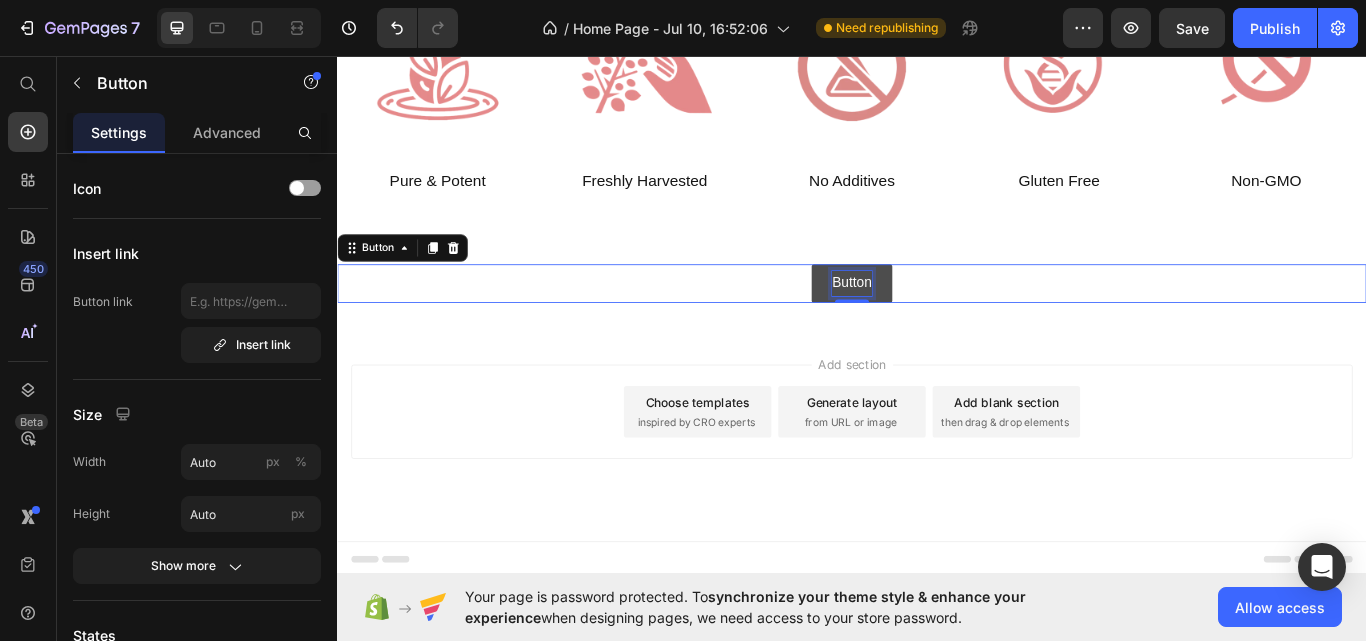 click on "Button" at bounding box center [937, 322] 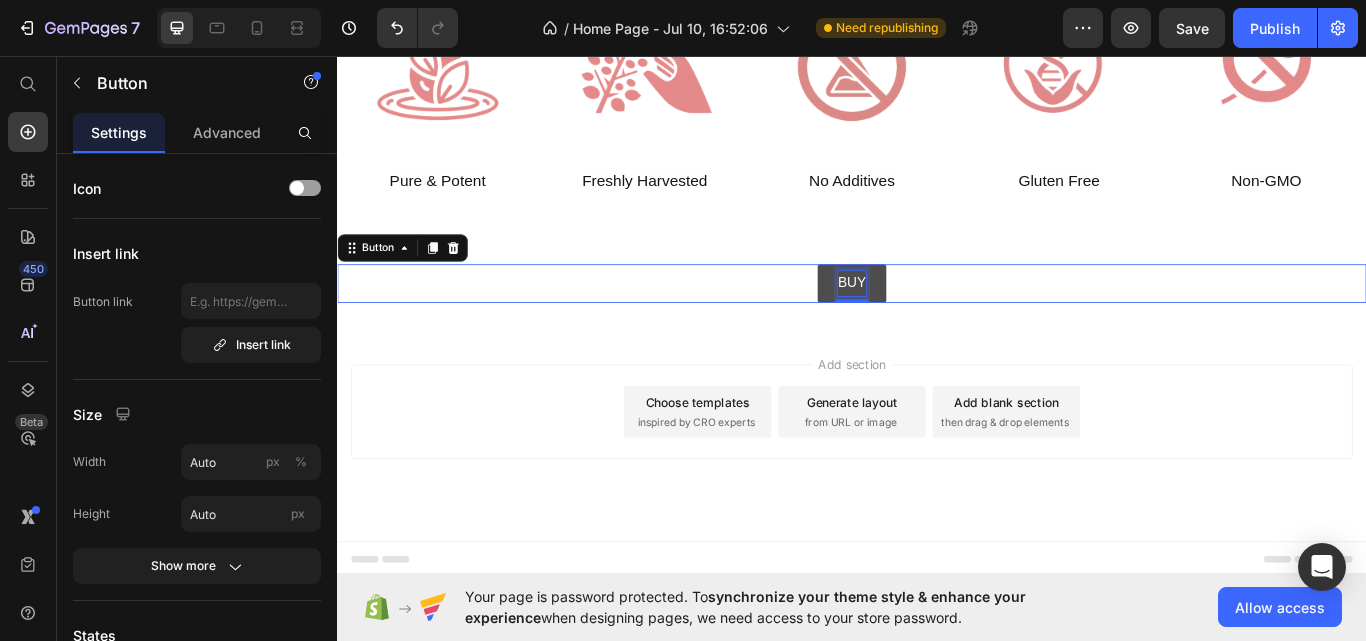 click on "BUY" at bounding box center [937, 322] 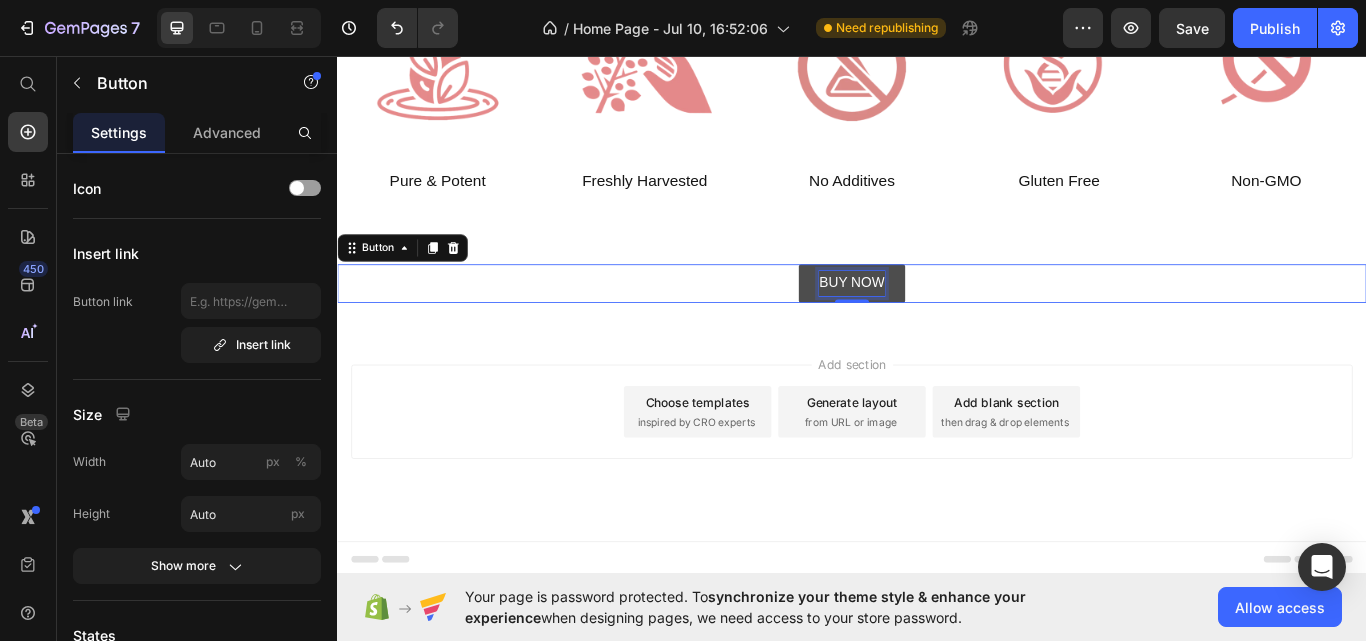 click on "BUY NOW" at bounding box center (937, 322) 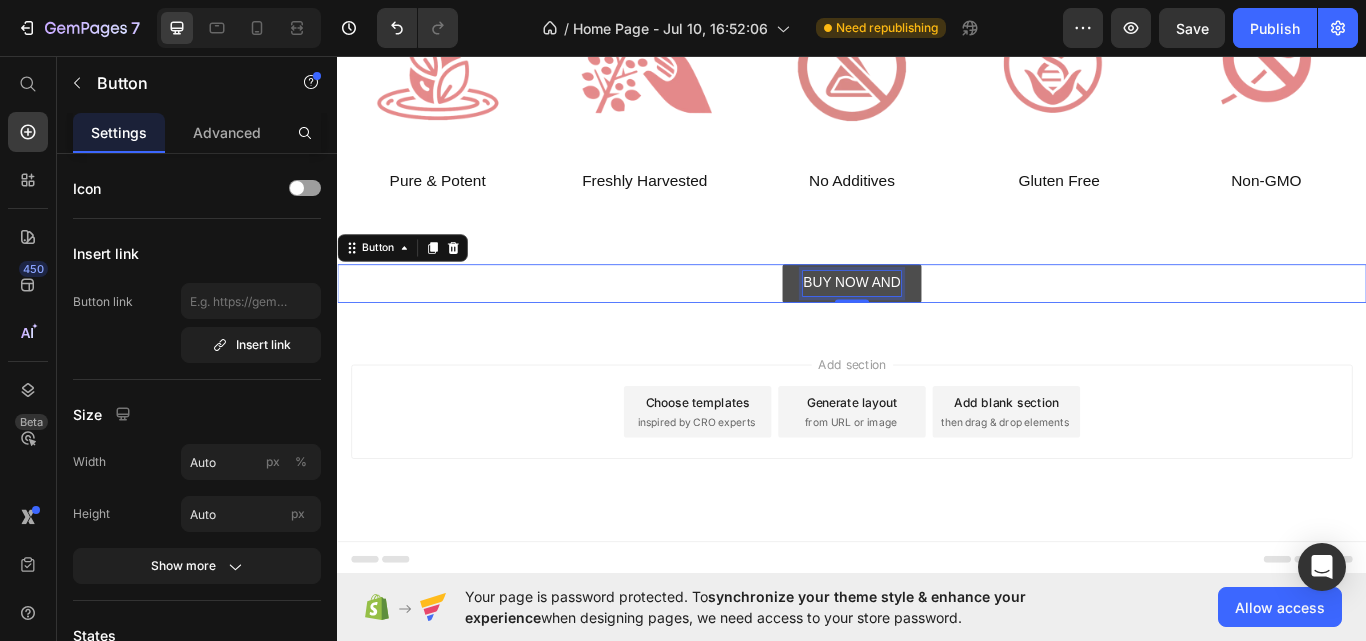 click on "BUY NOW AND" at bounding box center (937, 322) 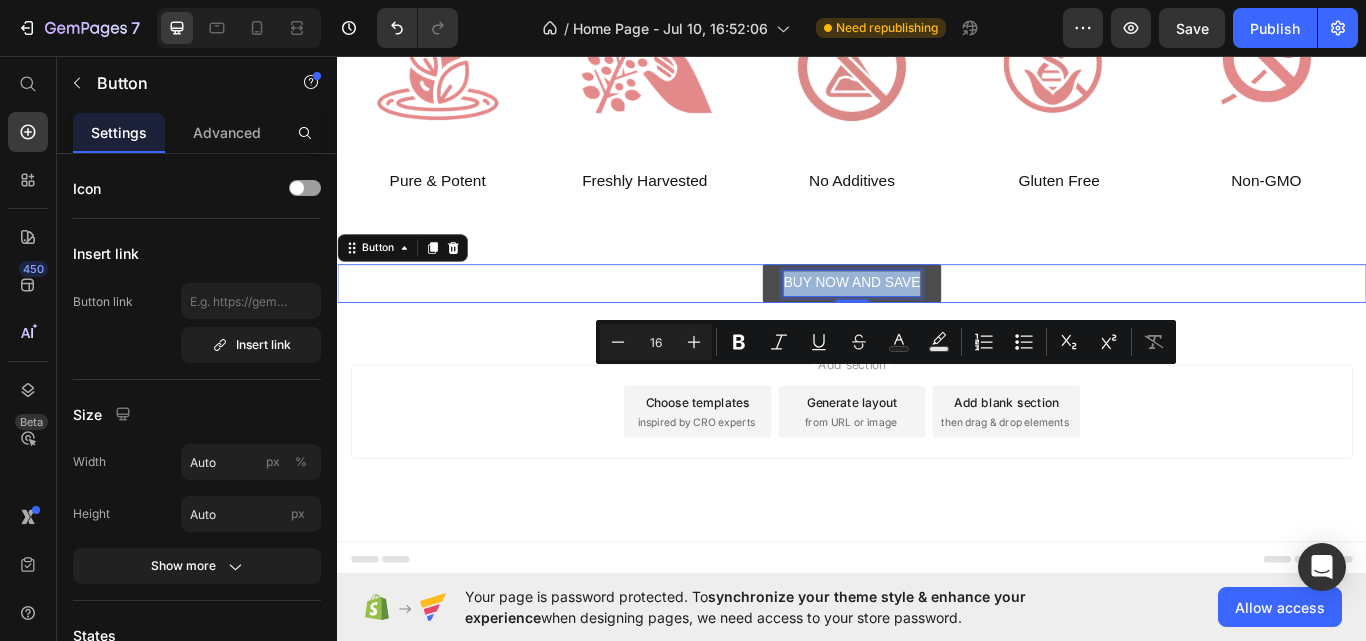 drag, startPoint x: 848, startPoint y: 426, endPoint x: 1016, endPoint y: 422, distance: 168.0476 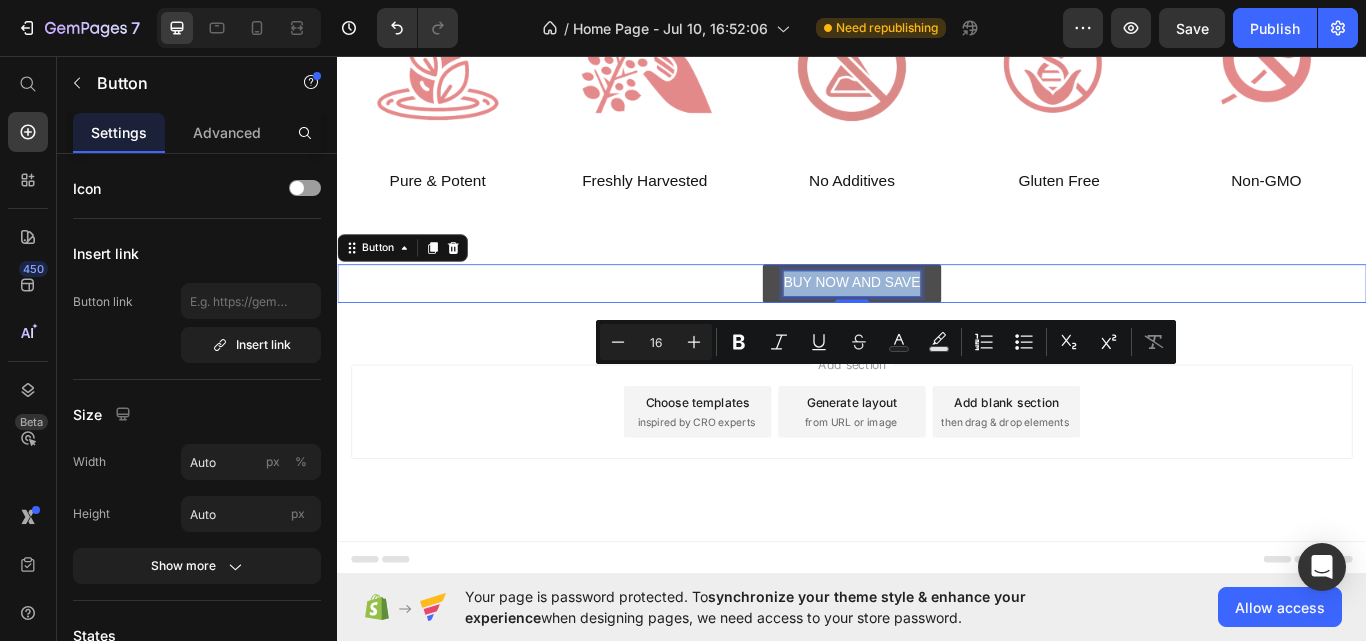 click on "BUY NOW AND SAVE" at bounding box center [936, 322] 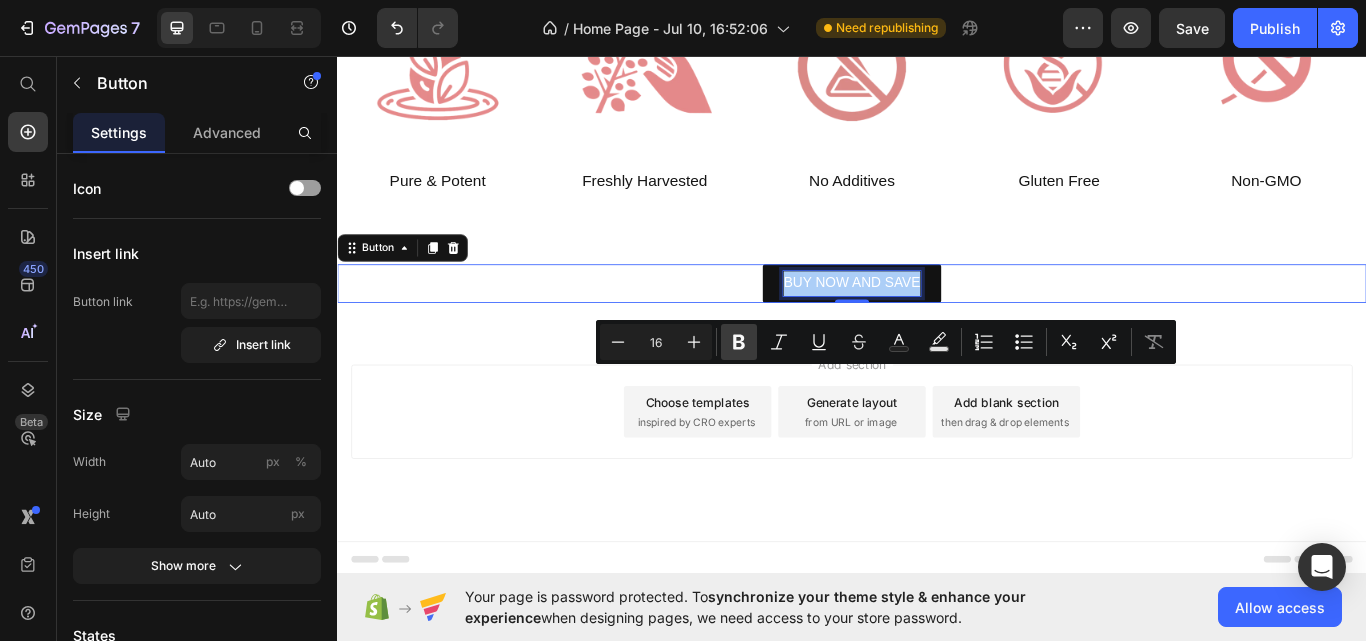 click 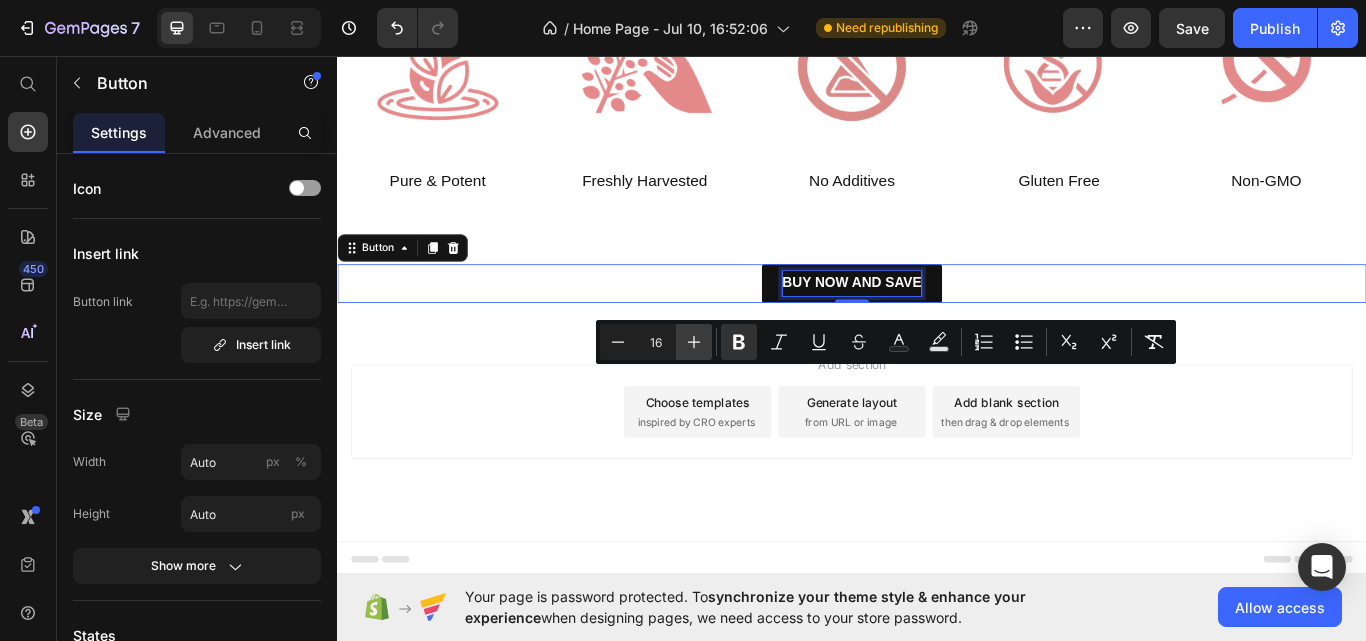 click 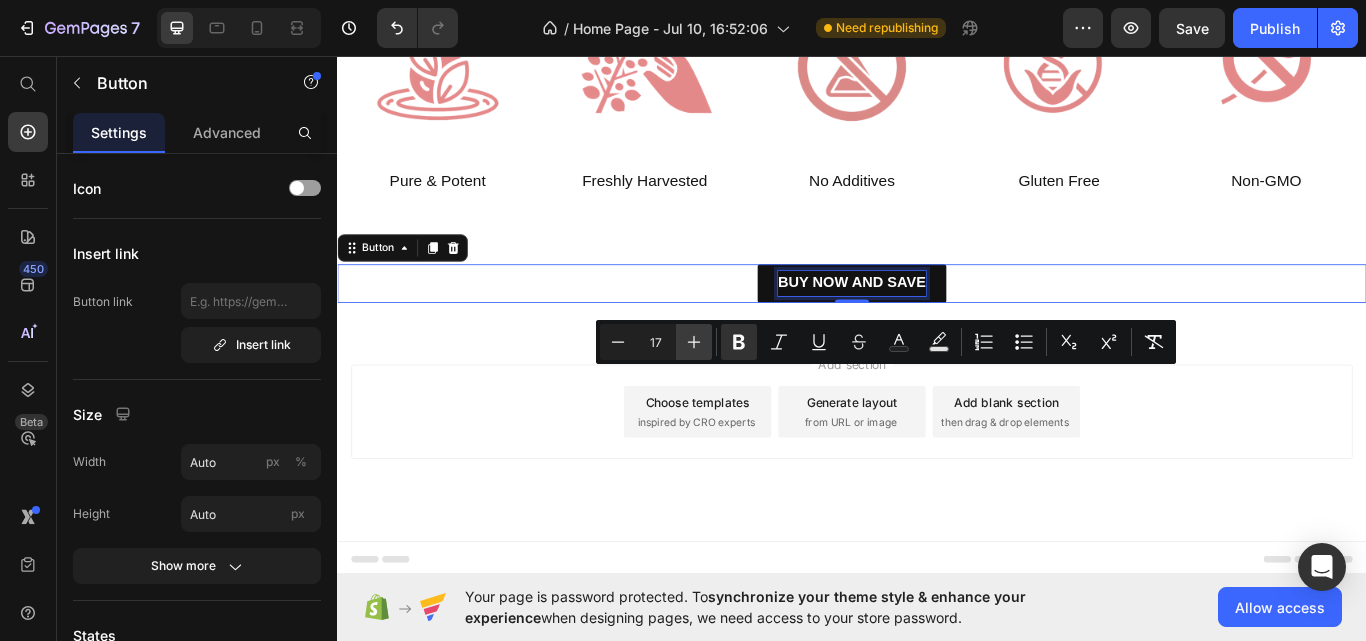 click 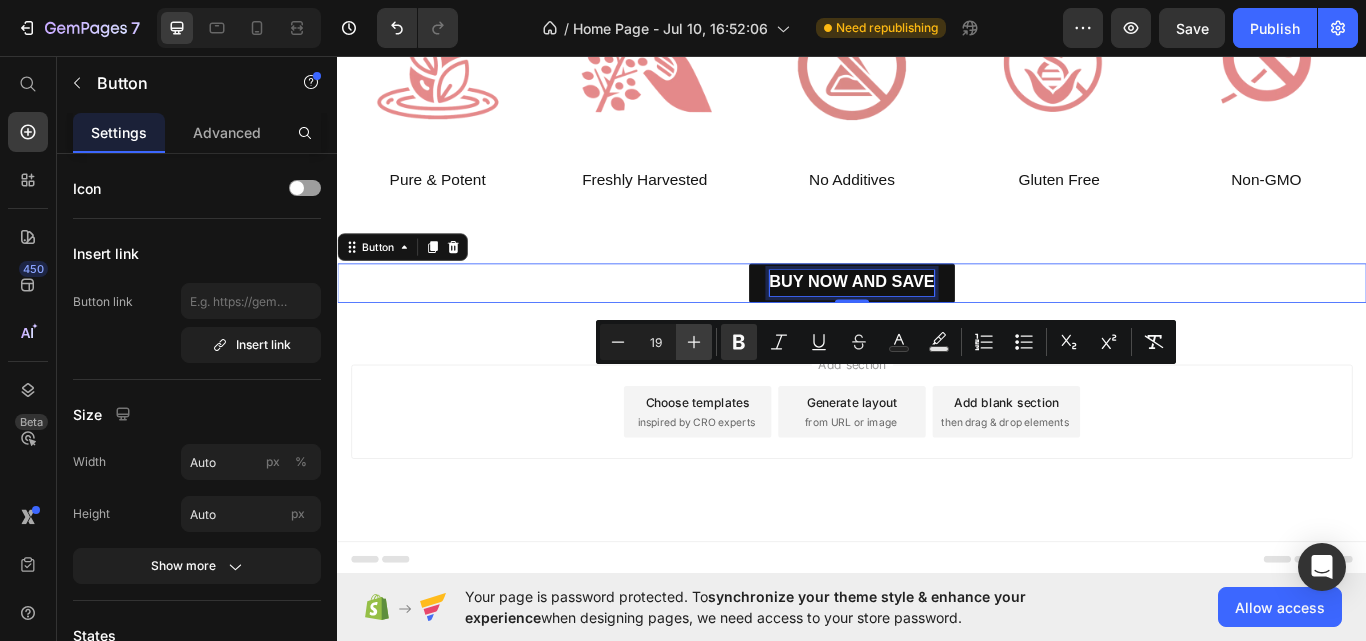 click 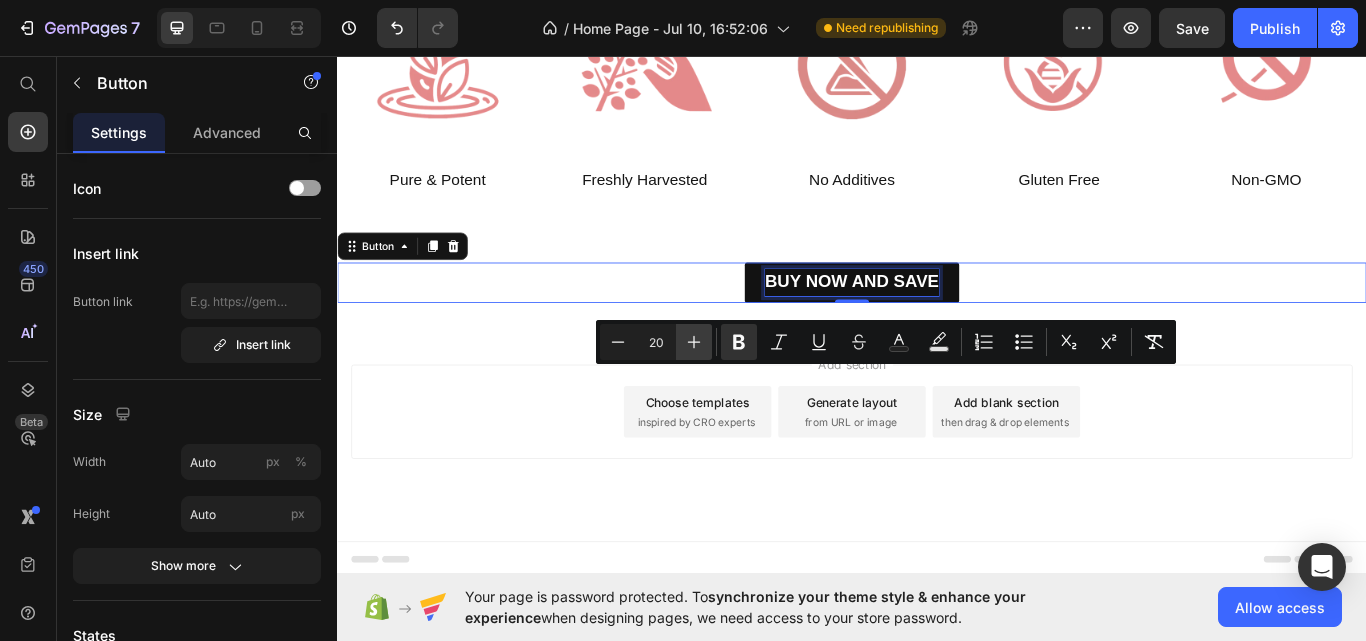 click 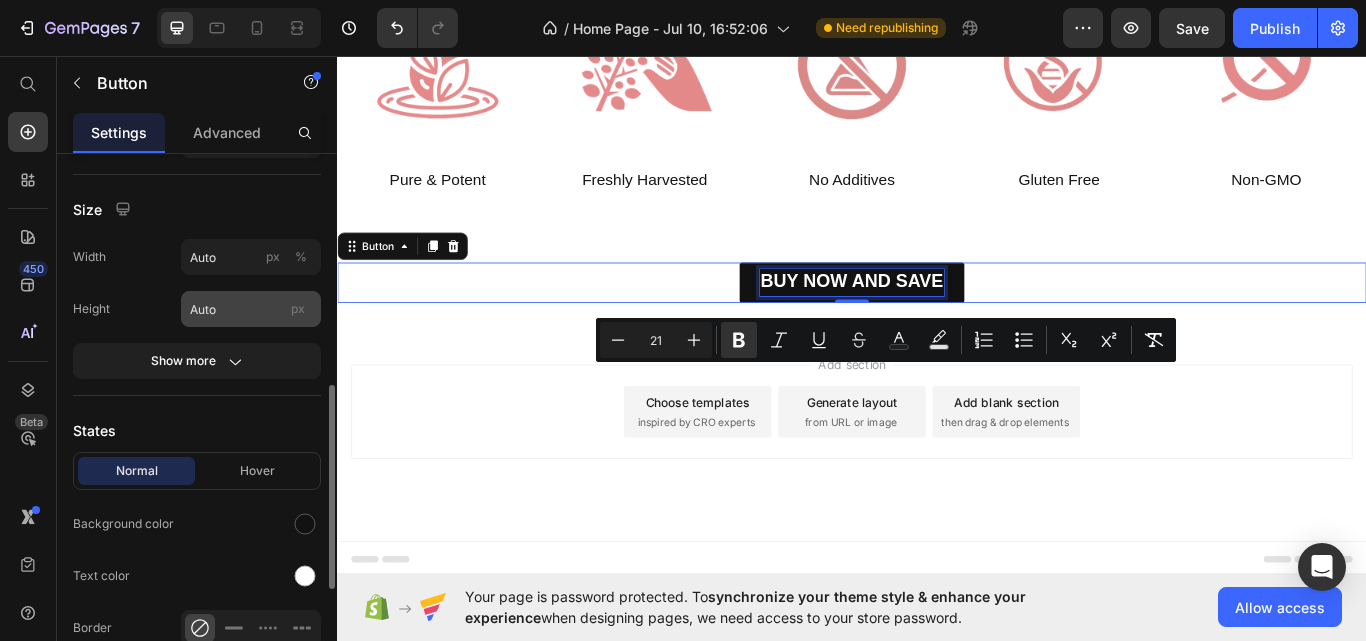 scroll, scrollTop: 318, scrollLeft: 0, axis: vertical 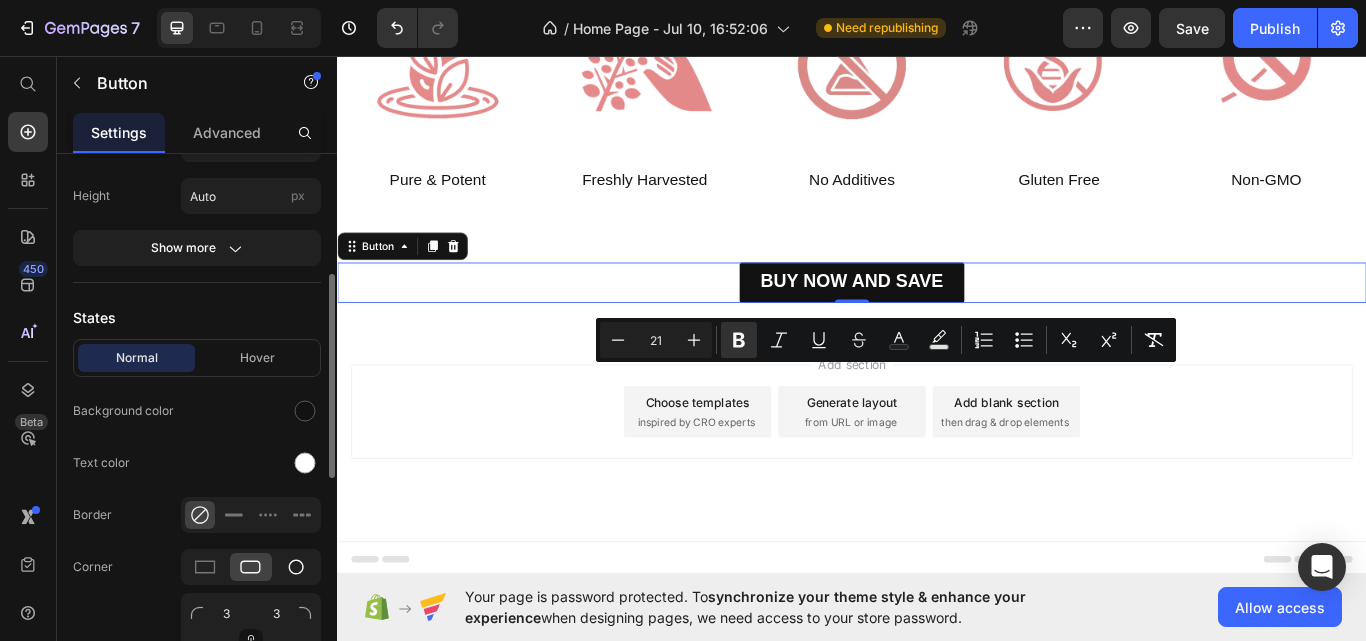 click 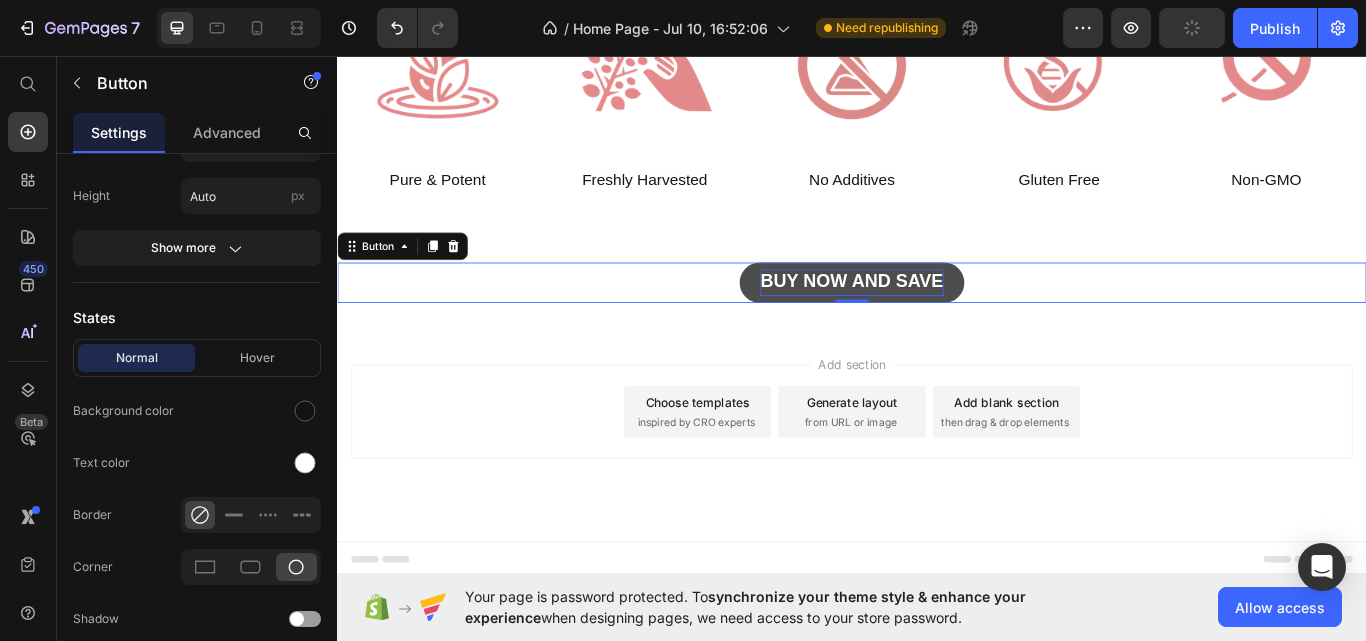 click on "BUY NOW AND SAVE" at bounding box center (936, 319) 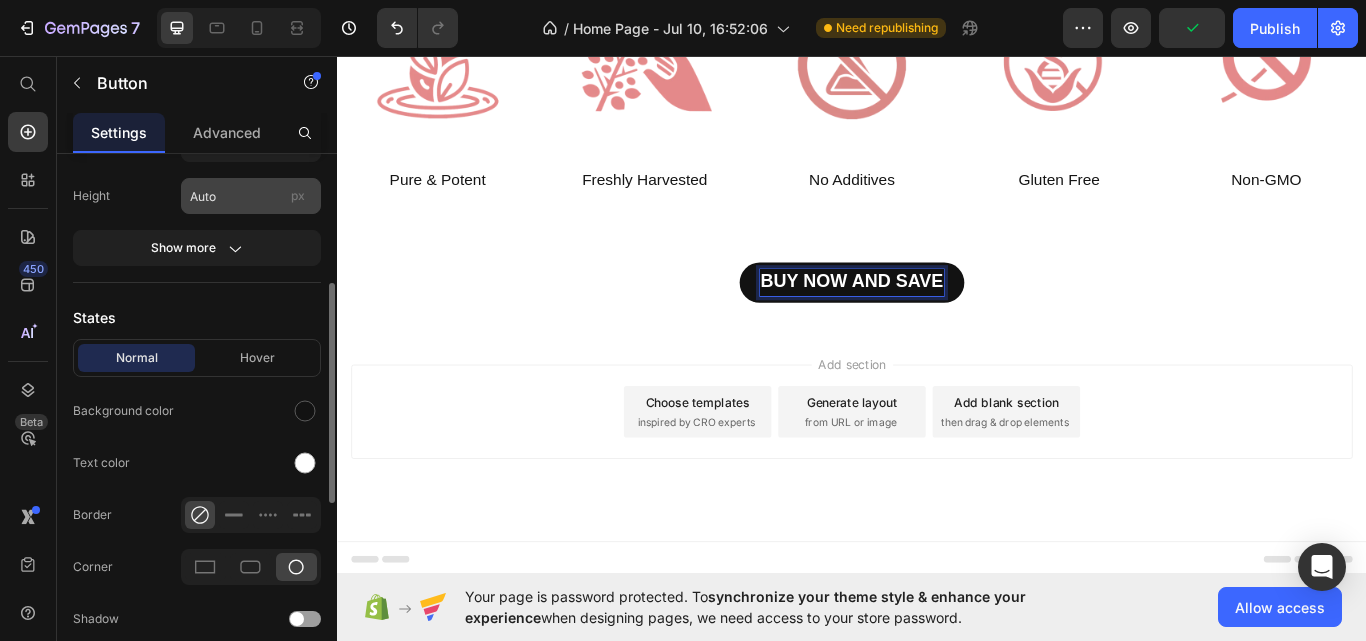 scroll, scrollTop: 8177, scrollLeft: 0, axis: vertical 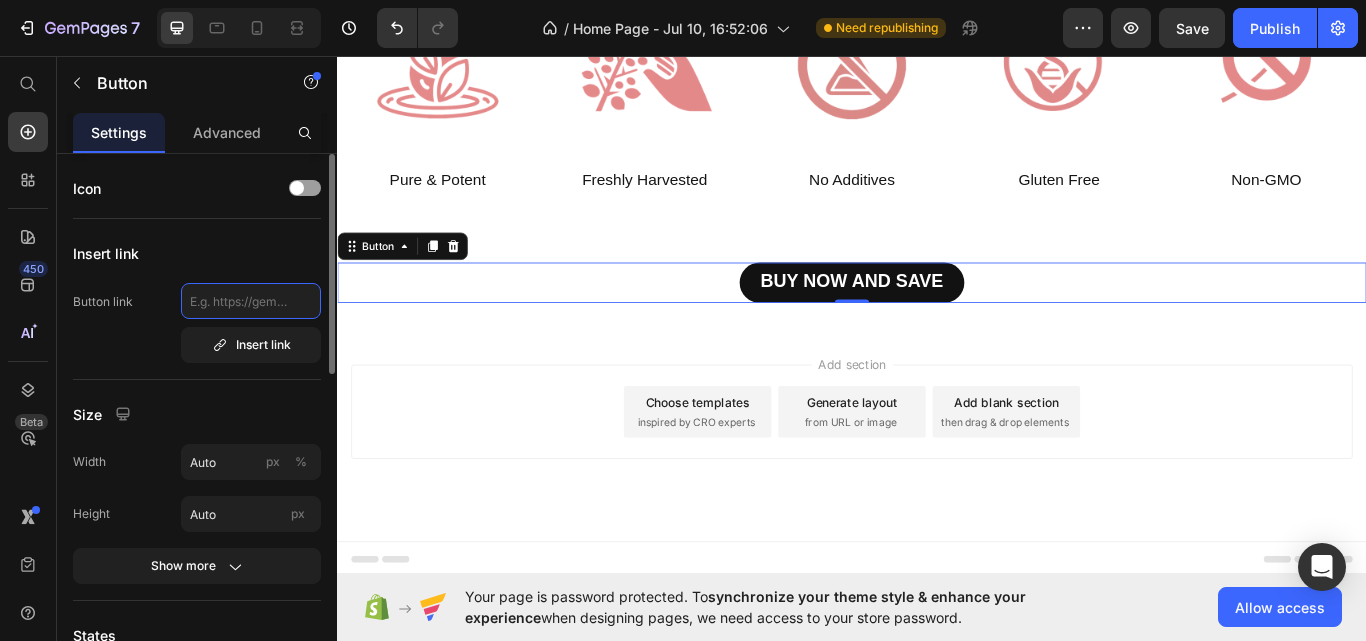 click 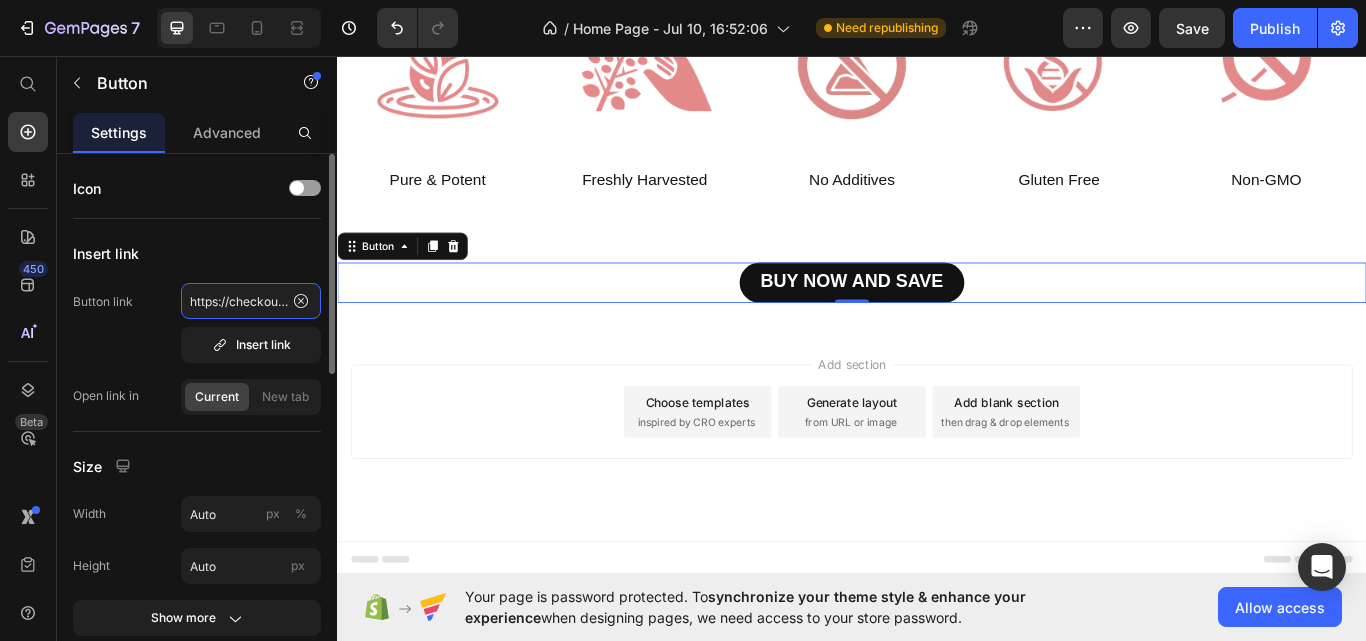 scroll, scrollTop: 0, scrollLeft: 159, axis: horizontal 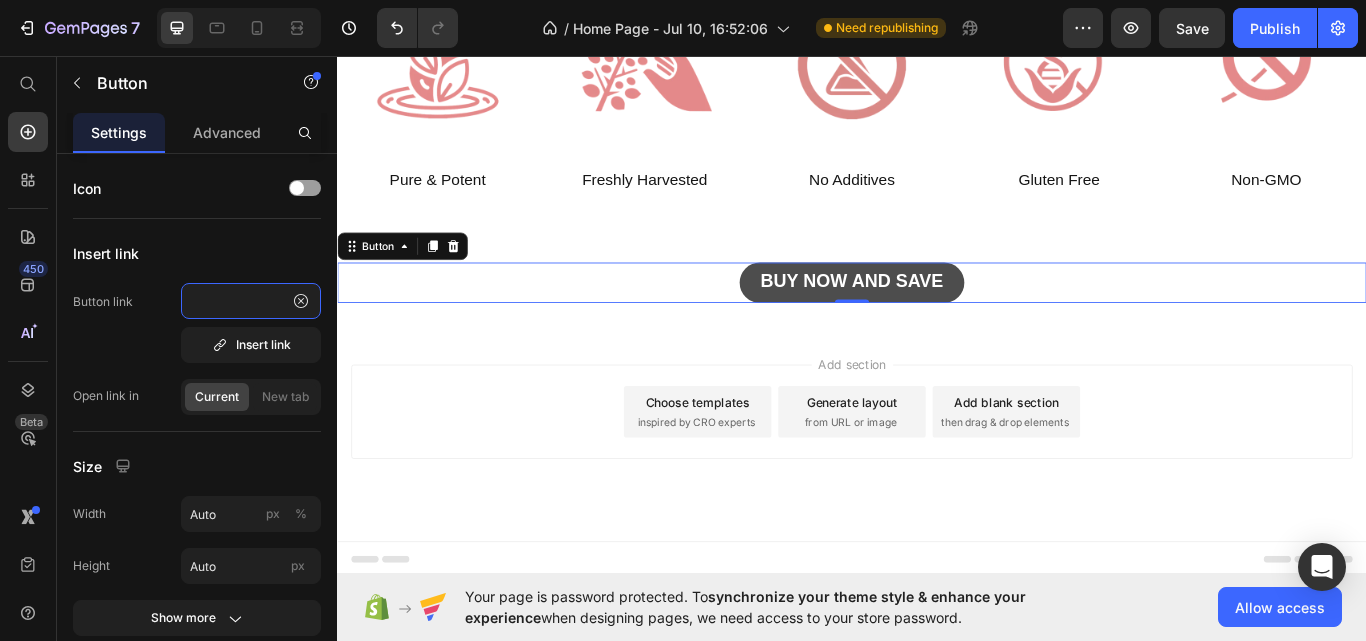 type on "https://checkout.tryfemina.com/checkout350" 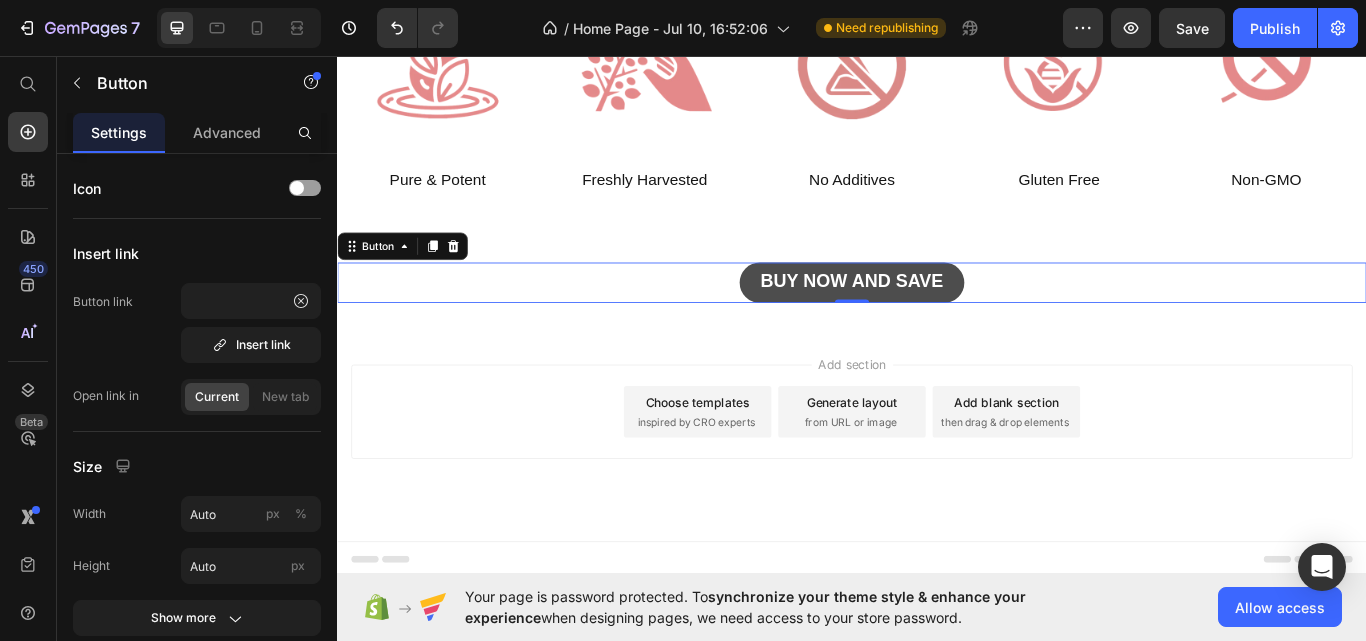 scroll, scrollTop: 0, scrollLeft: 0, axis: both 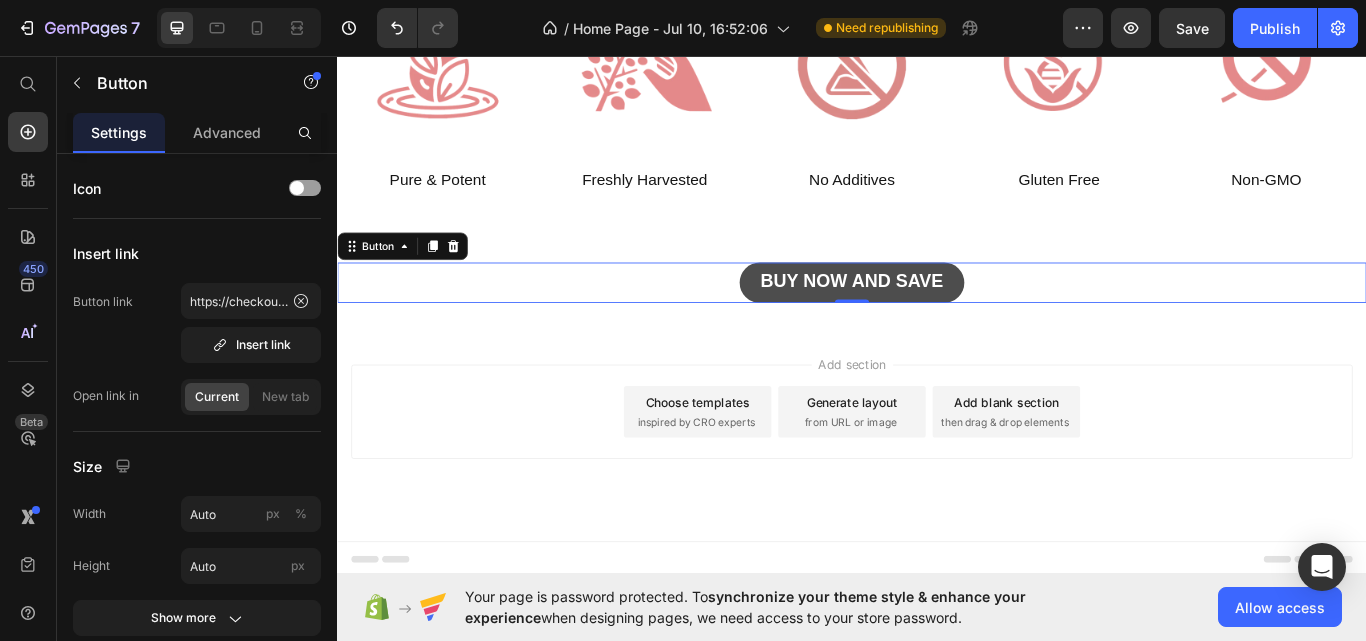click on "BUY NOW AND SAVE" at bounding box center [936, 321] 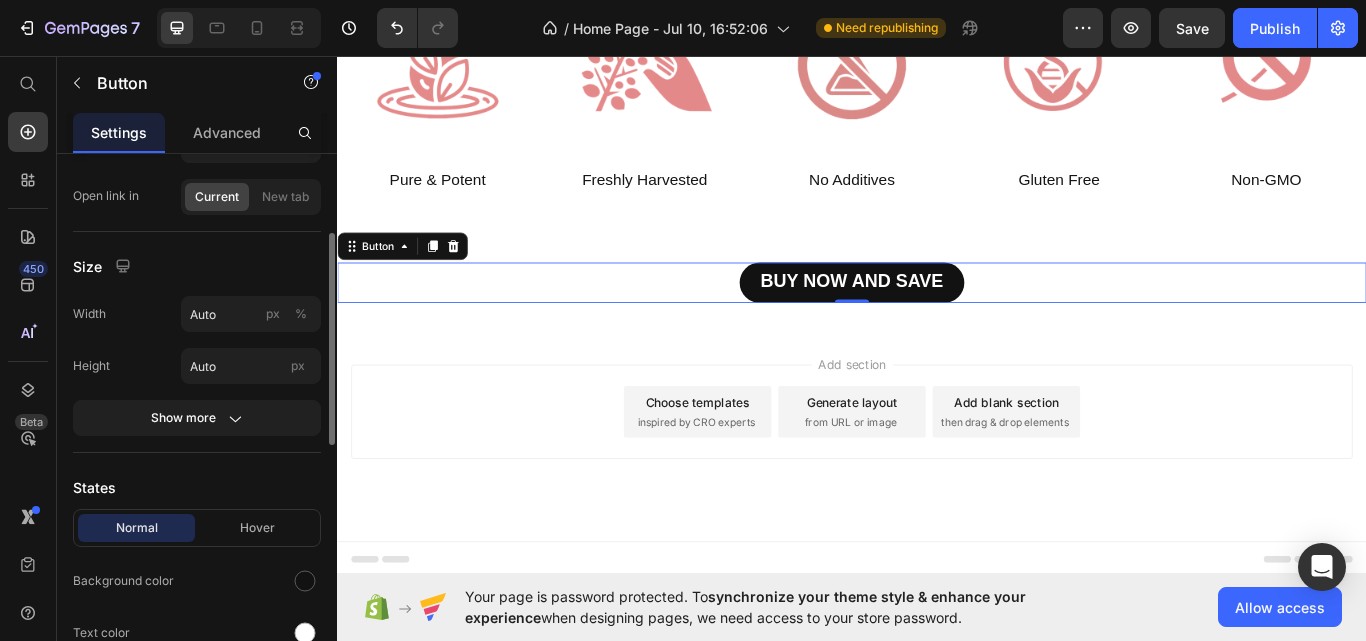 scroll, scrollTop: 201, scrollLeft: 0, axis: vertical 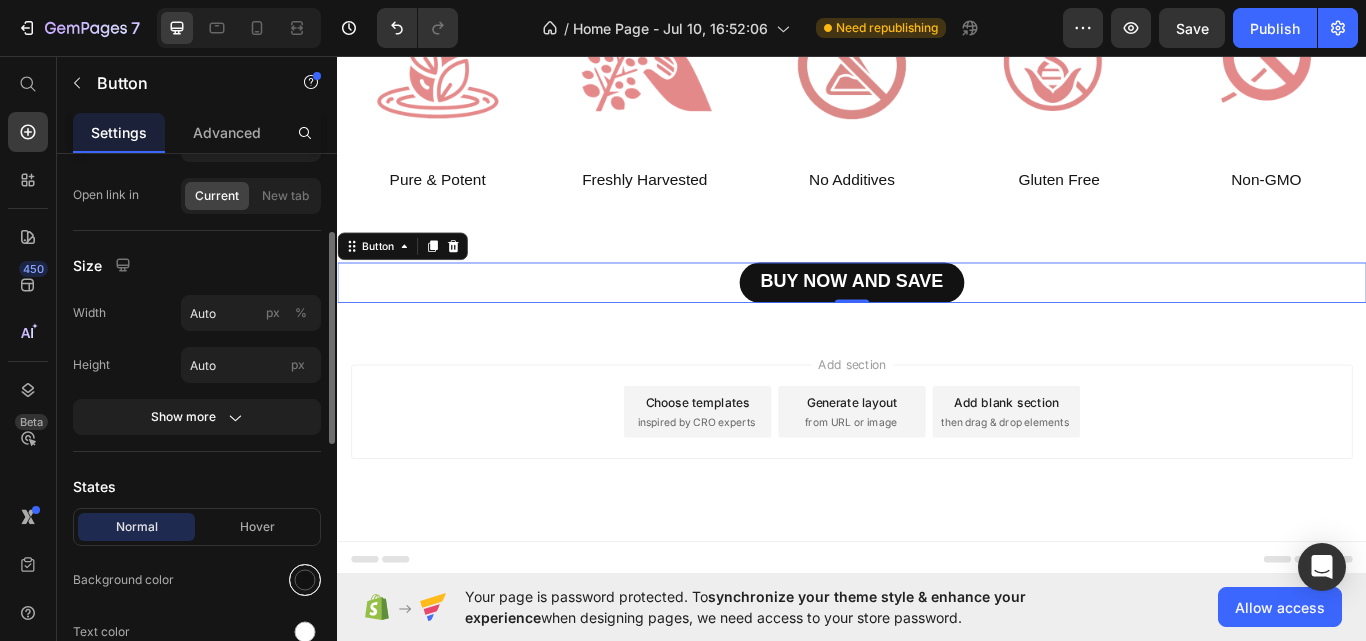 click at bounding box center (305, 580) 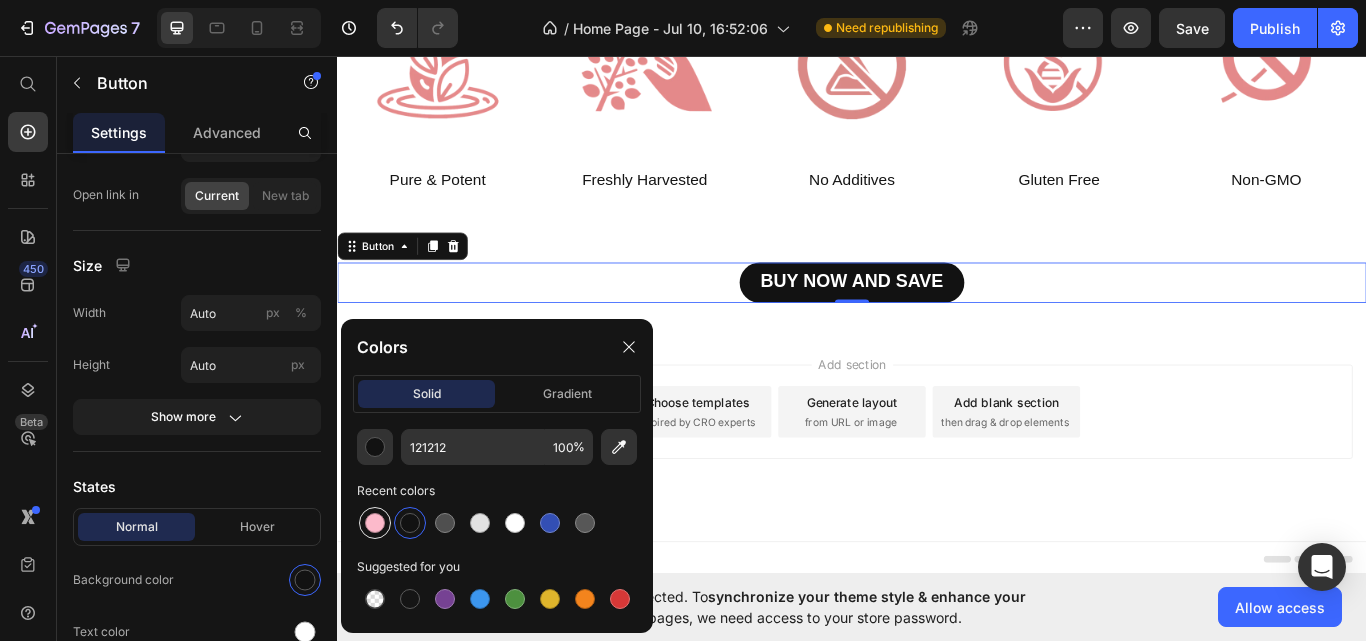 click at bounding box center (375, 523) 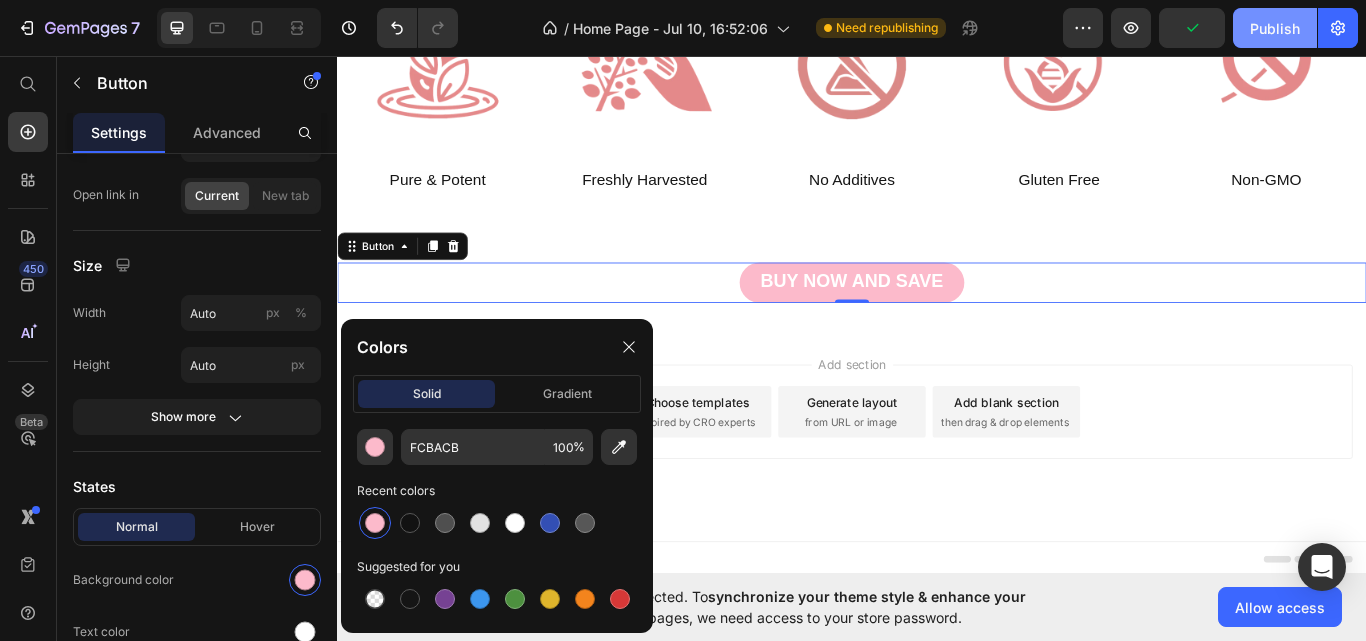 click on "Publish" at bounding box center (1275, 28) 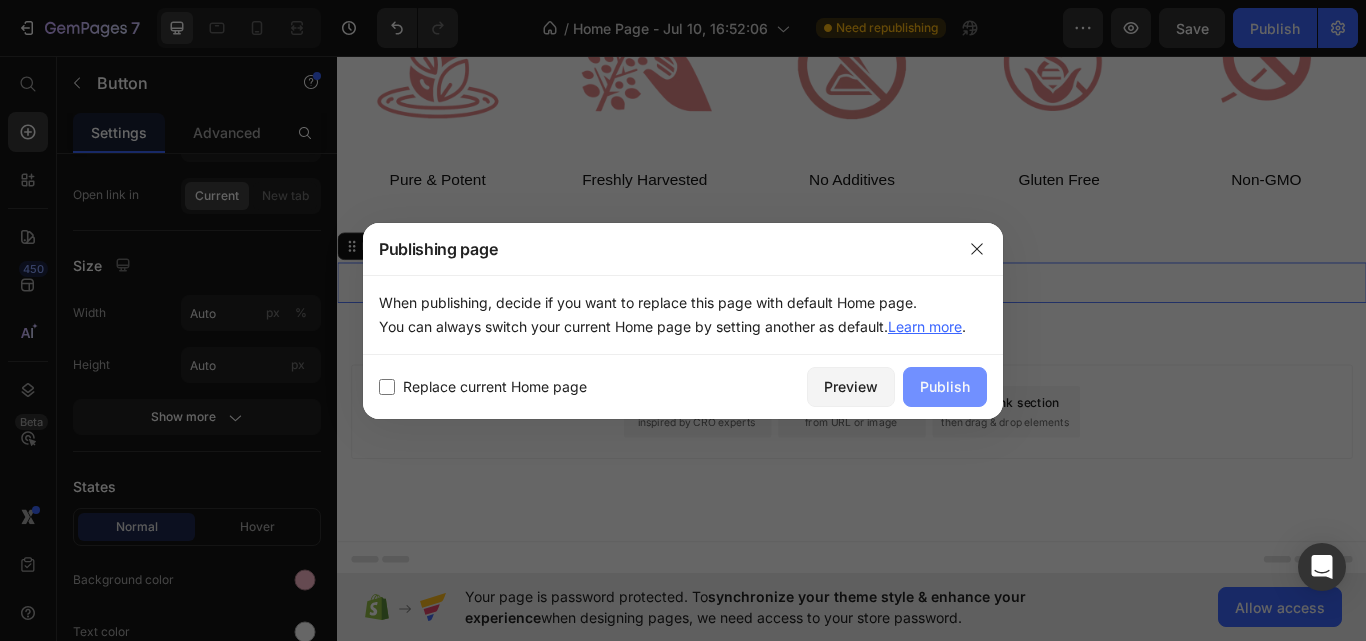 click on "Publish" at bounding box center [945, 386] 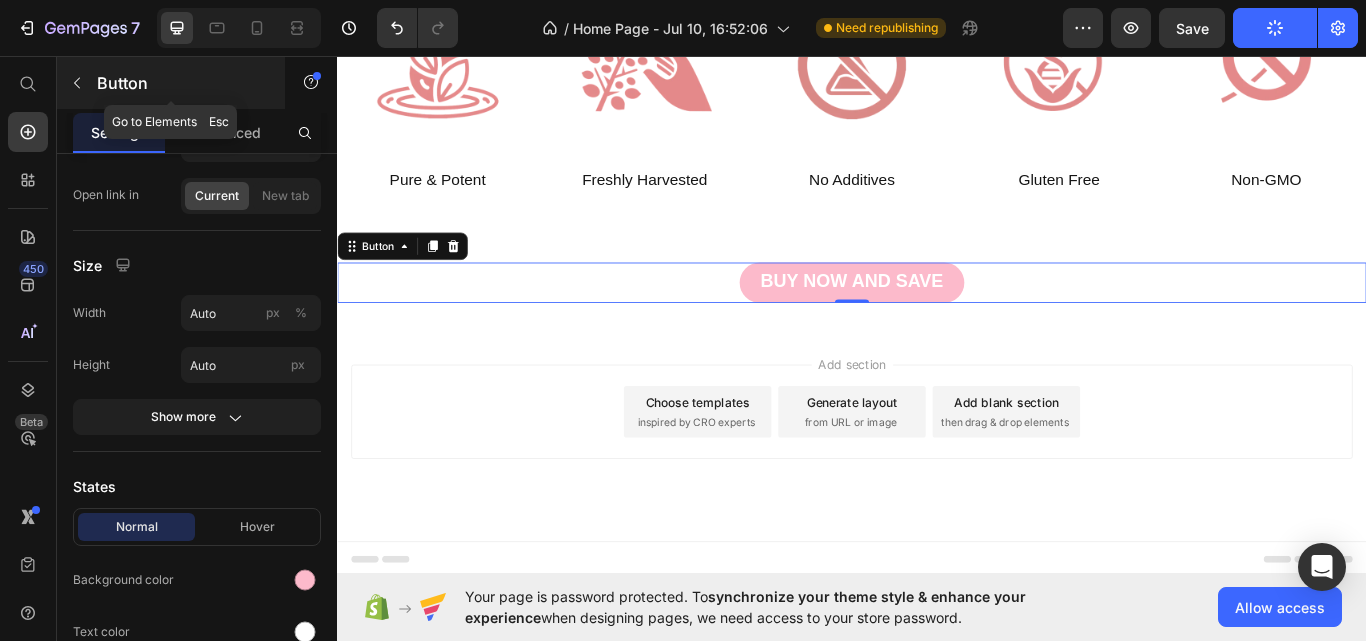 click at bounding box center (77, 83) 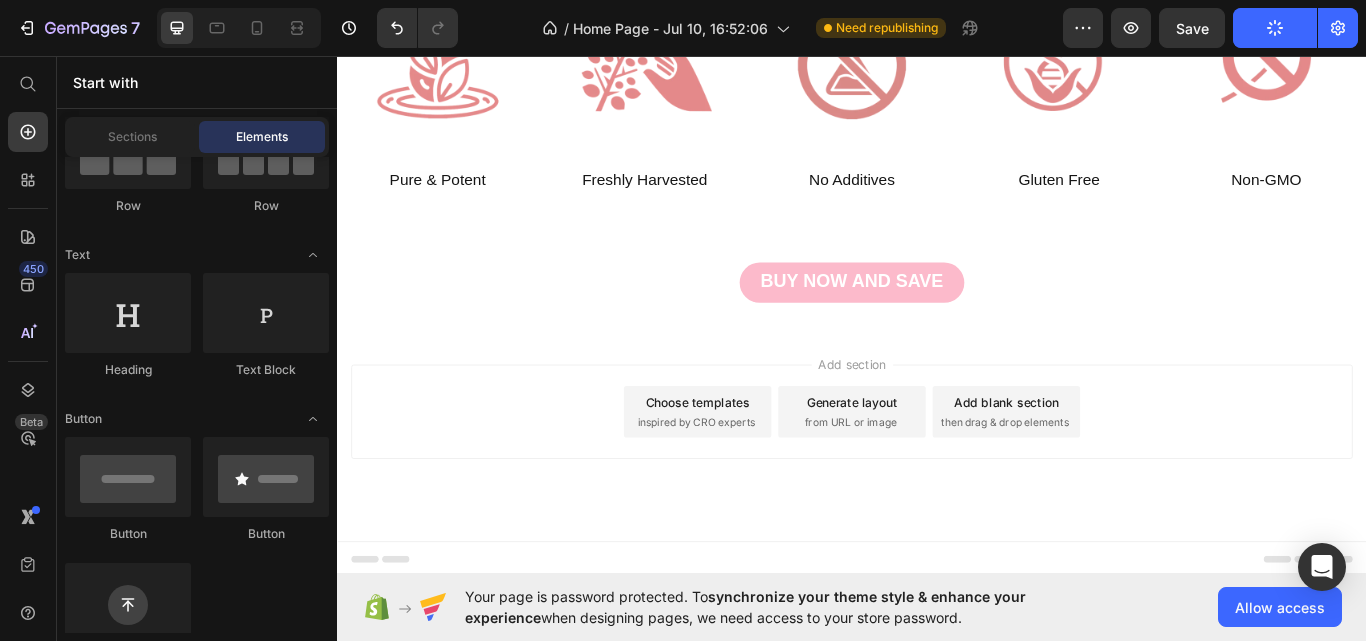 scroll, scrollTop: 0, scrollLeft: 0, axis: both 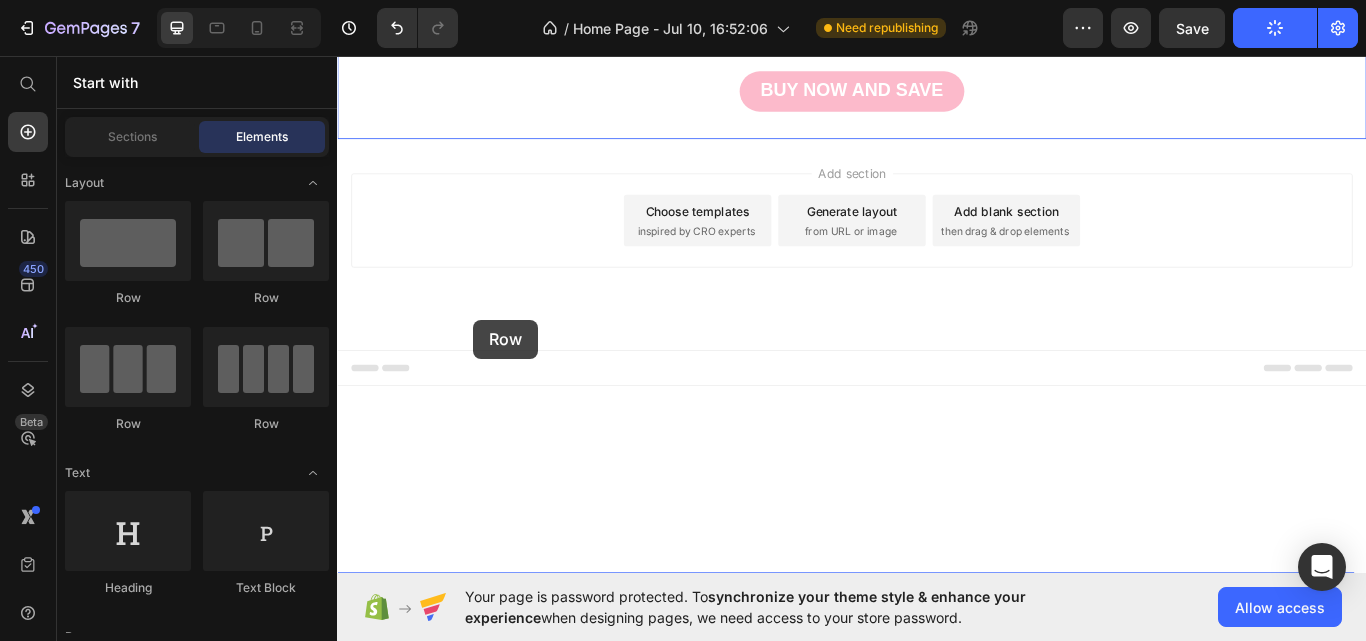 drag, startPoint x: 490, startPoint y: 361, endPoint x: 511, endPoint y: 364, distance: 21.213203 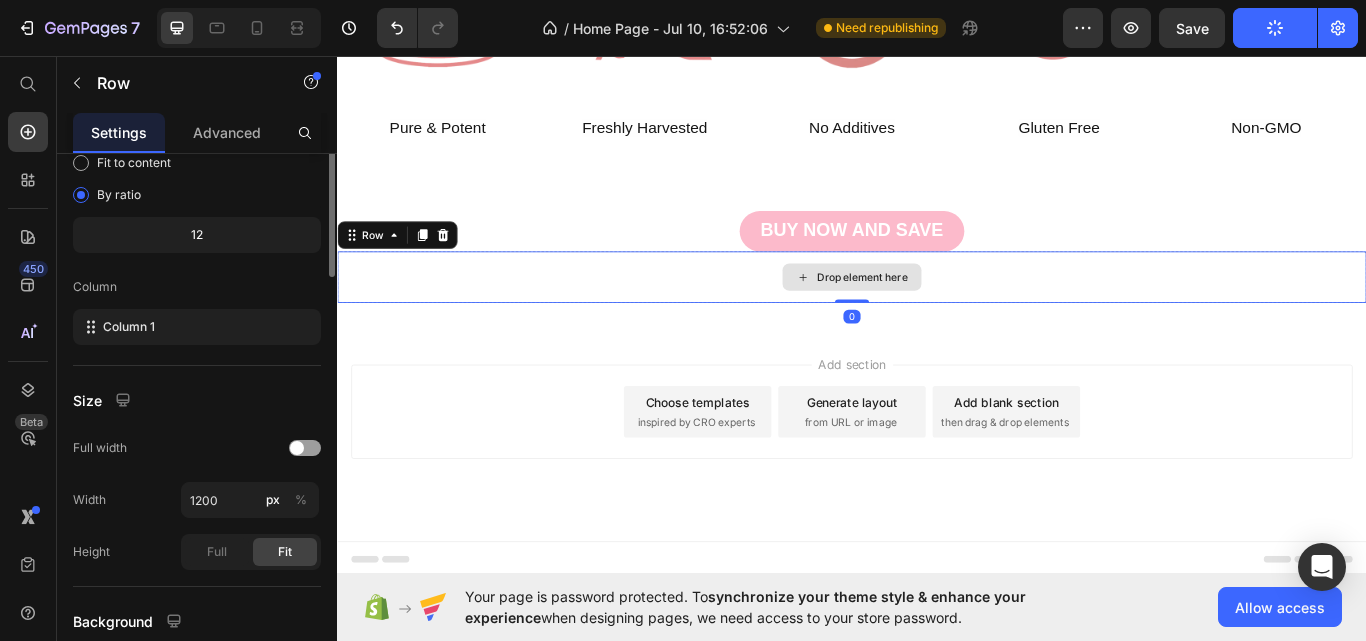 scroll, scrollTop: 0, scrollLeft: 0, axis: both 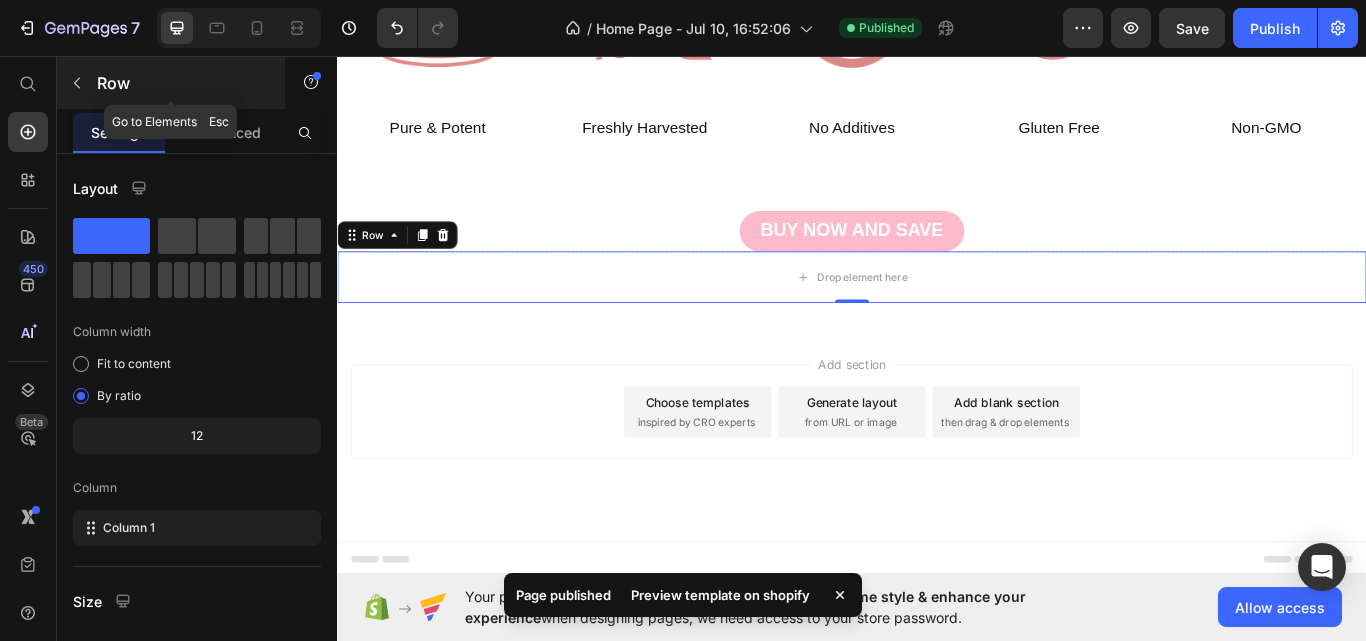 click 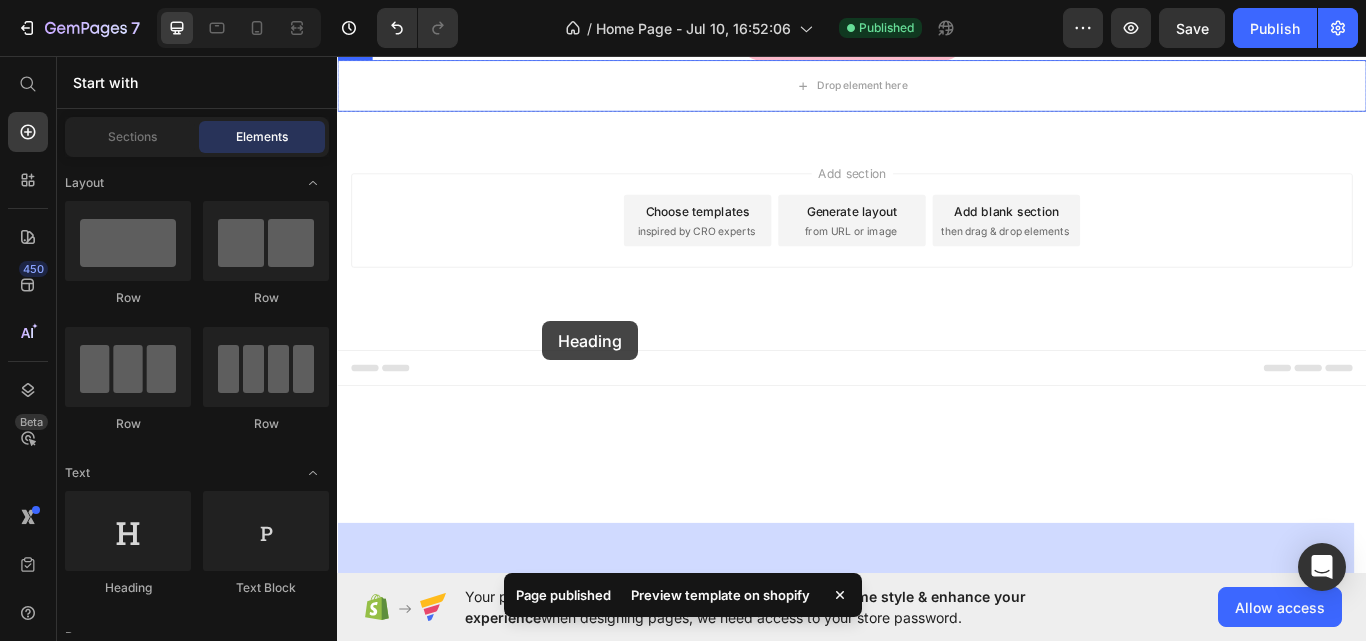 drag, startPoint x: 474, startPoint y: 593, endPoint x: 576, endPoint y: 358, distance: 256.18158 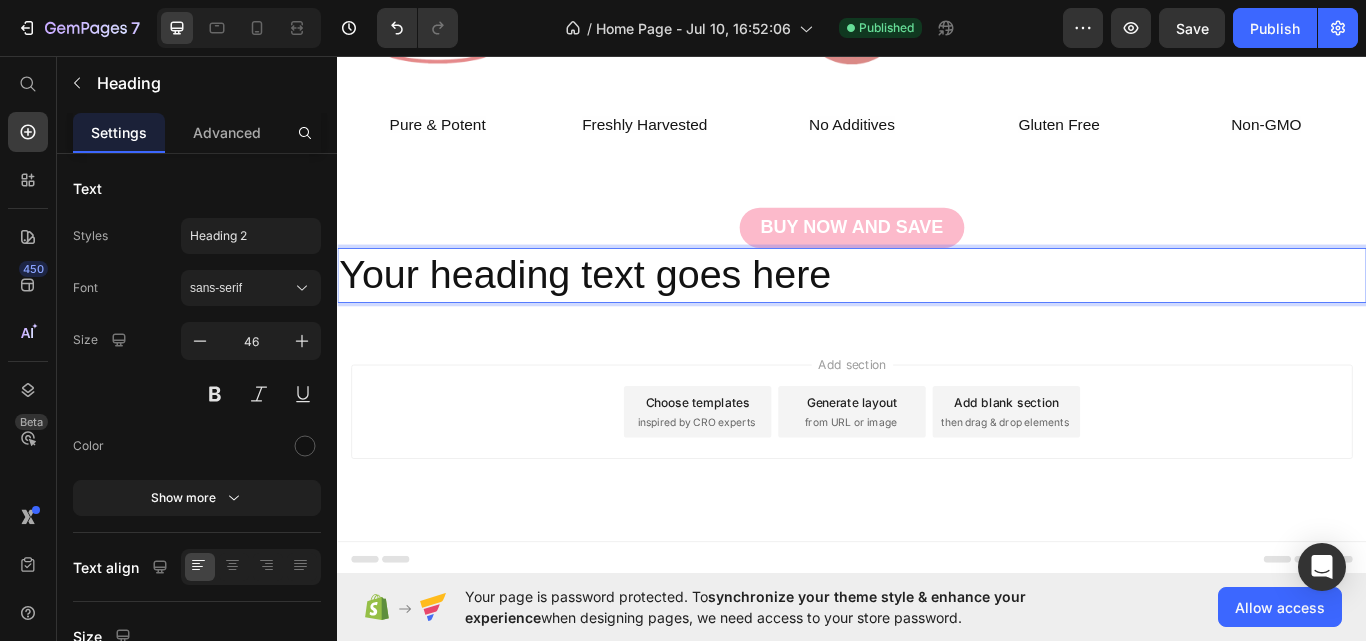 click on "Your heading text goes here" at bounding box center [937, 313] 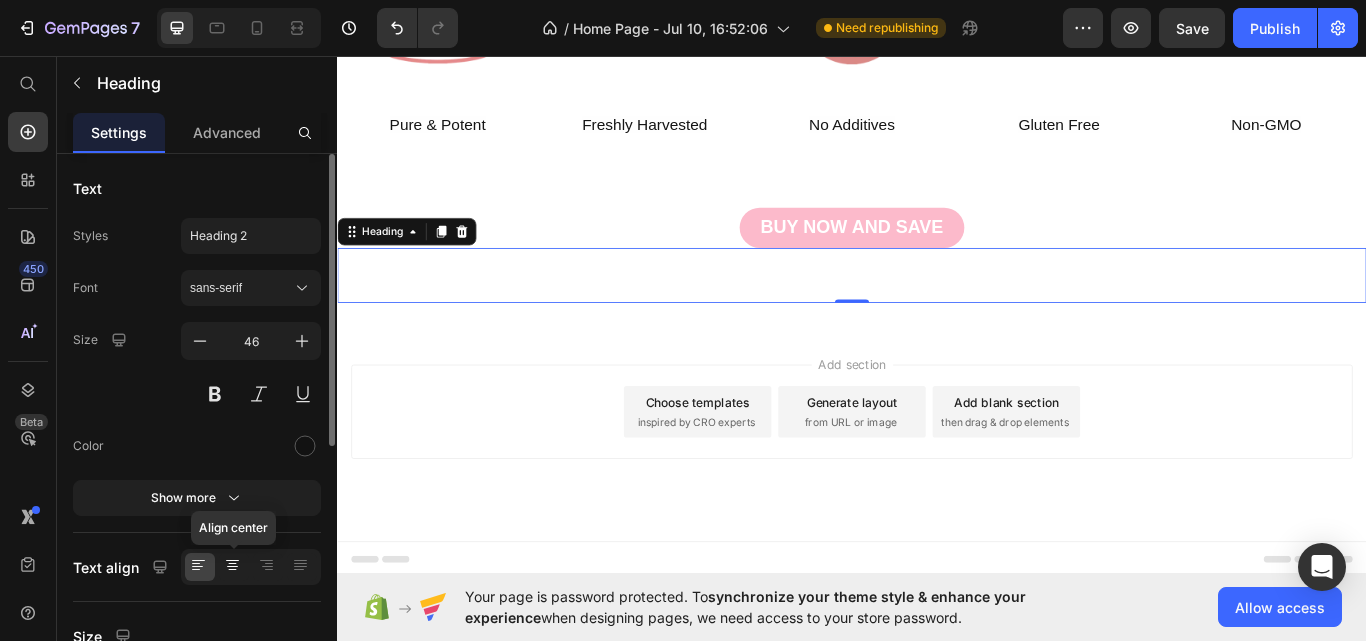 click 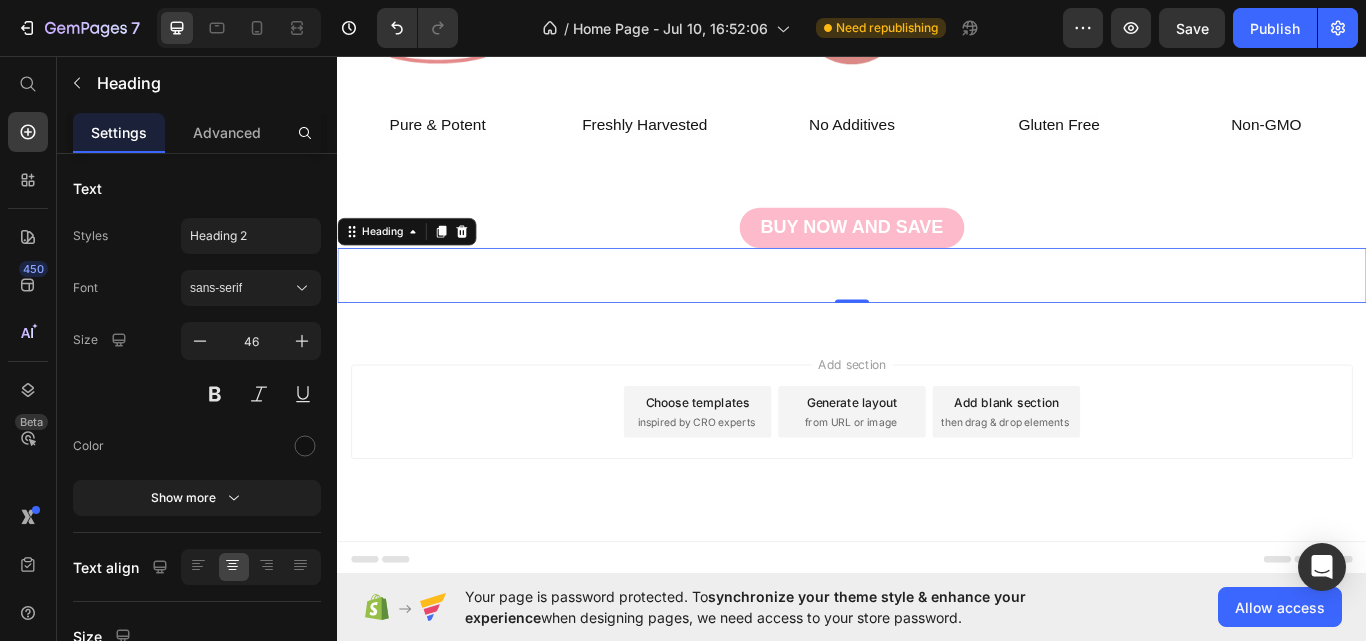 click at bounding box center (937, 313) 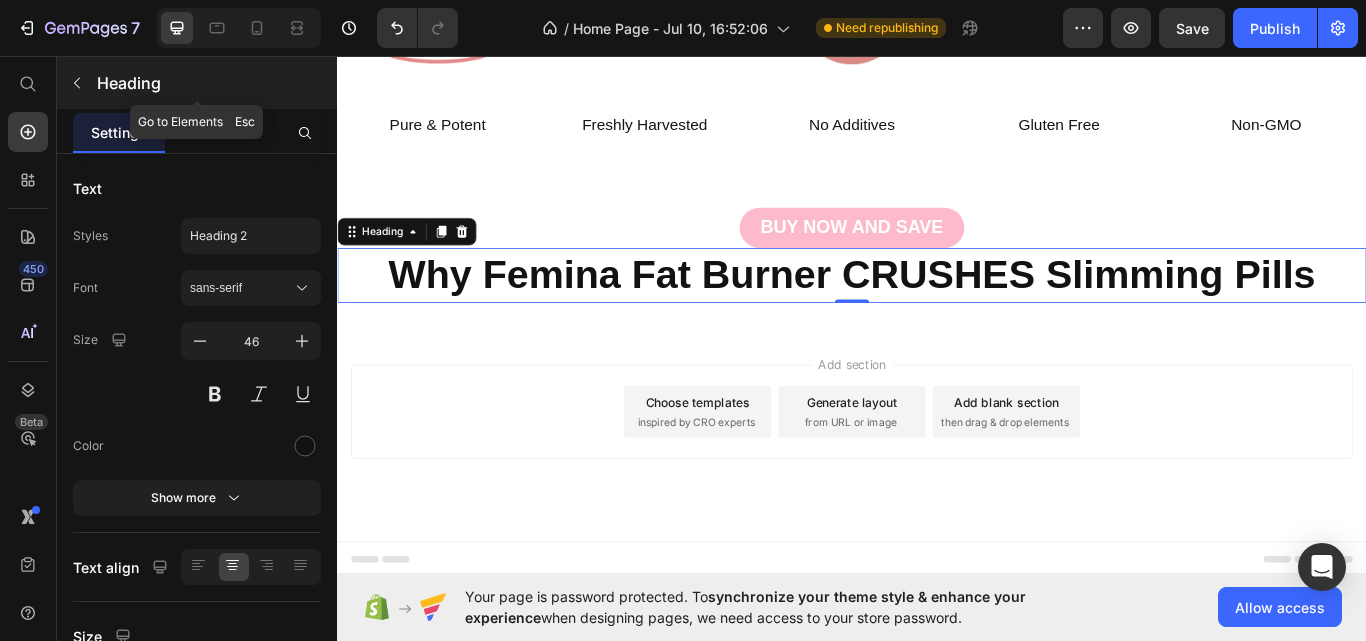click 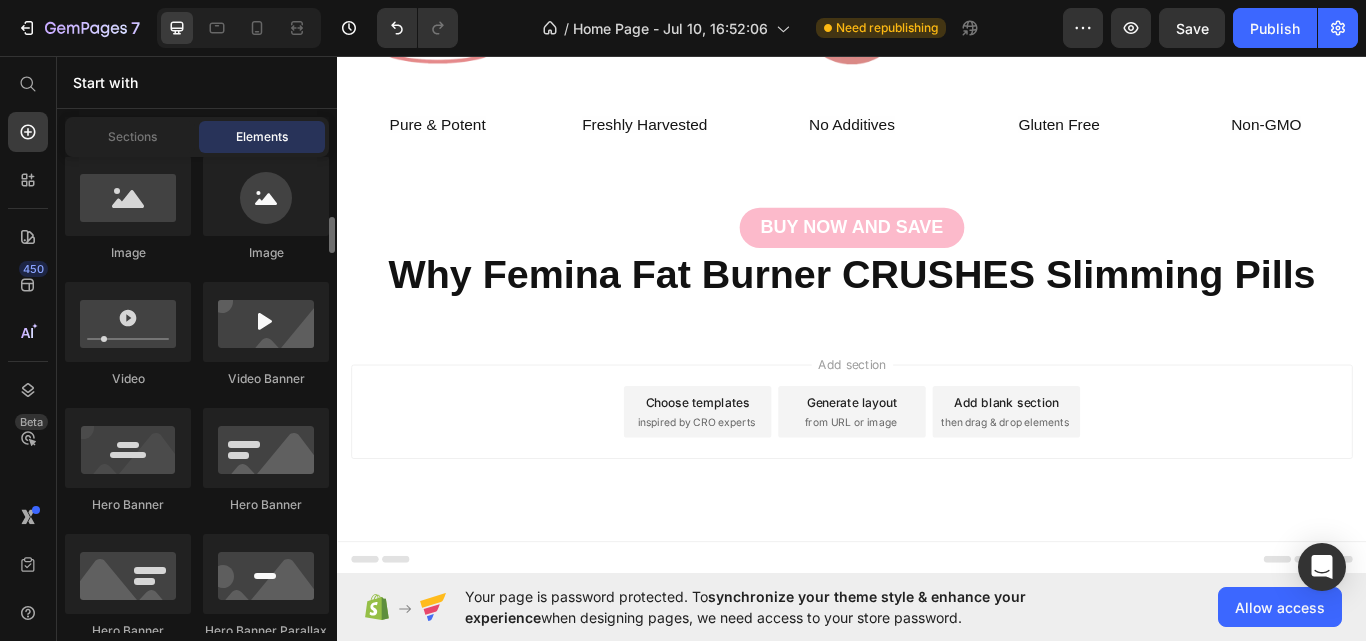 scroll, scrollTop: 791, scrollLeft: 0, axis: vertical 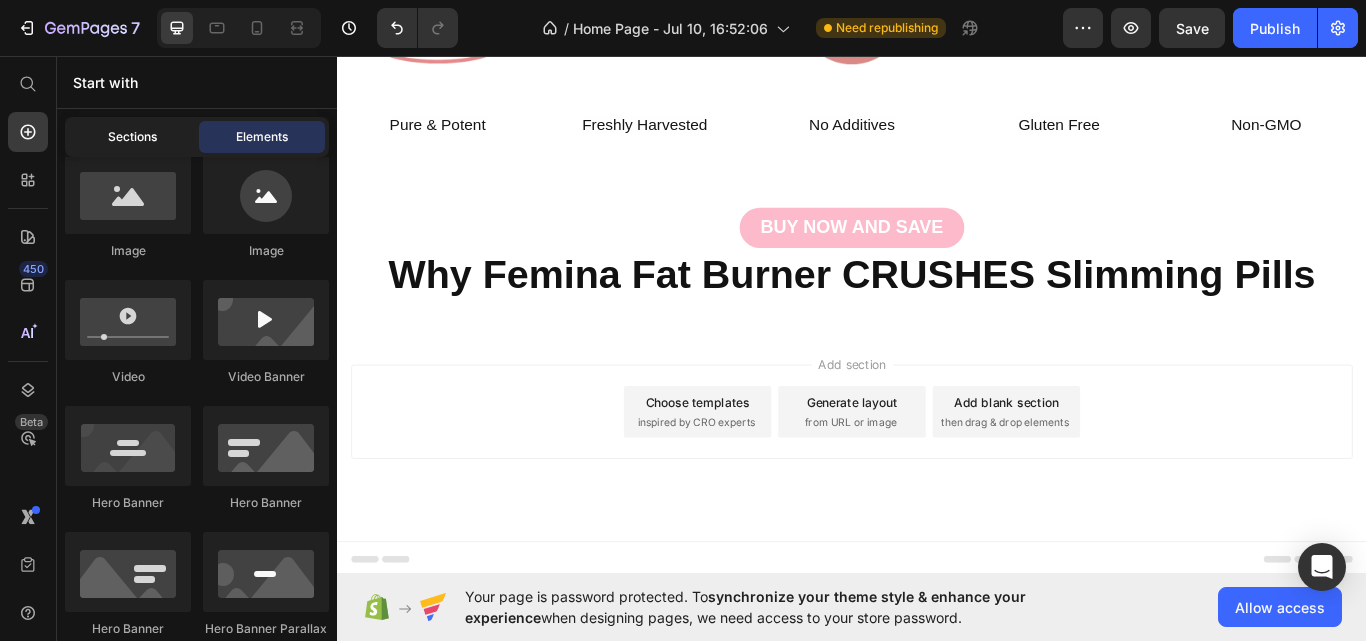click on "Sections" 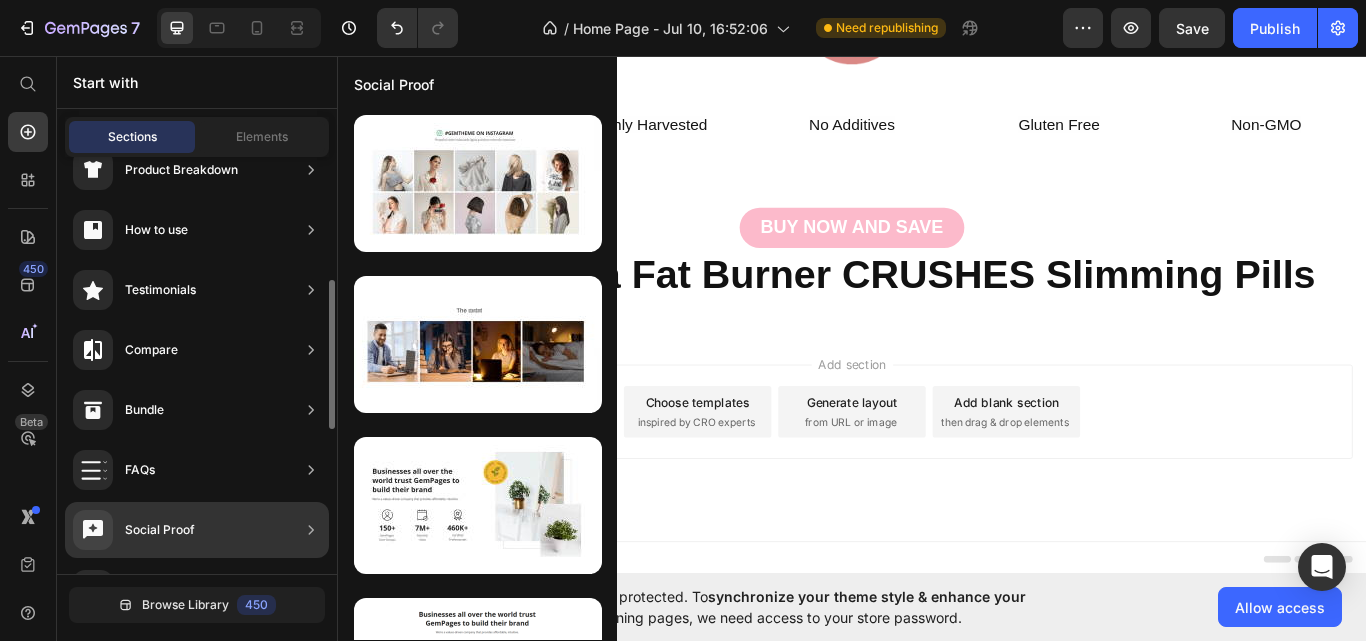 scroll, scrollTop: 334, scrollLeft: 0, axis: vertical 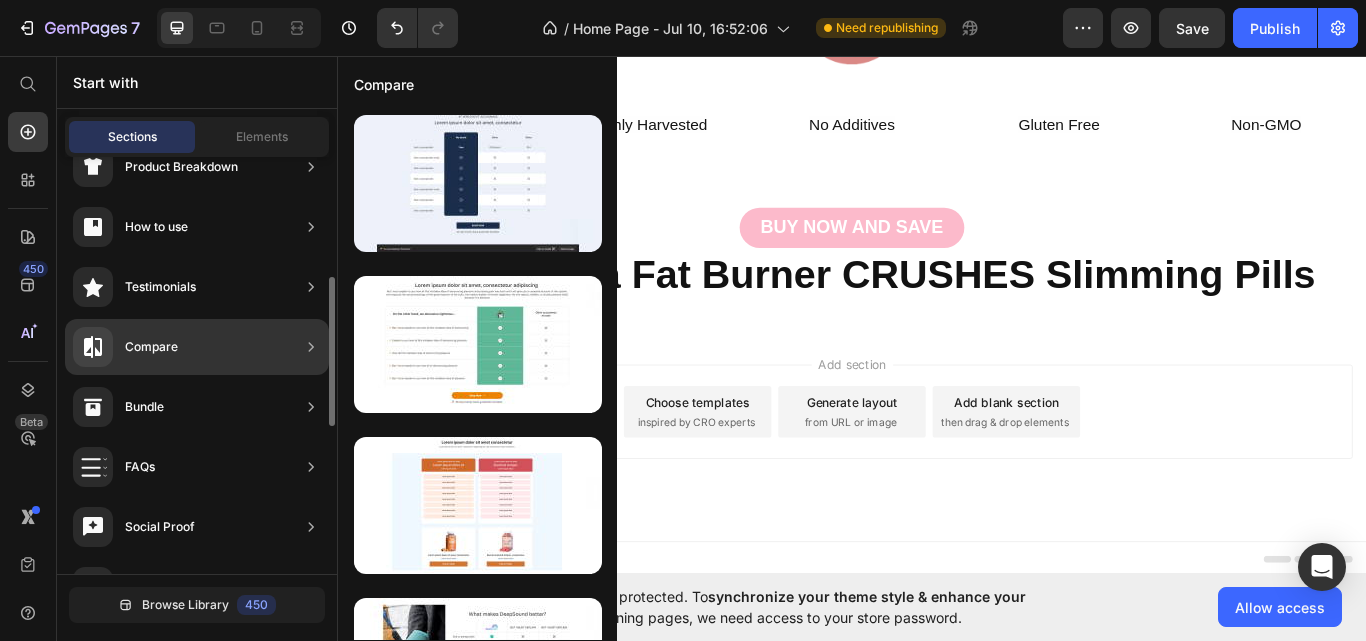 click on "Compare" at bounding box center [151, 347] 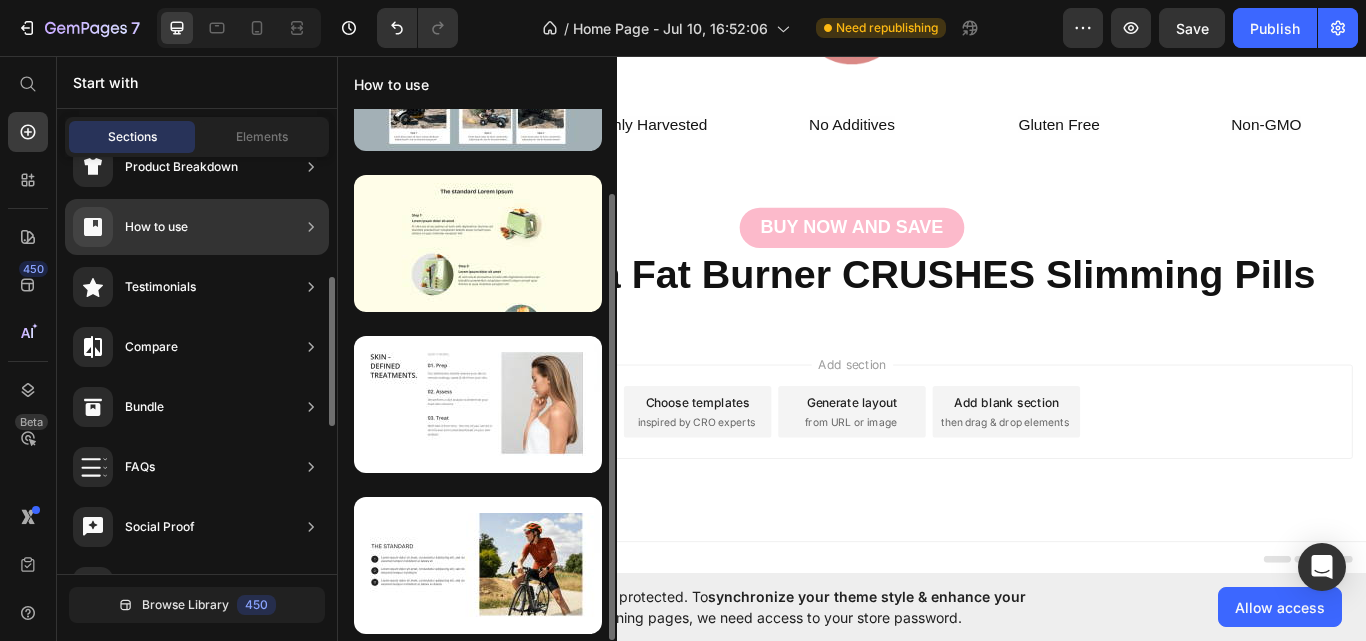scroll, scrollTop: 101, scrollLeft: 0, axis: vertical 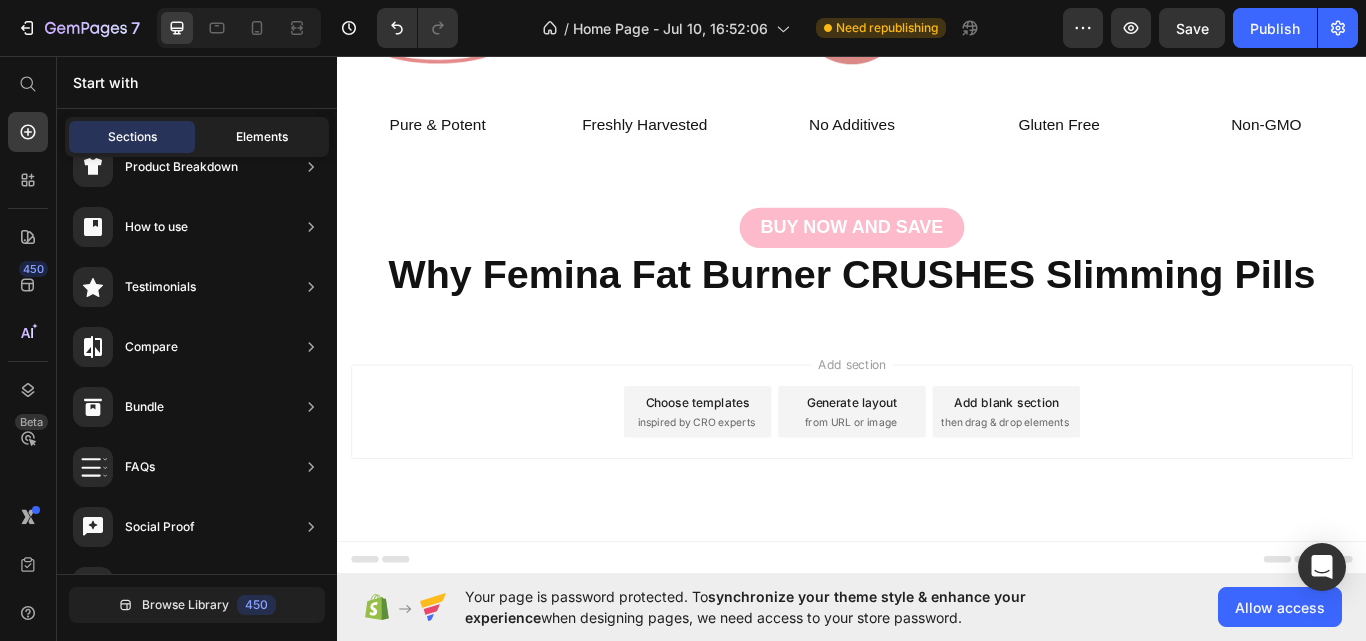click on "Elements" at bounding box center (262, 137) 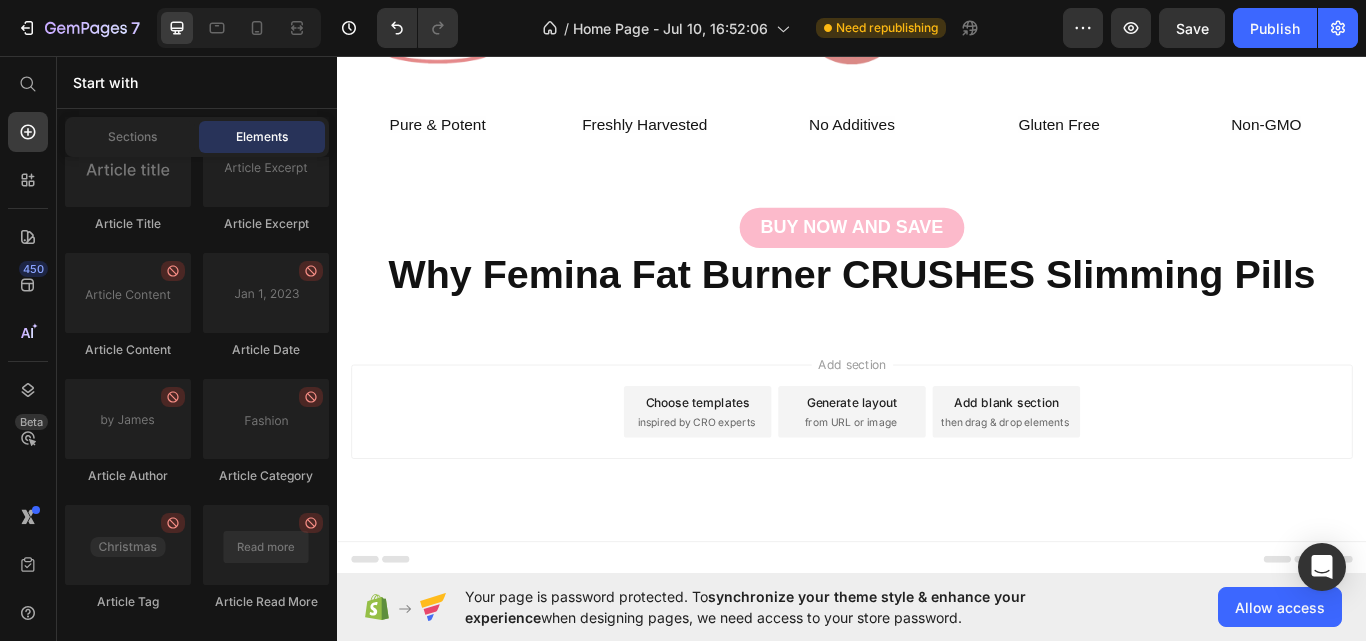 scroll, scrollTop: 5702, scrollLeft: 0, axis: vertical 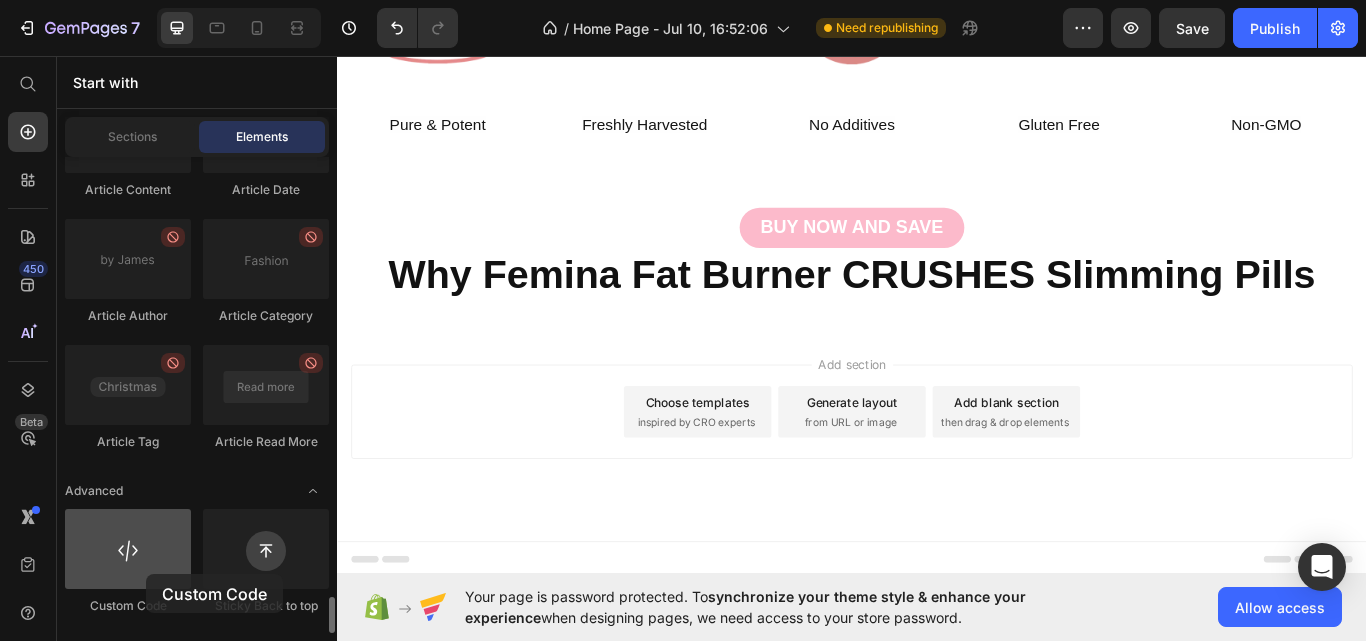 click at bounding box center (128, 549) 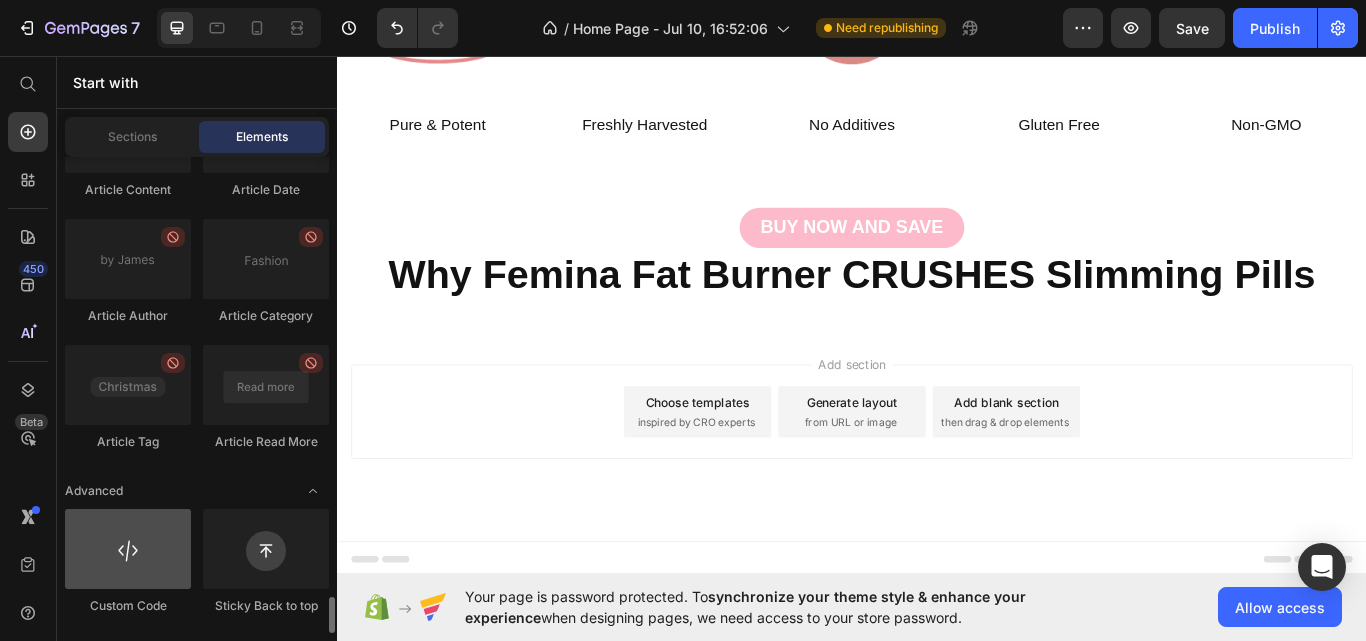 click at bounding box center [128, 549] 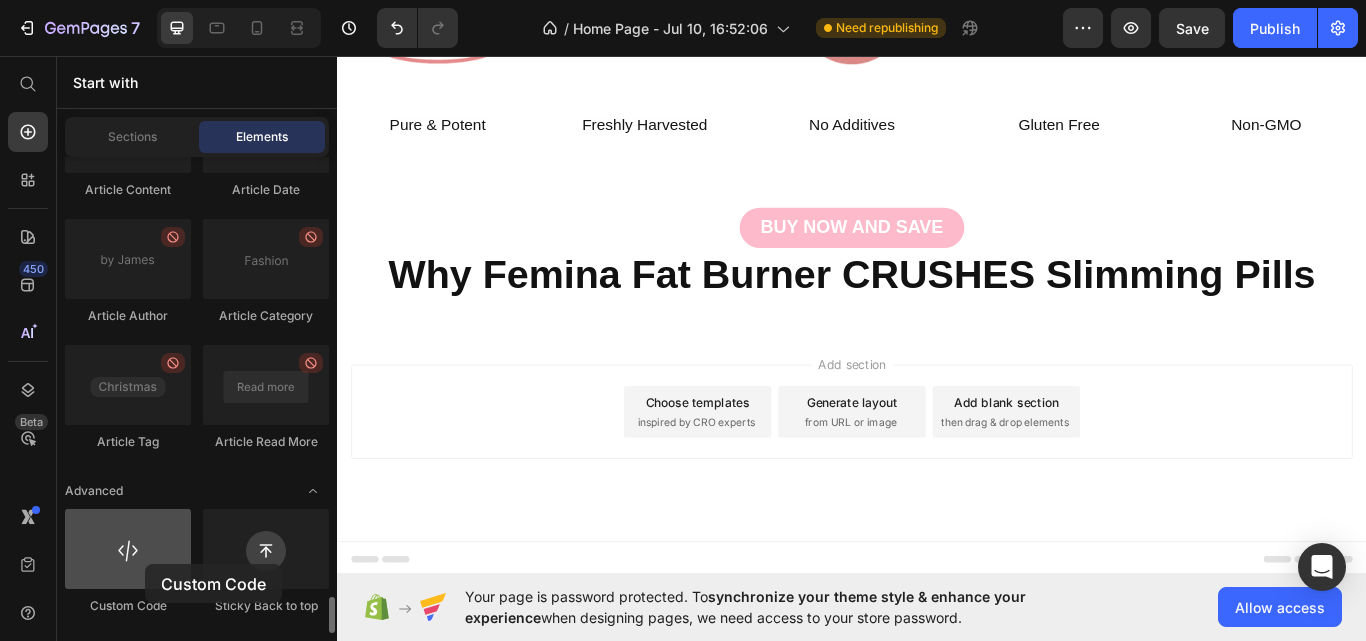 click at bounding box center (128, 549) 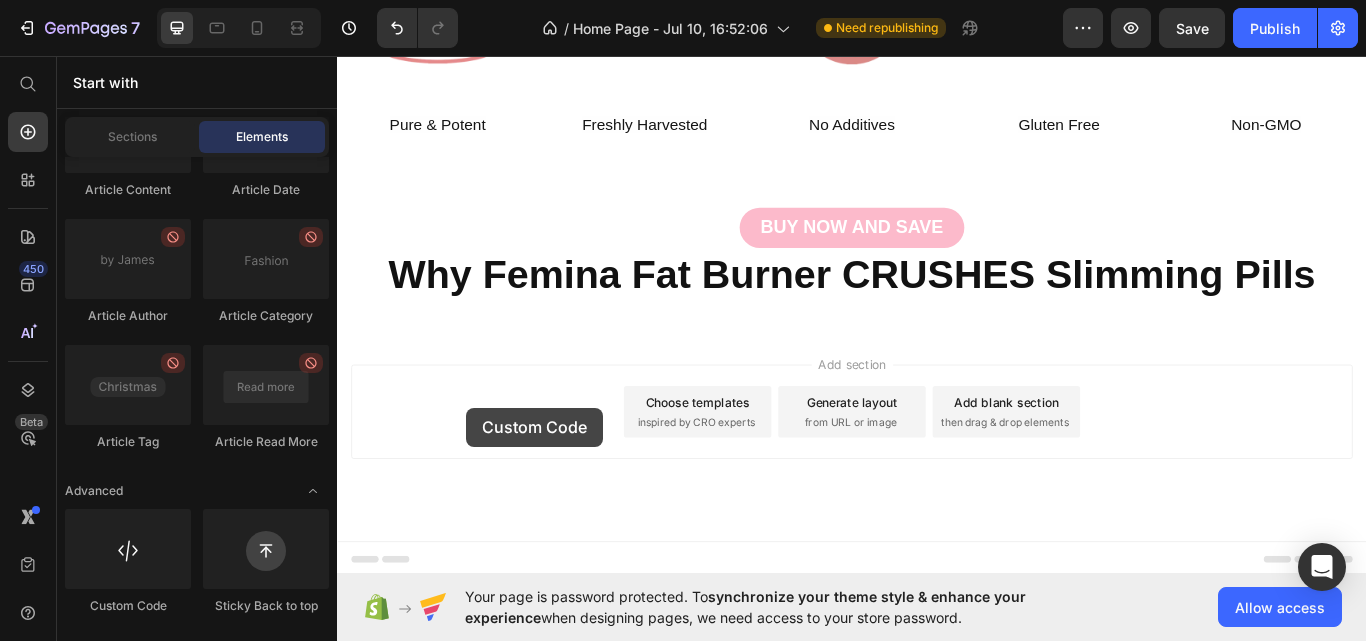 scroll, scrollTop: 8648, scrollLeft: 0, axis: vertical 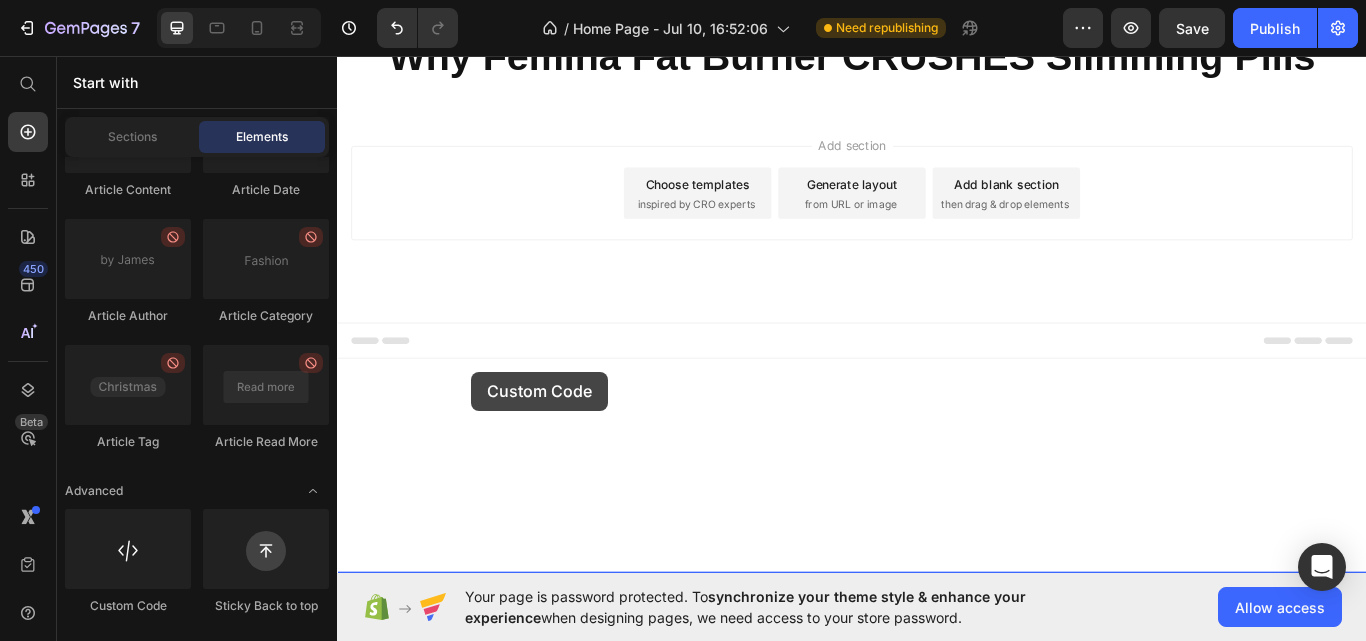 drag, startPoint x: 482, startPoint y: 615, endPoint x: 493, endPoint y: 425, distance: 190.31816 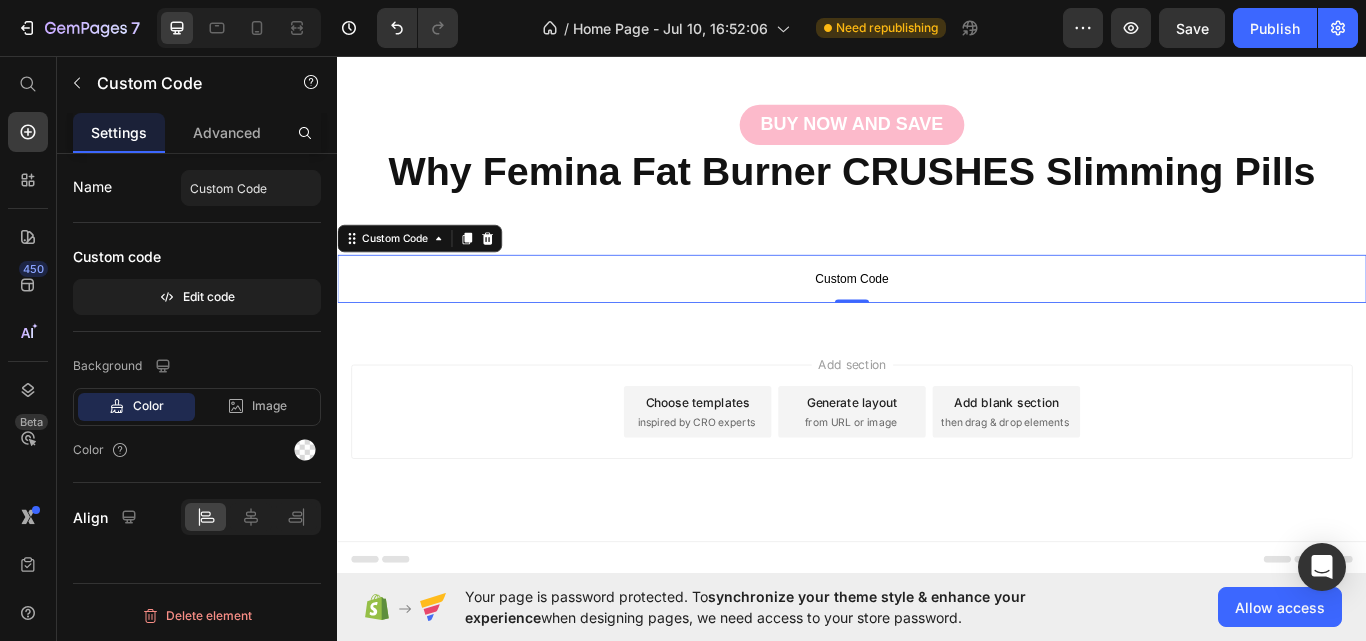 click on "Custom Code" at bounding box center (937, 317) 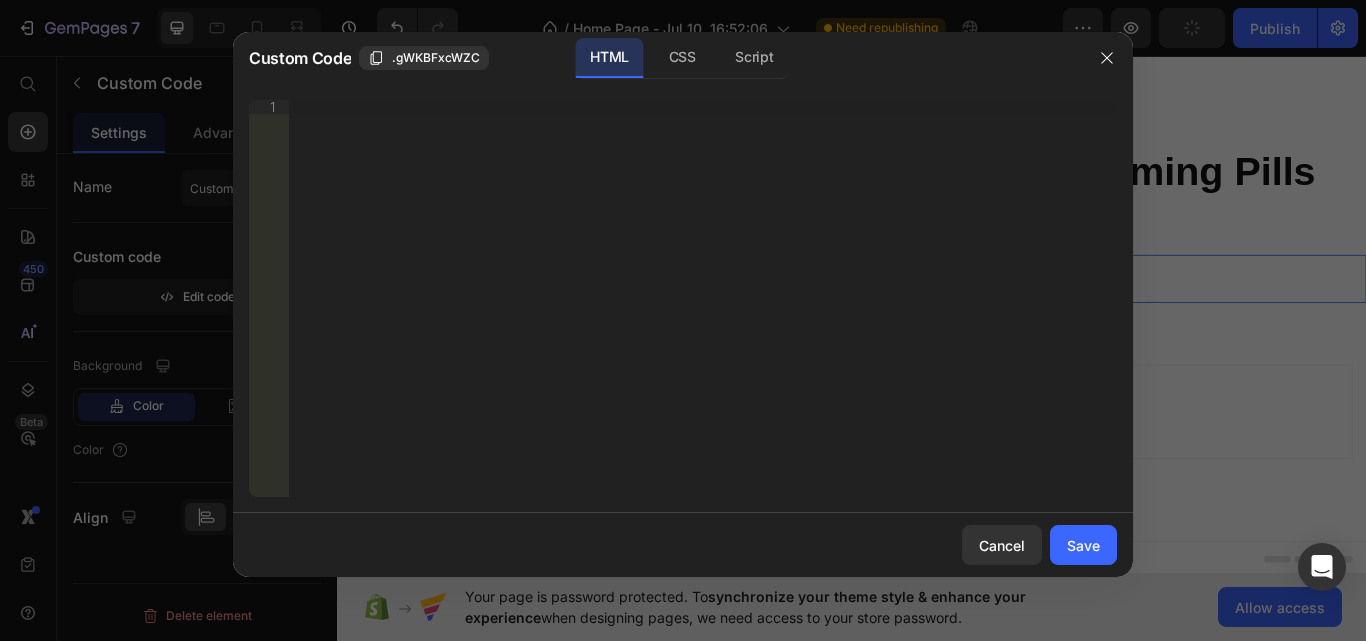 type 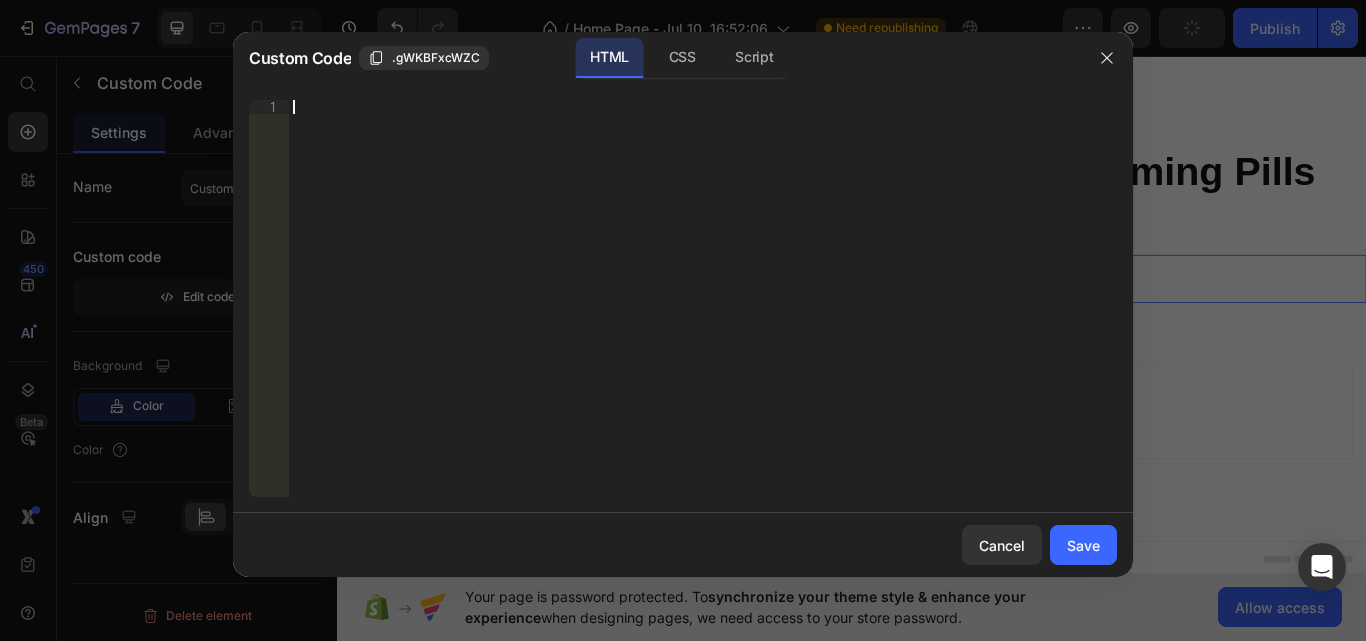click on "Insert the 3rd-party installation code, HTML code, or Liquid code to display custom content." at bounding box center [703, 312] 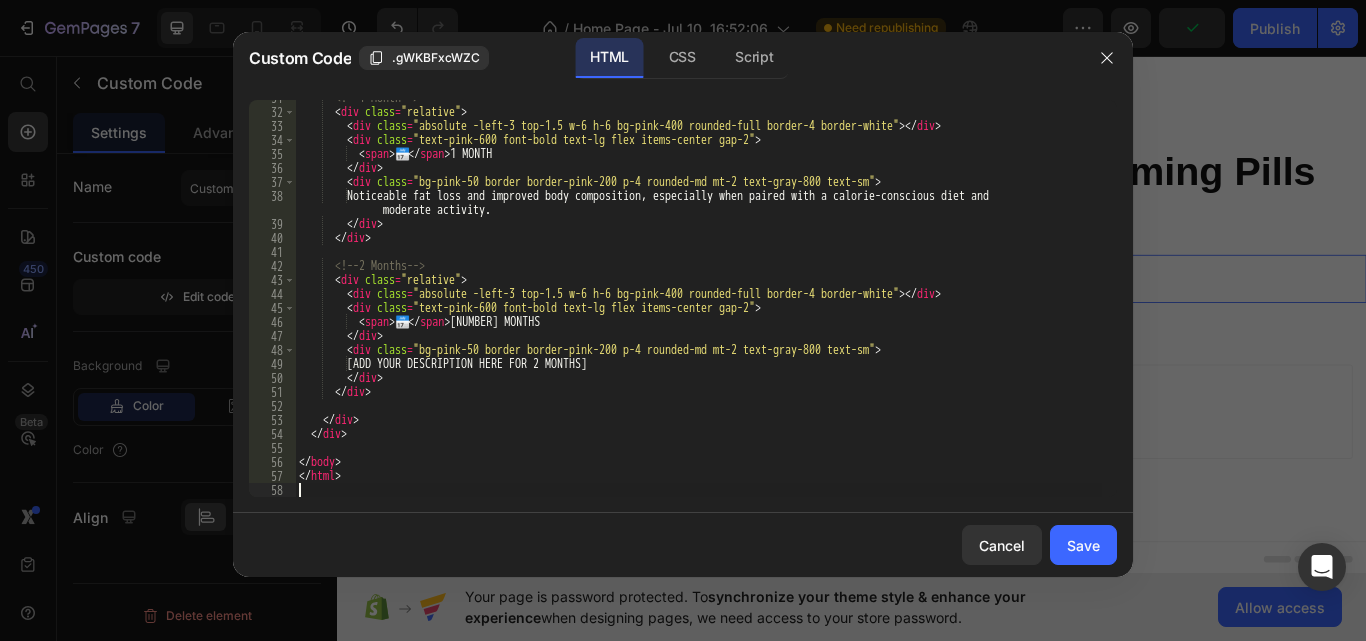scroll, scrollTop: 443, scrollLeft: 0, axis: vertical 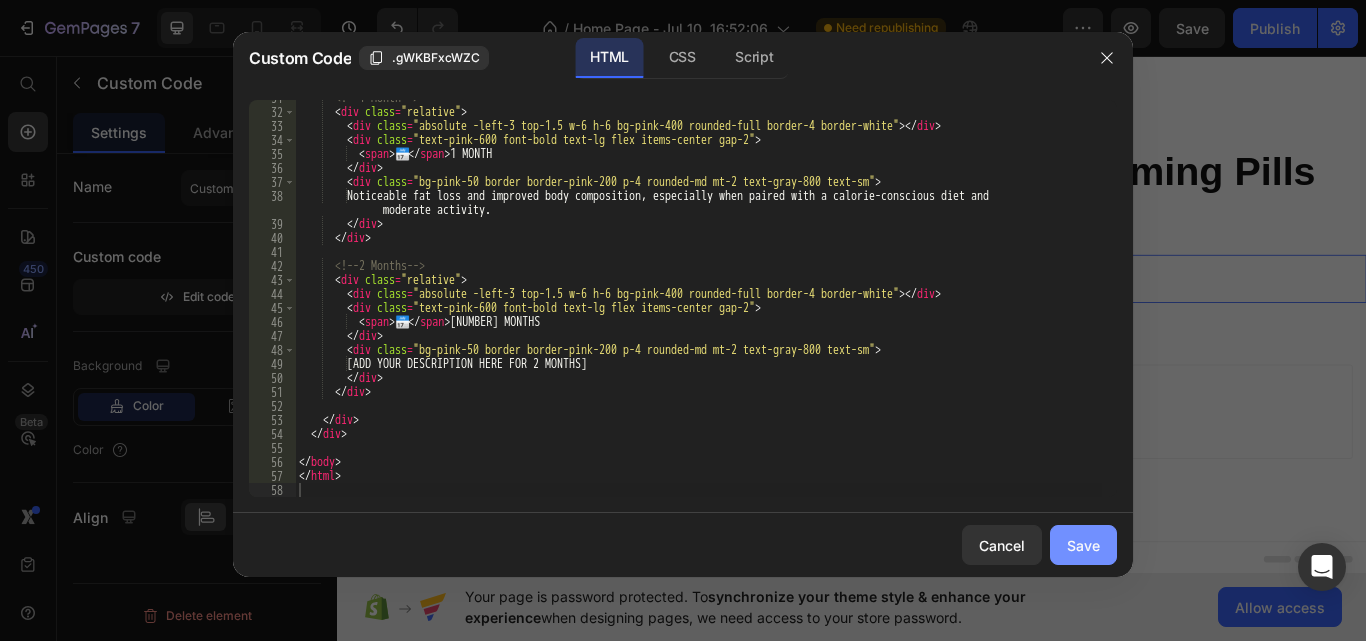 click on "Save" 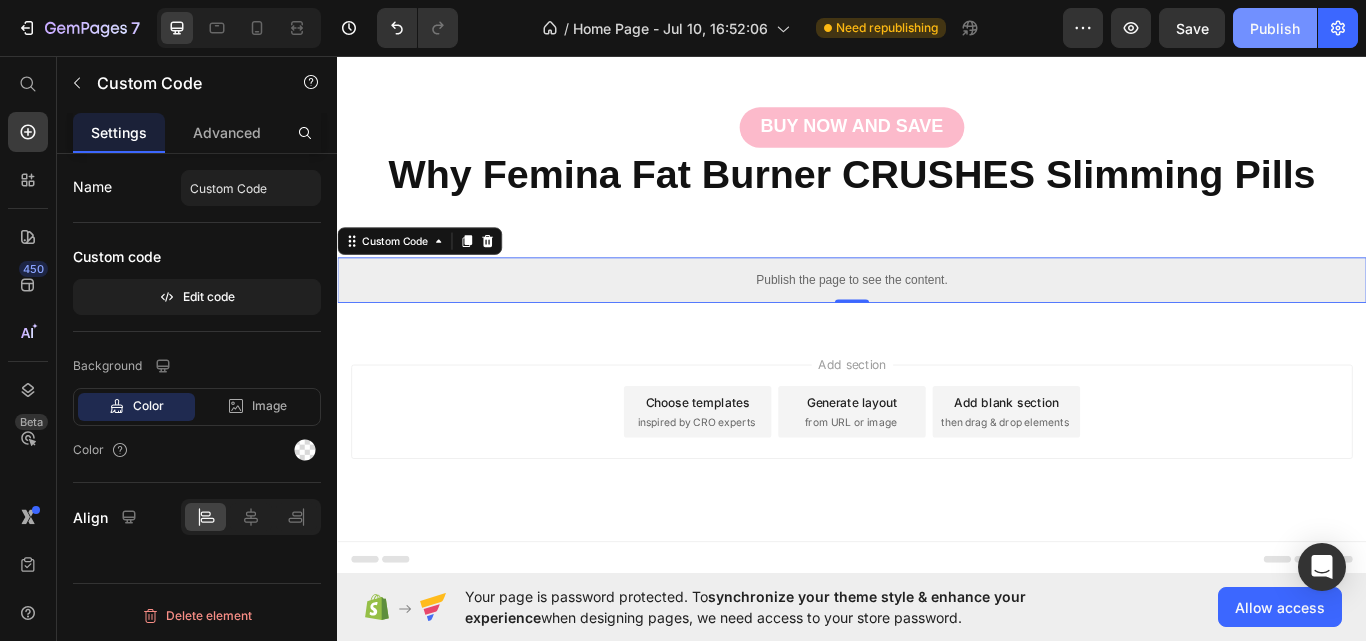 click on "Publish" 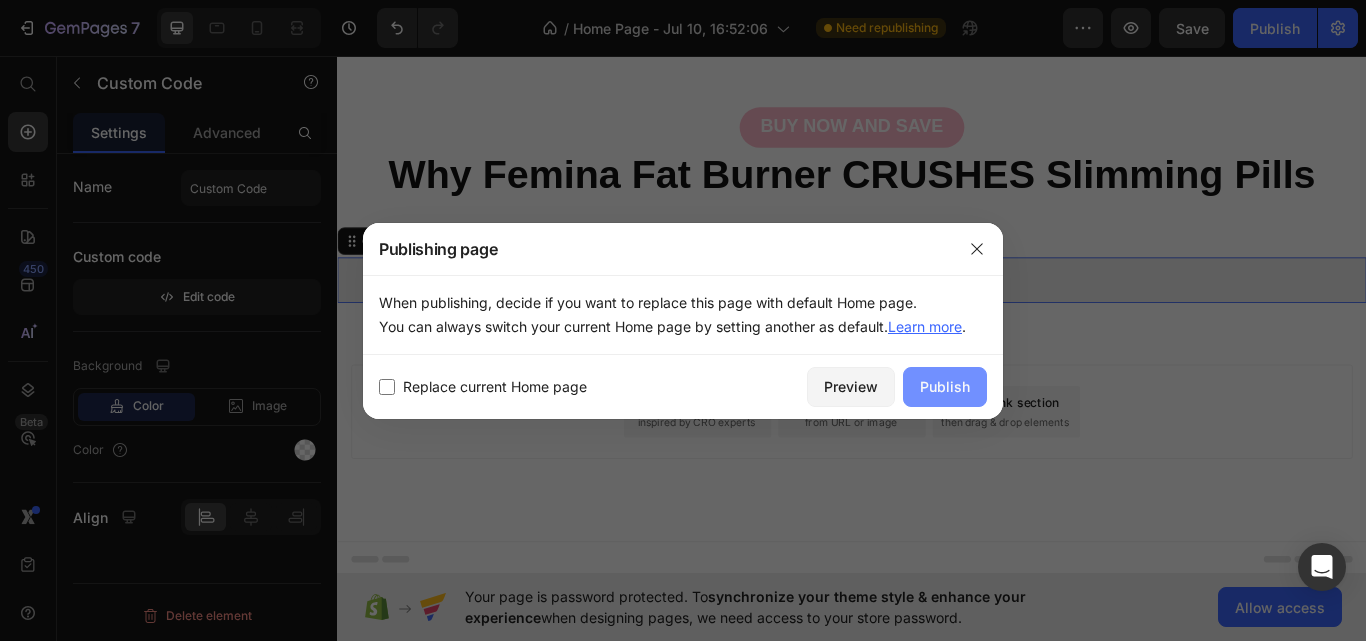 click on "Publish" at bounding box center (945, 386) 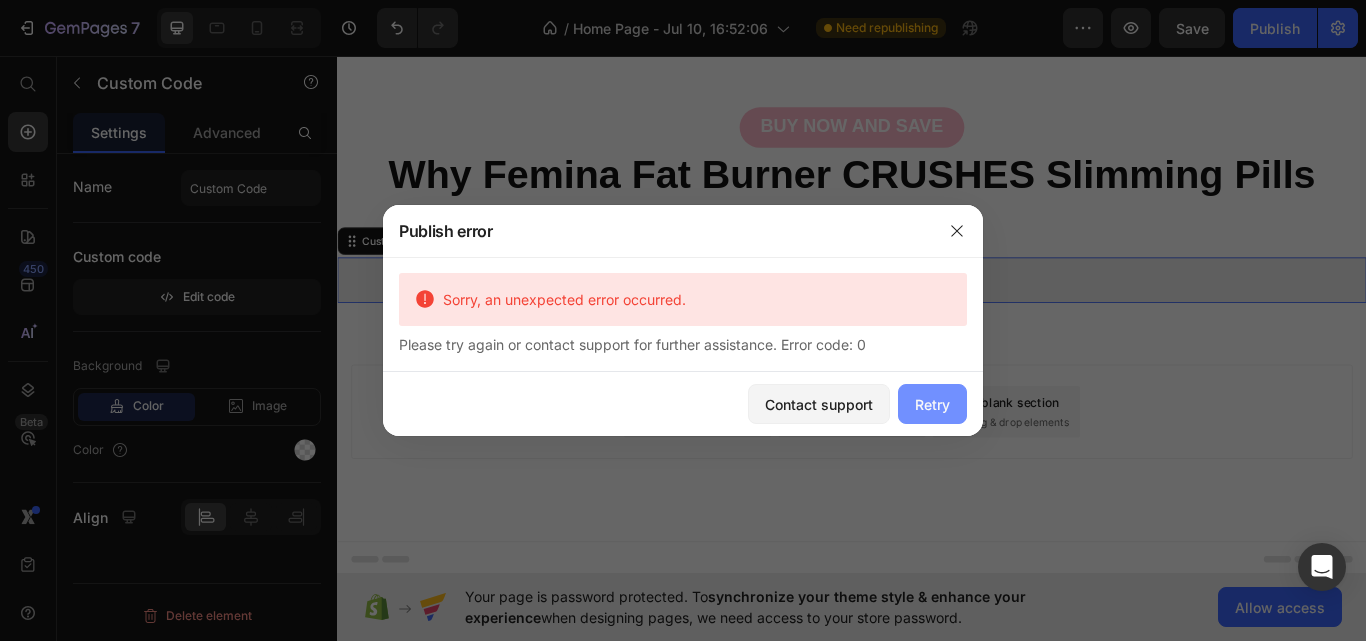 click on "Retry" at bounding box center (932, 404) 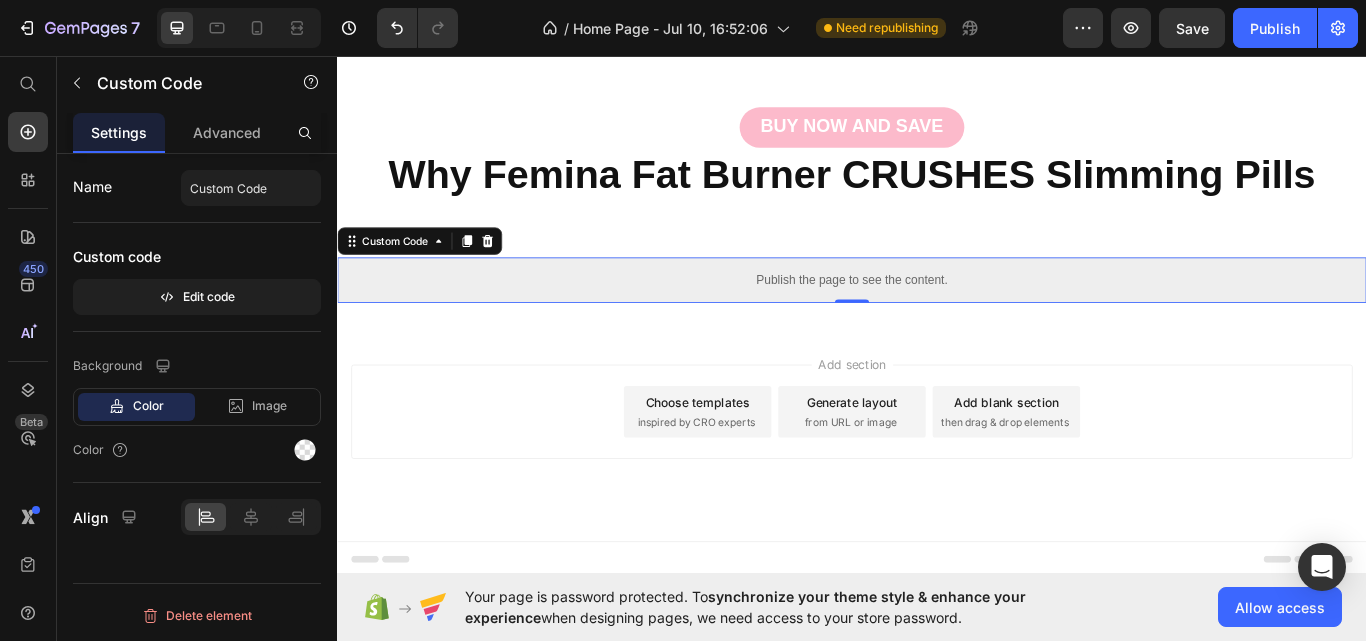 scroll, scrollTop: 8739, scrollLeft: 0, axis: vertical 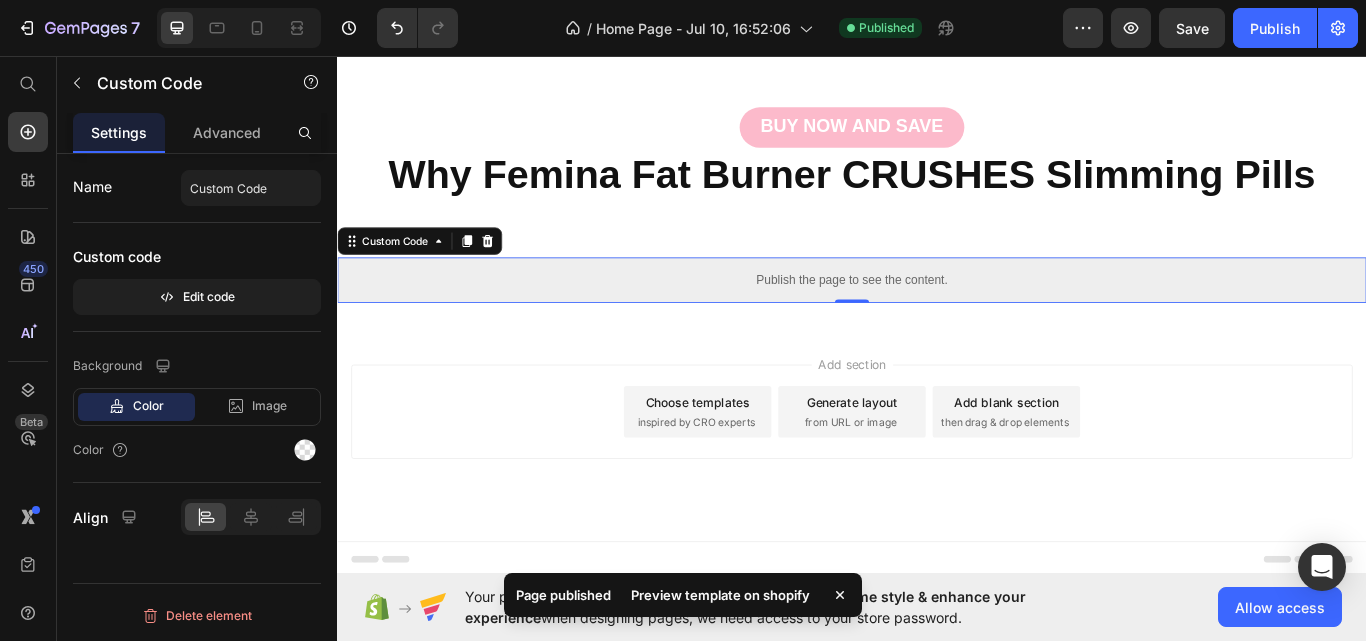 click on "Publish the page to see the content." at bounding box center (937, 318) 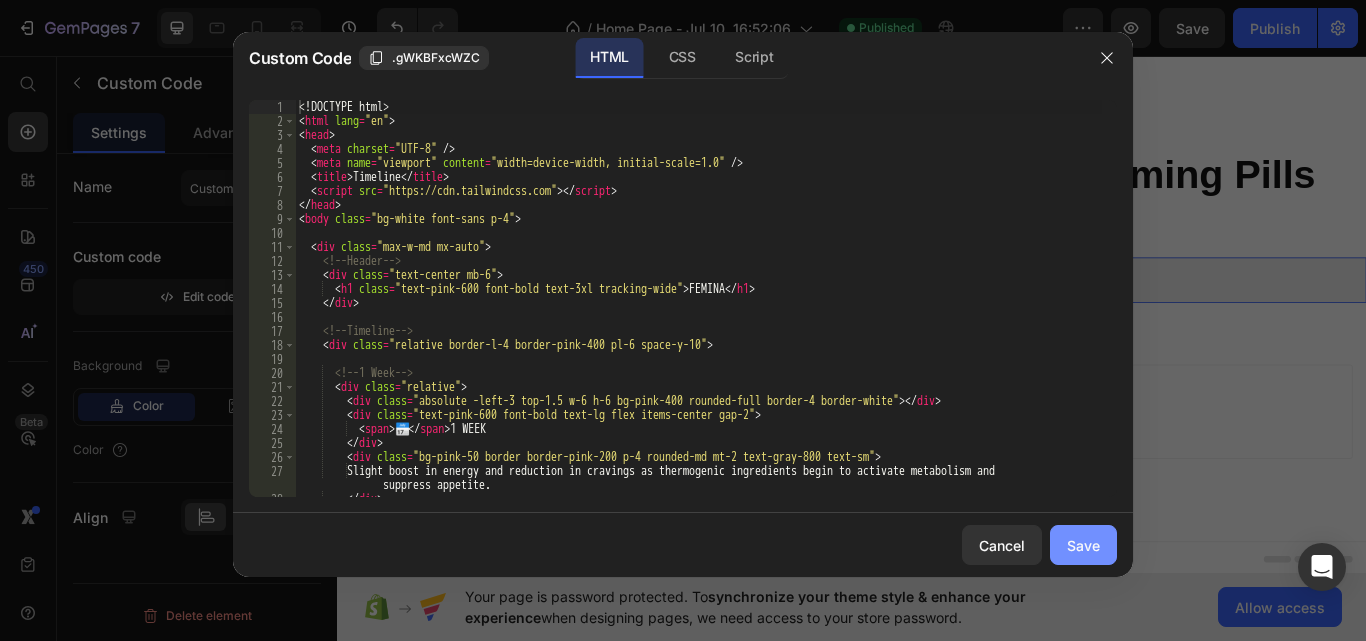 click on "Save" at bounding box center [1083, 545] 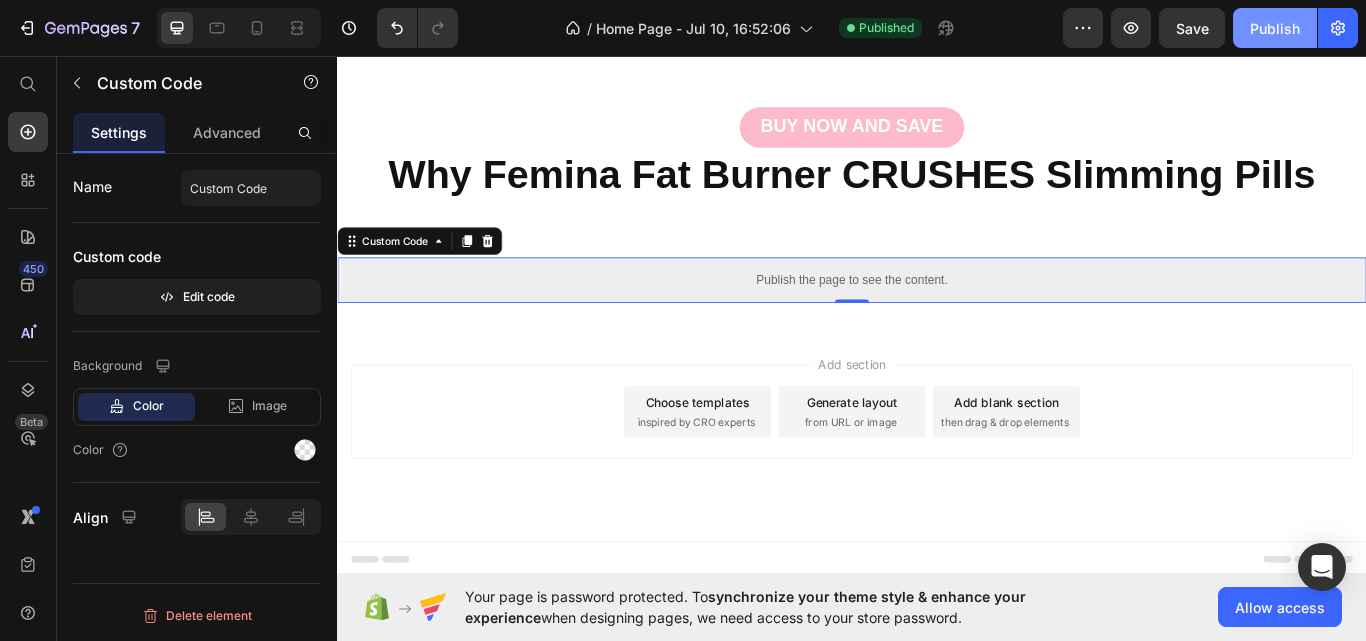 click on "Publish" at bounding box center [1275, 28] 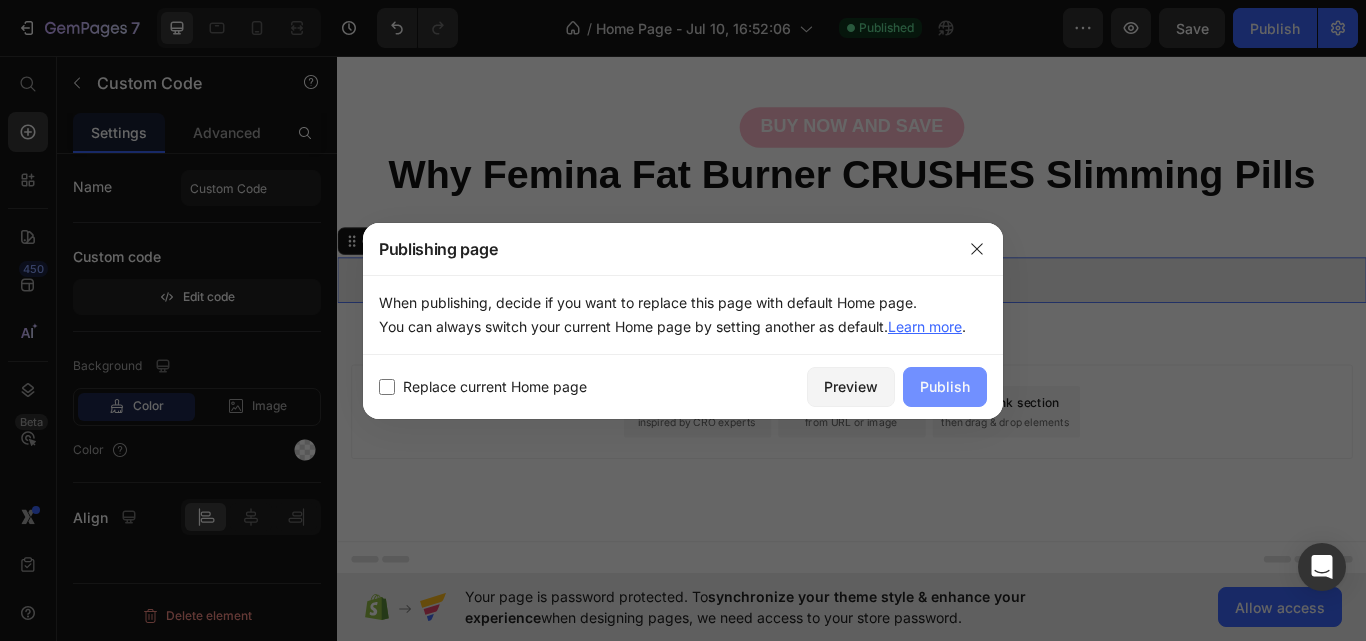 click on "Publish" at bounding box center (945, 386) 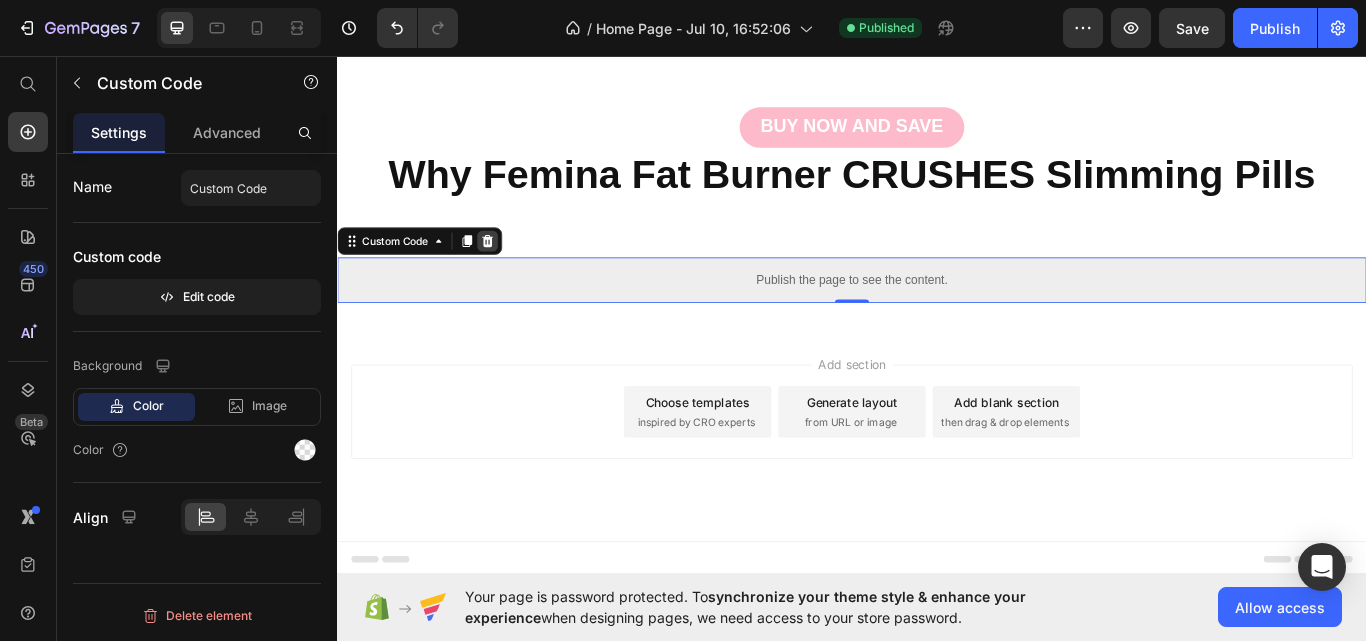 click 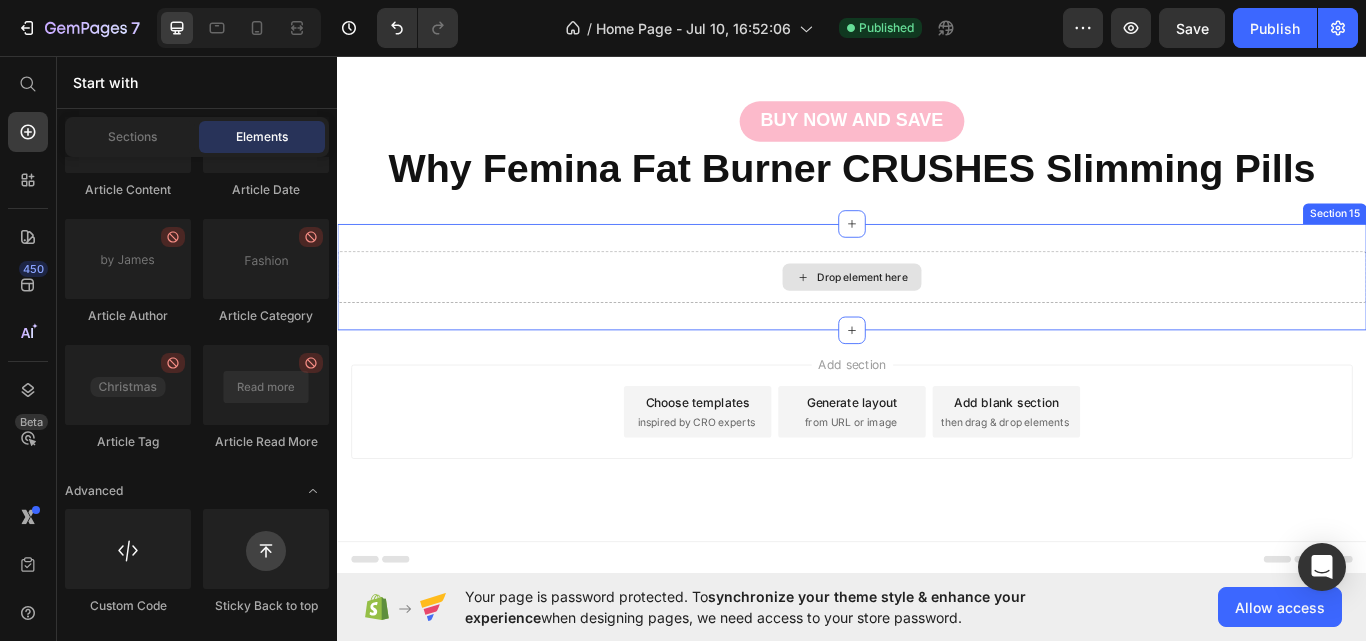 click on "Drop element here" at bounding box center [937, 315] 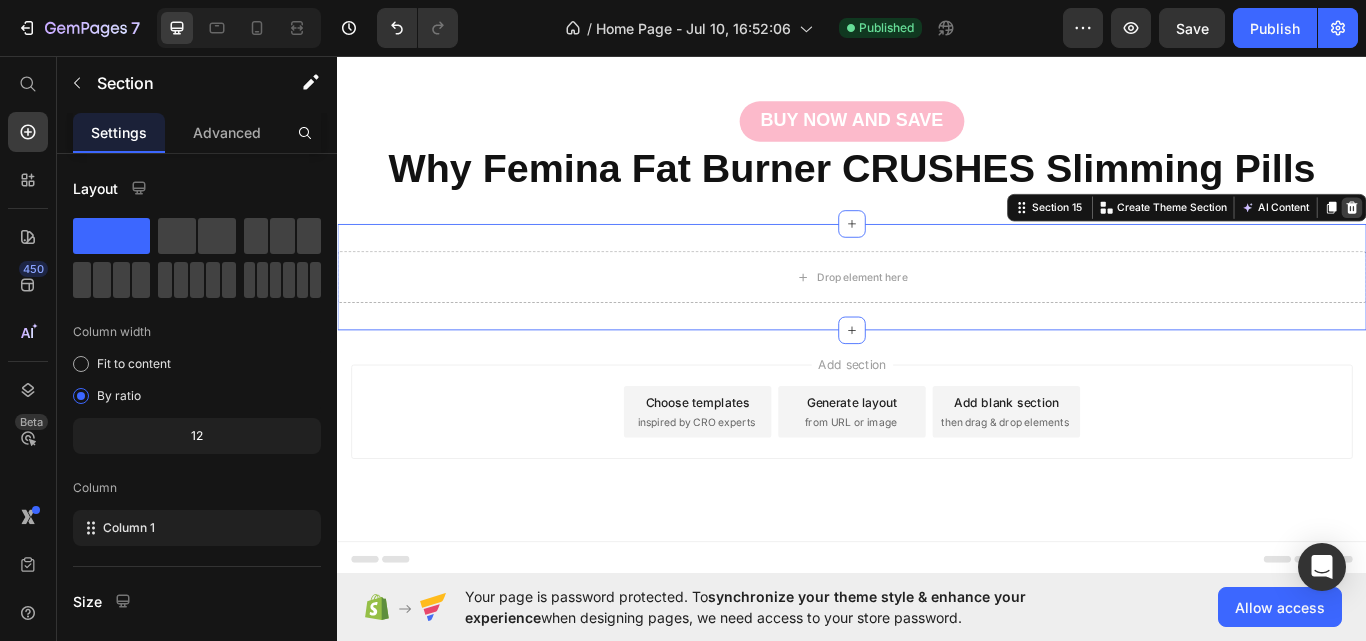 click 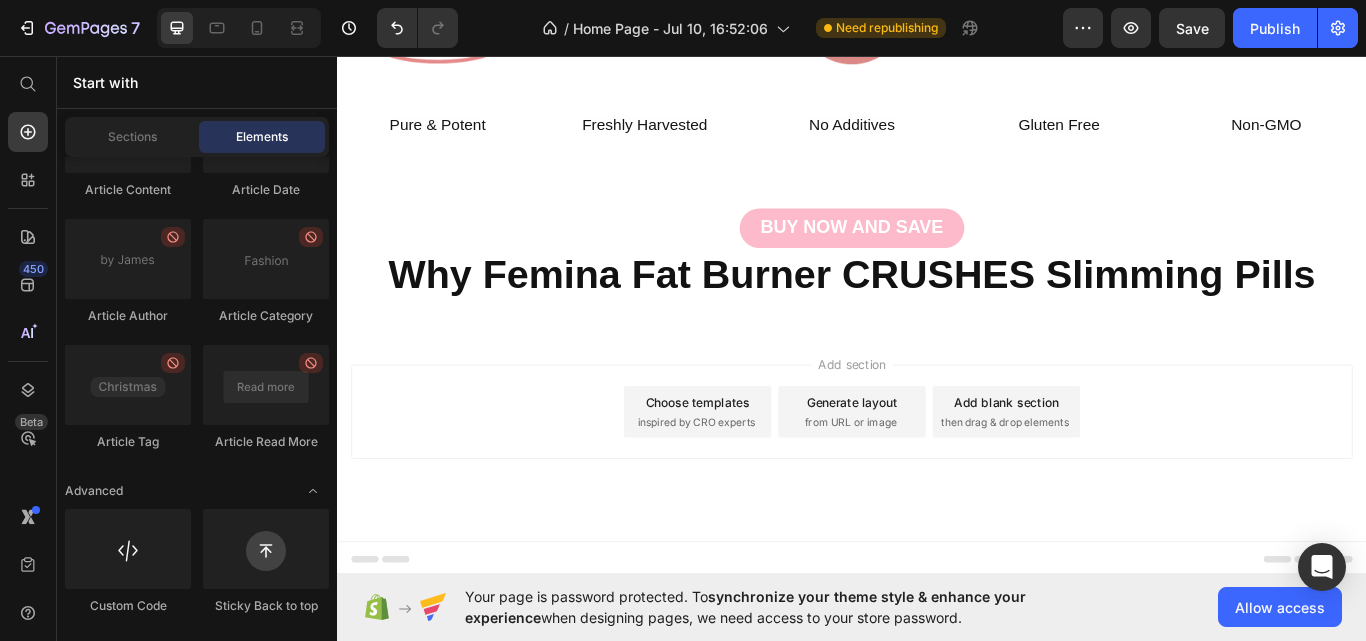 scroll, scrollTop: 8648, scrollLeft: 0, axis: vertical 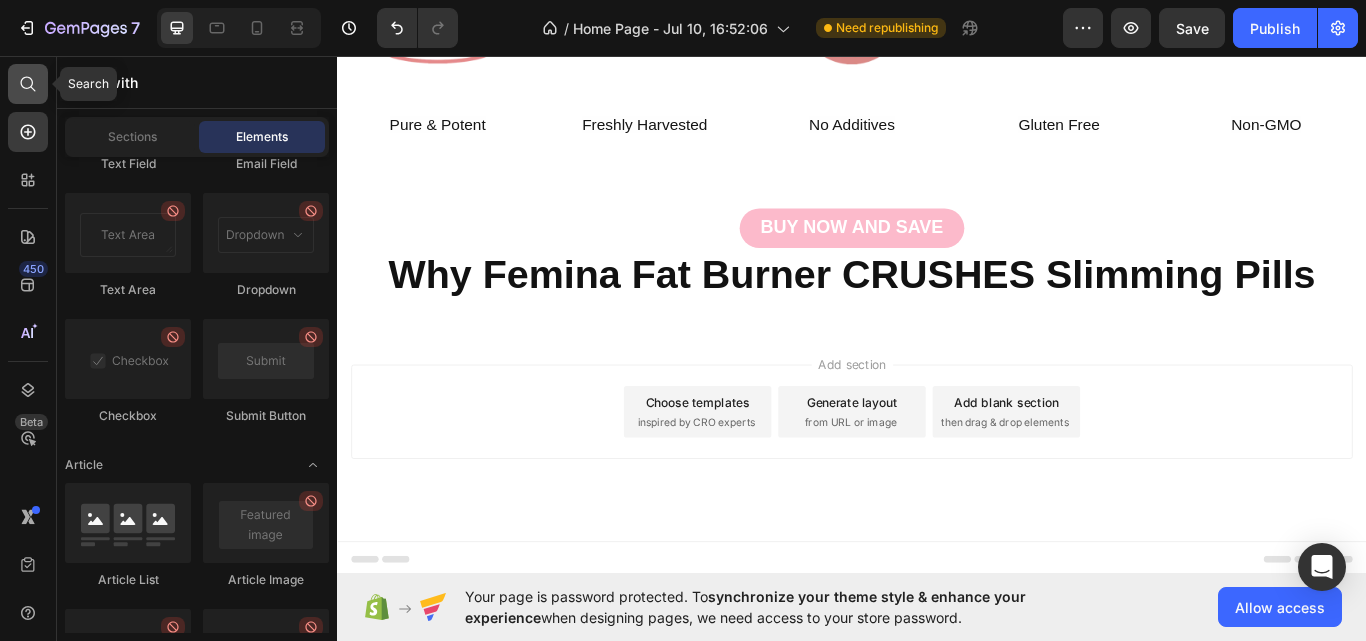 click 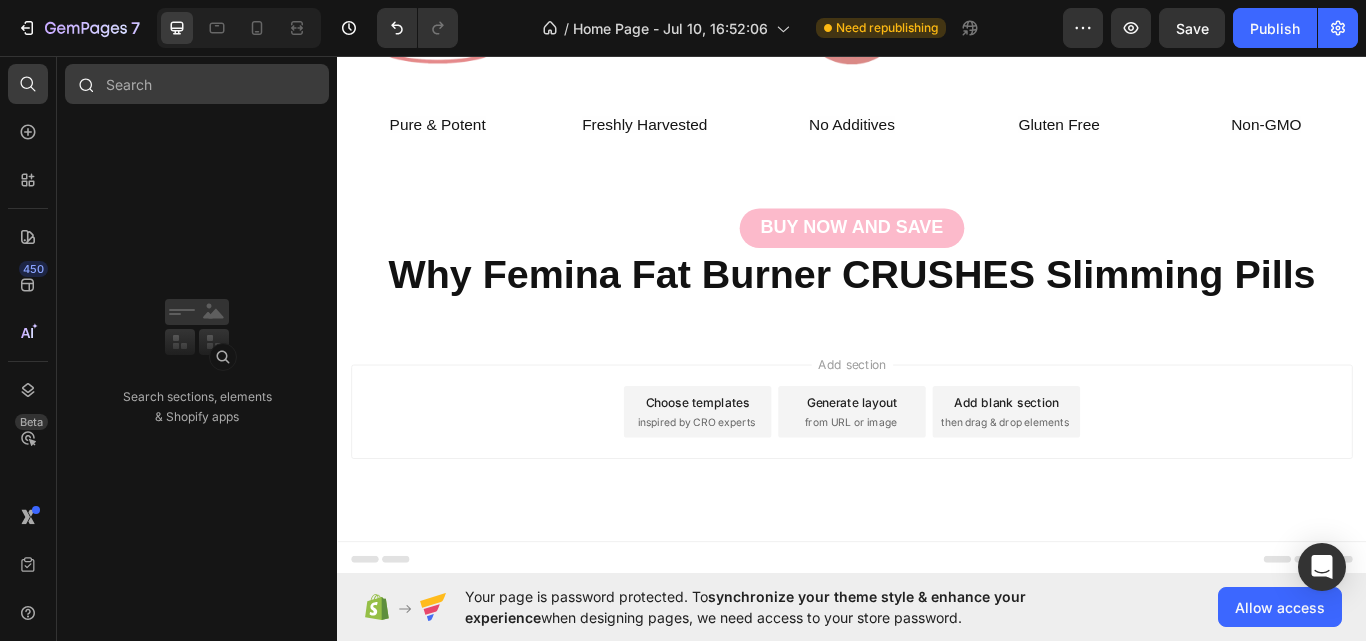 click at bounding box center [197, 84] 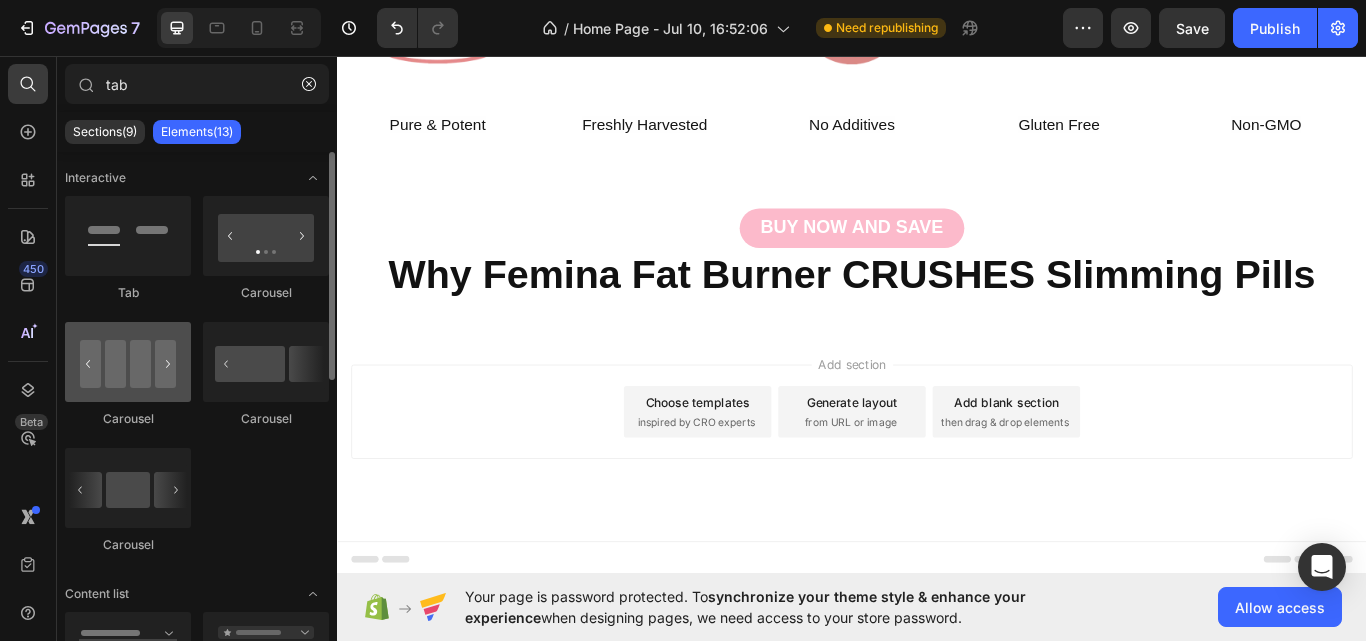 type on "tab" 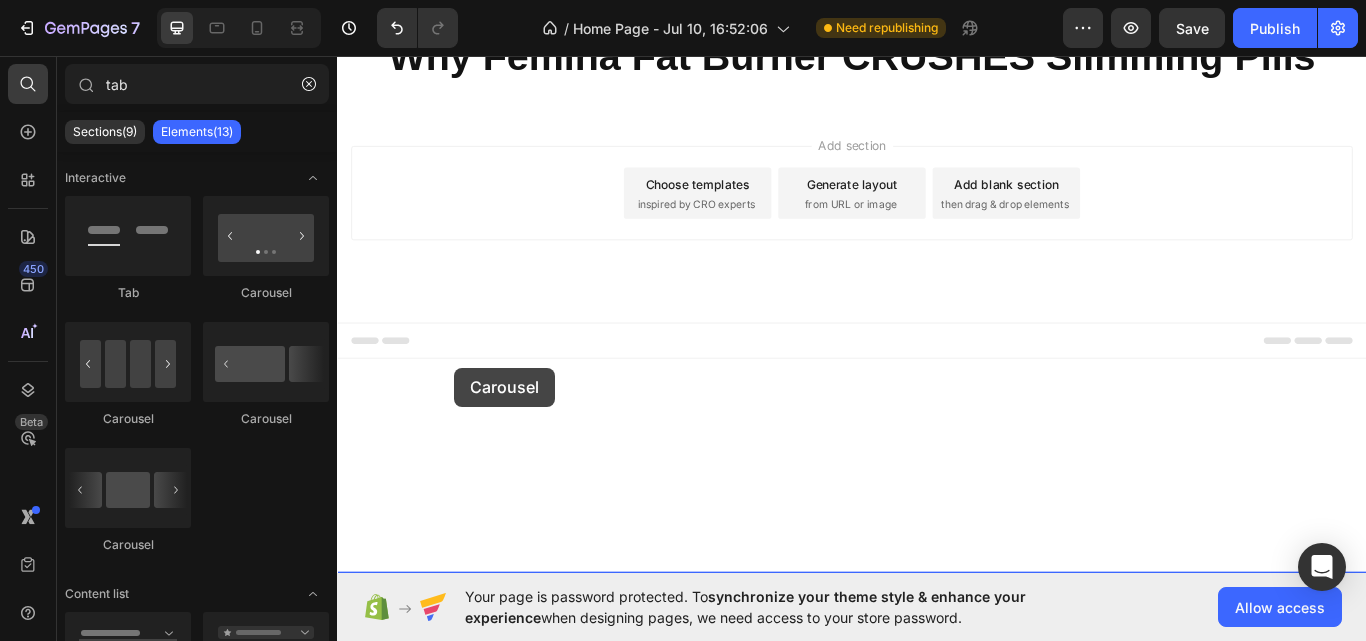 drag, startPoint x: 463, startPoint y: 423, endPoint x: 474, endPoint y: 420, distance: 11.401754 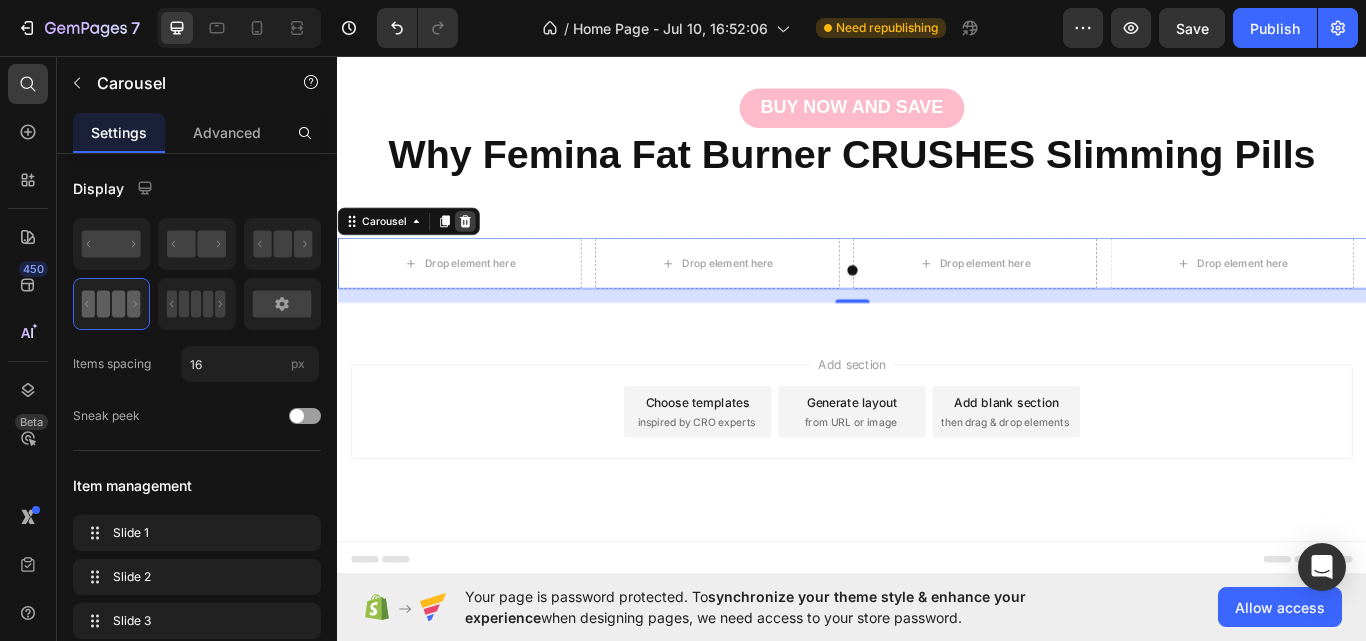 click 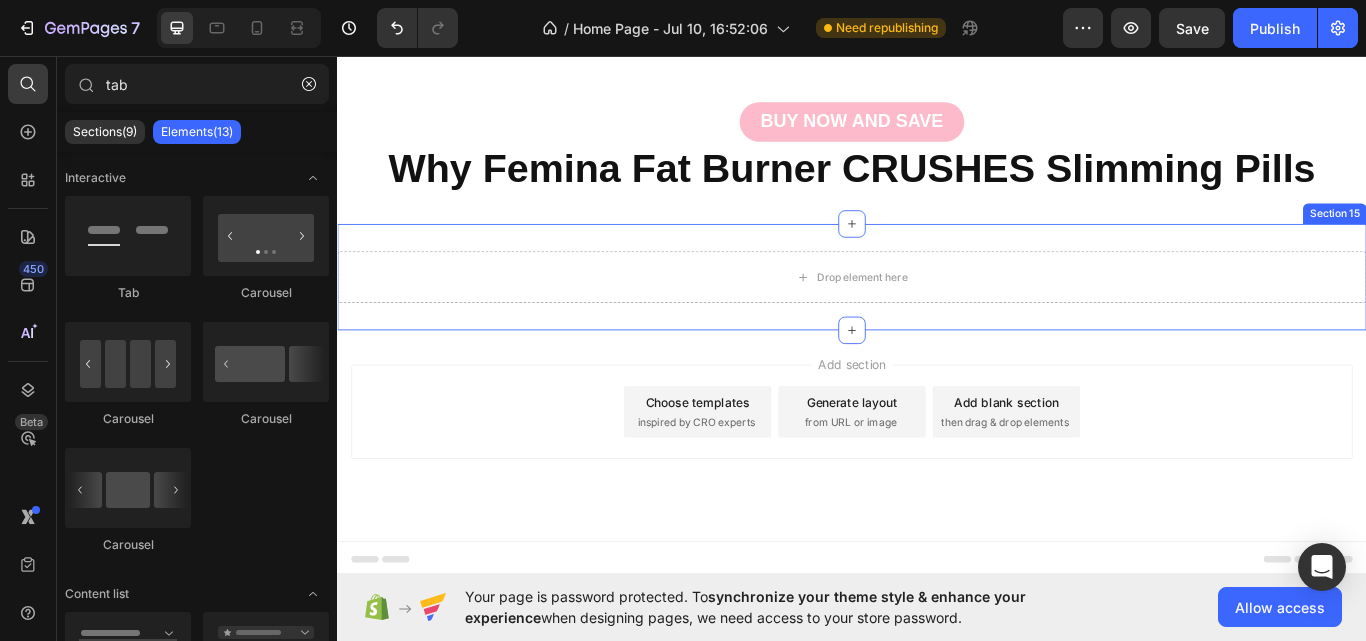 click on "Drop element here" at bounding box center [937, 315] 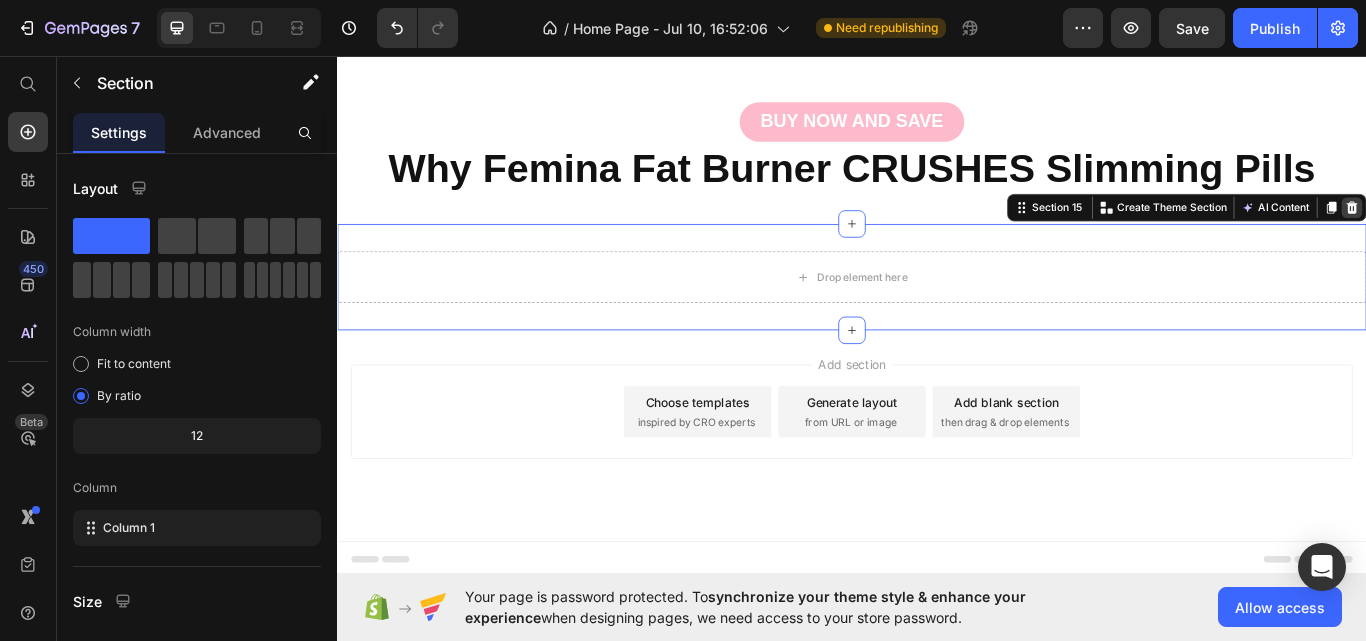 click 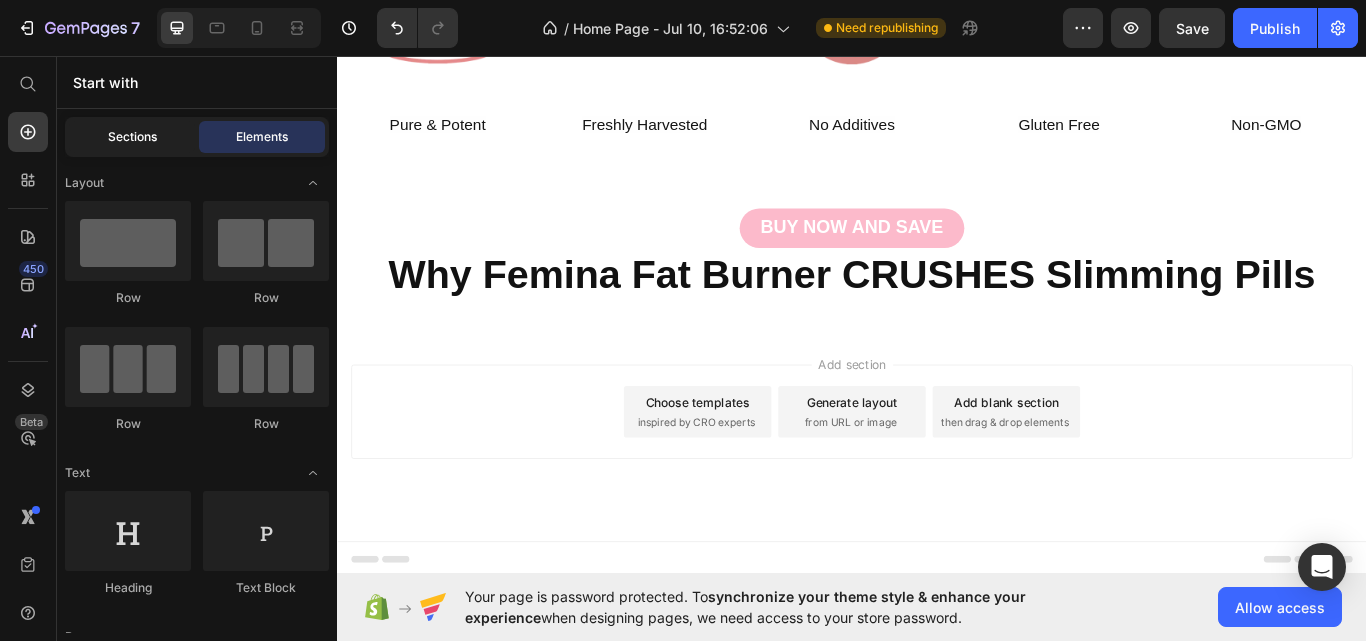 click on "Sections" 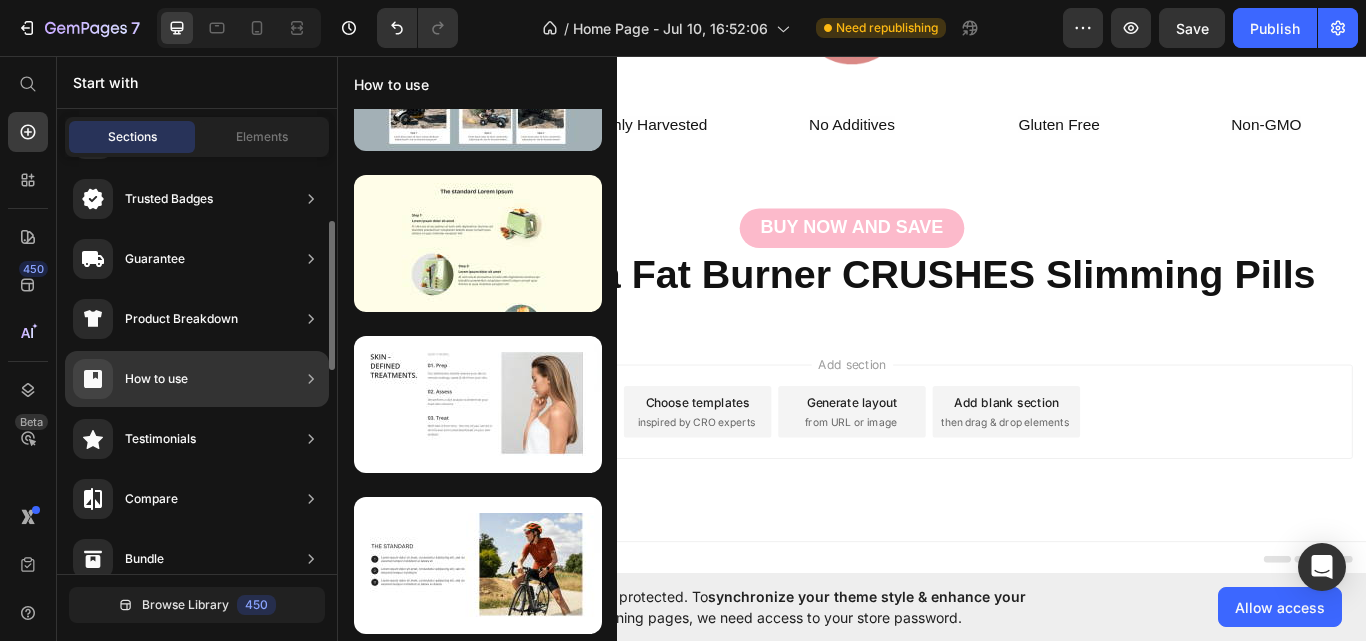 scroll, scrollTop: 183, scrollLeft: 0, axis: vertical 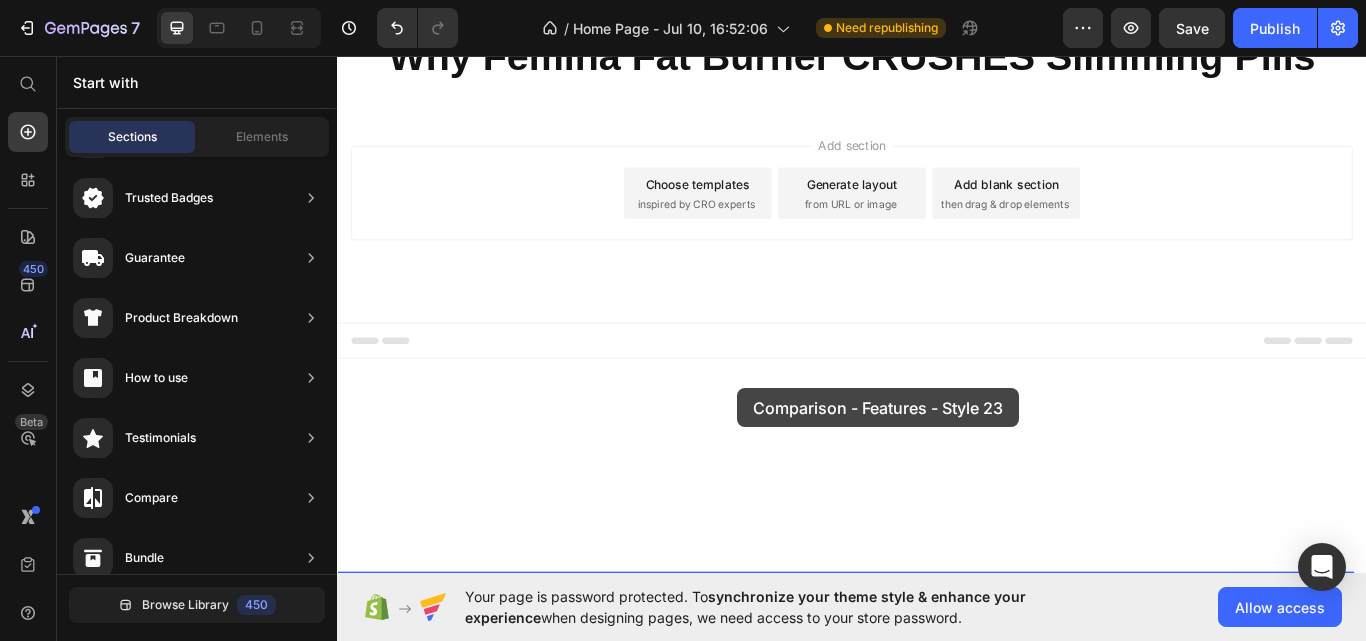 drag, startPoint x: 768, startPoint y: 321, endPoint x: 802, endPoint y: 433, distance: 117.047 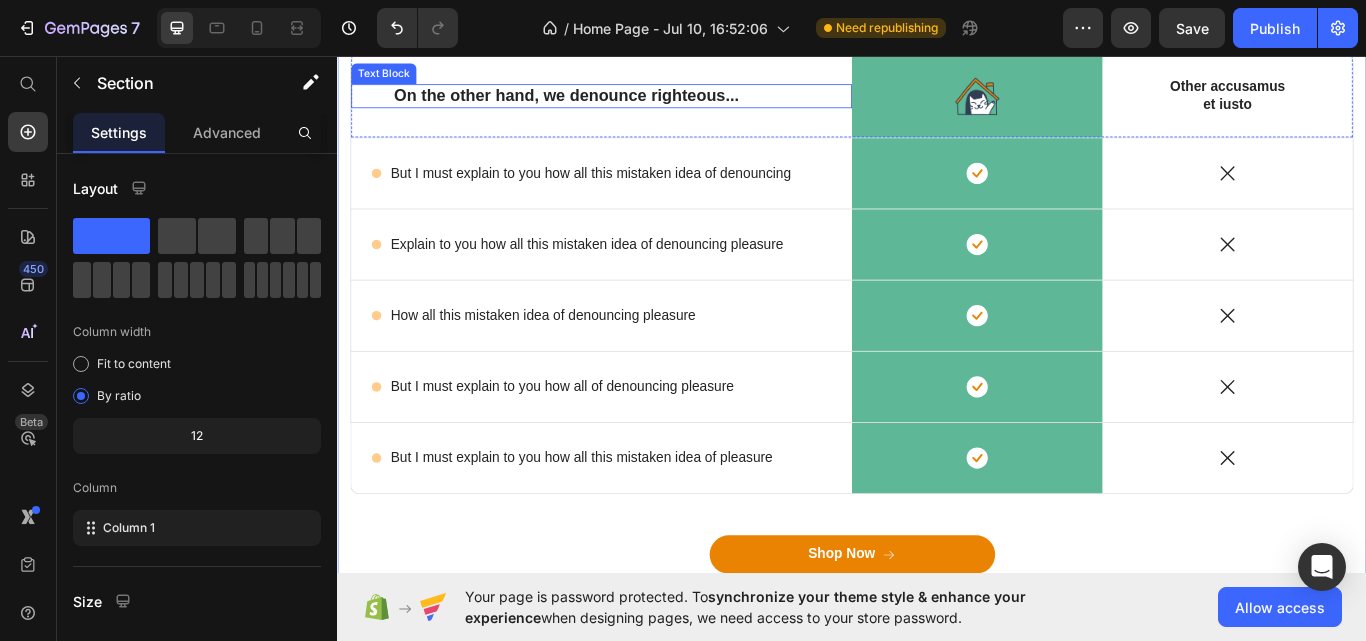 scroll, scrollTop: 9222, scrollLeft: 0, axis: vertical 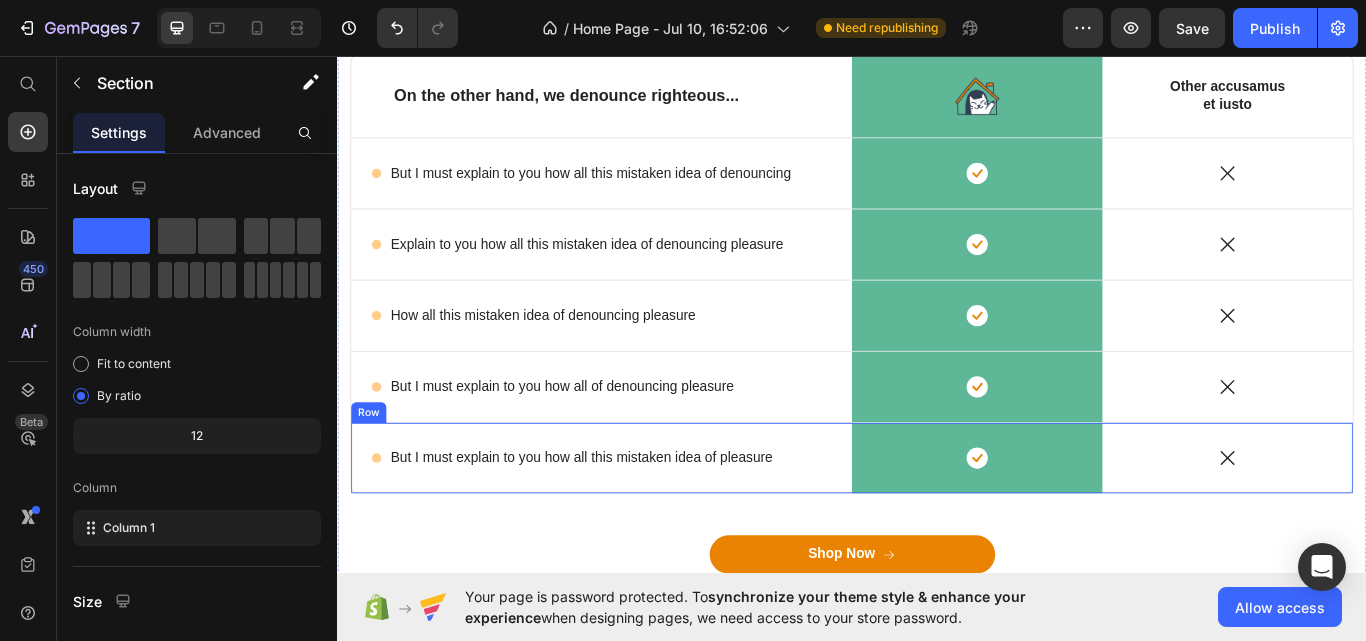 click on "Icon But I must explain to you how all this mistaken idea of pleasure Text Block Row" at bounding box center (645, 526) 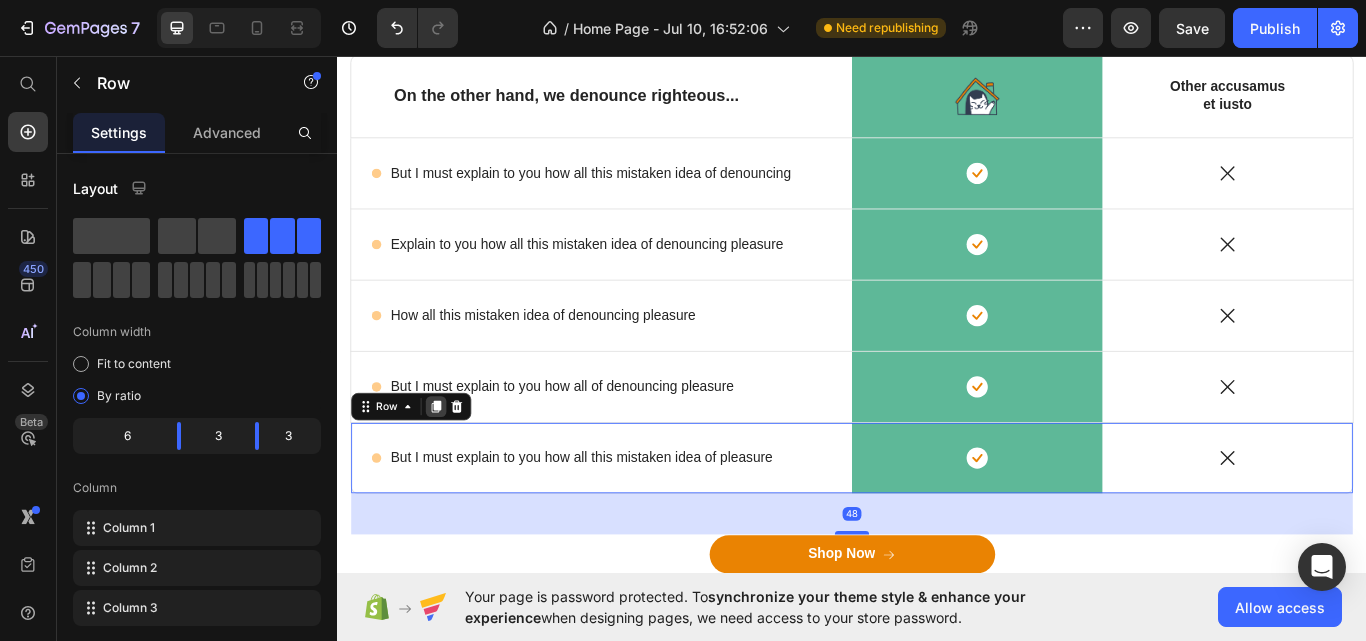 click at bounding box center [452, 466] 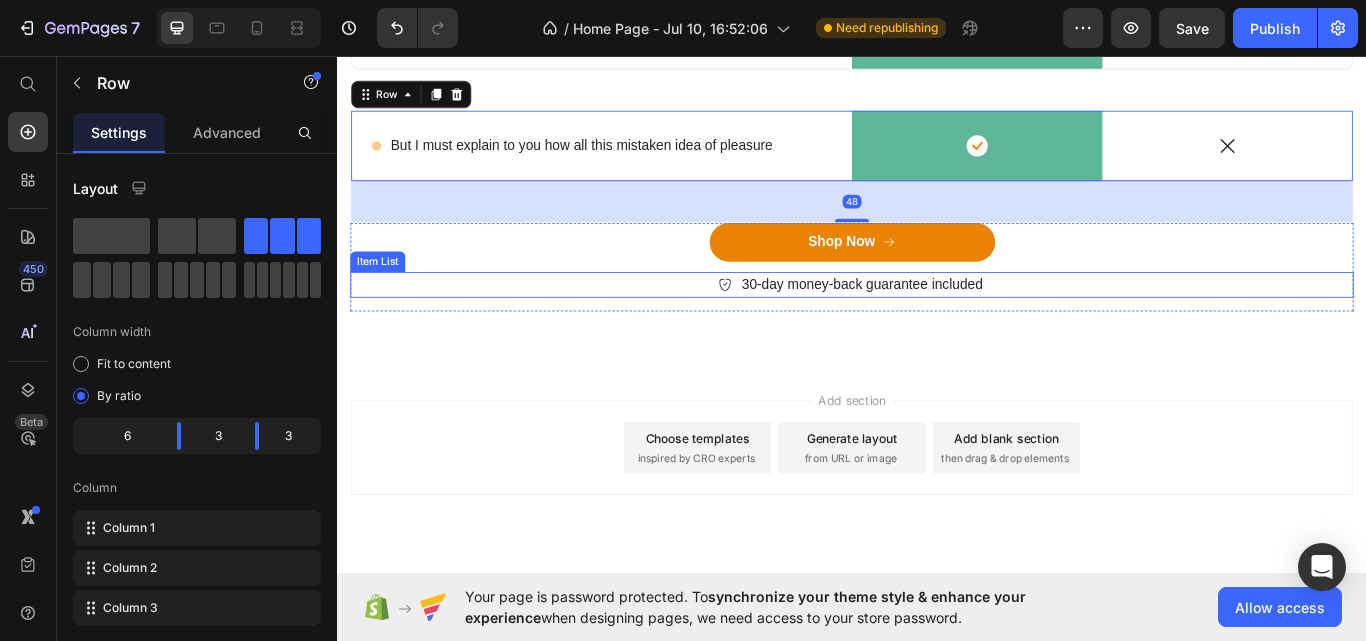 scroll, scrollTop: 9509, scrollLeft: 0, axis: vertical 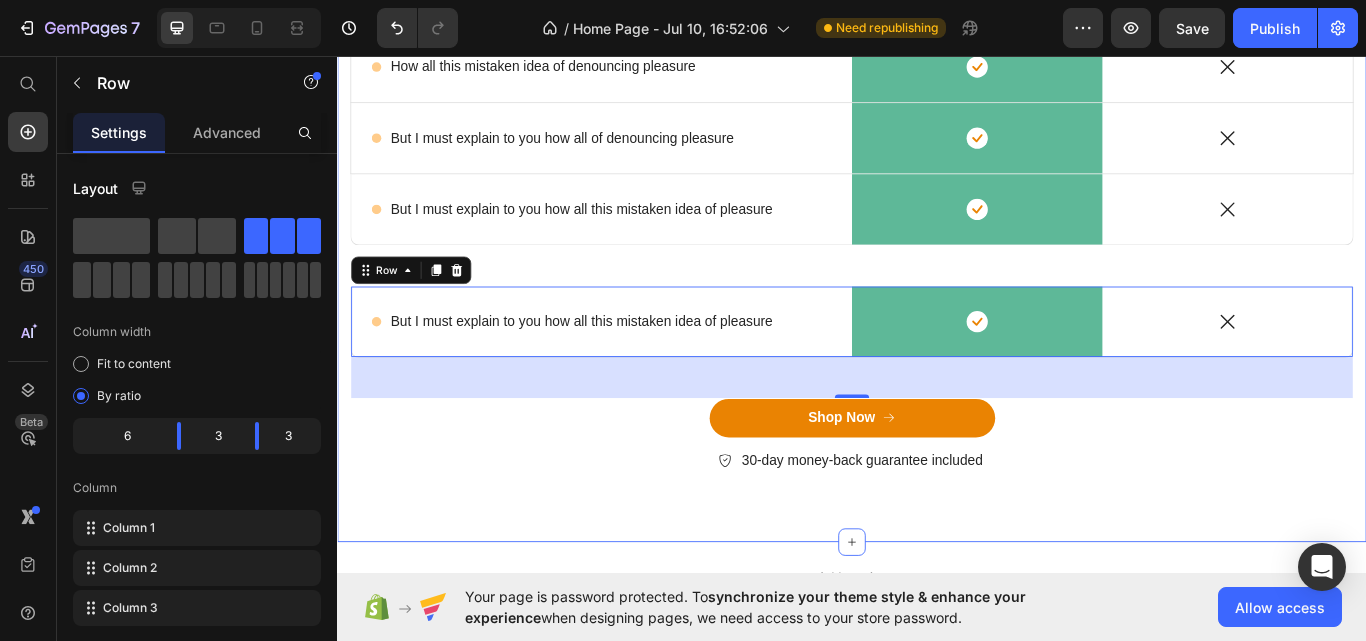 click on "Lorem ipsum dolor sit amet, consectetur adipiscing  Heading But I must explain to you how all this mistaken idea of denouncing pleasure and praising pain was born and I will give you a complete account of the system, and expound the actual teachings of the great explorer of the truth, the master-builder of human happiness. No one rejects, dislikes, or avoids pleasure itself, because it is pleasure Text Block Row On the other hand, we denounce righteous... Text Block Image Row Other accusamus et iusto Text Block Row
Icon But I must explain to you how all this mistaken idea of denouncing Text Block Row
Icon Row
Icon Row
Icon Explain to you how all this mistaken idea of denouncing pleasure Text Block Row
Icon Row
Icon Row
Icon How all this mistaken idea of denouncing pleasure Text Block Row
Icon Row
Icon Row
Icon But I must explain to you how all of denouncing pleasure Text Block Row
Icon Row
Icon Row
Row" at bounding box center [937, 86] 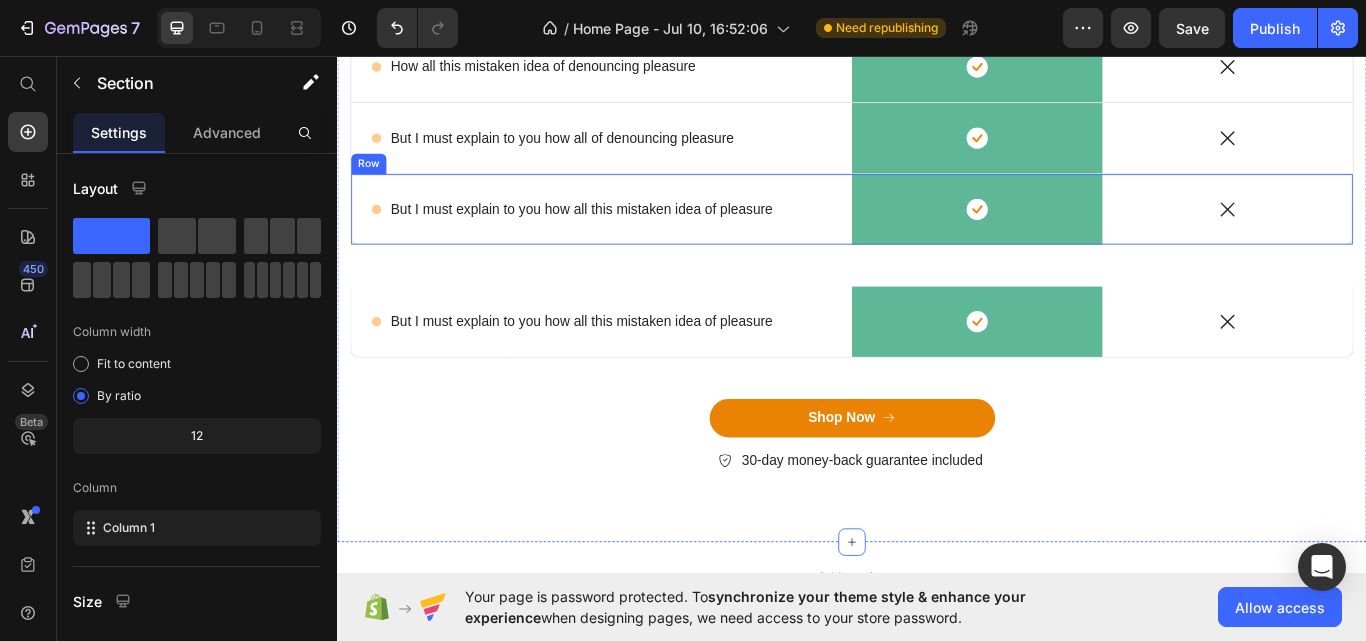 click on "Icon But I must explain to you how all this mistaken idea of pleasure Text Block Row" at bounding box center [645, 236] 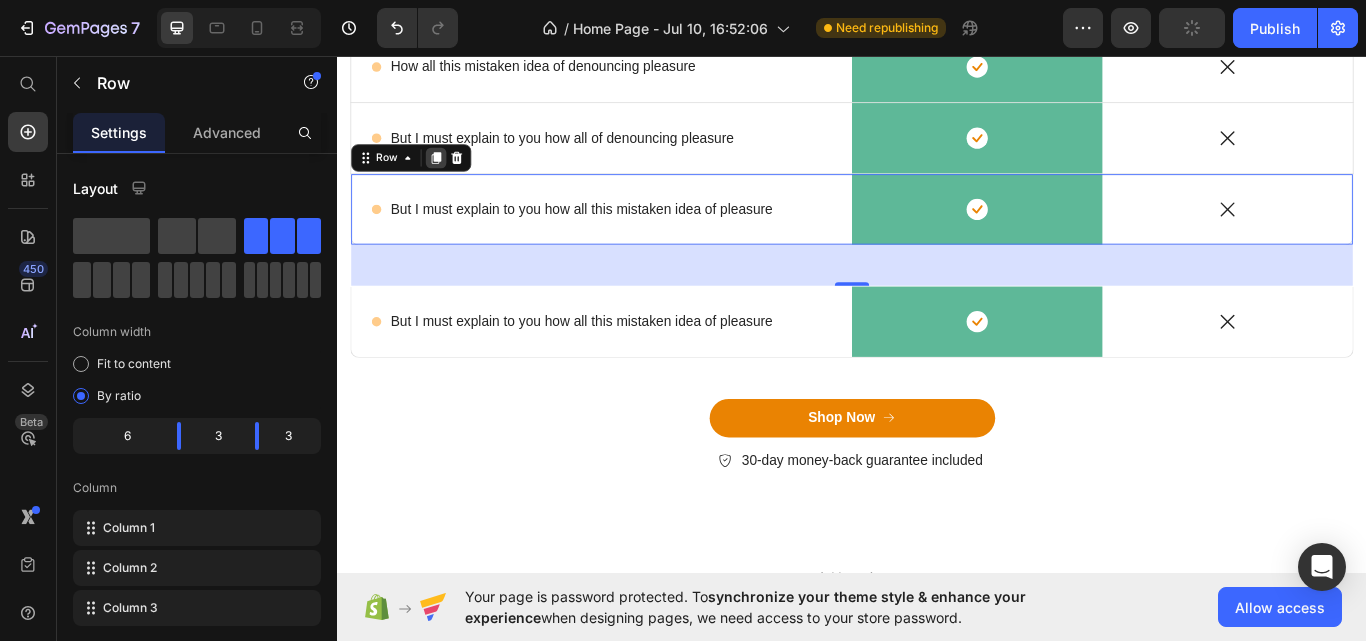 click 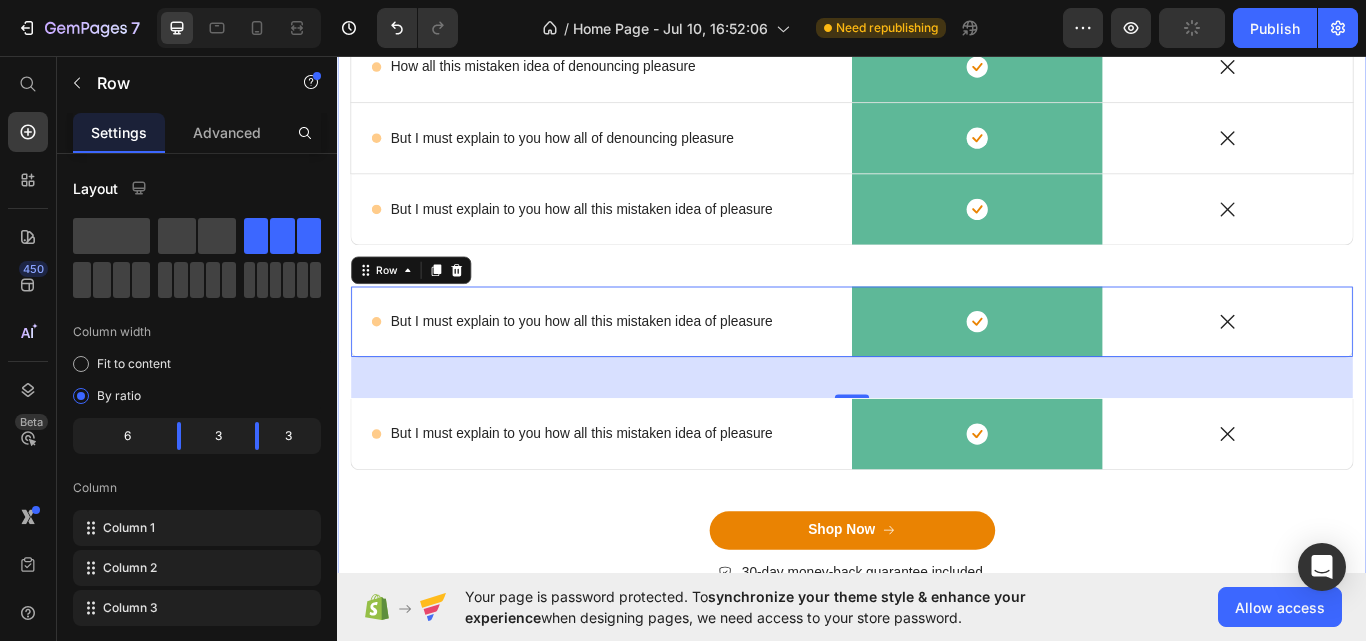 click on "Lorem ipsum dolor sit amet, consectetur adipiscing  Heading But I must explain to you how all this mistaken idea of denouncing pleasure and praising pain was born and I will give you a complete account of the system, and expound the actual teachings of the great explorer of the truth, the master-builder of human happiness. No one rejects, dislikes, or avoids pleasure itself, because it is pleasure Text Block Row On the other hand, we denounce righteous... Text Block Image Row Other accusamus et iusto Text Block Row
Icon But I must explain to you how all this mistaken idea of denouncing Text Block Row
Icon Row
Icon Row
Icon Explain to you how all this mistaken idea of denouncing pleasure Text Block Row
Icon Row
Icon Row
Icon How all this mistaken idea of denouncing pleasure Text Block Row
Icon Row
Icon Row
Icon But I must explain to you how all of denouncing pleasure Text Block Row
Icon Row
Icon Row
Row" at bounding box center [937, 151] 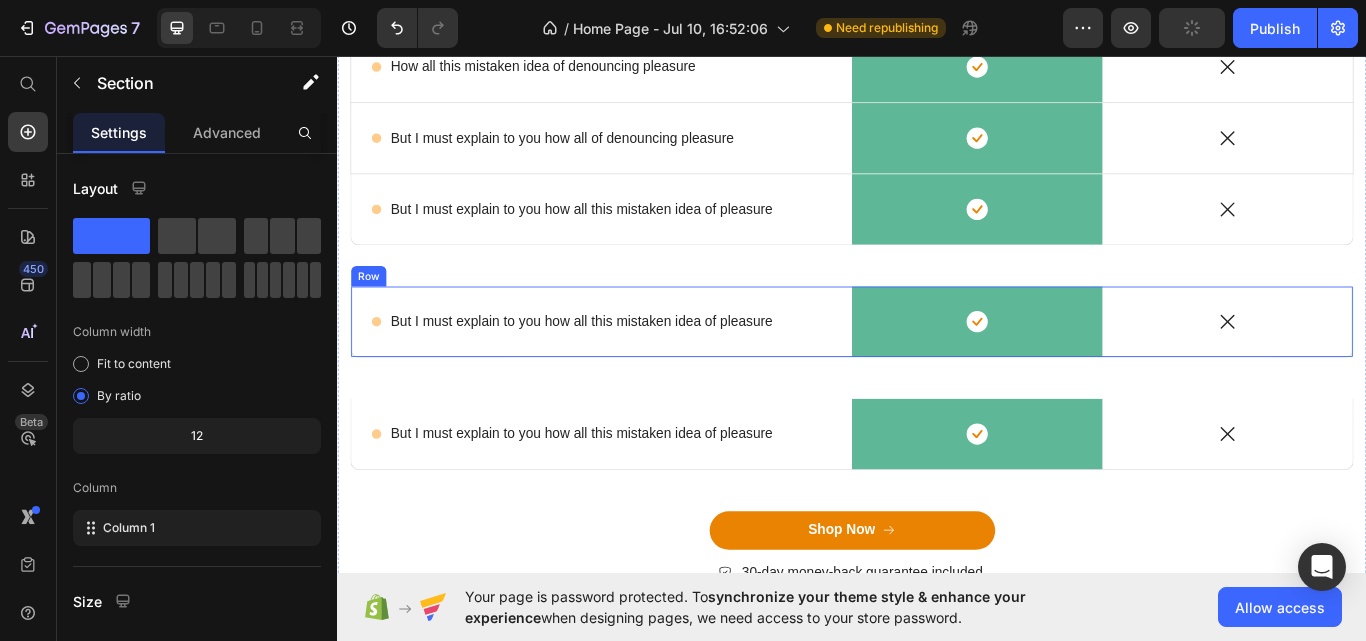 click on "Icon But I must explain to you how all this mistaken idea of pleasure Text Block Row" at bounding box center (645, 367) 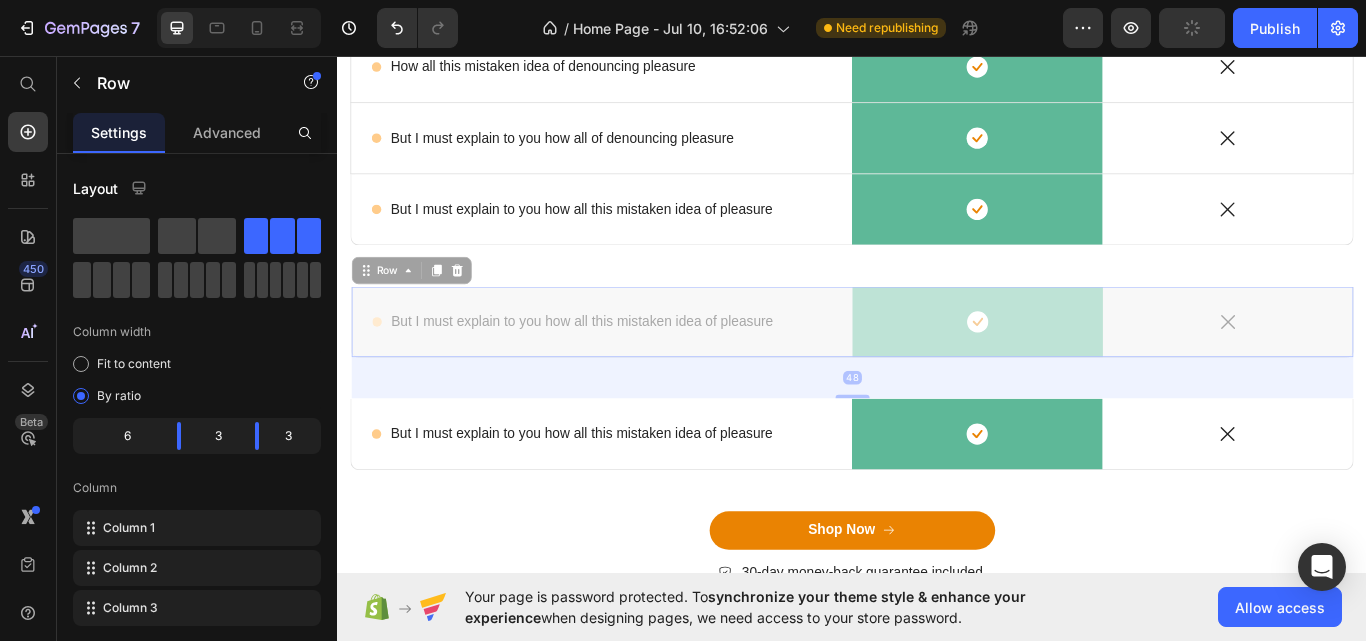 drag, startPoint x: 654, startPoint y: 351, endPoint x: 644, endPoint y: 301, distance: 50.990196 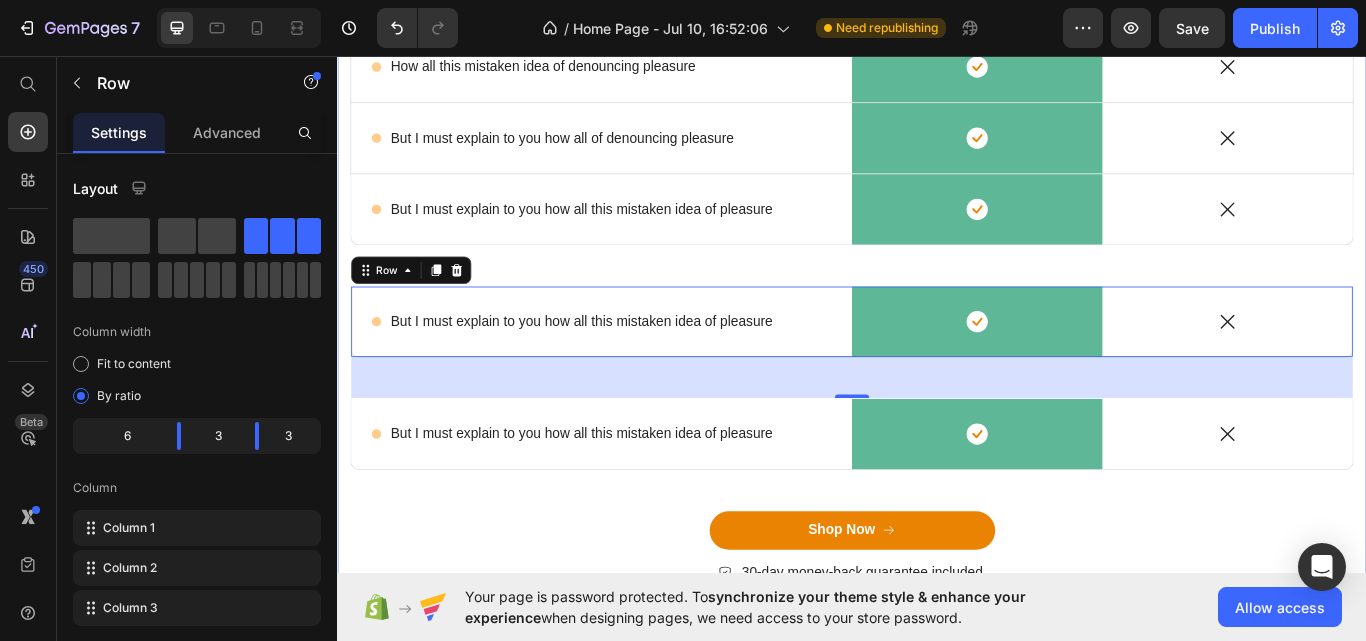 scroll, scrollTop: 9330, scrollLeft: 0, axis: vertical 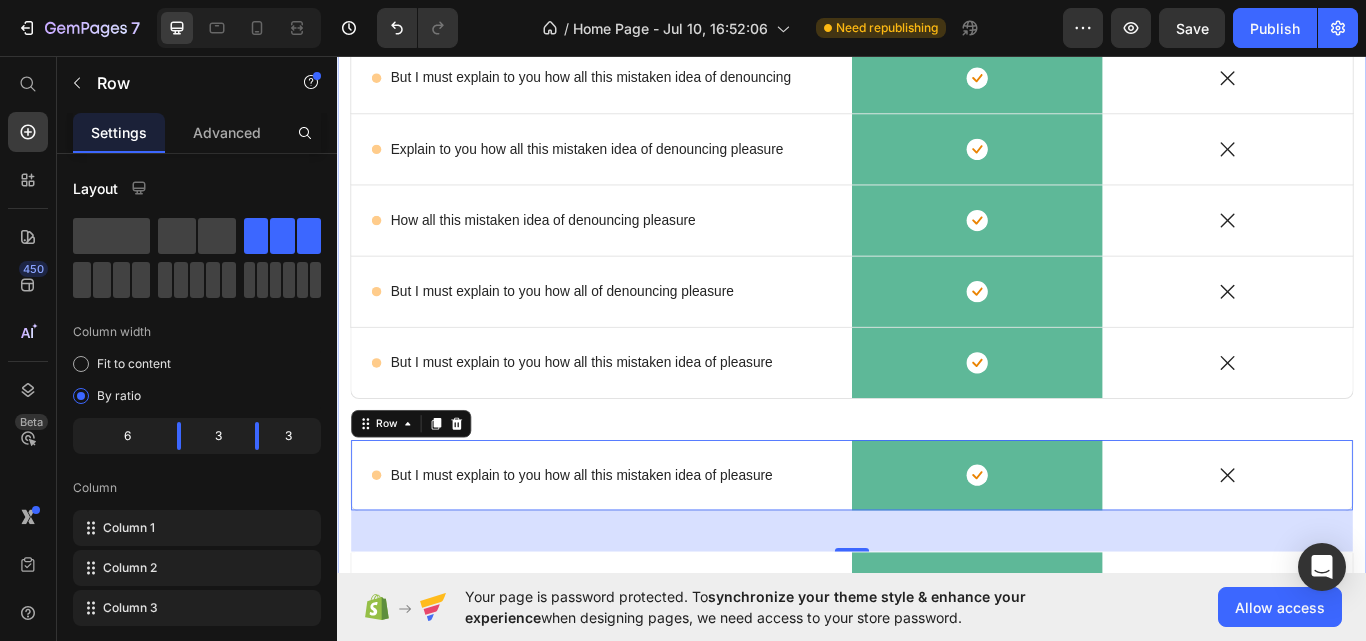 click on "Lorem ipsum dolor sit amet, consectetur adipiscing  Heading But I must explain to you how all this mistaken idea of denouncing pleasure and praising pain was born and I will give you a complete account of the system, and expound the actual teachings of the great explorer of the truth, the master-builder of human happiness. No one rejects, dislikes, or avoids pleasure itself, because it is pleasure Text Block Row On the other hand, we denounce righteous... Text Block Image Row Other accusamus et iusto Text Block Row
Icon But I must explain to you how all this mistaken idea of denouncing Text Block Row
Icon Row
Icon Row
Icon Explain to you how all this mistaken idea of denouncing pleasure Text Block Row
Icon Row
Icon Row
Icon How all this mistaken idea of denouncing pleasure Text Block Row
Icon Row
Icon Row
Icon But I must explain to you how all of denouncing pleasure Text Block Row
Icon Row
Icon Row
Row" at bounding box center [937, 314] 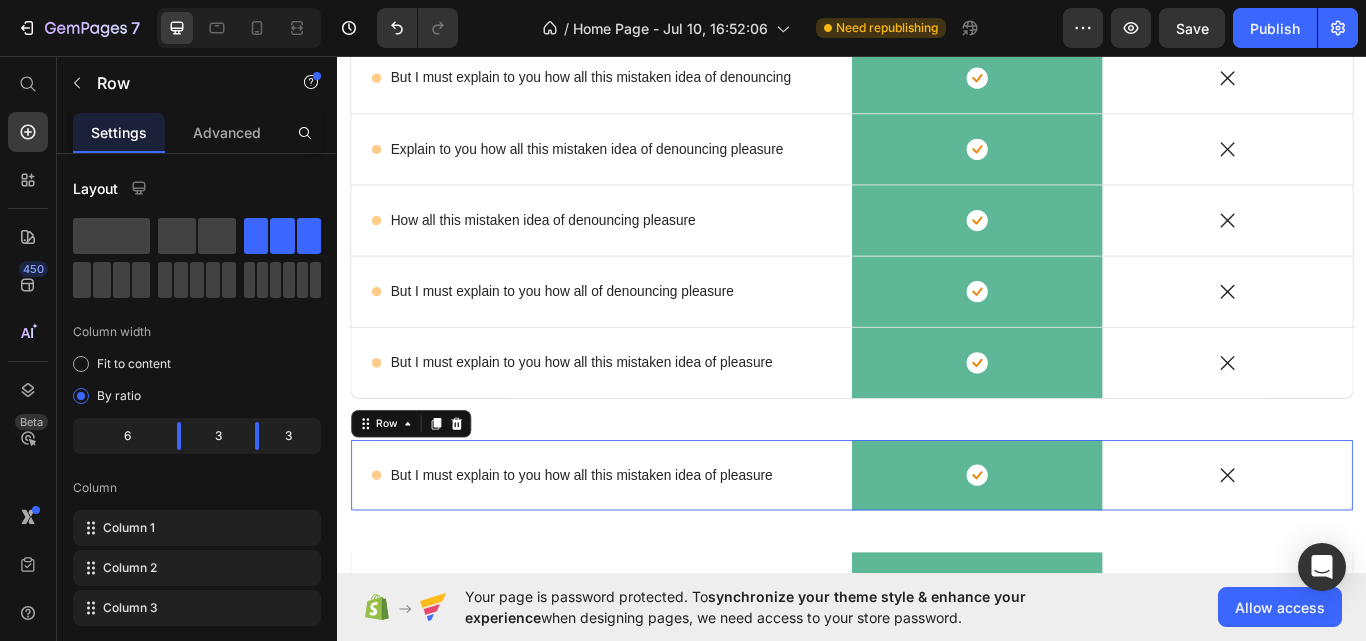 click on "Icon" at bounding box center [1375, 546] 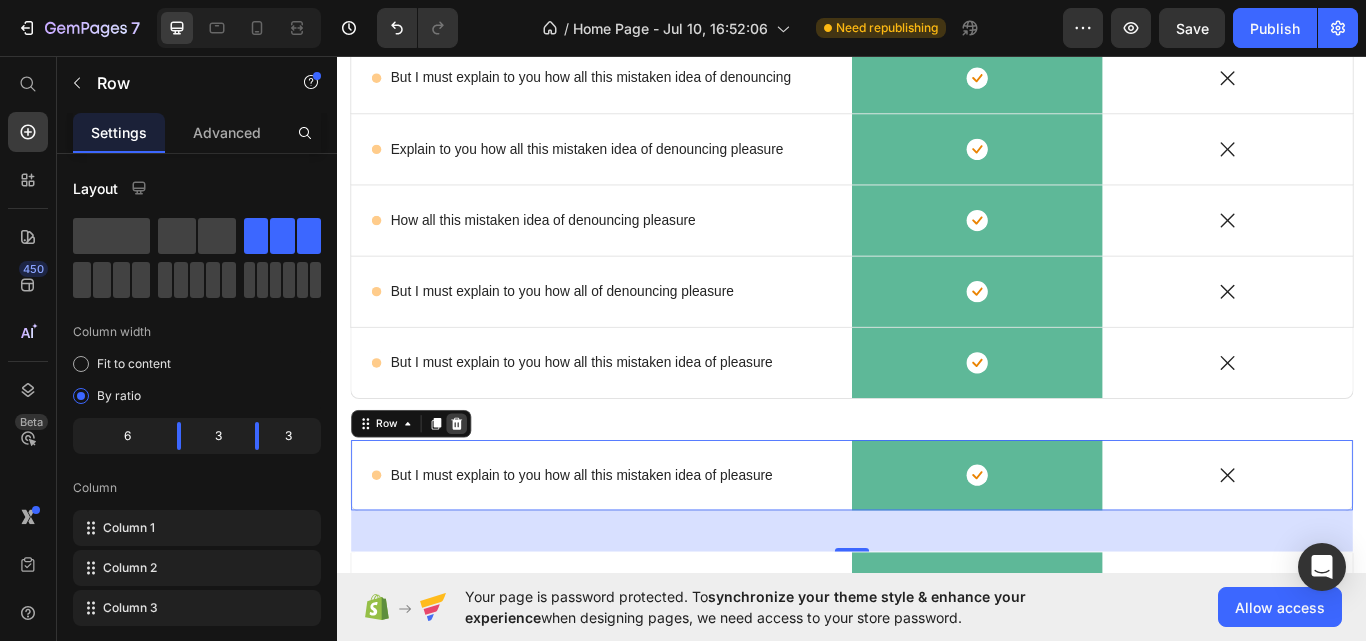 click 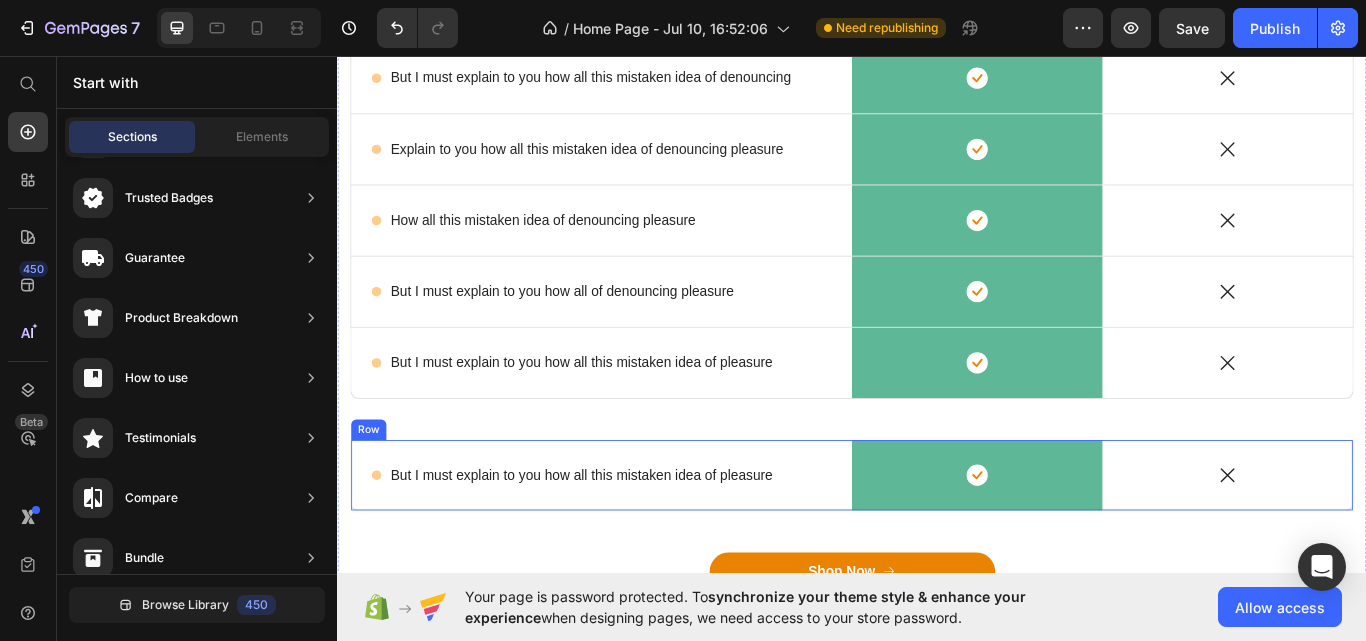 click on "Icon" at bounding box center [1375, 546] 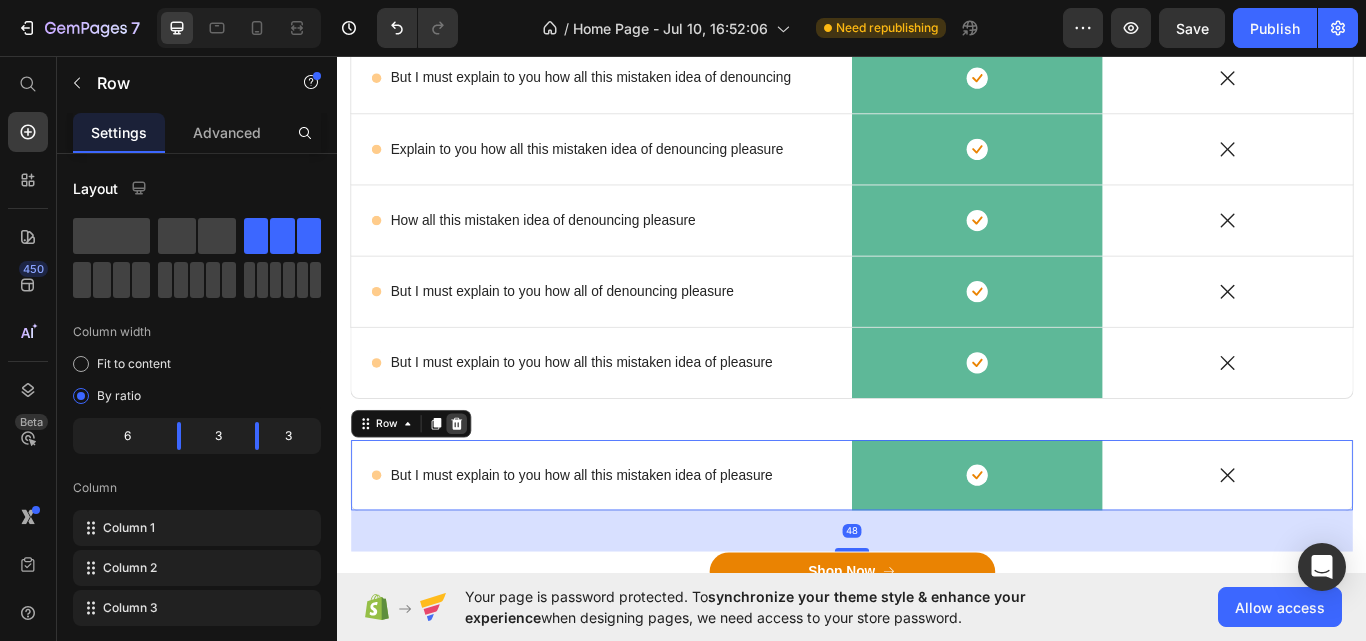 click at bounding box center (476, 486) 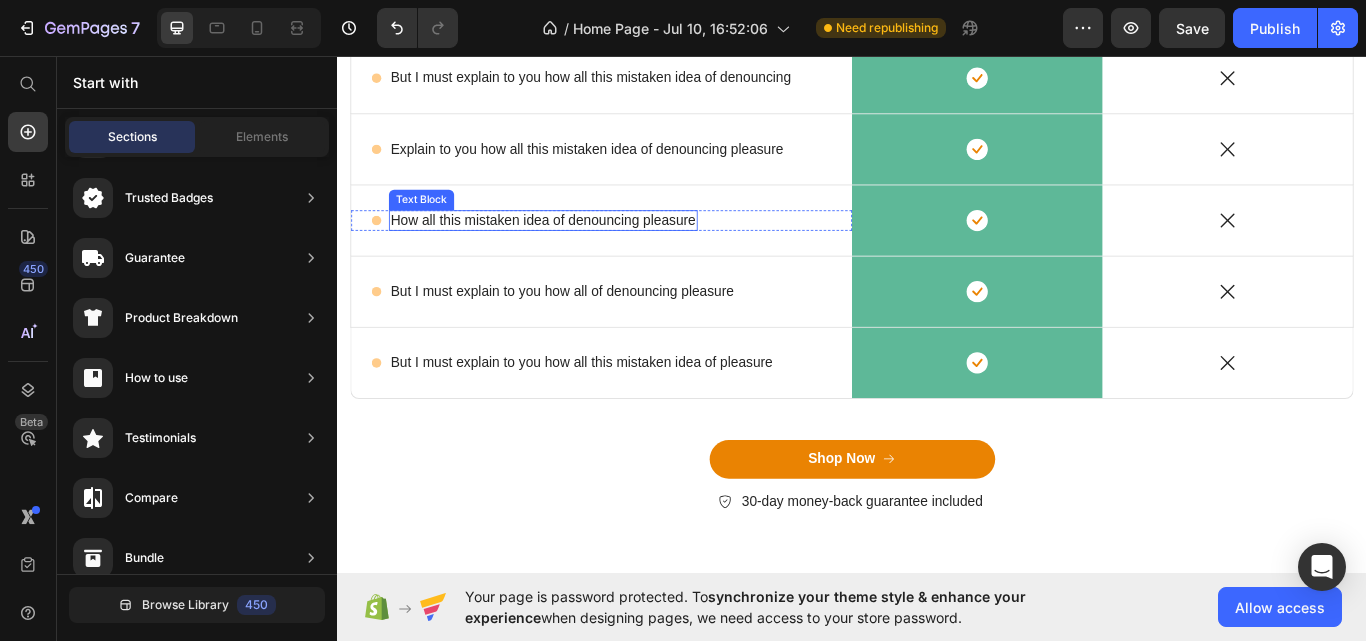 click on "How all this mistaken idea of denouncing pleasure" at bounding box center (577, 249) 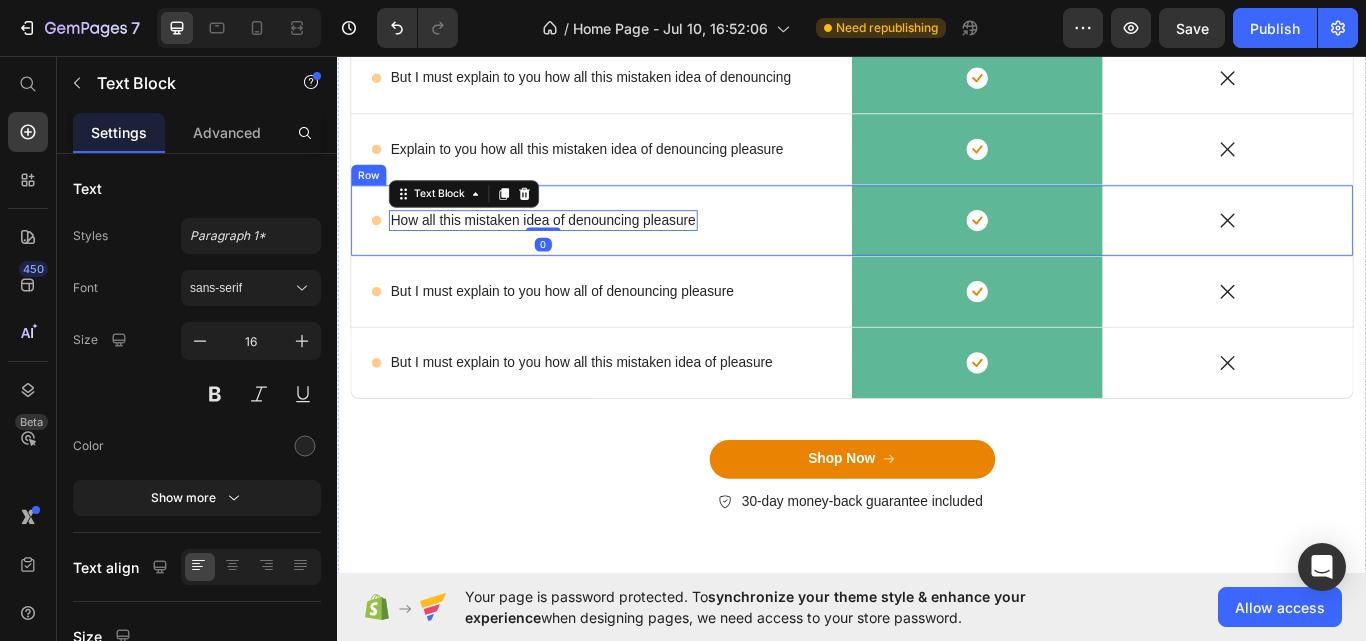 click on "Icon How all this mistaken idea of denouncing pleasure Text Block   0 Row" at bounding box center [645, 249] 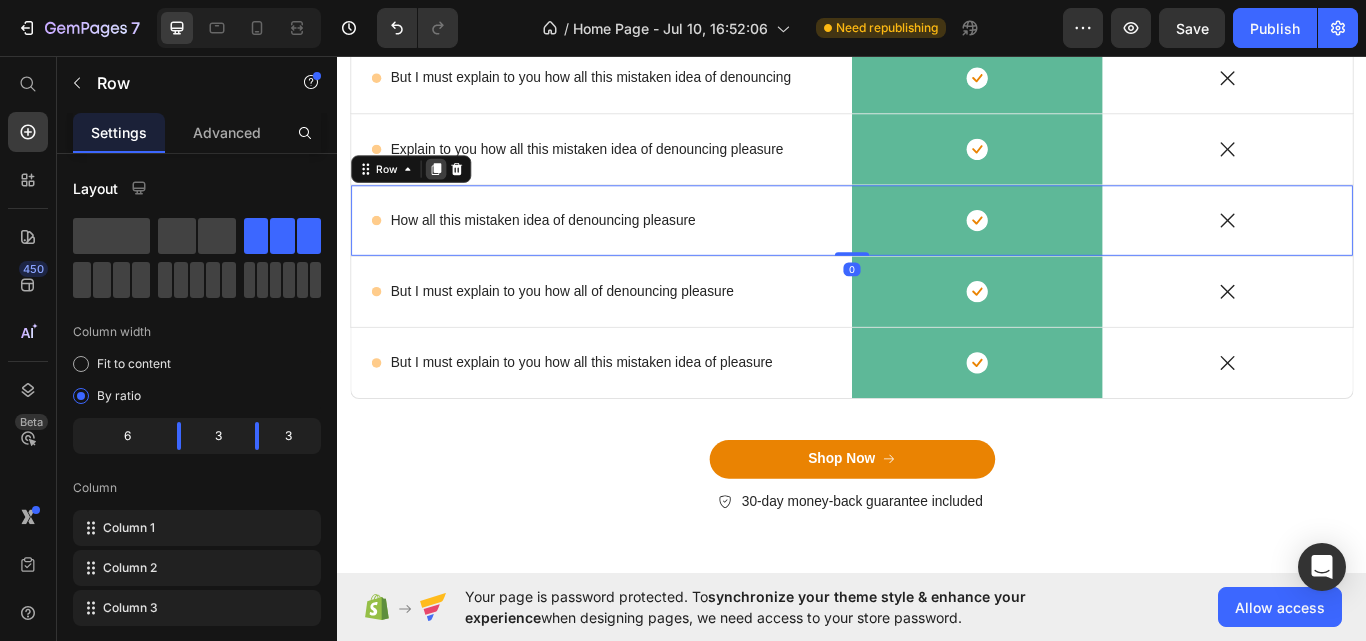 click at bounding box center [452, 189] 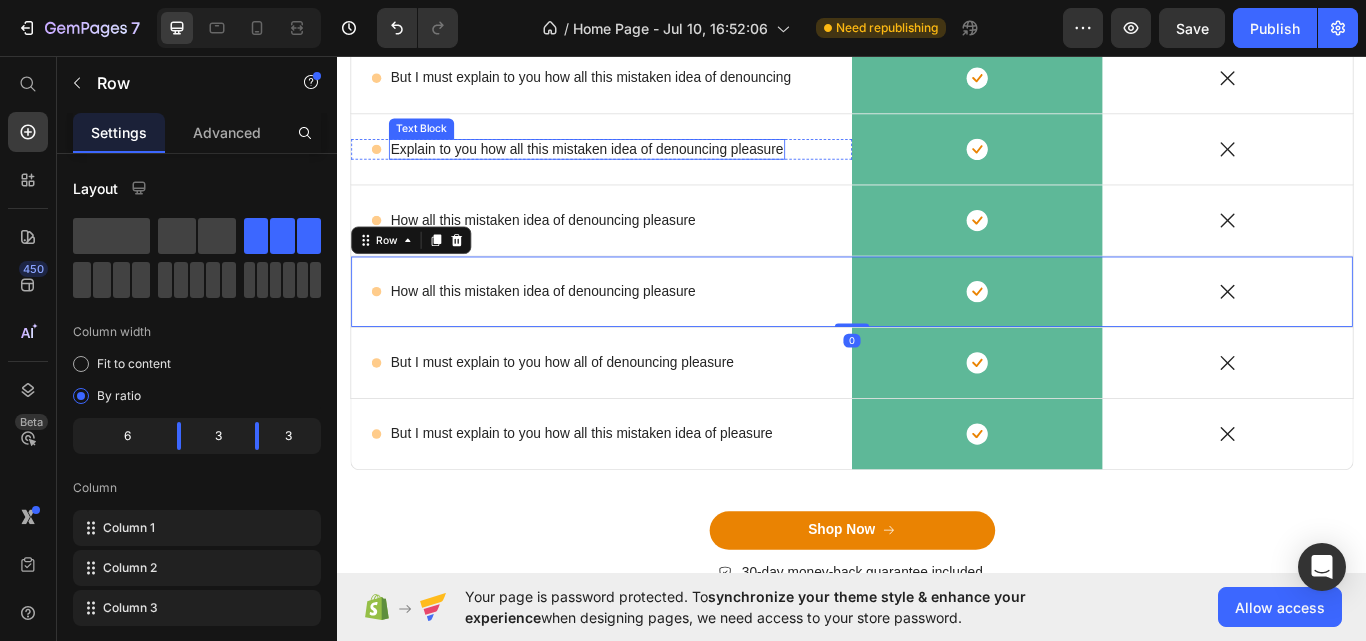 click on "Explain to you how all this mistaken idea of denouncing pleasure" at bounding box center (628, 166) 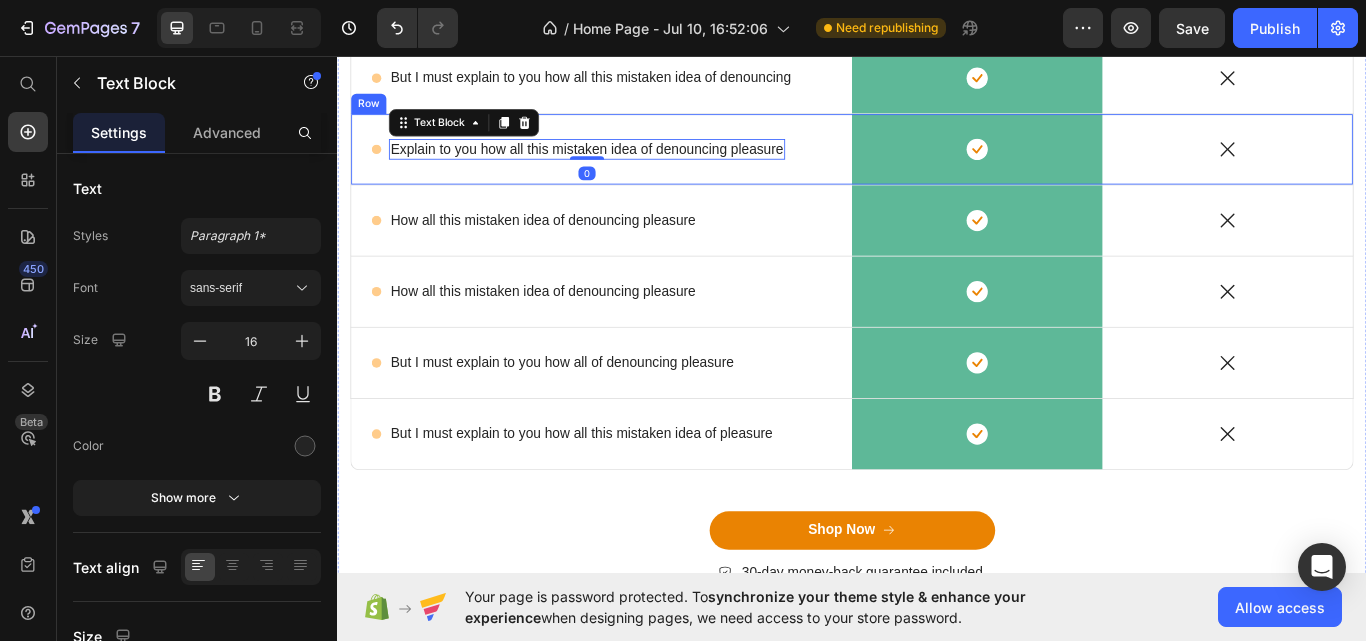 click on "Icon Explain to you how all this mistaken idea of denouncing pleasure Text Block   0 Row" at bounding box center [645, 166] 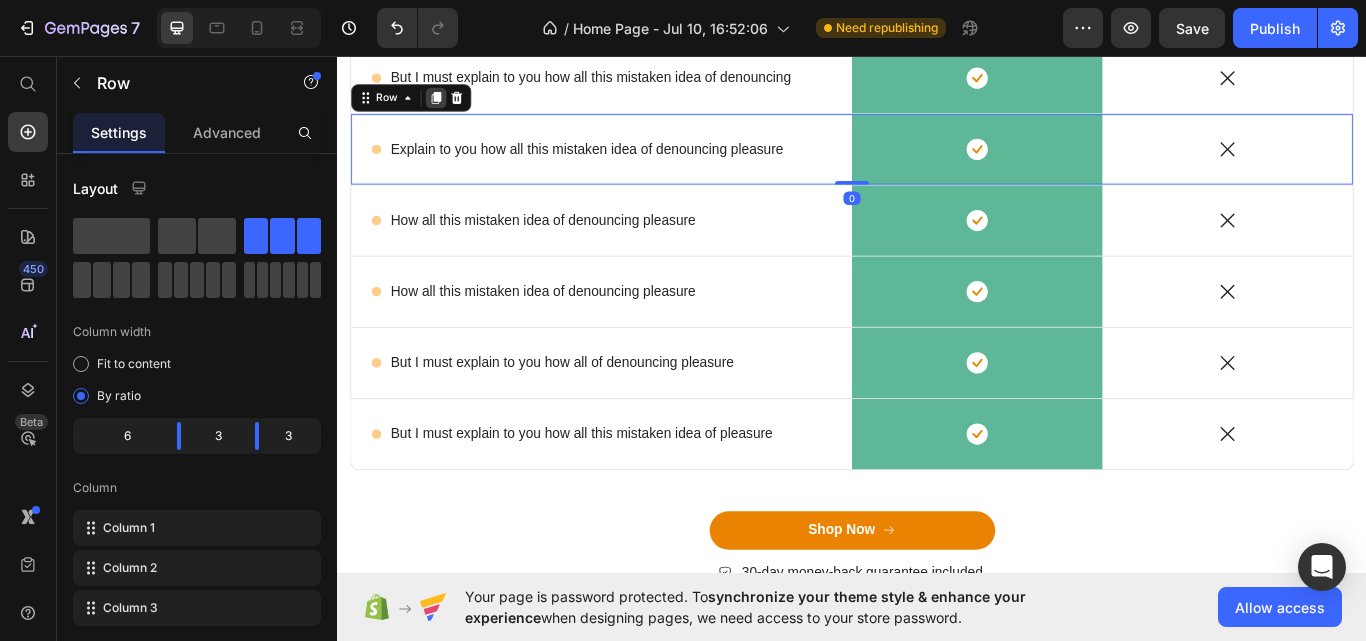 click 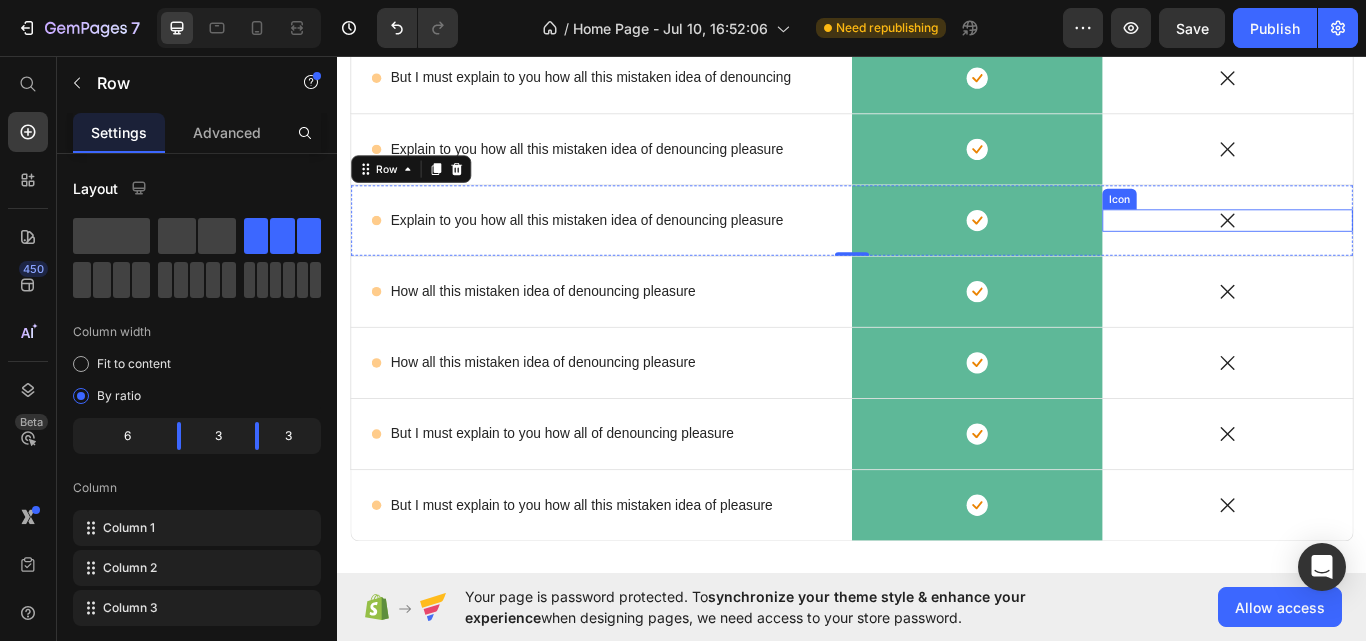 click 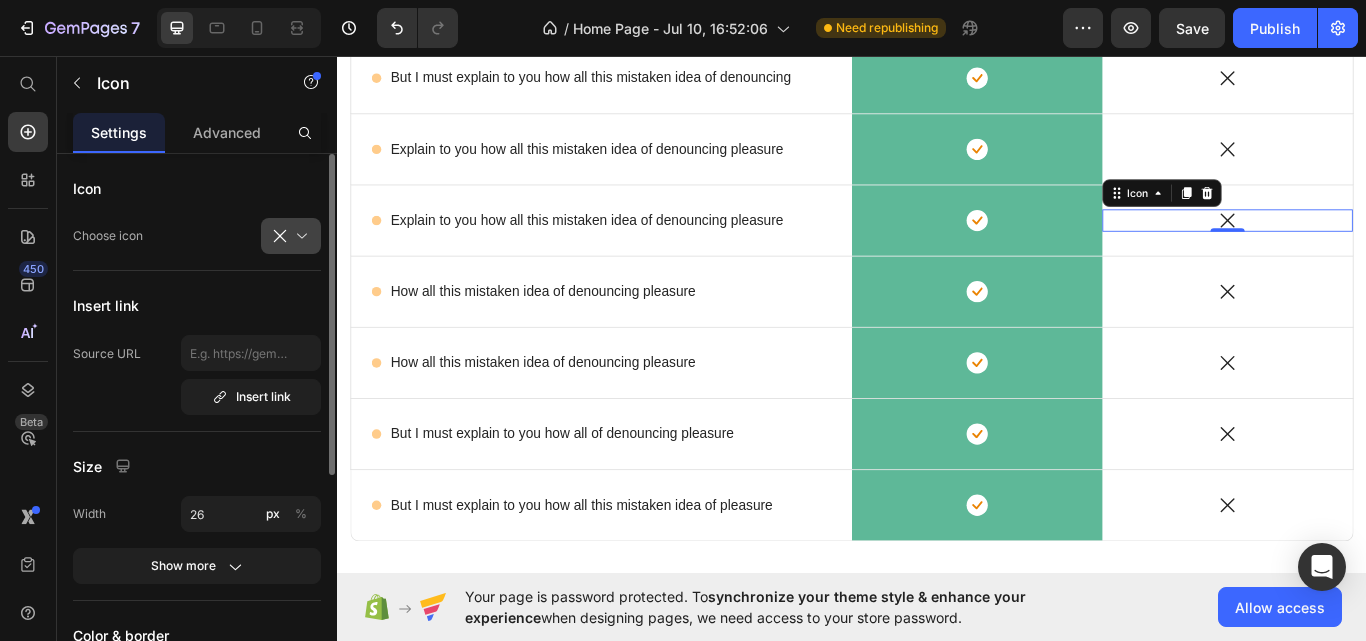 click at bounding box center [299, 236] 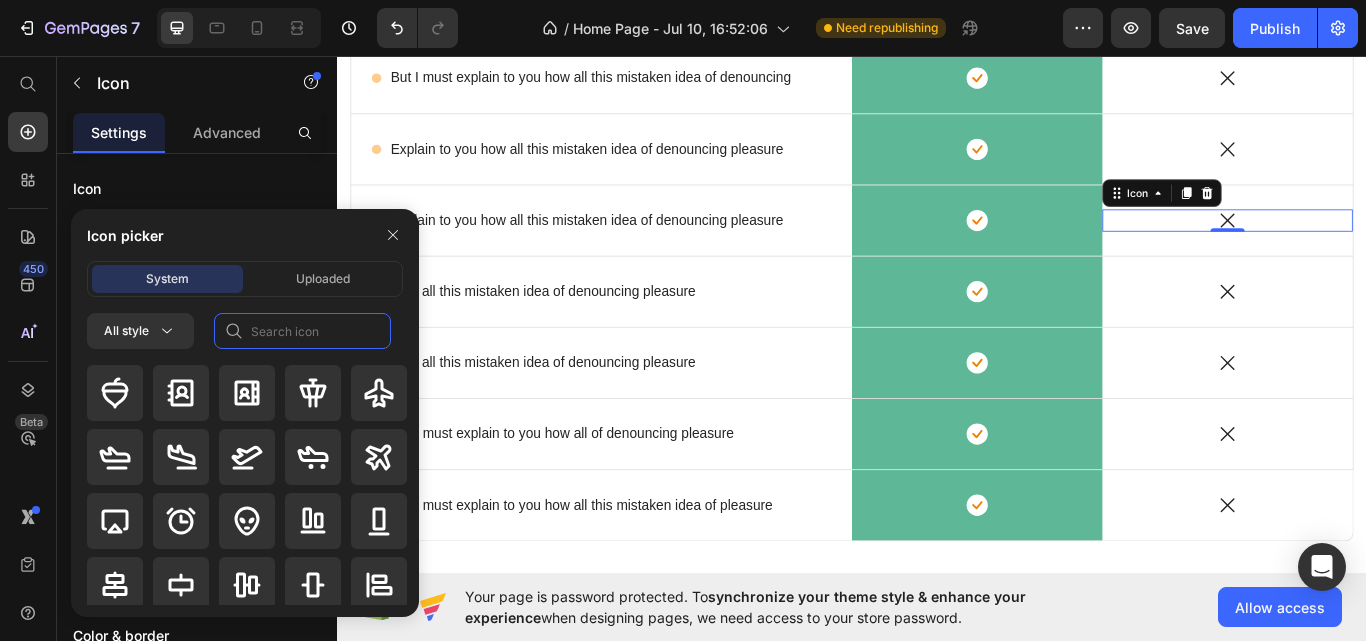 click 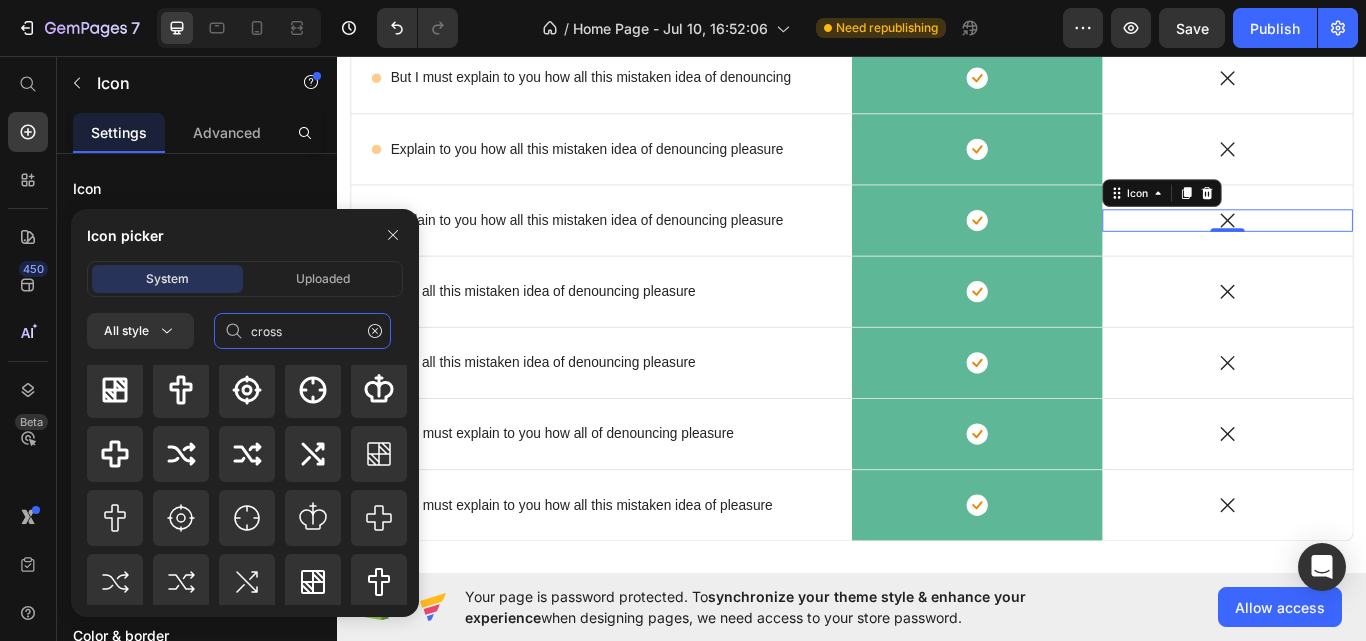 scroll, scrollTop: 0, scrollLeft: 0, axis: both 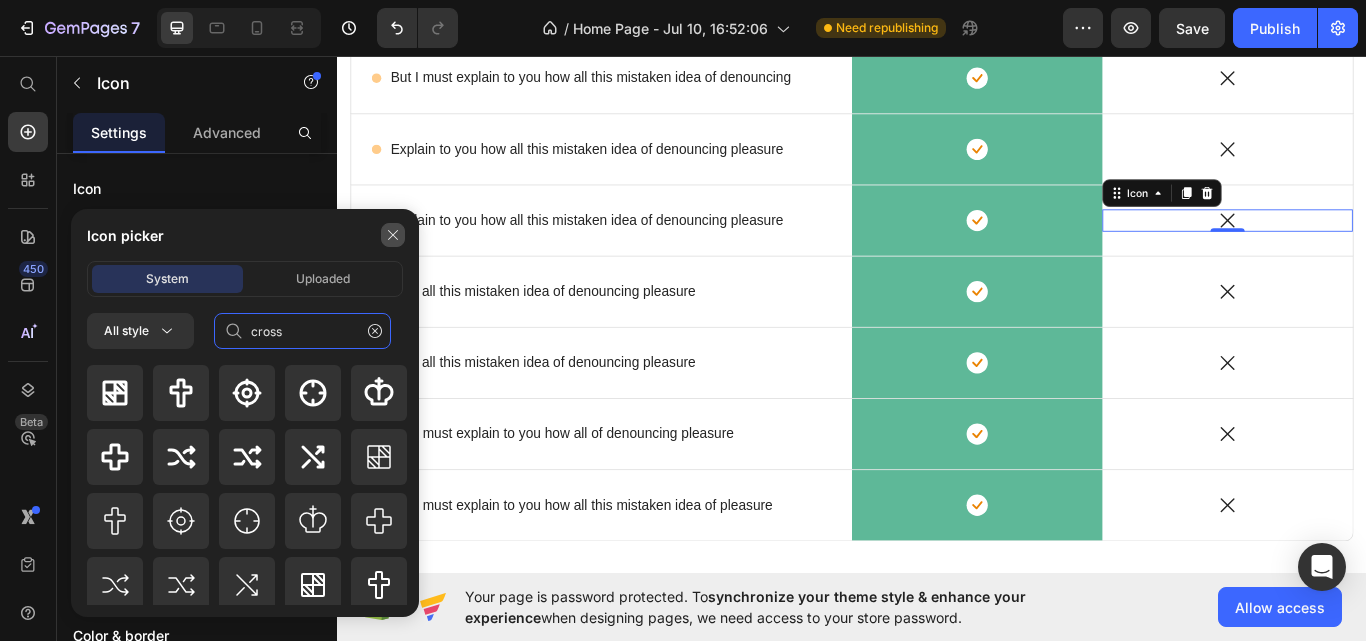 type on "cross" 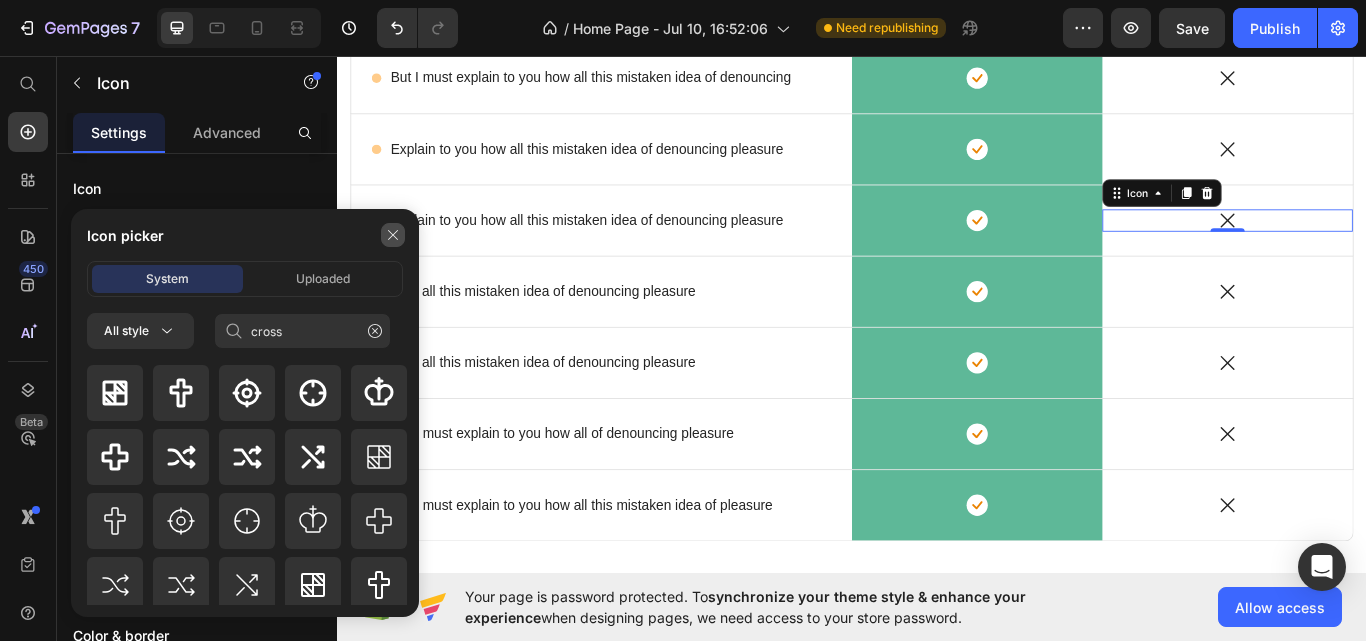 click 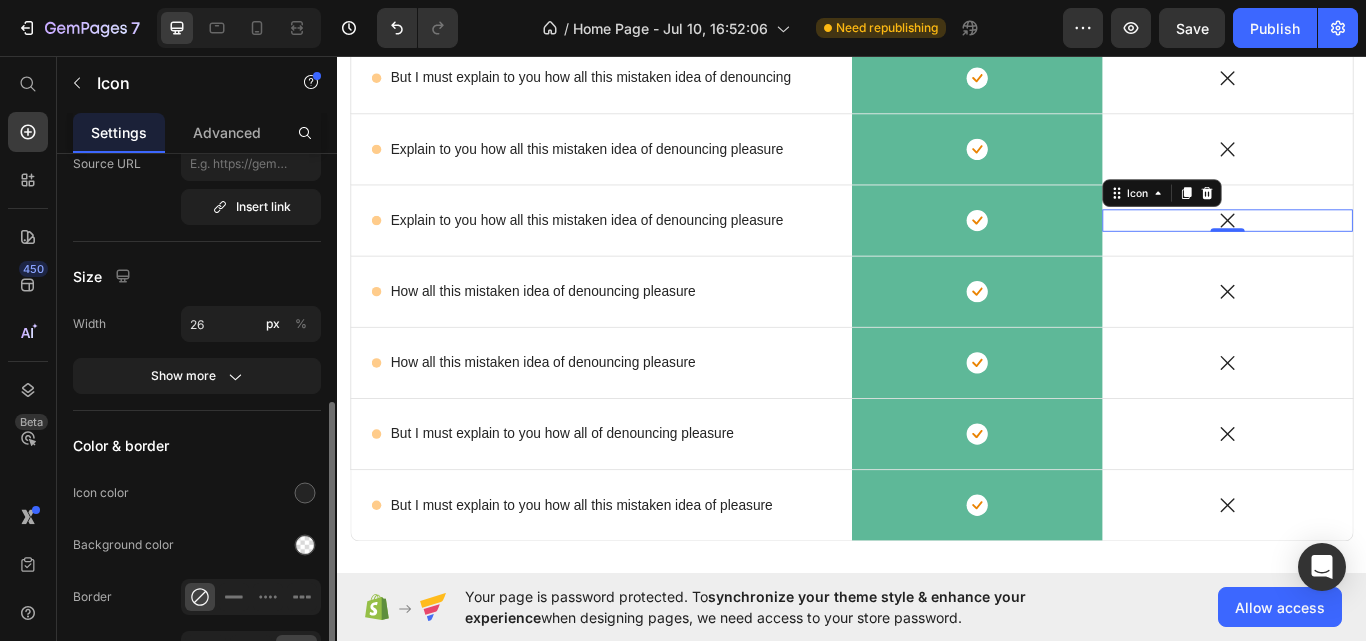 scroll, scrollTop: 276, scrollLeft: 0, axis: vertical 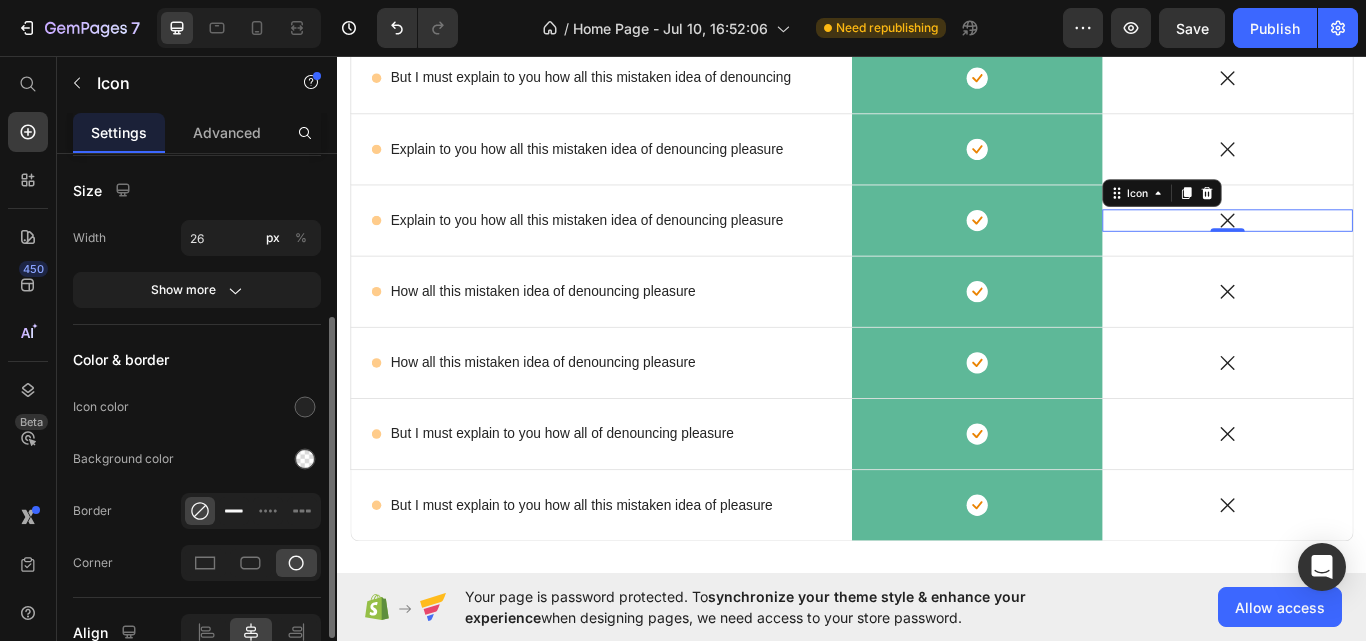 click 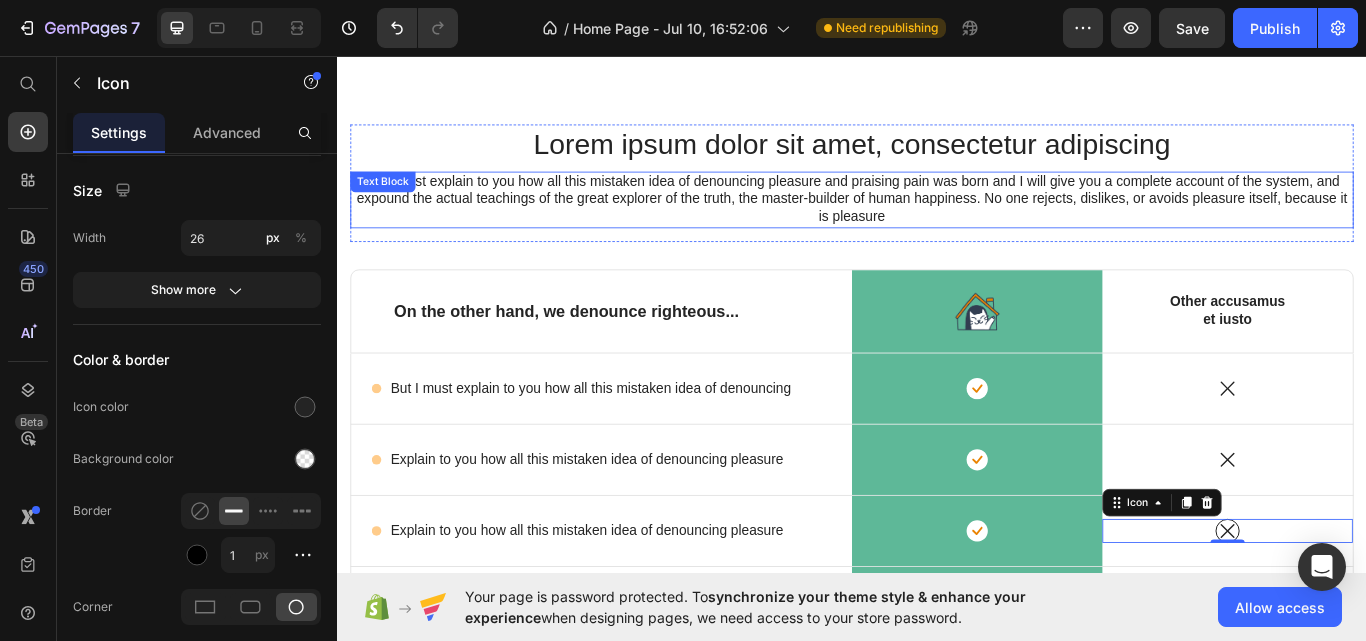 scroll, scrollTop: 8970, scrollLeft: 0, axis: vertical 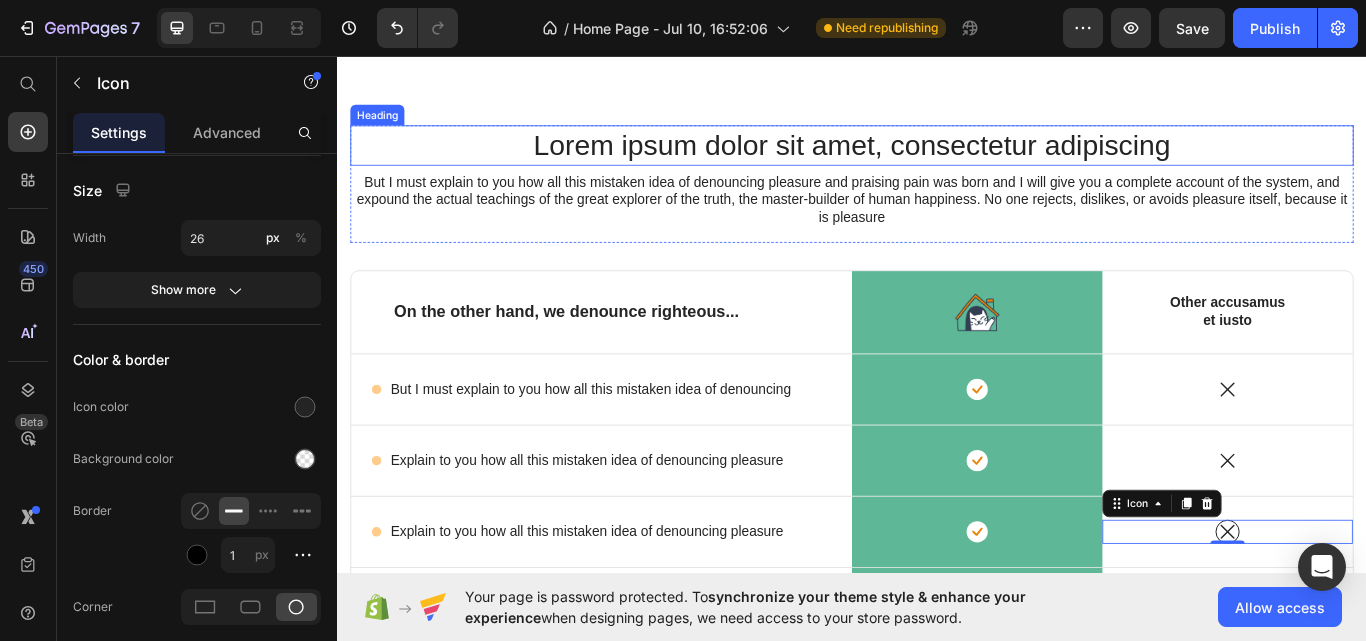click on "Lorem ipsum dolor sit amet, consectetur adipiscing" at bounding box center (937, 161) 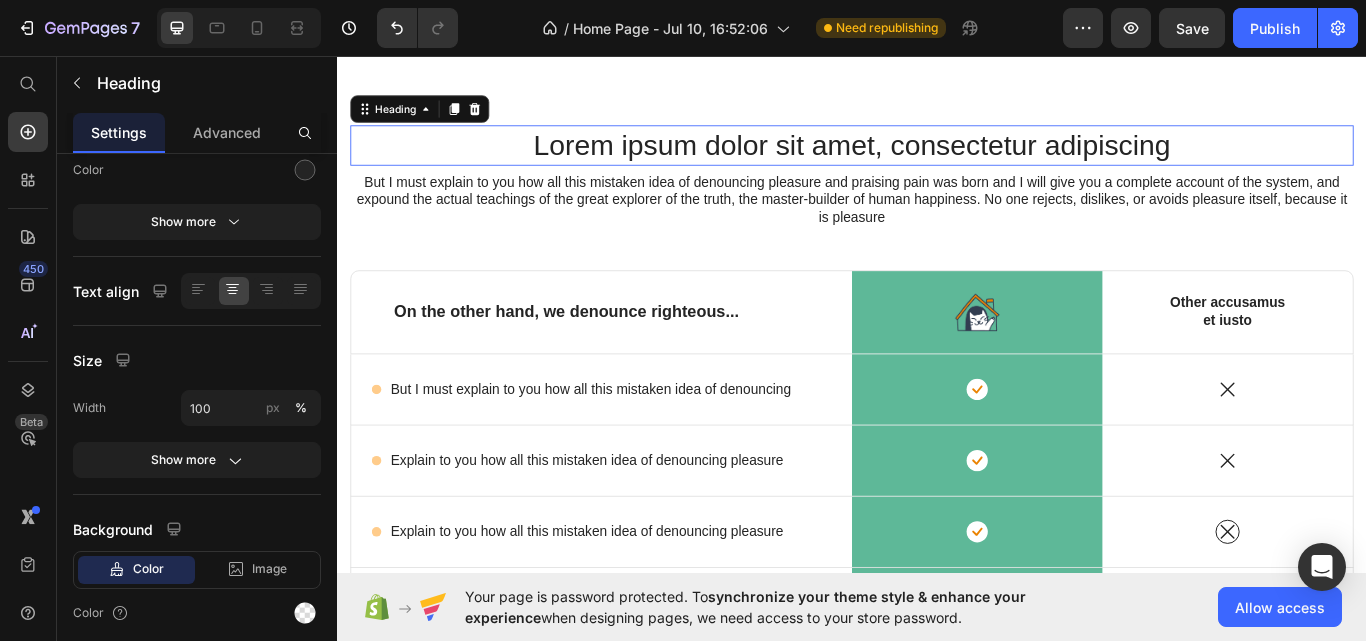 scroll, scrollTop: 0, scrollLeft: 0, axis: both 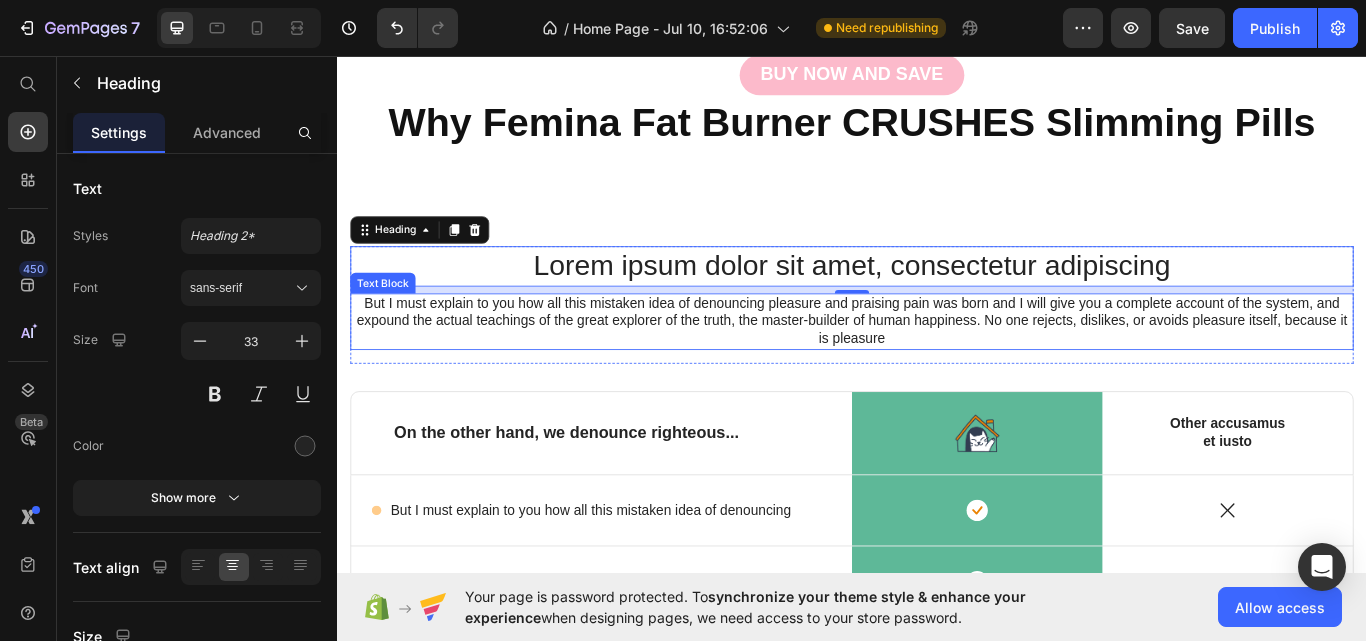click on "But I must explain to you how all this mistaken idea of denouncing pleasure and praising pain was born and I will give you a complete account of the system, and expound the actual teachings of the great explorer of the truth, the master-builder of human happiness. No one rejects, dislikes, or avoids pleasure itself, because it is pleasure" at bounding box center (937, 367) 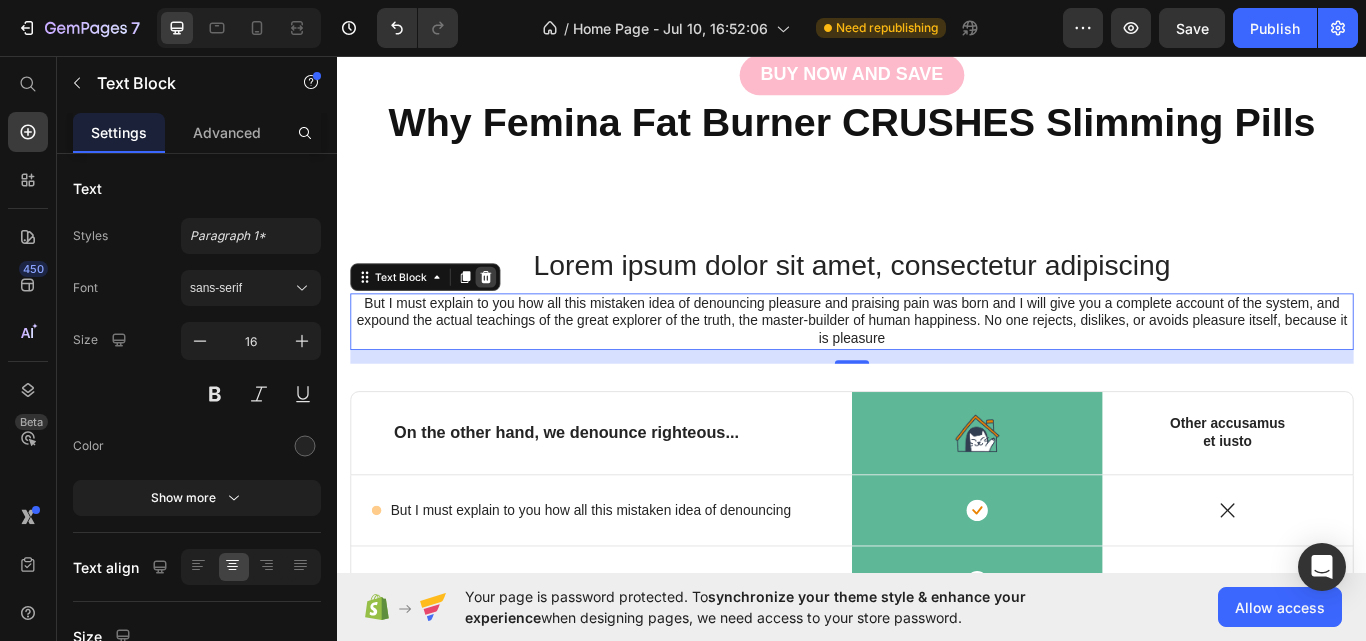 click 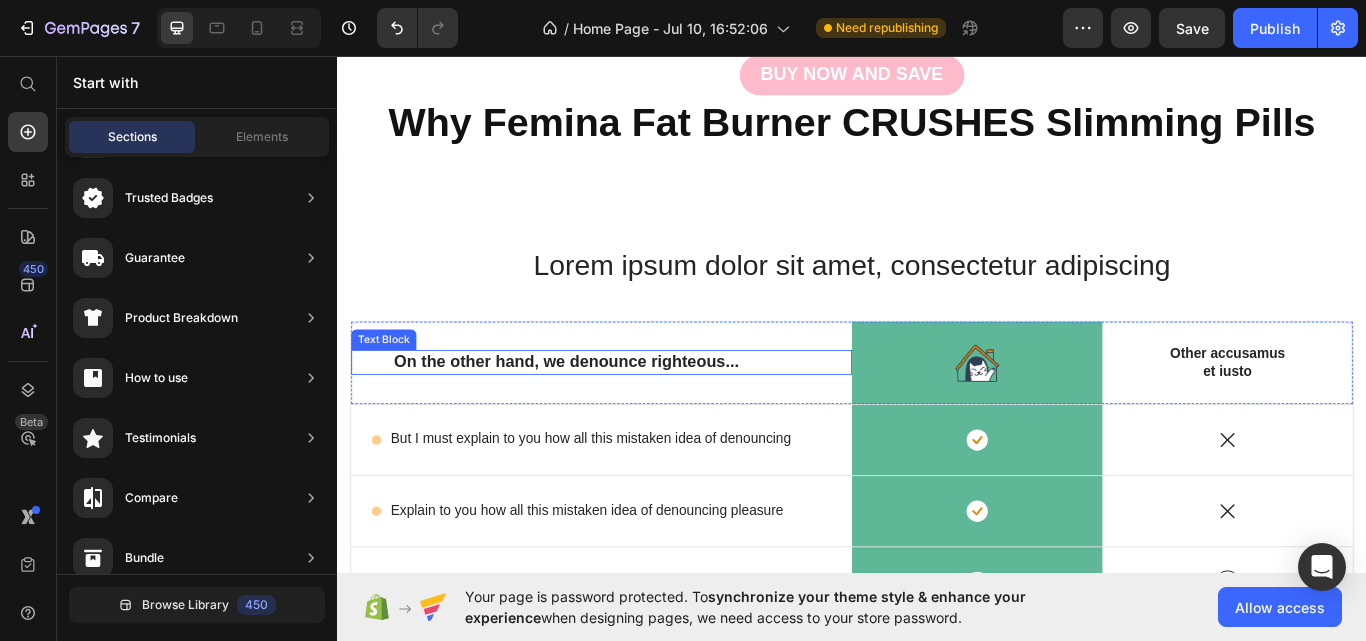 click on "On the other hand, we denounce righteous..." at bounding box center (645, 414) 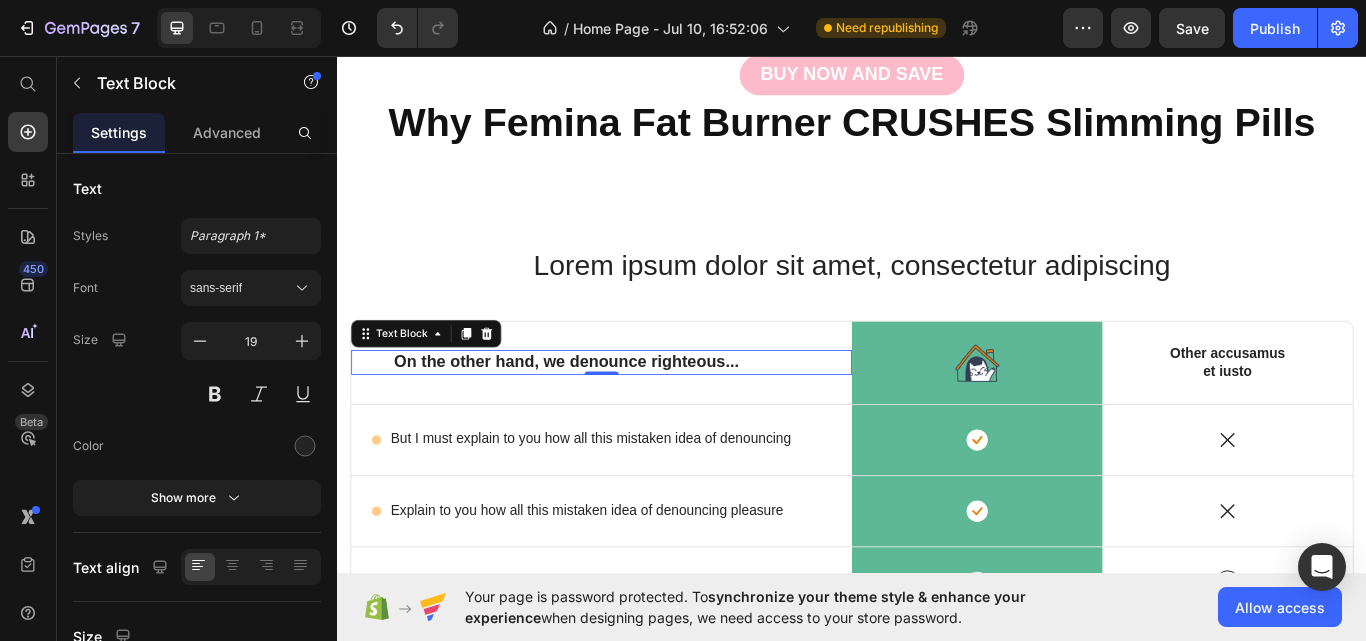 click on "On the other hand, we denounce righteous... Text Block   0" at bounding box center (645, 415) 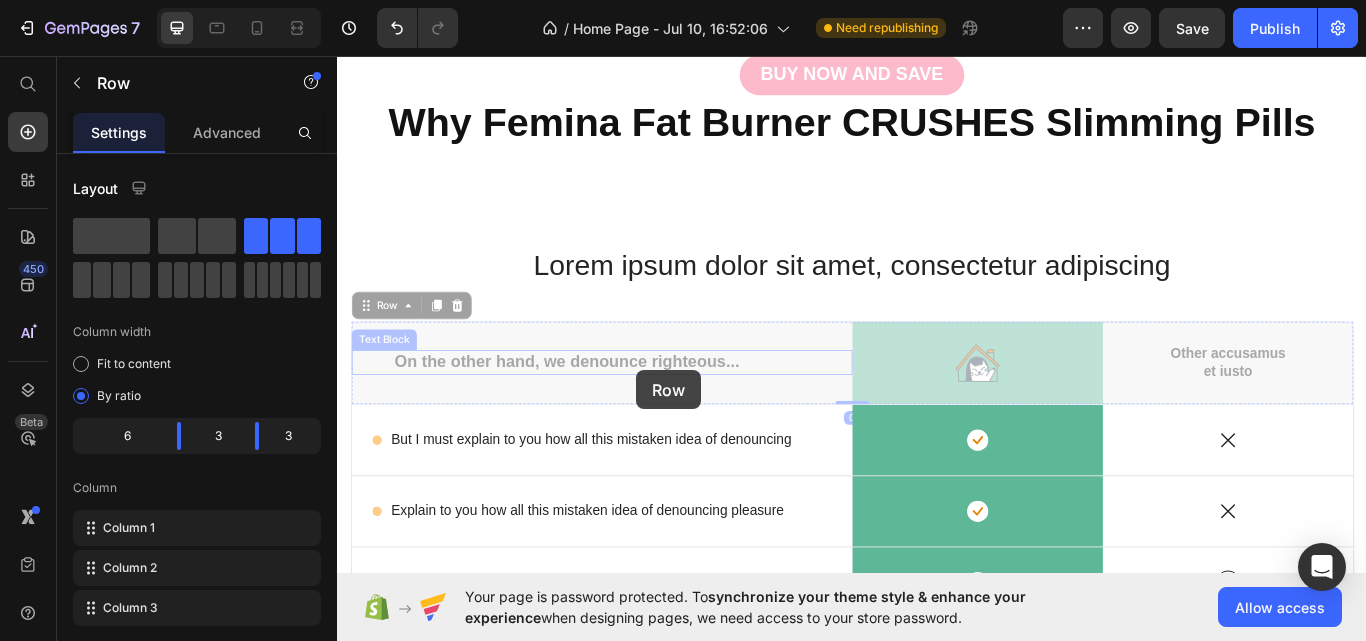scroll, scrollTop: 8815, scrollLeft: 0, axis: vertical 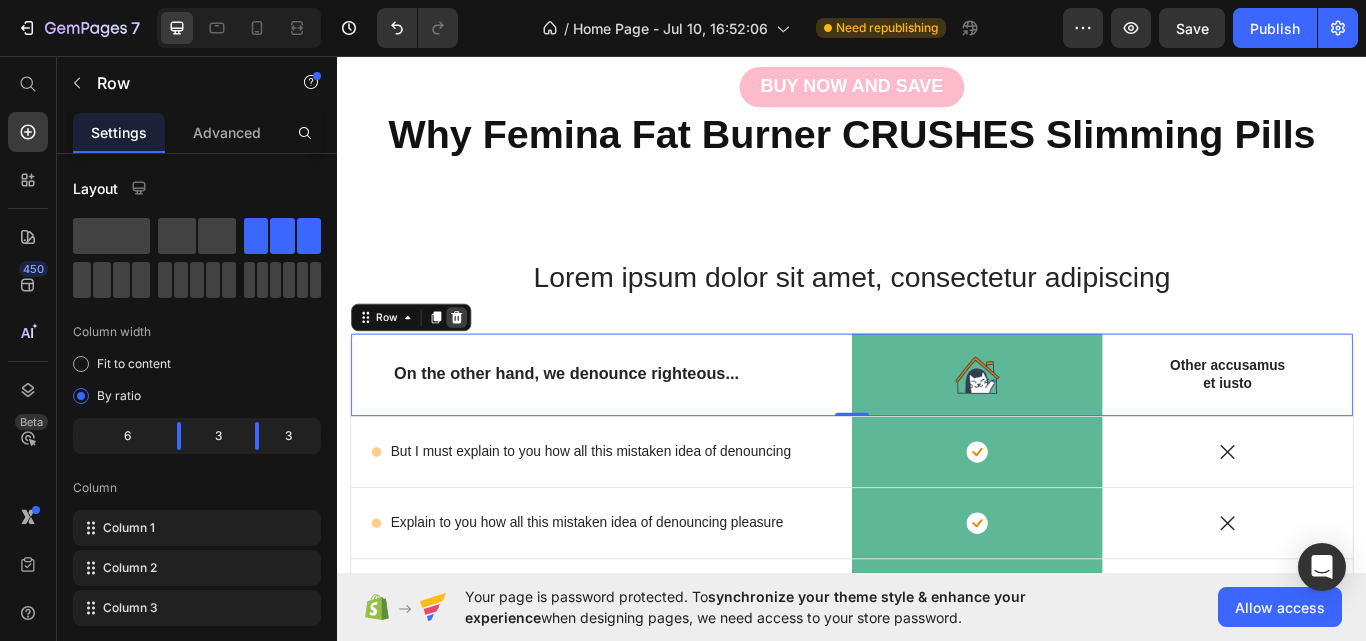 click 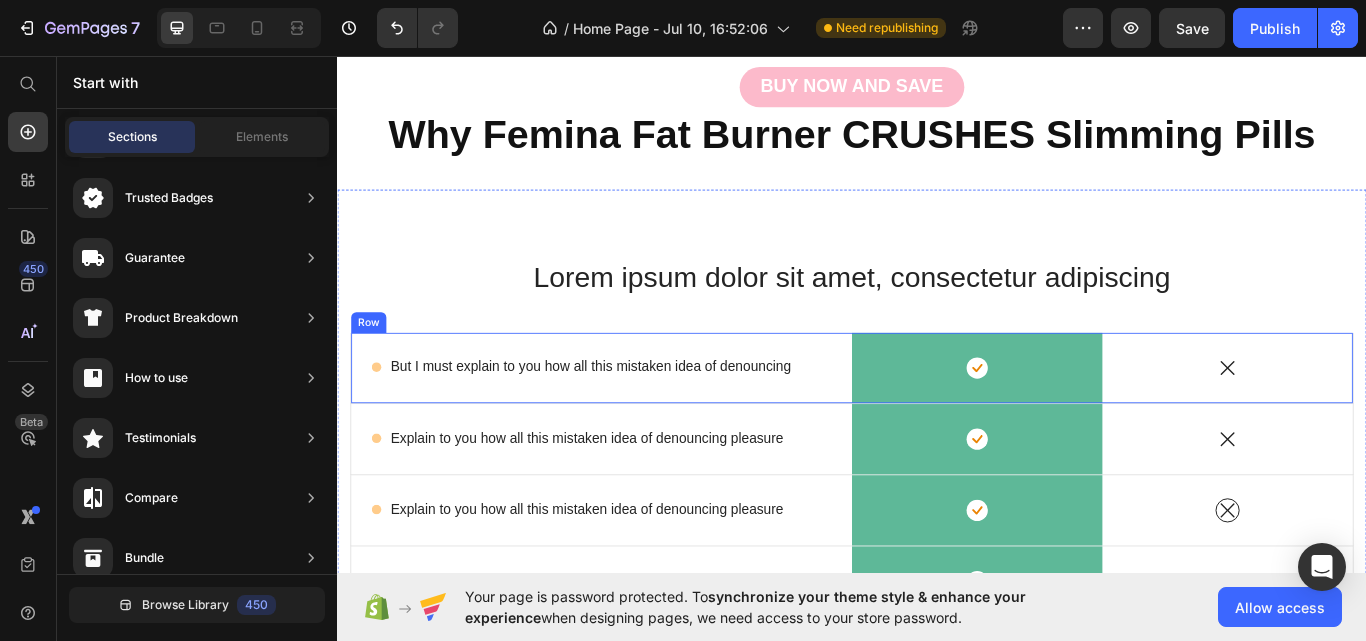 click on "Icon But I must explain to you how all this mistaken idea of denouncing Text Block Row" at bounding box center (645, 421) 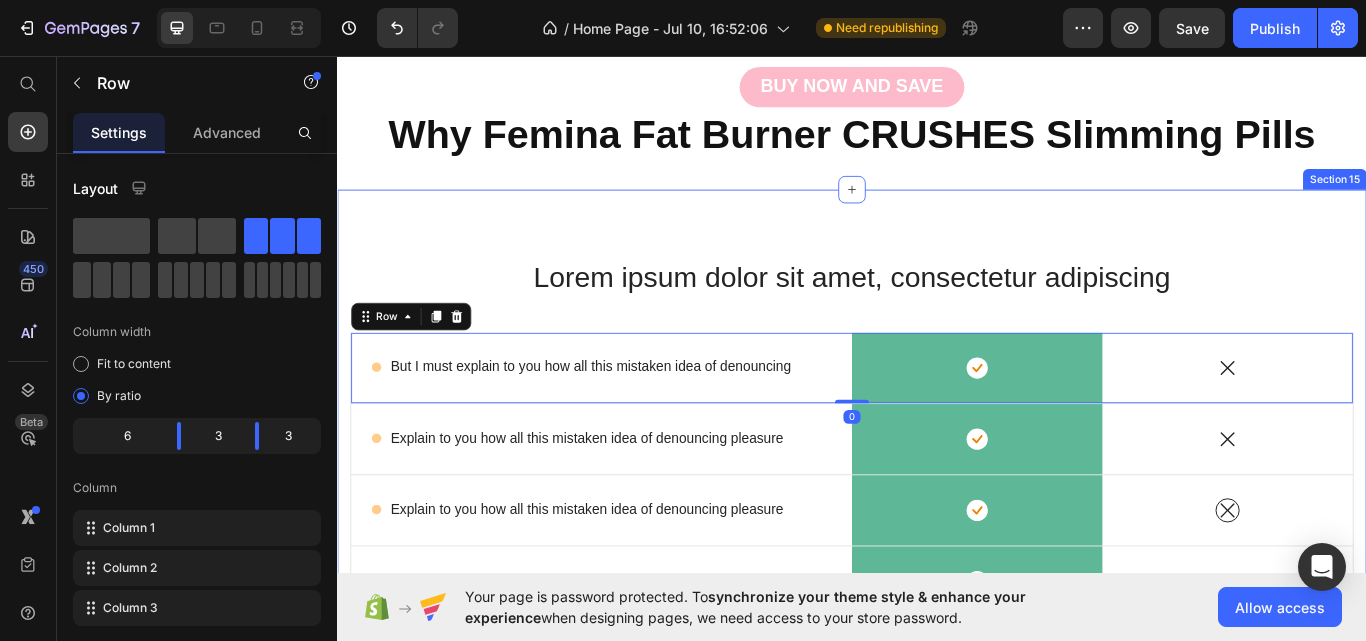 click on "Lorem ipsum dolor sit amet, consectetur adipiscing  Heading Row
Icon But I must explain to you how all this mistaken idea of denouncing Text Block Row
Icon Row
Icon Row   0
Icon Explain to you how all this mistaken idea of denouncing pleasure Text Block Row
Icon Row
Icon Row
Icon Explain to you how all this mistaken idea of denouncing pleasure Text Block Row
Icon Row
Icon Row
Icon How all this mistaken idea of denouncing pleasure Text Block Row
Icon Row
Icon Row
Icon How all this mistaken idea of denouncing pleasure Text Block Row
Icon Row
Icon Row
Icon But I must explain to you how all of denouncing pleasure Text Block Row
Icon Row
Icon Row
Icon But I must explain to you how all this mistaken idea of pleasure Text Block Row
Icon Row
Icon Row
Shop Now Button
Item List Row" at bounding box center (937, 710) 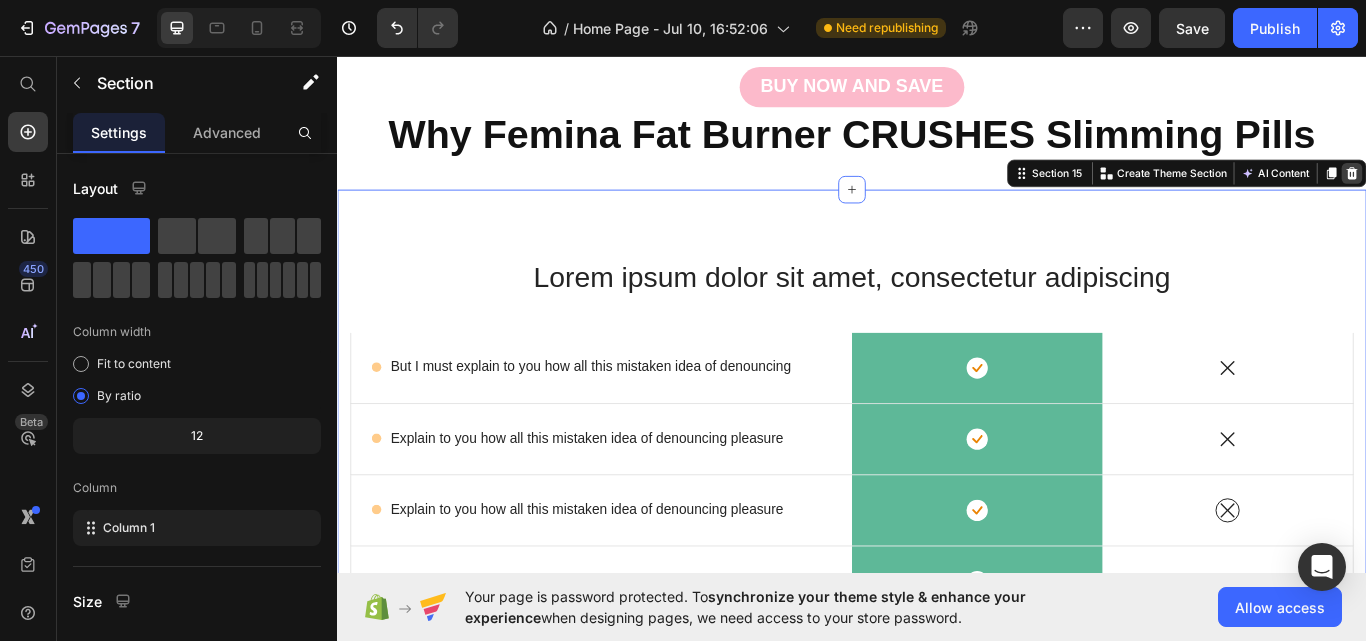 click at bounding box center [1520, 194] 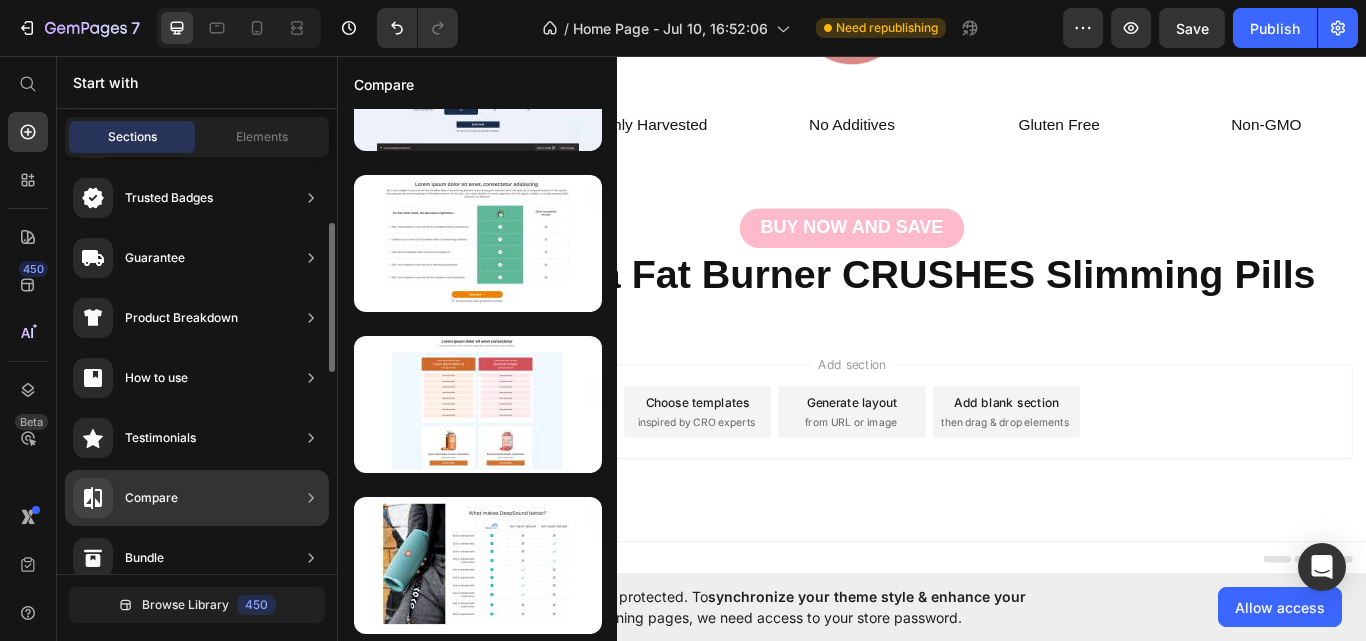 click on "Compare" at bounding box center [125, 498] 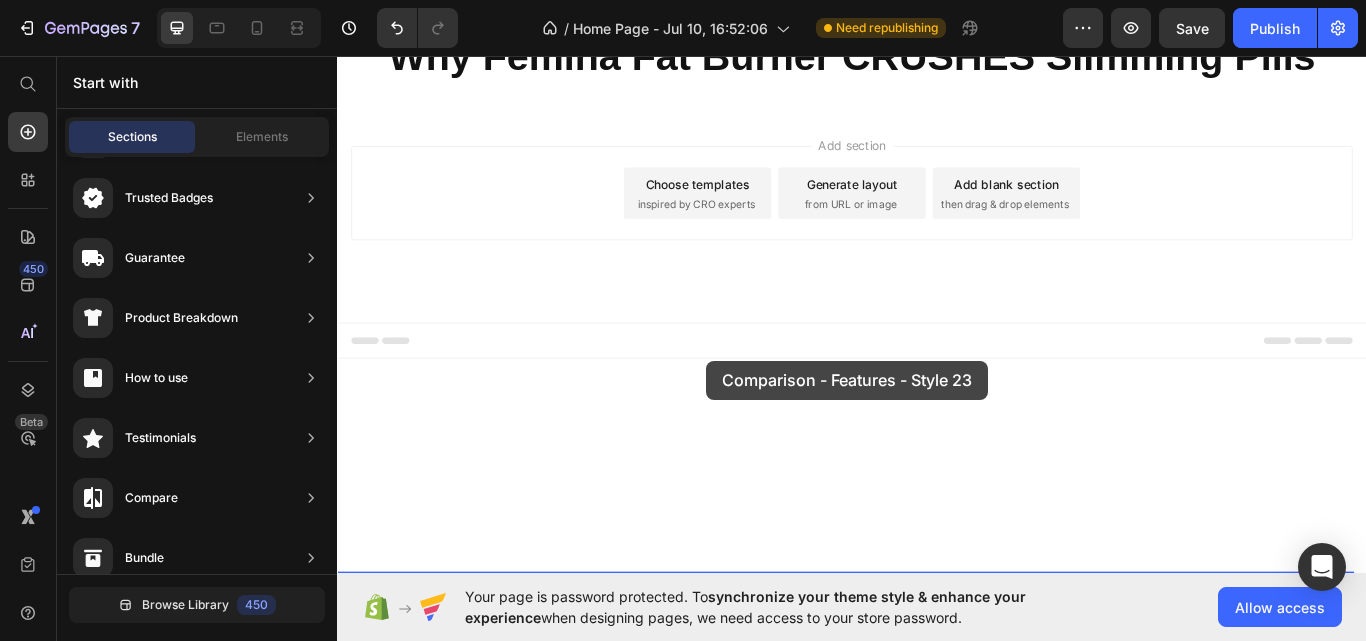 drag, startPoint x: 707, startPoint y: 286, endPoint x: 784, endPoint y: 412, distance: 147.66516 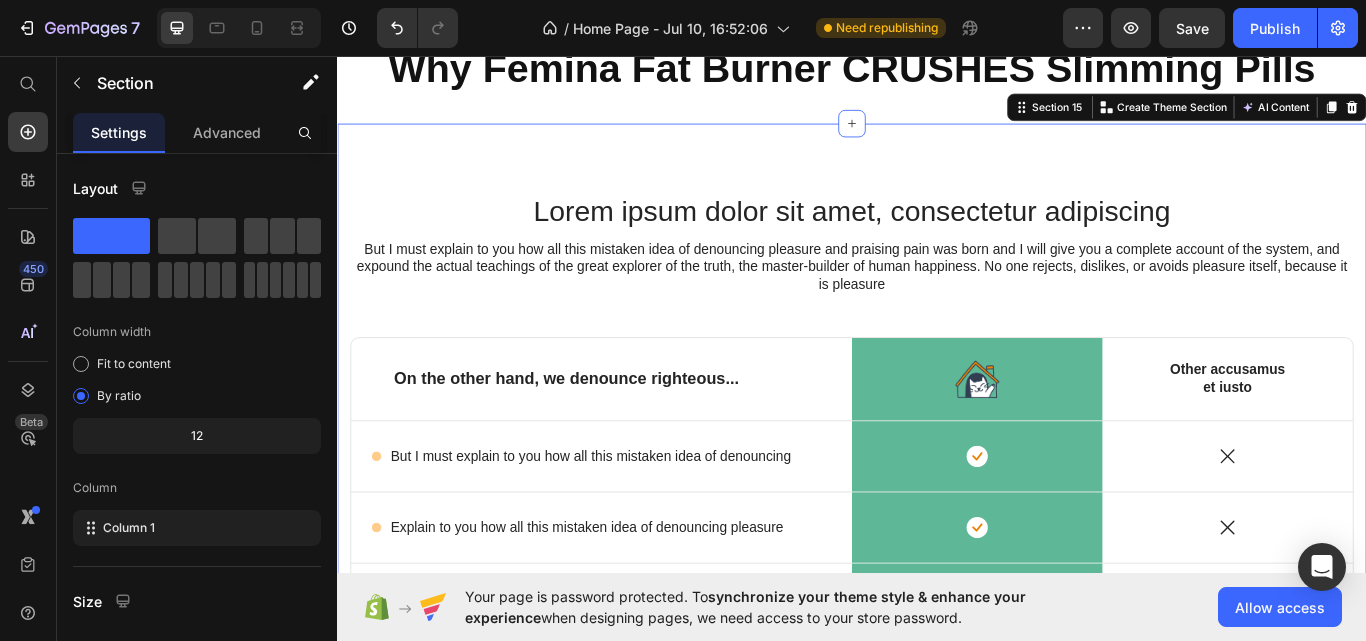 scroll, scrollTop: 8904, scrollLeft: 0, axis: vertical 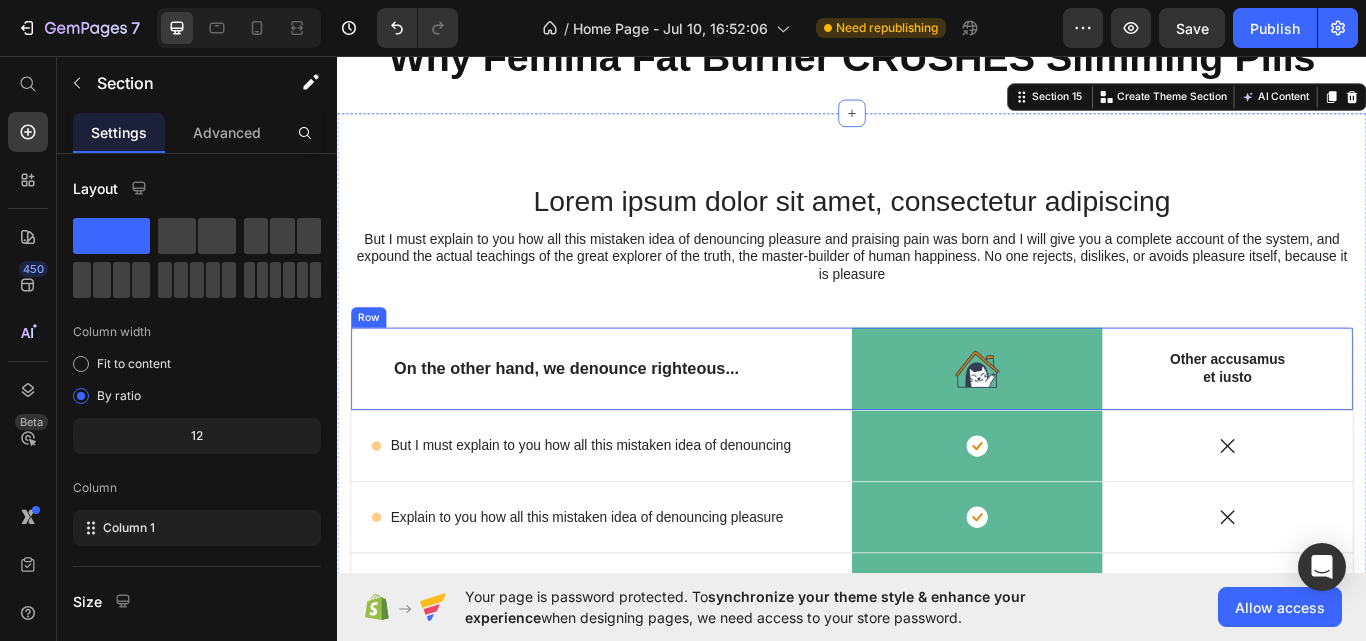 click on "On the other hand, we denounce righteous... Text Block" at bounding box center (645, 422) 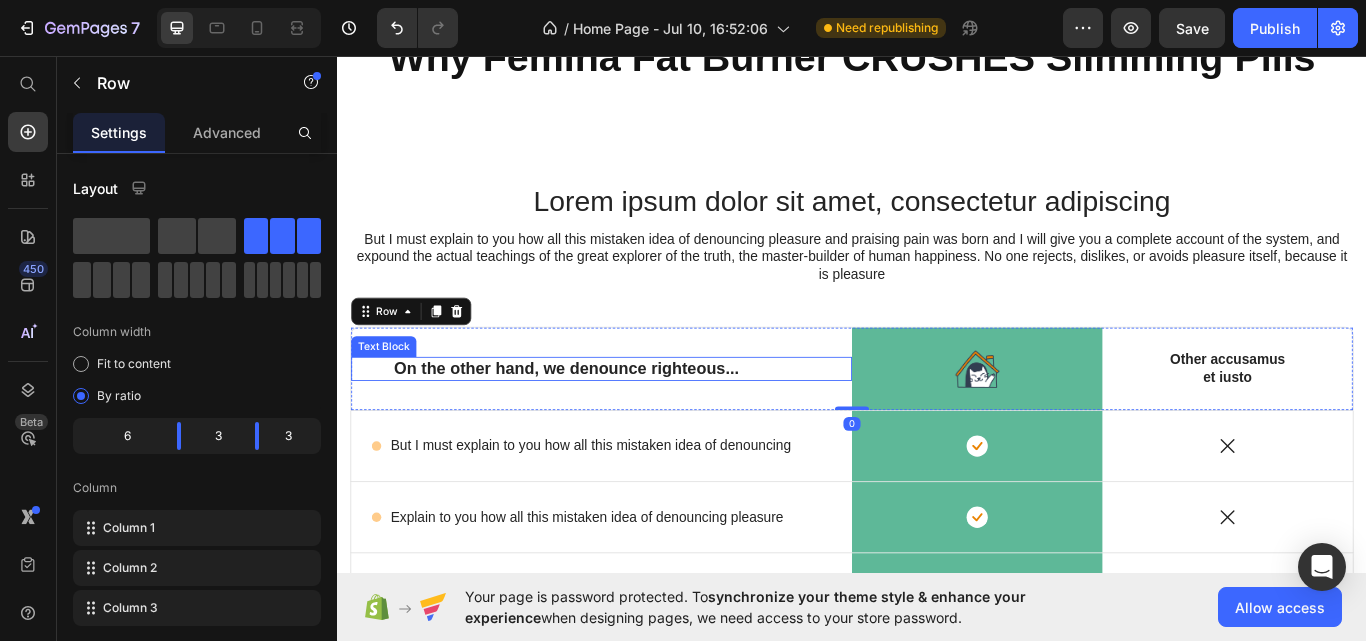 click on "On the other hand, we denounce righteous..." at bounding box center [645, 422] 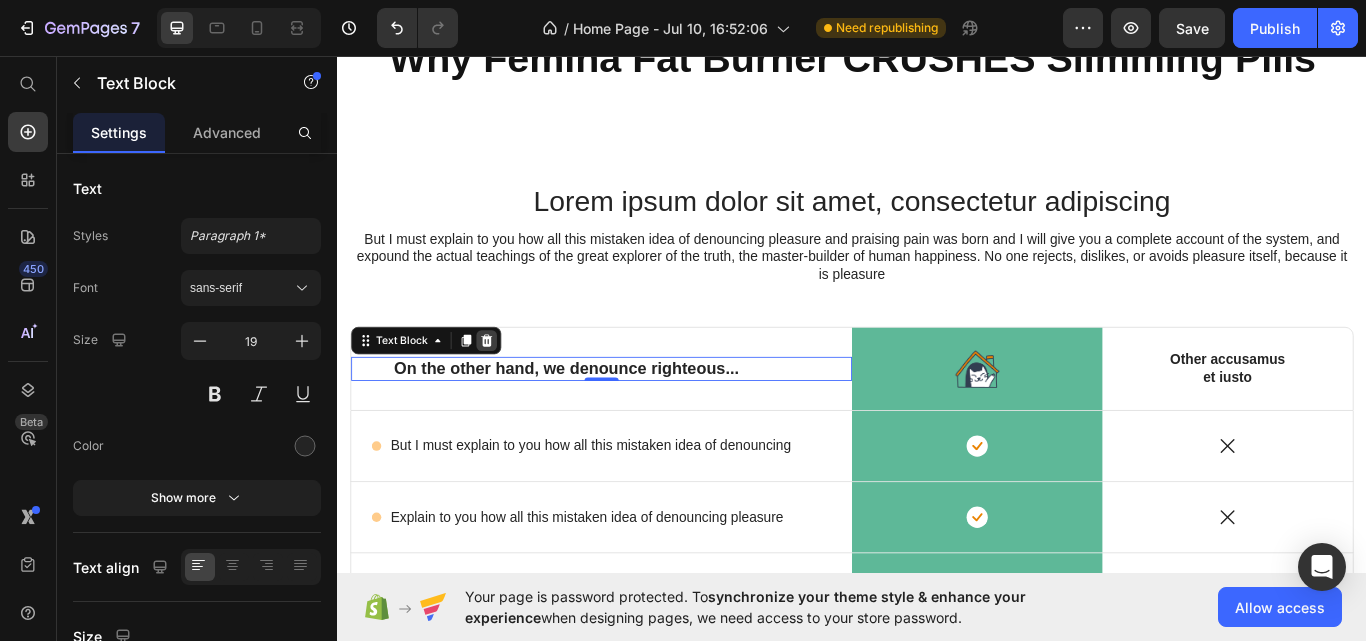 click 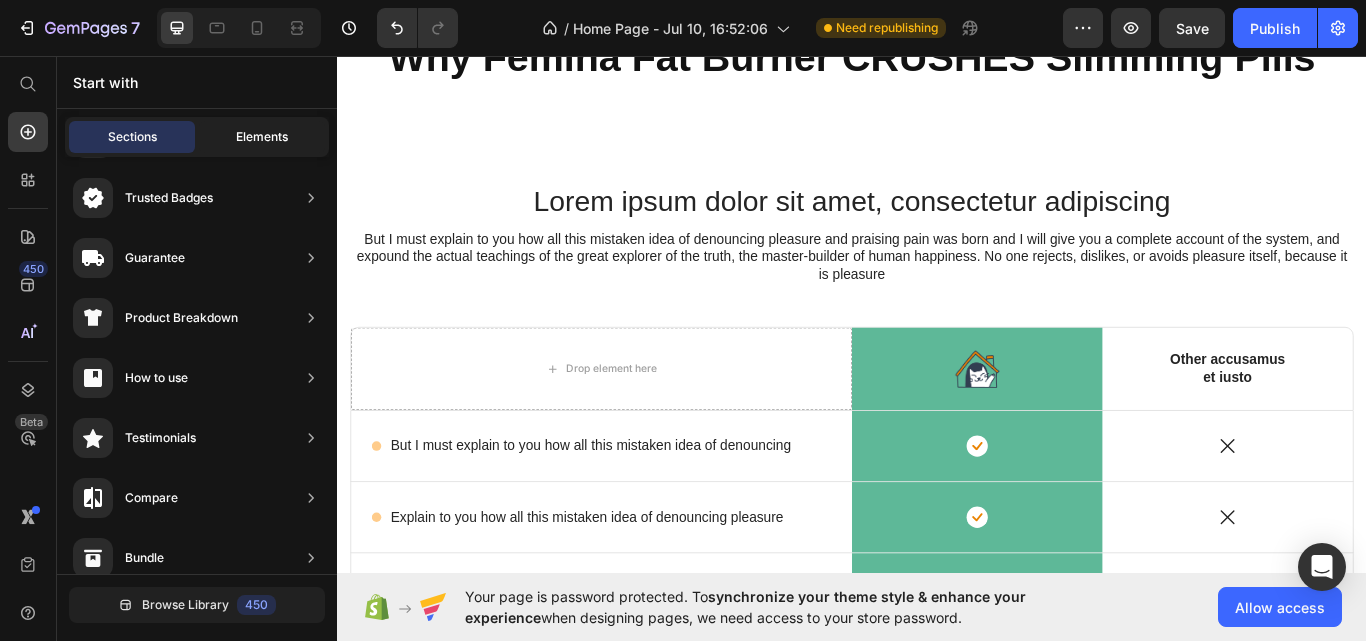 click on "Elements" at bounding box center [262, 137] 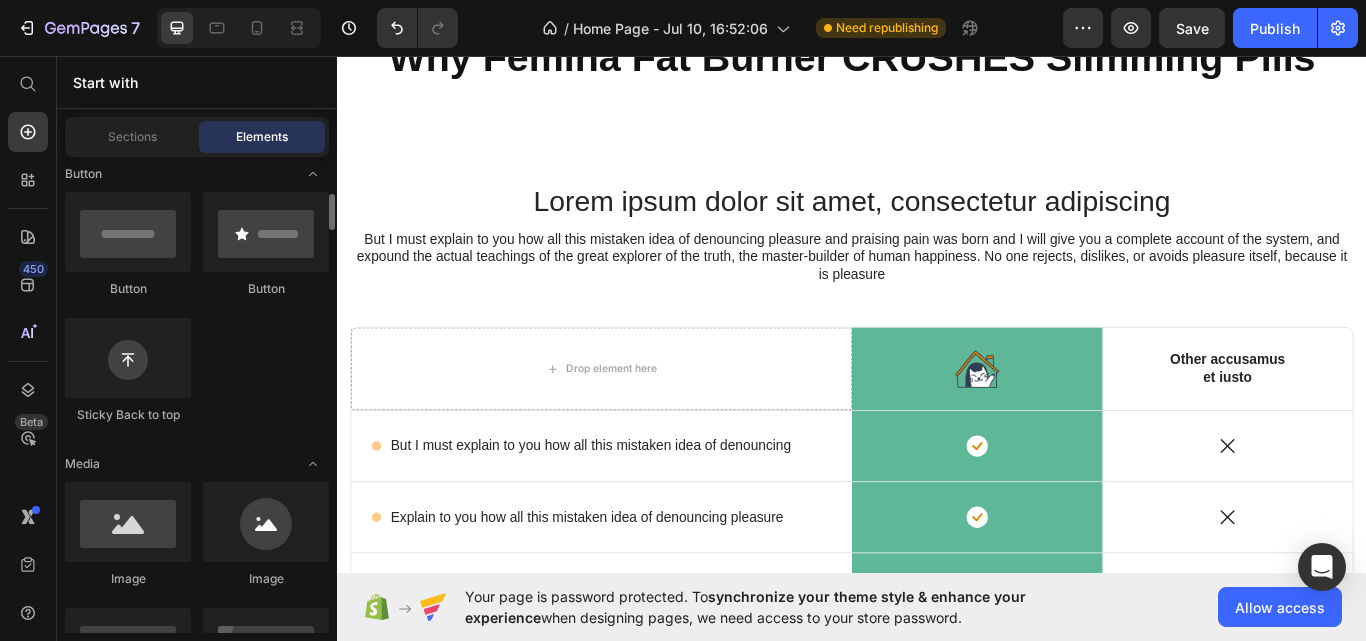 scroll, scrollTop: 466, scrollLeft: 0, axis: vertical 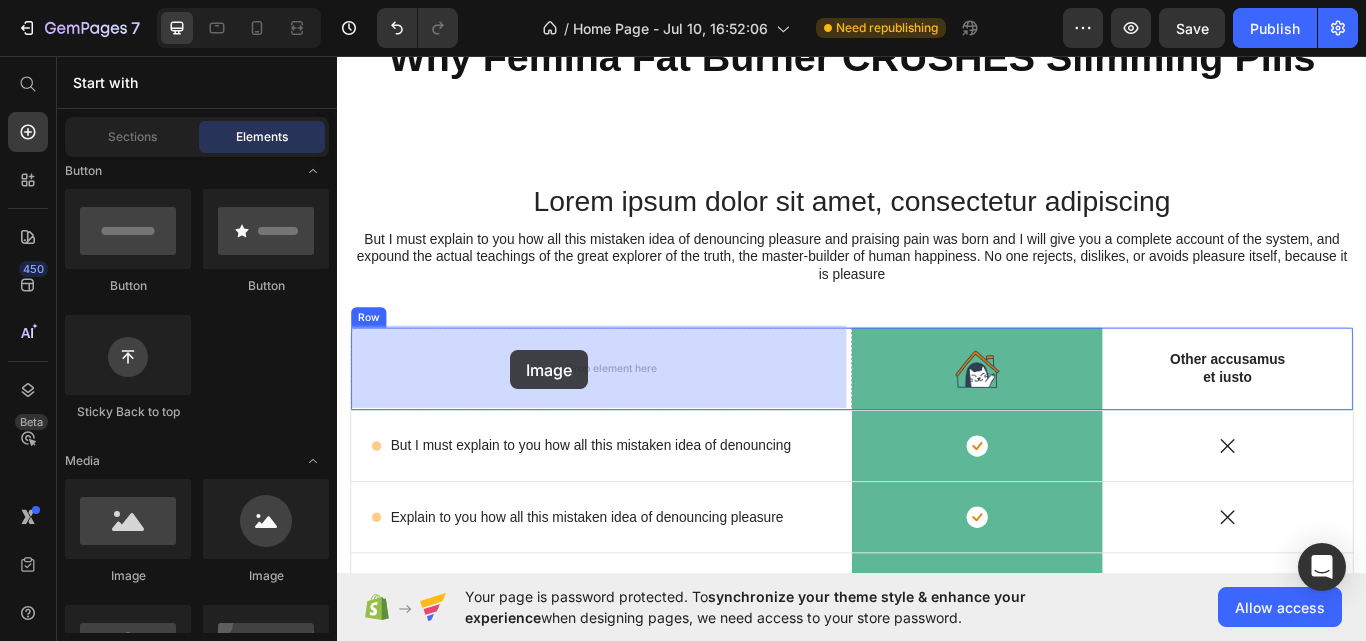 drag, startPoint x: 460, startPoint y: 456, endPoint x: 522, endPoint y: 413, distance: 75.45197 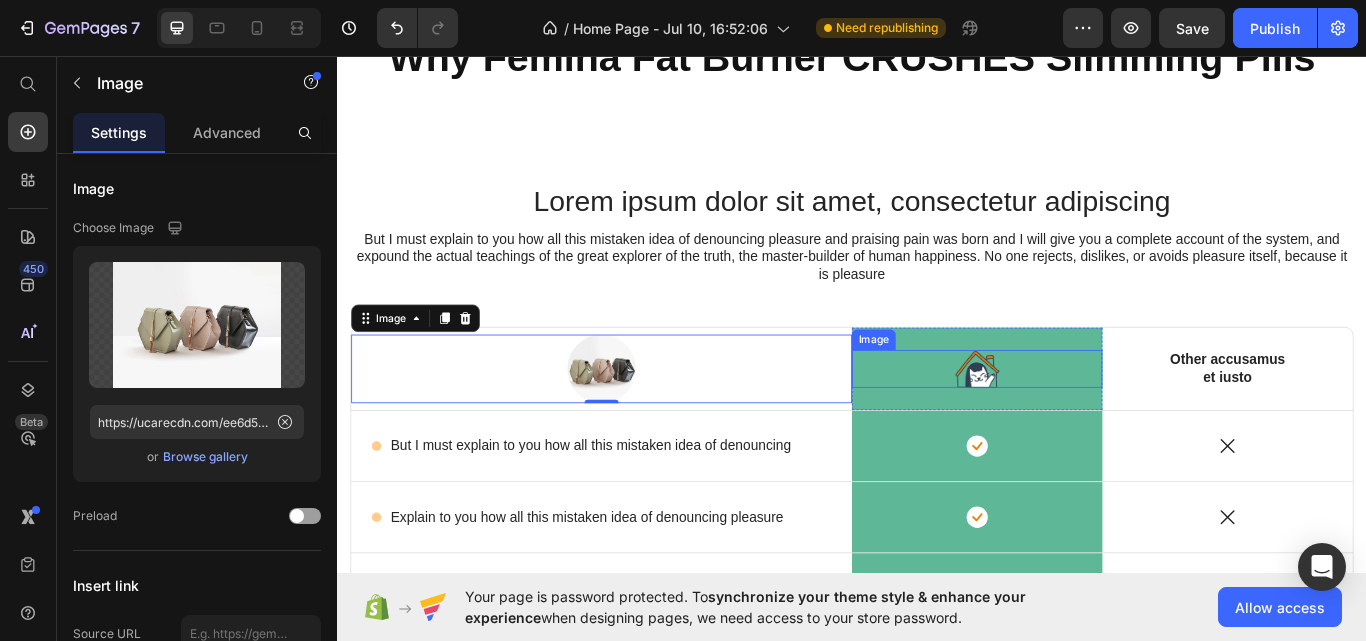 click at bounding box center (1083, 422) 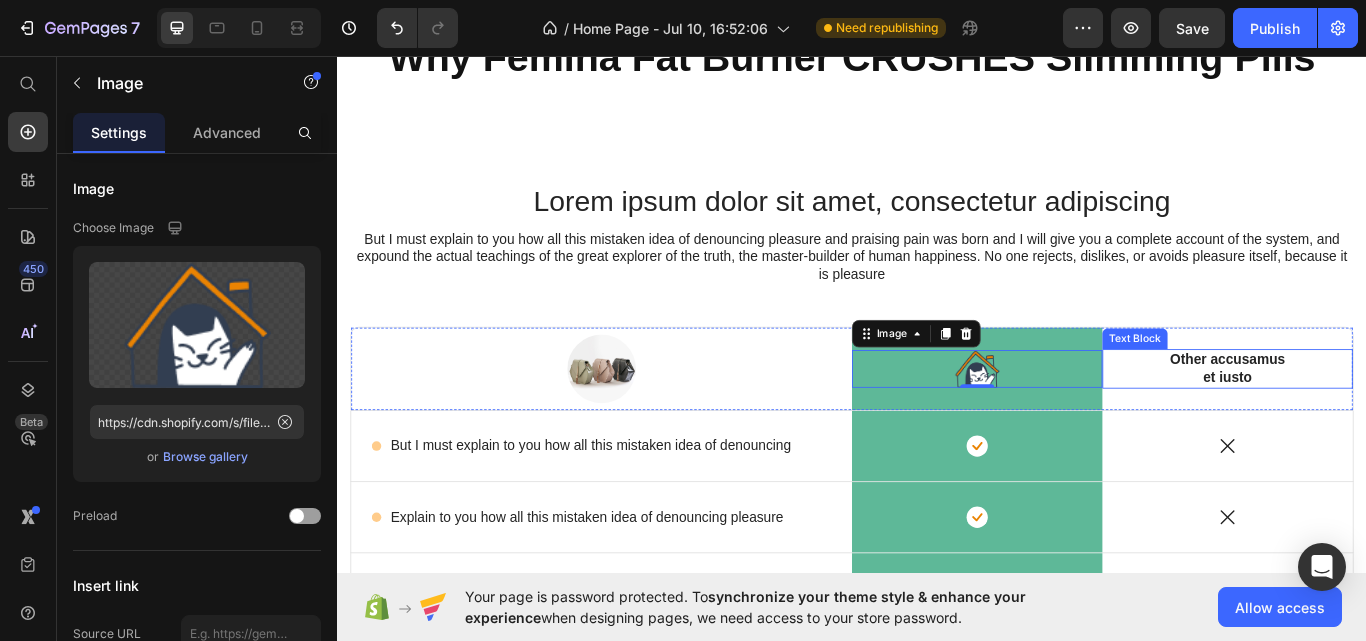 click on "Other accusamus et iusto" at bounding box center (1375, 422) 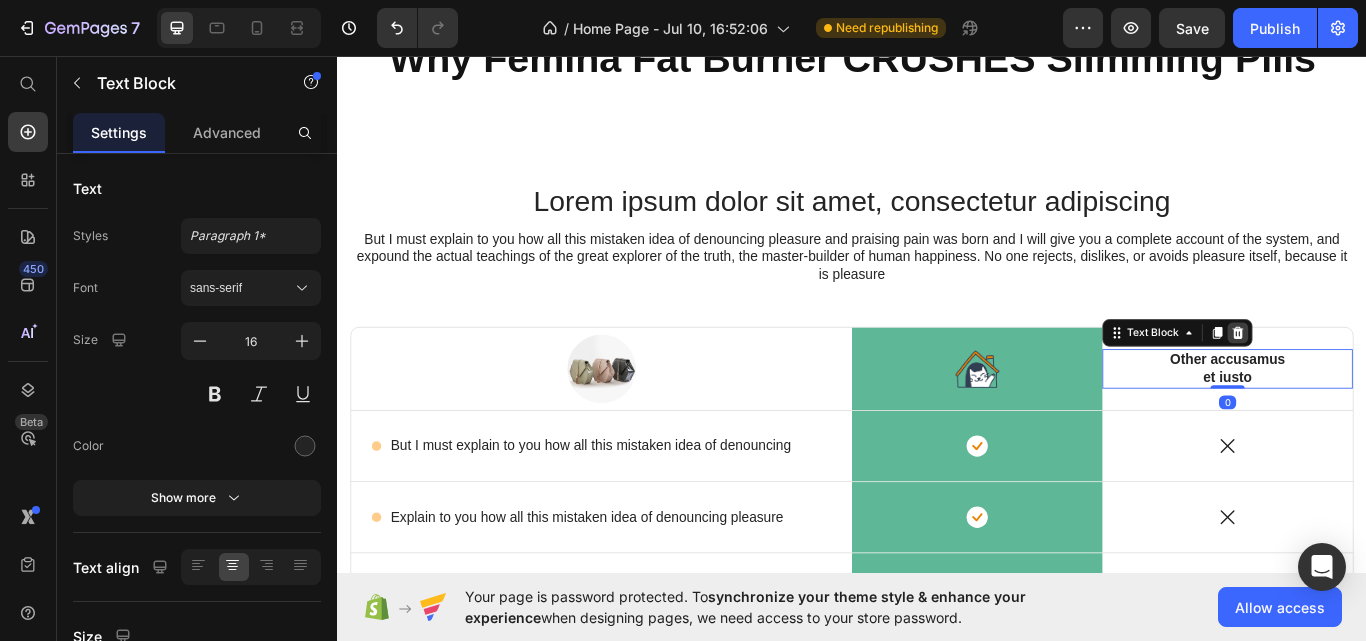 click 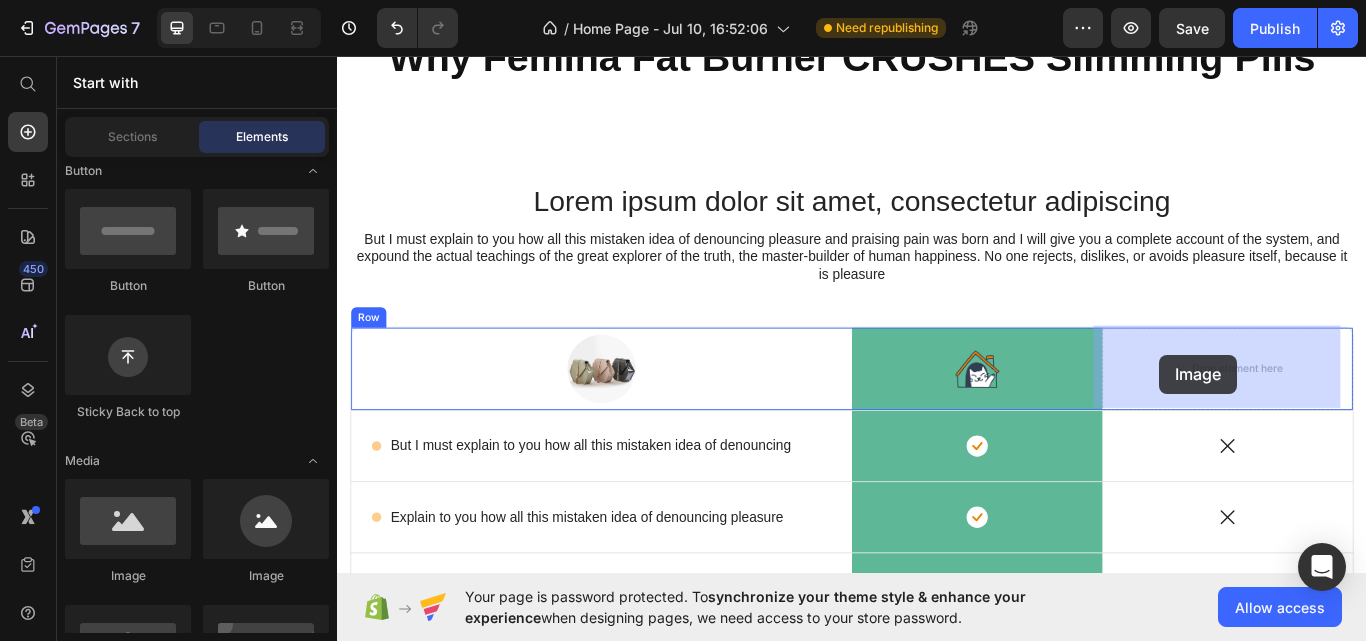 drag, startPoint x: 622, startPoint y: 502, endPoint x: 1329, endPoint y: 401, distance: 714.17786 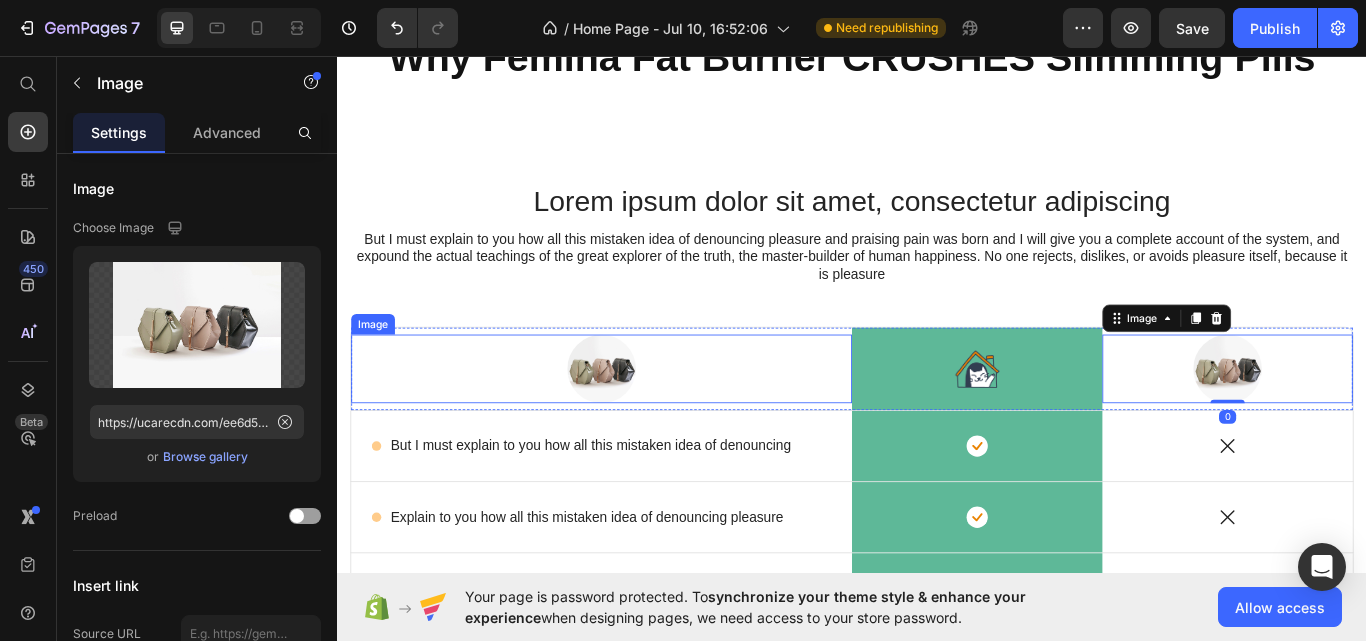 click at bounding box center (645, 422) 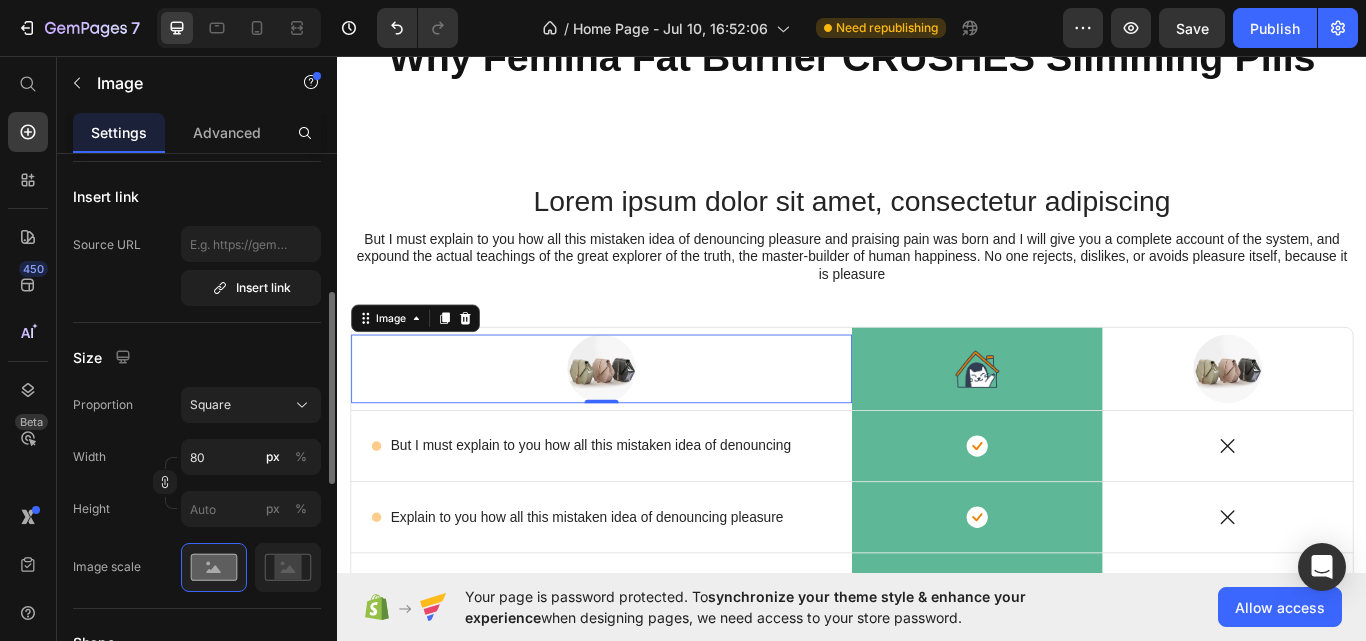 scroll, scrollTop: 390, scrollLeft: 0, axis: vertical 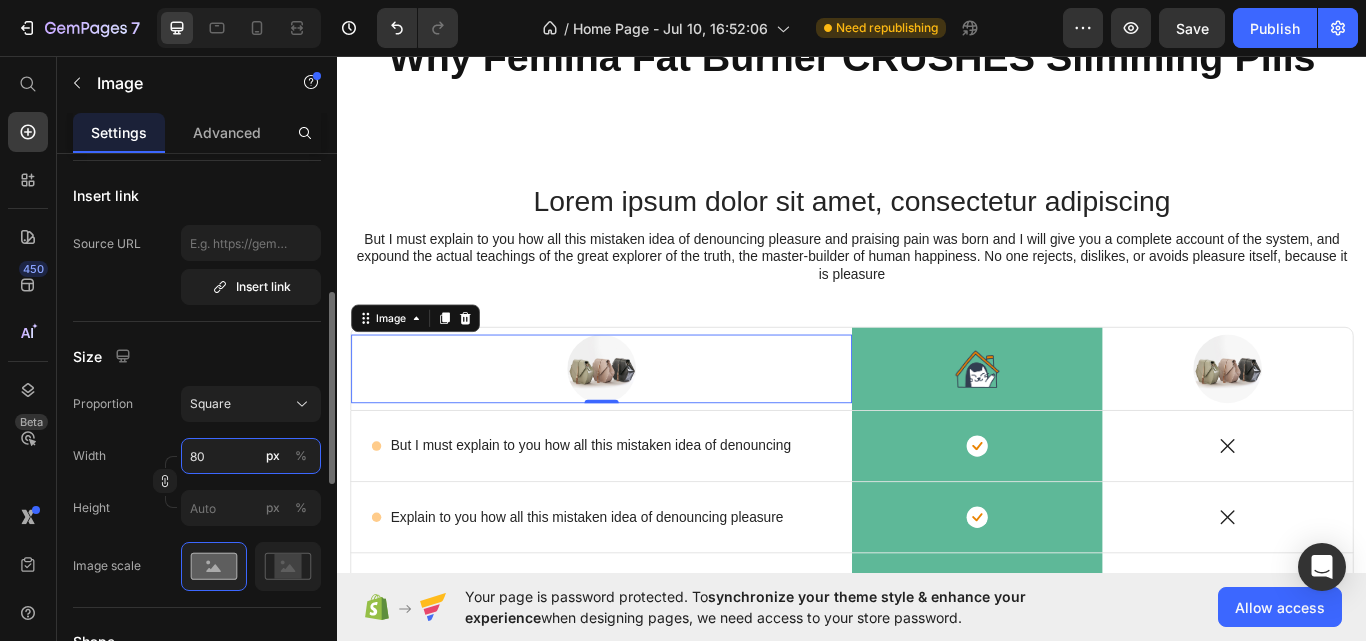 click on "80" at bounding box center [251, 456] 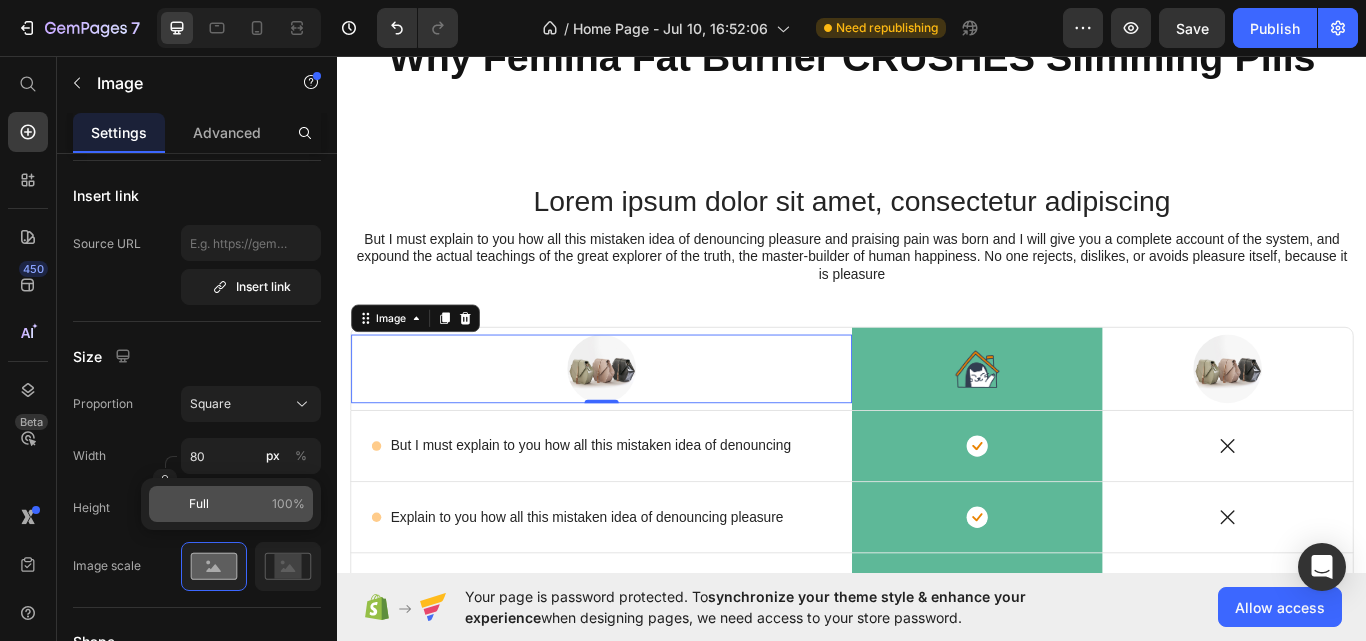 click on "Full 100%" at bounding box center (247, 504) 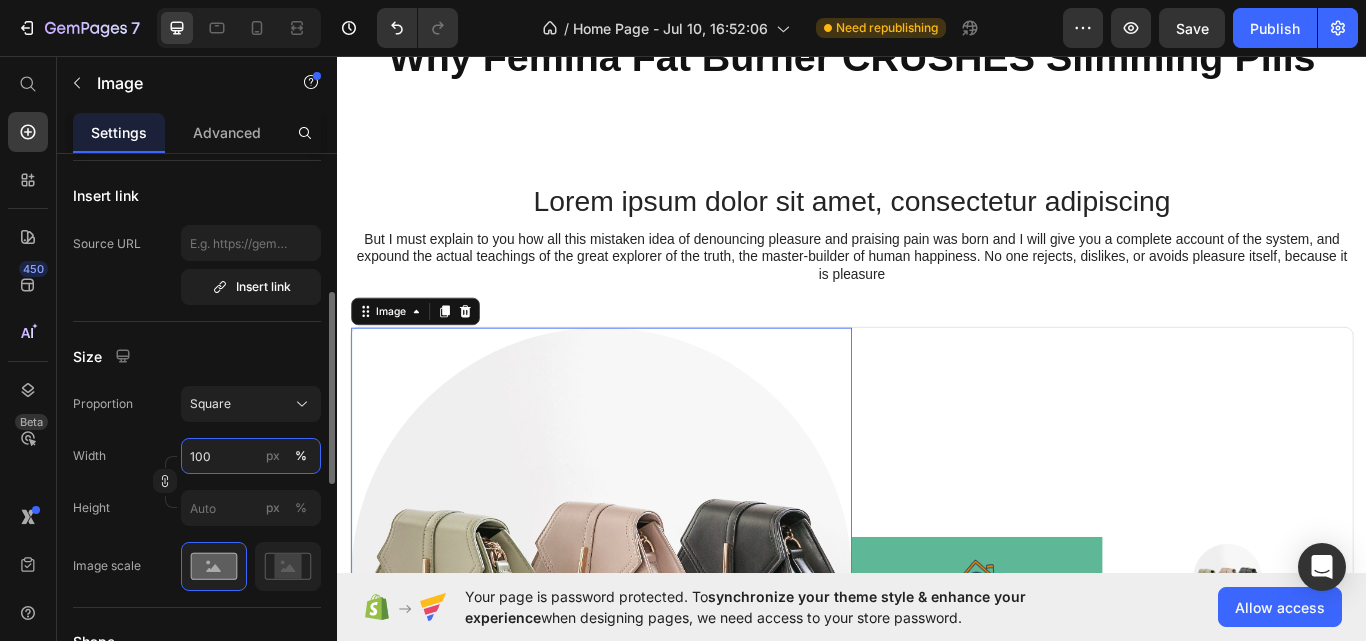 click on "100" at bounding box center (251, 456) 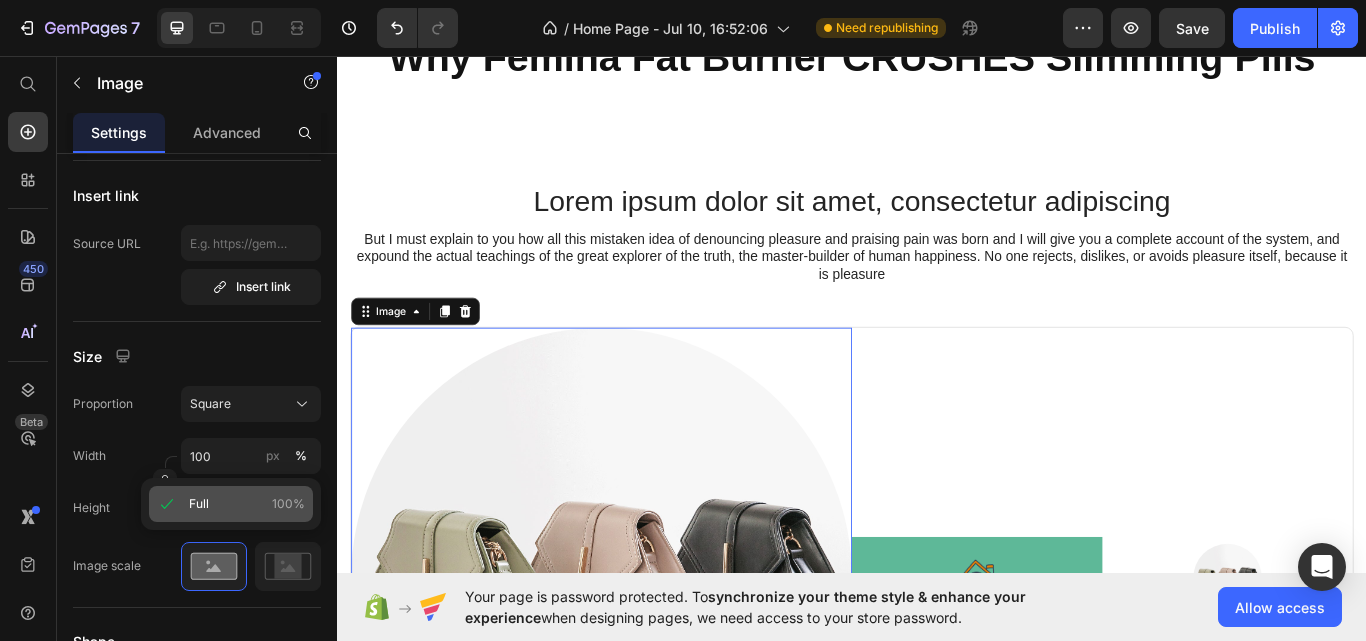 click on "Full 100%" at bounding box center (247, 504) 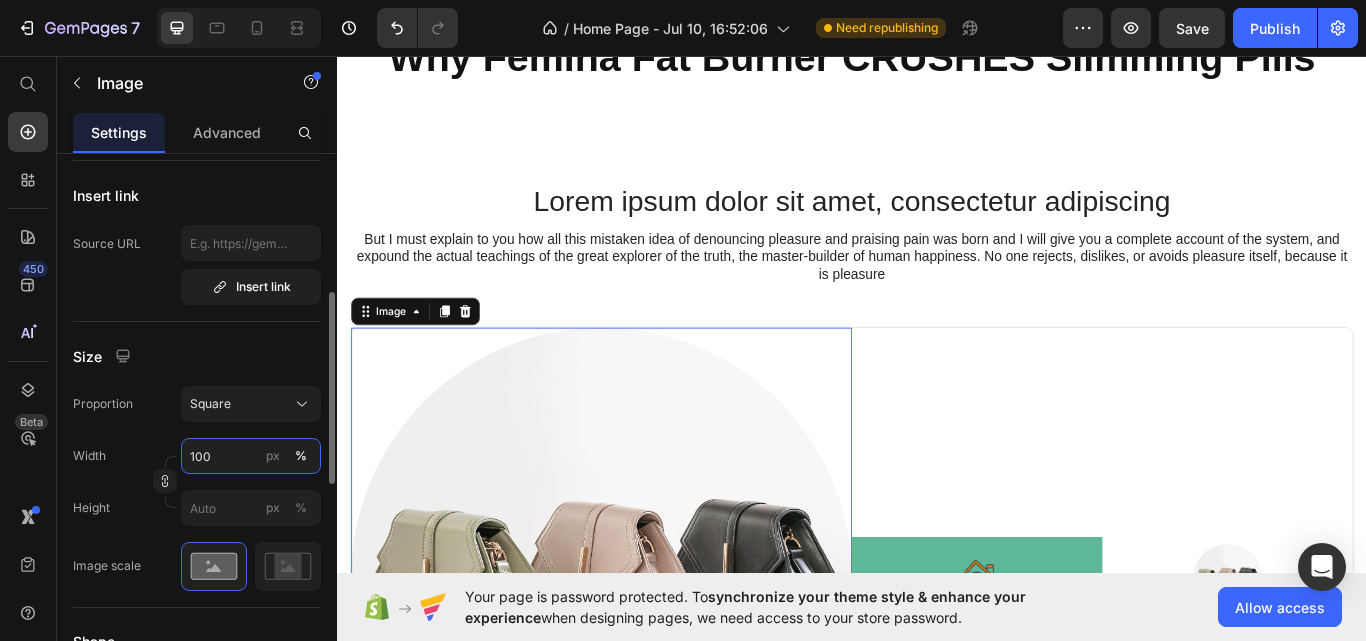 click on "100" at bounding box center (251, 456) 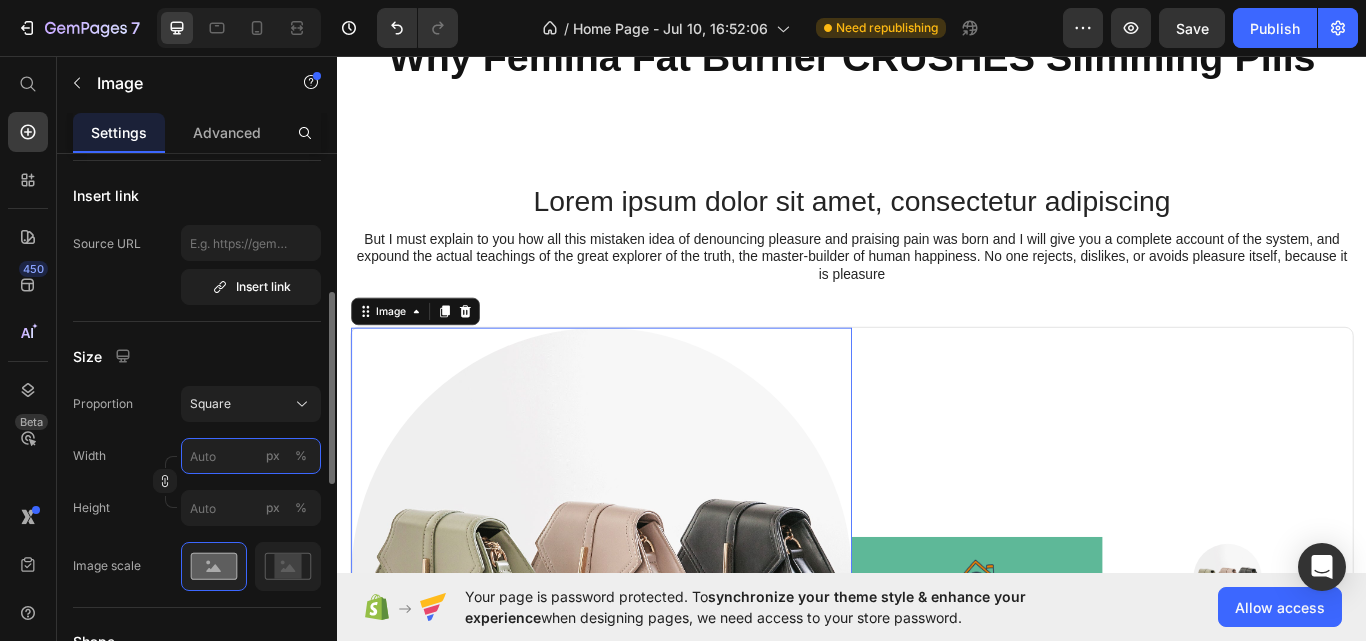 type on "5" 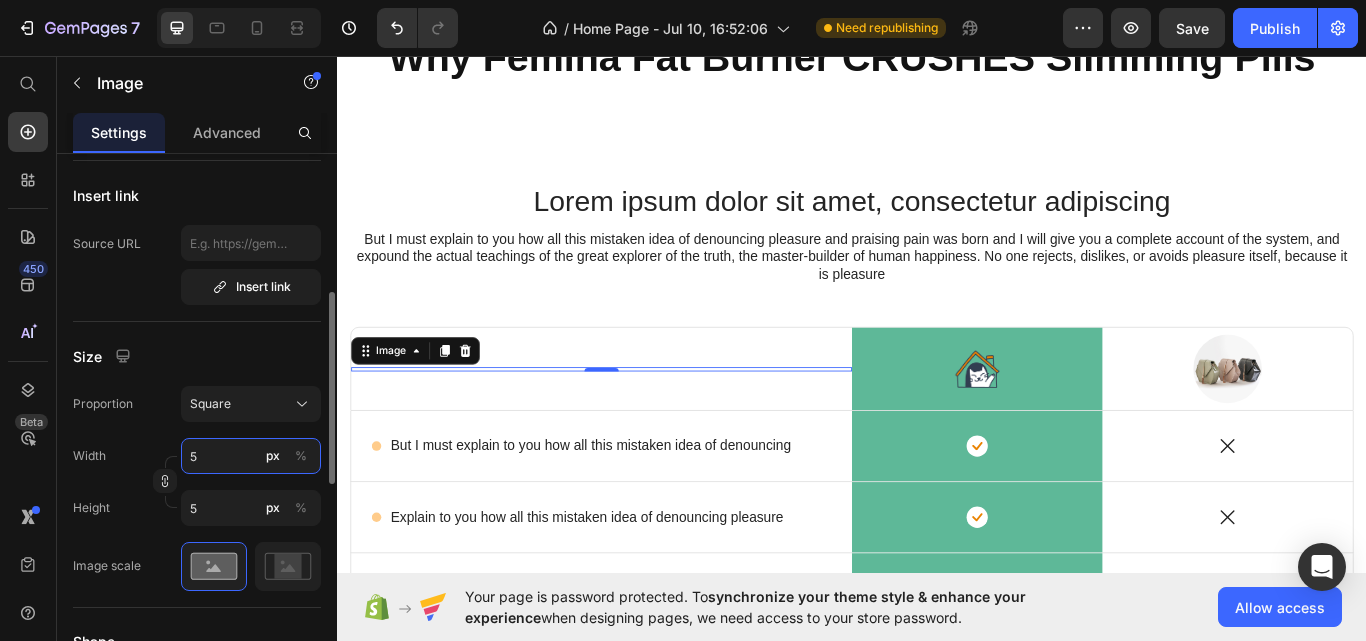 type on "50" 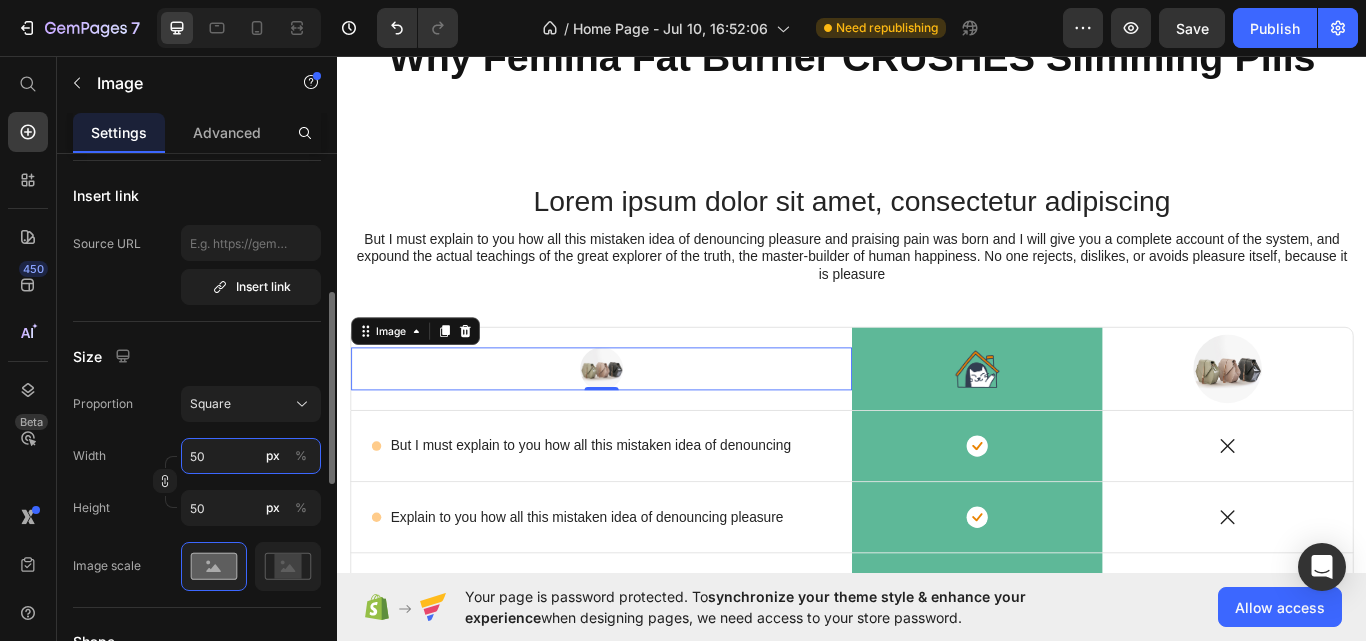 type on "5" 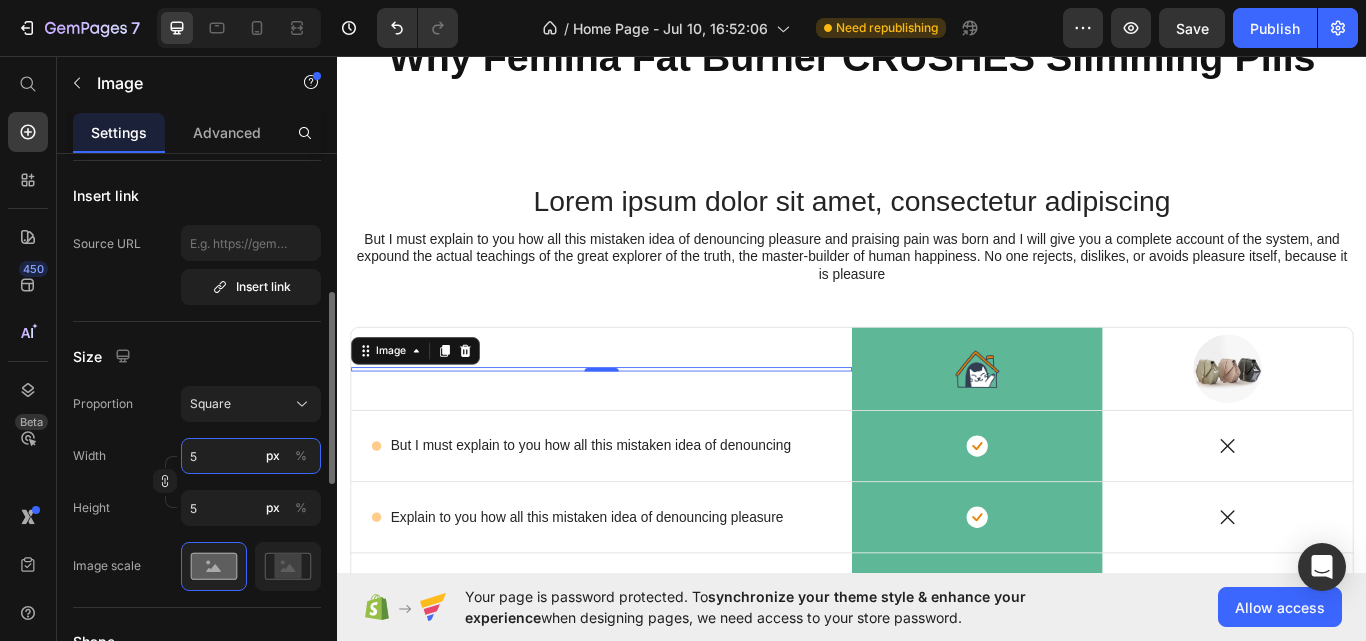 type 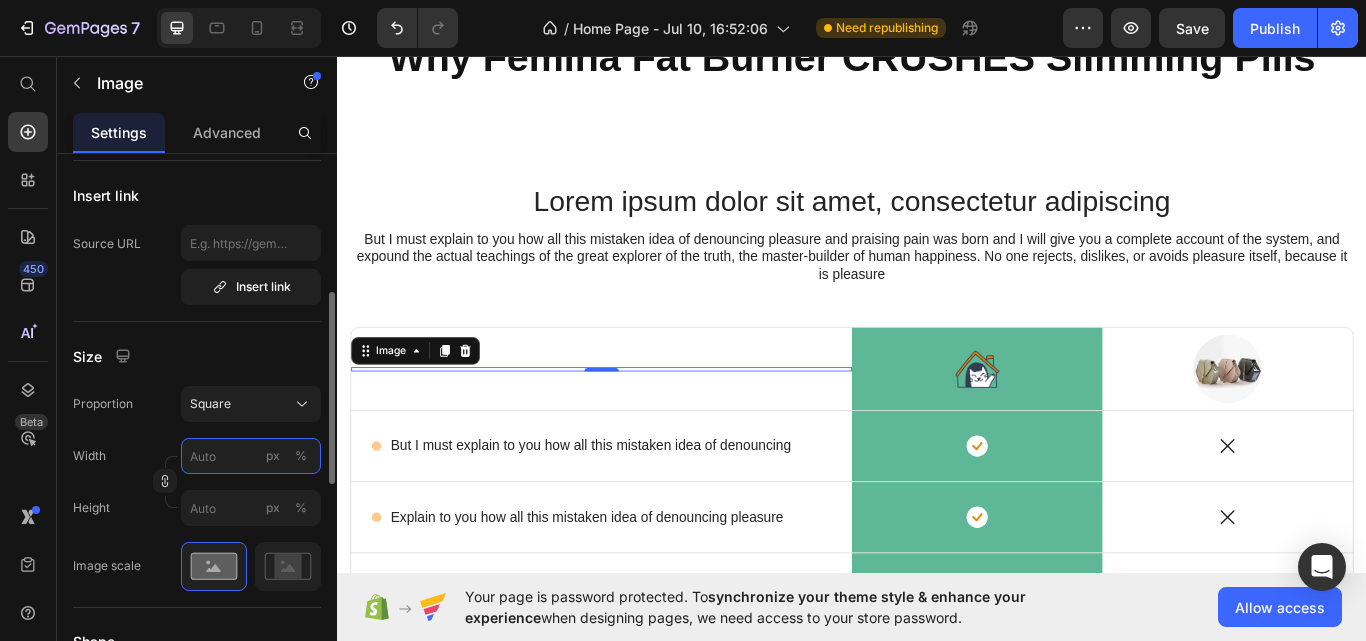 type on "5" 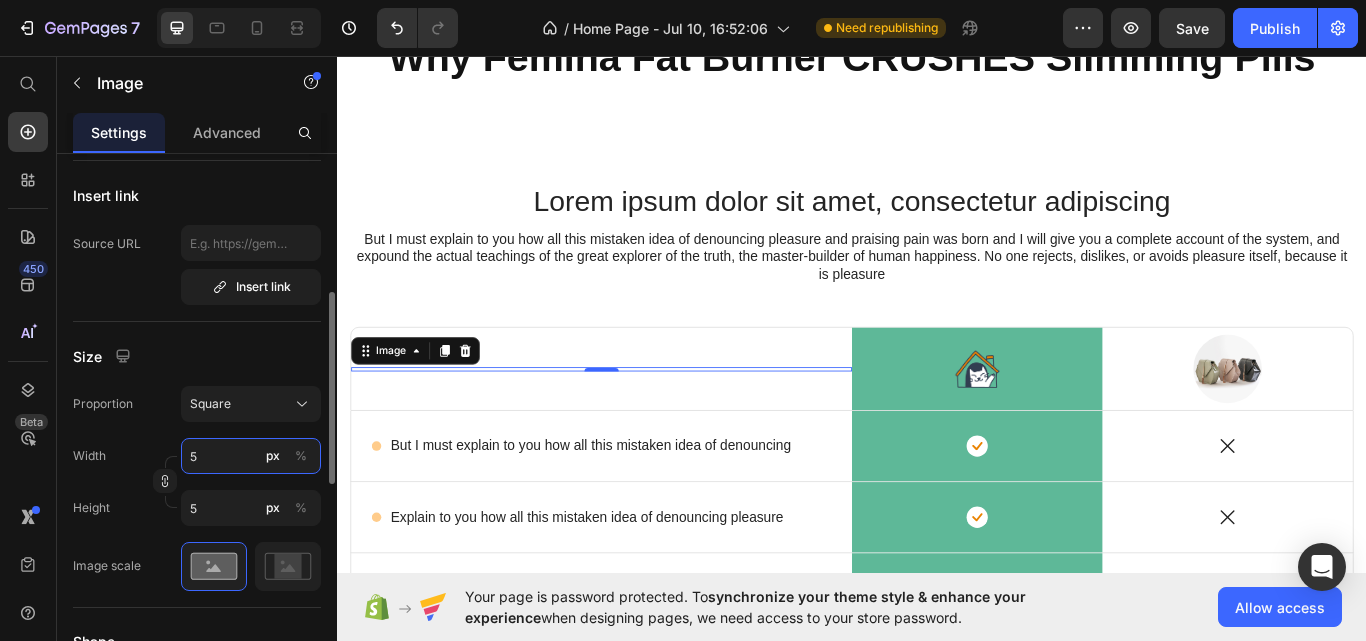 type on "58" 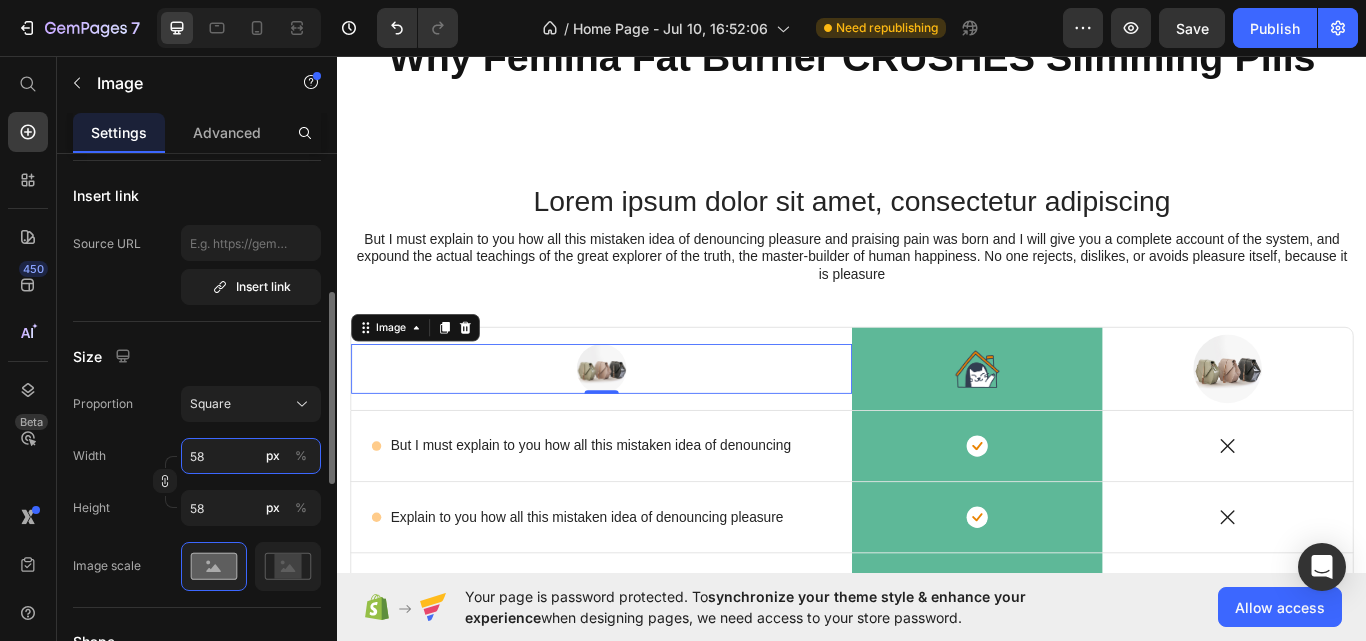 type on "580" 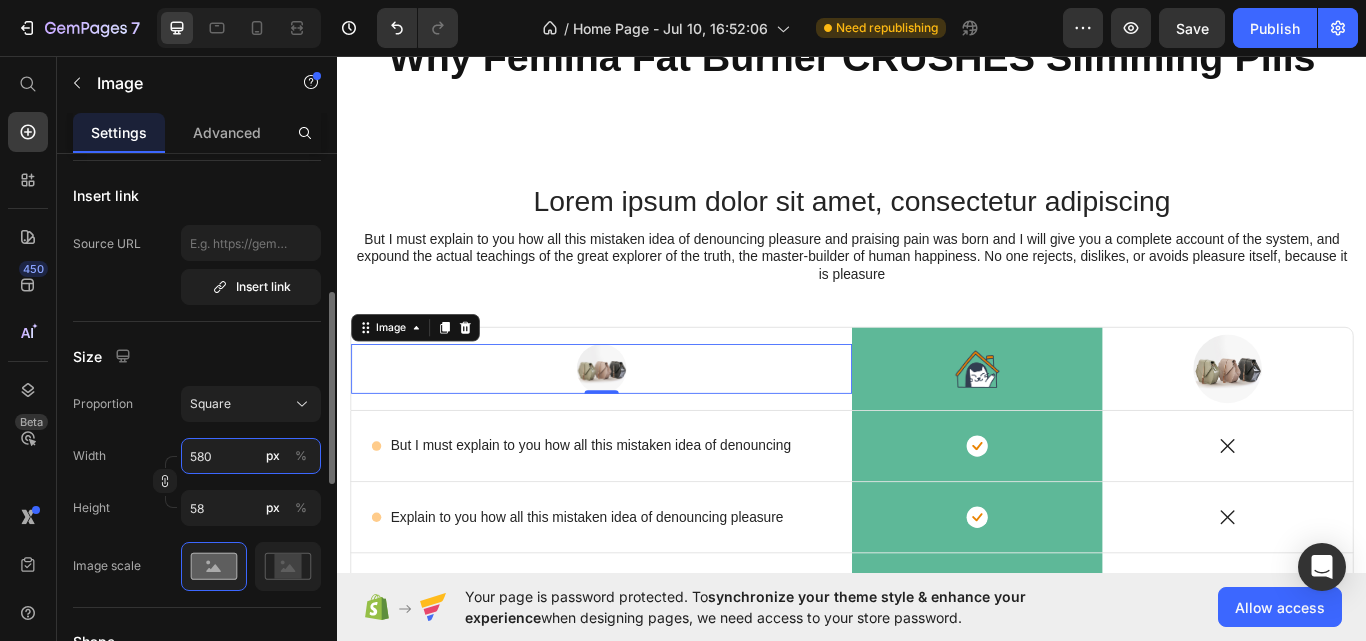 type on "580" 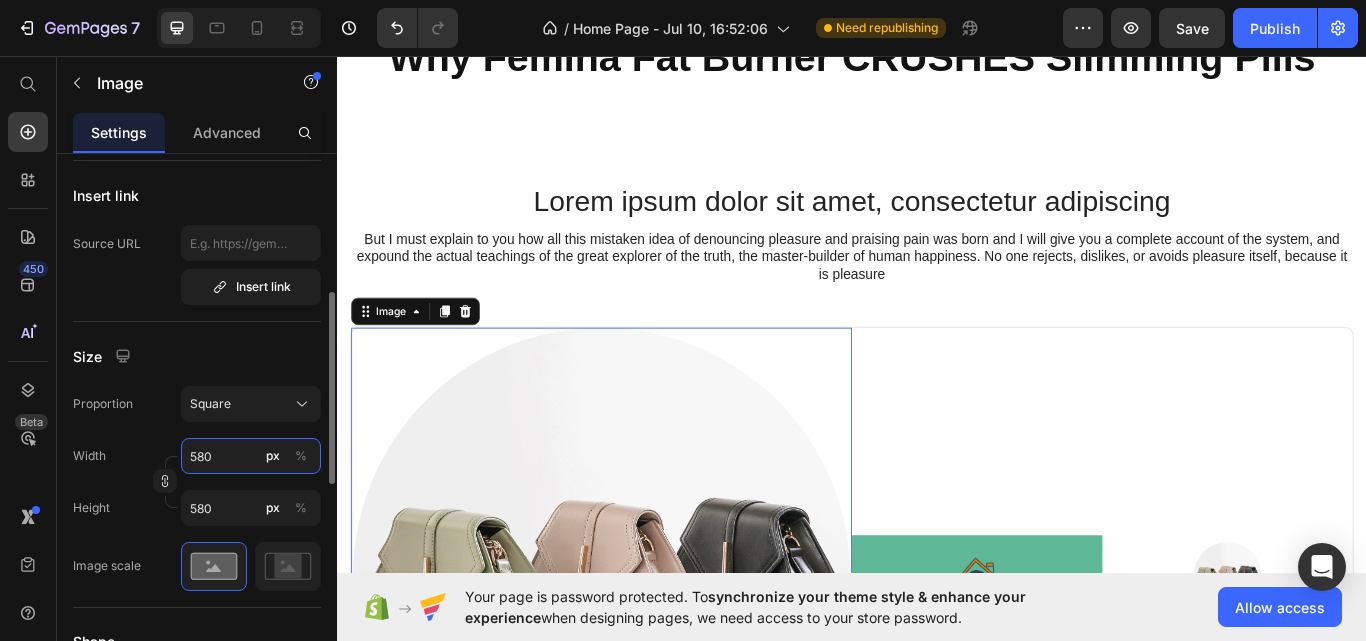 type on "58" 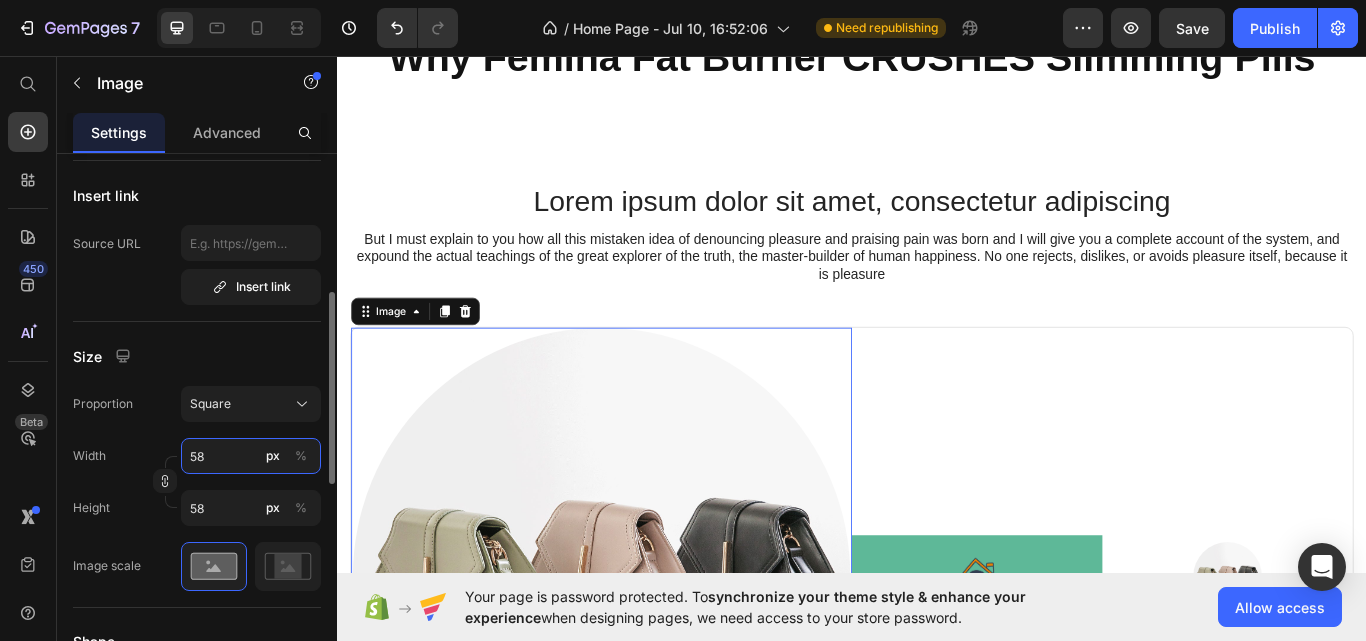 type on "5" 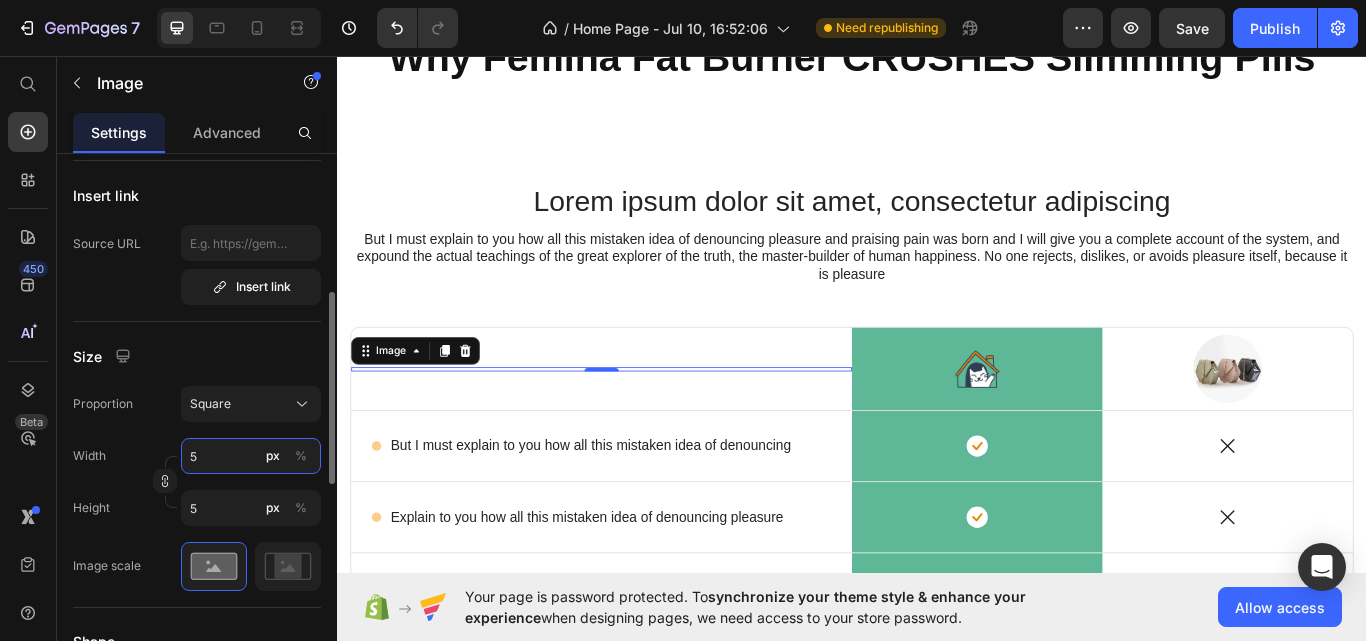 type 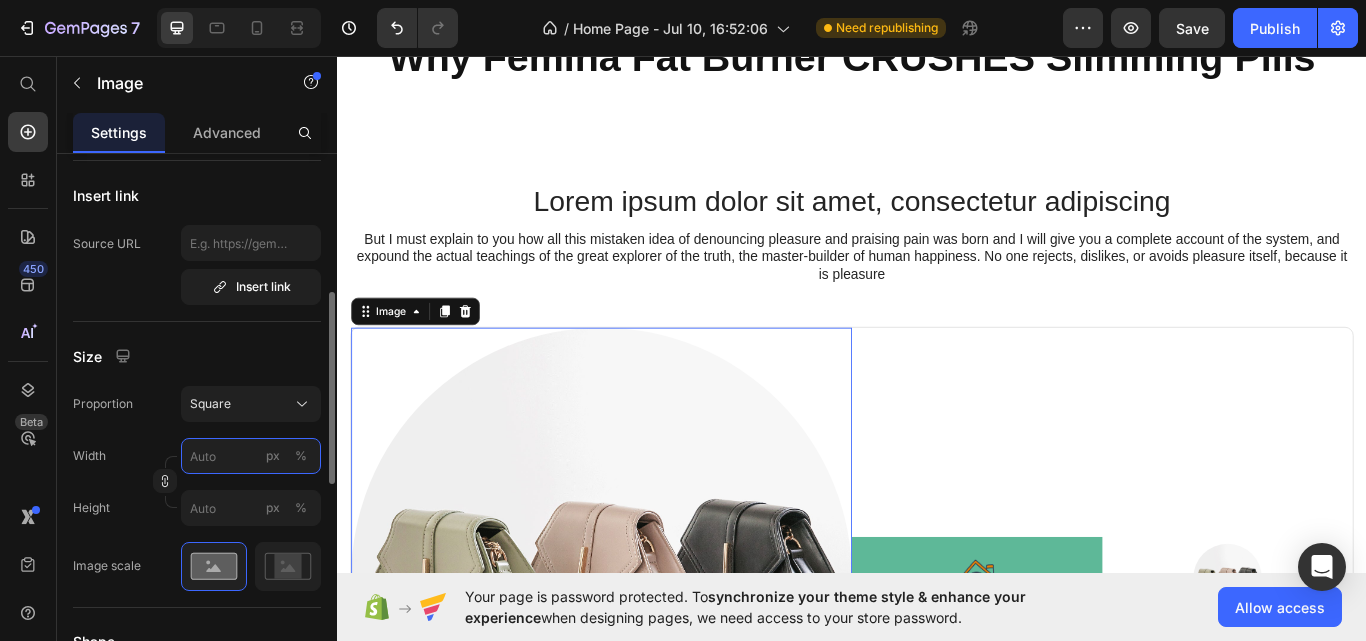 type on "5" 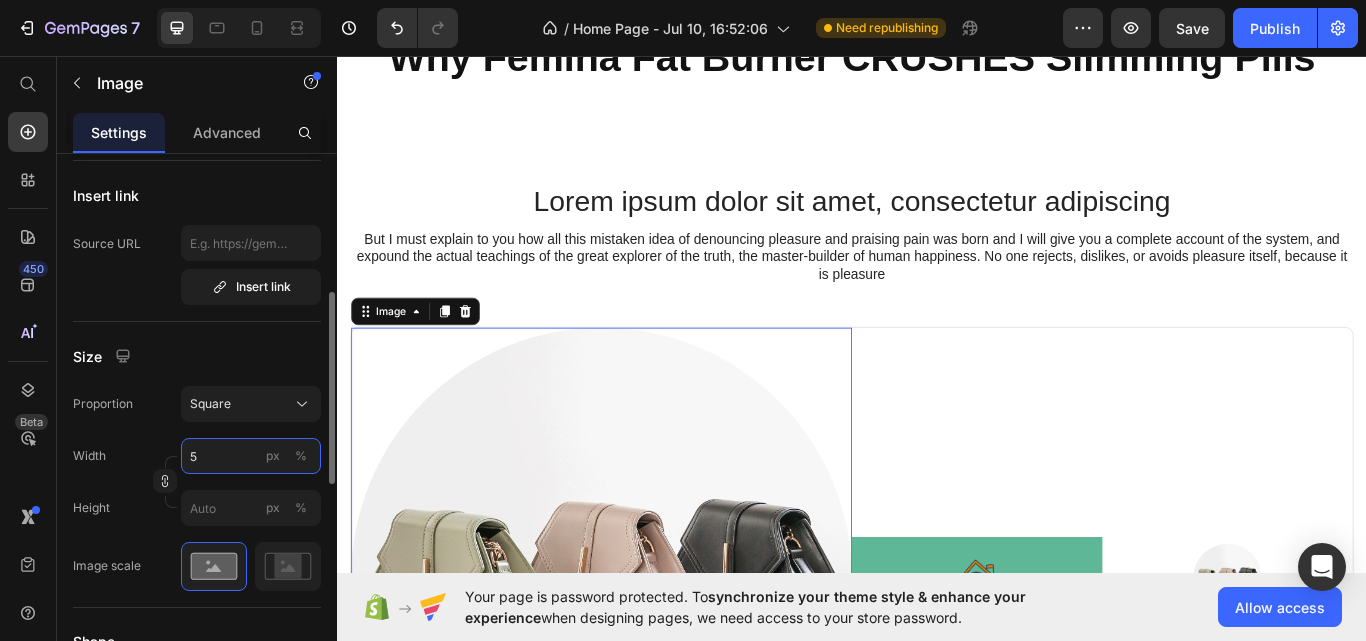 type 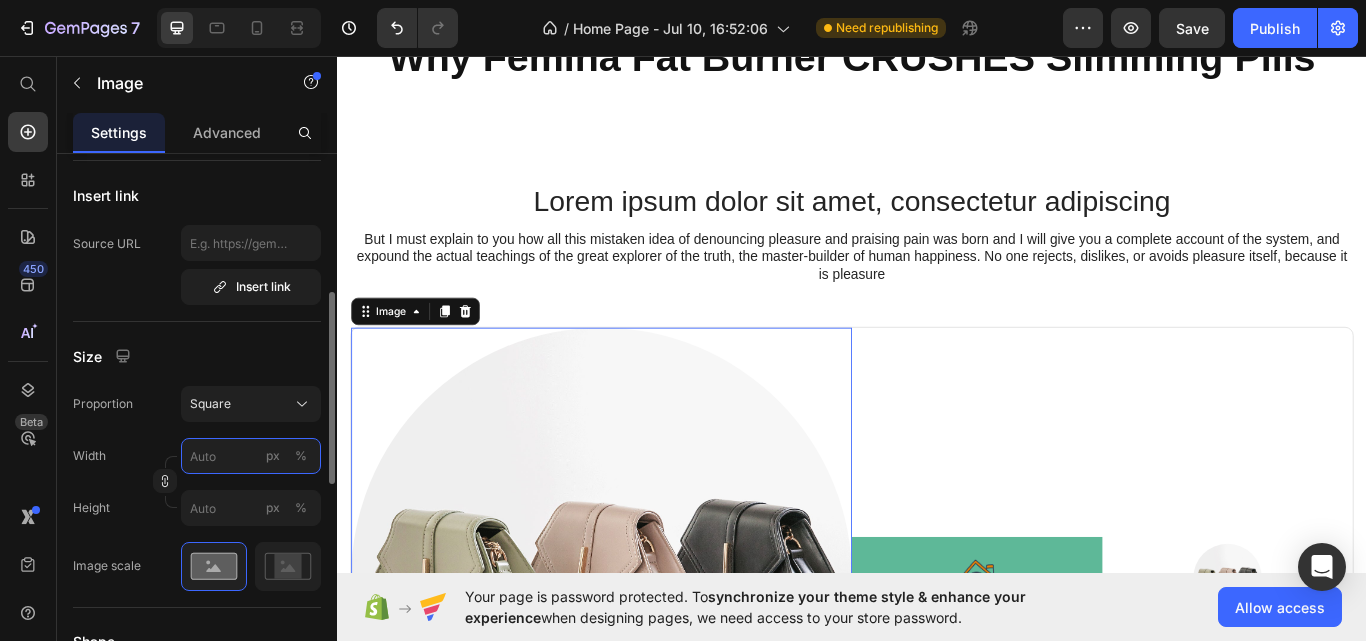 type on "8" 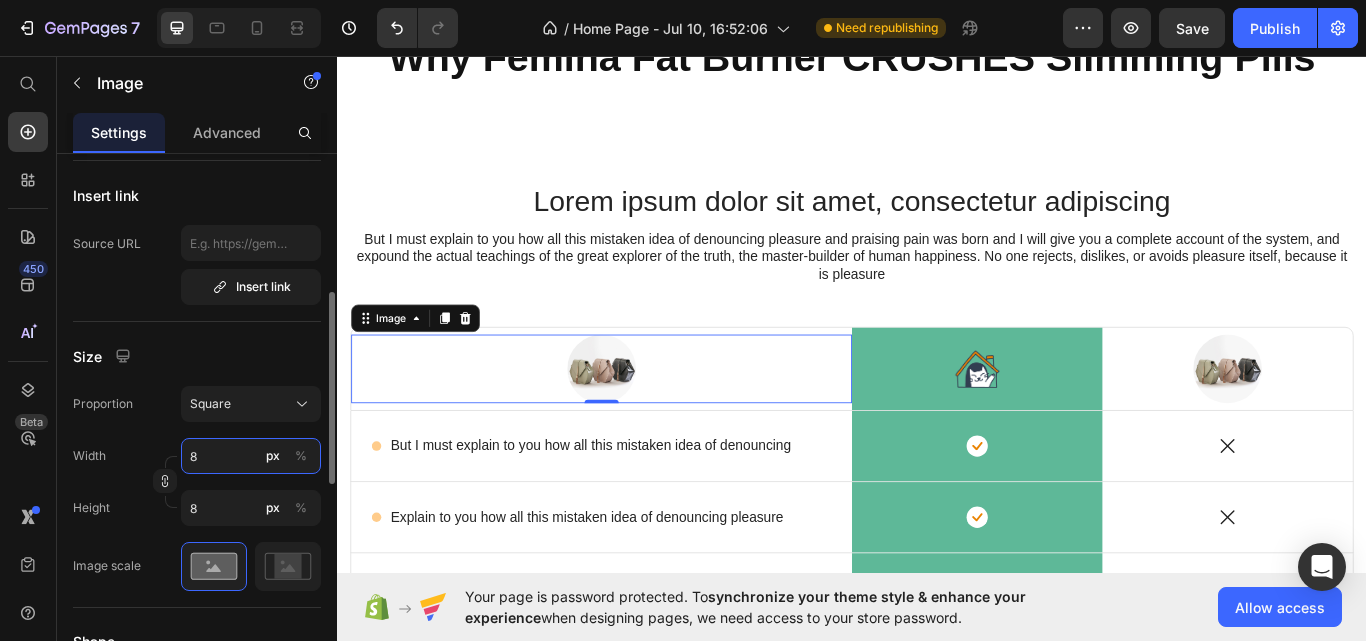 type on "80" 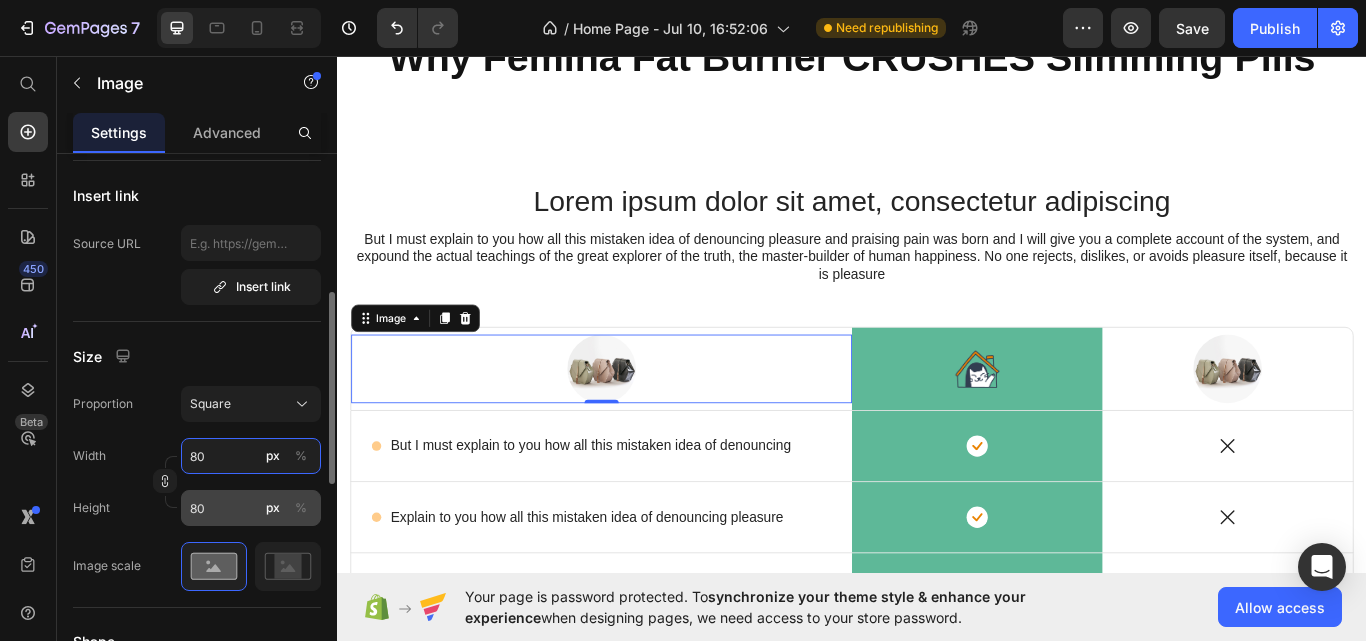 type on "80" 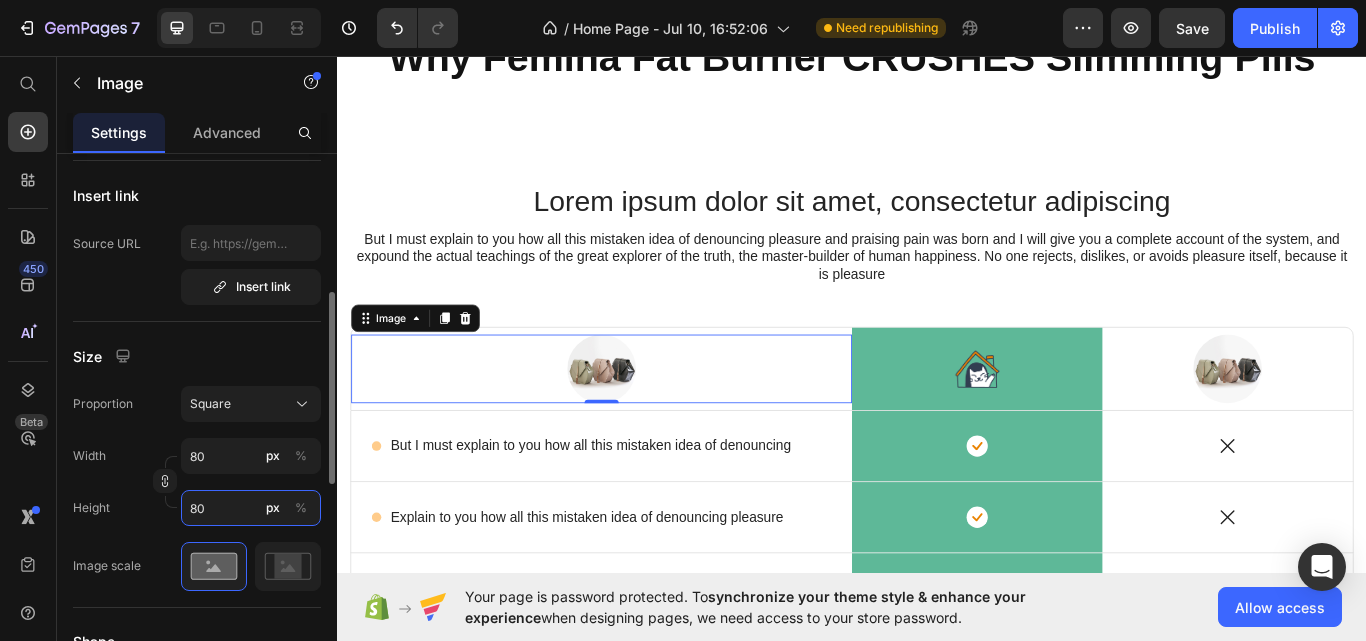 click on "80" at bounding box center [251, 508] 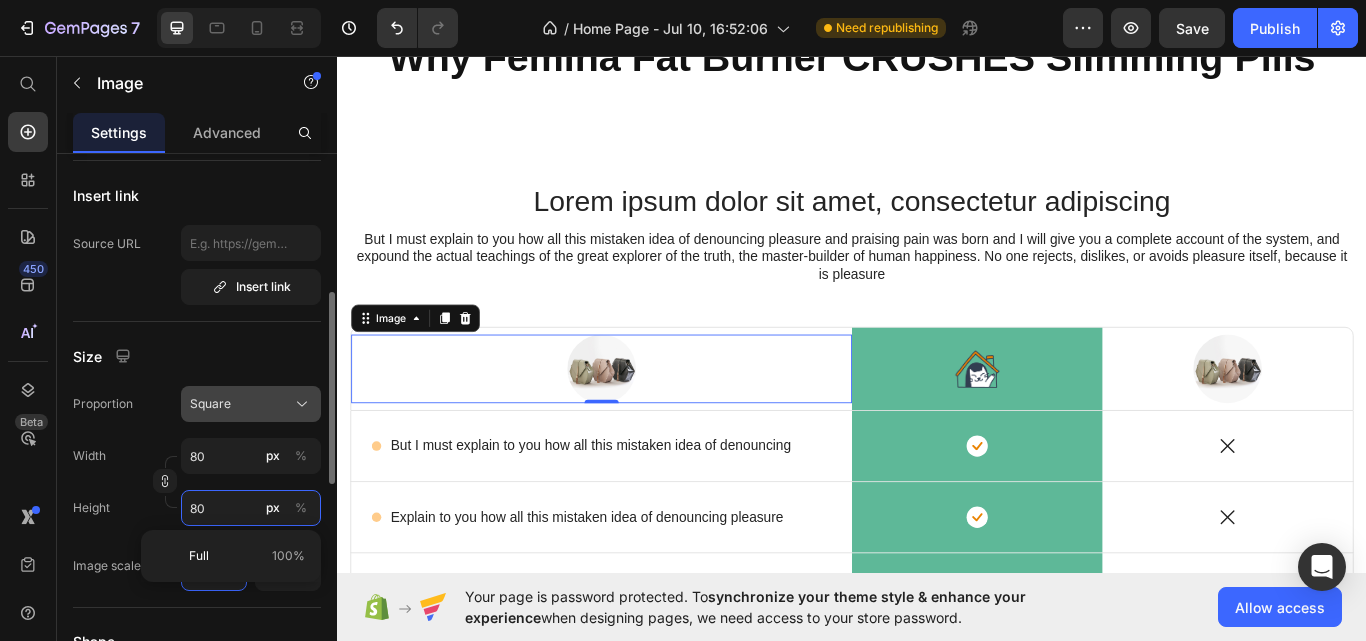 scroll, scrollTop: 0, scrollLeft: 0, axis: both 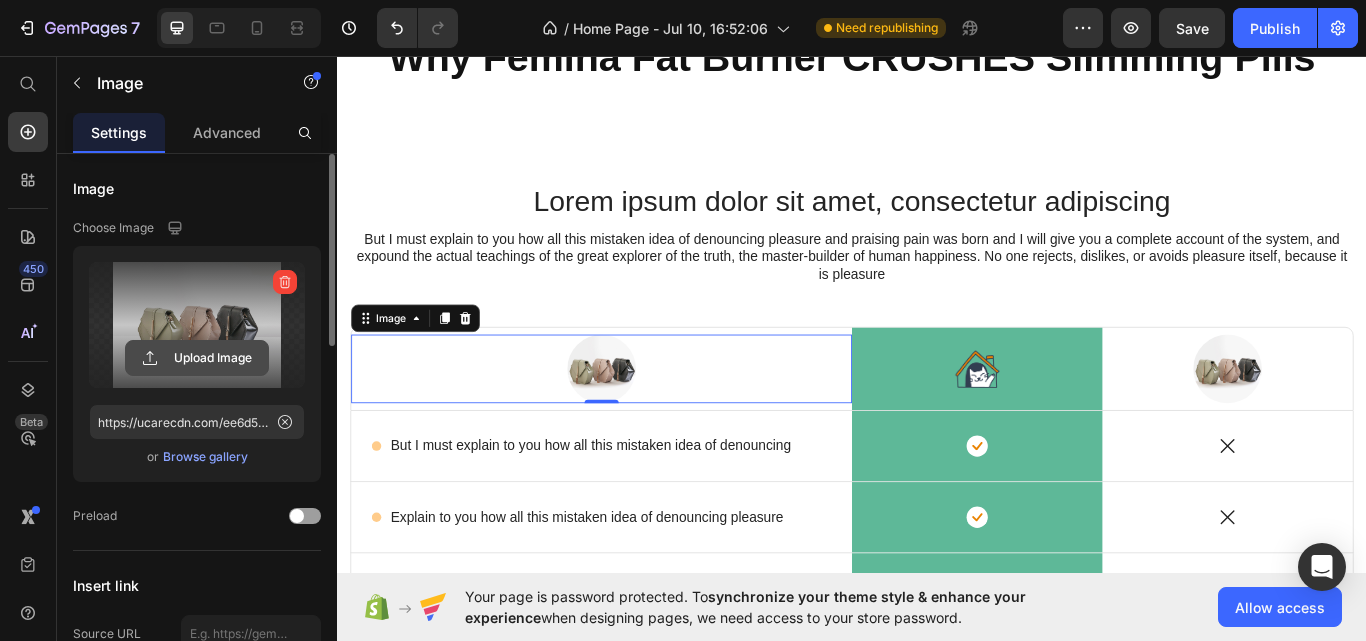 click 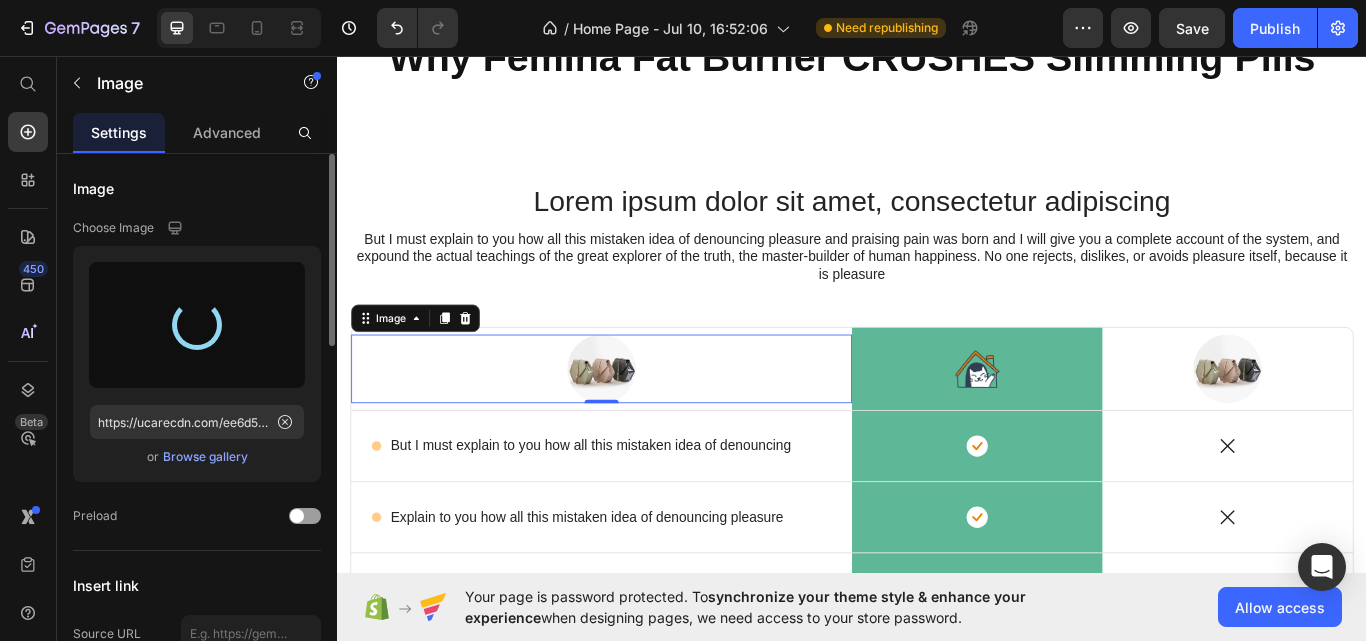 type on "https://cdn.shopify.com/s/files/1/0697/0749/7654/files/gempages_574921124018651935-238efde5-389a-4bd0-8fc2-65f6a333411d.webp" 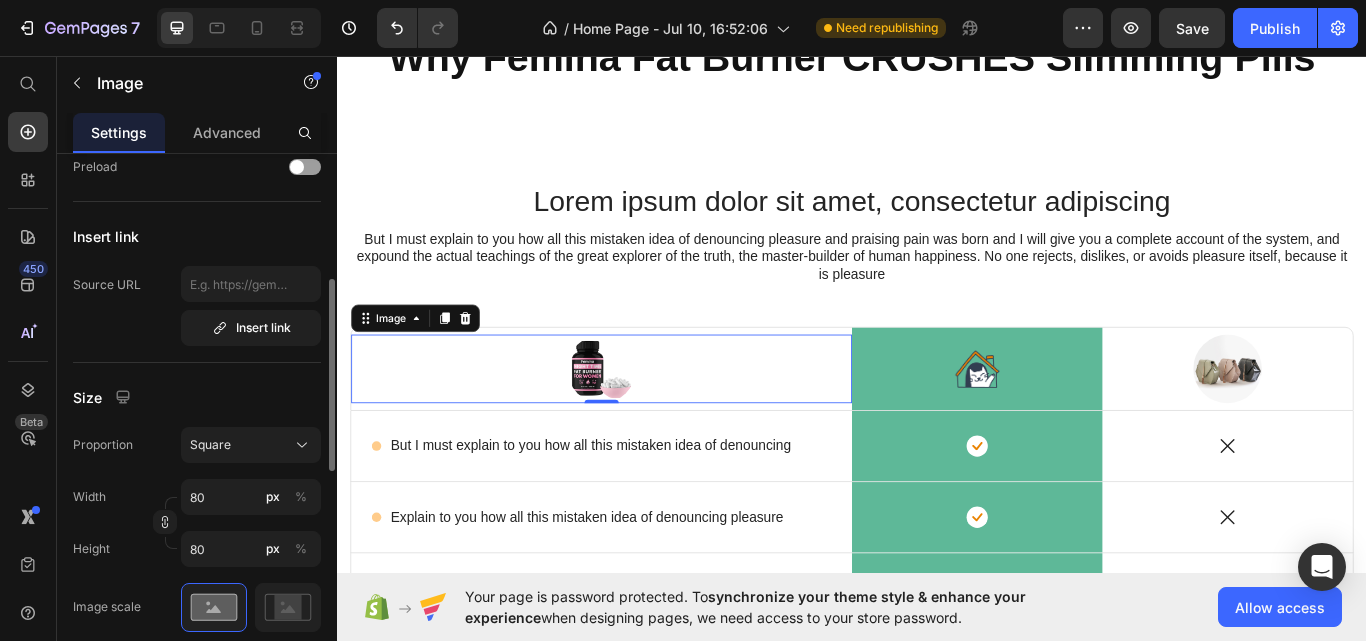 scroll, scrollTop: 350, scrollLeft: 0, axis: vertical 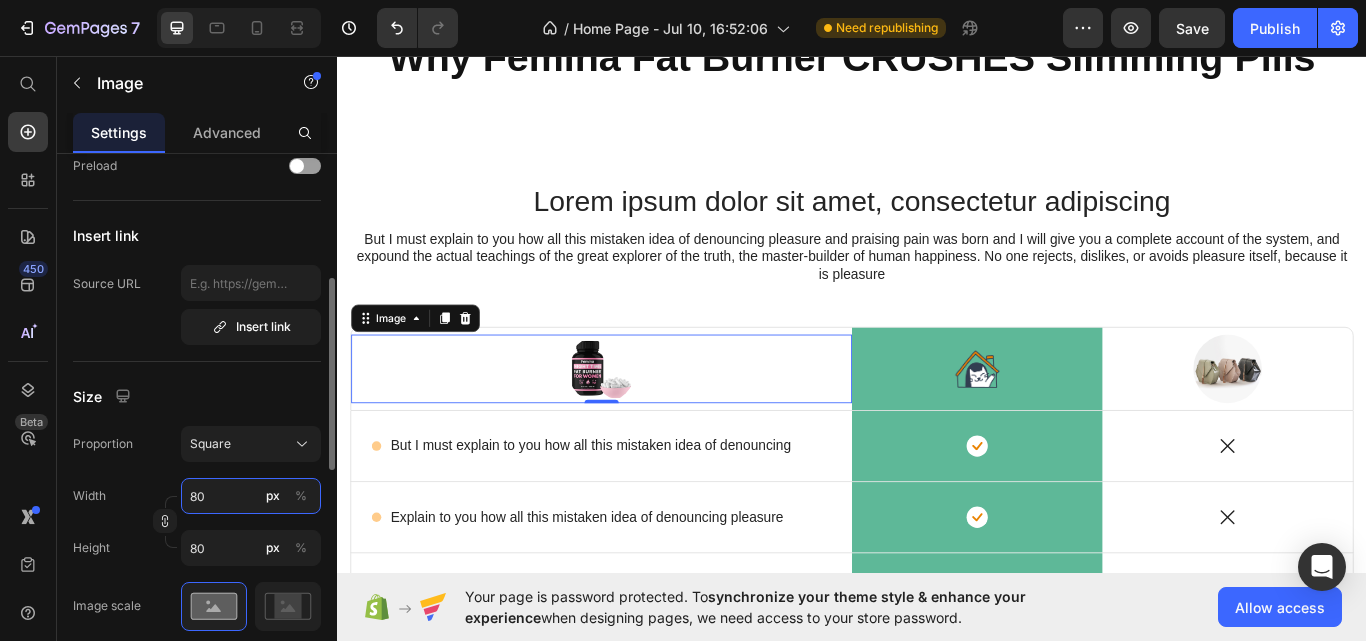 click on "80" at bounding box center (251, 496) 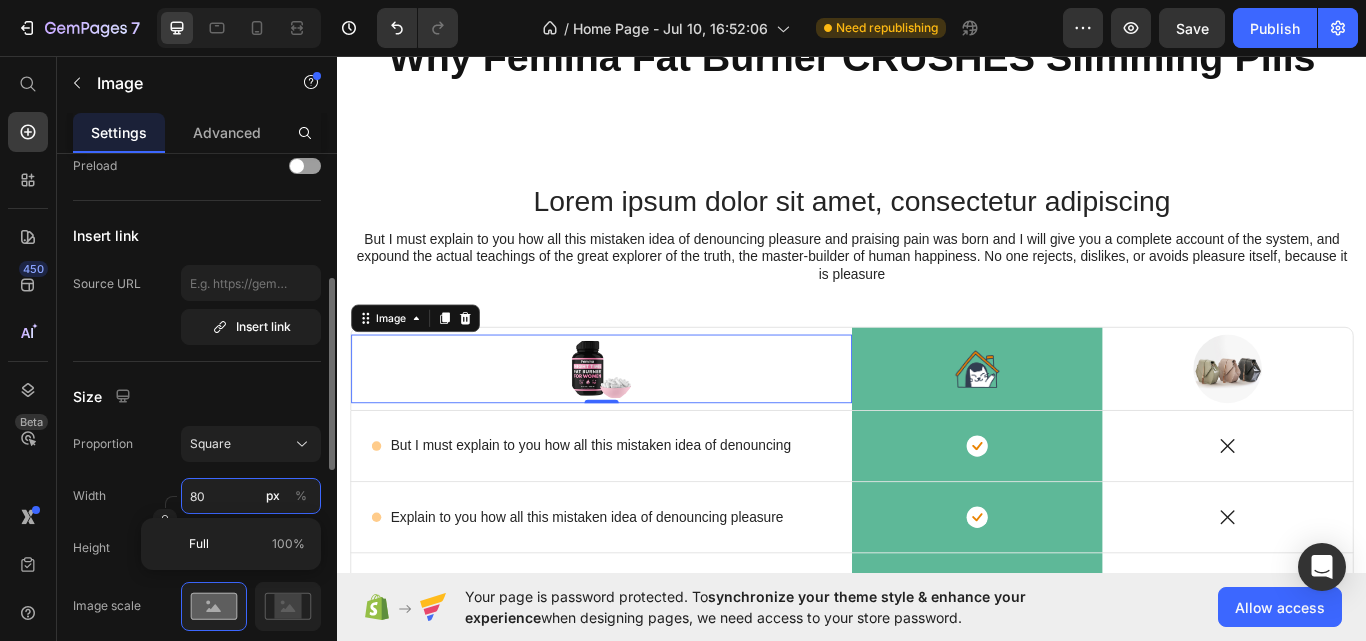 type 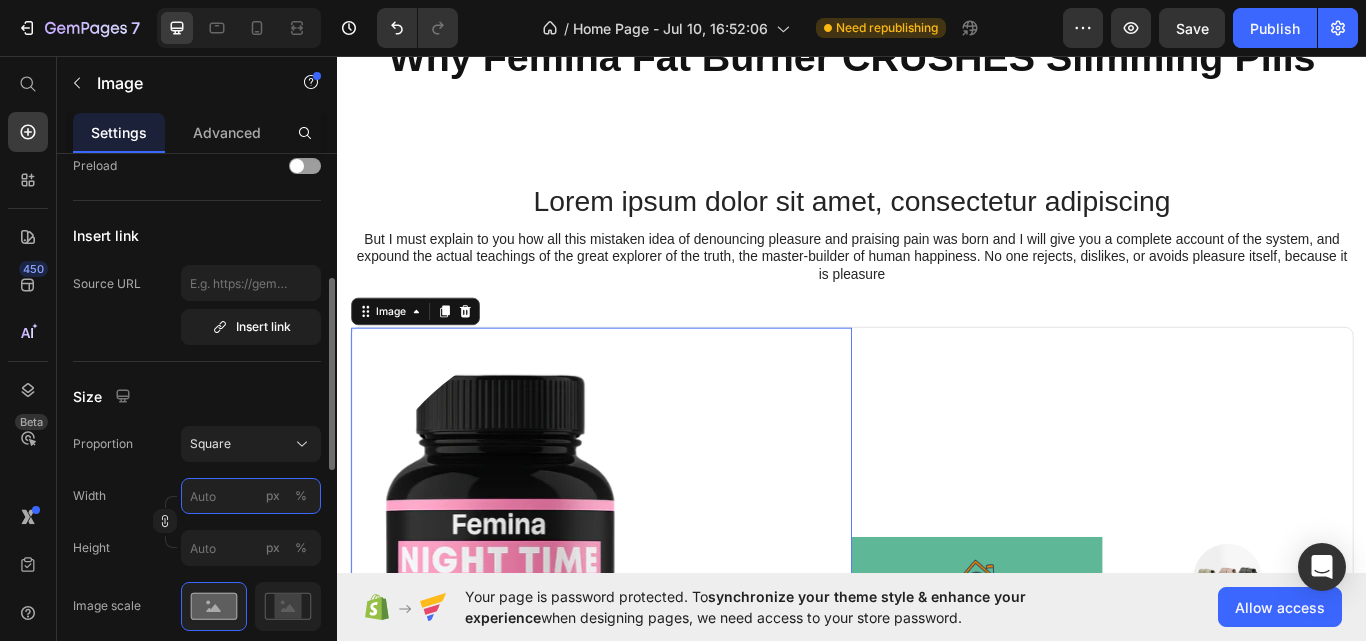 type on "1" 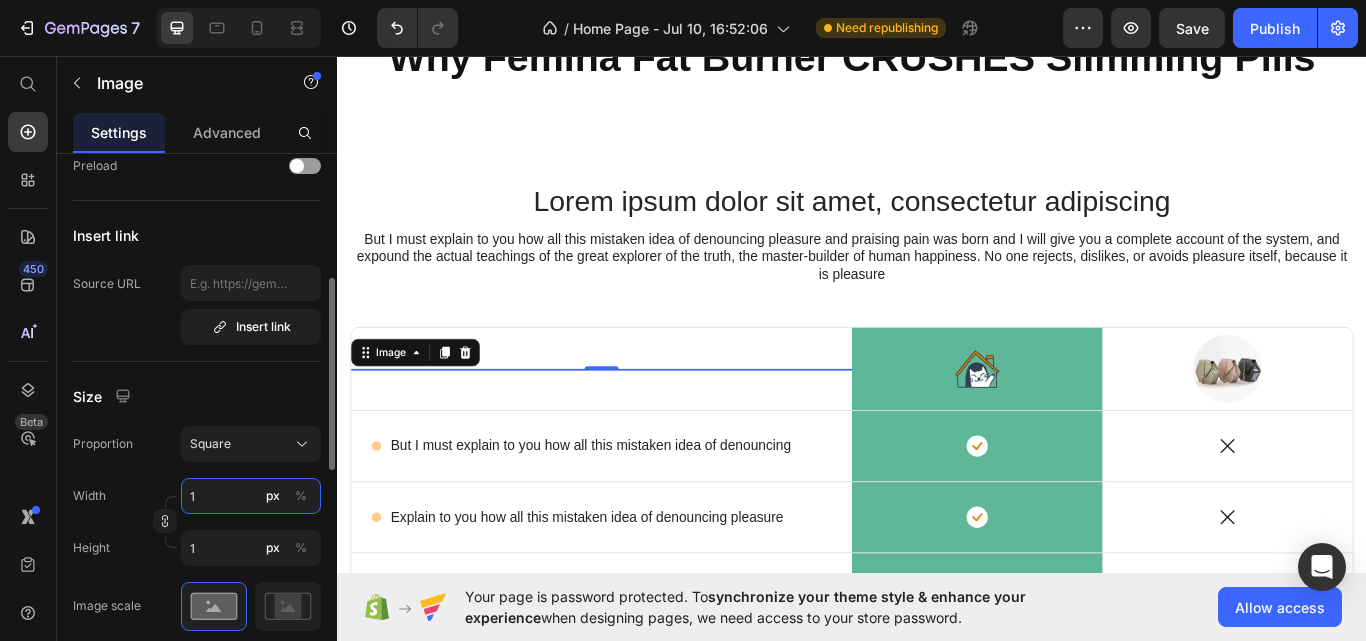 type on "10" 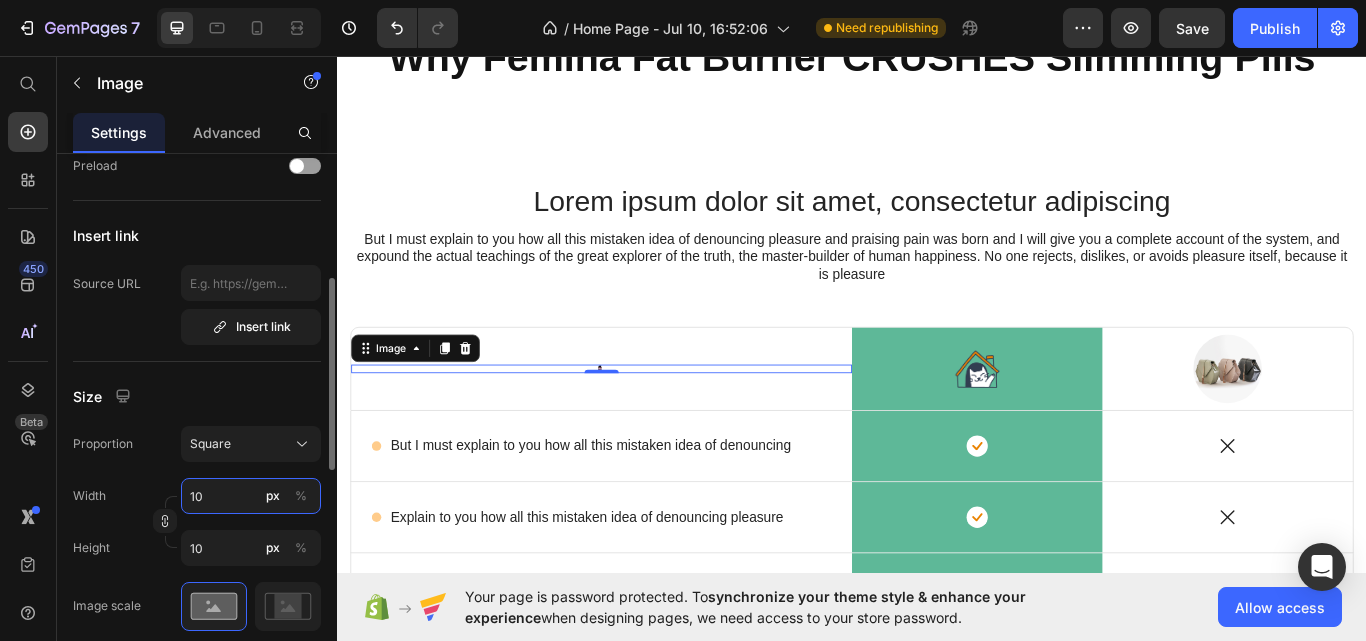 type on "100" 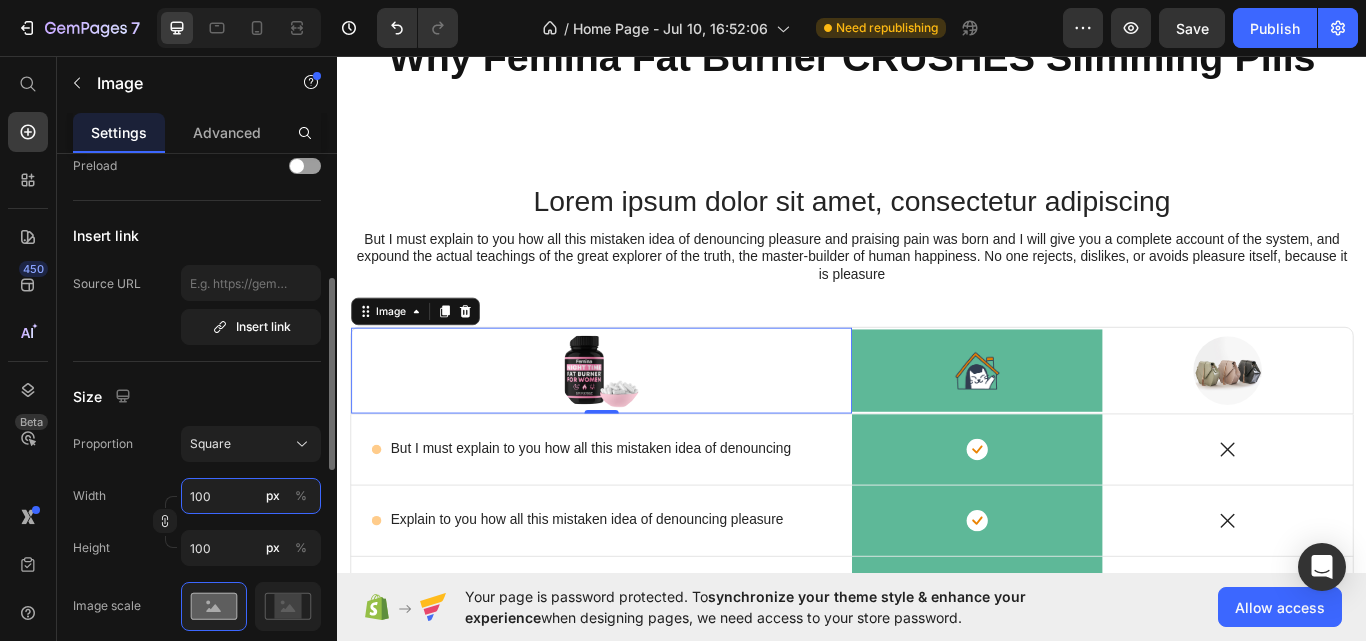 type on "10" 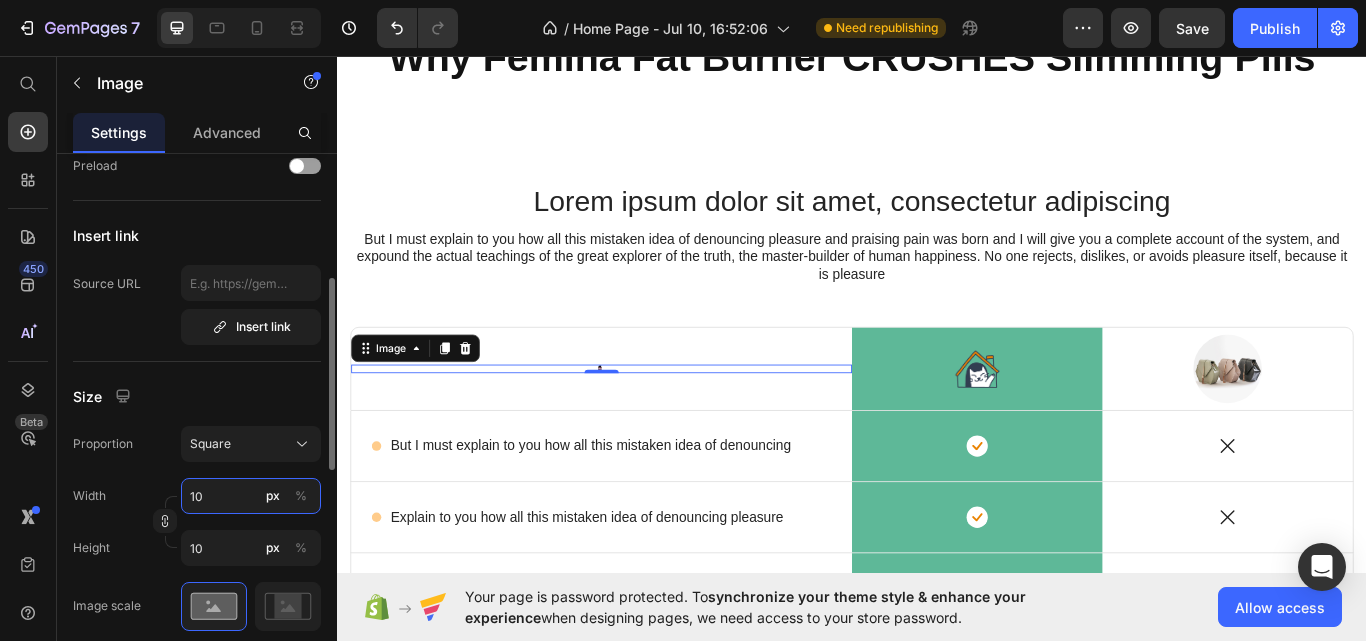 type on "1" 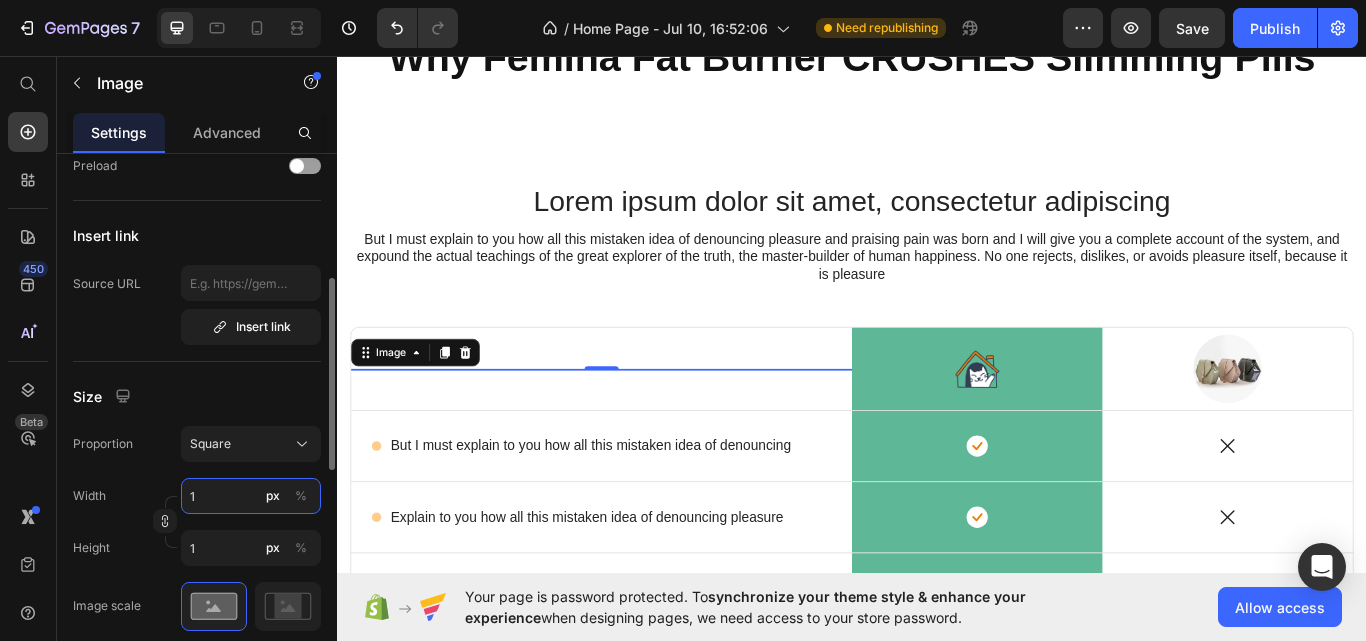 type 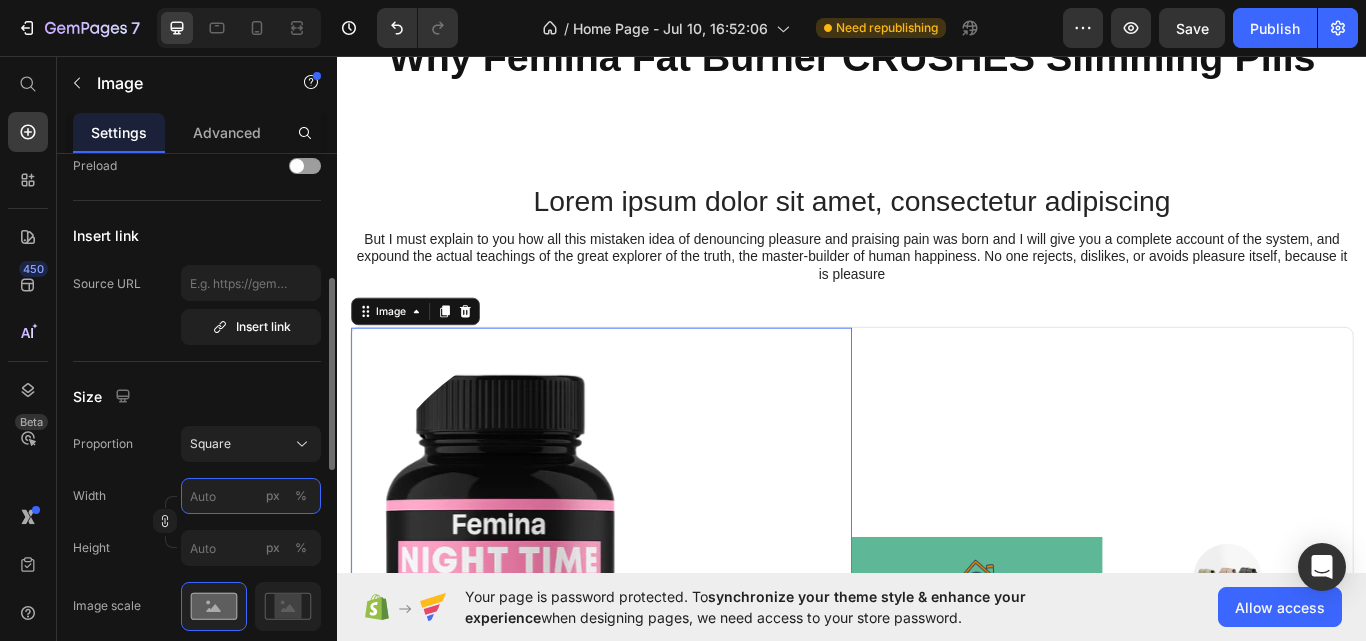 type on "1" 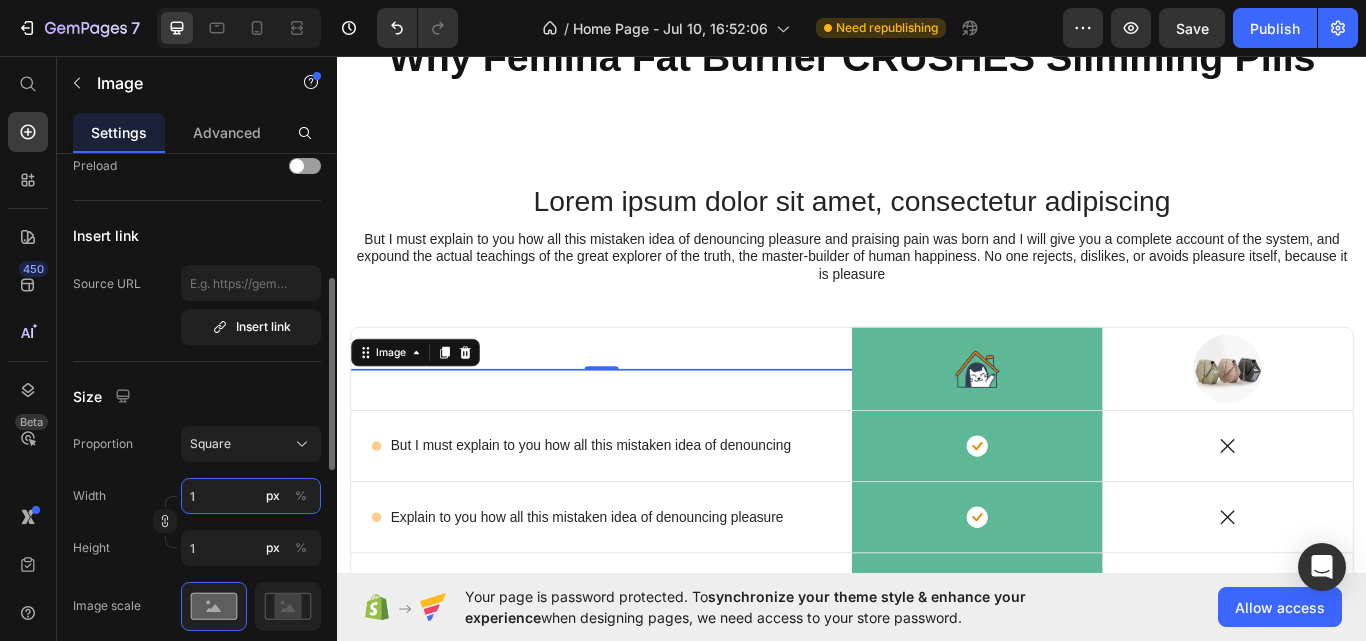 type 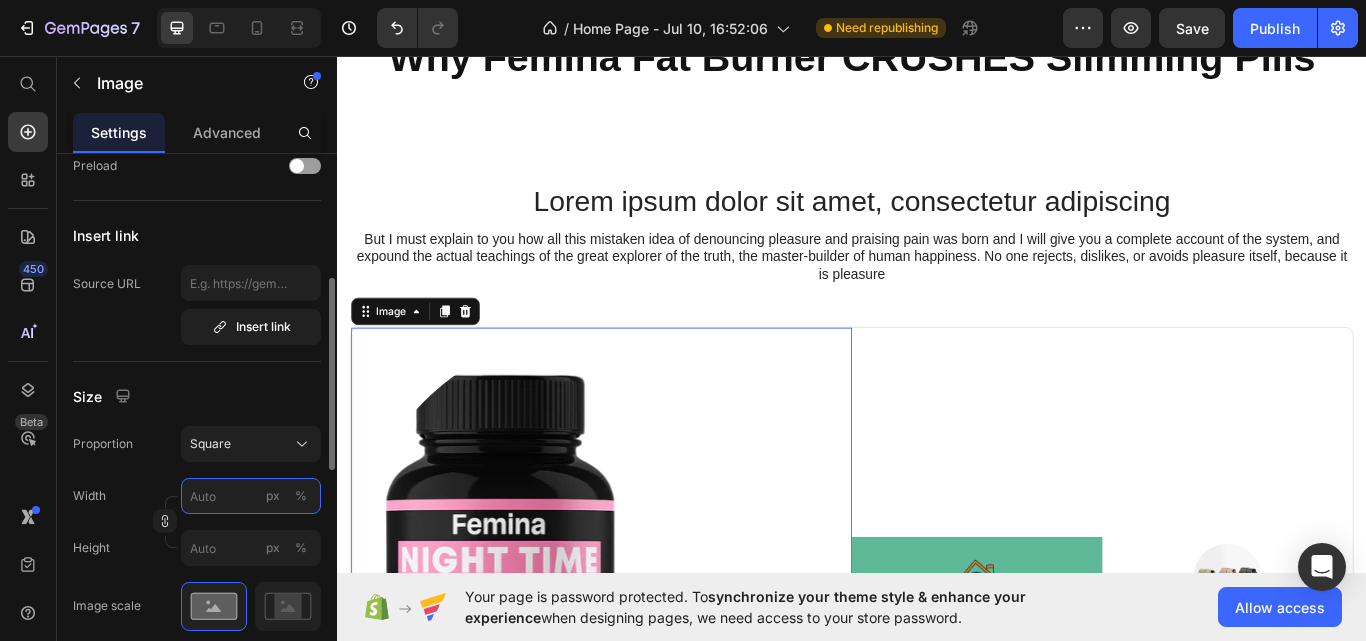 type on "3" 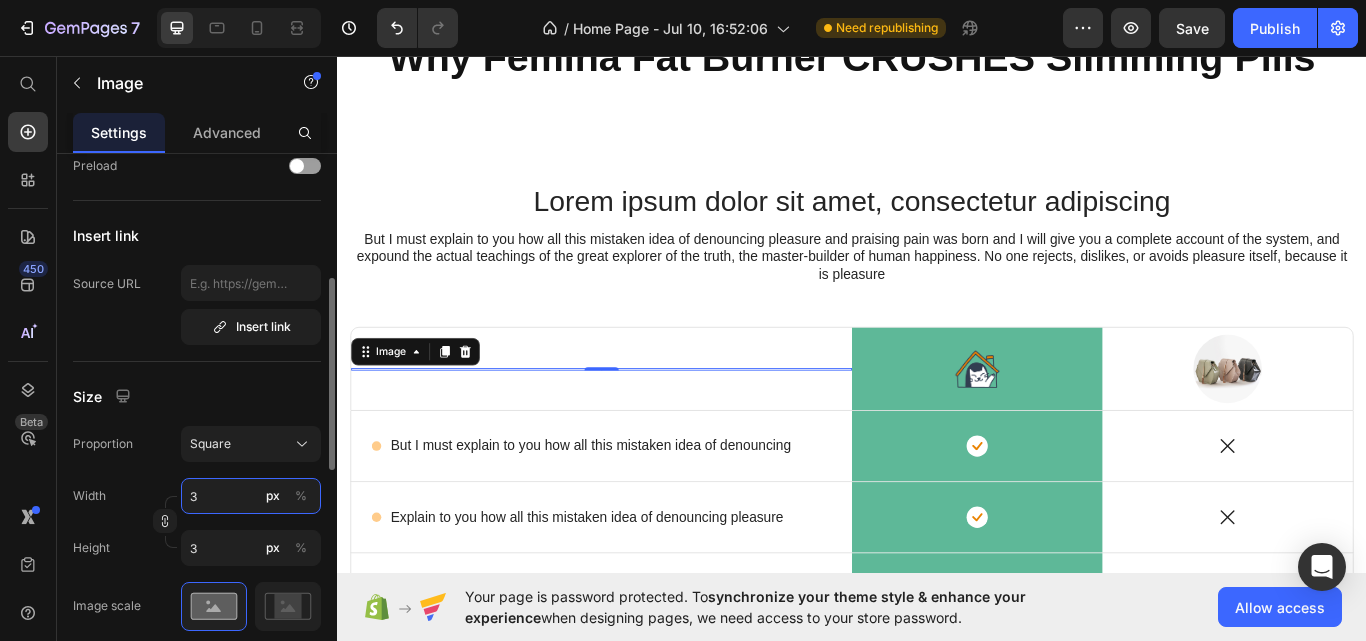 type on "30" 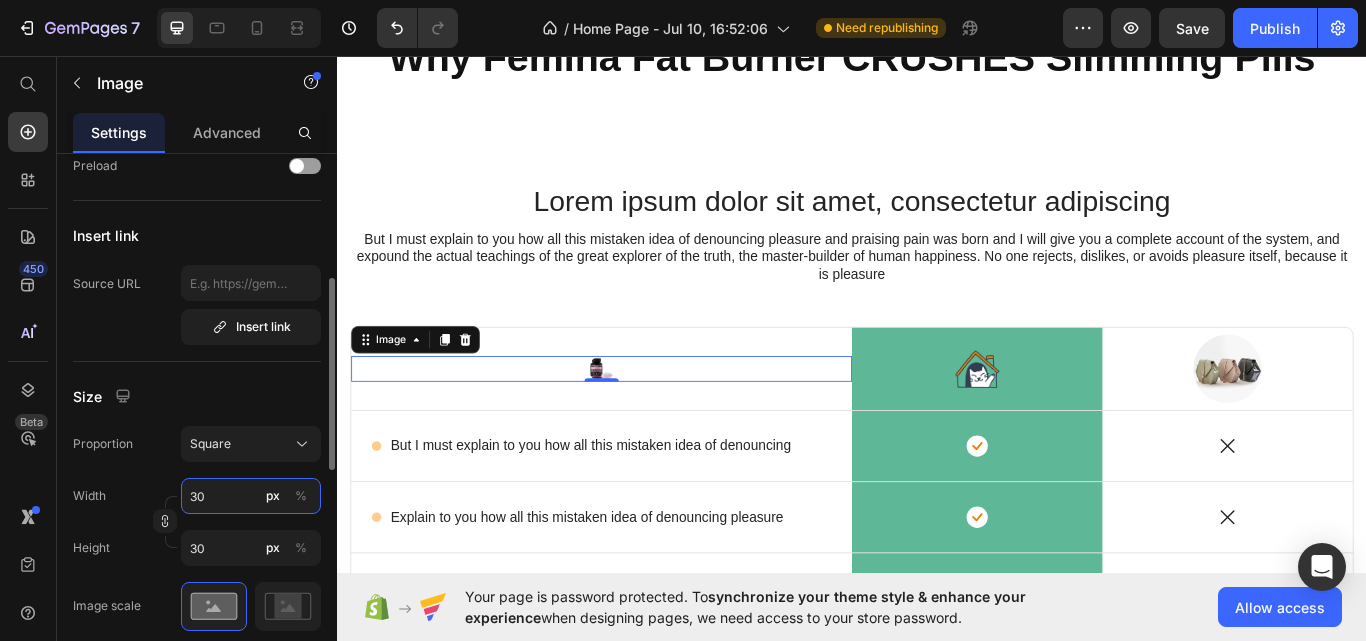 type on "300" 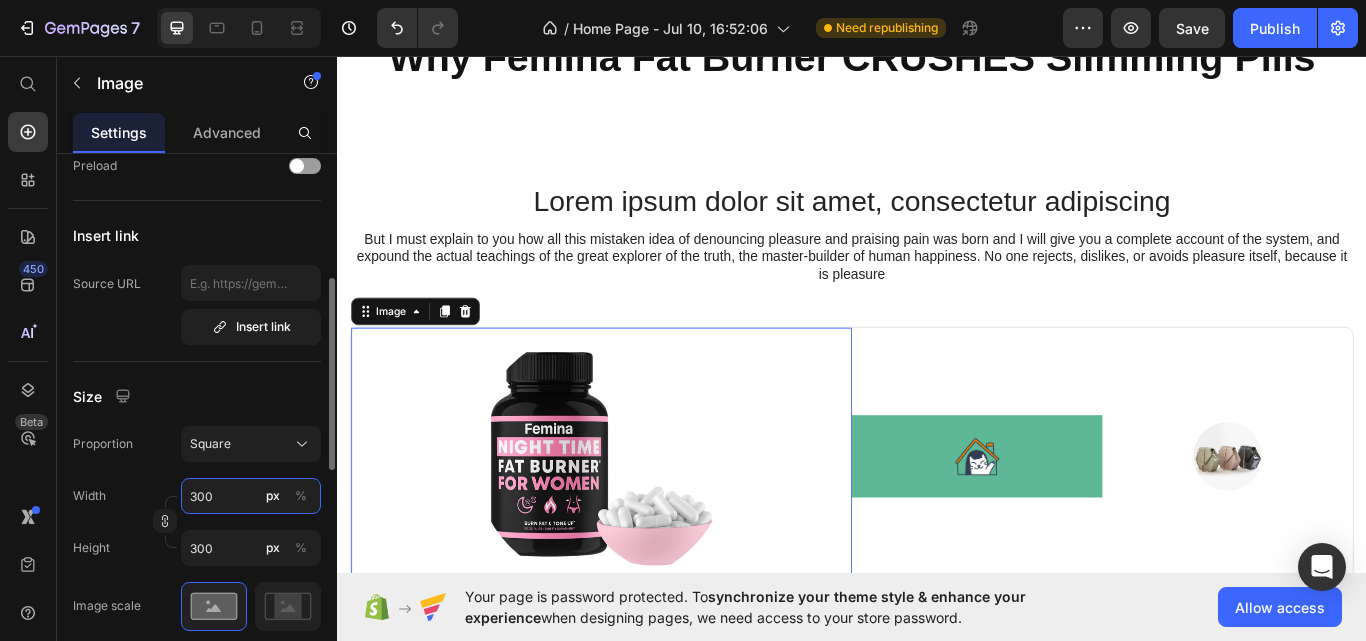 type on "30" 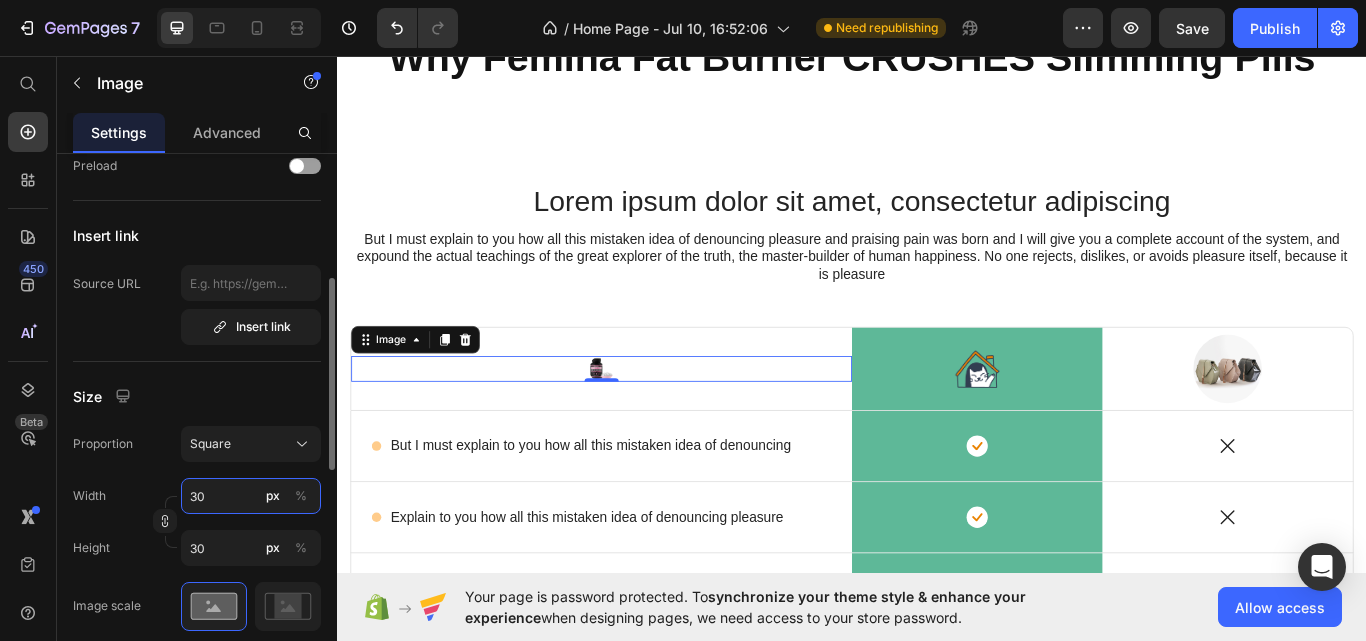 type on "3" 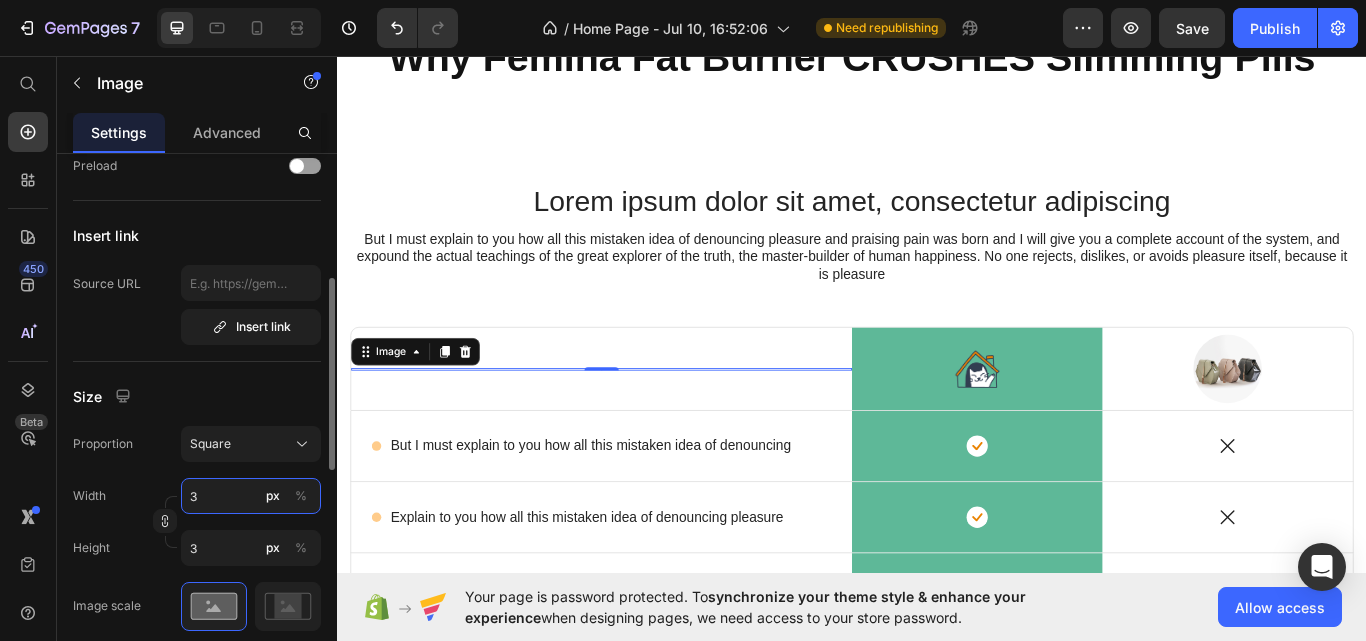 type 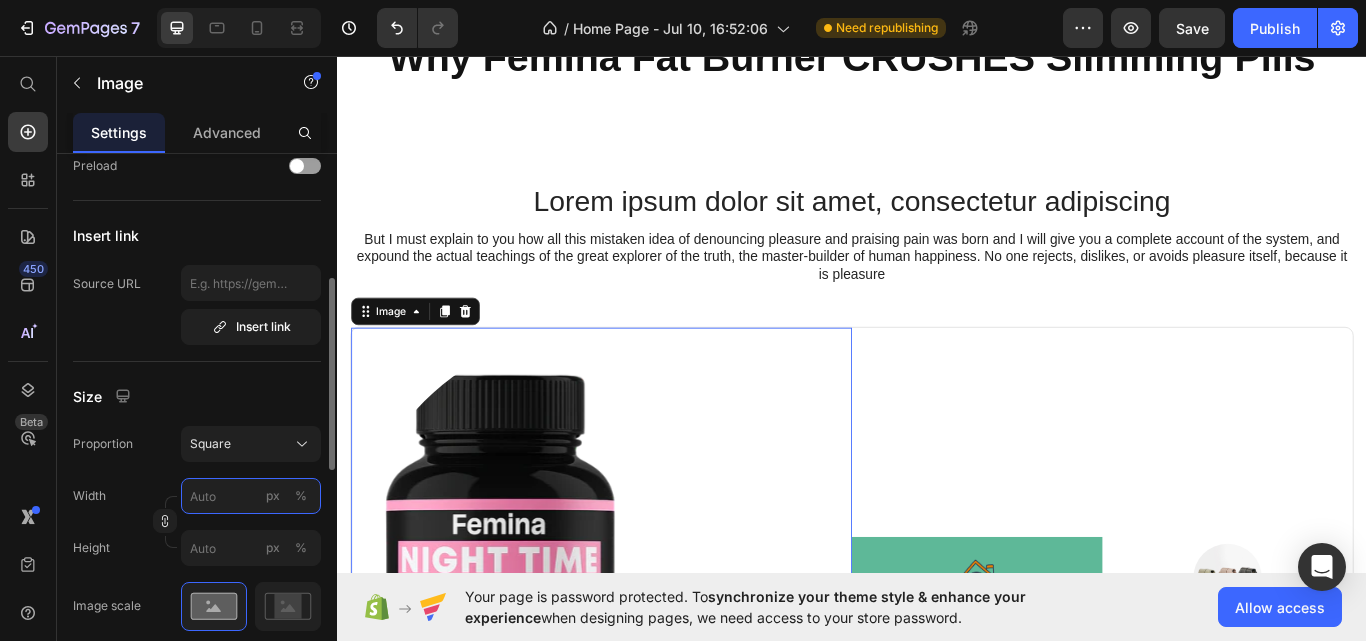 type on "3" 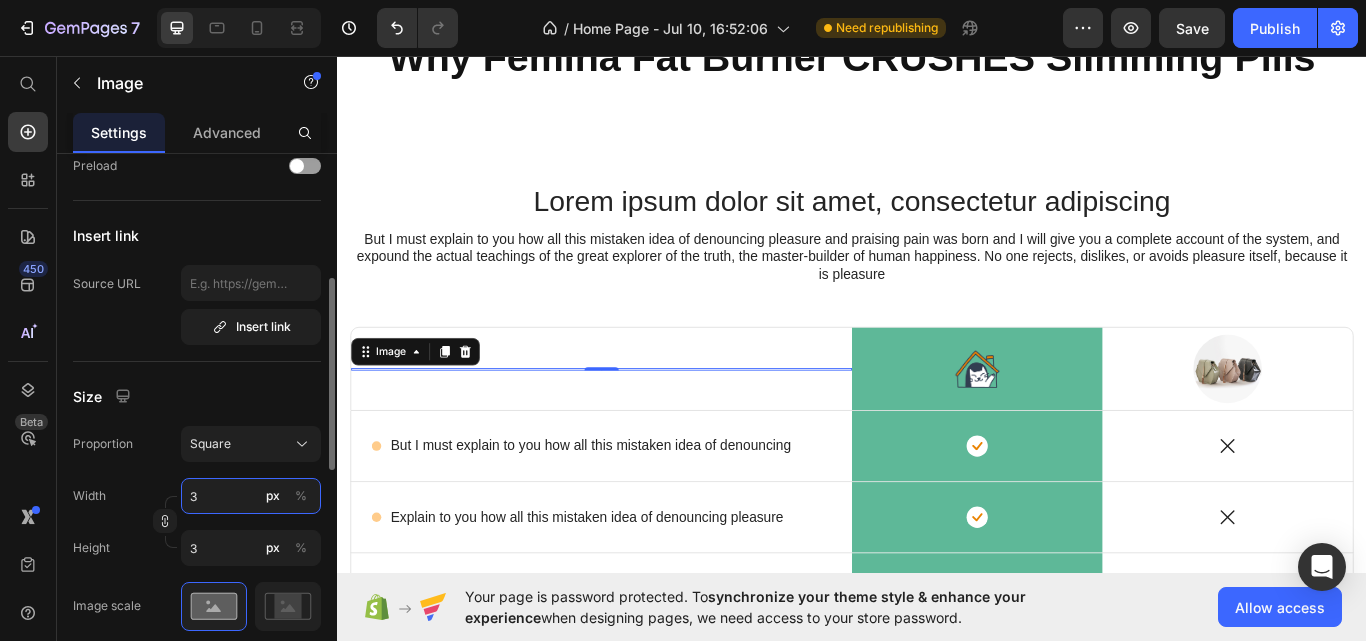type on "31" 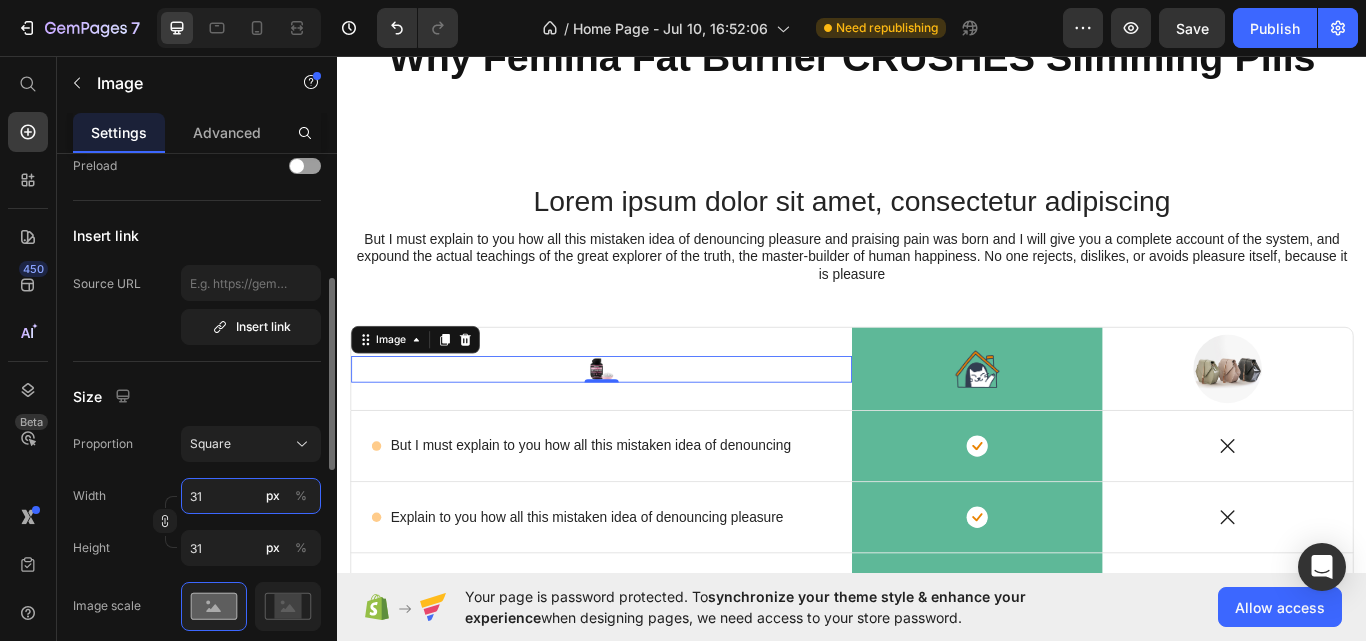 type on "315" 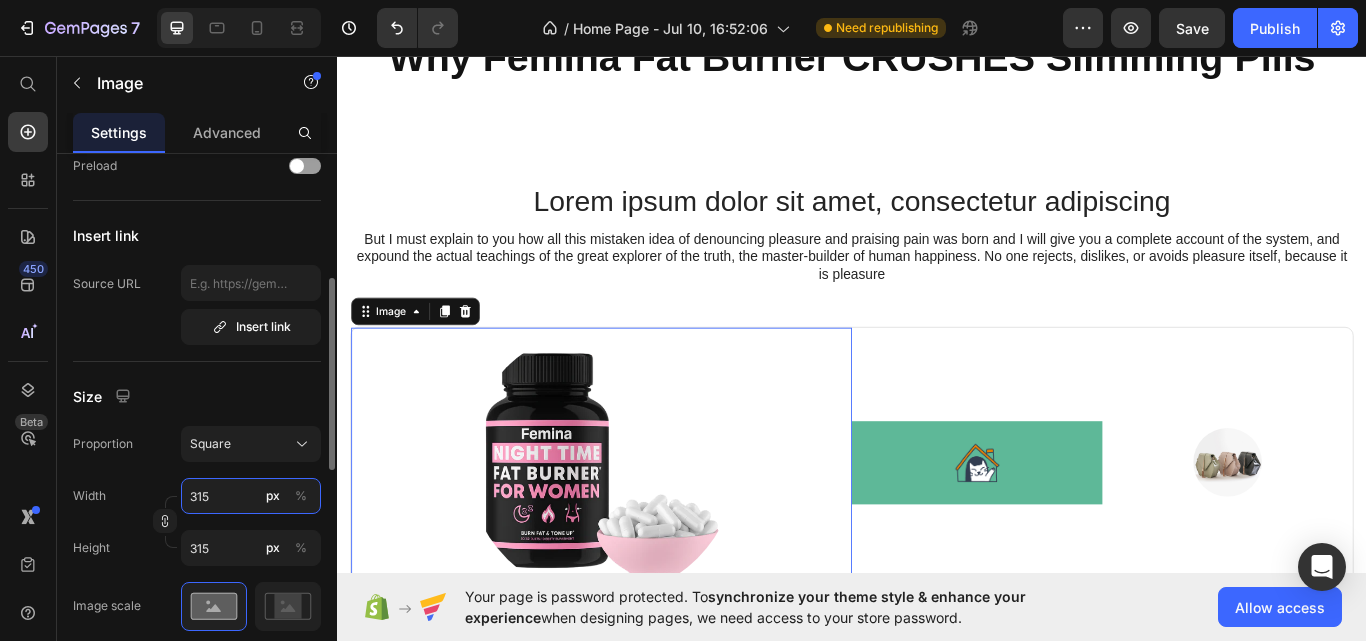 type on "3150" 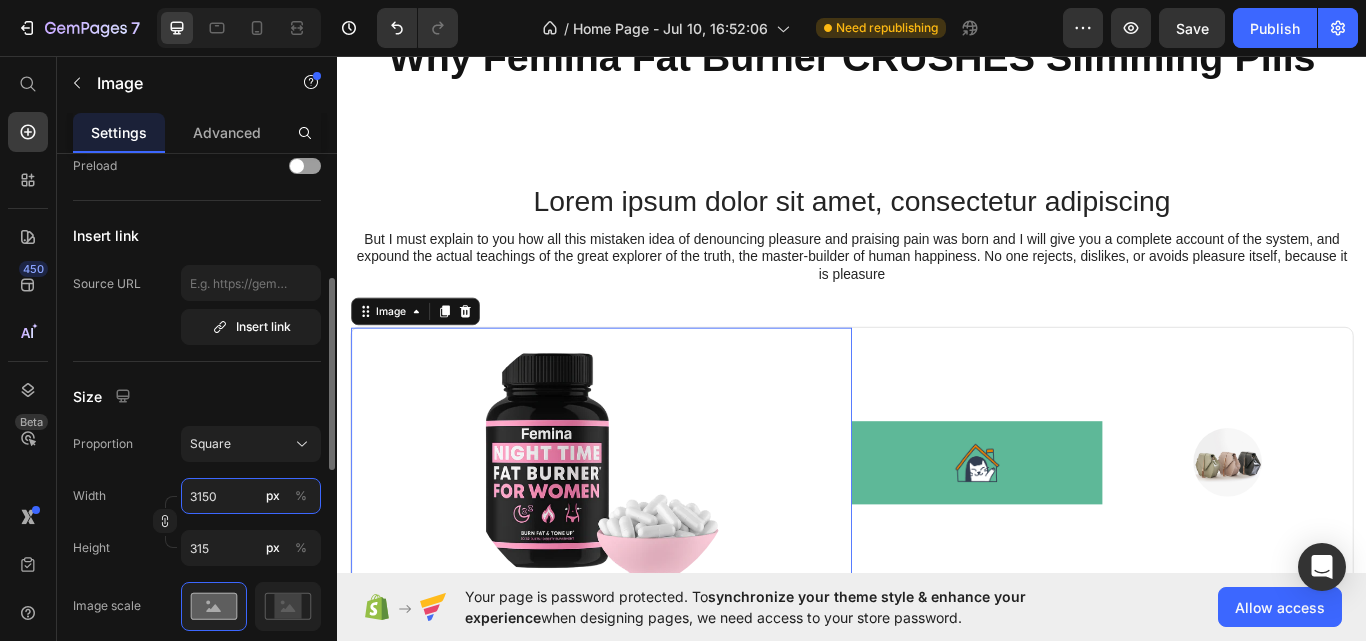 type on "3150" 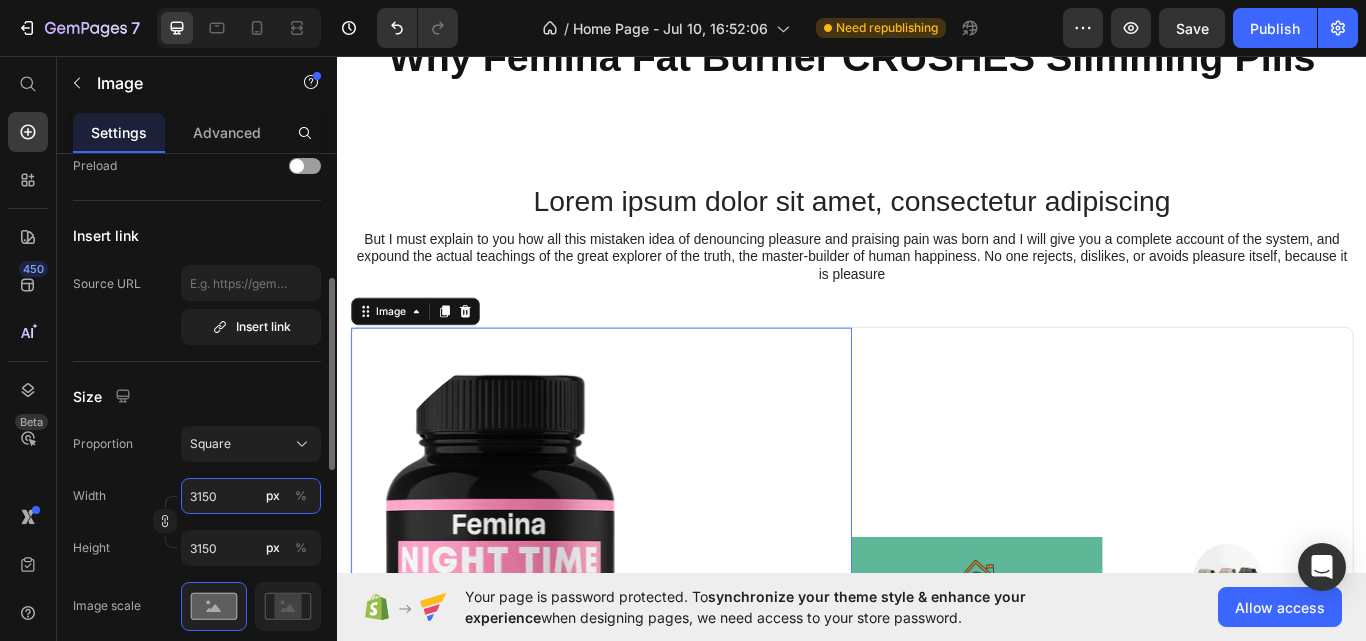 type on "315" 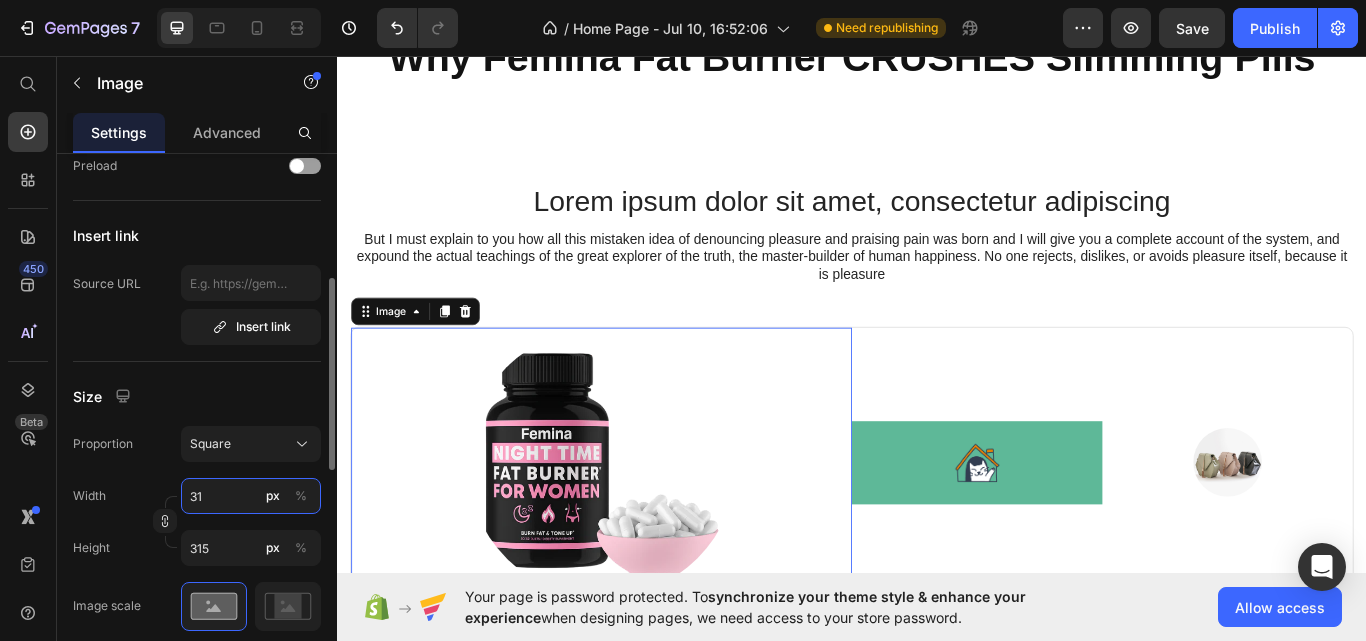 type on "3" 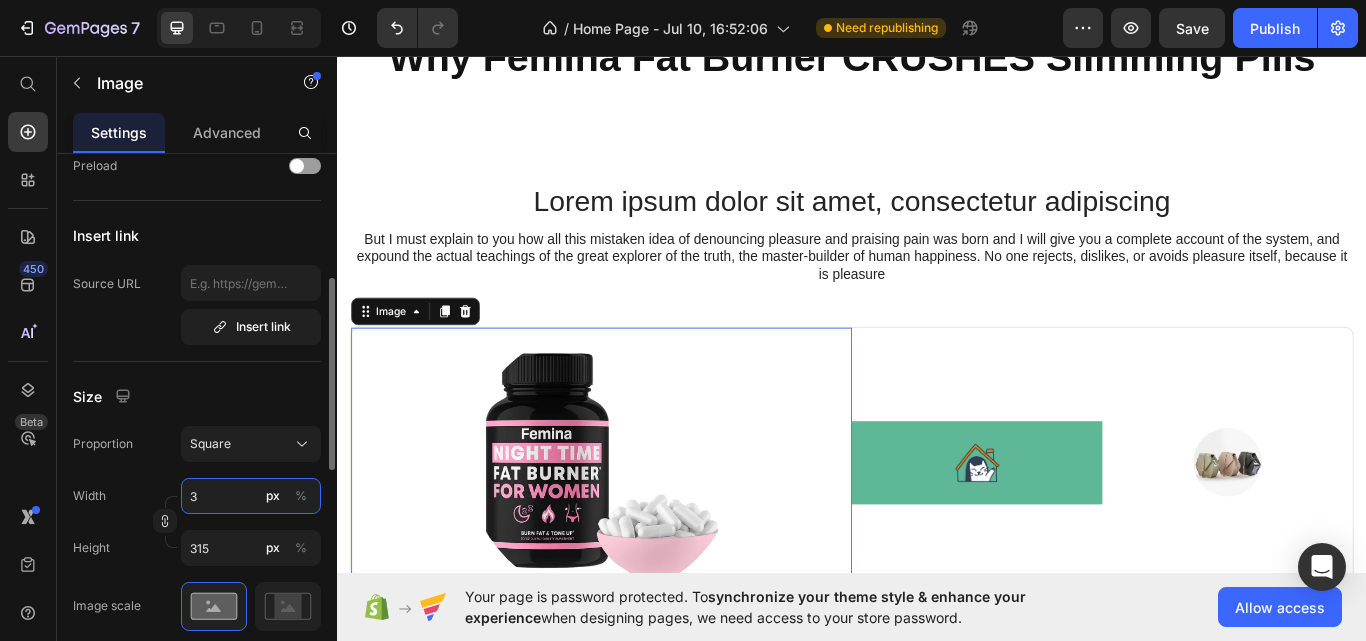 type 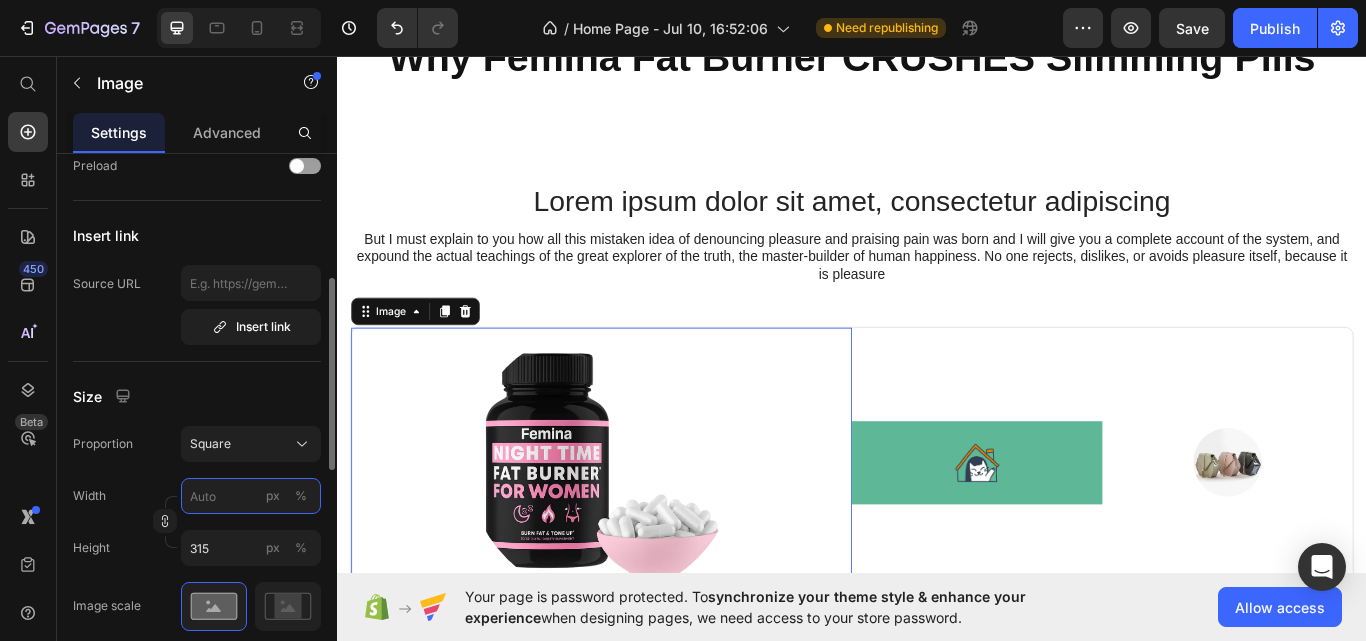 type 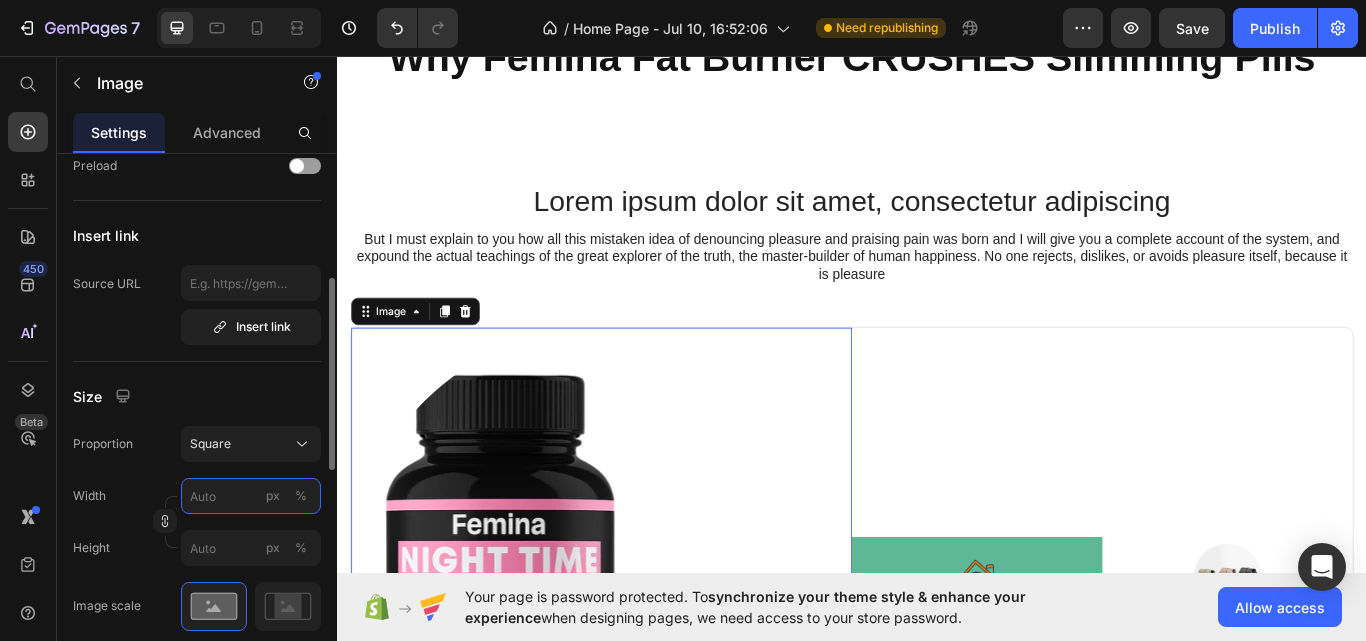 type on "3" 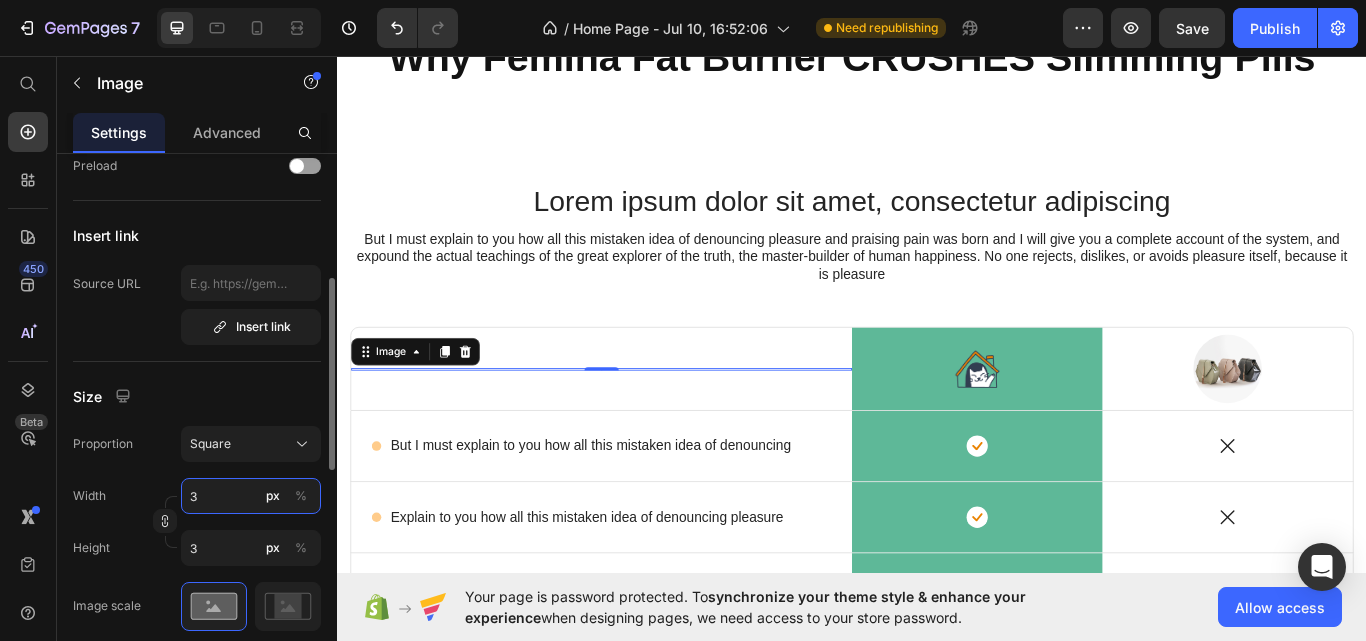 type on "31" 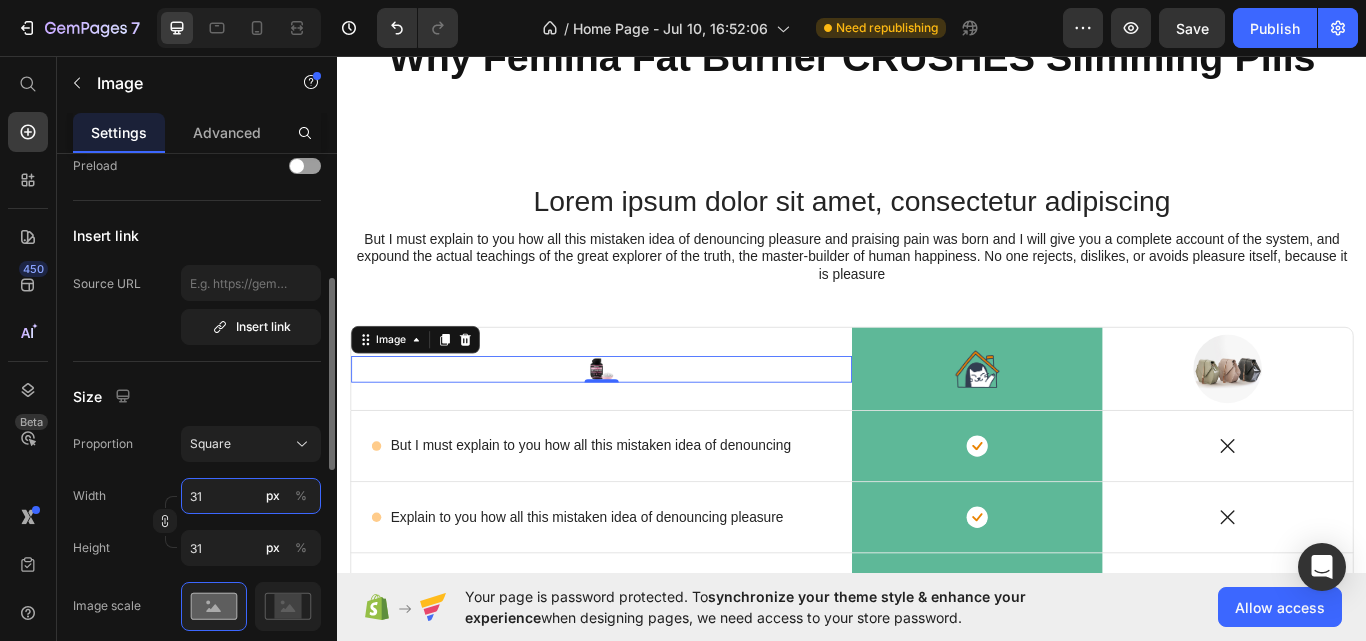 type on "315" 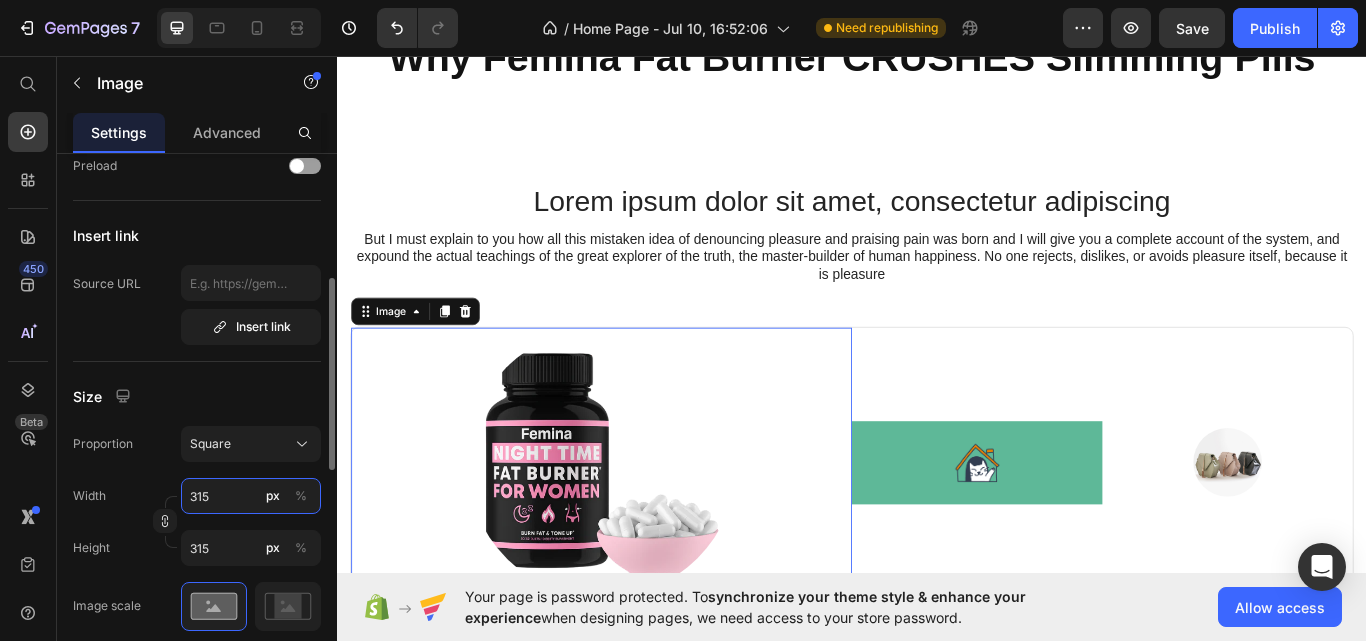 type on "31" 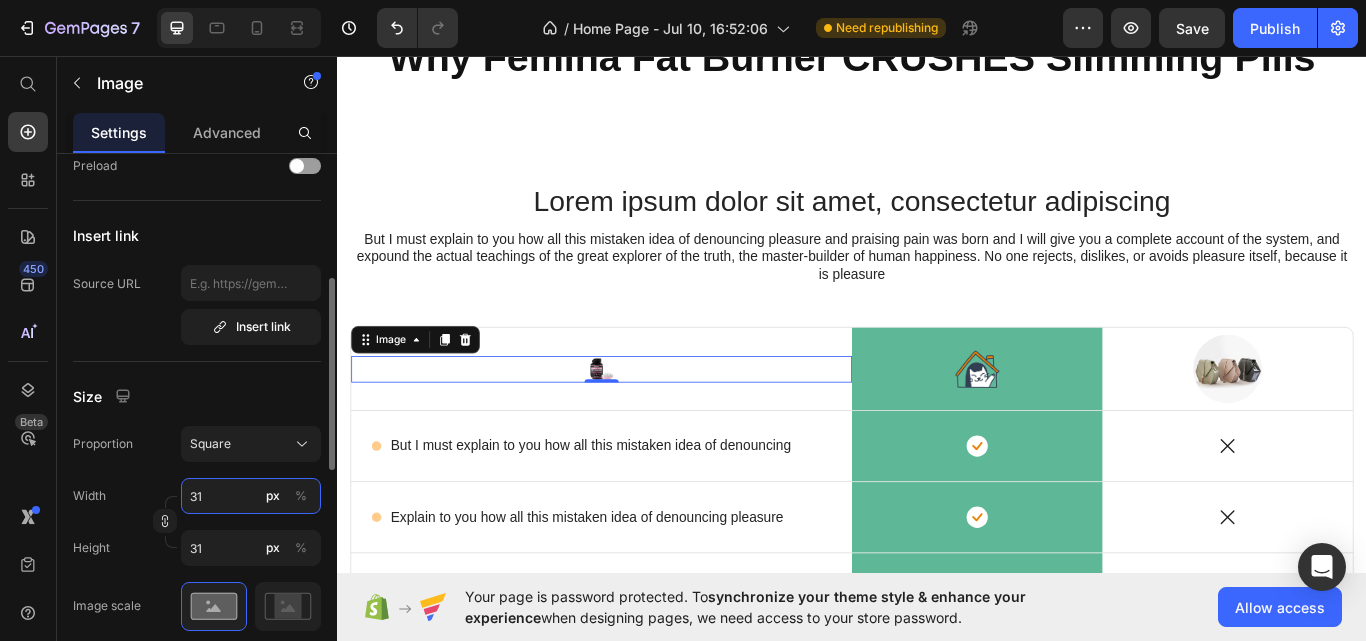 type on "3" 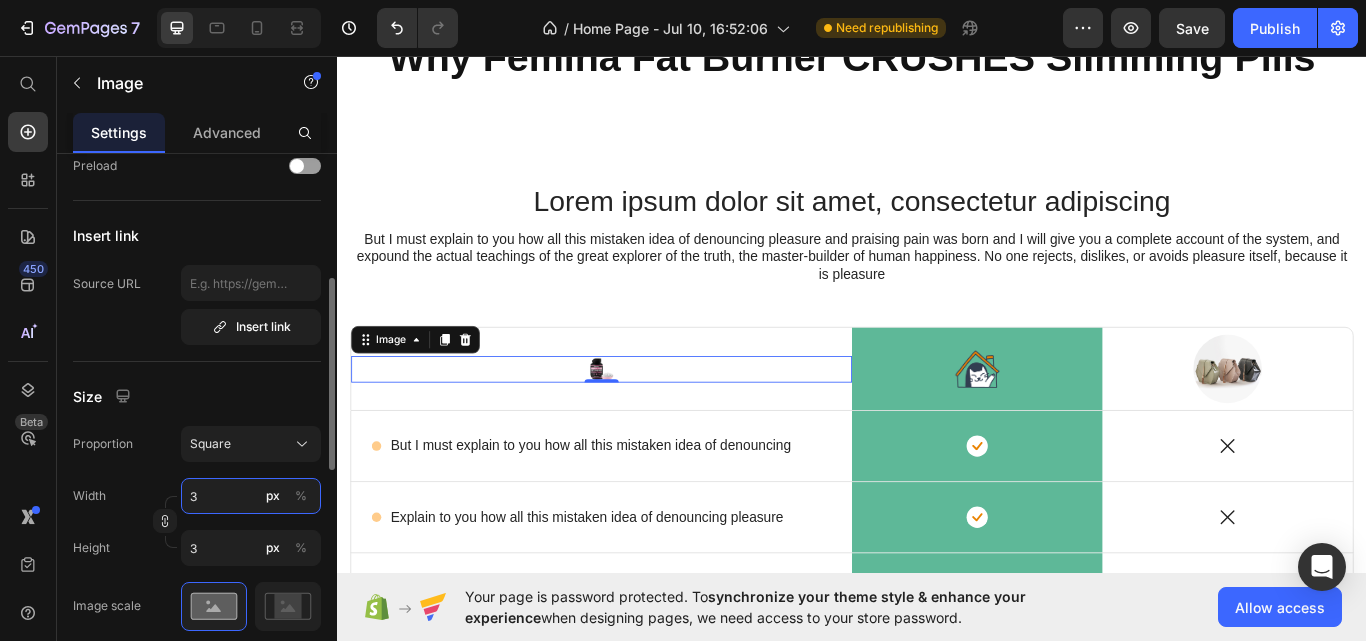 type 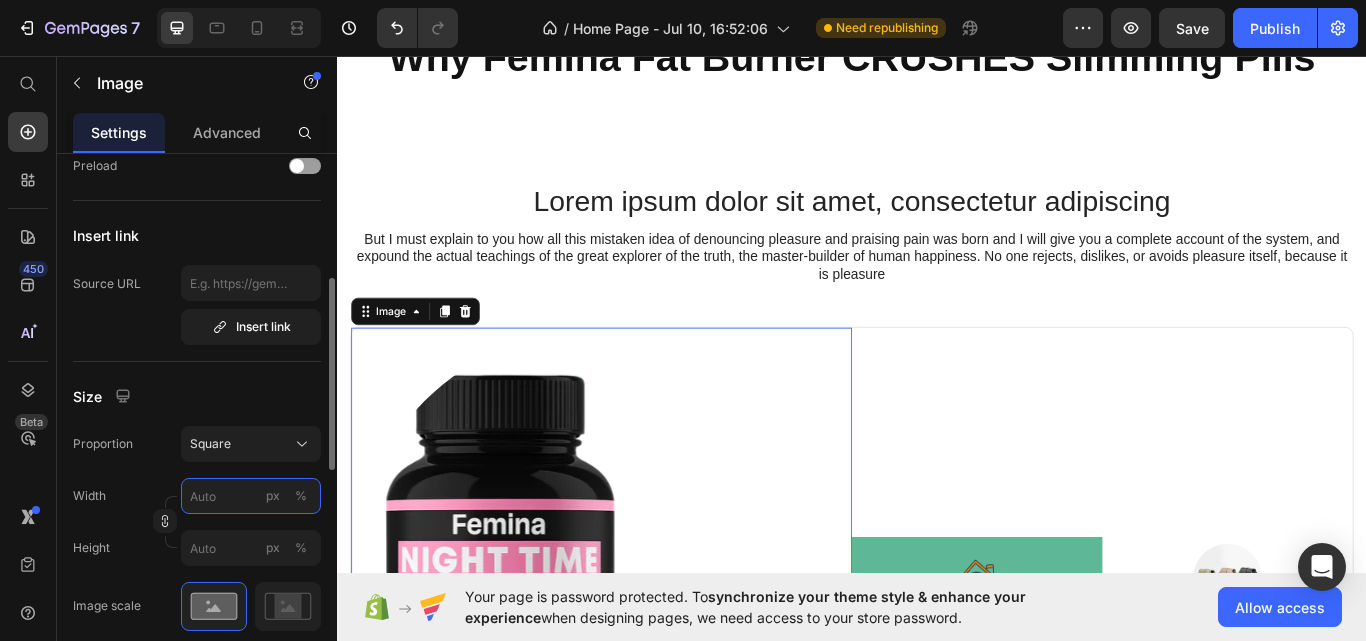 type on "3" 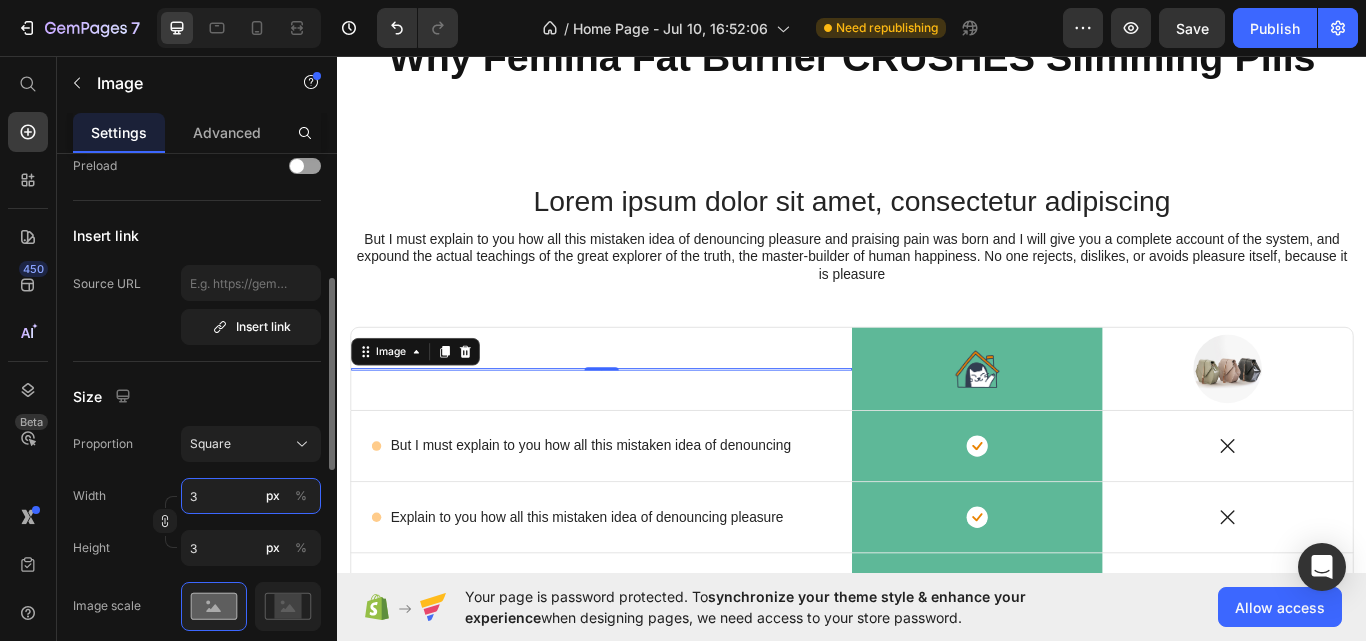 type on "31" 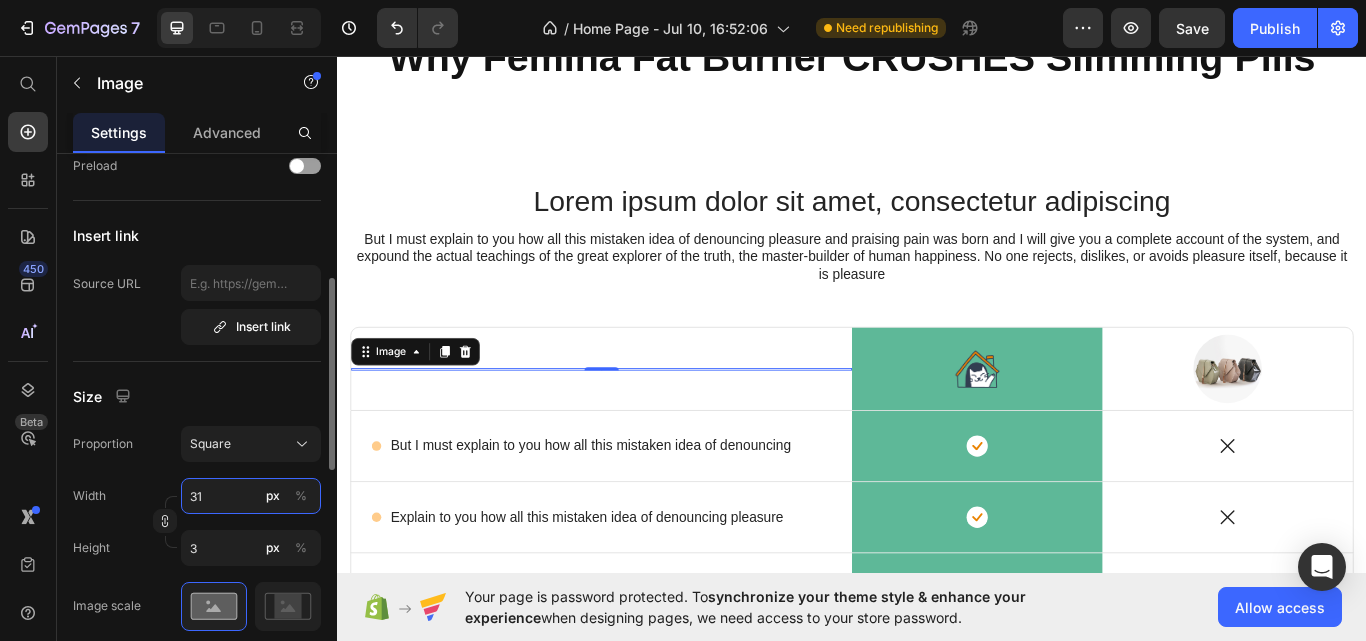 type on "31" 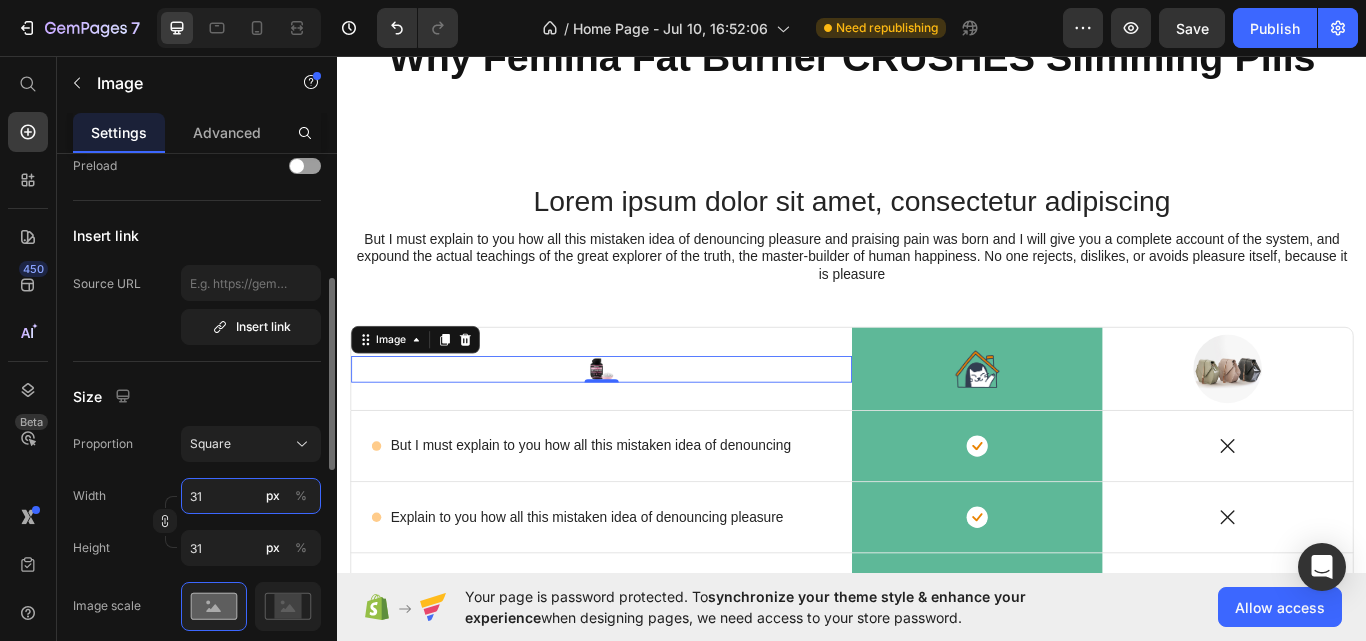 type on "315" 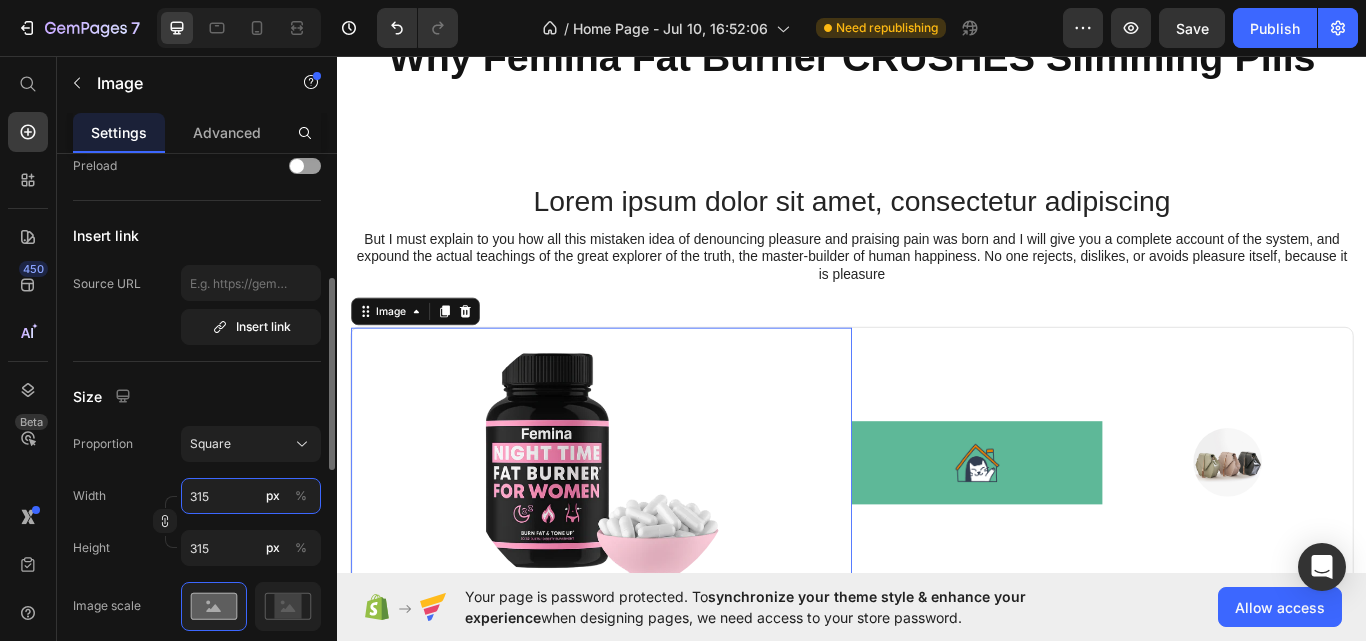 type on "3150" 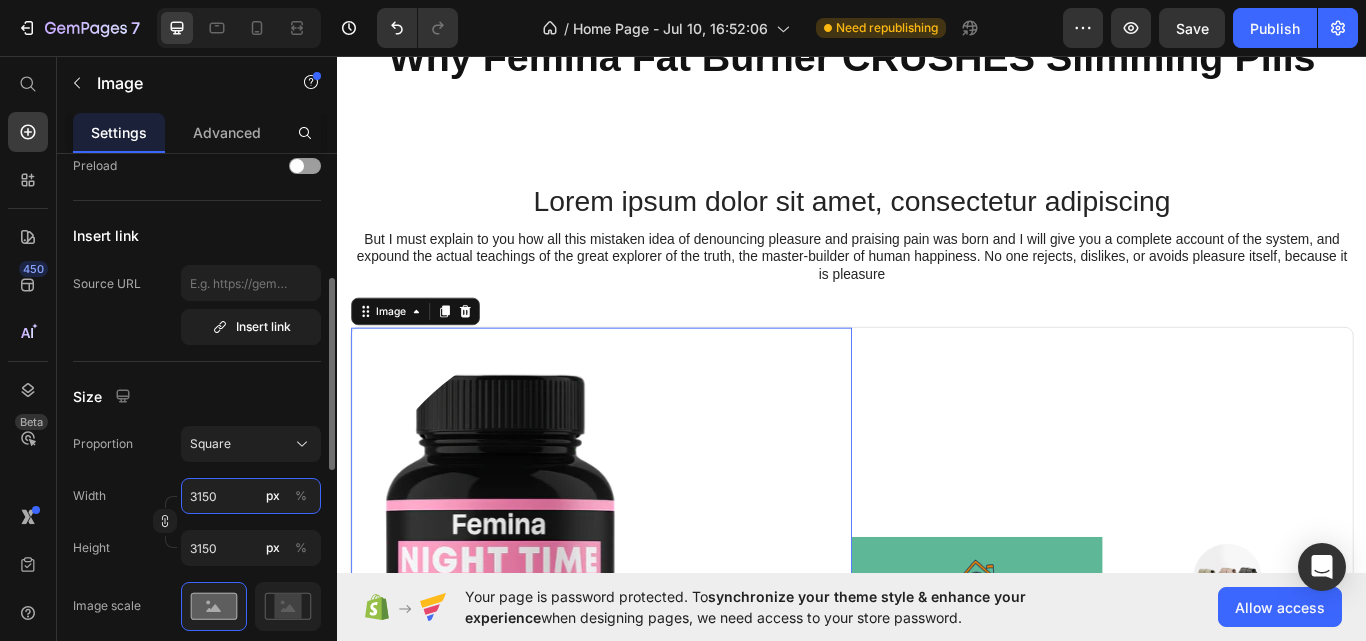 type on "315" 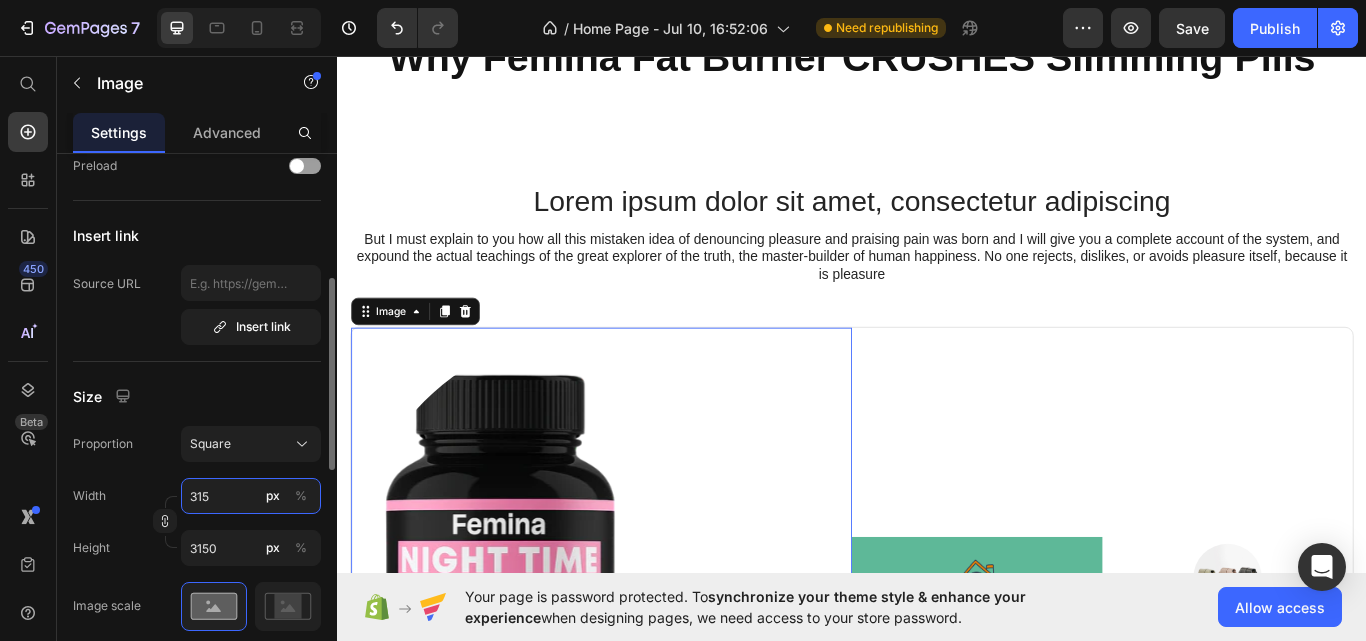 type on "315" 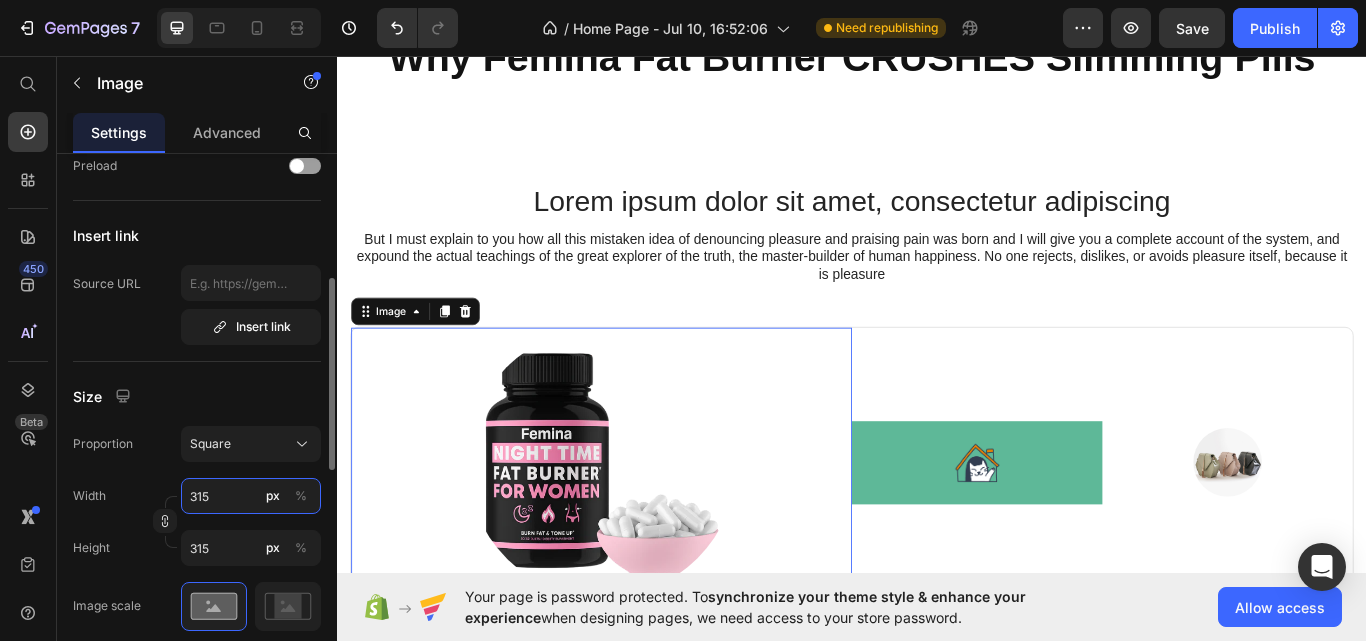 type on "31" 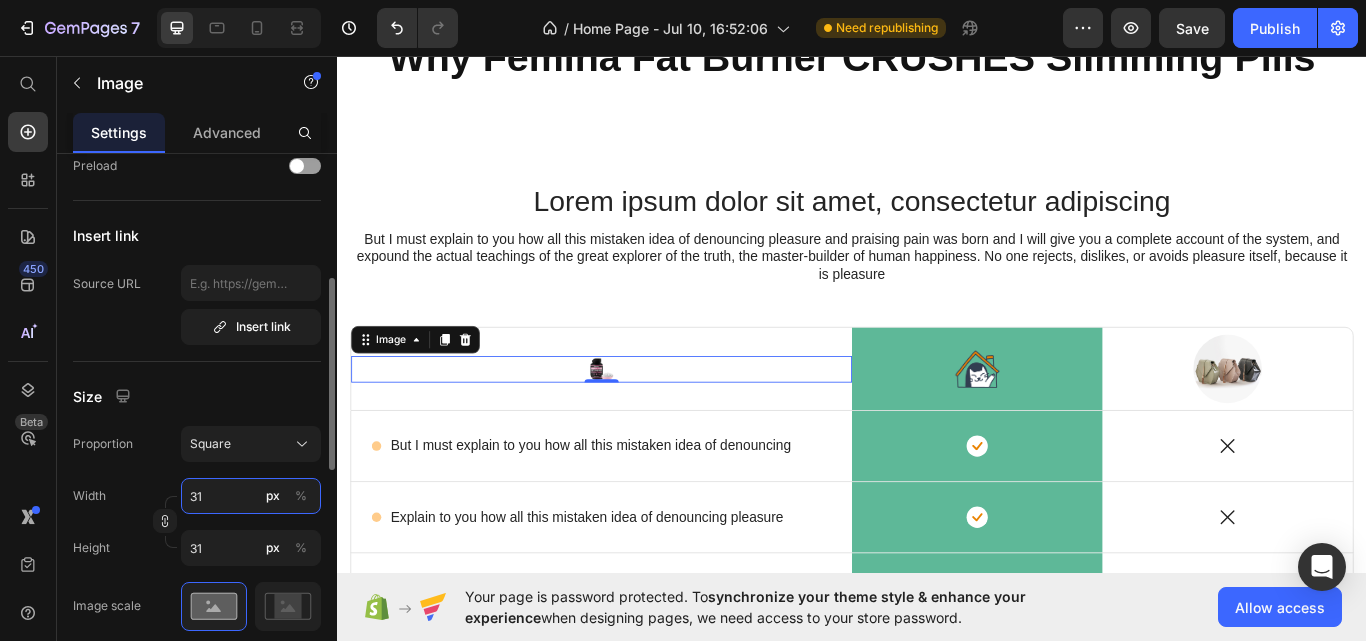 type on "3" 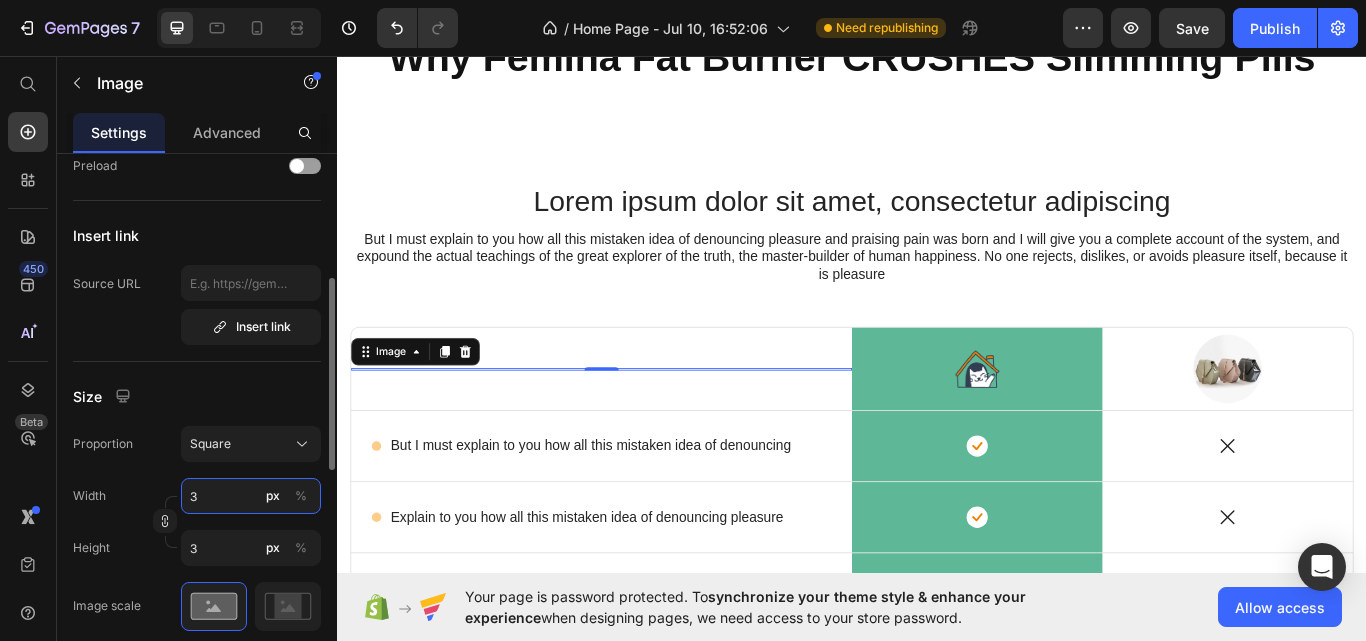 type 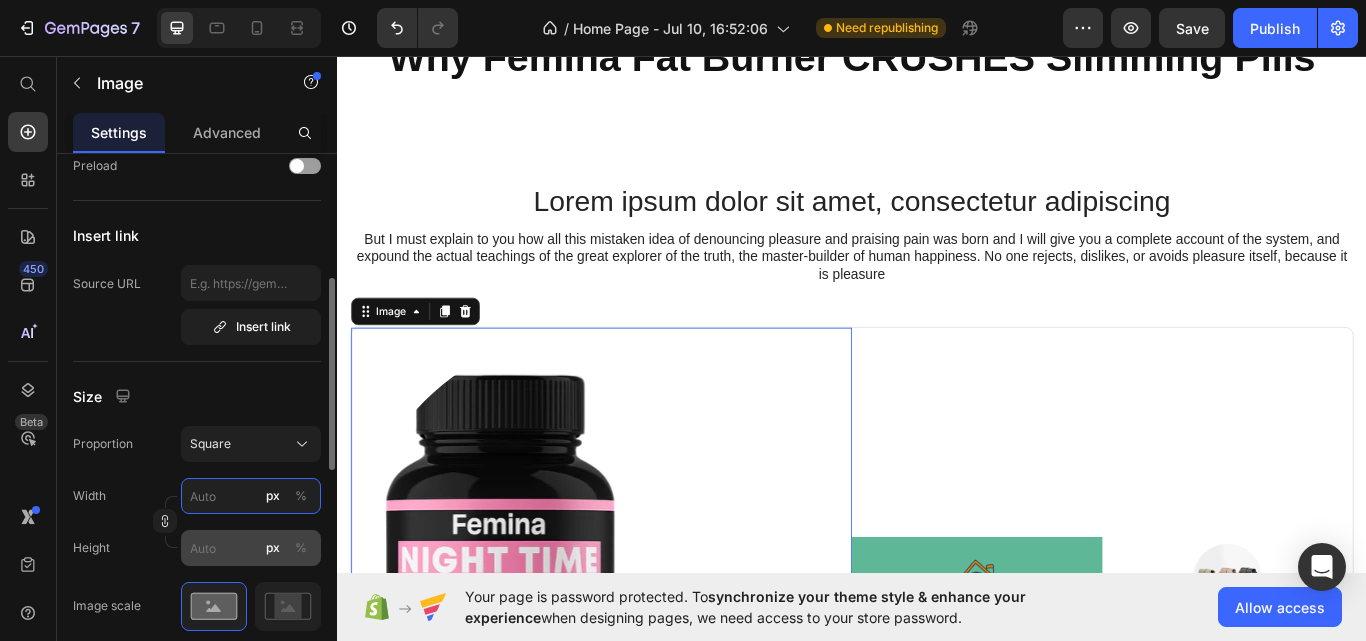 type on "3" 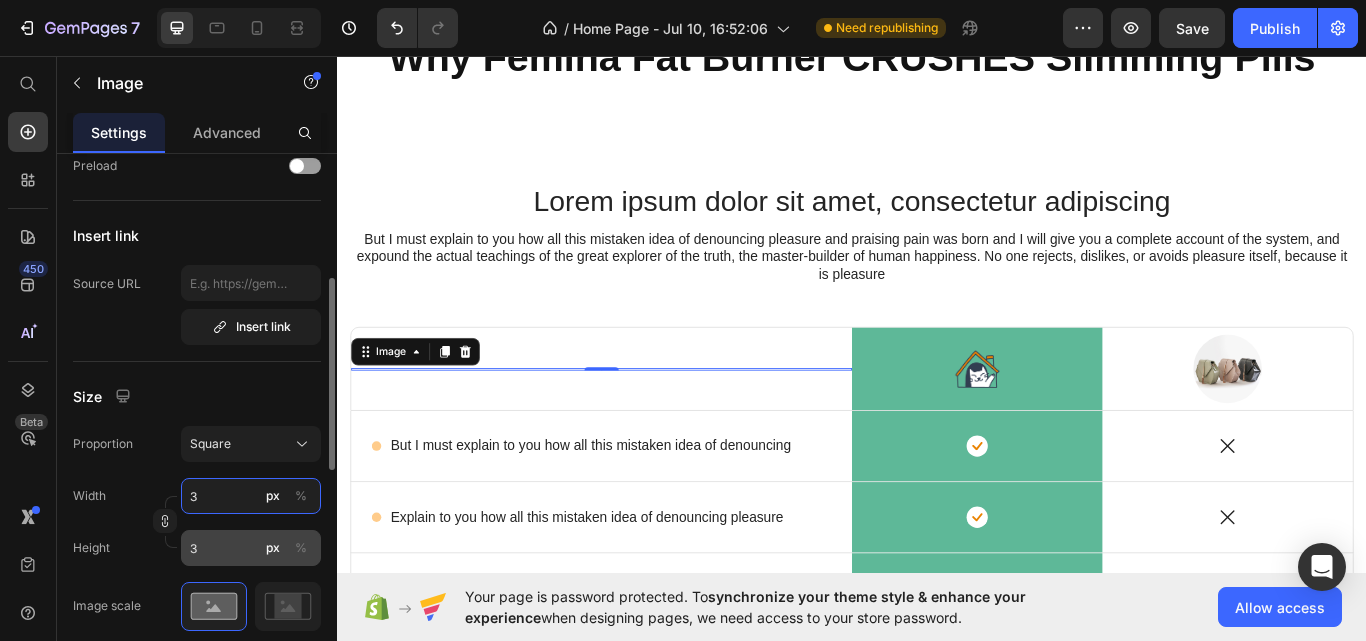 type on "3" 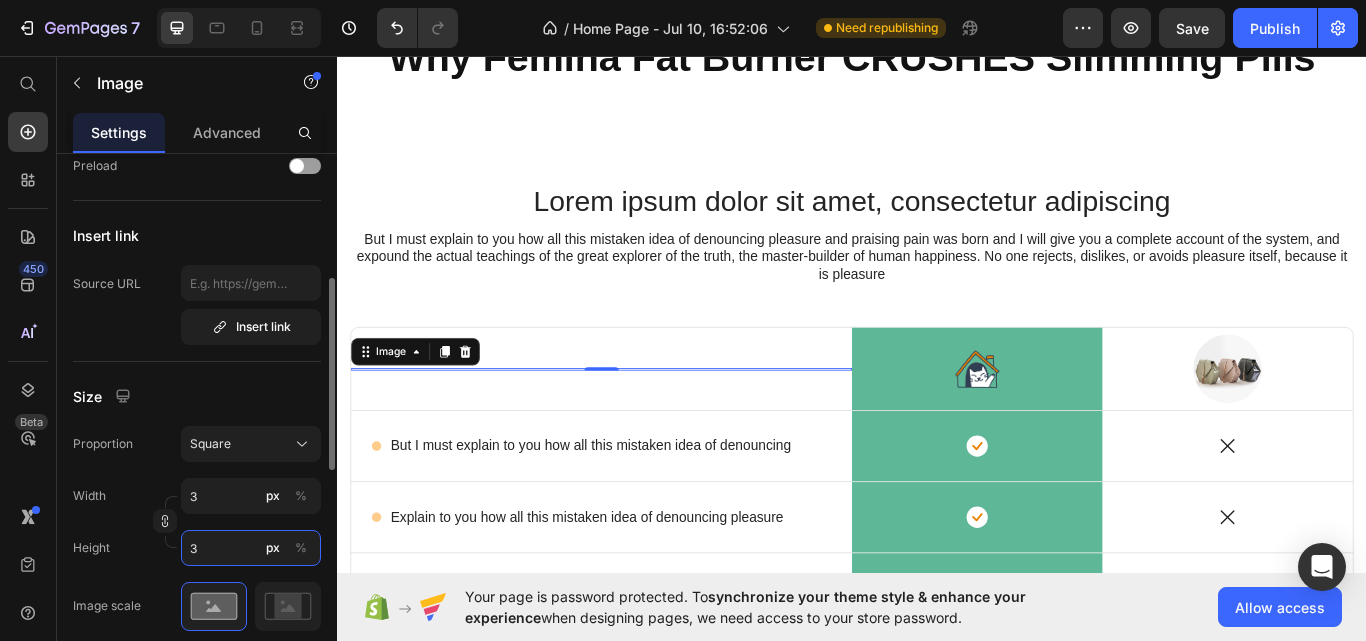 click on "3" at bounding box center [251, 548] 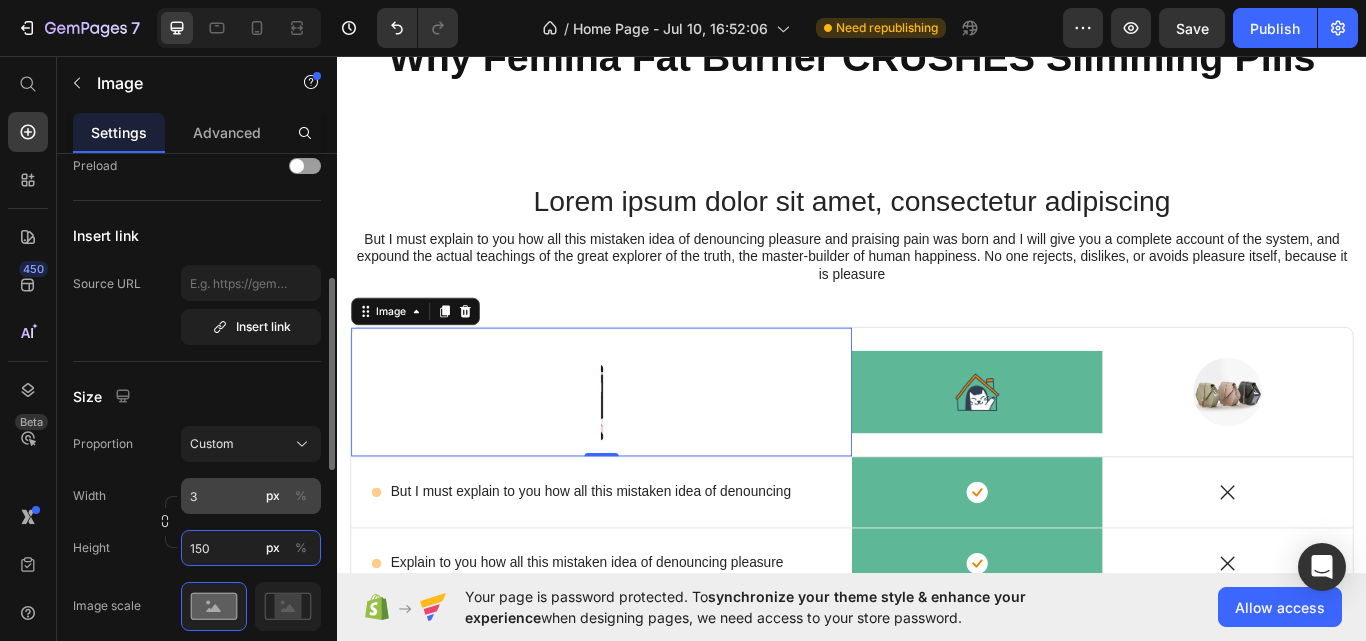 type on "150" 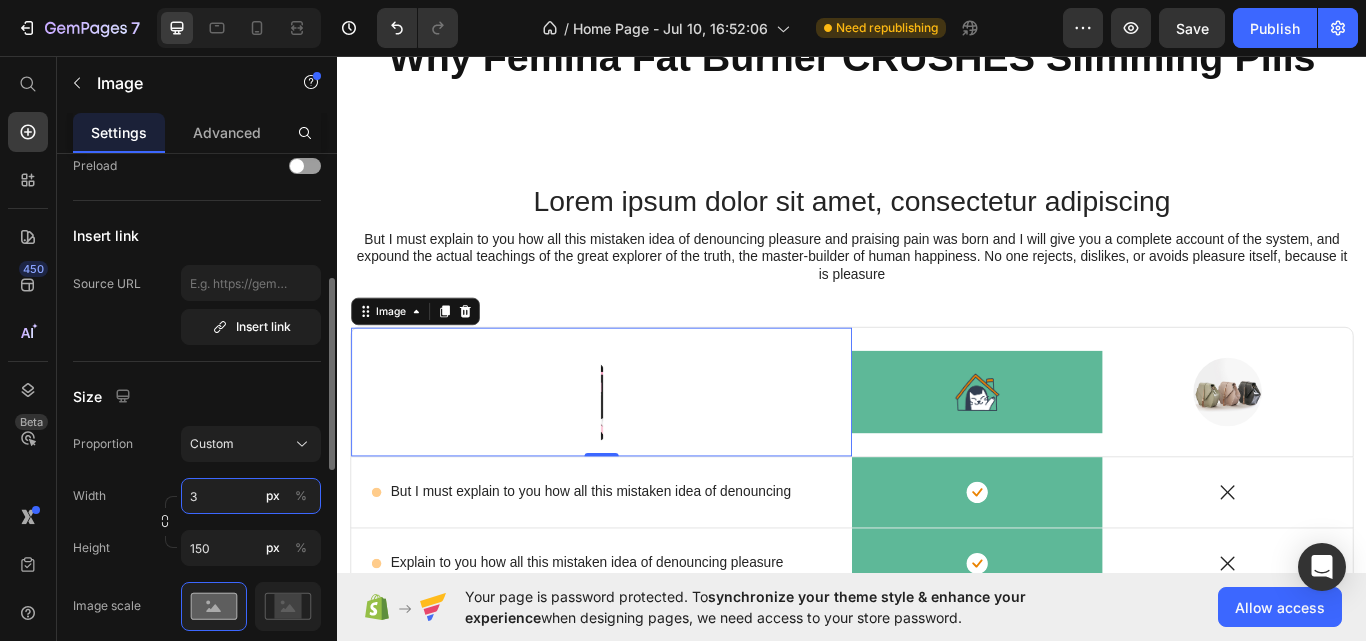 click on "3" at bounding box center (251, 496) 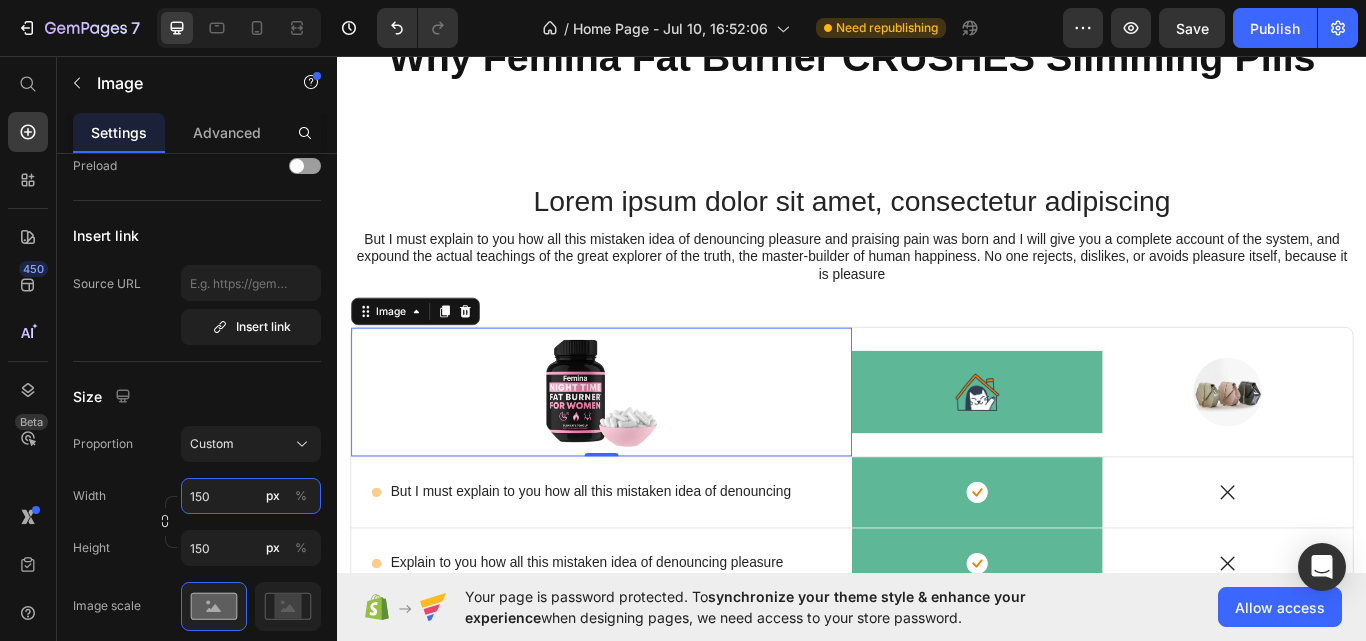 type on "150" 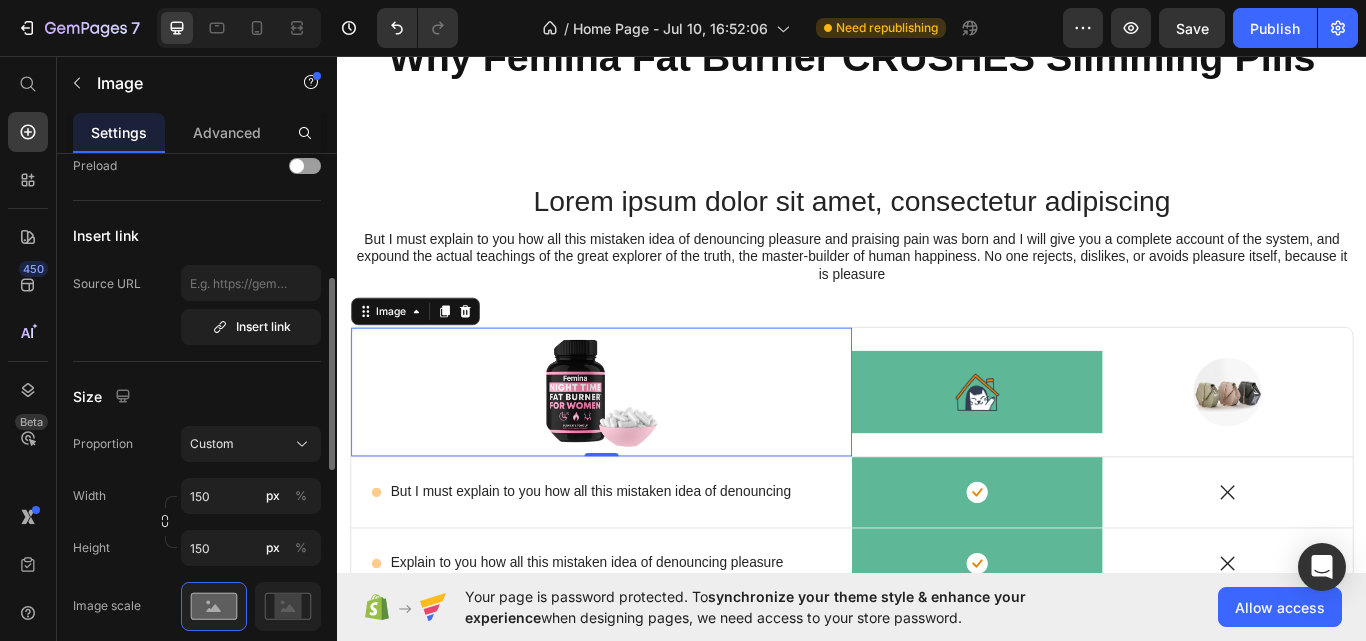 scroll, scrollTop: 8877, scrollLeft: 0, axis: vertical 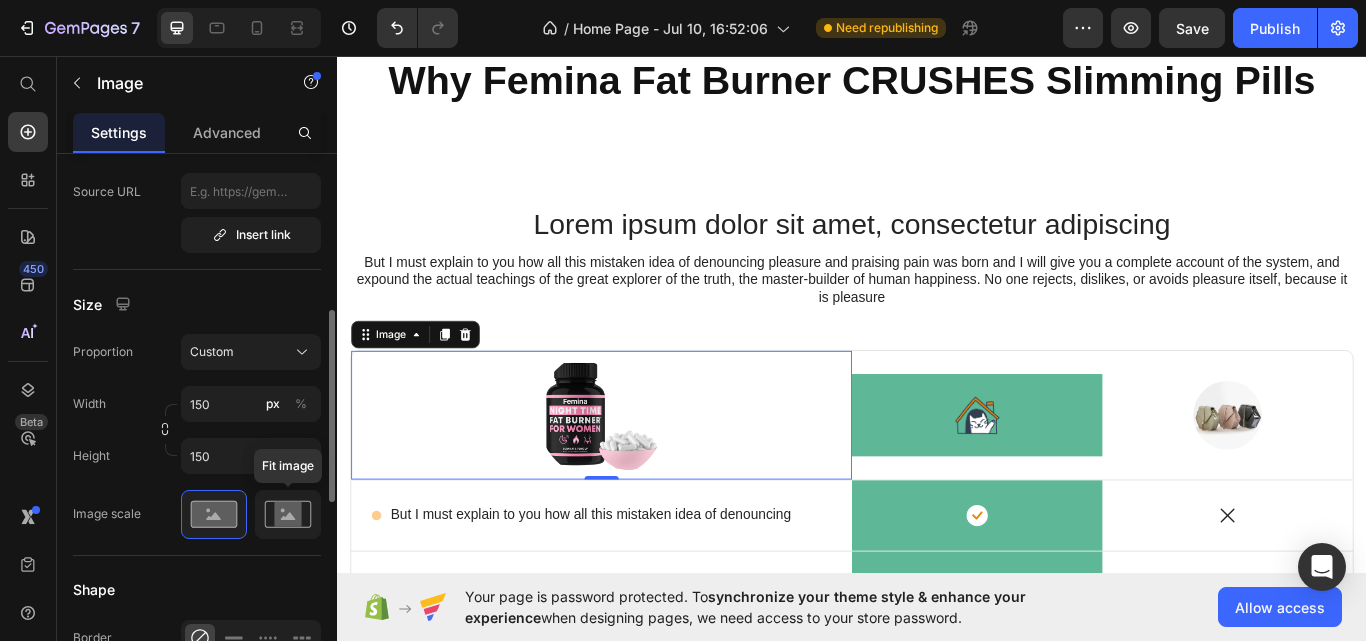 click 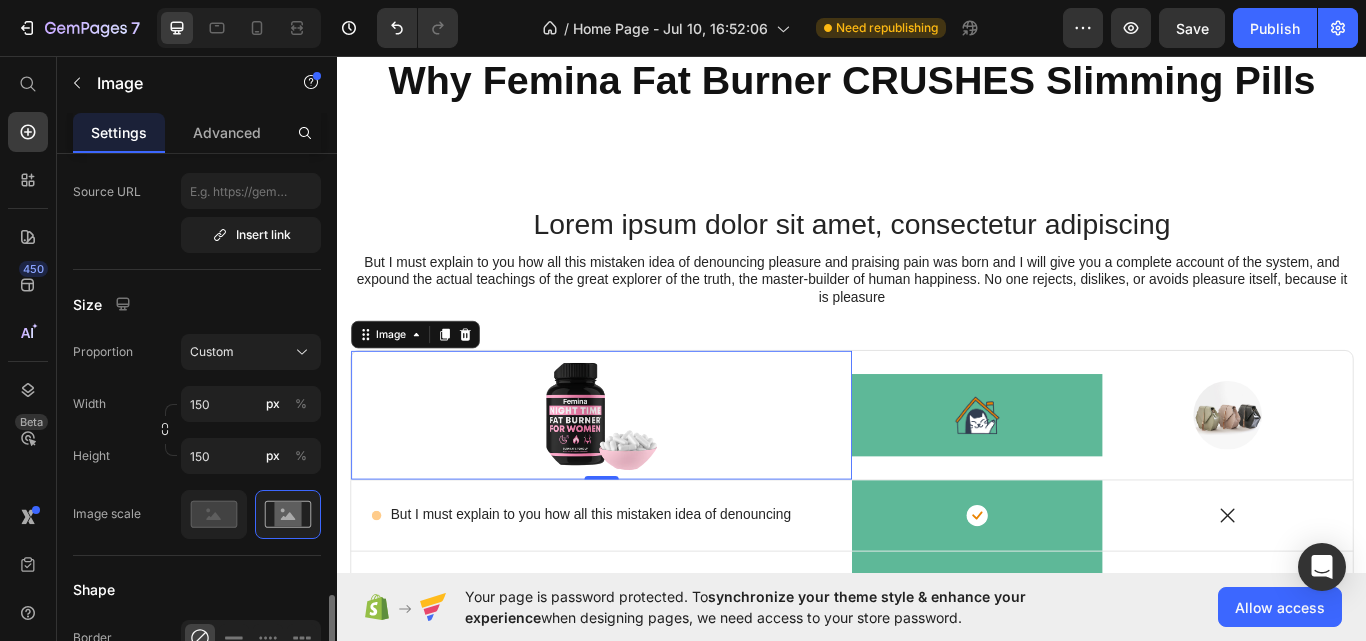 scroll, scrollTop: 653, scrollLeft: 0, axis: vertical 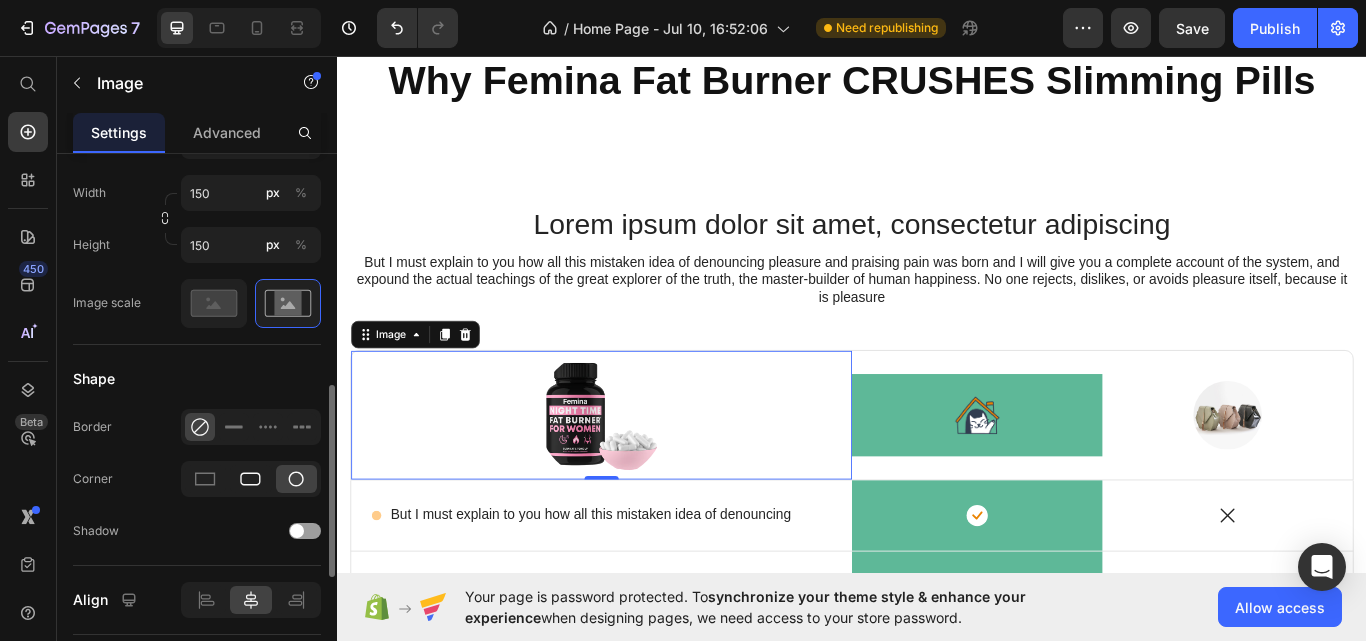 click 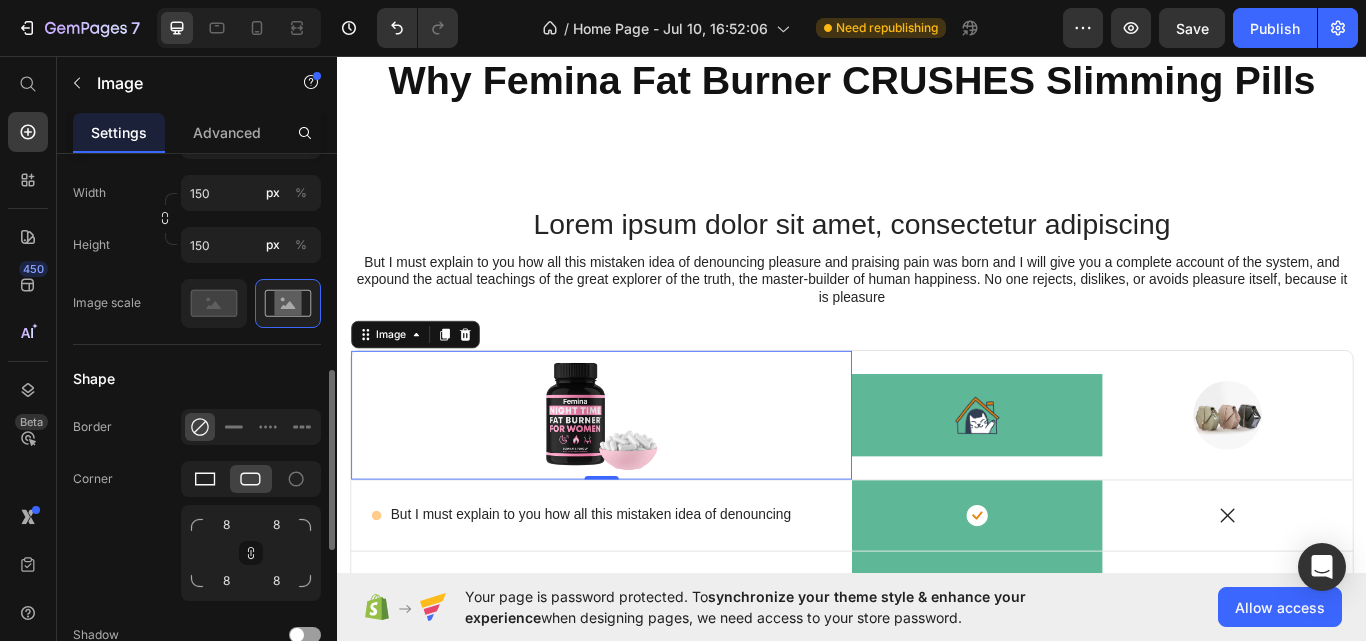 click 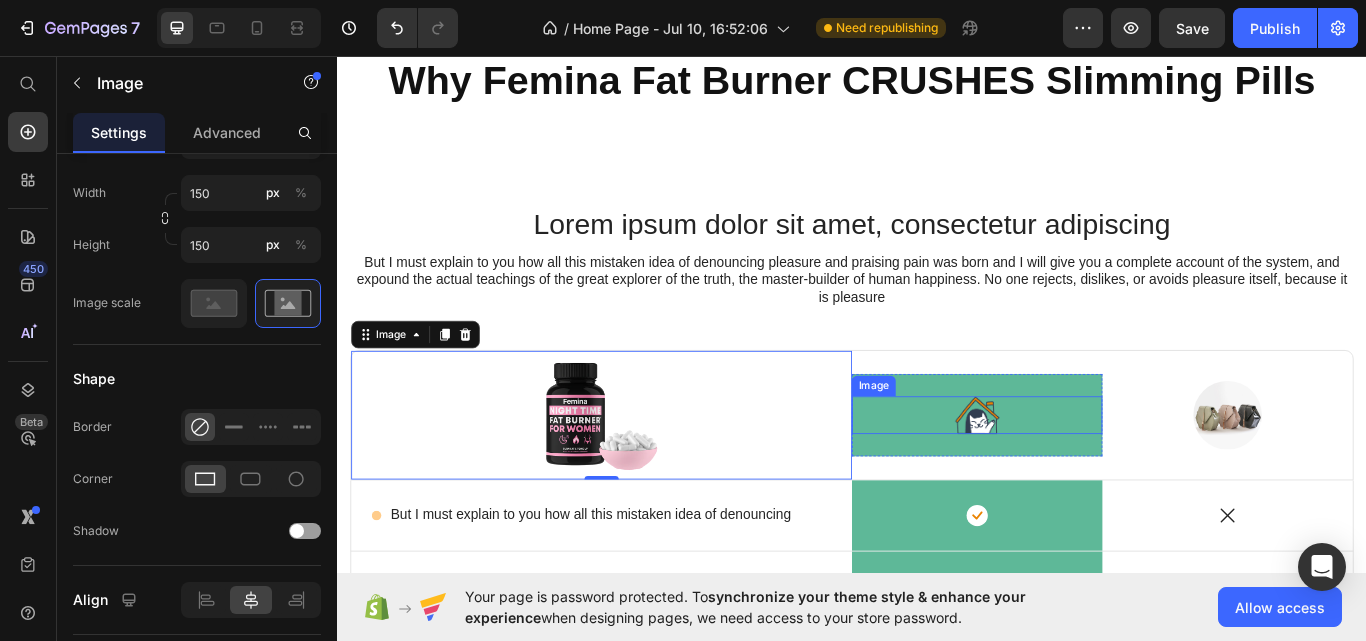 click at bounding box center [1083, 476] 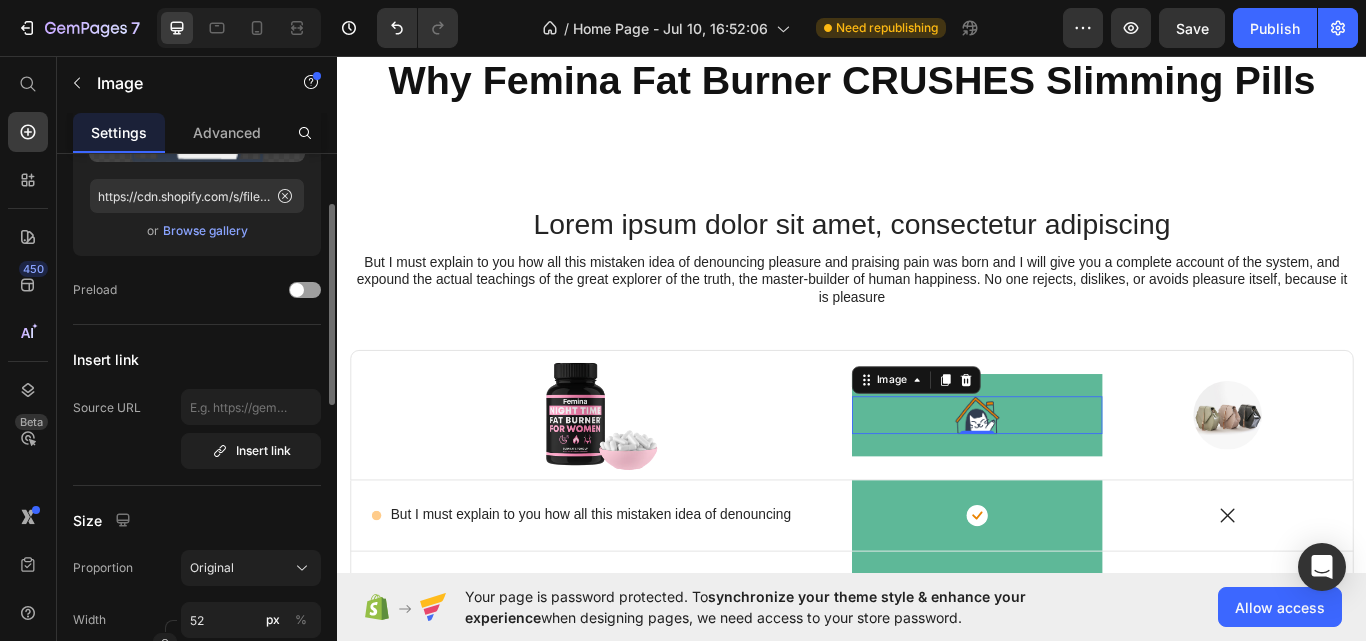 scroll, scrollTop: 0, scrollLeft: 0, axis: both 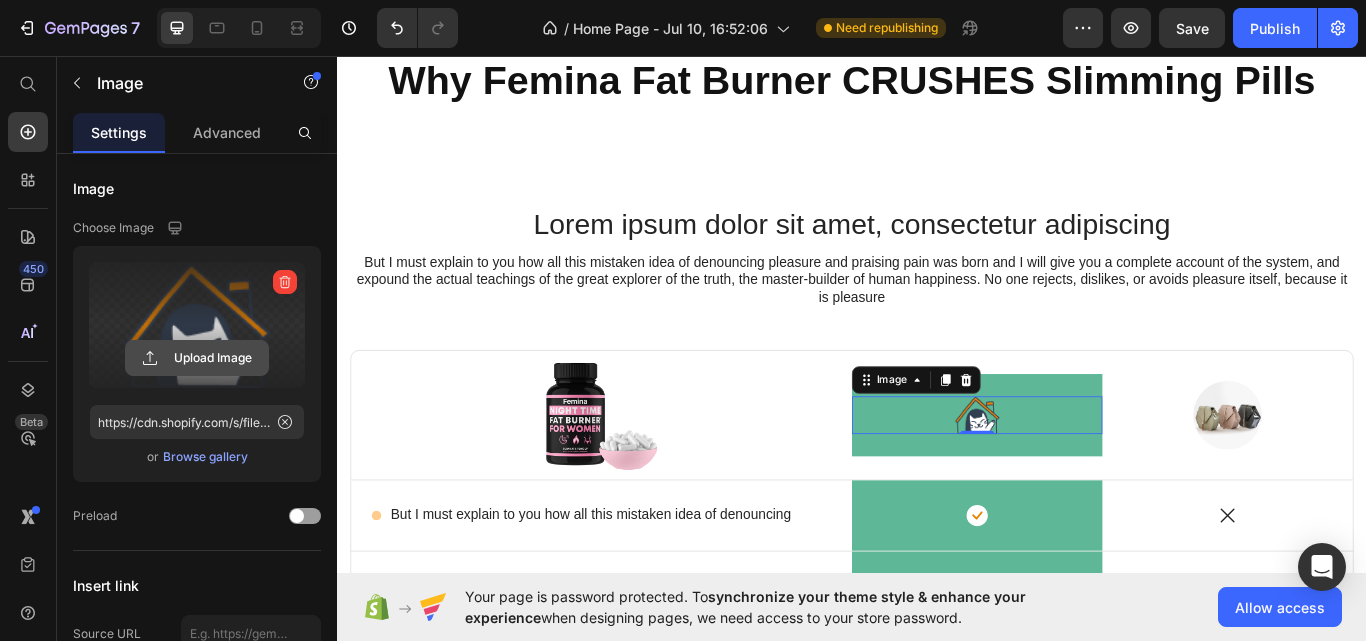 click 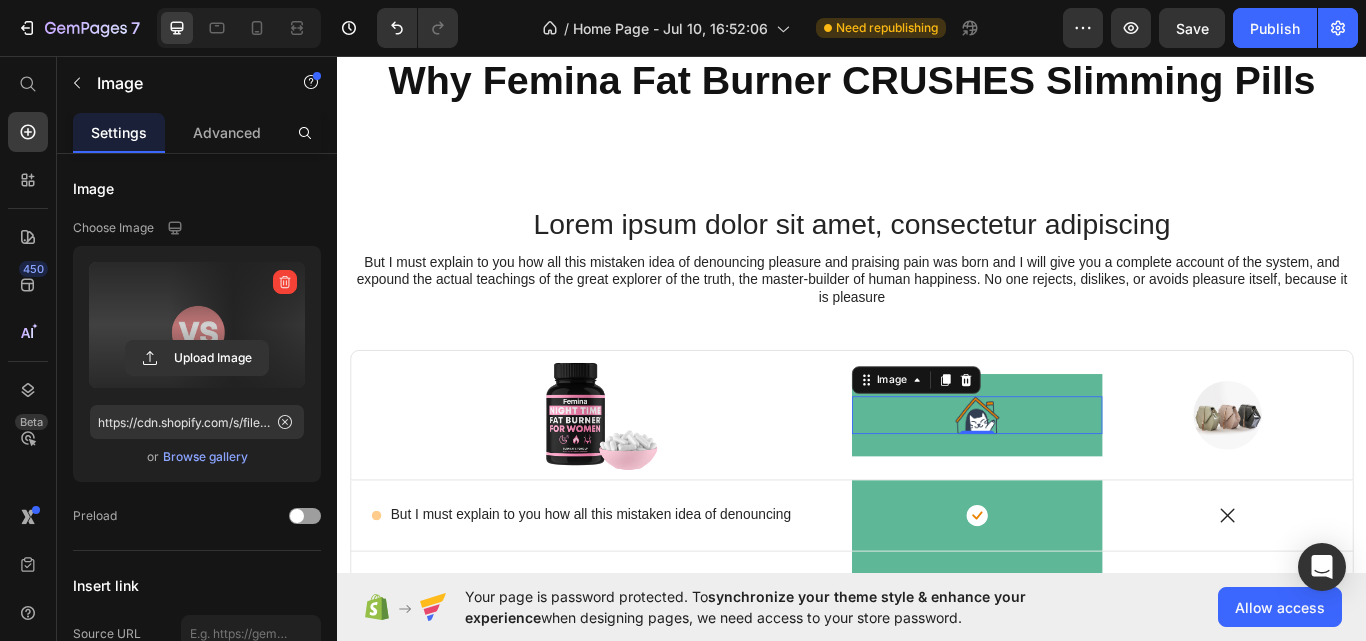 type on "https://cdn.shopify.com/s/files/1/0697/0749/7654/files/gempages_574921124018651935-2ecd366b-c929-40b7-8a32-5ab2226c29d6.webp" 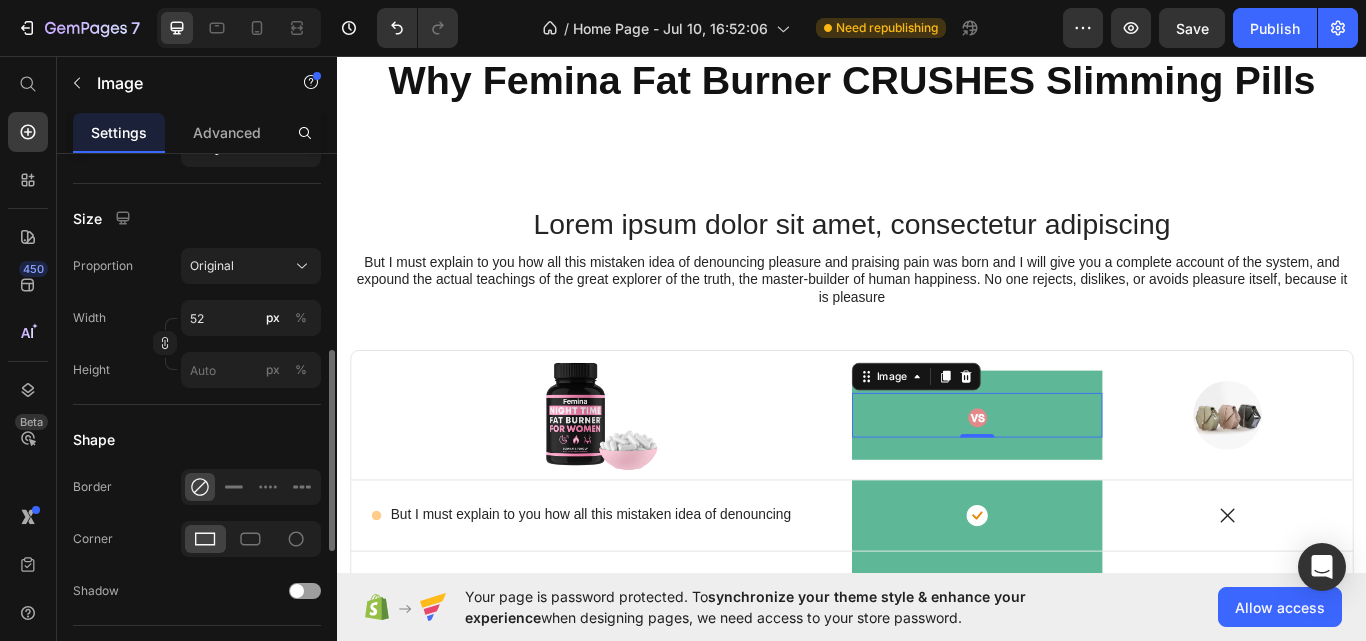 scroll, scrollTop: 529, scrollLeft: 0, axis: vertical 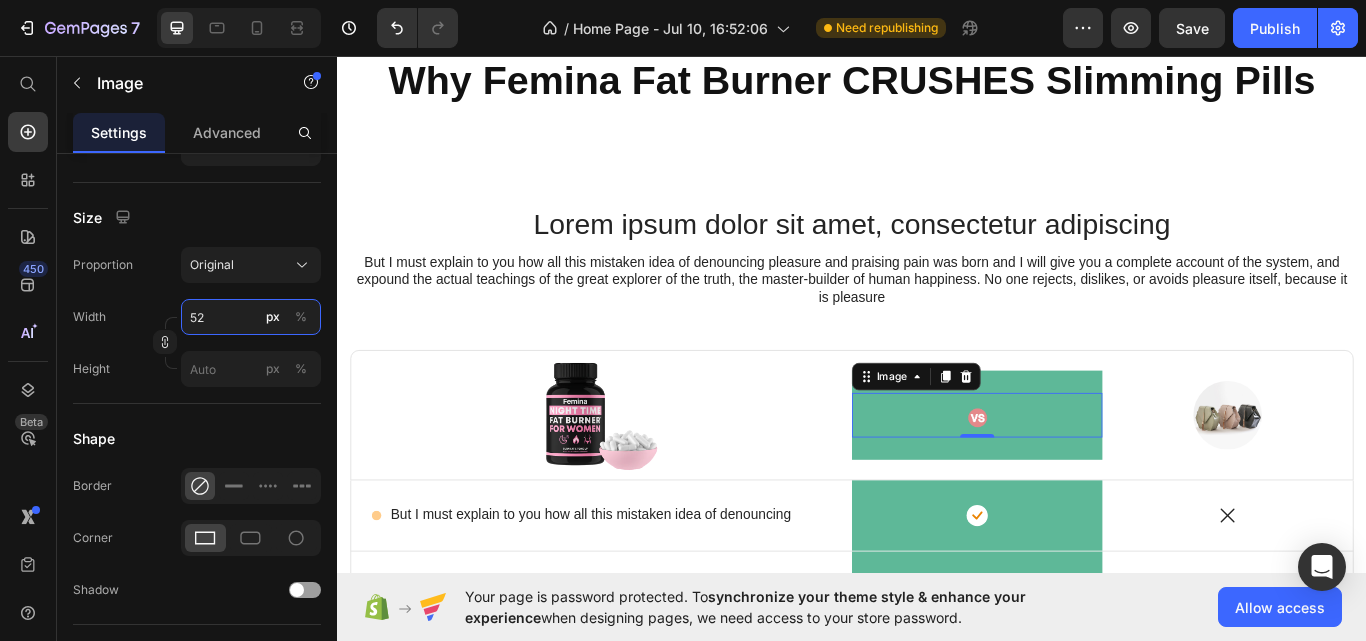click on "52" at bounding box center [251, 317] 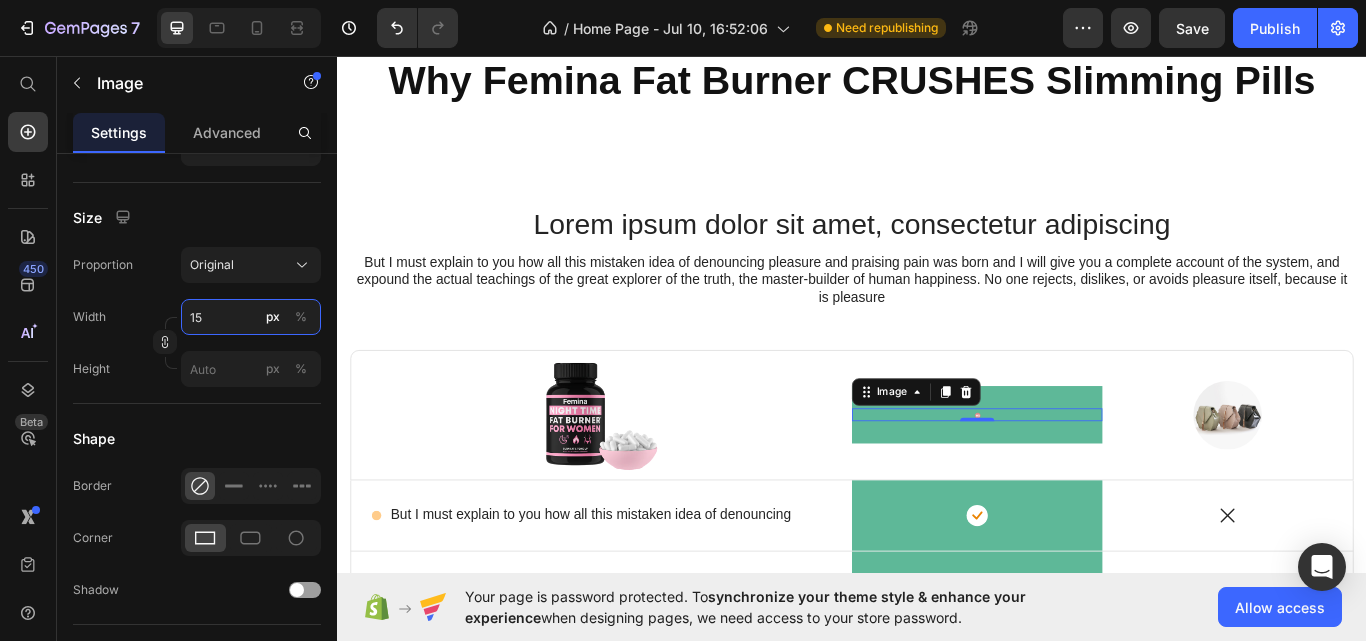 type on "150" 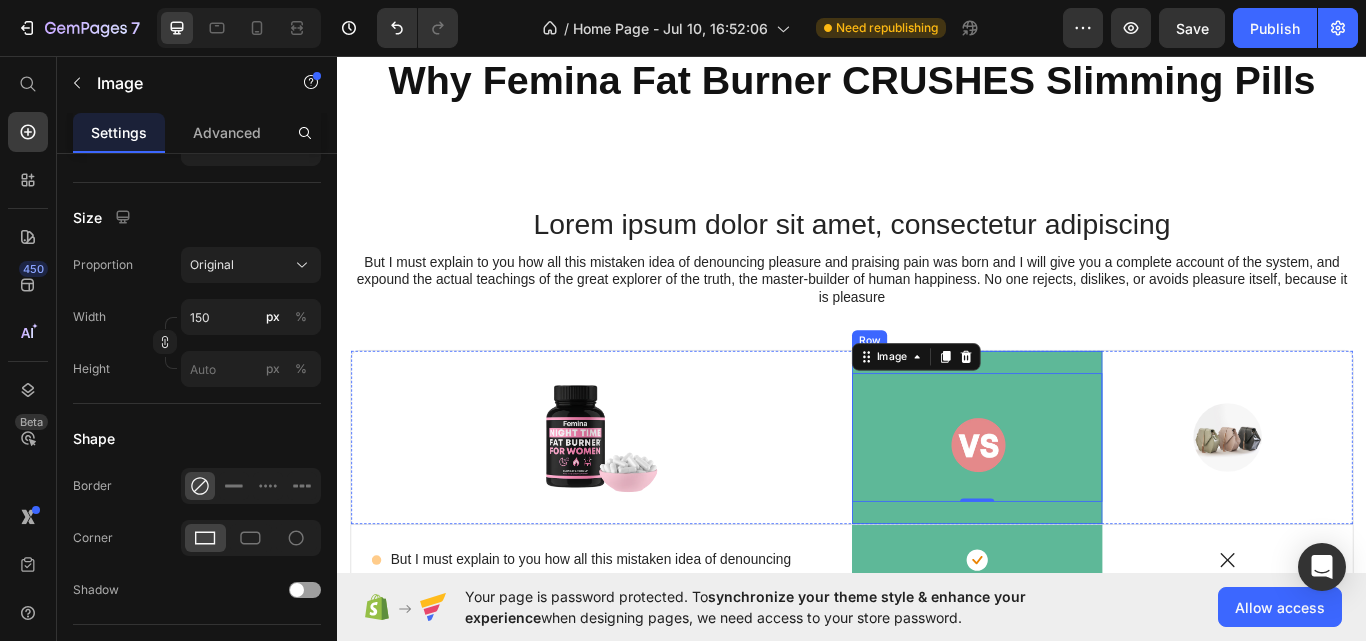 click on "Image   0 Row" at bounding box center (1083, 502) 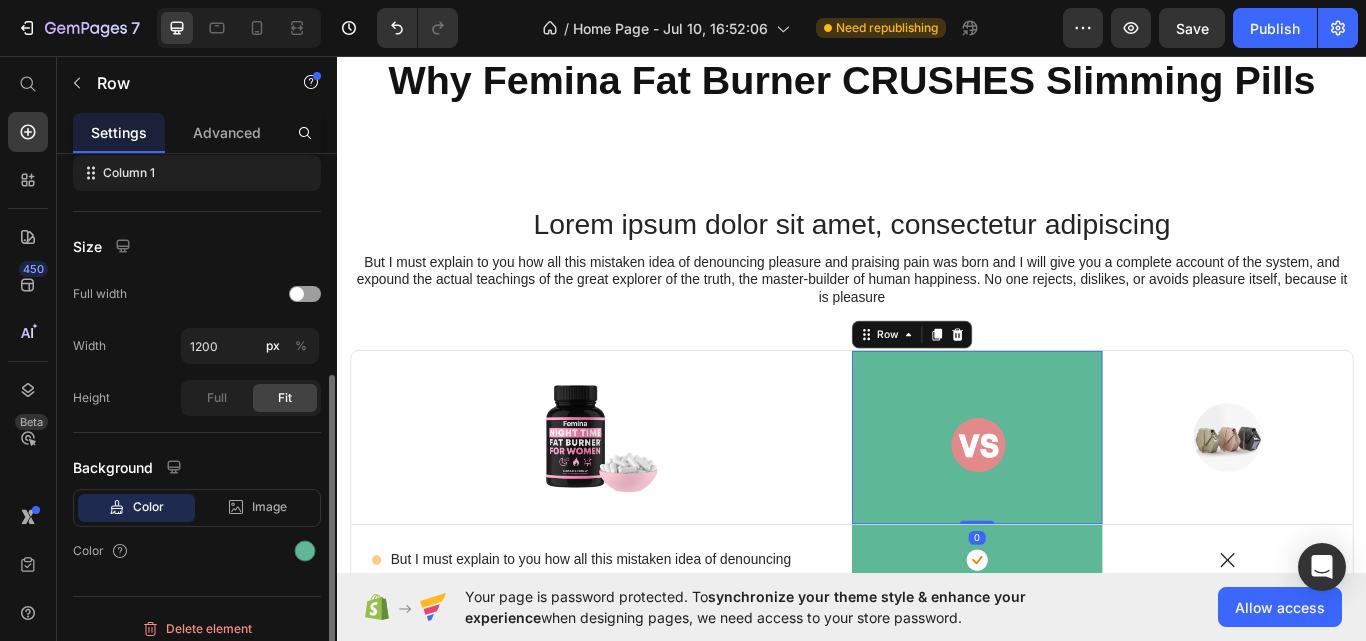 scroll, scrollTop: 368, scrollLeft: 0, axis: vertical 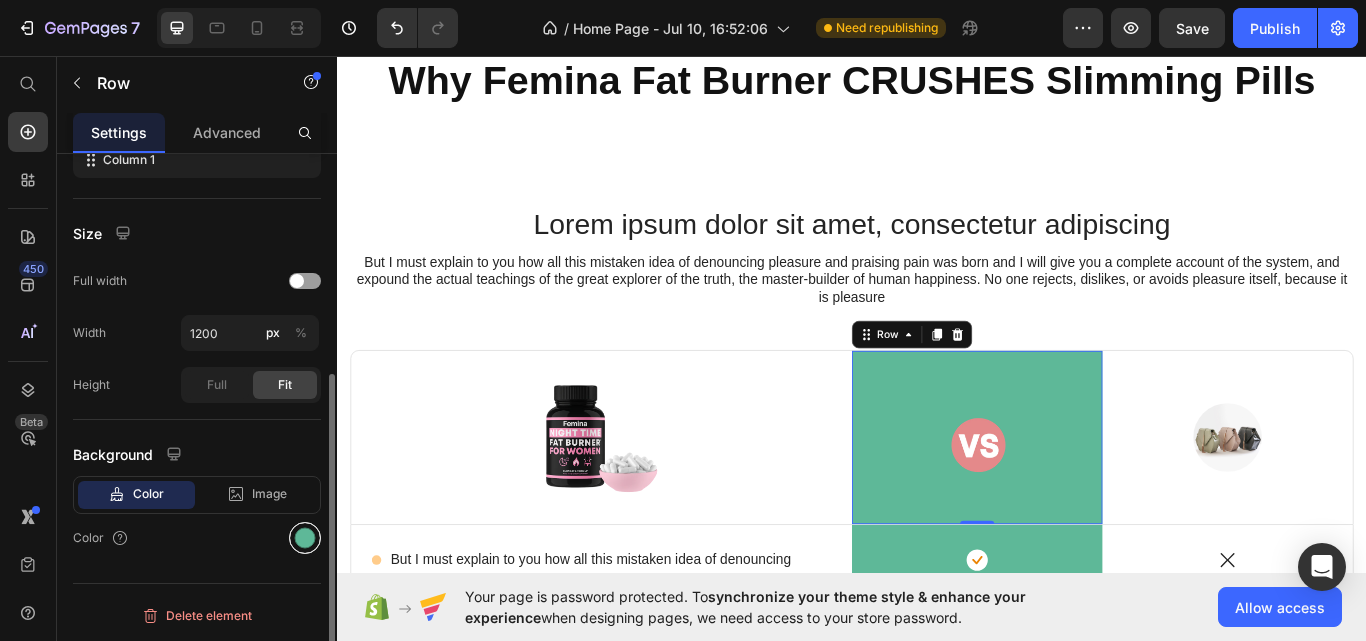 click at bounding box center [305, 538] 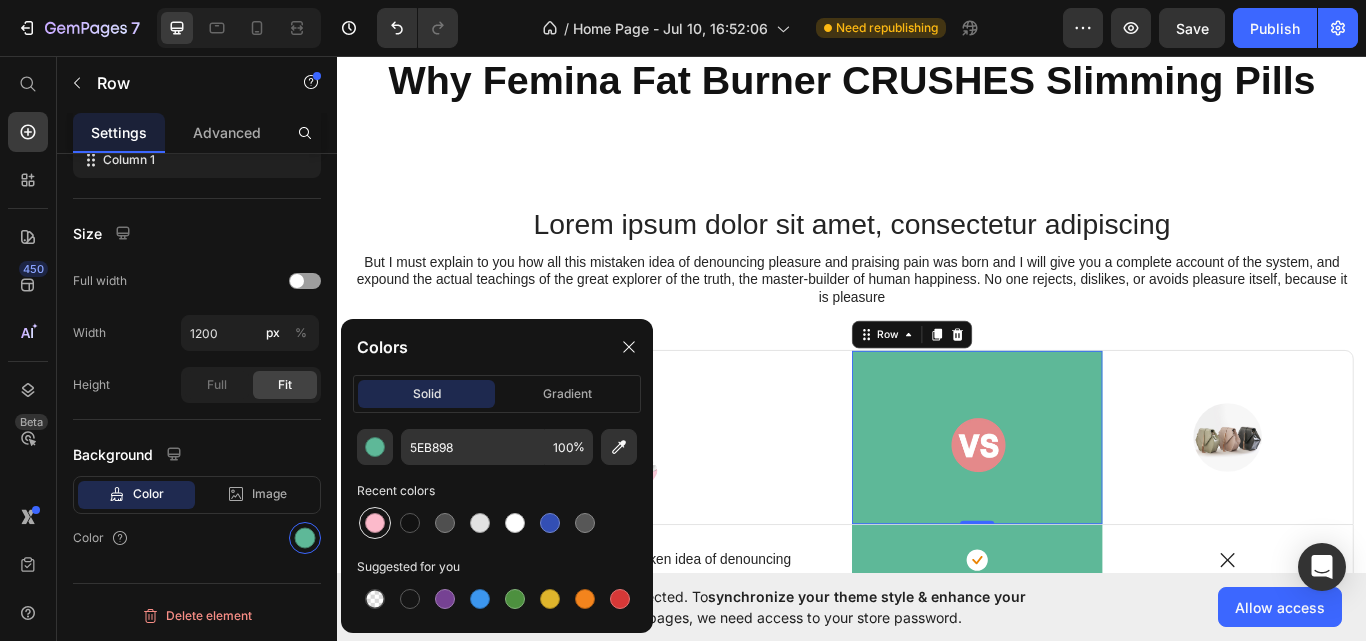 click at bounding box center (375, 523) 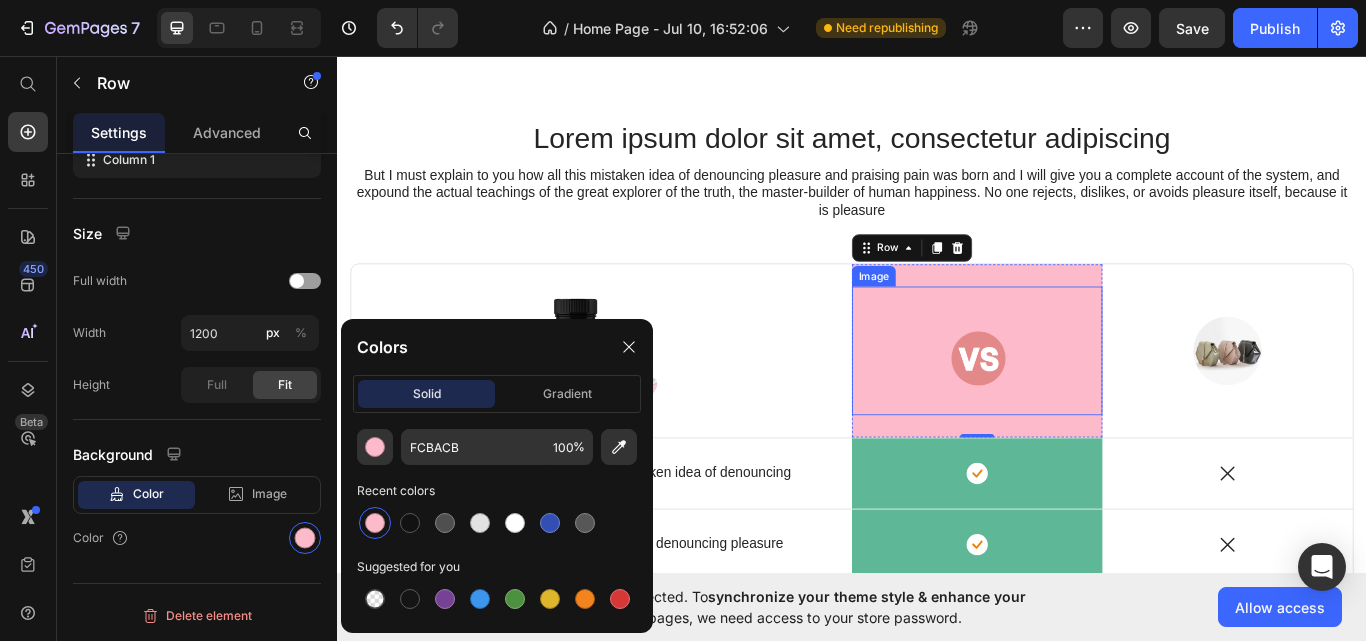 scroll, scrollTop: 9071, scrollLeft: 0, axis: vertical 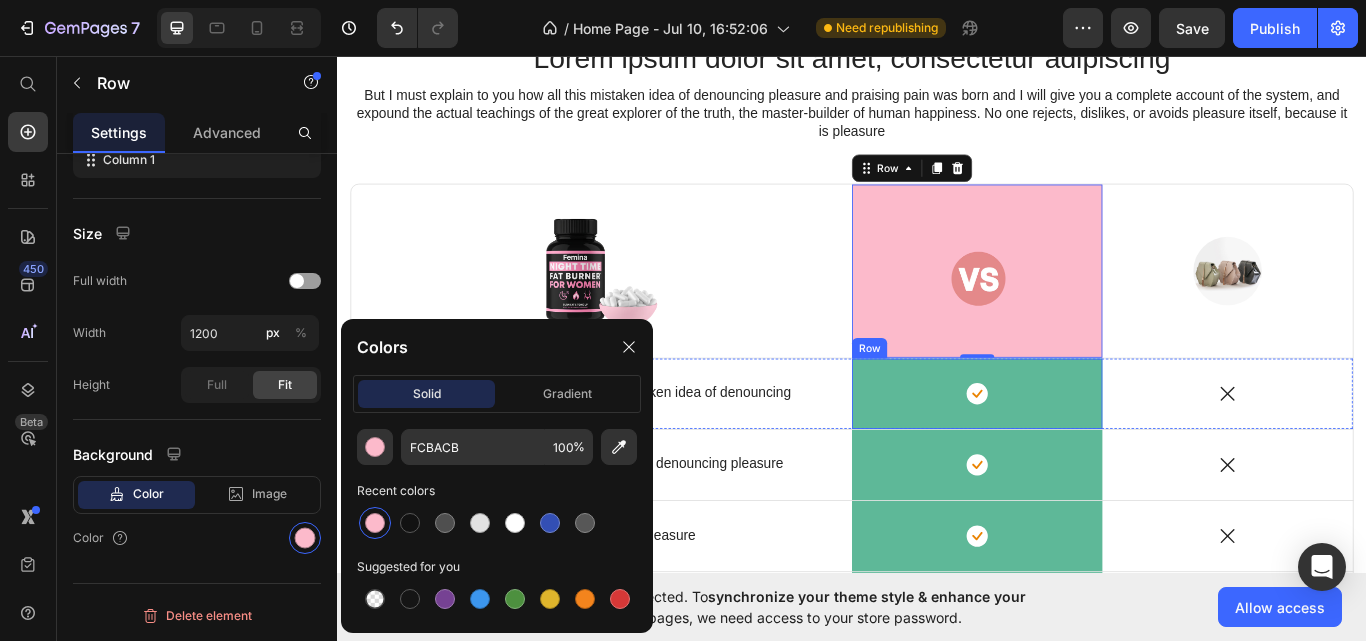 click on "Icon Row" at bounding box center (1083, 451) 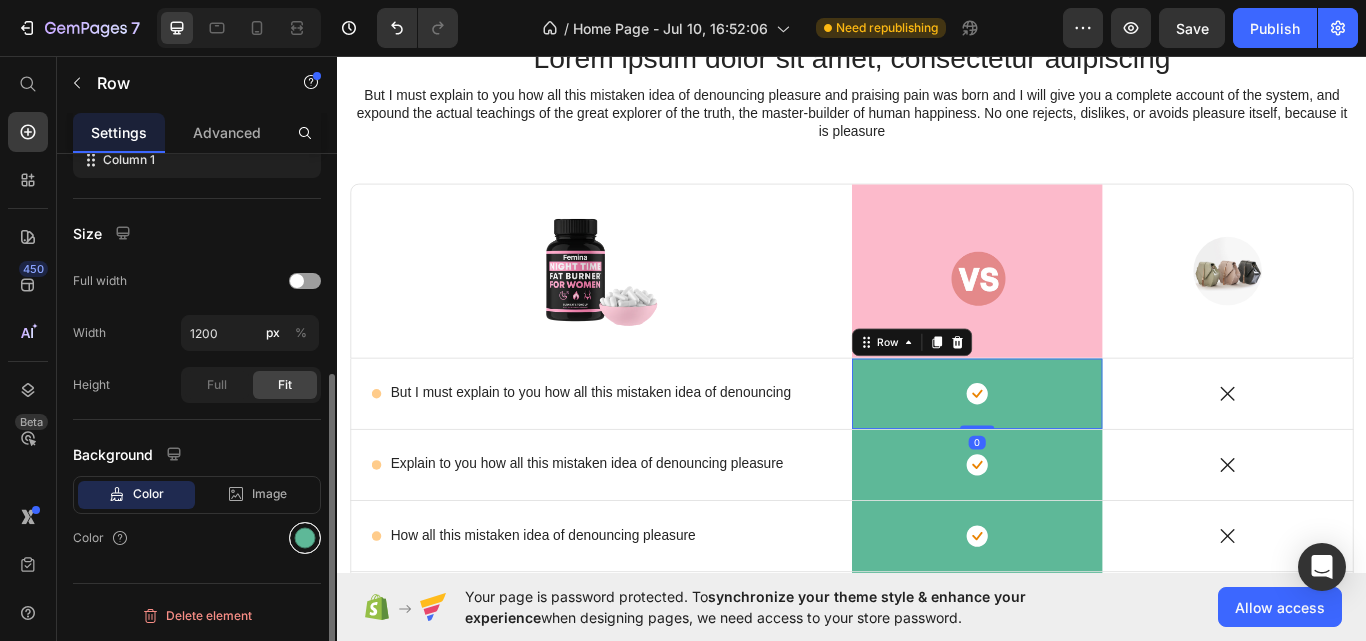 click at bounding box center (305, 538) 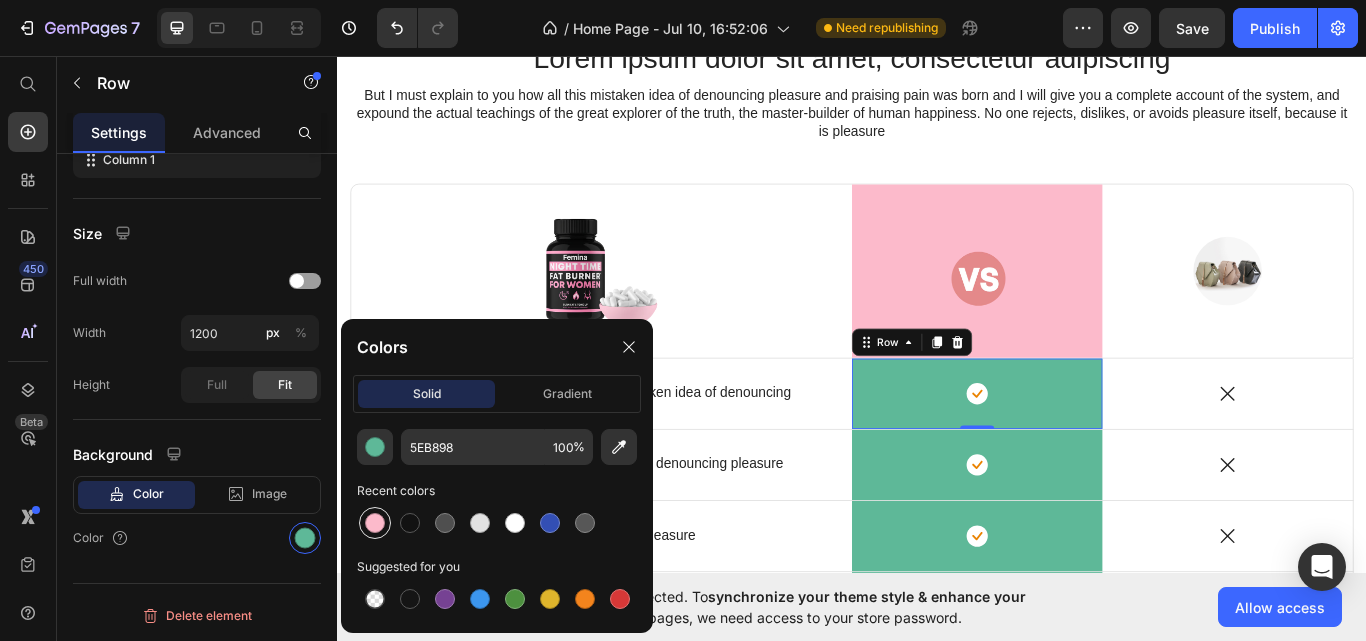 click at bounding box center (375, 523) 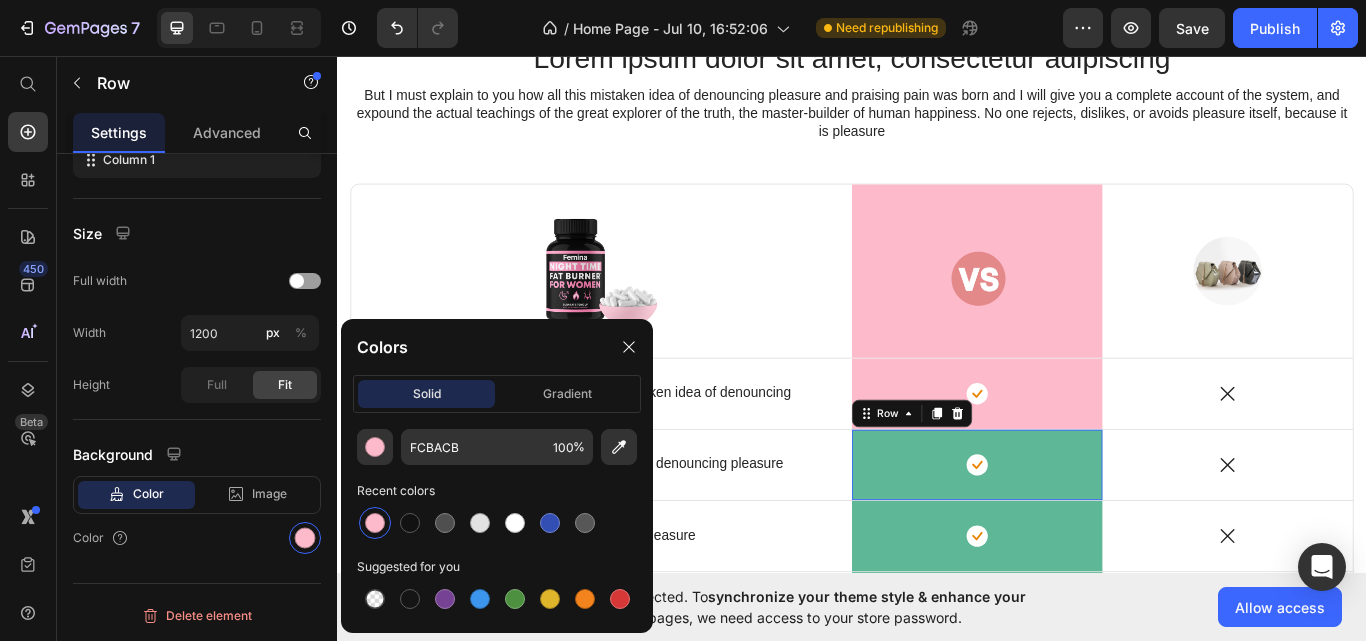 click on "Icon Row   0" at bounding box center [1083, 534] 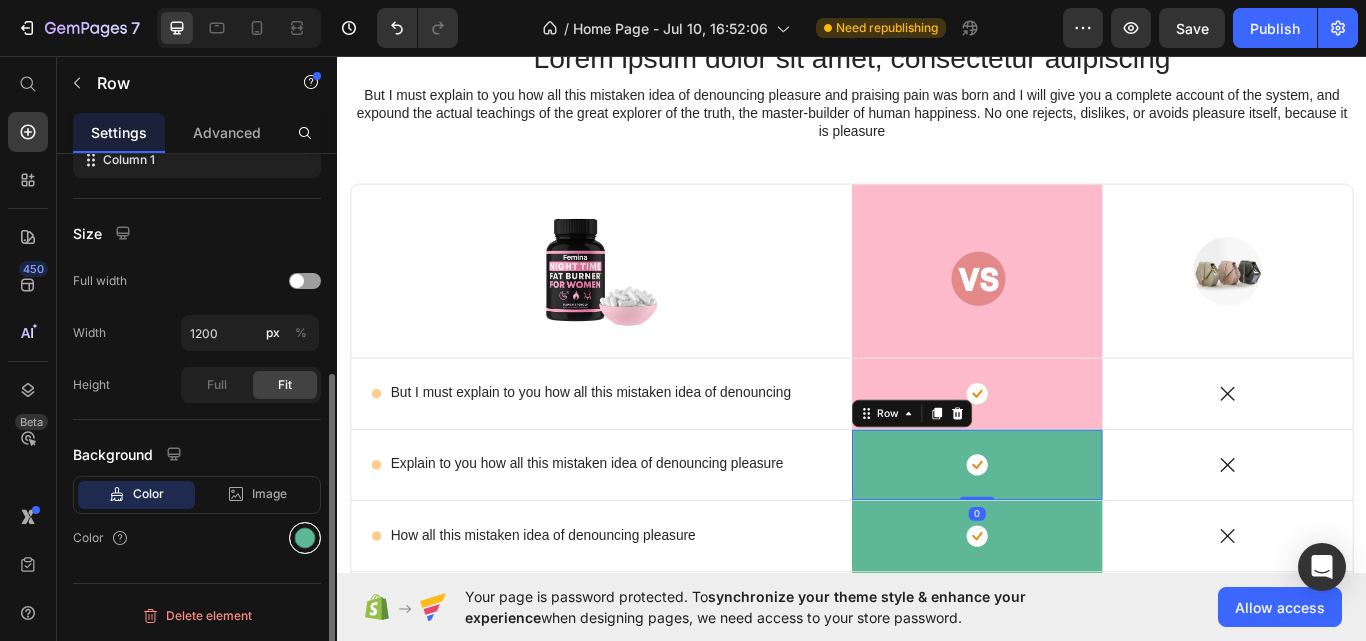 click at bounding box center [305, 538] 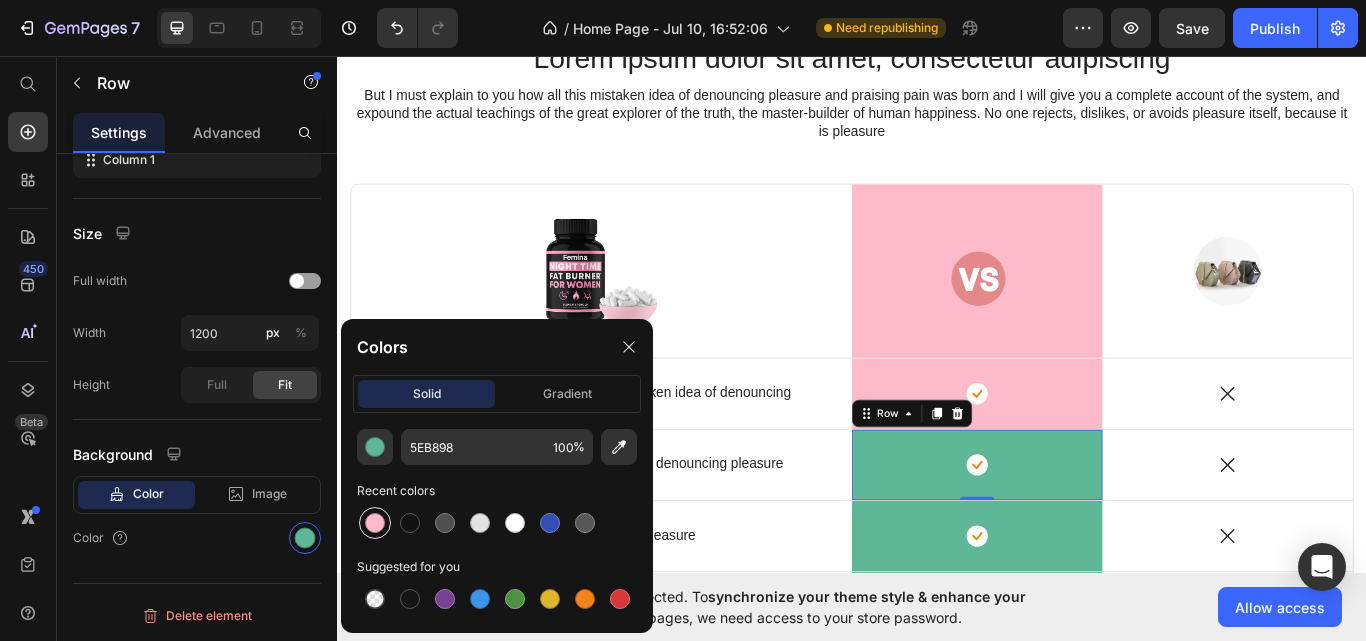 click at bounding box center (375, 523) 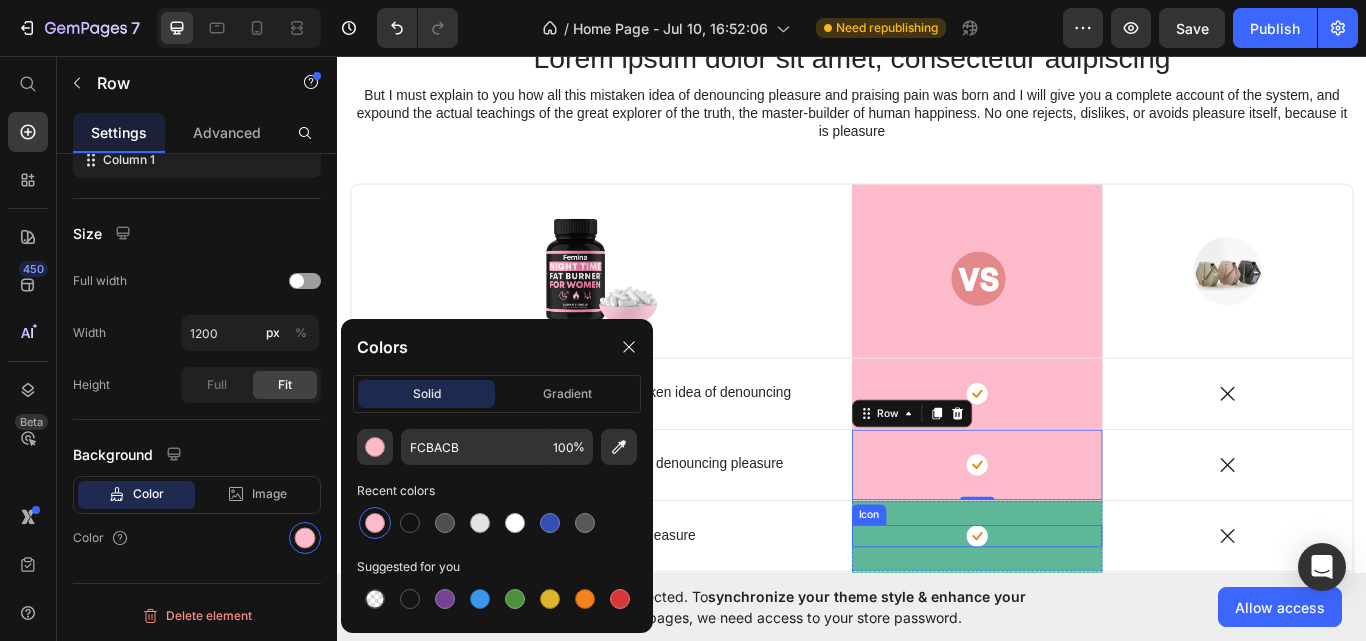 click on "Icon" at bounding box center (1083, 617) 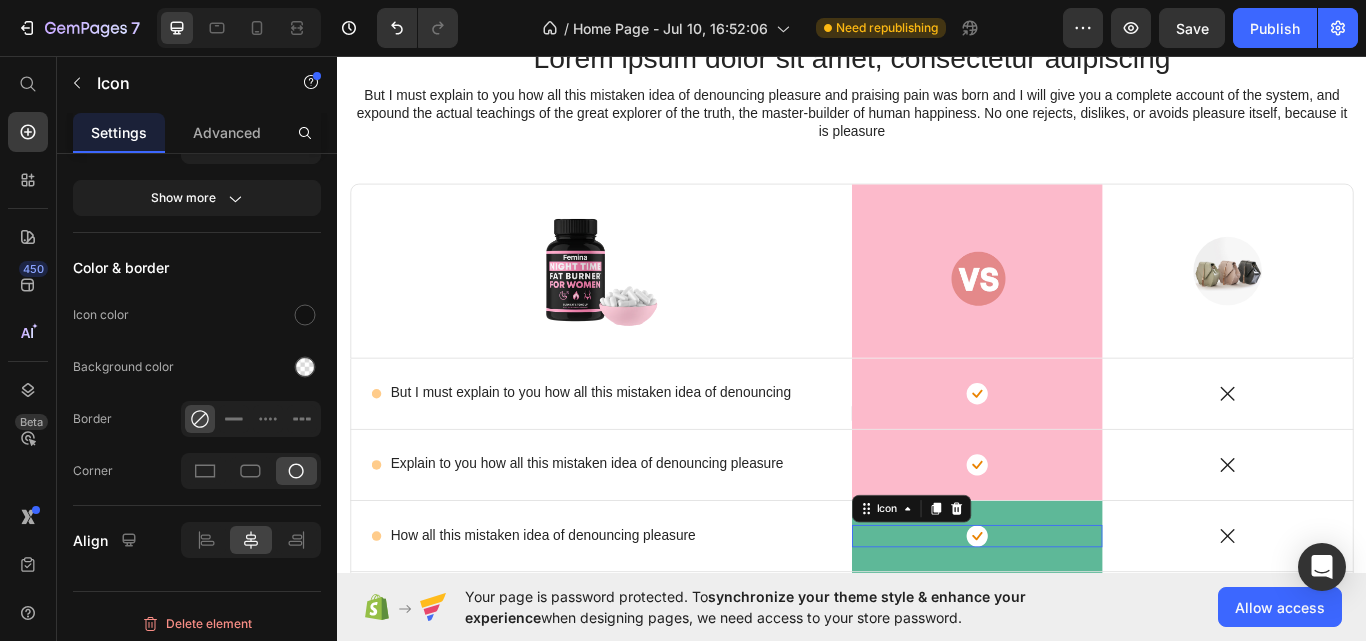 scroll, scrollTop: 0, scrollLeft: 0, axis: both 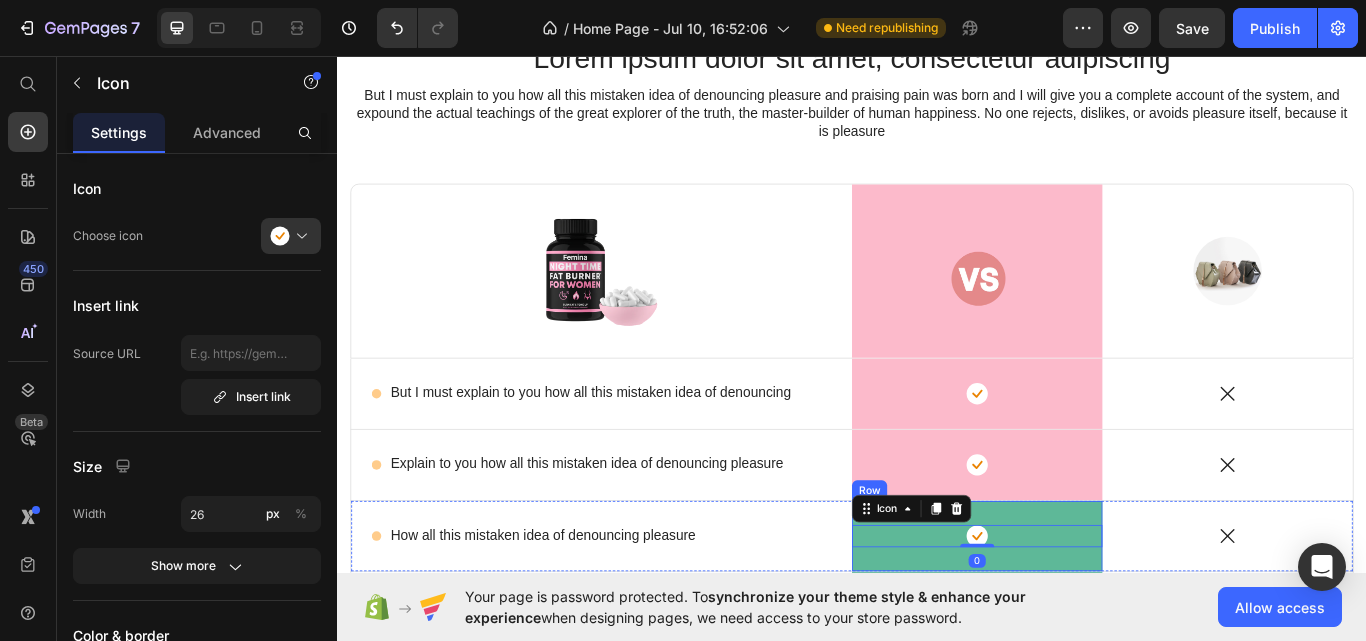 click on "Icon   0 Row" at bounding box center [1083, 617] 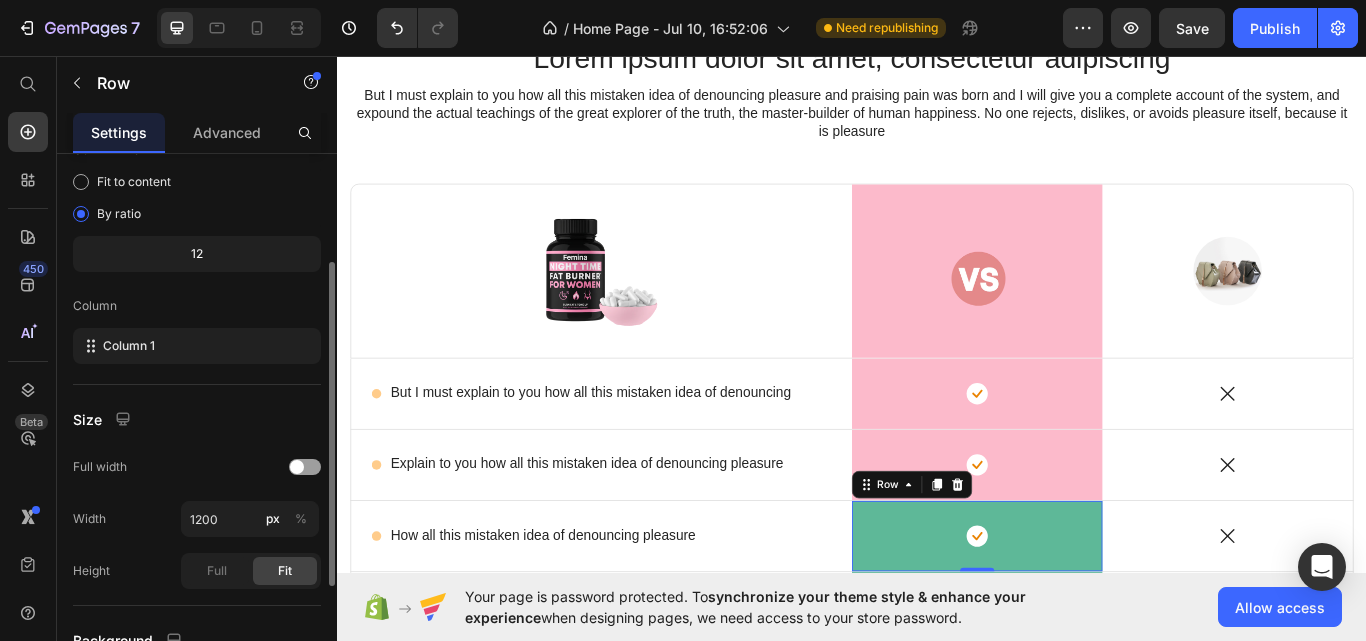 scroll, scrollTop: 368, scrollLeft: 0, axis: vertical 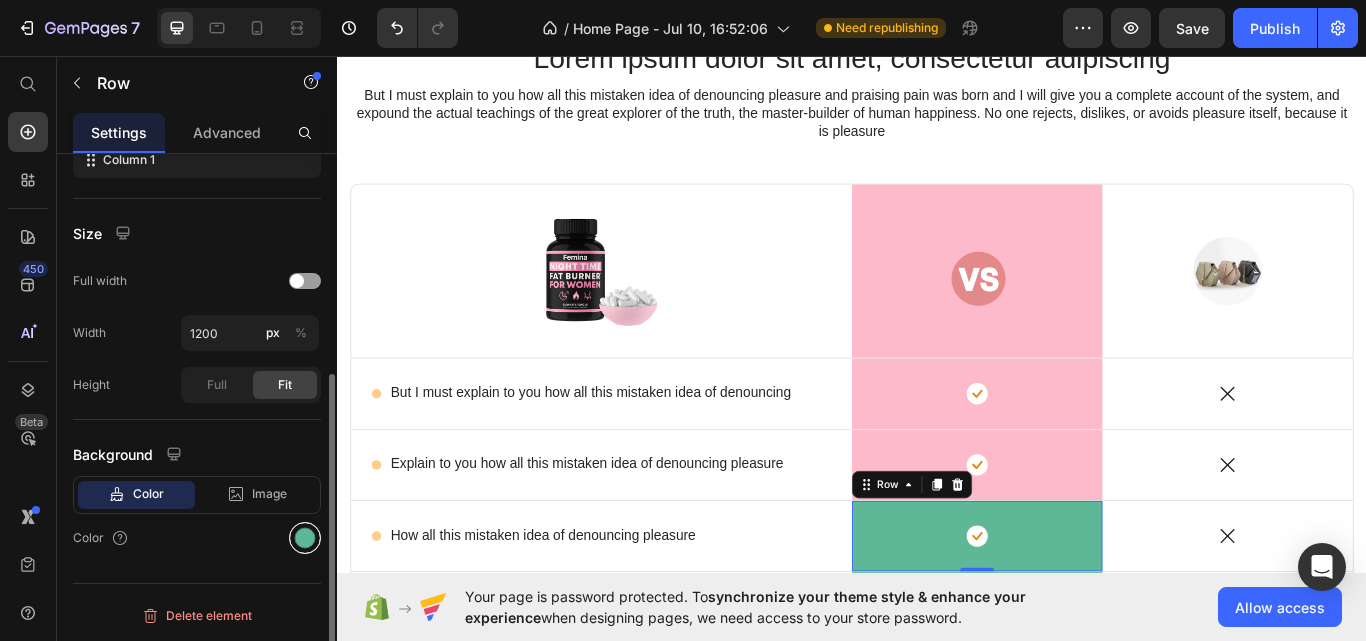 click at bounding box center (305, 538) 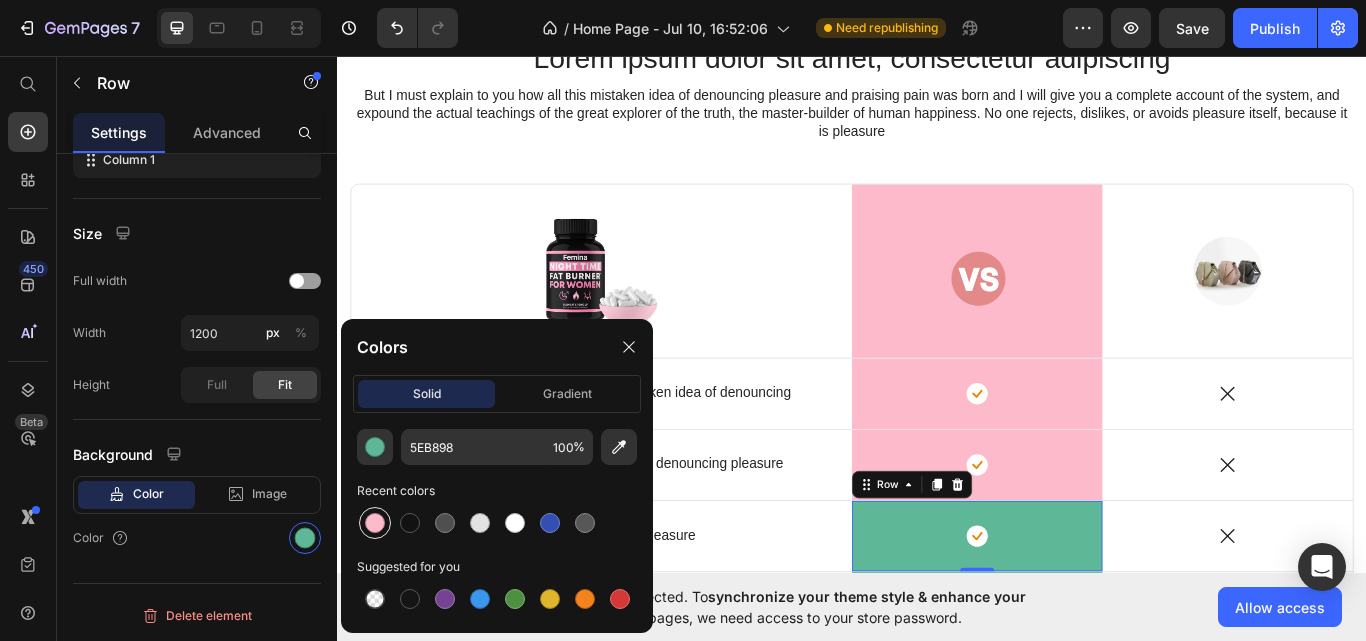 click at bounding box center (375, 523) 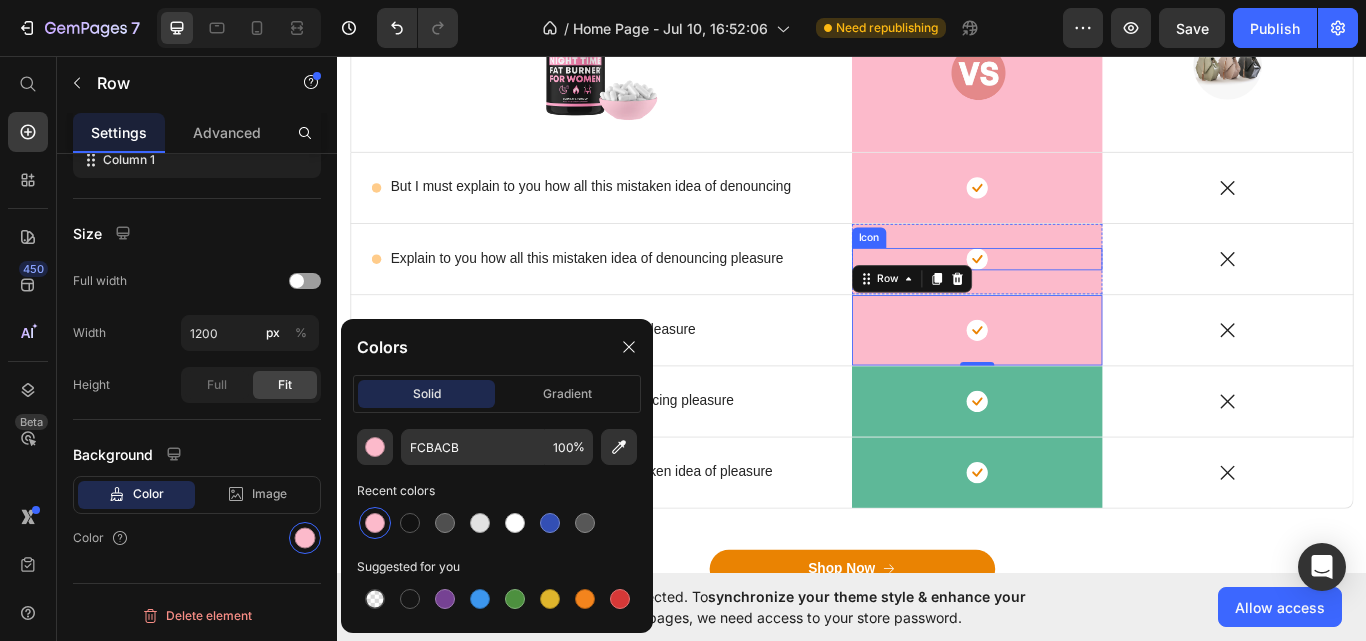 scroll, scrollTop: 9328, scrollLeft: 0, axis: vertical 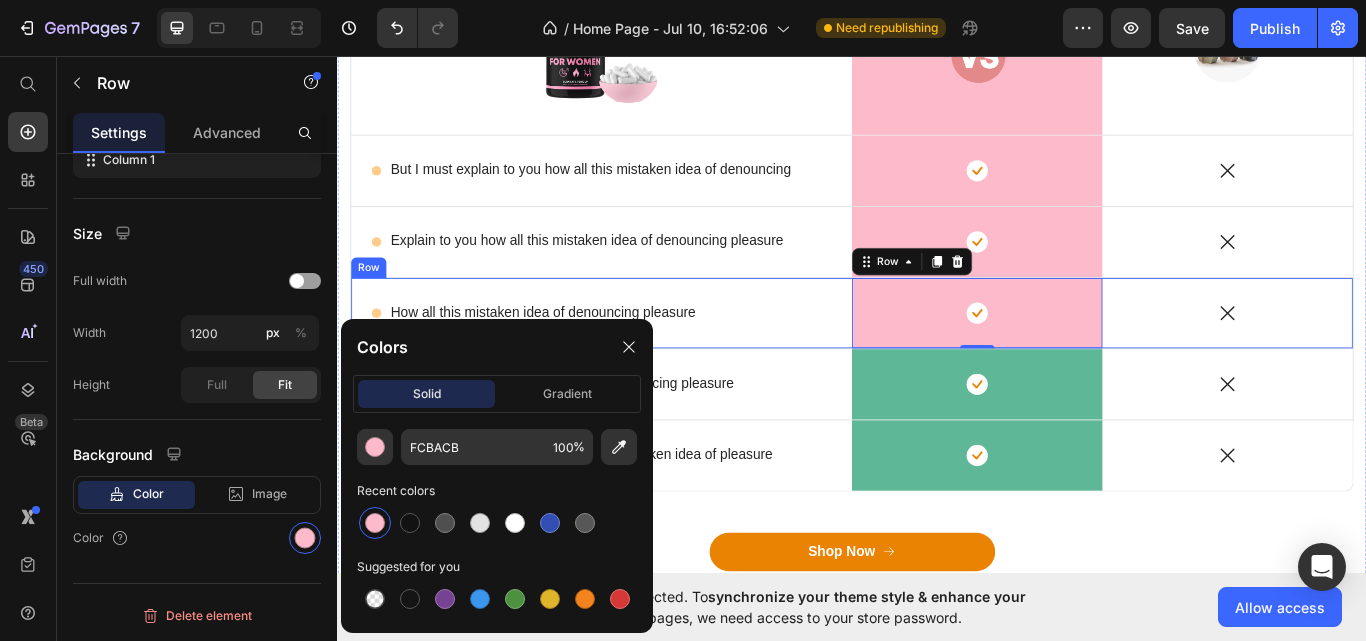 click on "Icon How all this mistaken idea of denouncing pleasure Text Block Row" at bounding box center [645, 357] 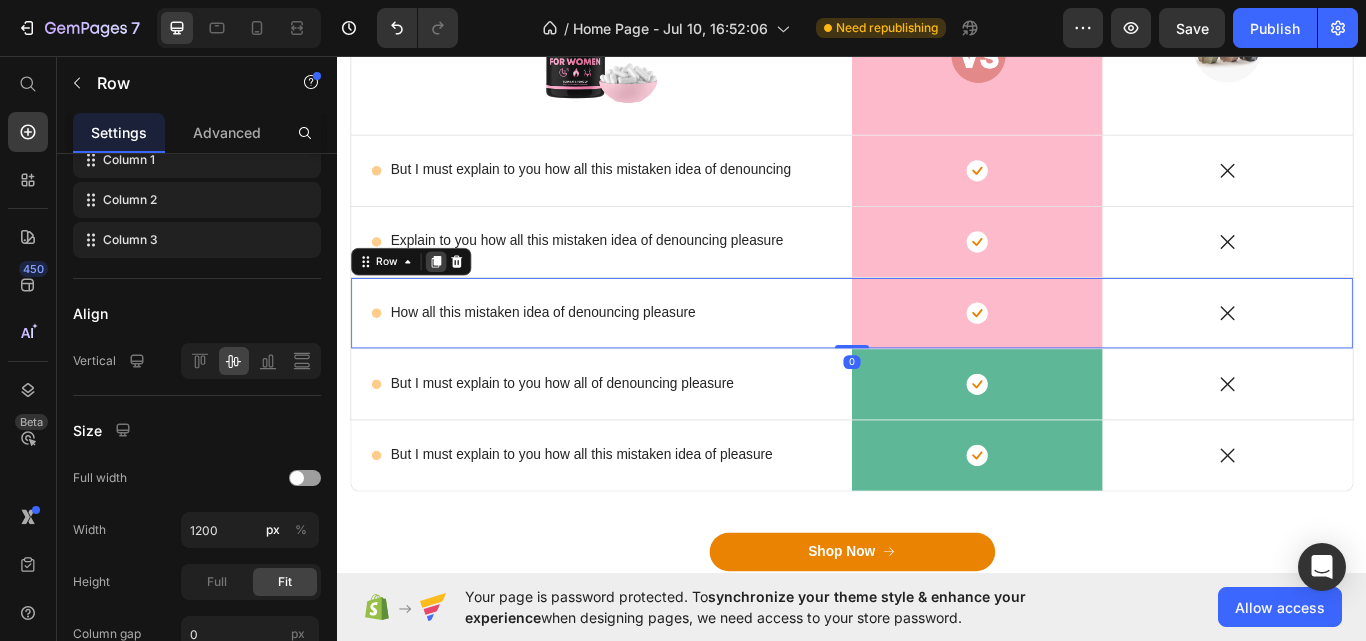 click 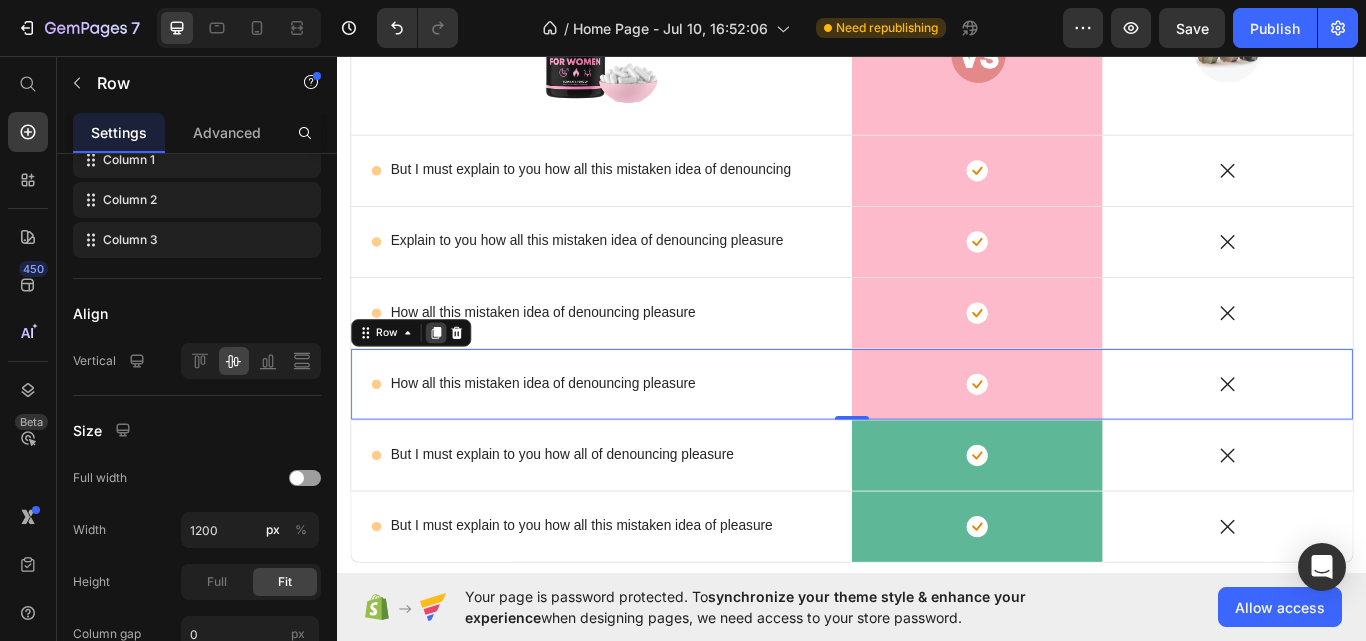 click 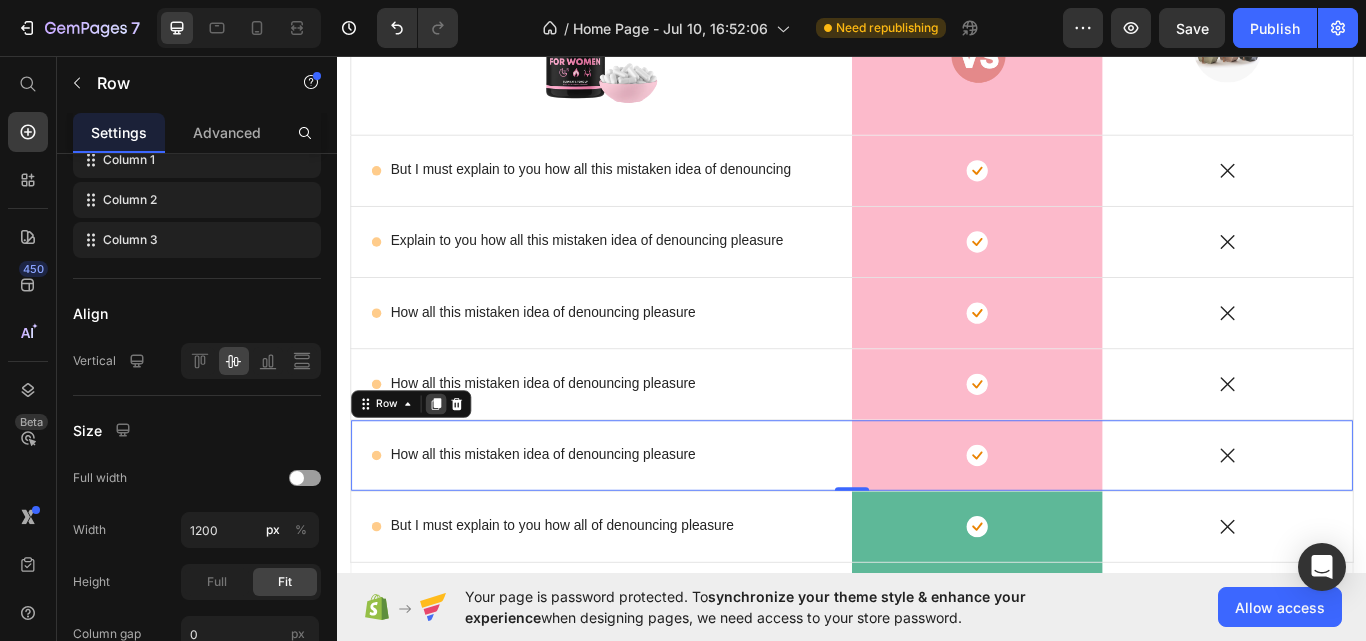 click 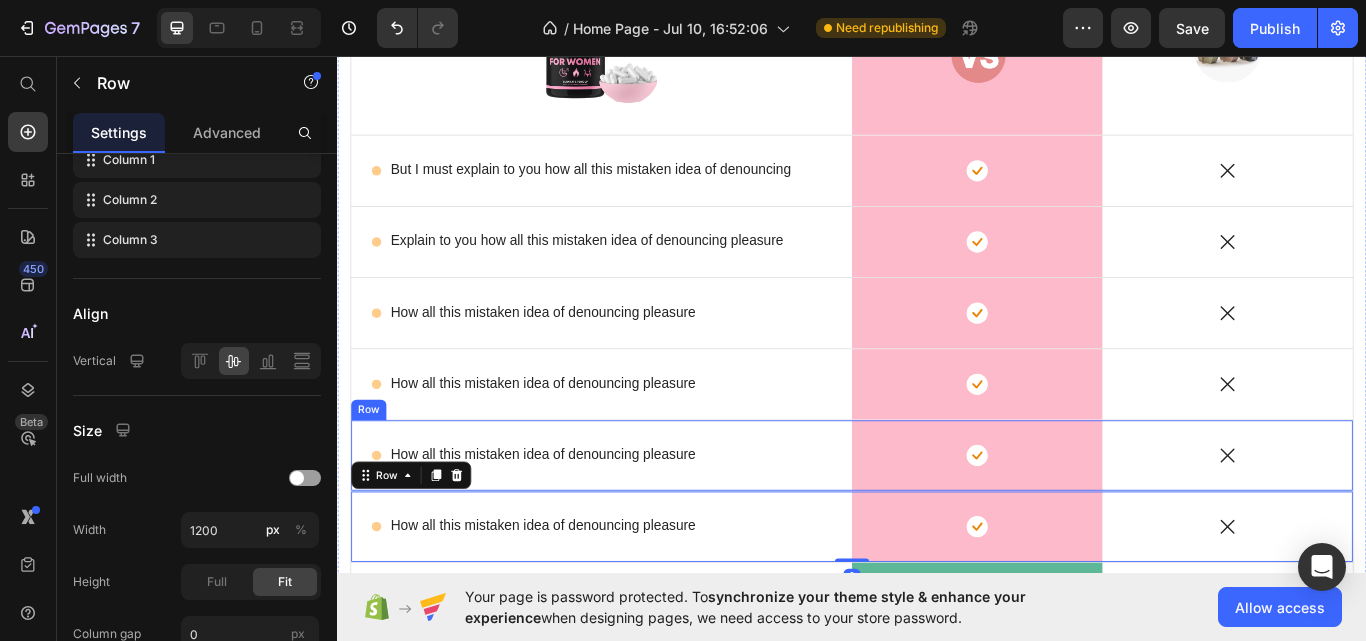 scroll, scrollTop: 9435, scrollLeft: 0, axis: vertical 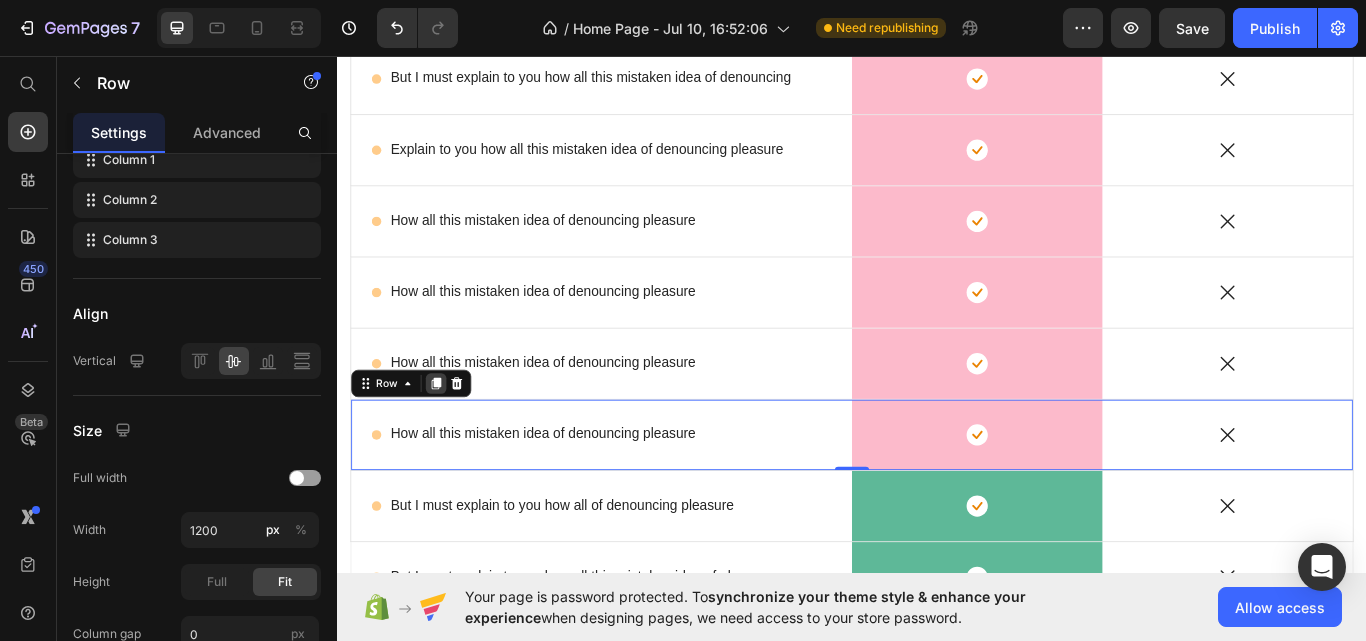 click 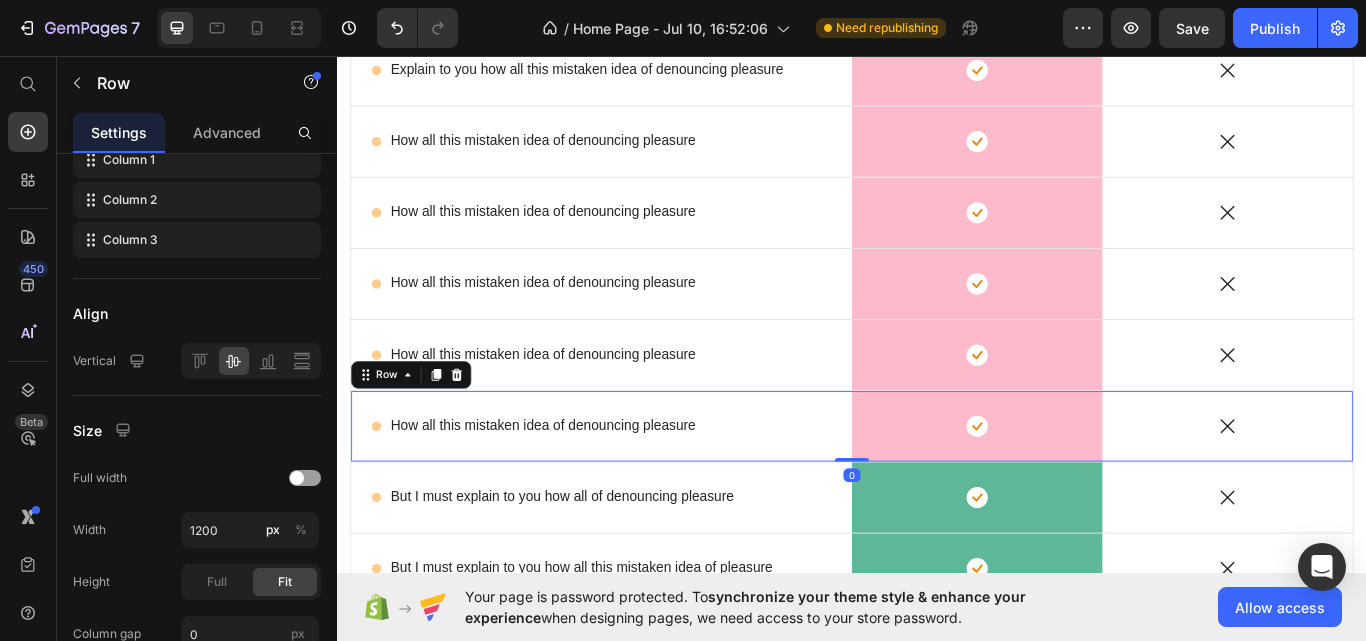 scroll, scrollTop: 9648, scrollLeft: 0, axis: vertical 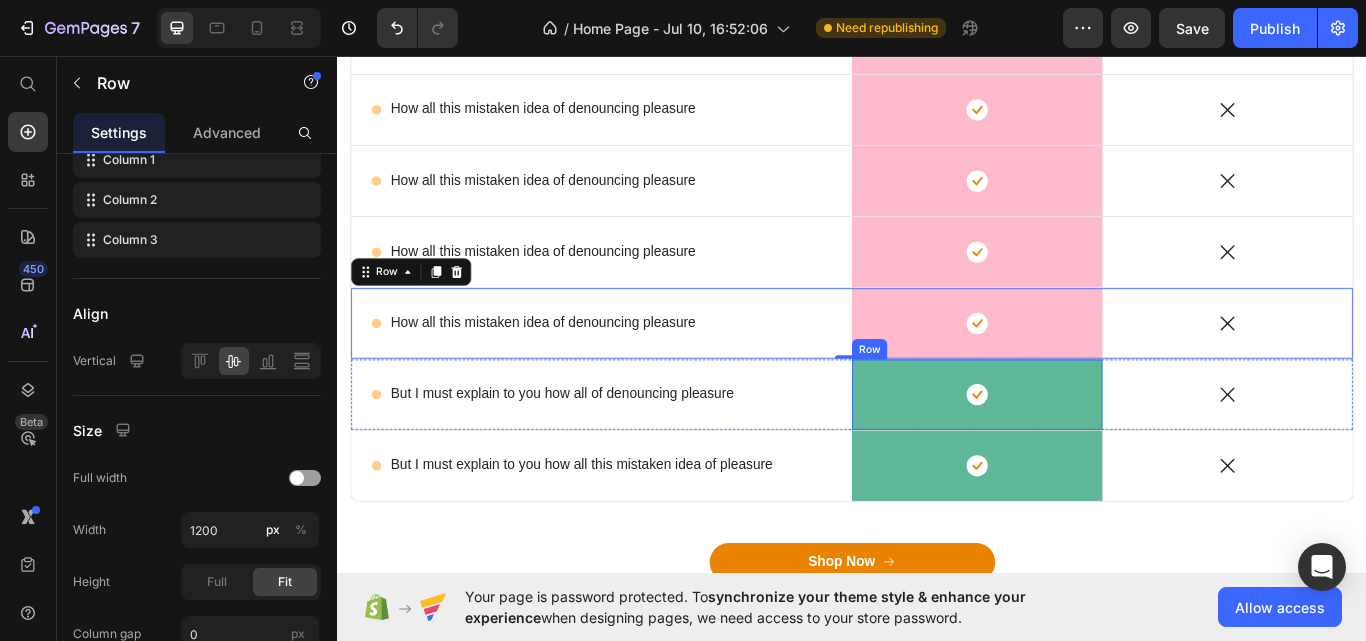 click on "Icon Row" at bounding box center (1083, 452) 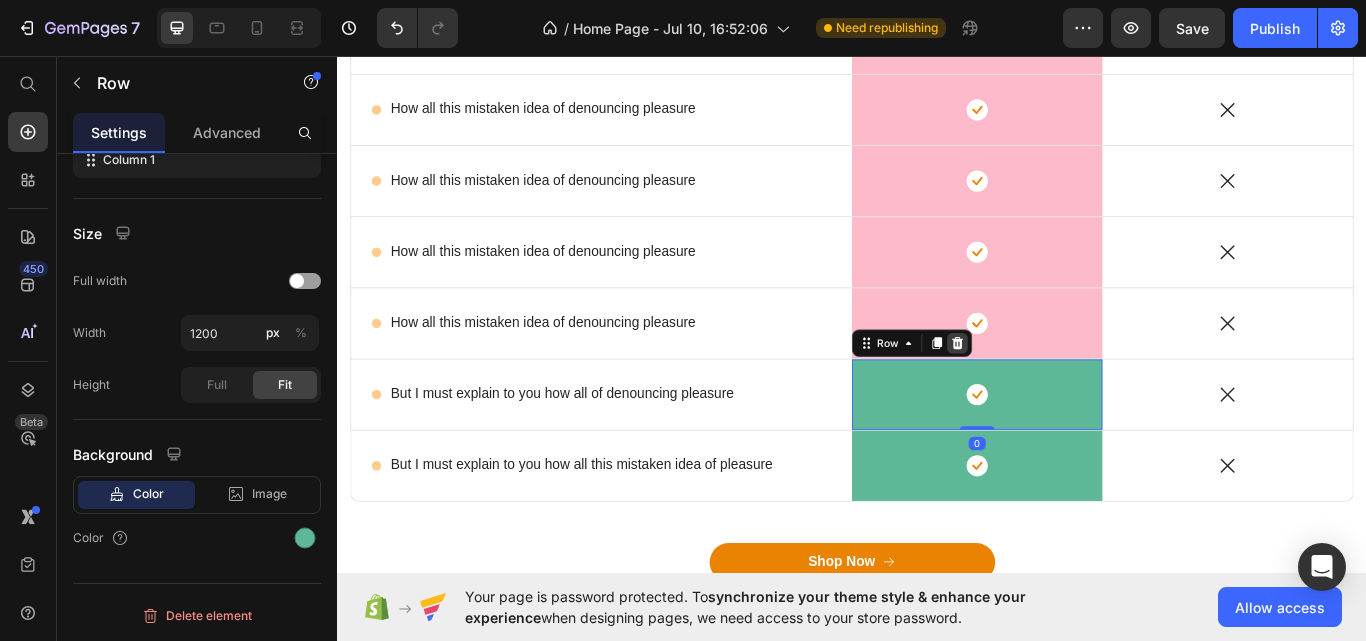 click 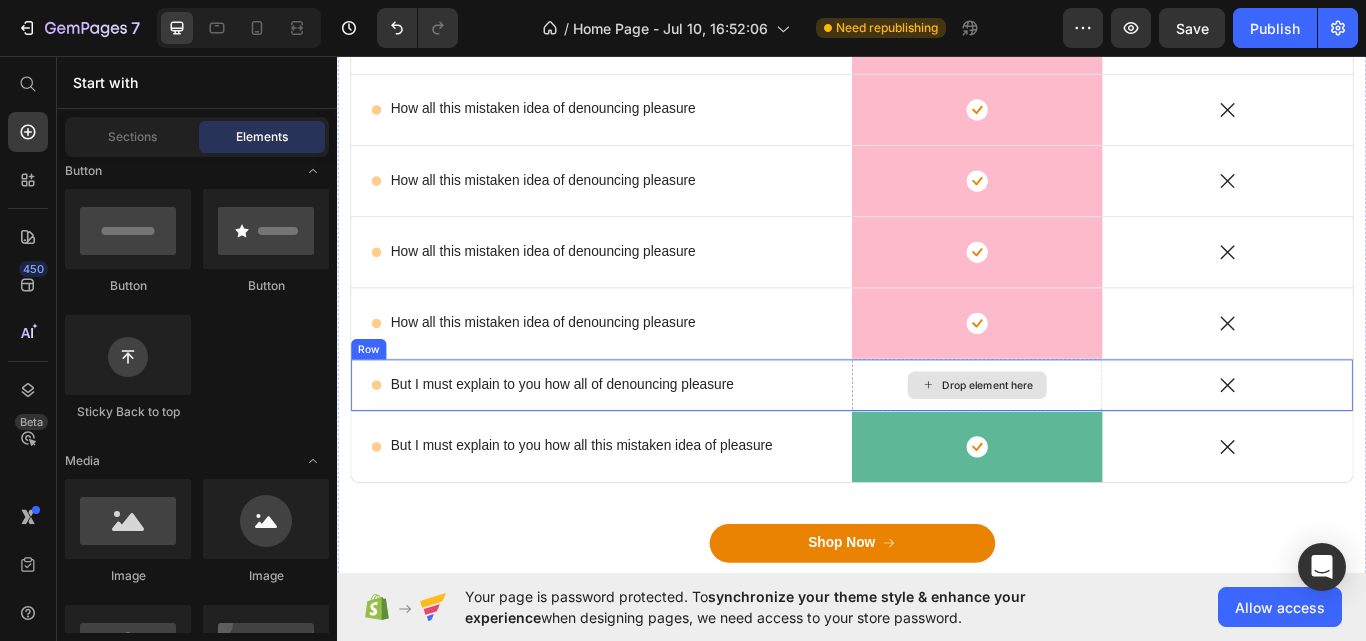 click on "Drop element here" at bounding box center [1083, 441] 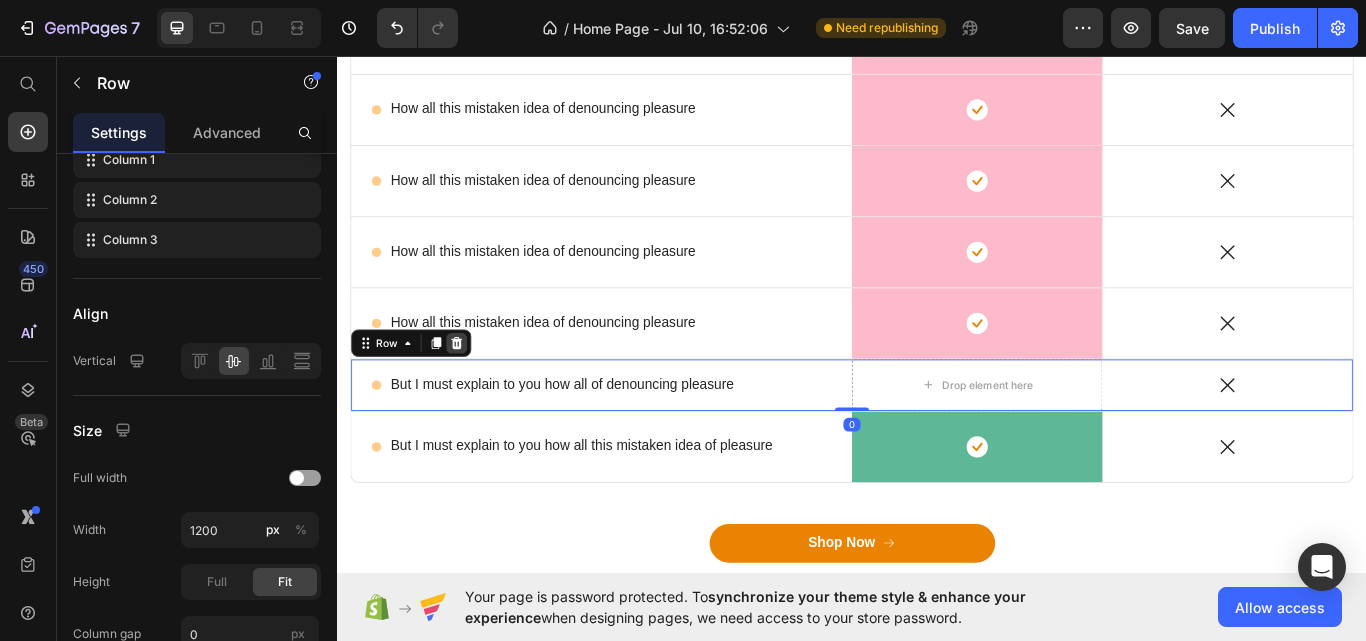 click 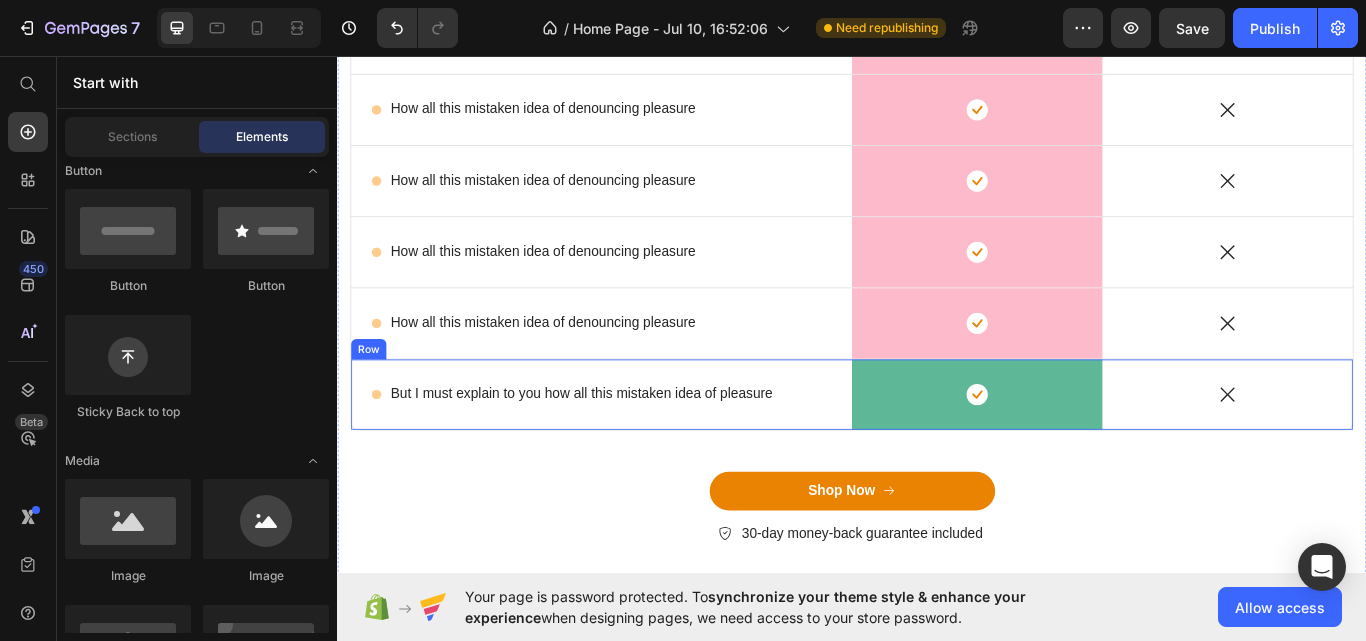 click on "Icon But I must explain to you how all this mistaken idea of pleasure Text Block Row" at bounding box center (645, 452) 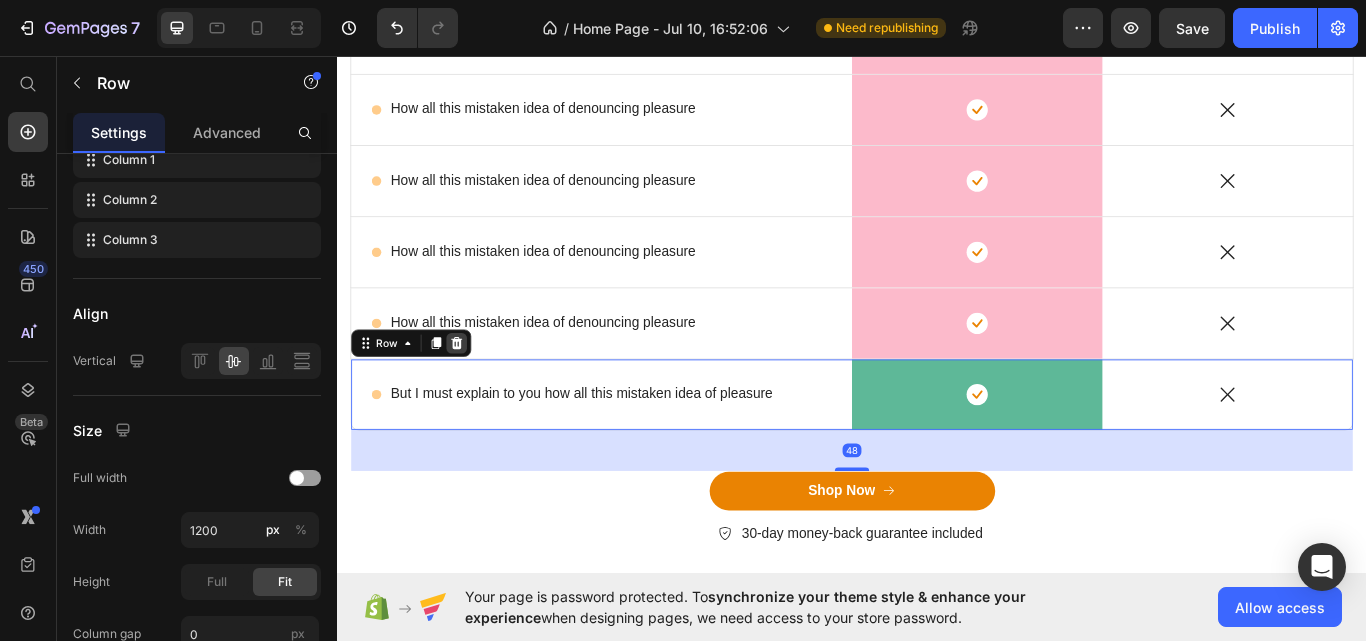 click 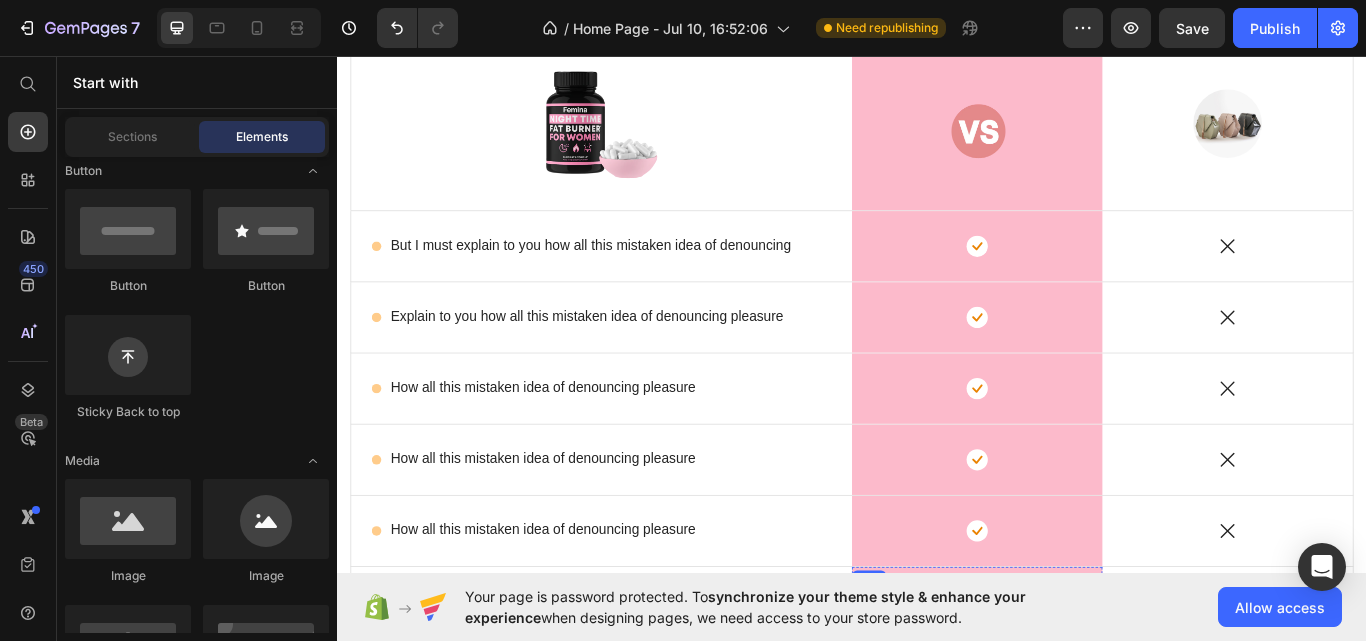 scroll, scrollTop: 9242, scrollLeft: 0, axis: vertical 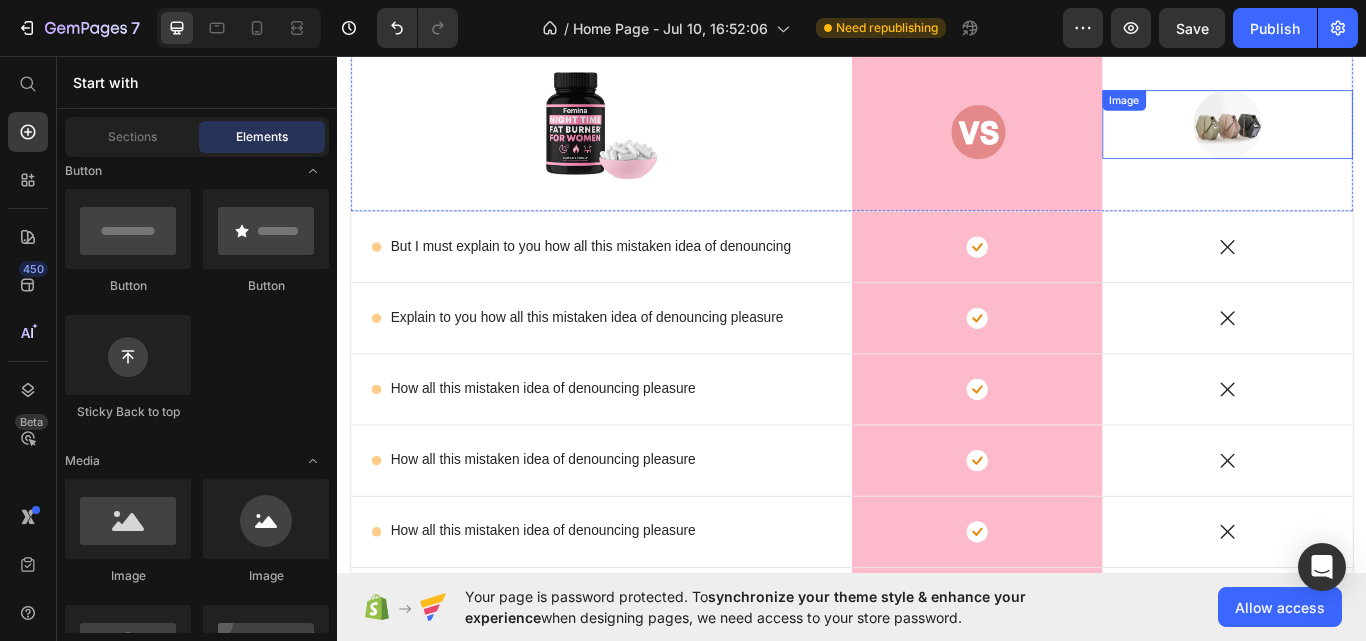 click at bounding box center (1375, 137) 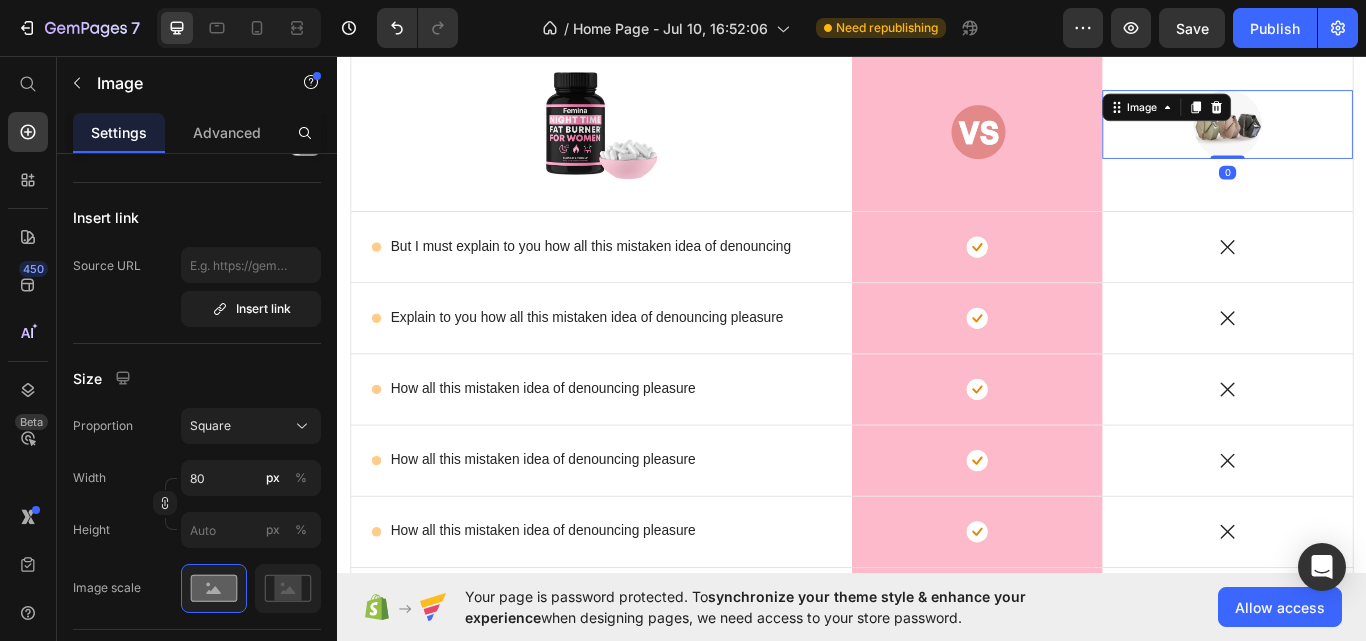 scroll, scrollTop: 0, scrollLeft: 0, axis: both 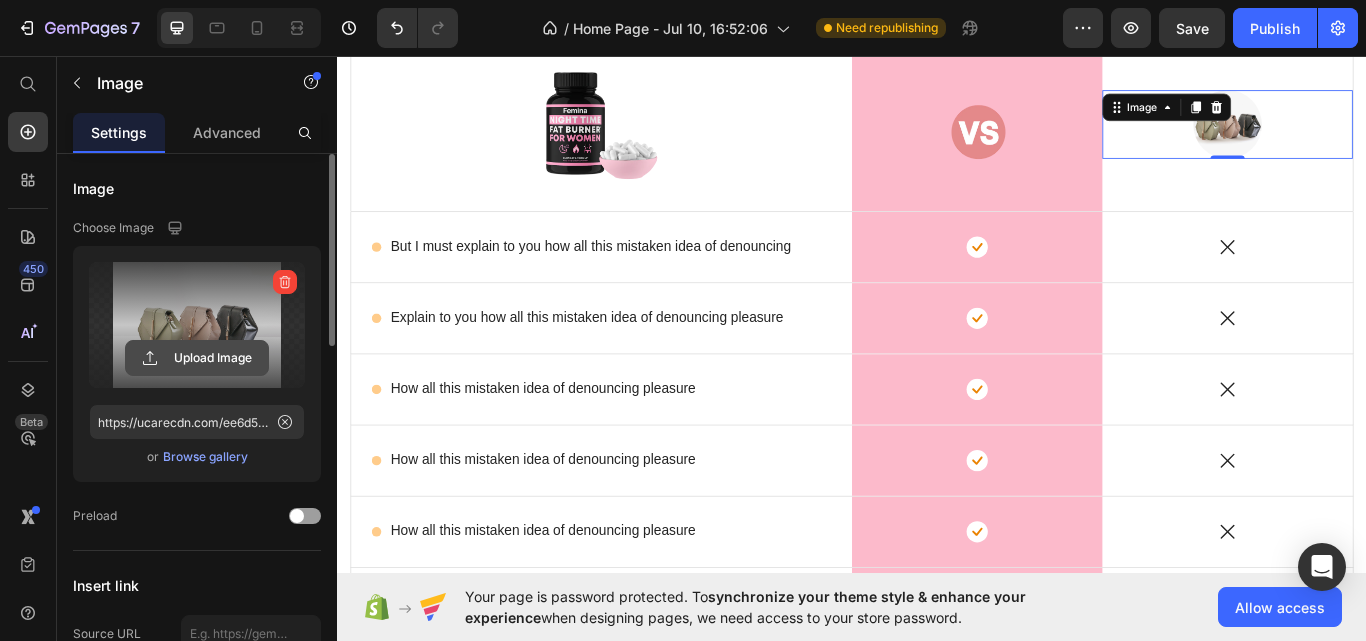 click 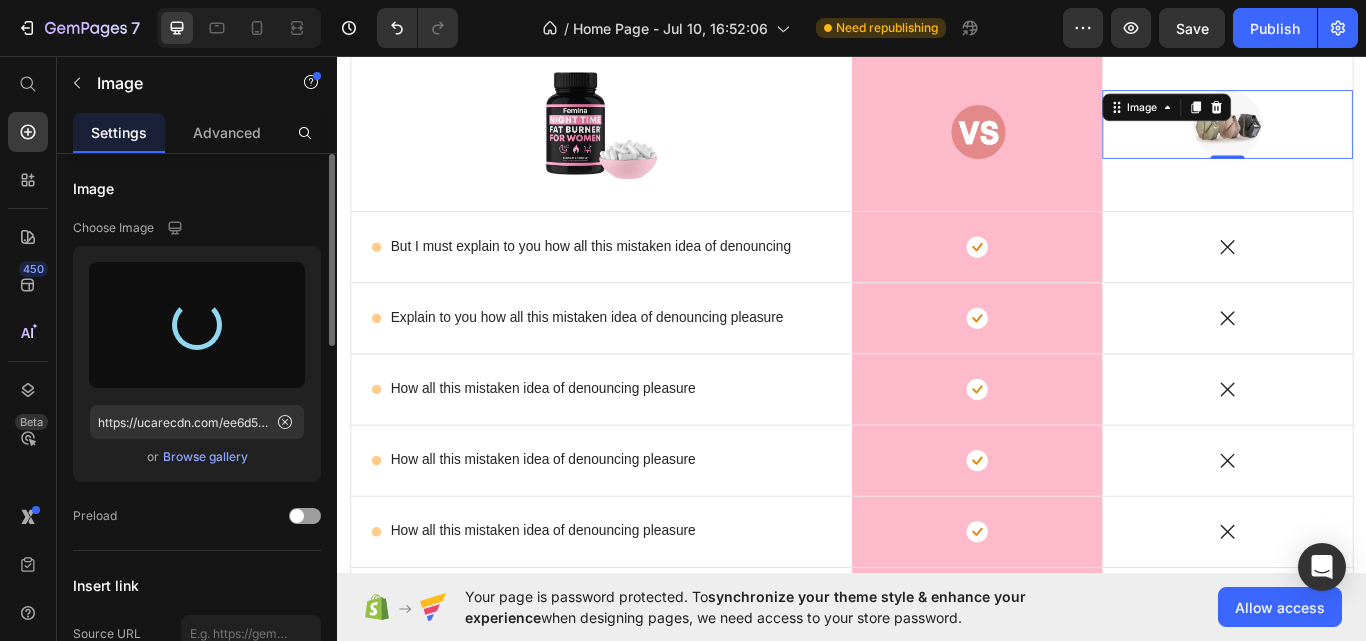 type on "https://cdn.shopify.com/s/files/1/0697/0749/7654/files/gempages_574921124018651935-dfe90c07-d117-43c7-86db-dc5b2f9a6b82.webp" 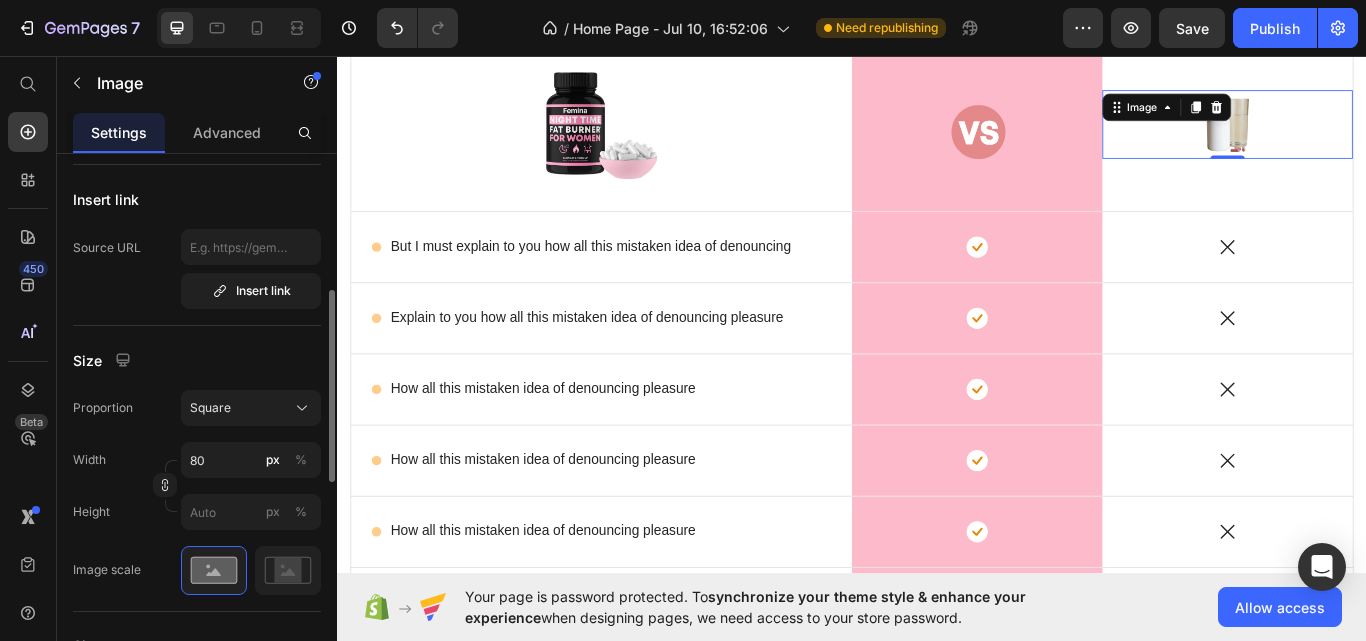 scroll, scrollTop: 387, scrollLeft: 0, axis: vertical 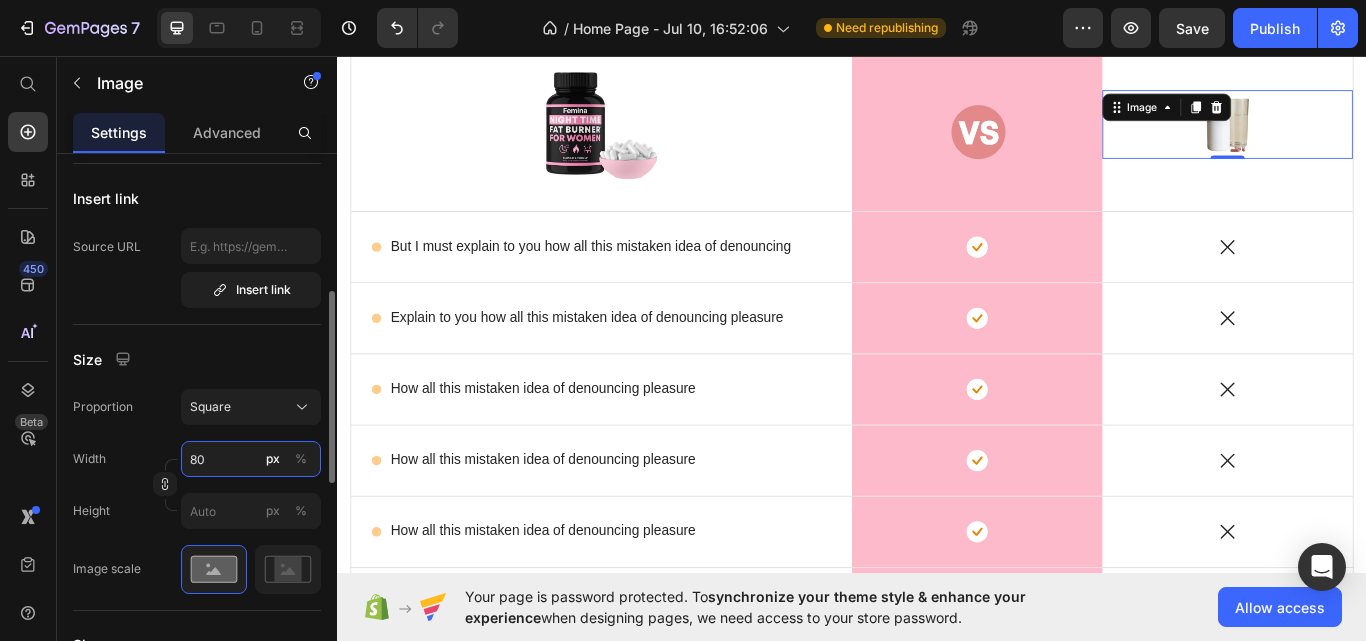 click on "80" at bounding box center [251, 459] 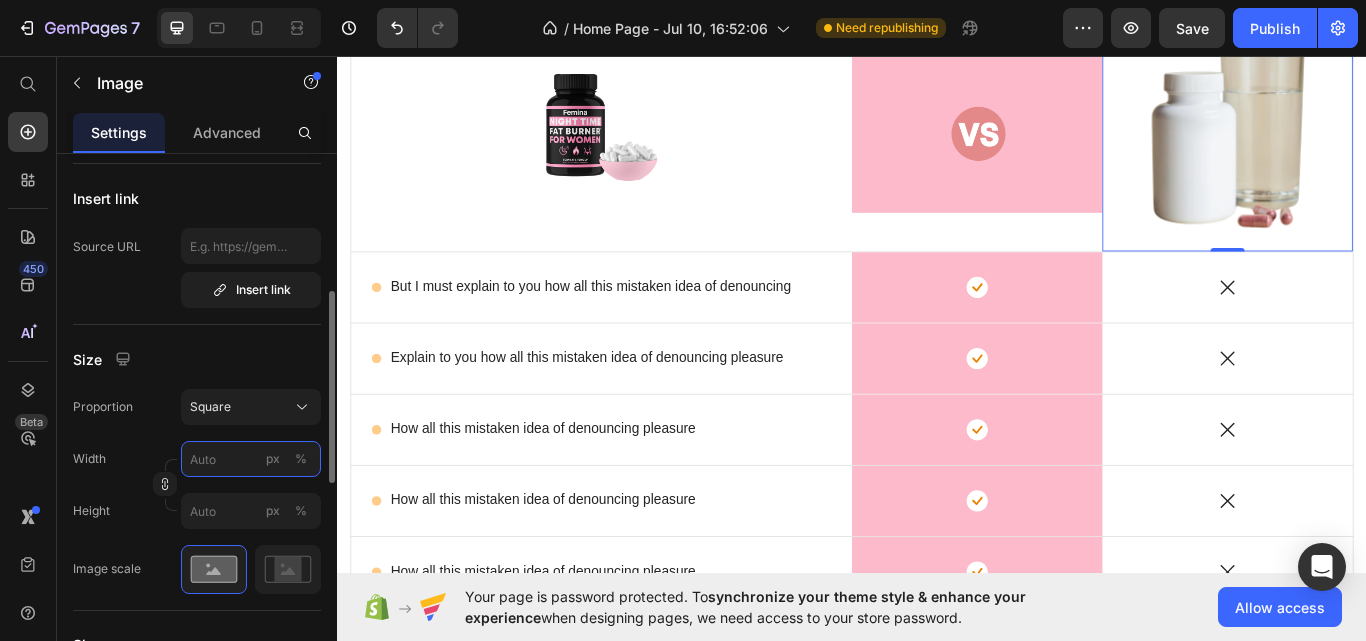 type on "1" 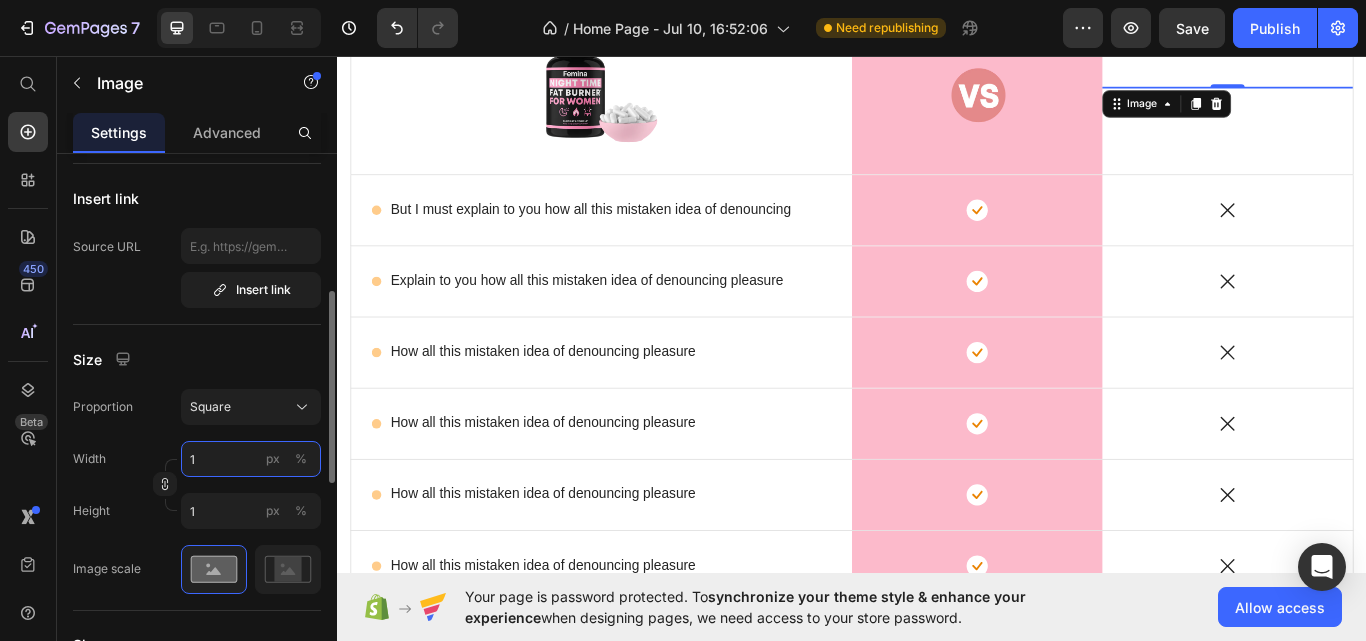 scroll, scrollTop: 9242, scrollLeft: 0, axis: vertical 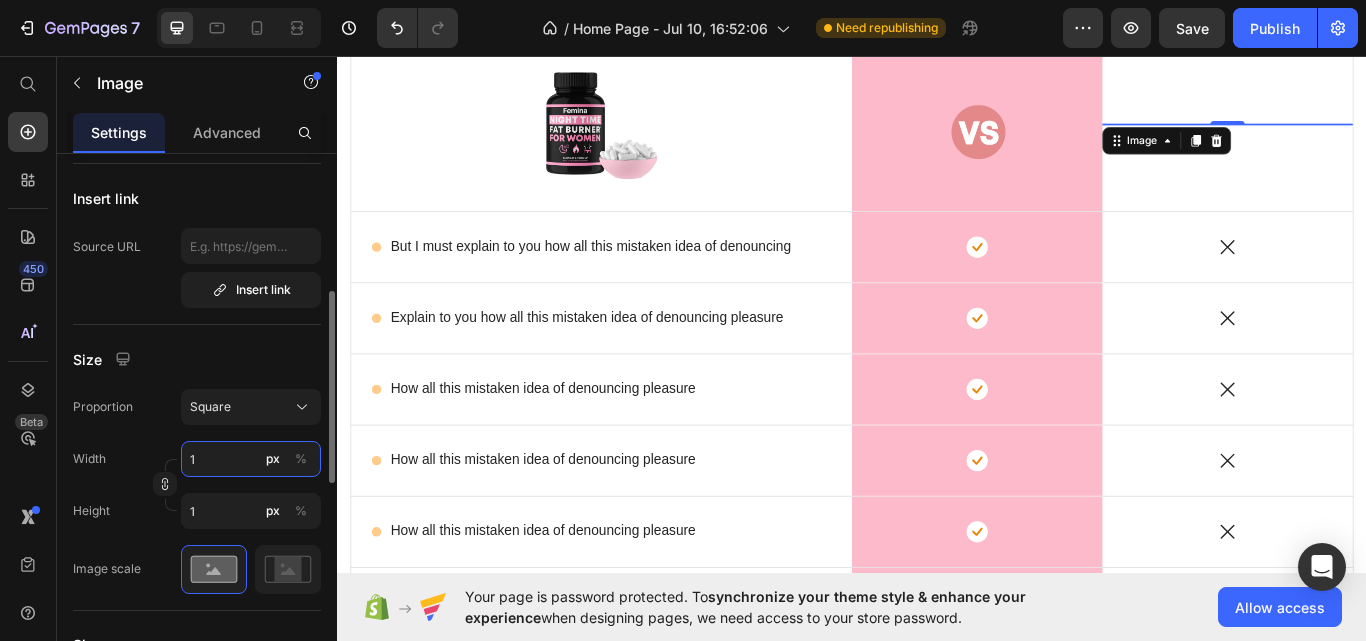 type on "15" 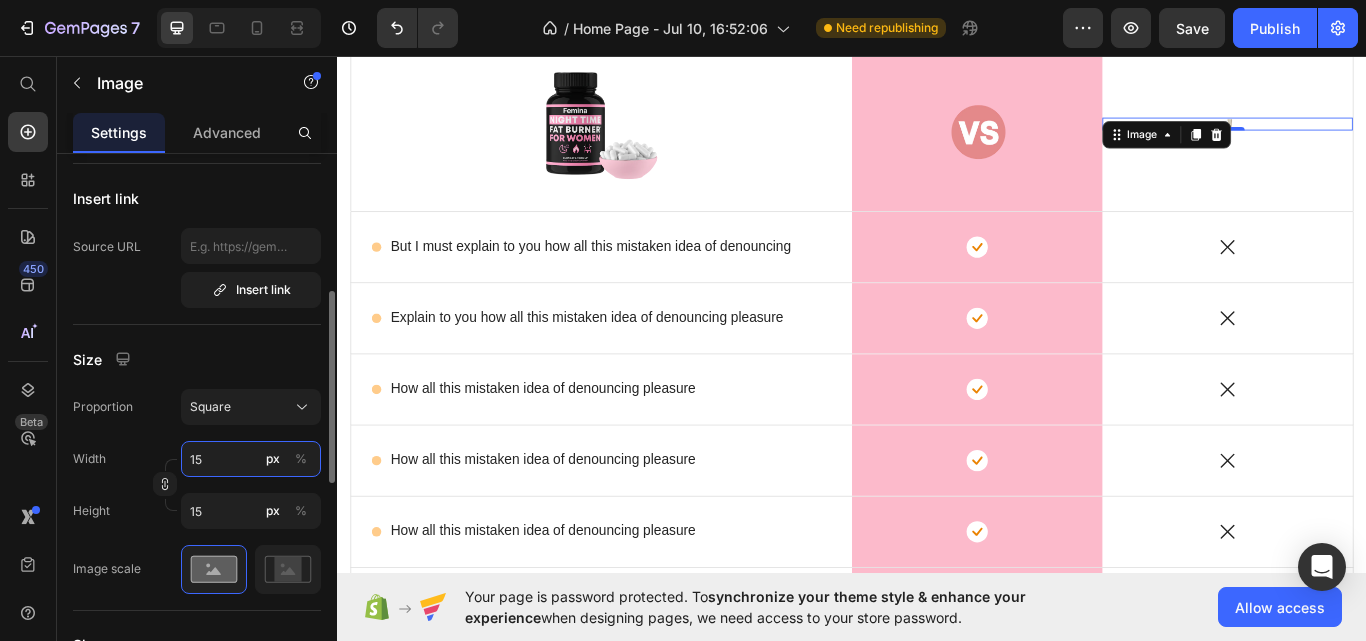 type on "150" 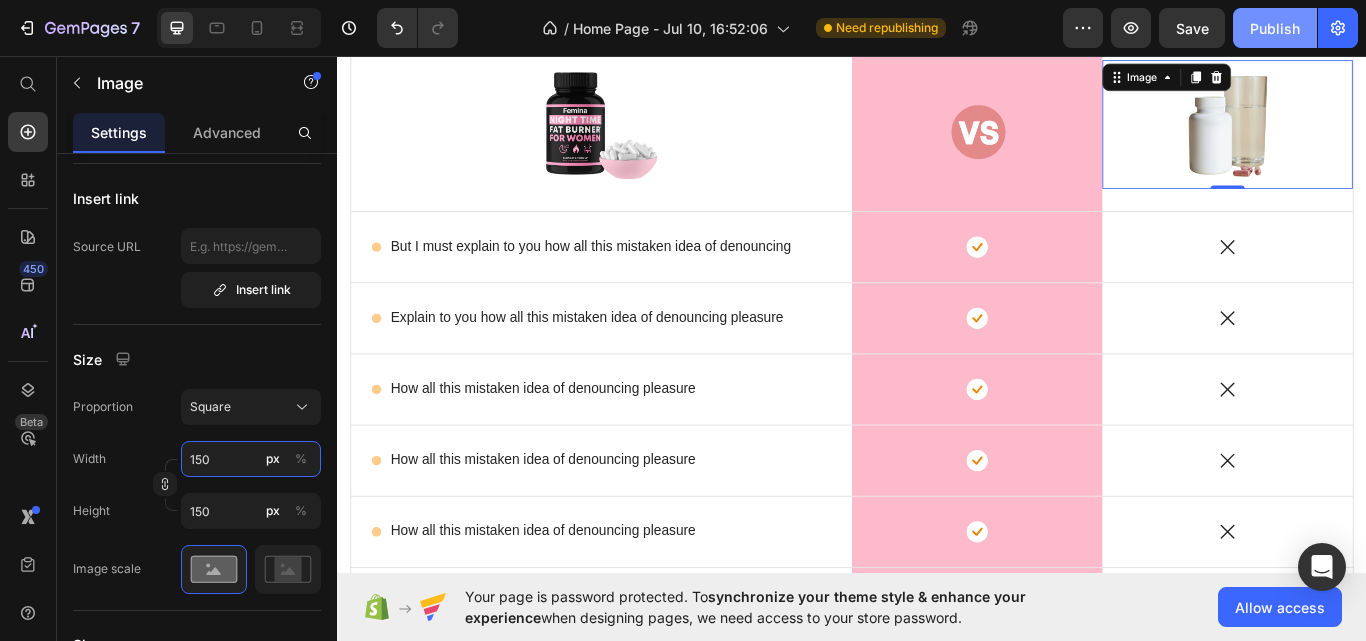 type on "150" 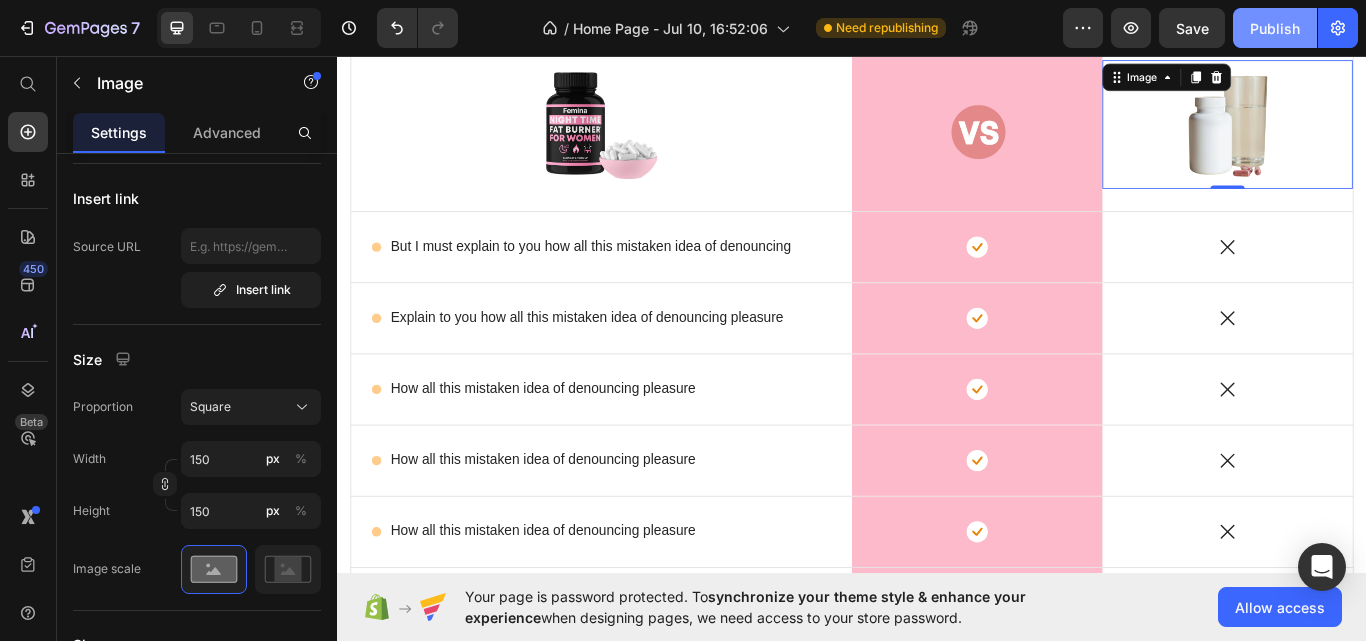 click on "Publish" at bounding box center (1275, 28) 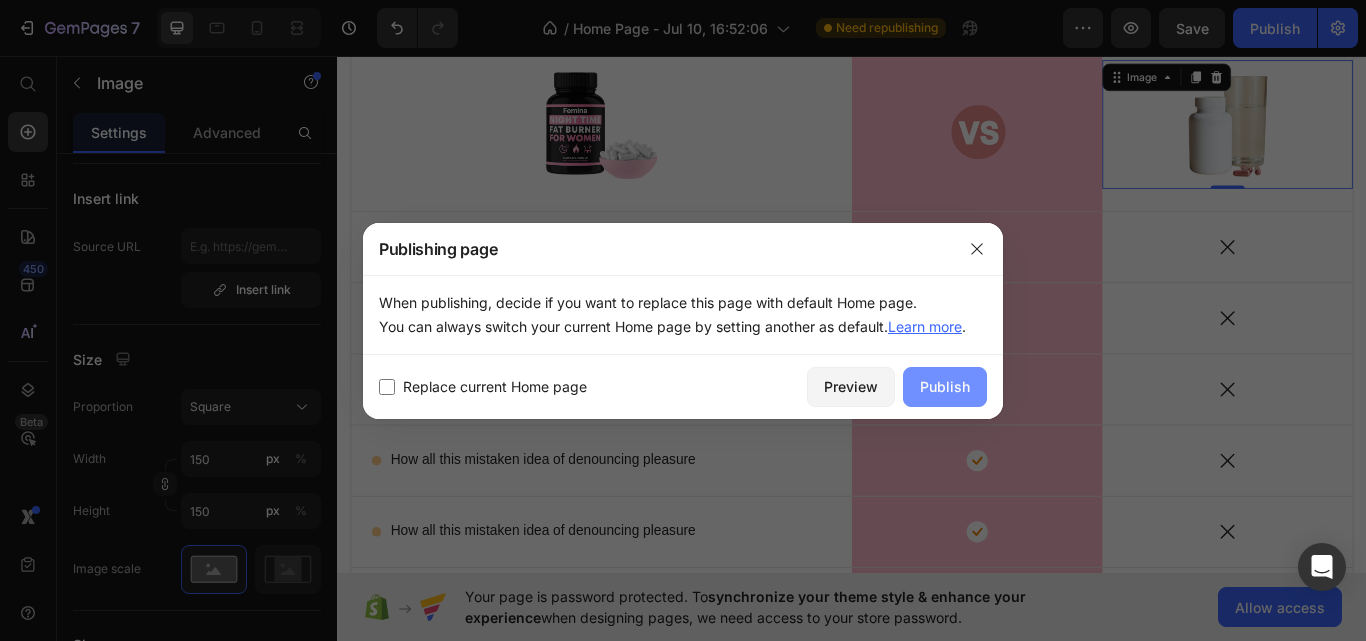 click on "Publish" at bounding box center [945, 386] 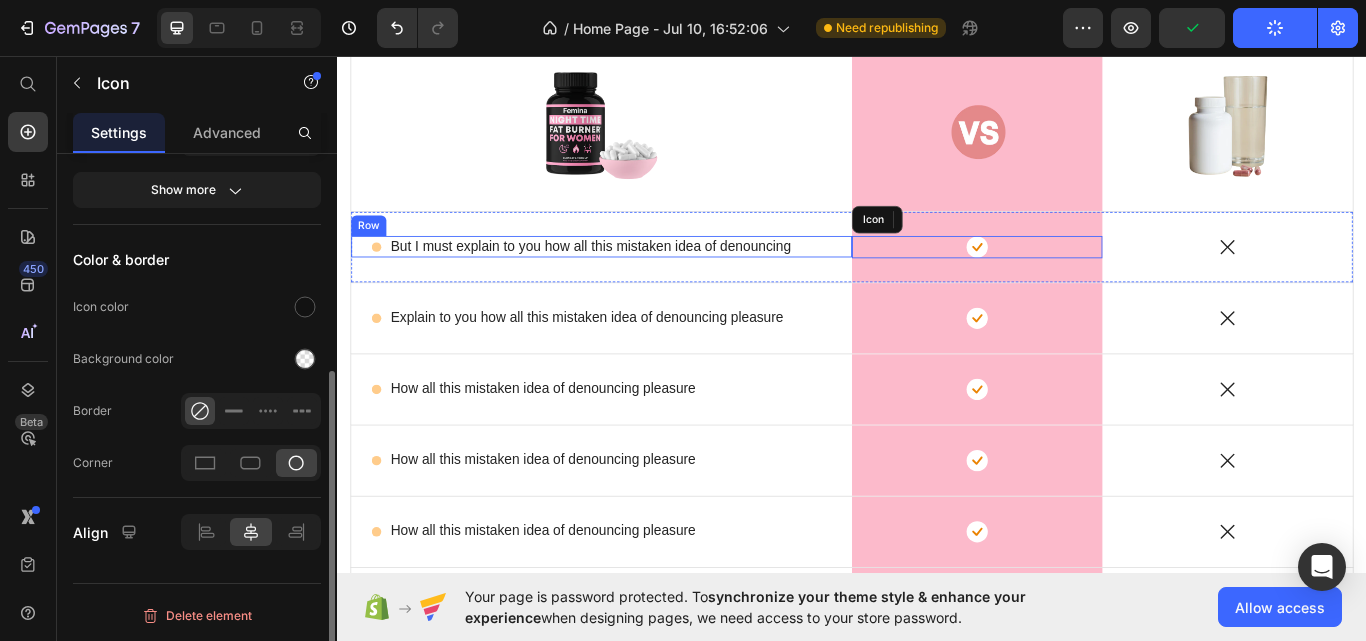 drag, startPoint x: 1076, startPoint y: 280, endPoint x: 854, endPoint y: 287, distance: 222.11034 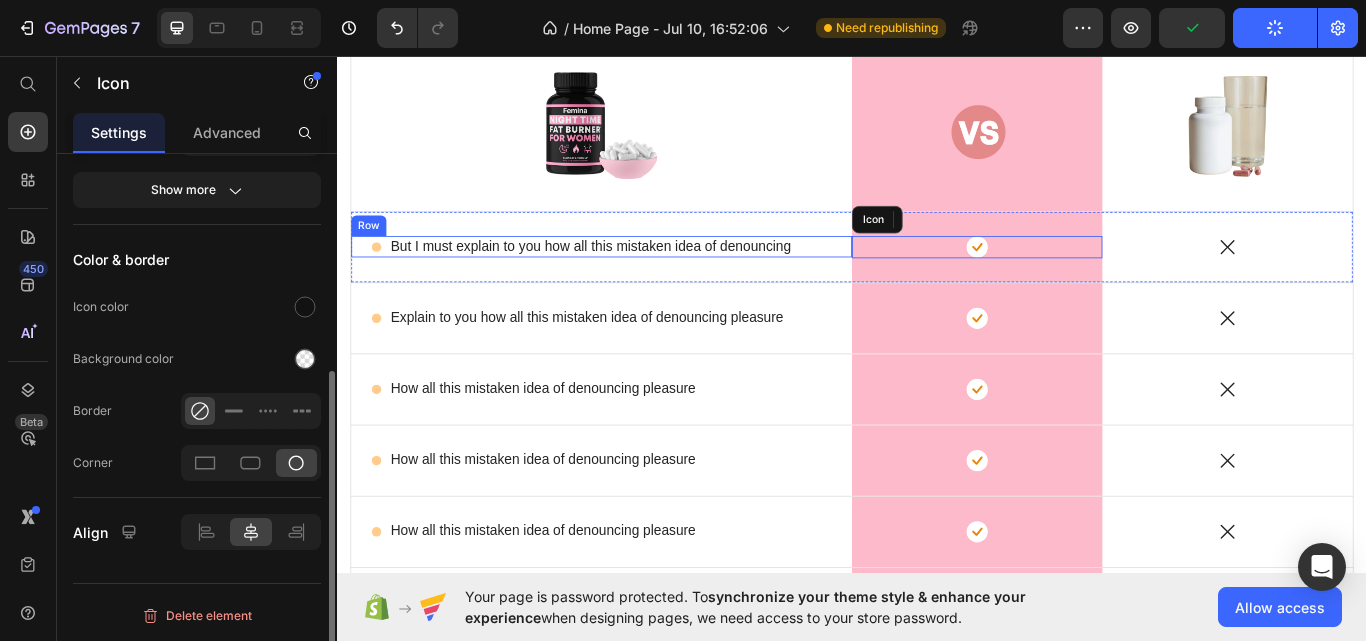click on "Icon But I must explain to you how all this mistaken idea of denouncing Text Block Row
Icon Row
Icon Row" at bounding box center [937, 280] 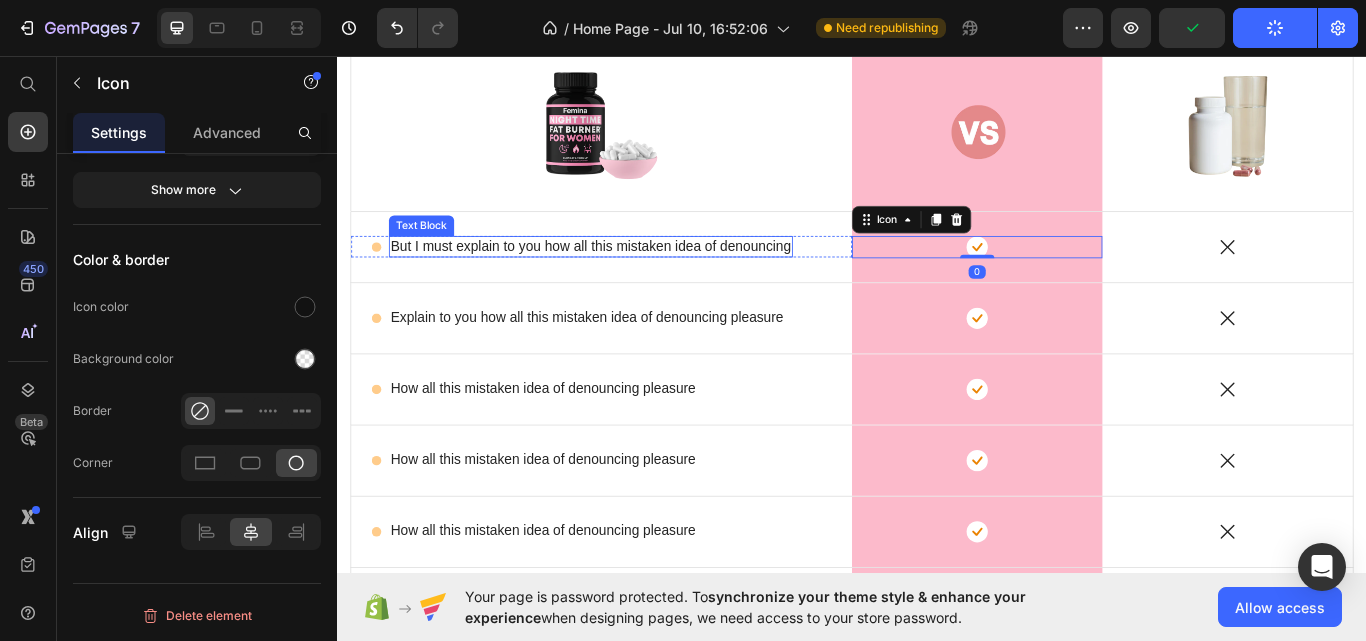scroll, scrollTop: 0, scrollLeft: 0, axis: both 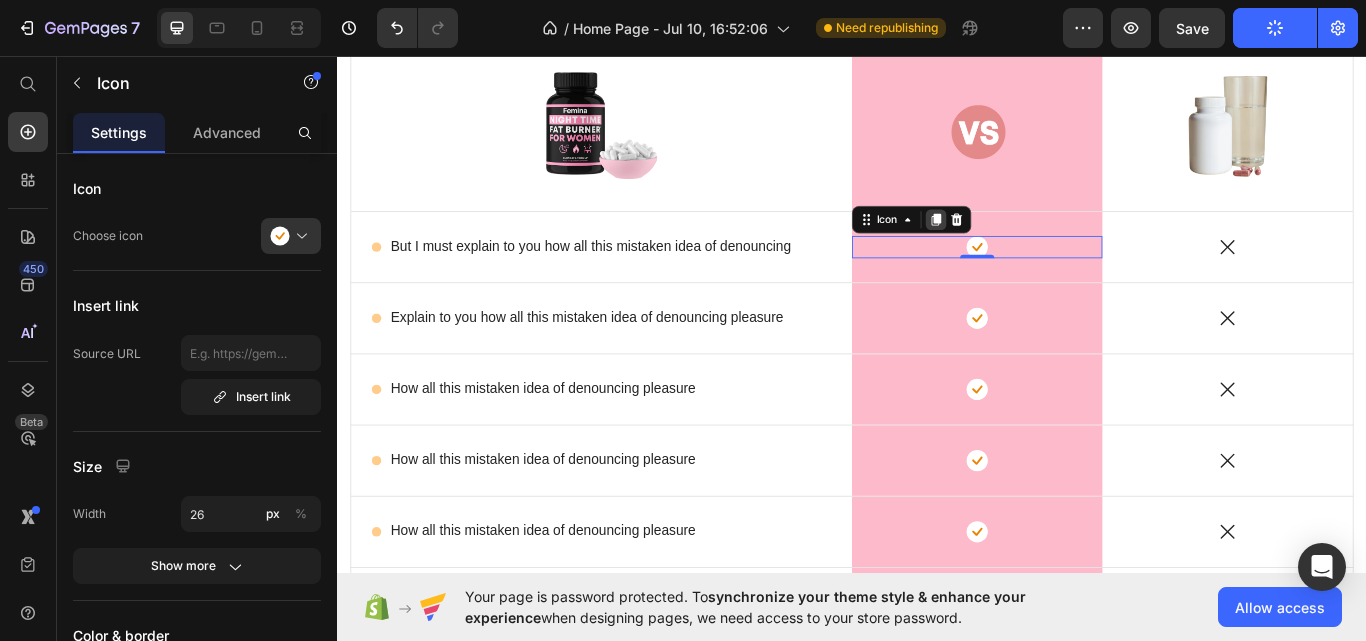 click 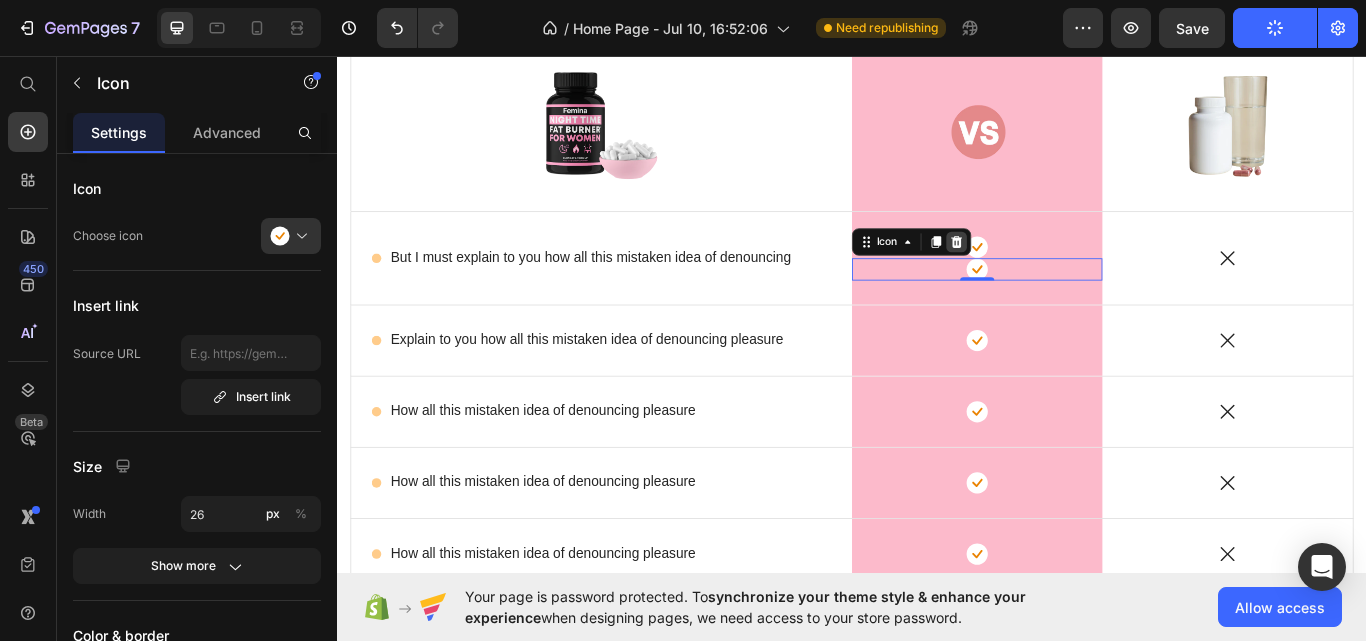 click 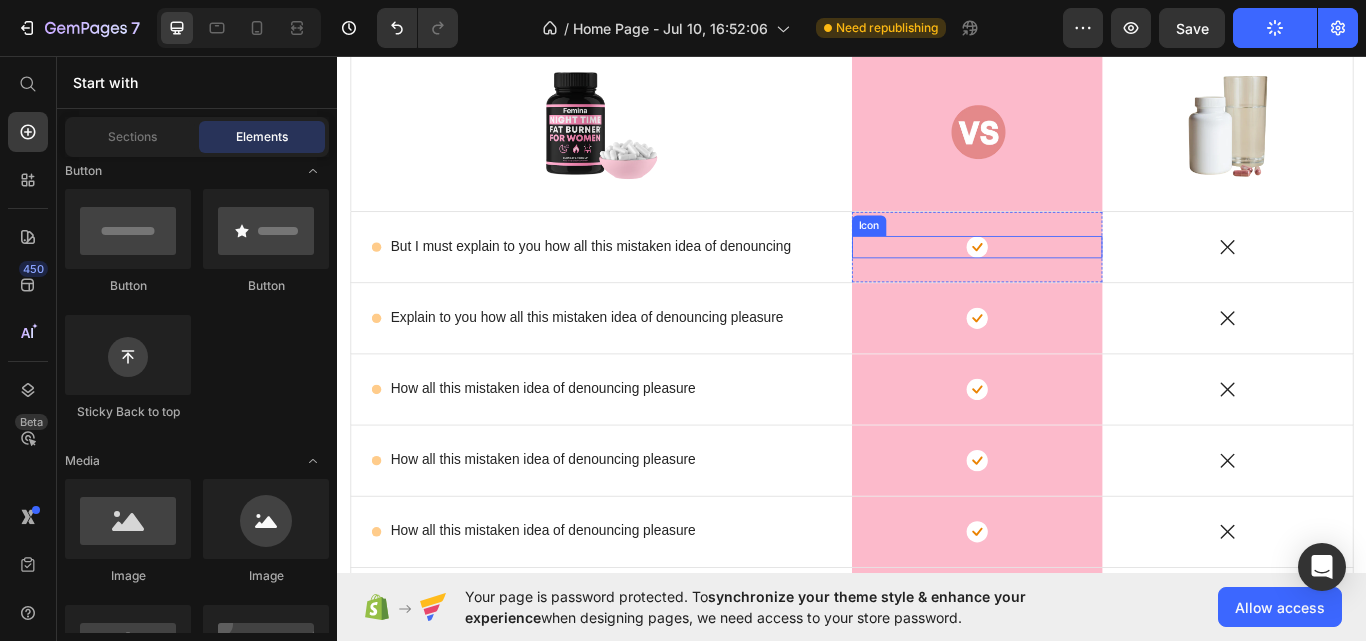 click 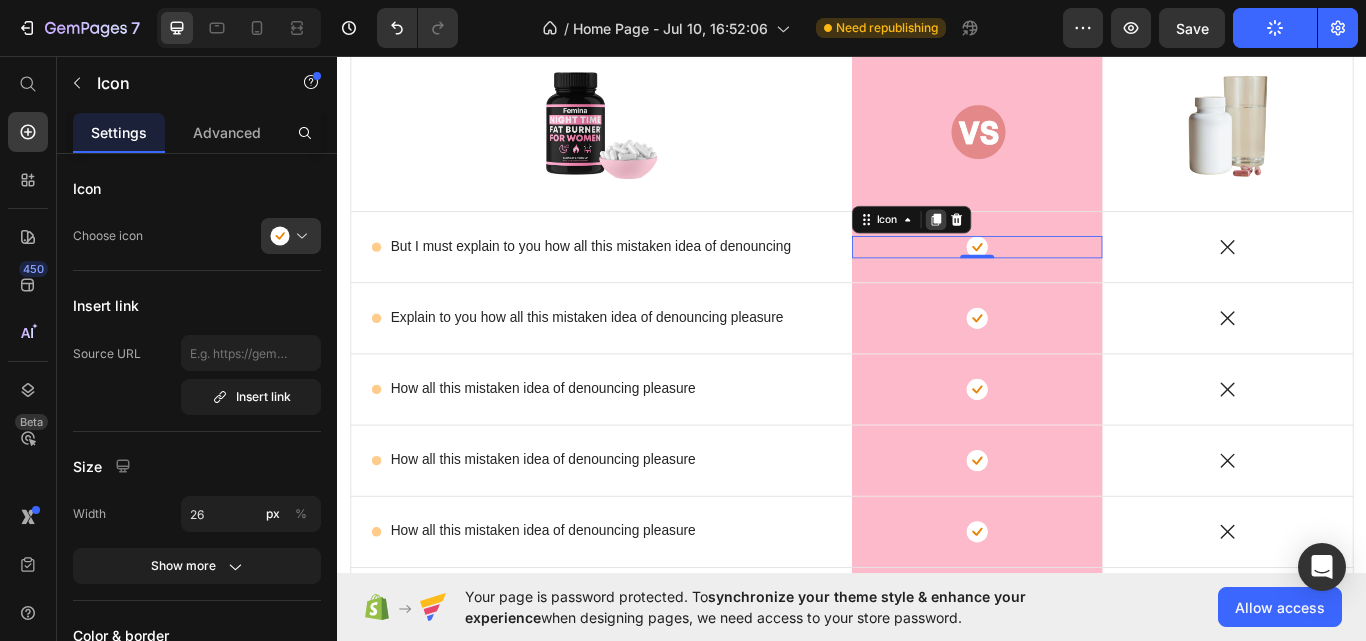 click 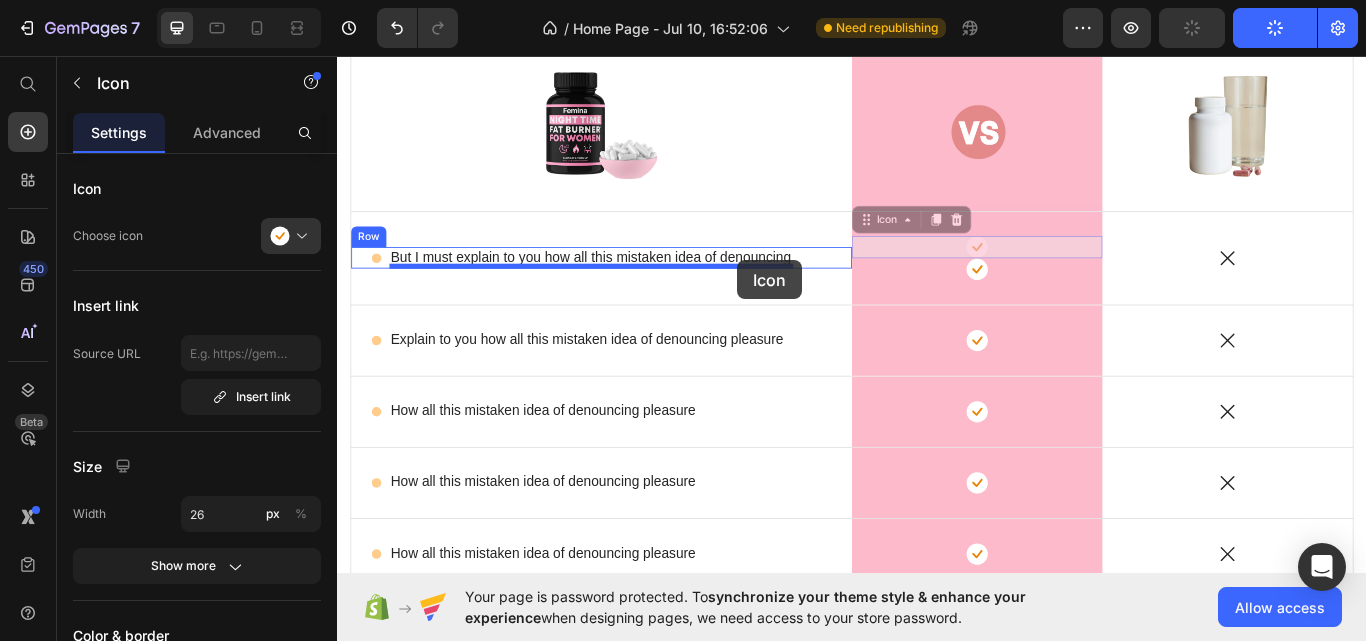 drag, startPoint x: 1079, startPoint y: 280, endPoint x: 804, endPoint y: 295, distance: 275.40878 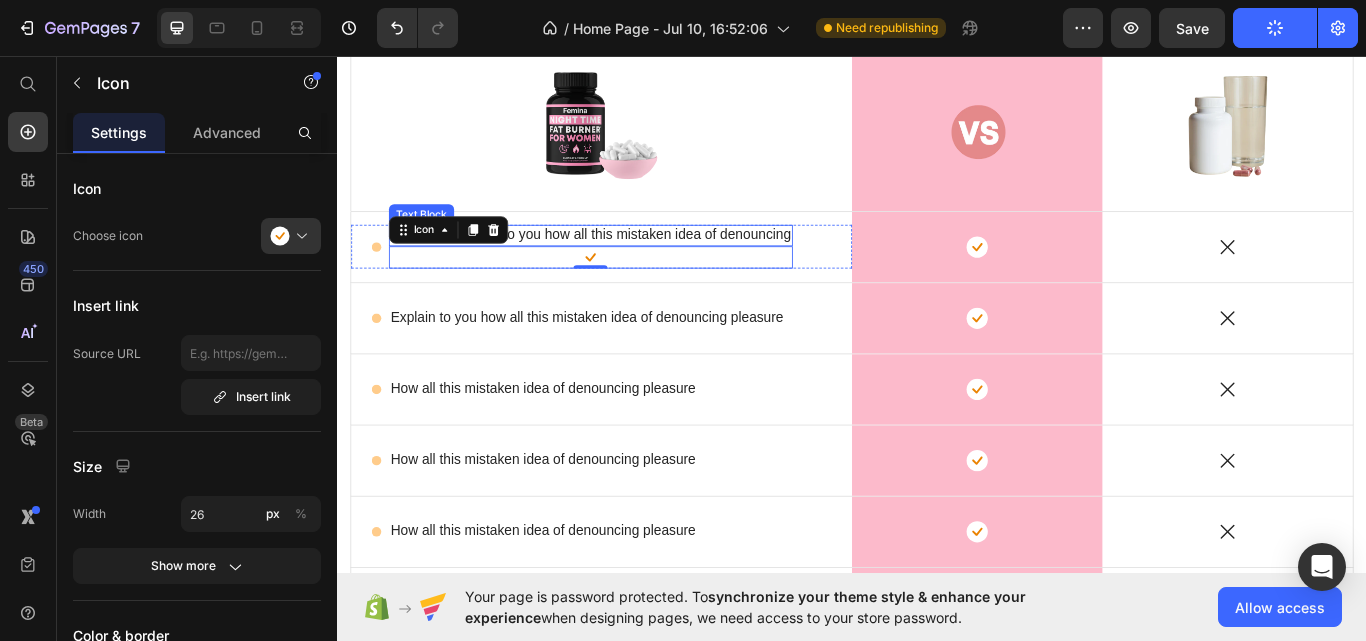 click on "But I must explain to you how all this mistaken idea of denouncing" at bounding box center (632, 266) 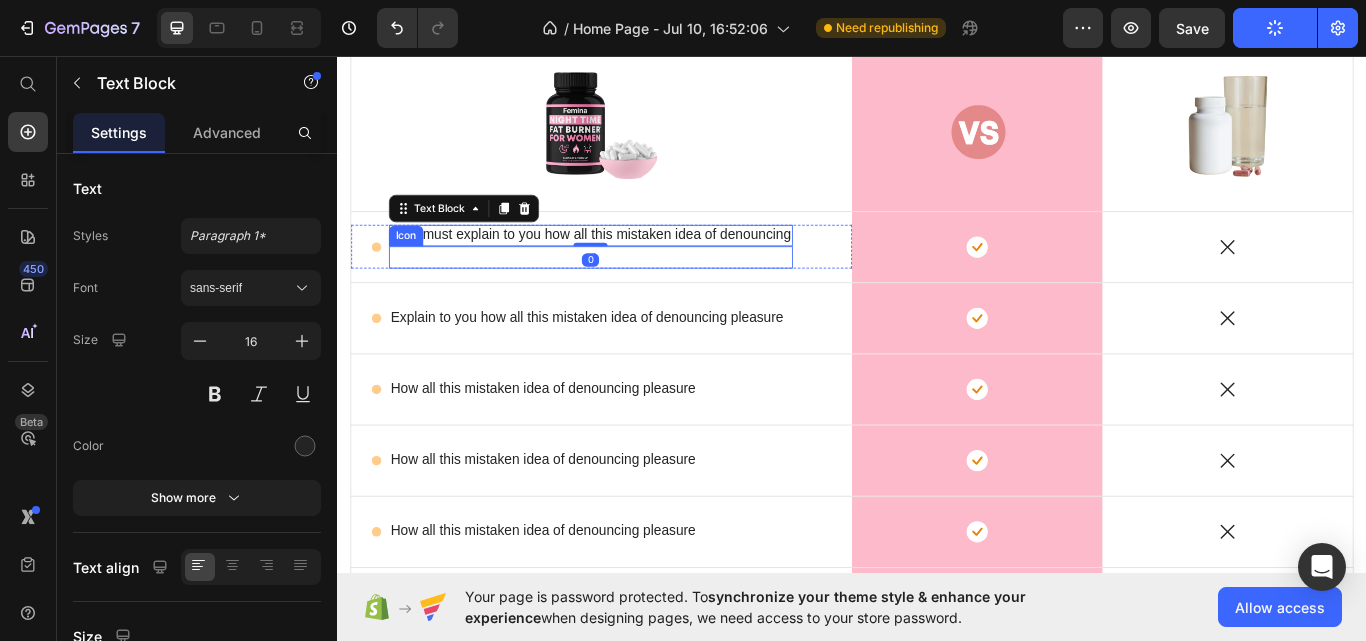 click on "Icon" at bounding box center (632, 292) 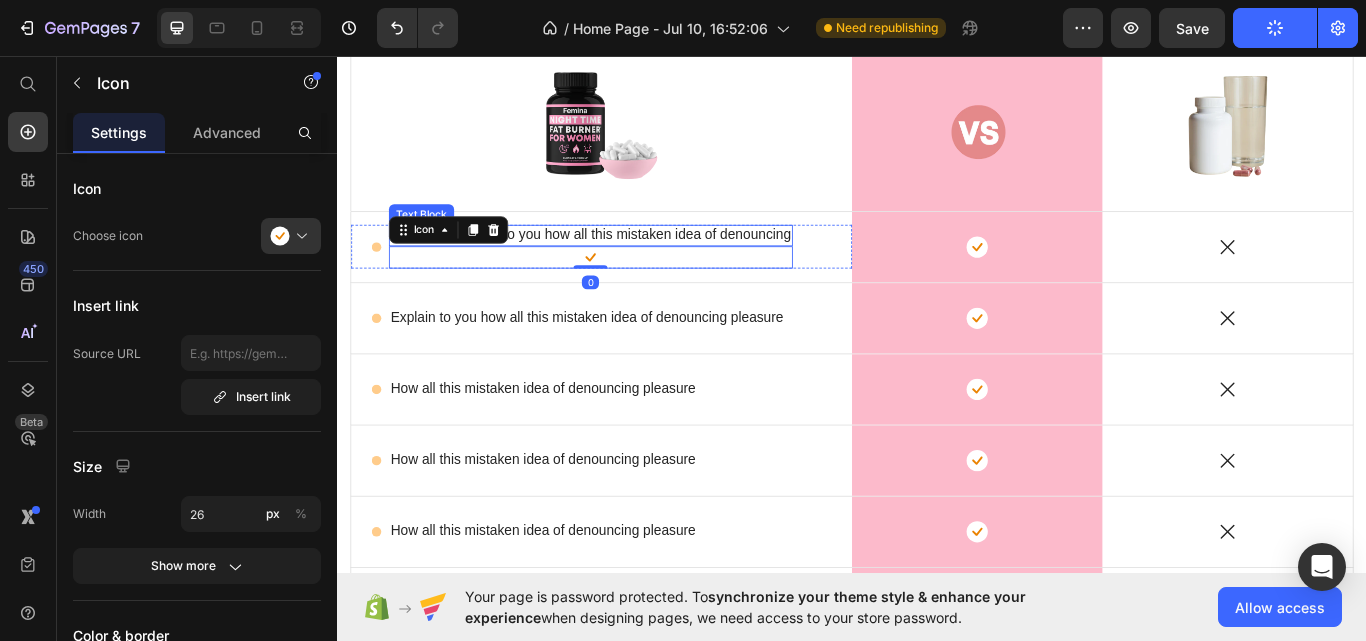 click on "But I must explain to you how all this mistaken idea of denouncing" at bounding box center (632, 266) 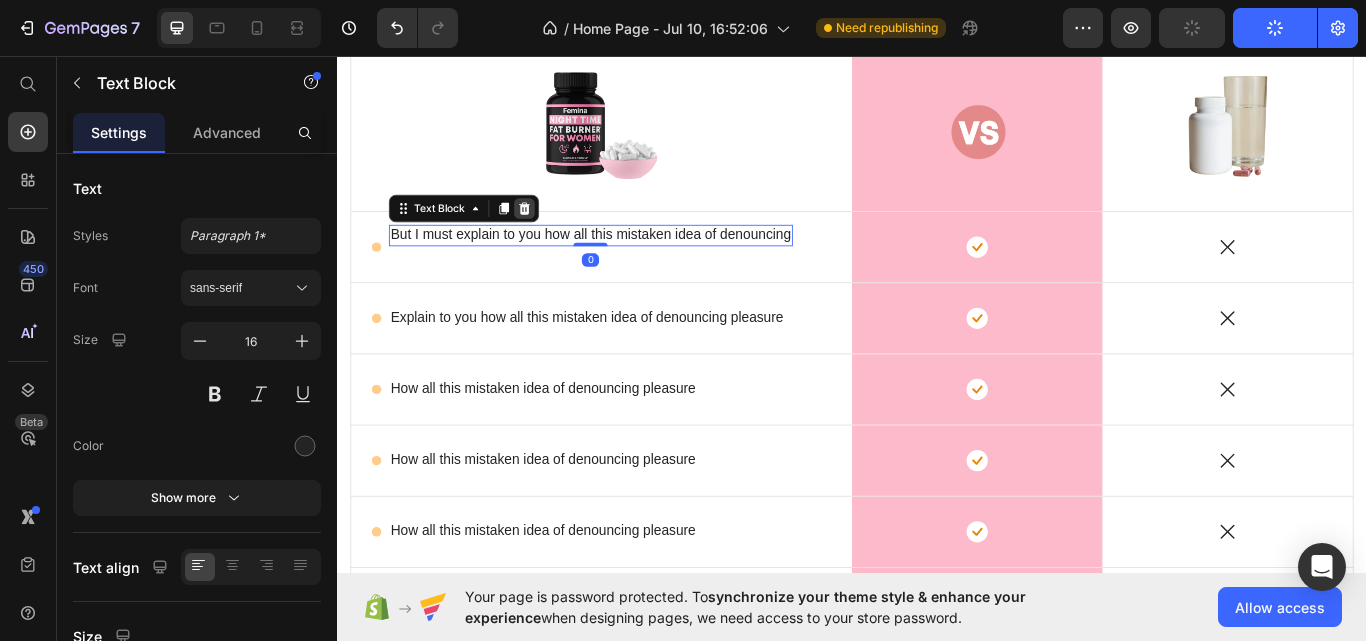 click 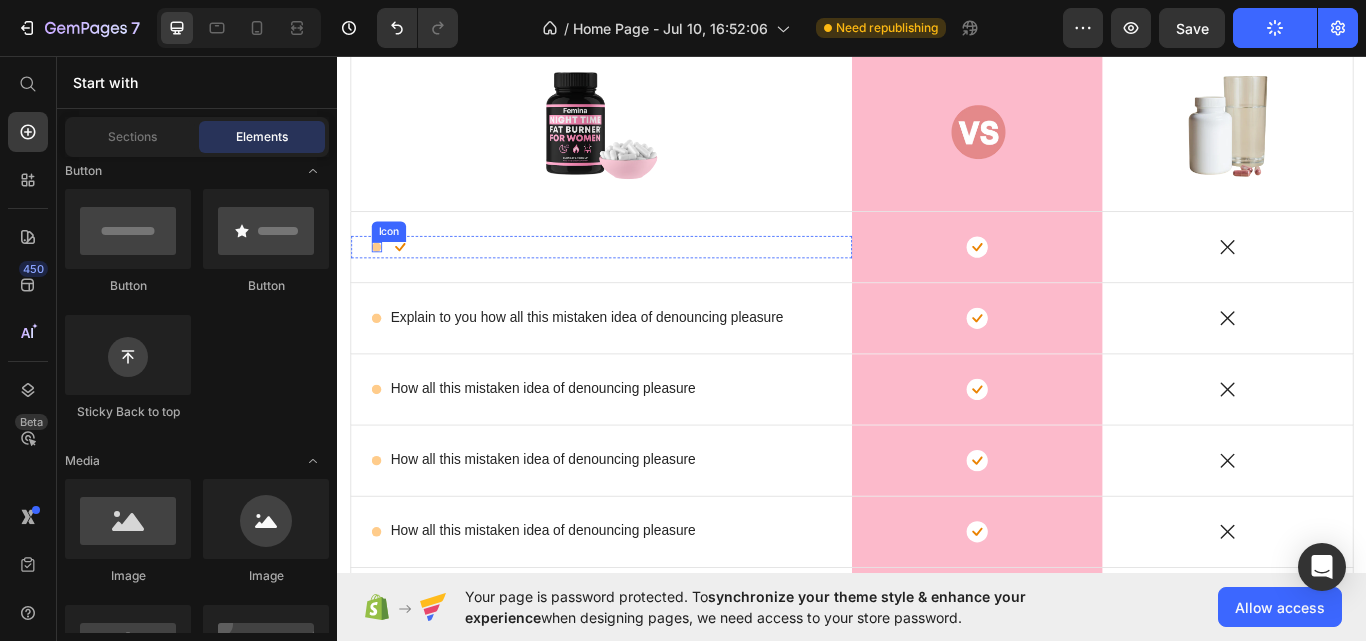 click 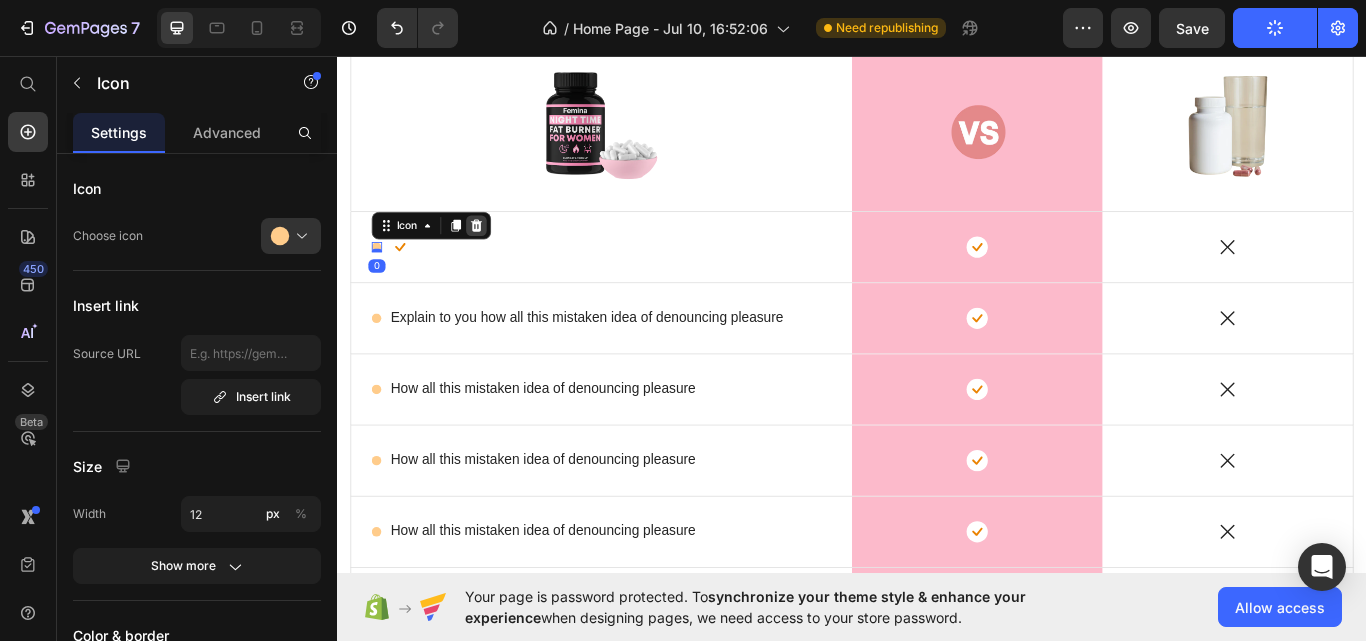 click 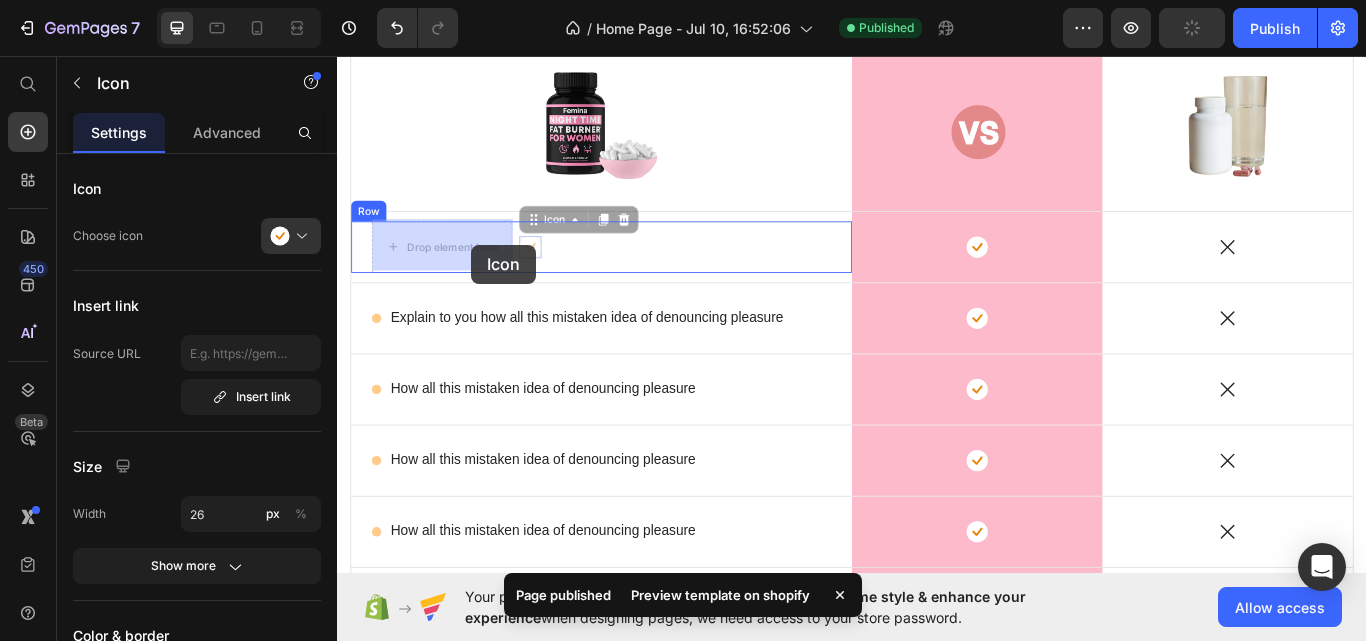 drag, startPoint x: 565, startPoint y: 277, endPoint x: 493, endPoint y: 277, distance: 72 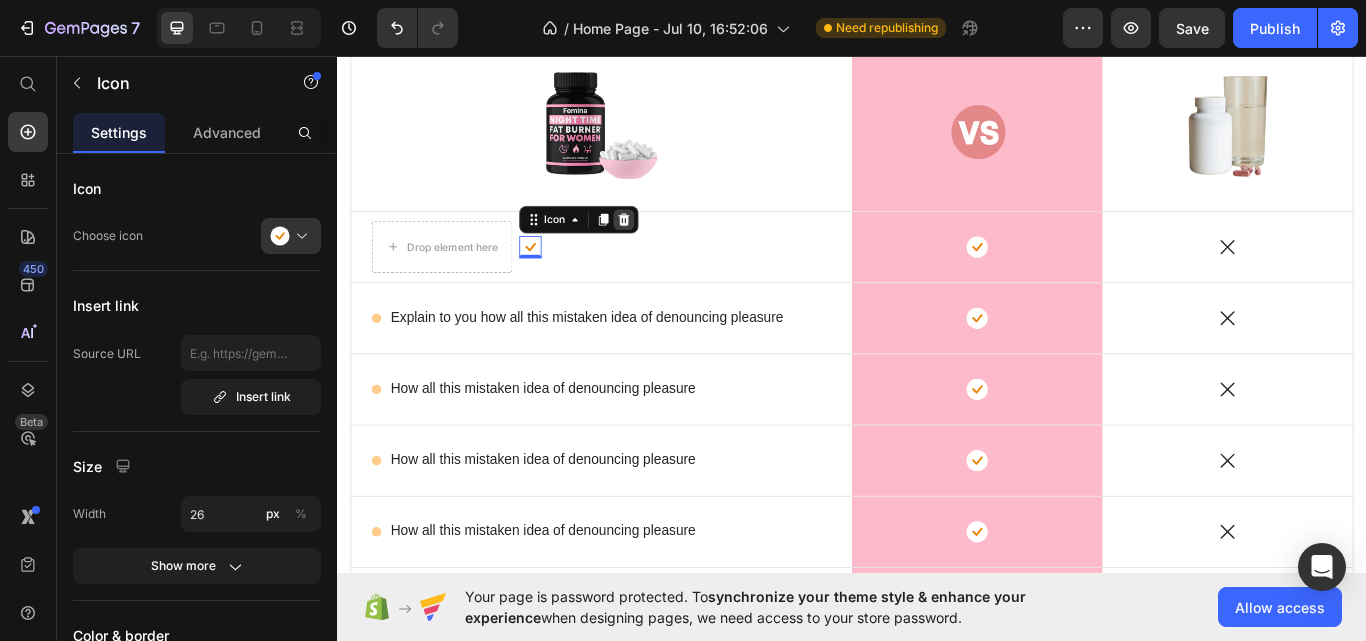 click at bounding box center (671, 248) 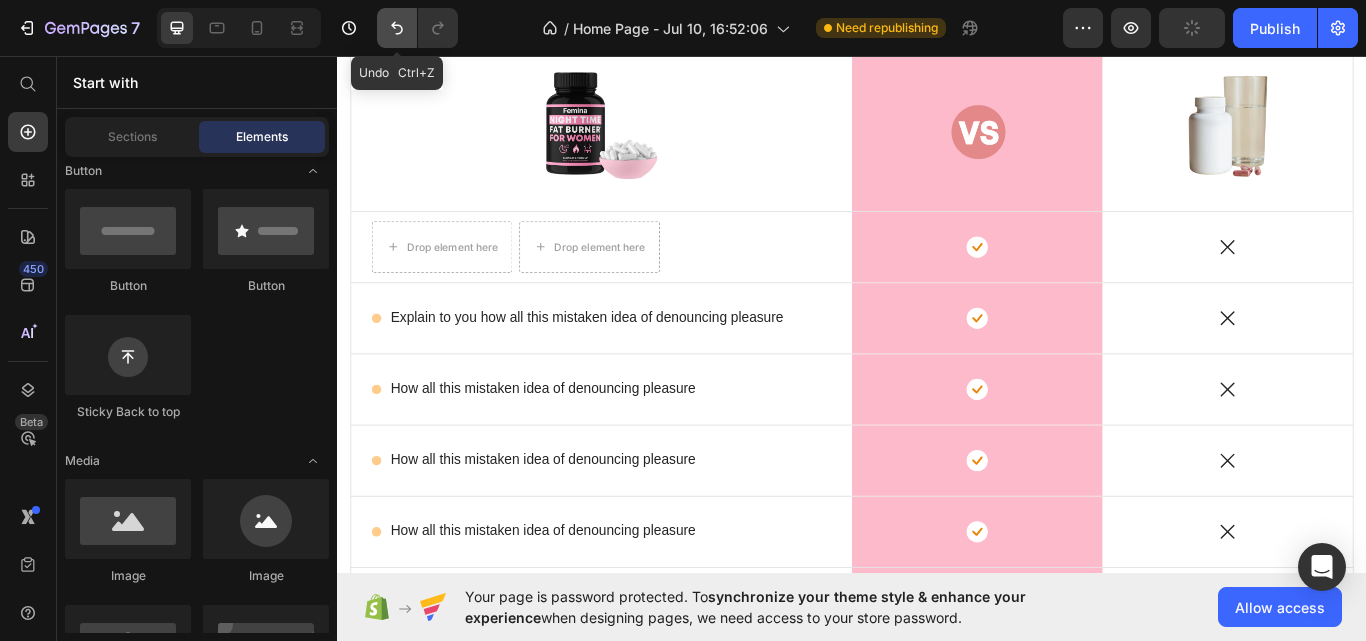 click 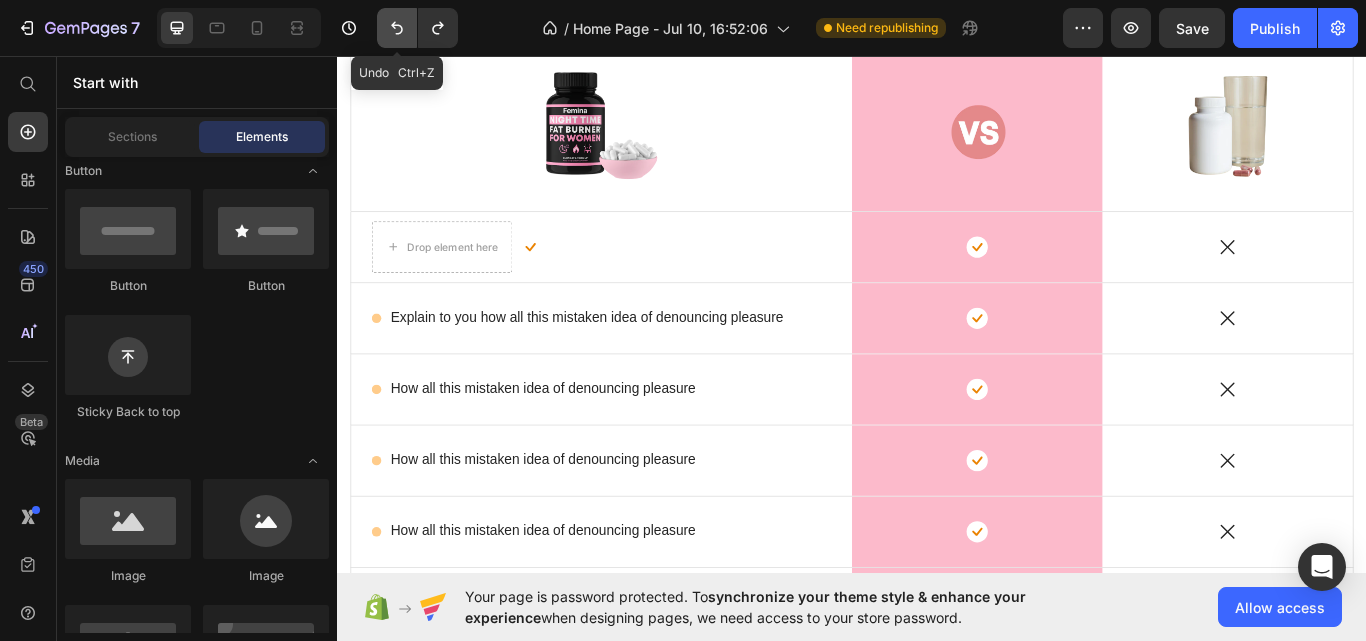 click 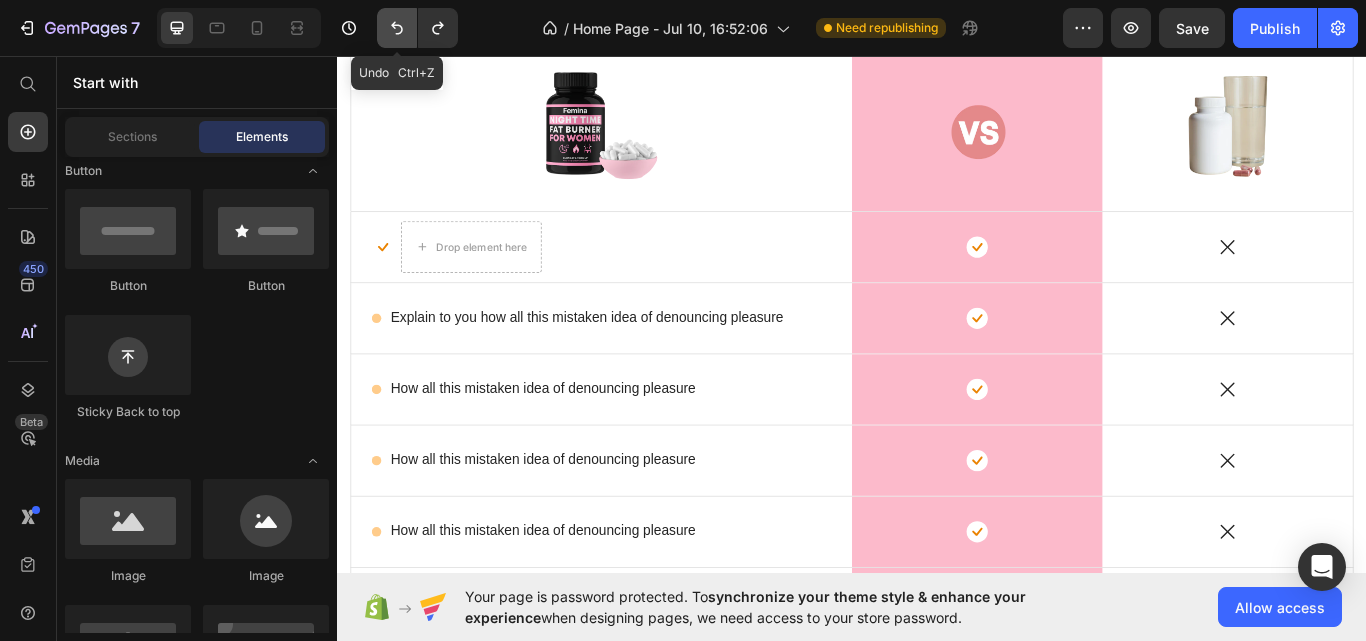 click 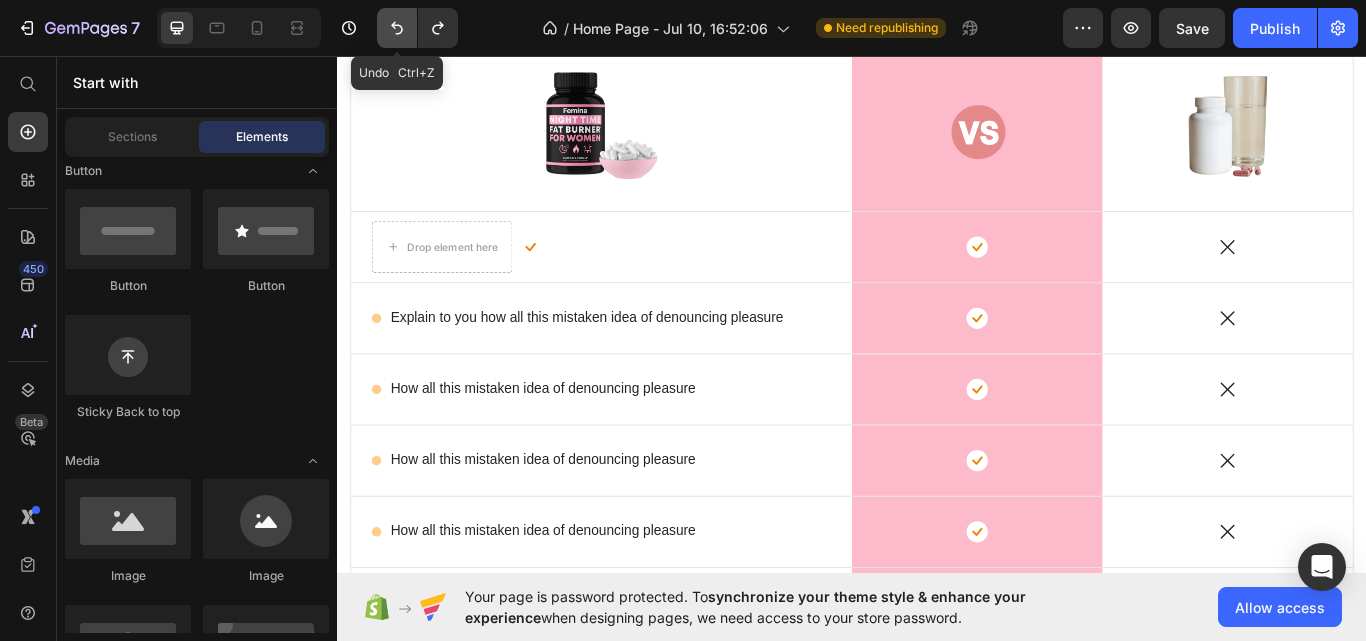 click 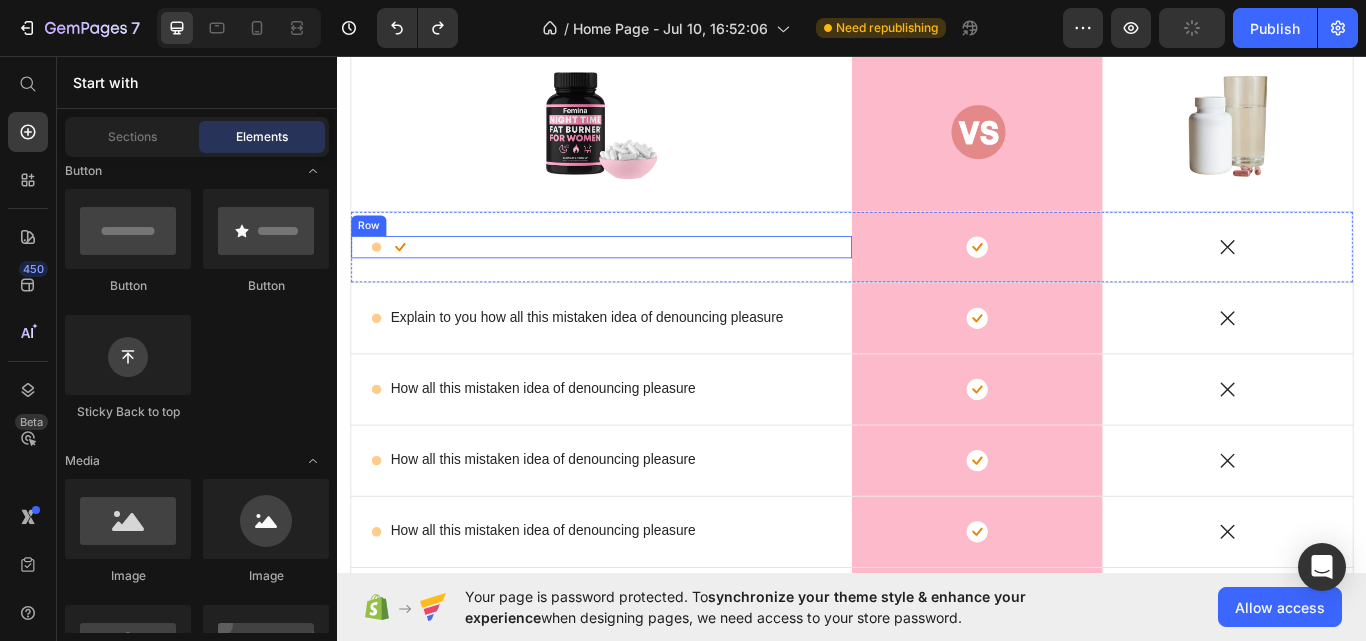 click on "Icon
Icon Row" at bounding box center [645, 280] 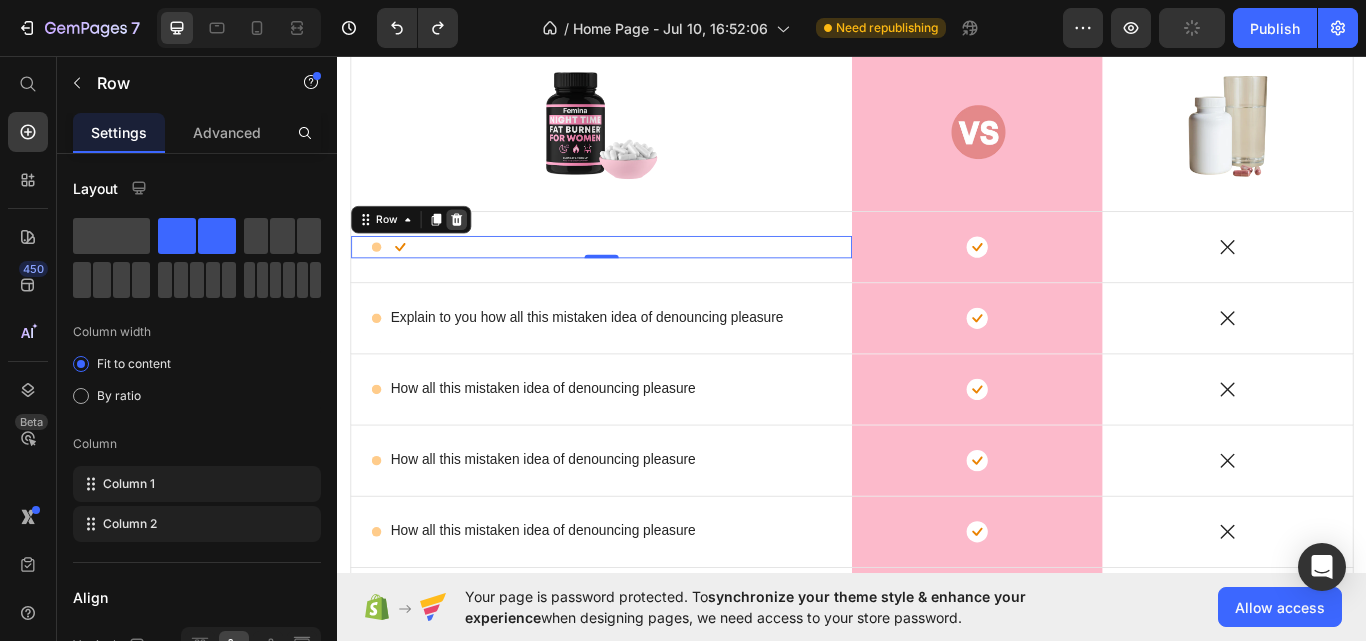 click 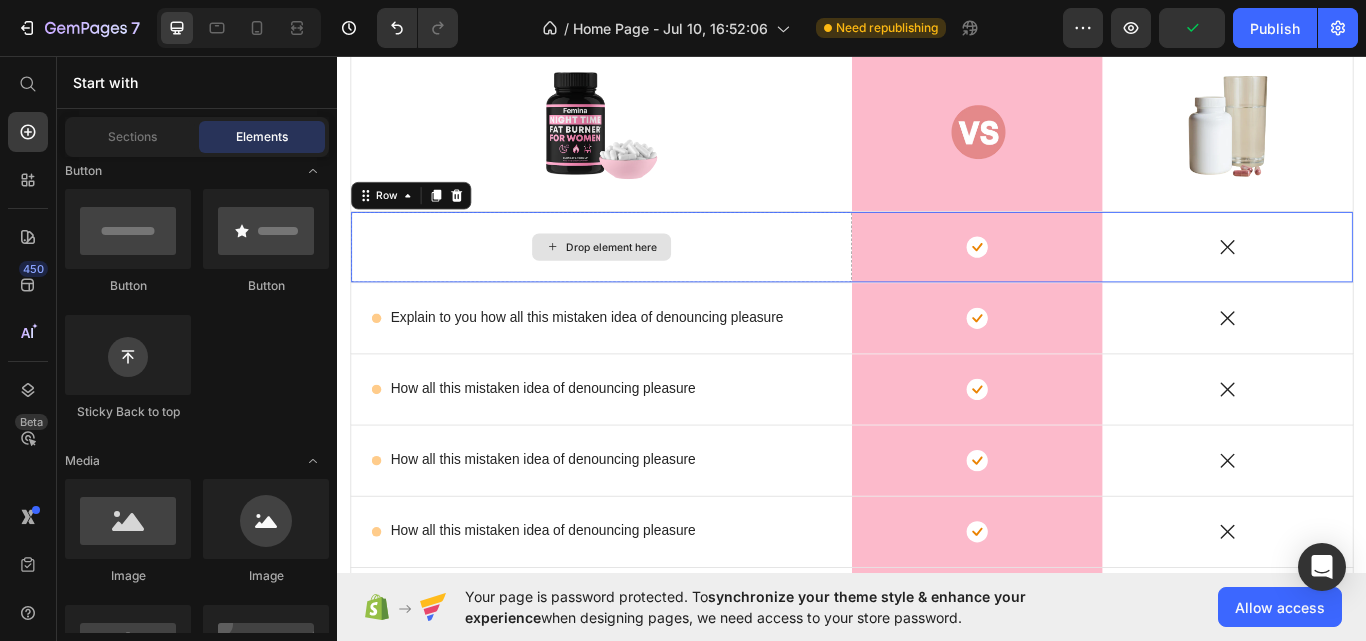 click on "Drop element here" at bounding box center [645, 280] 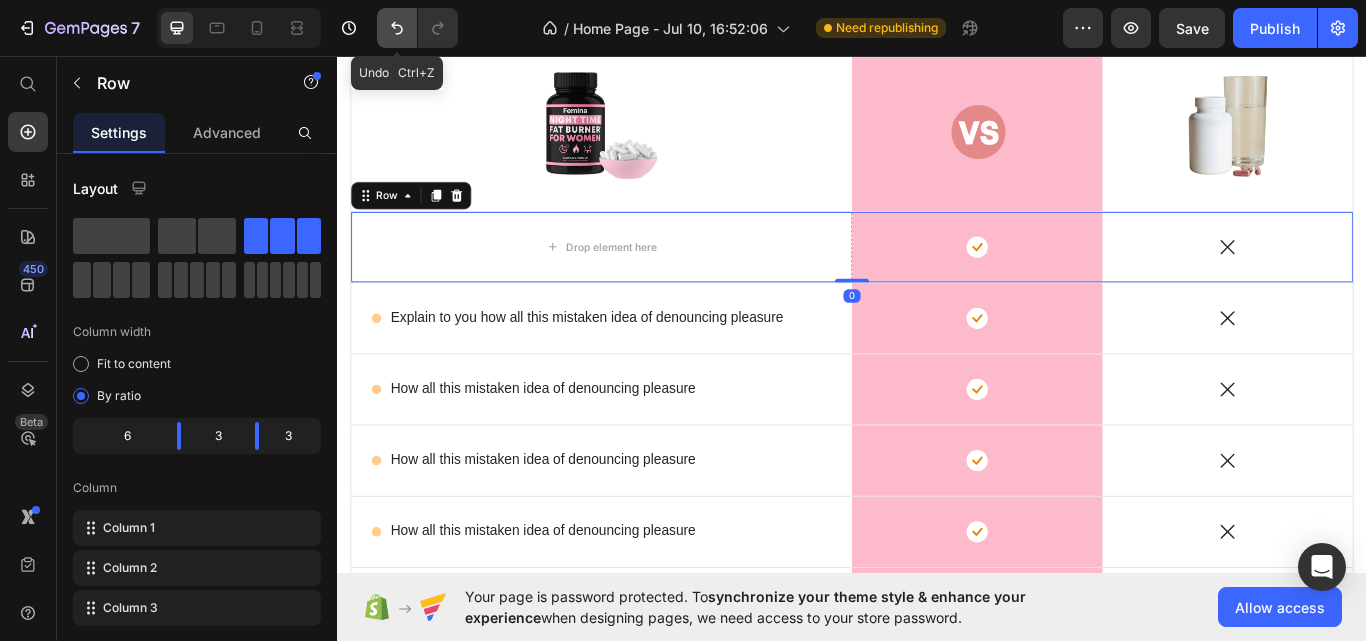 click 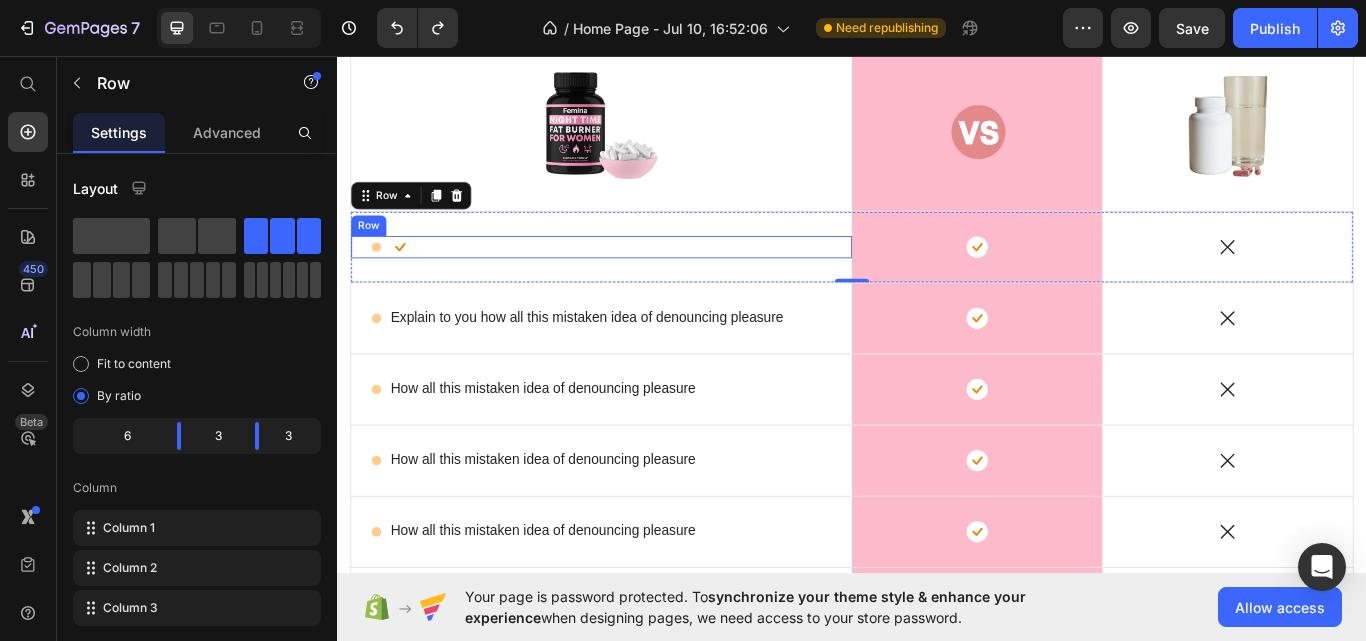 click on "Icon
Icon Row" at bounding box center [645, 280] 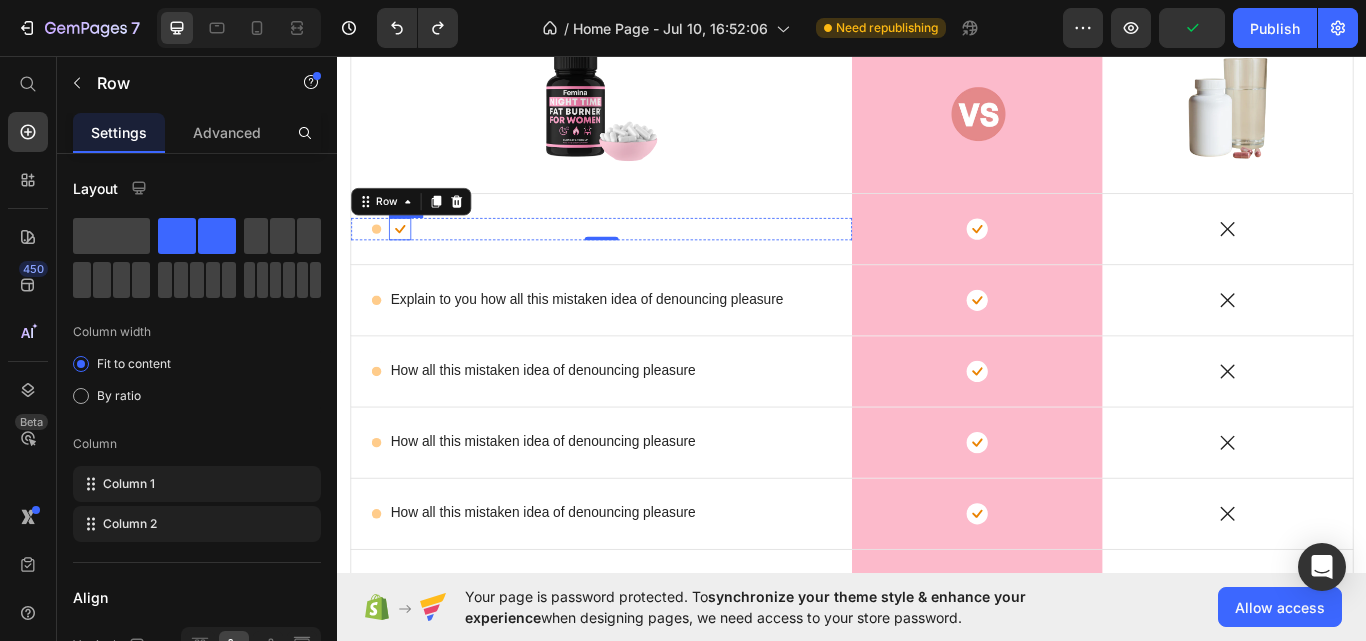 scroll, scrollTop: 9264, scrollLeft: 0, axis: vertical 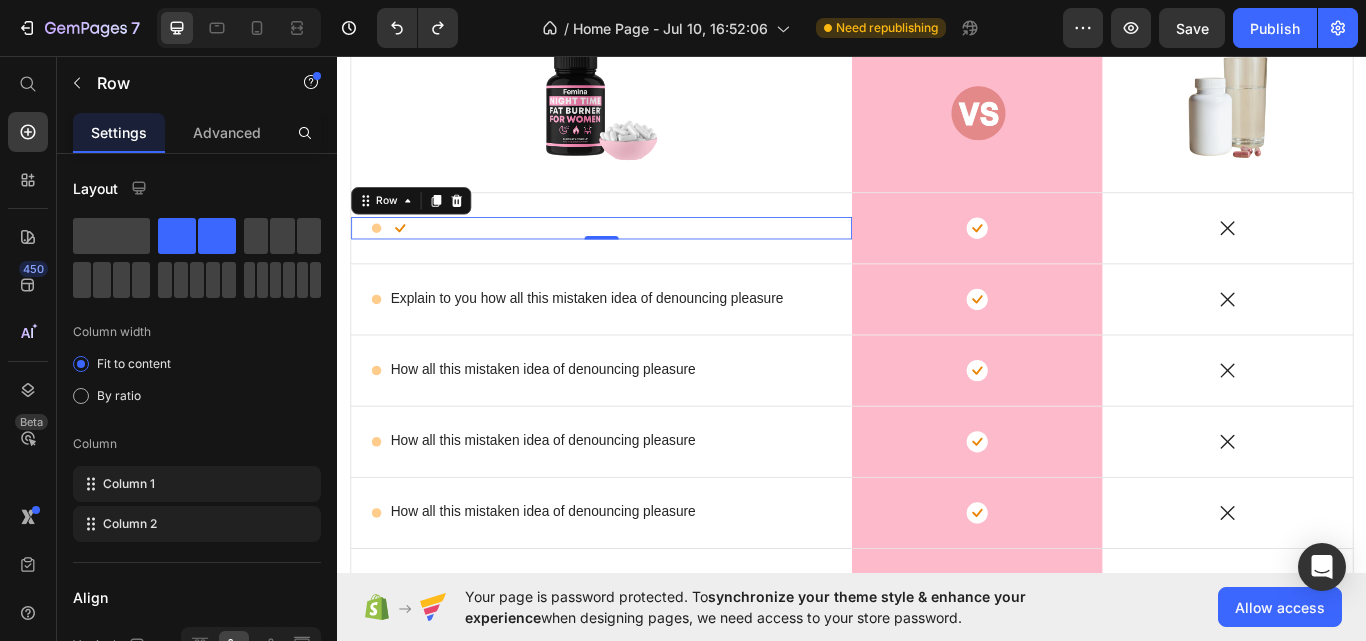 click on "Icon
Icon Row   0" at bounding box center [645, 258] 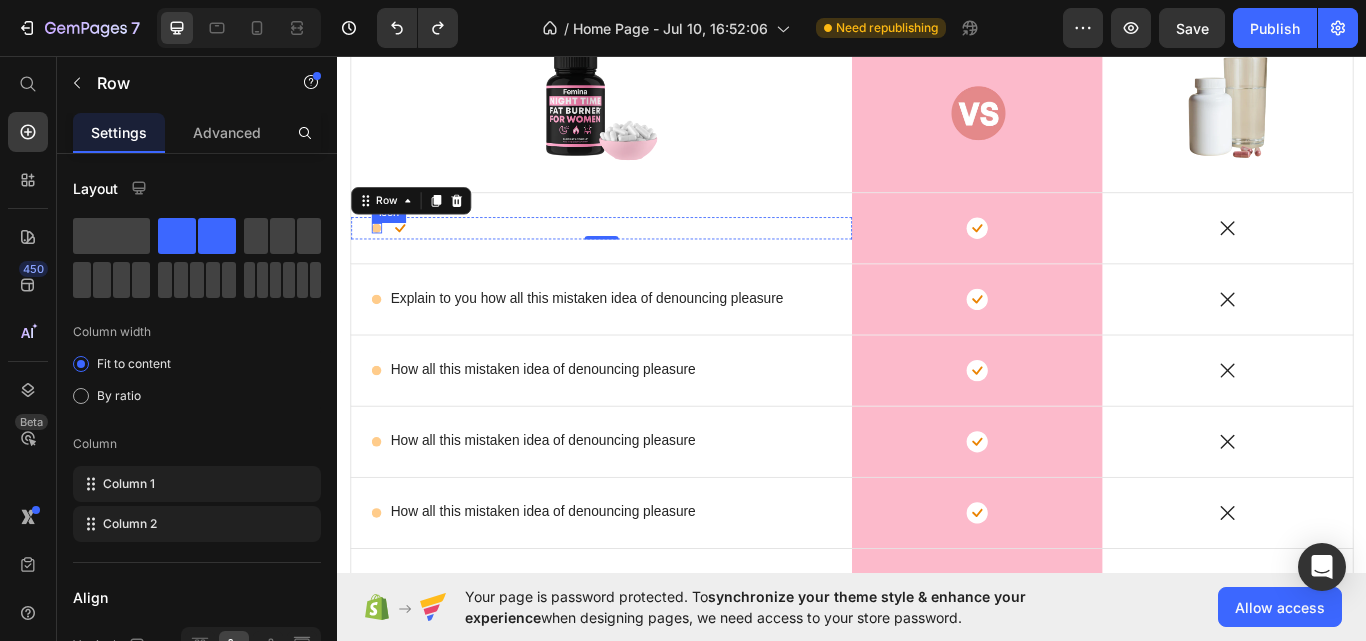 click 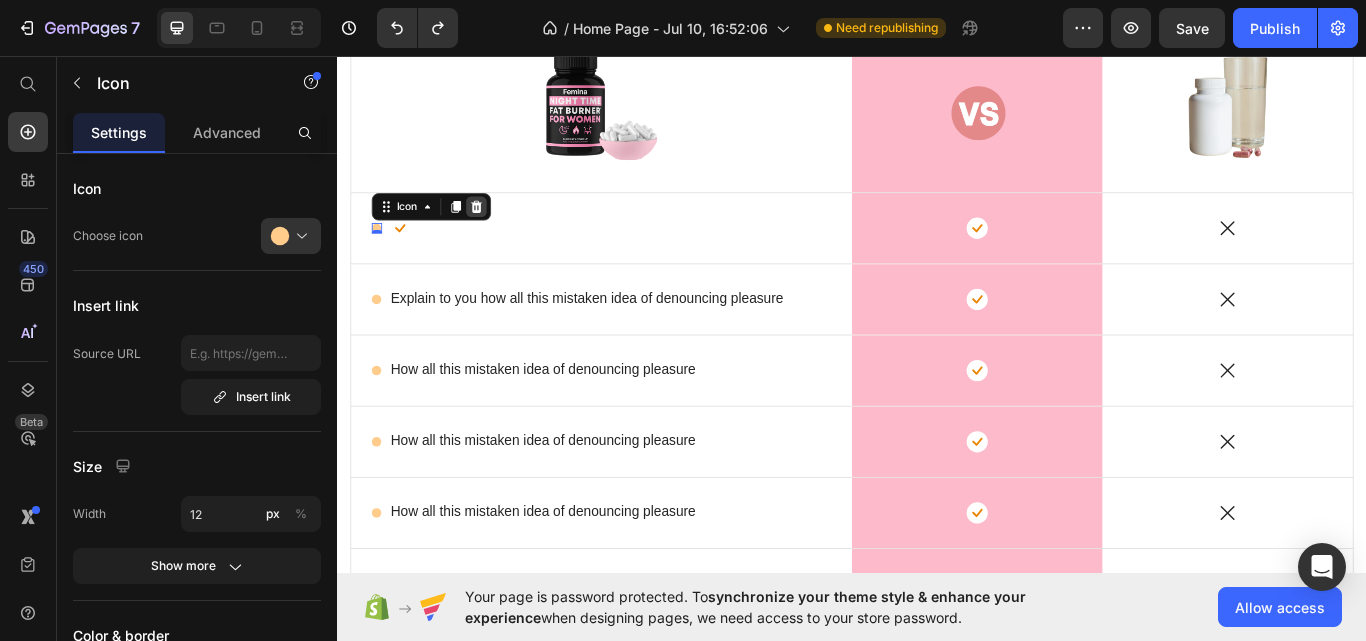 click 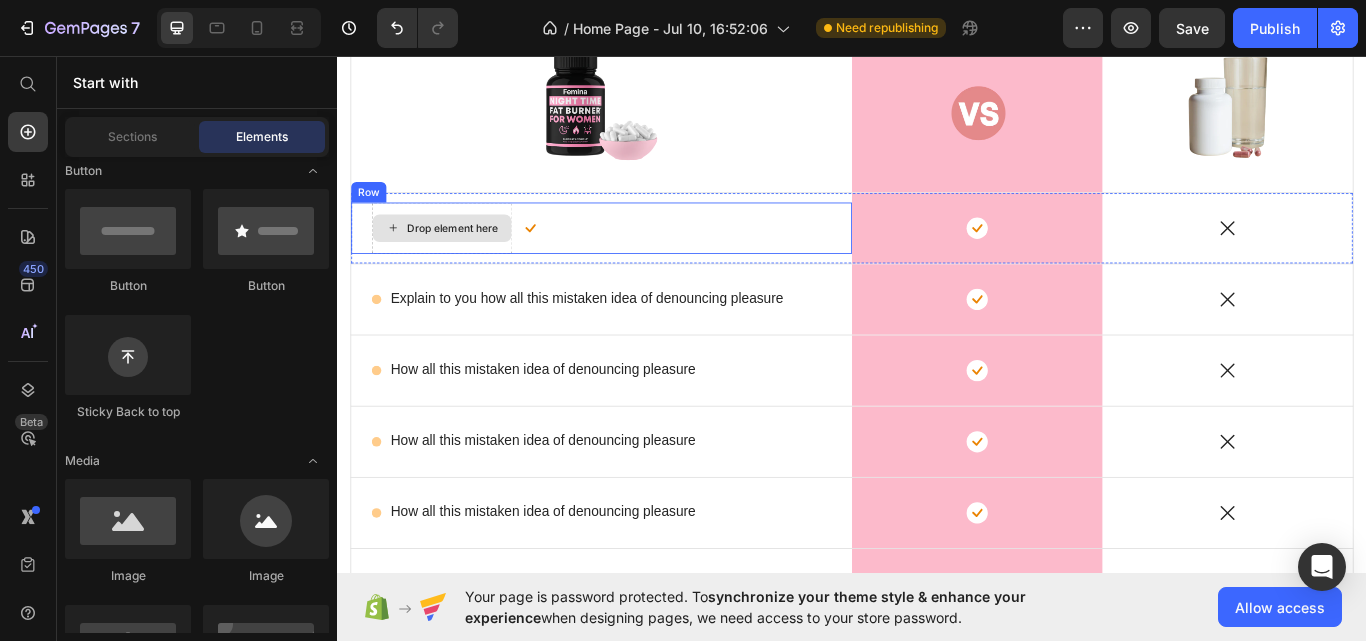 click on "Drop element here" at bounding box center [459, 258] 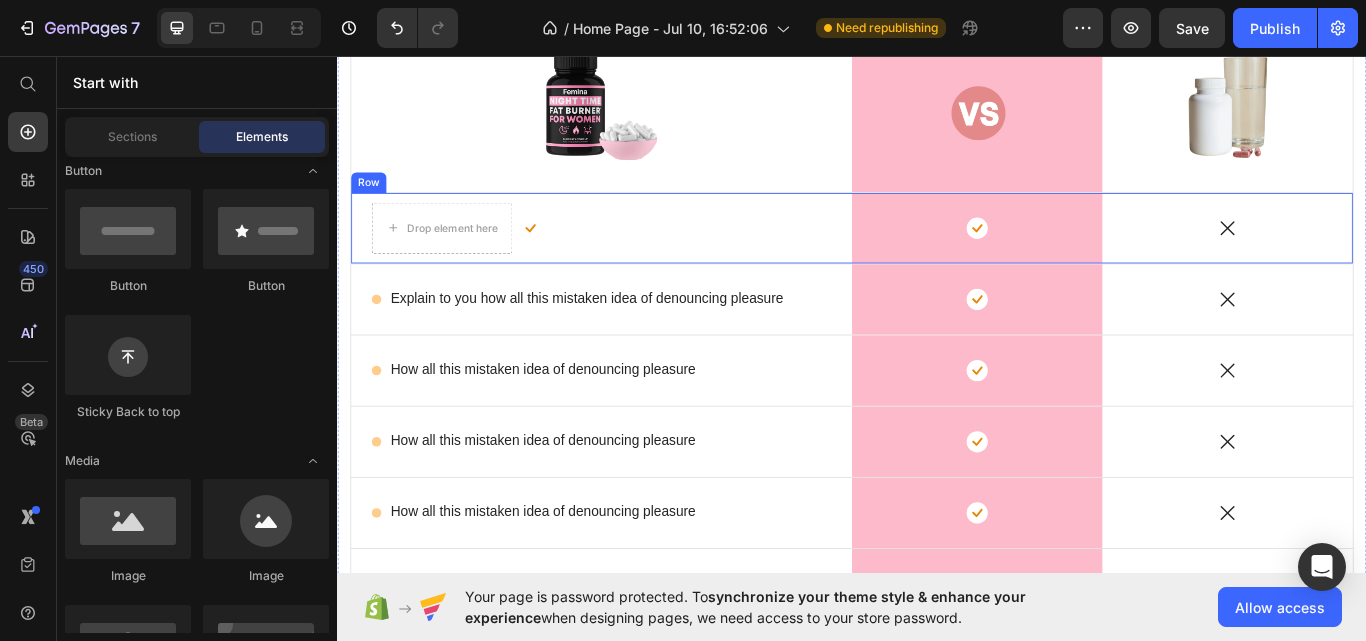 click on "Drop element here
Icon Row" at bounding box center (645, 258) 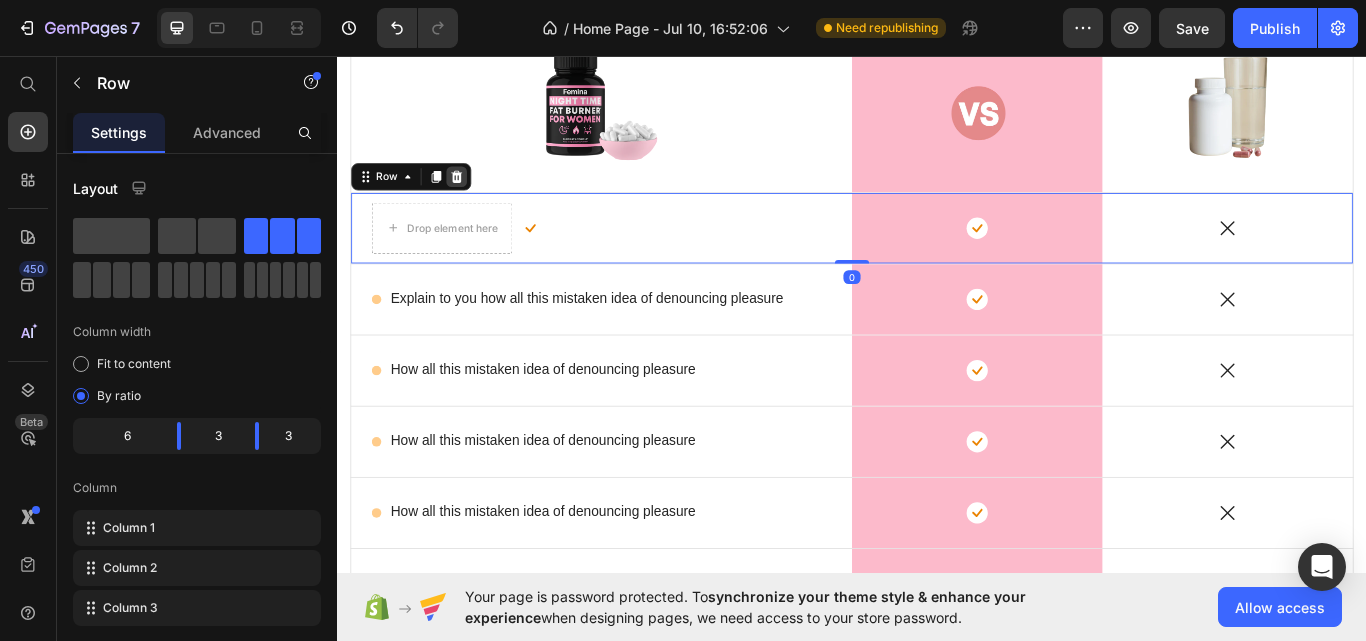 click 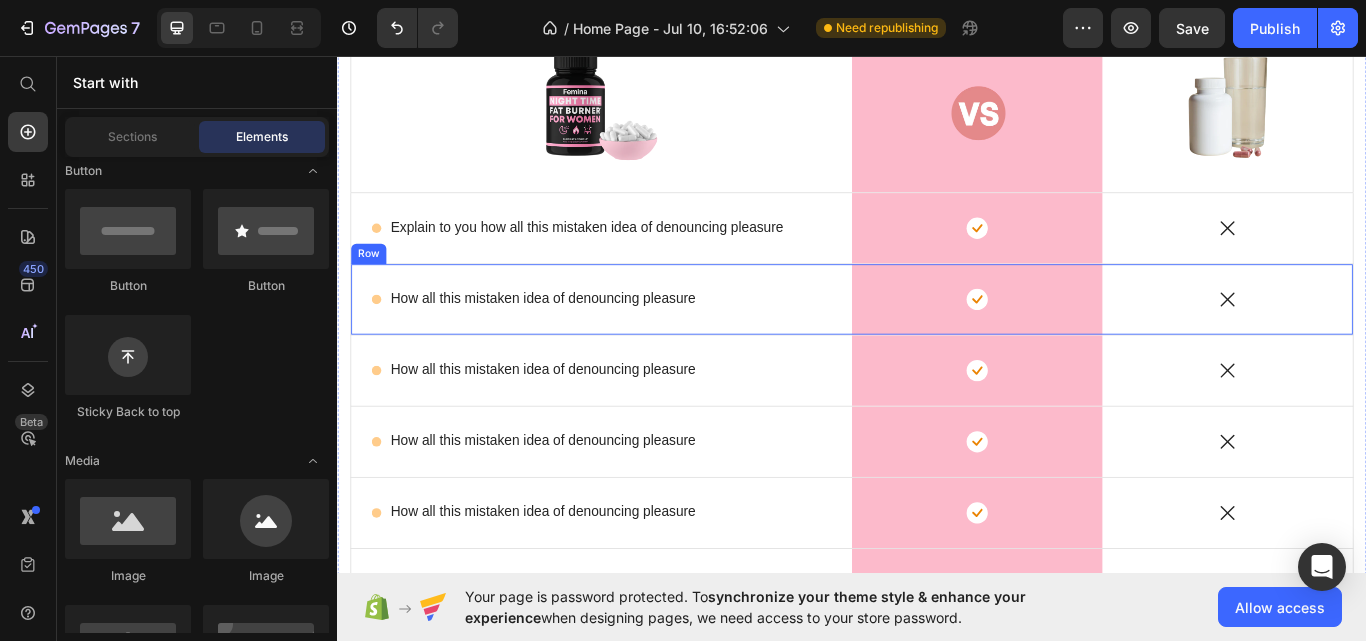 click on "Icon How all this mistaken idea of denouncing pleasure Text Block Row" at bounding box center (645, 341) 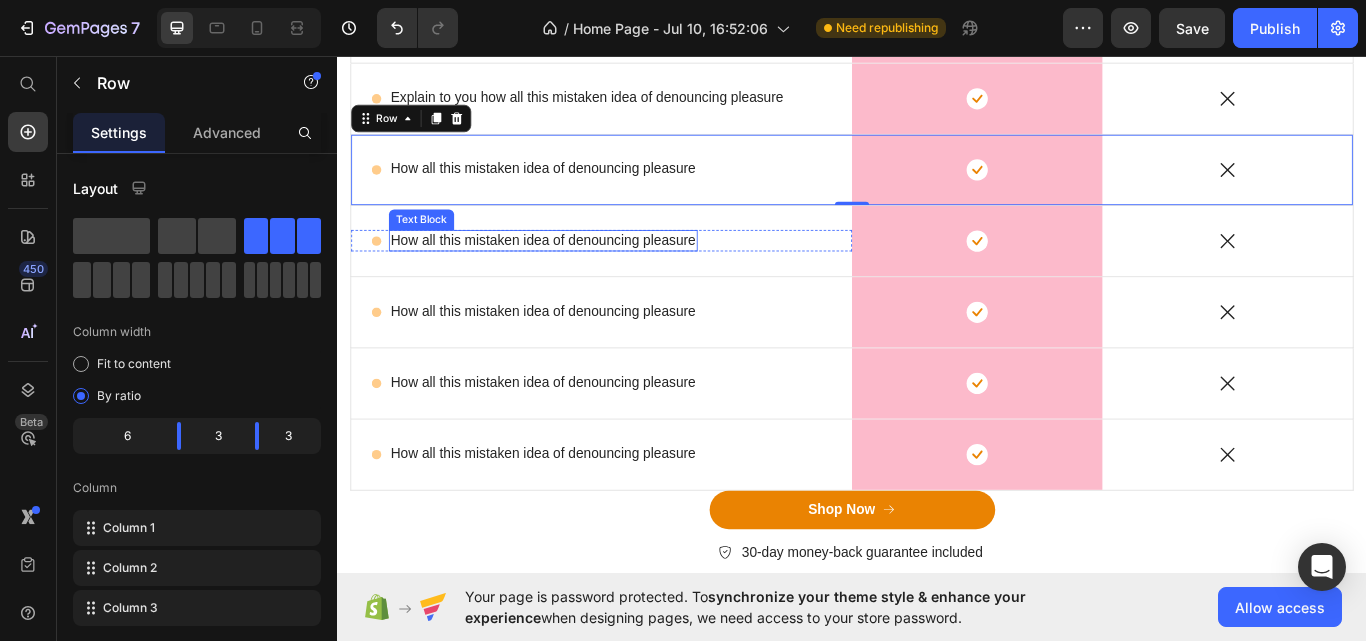 scroll, scrollTop: 9359, scrollLeft: 0, axis: vertical 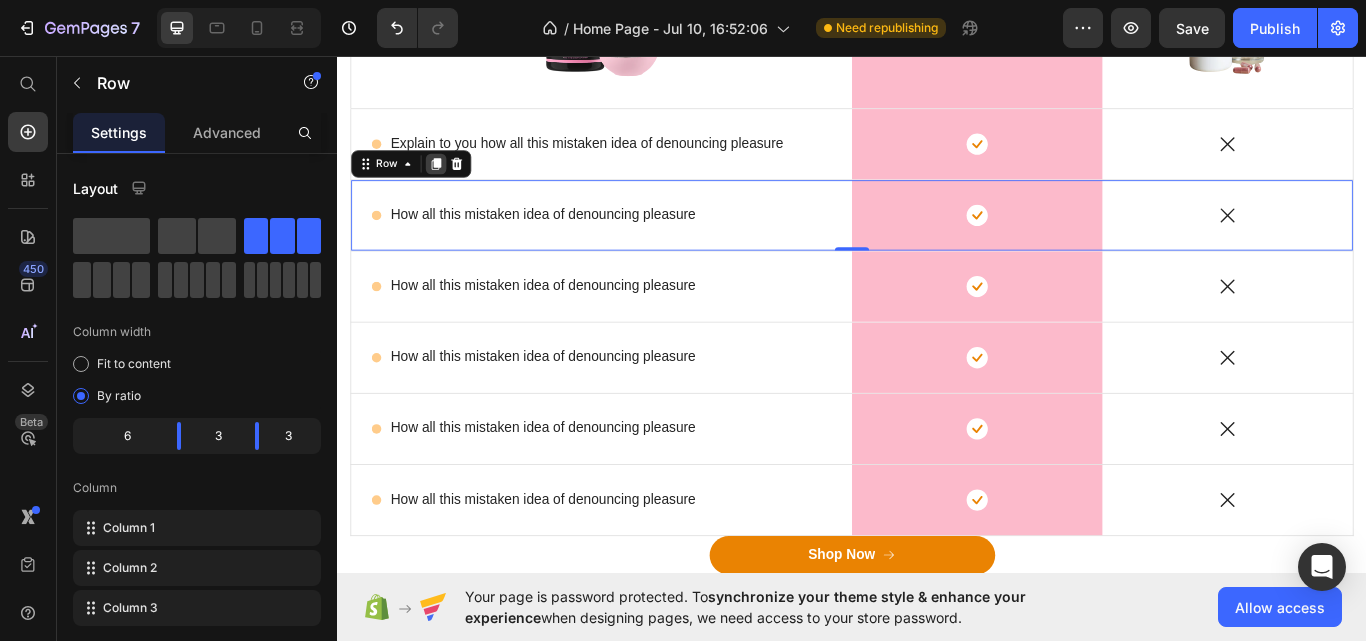 click at bounding box center (452, 183) 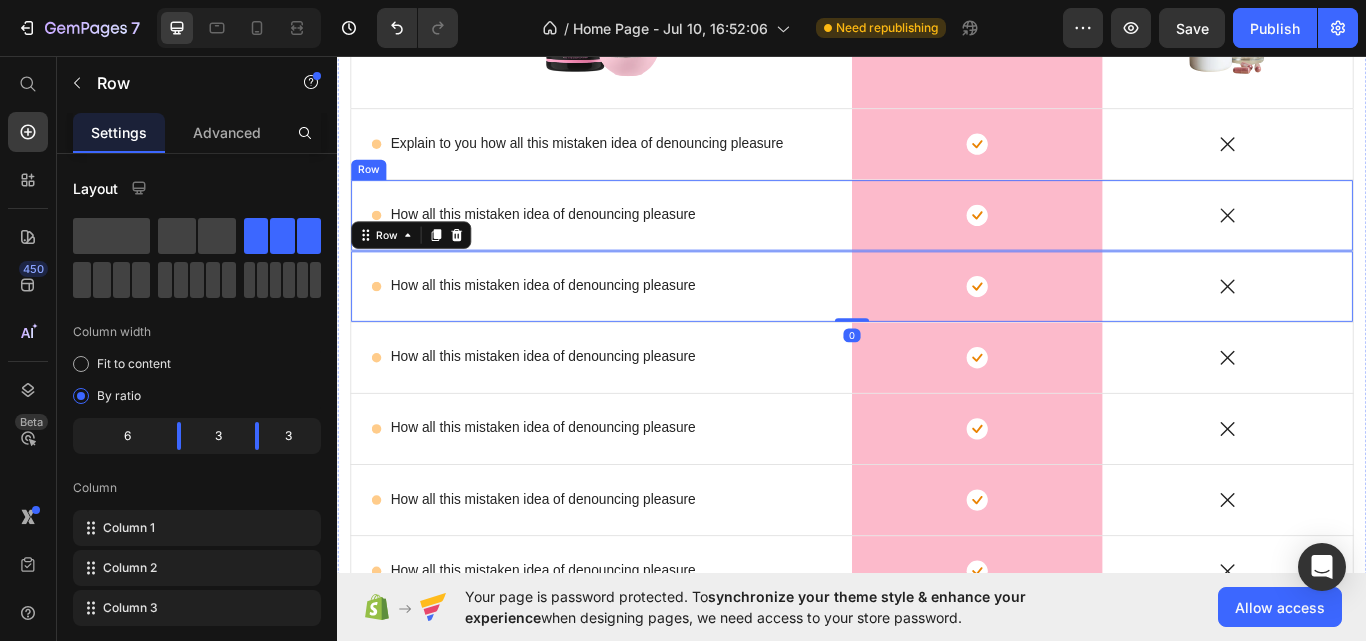 scroll, scrollTop: 9326, scrollLeft: 0, axis: vertical 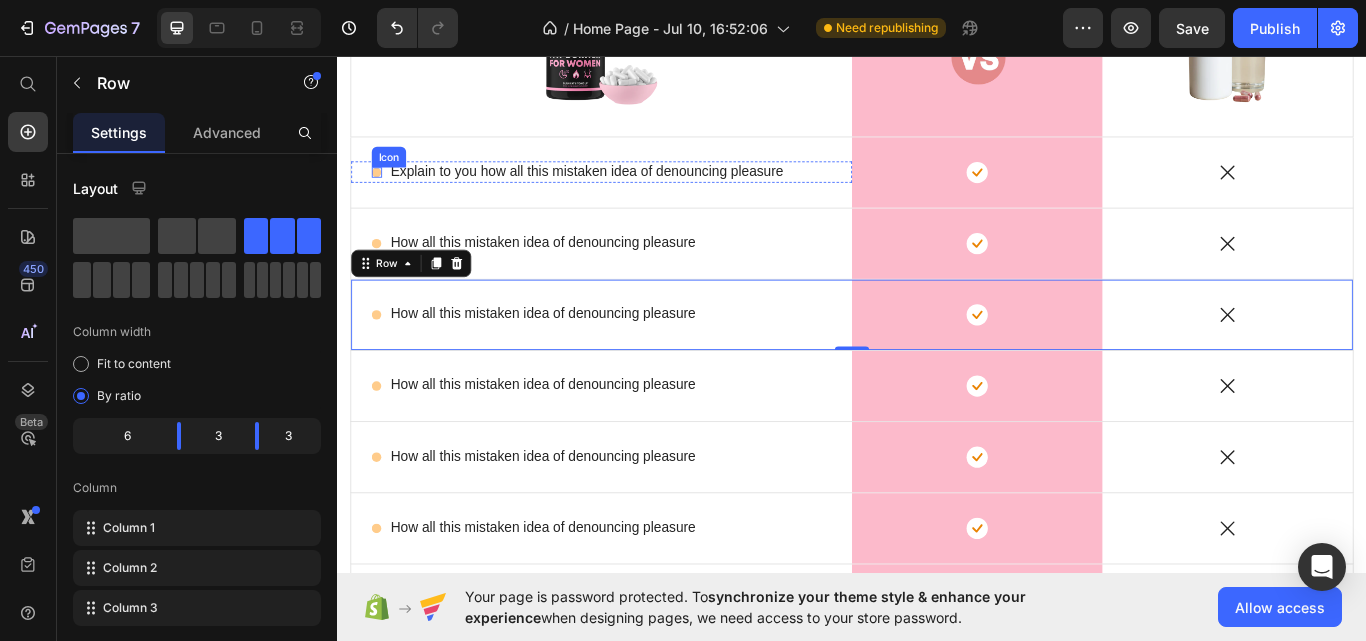 click 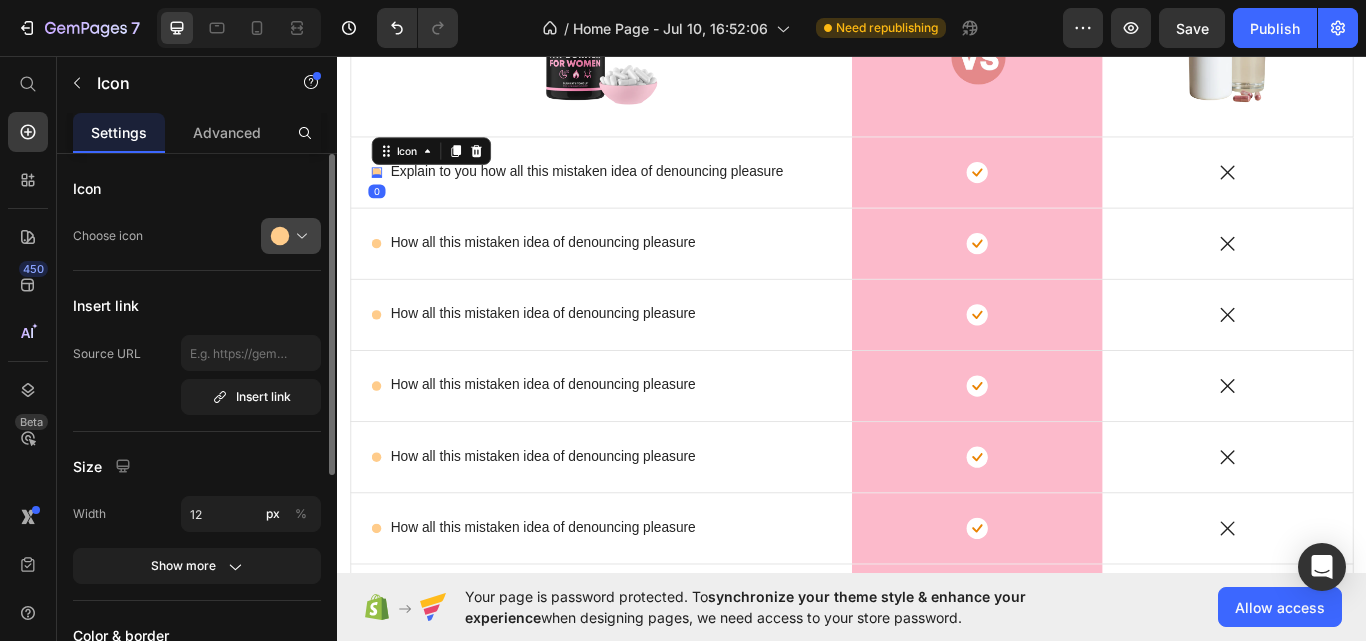 click at bounding box center [299, 236] 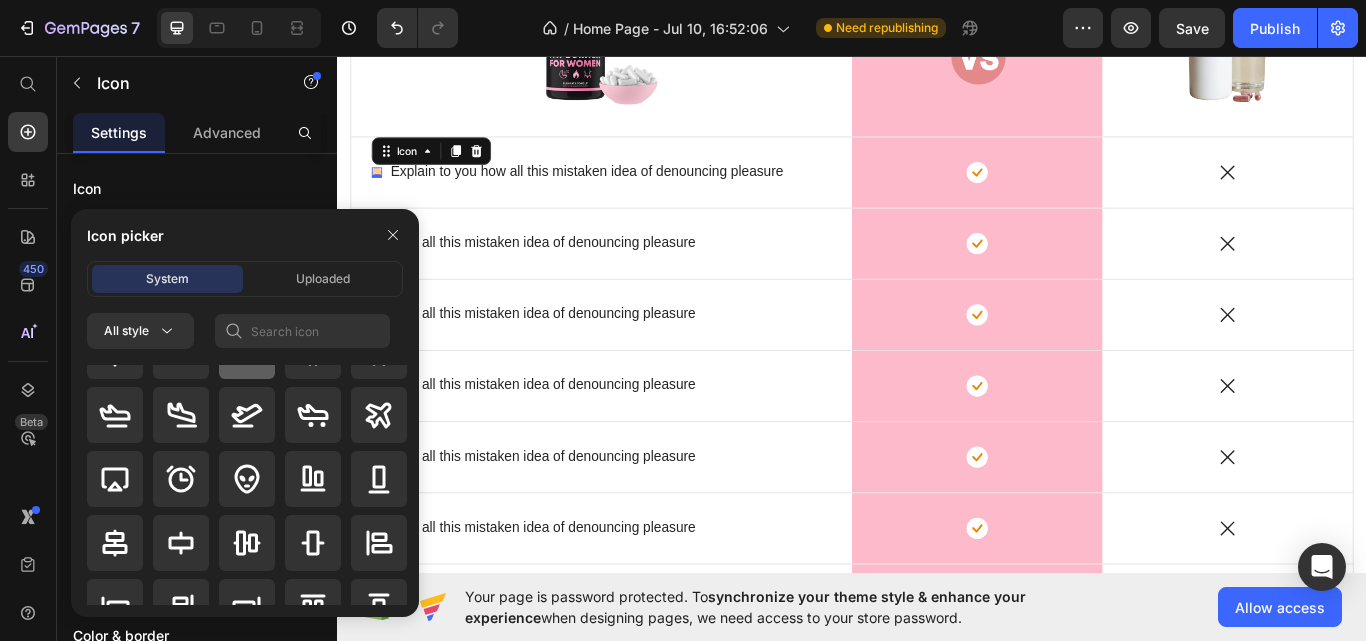 scroll, scrollTop: 43, scrollLeft: 0, axis: vertical 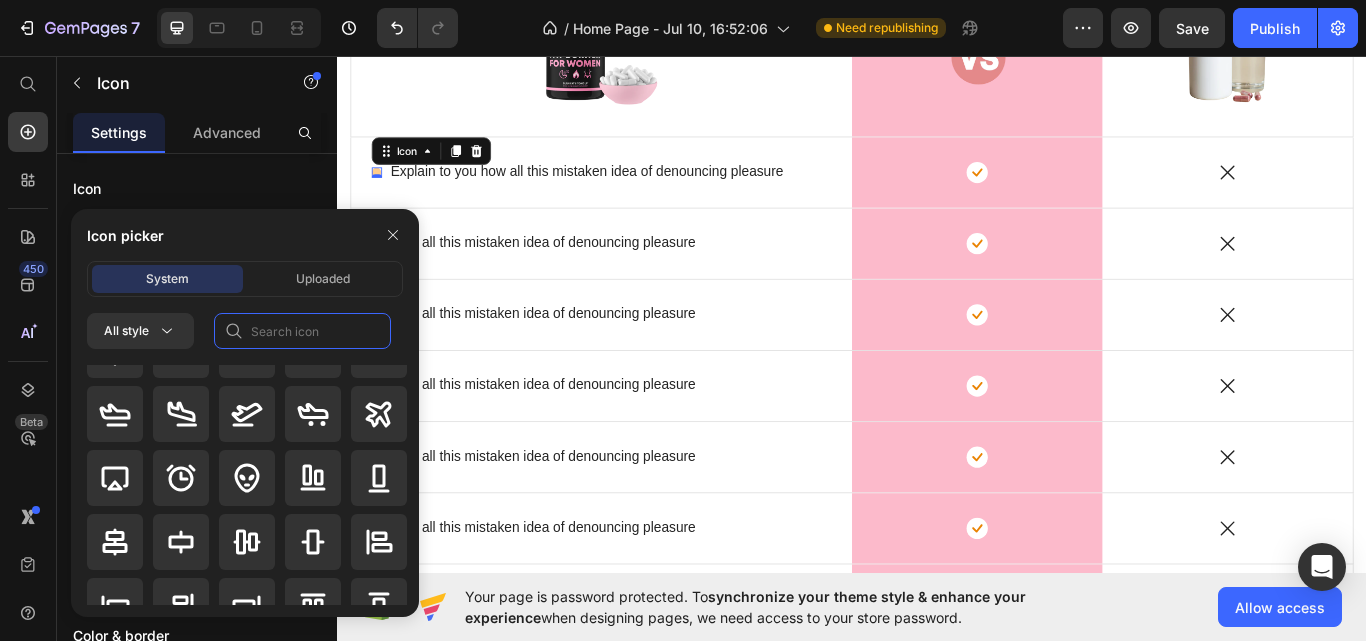 click 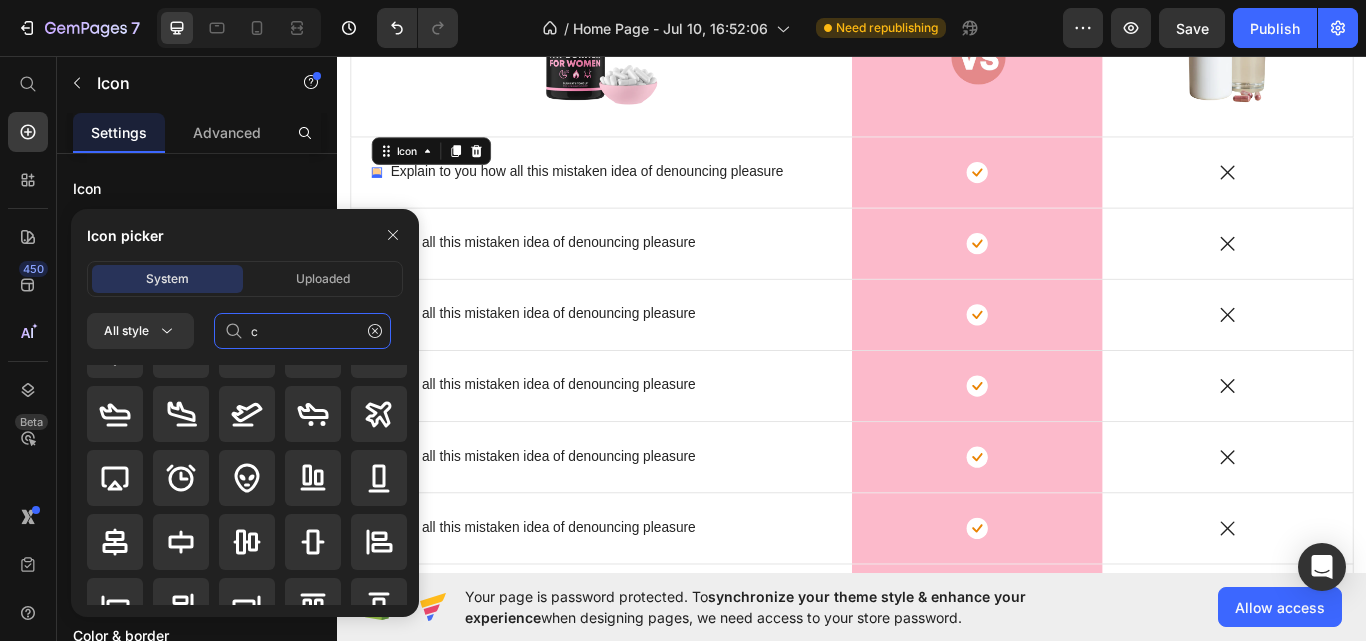 scroll, scrollTop: 0, scrollLeft: 0, axis: both 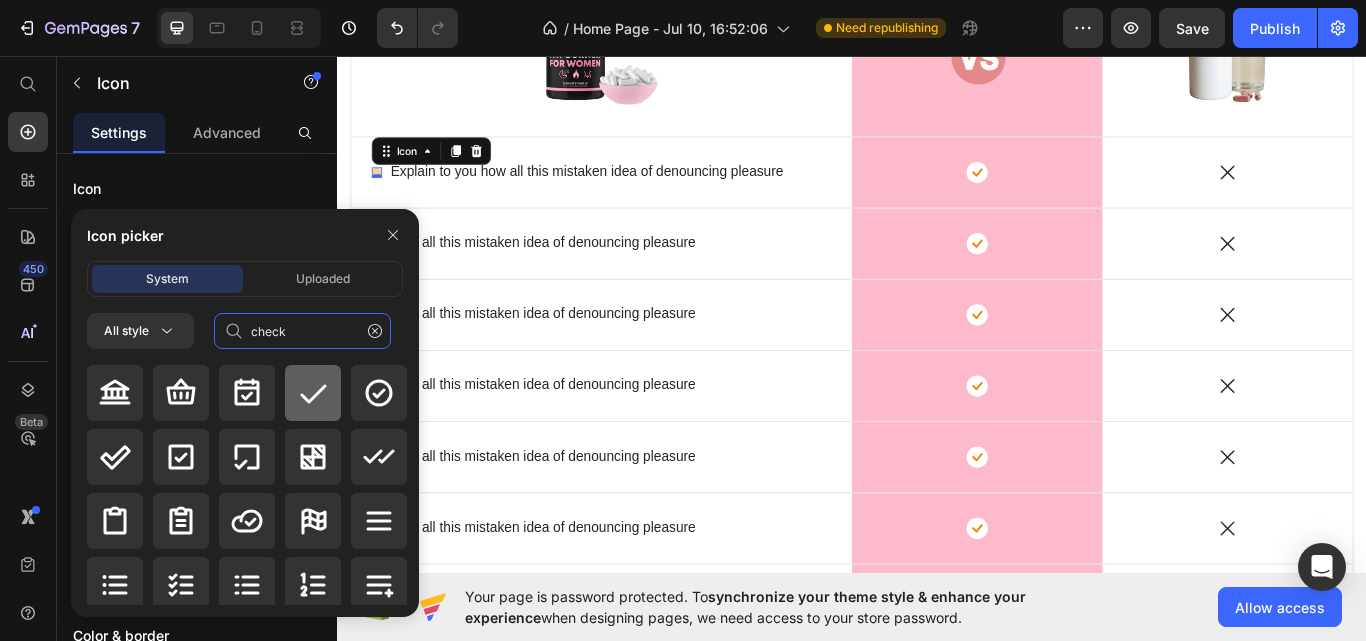 type on "check" 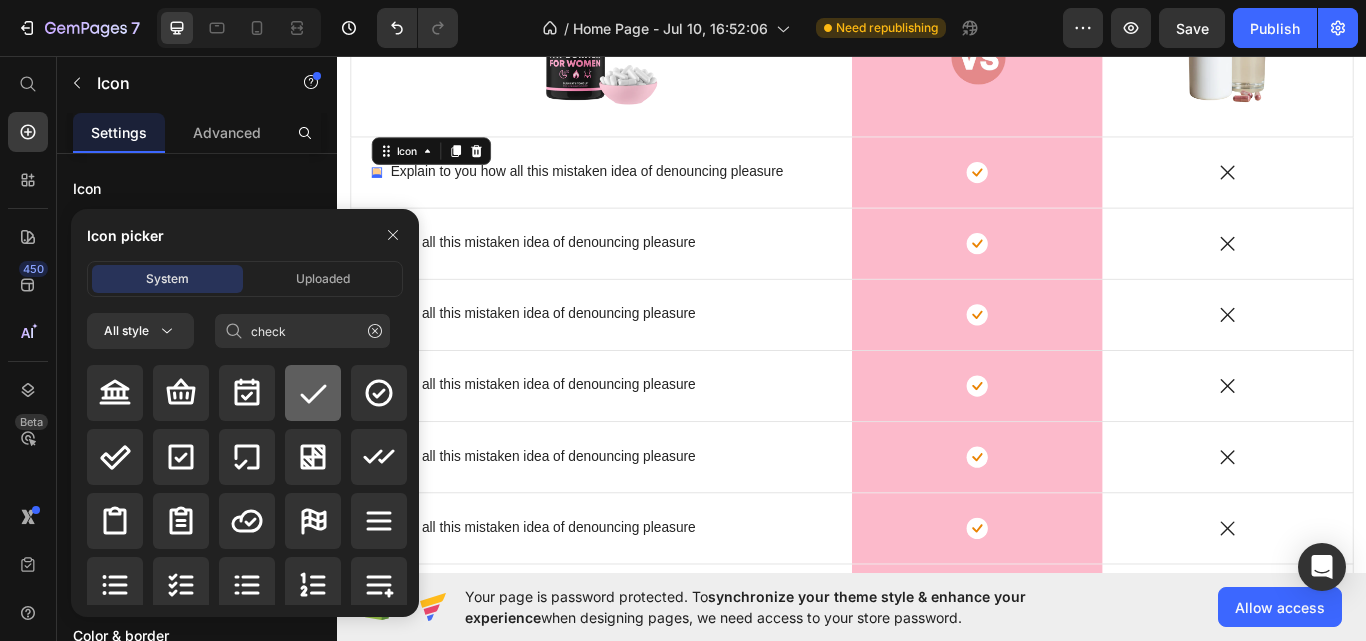 click 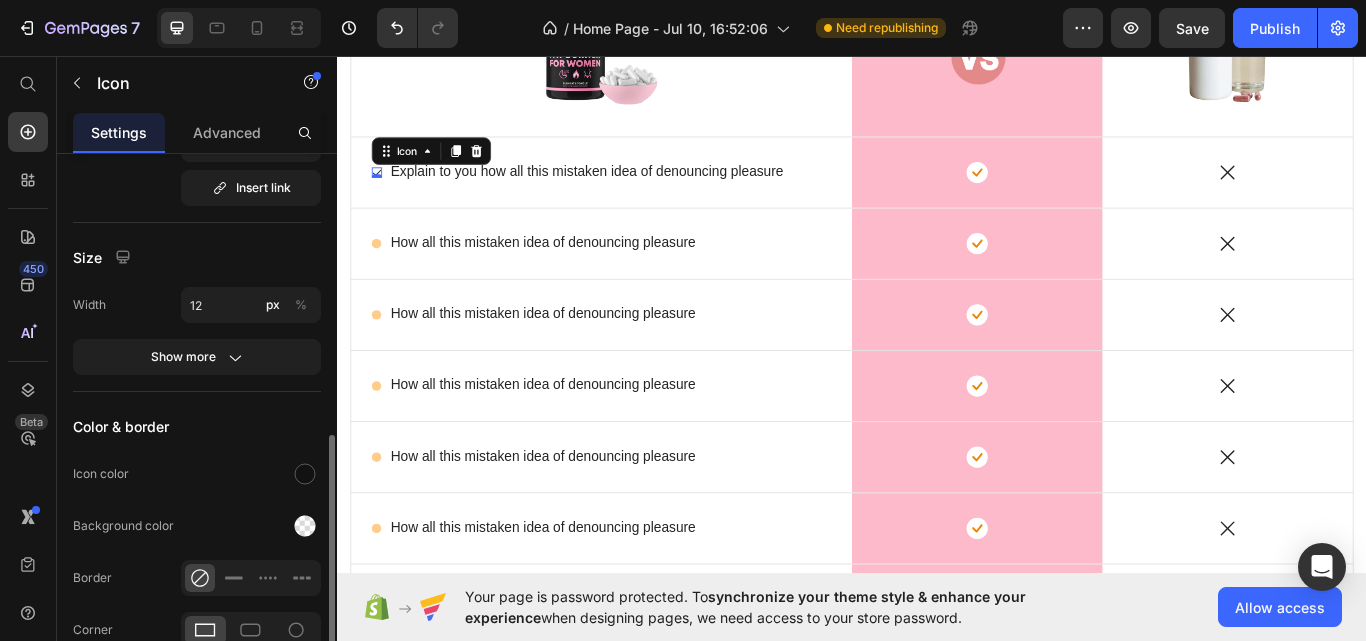scroll, scrollTop: 309, scrollLeft: 0, axis: vertical 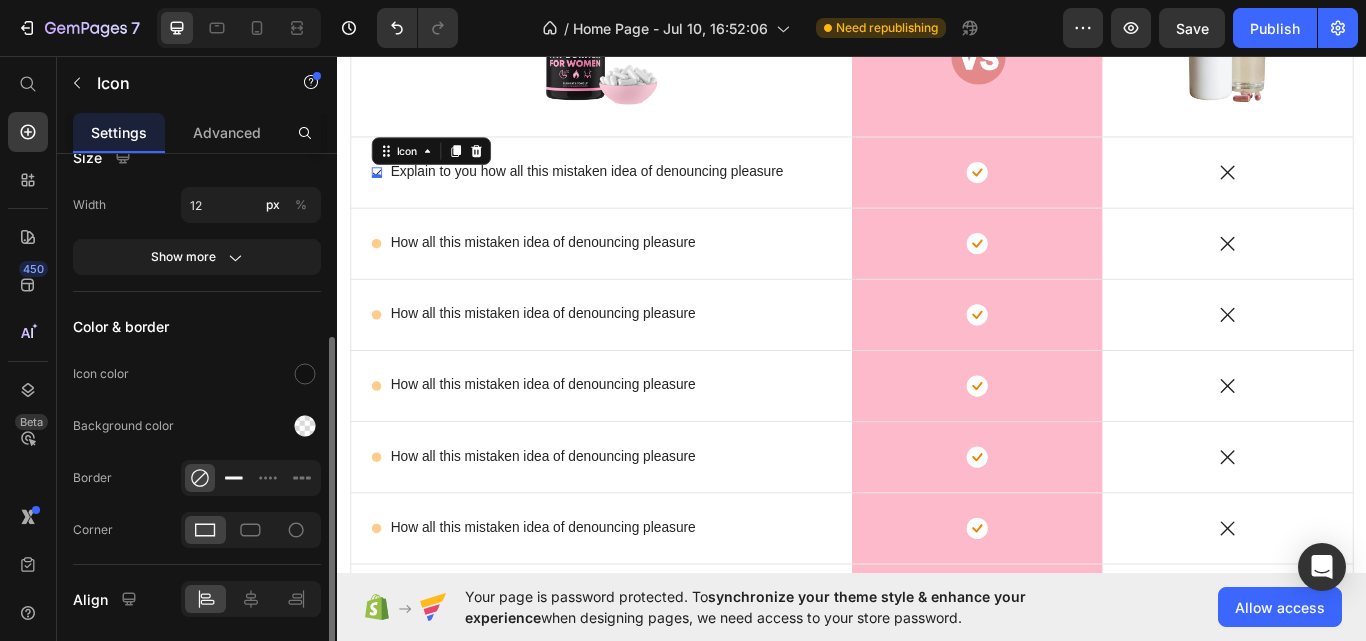 click 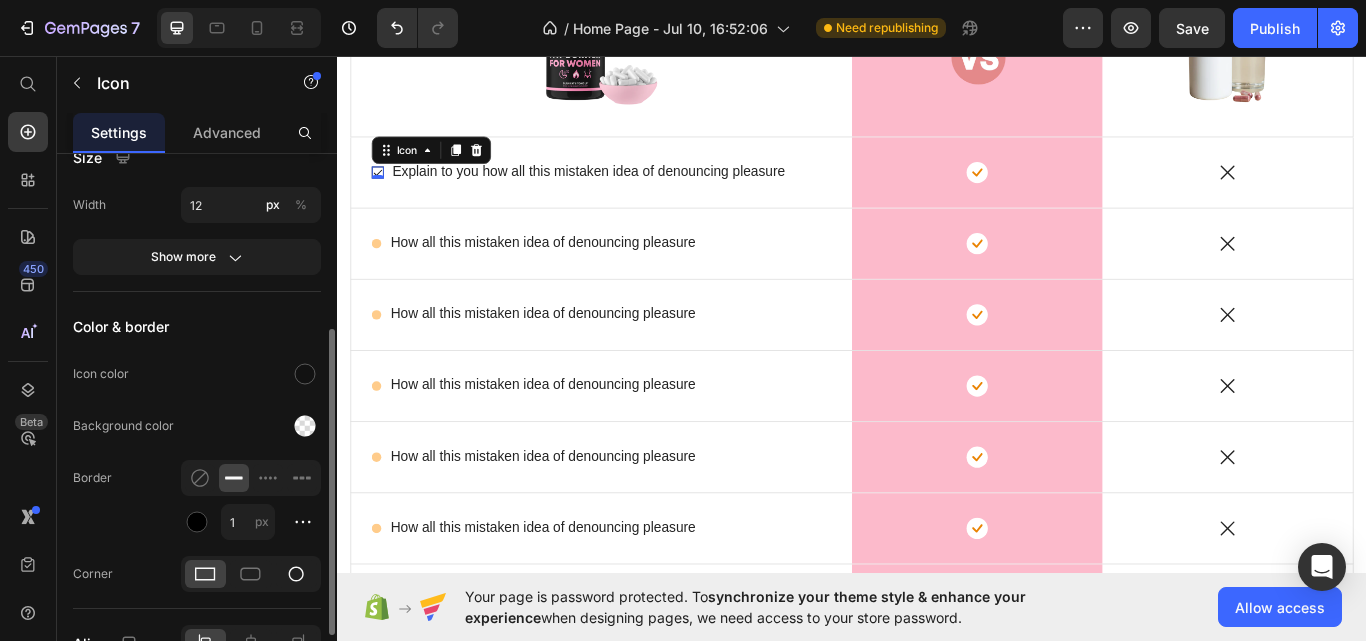 click 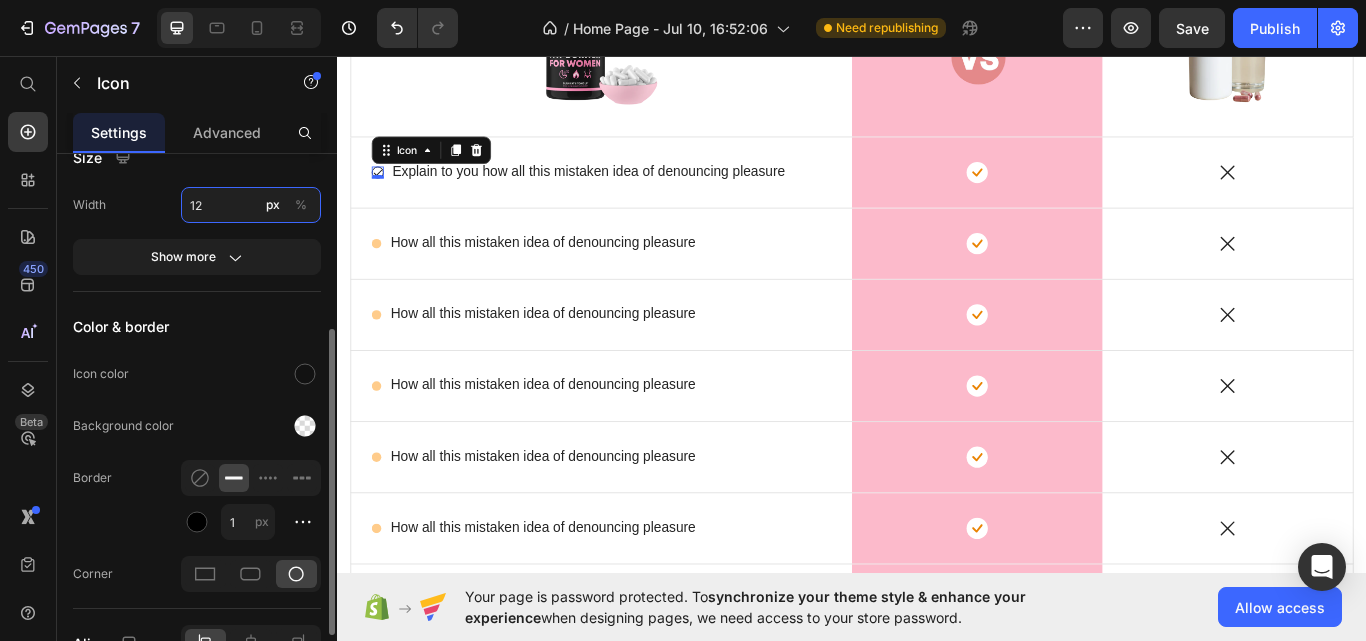click on "12" at bounding box center (251, 205) 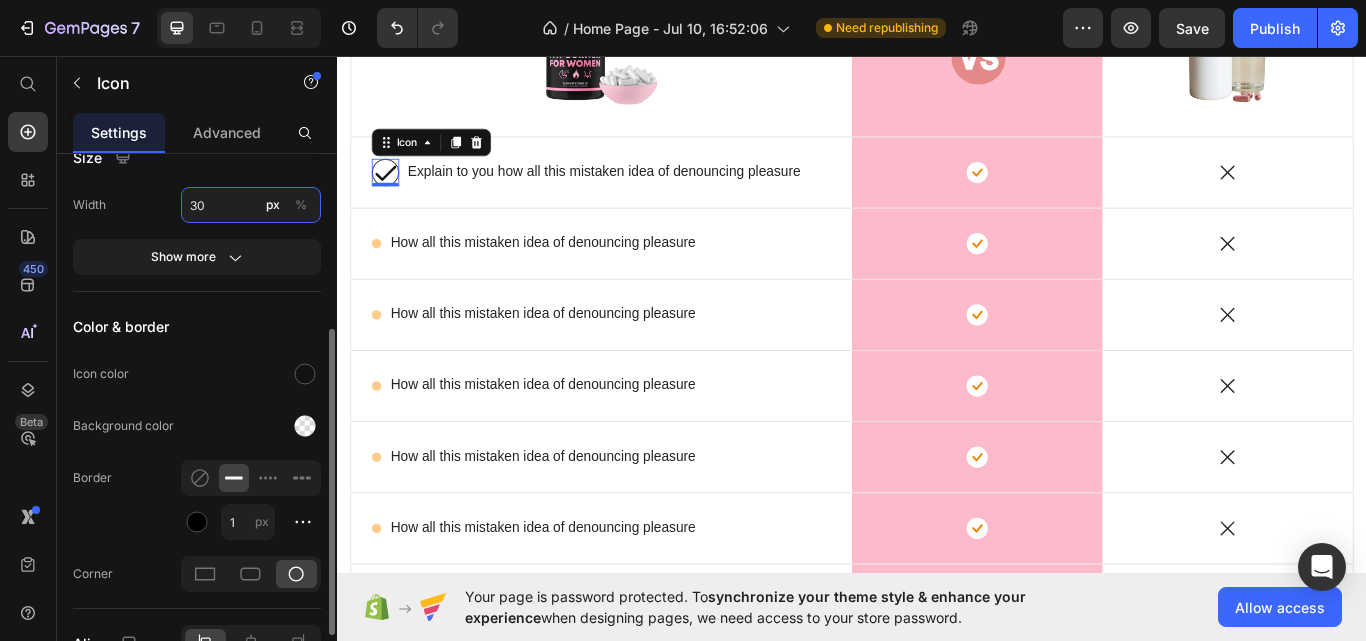 type on "3" 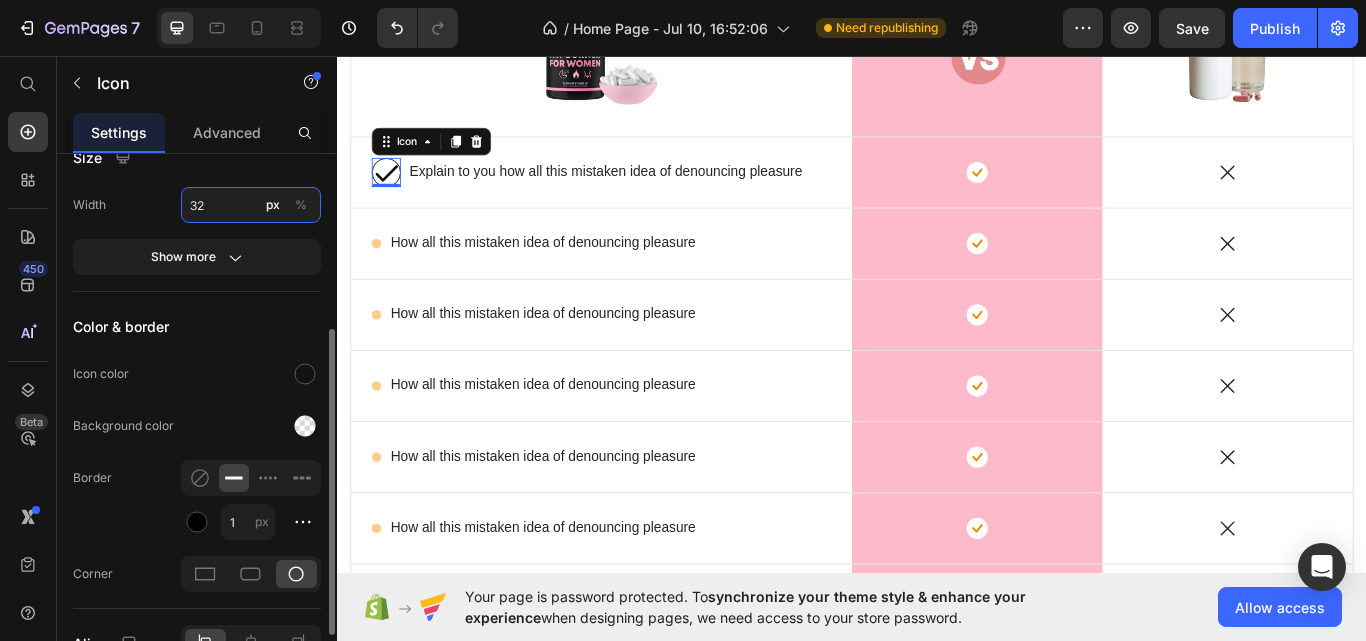 type on "3" 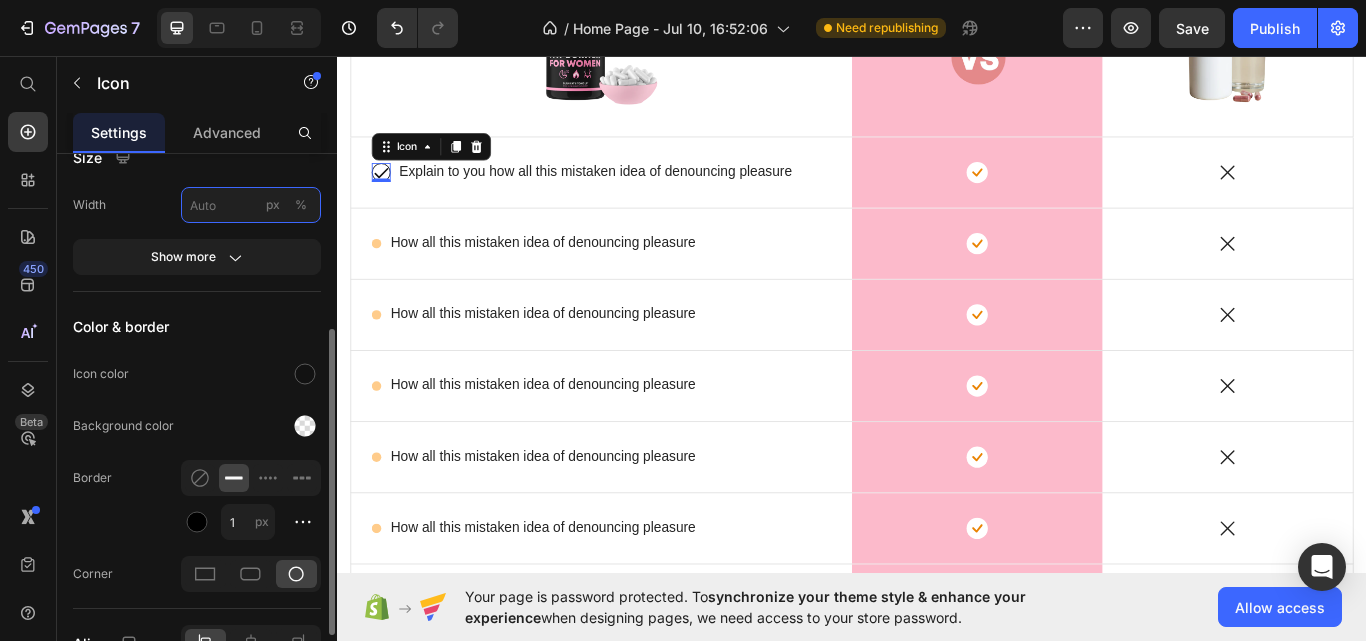 type on "3" 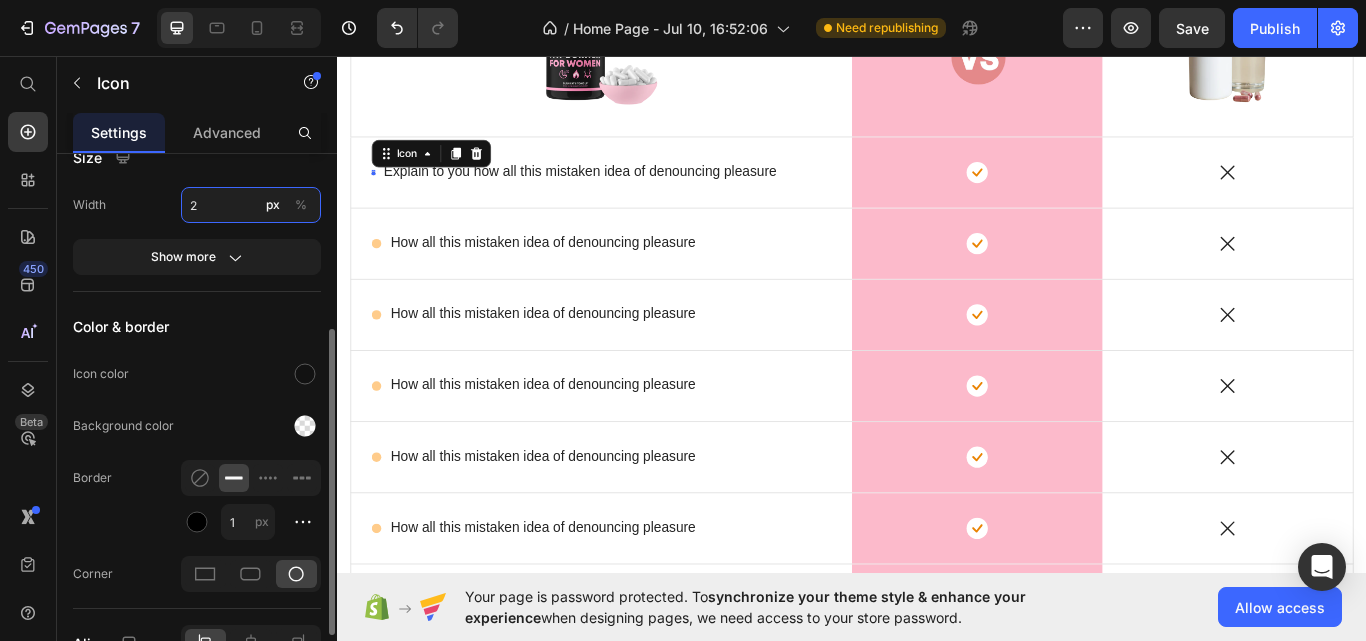 type on "25" 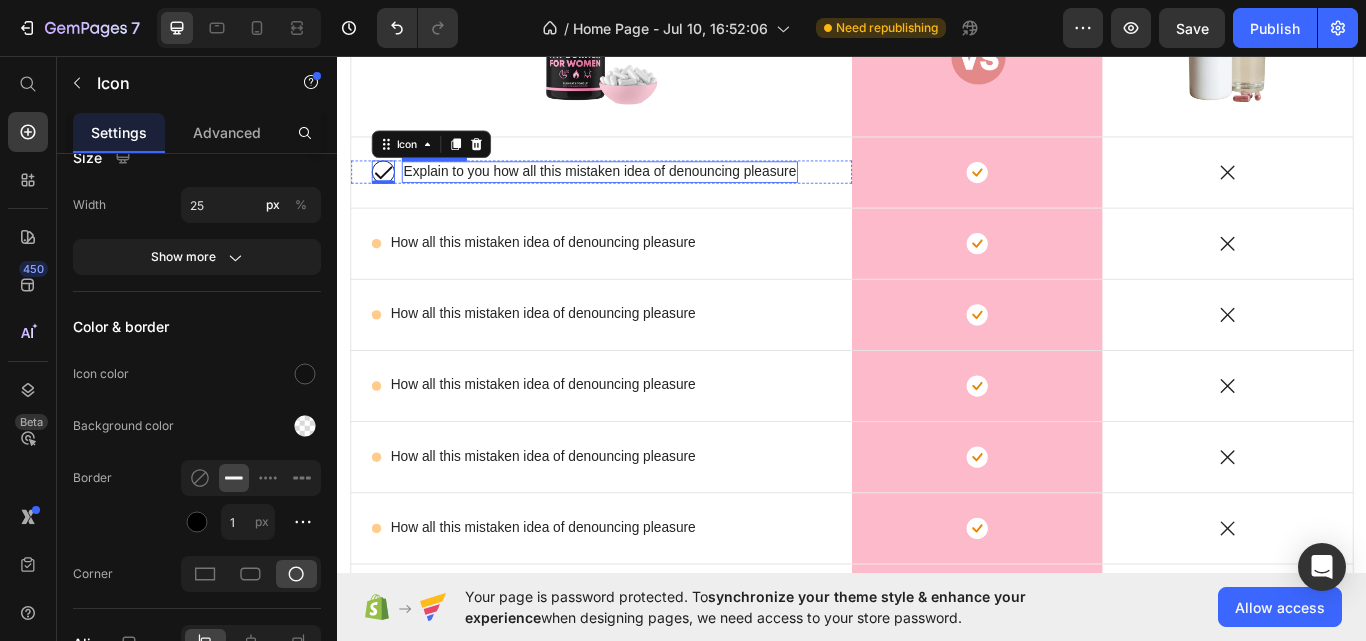 click on "Explain to you how all this mistaken idea of denouncing pleasure" at bounding box center (643, 192) 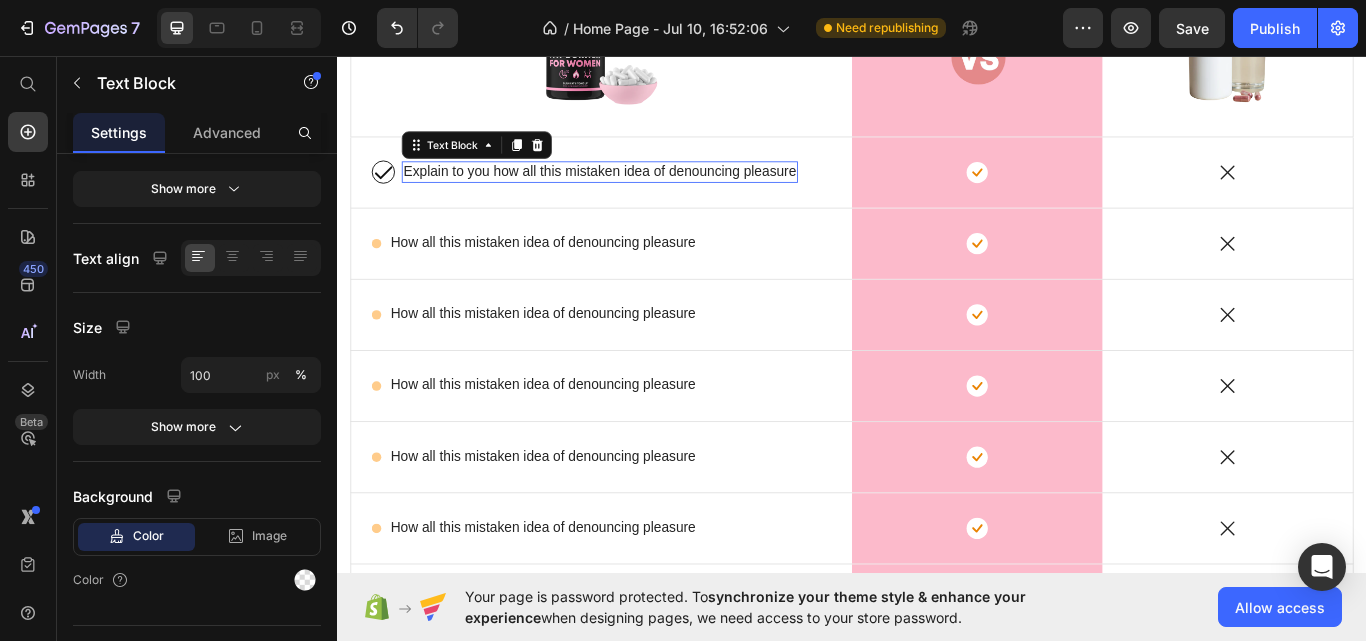 scroll, scrollTop: 0, scrollLeft: 0, axis: both 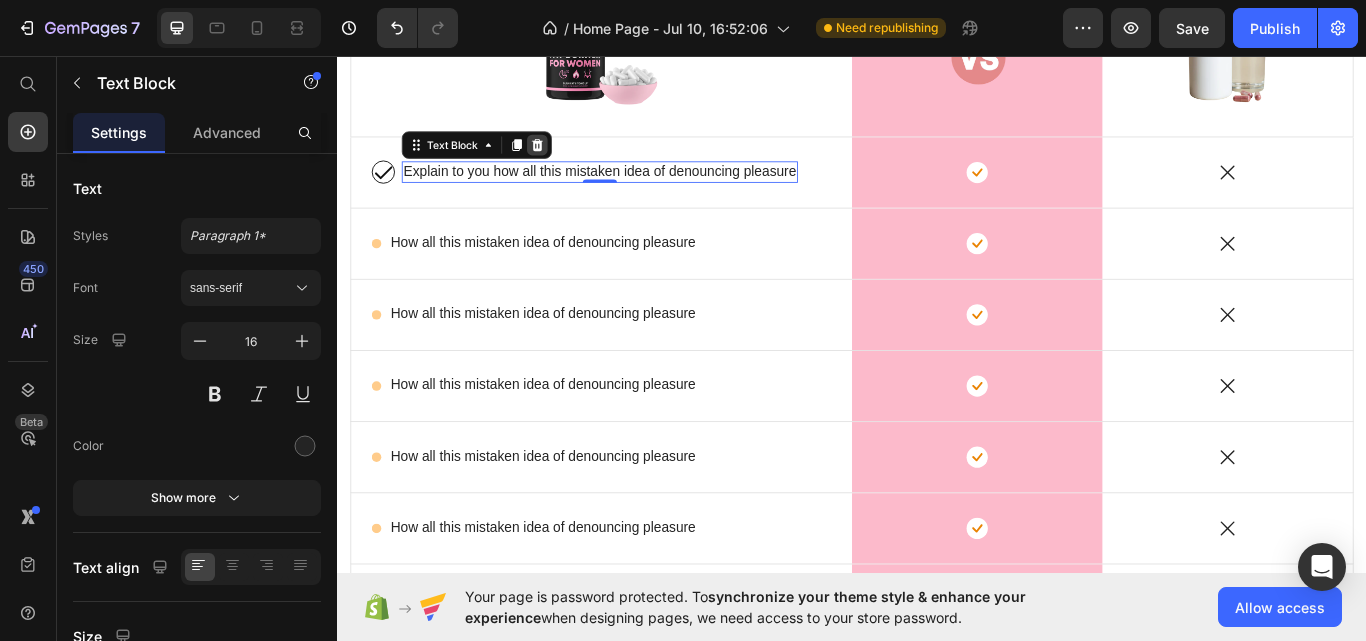 click 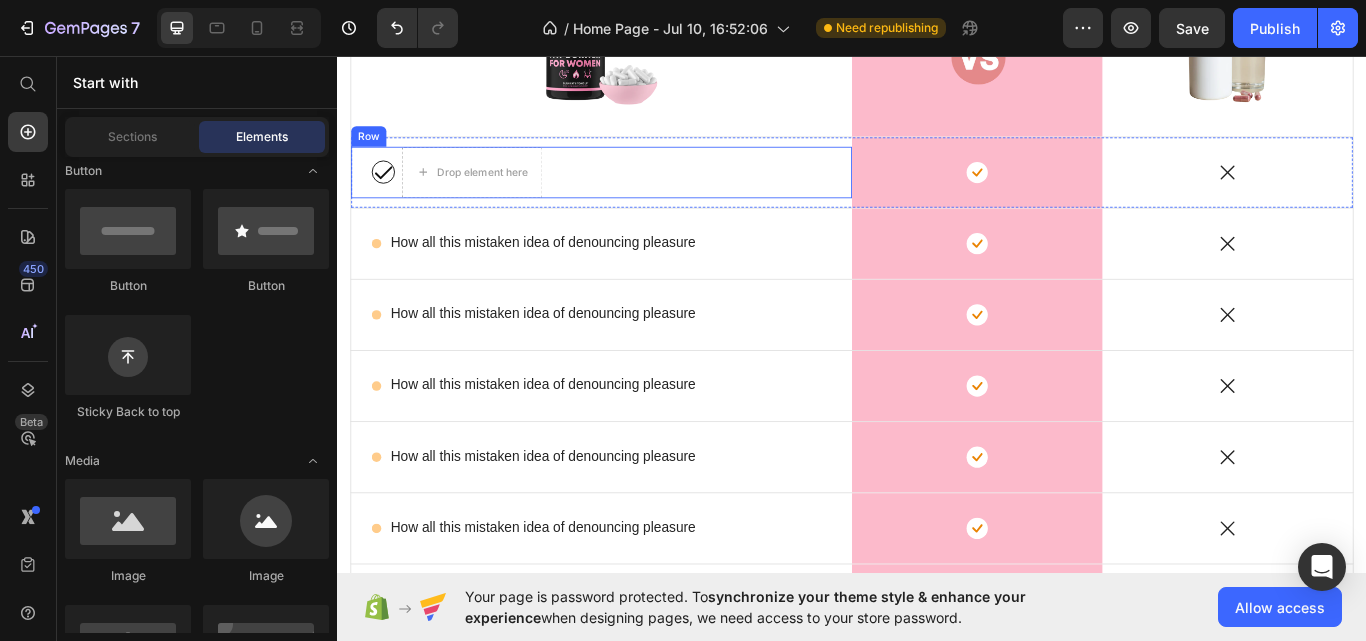 click on "Icon
Drop element here Row" at bounding box center (645, 193) 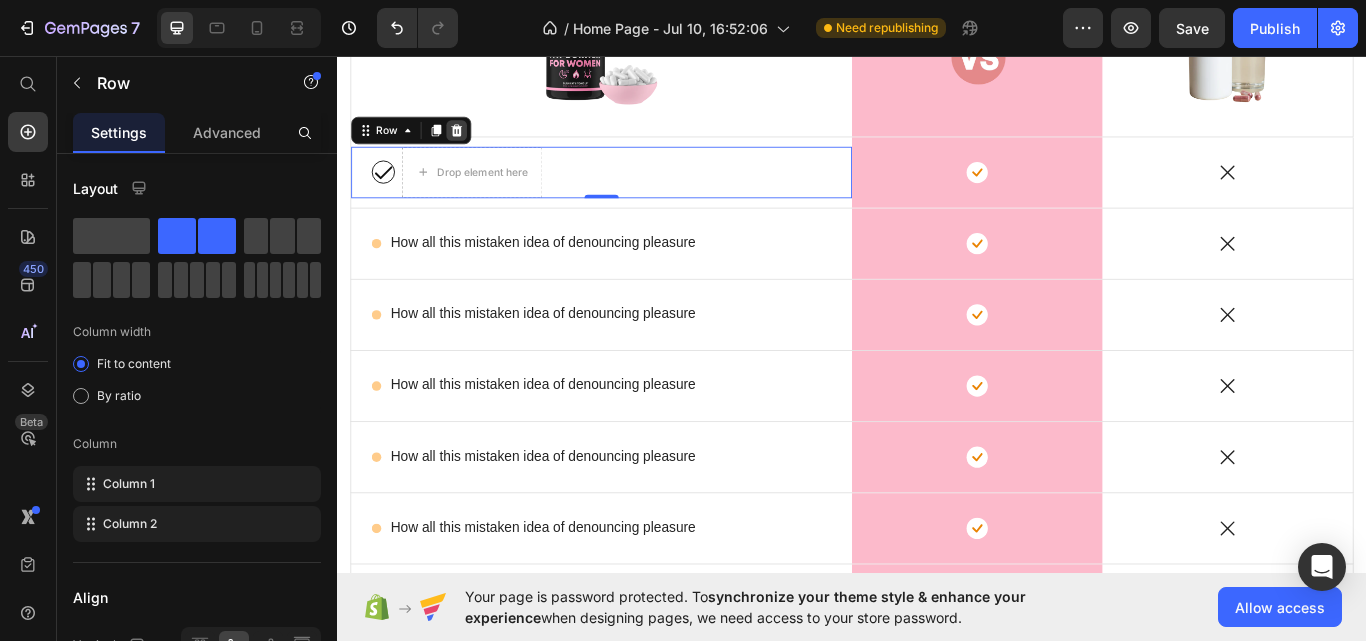 click 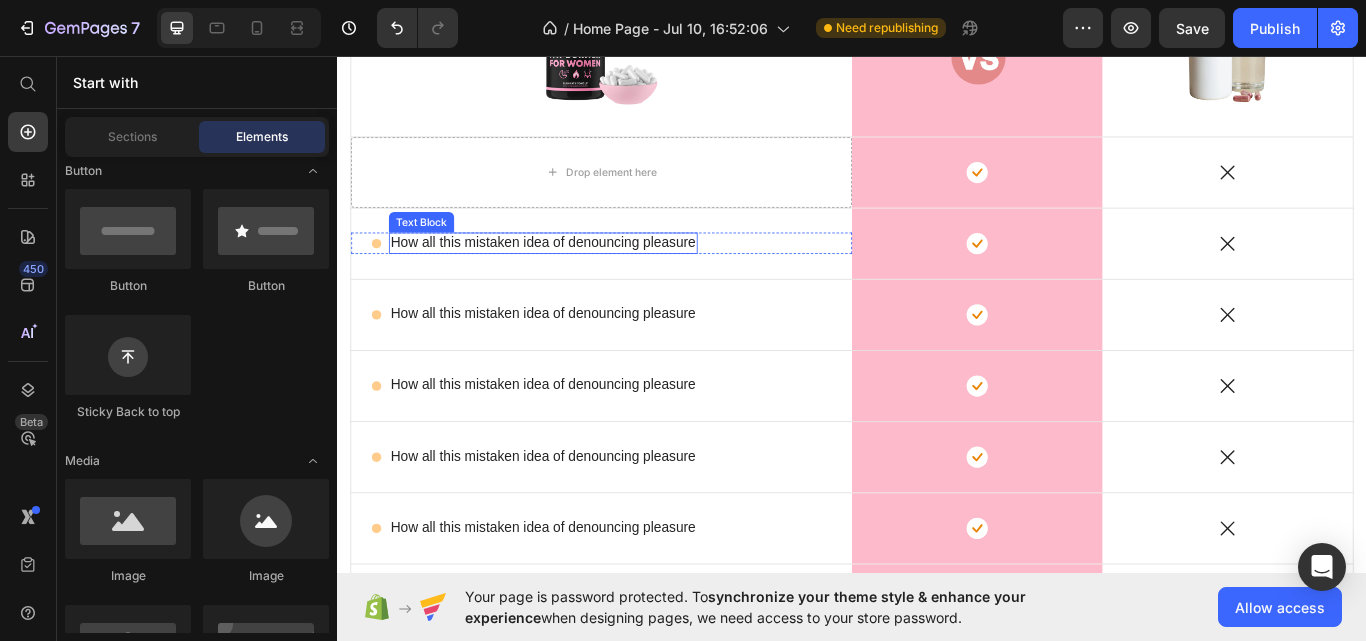 click on "How all this mistaken idea of denouncing pleasure" at bounding box center (577, 275) 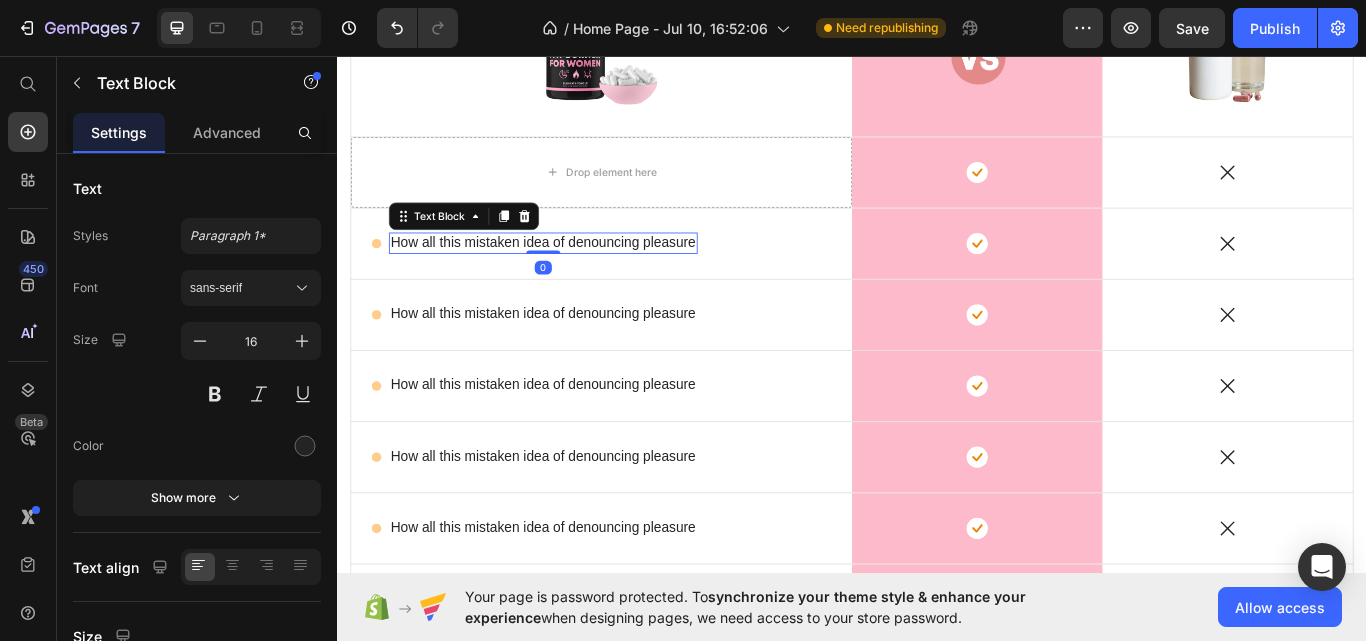 click on "Icon How all this mistaken idea of denouncing pleasure Text Block   0 Row" at bounding box center (645, 276) 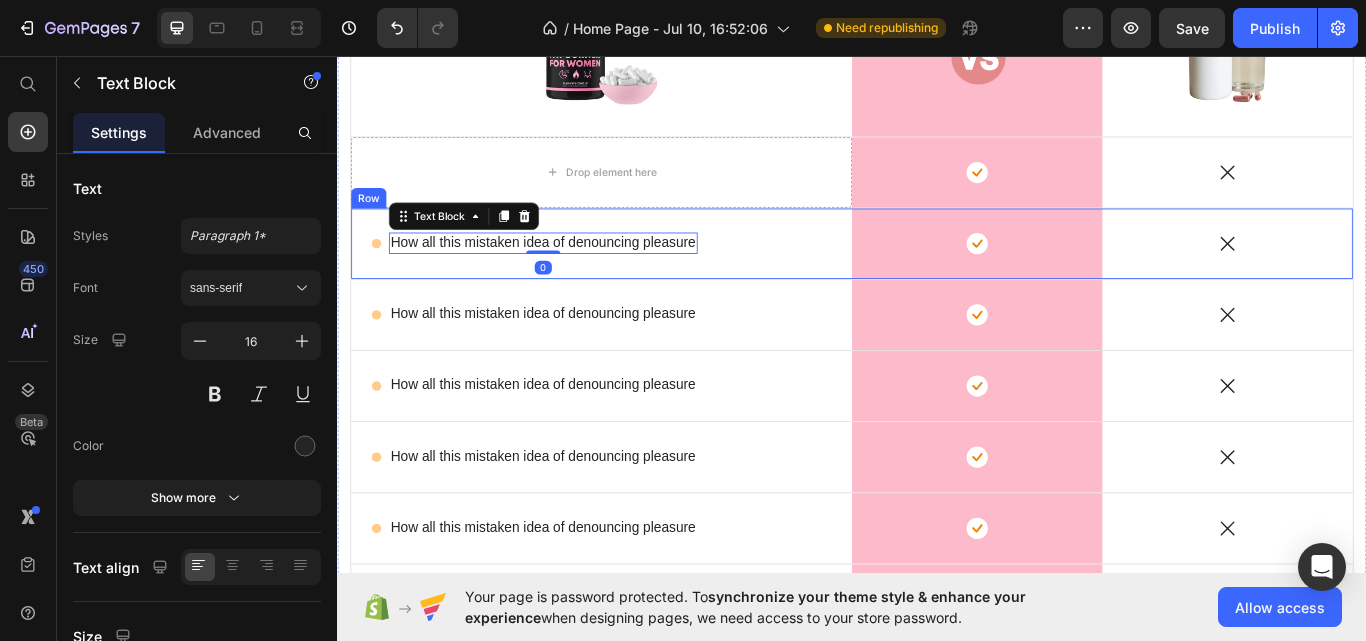 scroll, scrollTop: 9313, scrollLeft: 0, axis: vertical 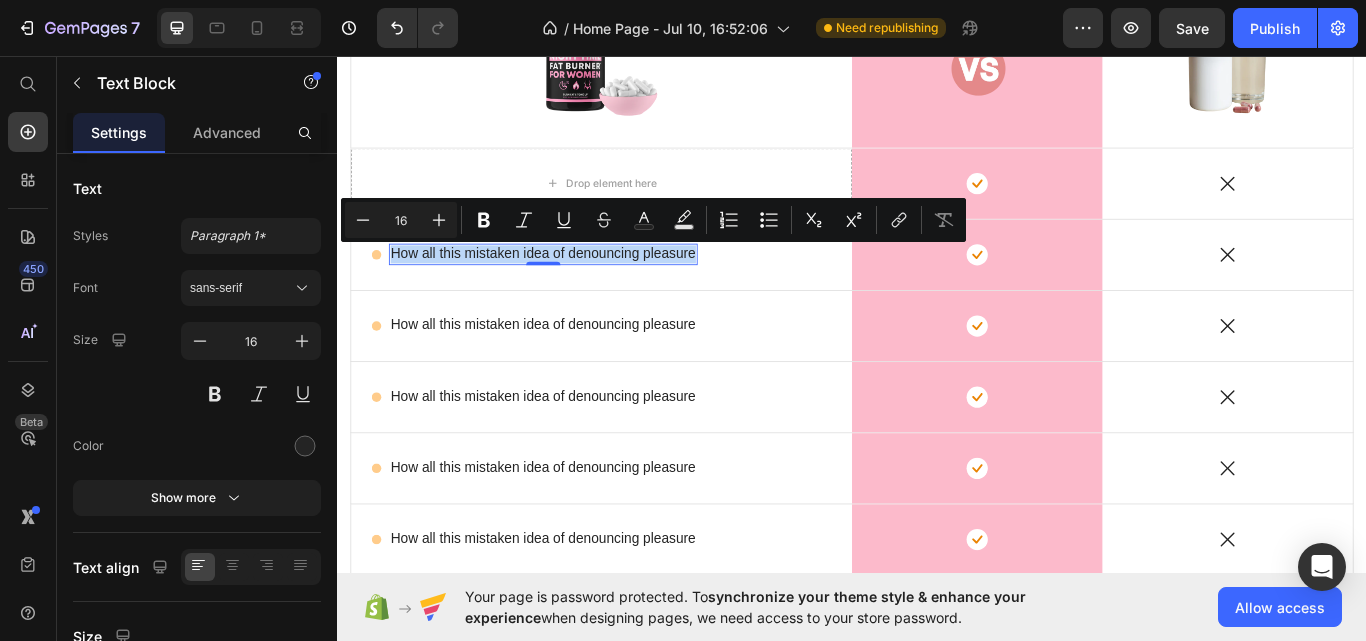 drag, startPoint x: 753, startPoint y: 284, endPoint x: 401, endPoint y: 285, distance: 352.00143 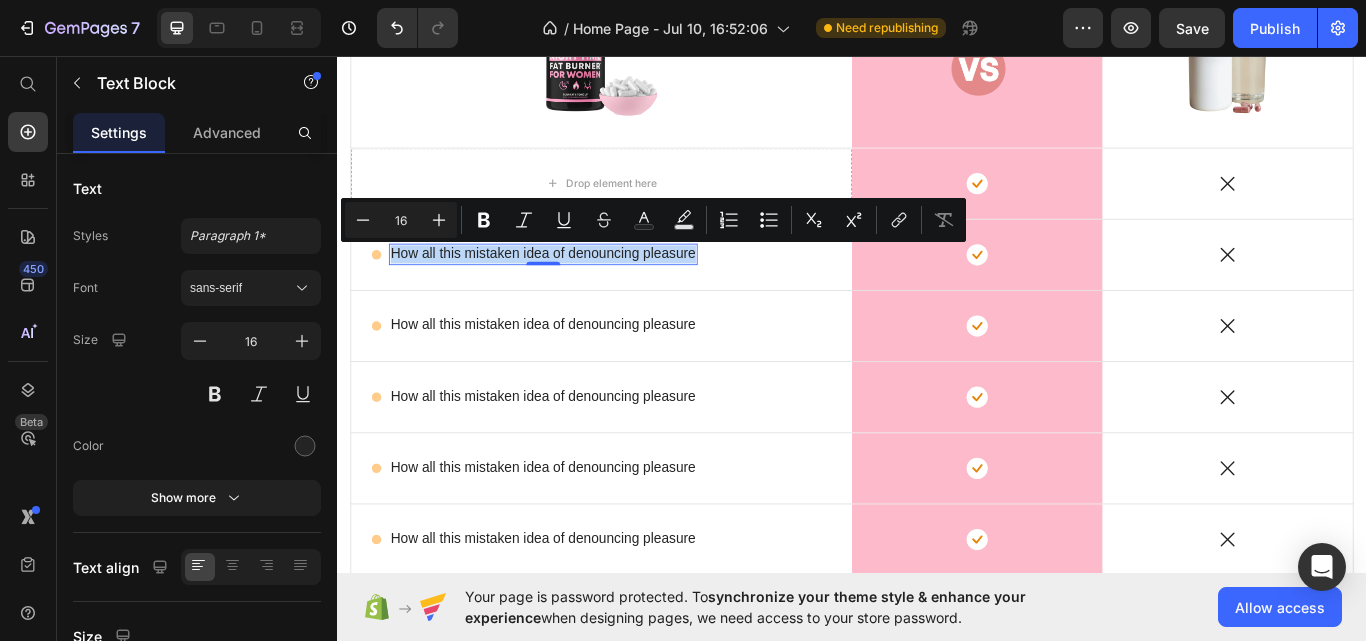 click on "How all this mistaken idea of denouncing pleasure" at bounding box center [577, 288] 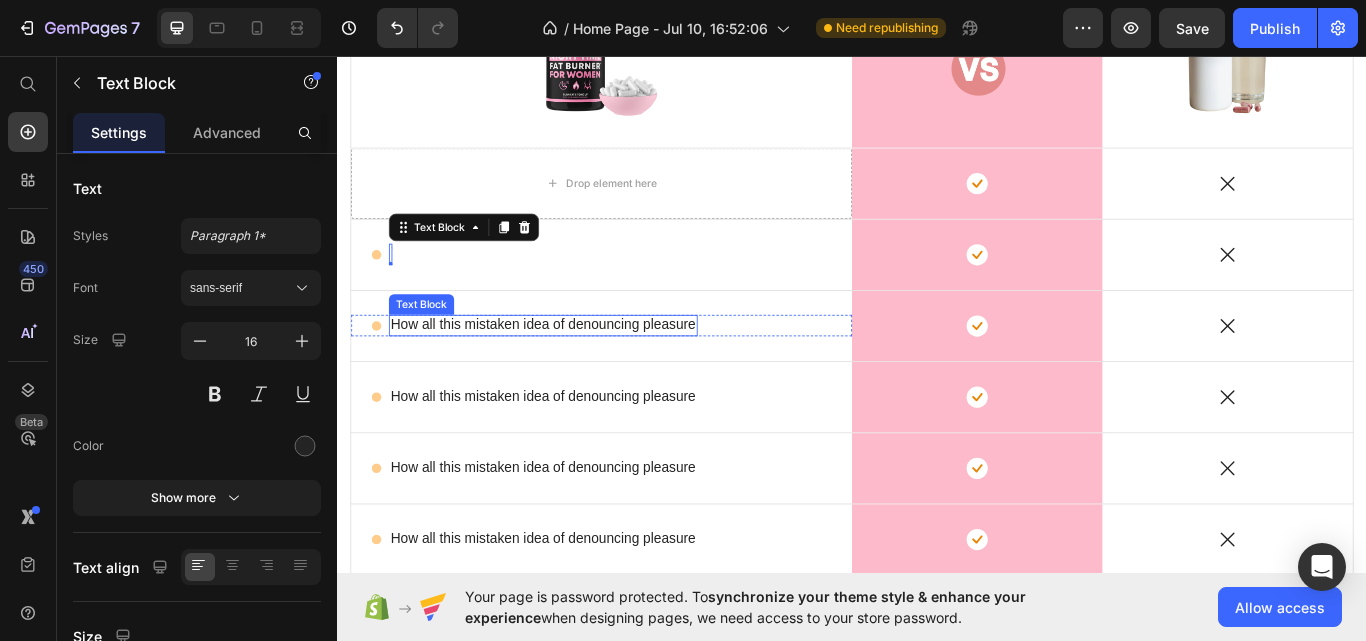 click on "How all this mistaken idea of denouncing pleasure" at bounding box center (577, 371) 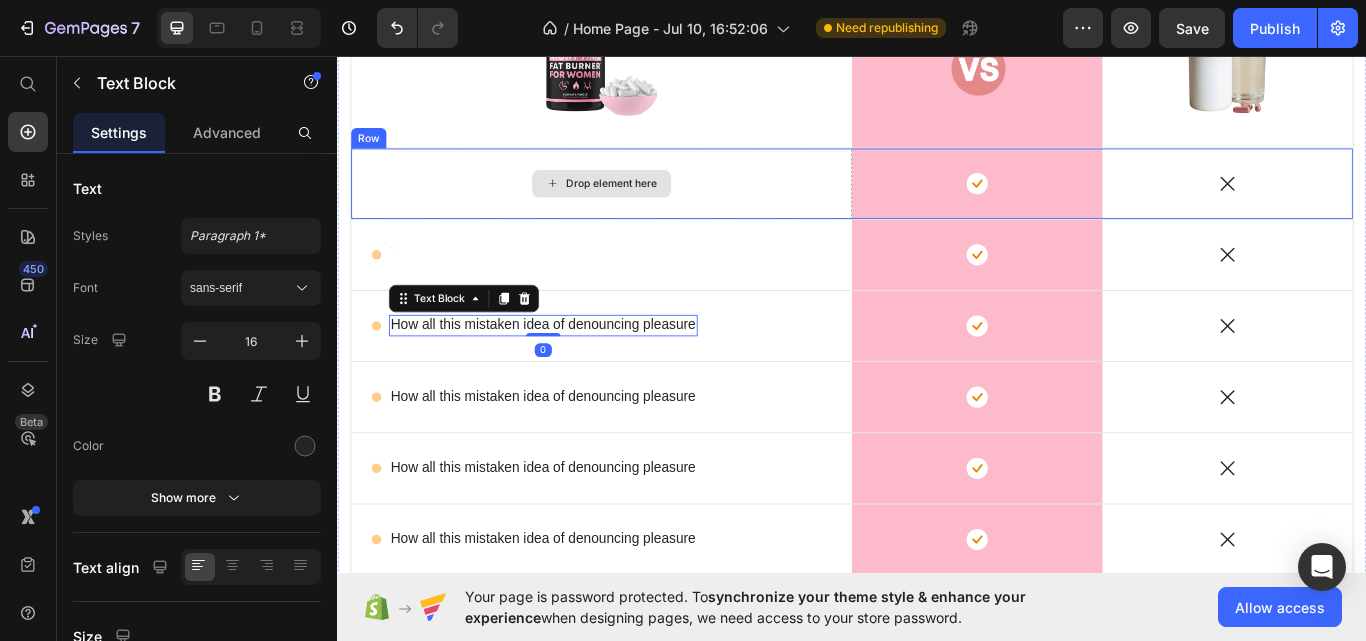 click on "Drop element here" at bounding box center (645, 206) 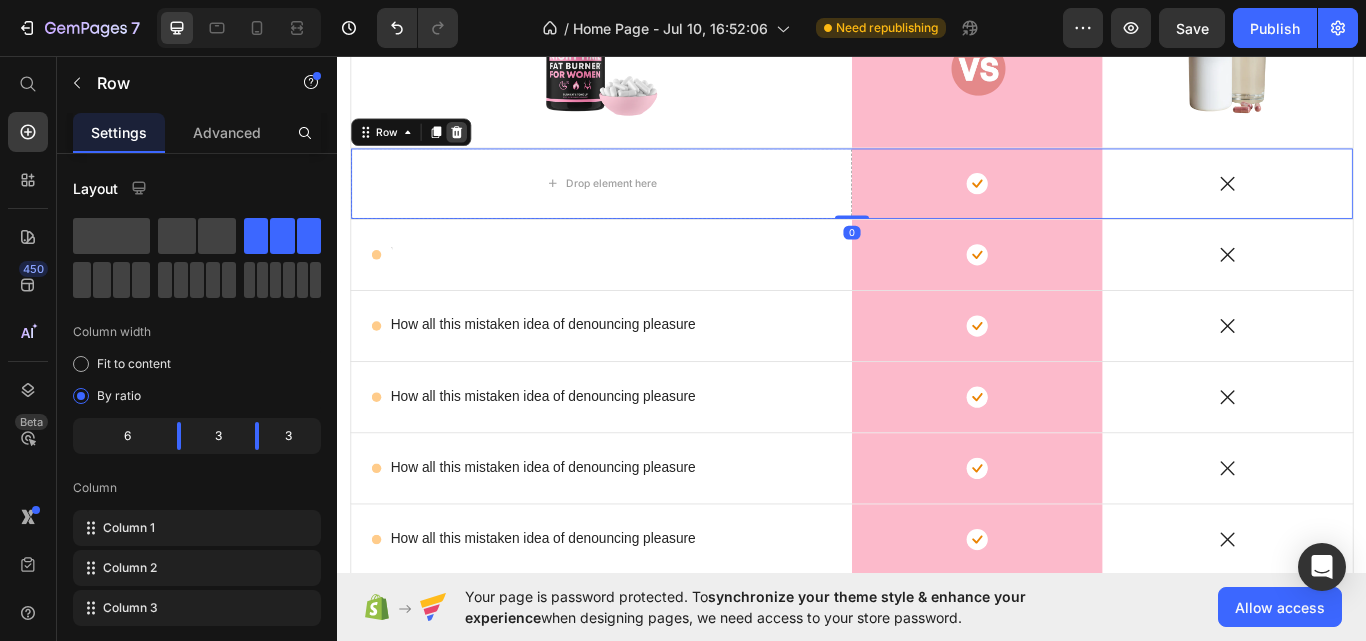 click 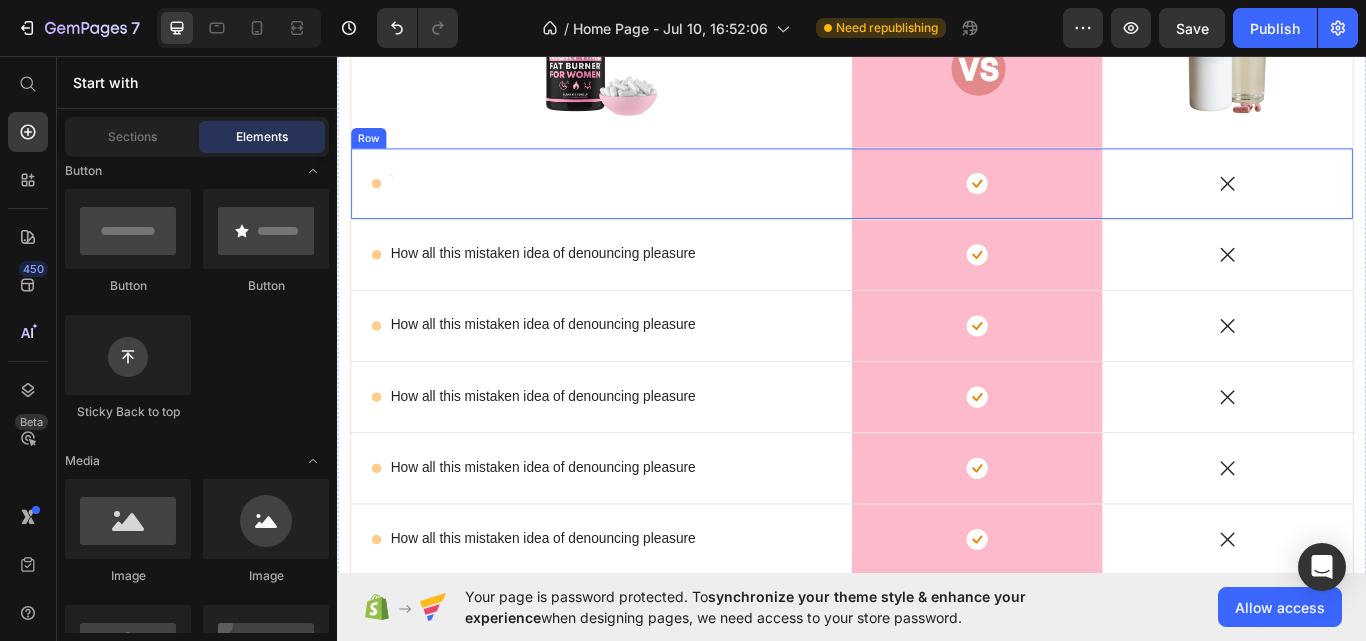 click on "Icon Text Block Row" at bounding box center (645, 206) 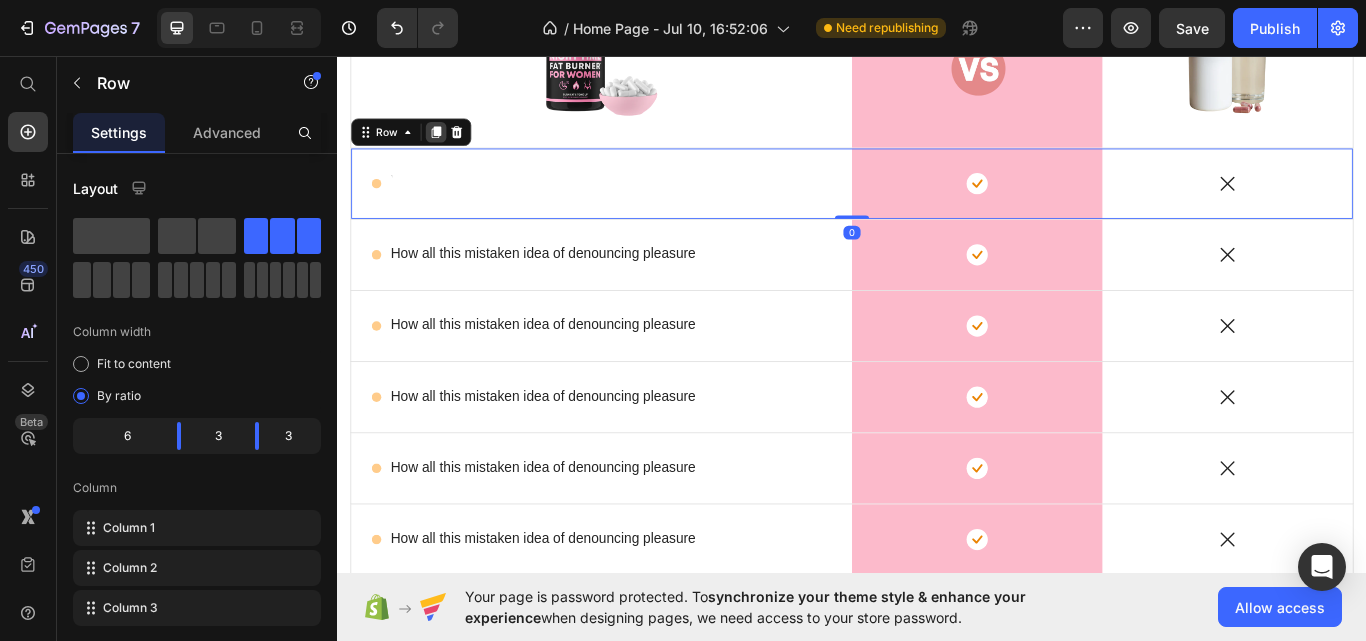 click 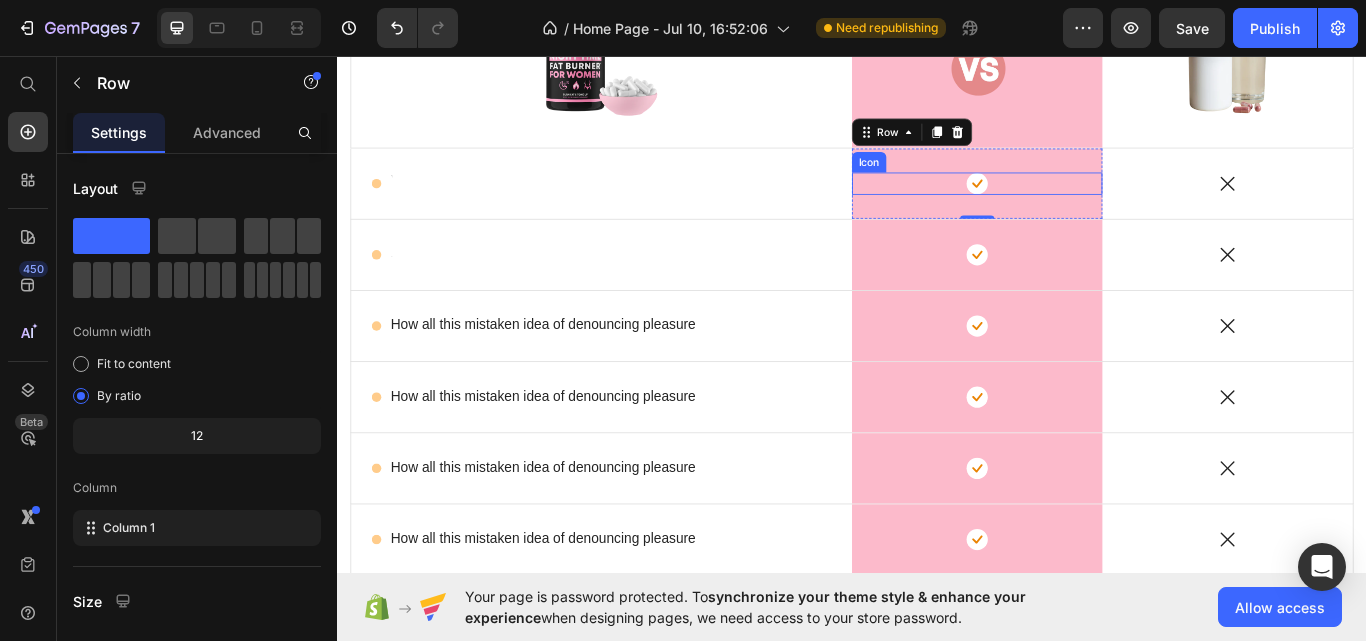 click 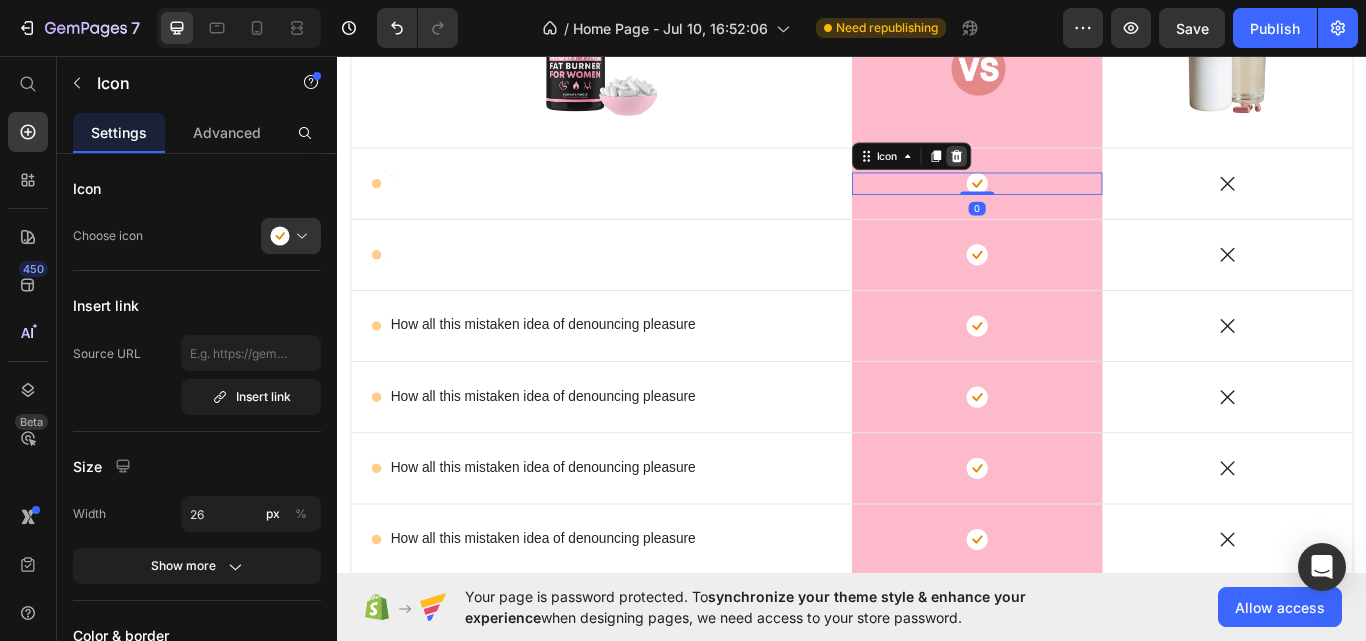 click 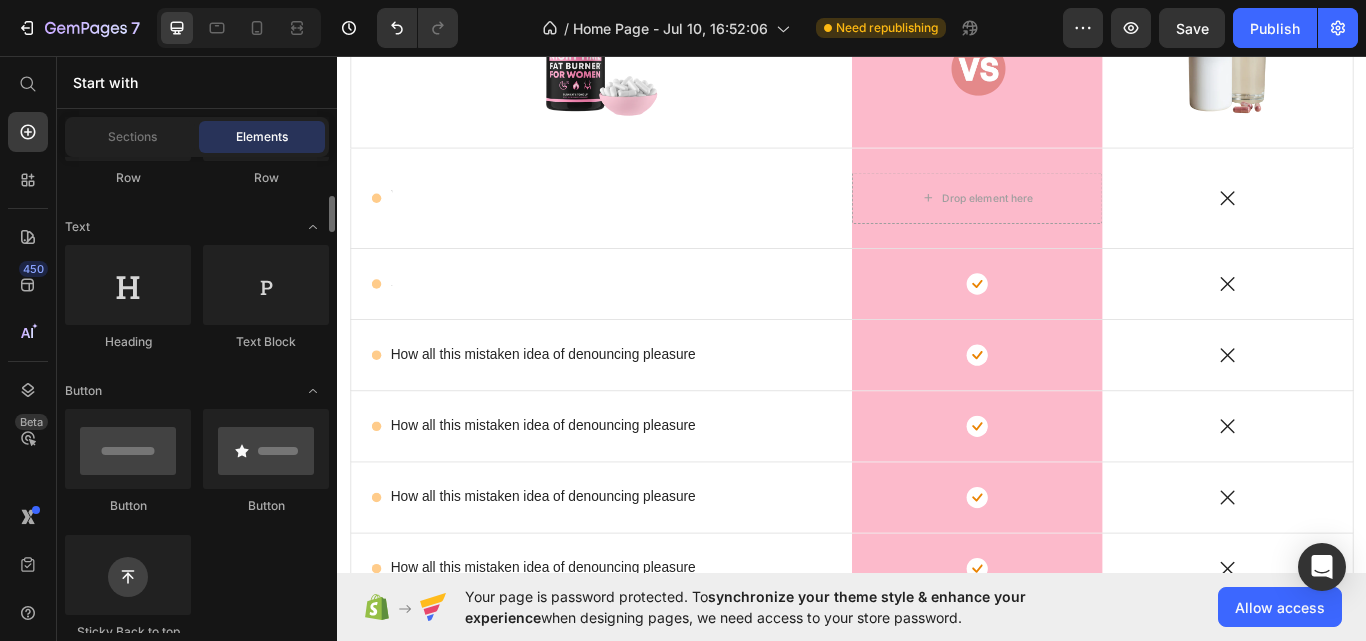 scroll, scrollTop: 245, scrollLeft: 0, axis: vertical 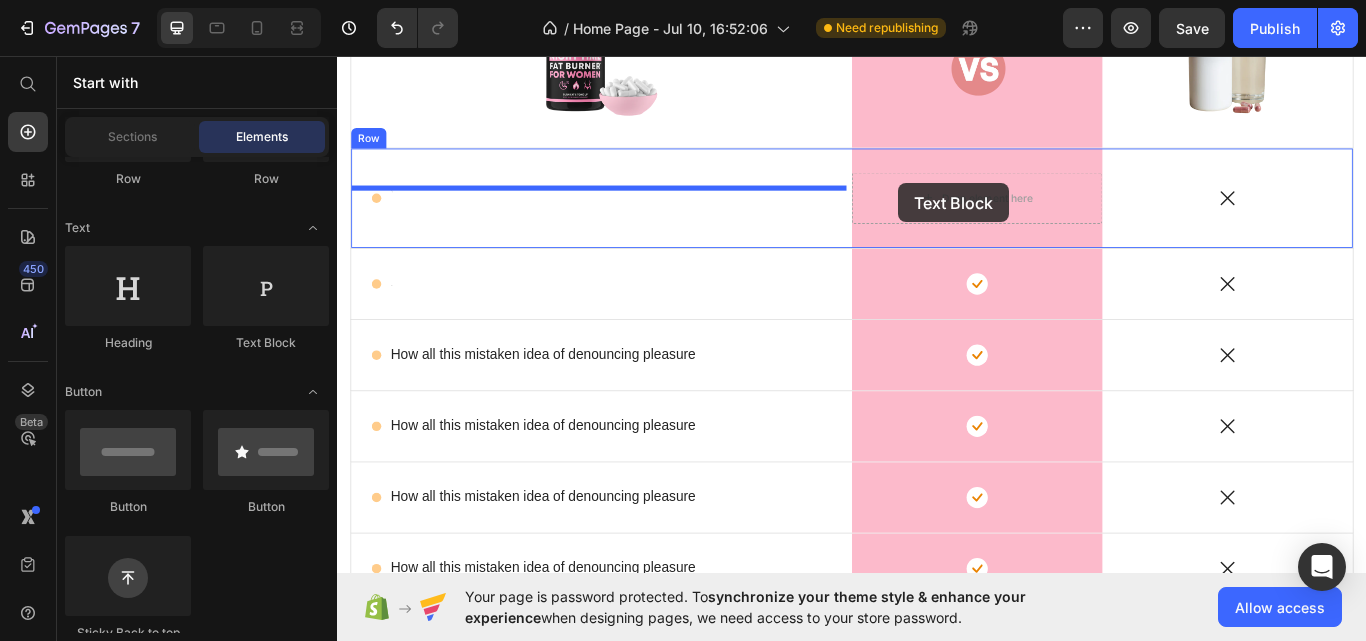 drag, startPoint x: 691, startPoint y: 221, endPoint x: 1023, endPoint y: 205, distance: 332.3853 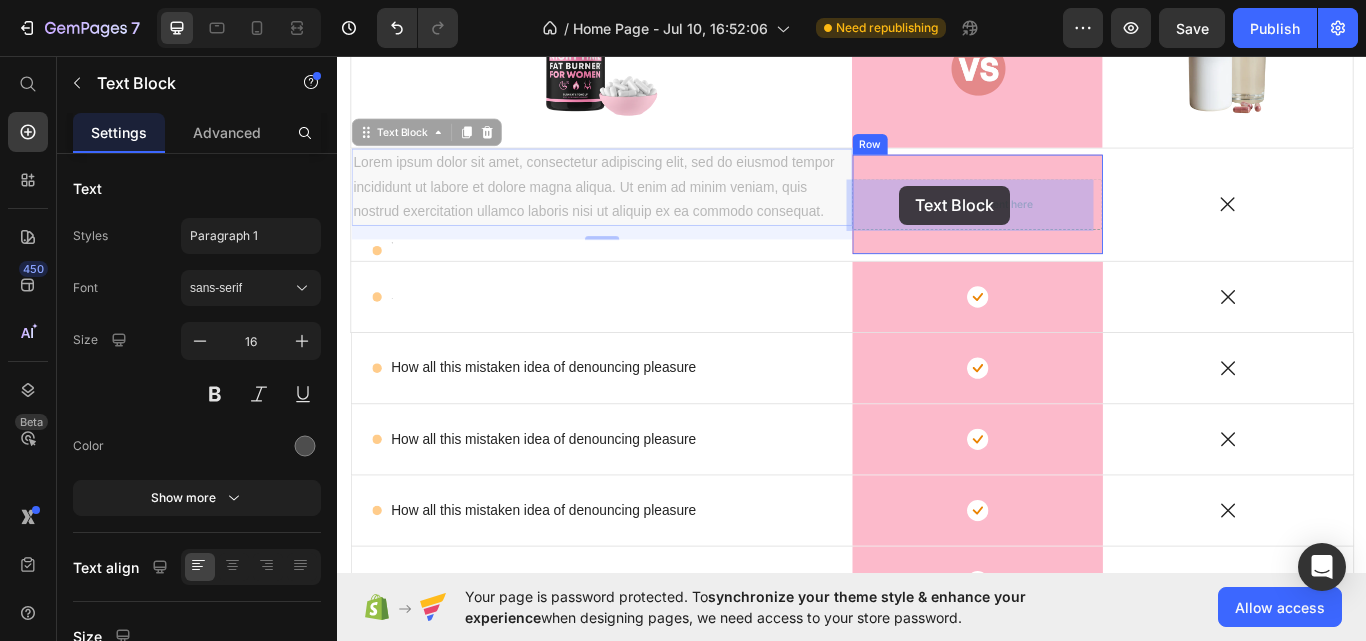 drag, startPoint x: 544, startPoint y: 214, endPoint x: 992, endPoint y: 208, distance: 448.0402 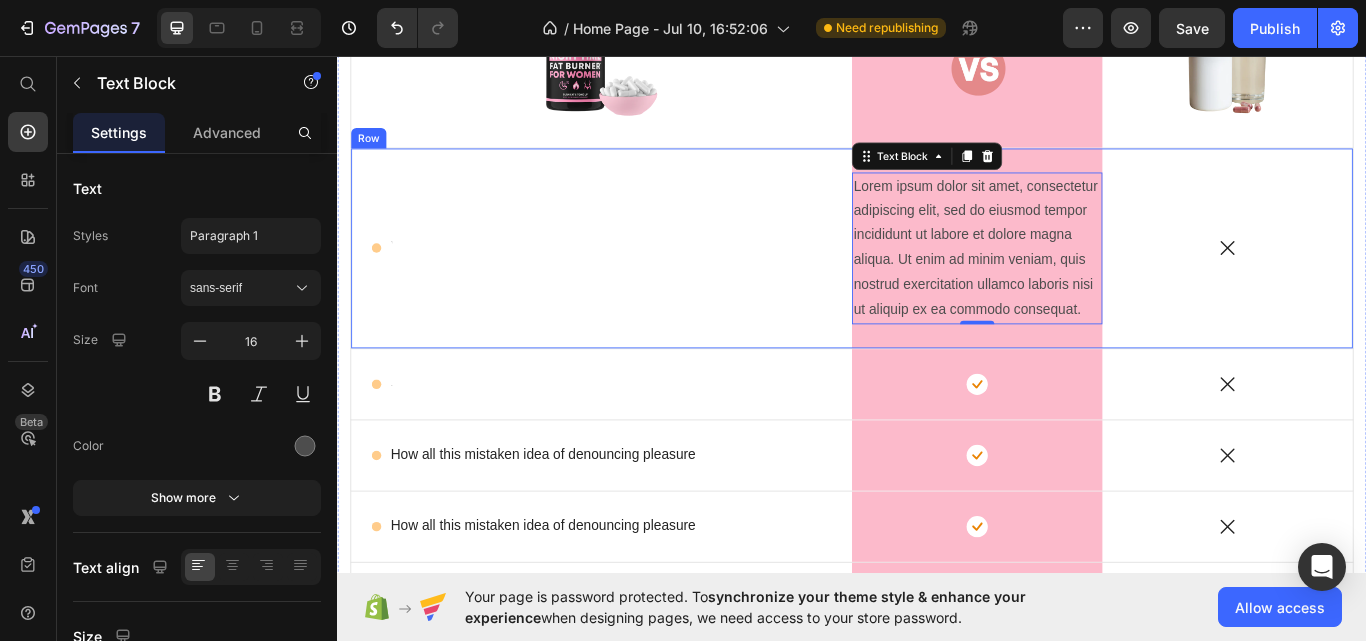 scroll, scrollTop: 9357, scrollLeft: 0, axis: vertical 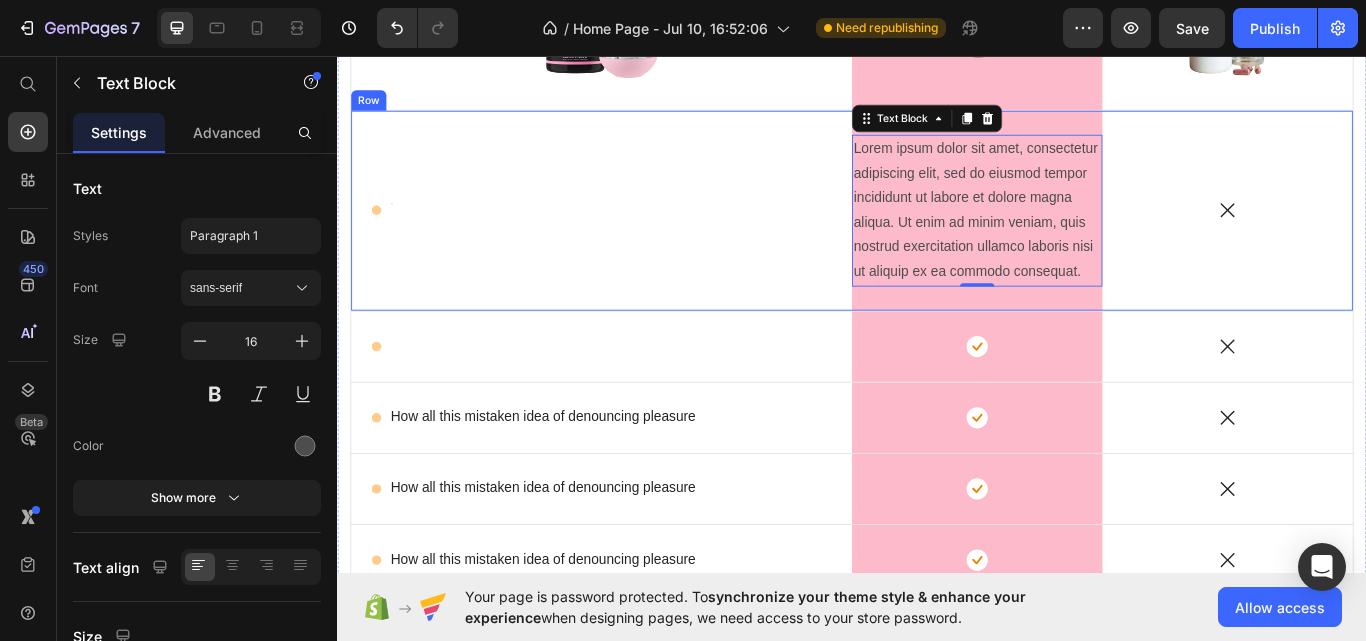 click on "Icon Text Block Row" at bounding box center (645, 237) 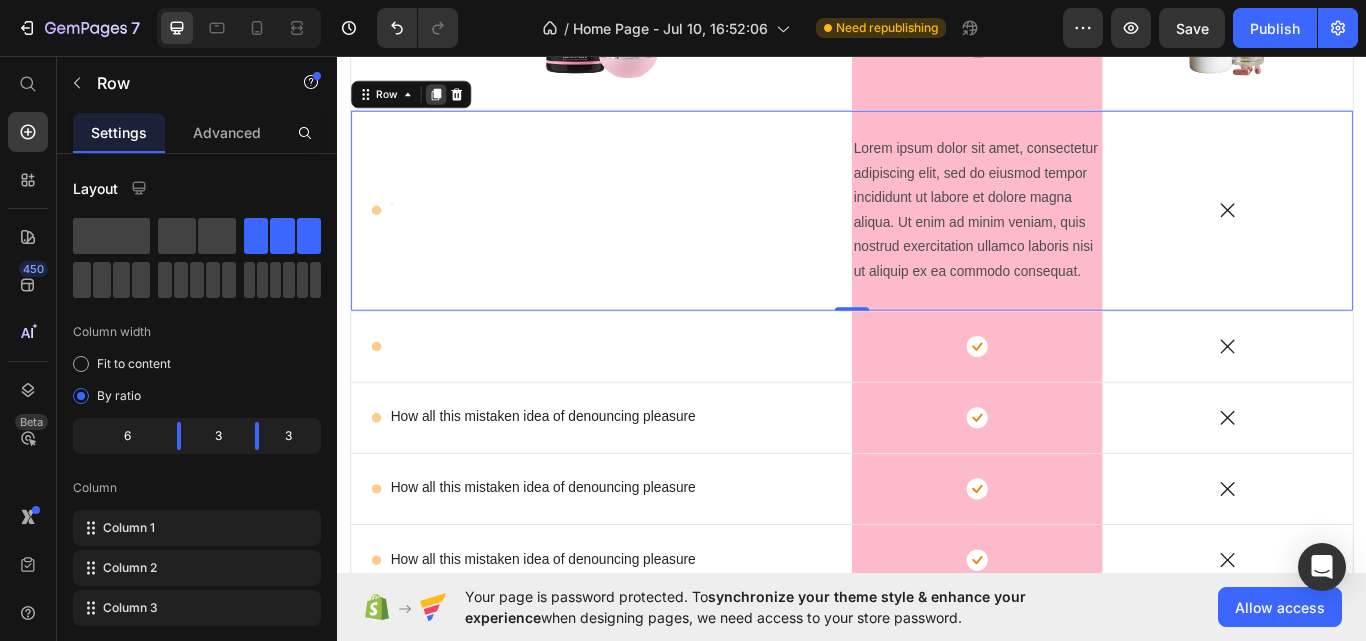 click 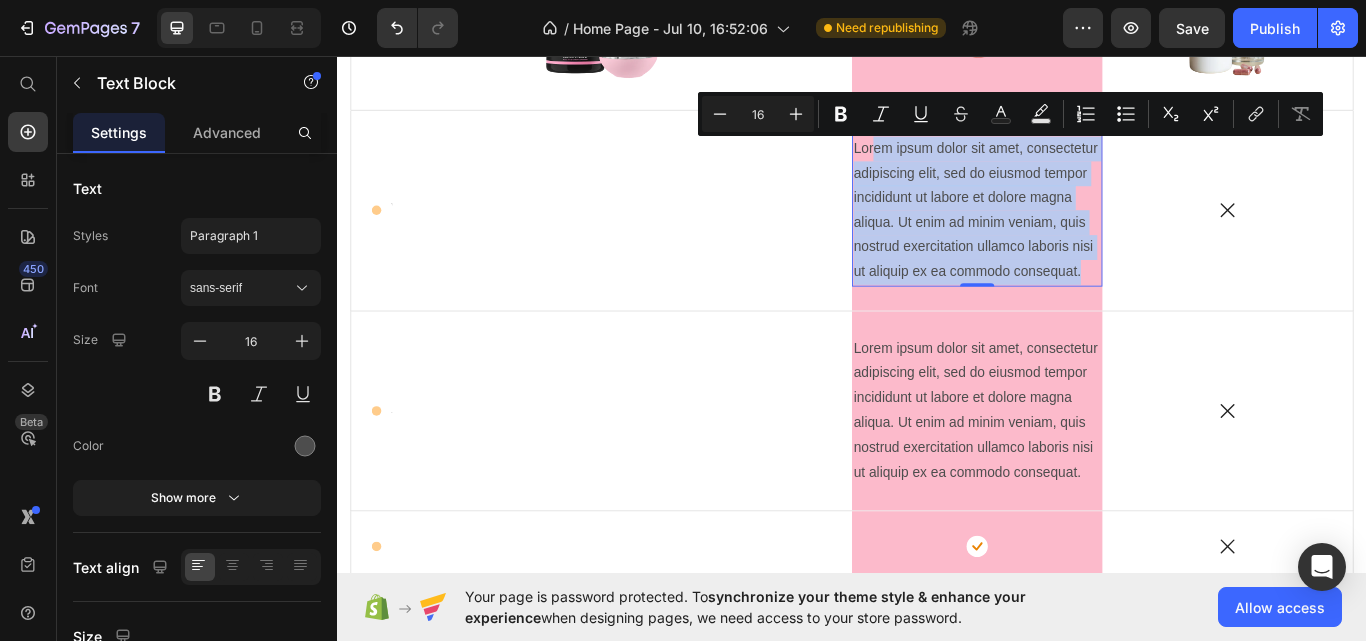 drag, startPoint x: 1092, startPoint y: 324, endPoint x: 957, endPoint y: 167, distance: 207.06038 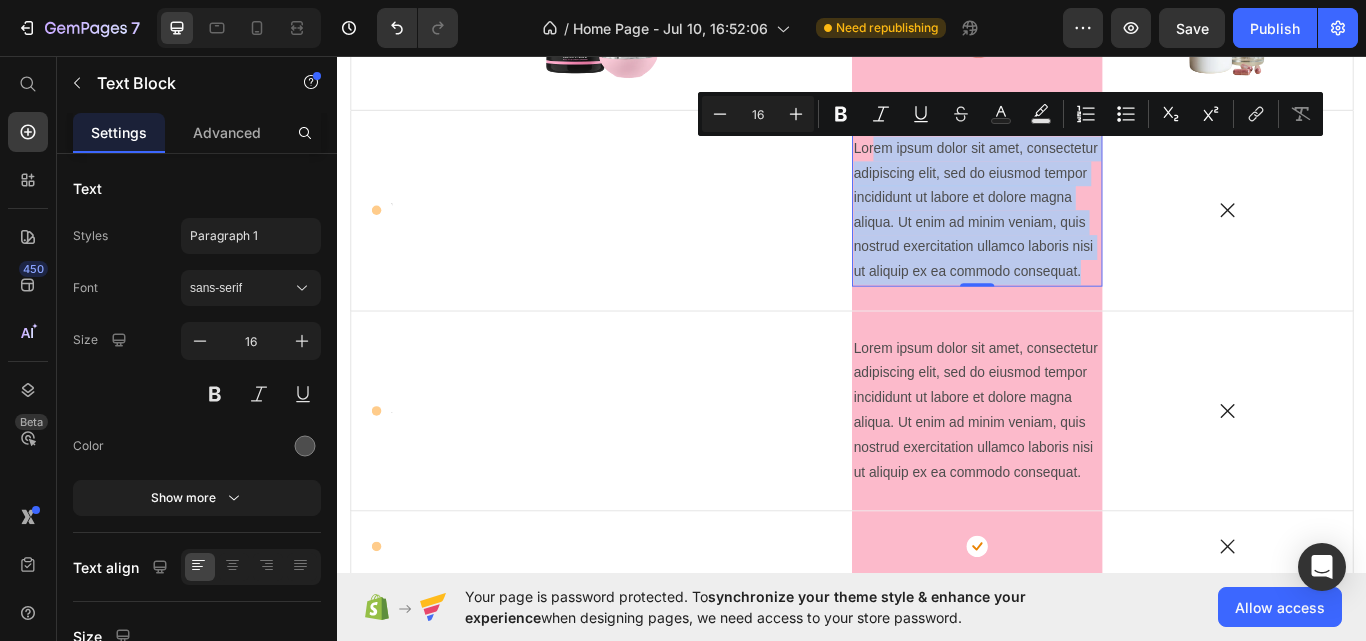 click on "Lorem ipsum dolor sit amet, consectetur adipiscing elit, sed do eiusmod tempor incididunt ut labore et dolore magna aliqua. Ut enim ad minim veniam, quis nostrud exercitation ullamco laboris nisi ut aliquip ex ea commodo consequat." at bounding box center [1083, 237] 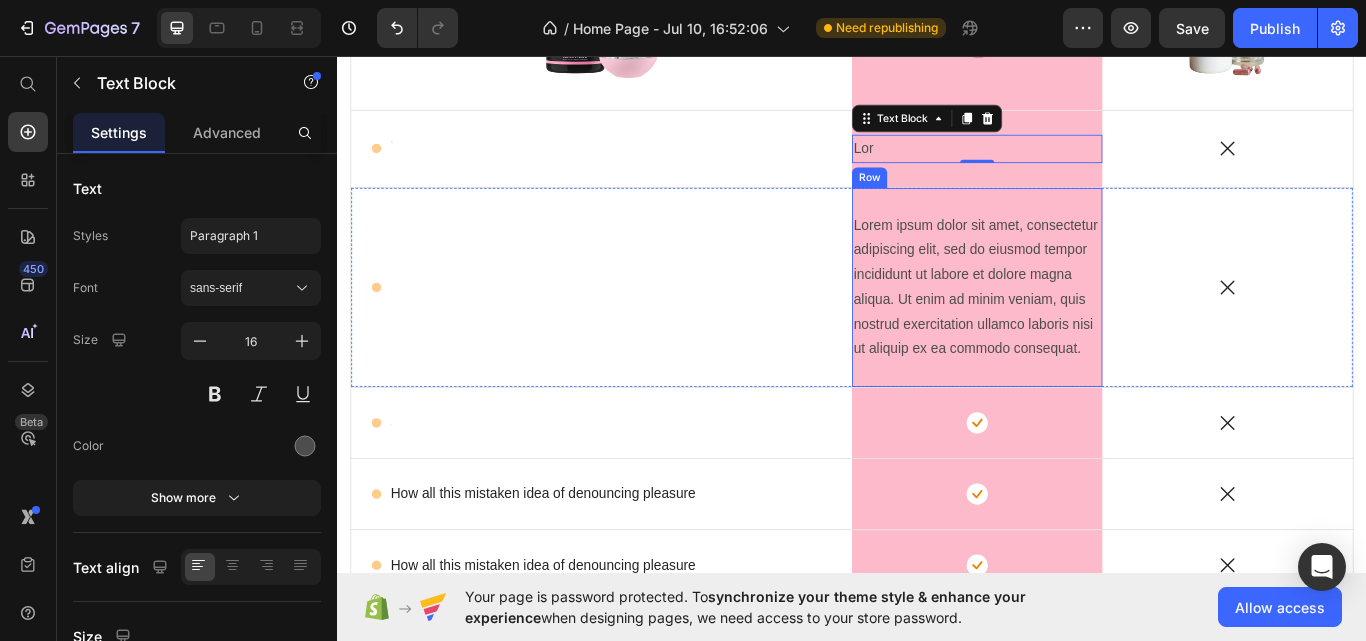 click on "Lorem ipsum dolor sit amet, consectetur adipiscing elit, sed do eiusmod tempor incididunt ut labore et dolore magna aliqua. Ut enim ad minim veniam, quis nostrud exercitation ullamco laboris nisi ut aliquip ex ea commodo consequat. Text Block Row" at bounding box center [1083, 327] 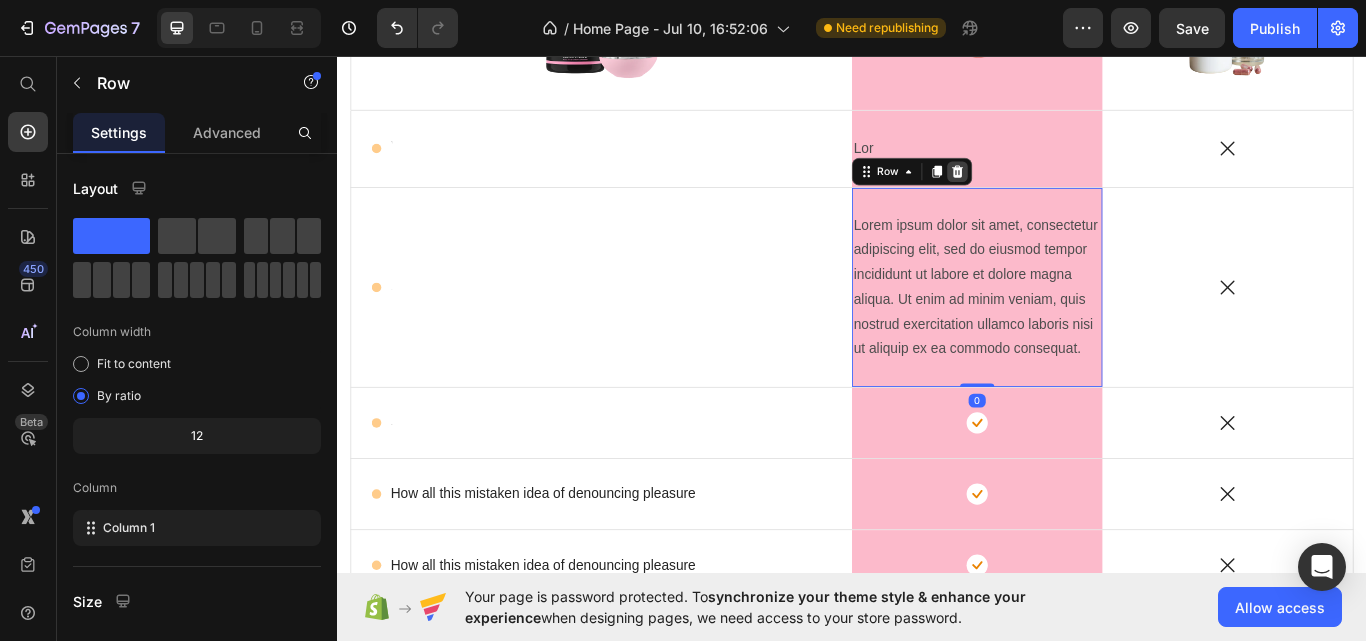 click at bounding box center [1060, 192] 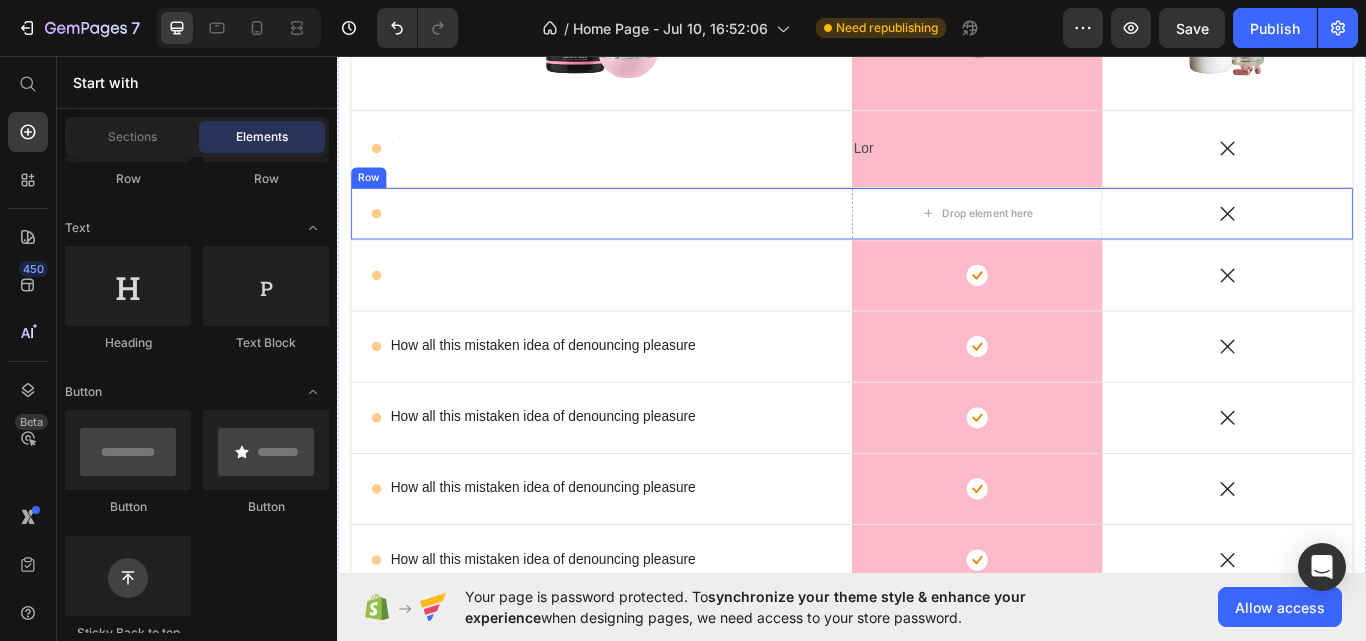 click on "Icon Text Block Row" at bounding box center [645, 241] 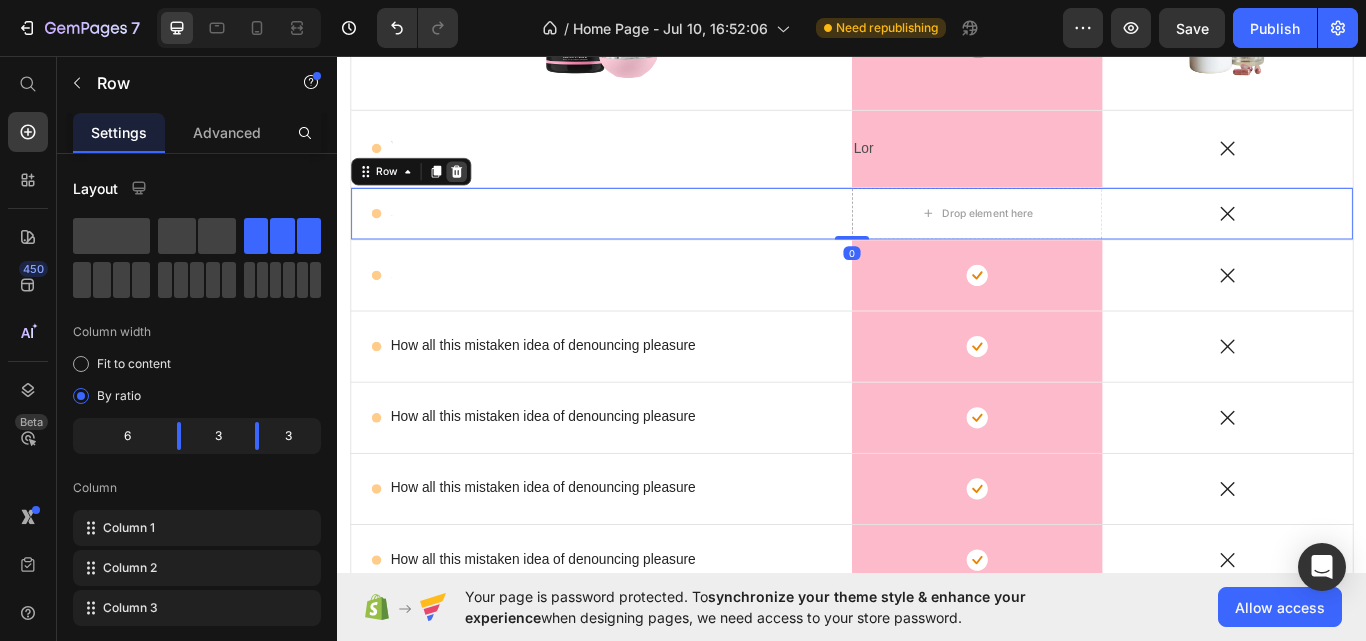 click 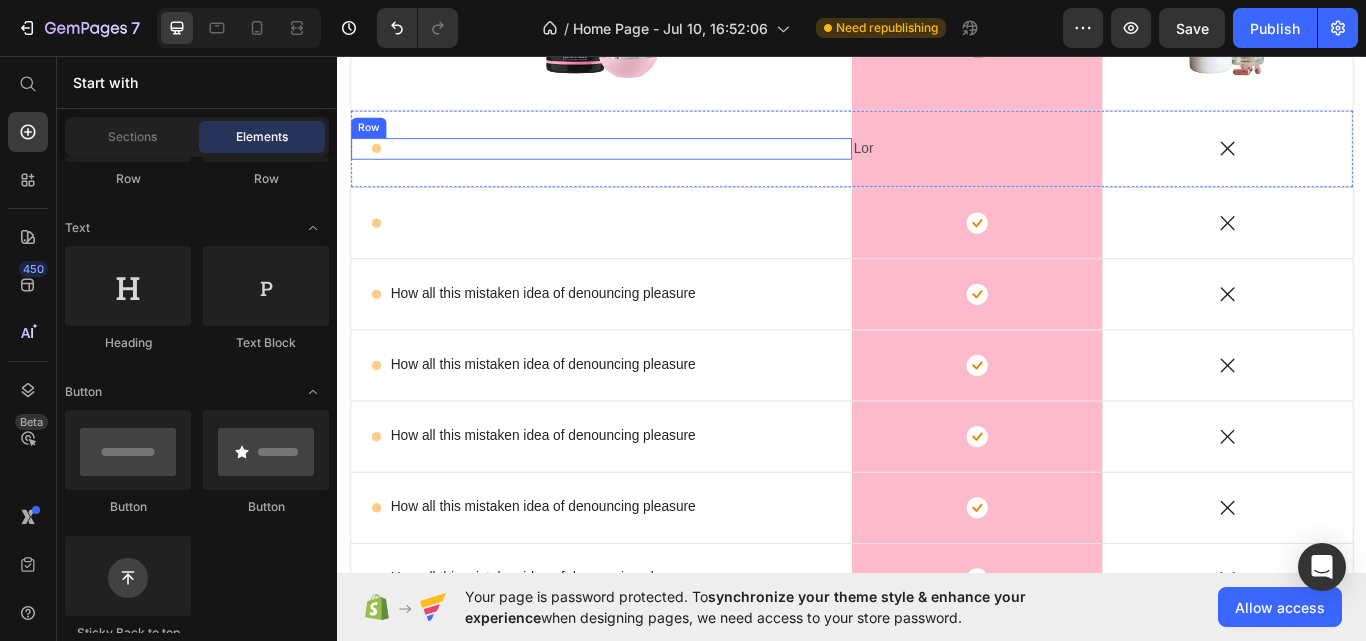 click on "Icon Text Block Row" at bounding box center (645, 165) 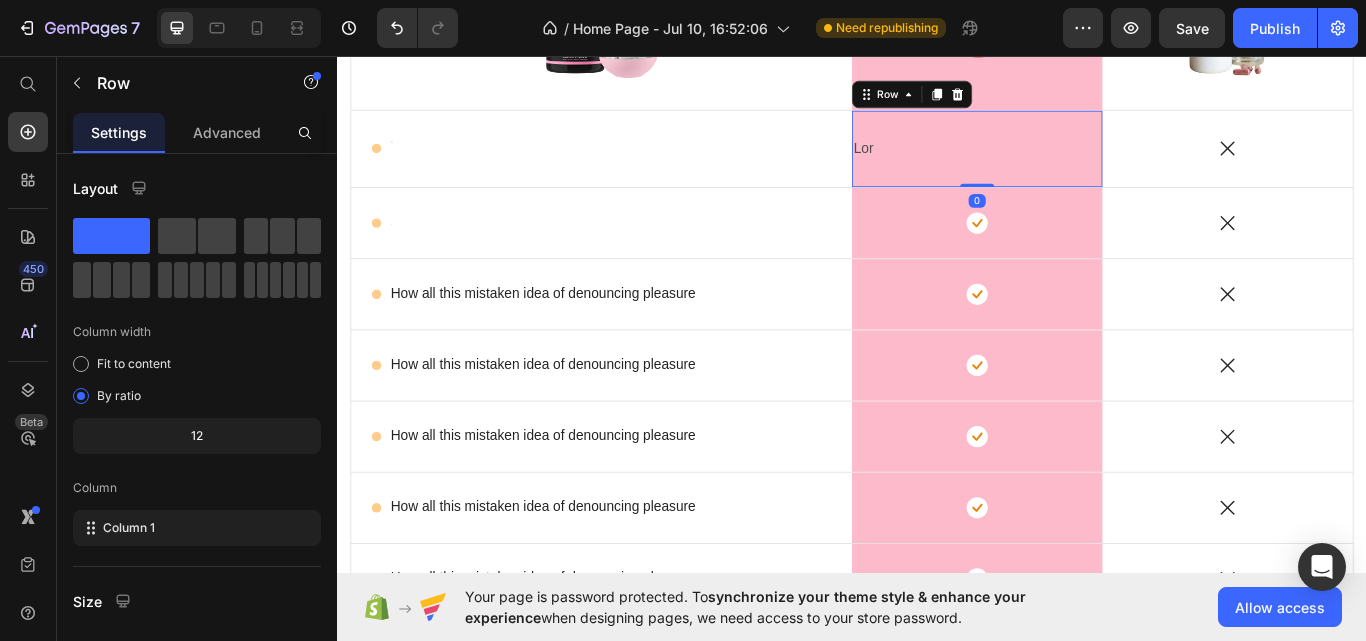 click on "Lor Text Block Row   0" at bounding box center (1083, 165) 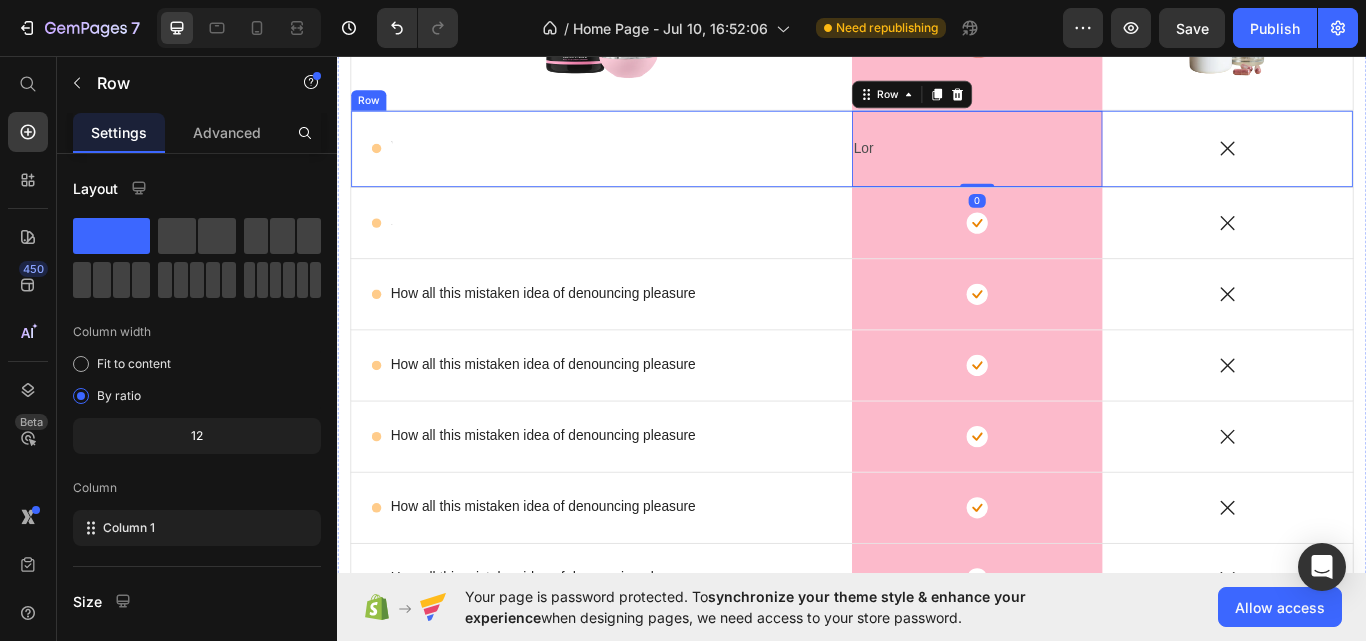 click on "Icon Text Block Row" at bounding box center [645, 165] 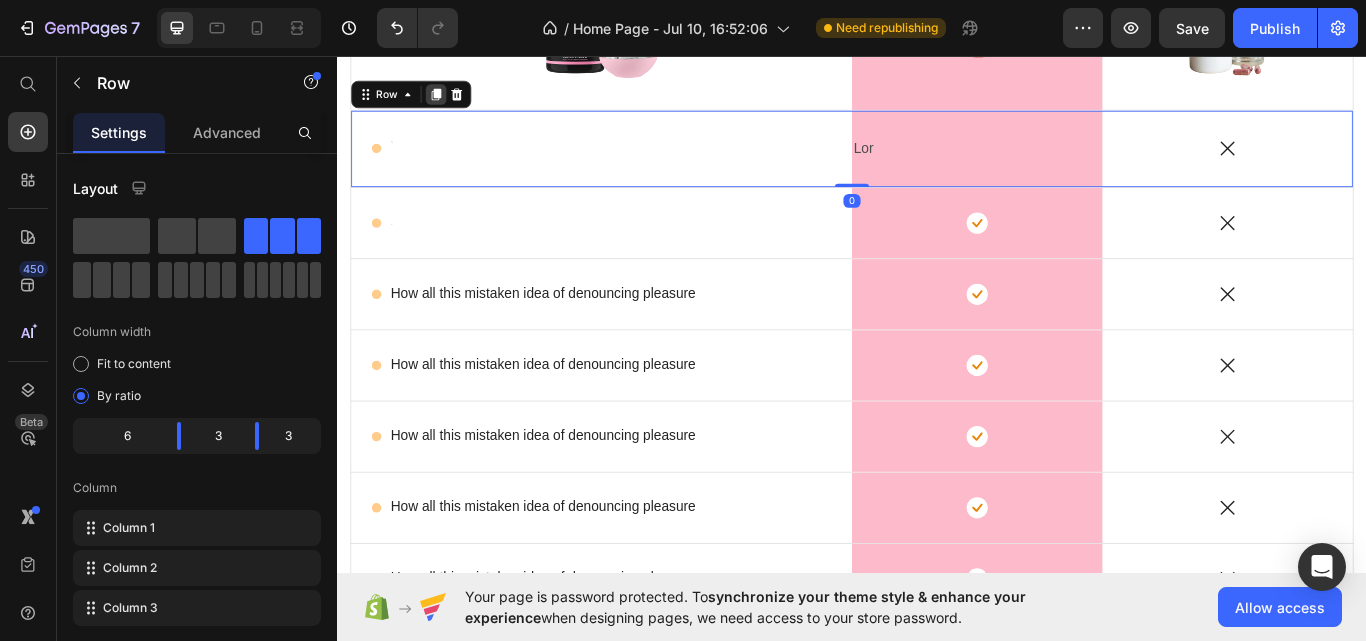 click 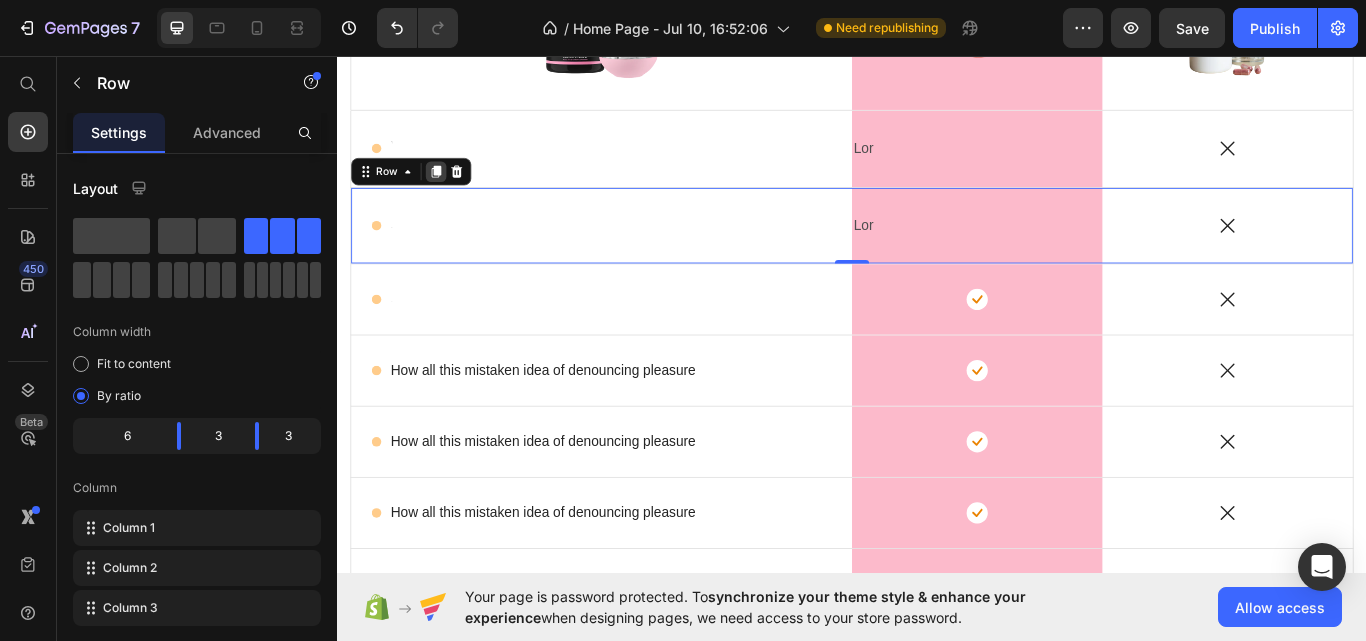 click 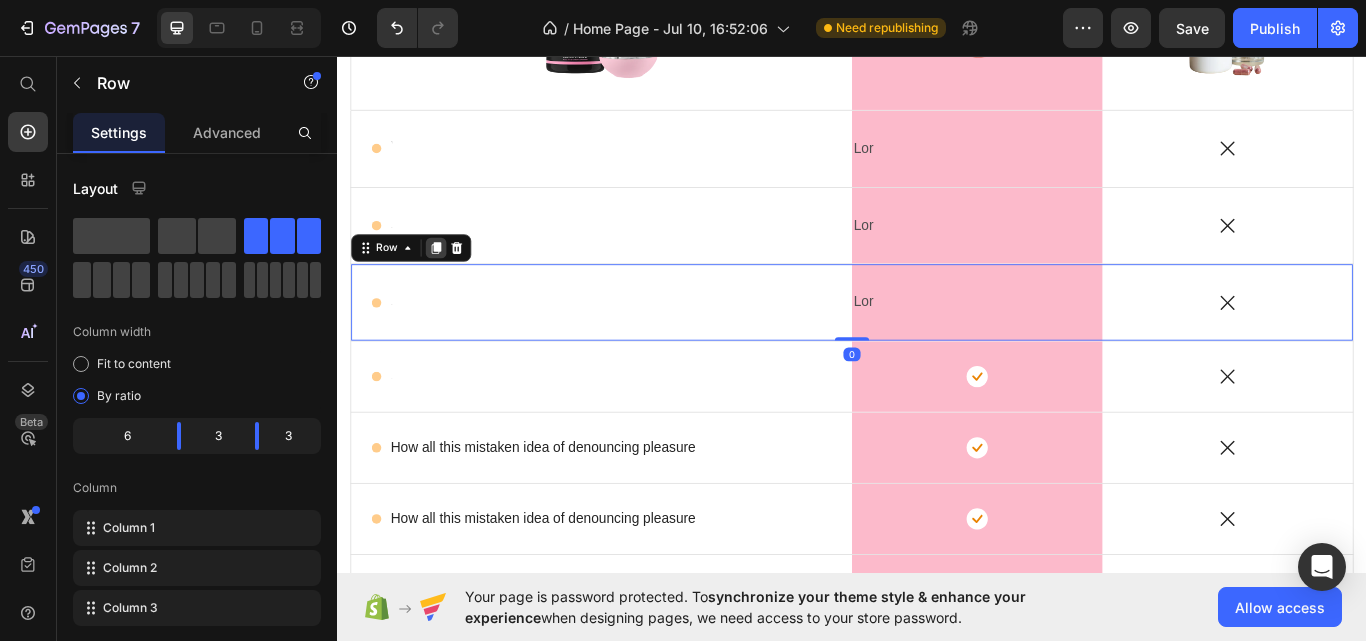 click 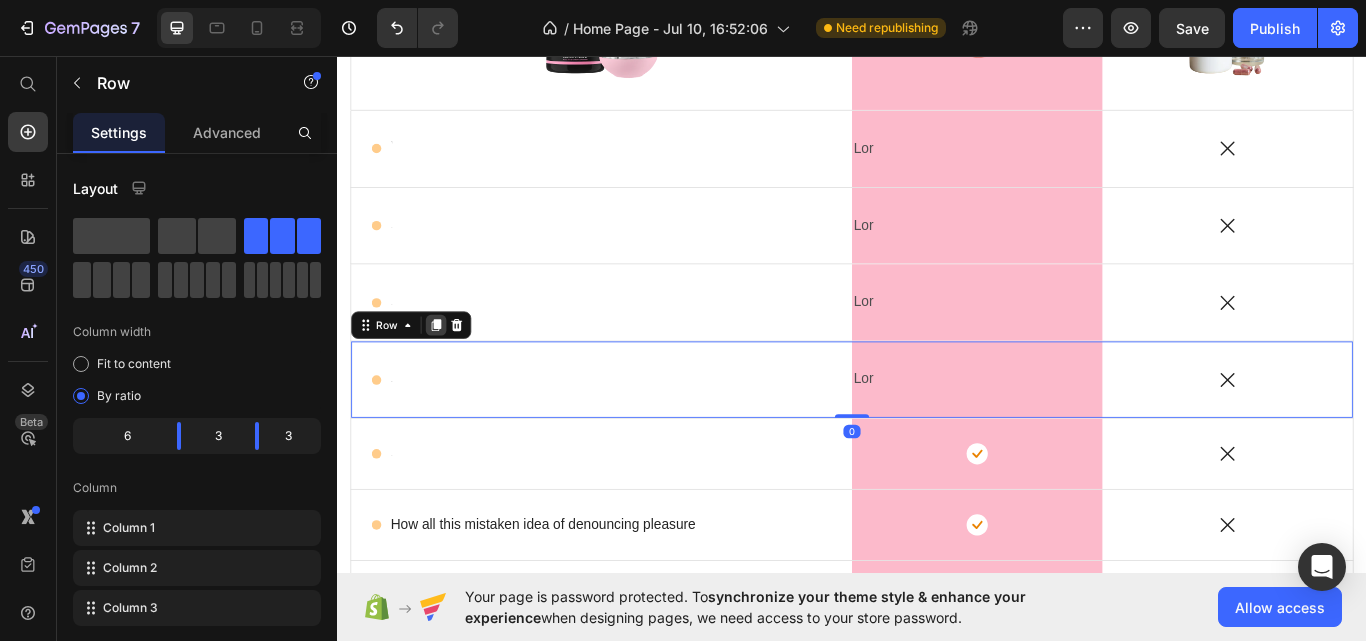 click 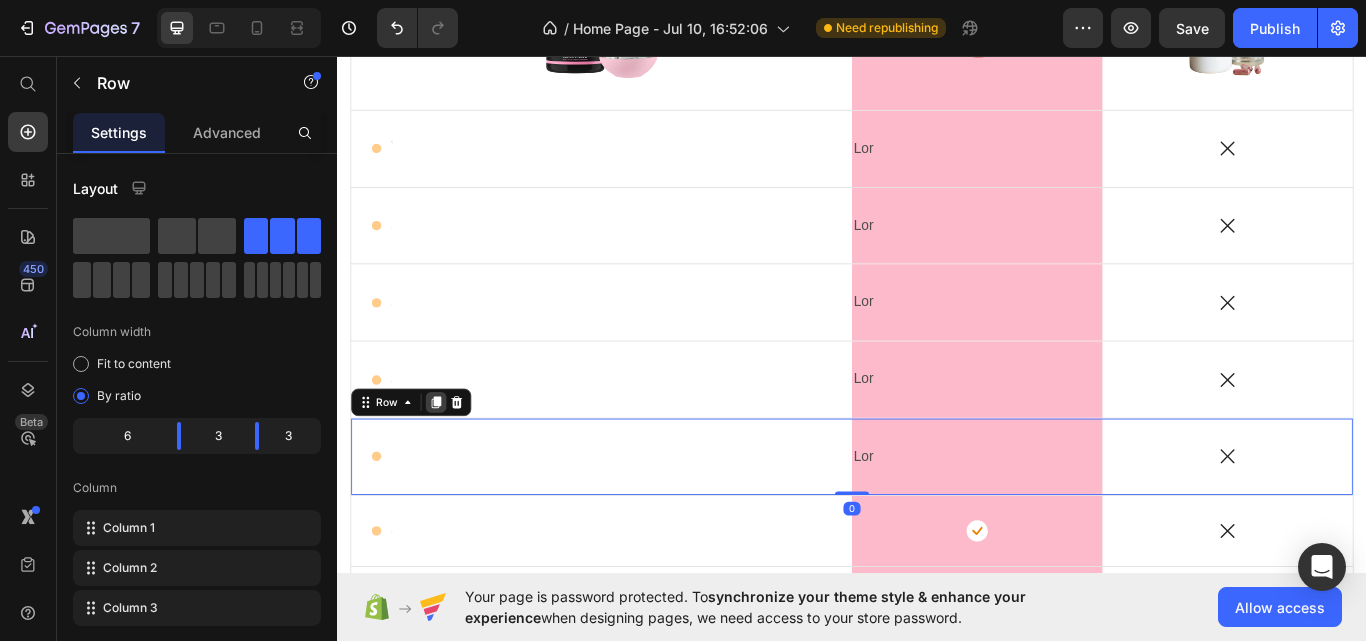 click at bounding box center (452, 461) 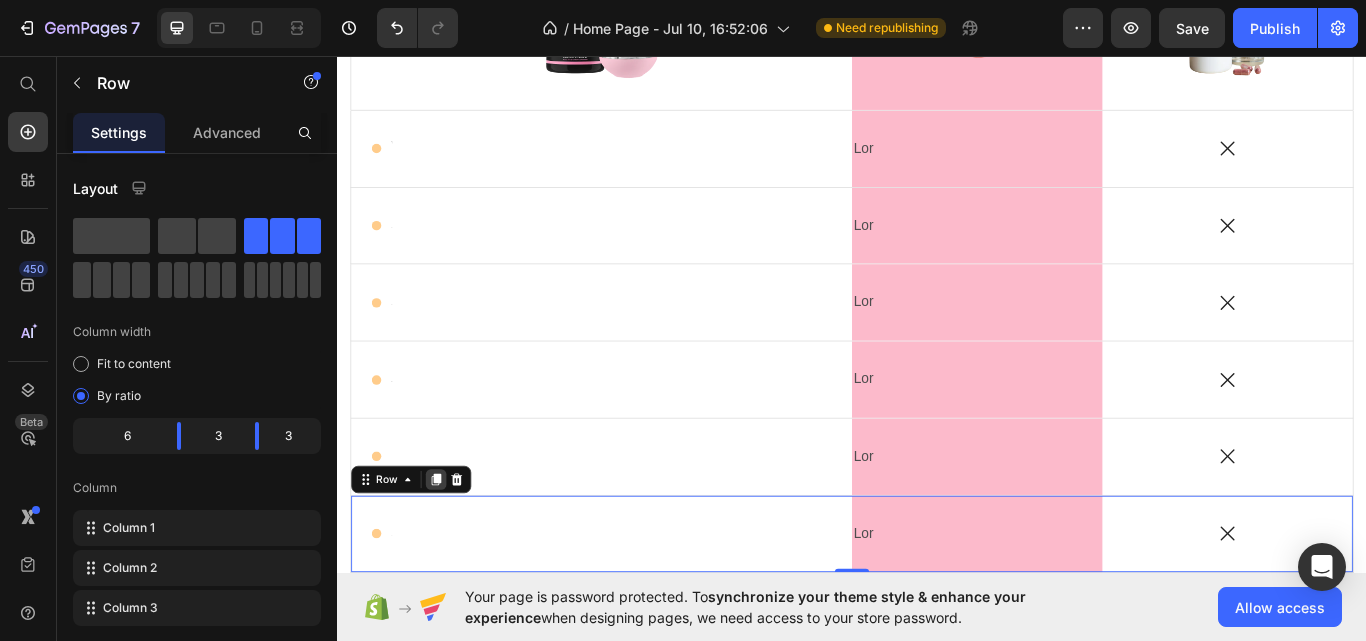 click 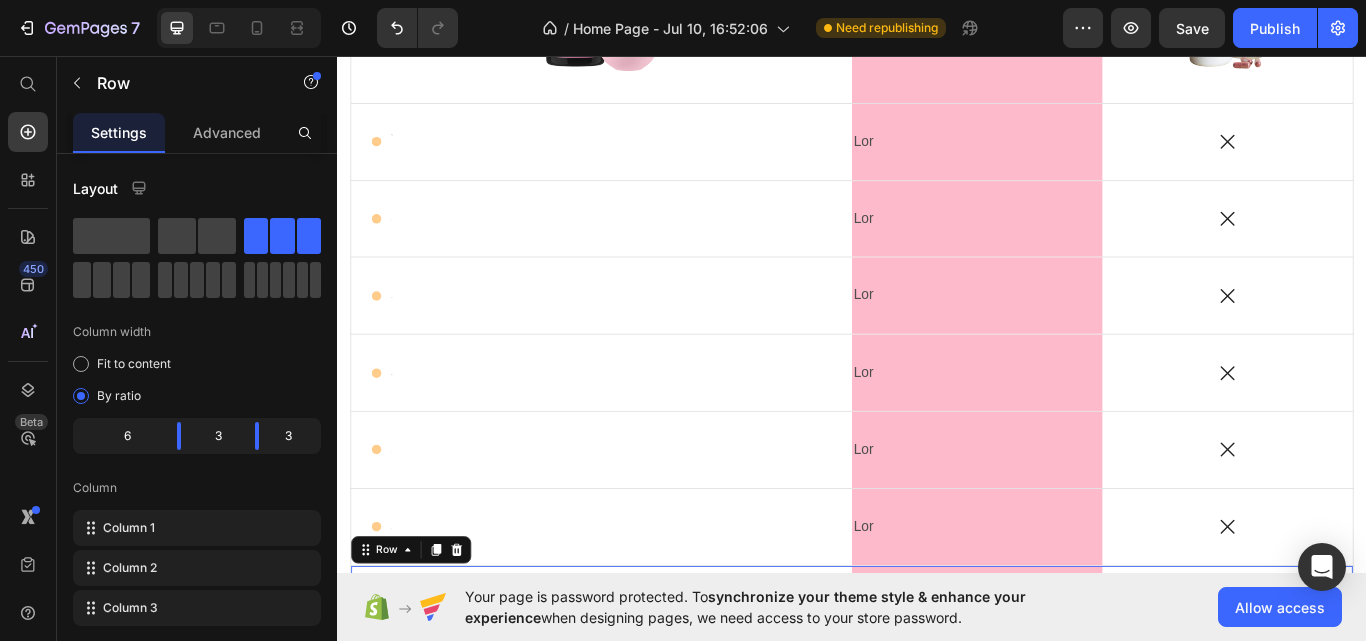 scroll, scrollTop: 9896, scrollLeft: 0, axis: vertical 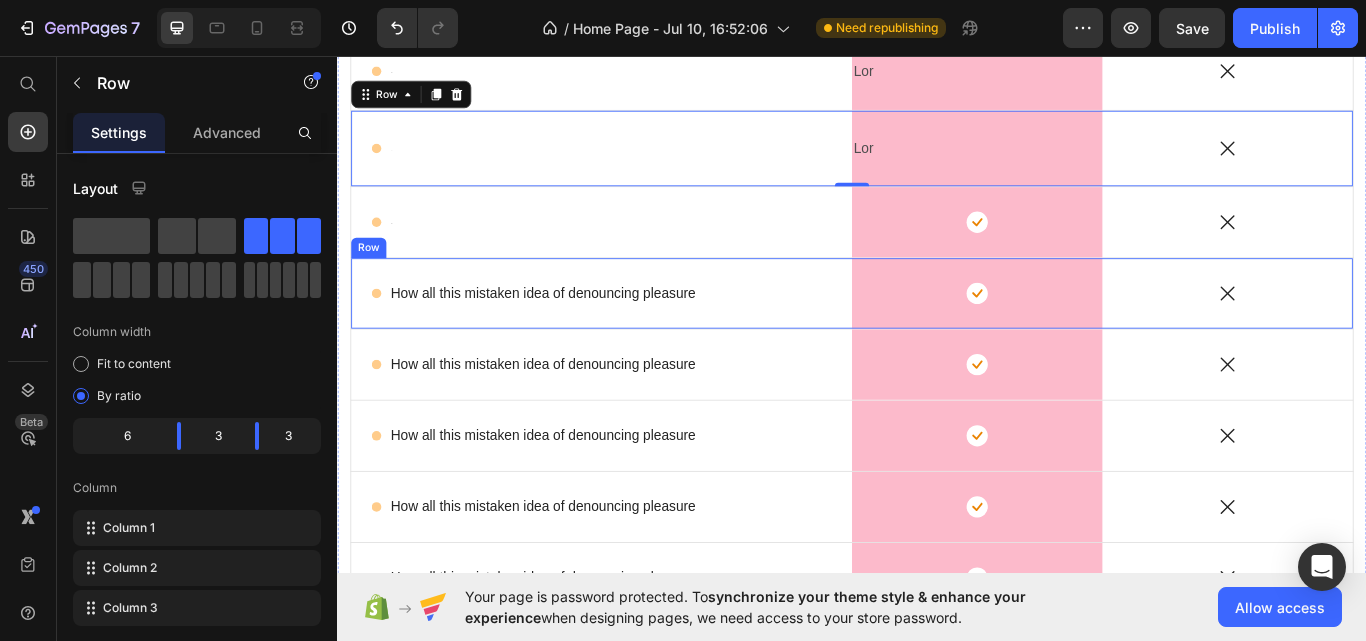 click on "Icon" at bounding box center (1375, 334) 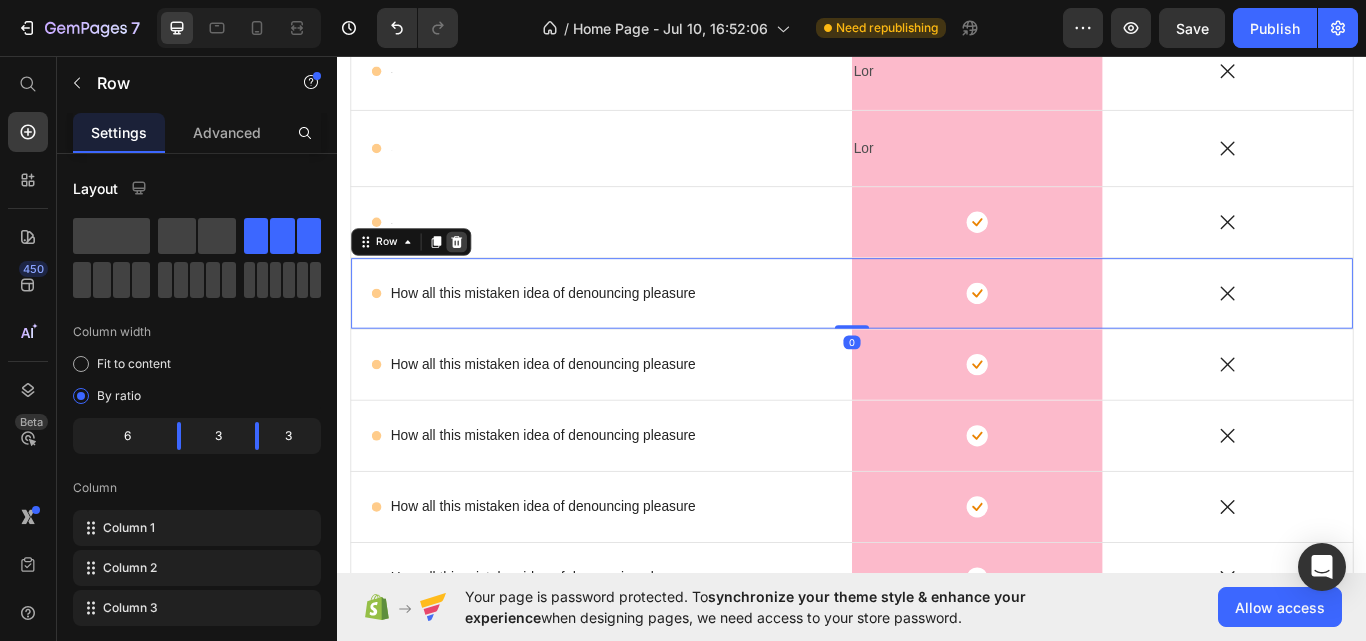 click at bounding box center (476, 274) 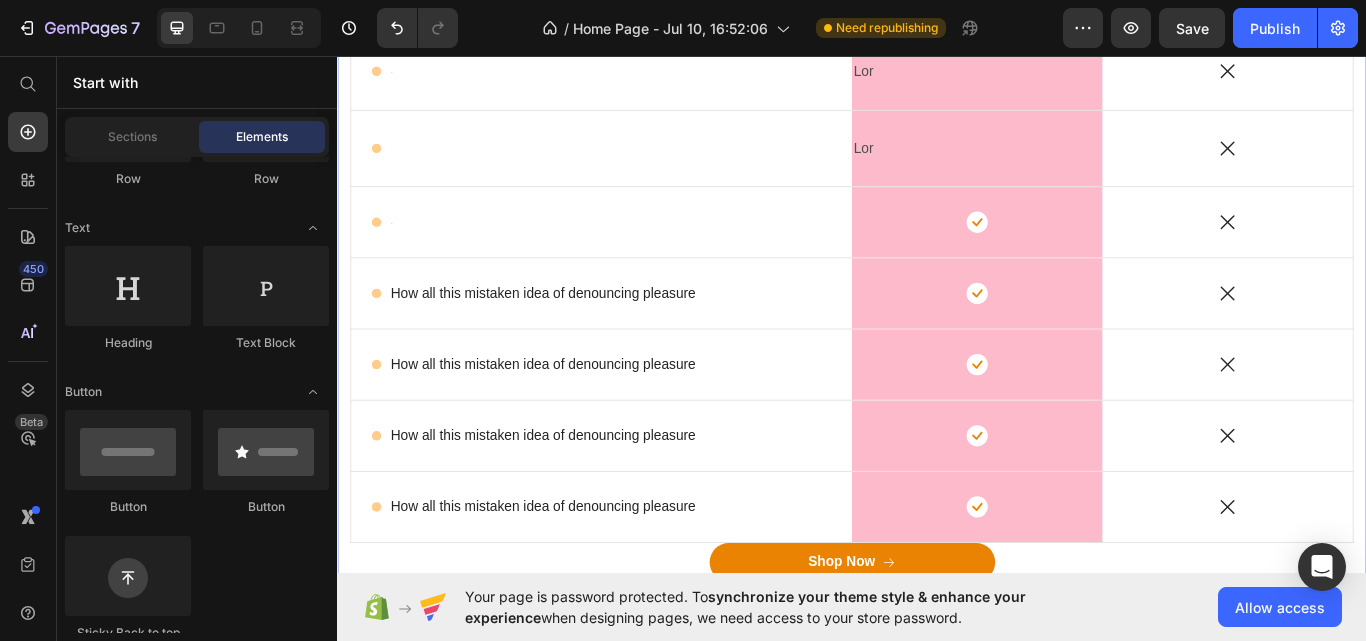 click on "Lorem ipsum dolor sit amet, consectetur adipiscing  Heading But I must explain to you how all this mistaken idea of denouncing pleasure and praising pain was born and I will give you a complete account of the system, and expound the actual teachings of the great explorer of the truth, the master-builder of human happiness. No one rejects, dislikes, or avoids pleasure itself, because it is pleasure Text Block Row Image Image Row Image Row
Icon Text Block Row Lor Text Block Row
Icon Row
Icon Text Block Row Lor Text Block Row
Icon Row
Icon Text Block Row Lor Text Block Row
Icon Row
Icon Text Block Row Lor Text Block Row
Icon Row
Icon Text Block Row Lor Text Block Row
Icon Row
Icon Text Block Row Lor Text Block Row
Icon Row
Icon Text Block Row Lor Text Block Row
Icon Row
Icon Text Block Row
Icon Row
Icon Row
Icon Text Block Row
Icon Row" at bounding box center (937, -39) 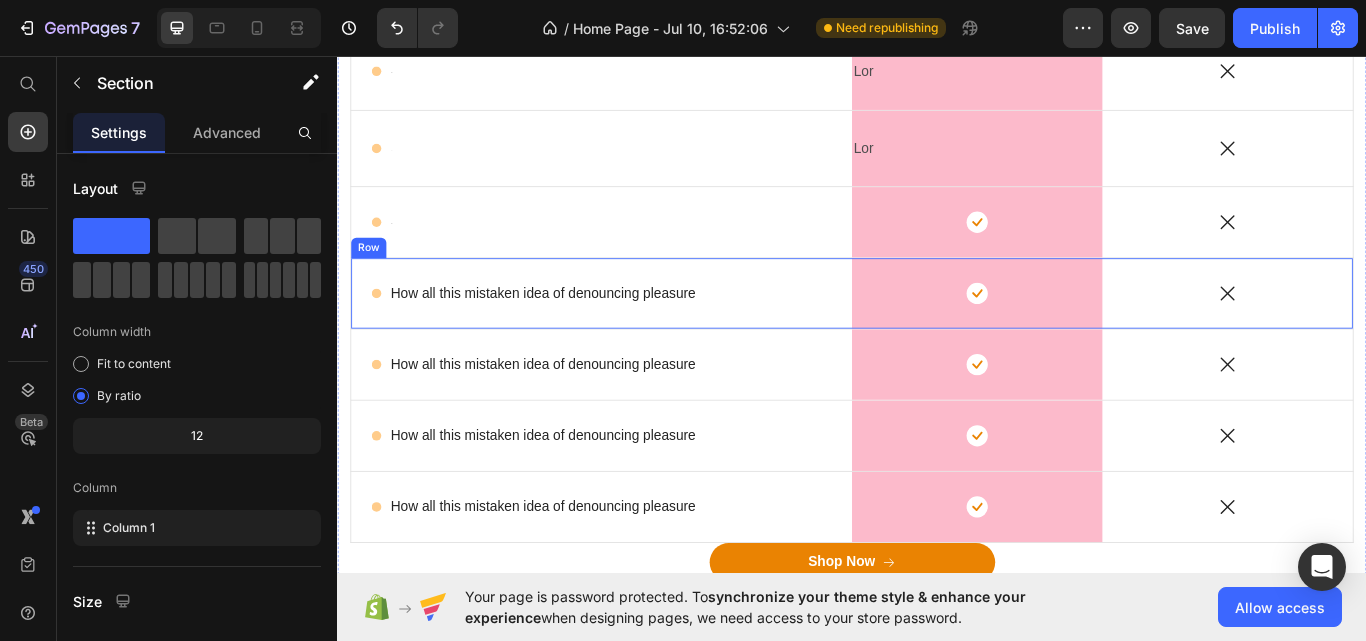 click on "Icon How all this mistaken idea of denouncing pleasure Text Block Row" at bounding box center (645, 334) 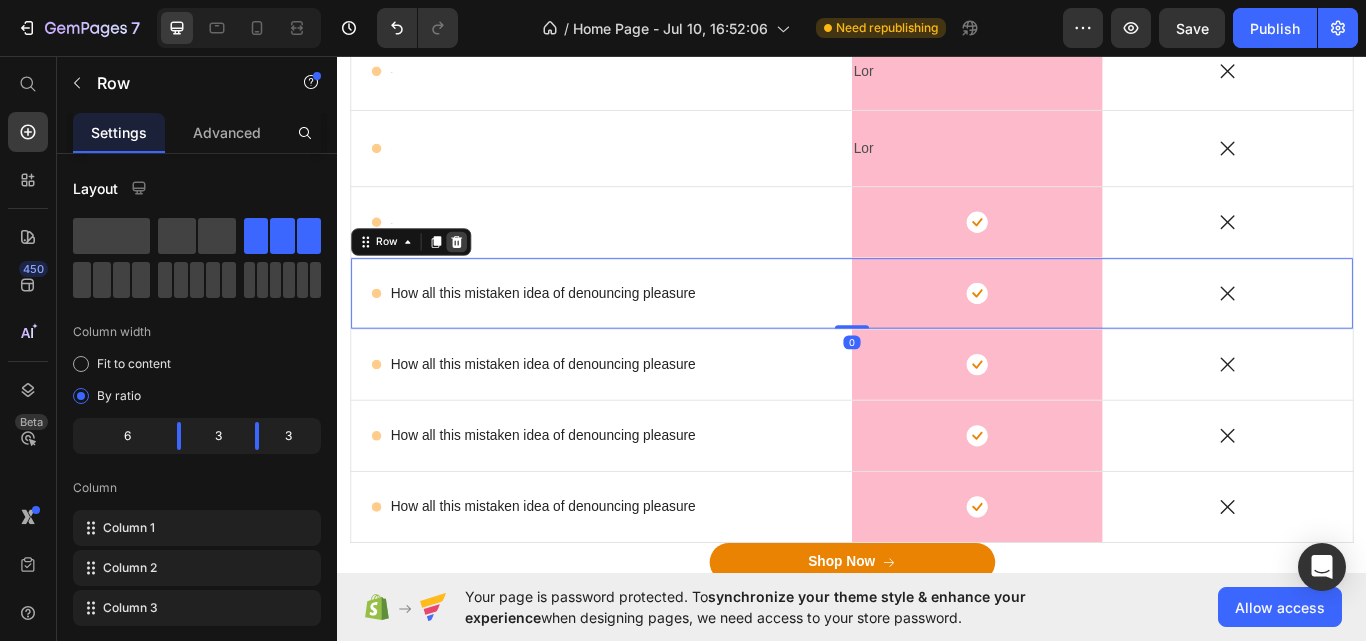click 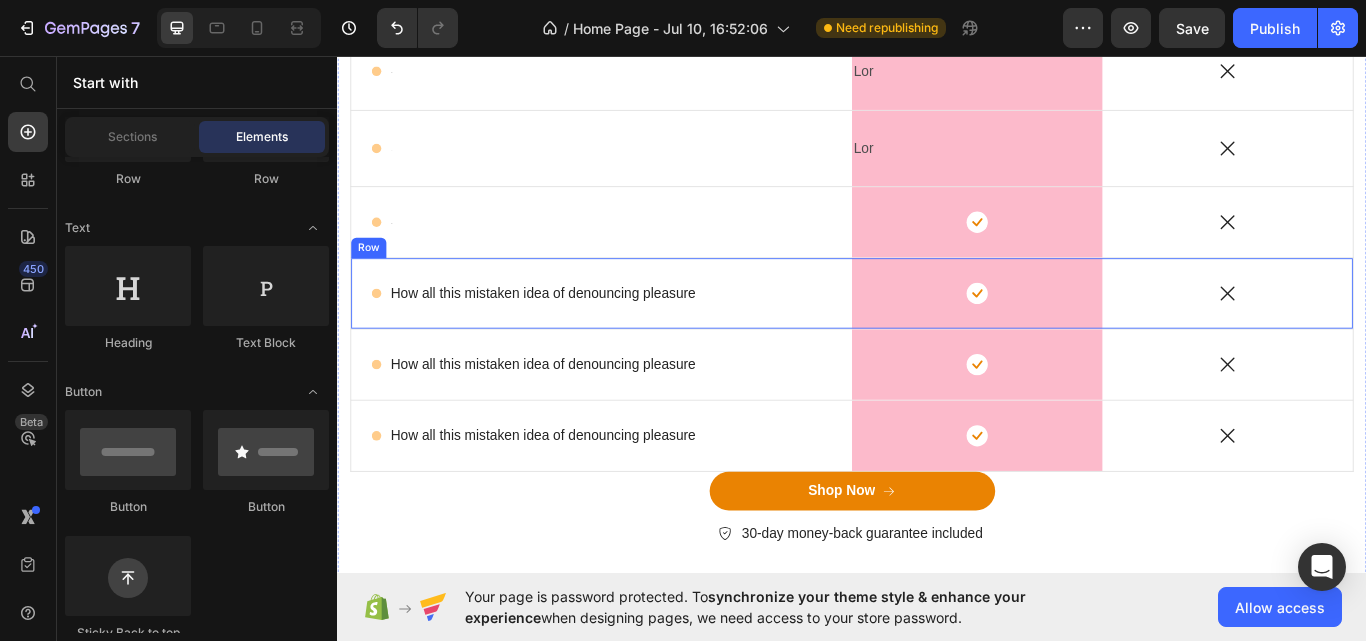 click on "Icon How all this mistaken idea of denouncing pleasure Text Block Row" at bounding box center (645, 334) 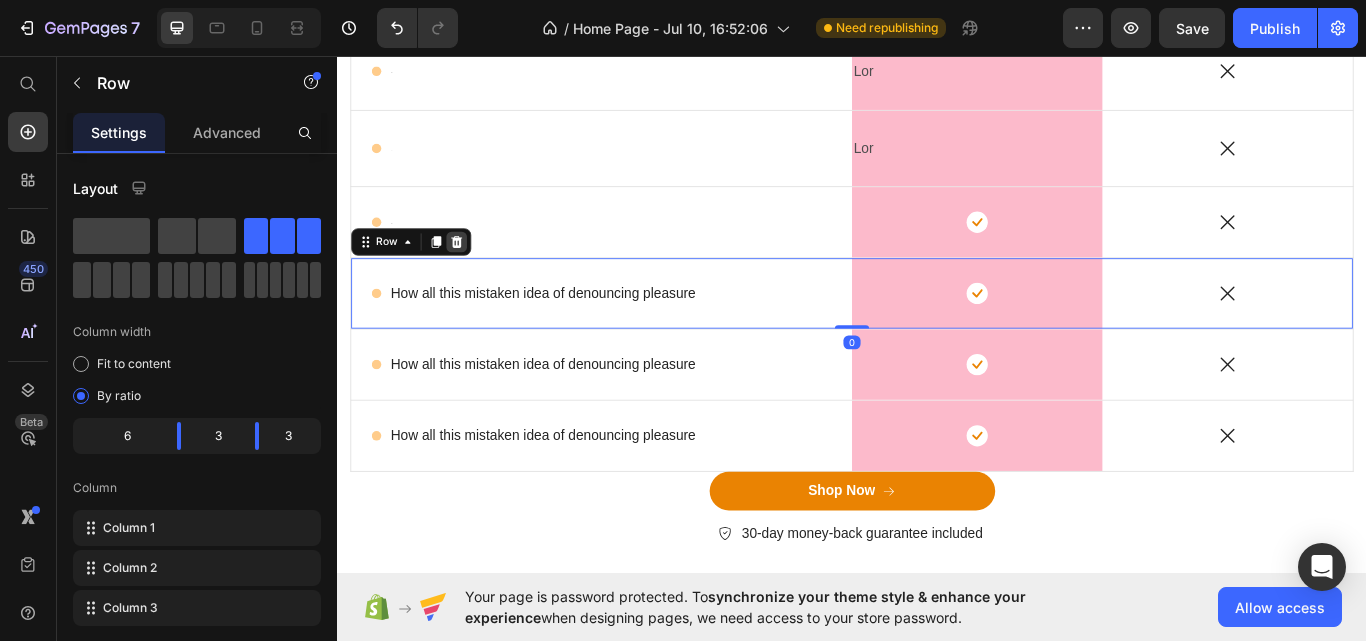 click at bounding box center [476, 274] 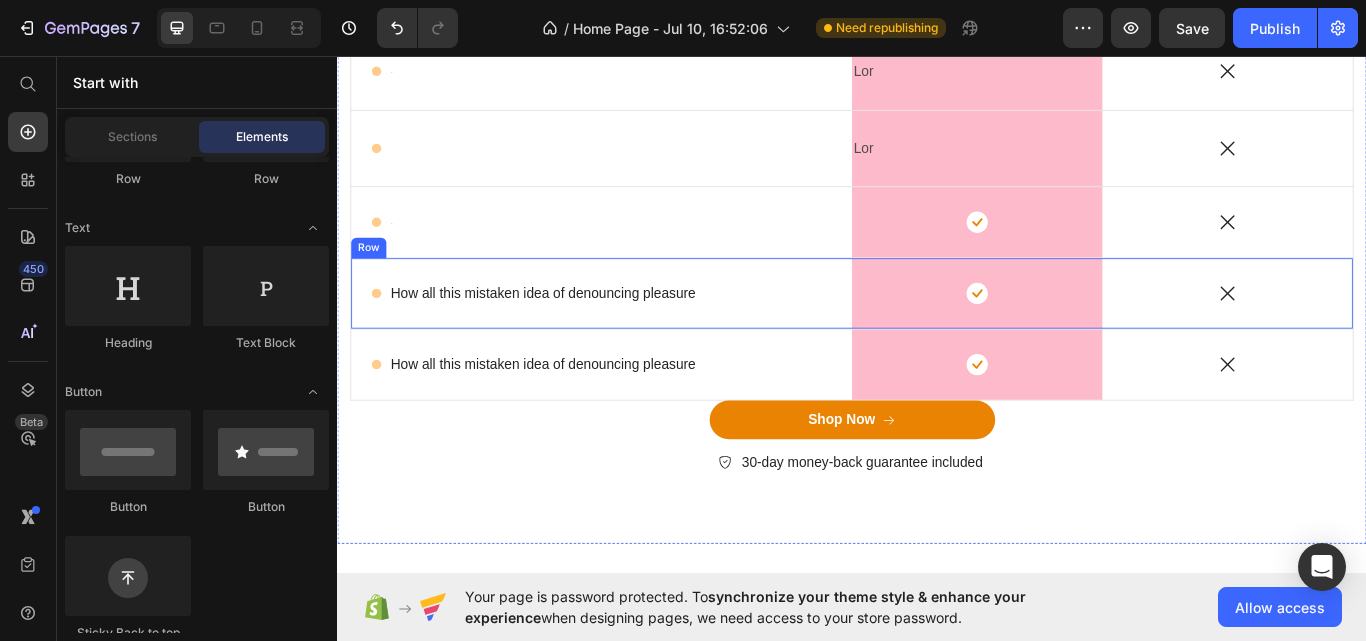 click on "Icon How all this mistaken idea of denouncing pleasure Text Block Row" at bounding box center (645, 334) 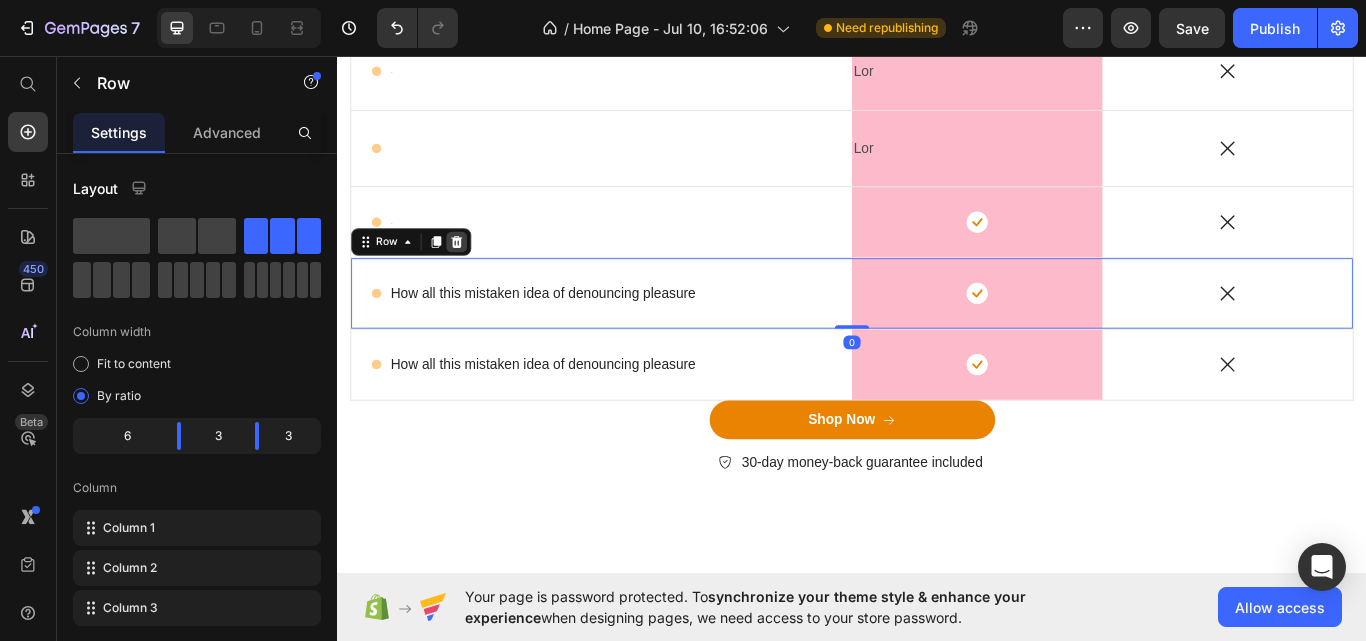 click at bounding box center [476, 274] 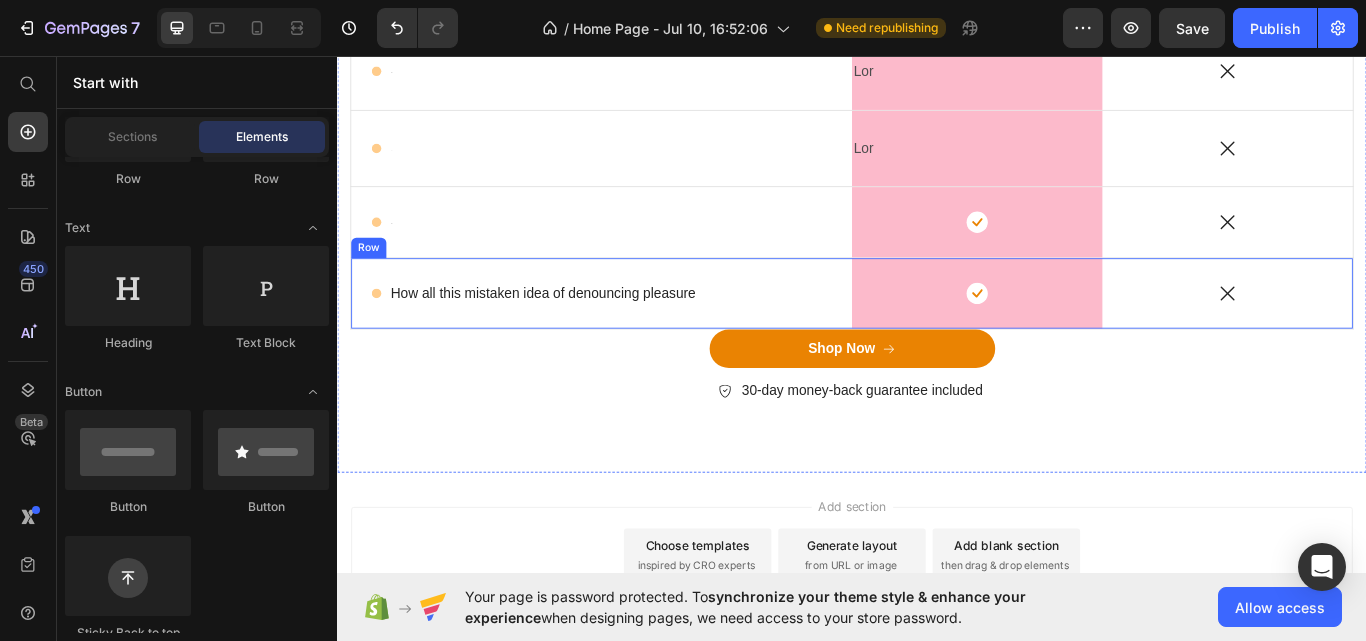 click on "Icon How all this mistaken idea of denouncing pleasure Text Block Row" at bounding box center (645, 334) 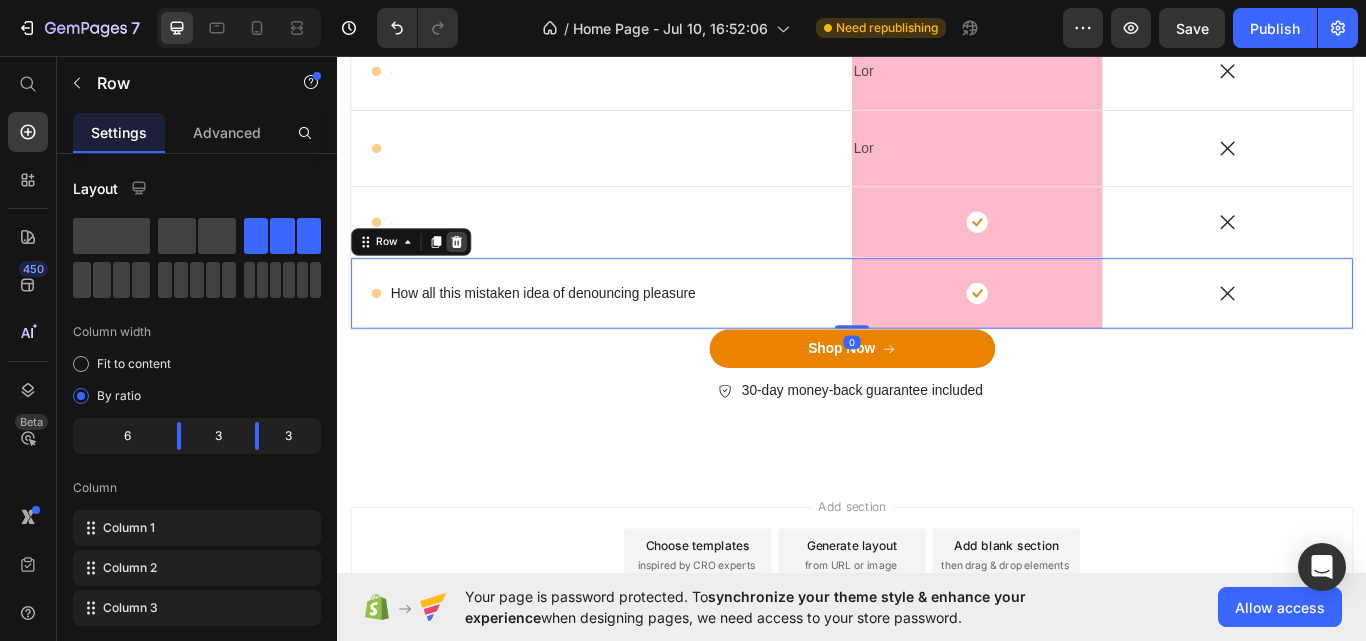click 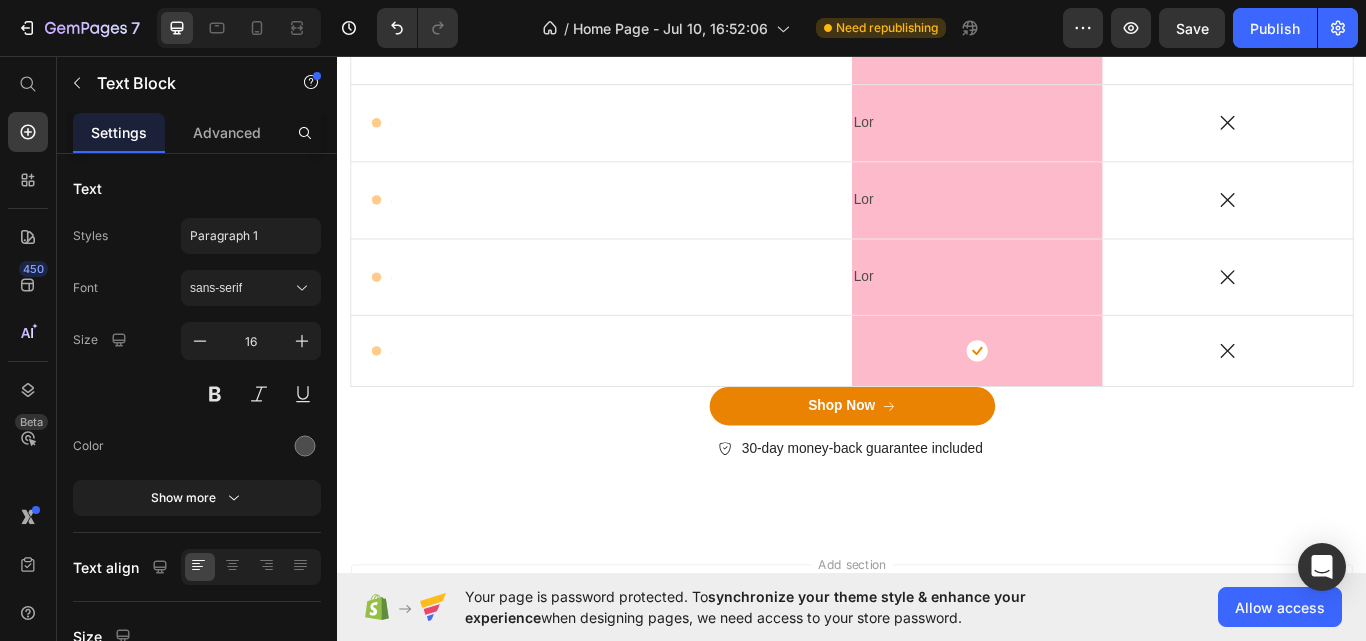 scroll, scrollTop: 9747, scrollLeft: 0, axis: vertical 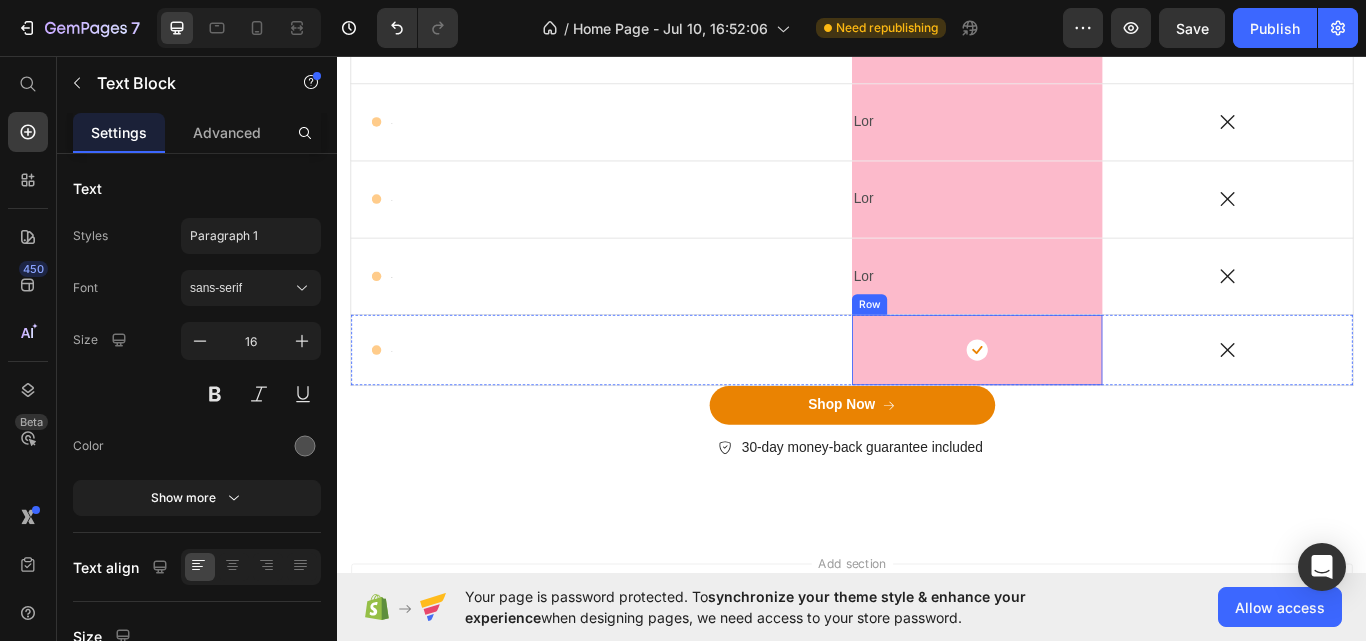 click on "Icon Row" at bounding box center (1083, 400) 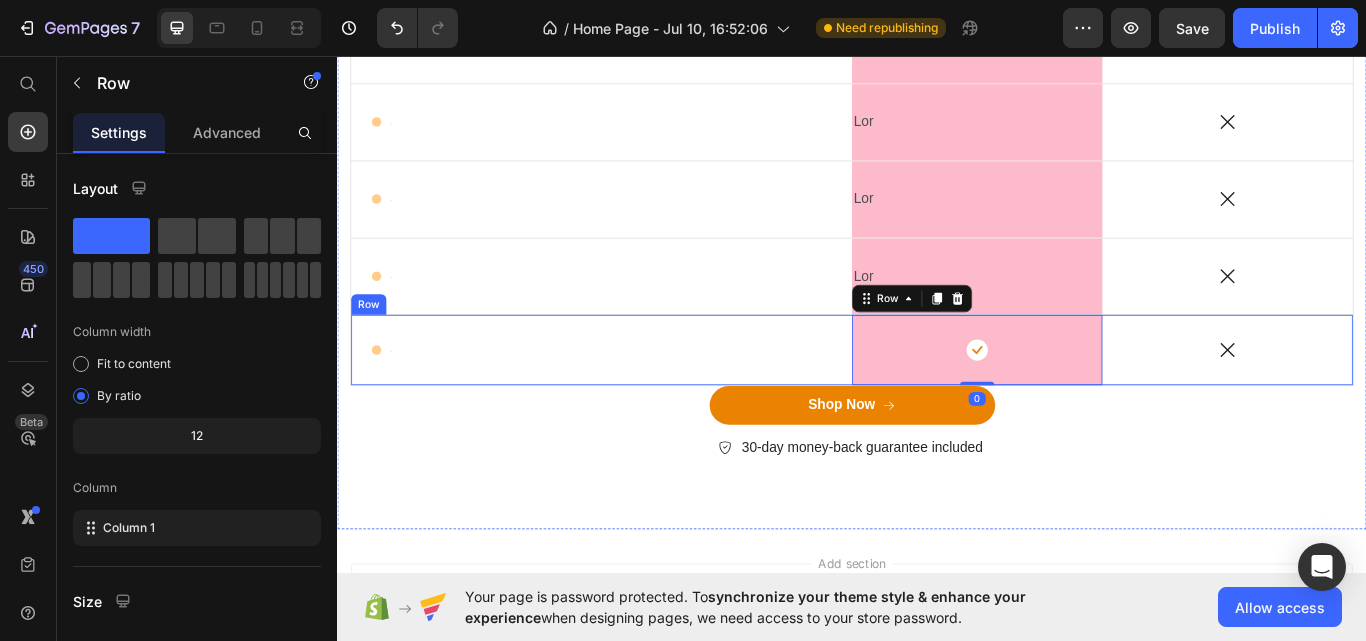 click on "Icon Text Block Row" at bounding box center [645, 400] 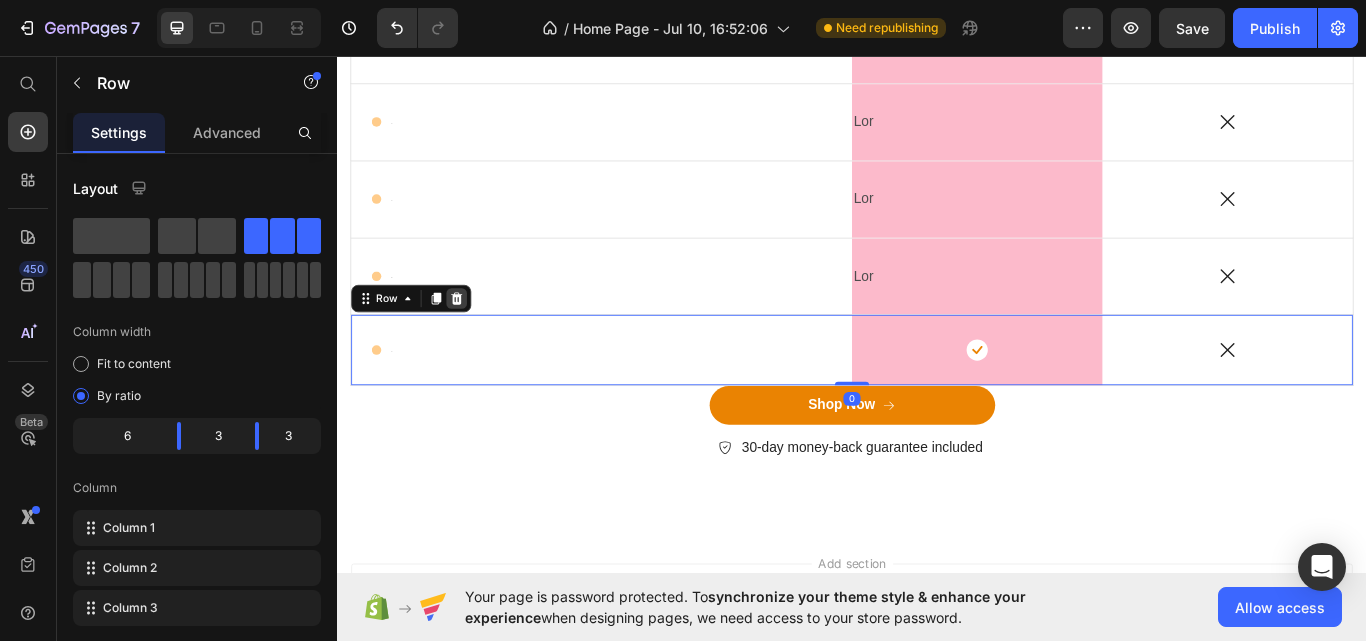 click 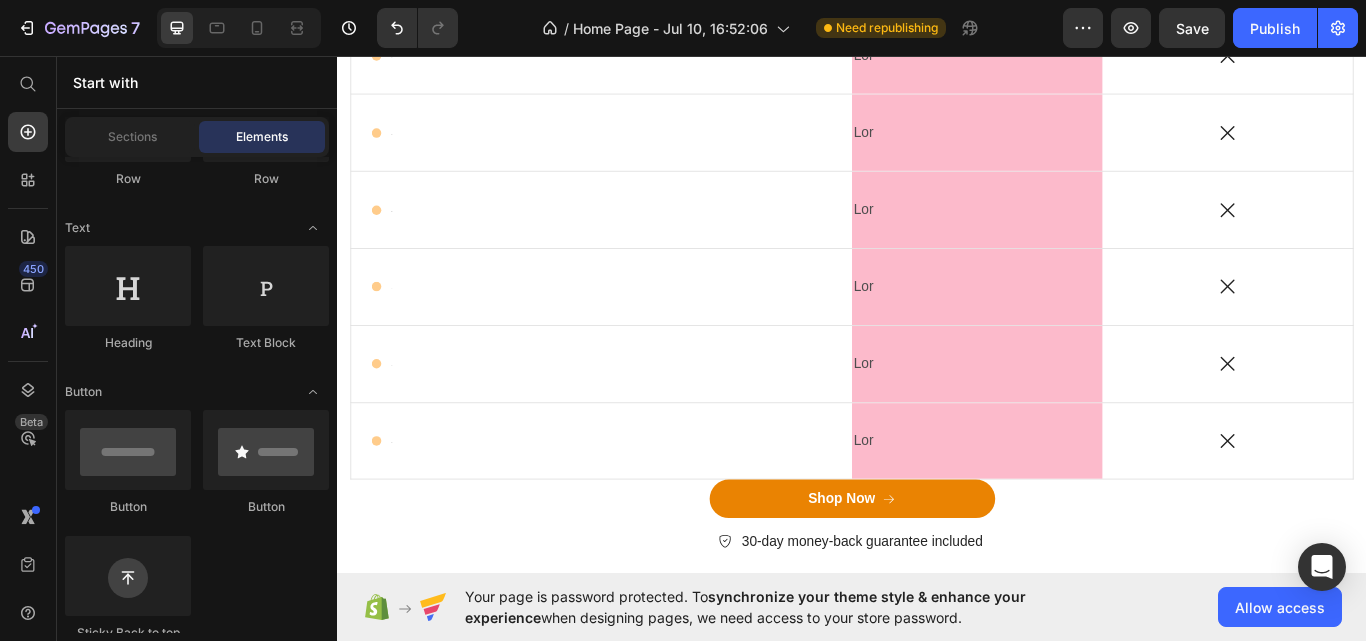 scroll, scrollTop: 9562, scrollLeft: 0, axis: vertical 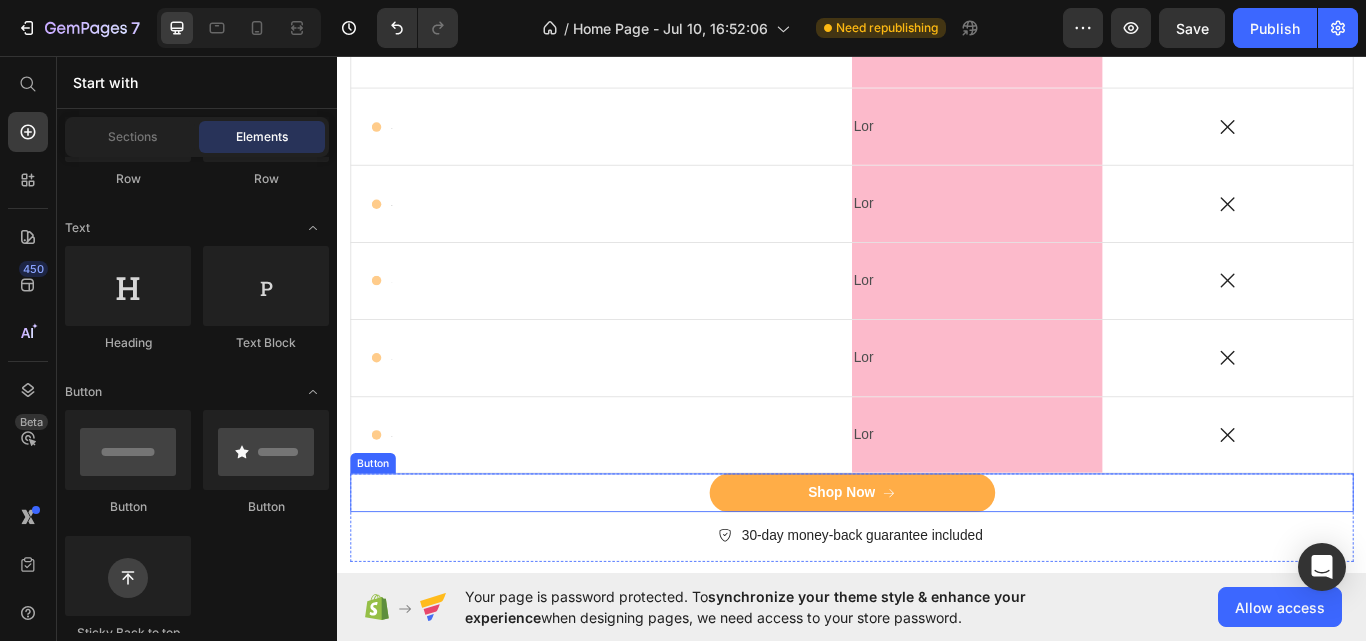 click on "Shop Now" at bounding box center [937, 566] 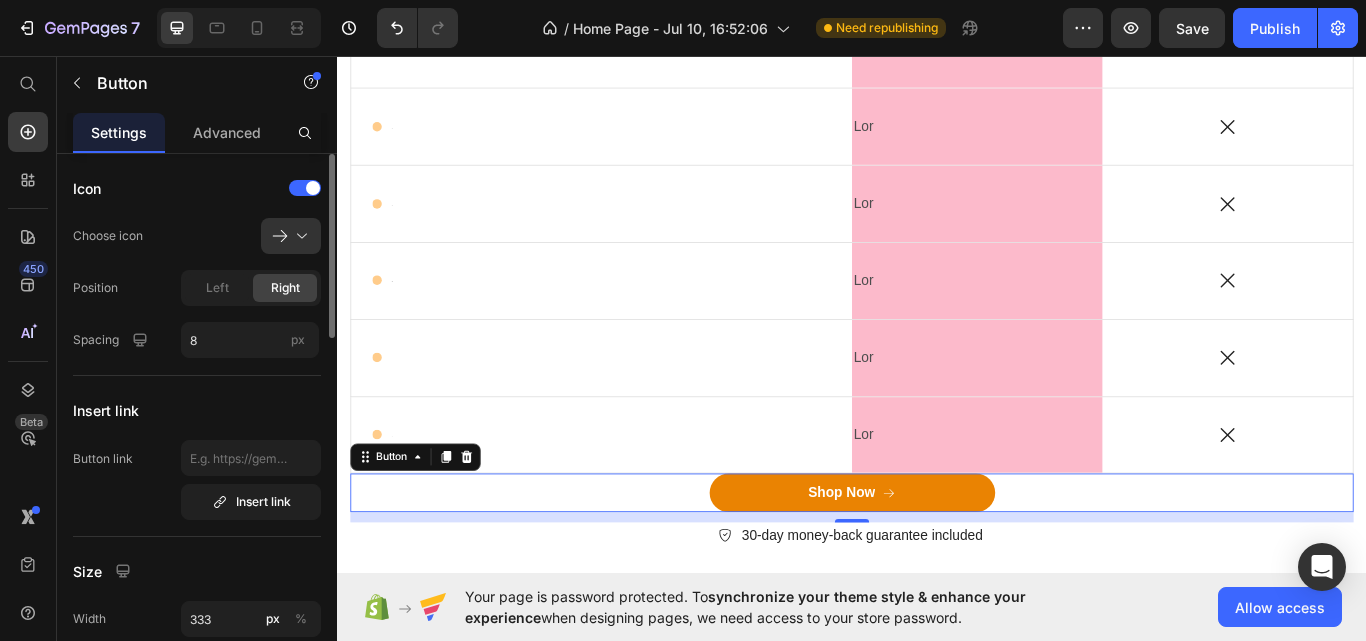 click on "Icon Choose icon
Position Left Right Spacing 8 px" 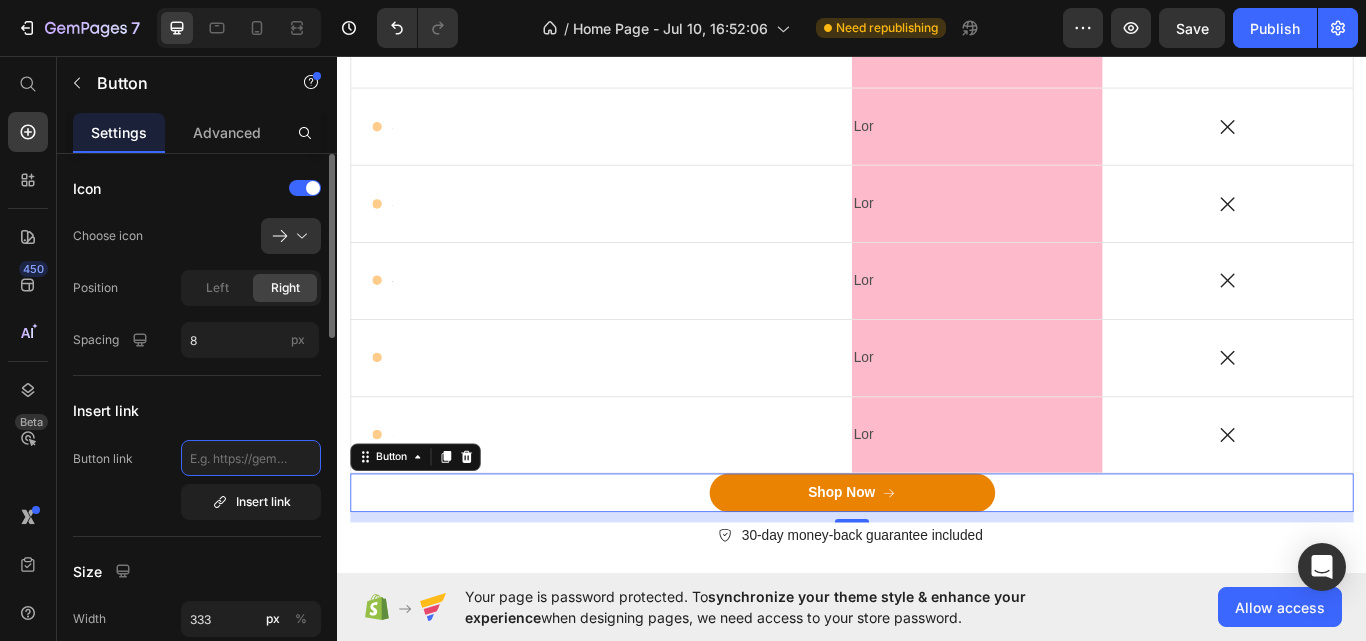 click 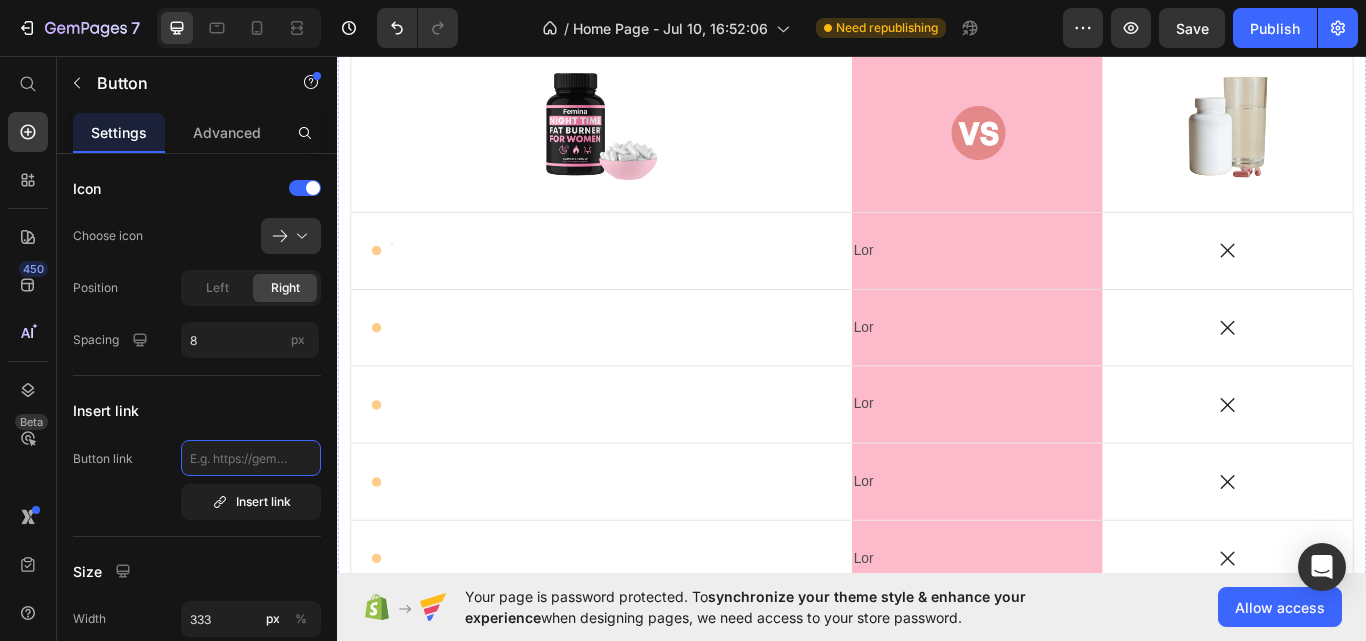 scroll, scrollTop: 9240, scrollLeft: 0, axis: vertical 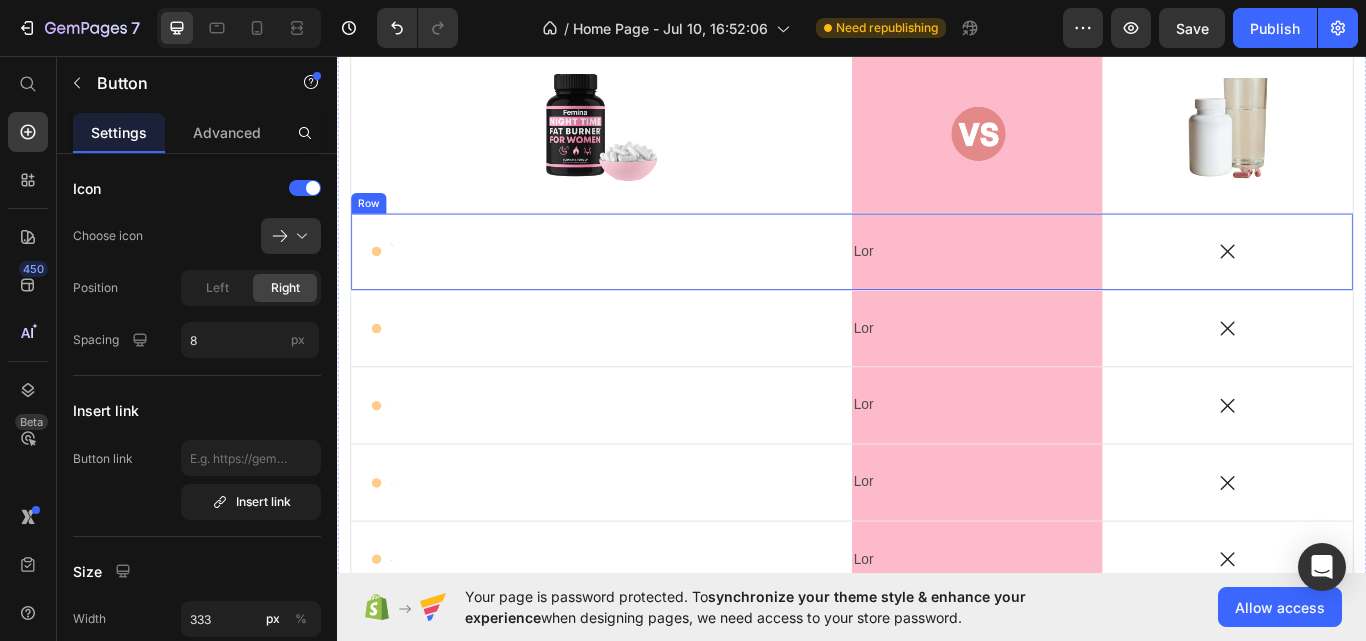 click on "Icon Text Block Row" at bounding box center (645, 285) 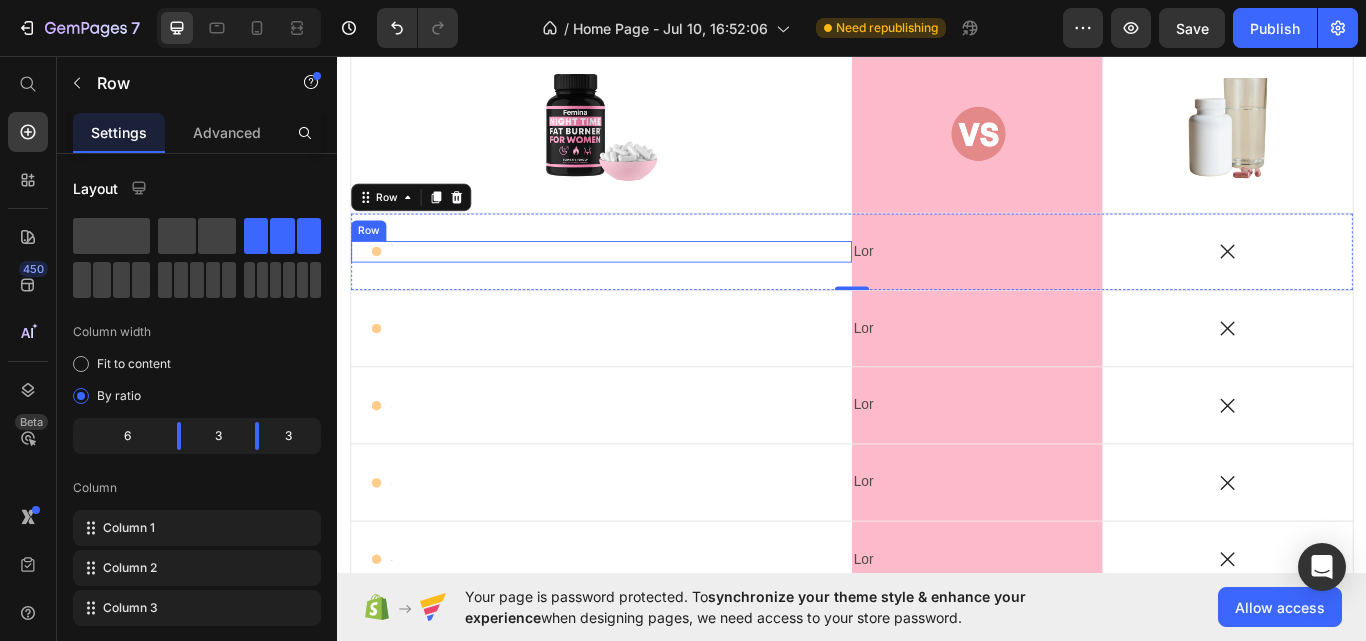 click on "Icon Text Block Row" at bounding box center (645, 285) 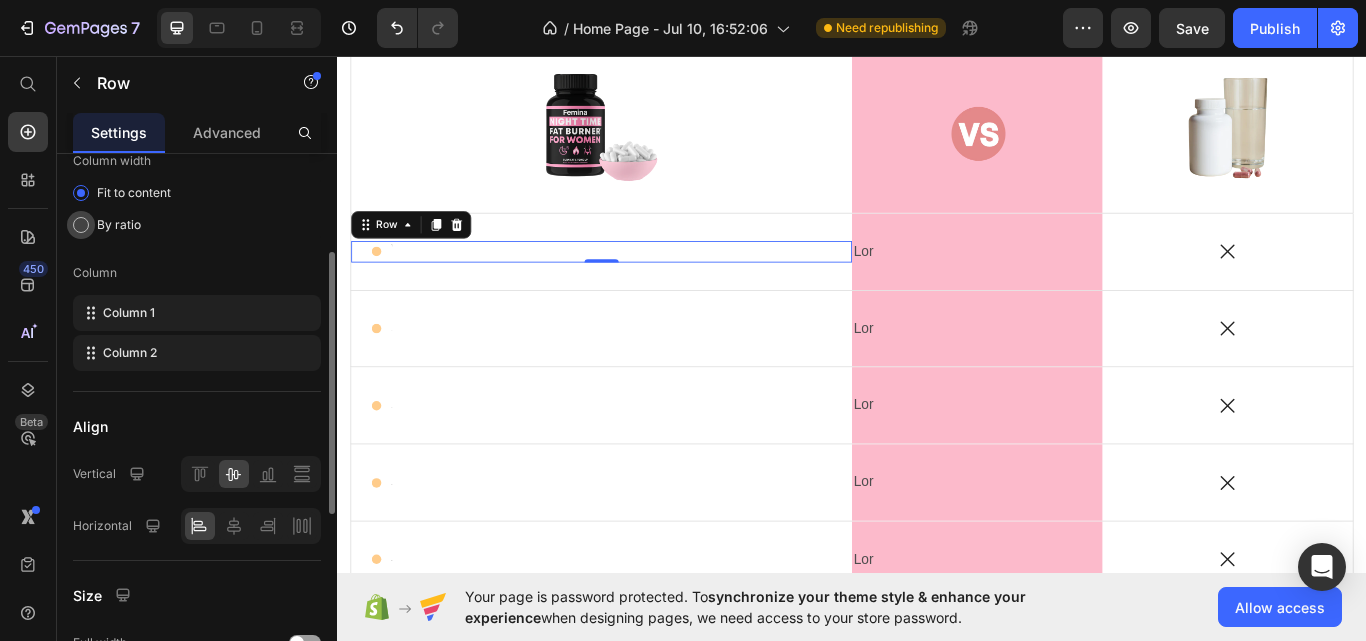 scroll, scrollTop: 0, scrollLeft: 0, axis: both 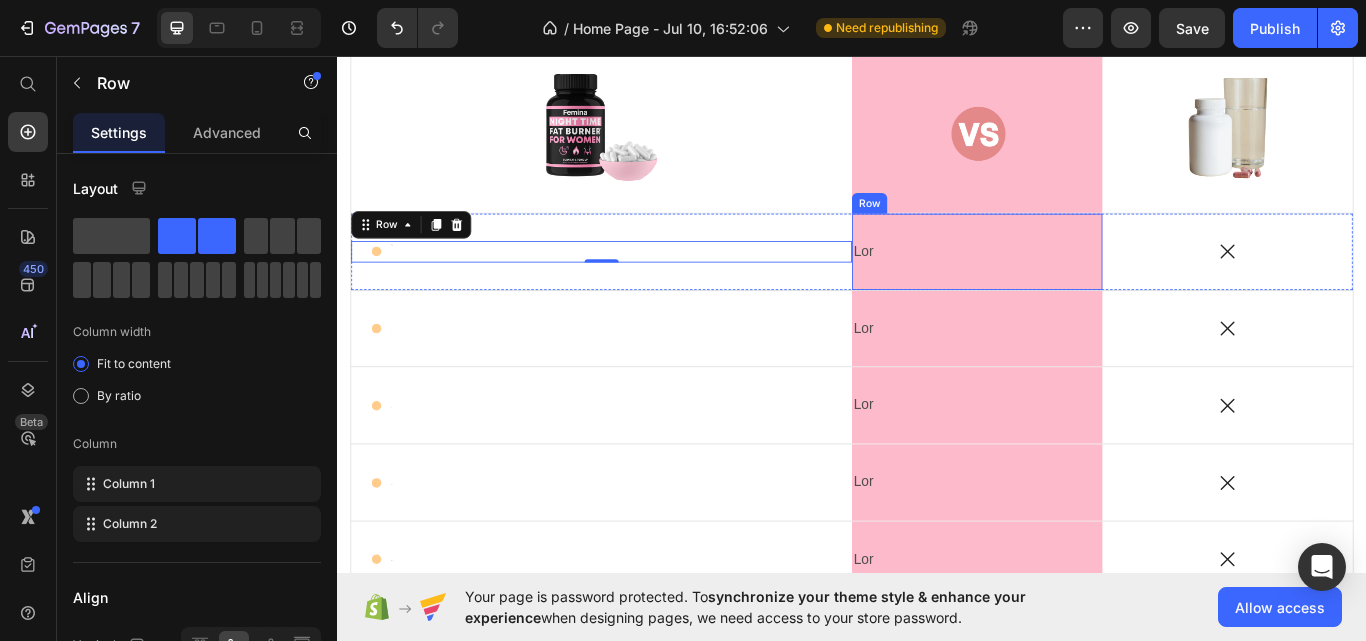 click on "Lor Text Block Row" at bounding box center (1083, 285) 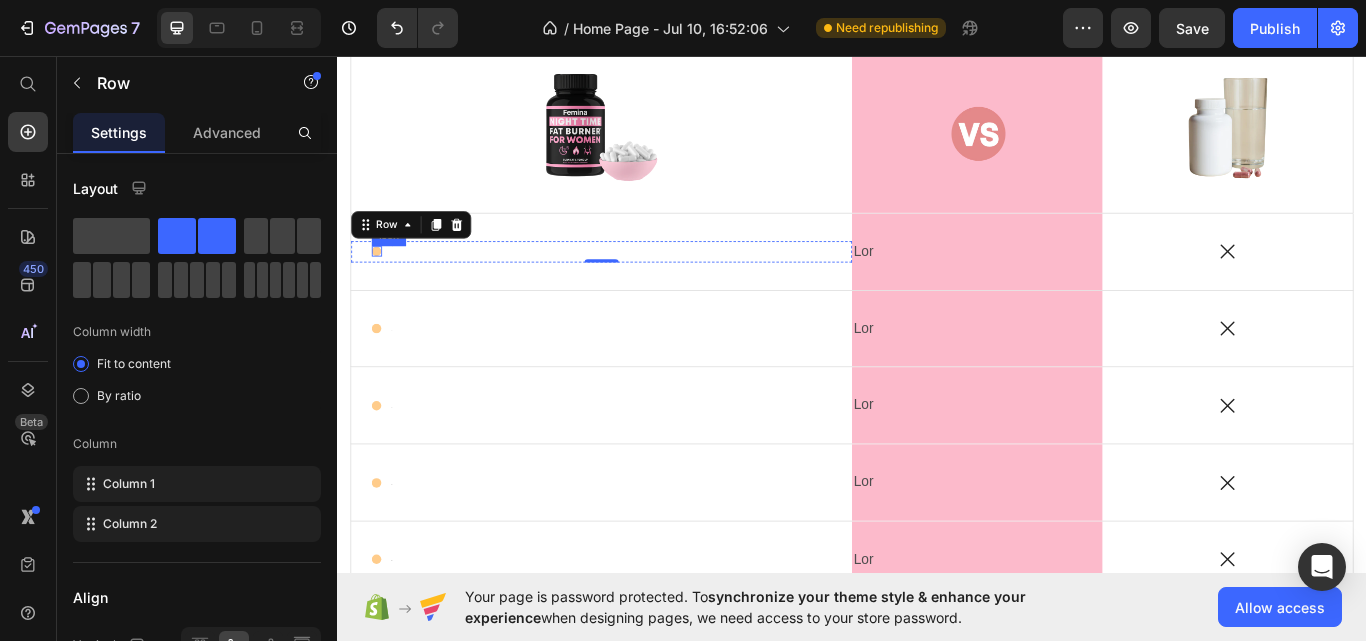 click 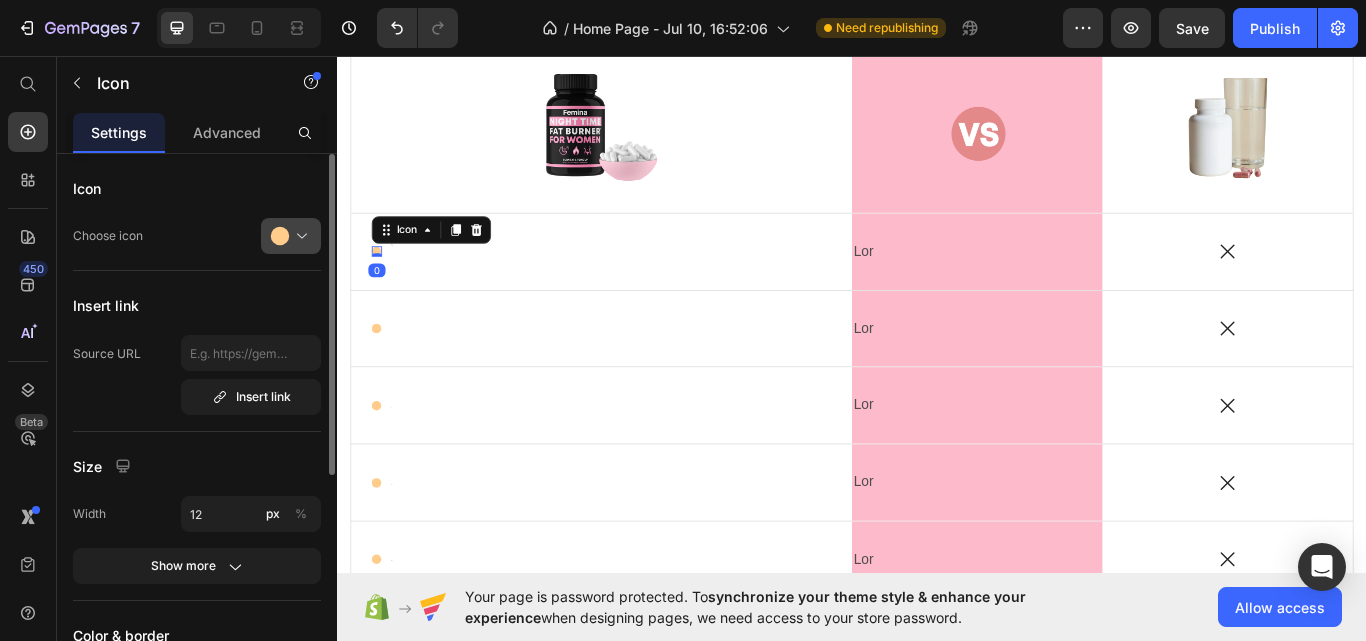 click at bounding box center [299, 236] 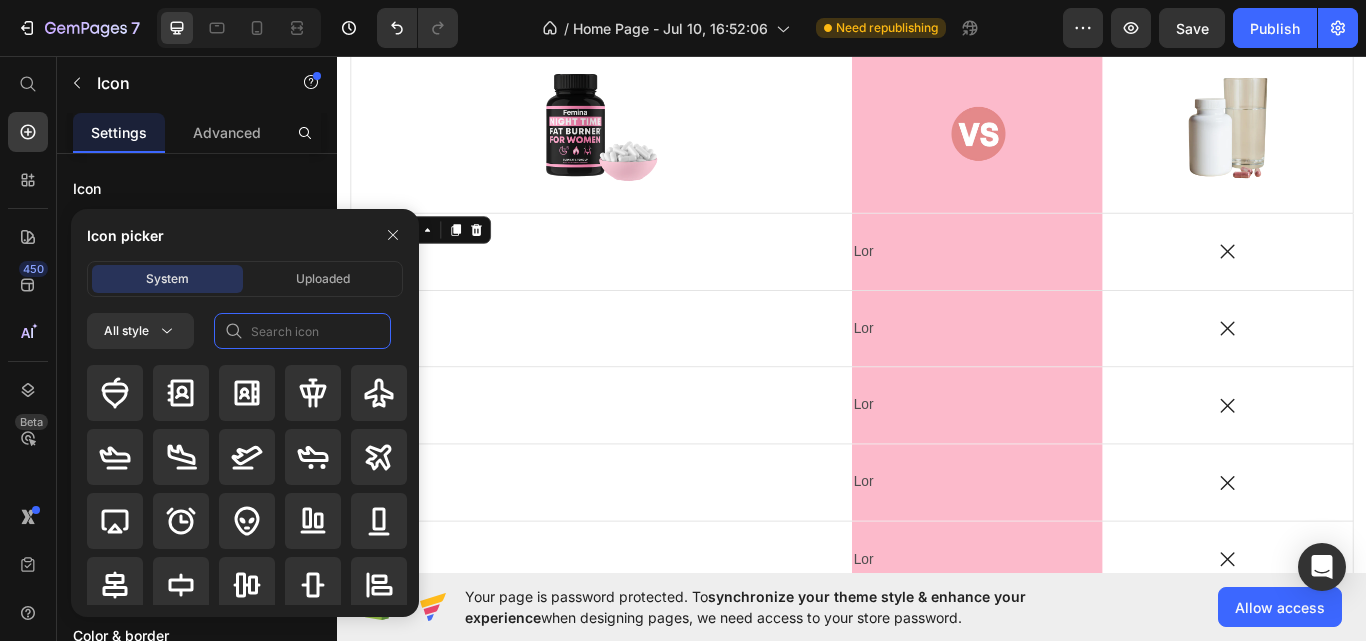 click 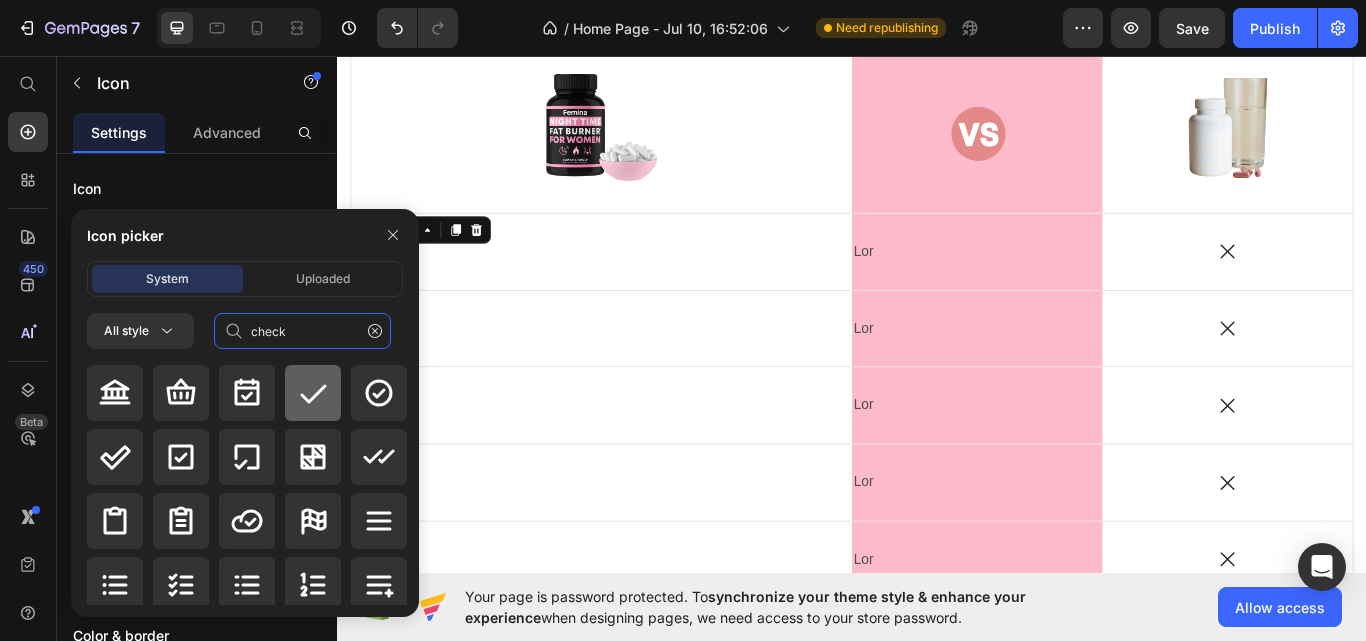 type on "check" 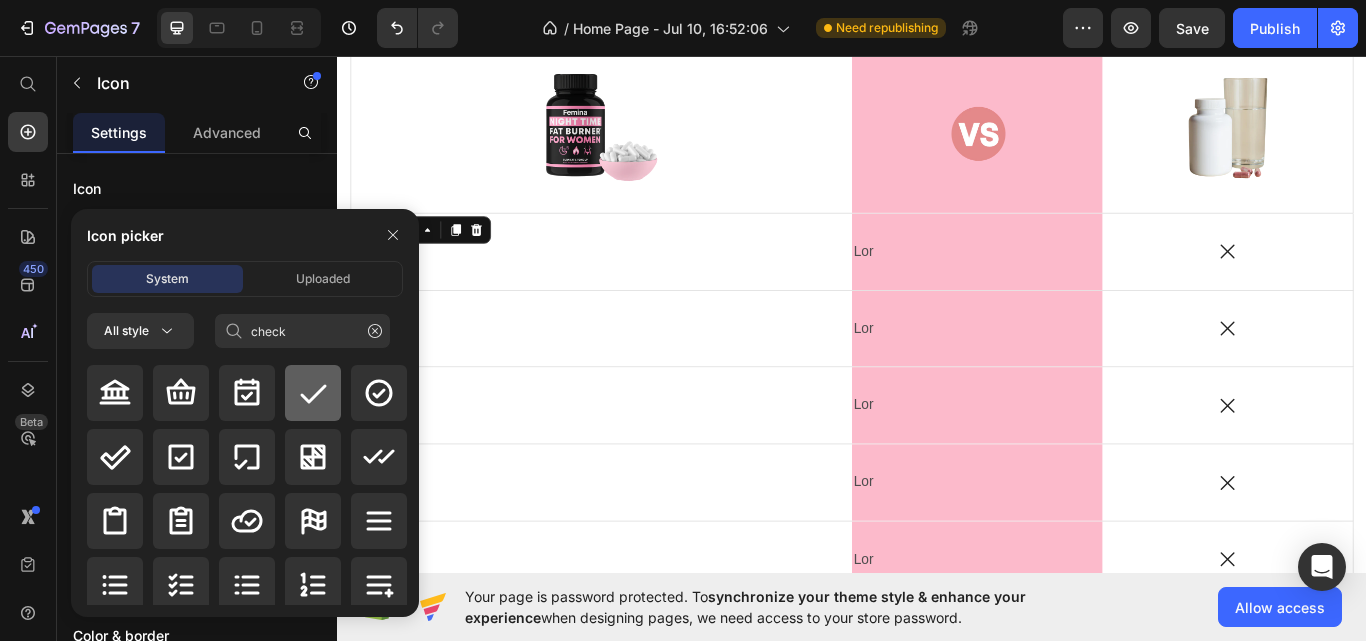 click 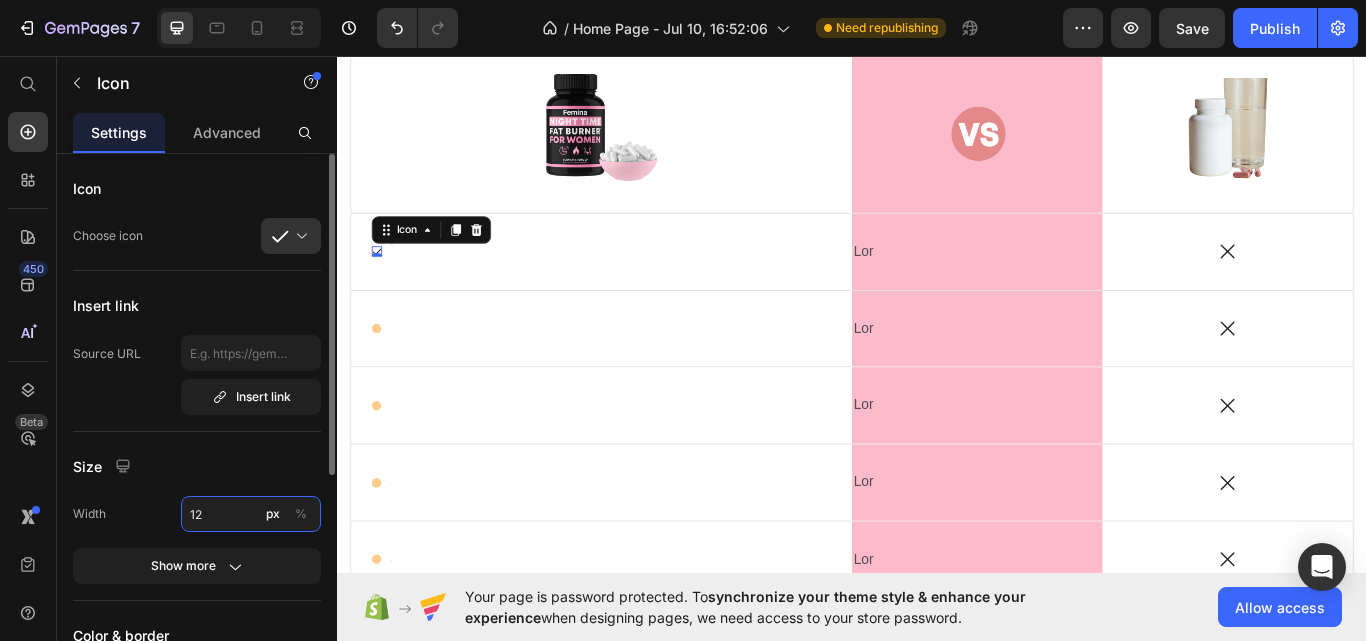 click on "12" at bounding box center [251, 514] 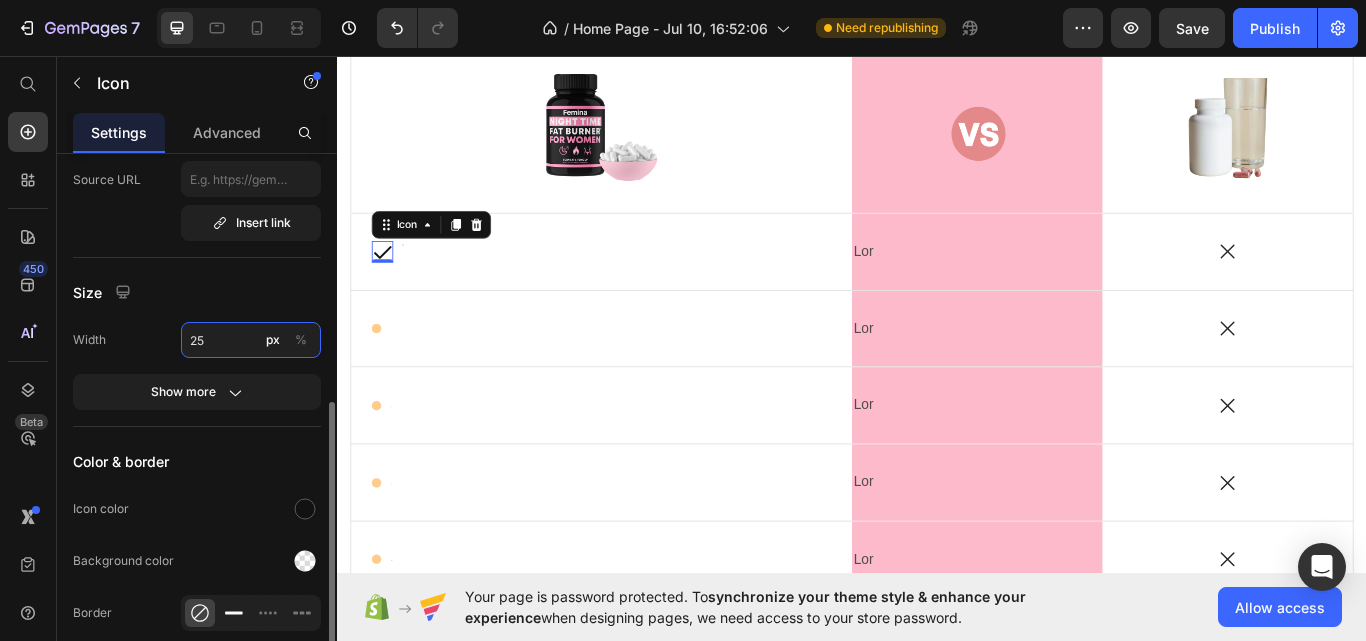 scroll, scrollTop: 269, scrollLeft: 0, axis: vertical 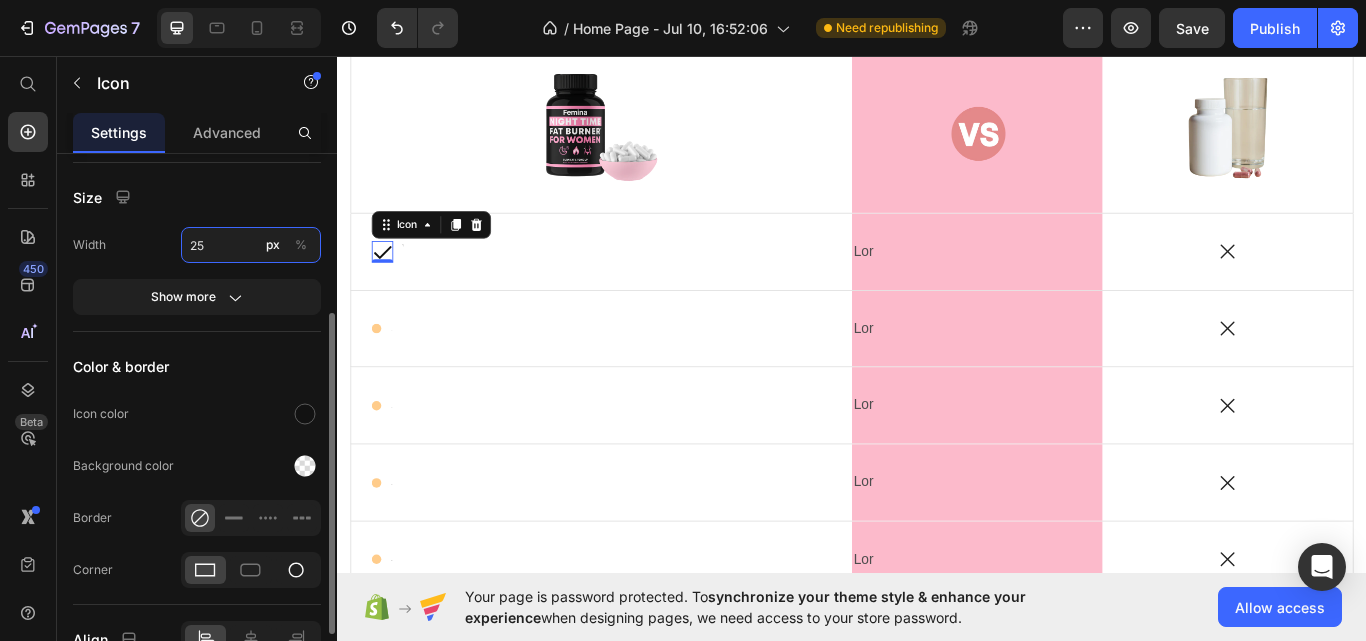 type on "25" 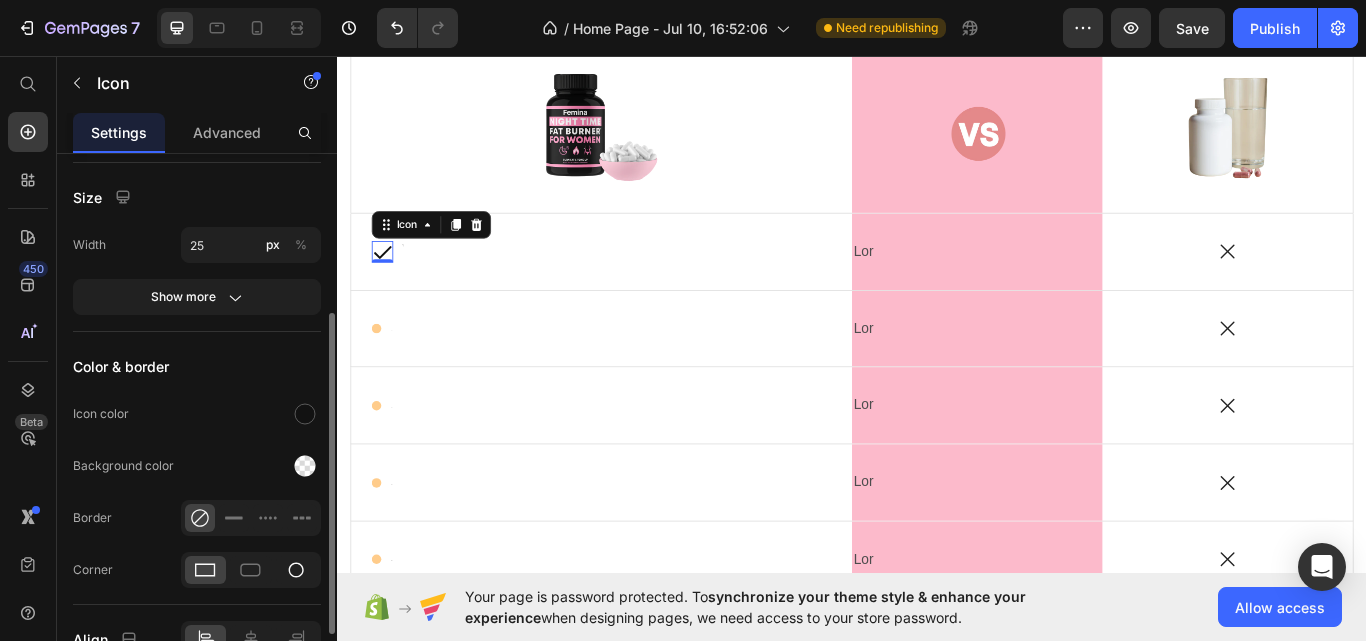click 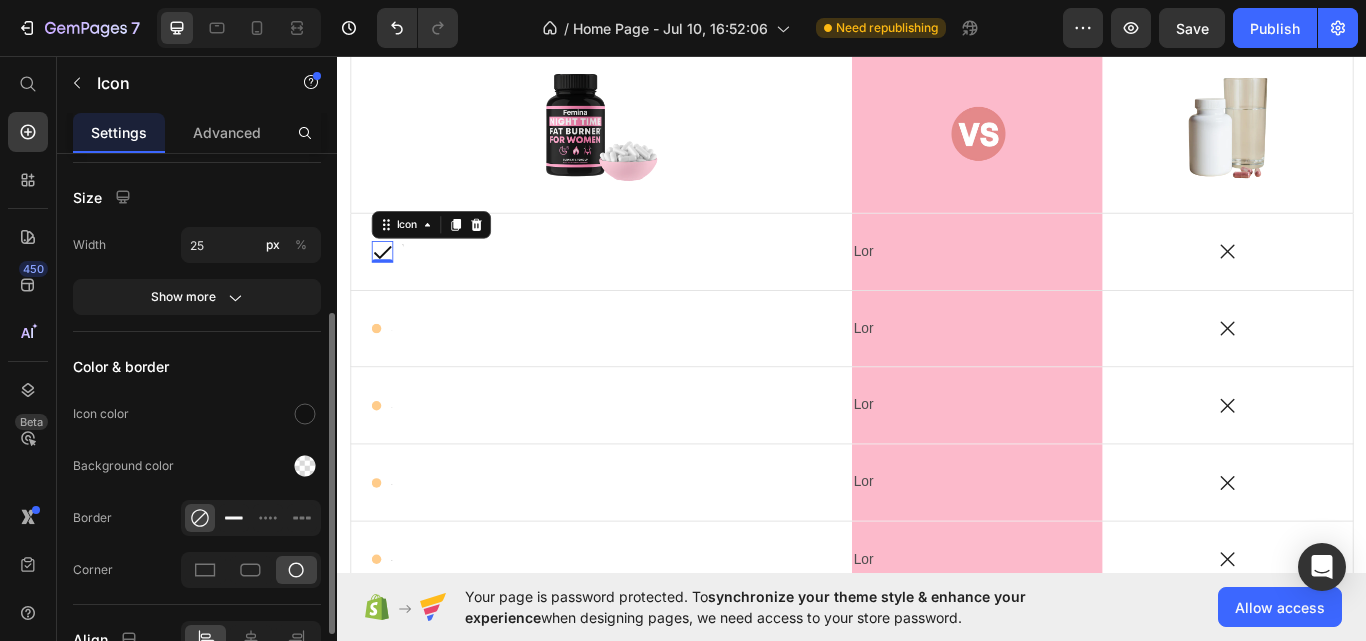 click 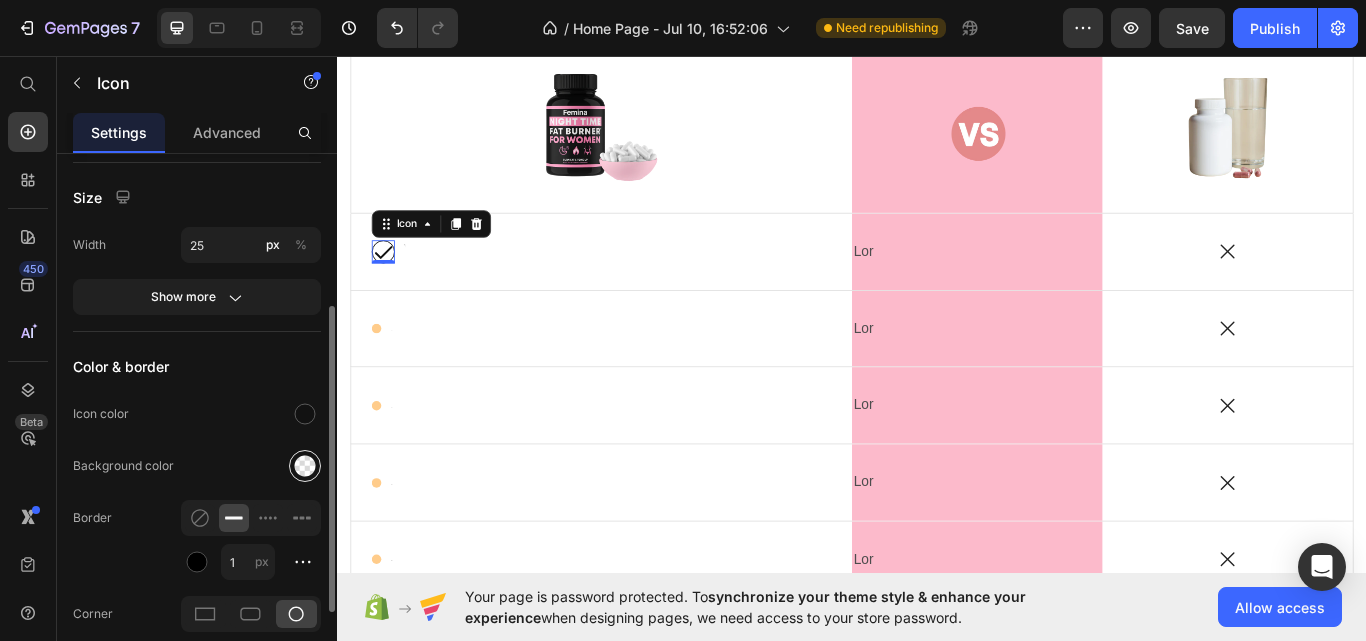 click at bounding box center (305, 466) 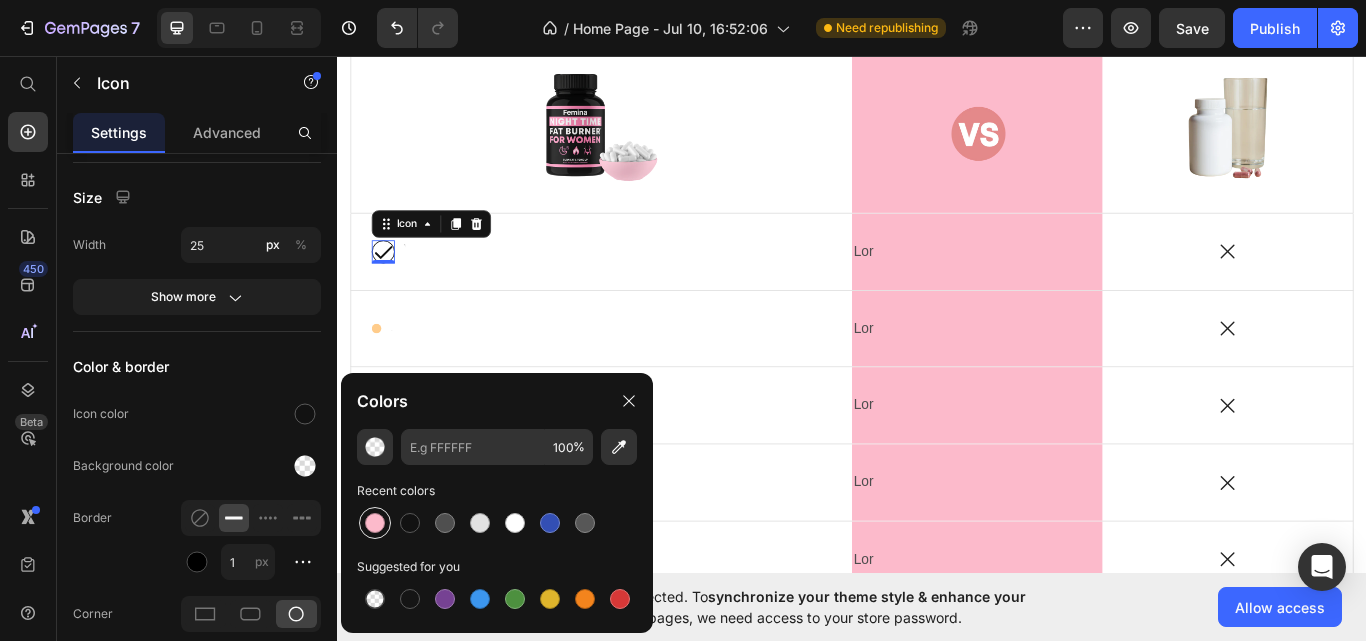 click at bounding box center [375, 523] 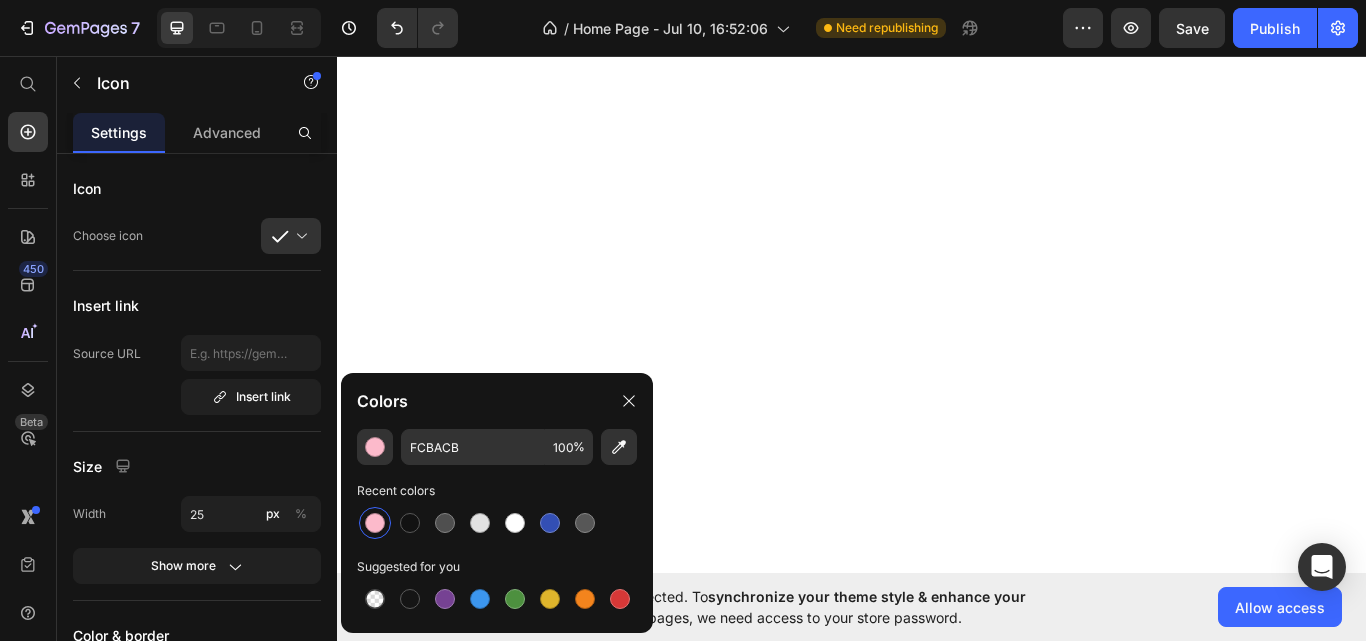 scroll, scrollTop: 0, scrollLeft: 0, axis: both 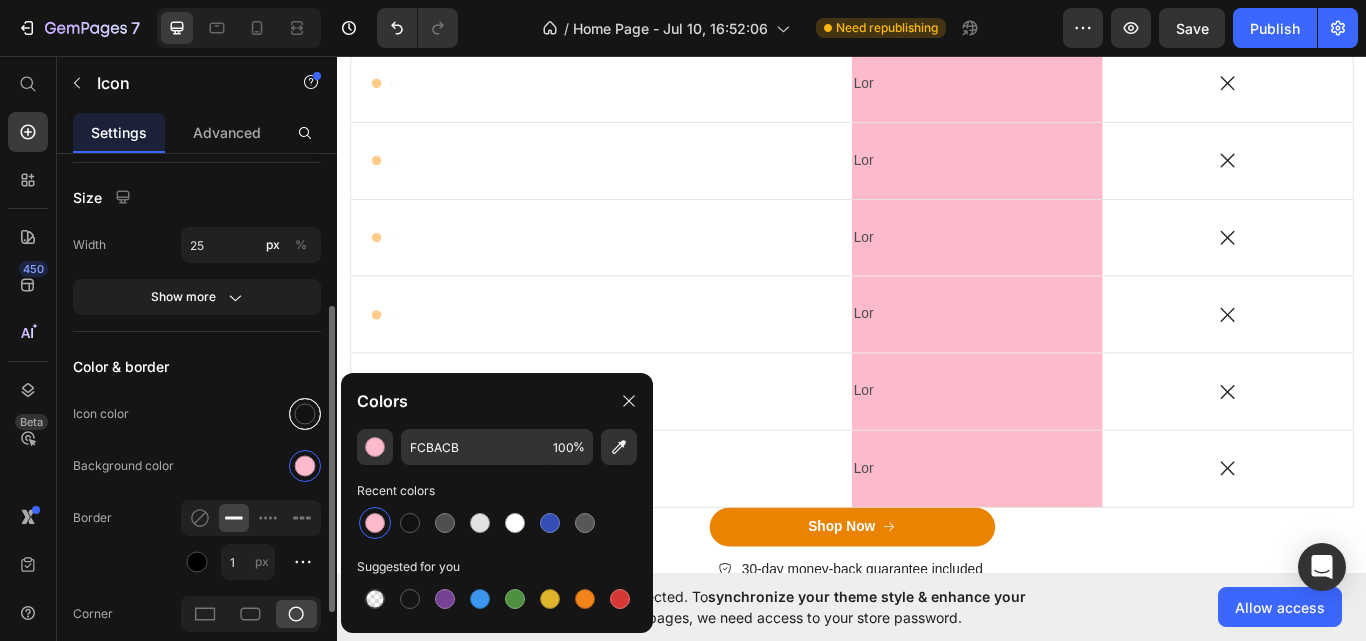 click at bounding box center (305, 414) 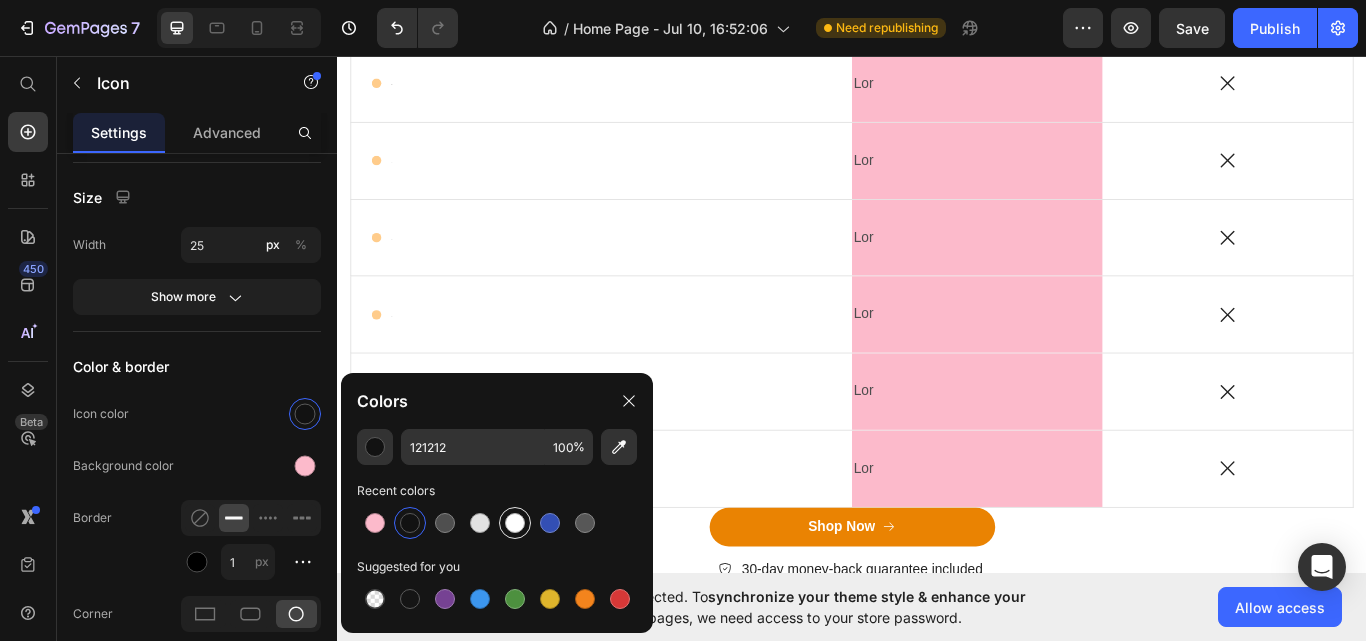 click at bounding box center [515, 523] 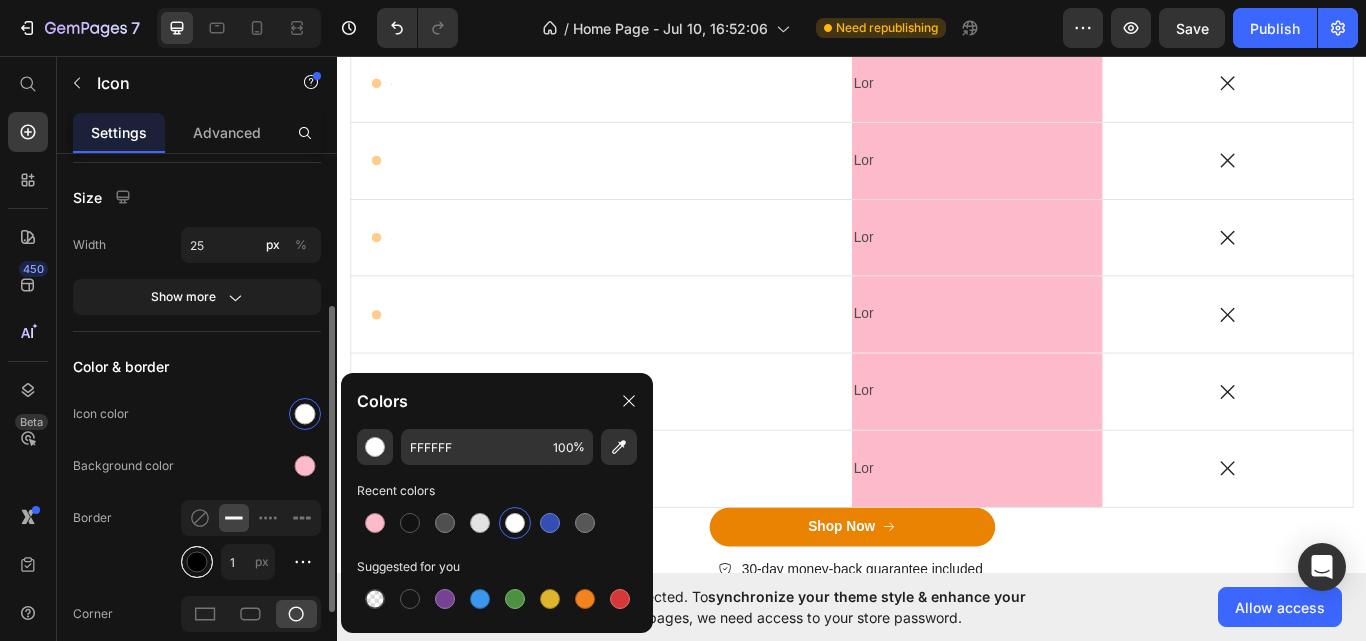 click at bounding box center (197, 562) 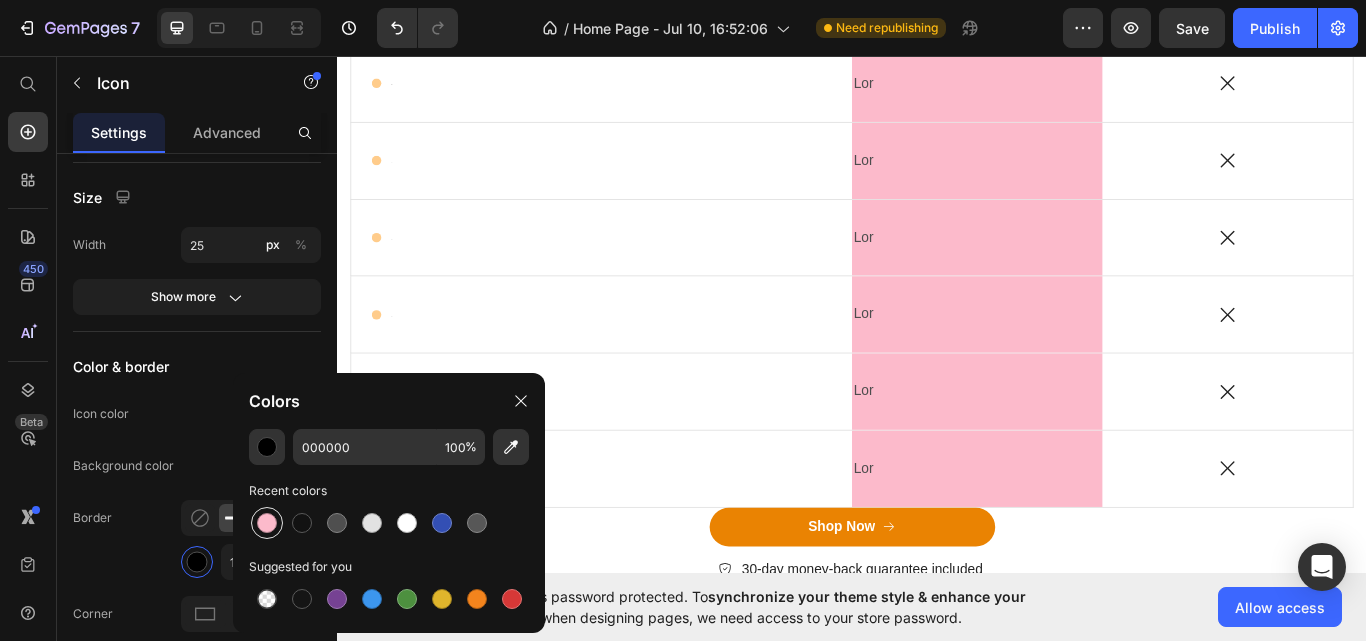 click at bounding box center (267, 523) 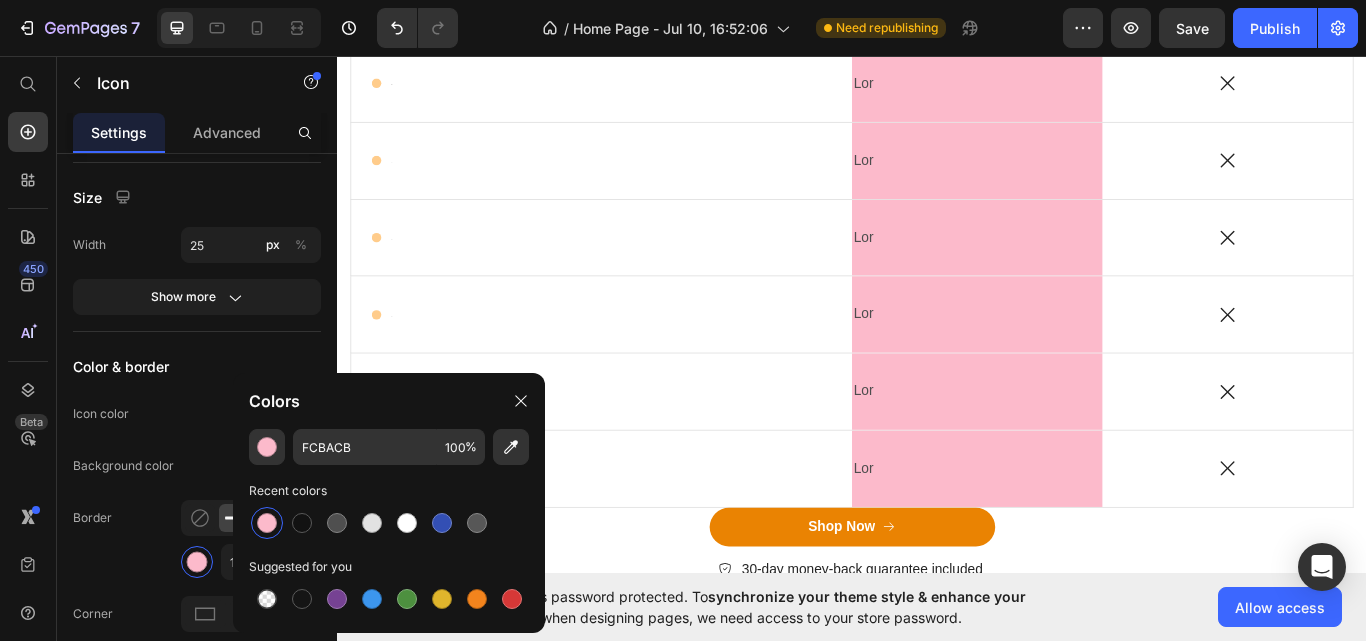 click on "Lor" at bounding box center [1083, -1] 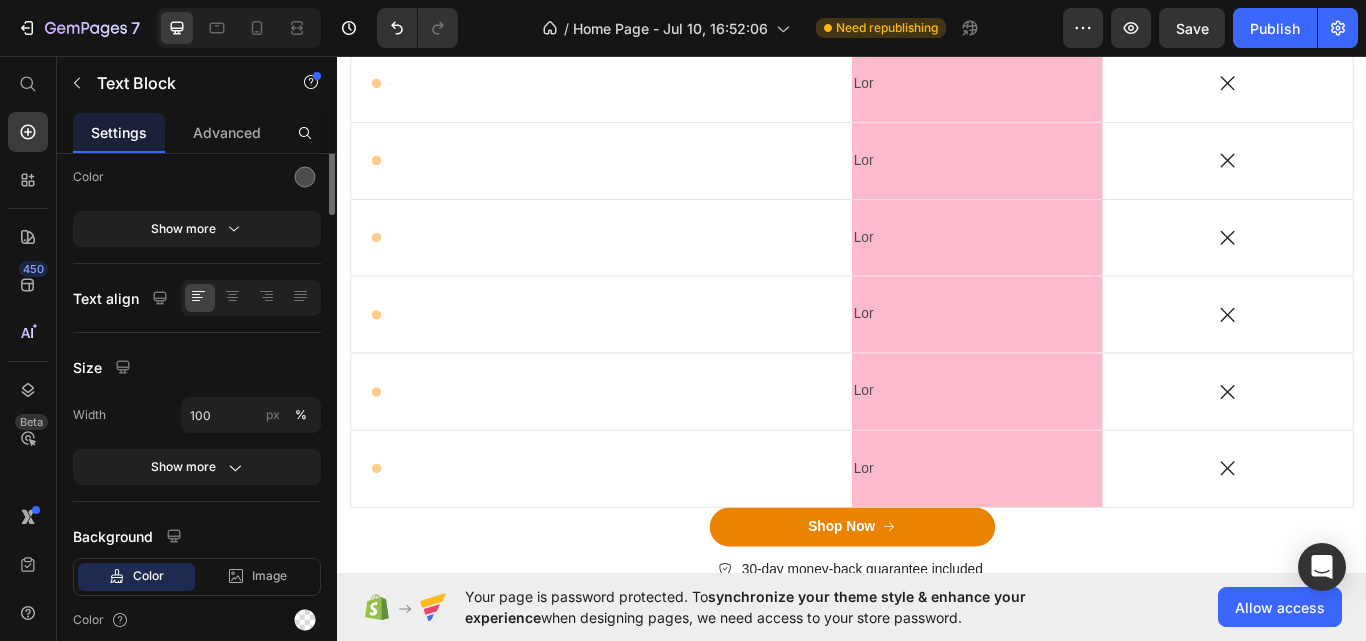 scroll, scrollTop: 0, scrollLeft: 0, axis: both 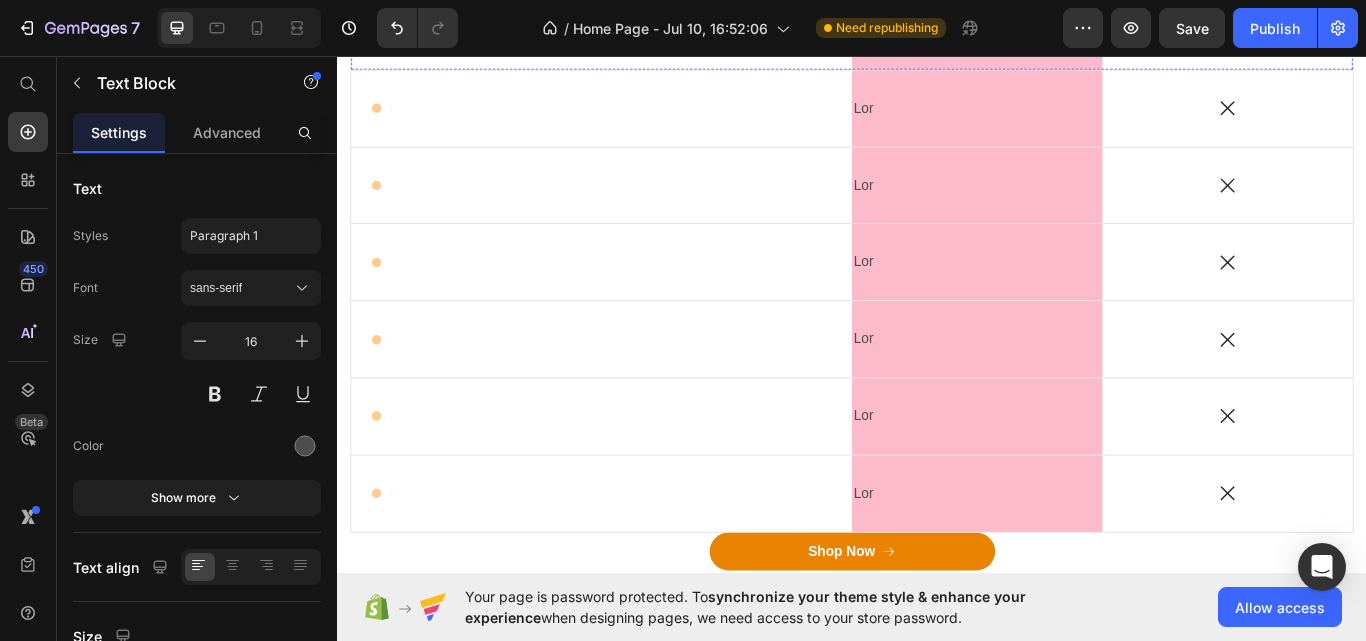 click 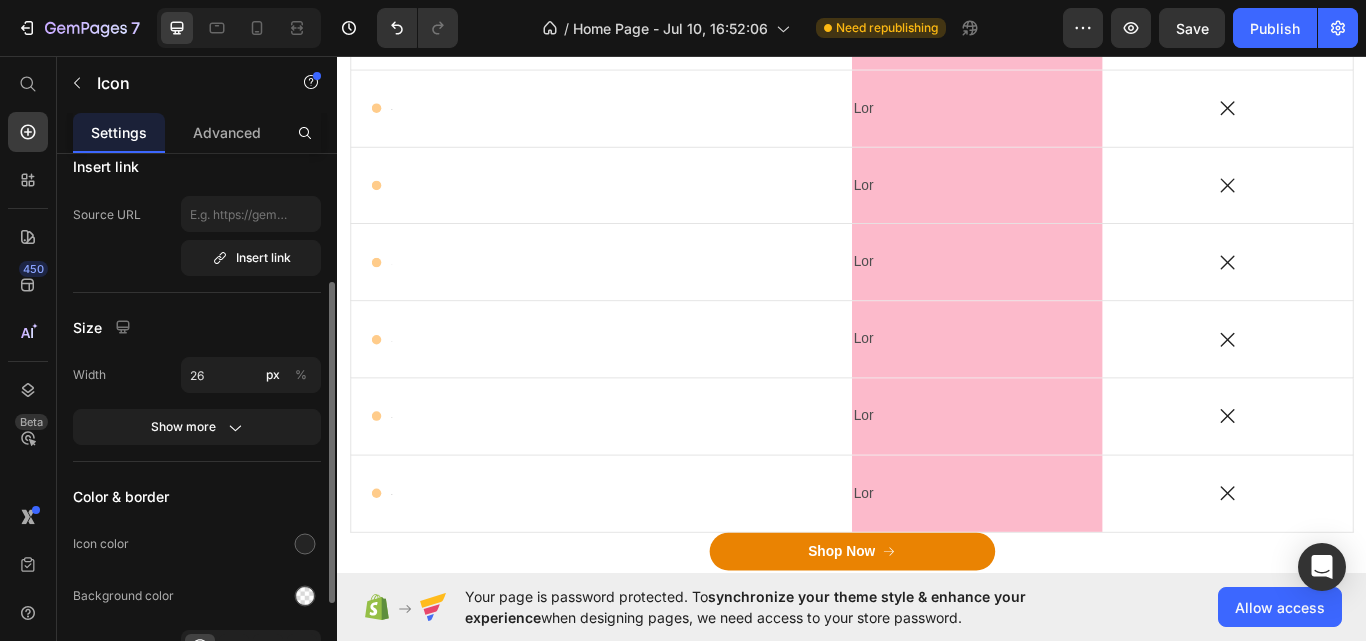 scroll, scrollTop: 185, scrollLeft: 0, axis: vertical 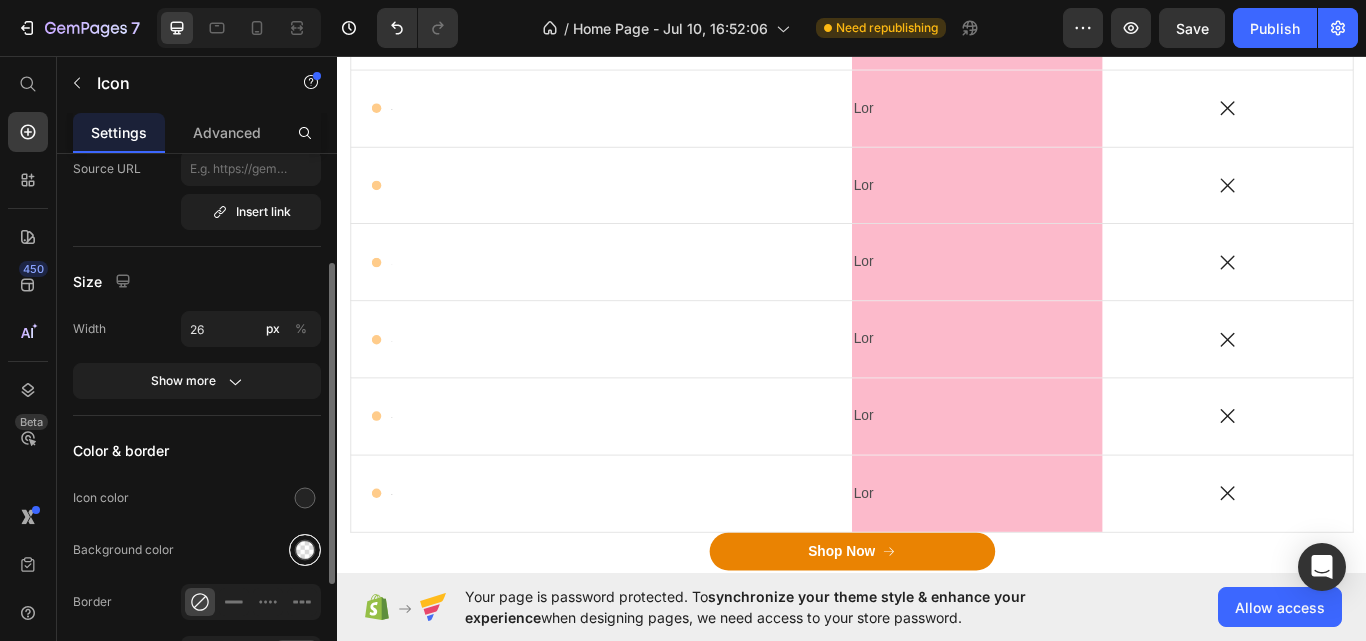 click at bounding box center [305, 550] 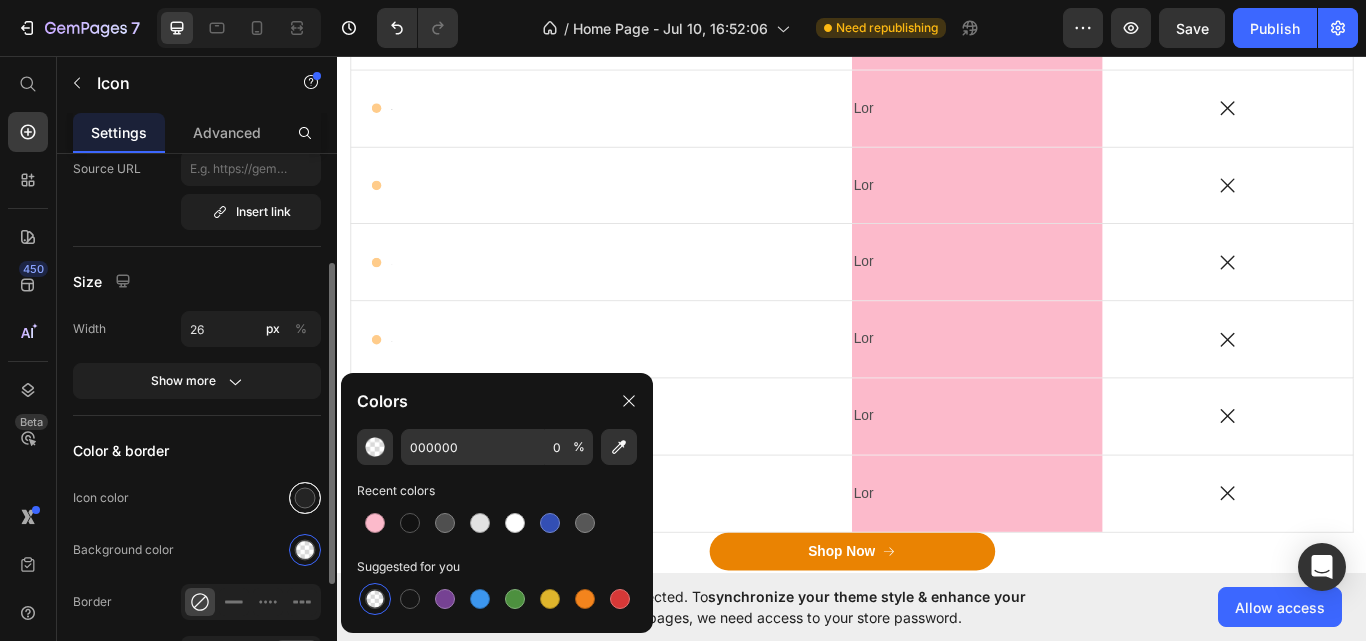 click at bounding box center [305, 498] 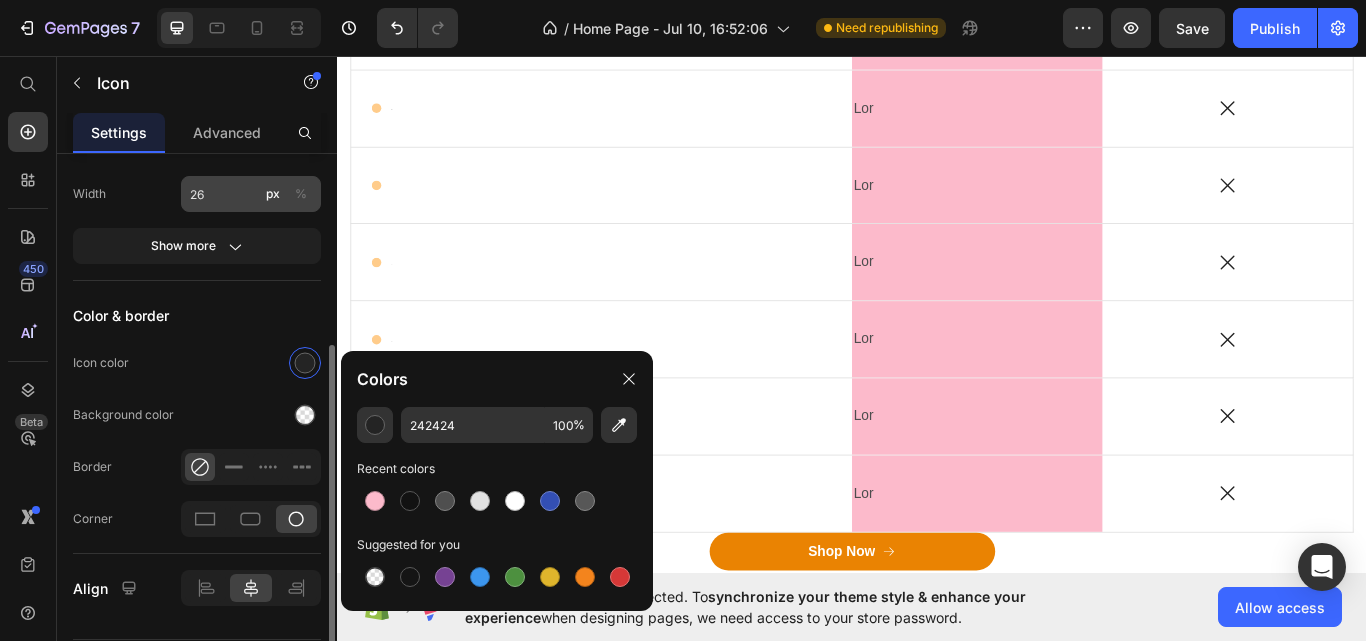scroll, scrollTop: 321, scrollLeft: 0, axis: vertical 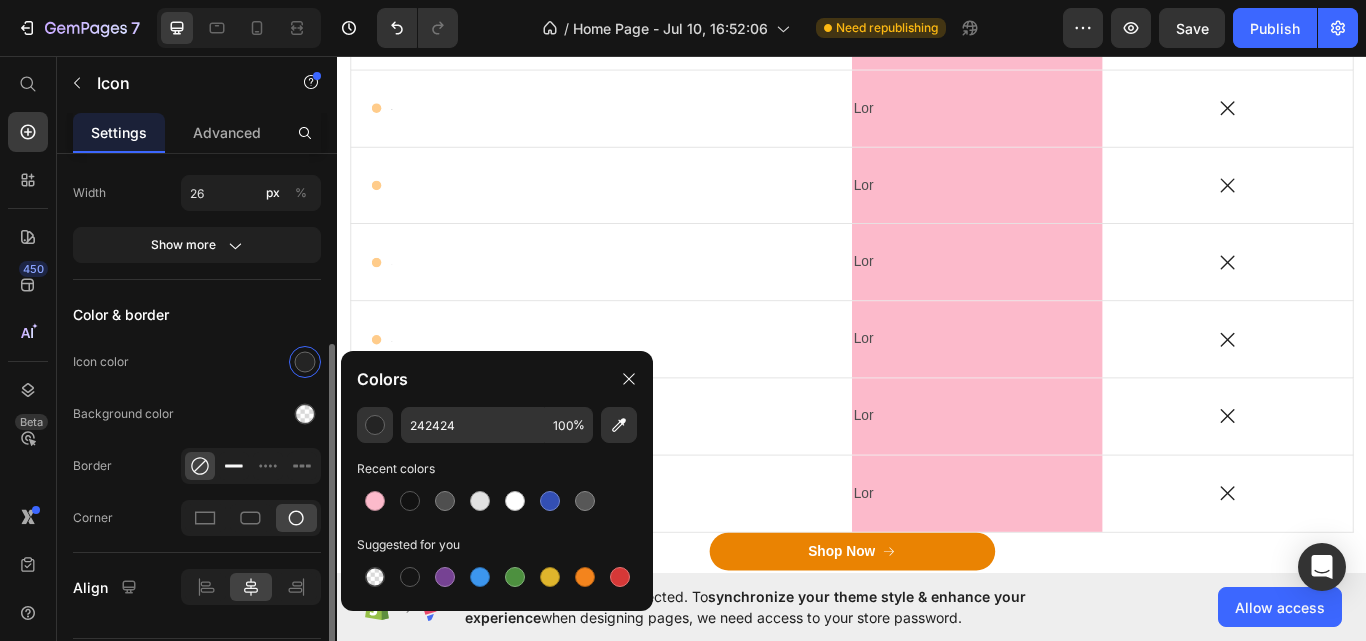 click 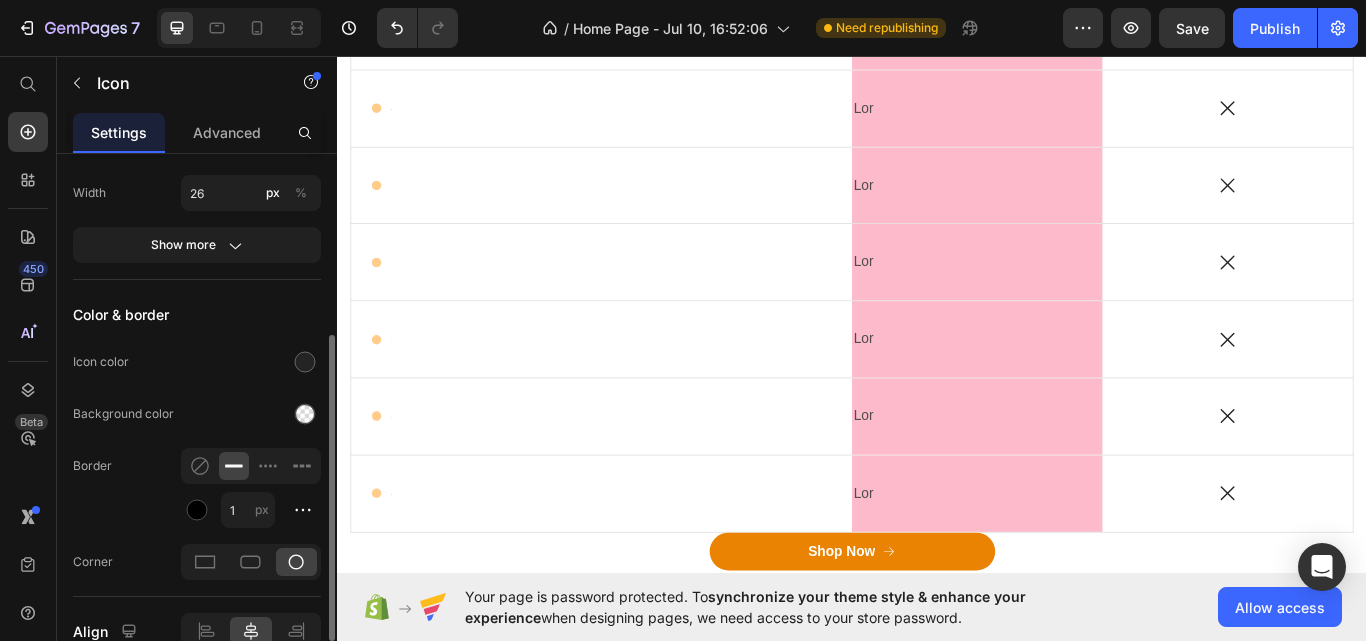 click 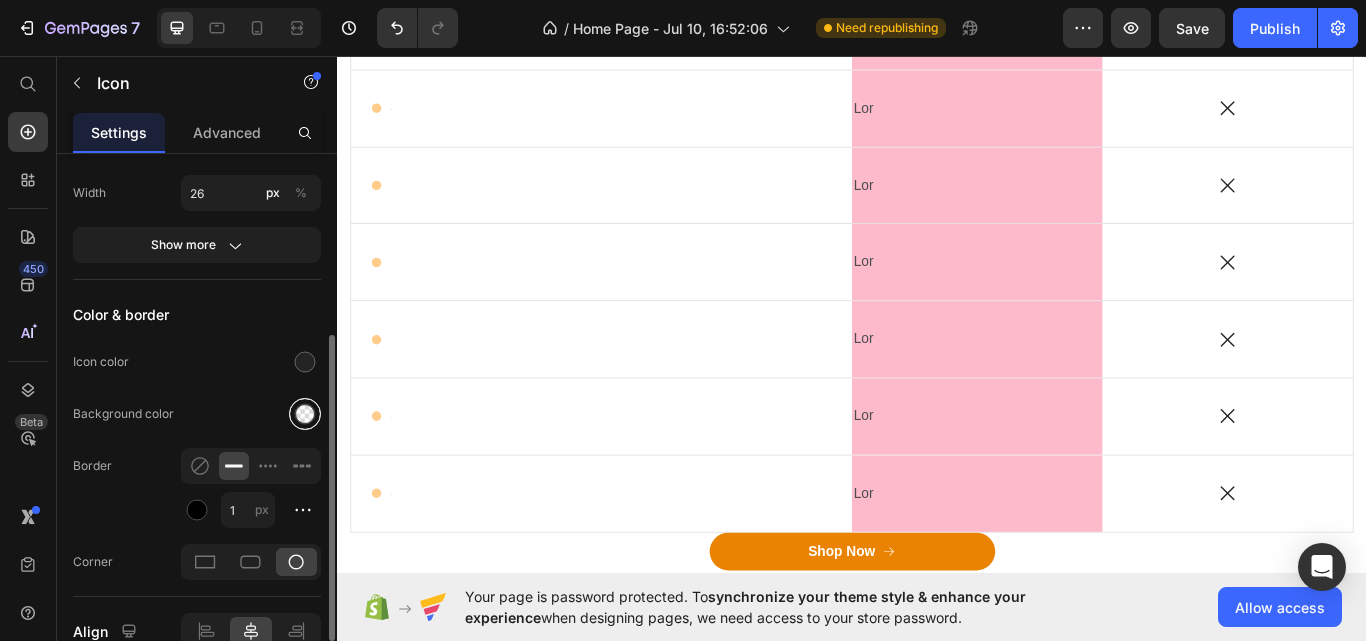 click at bounding box center (305, 414) 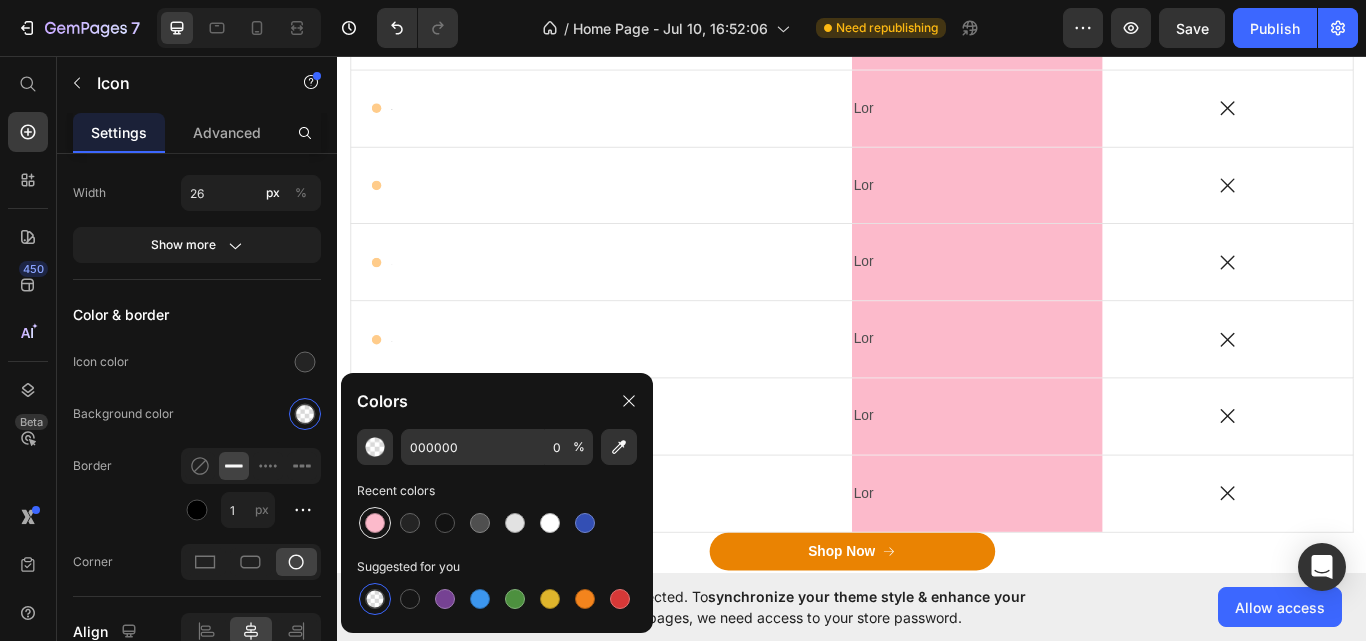 click at bounding box center [375, 523] 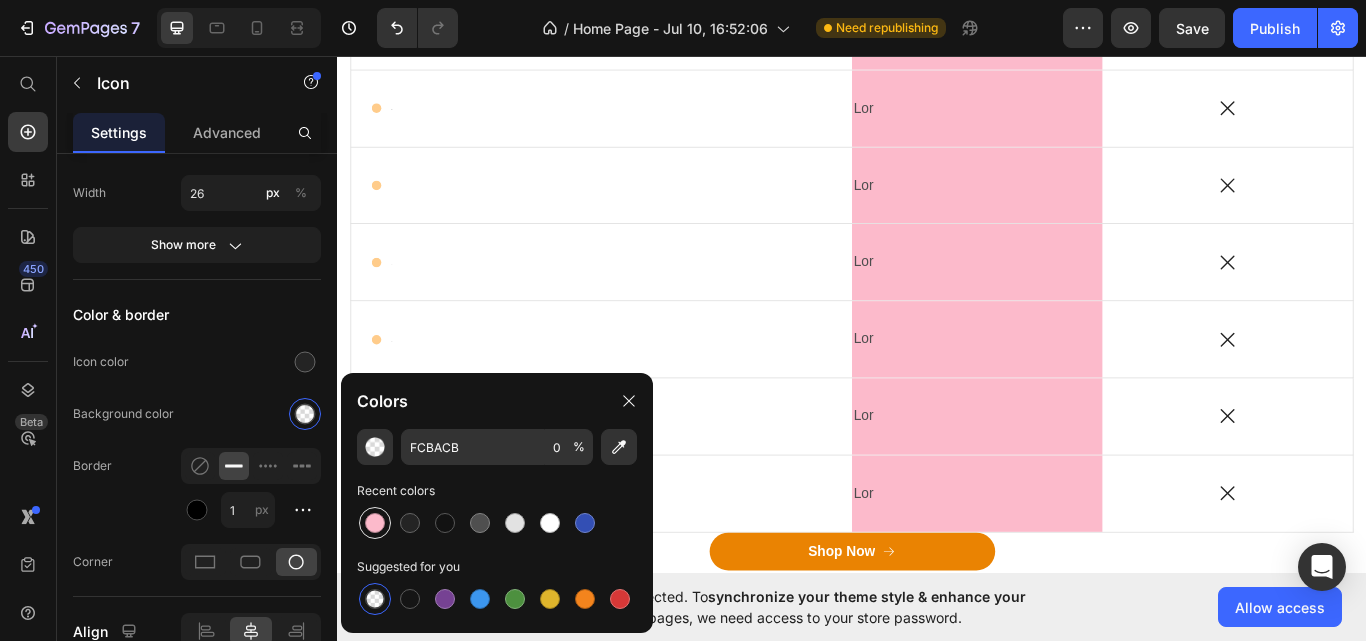 type on "100" 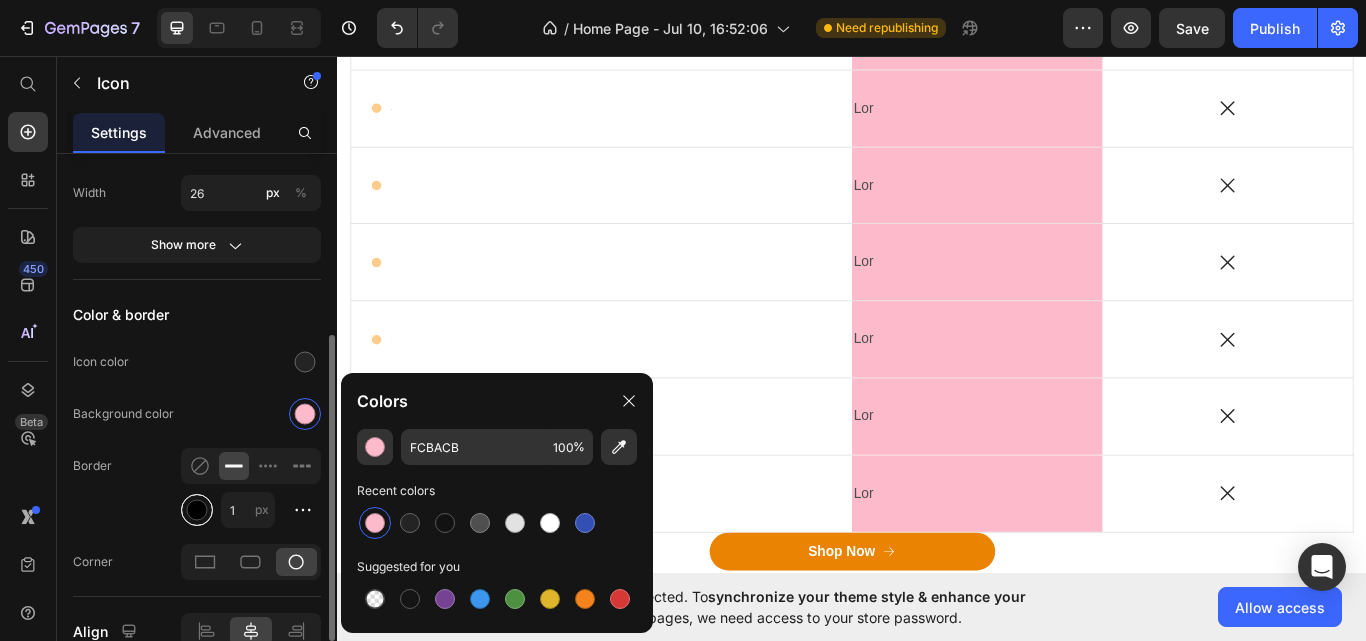 click at bounding box center (197, 510) 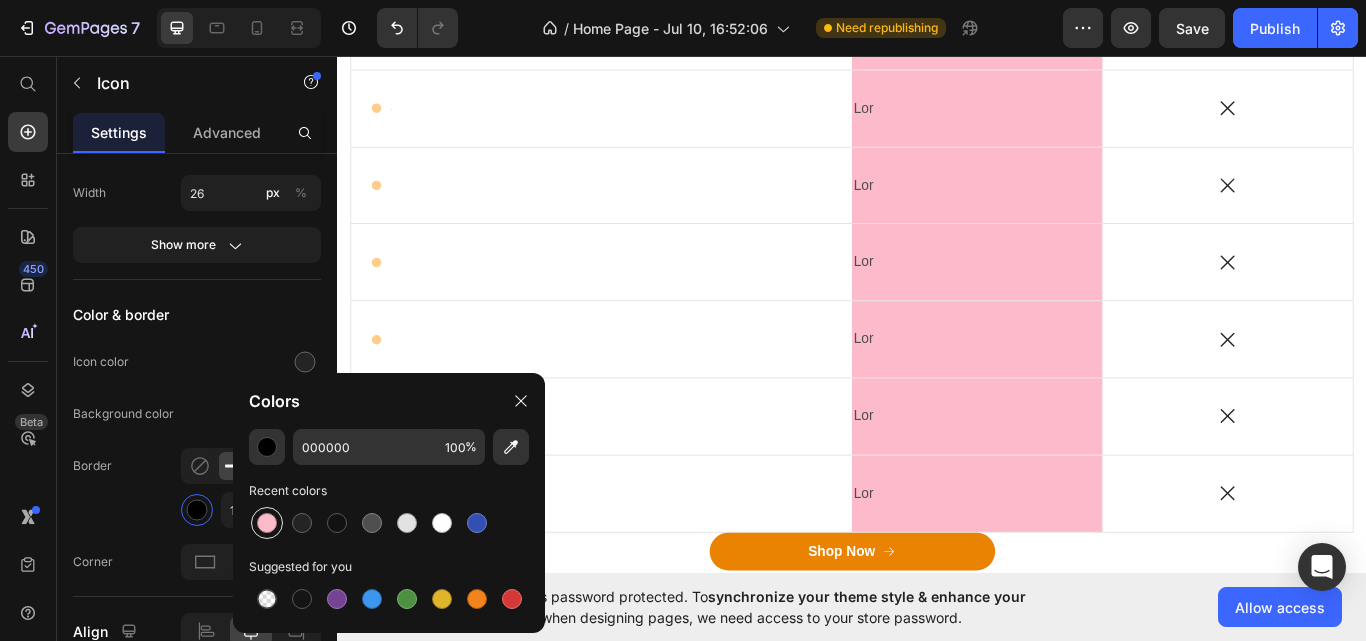 click at bounding box center (267, 523) 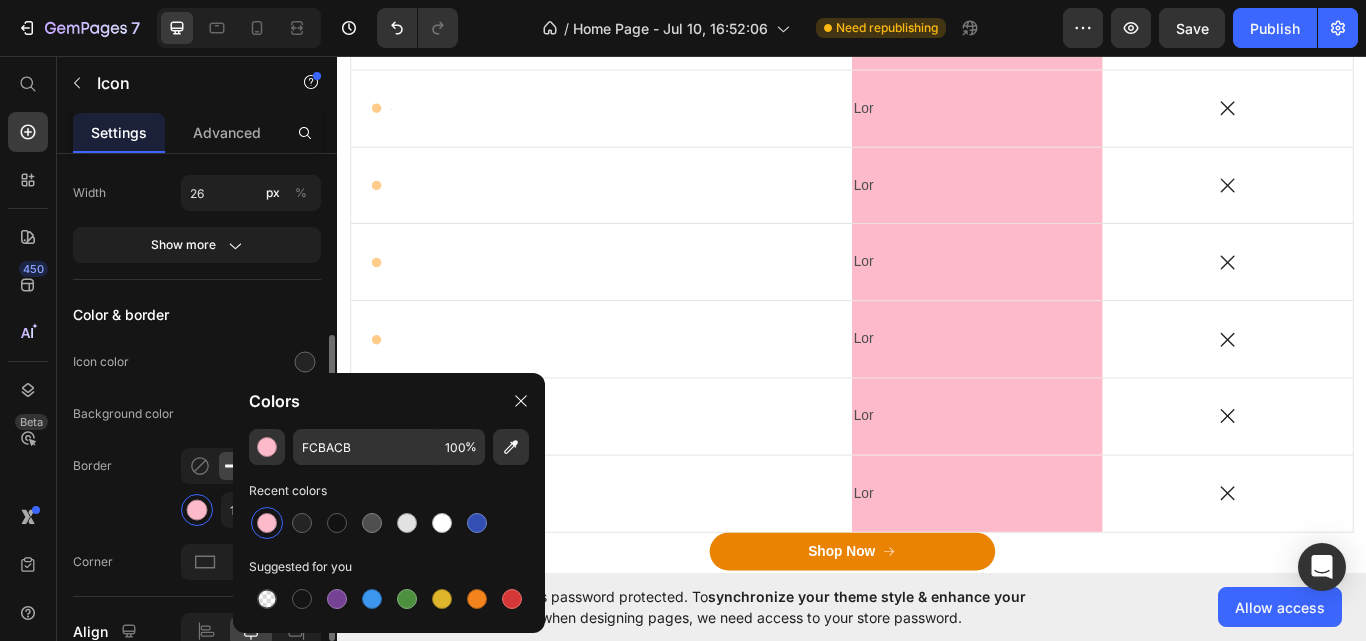 click on "Color & border Icon color Background color Border 1 px Corner" 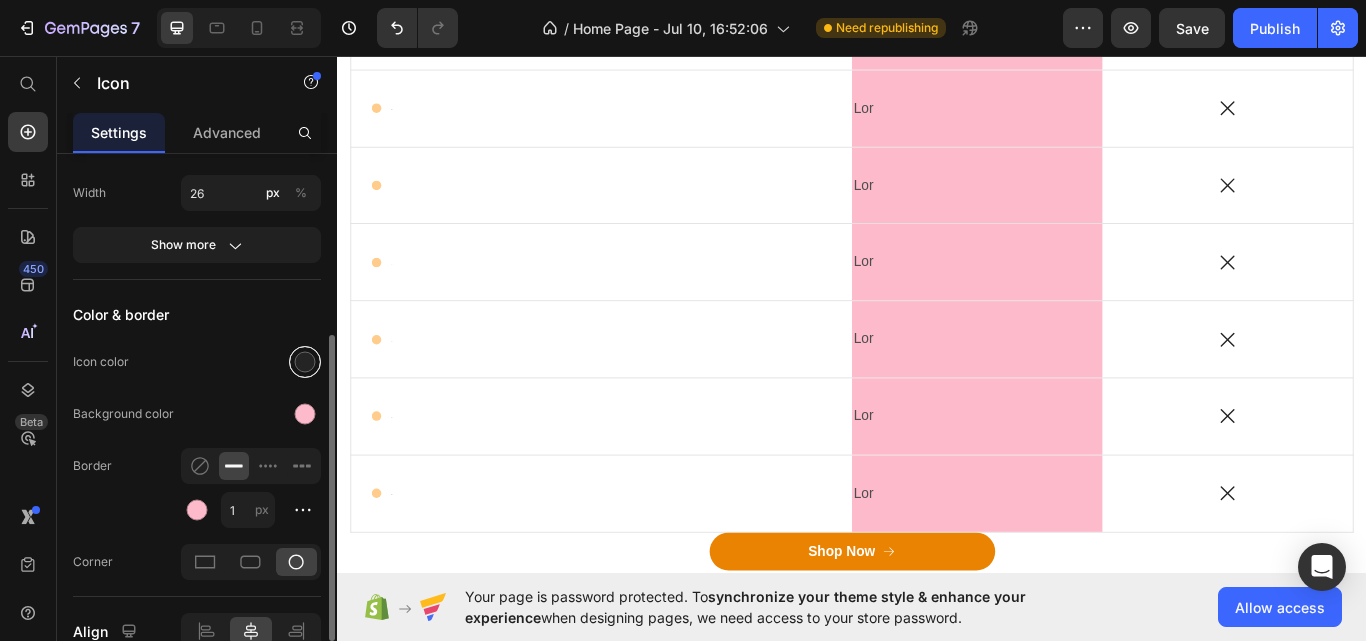 click at bounding box center (305, 362) 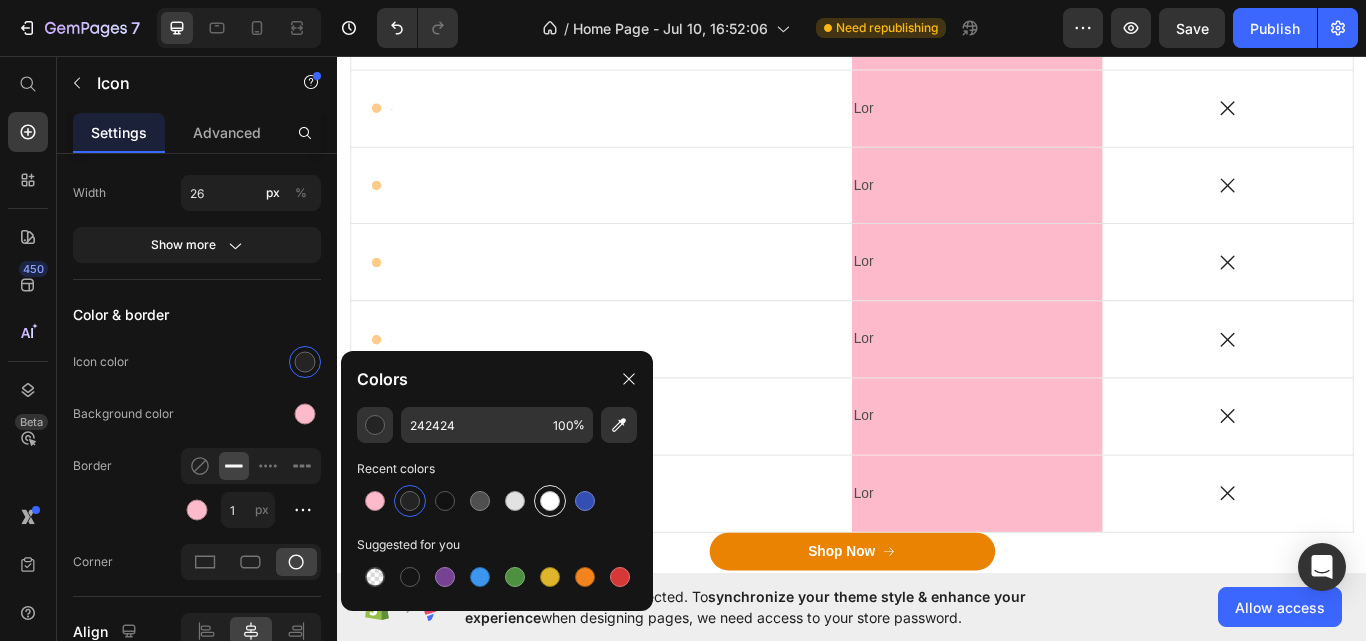 click at bounding box center (550, 501) 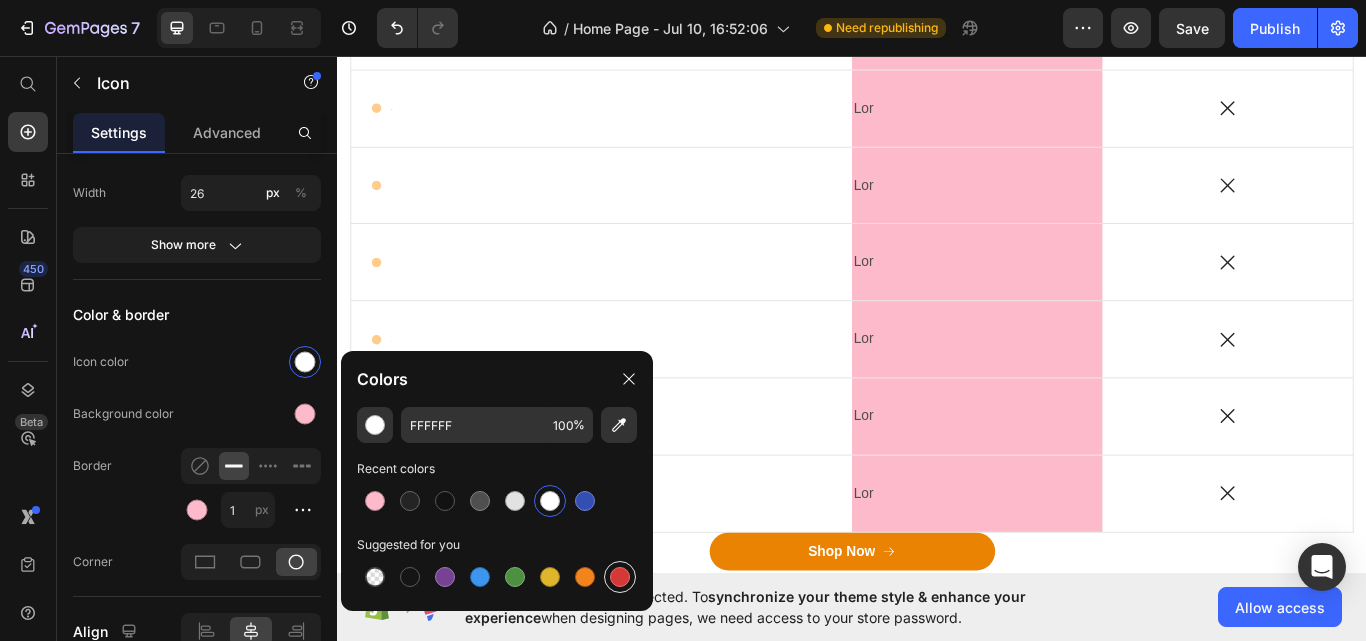 click at bounding box center [620, 577] 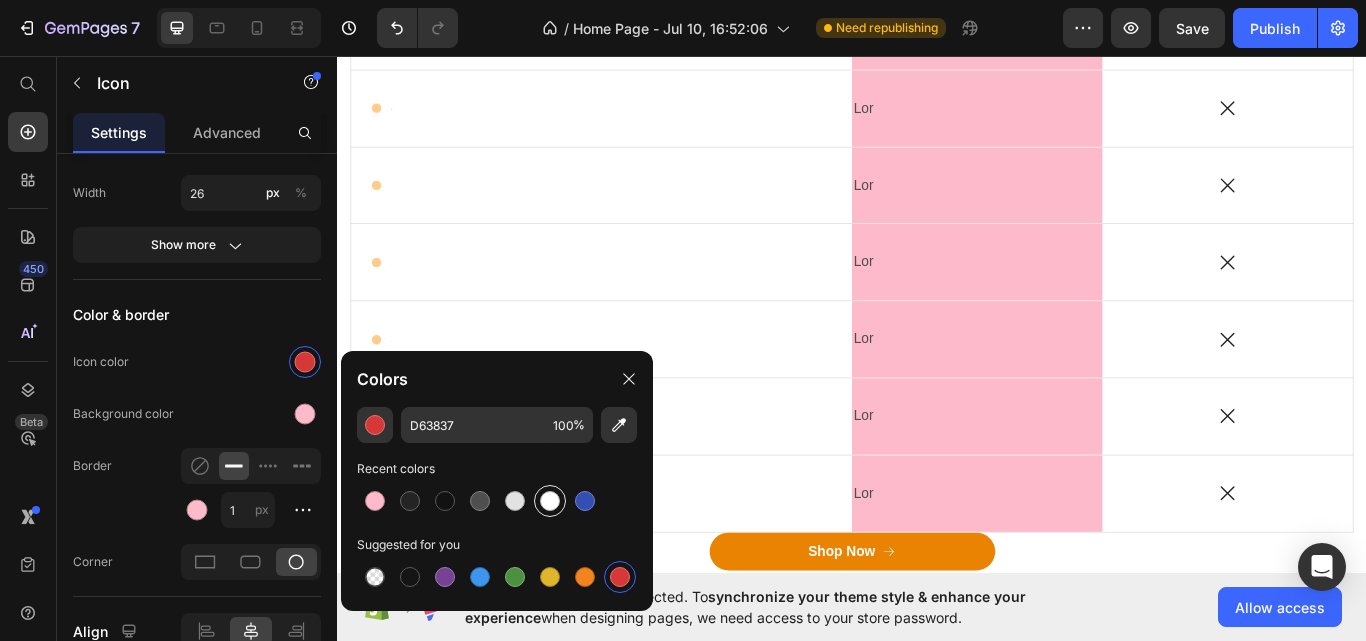 click at bounding box center (550, 501) 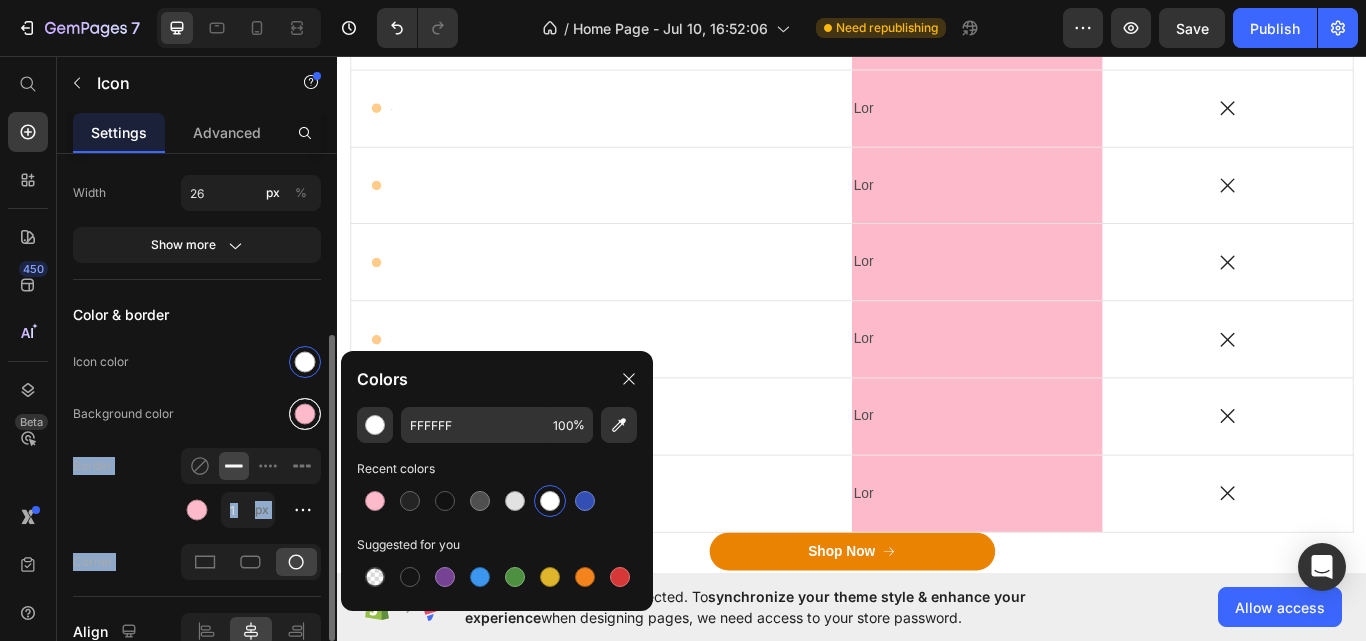drag, startPoint x: 215, startPoint y: 528, endPoint x: 291, endPoint y: 415, distance: 136.18002 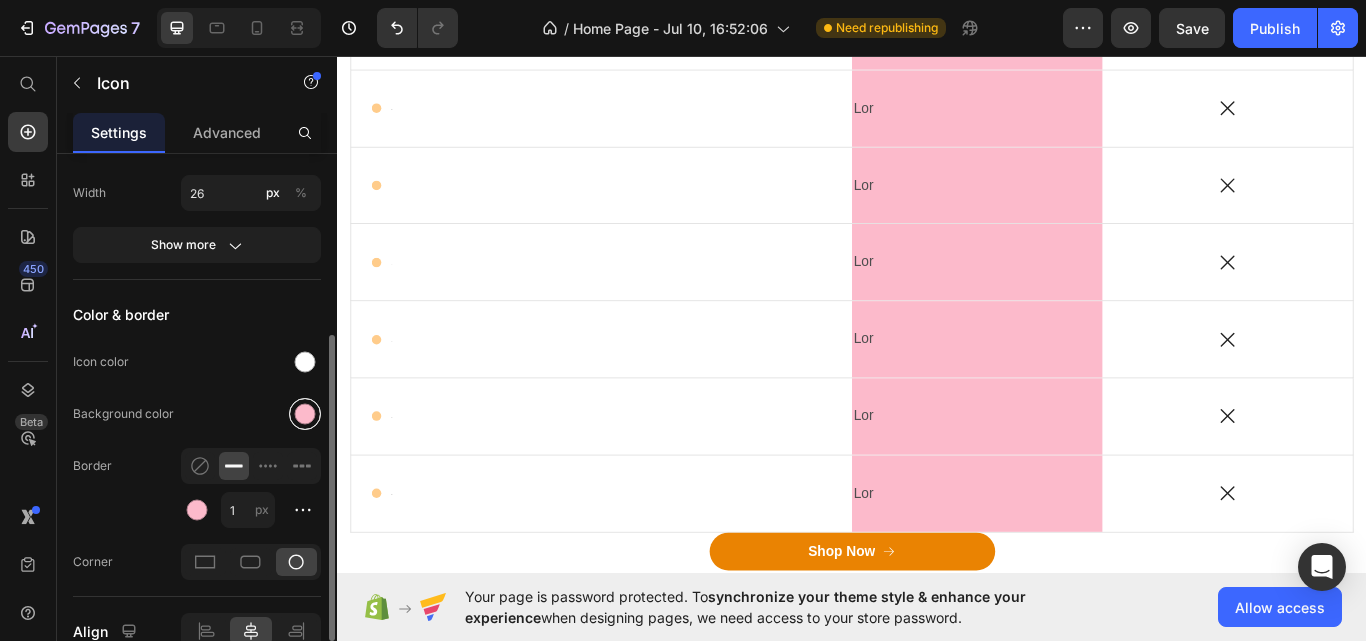 click at bounding box center [305, 414] 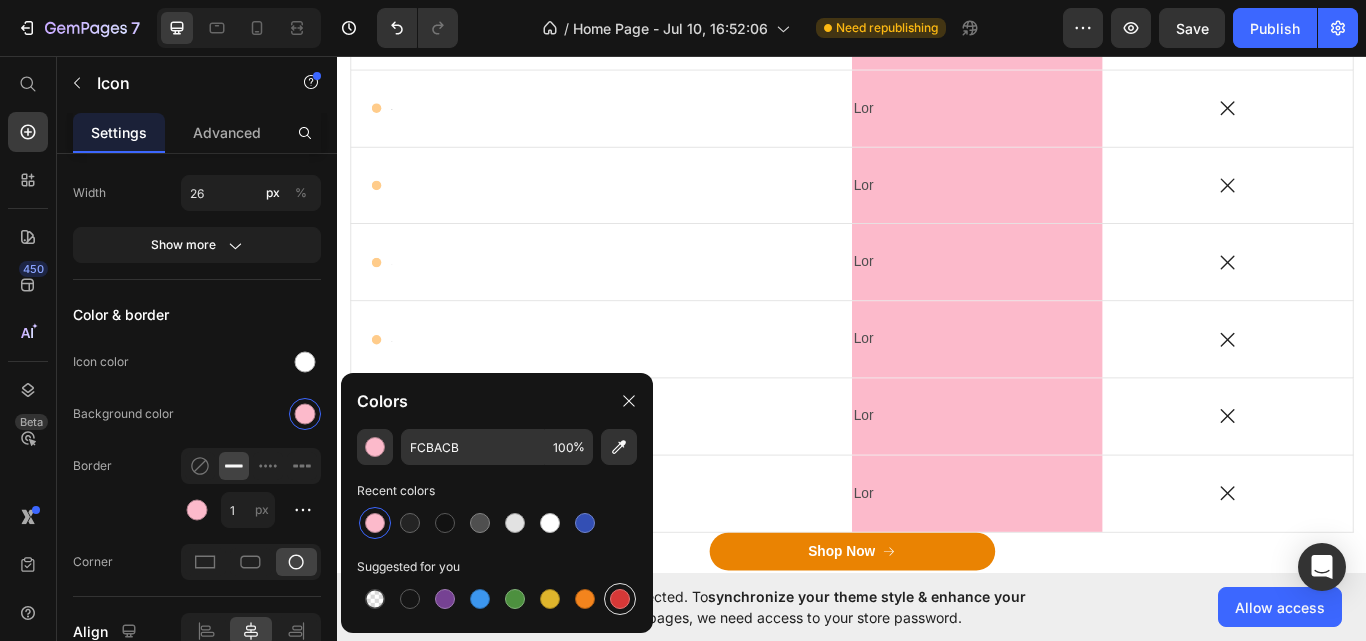 click at bounding box center (620, 599) 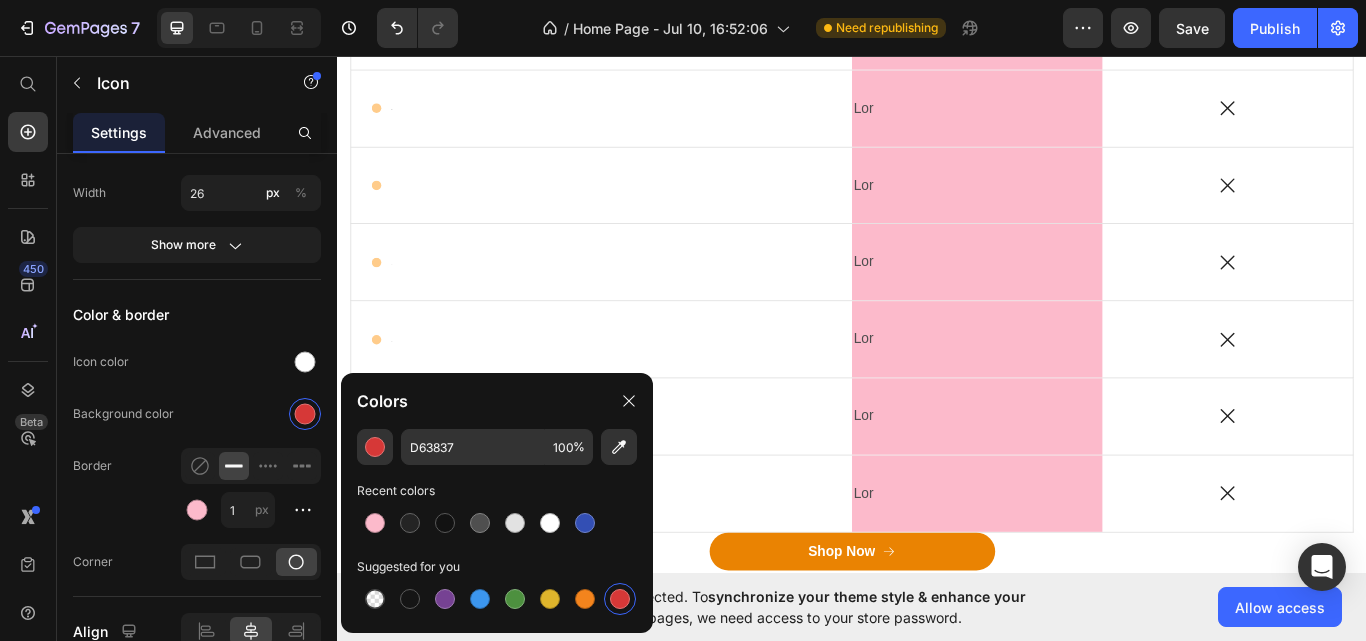 click 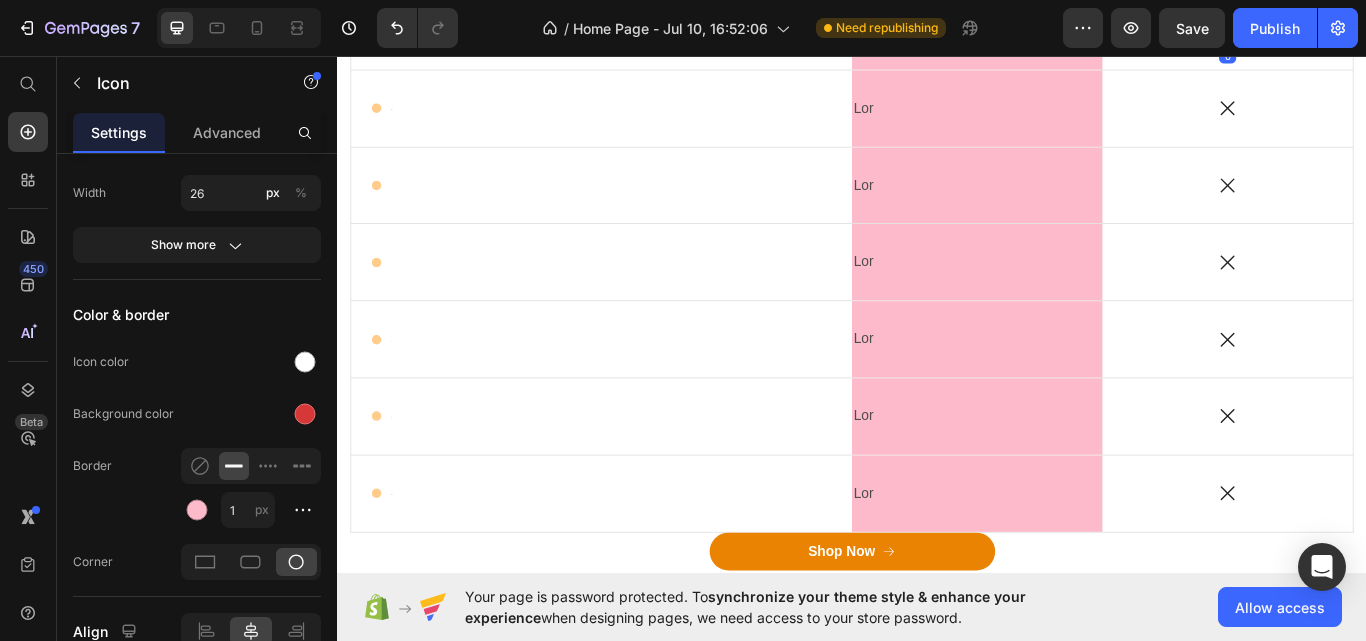 click 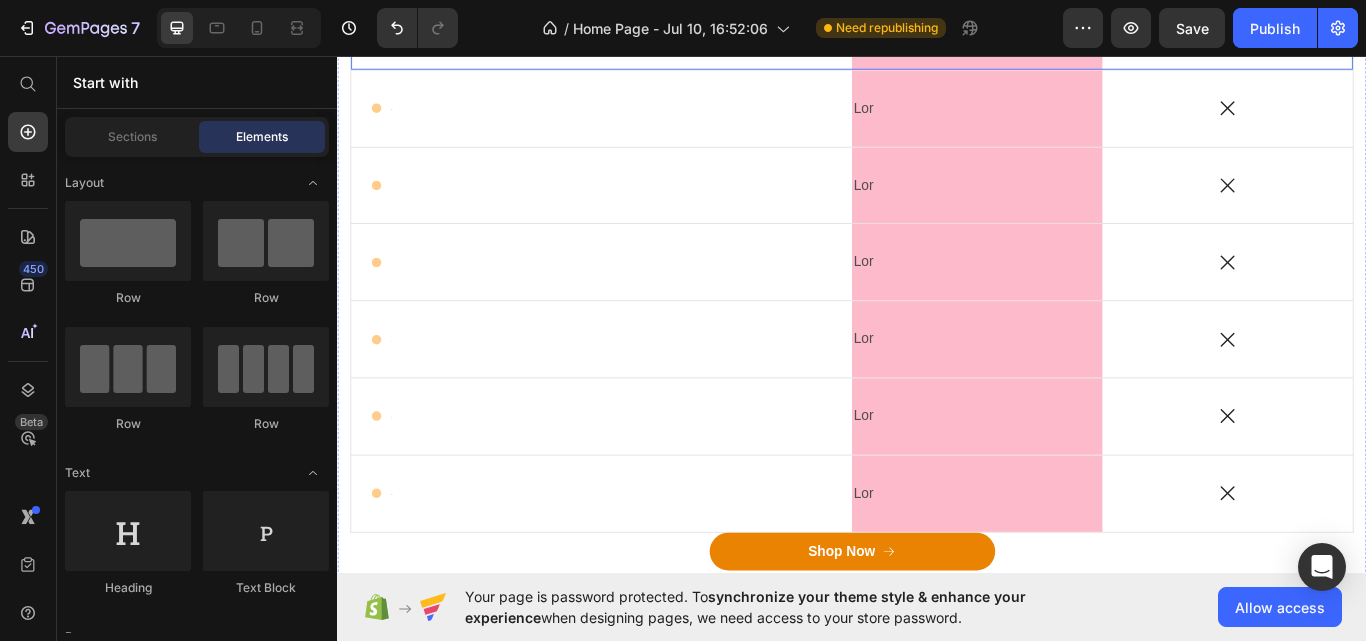 click on "Icon Text Block Row" at bounding box center [645, 14] 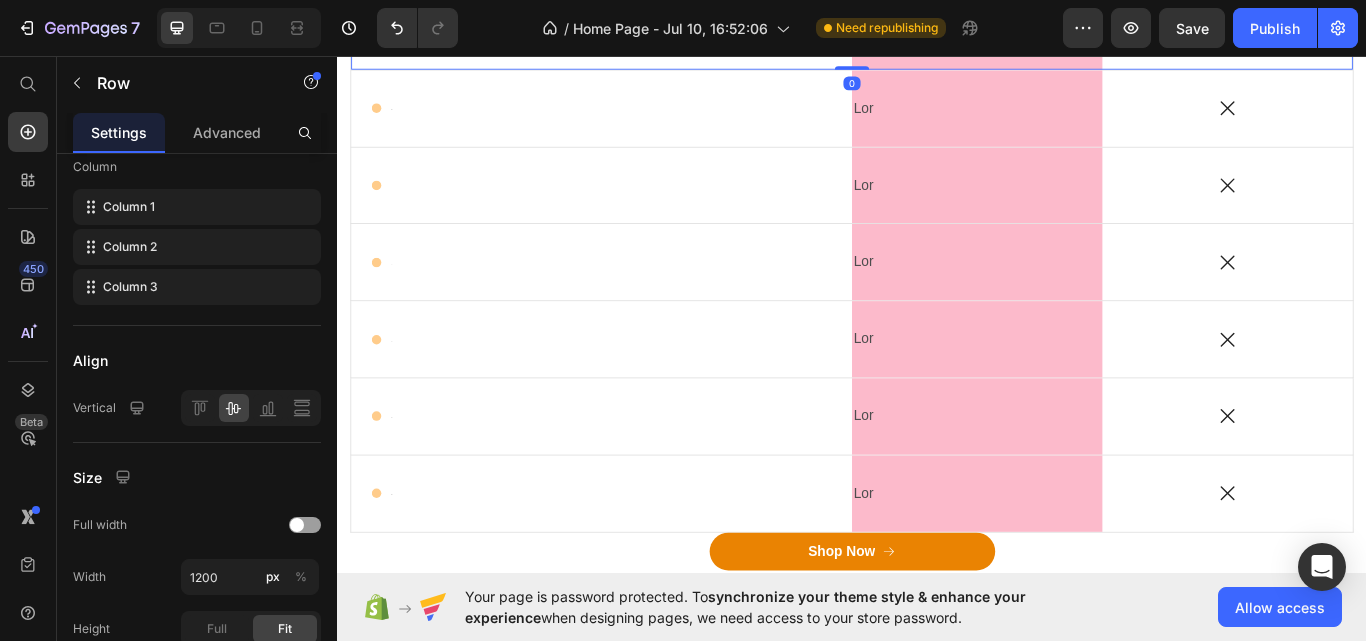 scroll, scrollTop: 0, scrollLeft: 0, axis: both 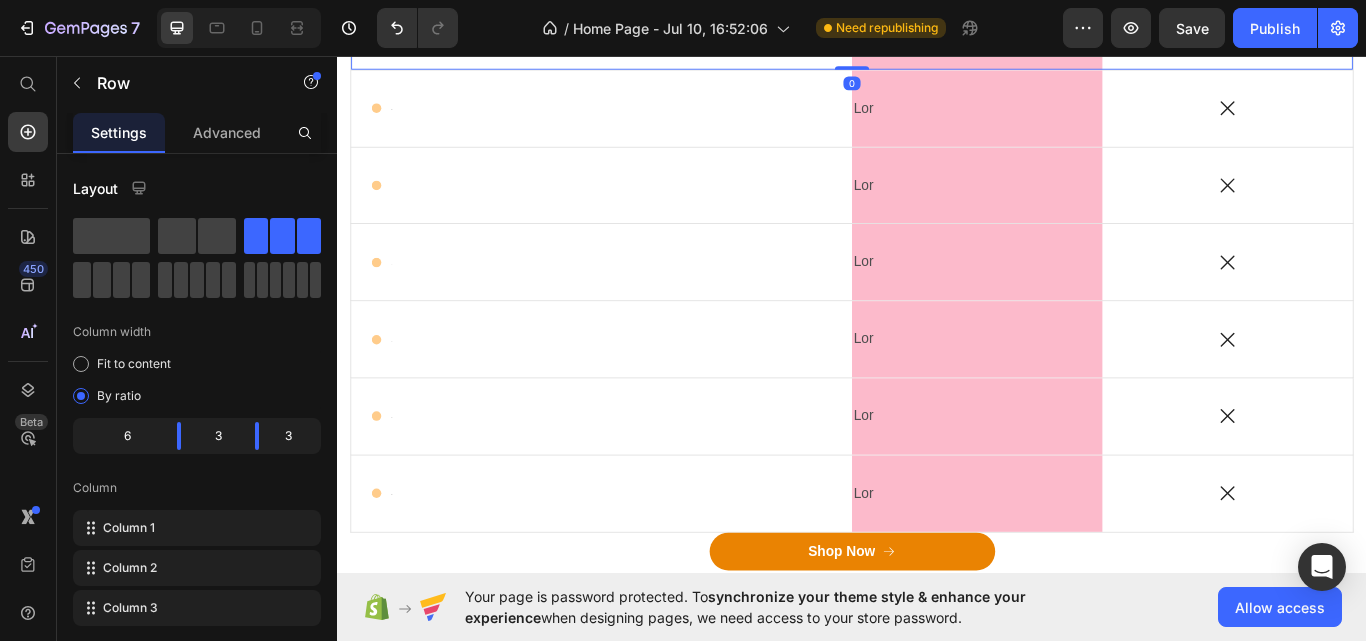 click 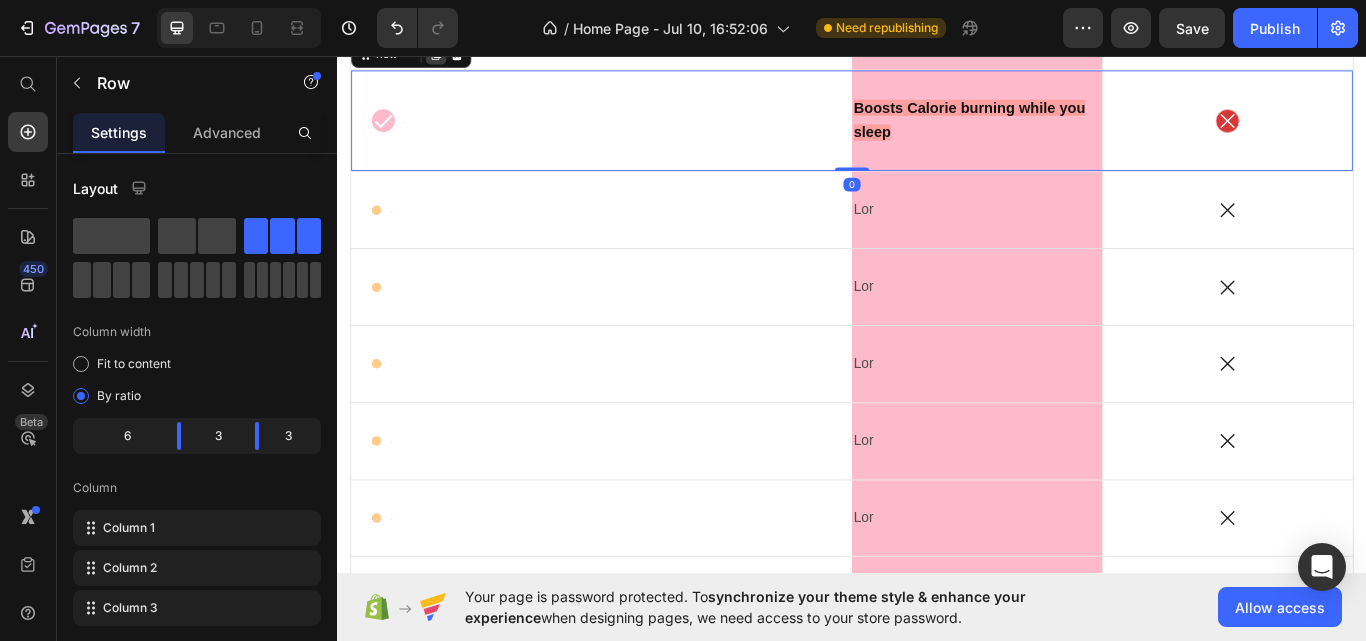 click 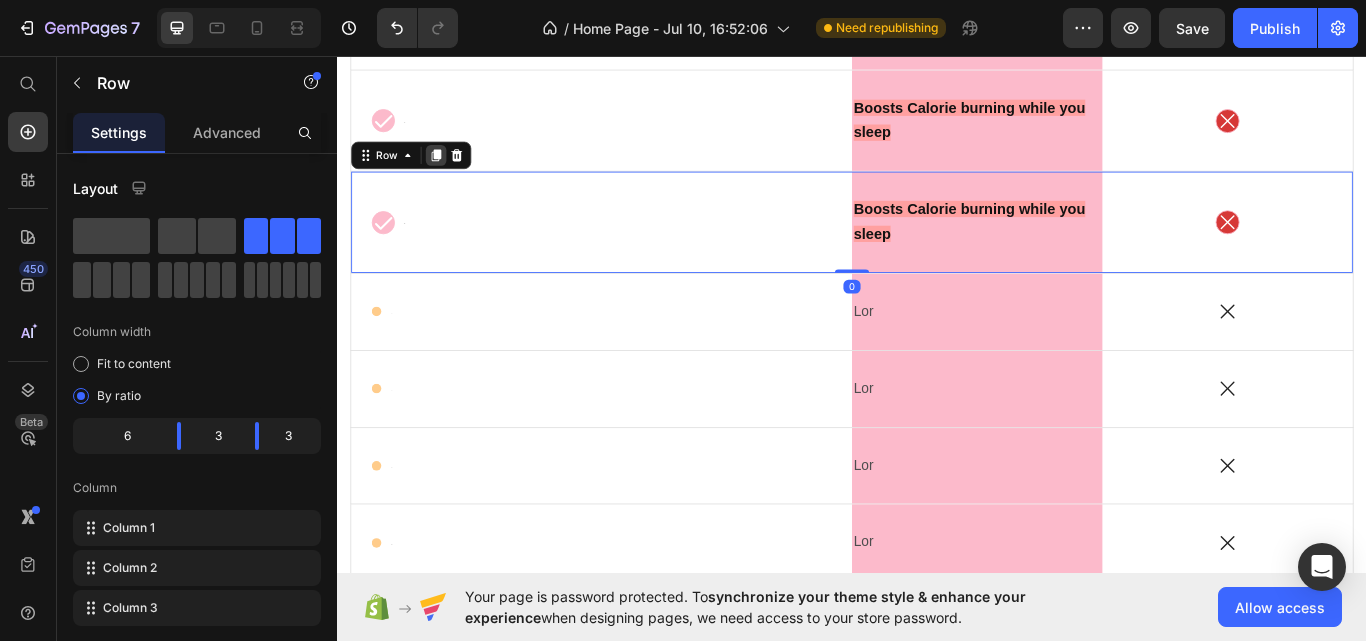 click 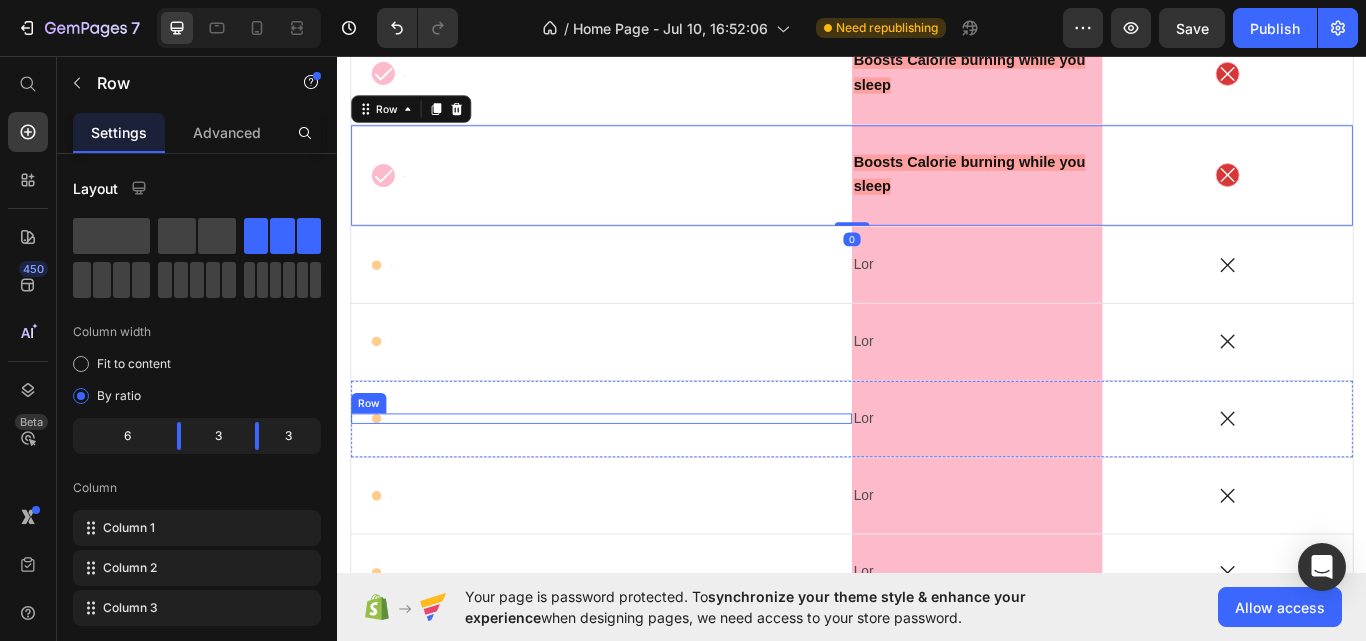 scroll, scrollTop: 9713, scrollLeft: 0, axis: vertical 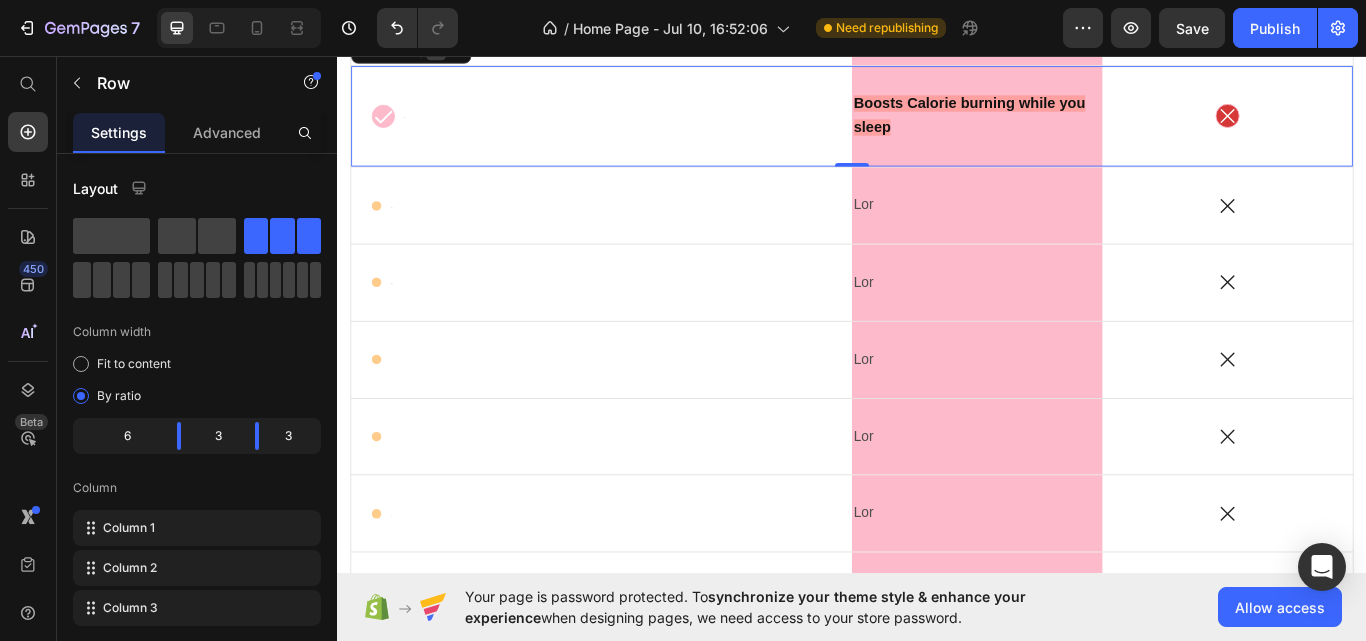 click 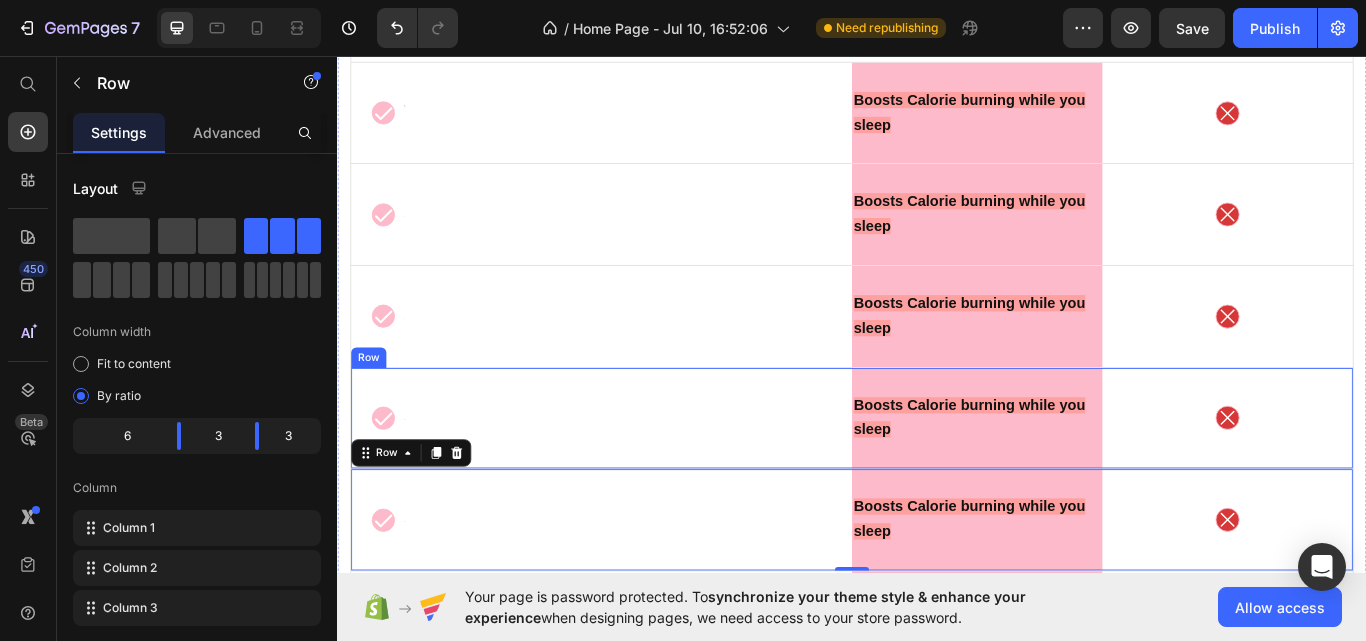 scroll, scrollTop: 9374, scrollLeft: 0, axis: vertical 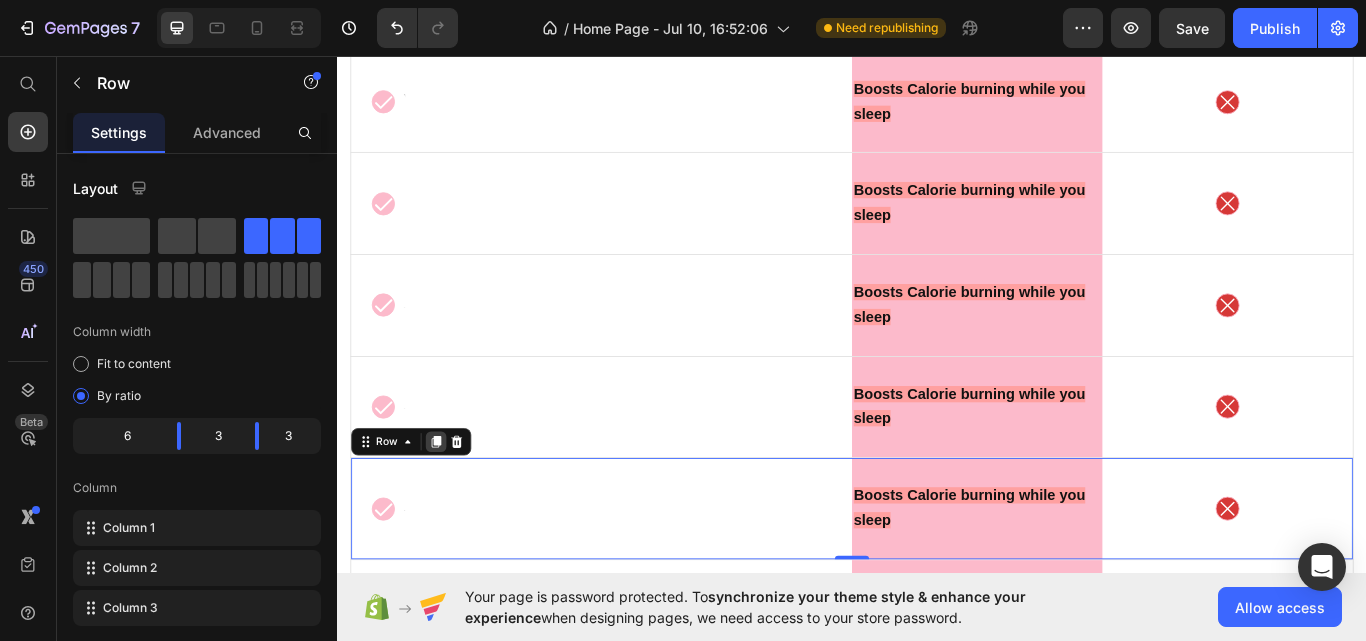click 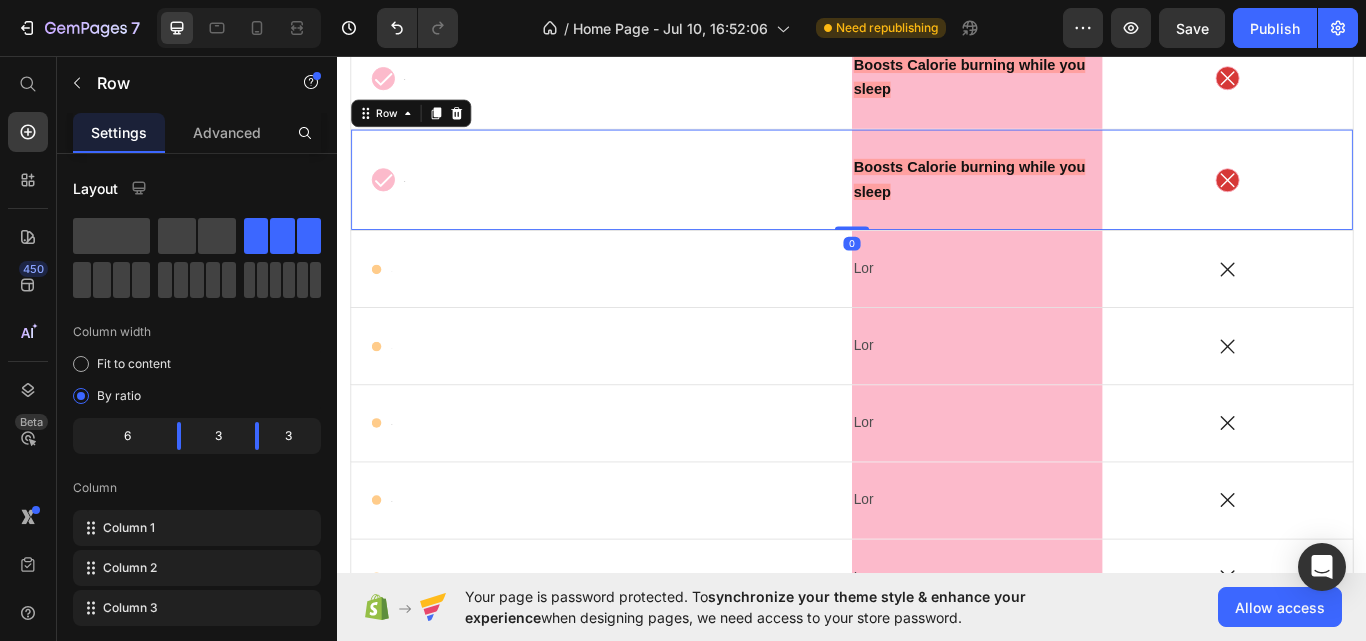 scroll, scrollTop: 9950, scrollLeft: 0, axis: vertical 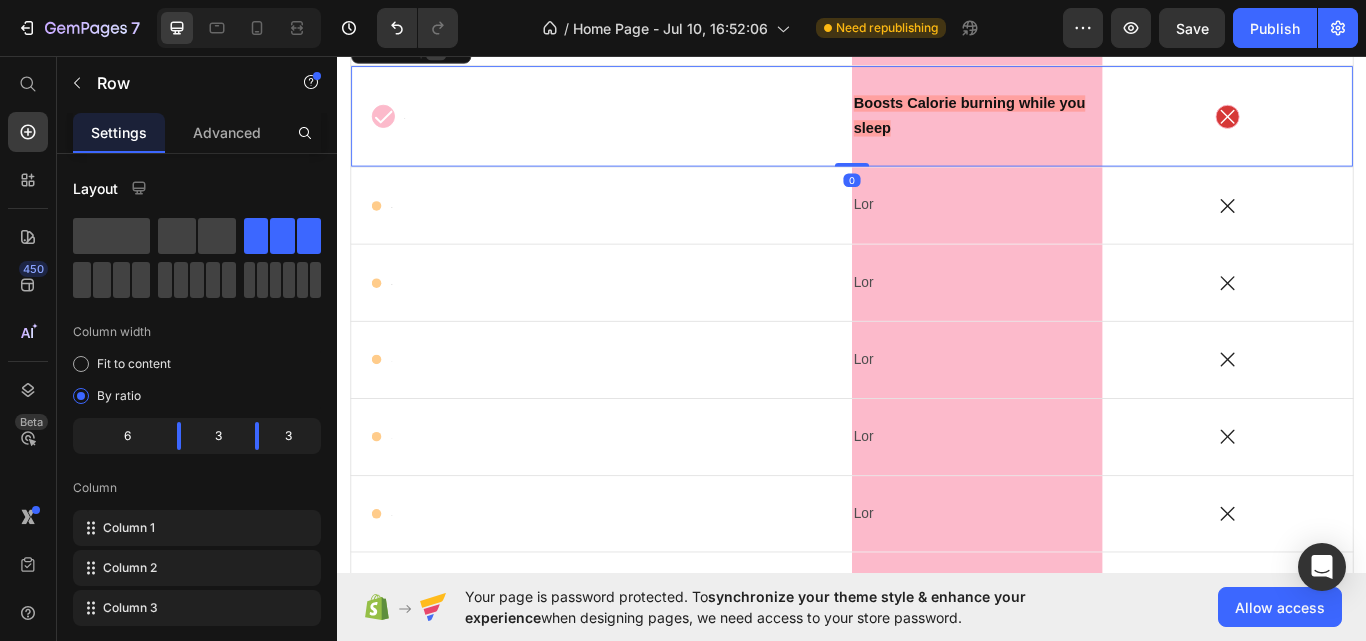 click 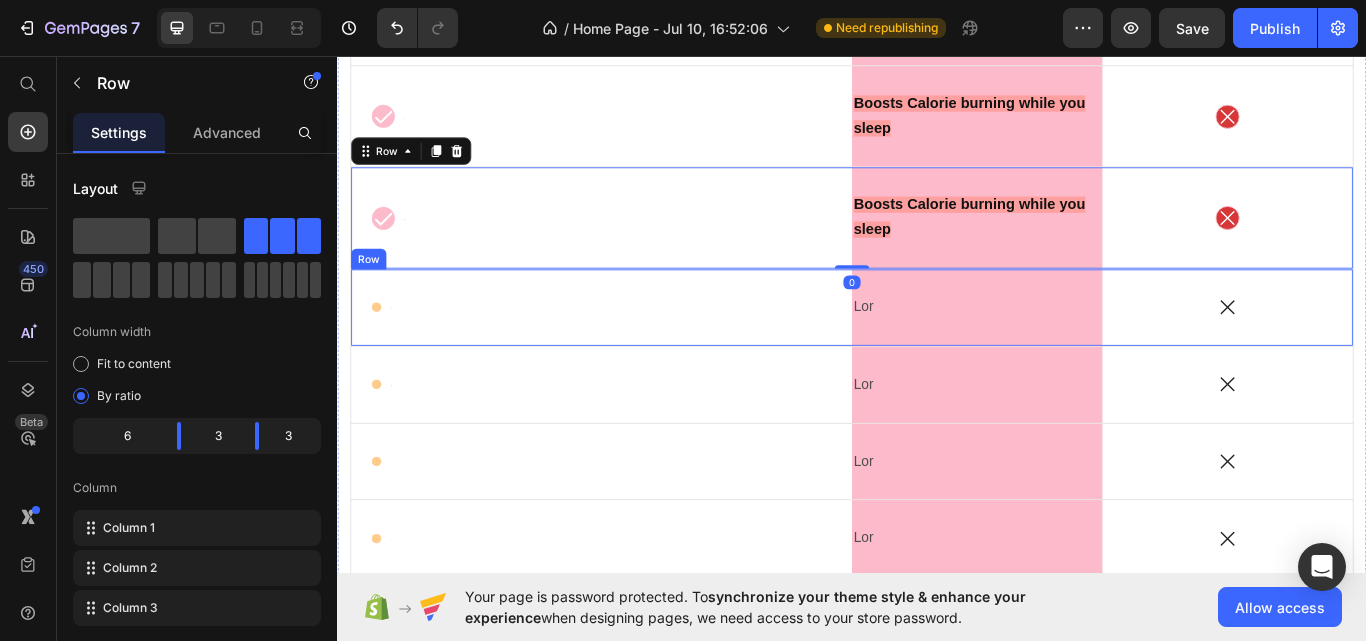 click on "Icon Text Block Row" at bounding box center (645, 350) 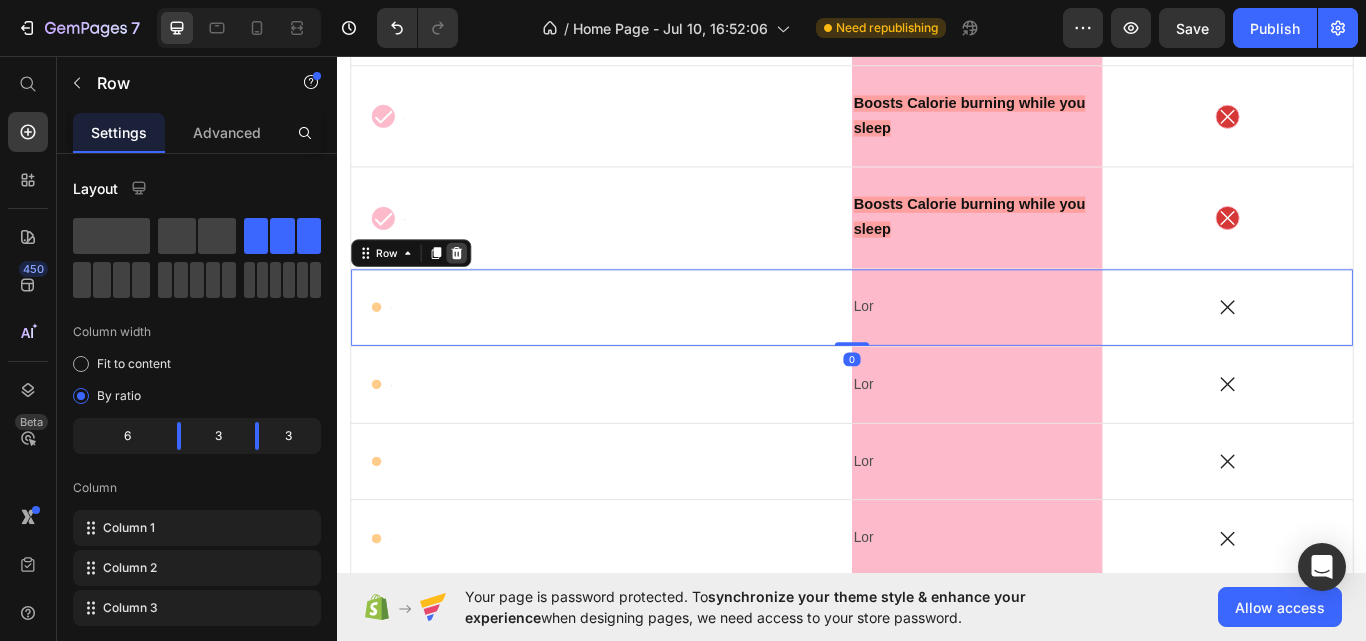 click 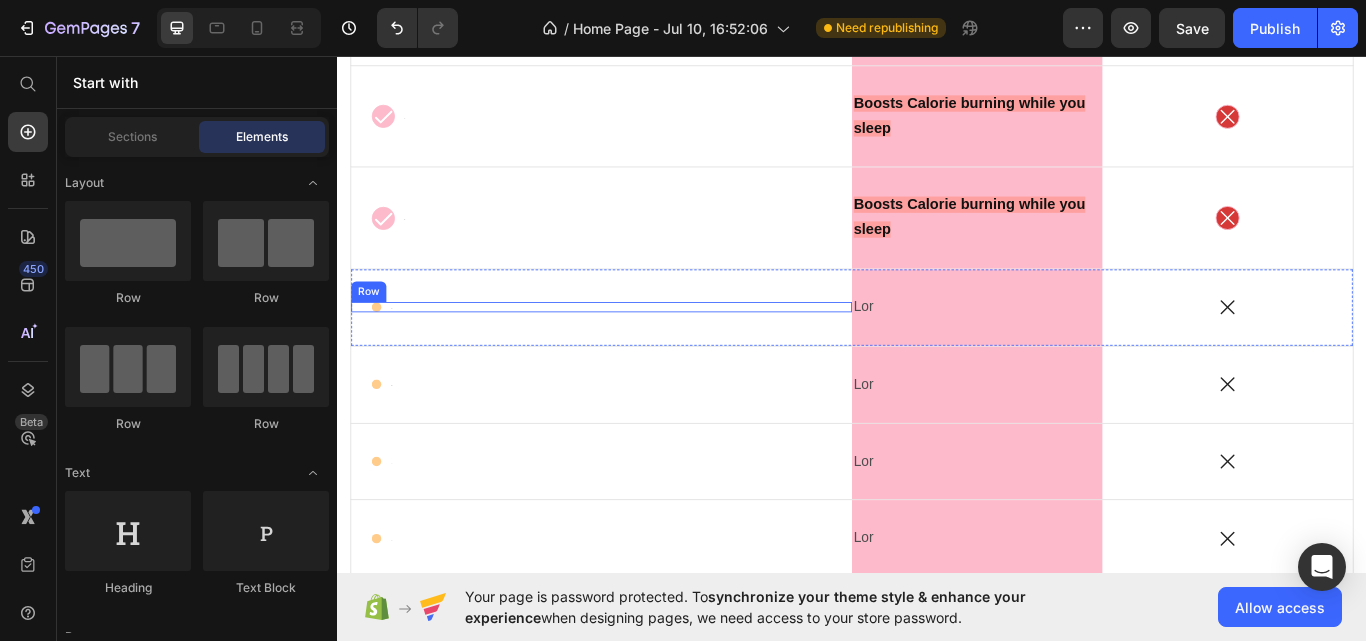 click on "Icon Text Block Row" at bounding box center (645, 350) 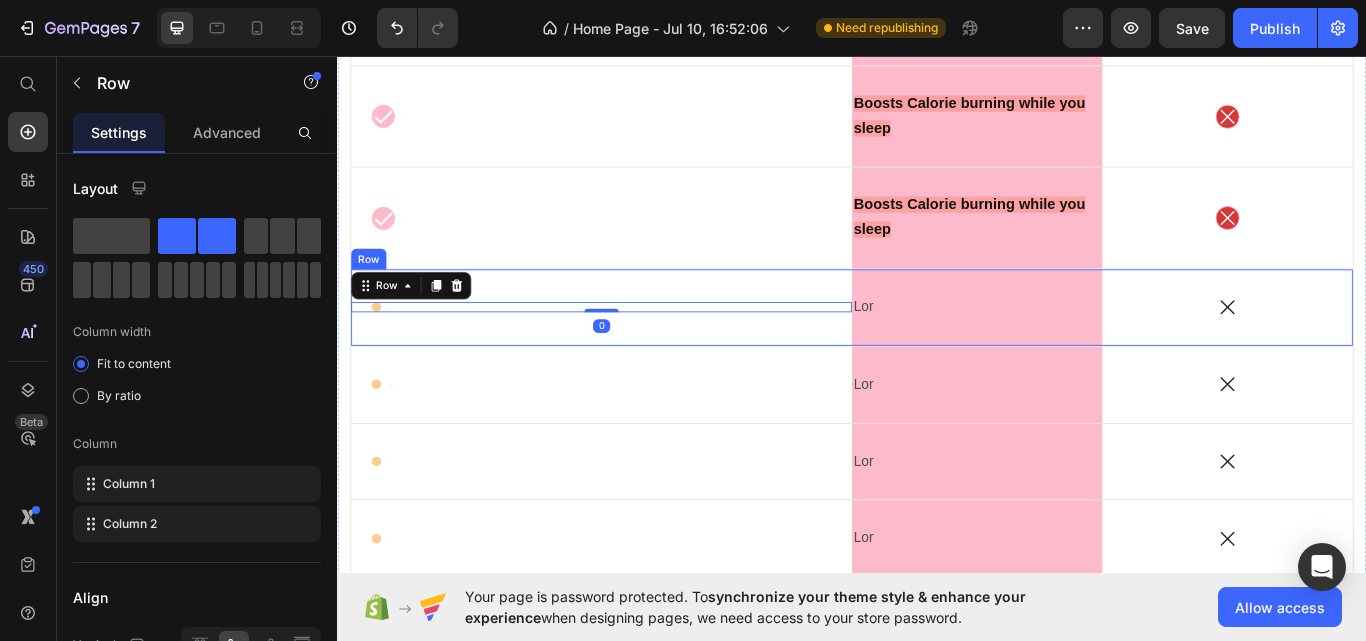 click on "Icon Text Block Row   0" at bounding box center (645, 350) 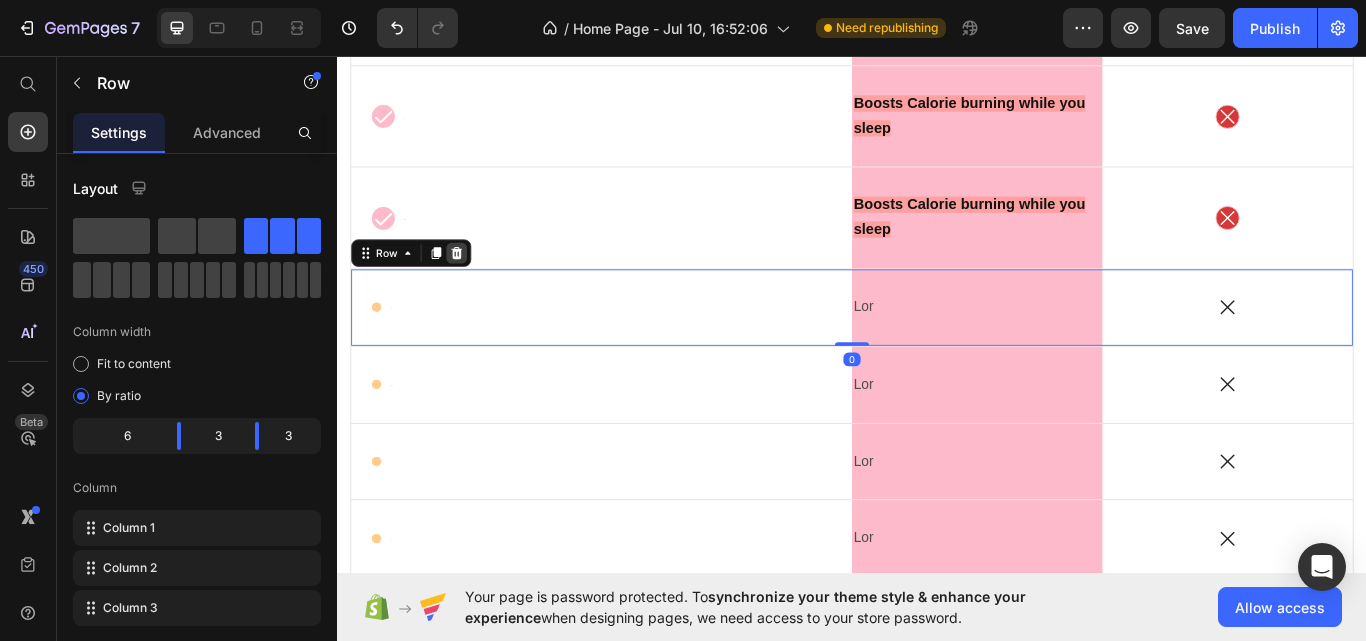 click 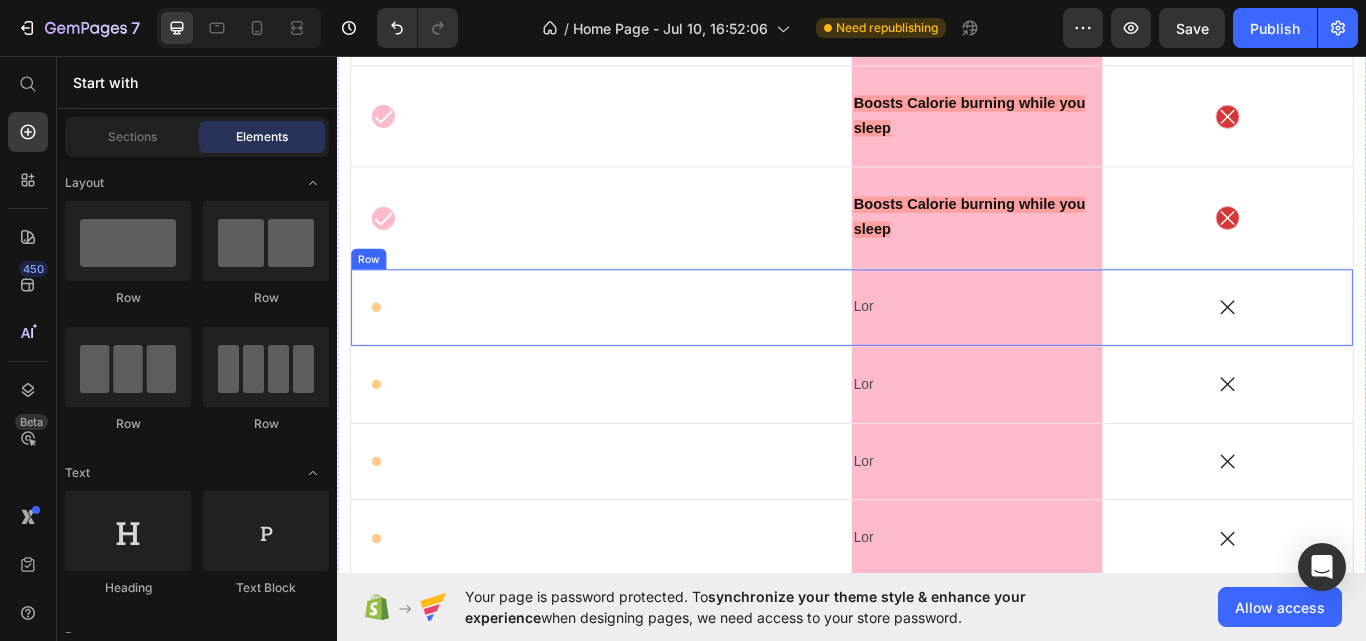 click on "Icon Text Block Row" at bounding box center (645, 350) 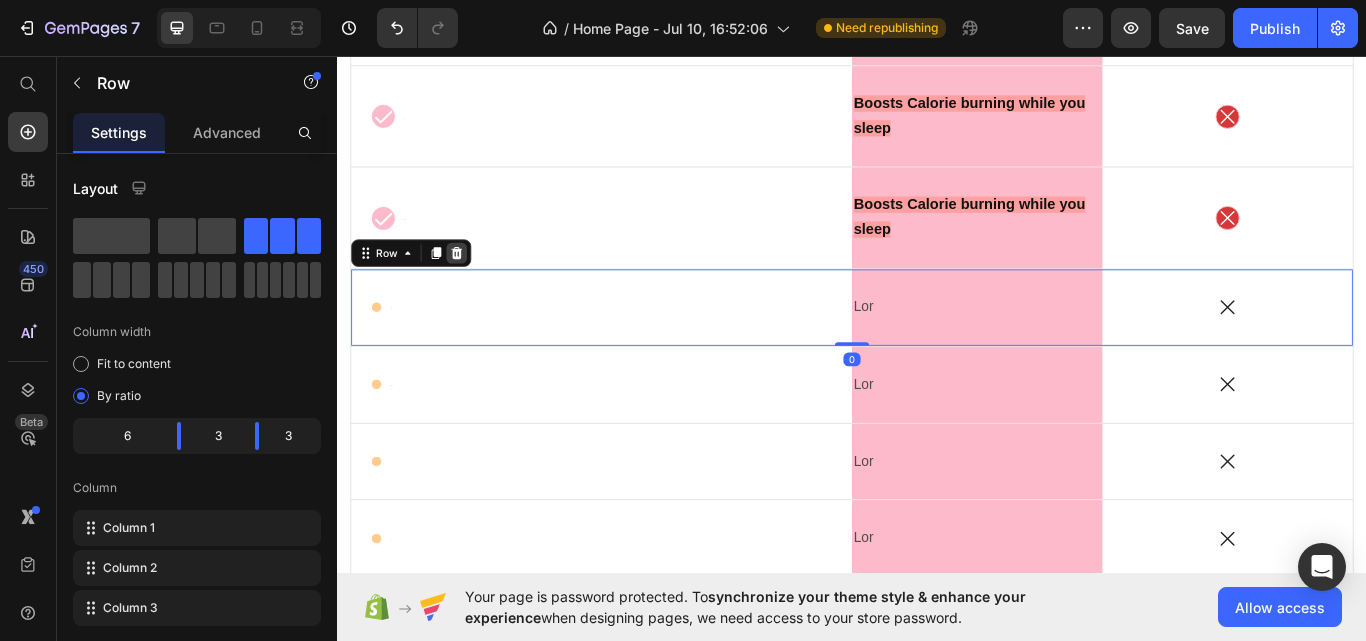 click 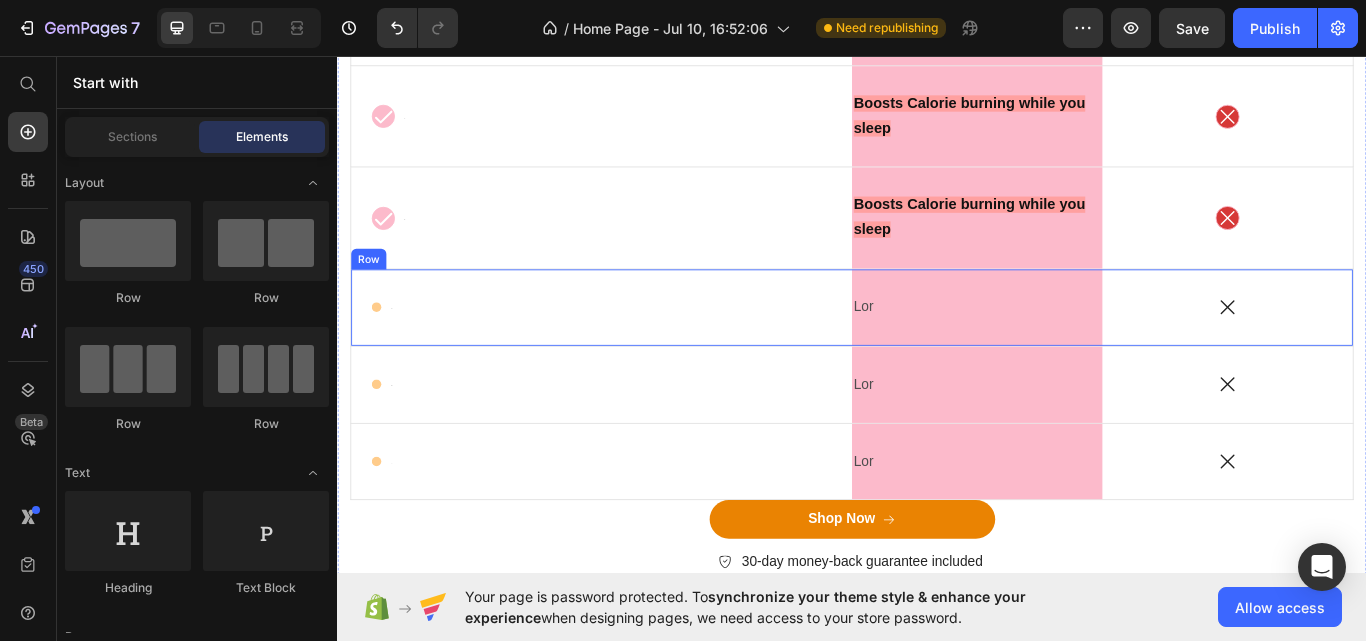 click on "Icon Text Block Row" at bounding box center (645, 350) 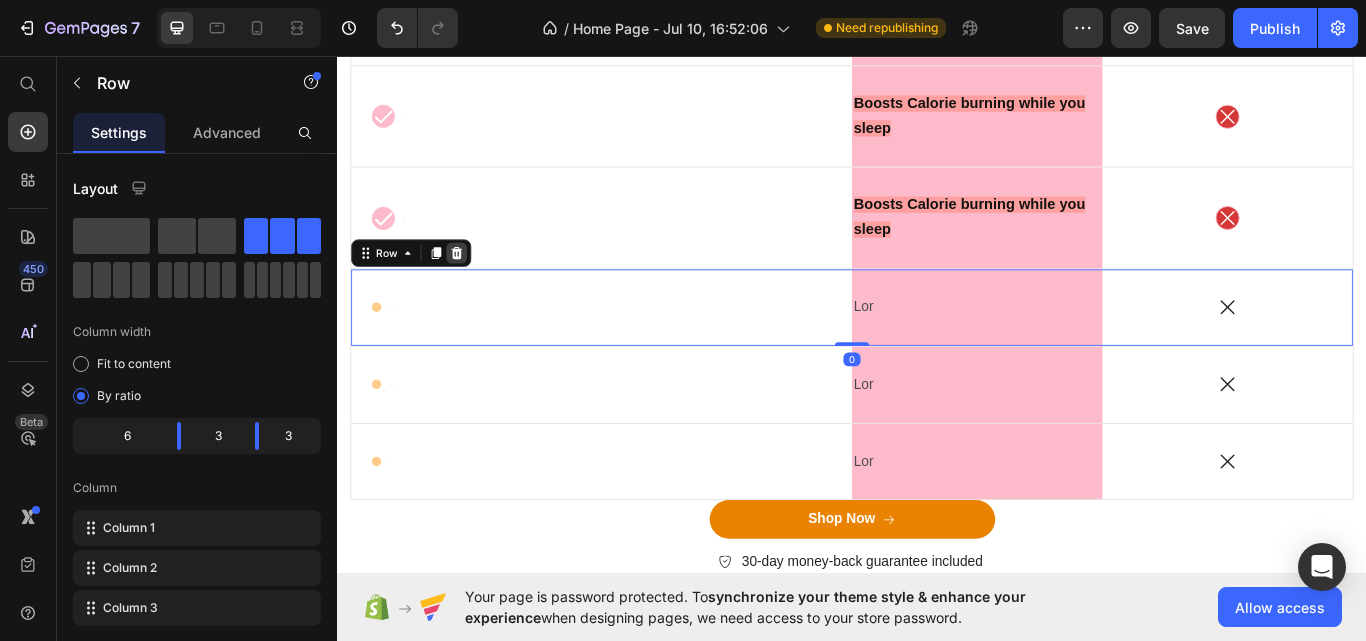 click at bounding box center [476, 287] 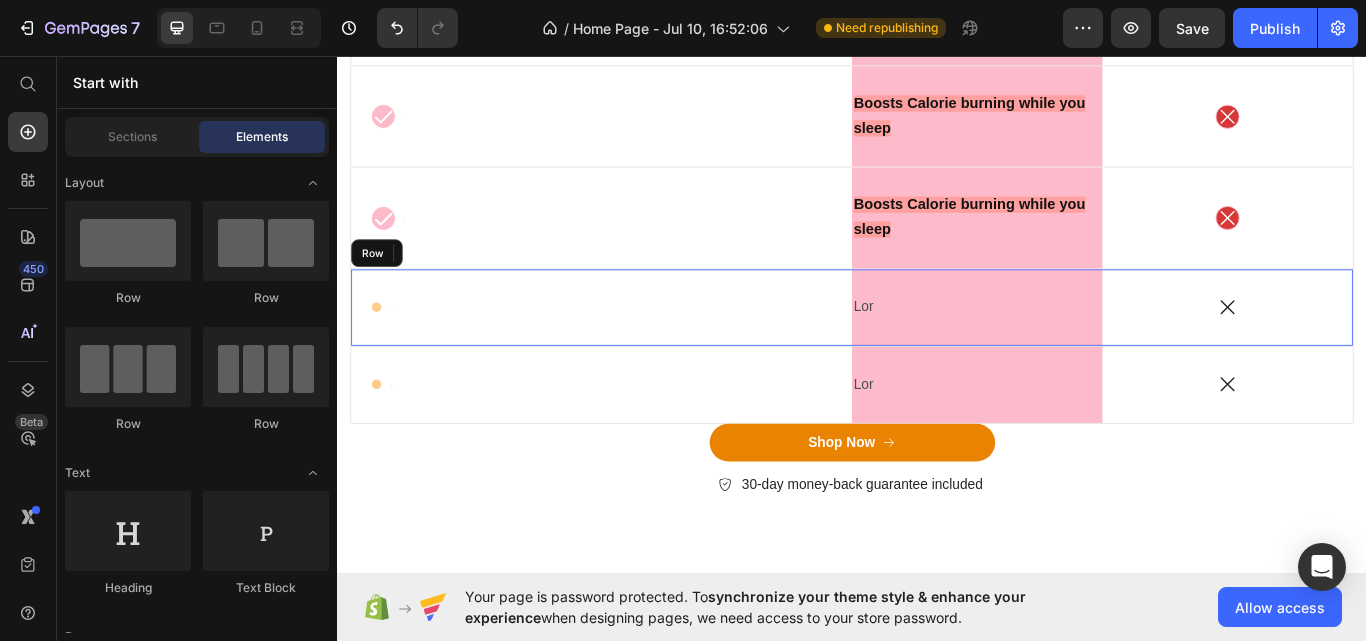 click on "Icon Text Block Row" at bounding box center (645, 350) 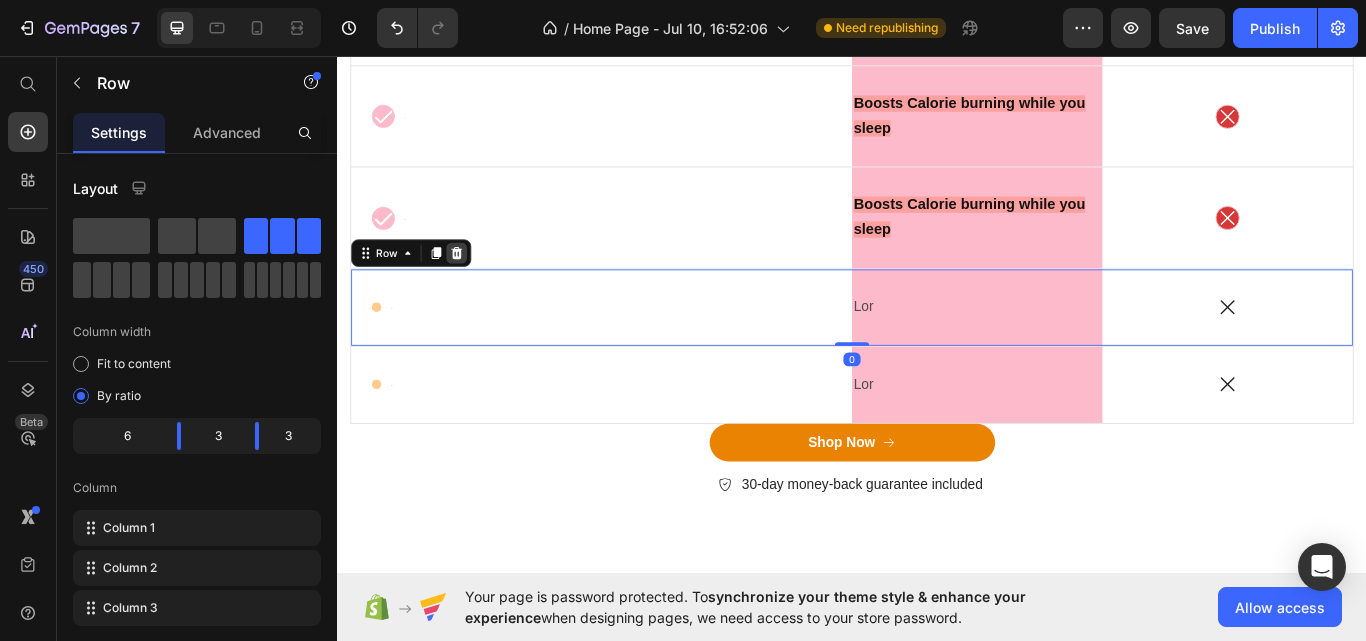 click 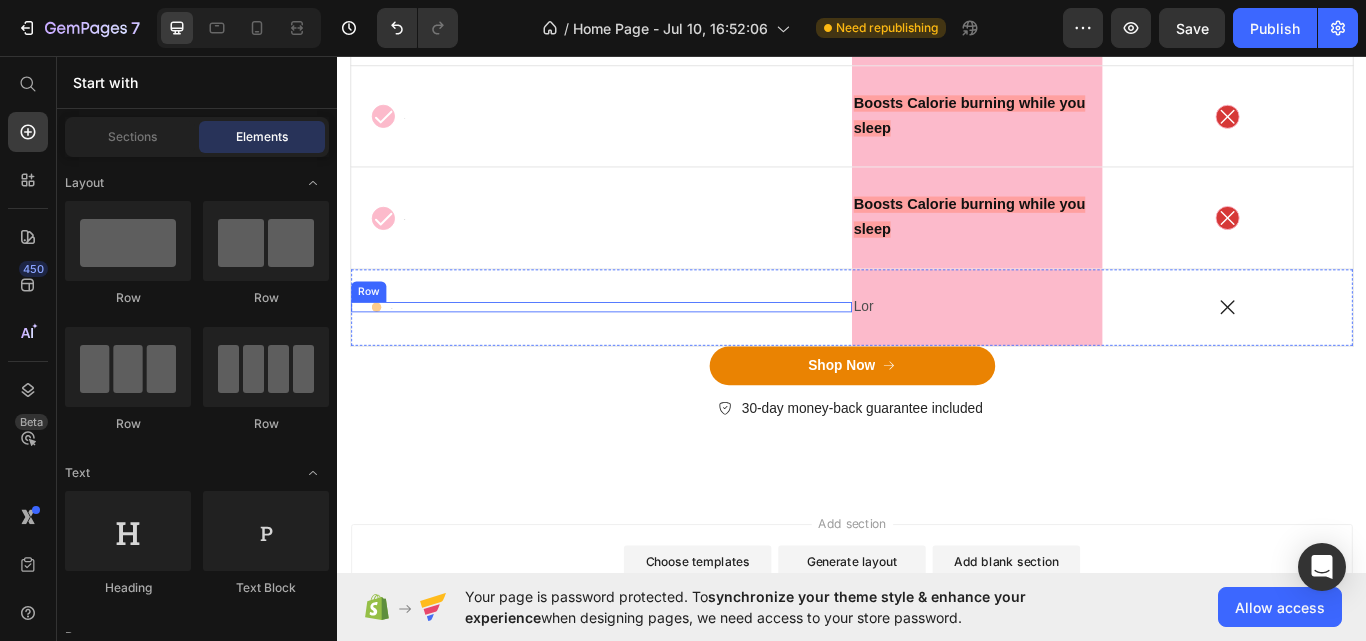 click on "Icon Text Block Row" at bounding box center (645, 350) 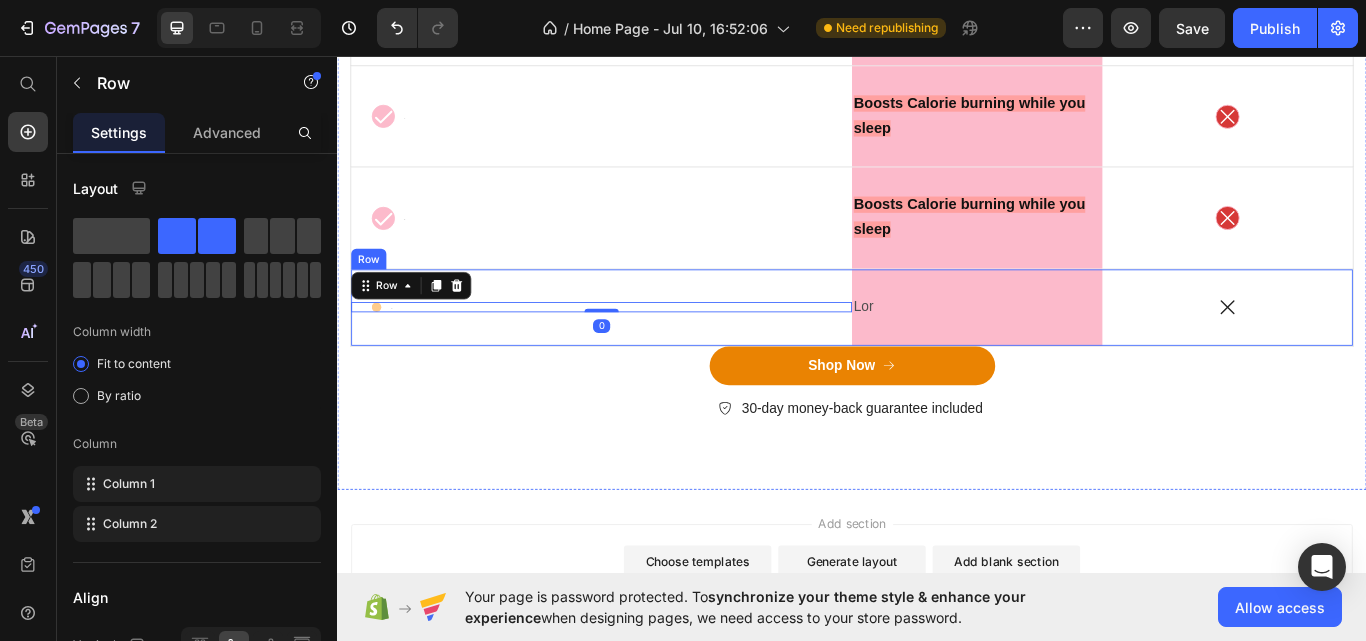 click on "Icon Text Block Row   0" at bounding box center (645, 350) 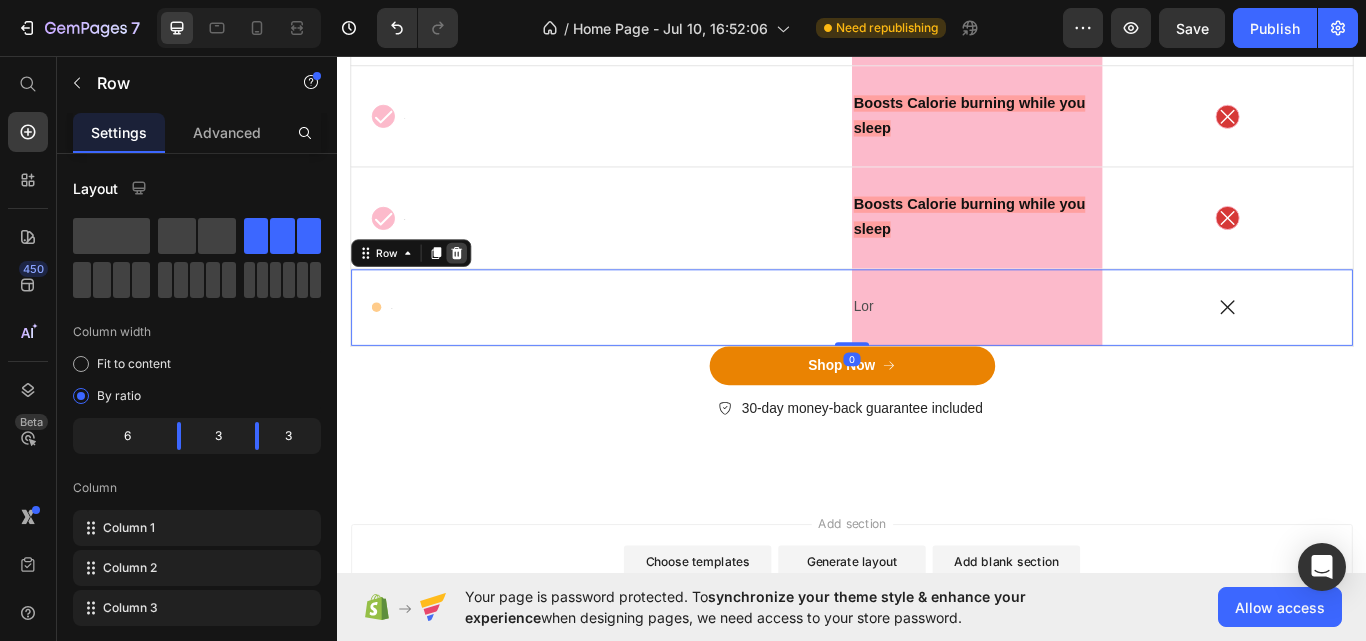 click 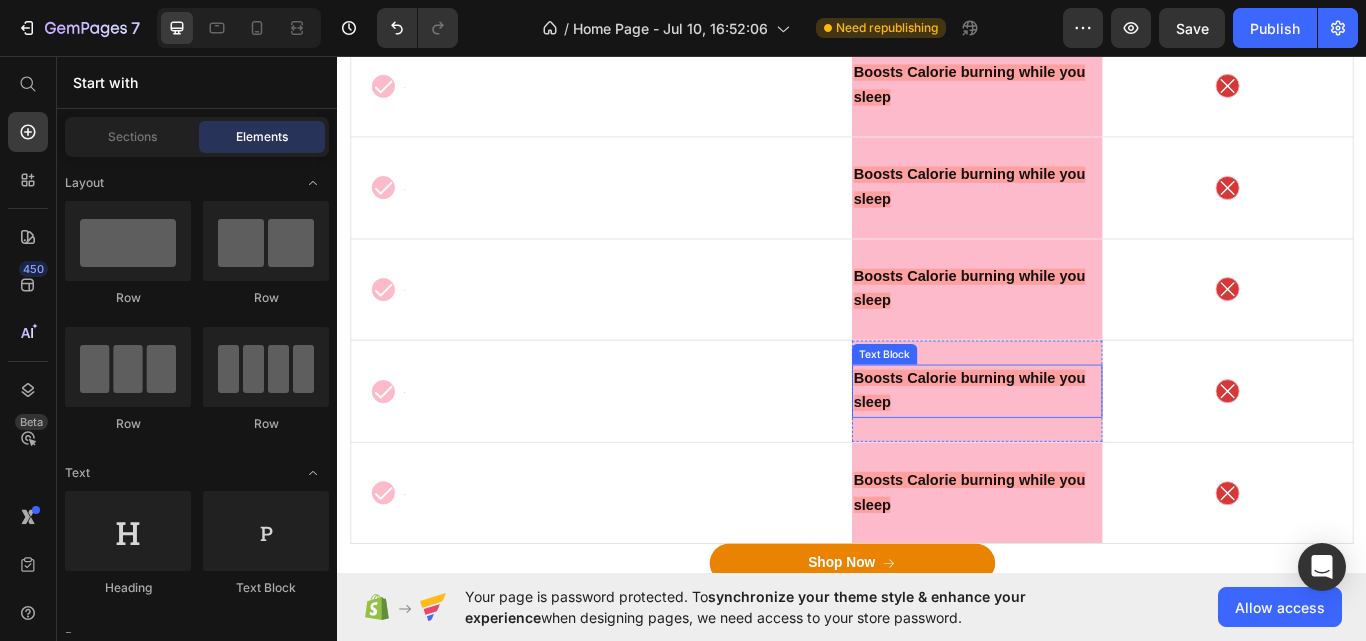 scroll, scrollTop: 9204, scrollLeft: 0, axis: vertical 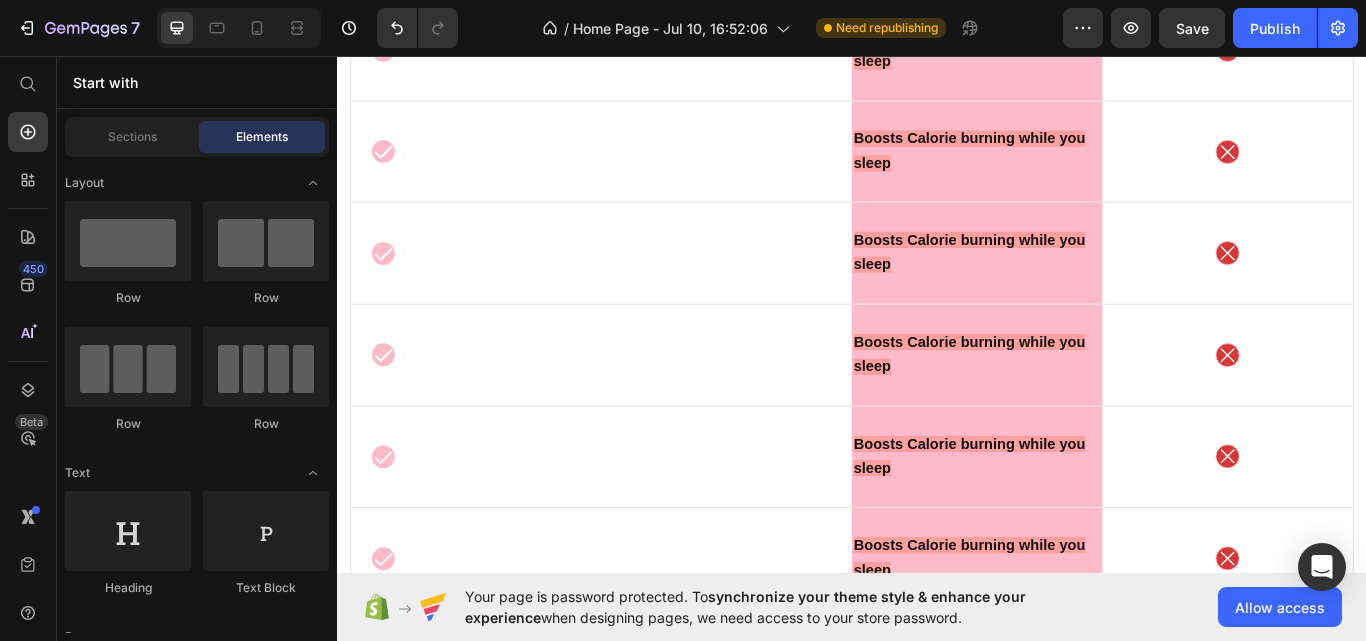 click at bounding box center (1083, -85) 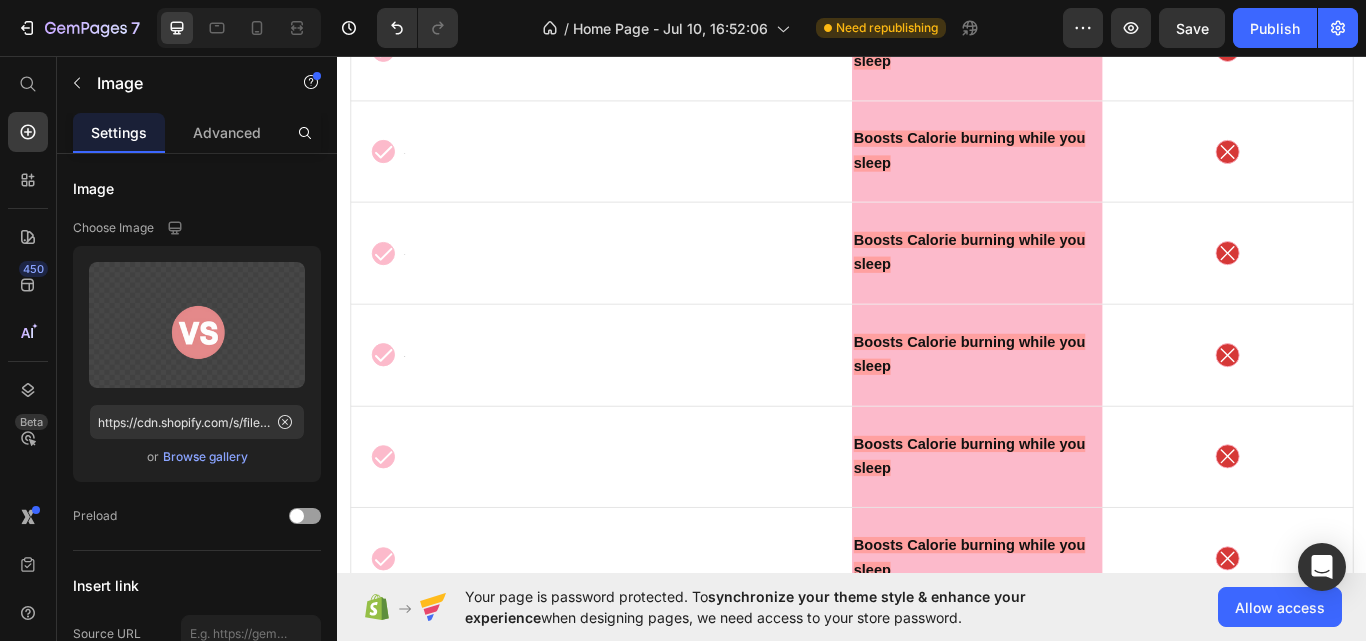 click on "Image   0 Row" at bounding box center (1083, -85) 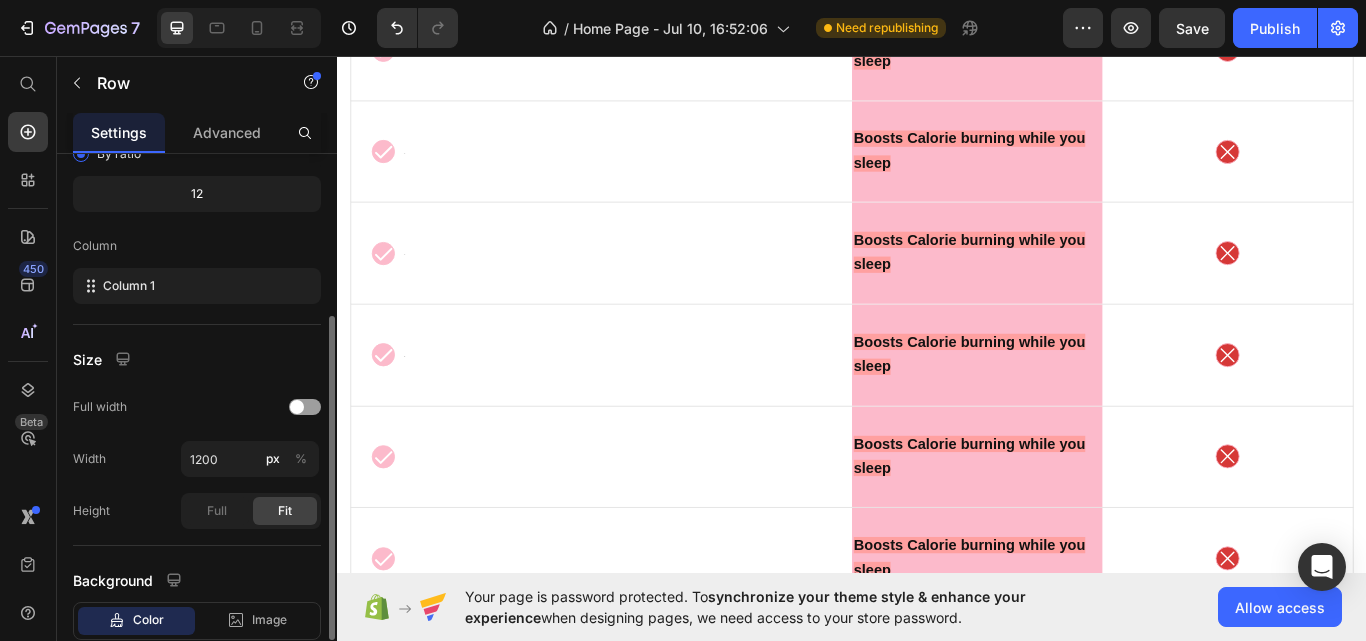 scroll, scrollTop: 368, scrollLeft: 0, axis: vertical 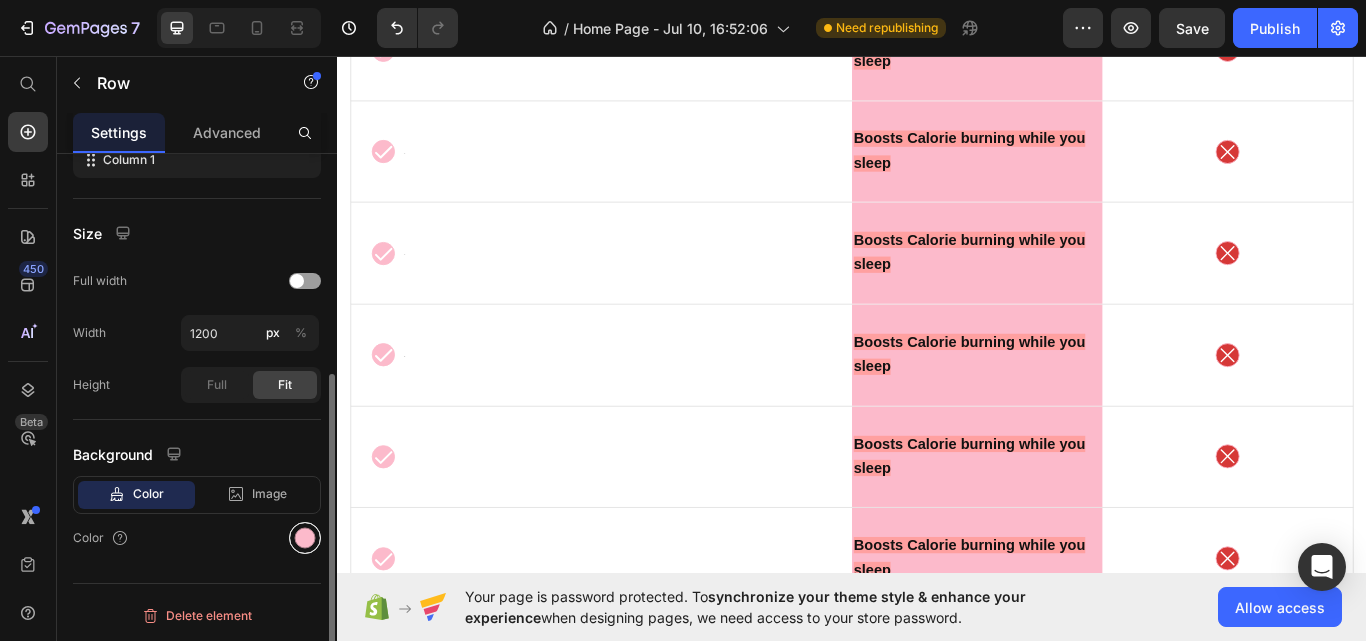 click at bounding box center (305, 538) 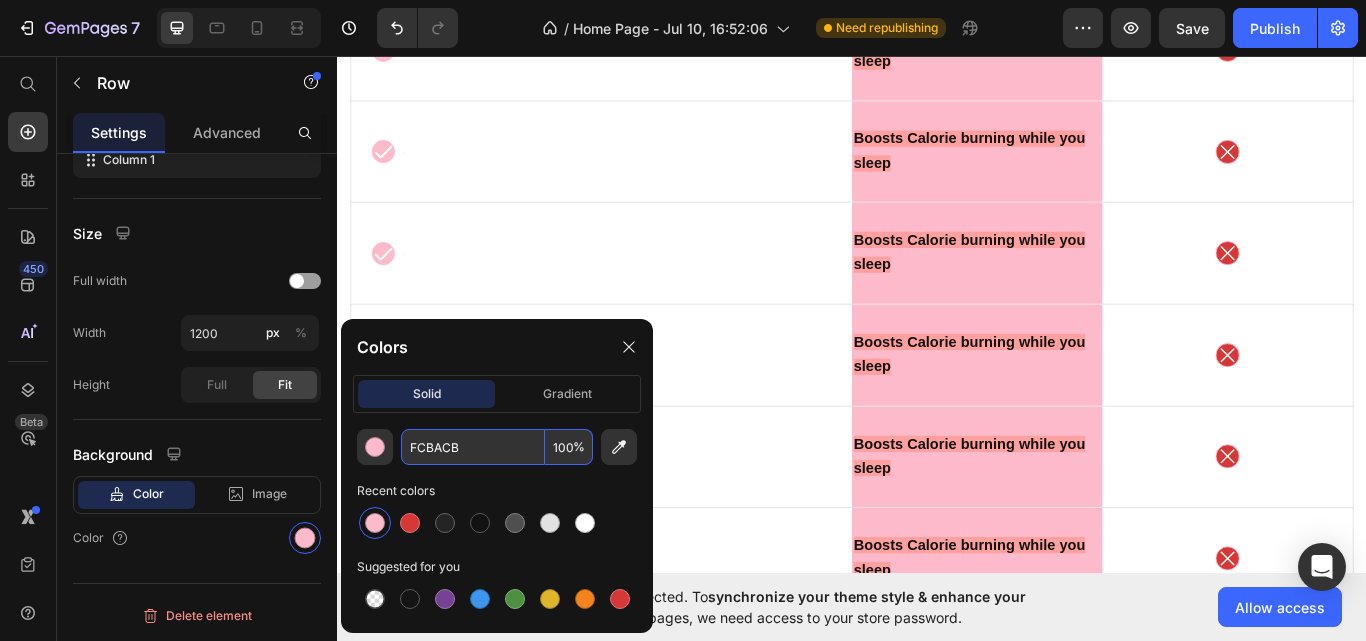 click on "FCBACB" at bounding box center (473, 447) 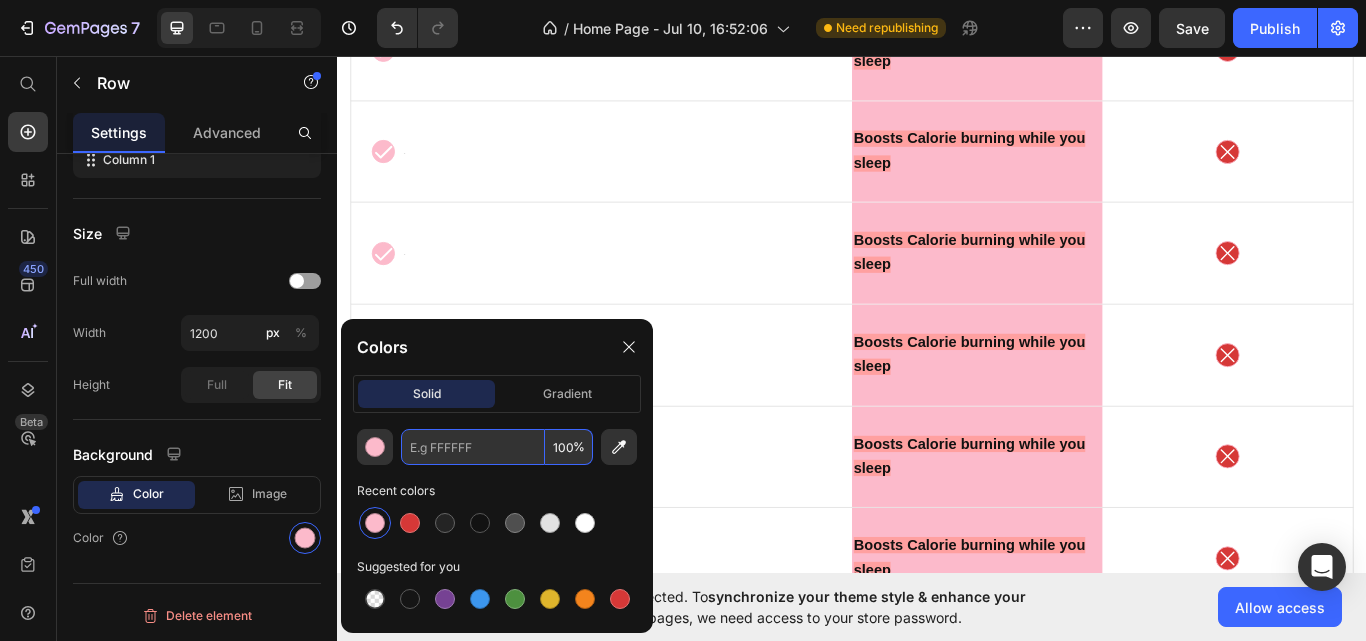 paste on "#FF9899" 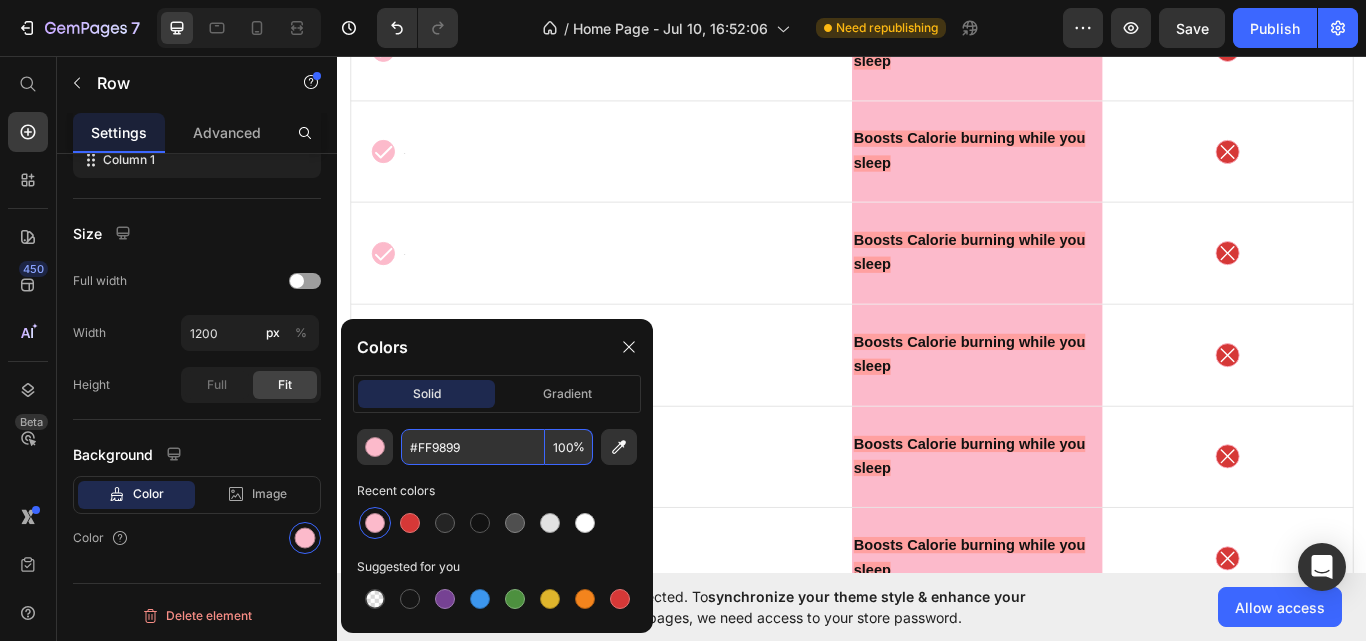 type on "FF9899" 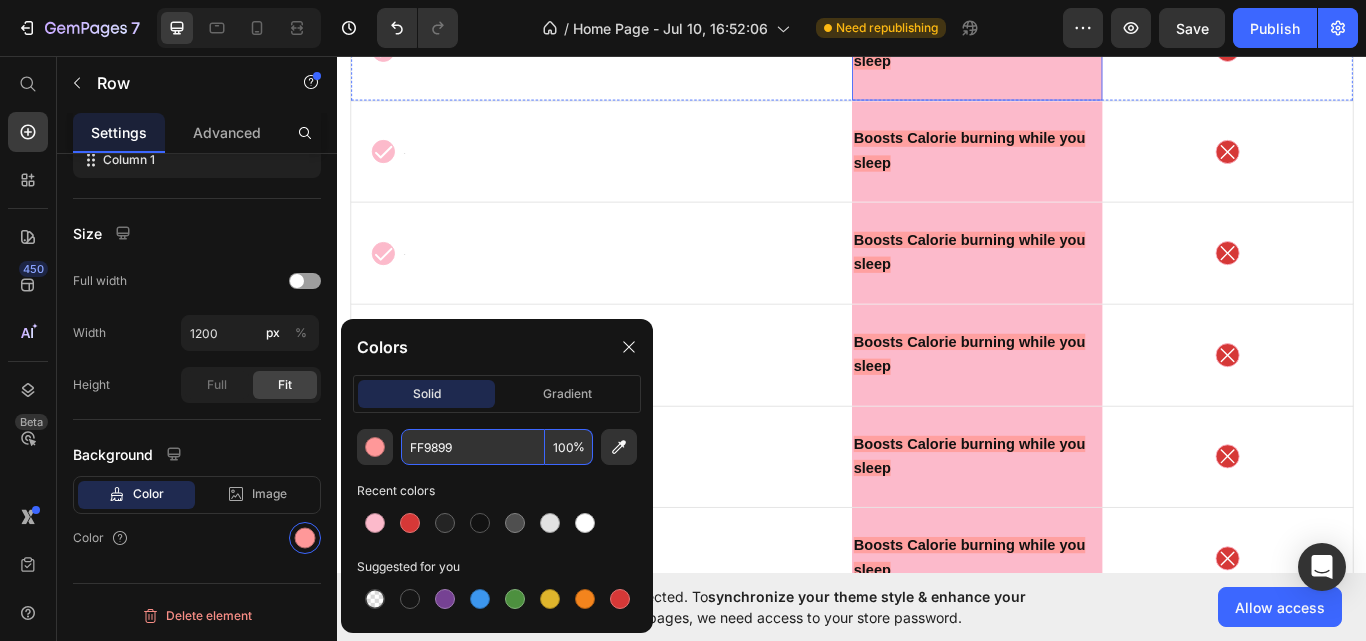 click on "Boosts Calorie burning while you sleep Text Block Row" at bounding box center (1083, 50) 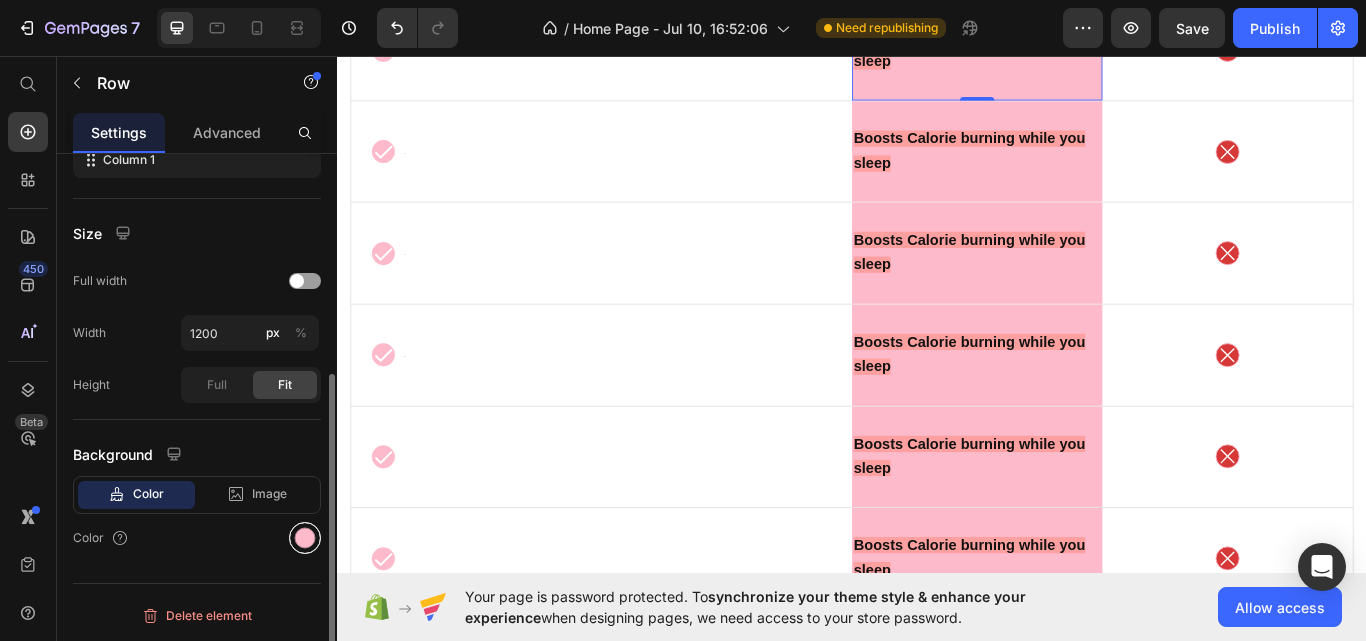 click at bounding box center [305, 538] 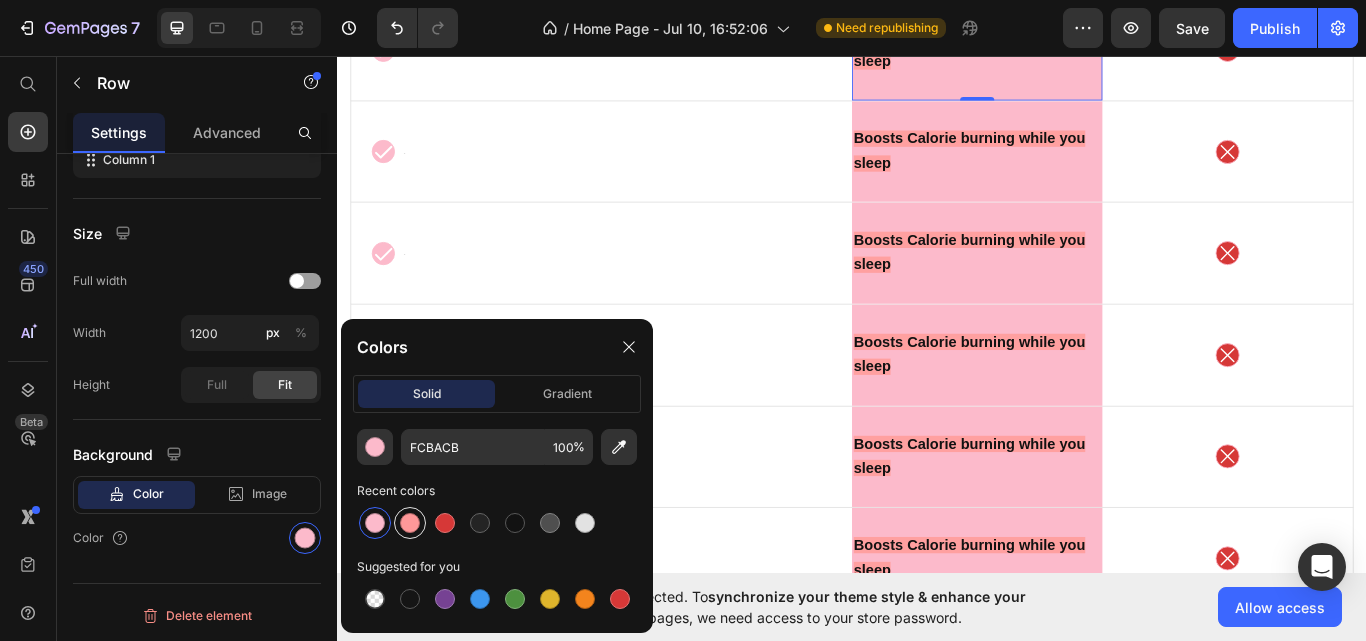click at bounding box center (410, 523) 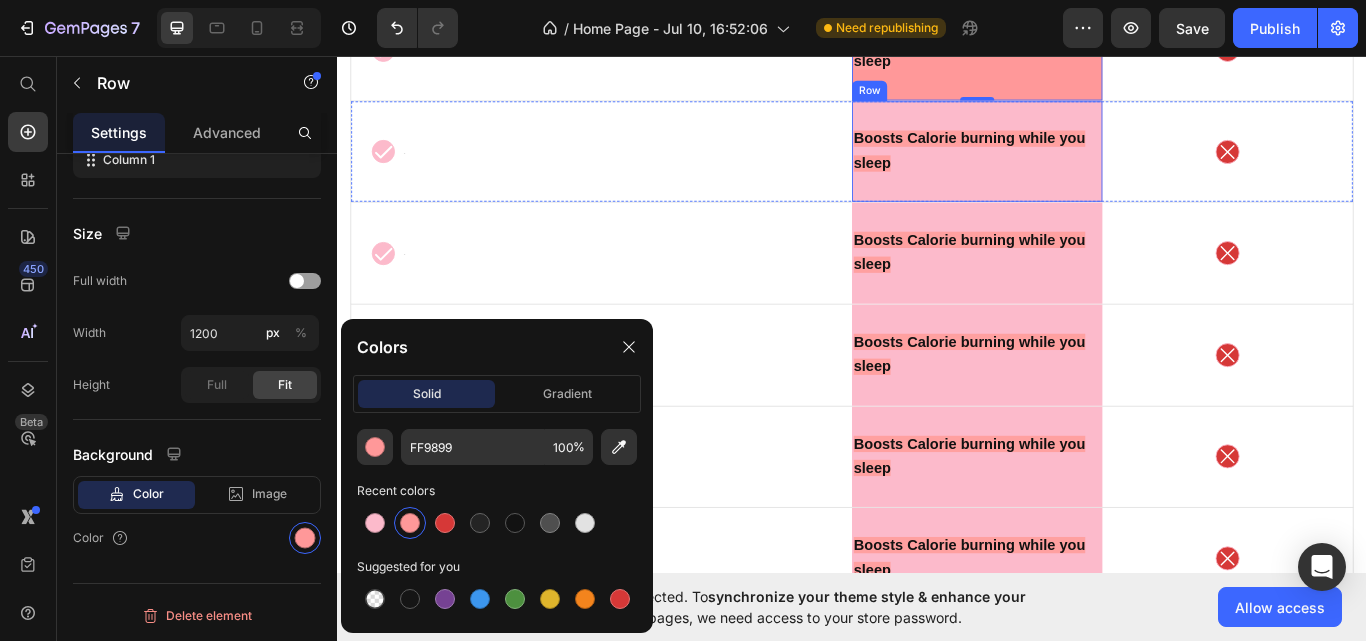 click on "Boosts Calorie burning while you sleep Text Block Row" at bounding box center (1083, 169) 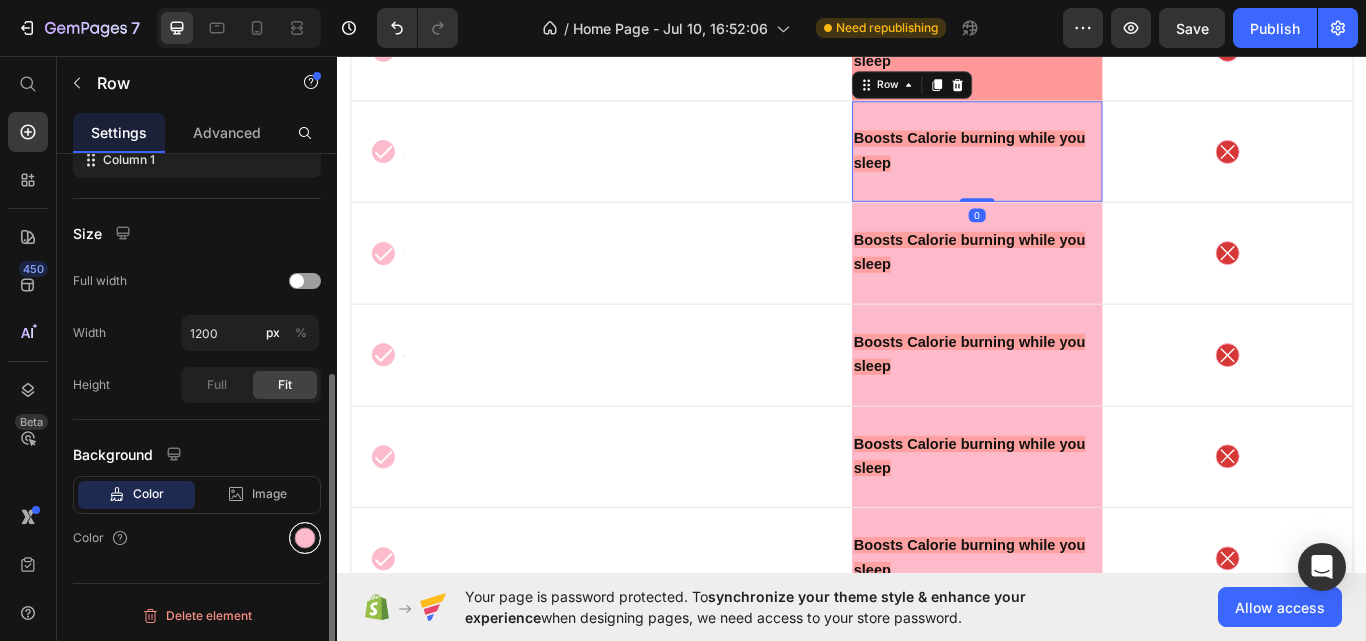 click at bounding box center [305, 538] 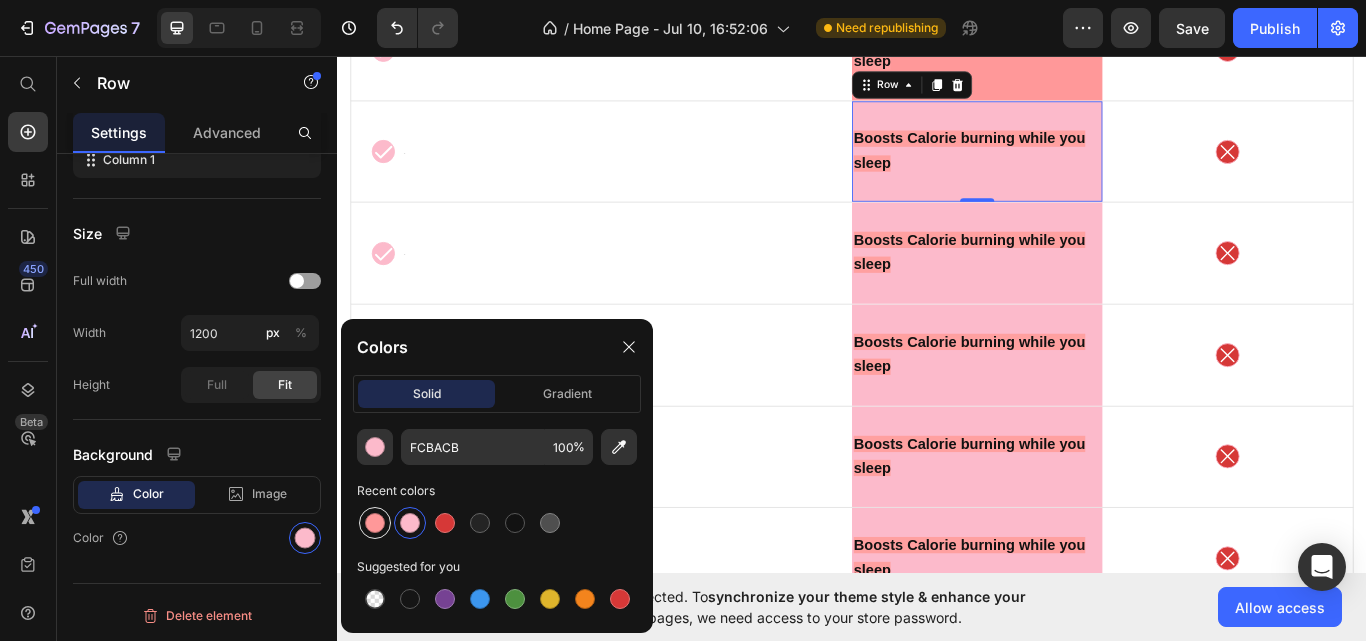 click at bounding box center (375, 523) 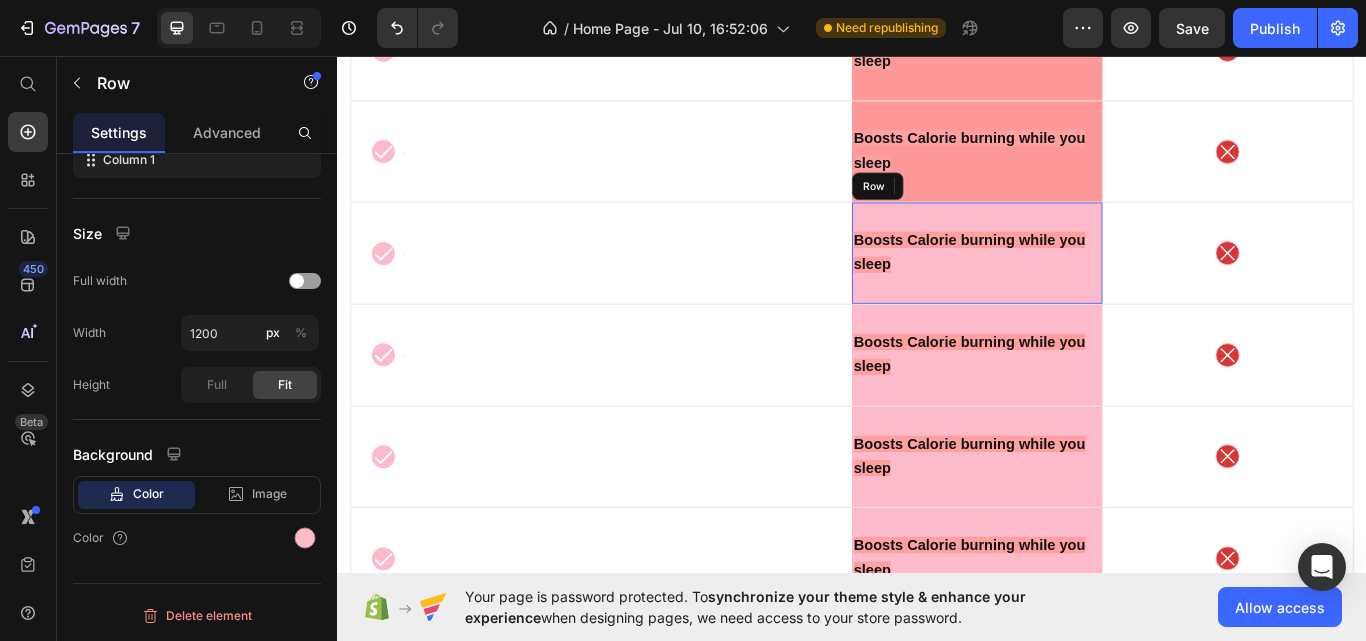 click on "Boosts Calorie burning while you sleep Text Block Row" at bounding box center (1083, 287) 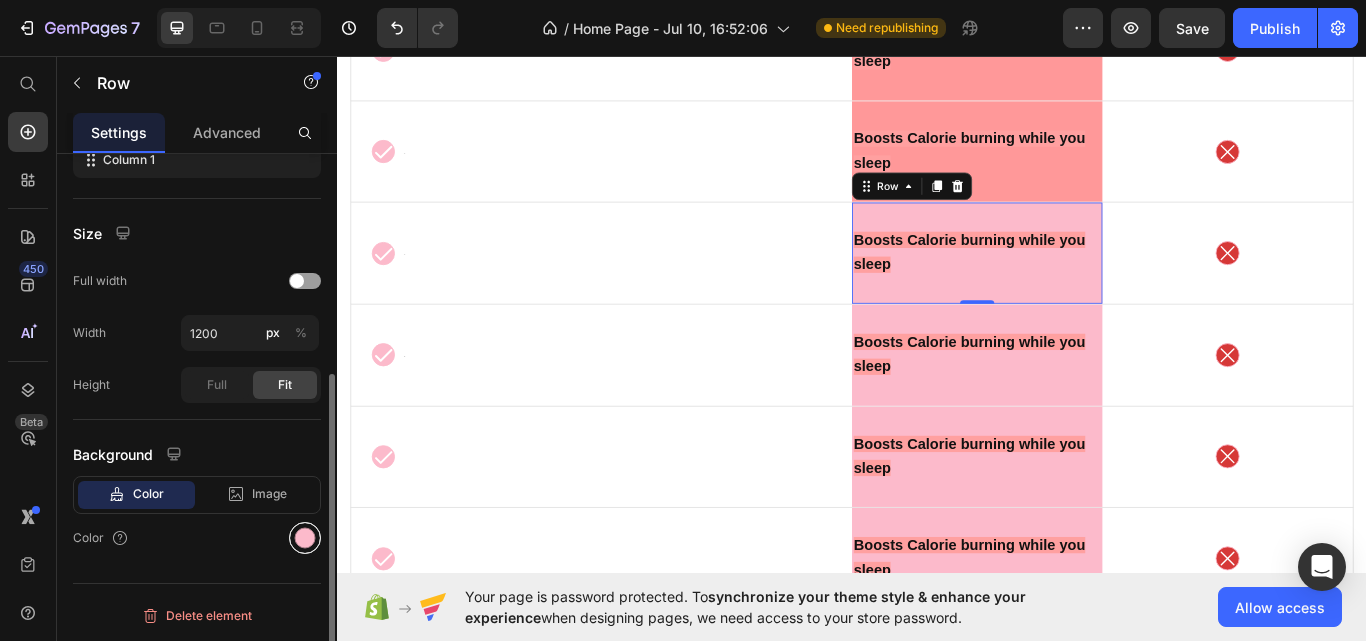 click at bounding box center (305, 538) 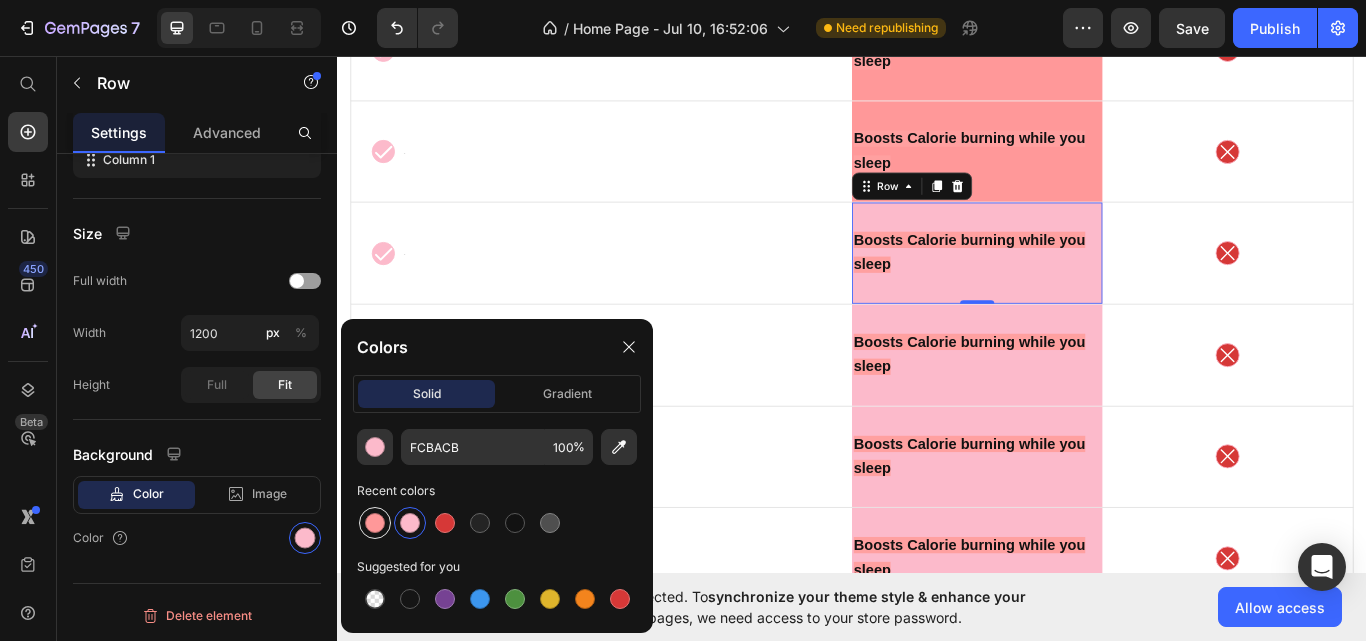 click at bounding box center [375, 523] 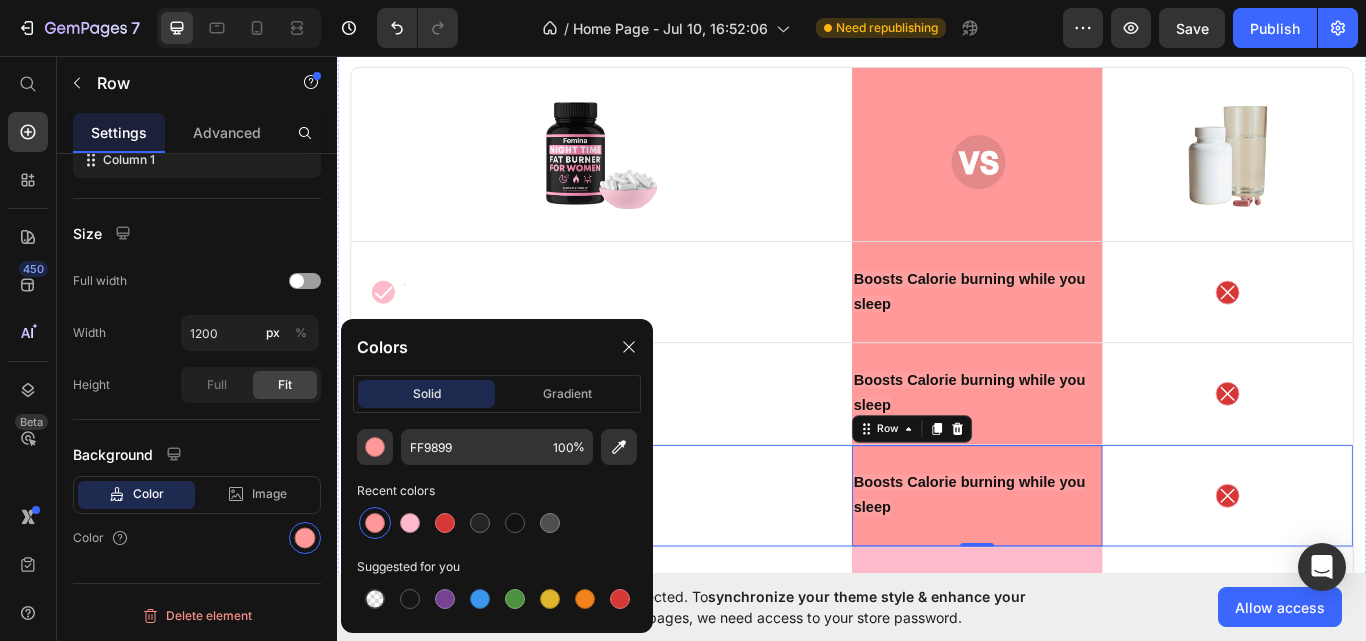 scroll, scrollTop: 9372, scrollLeft: 0, axis: vertical 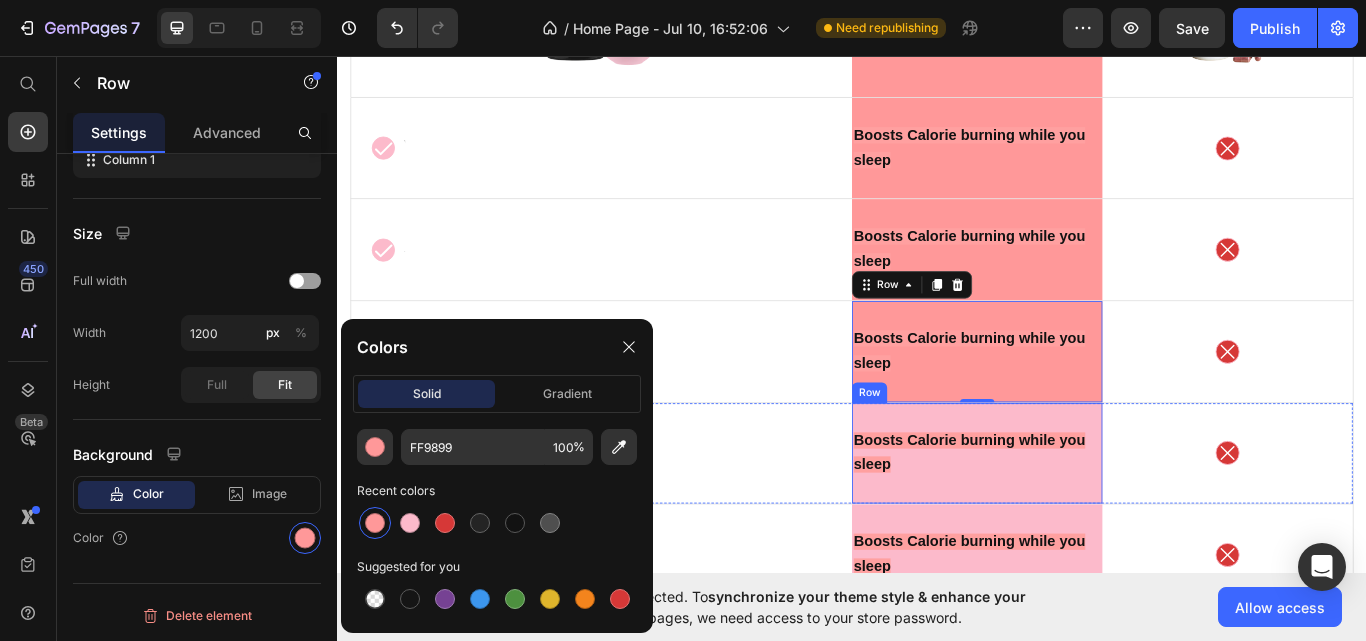 click on "Boosts Calorie burning while you sleep Text Block Row" at bounding box center (1083, 521) 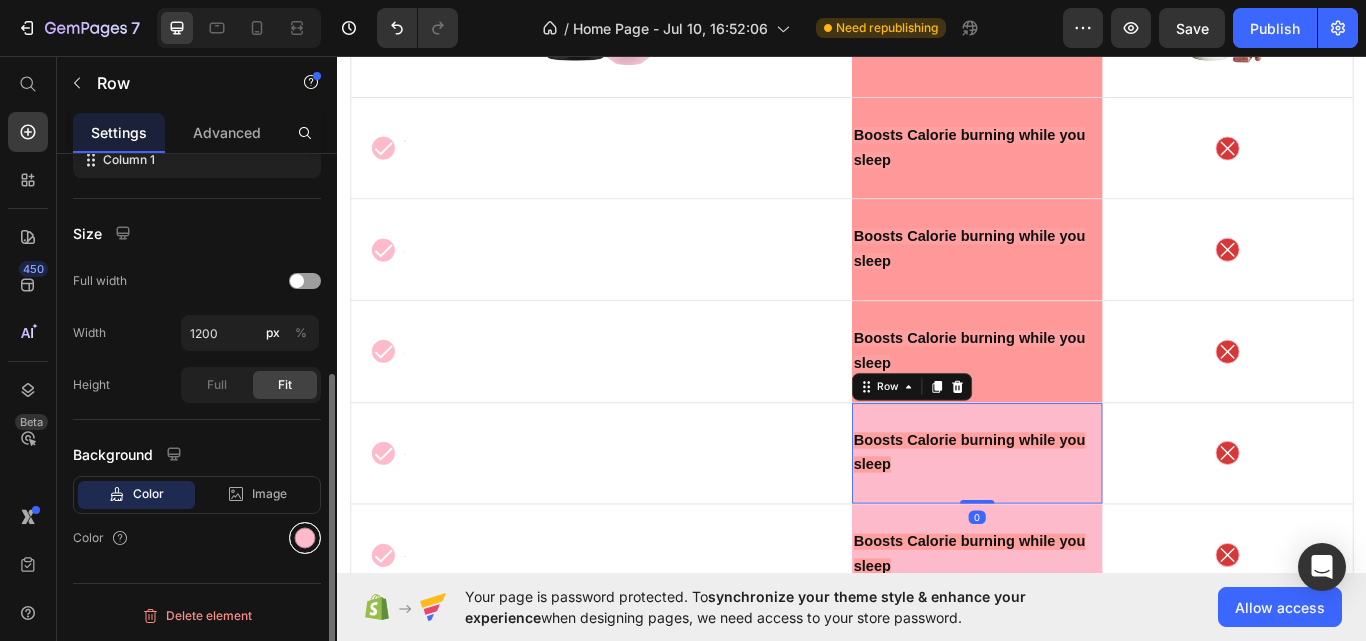 click at bounding box center (305, 538) 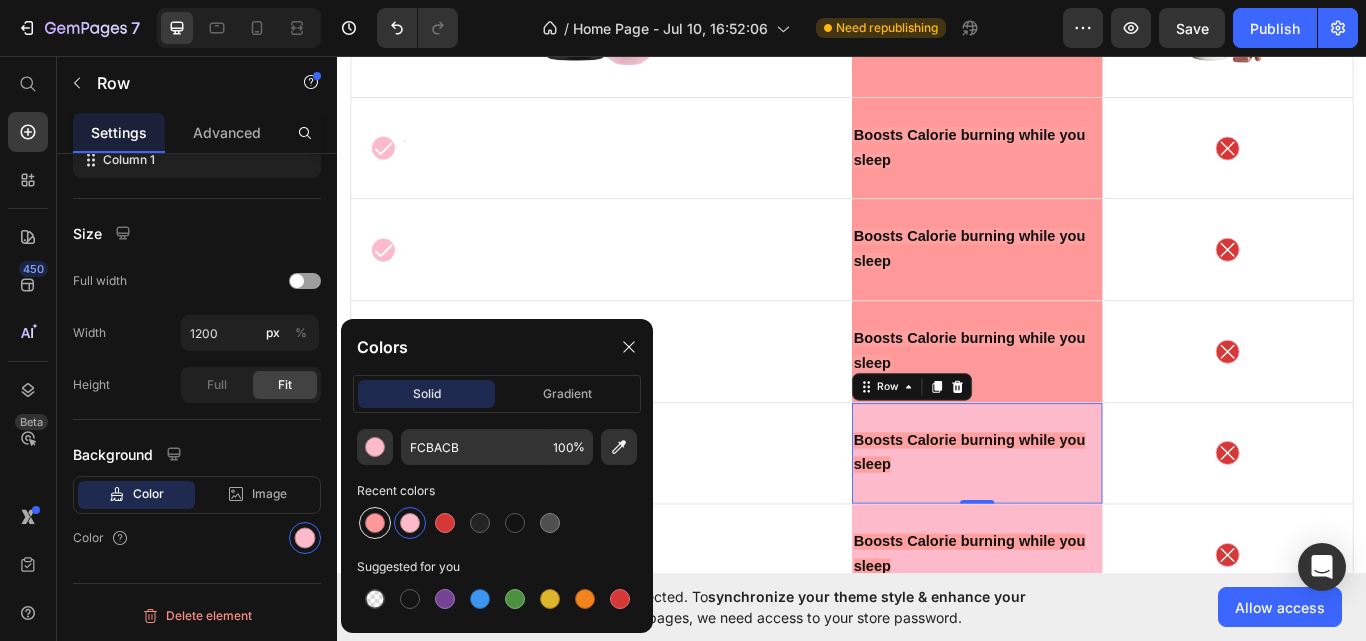 click at bounding box center (375, 523) 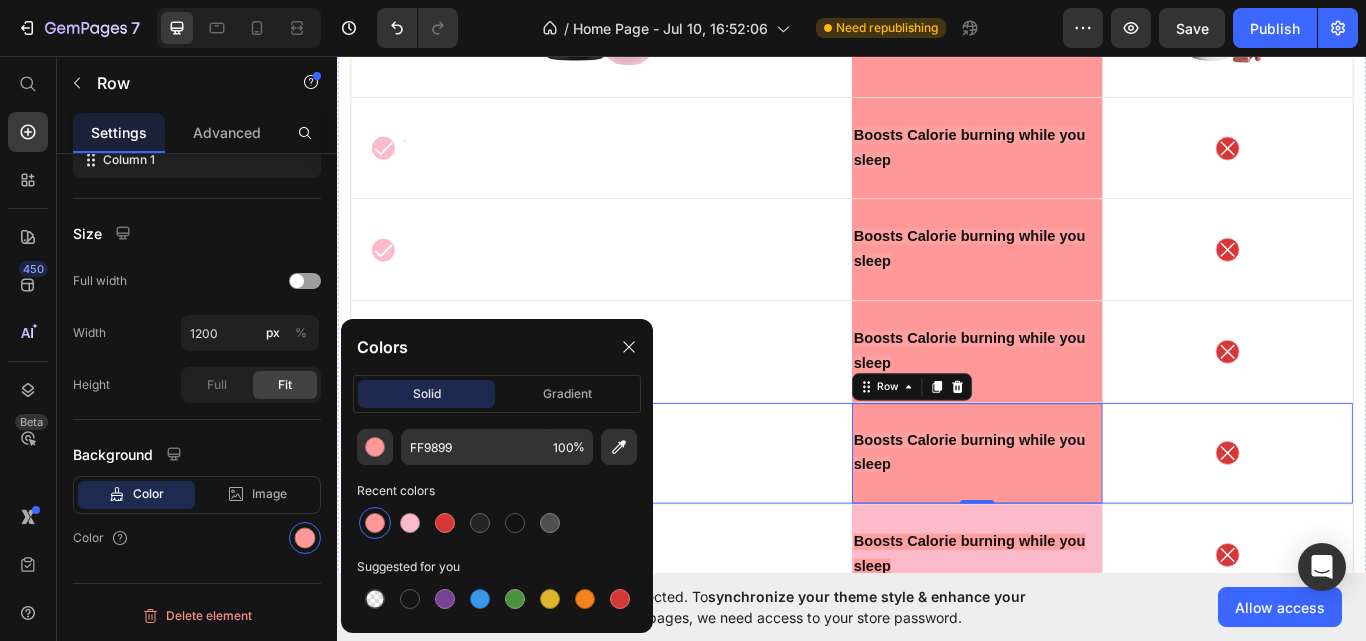 scroll, scrollTop: 9495, scrollLeft: 0, axis: vertical 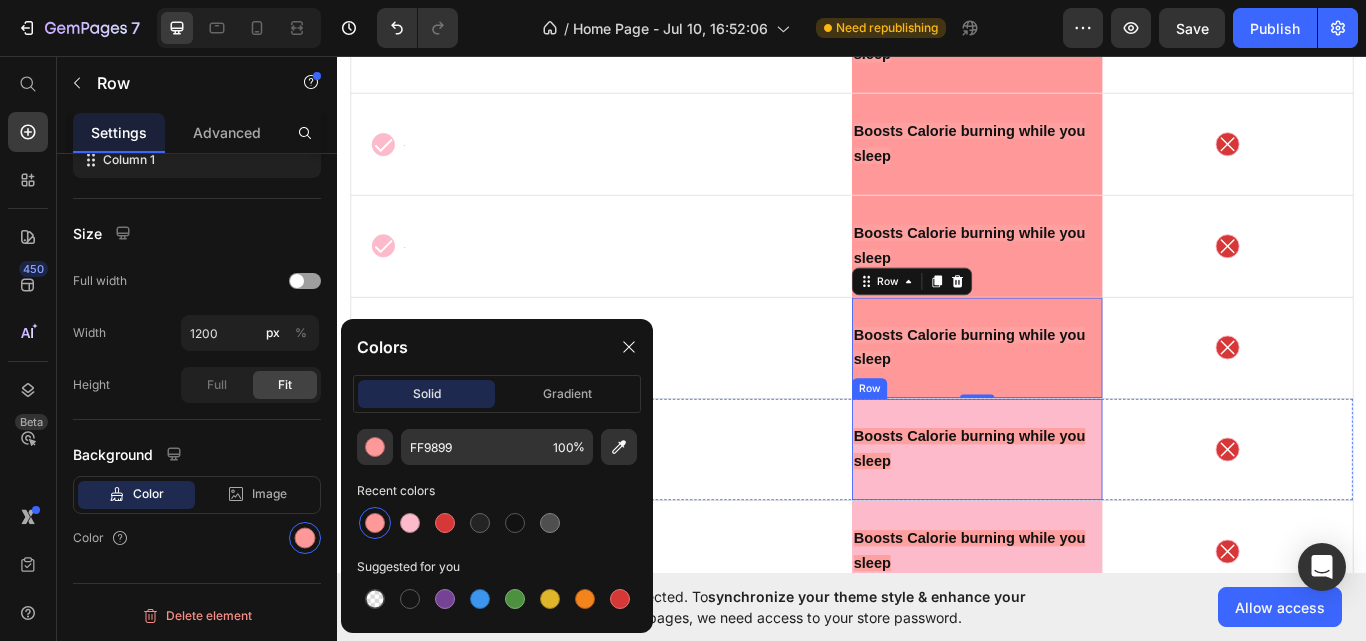 click on "Boosts Calorie burning while you sleep Text Block Row" at bounding box center (1083, 516) 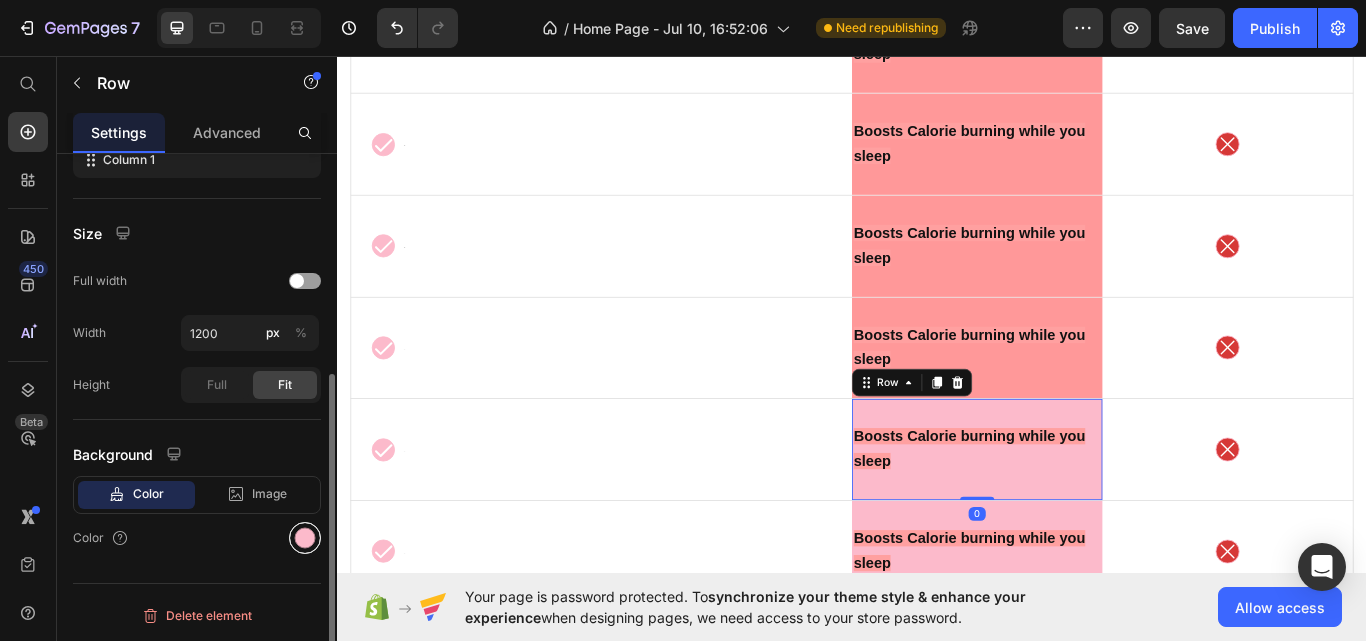 click at bounding box center (305, 538) 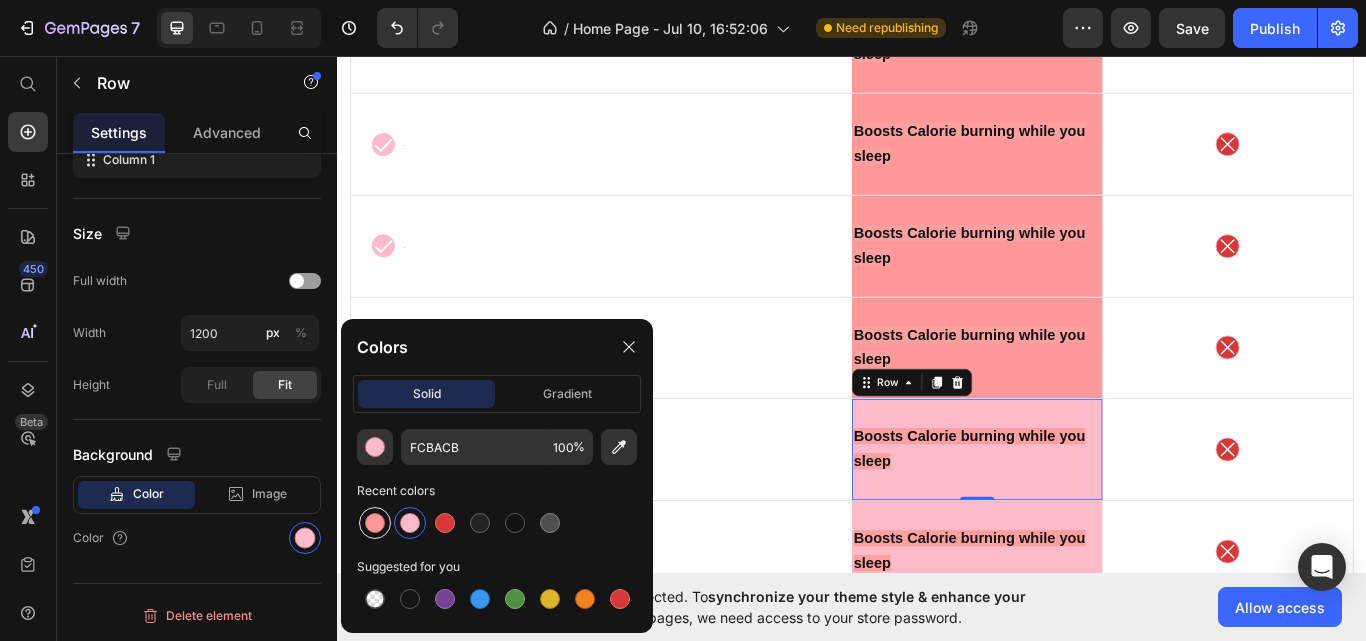 click at bounding box center (375, 523) 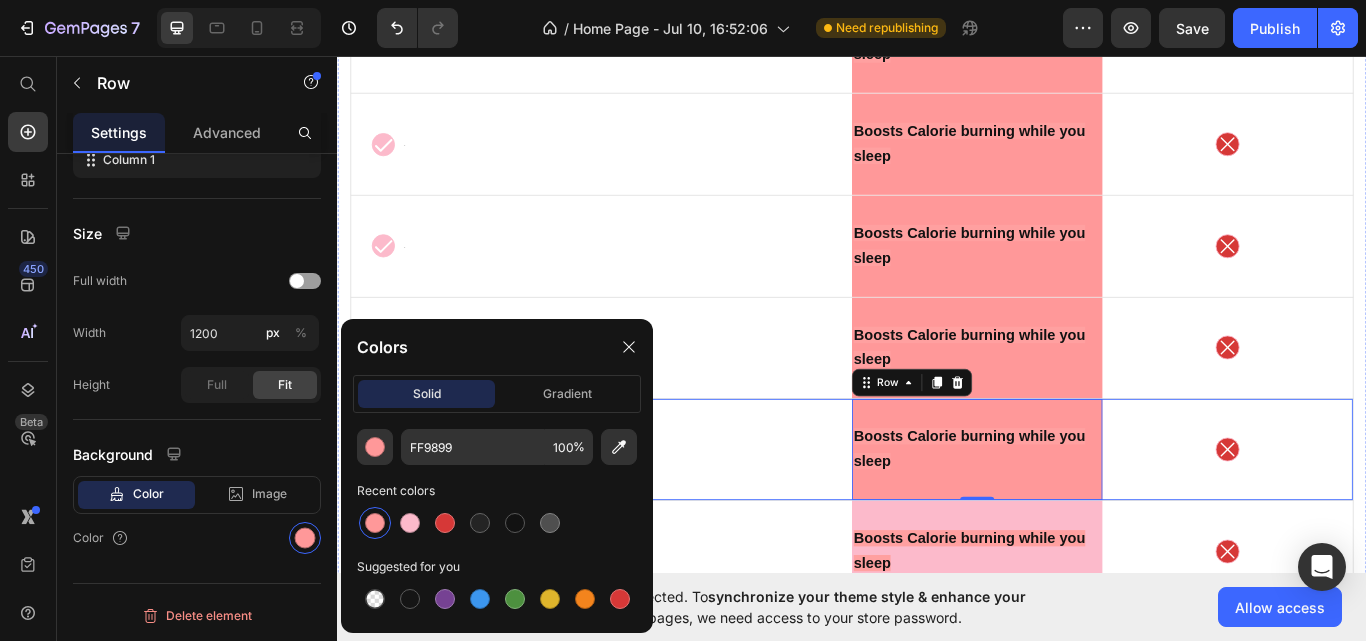 scroll, scrollTop: 9640, scrollLeft: 0, axis: vertical 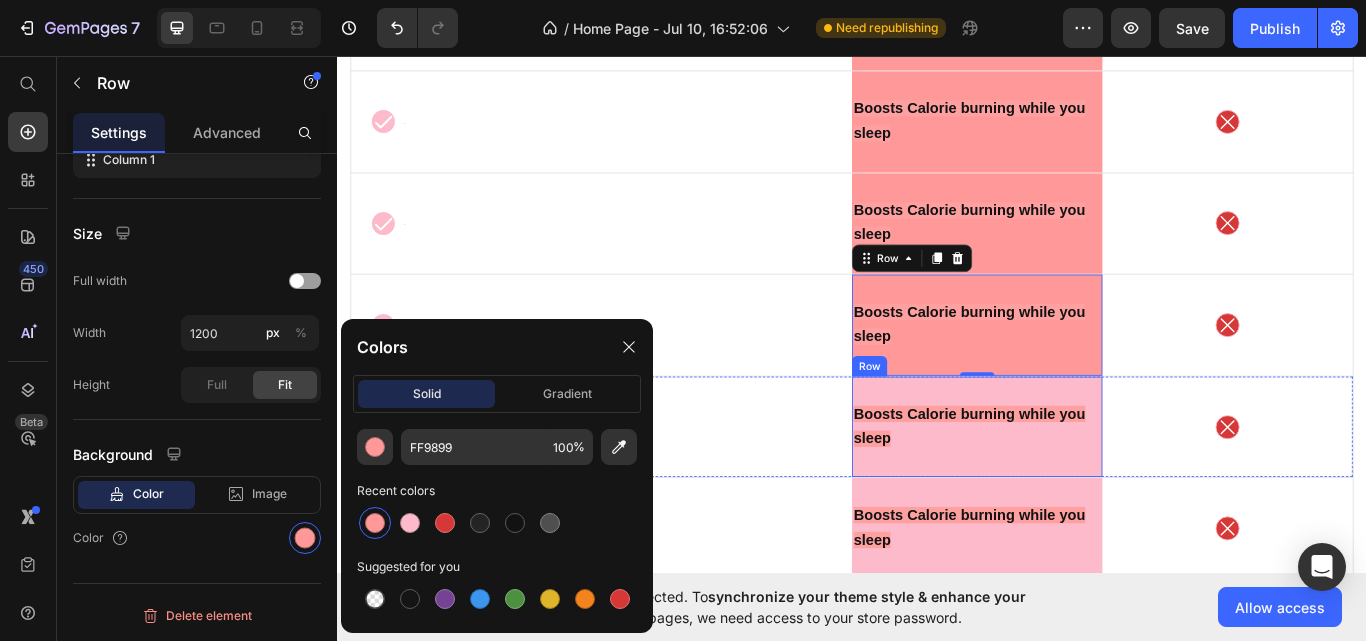 click on "Boosts Calorie burning while you sleep Text Block Row" at bounding box center [1083, 490] 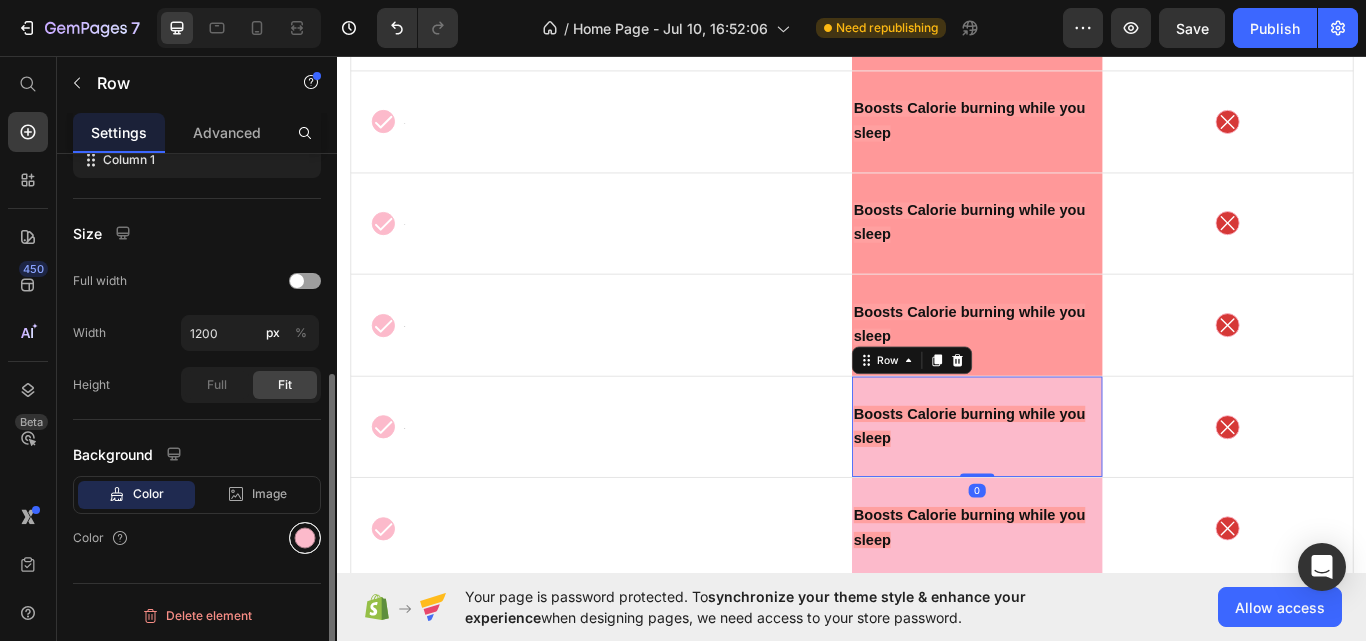 click at bounding box center [305, 538] 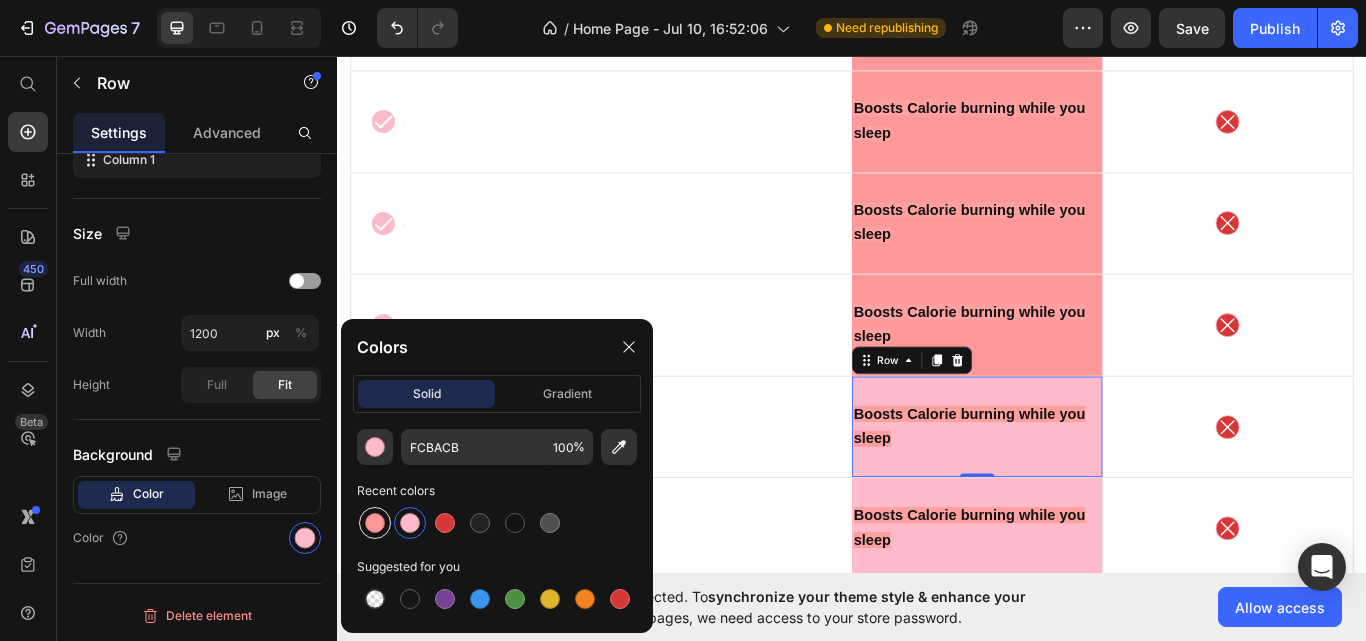 drag, startPoint x: 367, startPoint y: 522, endPoint x: 415, endPoint y: 473, distance: 68.593 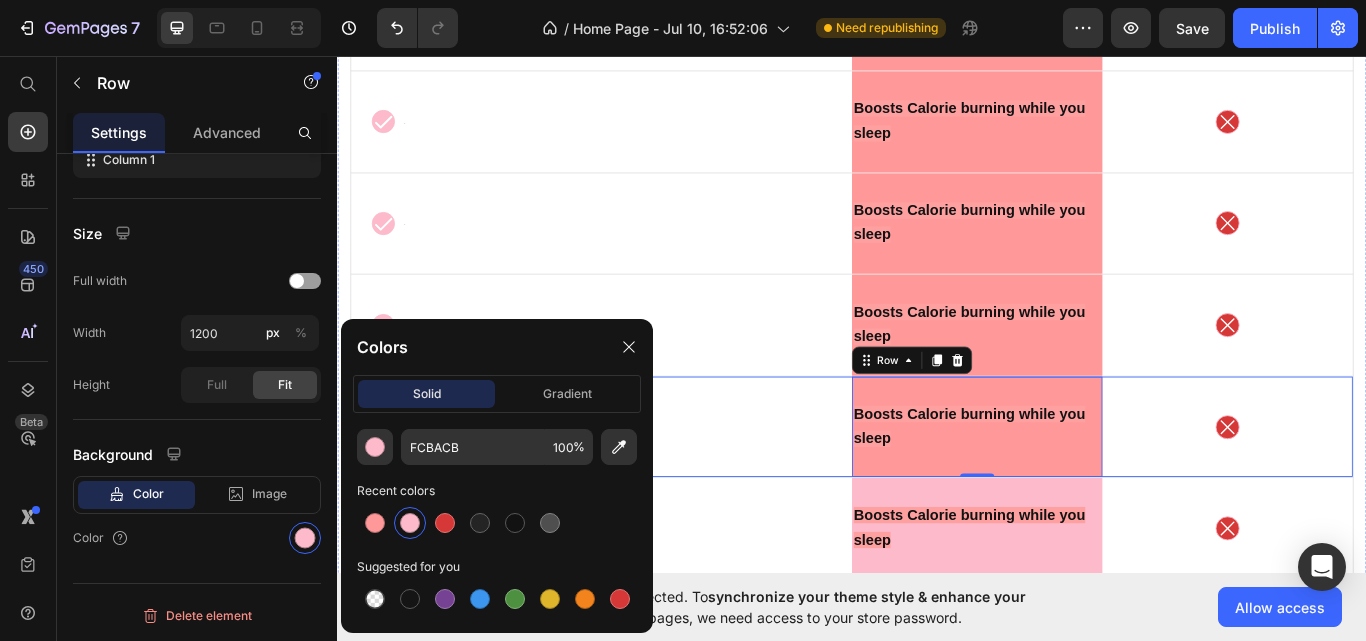 type on "FF9899" 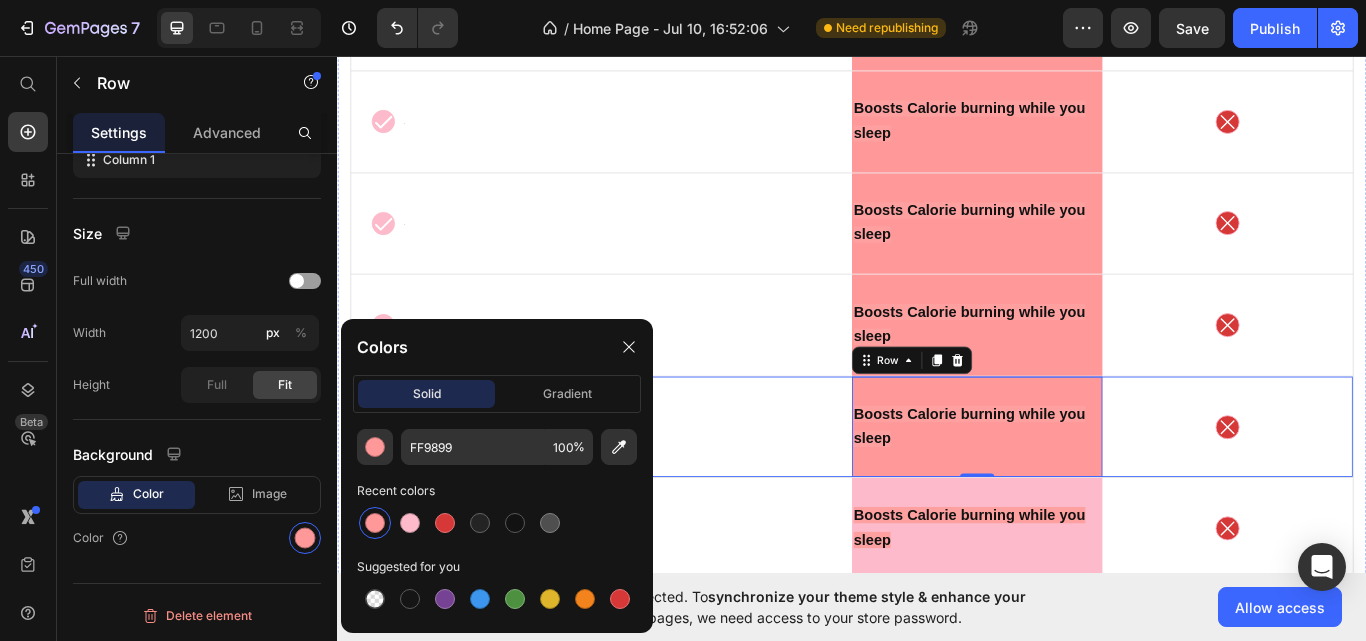 scroll, scrollTop: 9803, scrollLeft: 0, axis: vertical 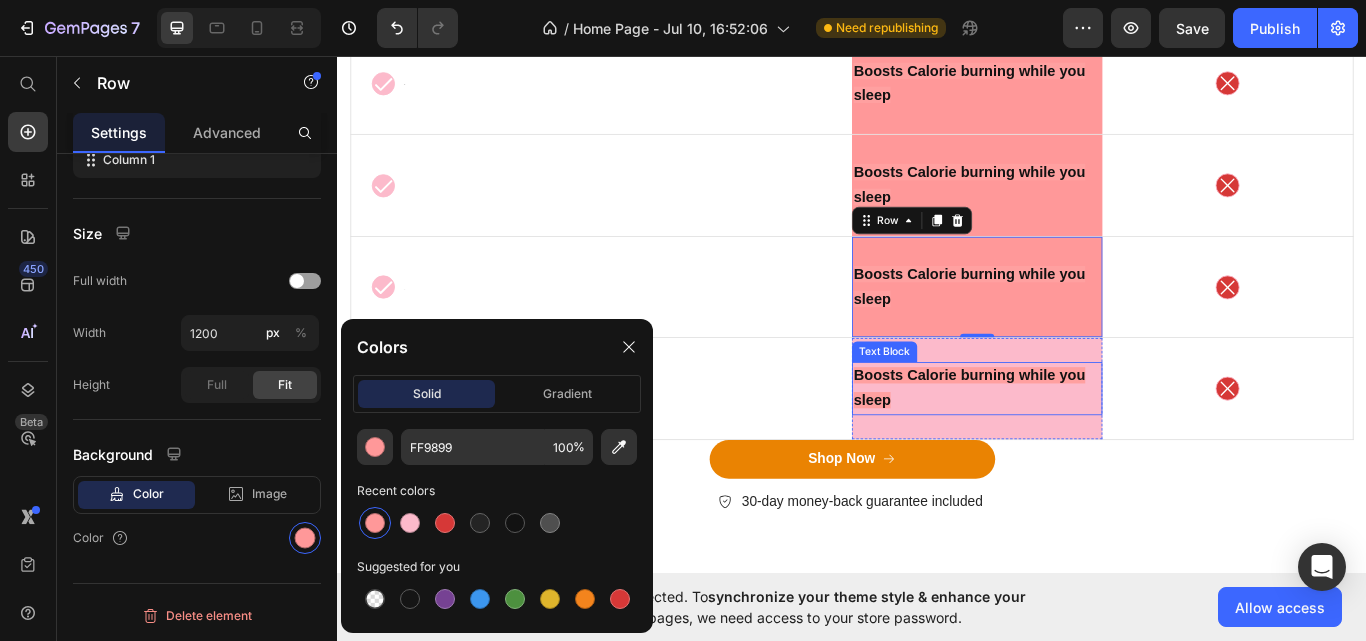 click on "Boosts Calorie burning while you sleep" at bounding box center [1074, 444] 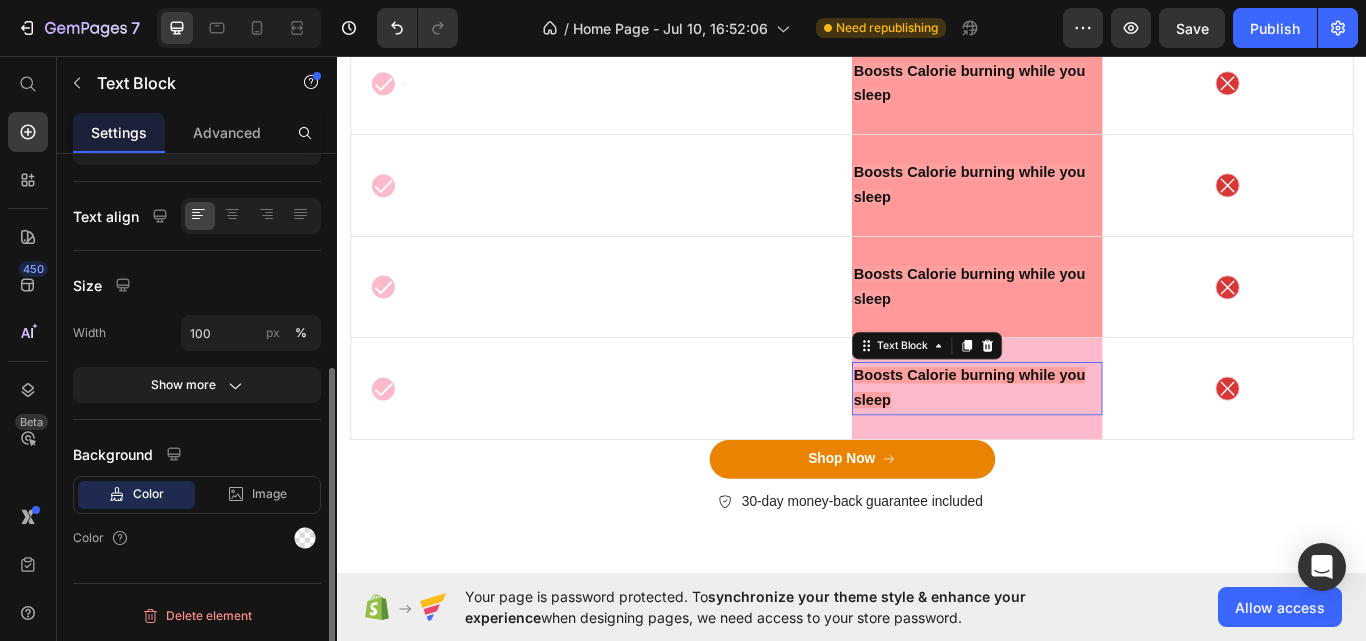 scroll, scrollTop: 0, scrollLeft: 0, axis: both 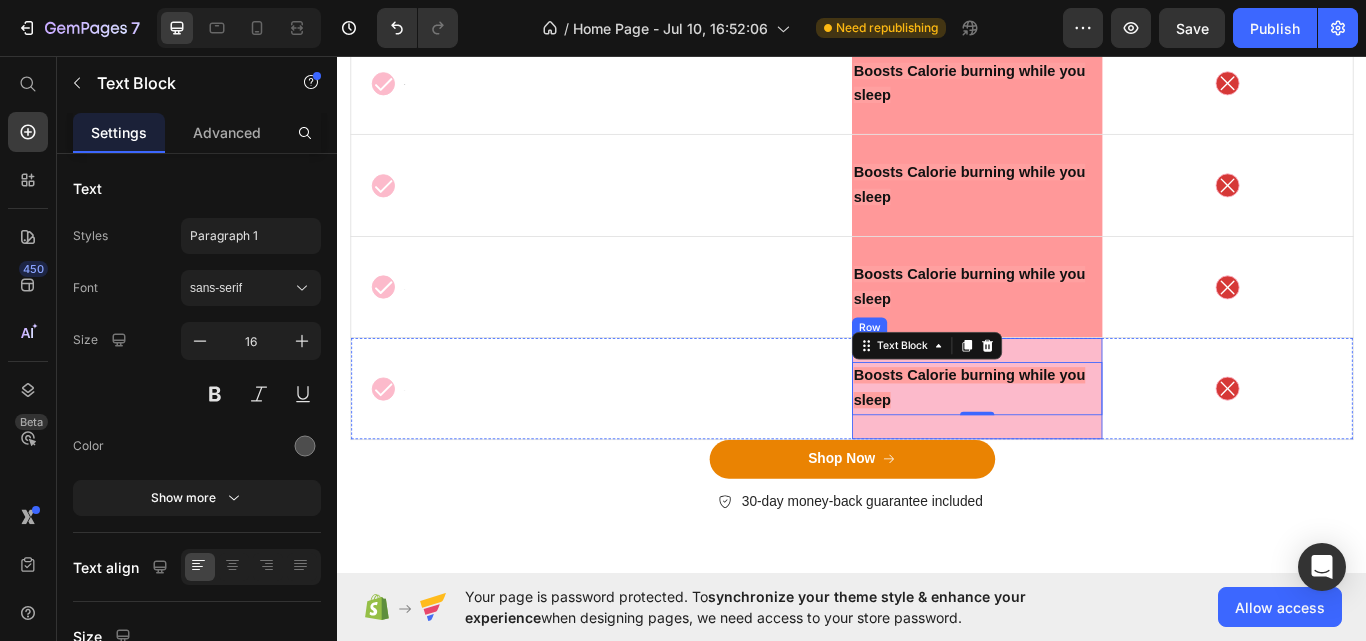 click on "Boosts Calorie burning while you sleep Text Block   0 Row" at bounding box center (1083, 445) 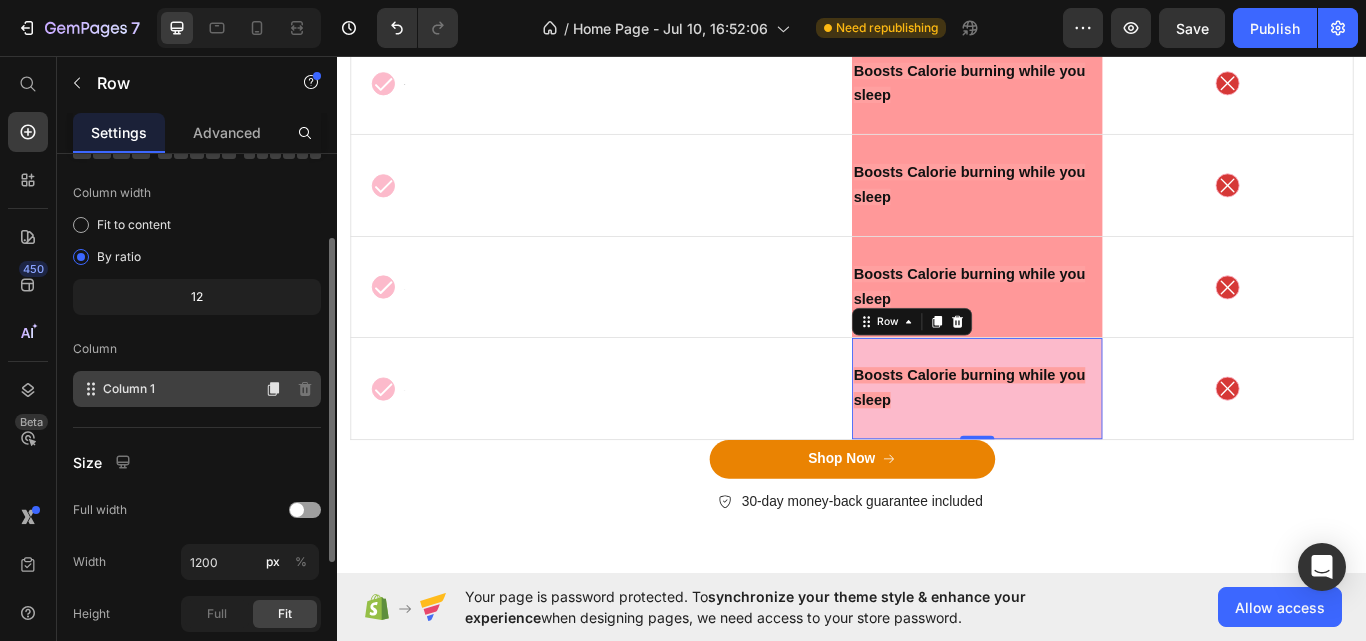 scroll, scrollTop: 140, scrollLeft: 0, axis: vertical 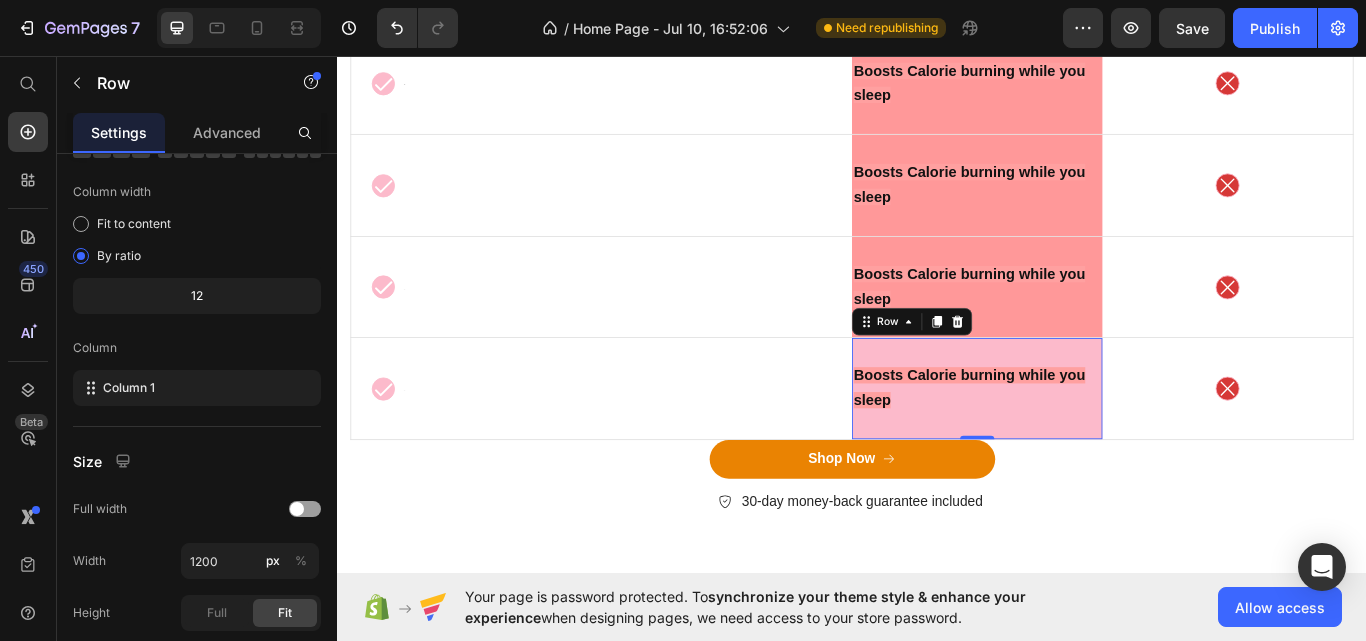 click on "Boosts Calorie burning while you sleep Text Block Row   0" at bounding box center [1083, 445] 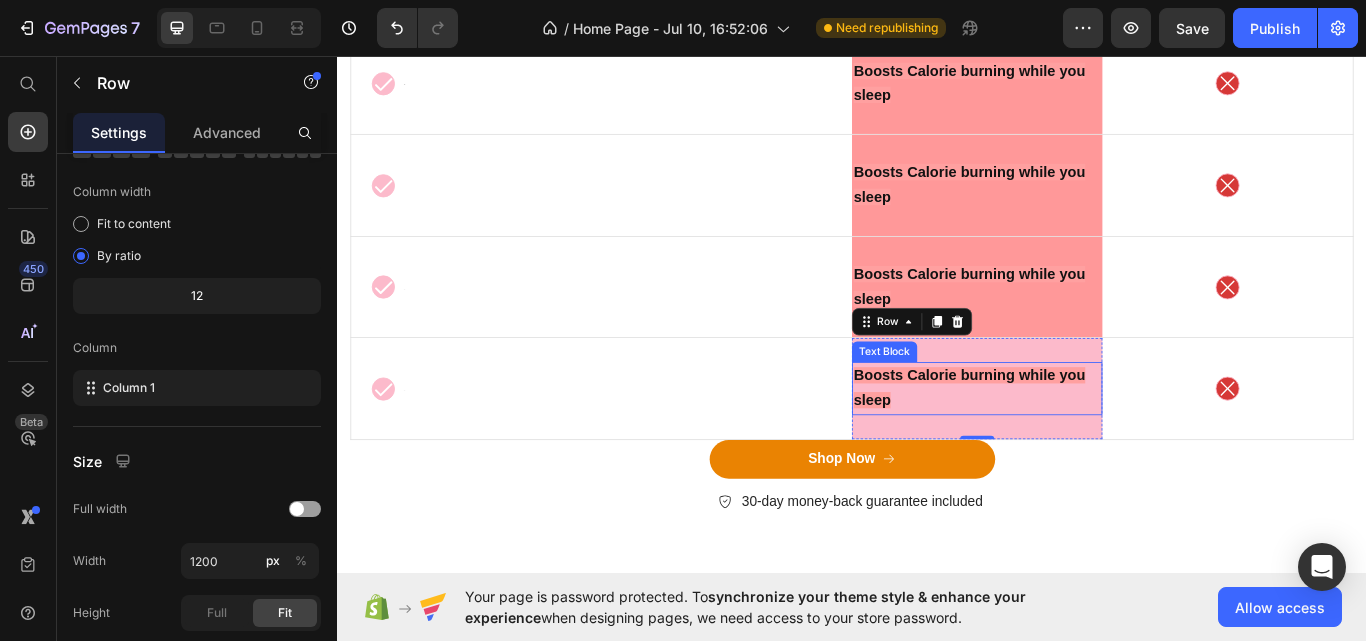 click on "Boosts Calorie burning while you sleep" at bounding box center [1083, 445] 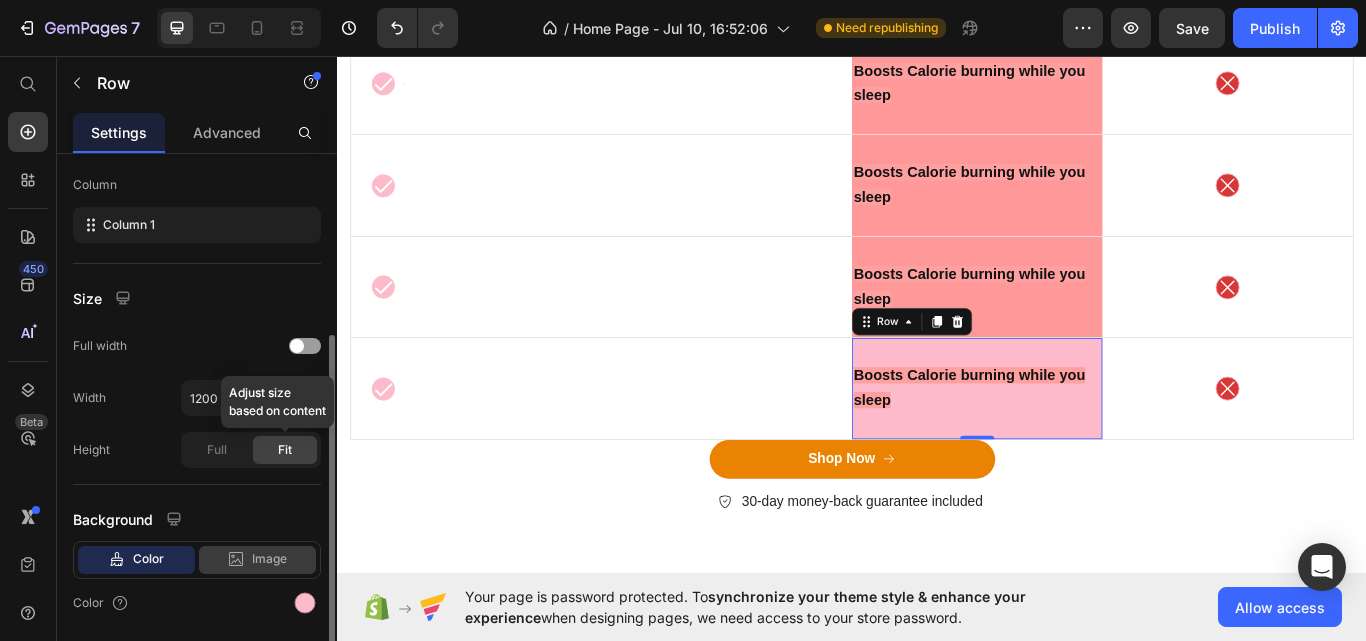 scroll, scrollTop: 304, scrollLeft: 0, axis: vertical 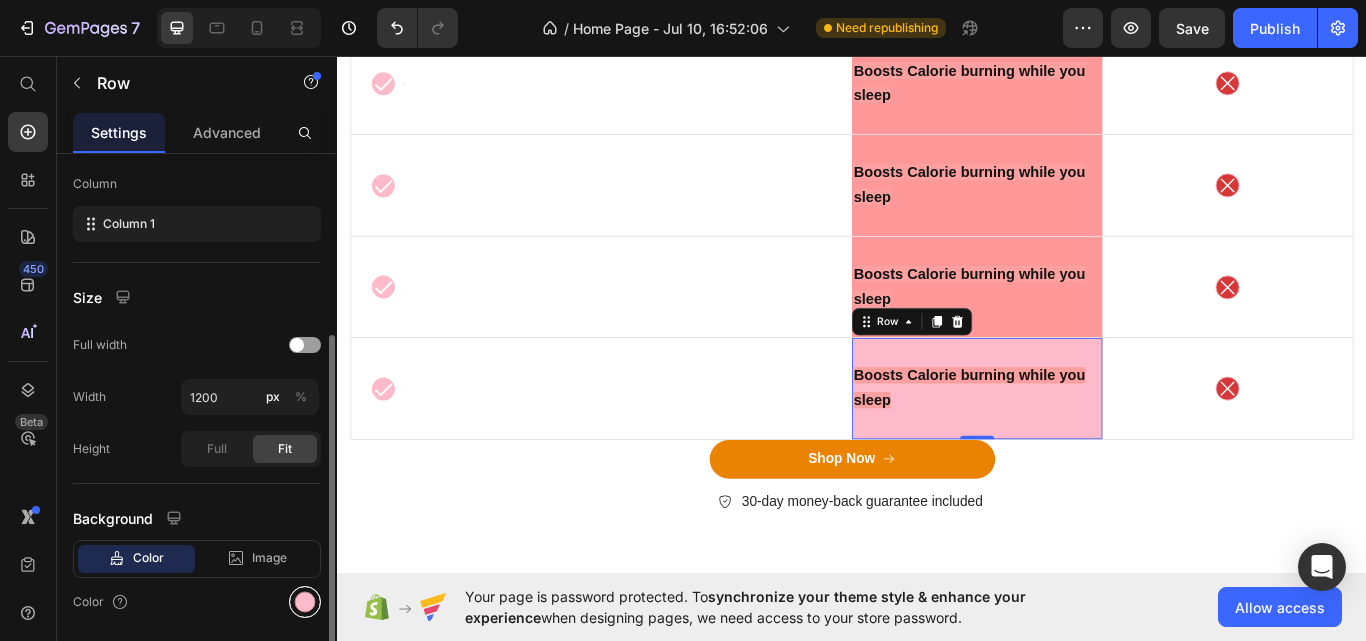 click at bounding box center (305, 602) 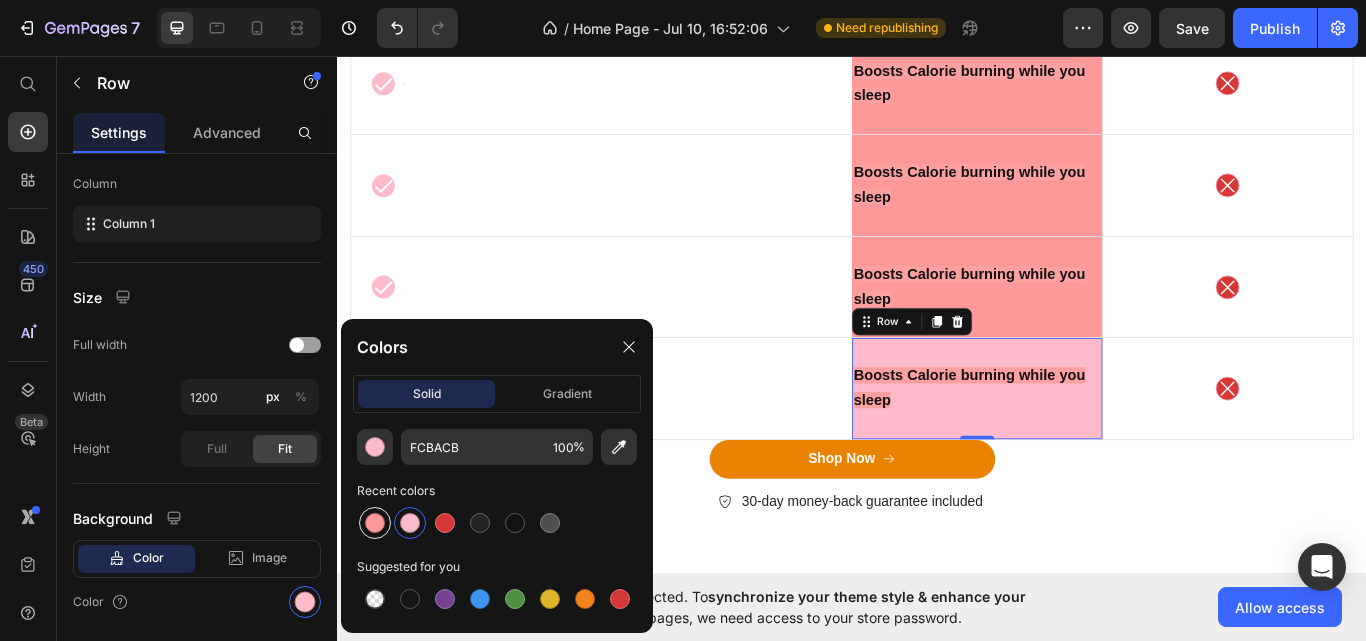 click at bounding box center (375, 523) 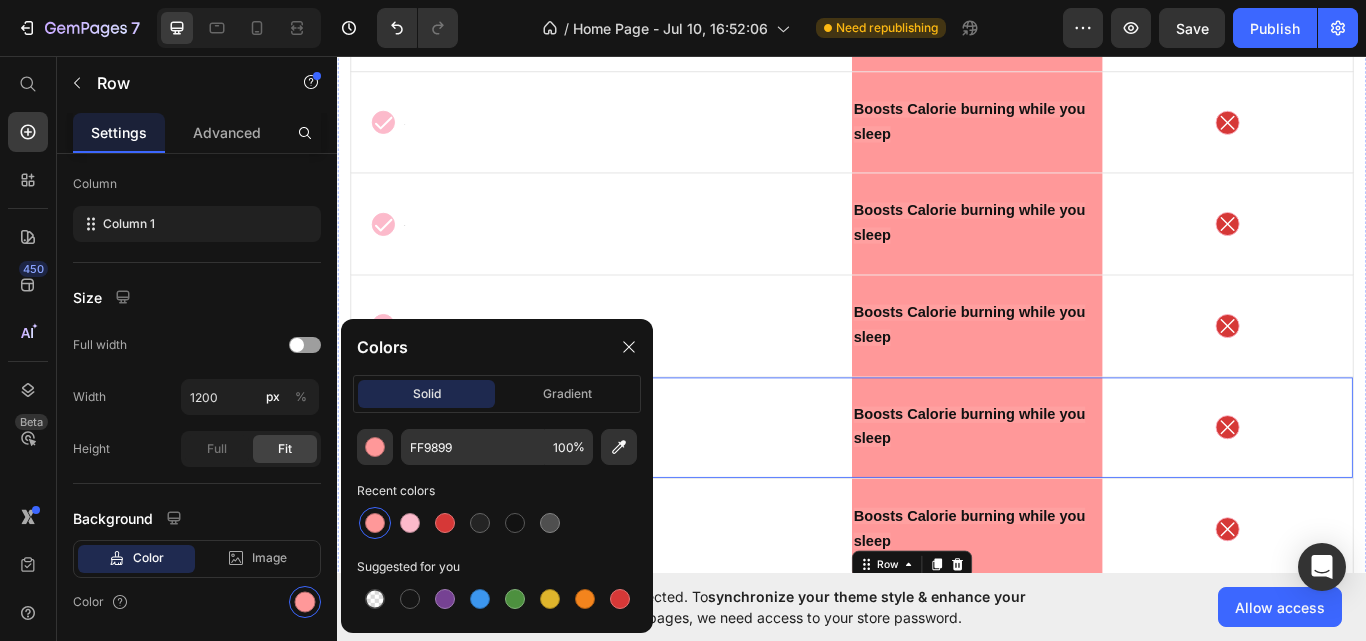 scroll, scrollTop: 9289, scrollLeft: 0, axis: vertical 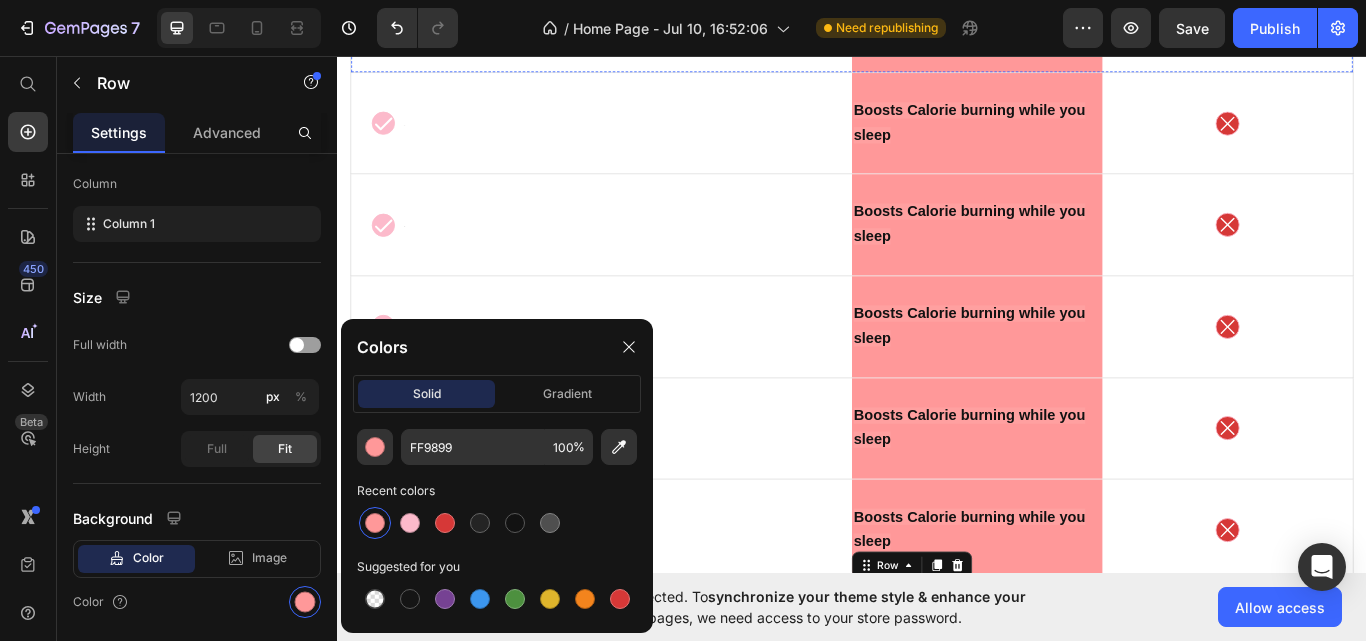 click on "Icon Text Block Row" at bounding box center (645, 17) 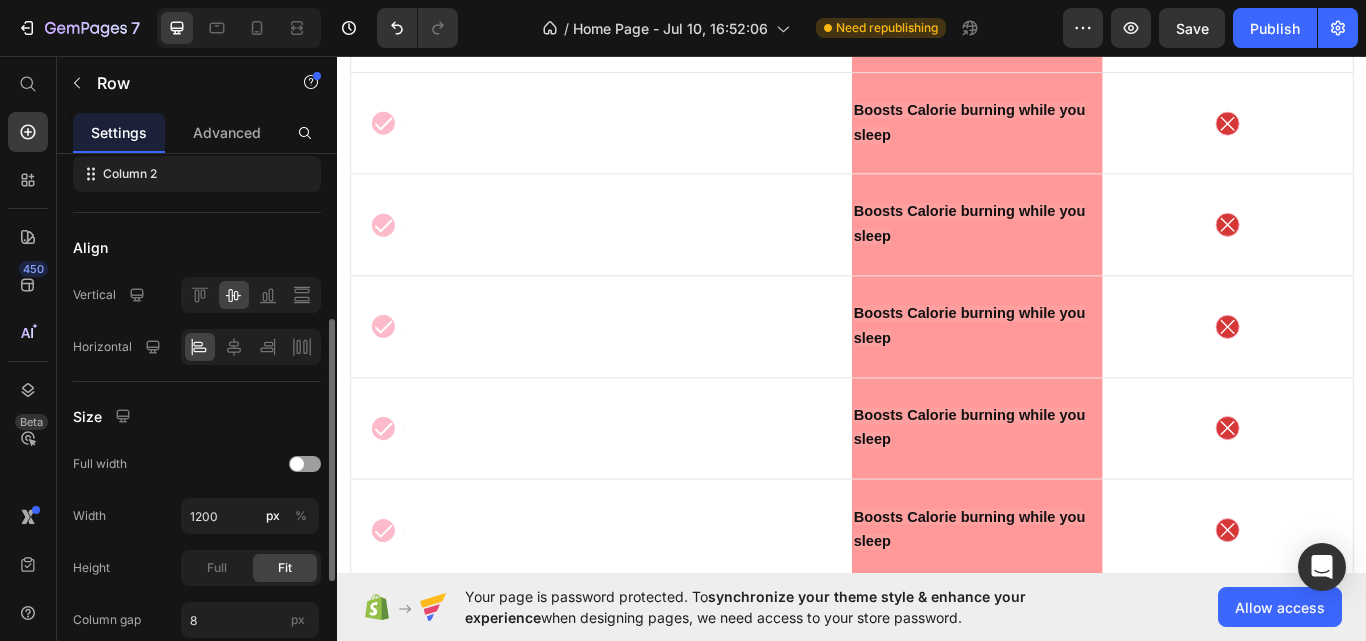 scroll, scrollTop: 347, scrollLeft: 0, axis: vertical 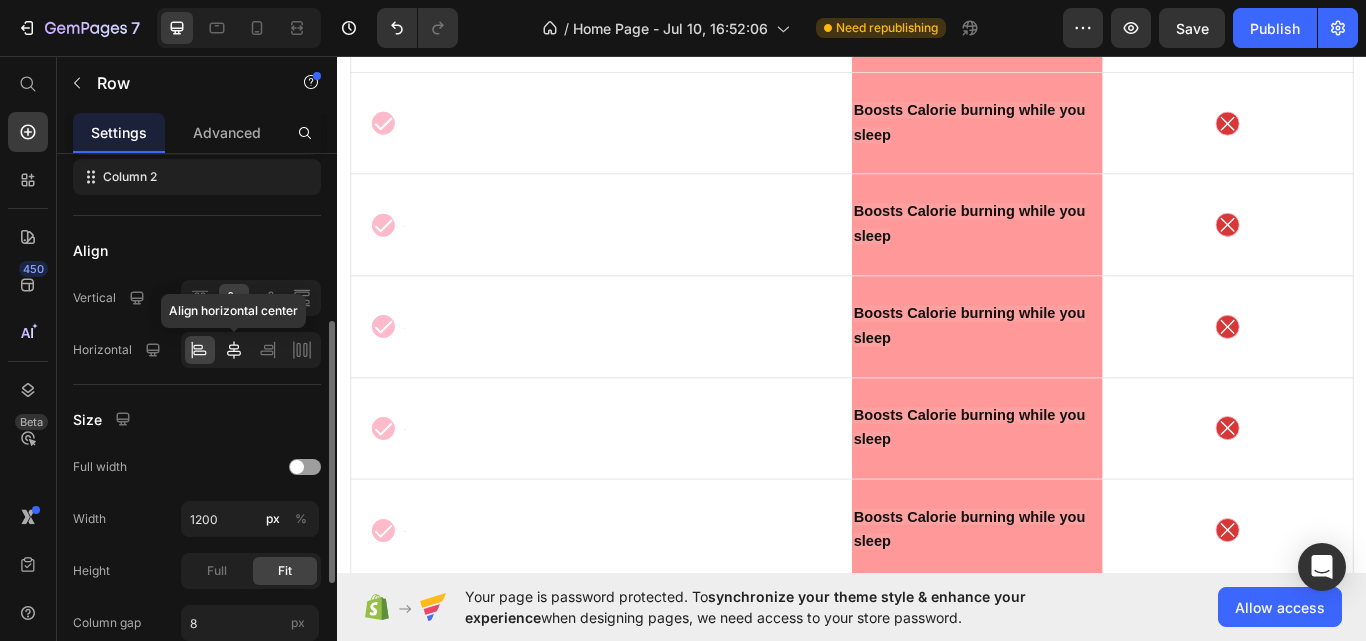 click 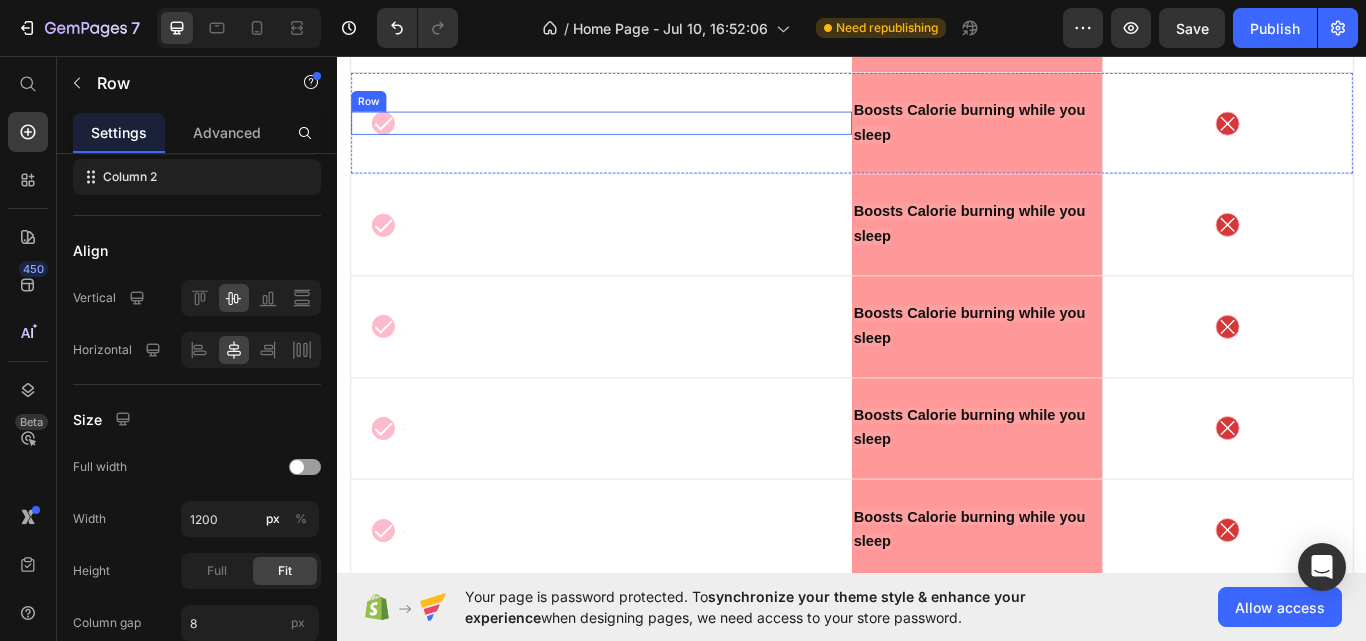 click on "Icon Text Block Row" at bounding box center (645, 135) 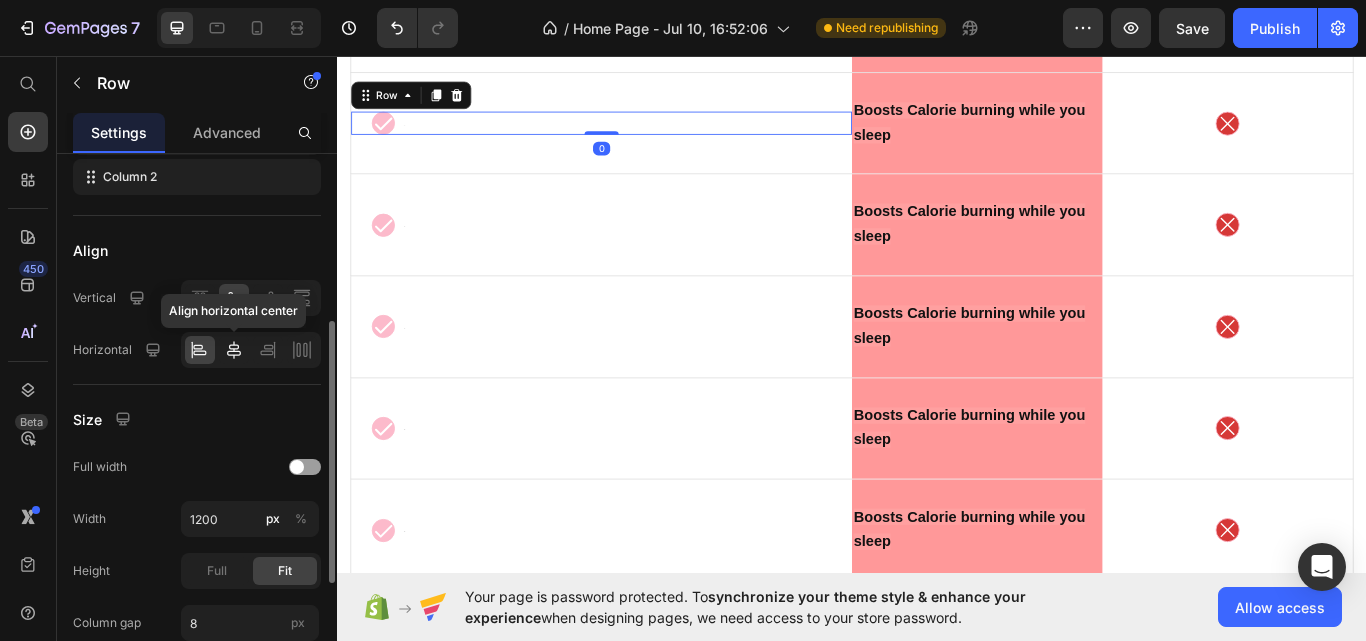 click 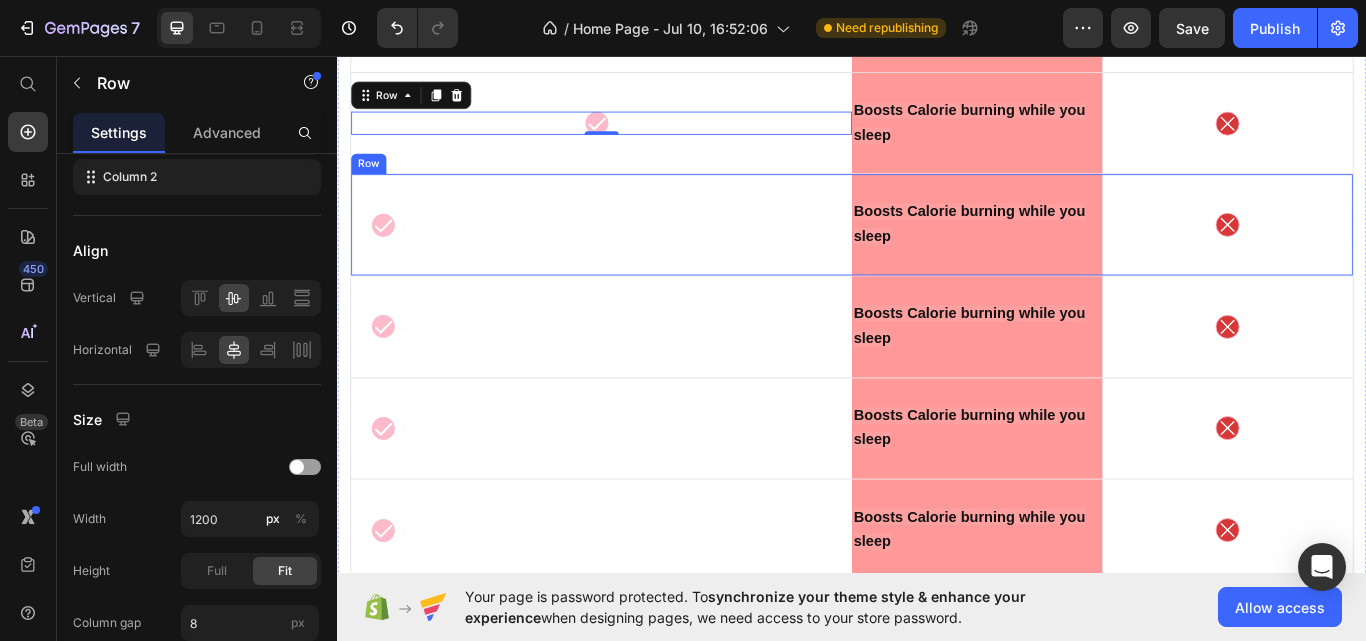 click on "Icon Text Block Row" at bounding box center [645, 254] 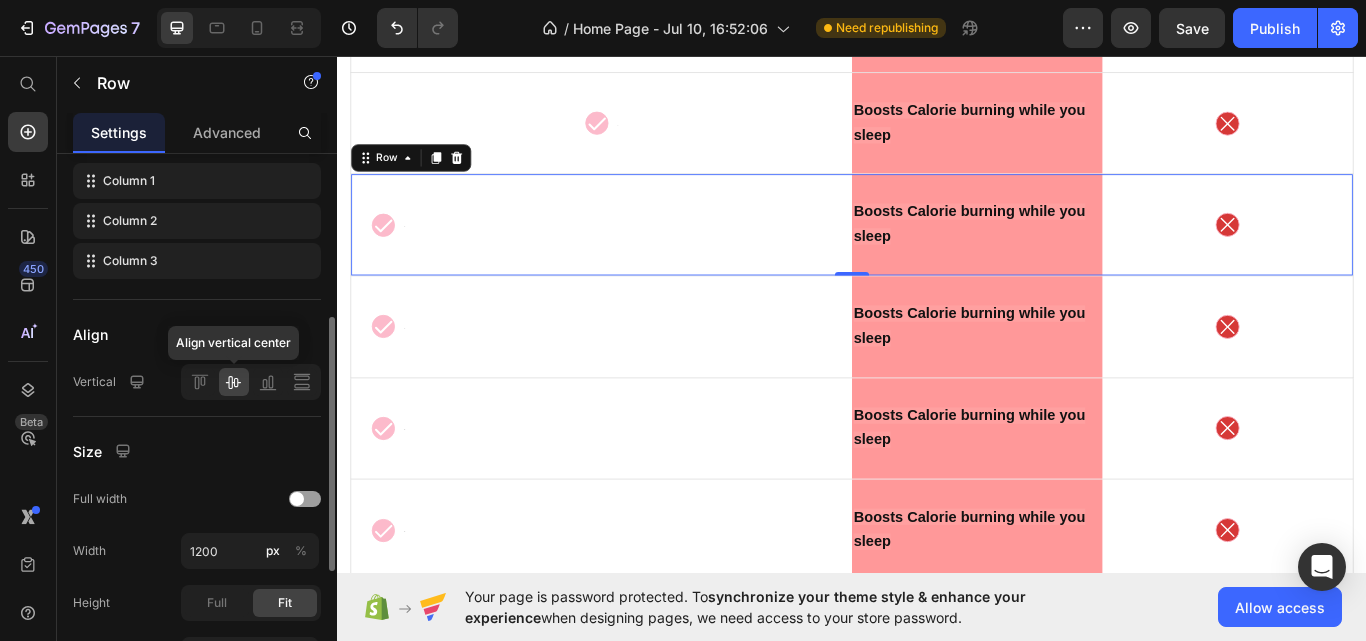 click 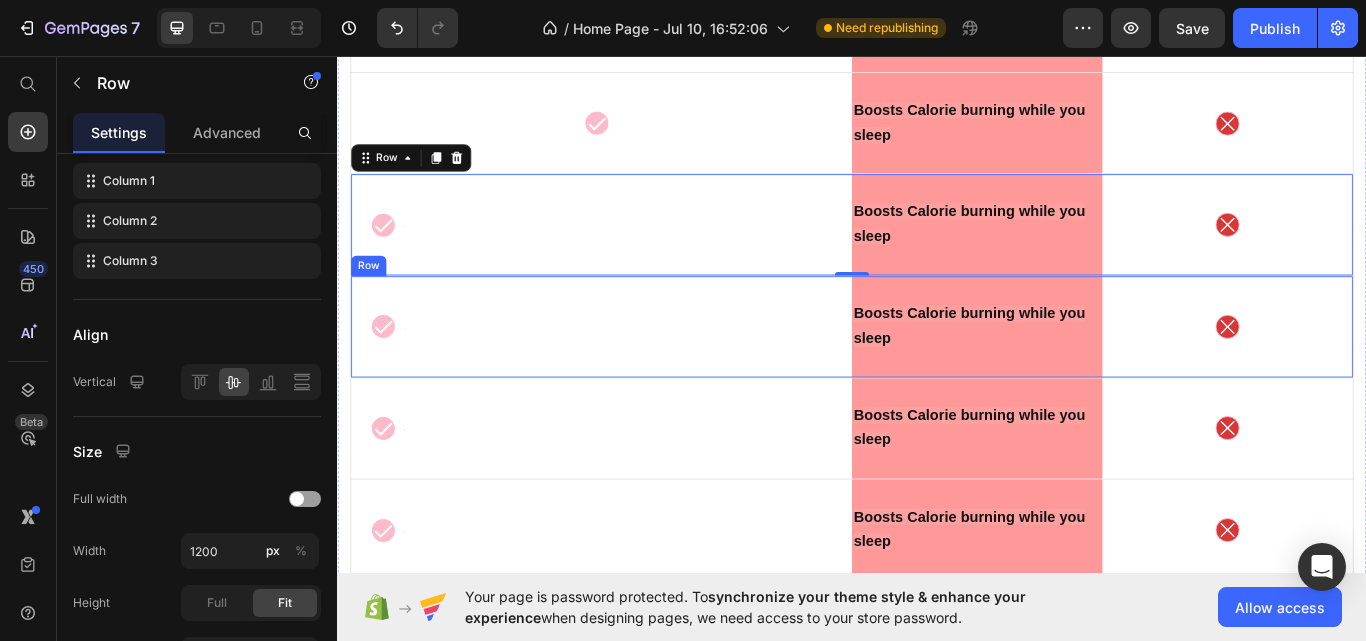 click on "Icon Text Block Row" at bounding box center (645, 373) 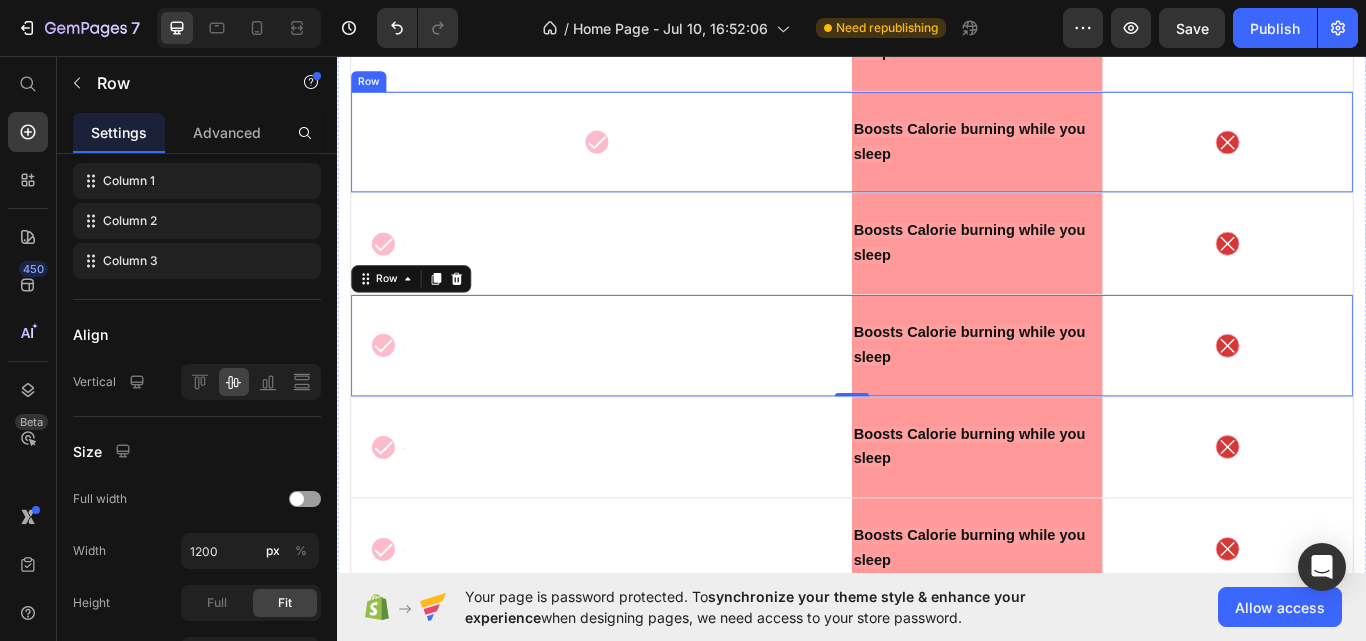 scroll, scrollTop: 8995, scrollLeft: 0, axis: vertical 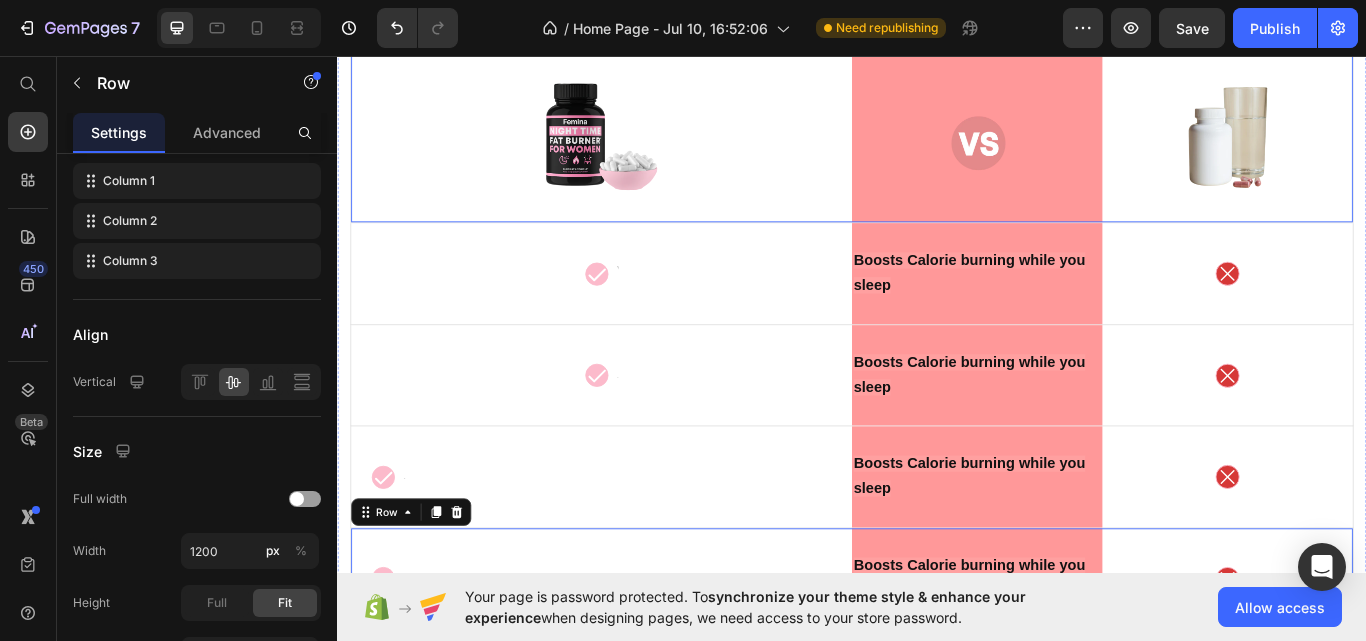 click on "Image" at bounding box center (645, 150) 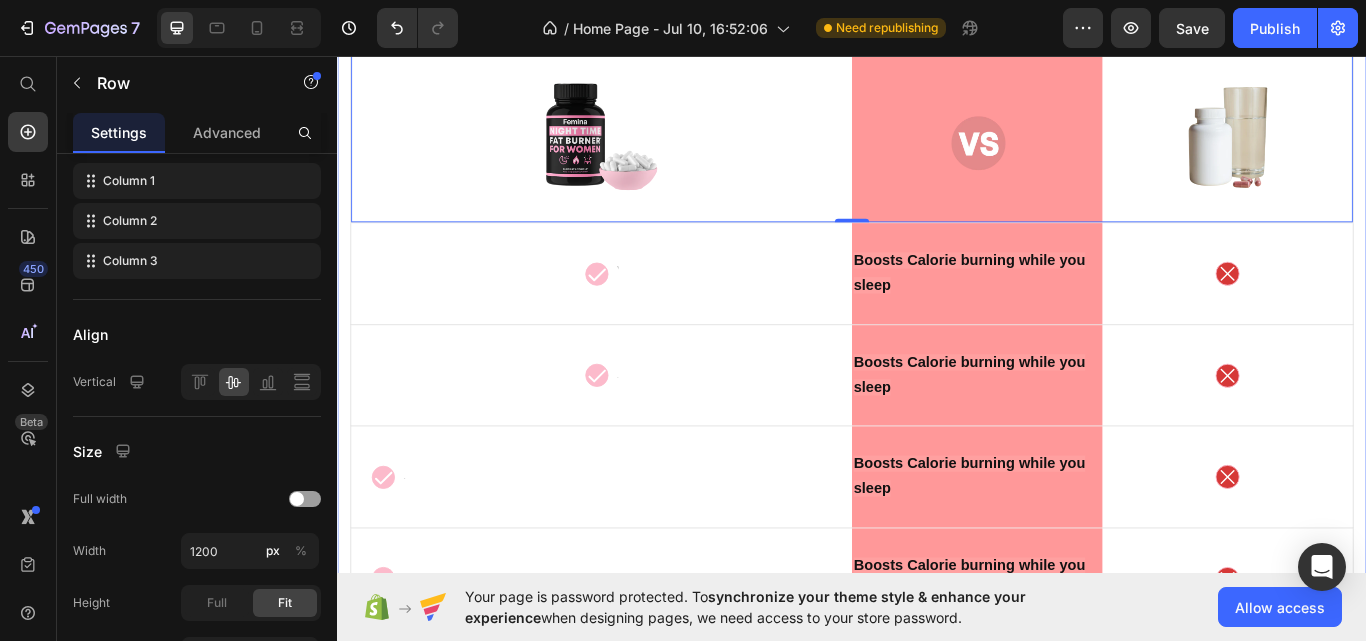 click on "Lorem ipsum dolor sit amet, consectetur adipiscing  Heading But I must explain to you how all this mistaken idea of denouncing pleasure and praising pain was born and I will give you a complete account of the system, and expound the actual teachings of the great explorer of the truth, the master-builder of human happiness. No one rejects, dislikes, or avoids pleasure itself, because it is pleasure Text Block Row Image Image Row Image Row   0
Icon Text Block Row Boosts Calorie burning while you sleep Text Block Row
Icon Row
Icon Text Block Row Boosts Calorie burning while you sleep Text Block Row
Icon Row
Icon Text Block Row Boosts Calorie burning while you sleep Text Block Row
Icon Row
Icon Text Block Row Boosts Calorie burning while you sleep Text Block Row
Icon Row
Icon Text Block Row Boosts Calorie burning while you sleep Text Block Row
Icon Row" at bounding box center [937, 540] 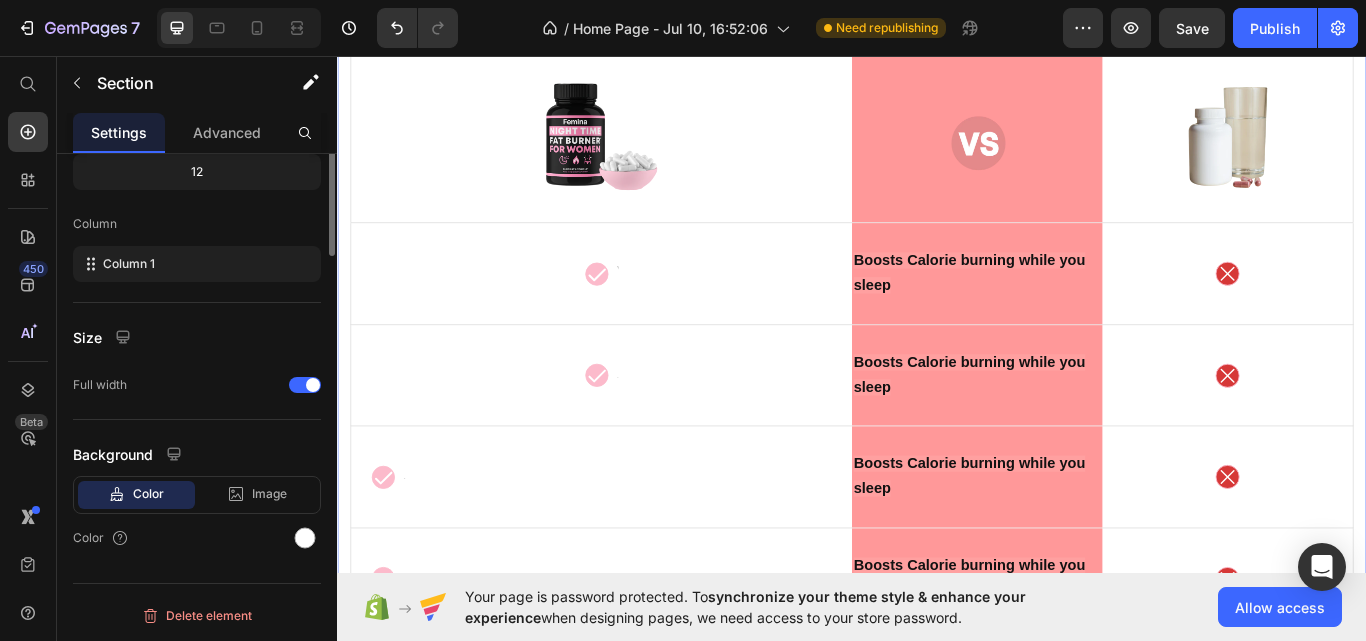 scroll, scrollTop: 0, scrollLeft: 0, axis: both 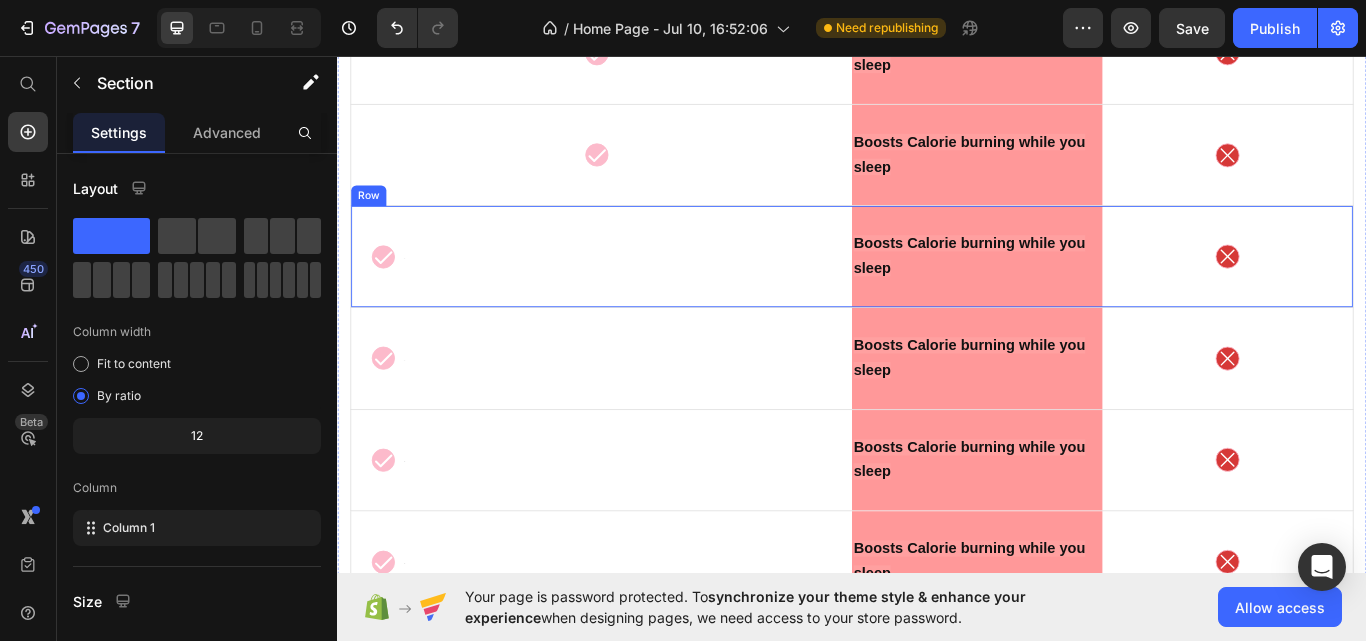click on "Icon Text Block Row" at bounding box center (645, 291) 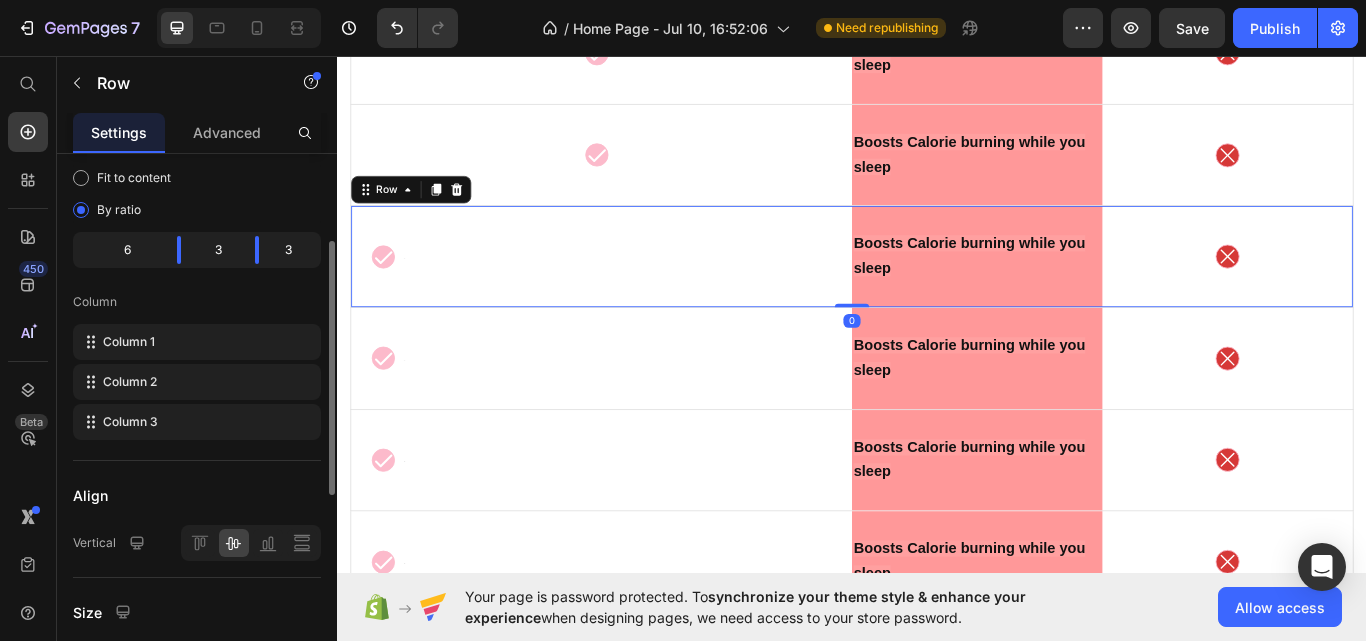 scroll, scrollTop: 187, scrollLeft: 0, axis: vertical 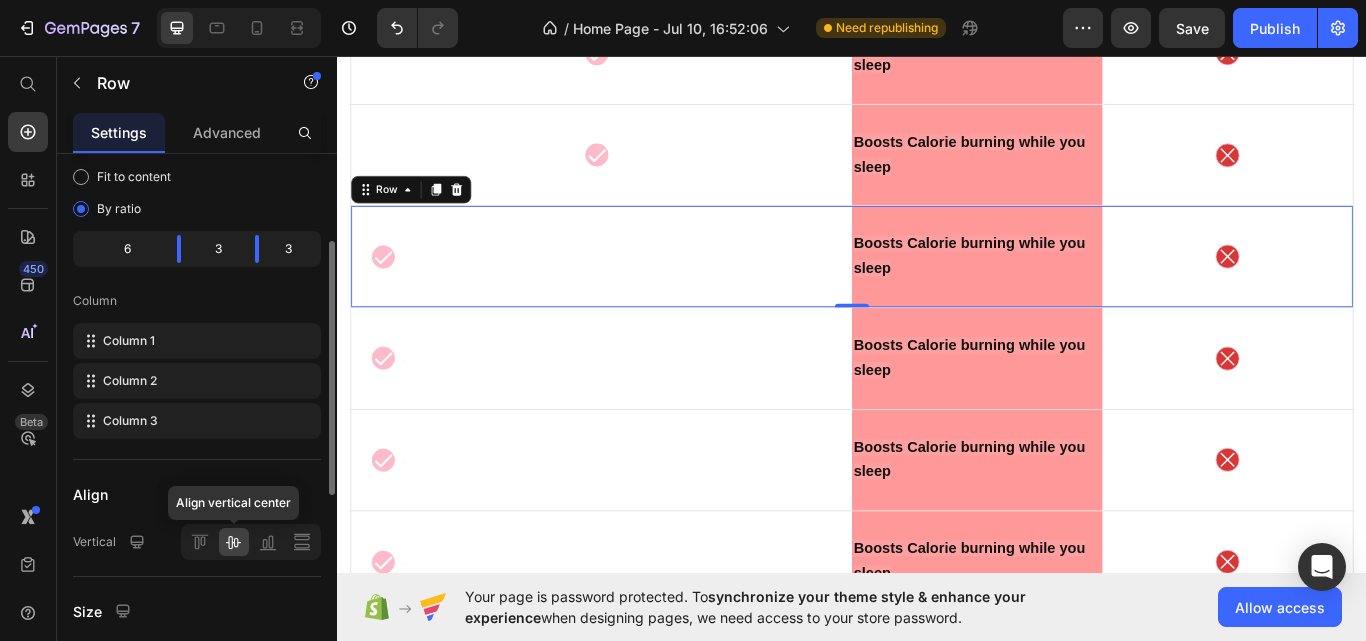 click 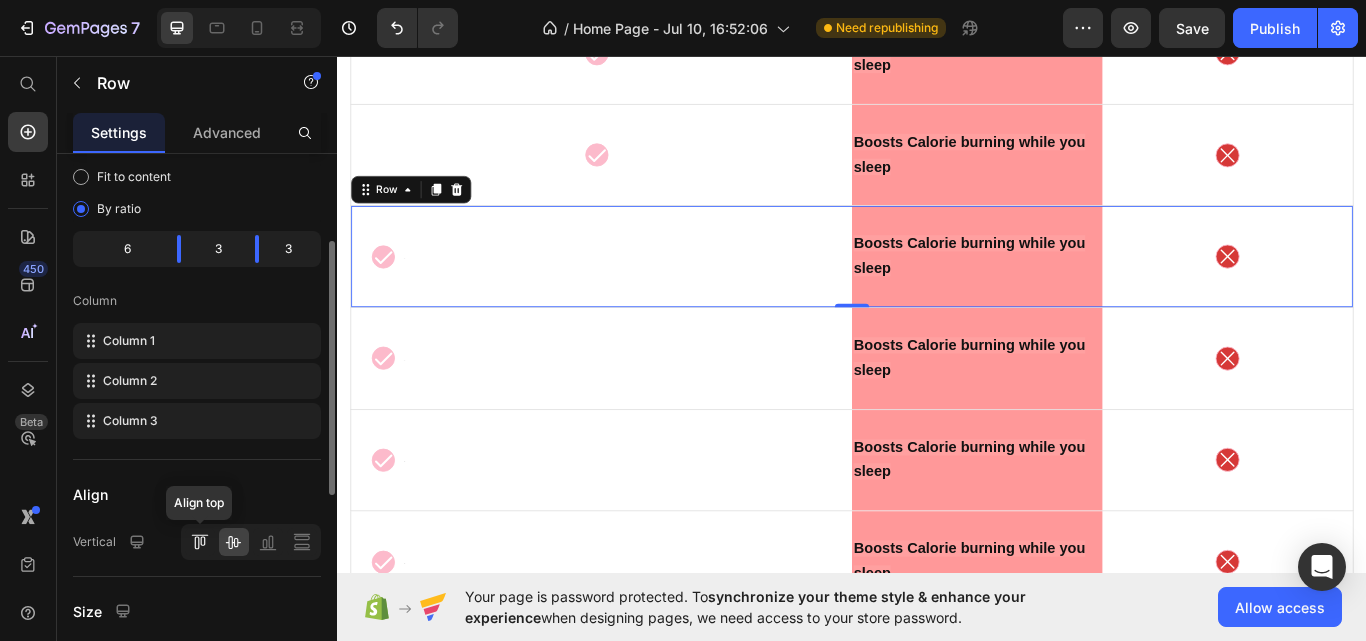 click 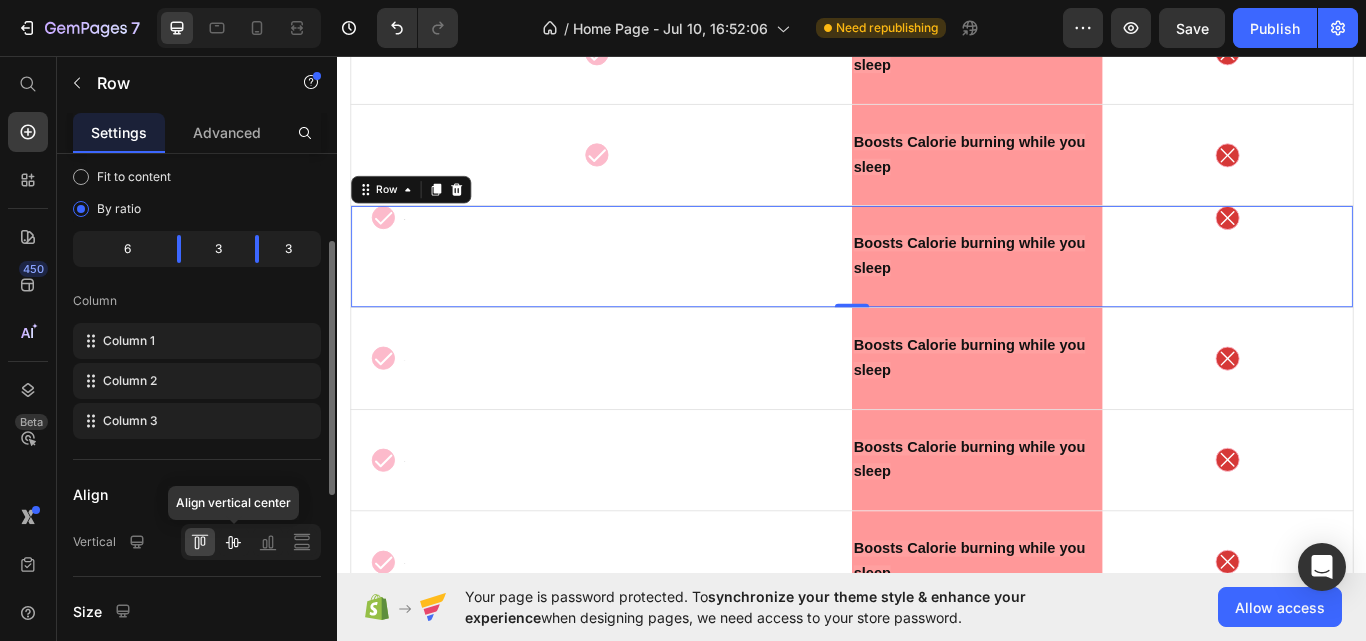 click 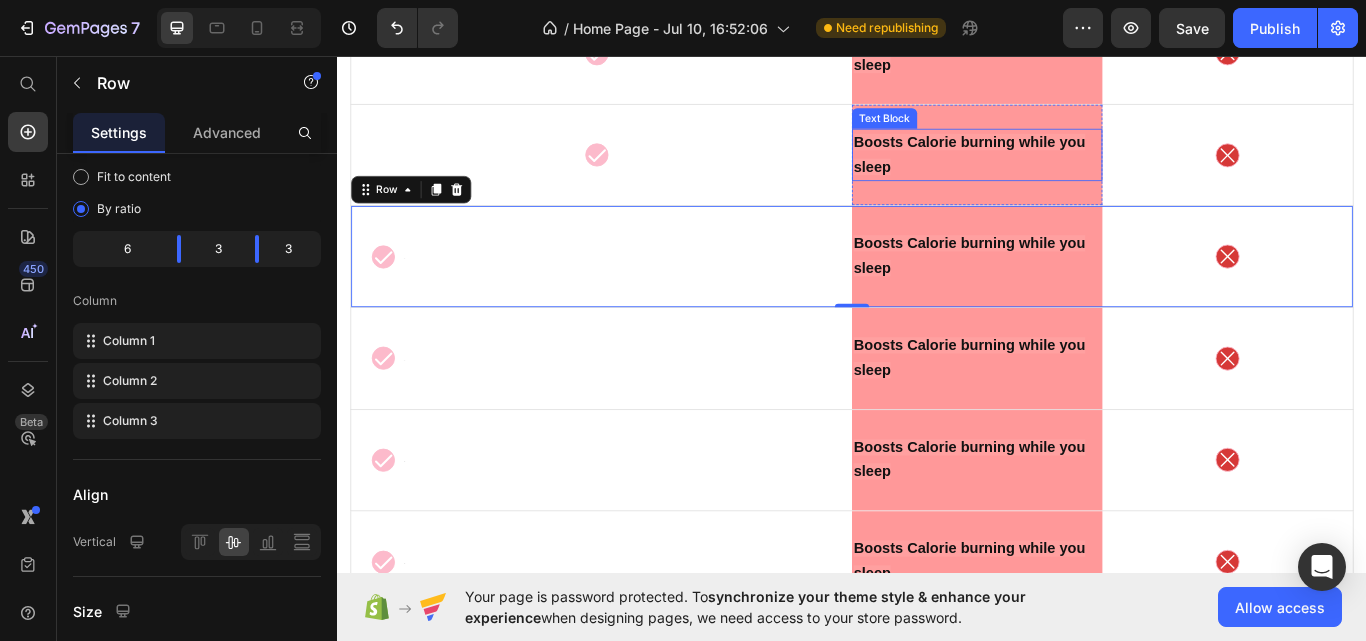 click on "Boosts Calorie burning while you sleep" at bounding box center [1074, 172] 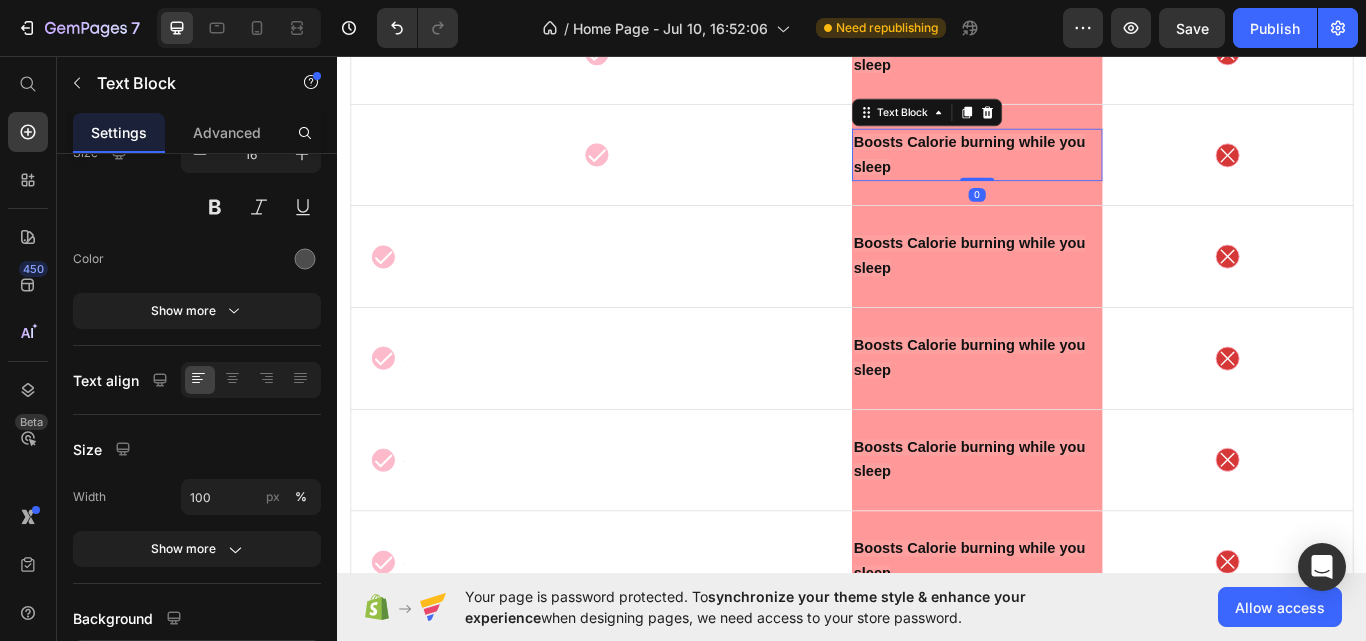 scroll, scrollTop: 0, scrollLeft: 0, axis: both 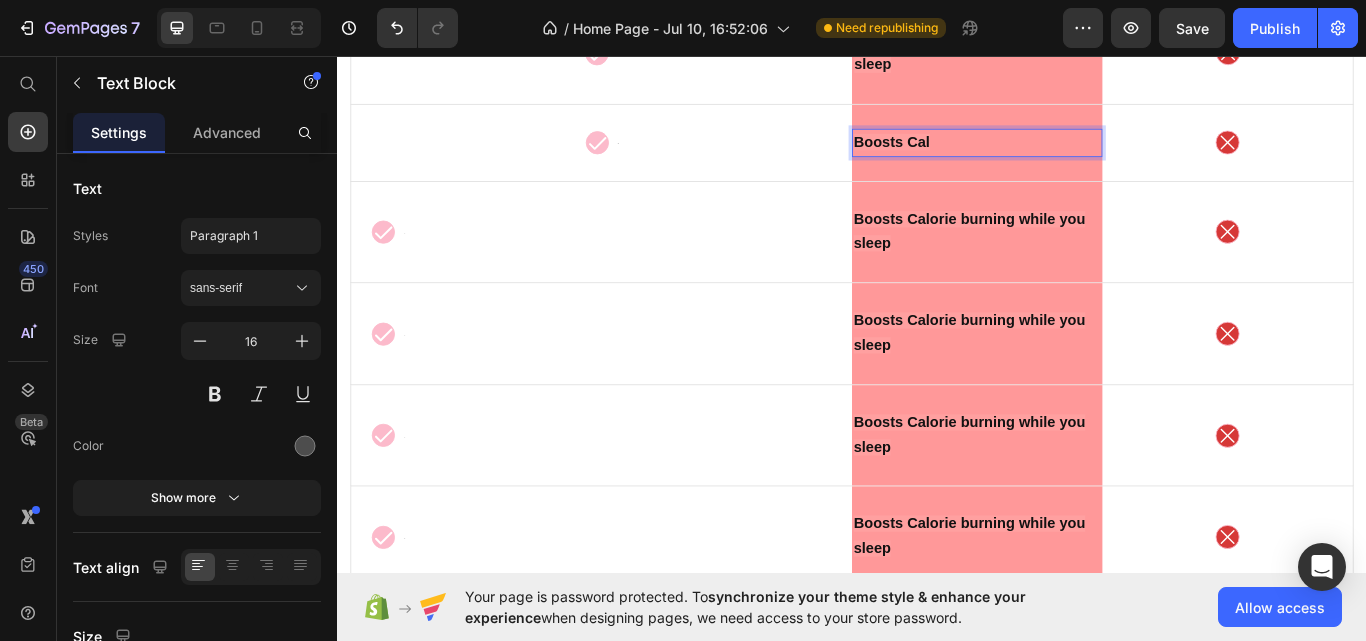 click on "Boosts Cal" at bounding box center (1083, 158) 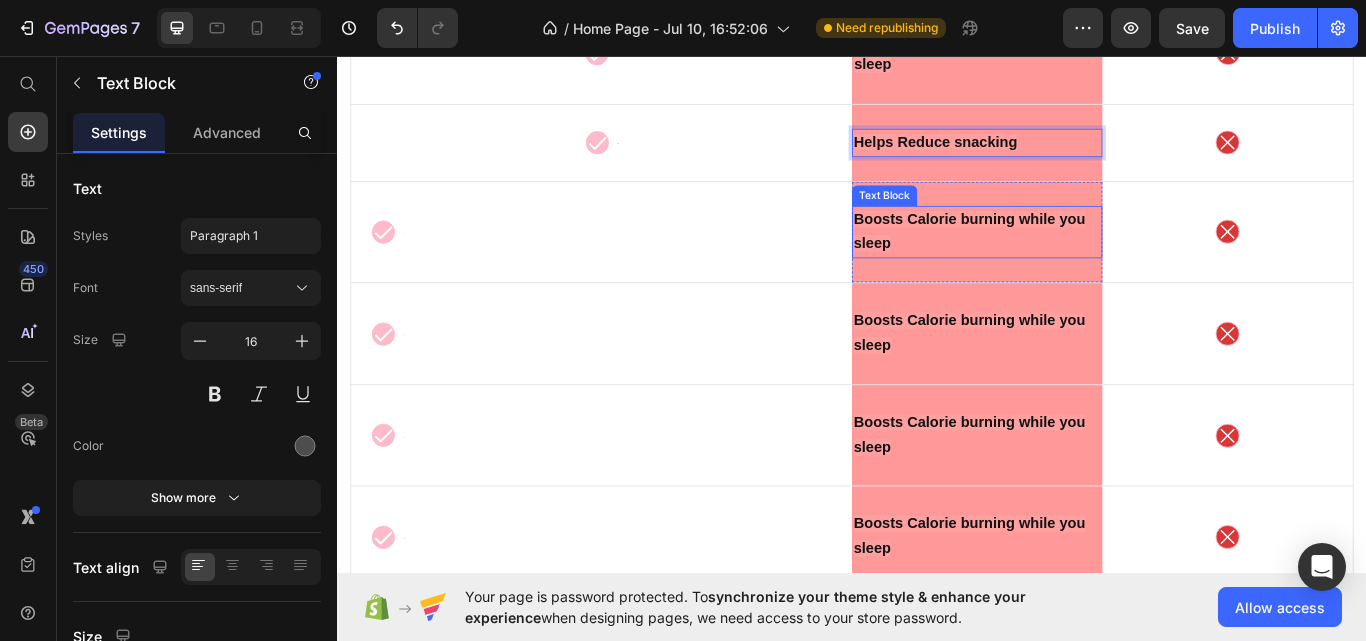 click on "Boosts Calorie burning while you sleep" at bounding box center (1083, 263) 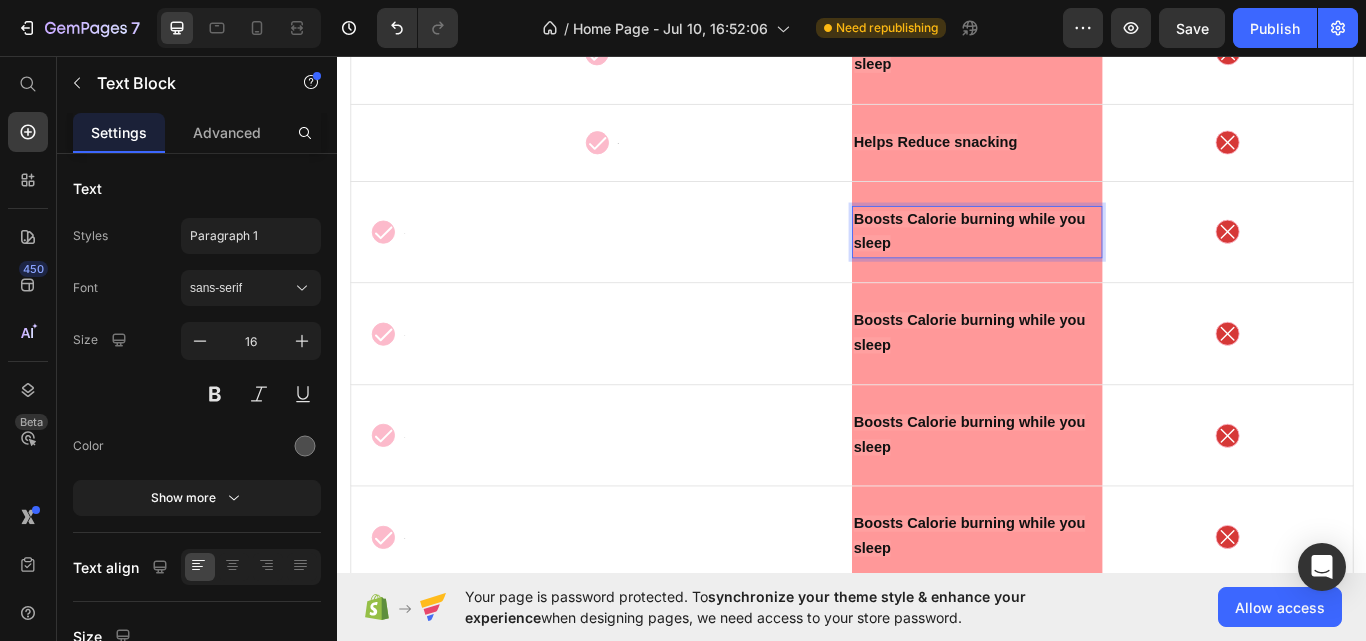 click on "Boosts Calorie burning while you sleep" at bounding box center (1083, 263) 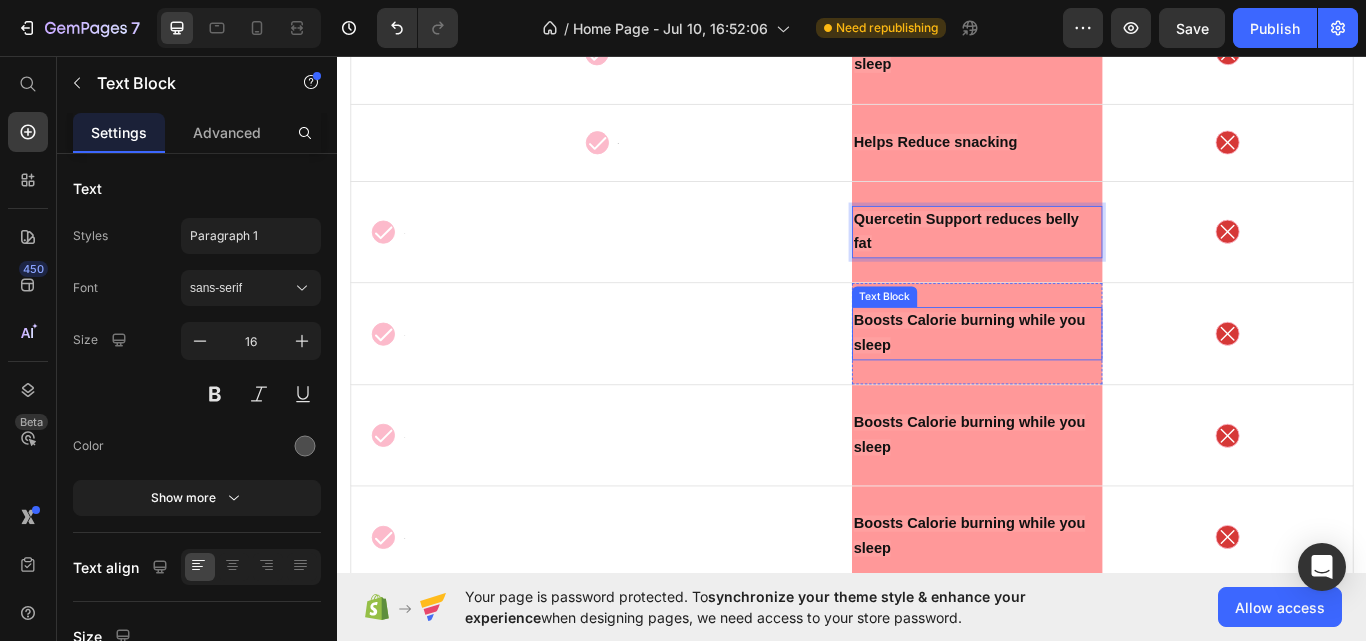 click on "Boosts Calorie burning while you sleep" at bounding box center [1074, 380] 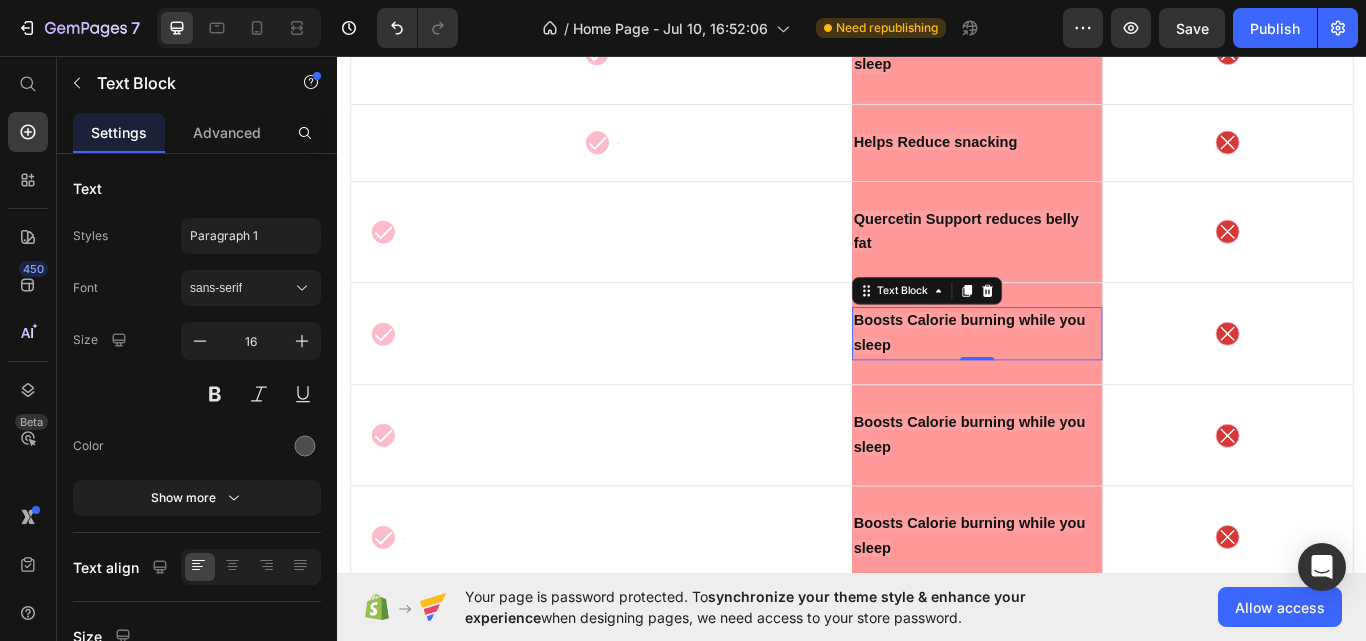 click on "Boosts Calorie burning while you sleep" at bounding box center (1083, 381) 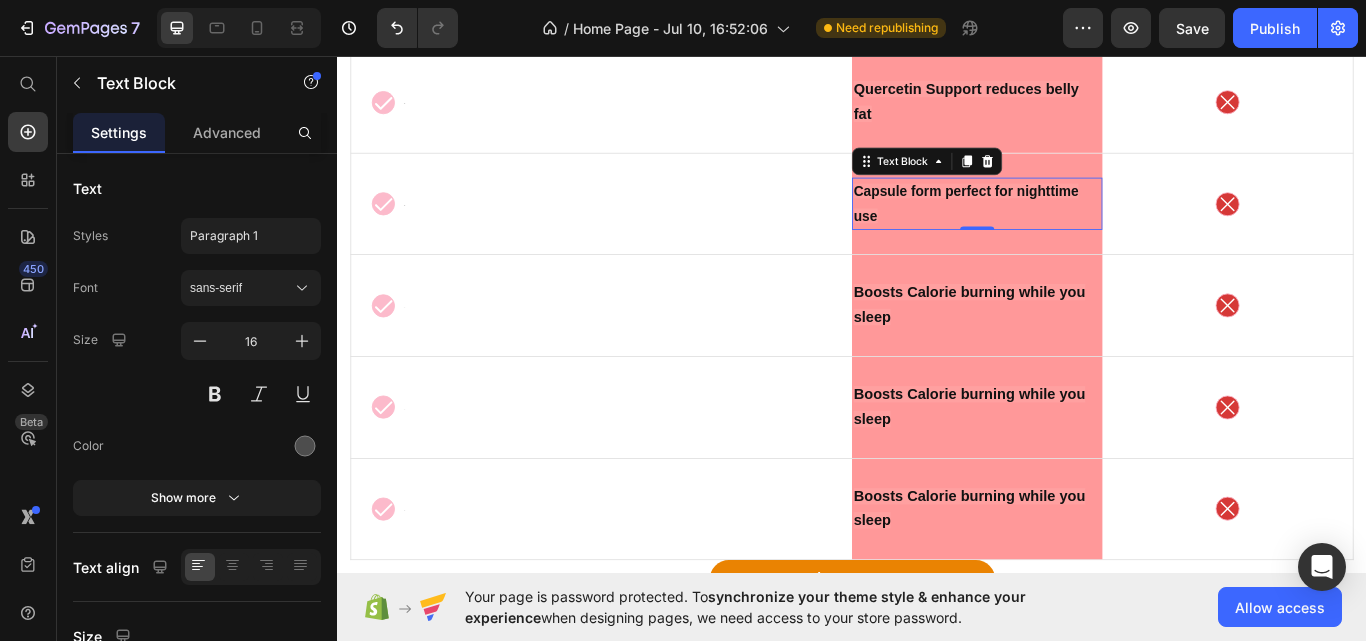 scroll, scrollTop: 9635, scrollLeft: 0, axis: vertical 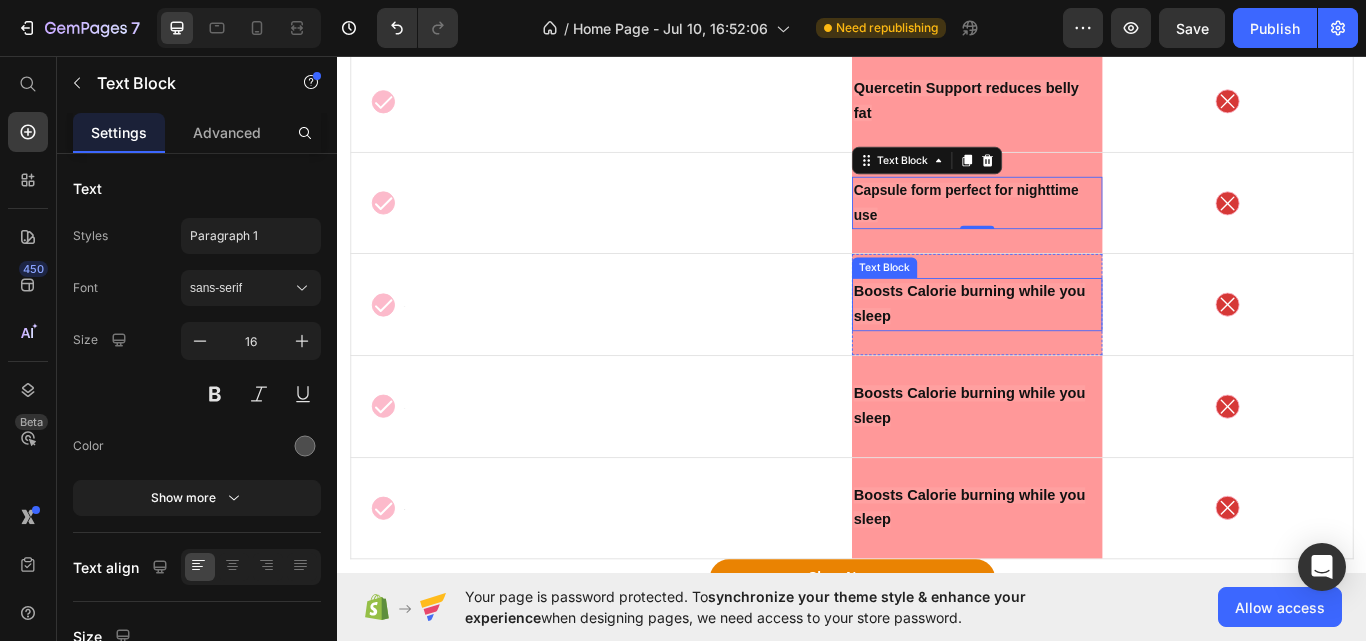 click on "Boosts Calorie burning while you sleep" at bounding box center [1083, 347] 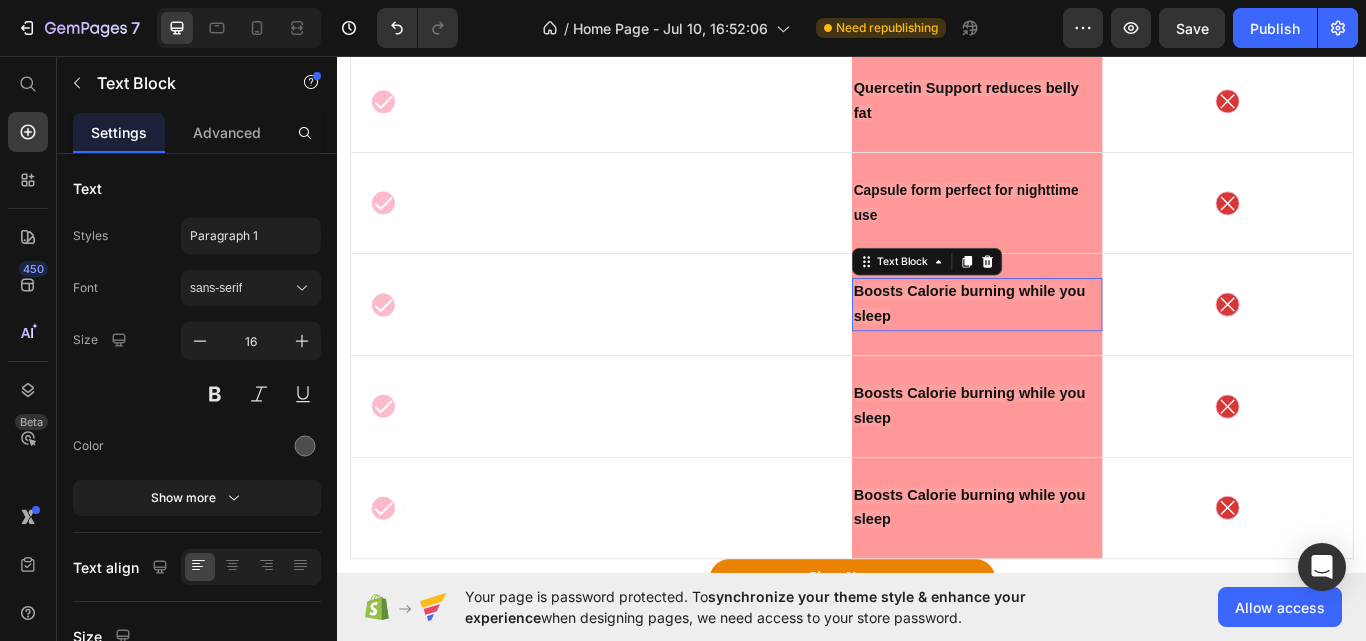 scroll, scrollTop: 0, scrollLeft: 0, axis: both 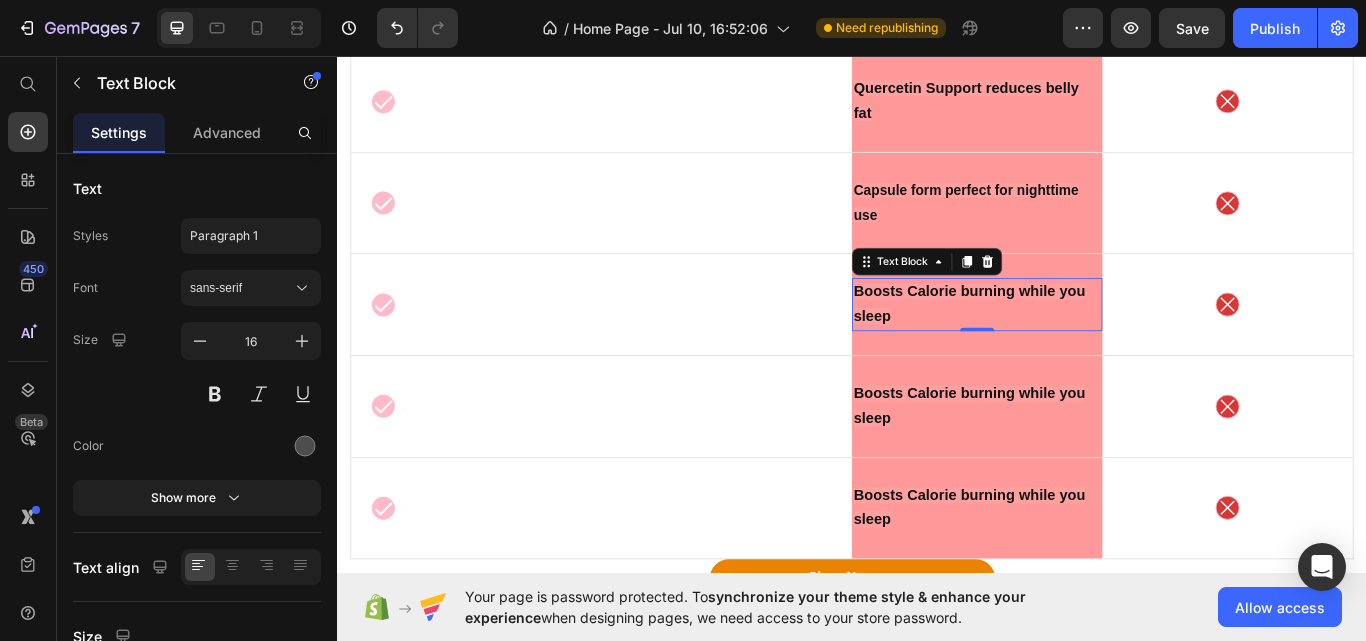 click on "Boosts Calorie burning while you sleep" at bounding box center (1083, 347) 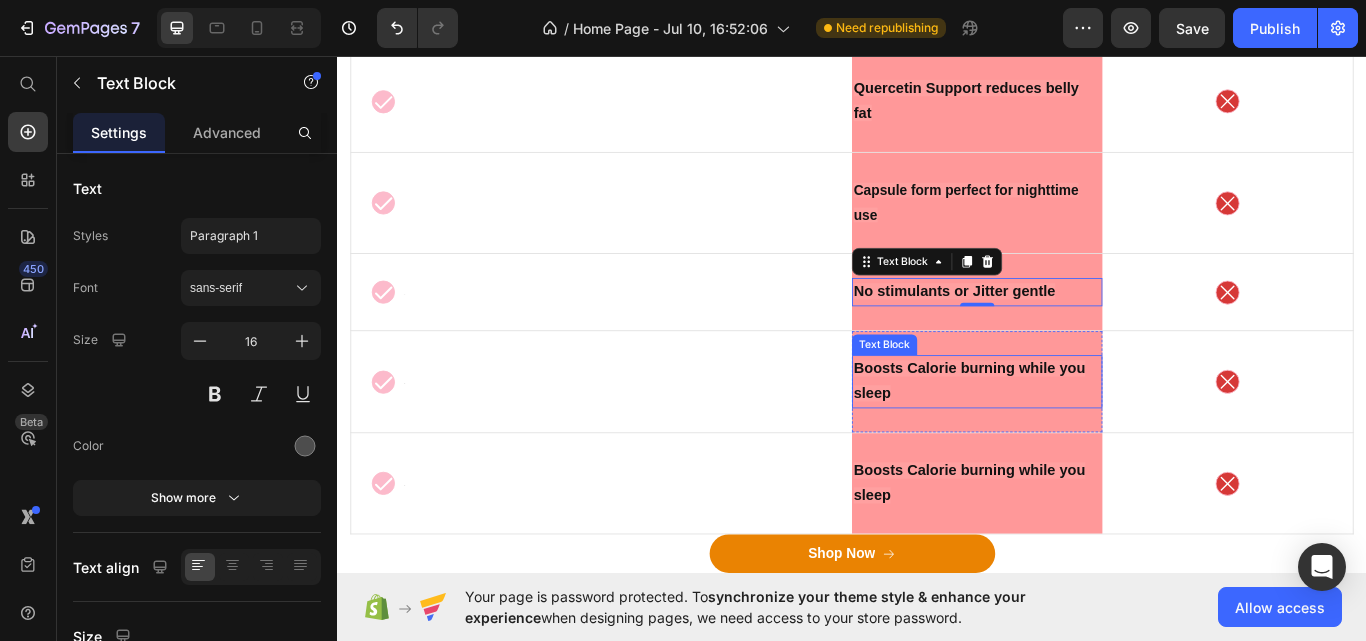 click on "Boosts Calorie burning while you sleep" at bounding box center (1083, 437) 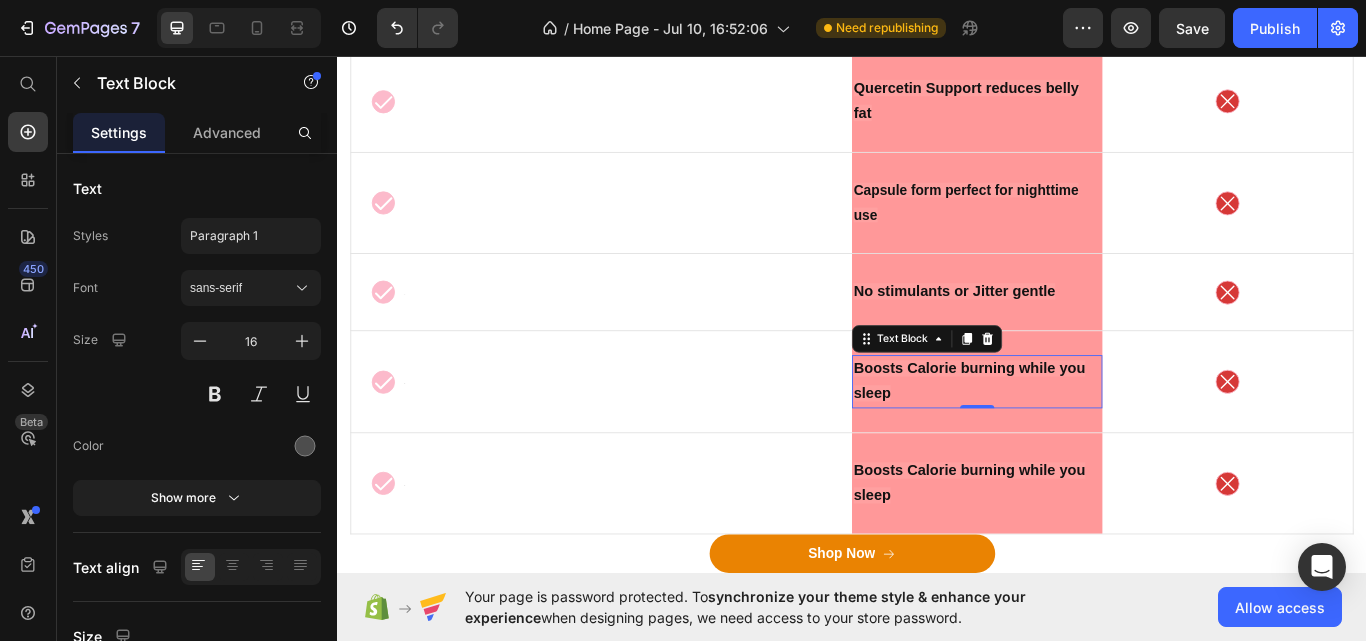 click on "Boosts Calorie burning while you sleep" at bounding box center [1083, 437] 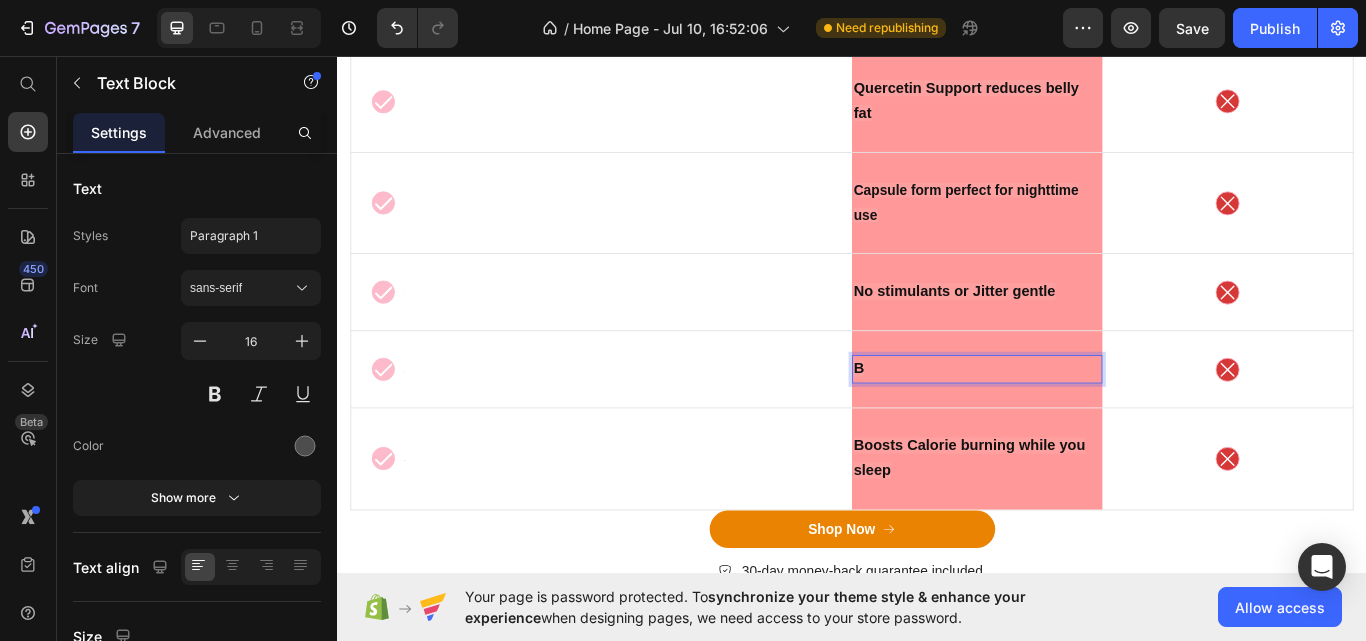 click on "B" at bounding box center (1083, 422) 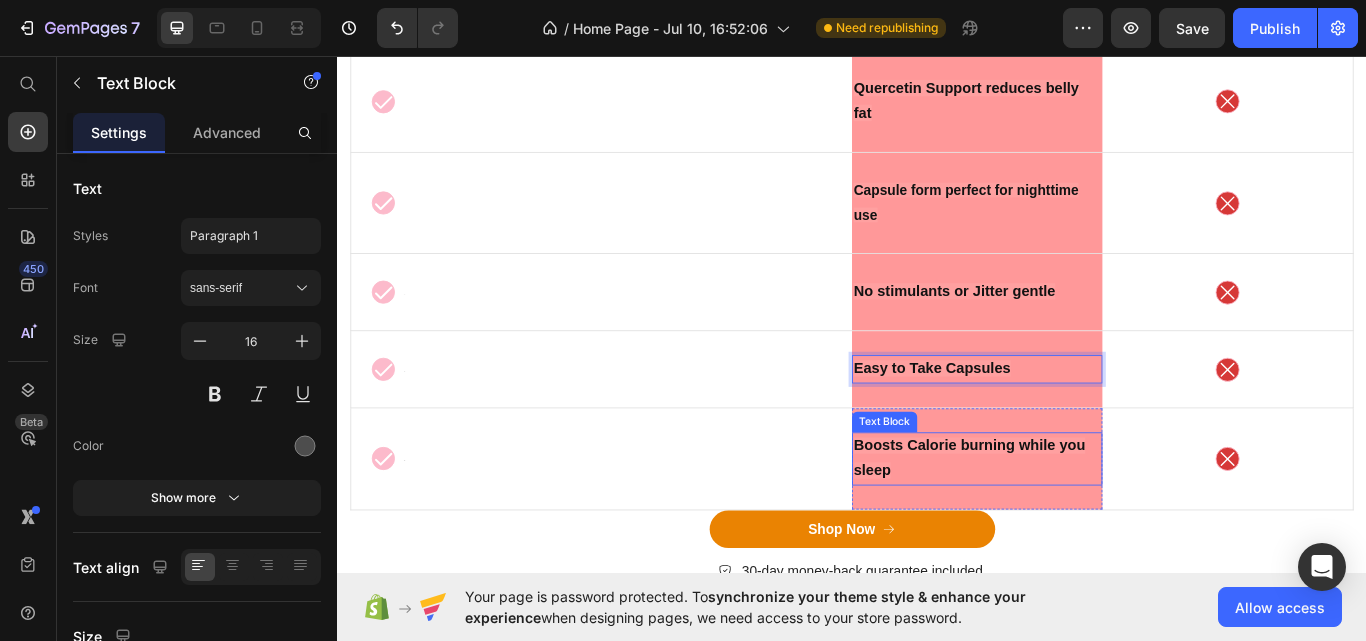 click on "Boosts Calorie burning while you sleep" at bounding box center [1083, 527] 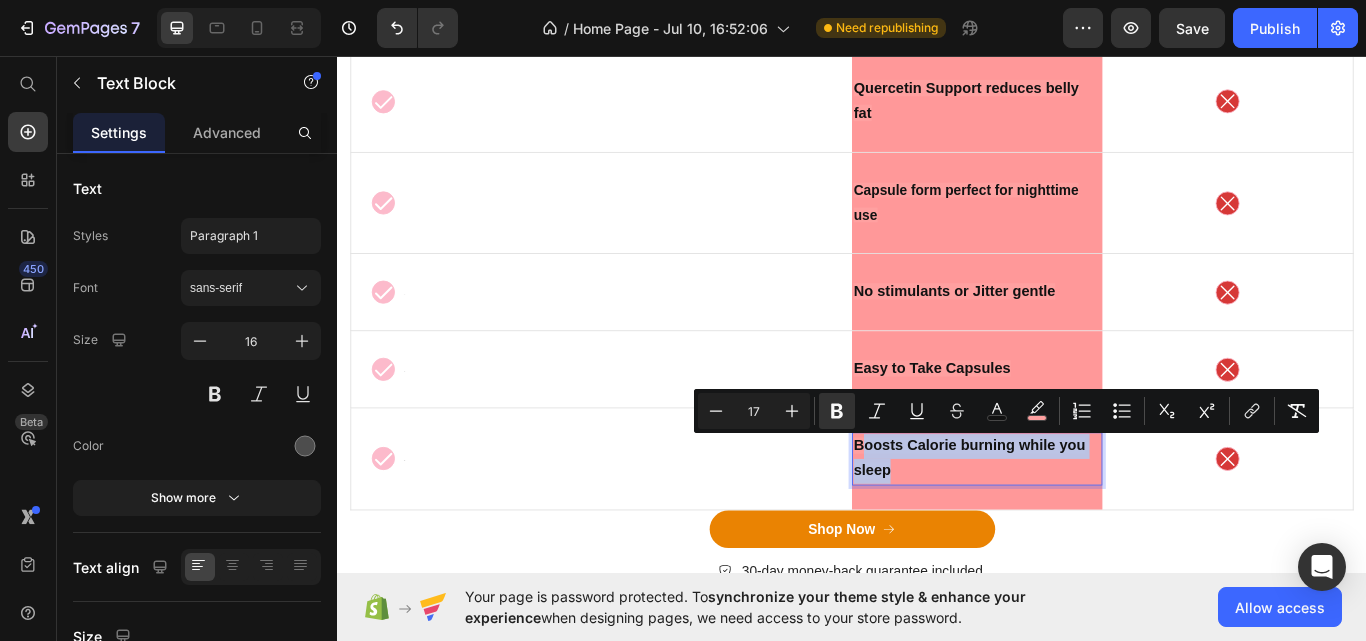 drag, startPoint x: 985, startPoint y: 537, endPoint x: 939, endPoint y: 512, distance: 52.35456 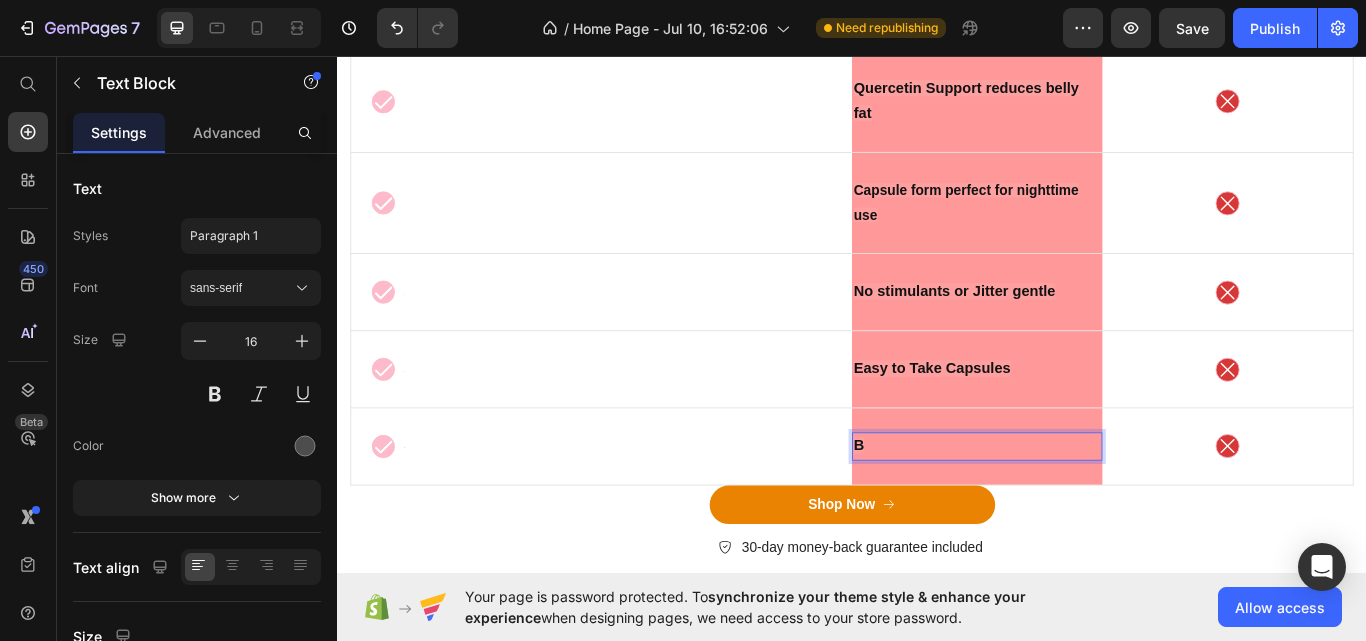 click on "B" at bounding box center (1083, 512) 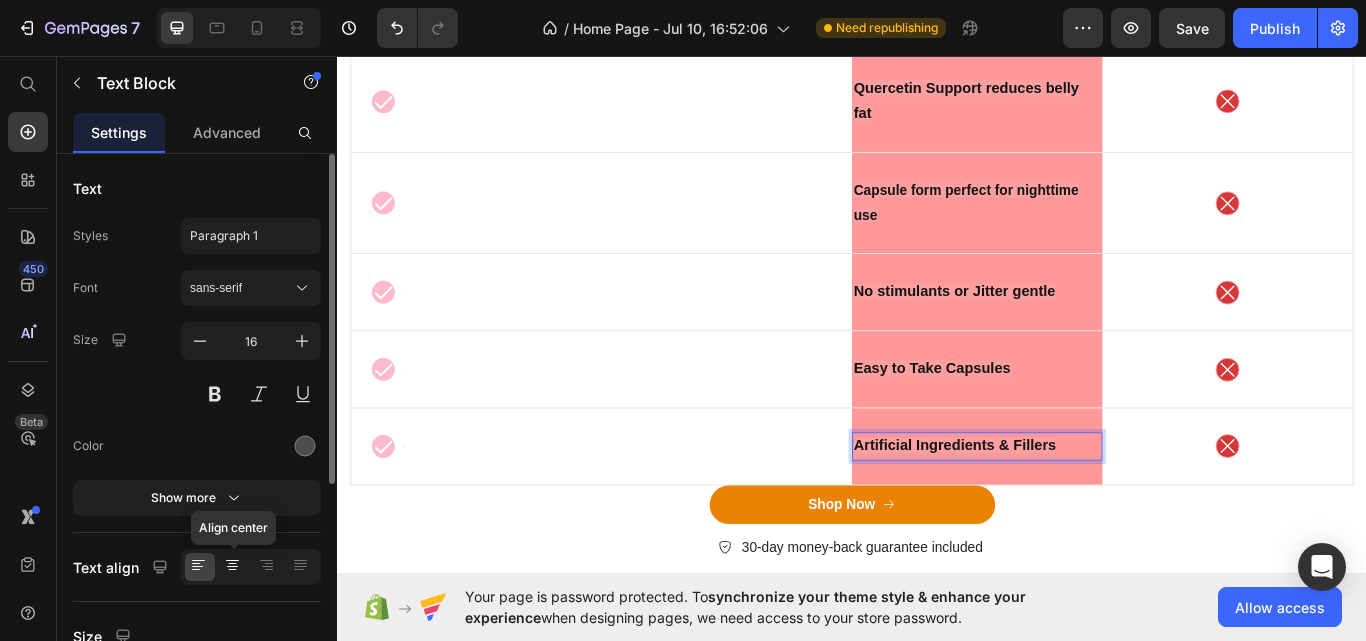 click 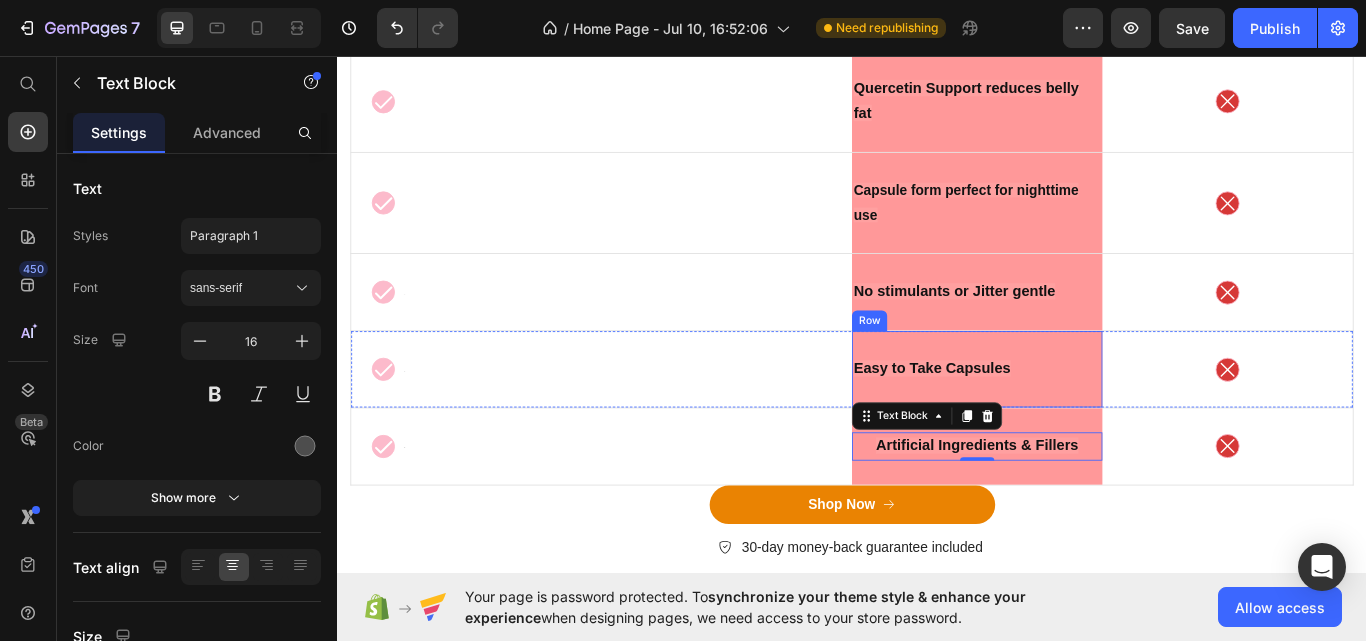 click on "Easy to Take Capsules Text Block Row" at bounding box center [1083, 422] 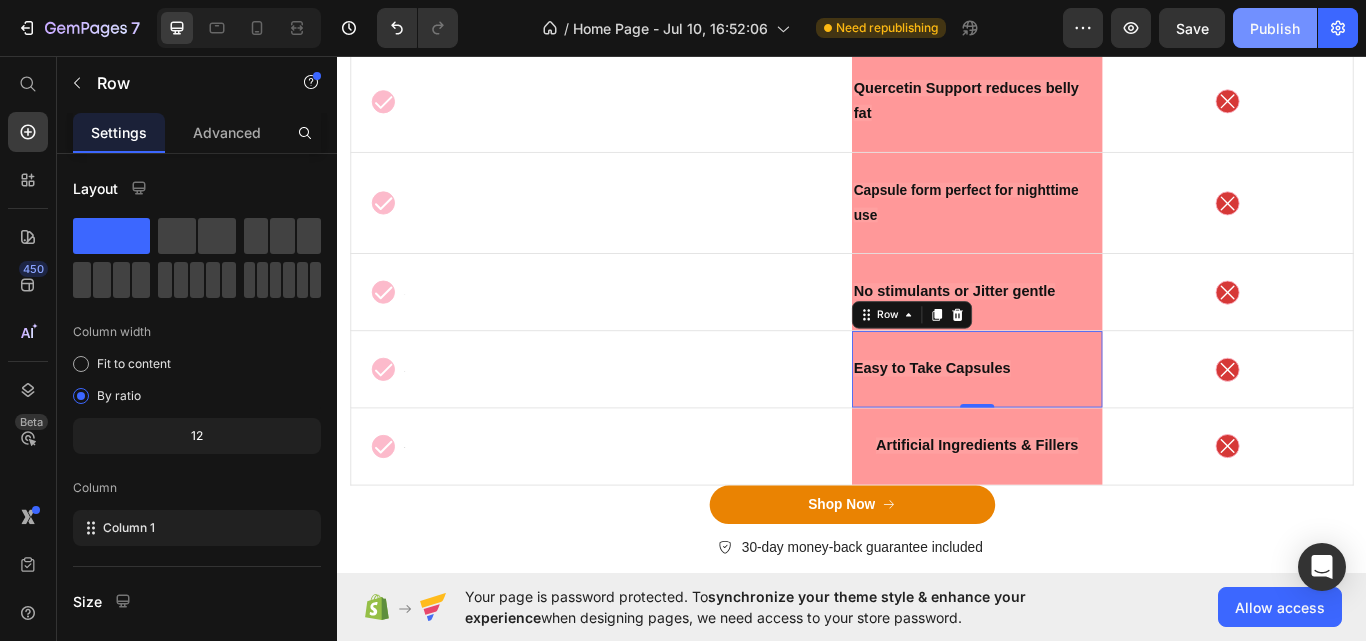 click on "Publish" at bounding box center [1275, 28] 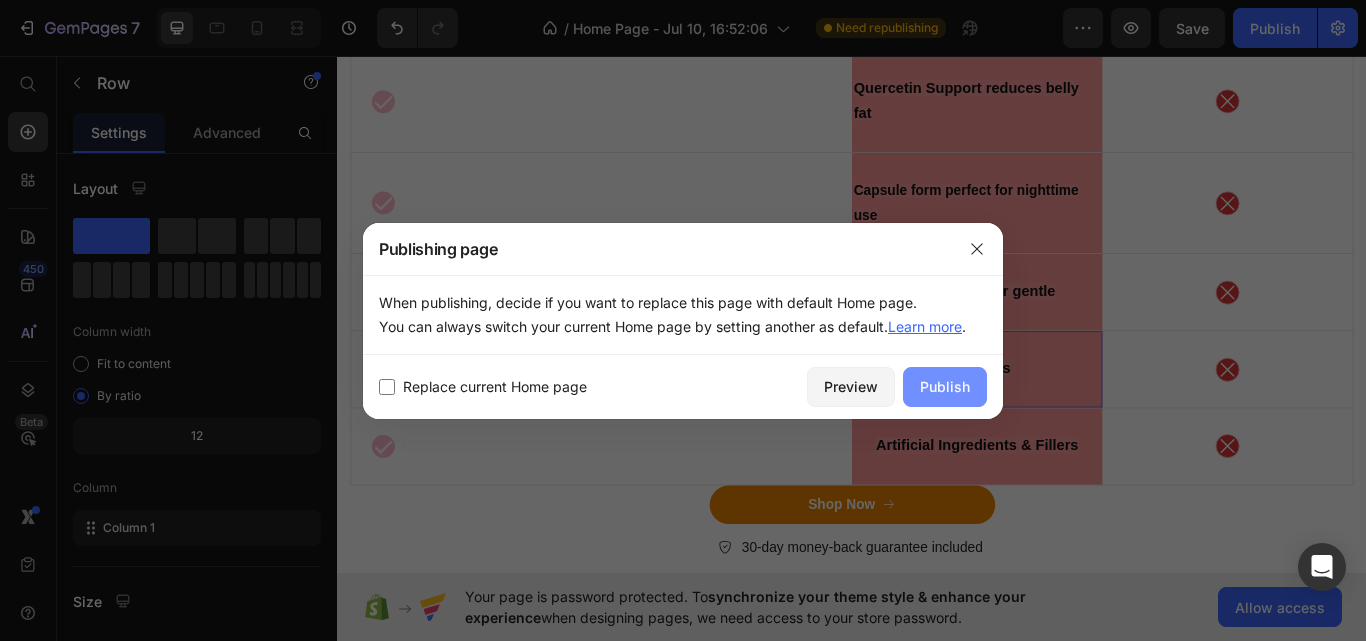 click on "Publish" at bounding box center (945, 387) 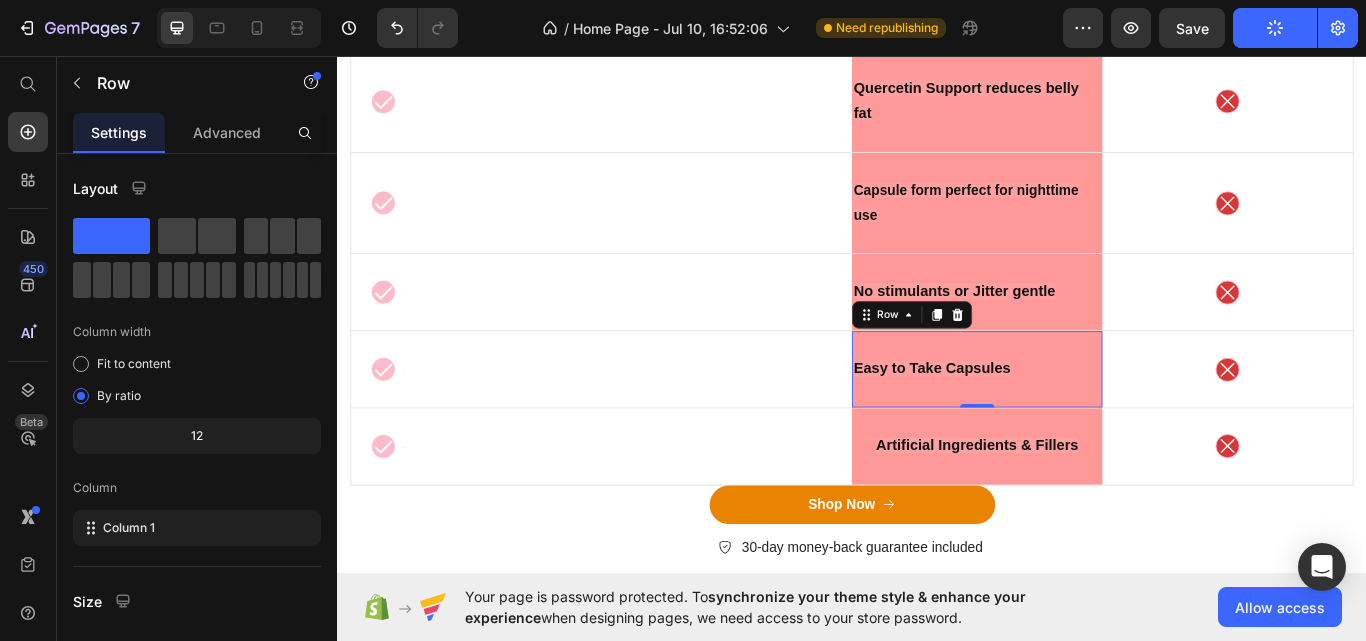 click on "Easy to Take Capsules Text Block Row   0" at bounding box center [1083, 422] 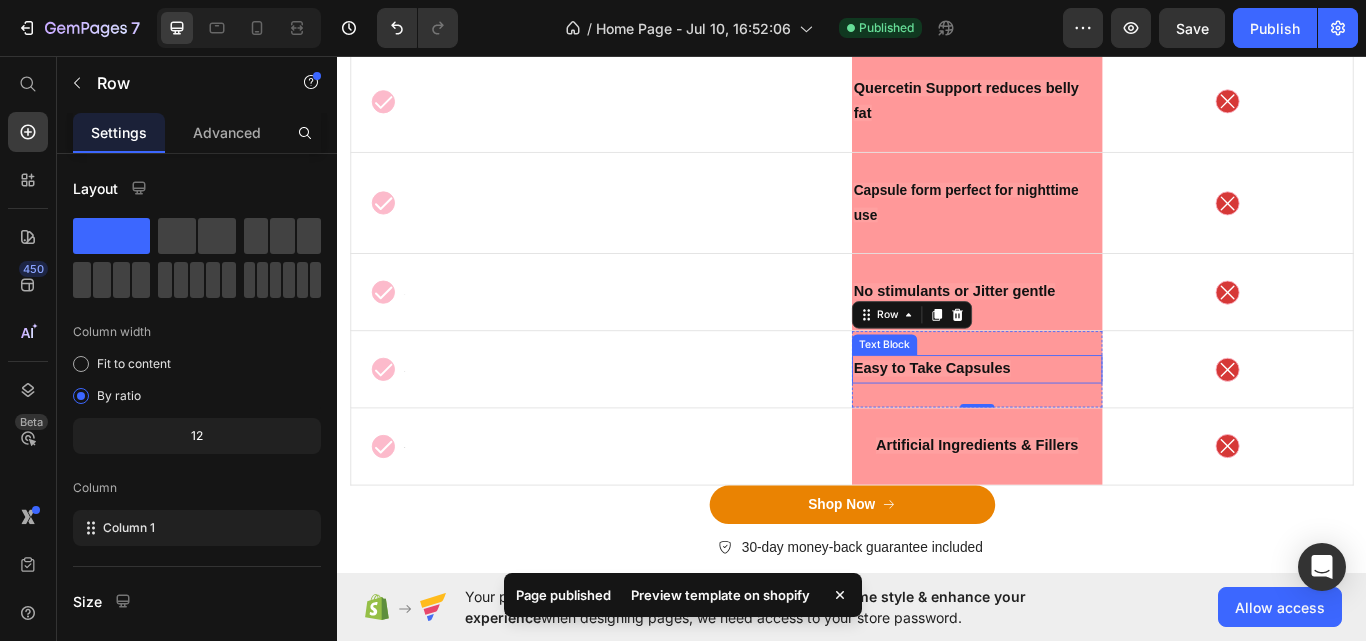 click on "Easy to Take Capsules" at bounding box center (1030, 421) 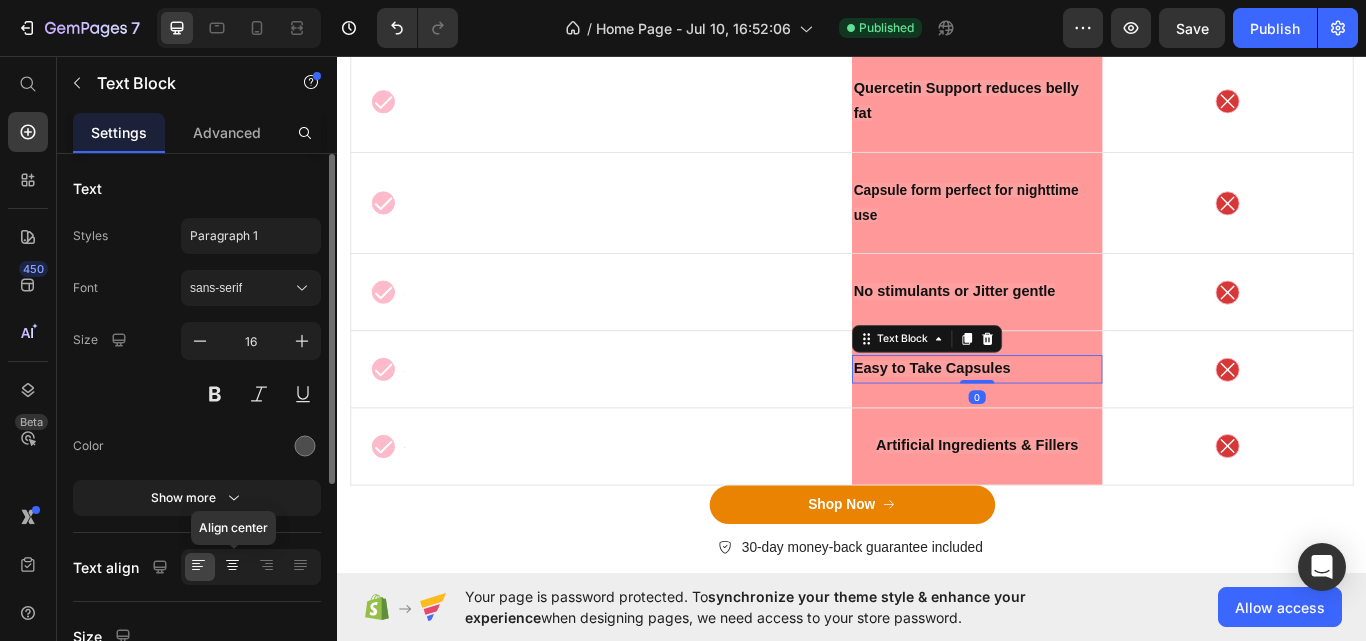 click 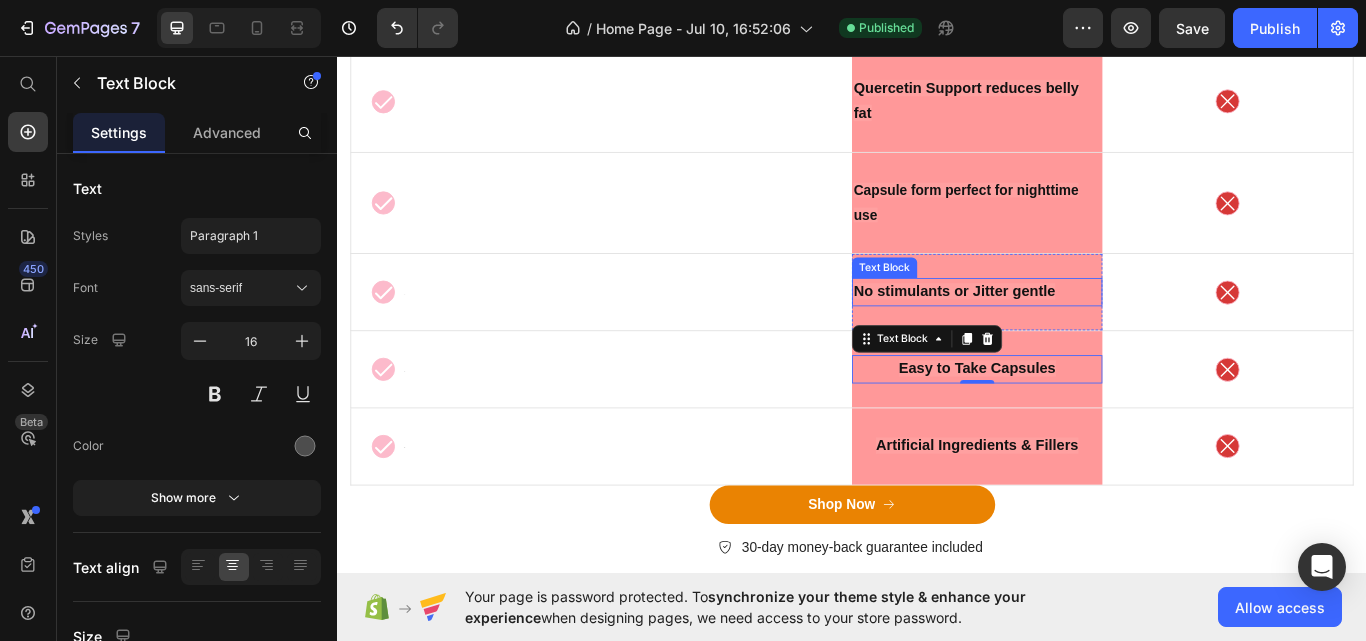 click on "No stimulants or Jitter gentle" at bounding box center [1056, 331] 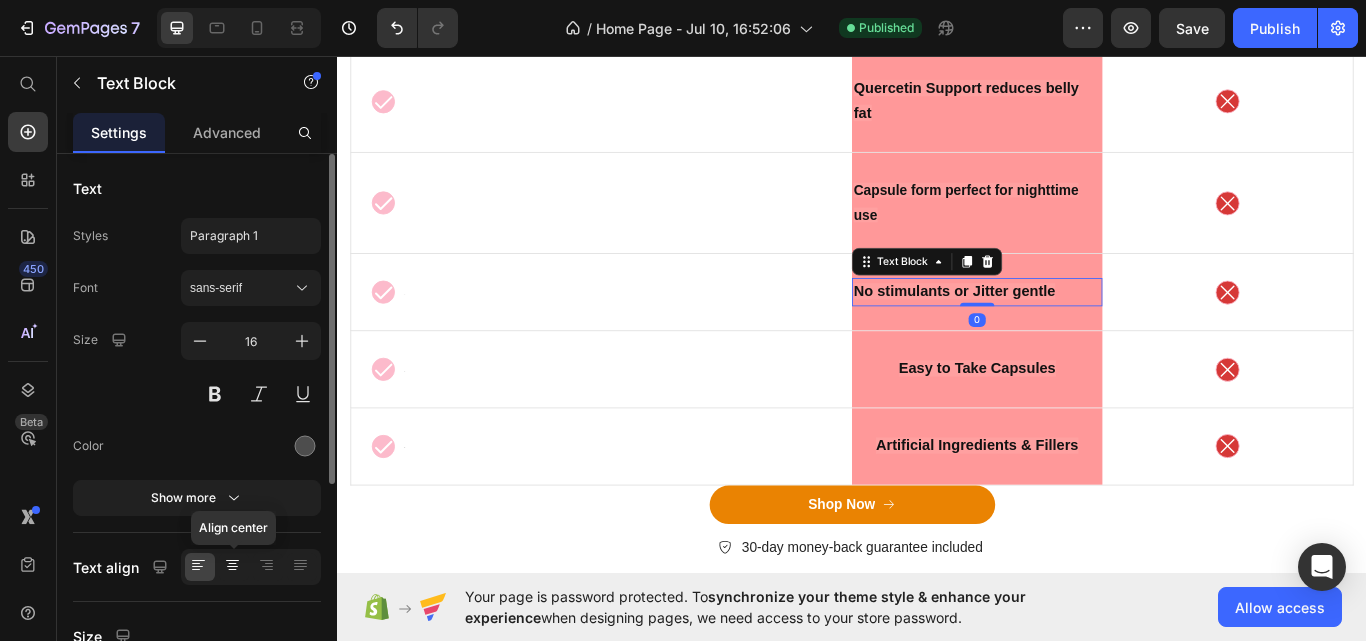 click 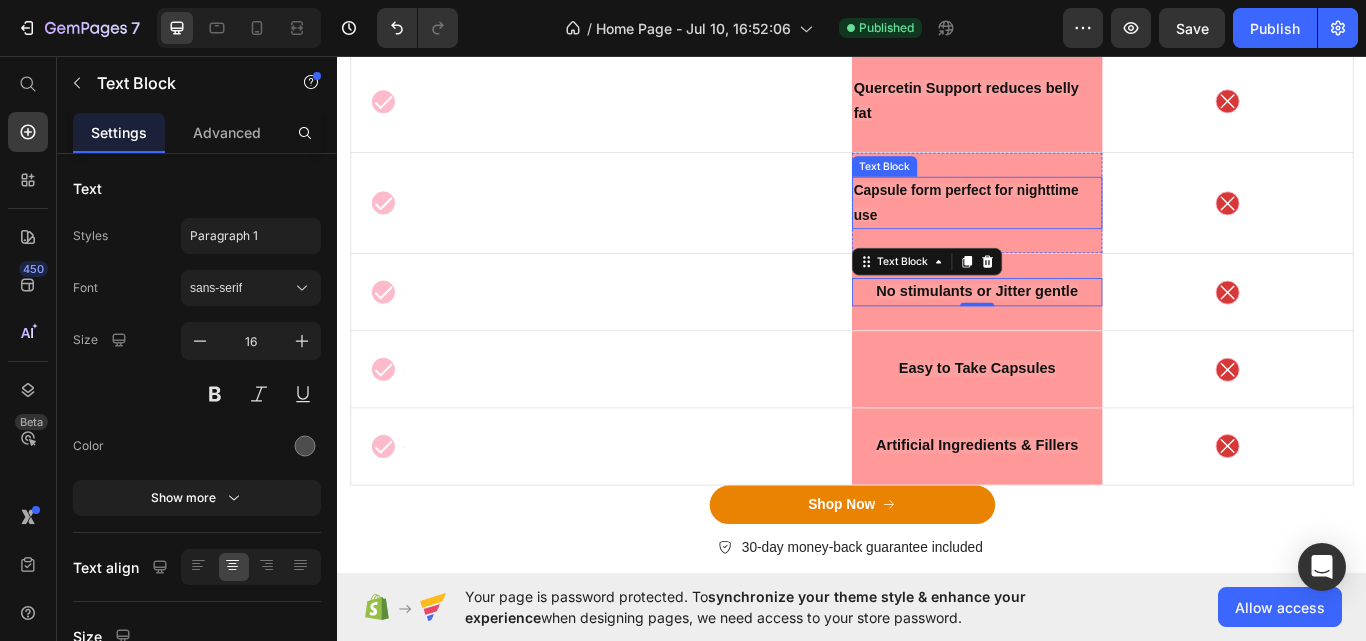 click on "Capsule form perfect for nighttime use" at bounding box center [1070, 228] 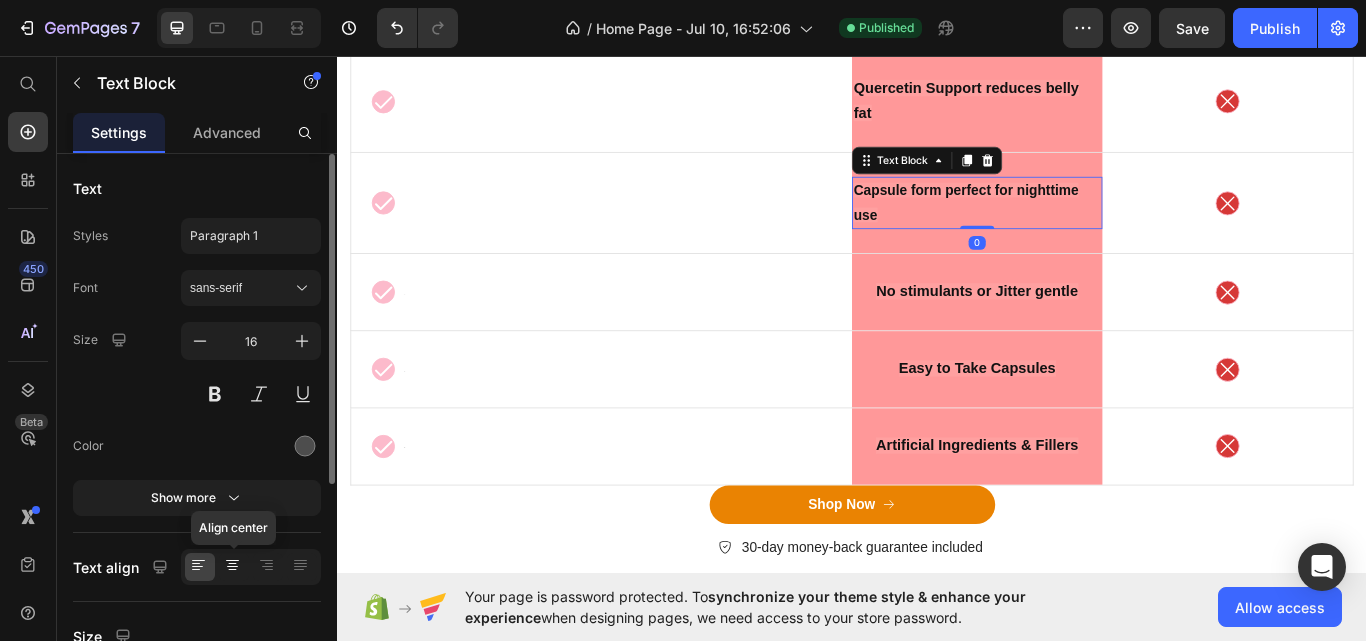 click 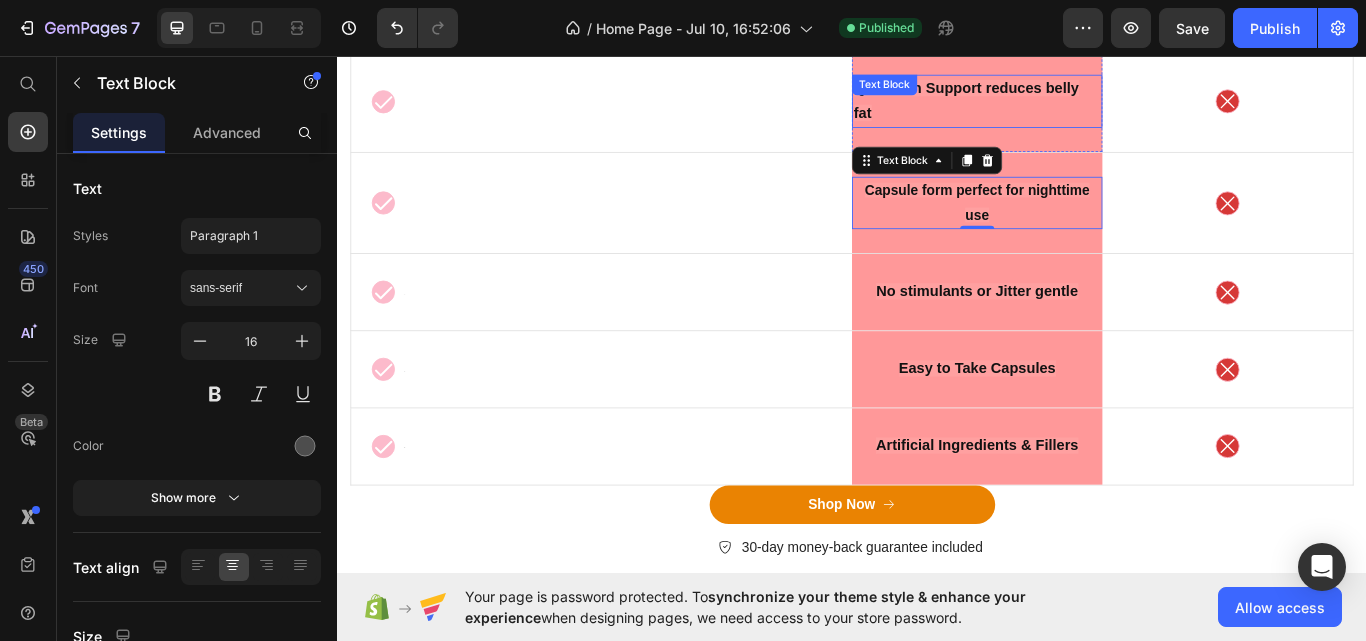 scroll, scrollTop: 9508, scrollLeft: 0, axis: vertical 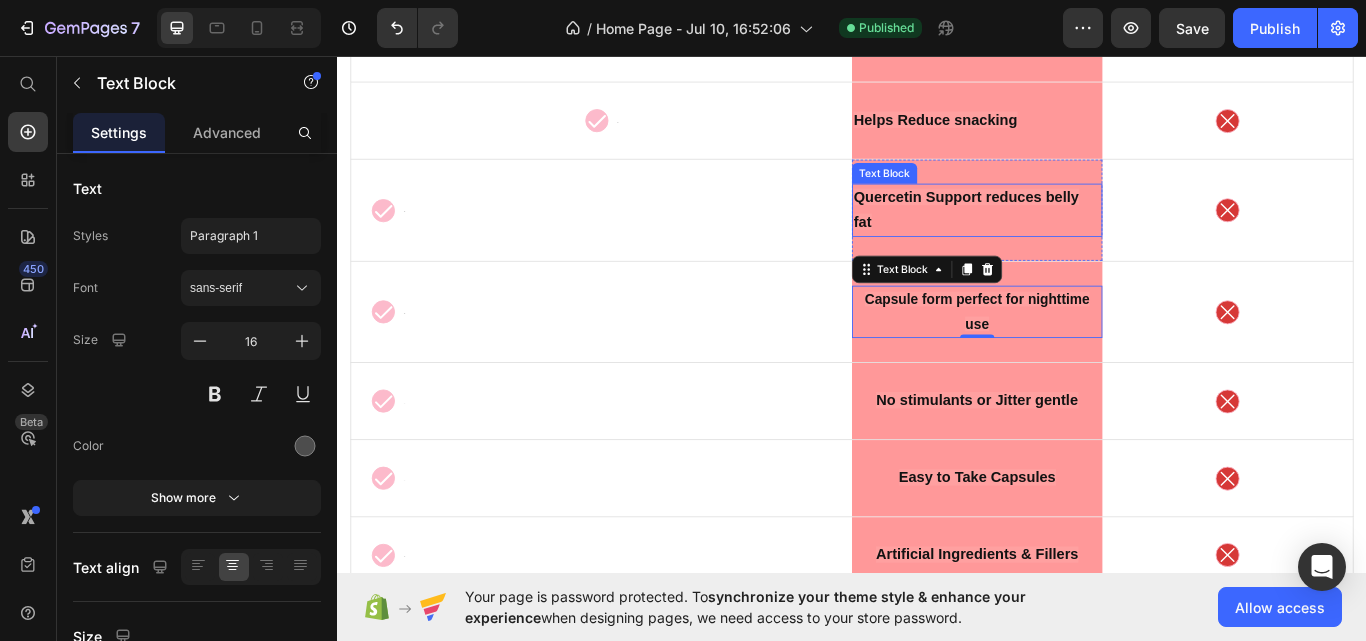 click on "Quercetin Support reduces belly fat" at bounding box center [1070, 236] 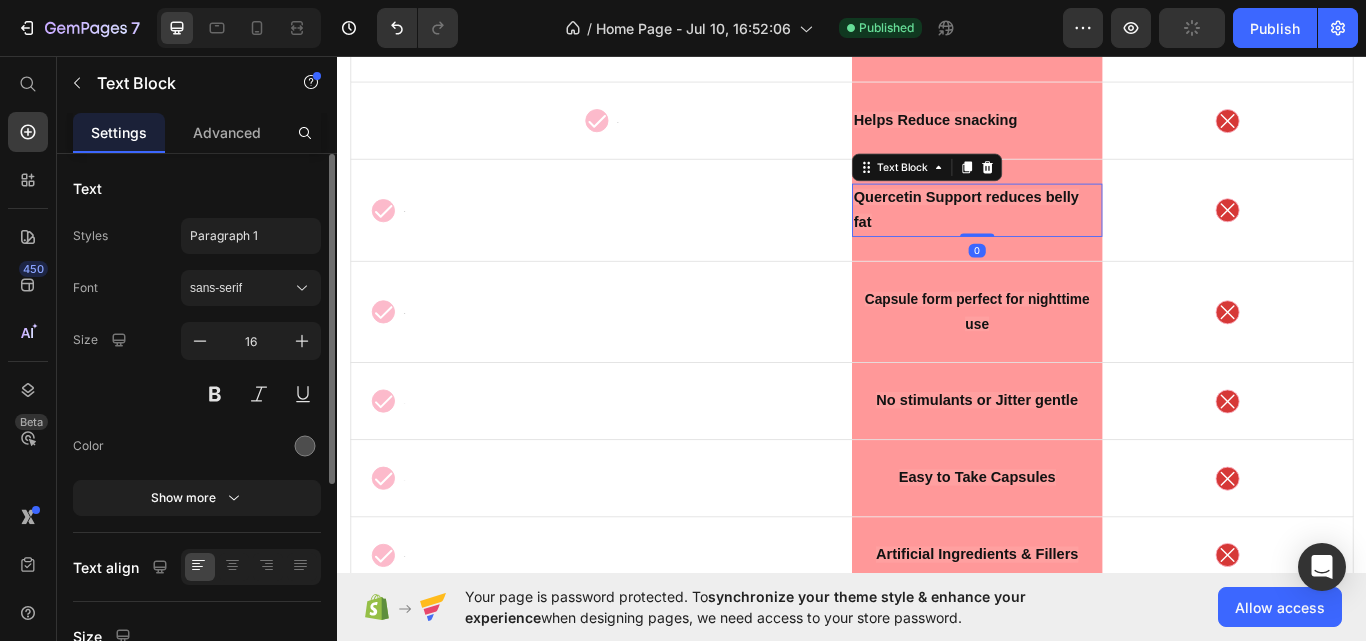 click 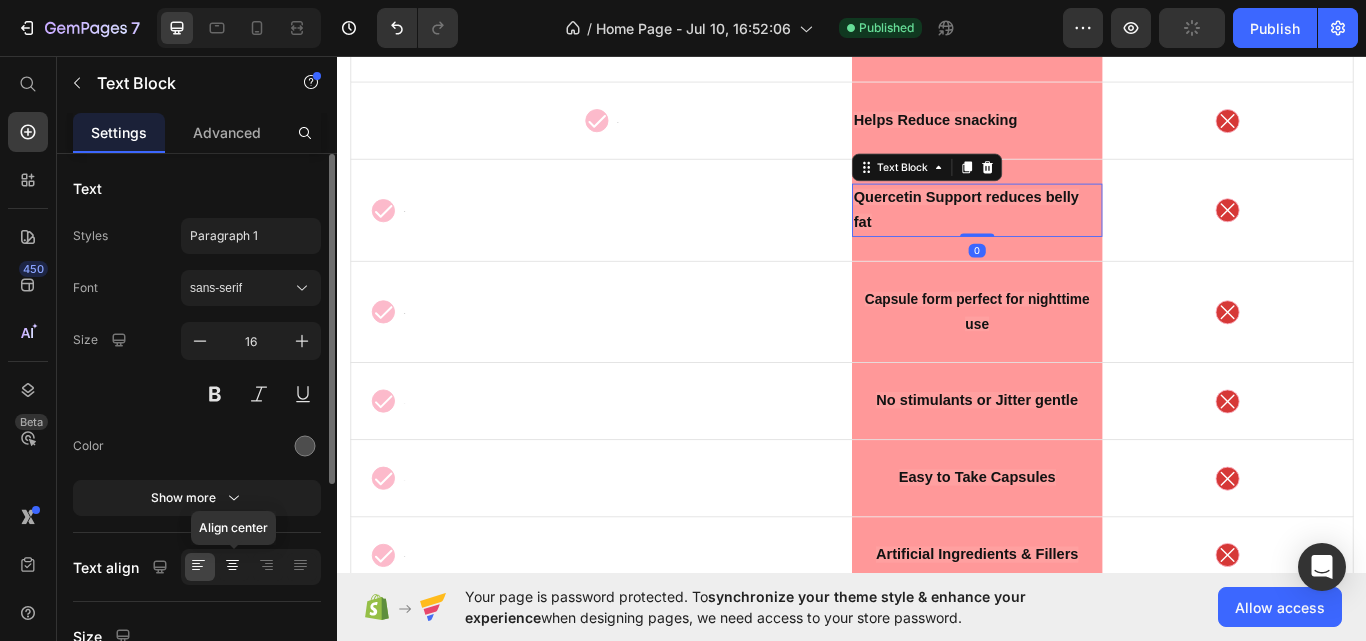 click 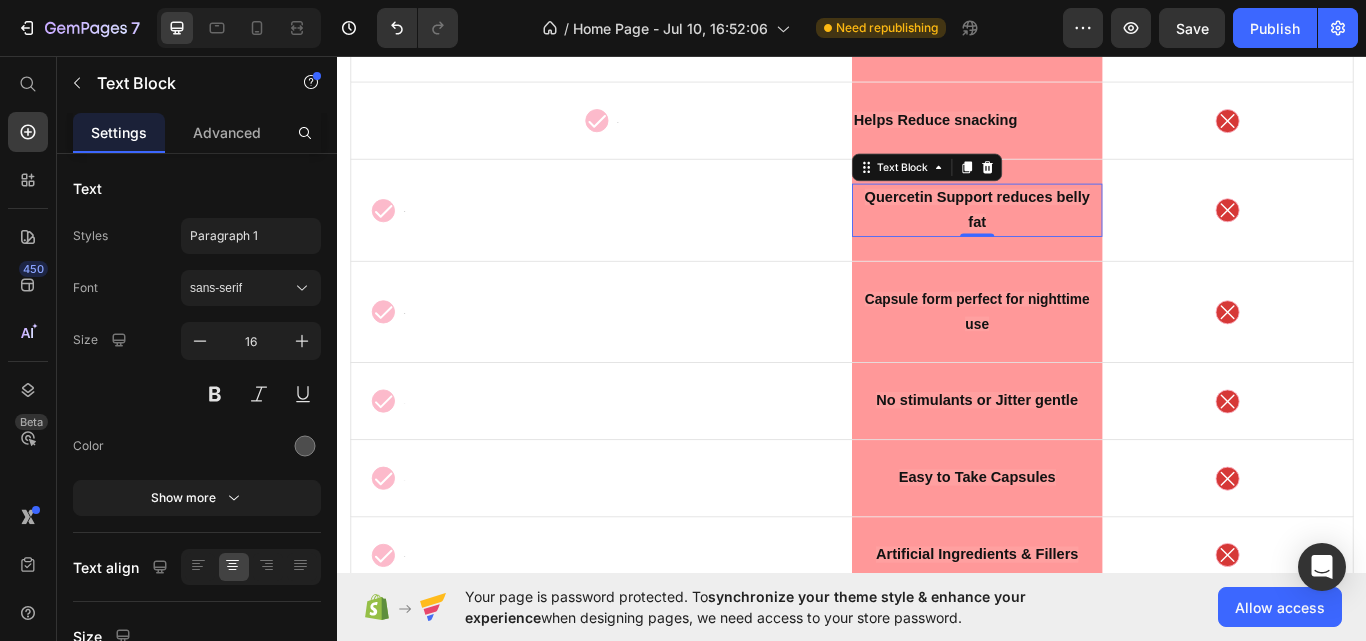 scroll, scrollTop: 9366, scrollLeft: 0, axis: vertical 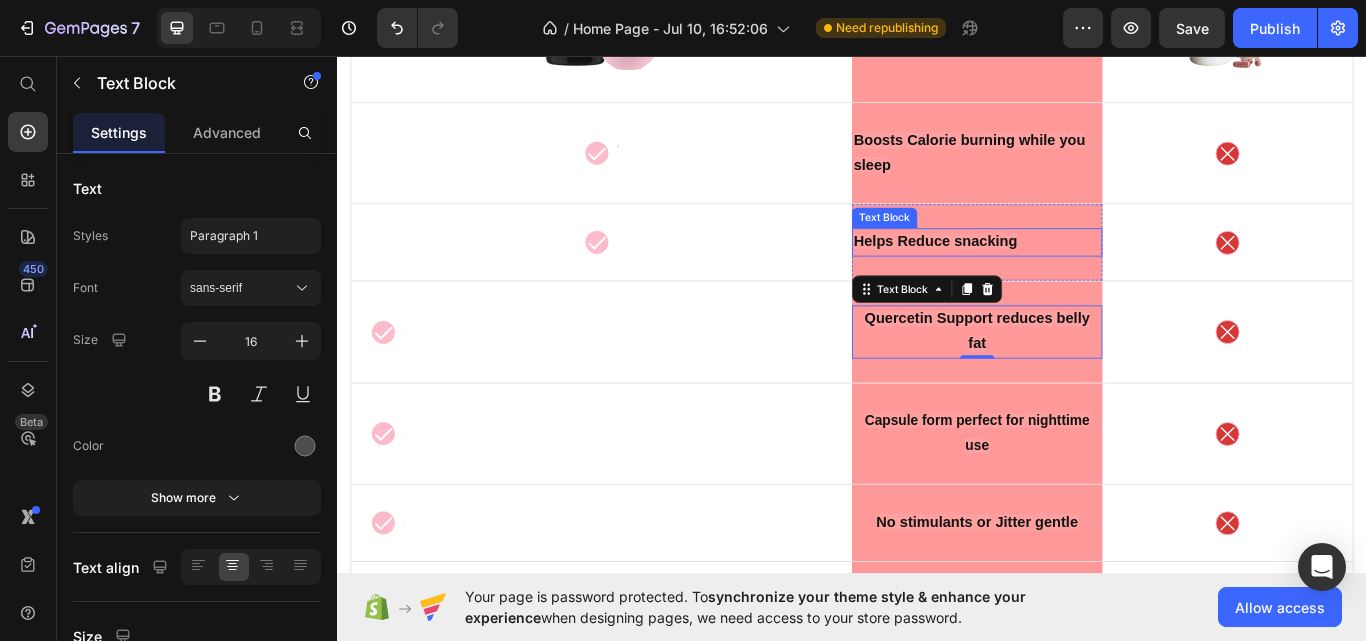 click on "Helps Reduce snacking" at bounding box center (1034, 273) 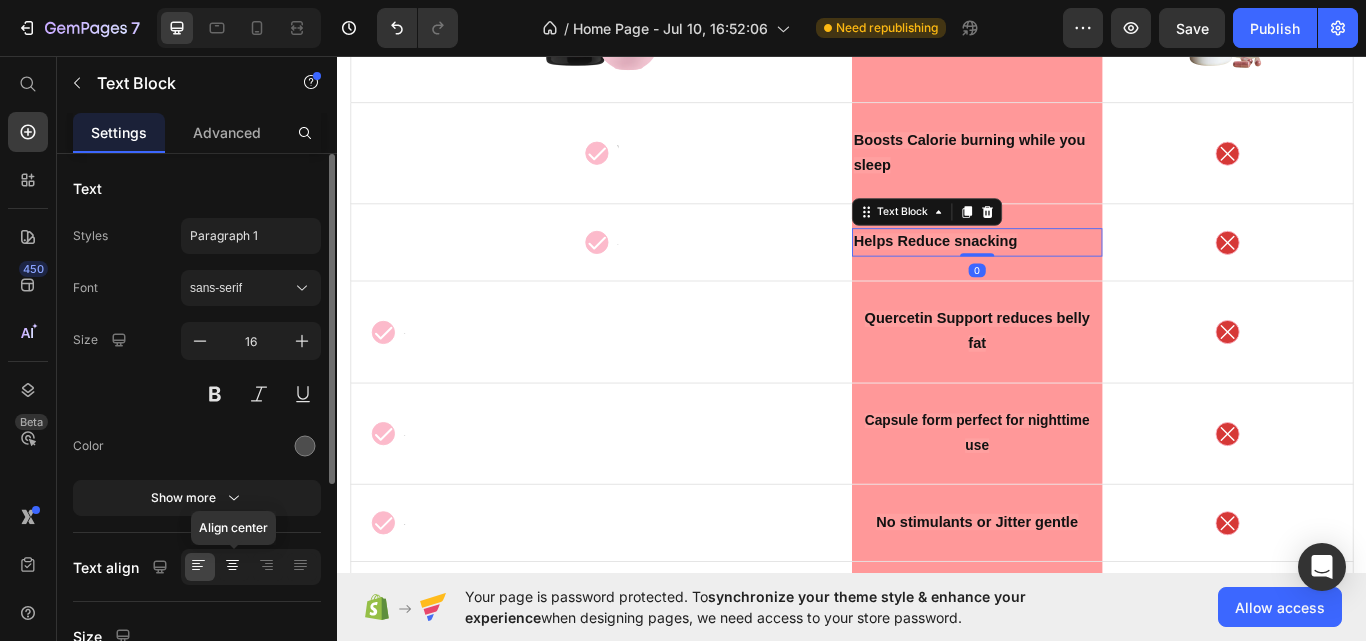 click 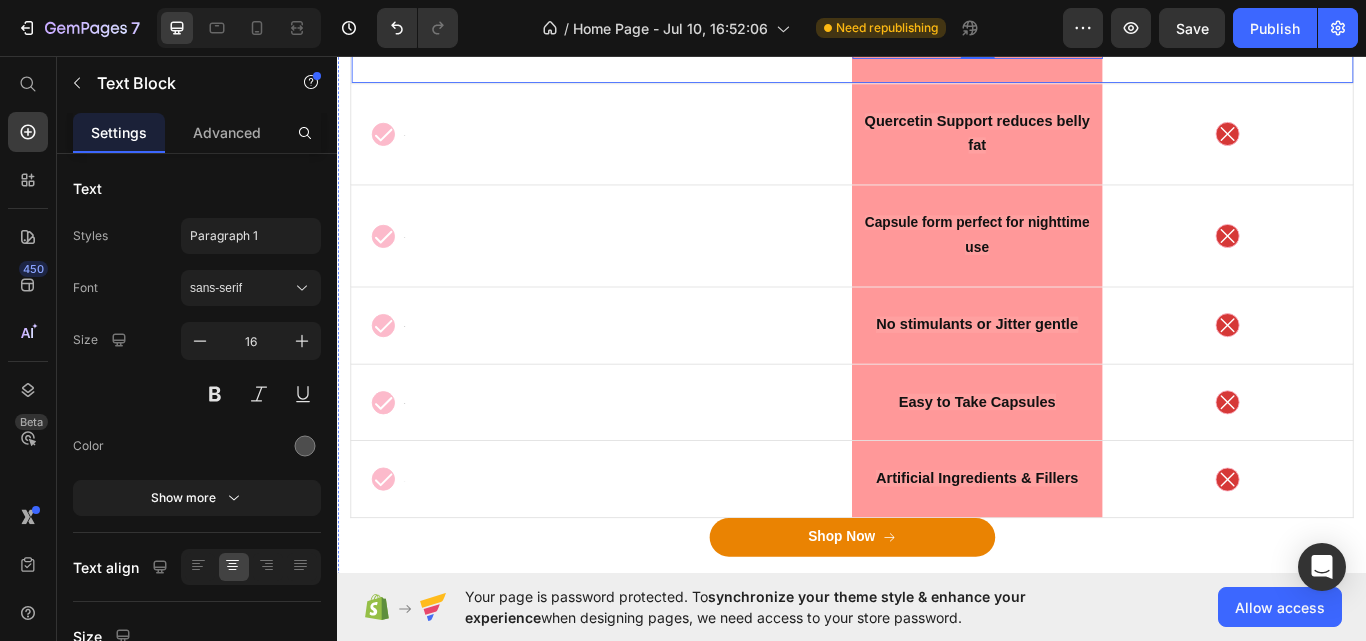 scroll, scrollTop: 9256, scrollLeft: 0, axis: vertical 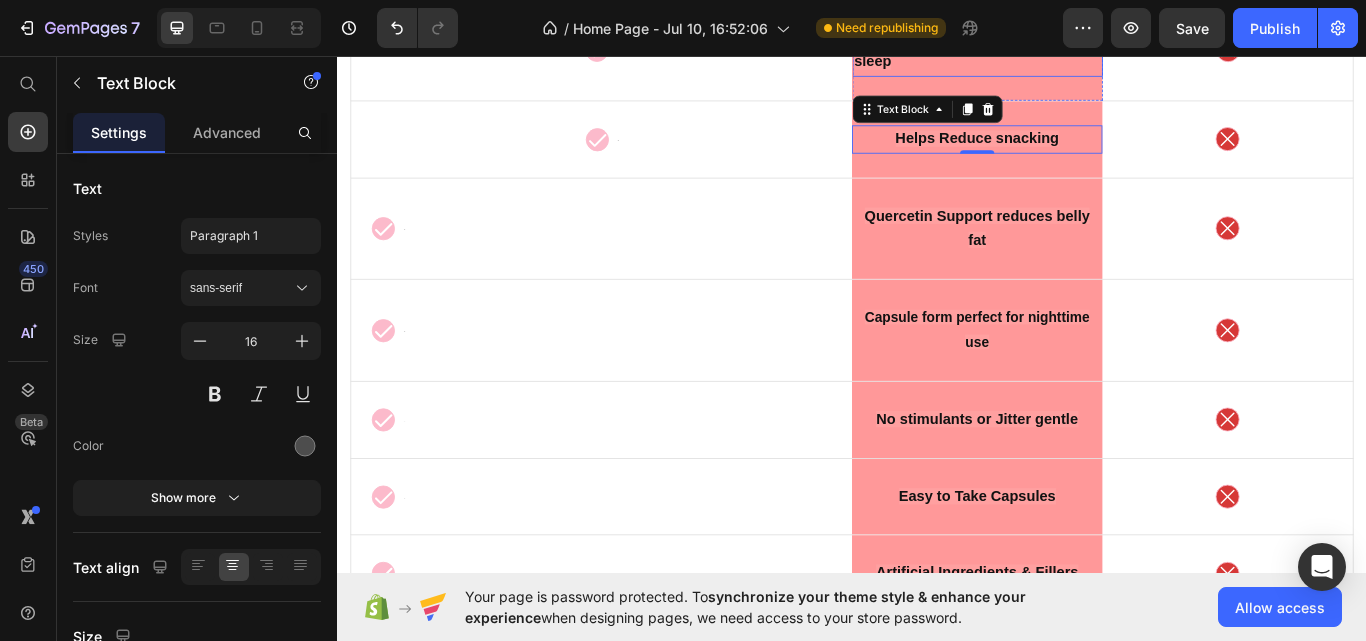 click on "Boosts Calorie burning while you sleep" at bounding box center [1083, 50] 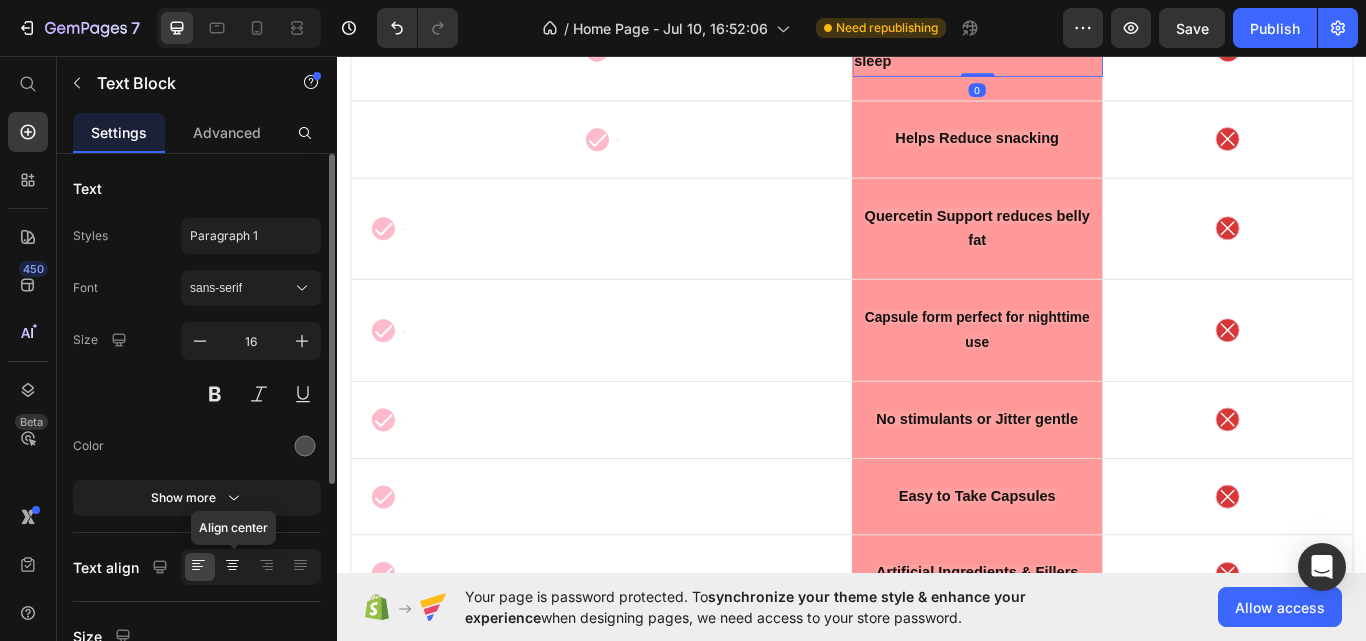 click 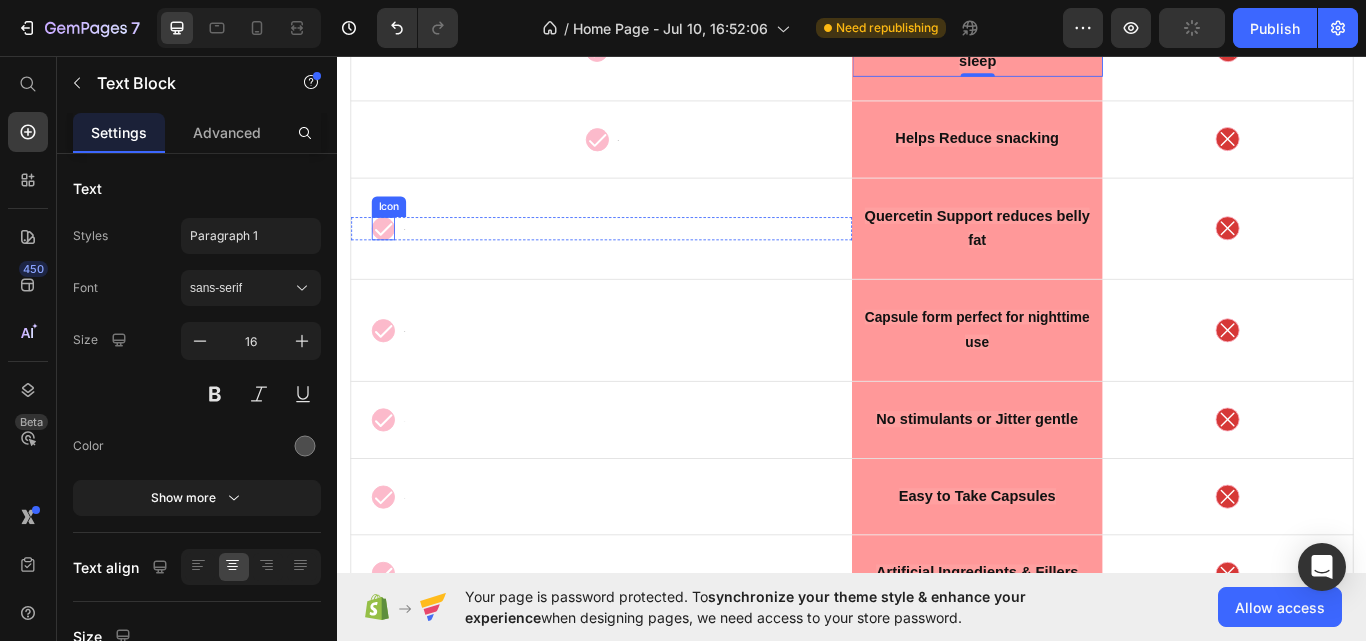 click 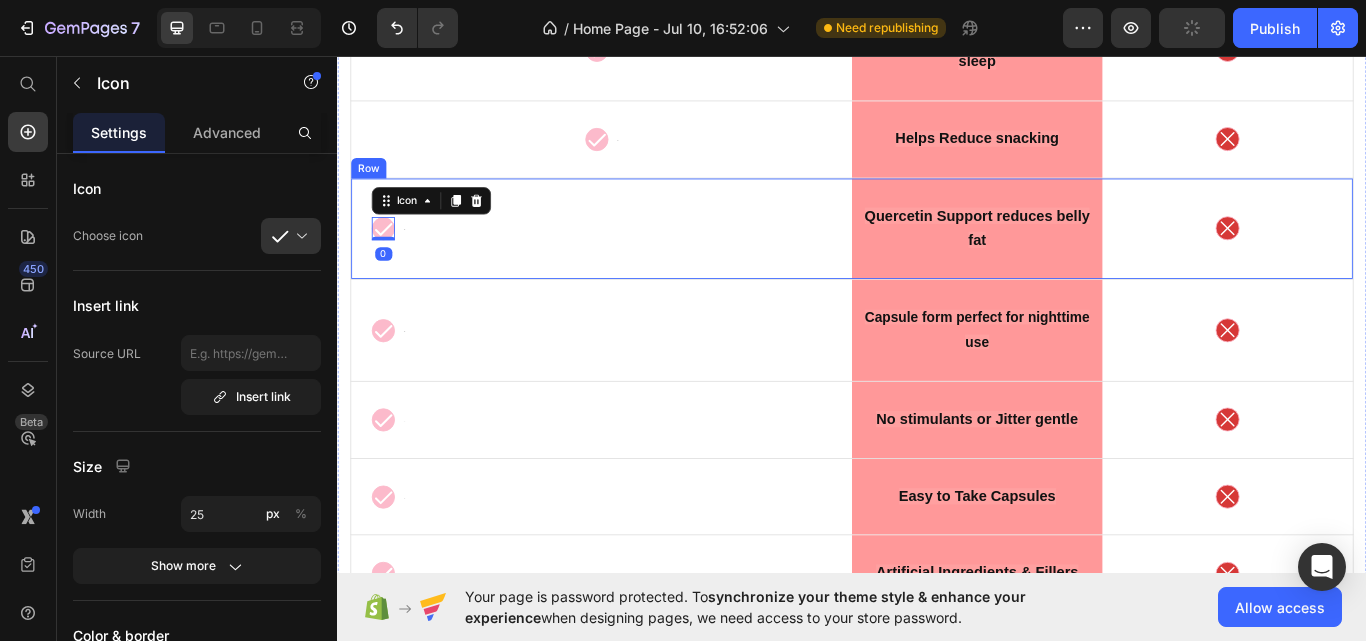 click on "Icon   0 Text Block Row" at bounding box center (645, 259) 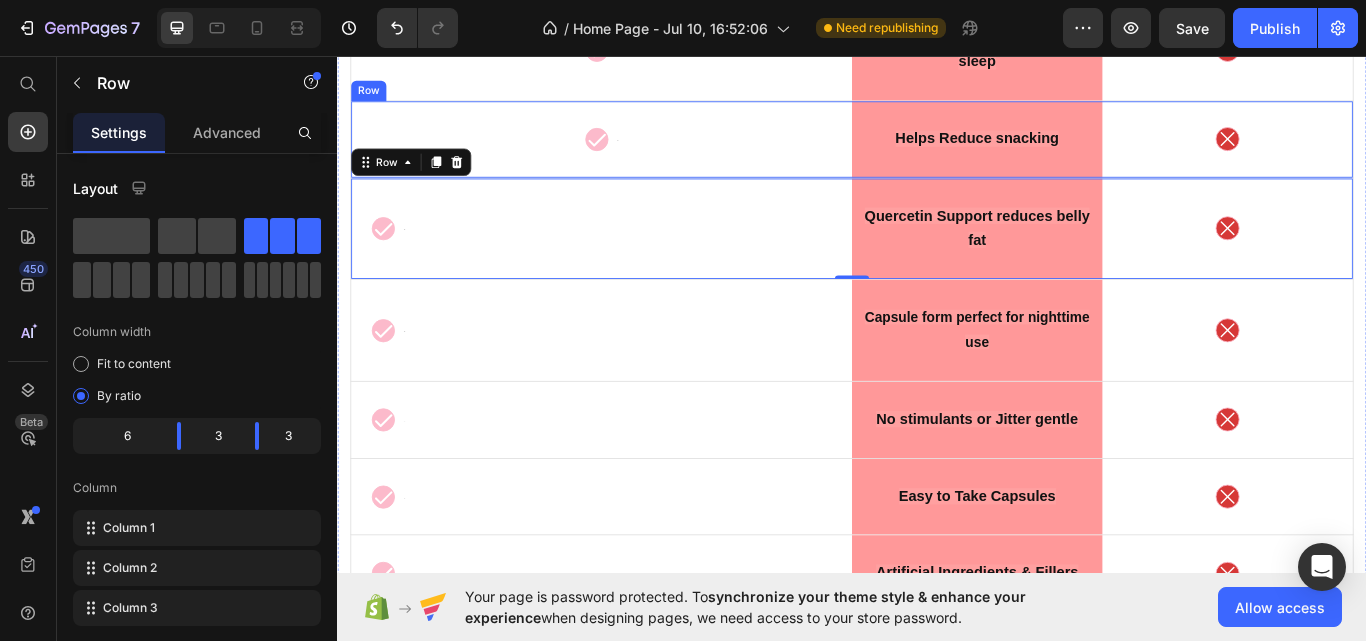 click on "Icon Text Block Row" at bounding box center (645, 154) 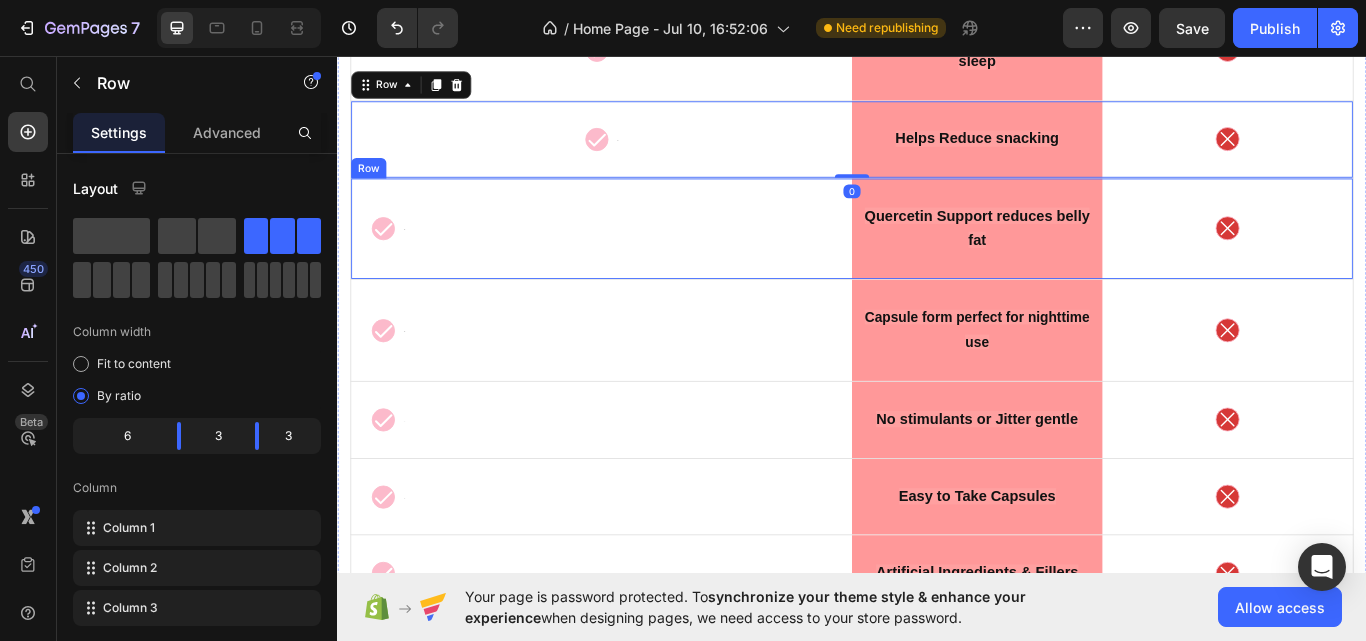 click on "Icon Text Block Row" at bounding box center [645, 259] 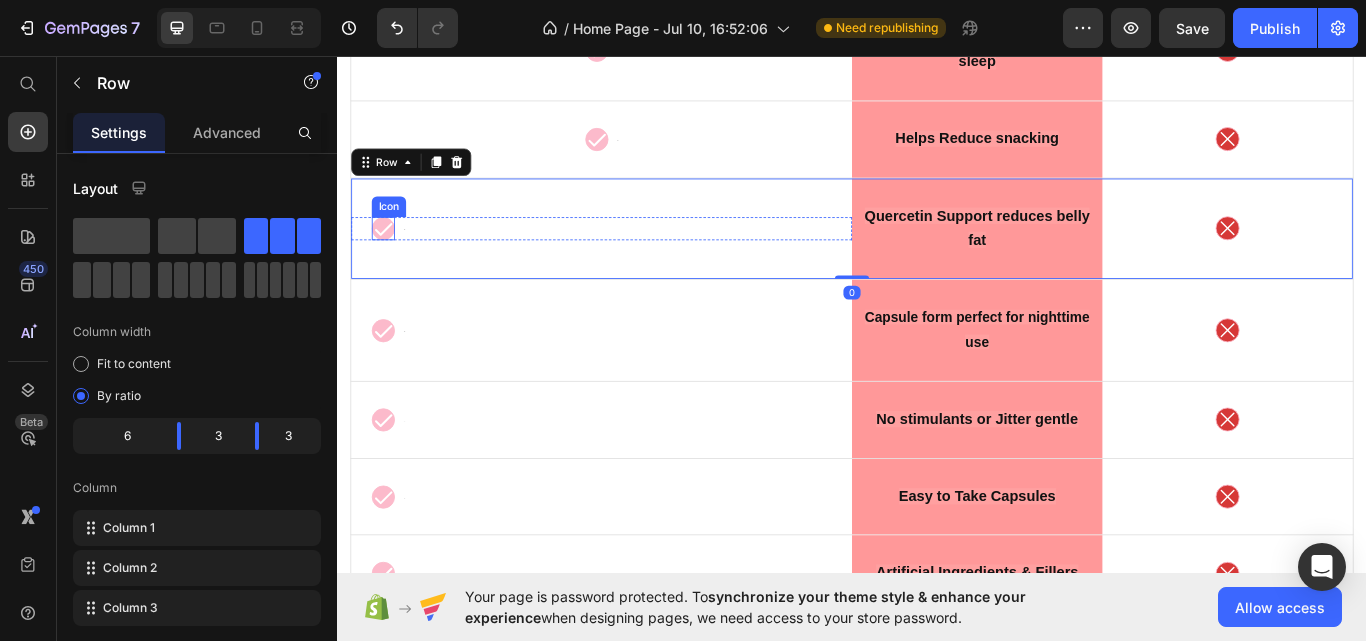 click 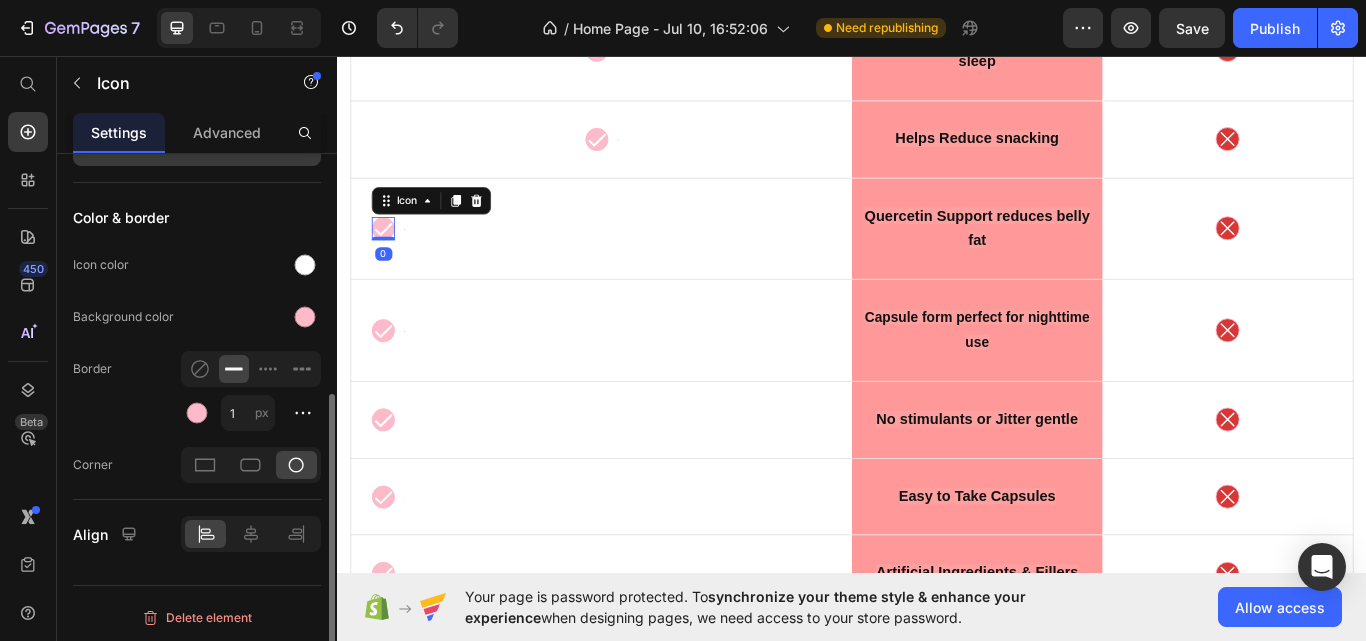 scroll, scrollTop: 420, scrollLeft: 0, axis: vertical 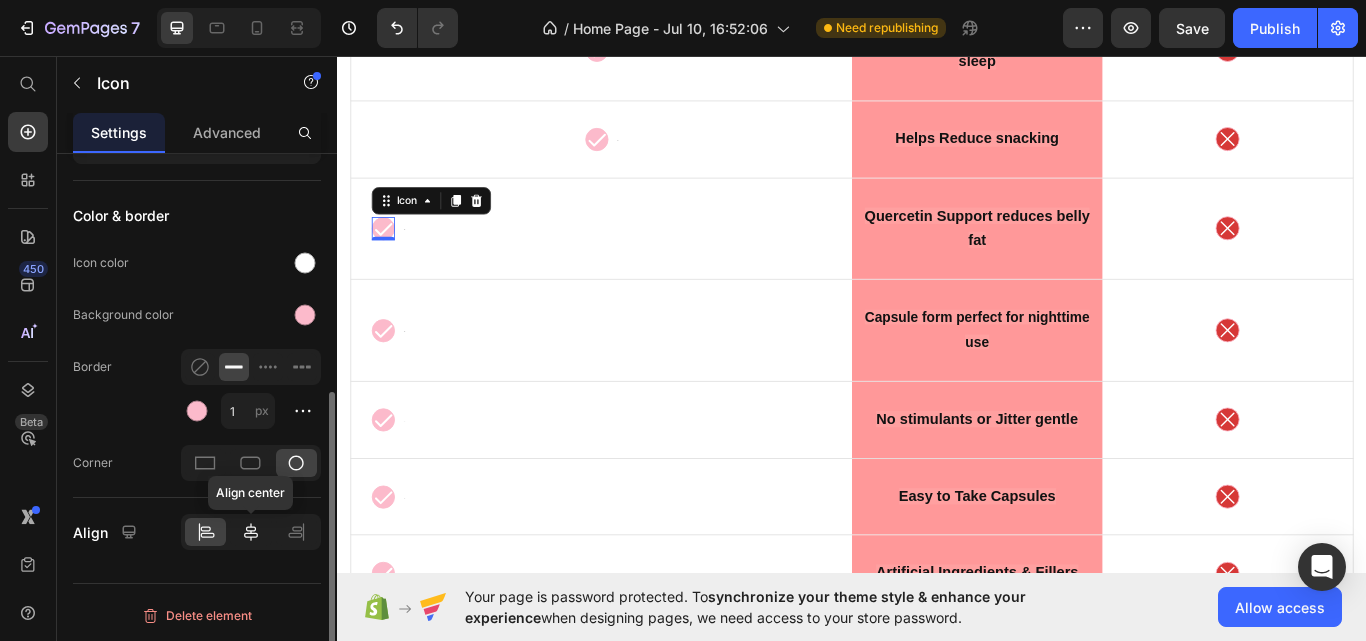 click 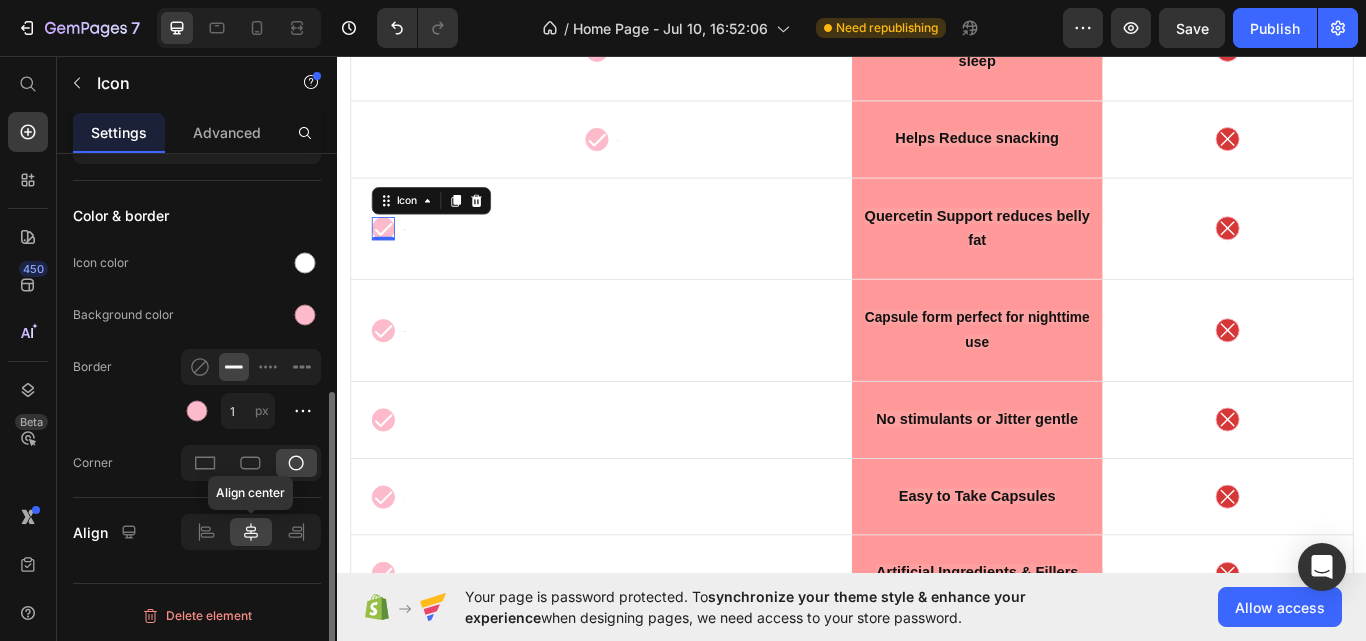 click 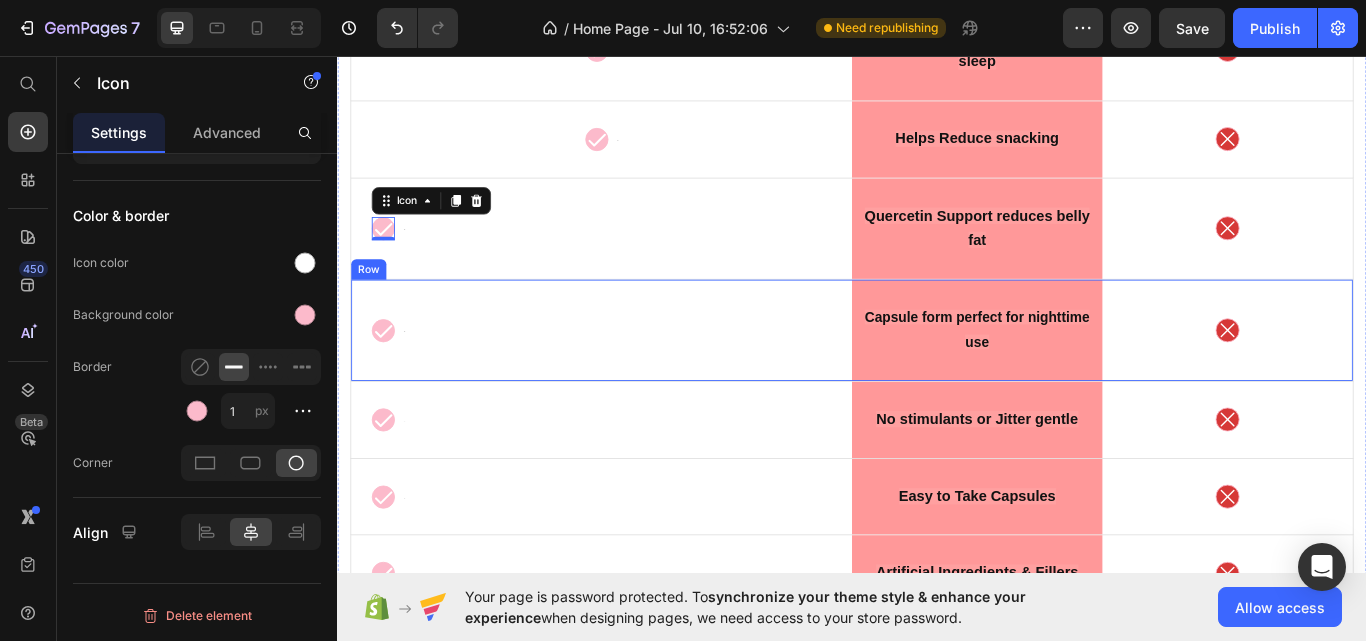click on "Icon Text Block Row" at bounding box center [645, 377] 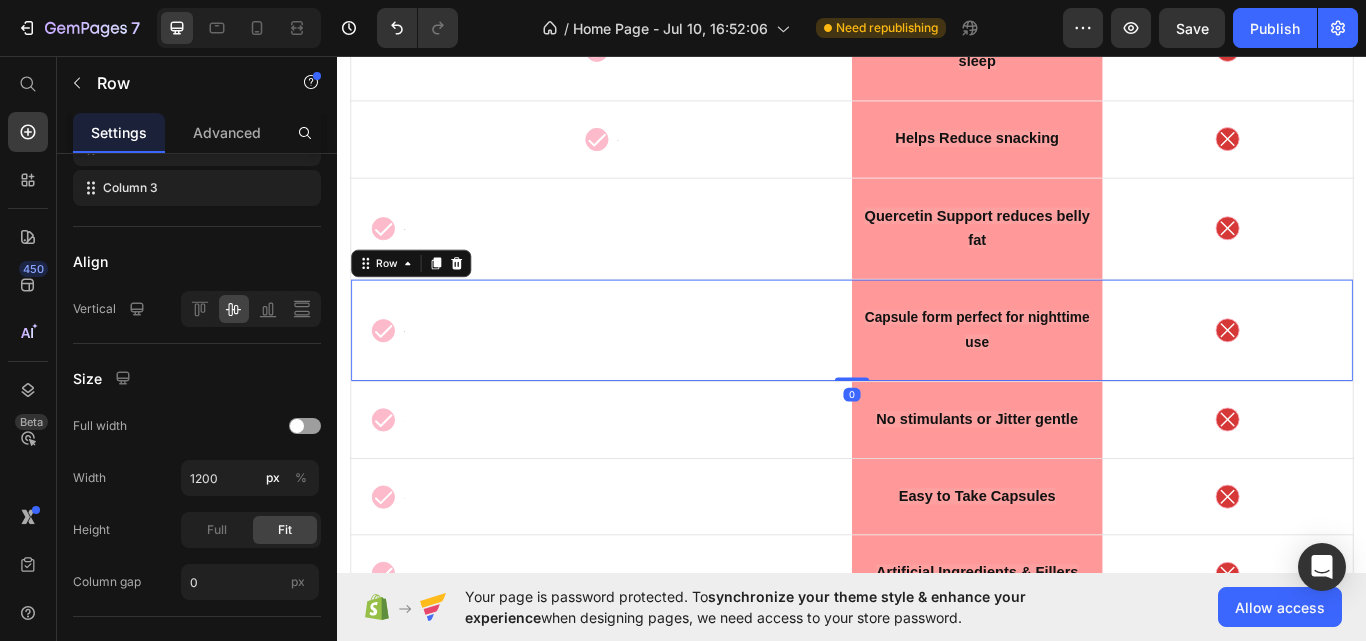 scroll, scrollTop: 0, scrollLeft: 0, axis: both 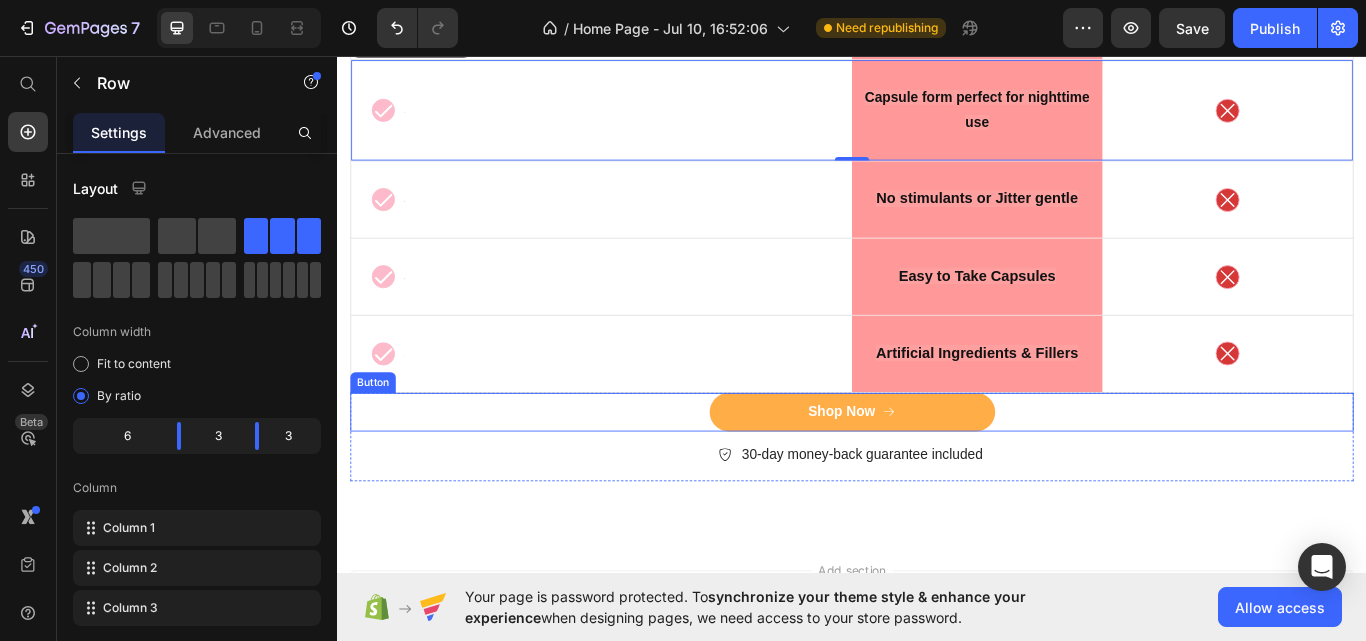 click on "Shop Now" at bounding box center [937, 472] 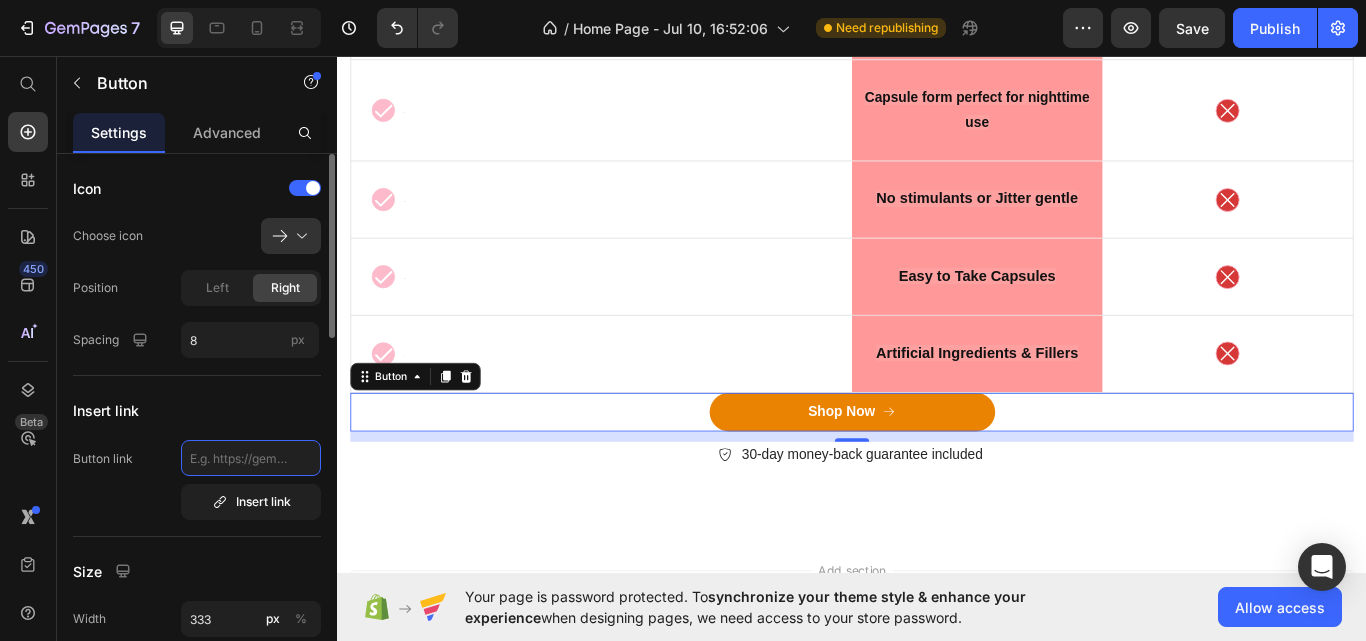 click 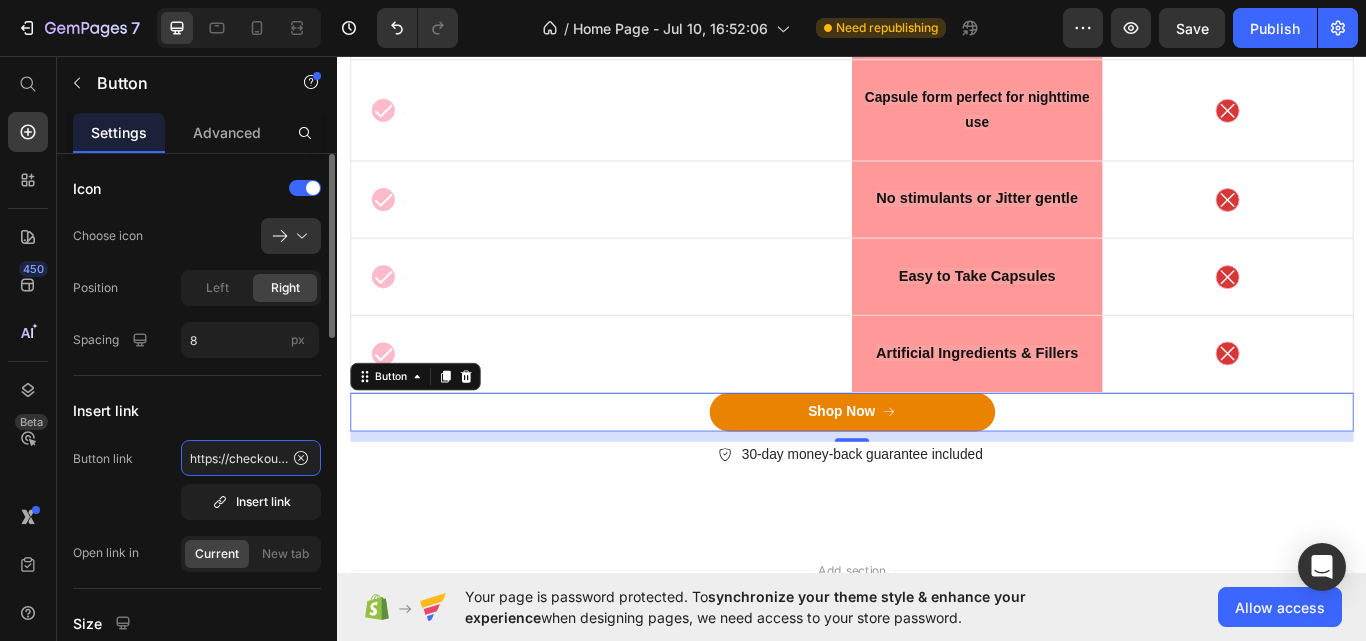 scroll, scrollTop: 0, scrollLeft: 159, axis: horizontal 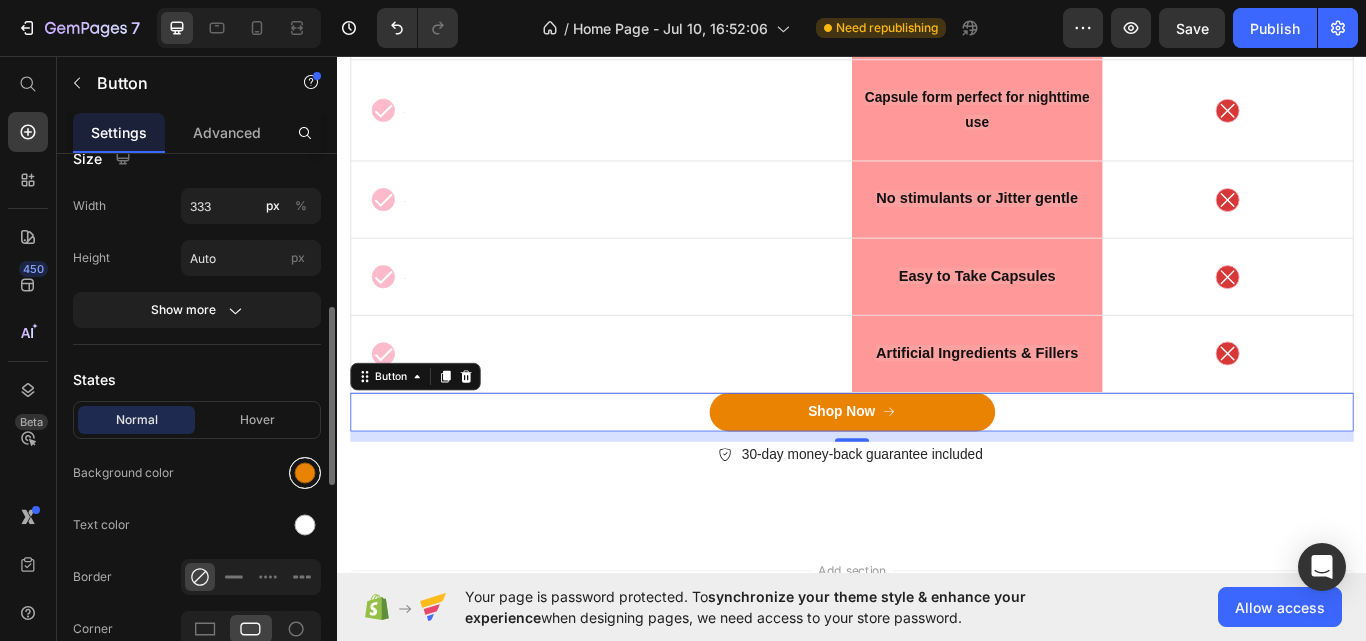 type on "https://checkout.tryfemina.com/checkout350" 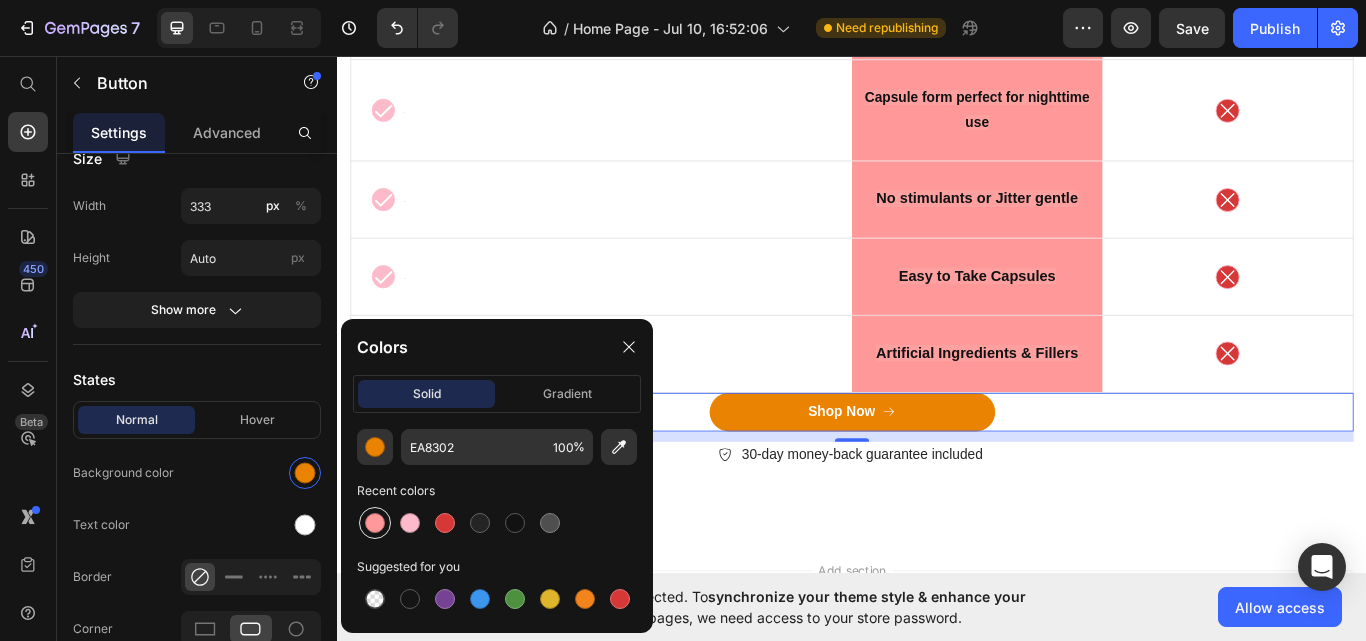 click at bounding box center [375, 523] 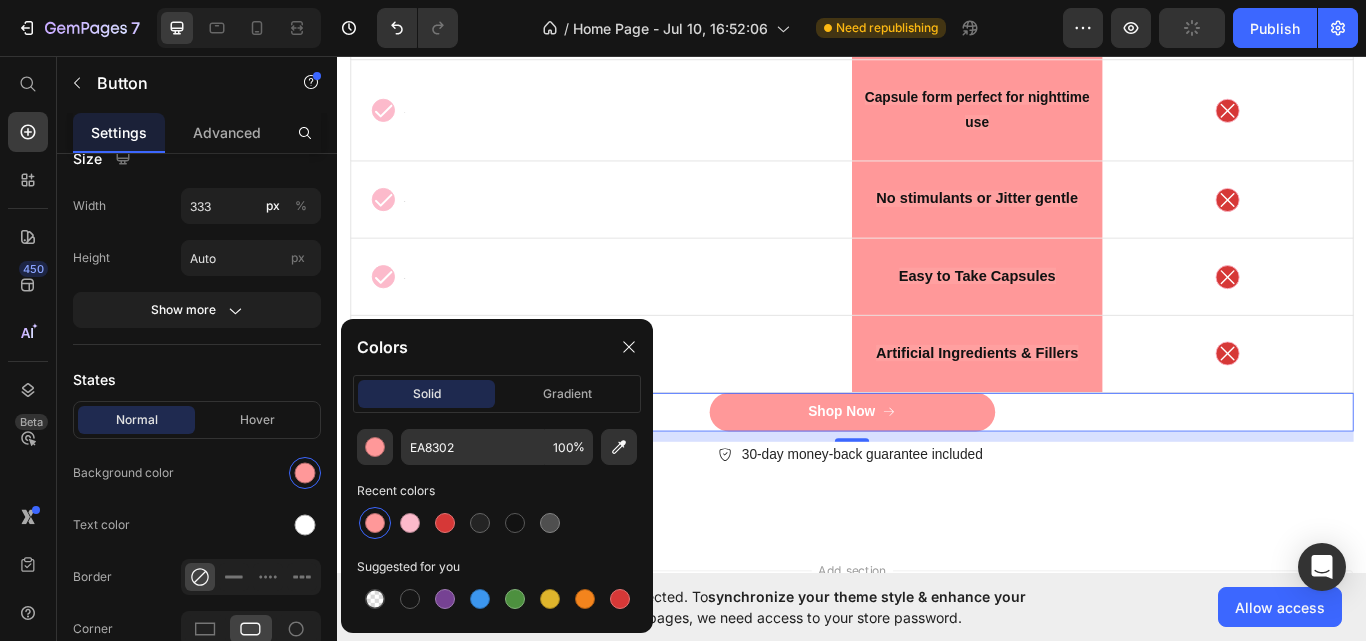 type on "FF9899" 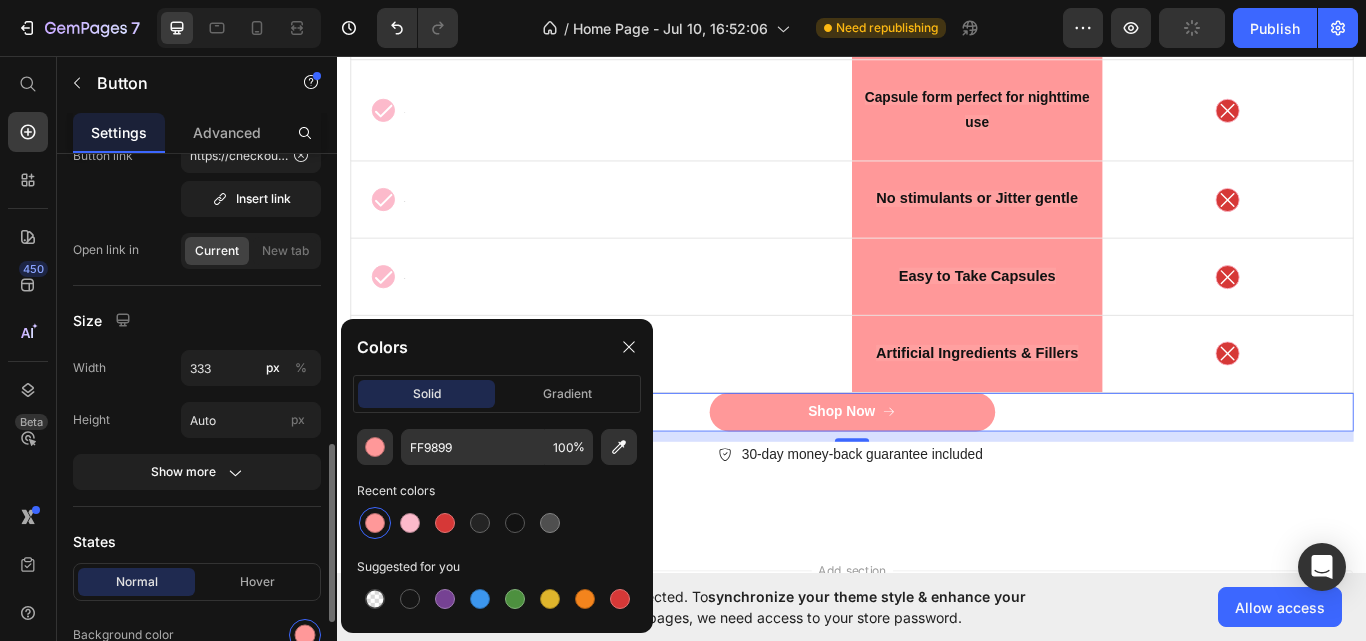 scroll, scrollTop: 0, scrollLeft: 0, axis: both 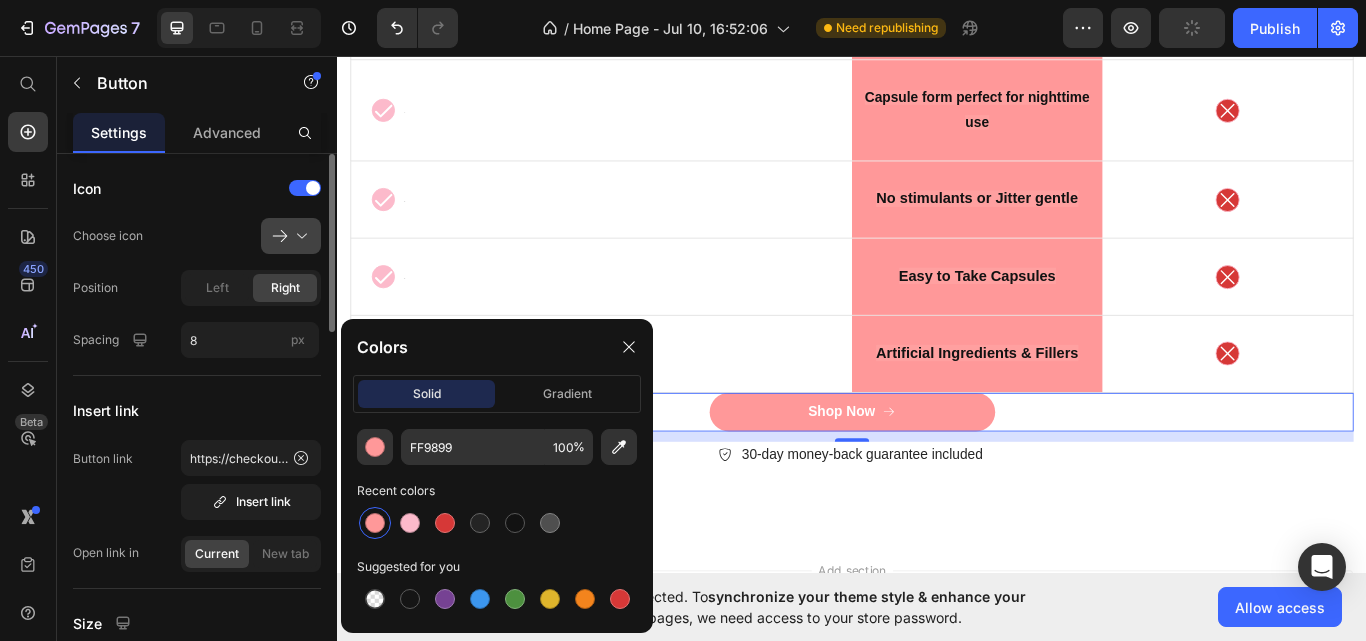 click at bounding box center (299, 236) 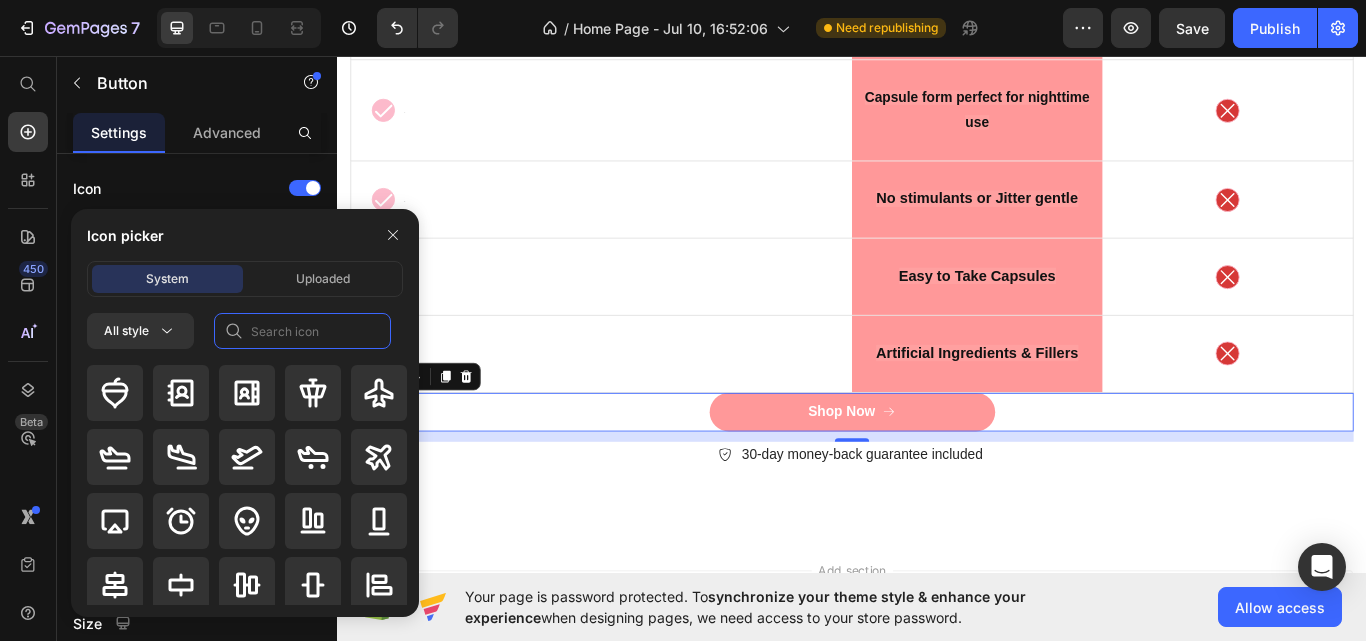 click 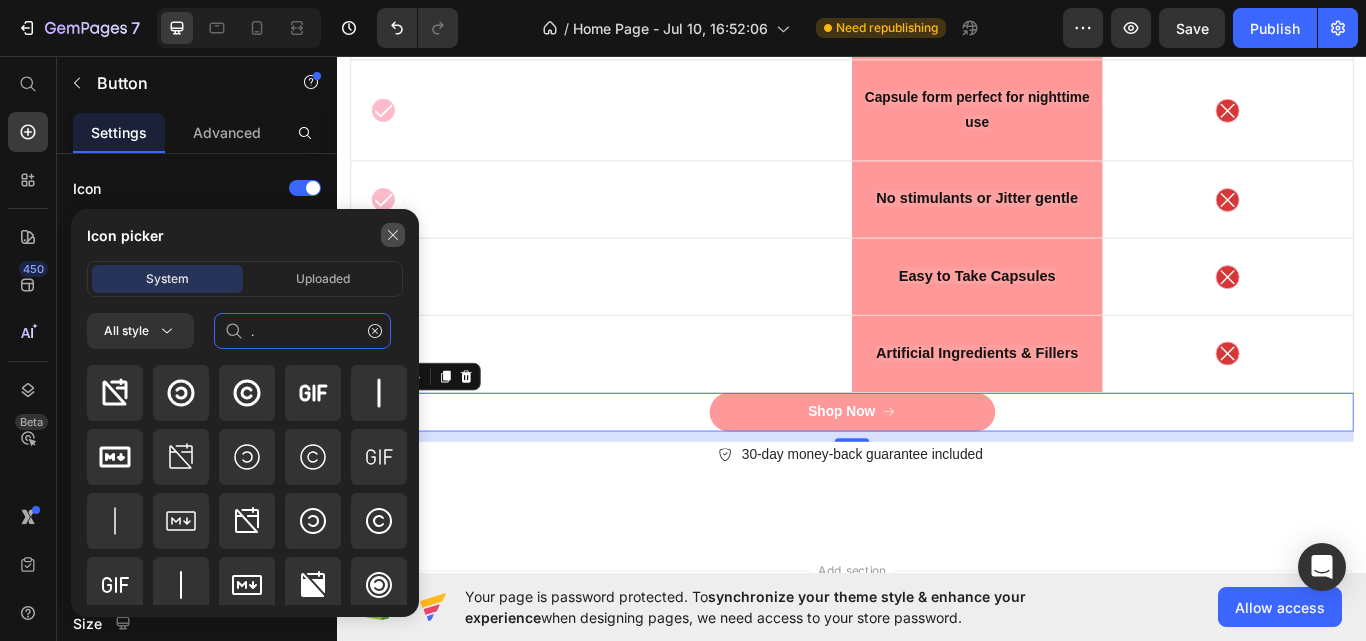 type on "." 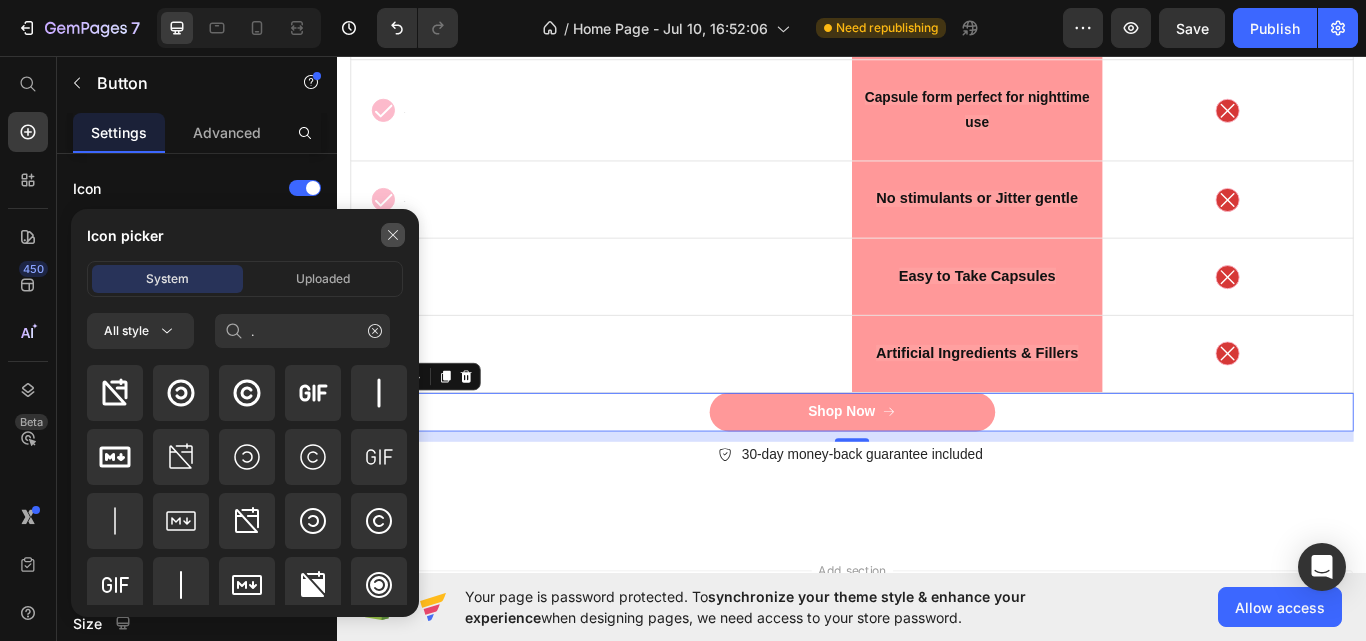 click at bounding box center [393, 235] 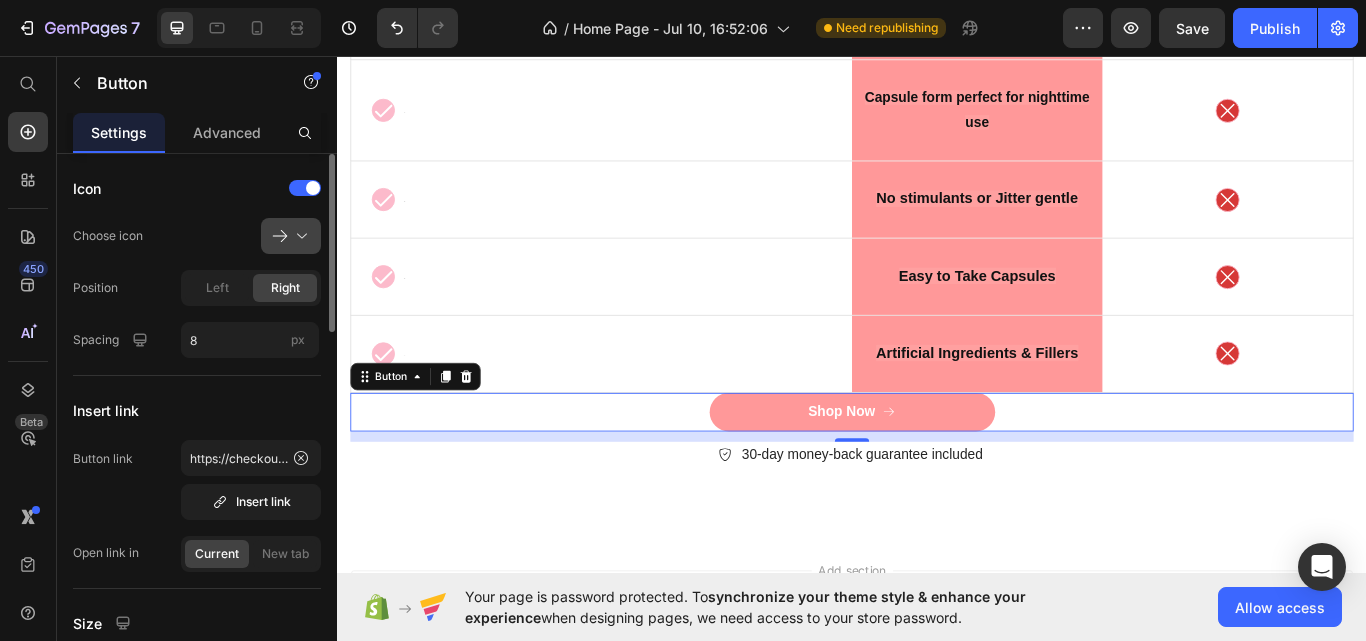 click at bounding box center (299, 236) 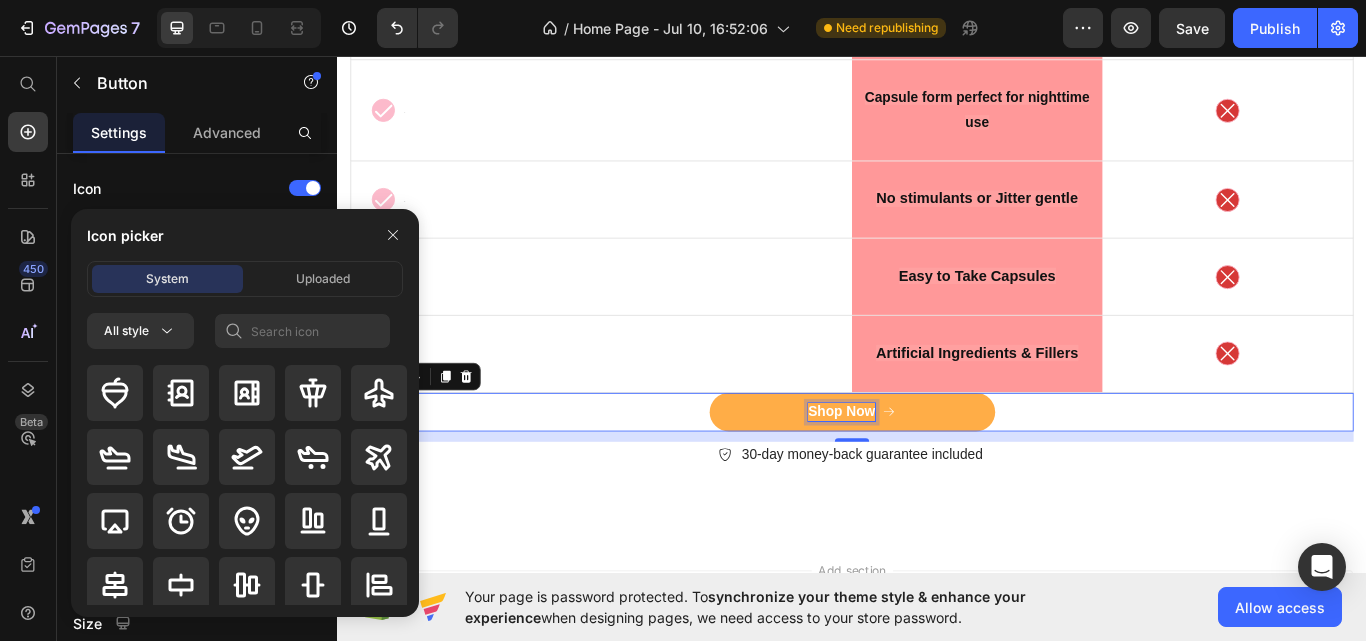 click on "Shop Now" at bounding box center (925, 472) 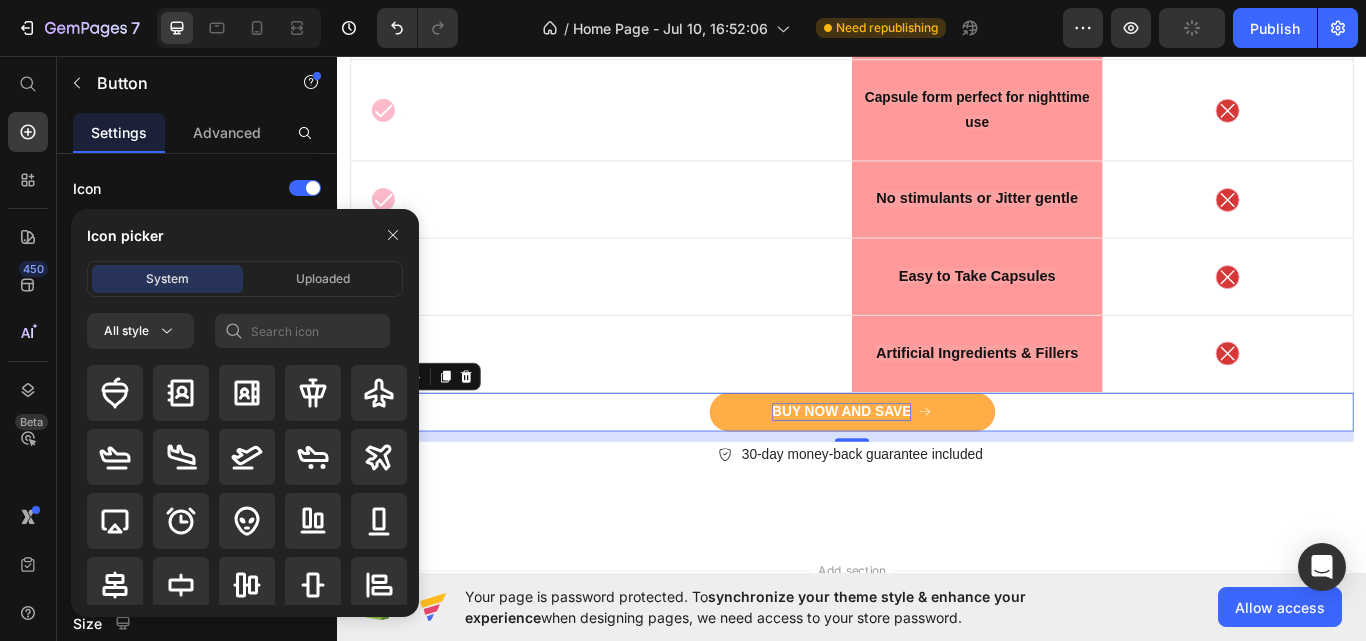 click on "BUY NOW AND SAVE" at bounding box center (937, 472) 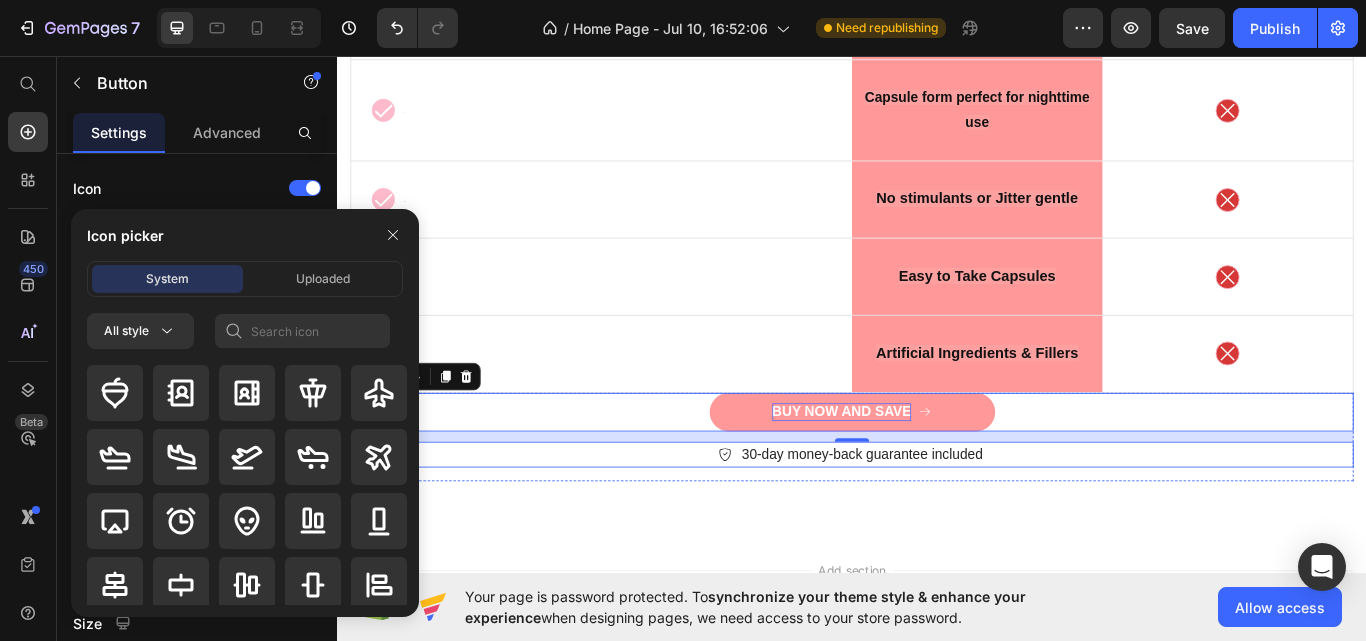click on "30-day money-back guarantee included" at bounding box center (948, 522) 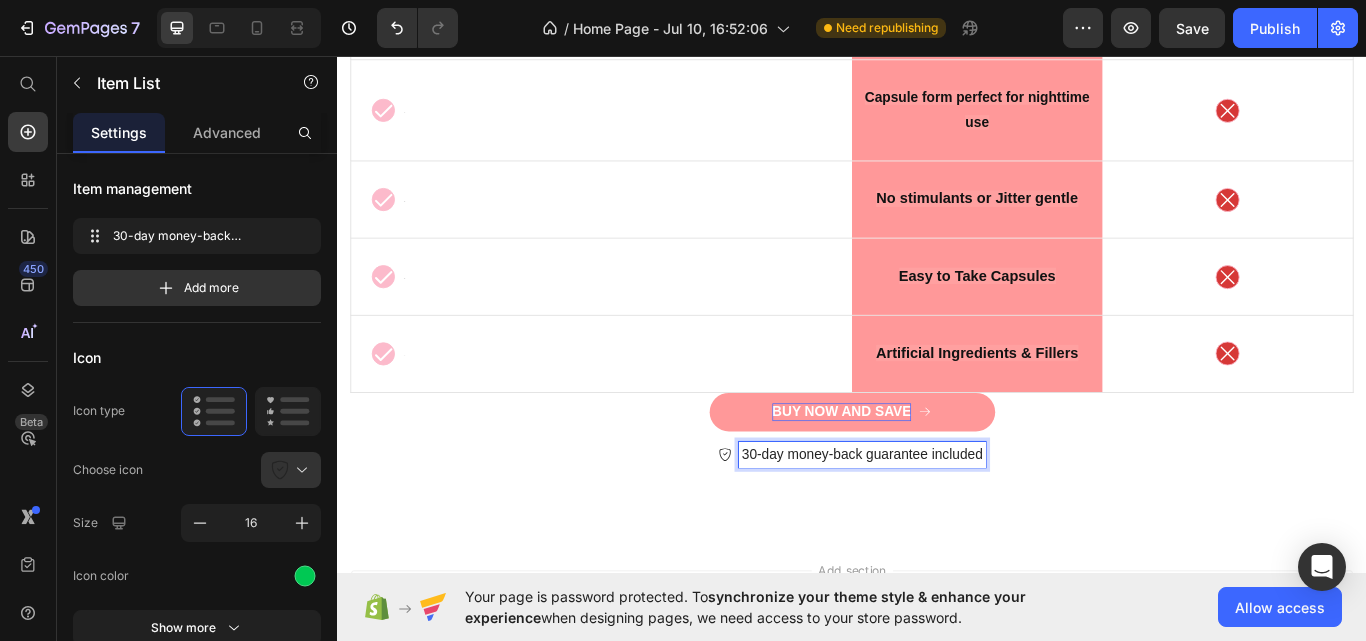 click on "30-day money-back guarantee included" at bounding box center (948, 522) 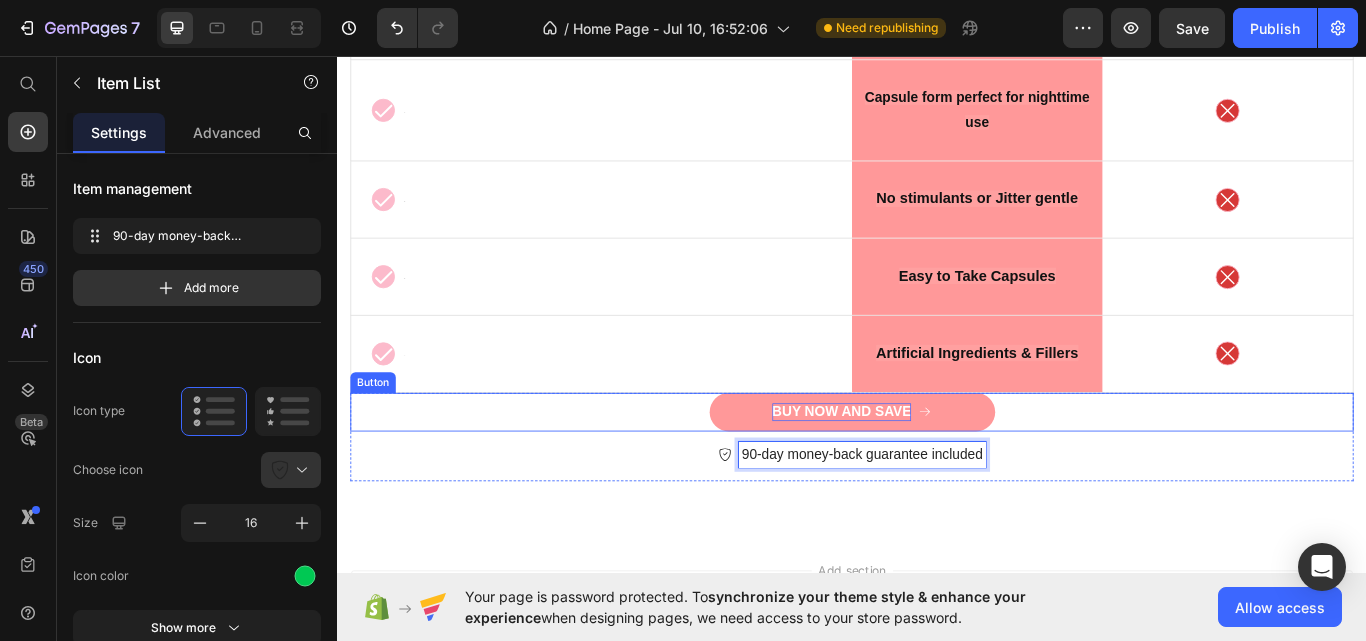 click on "BUY NOW AND SAVE Button" at bounding box center [937, 472] 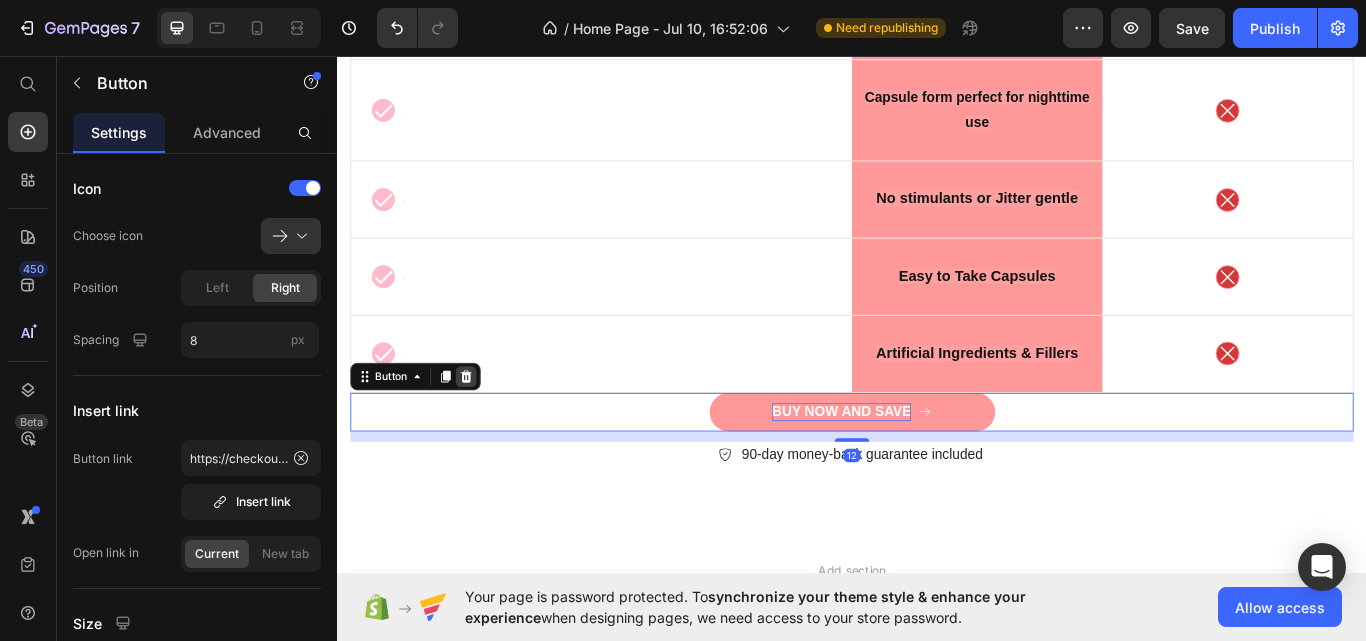 click at bounding box center (487, 431) 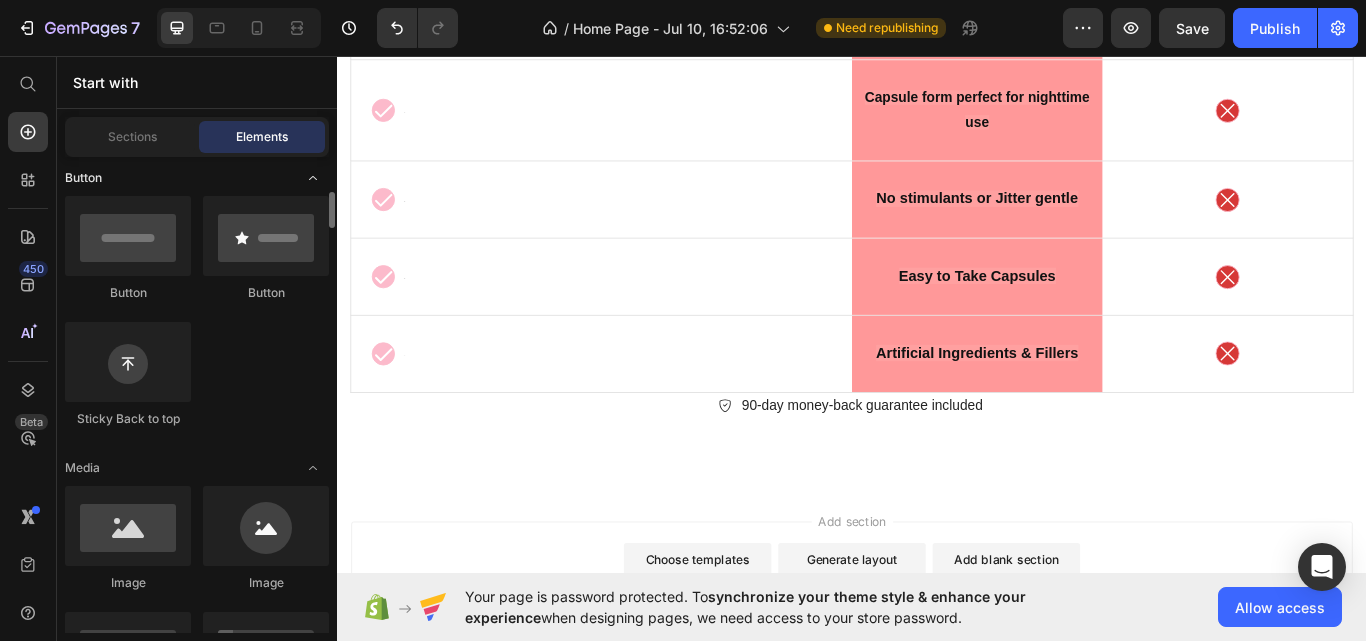scroll, scrollTop: 460, scrollLeft: 0, axis: vertical 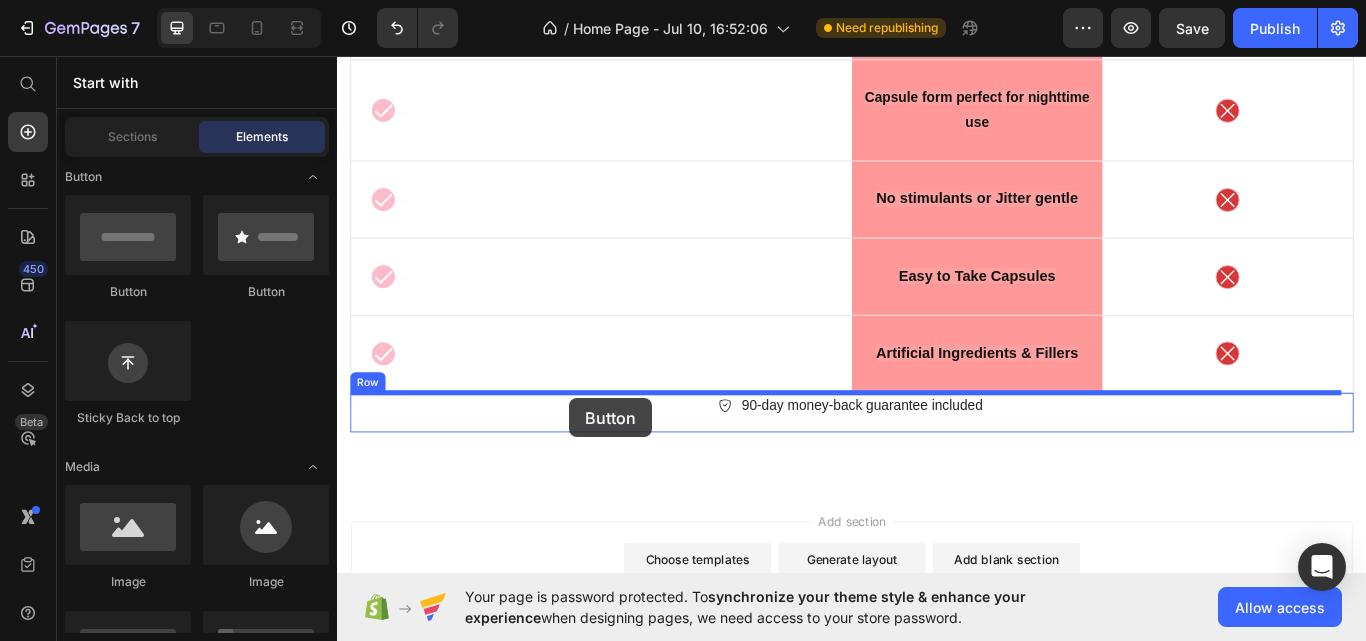 drag, startPoint x: 456, startPoint y: 300, endPoint x: 607, endPoint y: 456, distance: 217.11057 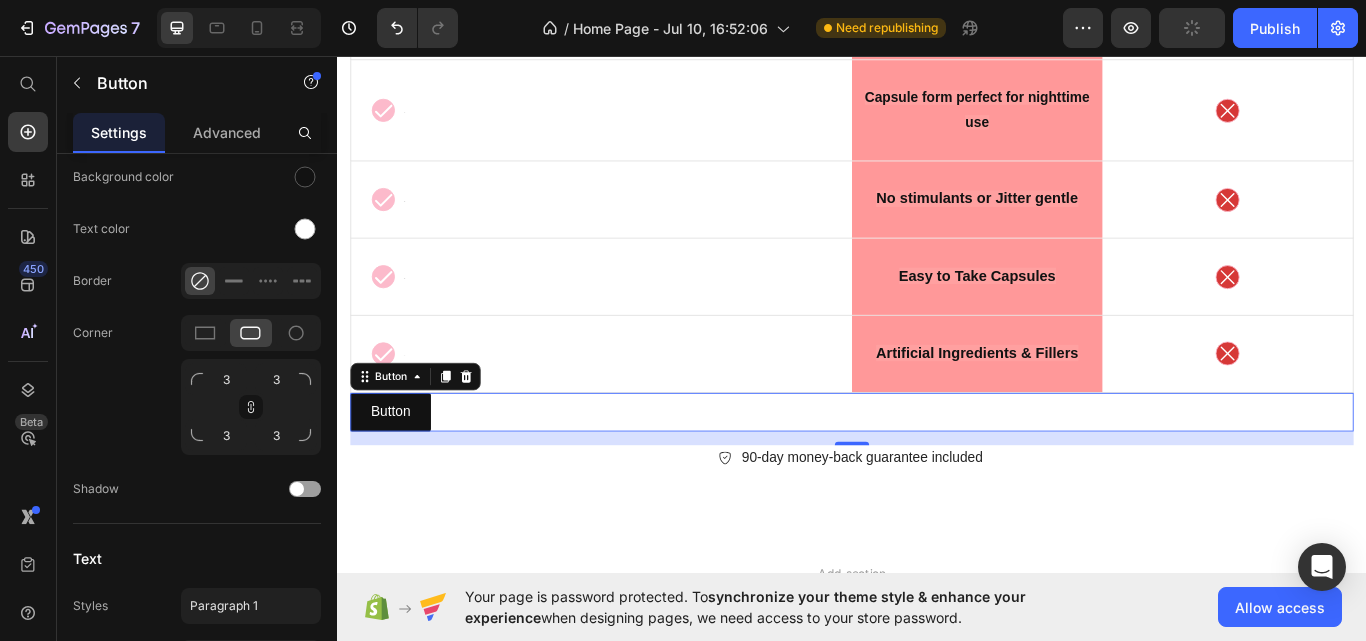 scroll, scrollTop: 837, scrollLeft: 0, axis: vertical 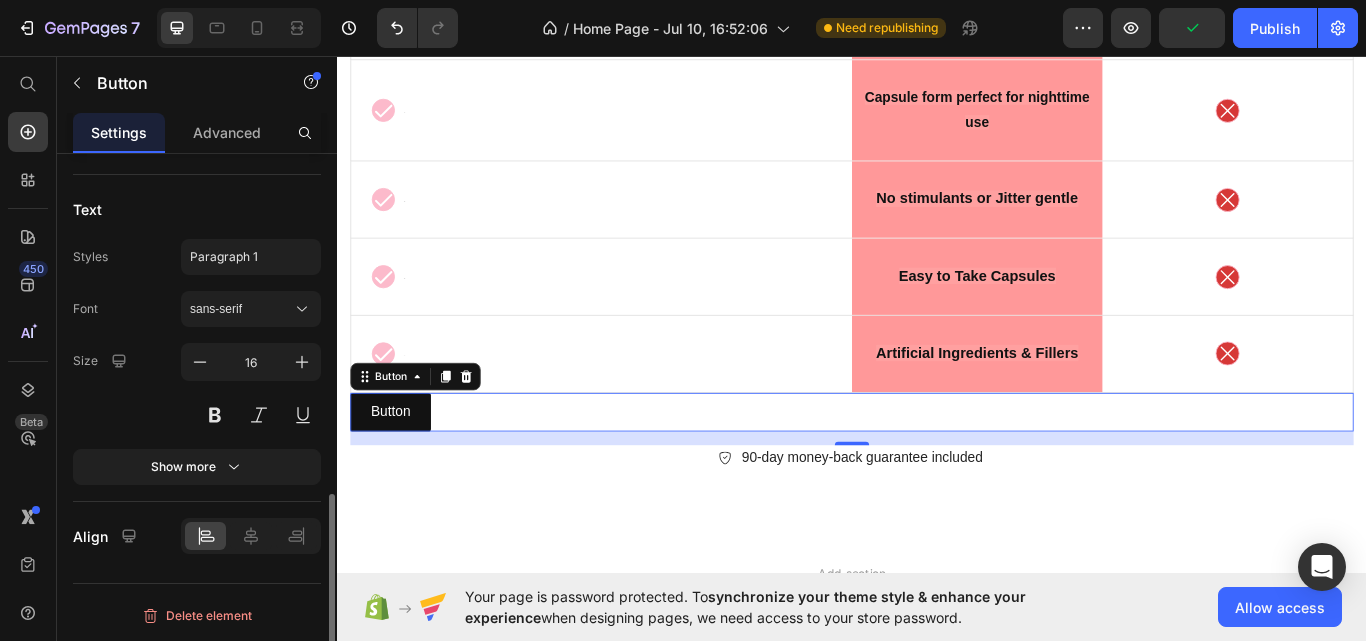 click on "Icon Insert link Button link  Insert link  Size Width Auto px % Height Auto px Show more States Normal Hover Background color Text color Border Corner 3 3 3 3 Shadow Text Styles Paragraph 1 Font sans-serif Size 16 Show more Align" at bounding box center [197, -74] 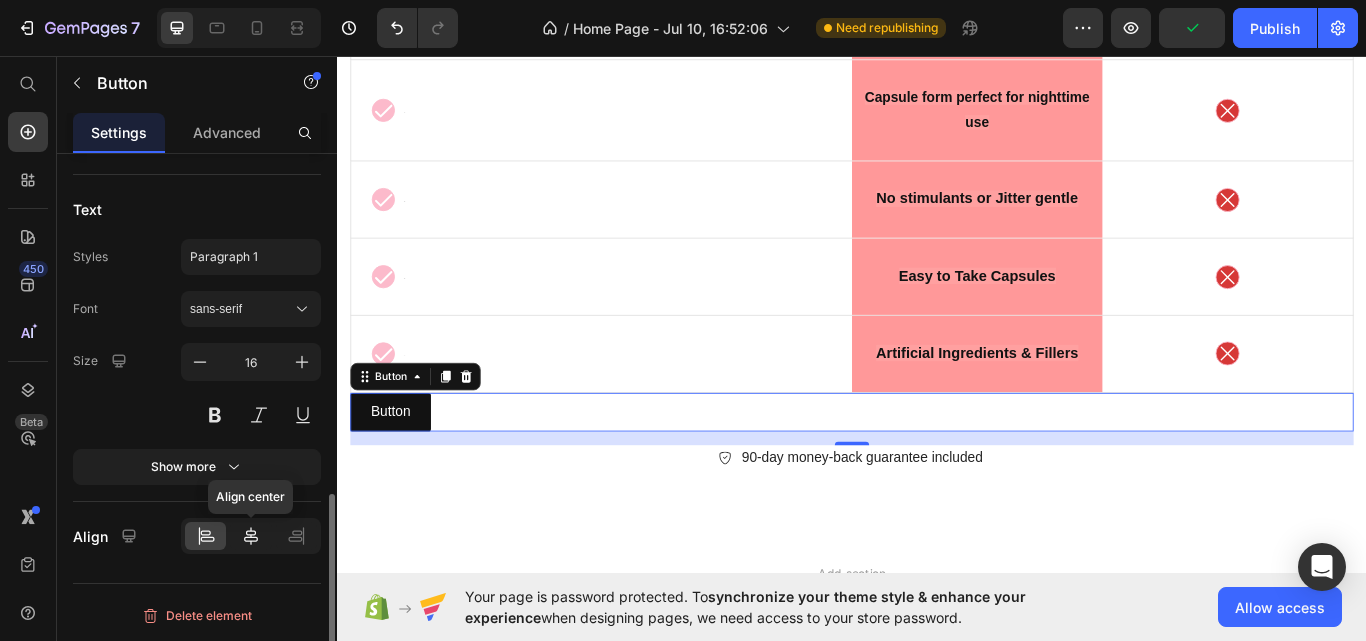 click 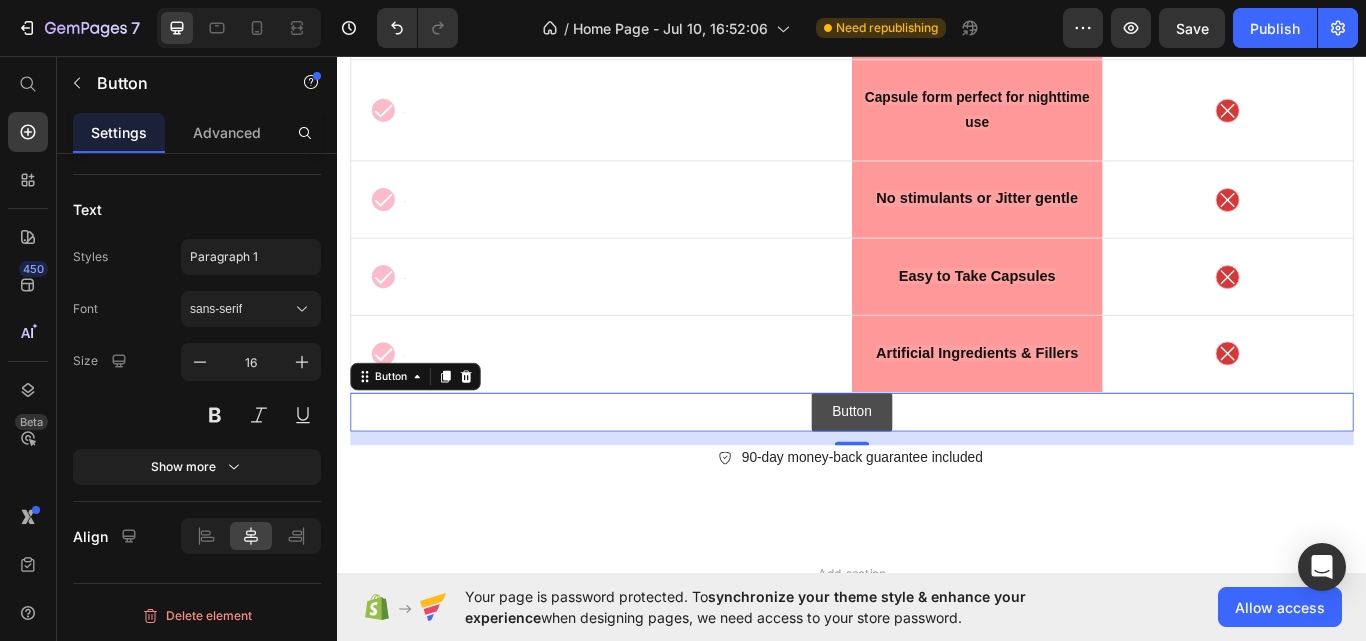 click on "Button" at bounding box center (937, 472) 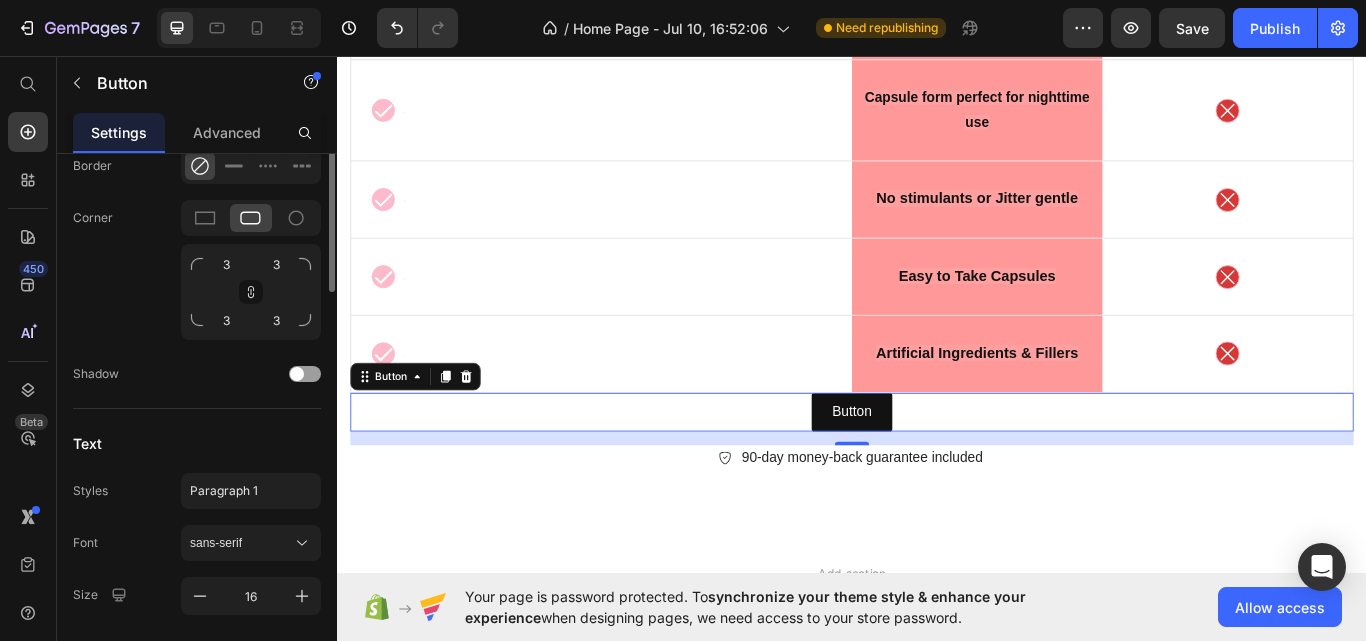 scroll, scrollTop: 436, scrollLeft: 0, axis: vertical 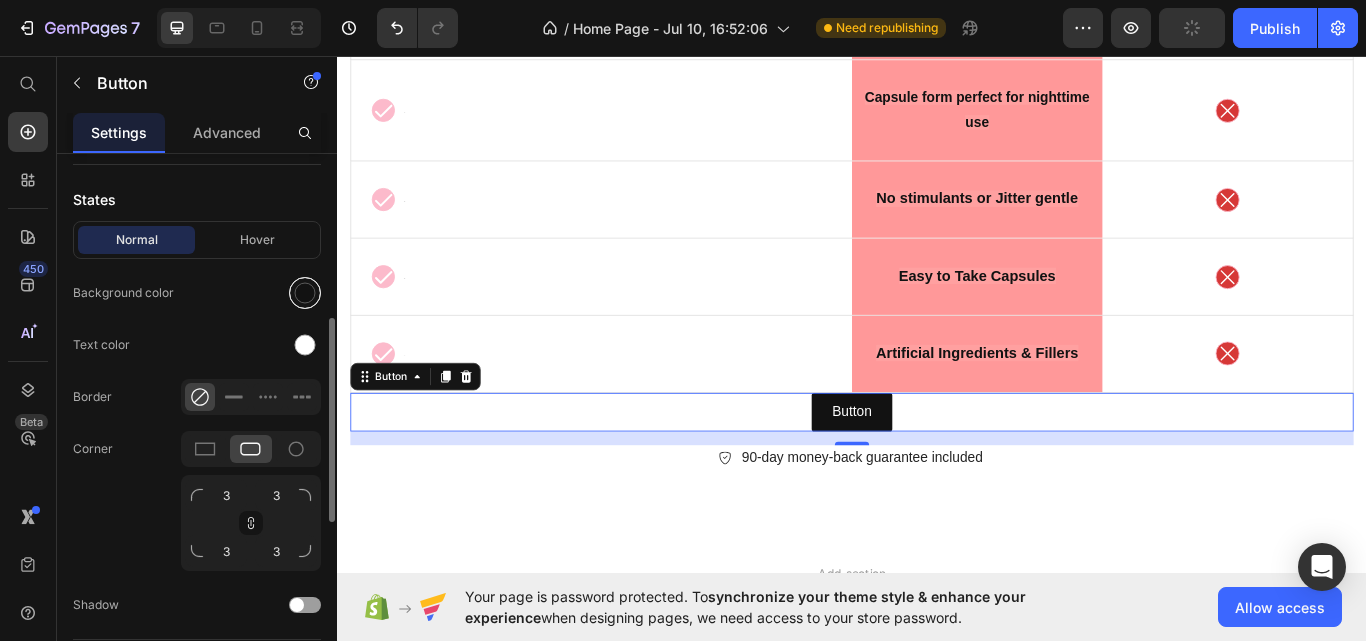 click at bounding box center (305, 293) 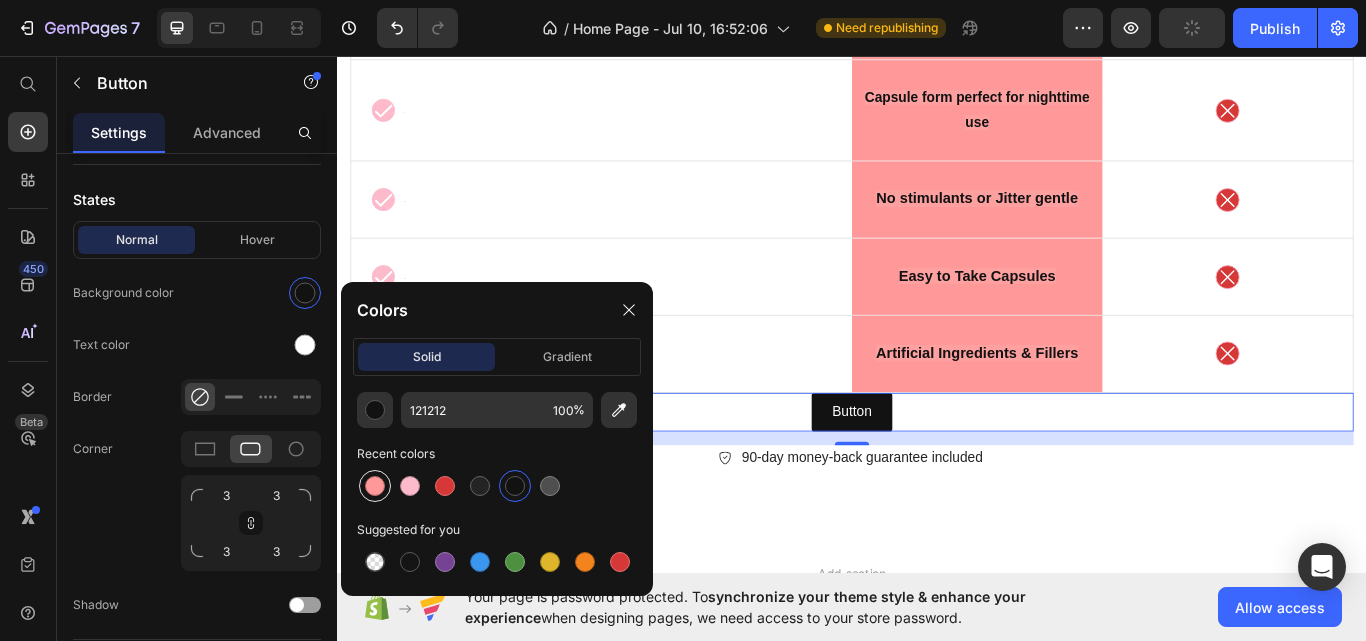 click at bounding box center [375, 486] 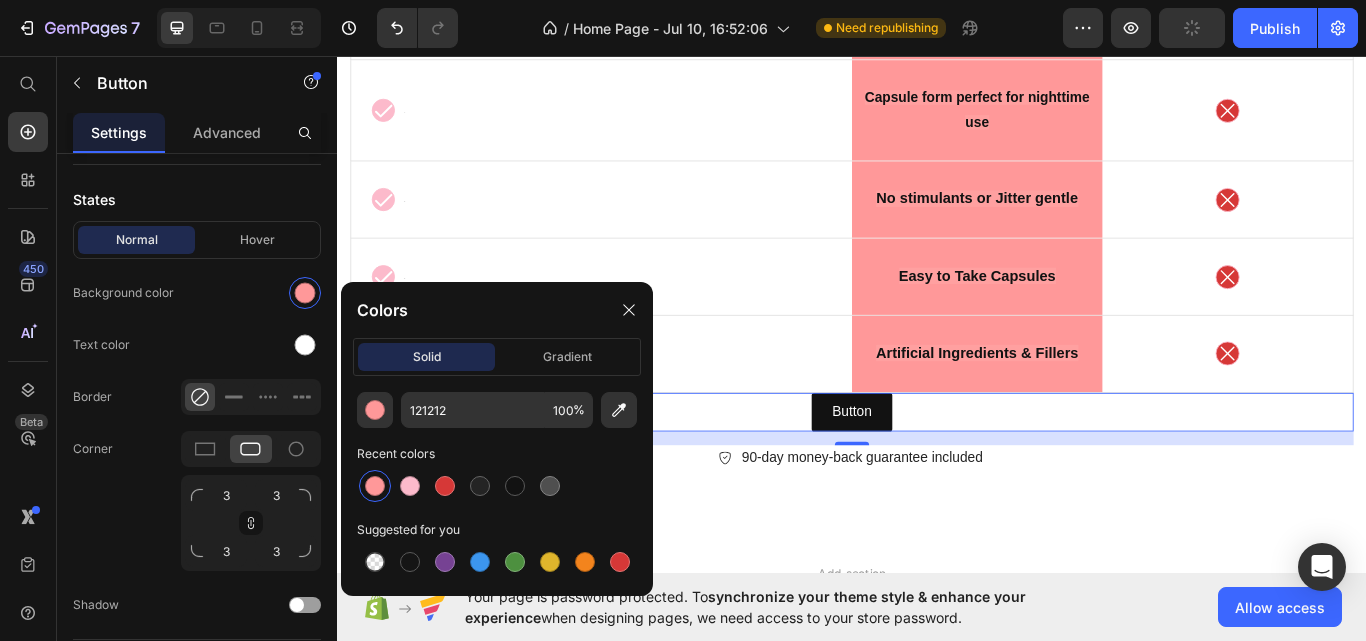 type on "FF9899" 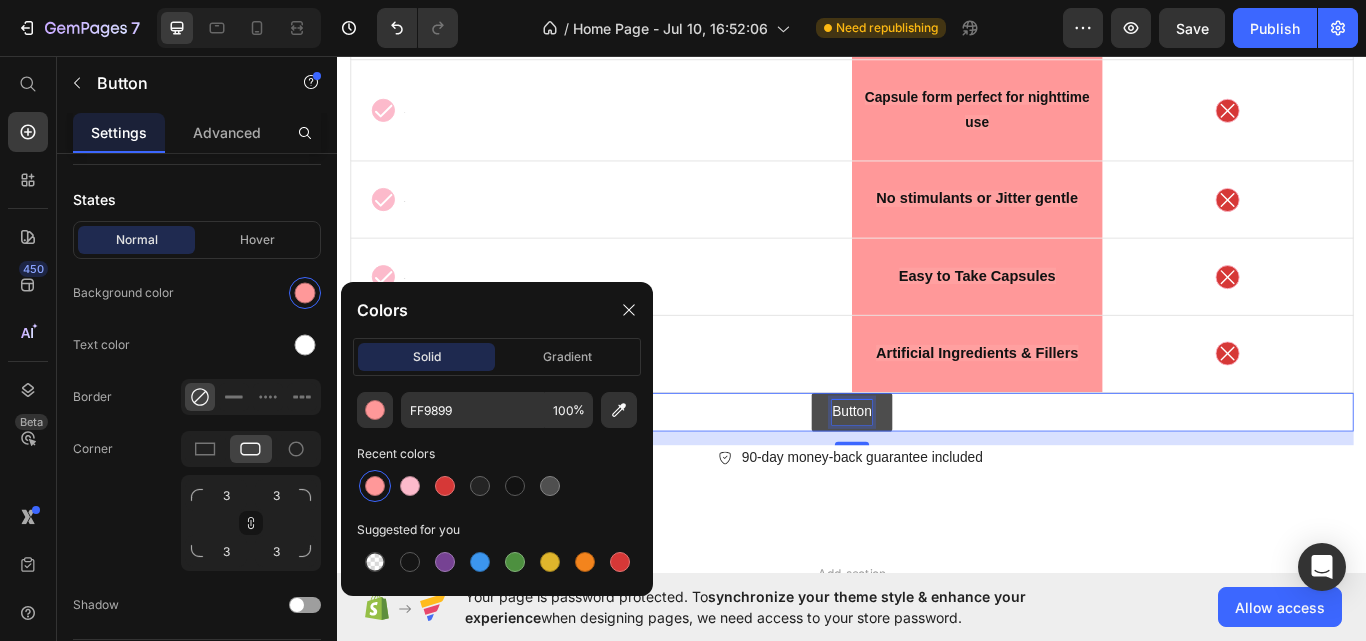 click on "Button" at bounding box center (937, 472) 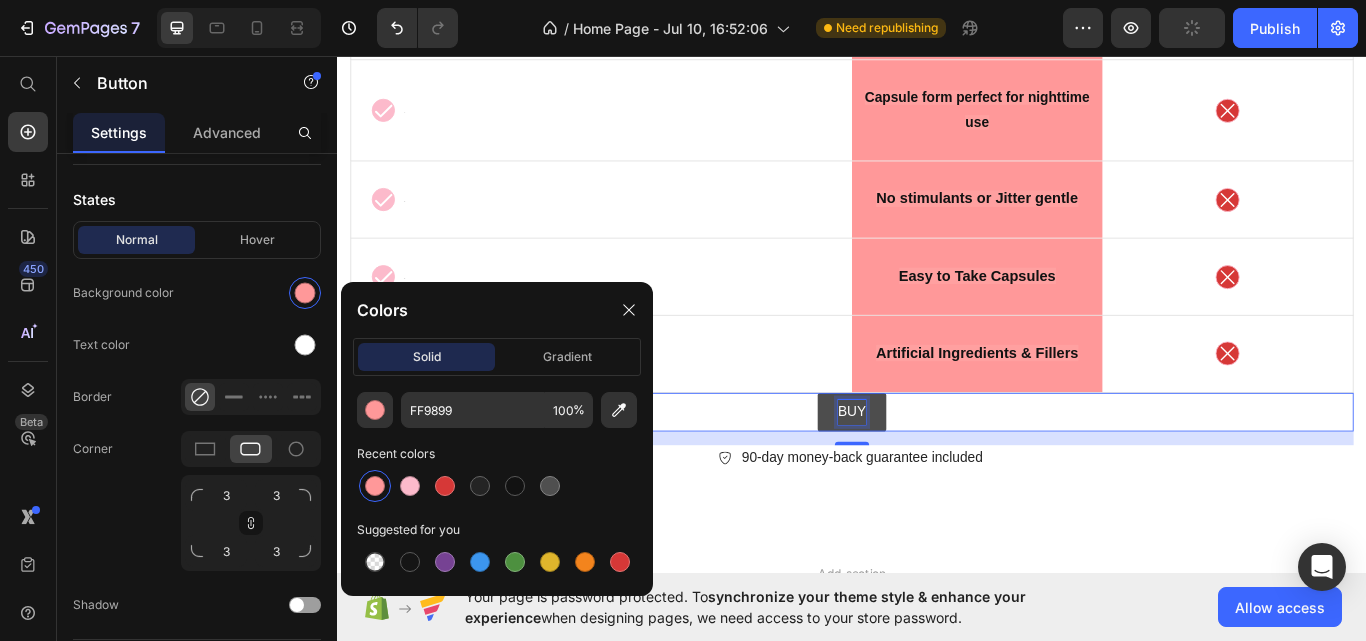 click on "BUY" at bounding box center [937, 472] 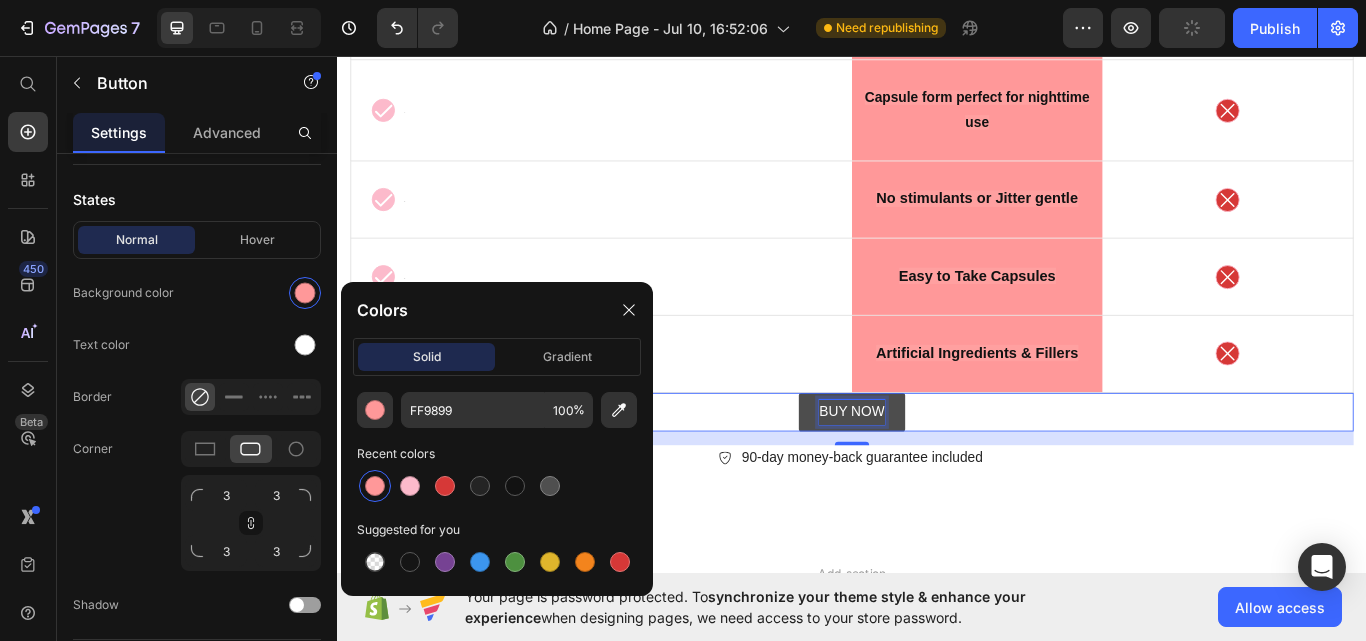 click on "BUY NOW" at bounding box center (937, 472) 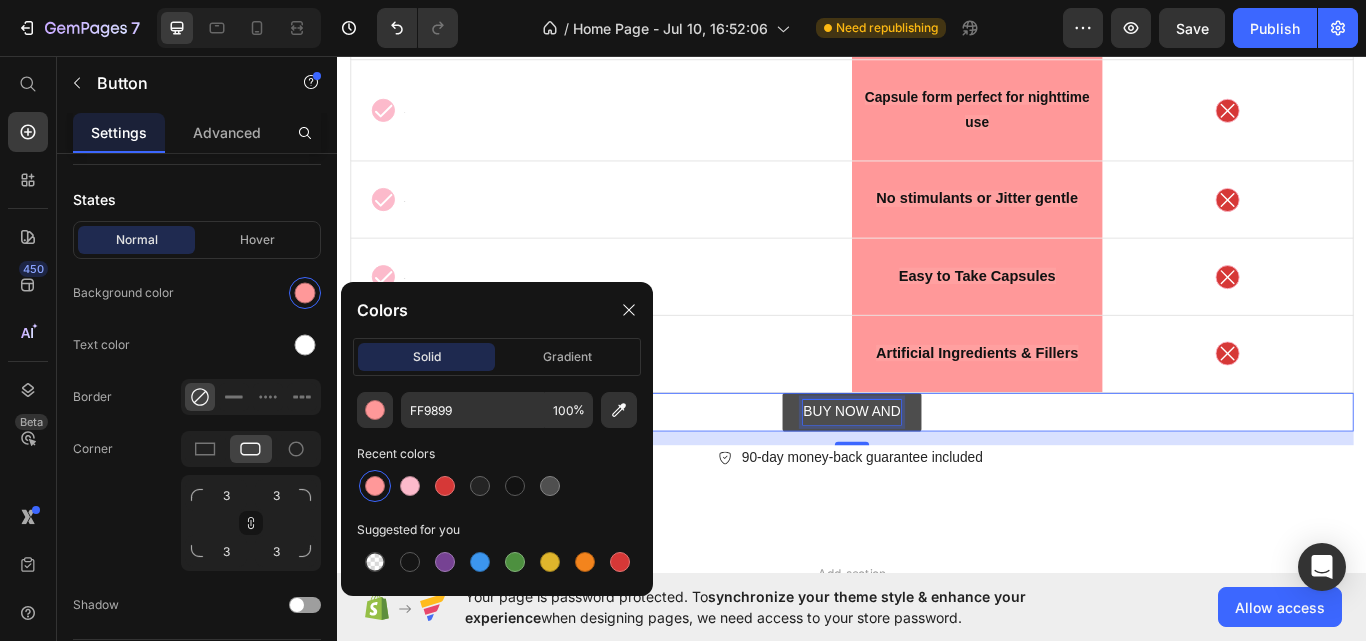 click on "BUY NOW AND" at bounding box center (937, 472) 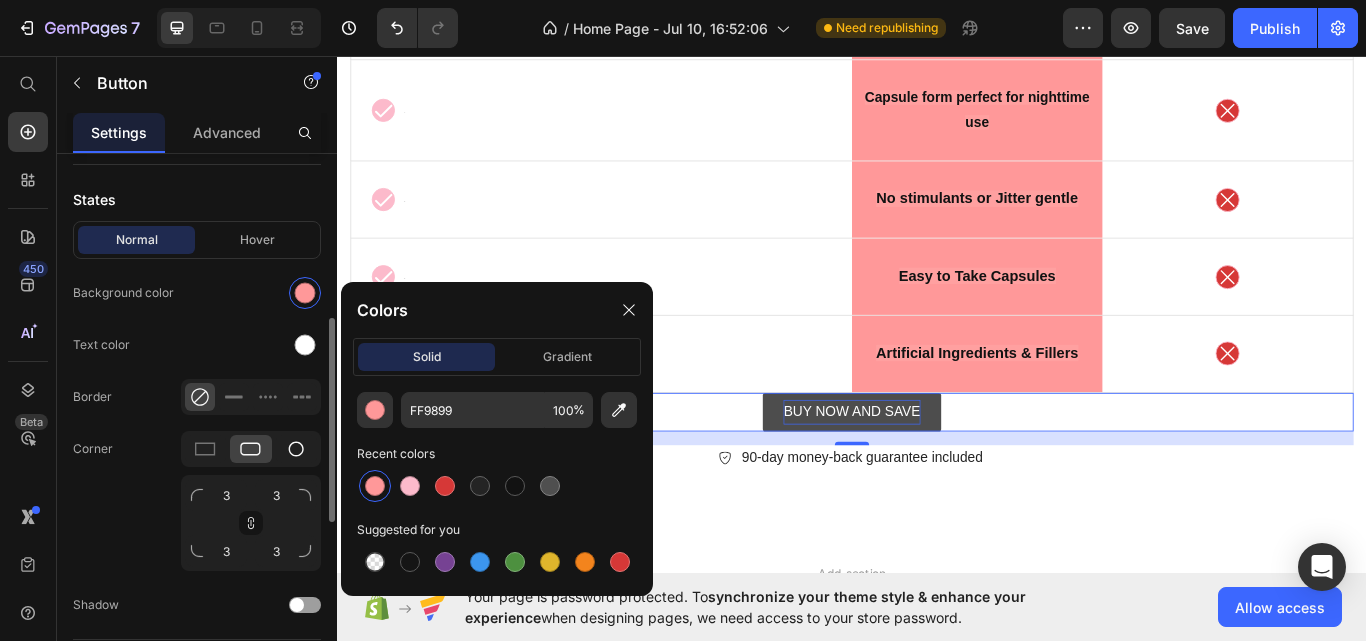 click 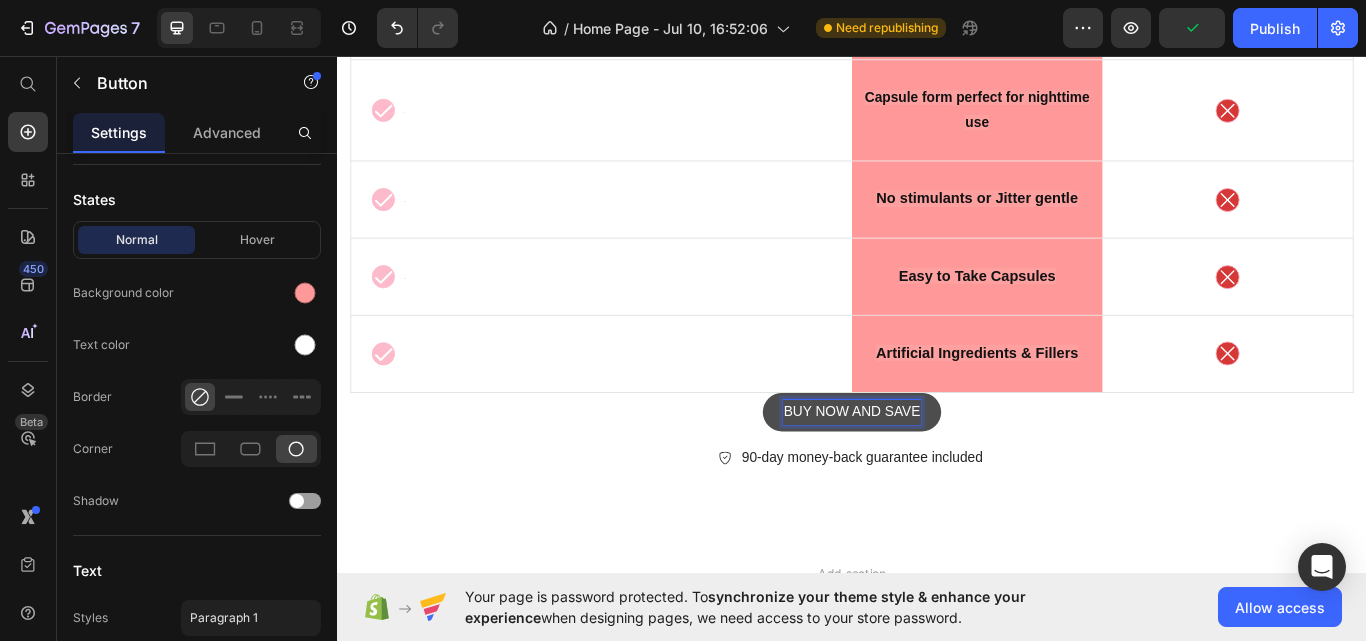 click on "BUY NOW AND SAVE" at bounding box center [936, 472] 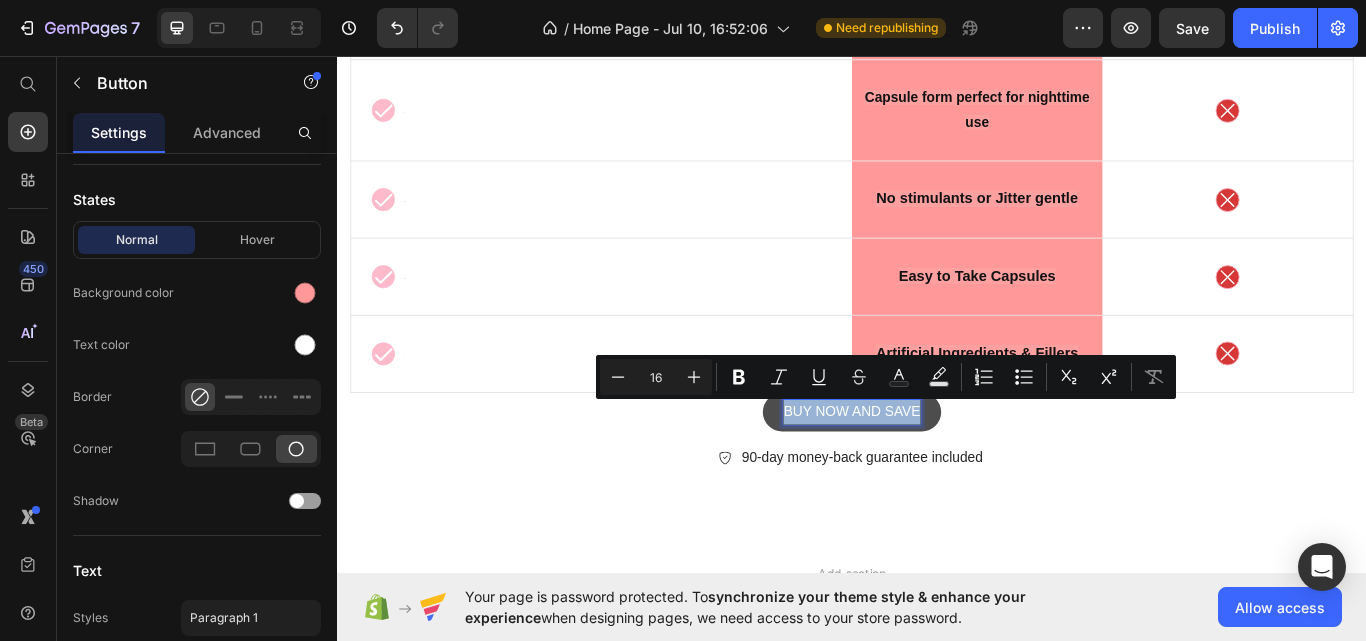 drag, startPoint x: 1006, startPoint y: 464, endPoint x: 854, endPoint y: 465, distance: 152.0033 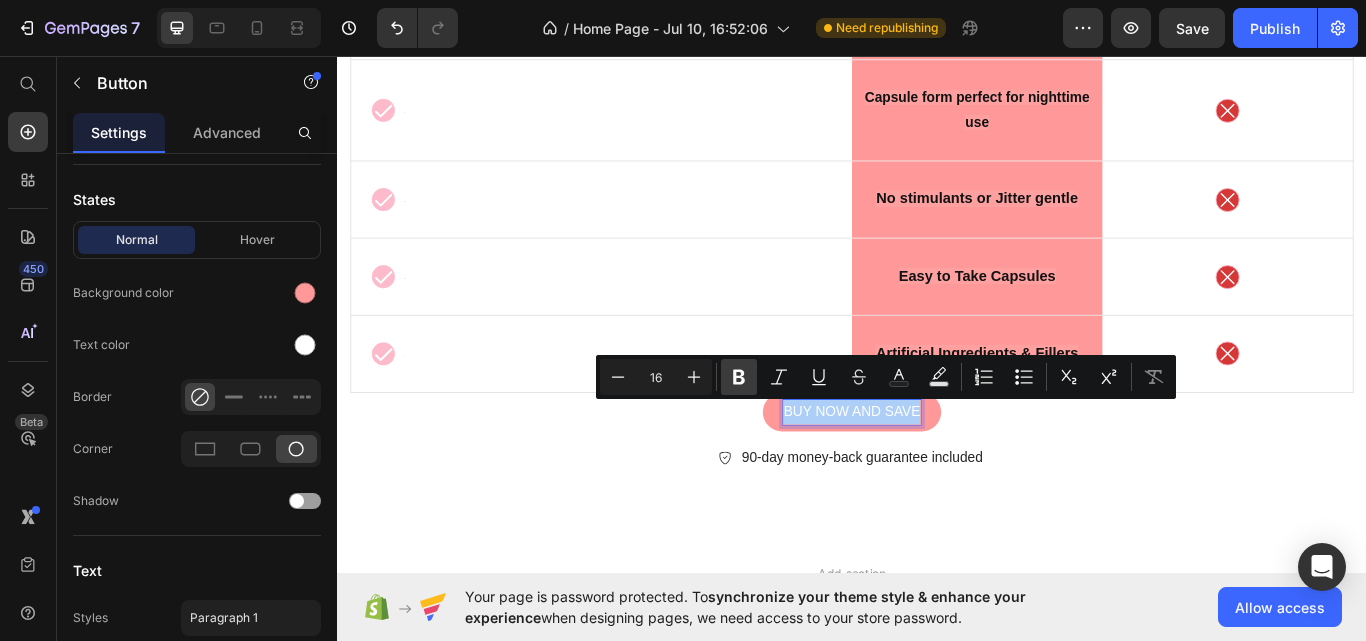 click on "Bold" at bounding box center (739, 377) 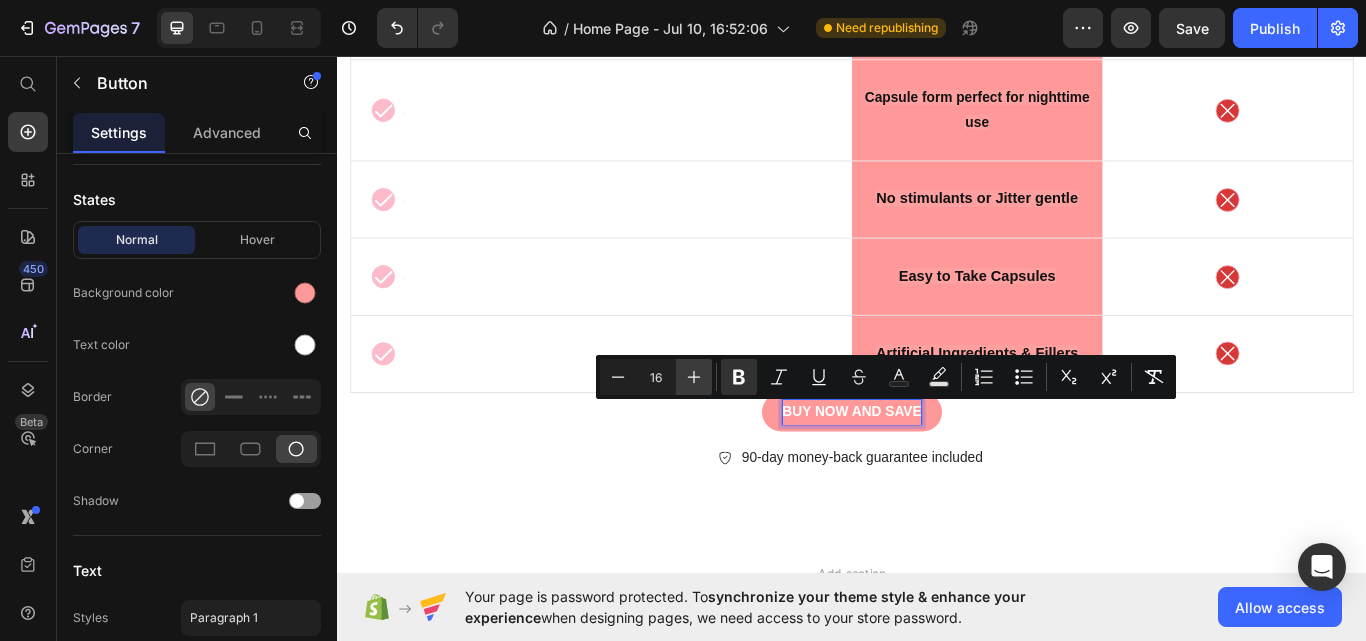 click 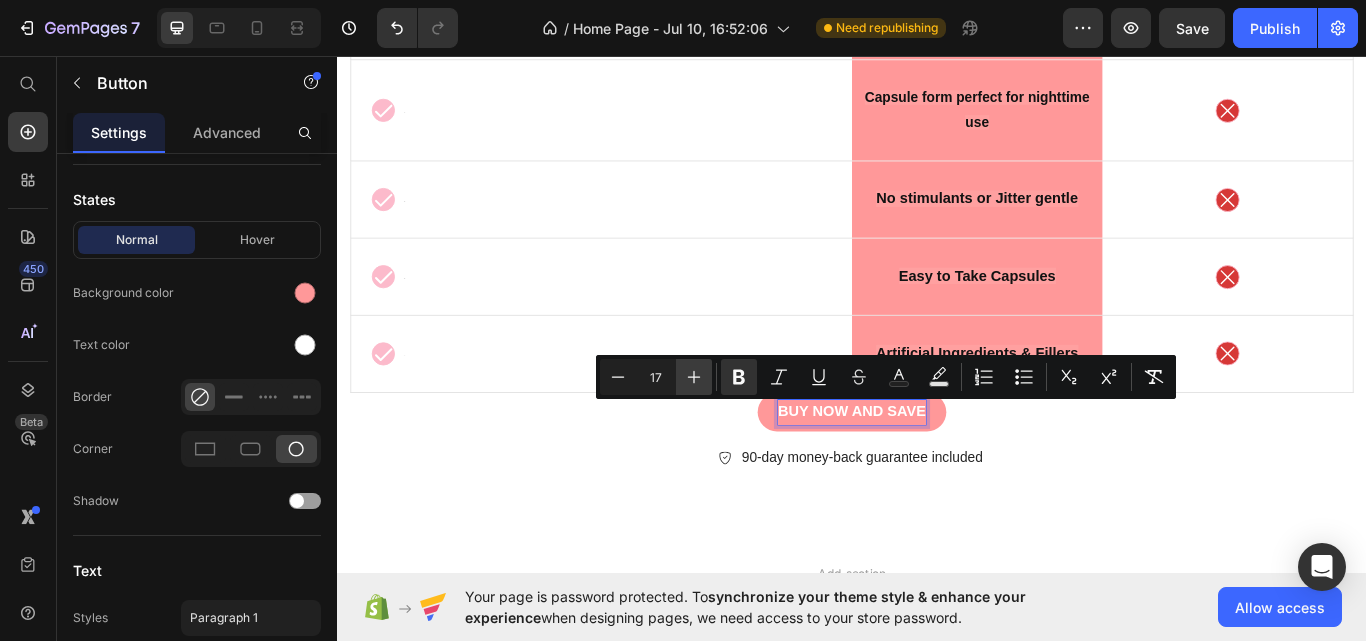 click 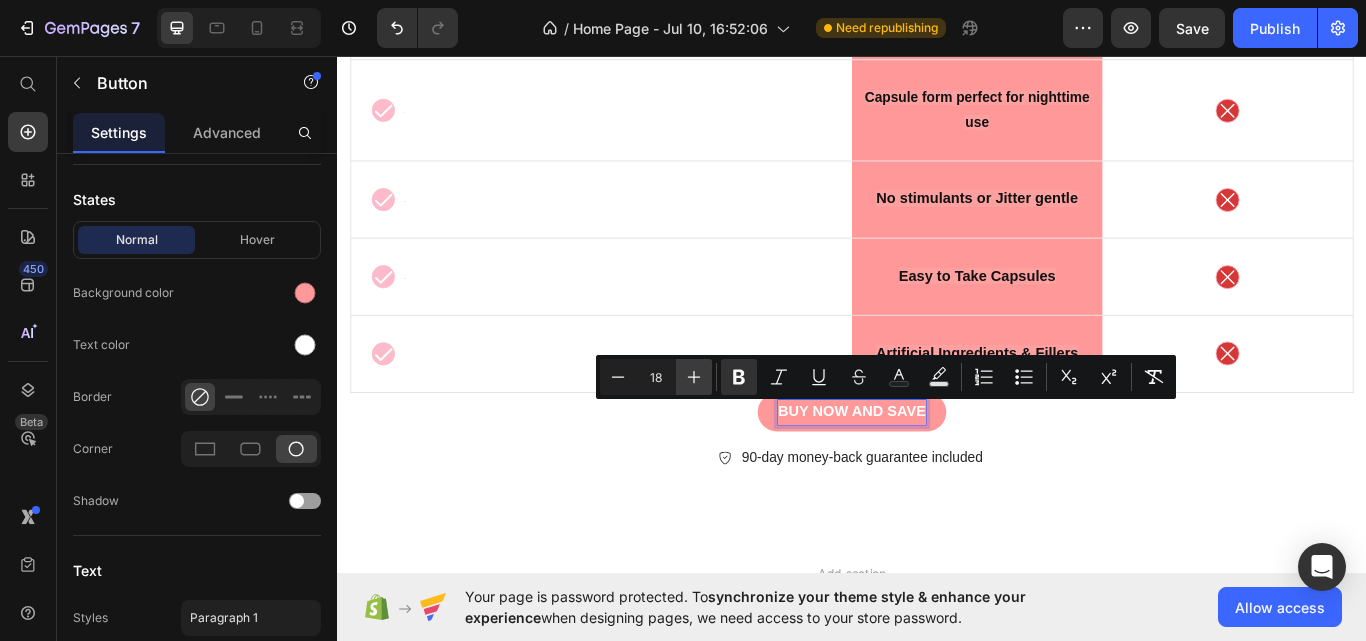 click 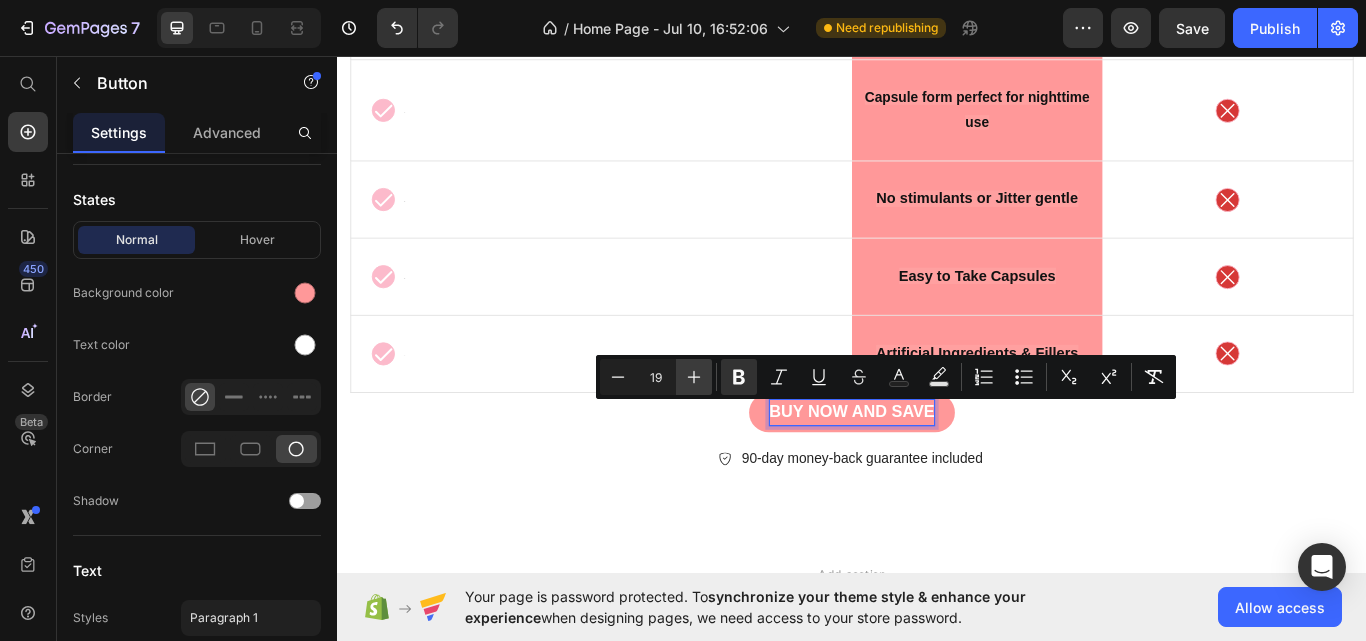 click 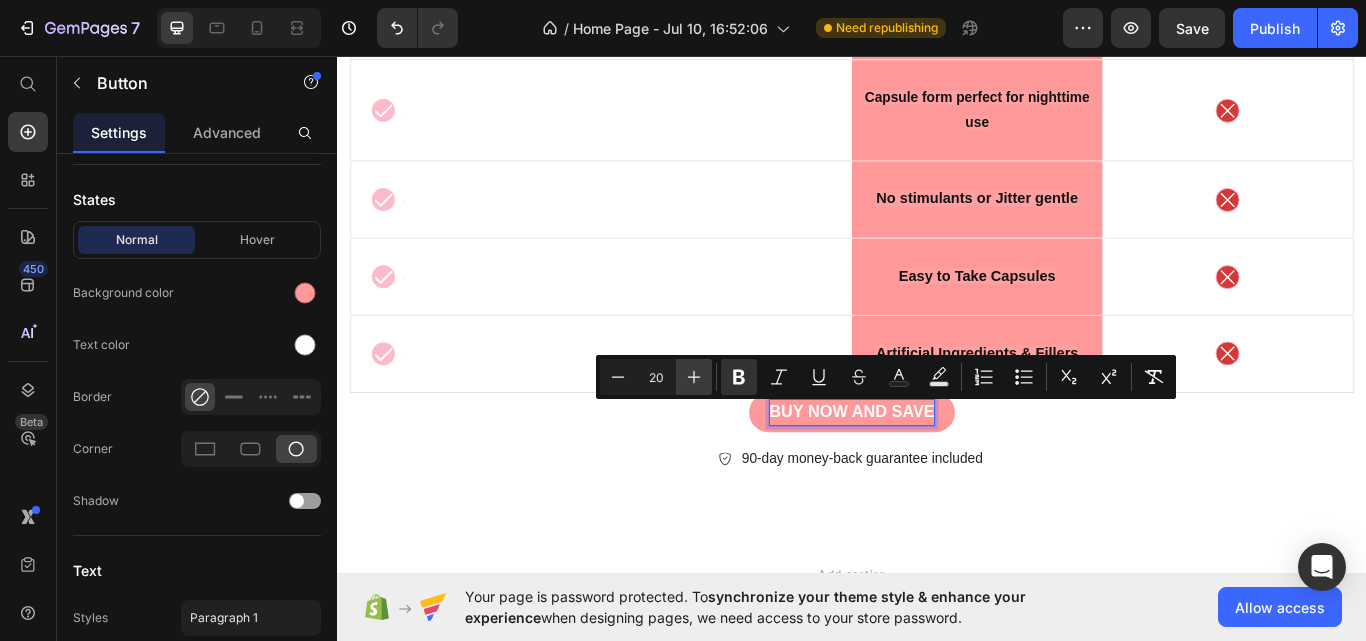 click 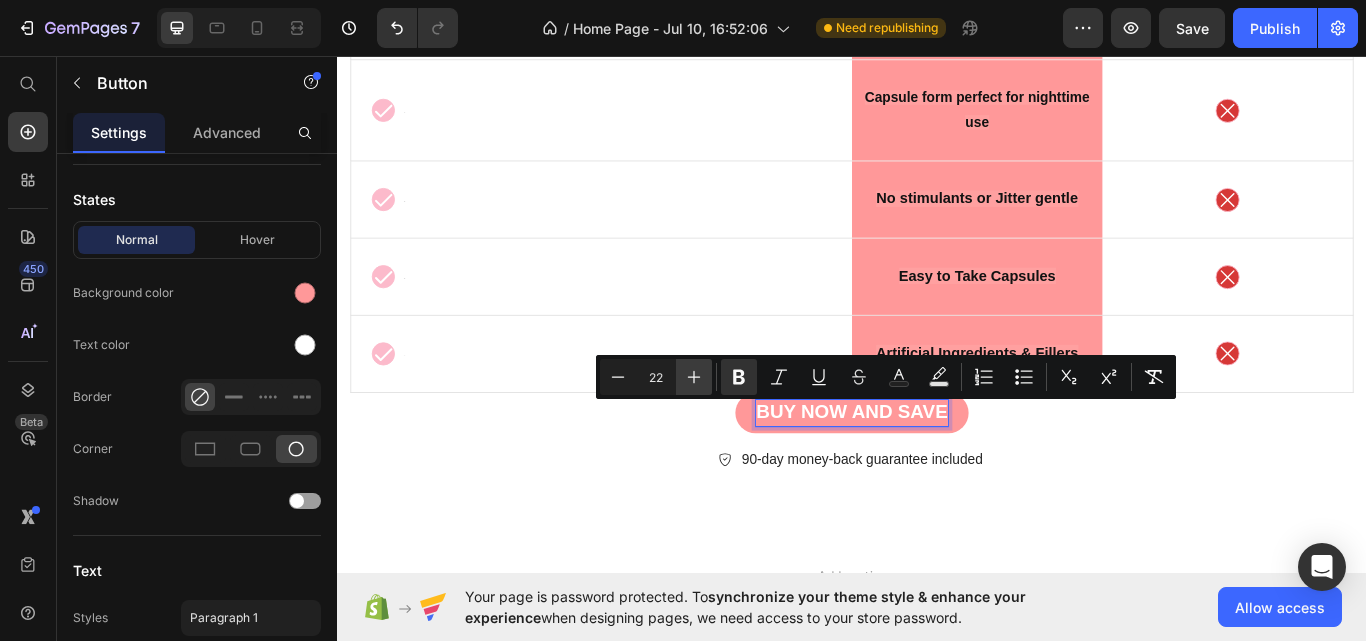 click 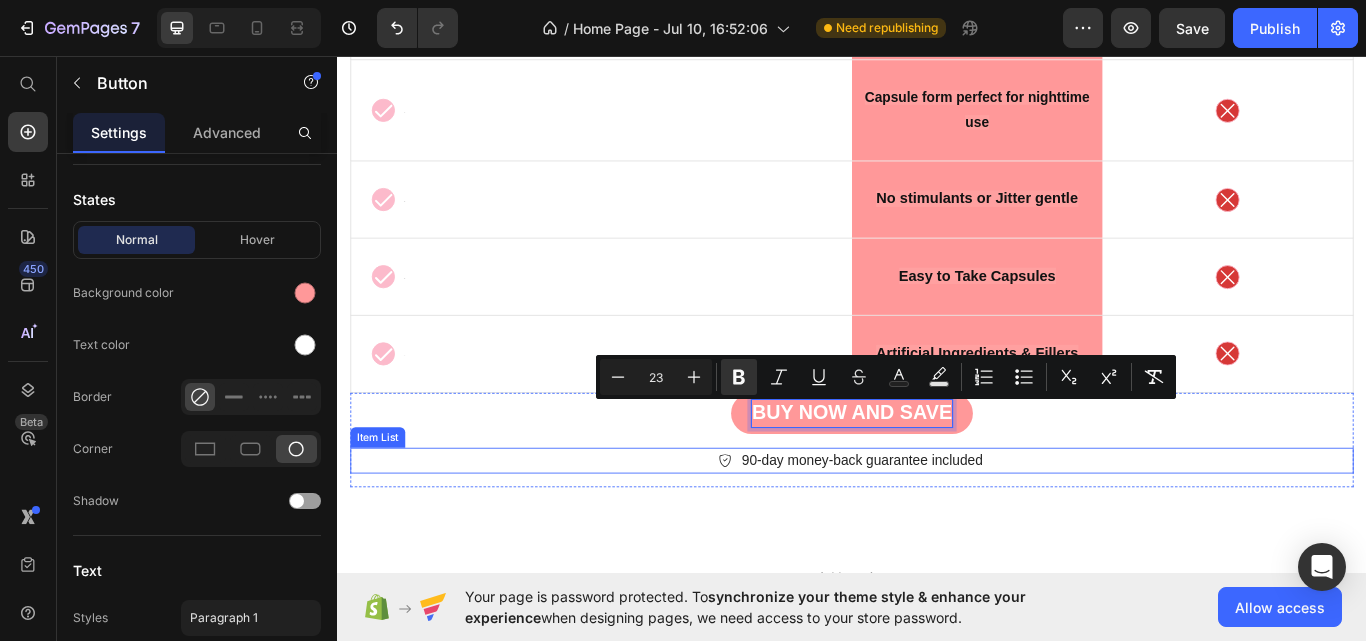 click on "90-day money-back guarantee included" at bounding box center (937, 529) 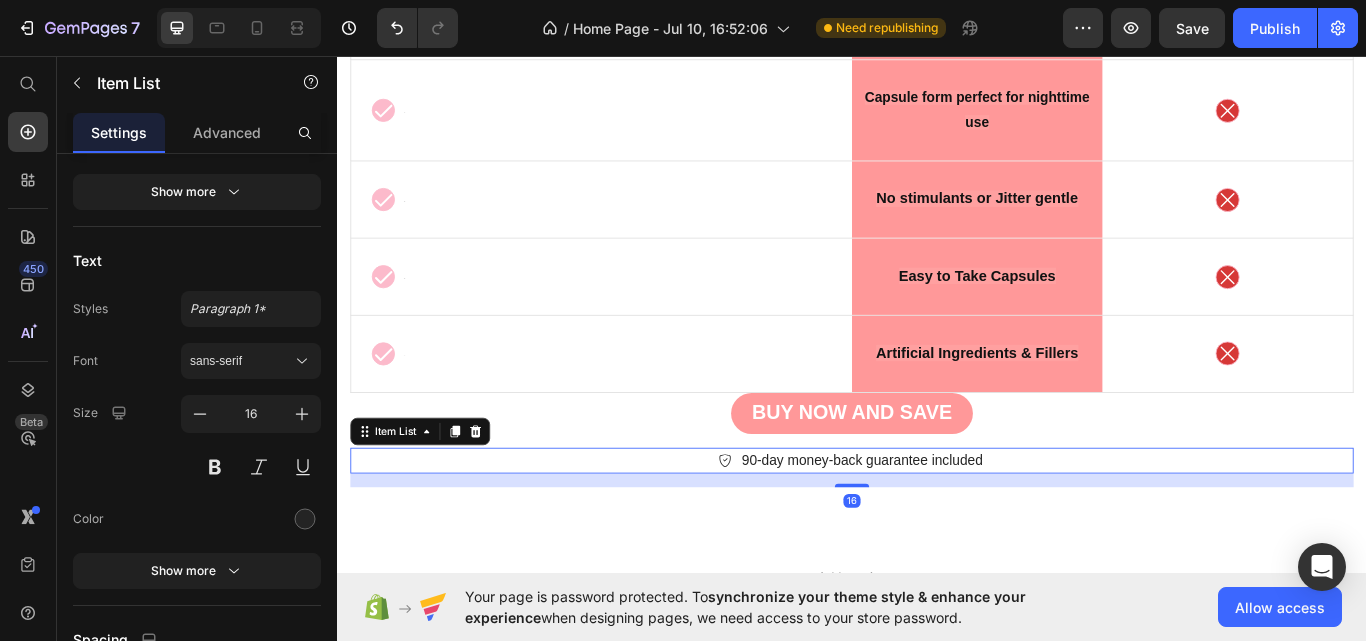 scroll, scrollTop: 0, scrollLeft: 0, axis: both 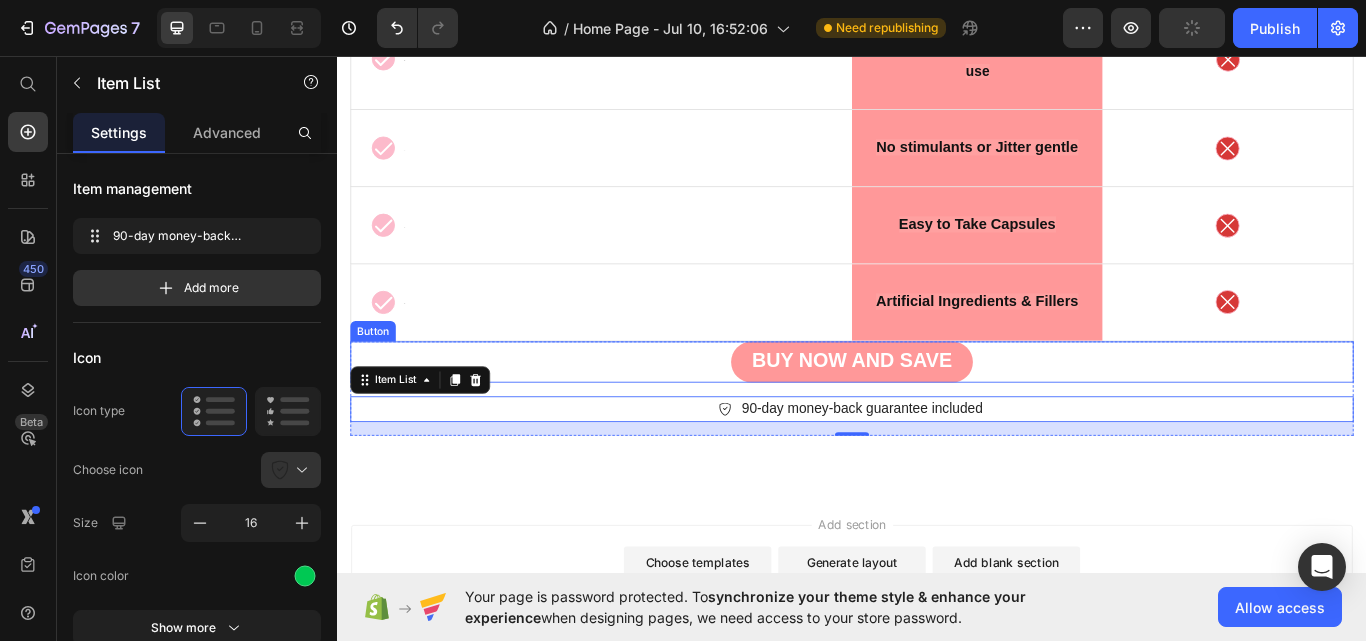 click on "BUY NOW AND SAVE Button" at bounding box center (937, 414) 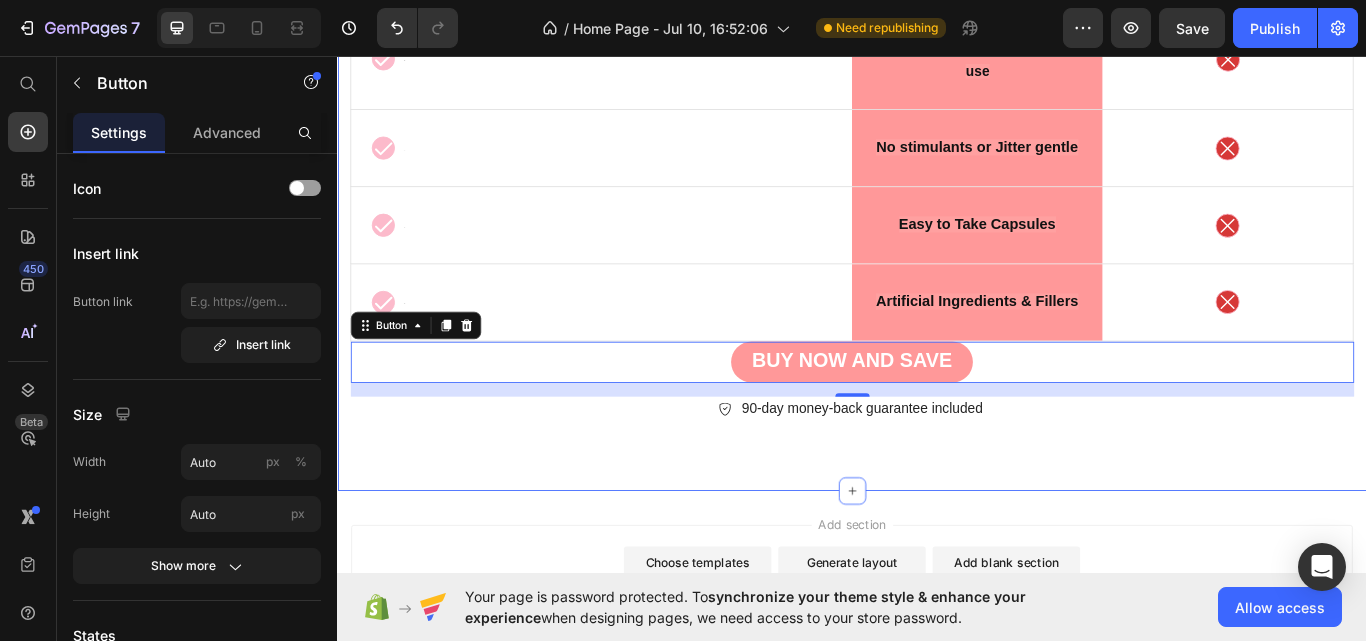 click on "Lorem ipsum dolor sit amet, consectetur adipiscing  Heading But I must explain to you how all this mistaken idea of denouncing pleasure and praising pain was born and I will give you a complete account of the system, and expound the actual teachings of the great explorer of the truth, the master-builder of human happiness. No one rejects, dislikes, or avoids pleasure itself, because it is pleasure Text Block Row Image Image Row Image Row
Icon Text Block Row Boosts Calorie burning while you sleep Text Block Row
Icon Row
Icon Text Block Row Helps Reduce snacking Text Block Row
Icon Row
Icon Text Block Row Quercetin Support reduces belly fat Text Block Row
Icon Row
Icon Text Block Row Capsule form perfect for nighttime use Text Block Row
Icon Row
Icon Text Block Row No stimulants or Jitter gentle Text Block Row
Icon Row
Icon Text Block" at bounding box center (937, -107) 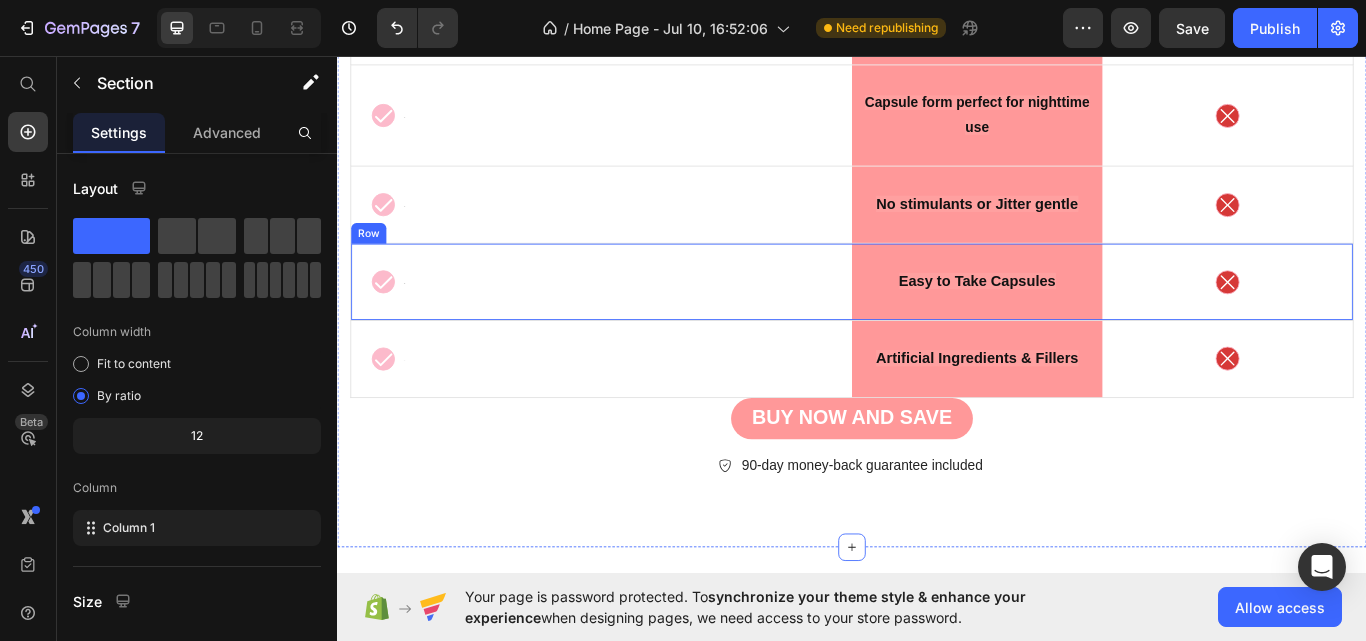 scroll, scrollTop: 9850, scrollLeft: 0, axis: vertical 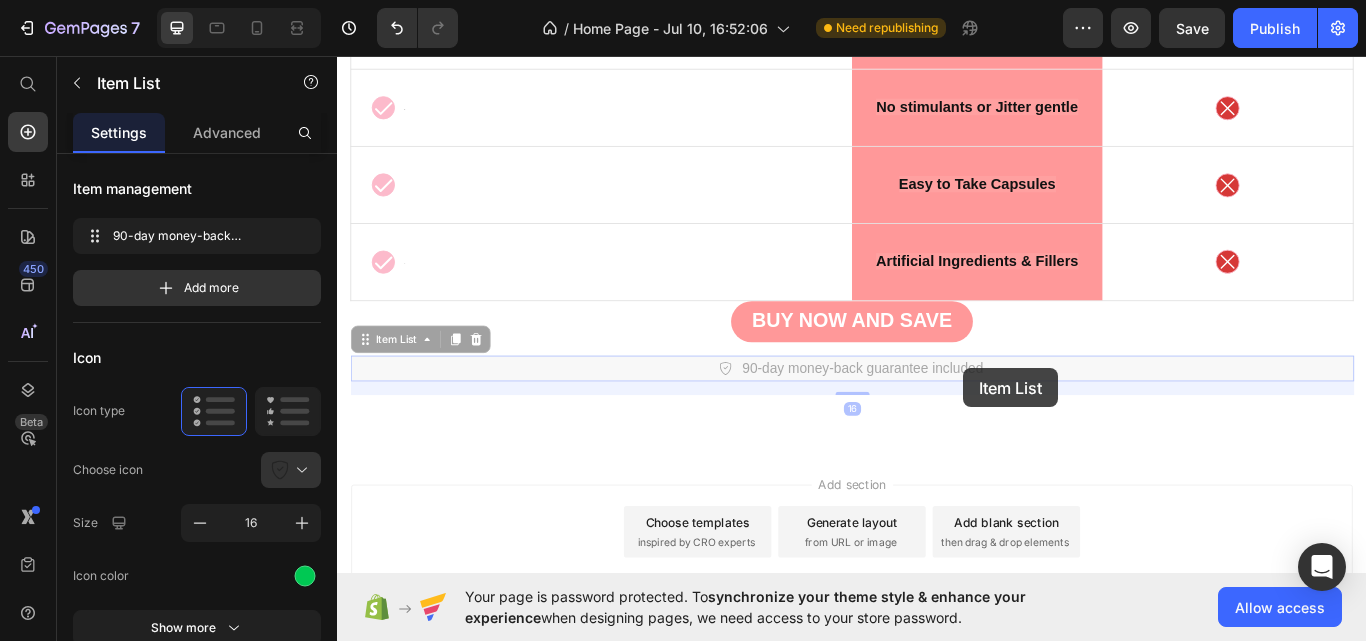 drag, startPoint x: 1067, startPoint y: 421, endPoint x: 1060, endPoint y: 462, distance: 41.59327 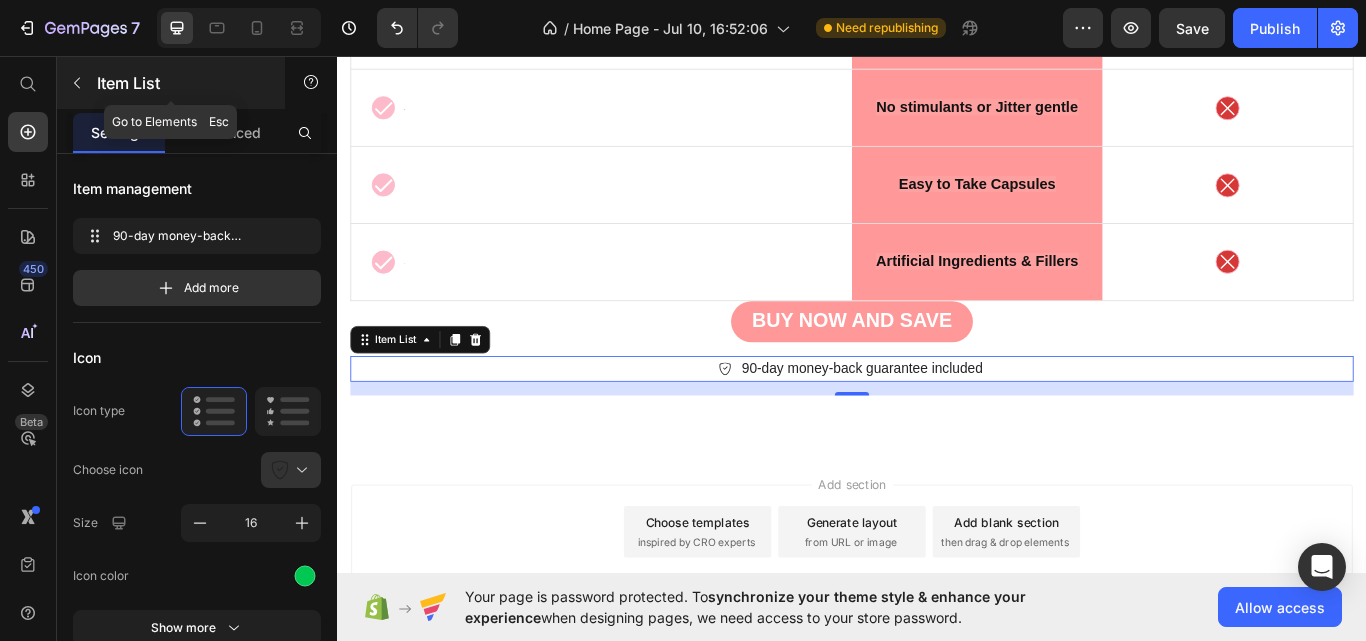 click at bounding box center [77, 83] 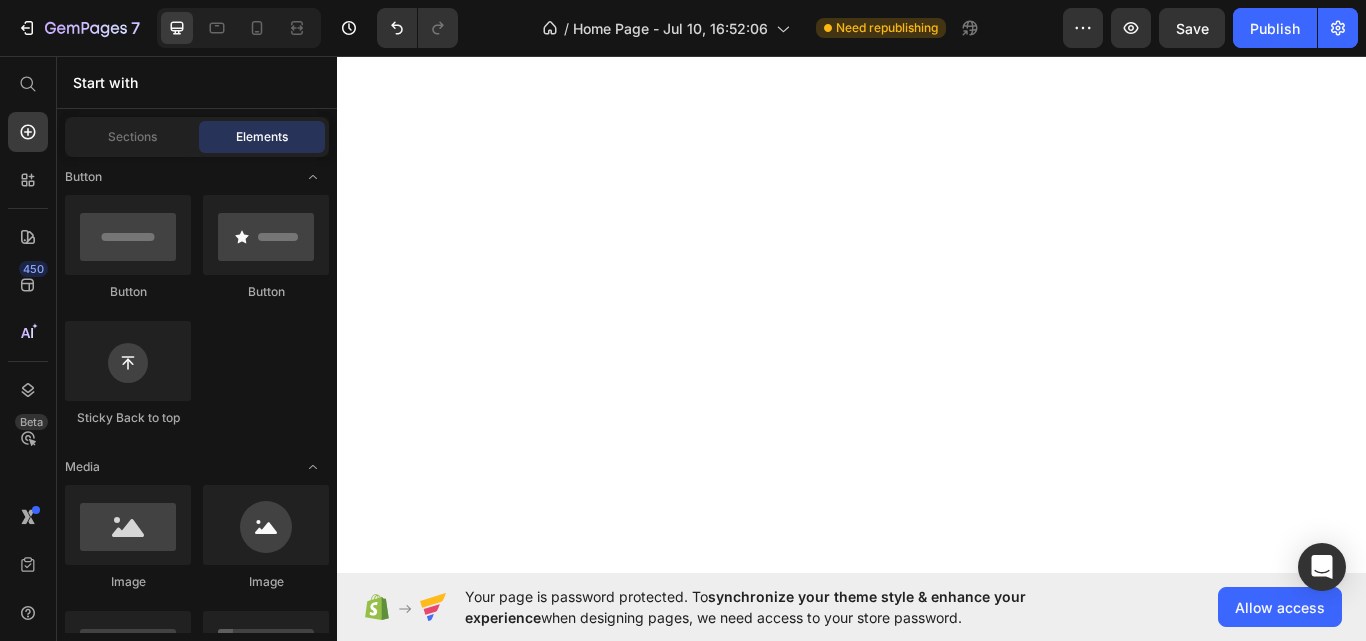 scroll, scrollTop: 9990, scrollLeft: 0, axis: vertical 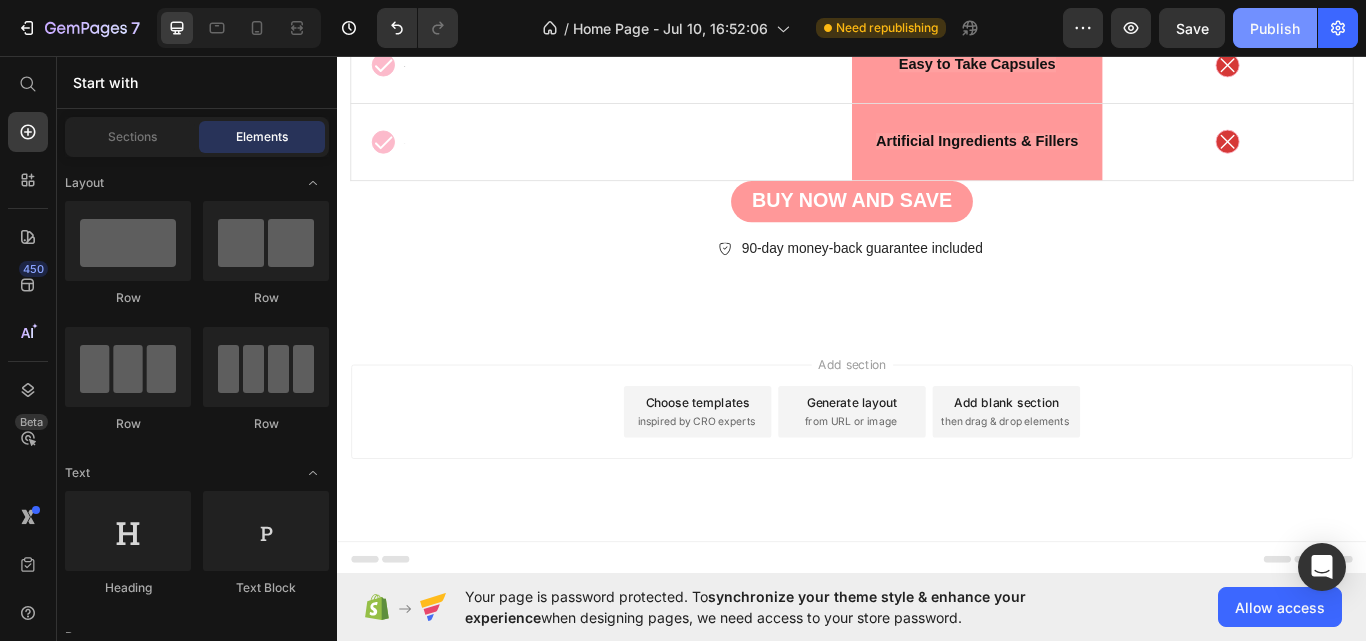 click on "Publish" 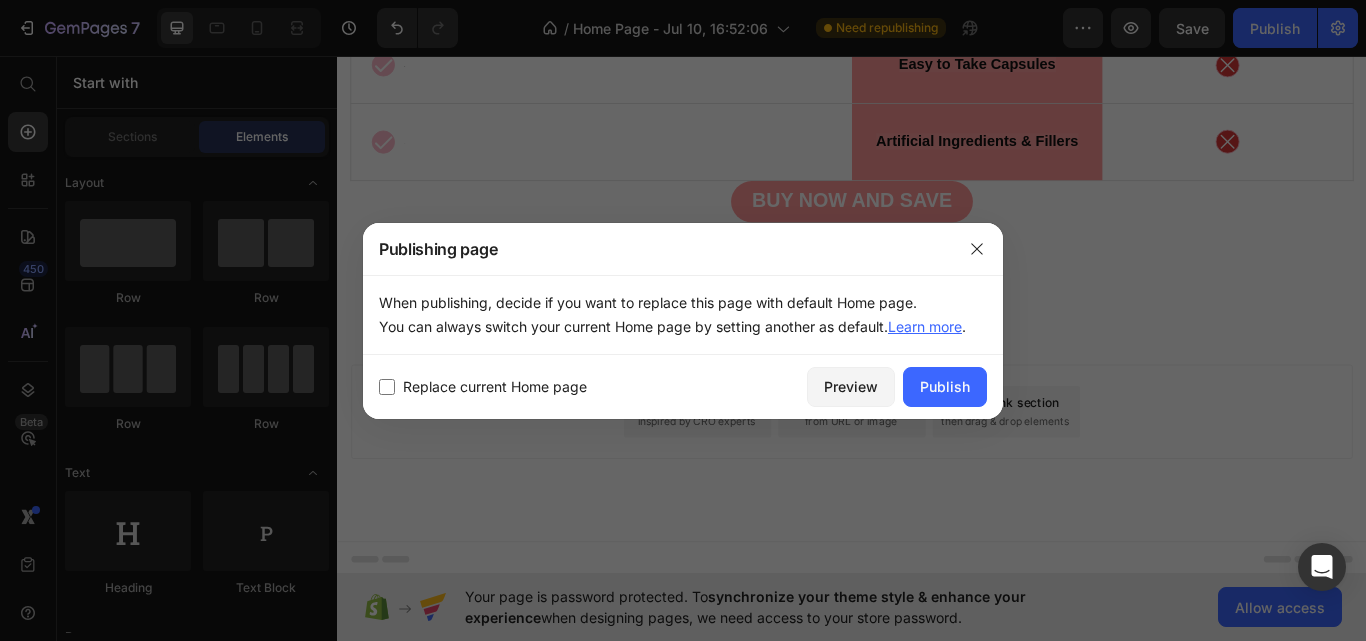 click on "Replace current Home page Preview  Publish" at bounding box center (683, 387) 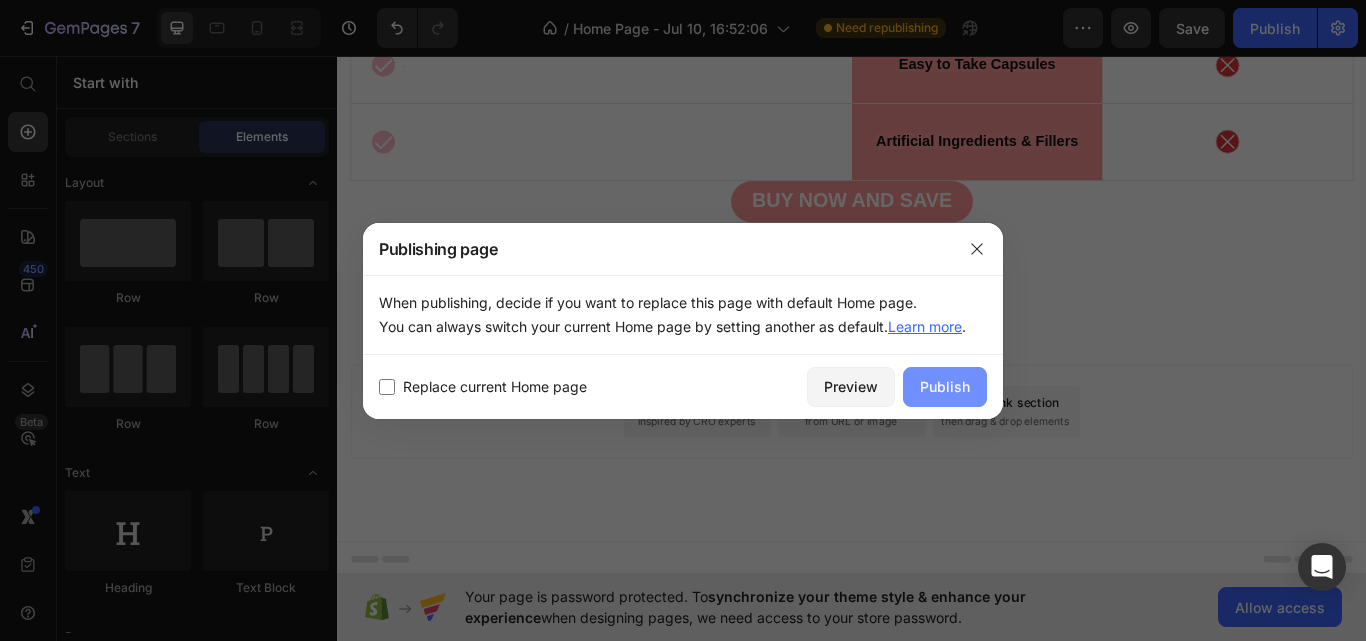 click on "Publish" at bounding box center (945, 387) 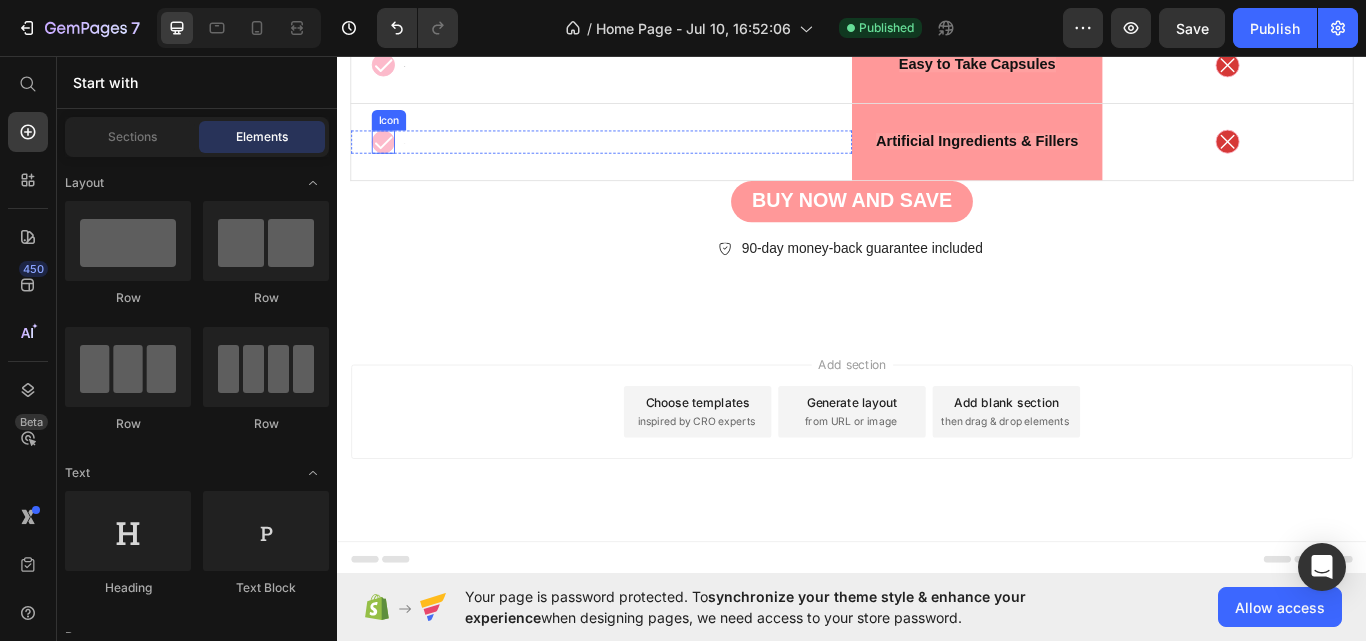 click 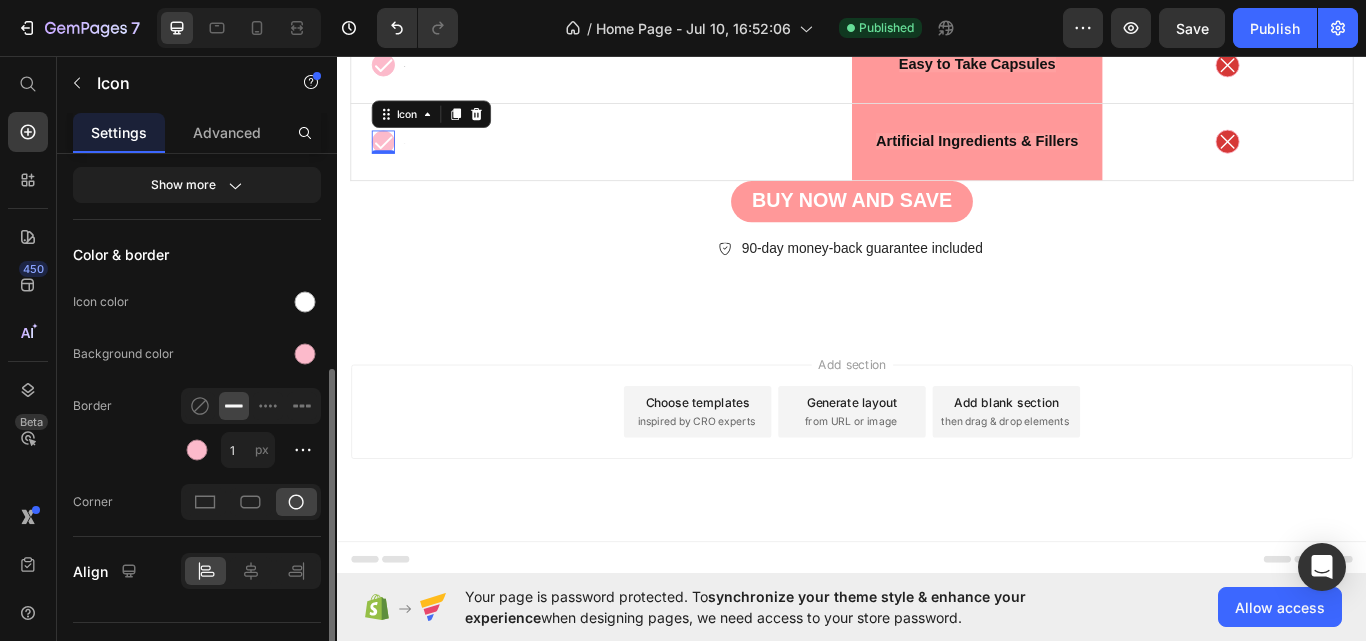 scroll, scrollTop: 382, scrollLeft: 0, axis: vertical 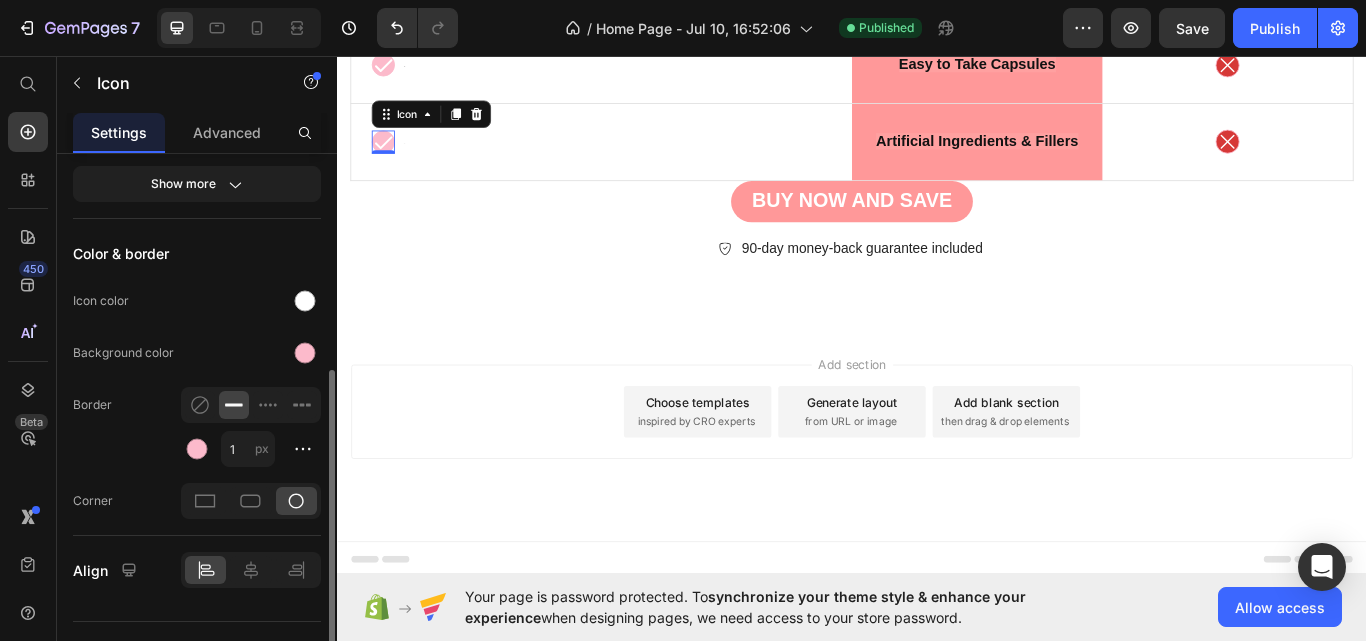 click at bounding box center [305, 353] 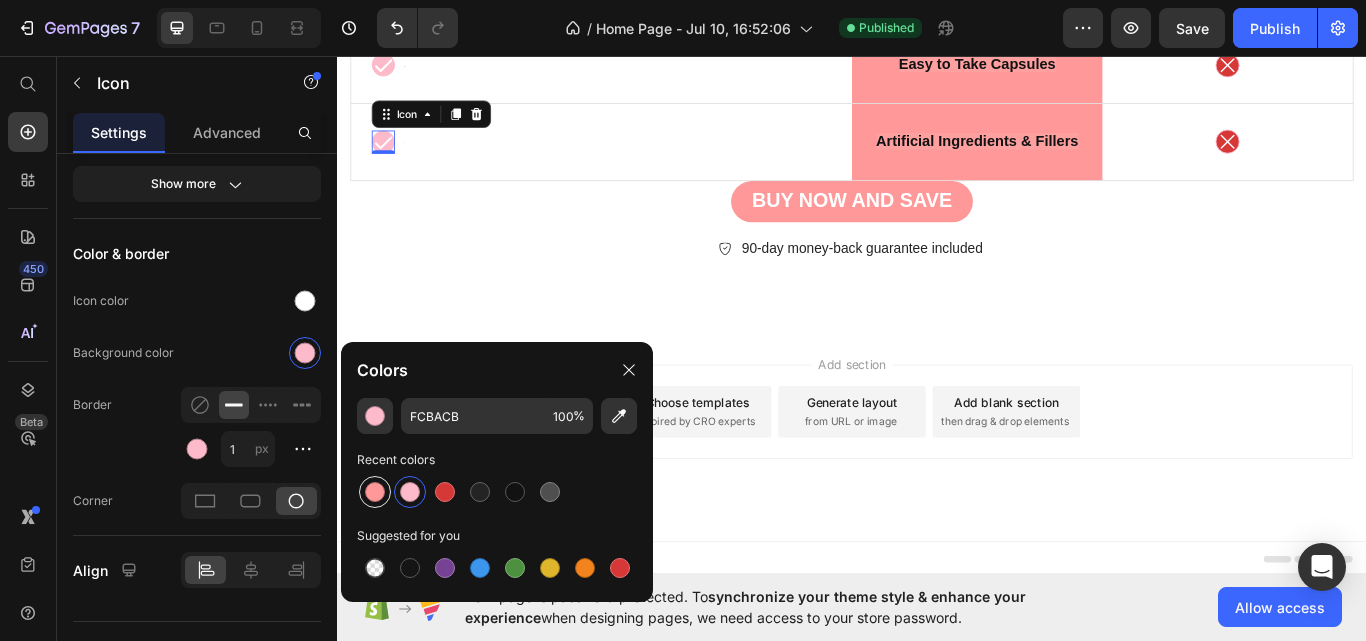 click at bounding box center (375, 492) 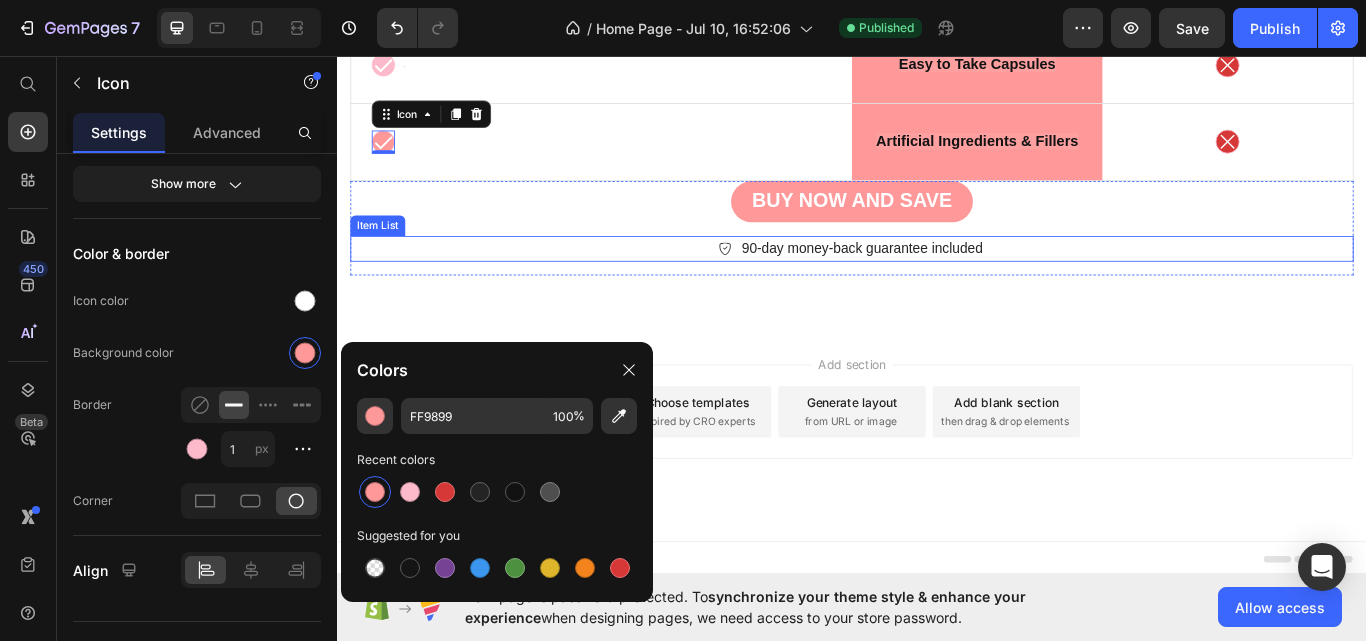 scroll, scrollTop: 9880, scrollLeft: 0, axis: vertical 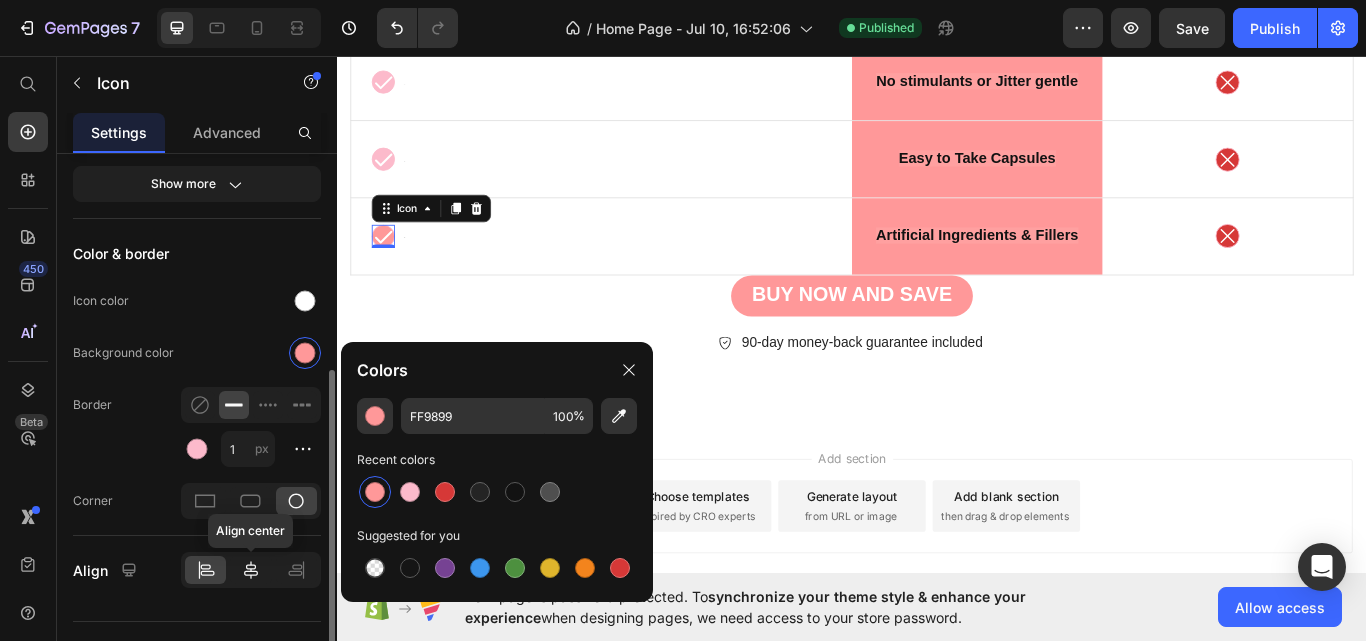 click 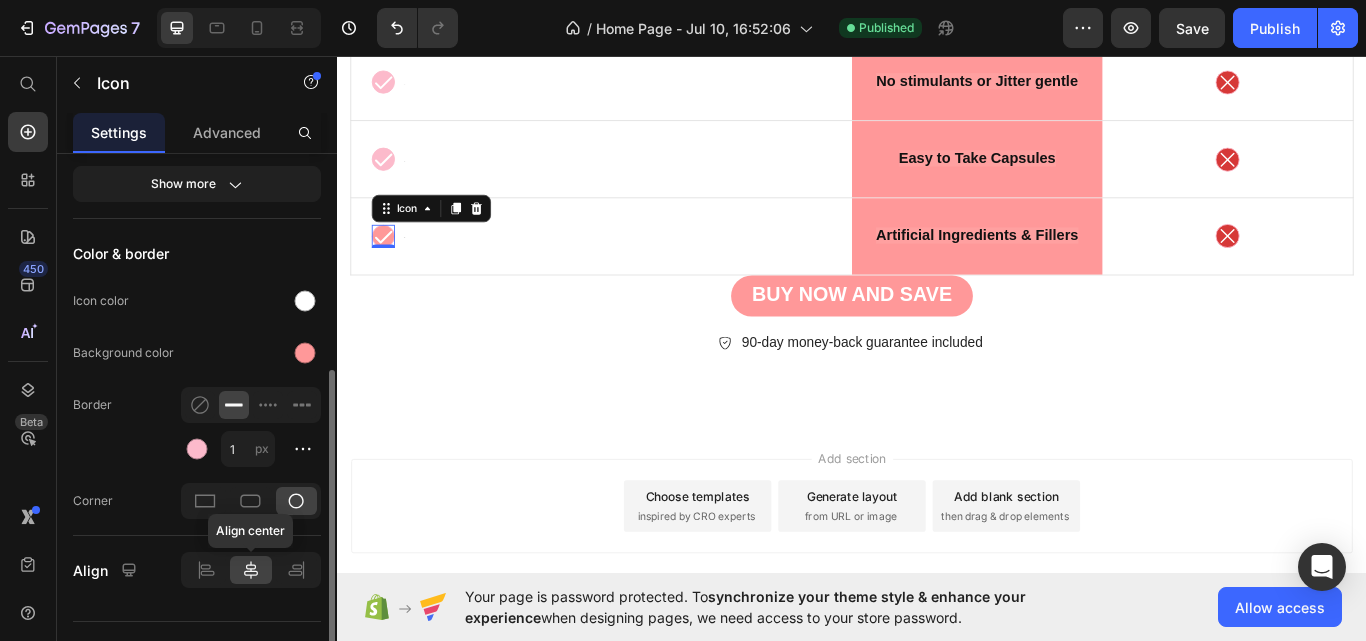 click 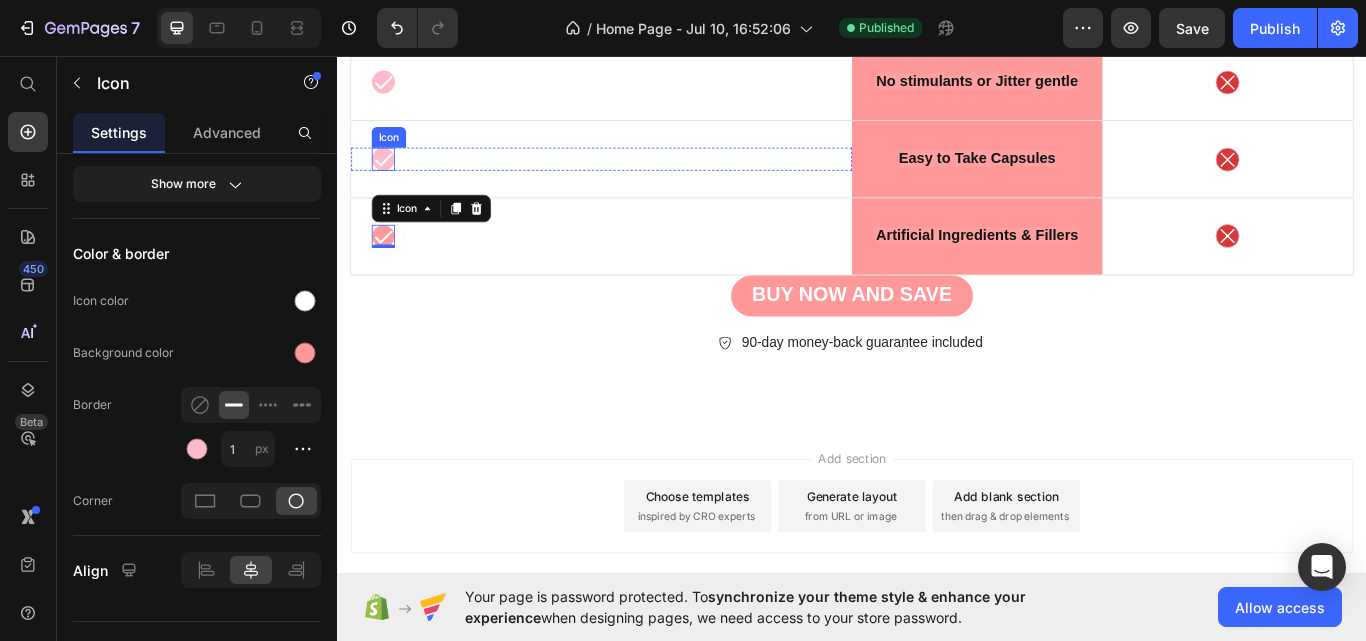 click 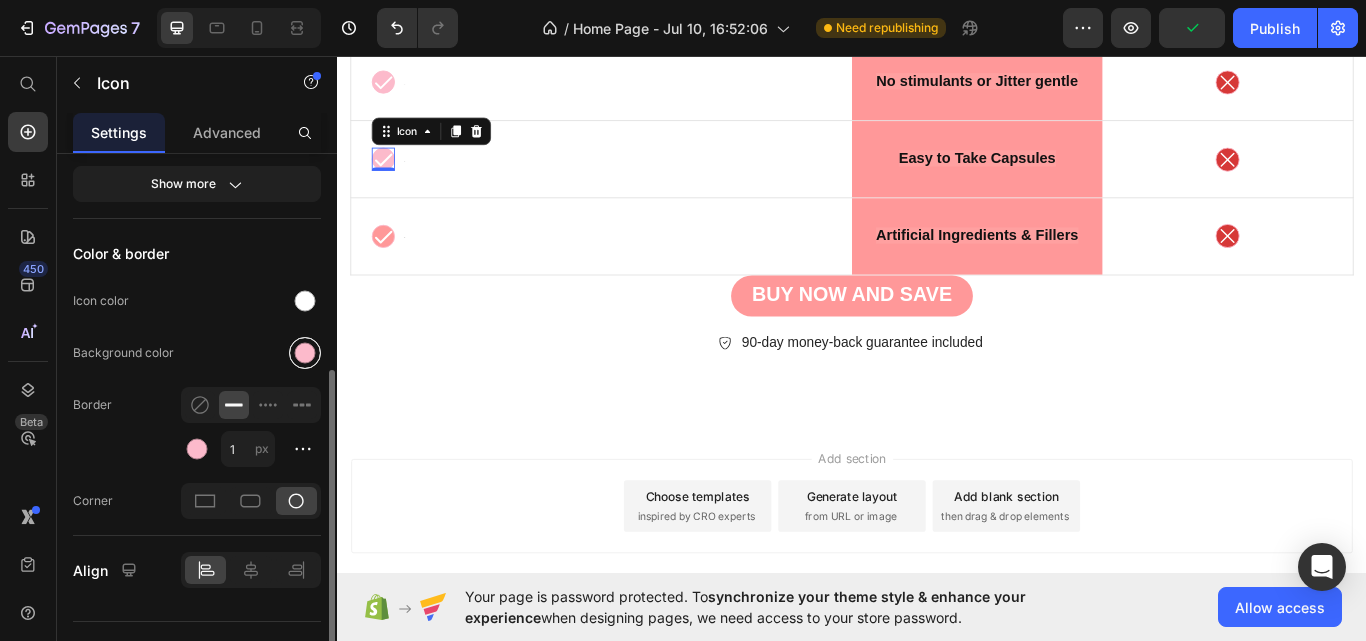 click at bounding box center (305, 353) 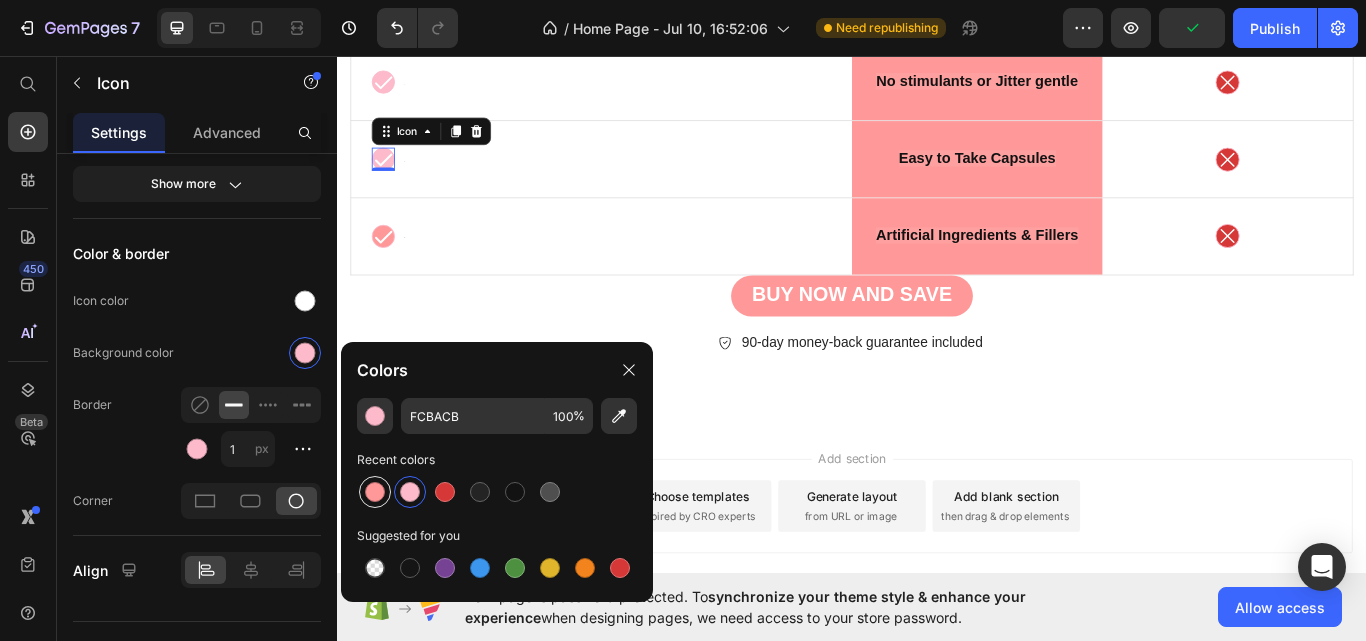 click at bounding box center [375, 492] 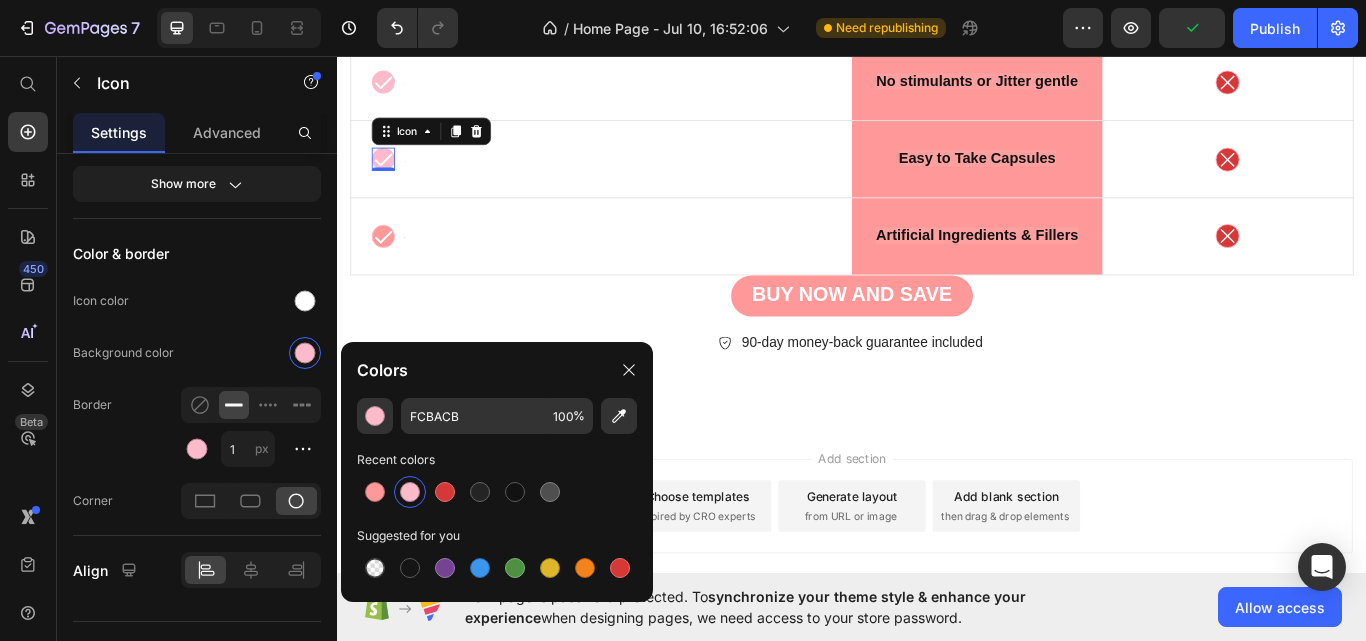 type on "FF9899" 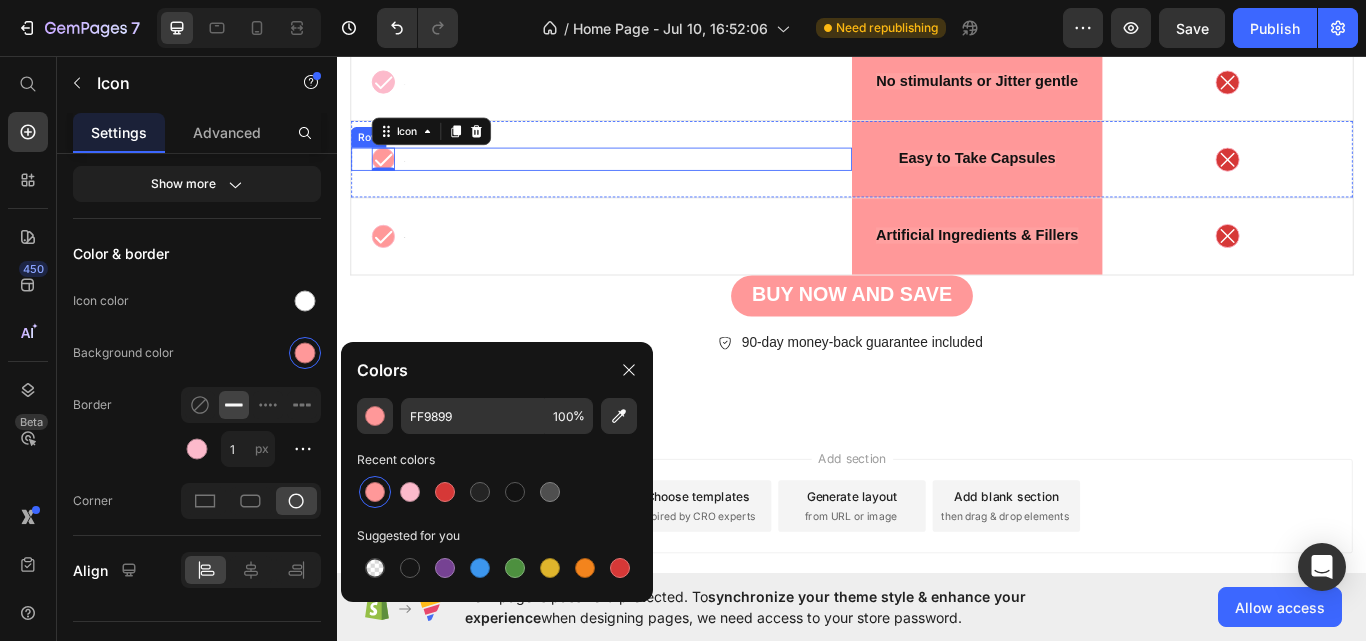 scroll, scrollTop: 9759, scrollLeft: 0, axis: vertical 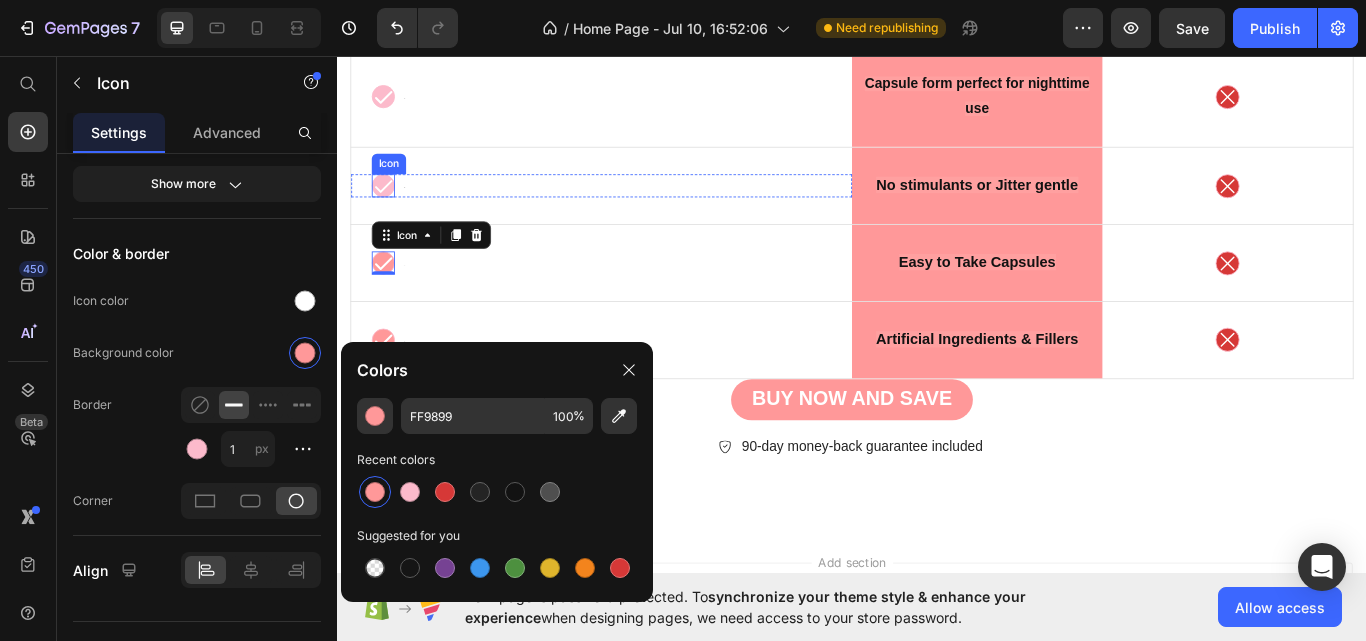 click 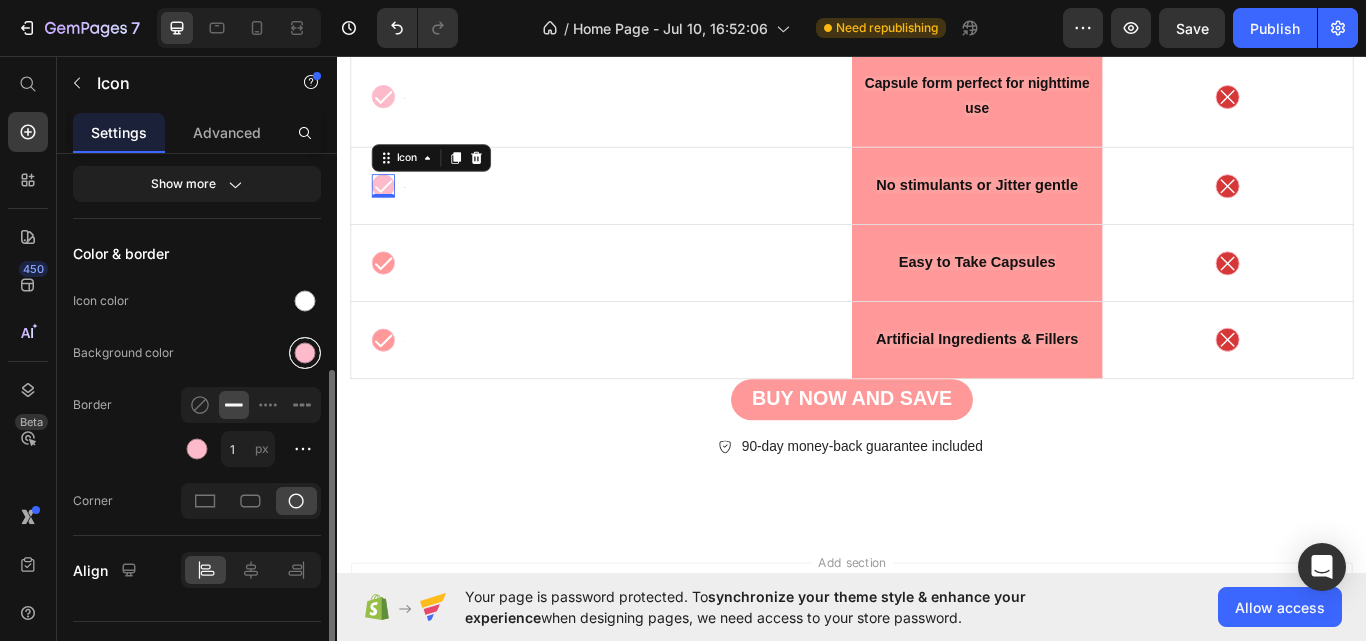 click at bounding box center [305, 353] 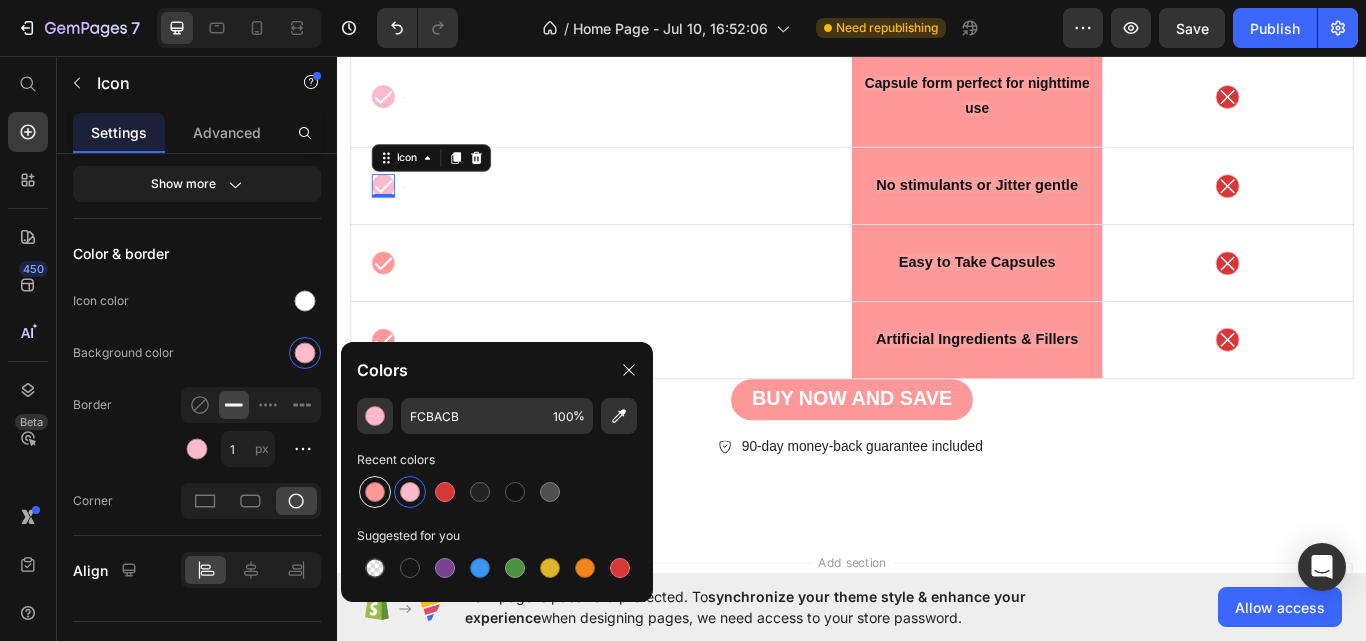 click at bounding box center (375, 492) 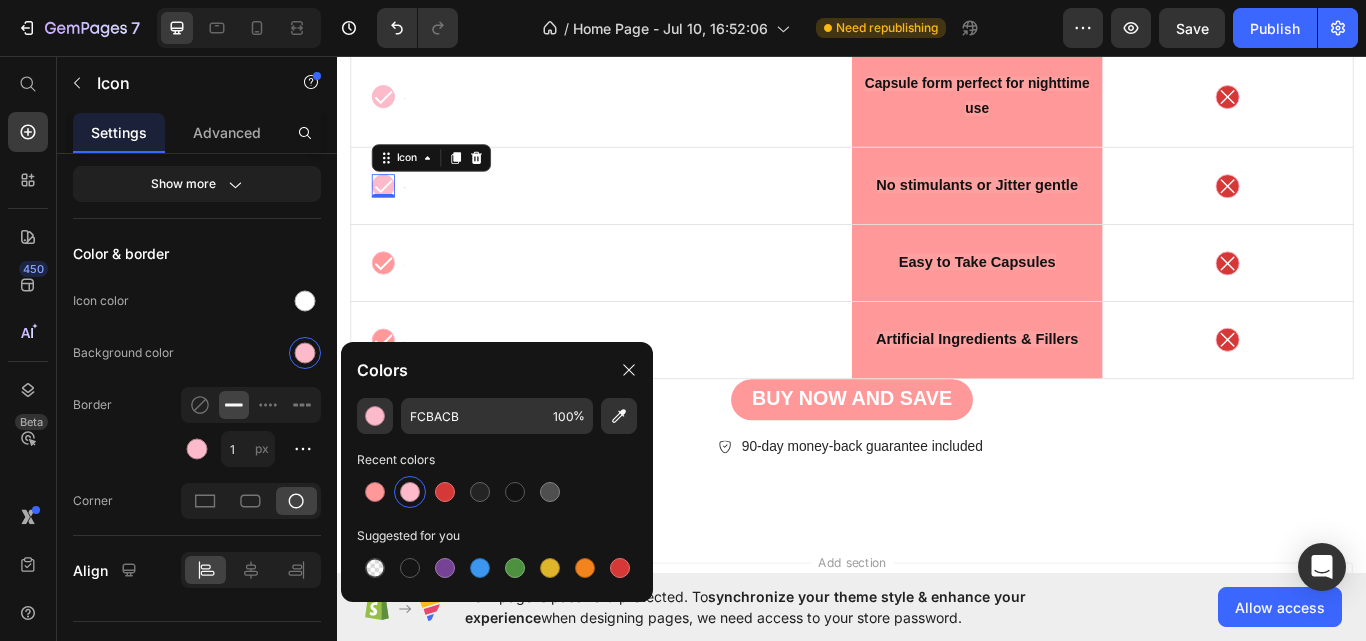 type on "FF9899" 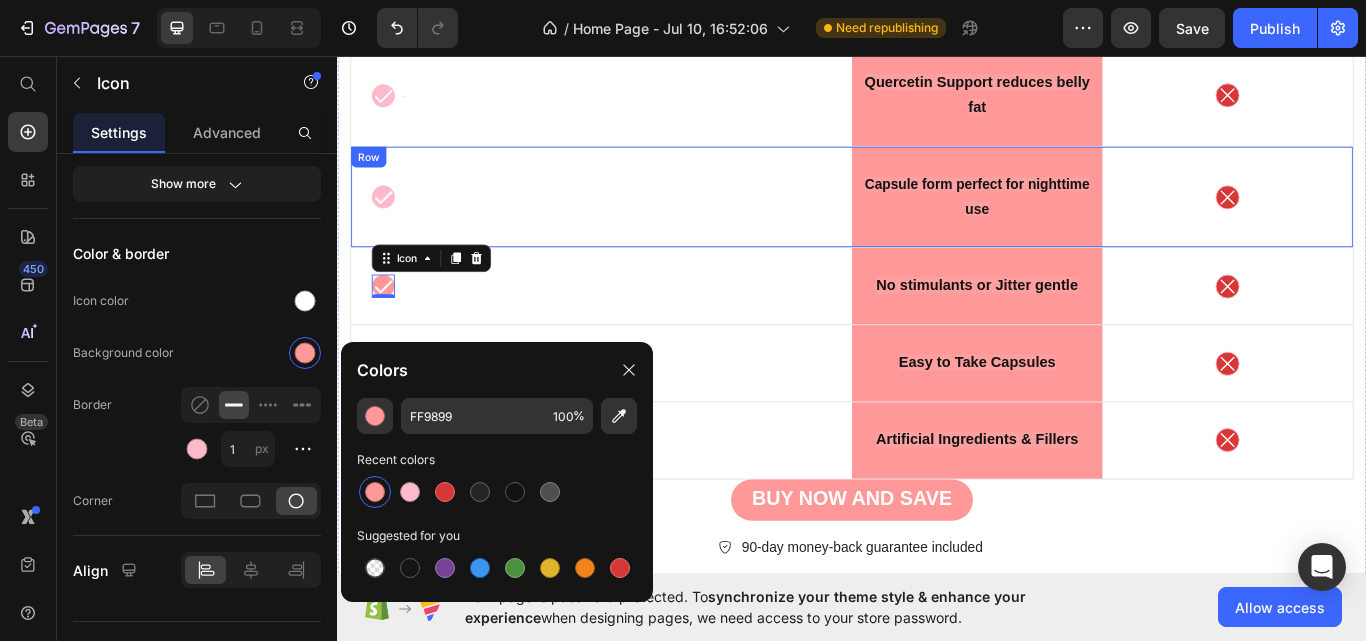 scroll, scrollTop: 9641, scrollLeft: 0, axis: vertical 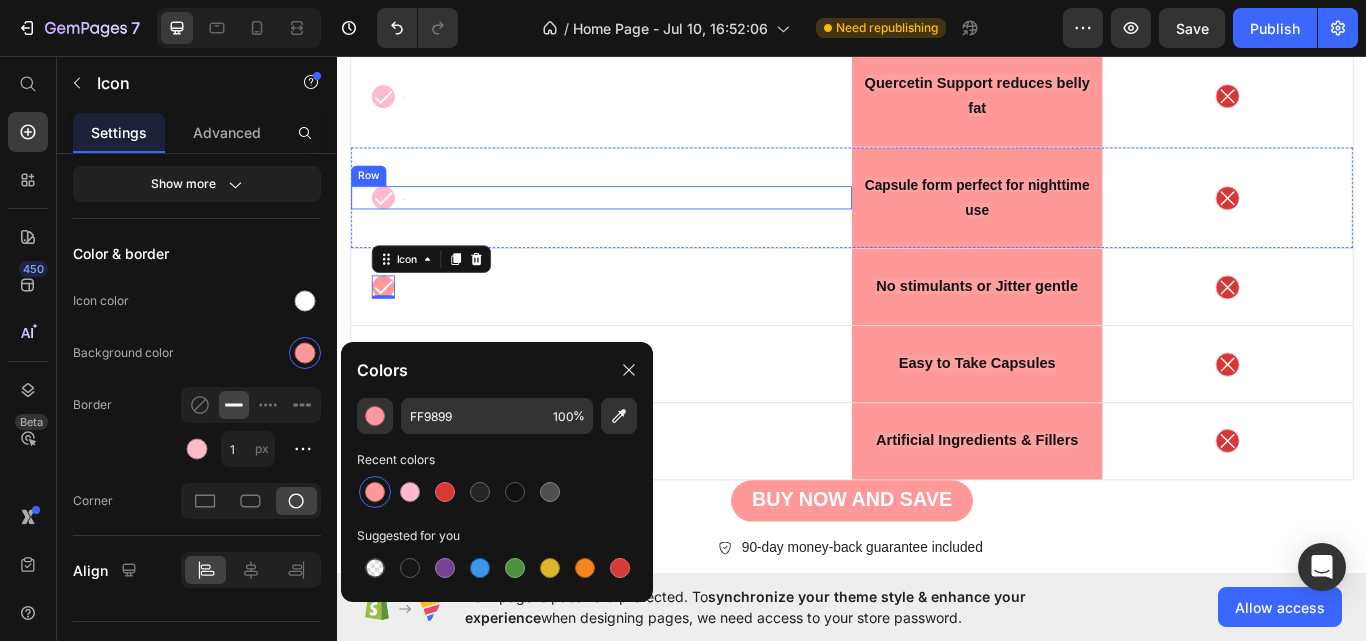 click on "Icon Text Block Row" at bounding box center (645, 222) 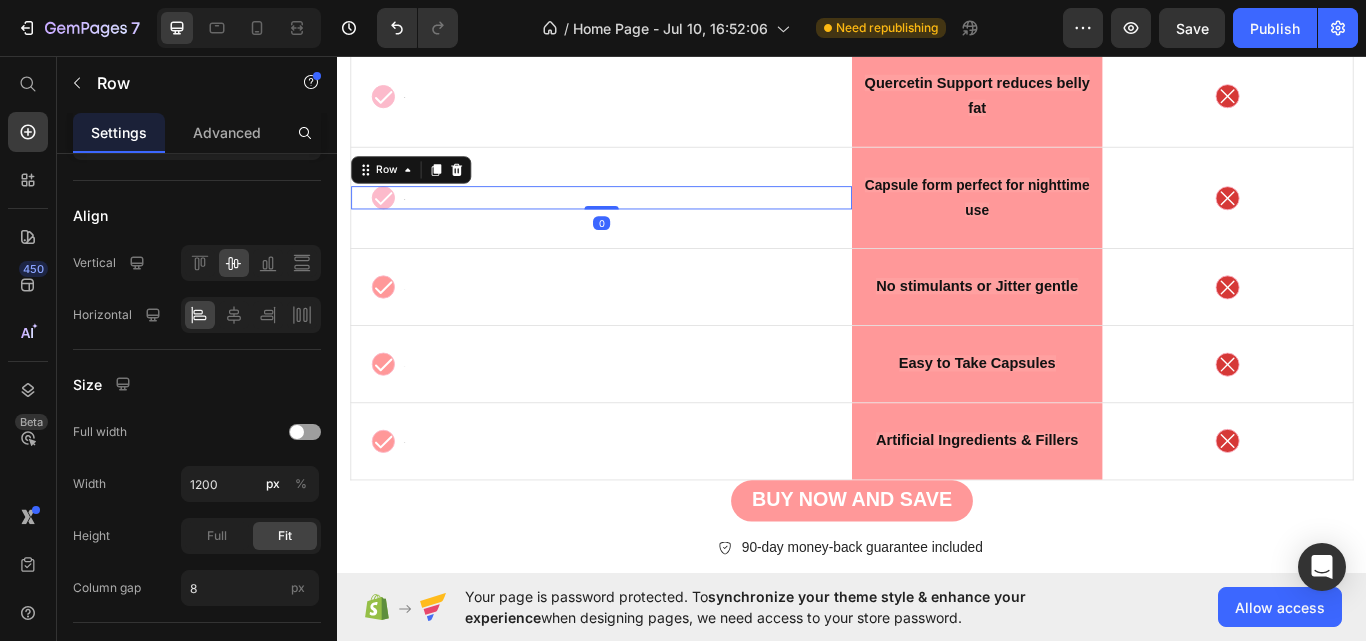 scroll, scrollTop: 0, scrollLeft: 0, axis: both 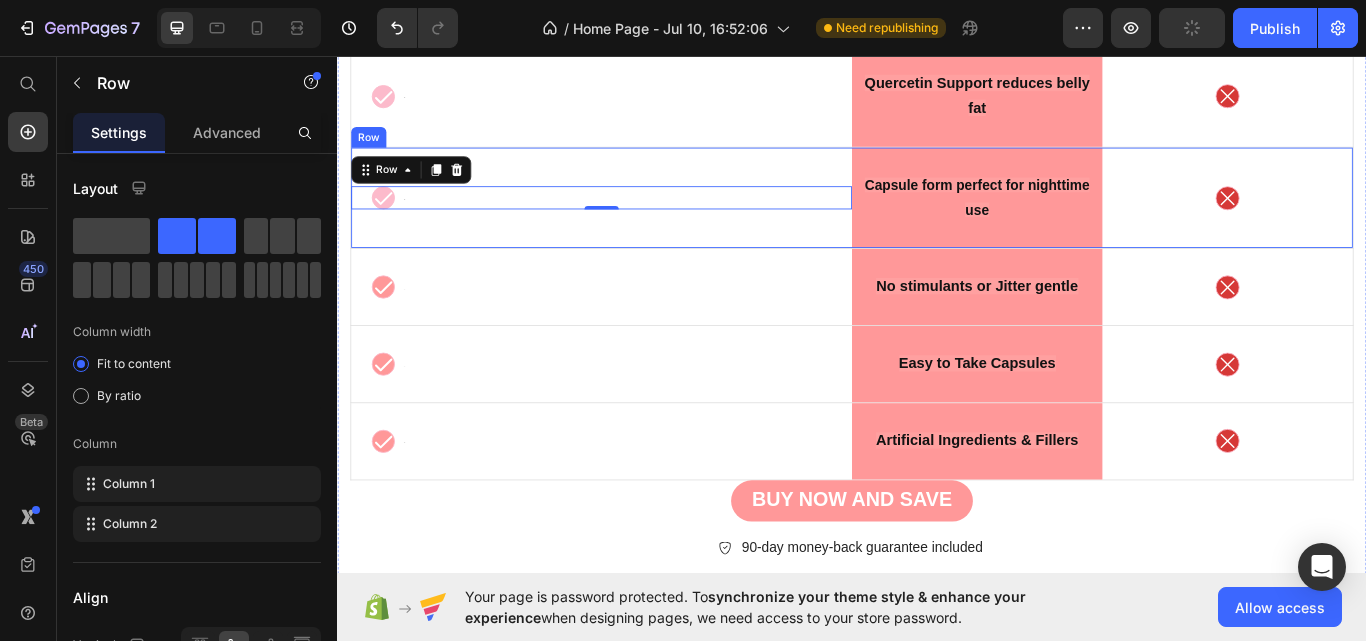 click on "Icon Text Block Row   0" at bounding box center (645, 223) 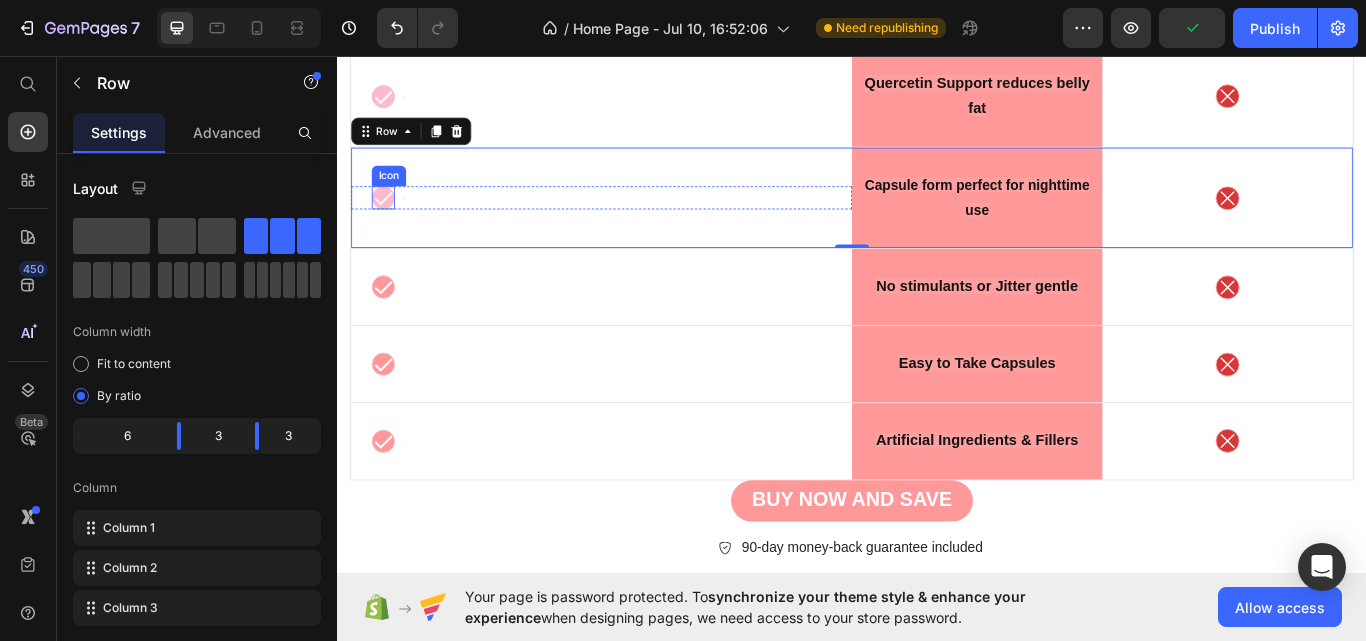 click 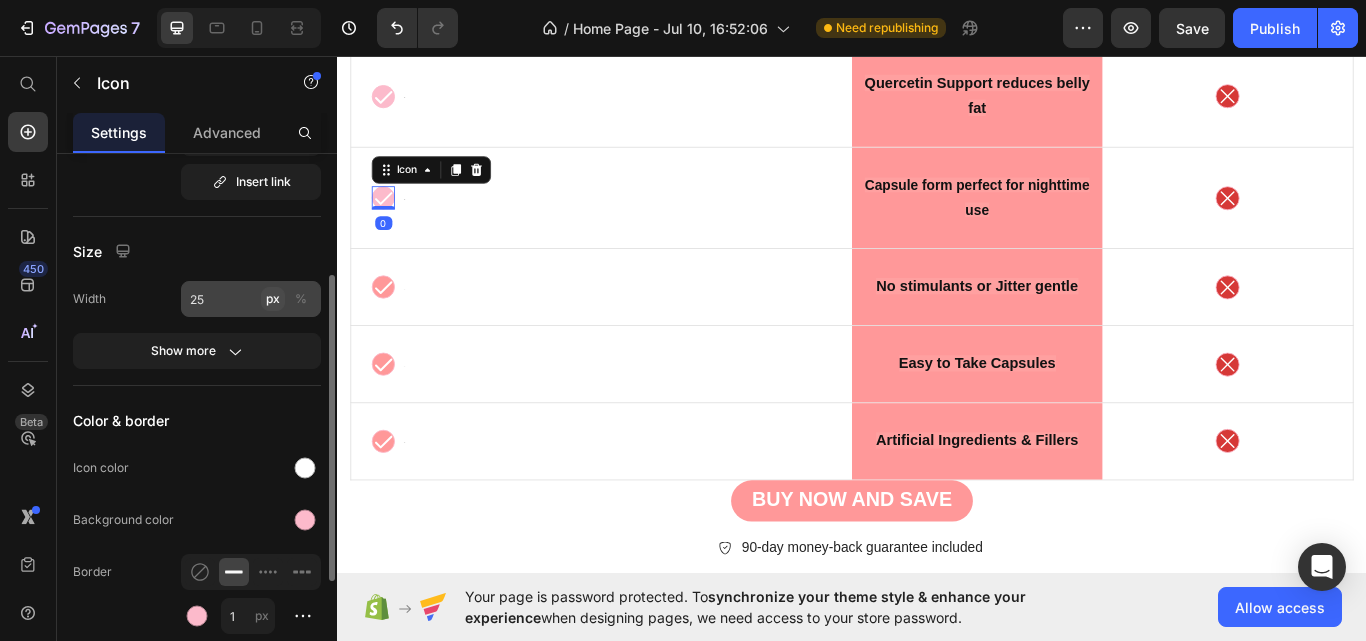 scroll, scrollTop: 216, scrollLeft: 0, axis: vertical 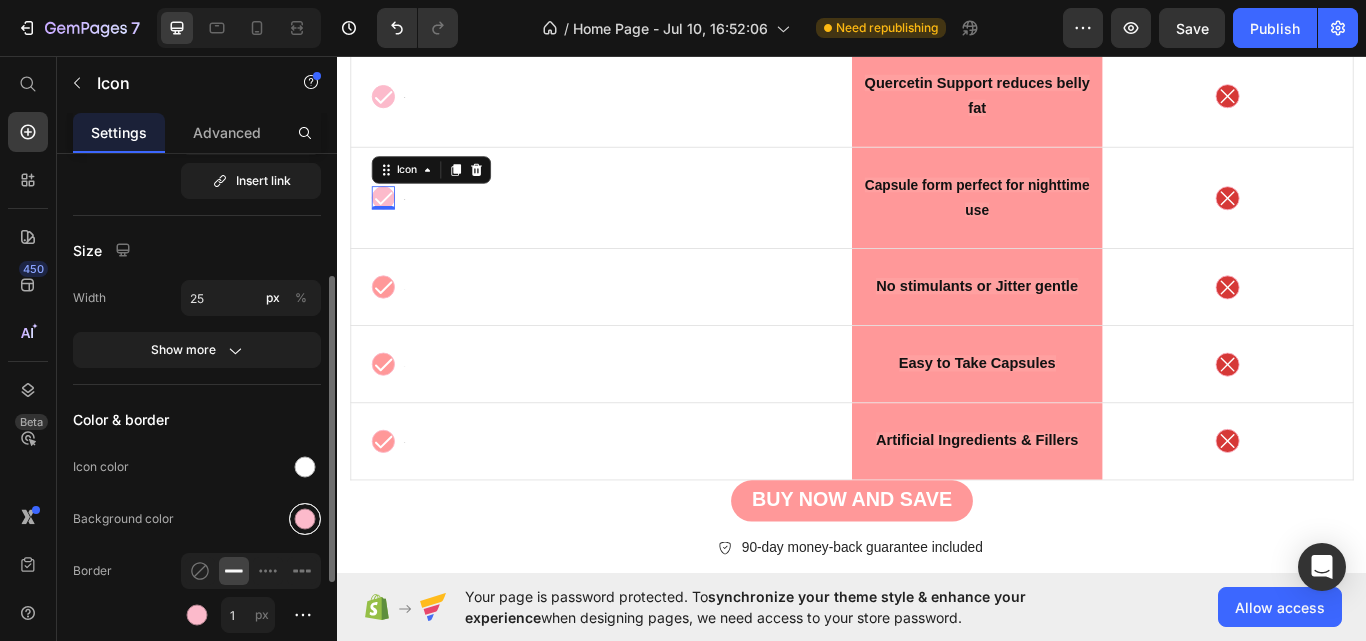 click at bounding box center [305, 519] 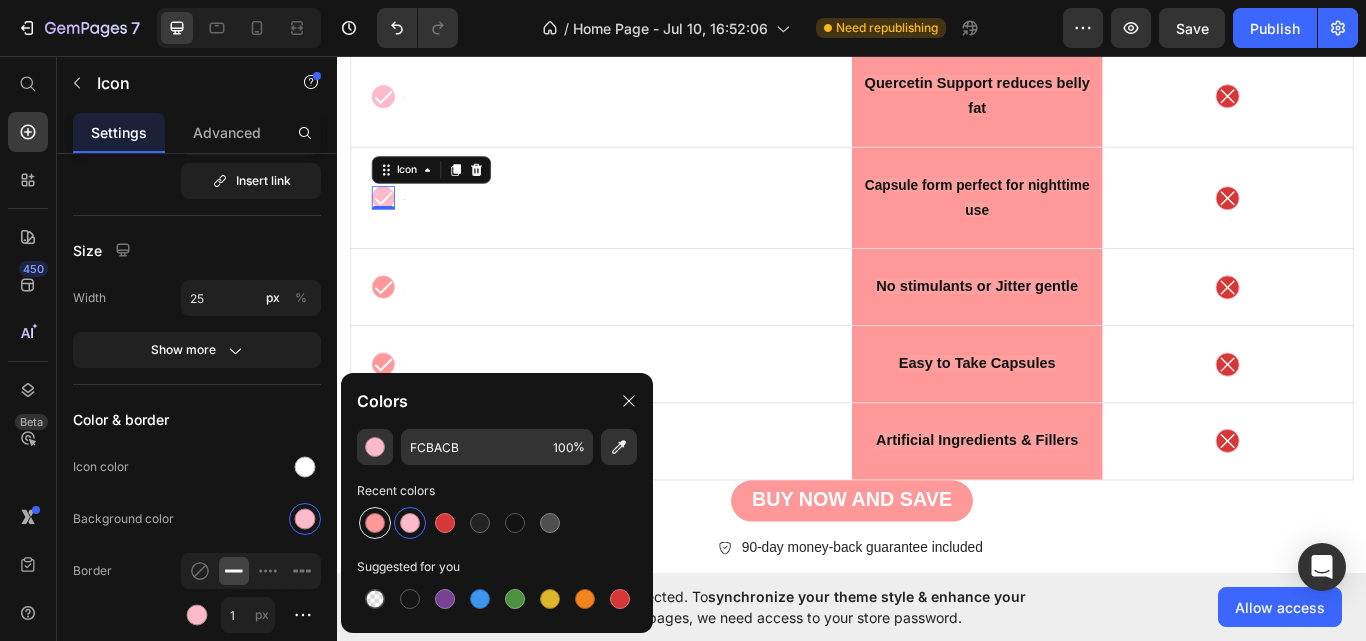 click at bounding box center [375, 523] 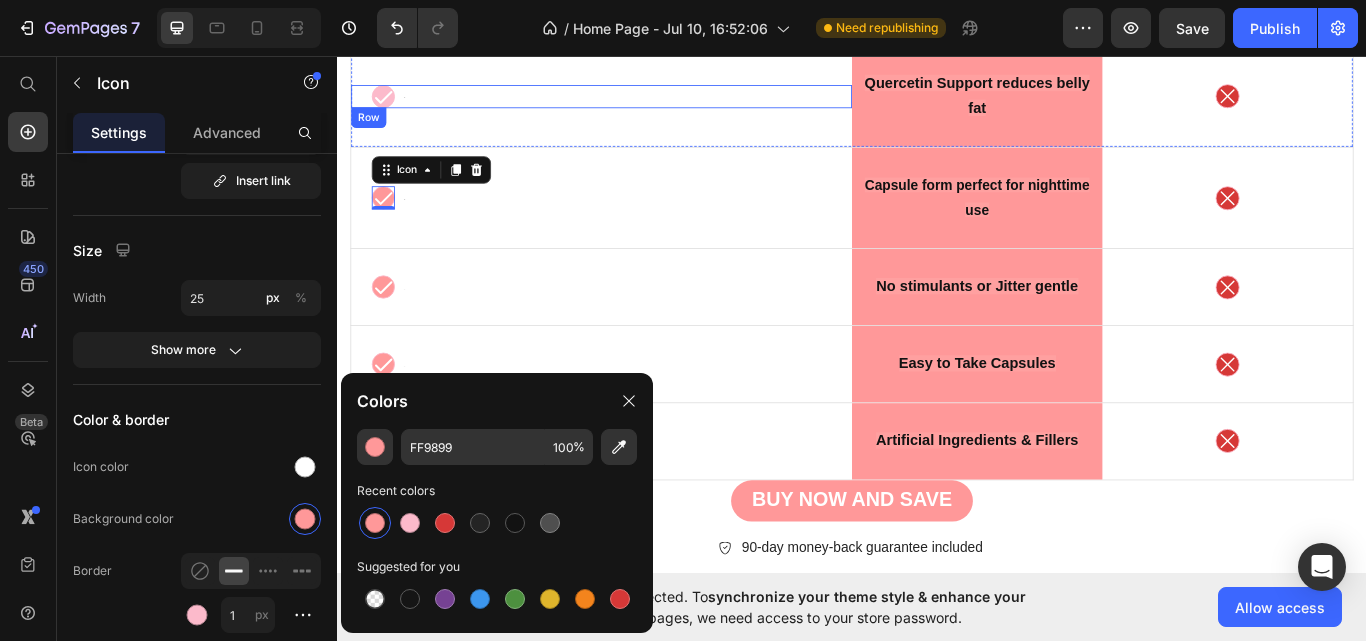 click on "Icon Text Block Row" at bounding box center (645, 104) 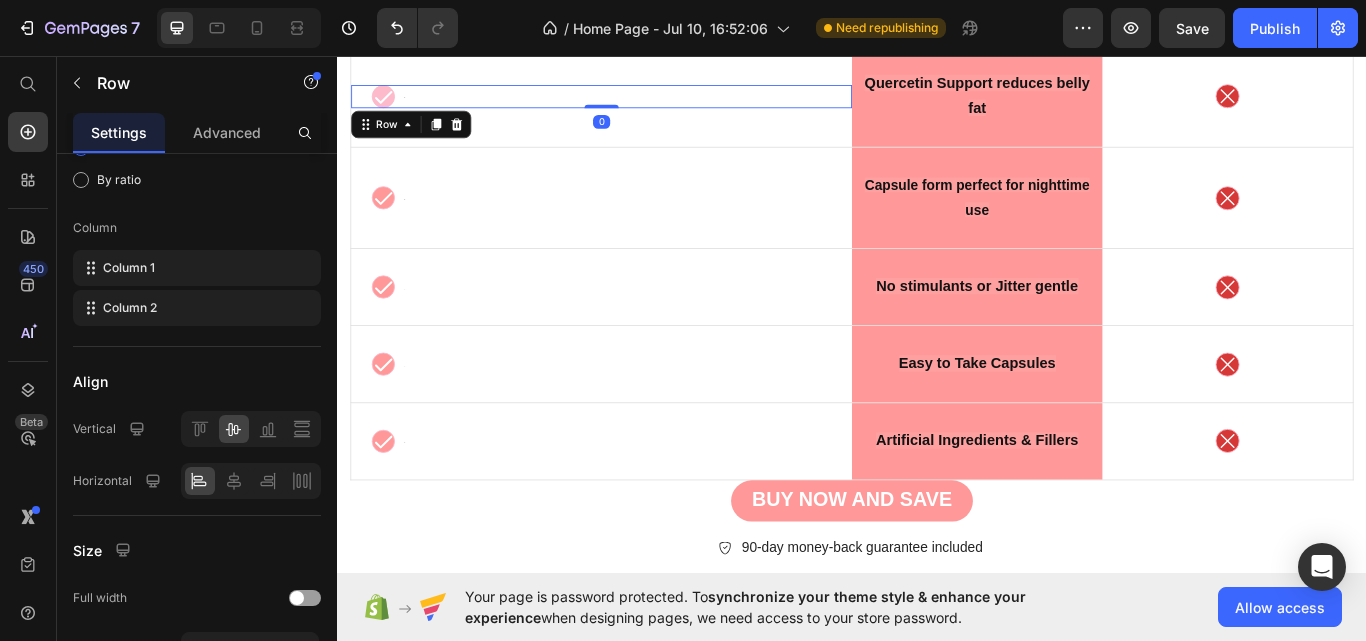 scroll, scrollTop: 0, scrollLeft: 0, axis: both 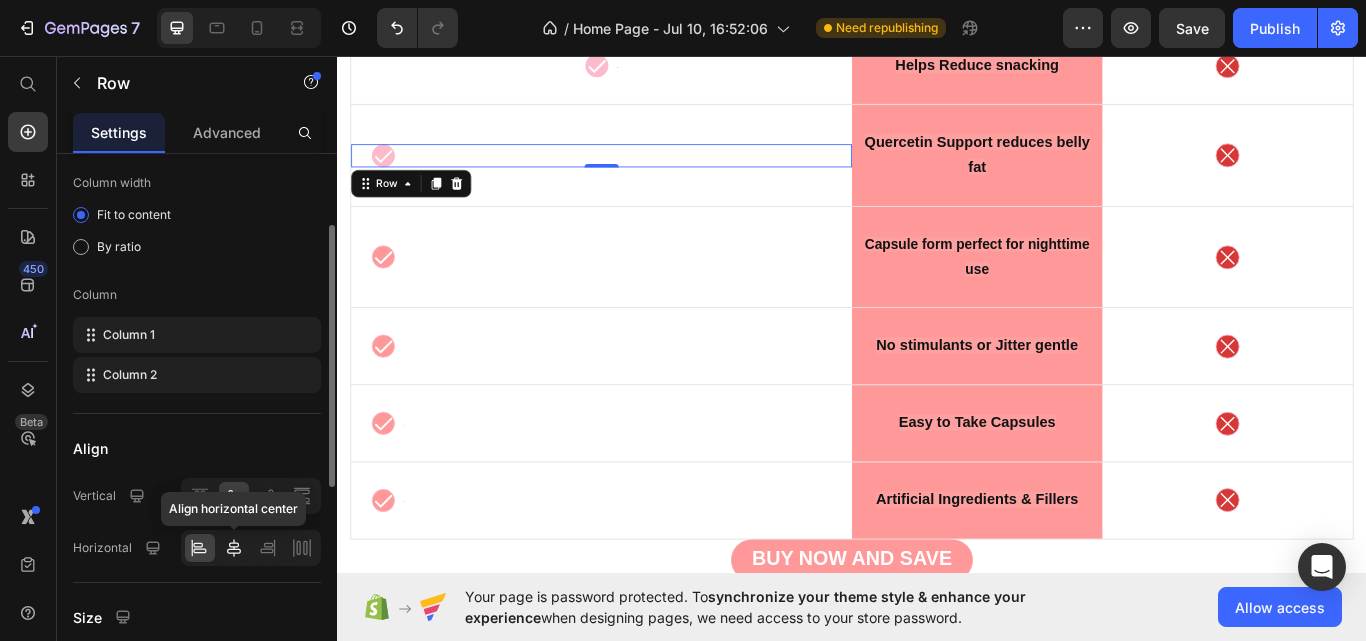 click 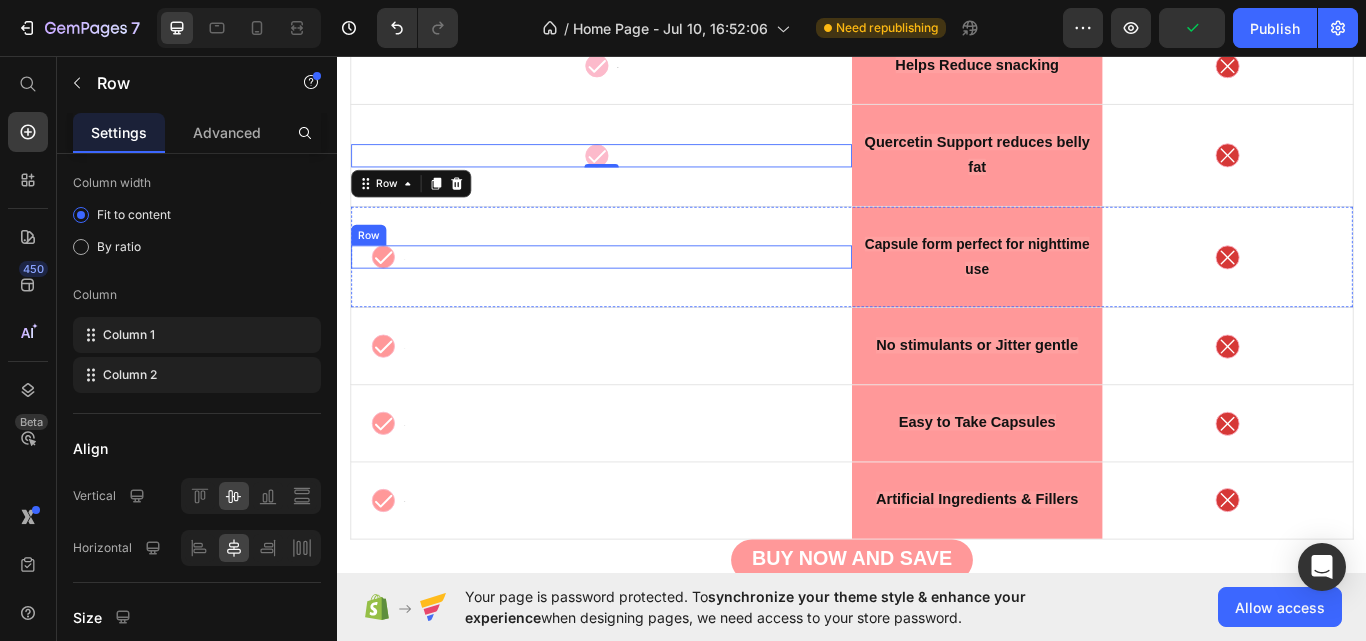 click on "Icon Text Block Row" at bounding box center [645, 291] 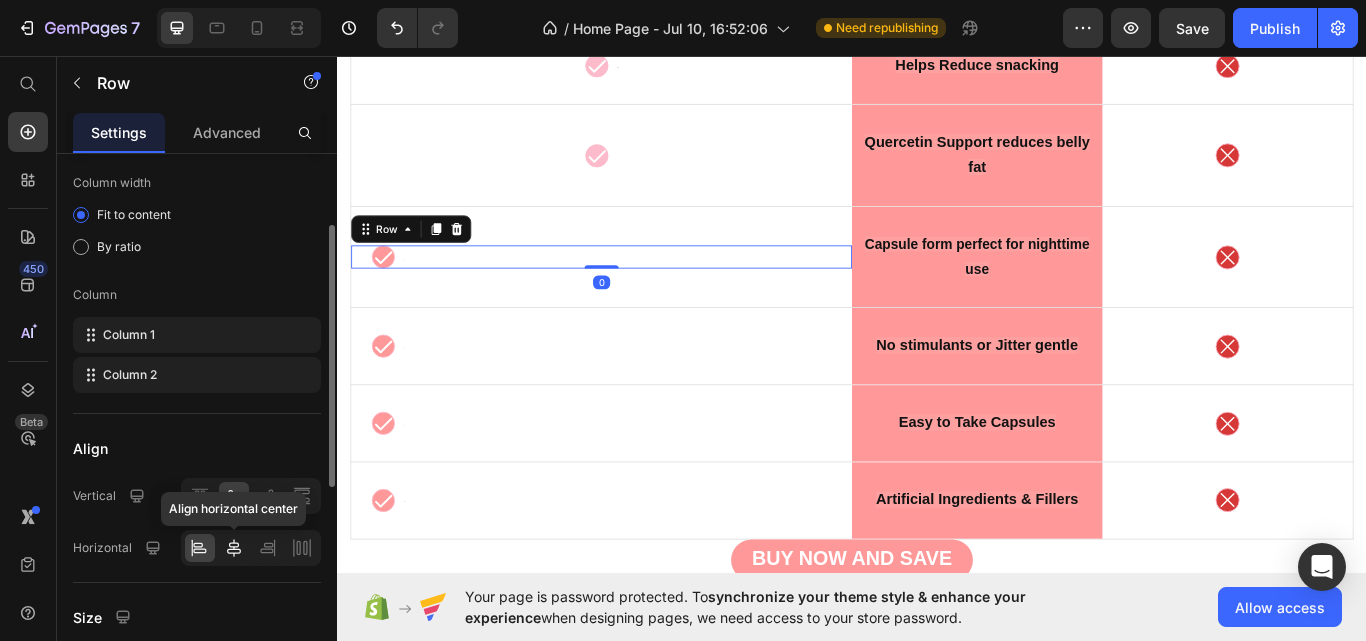 click 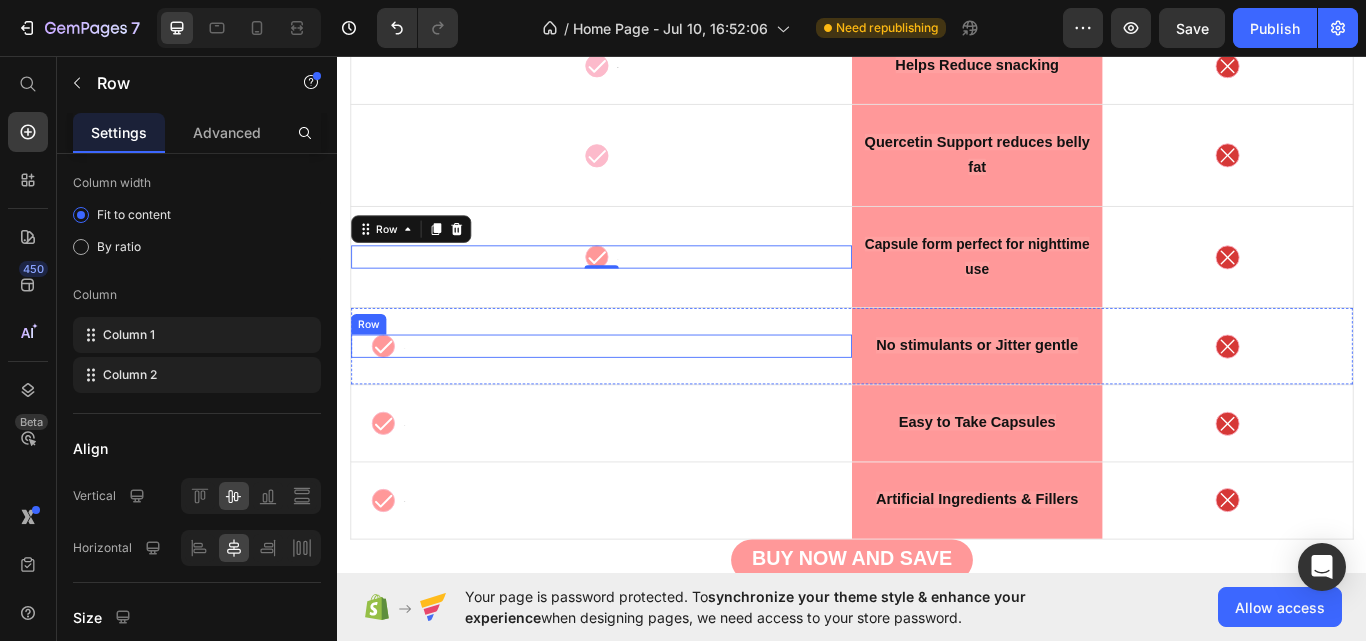click on "Icon Text Block Row" at bounding box center (645, 395) 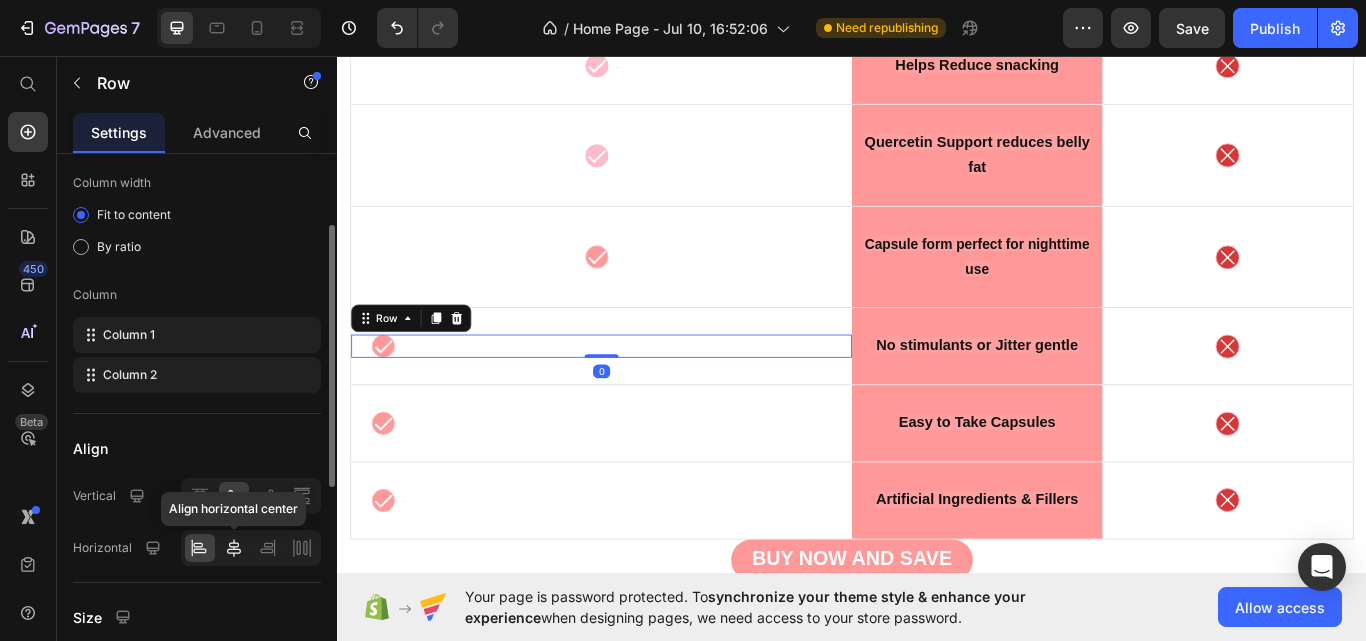 click 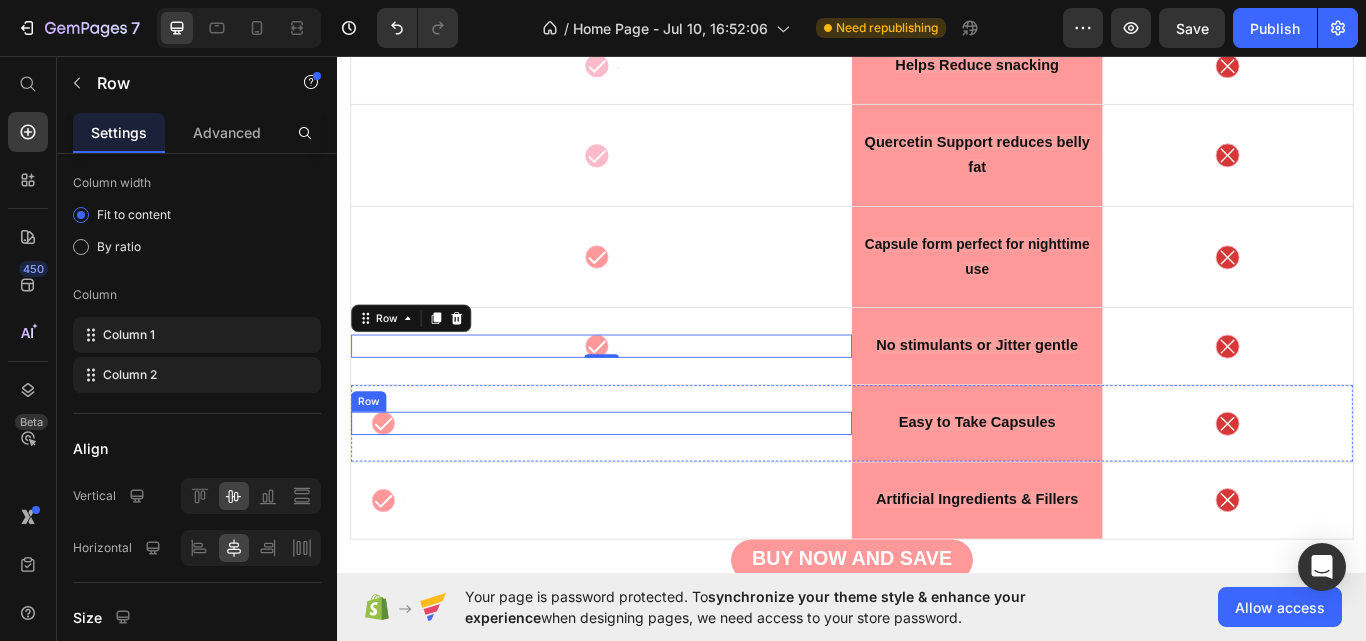 click on "Icon Text Block Row" at bounding box center [645, 485] 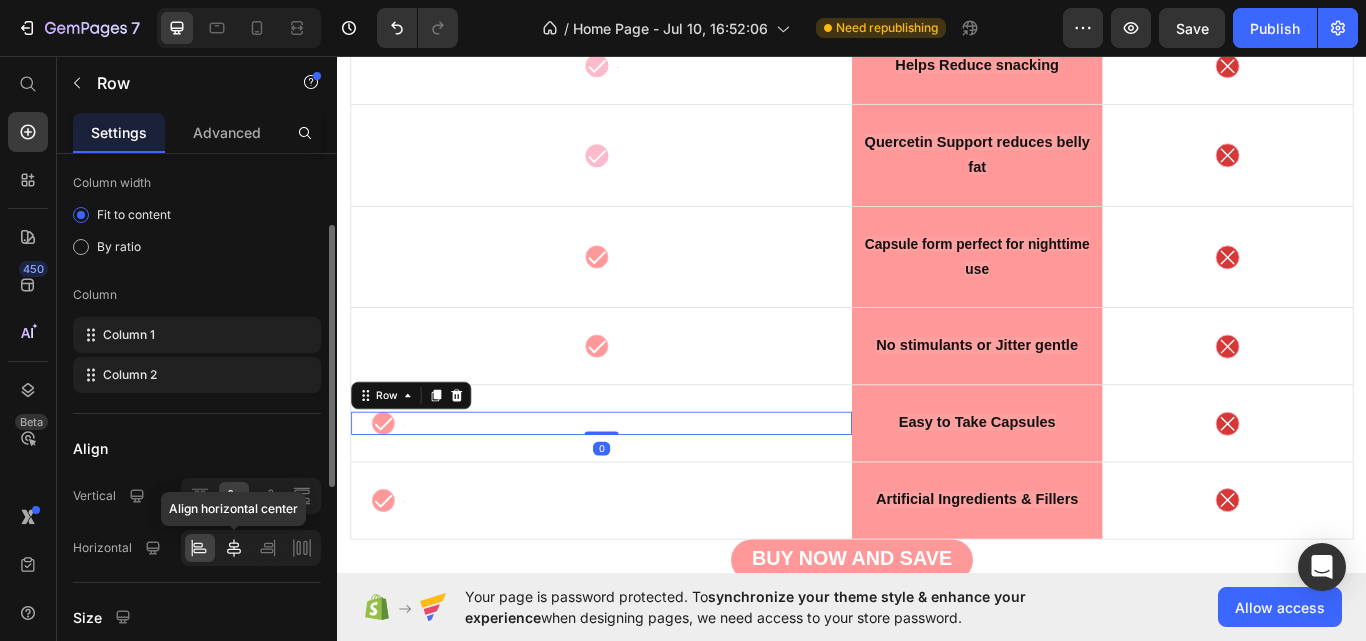 click 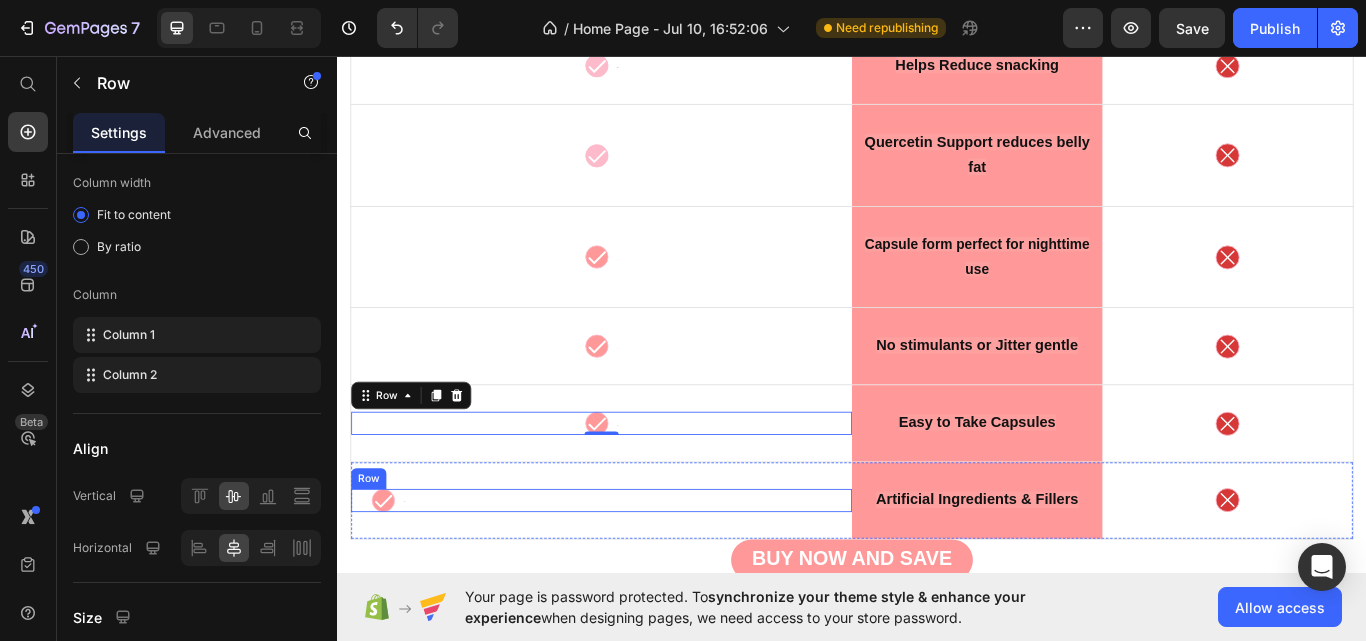 click on "Icon Text Block Row" at bounding box center [645, 575] 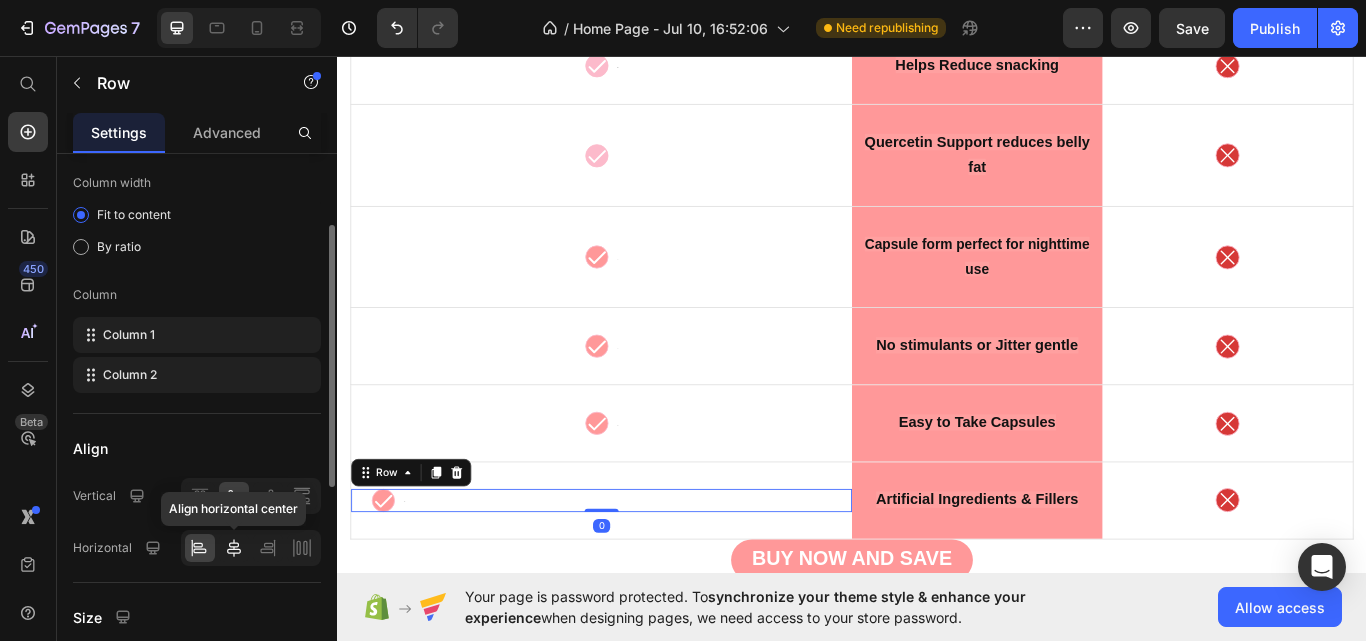 click 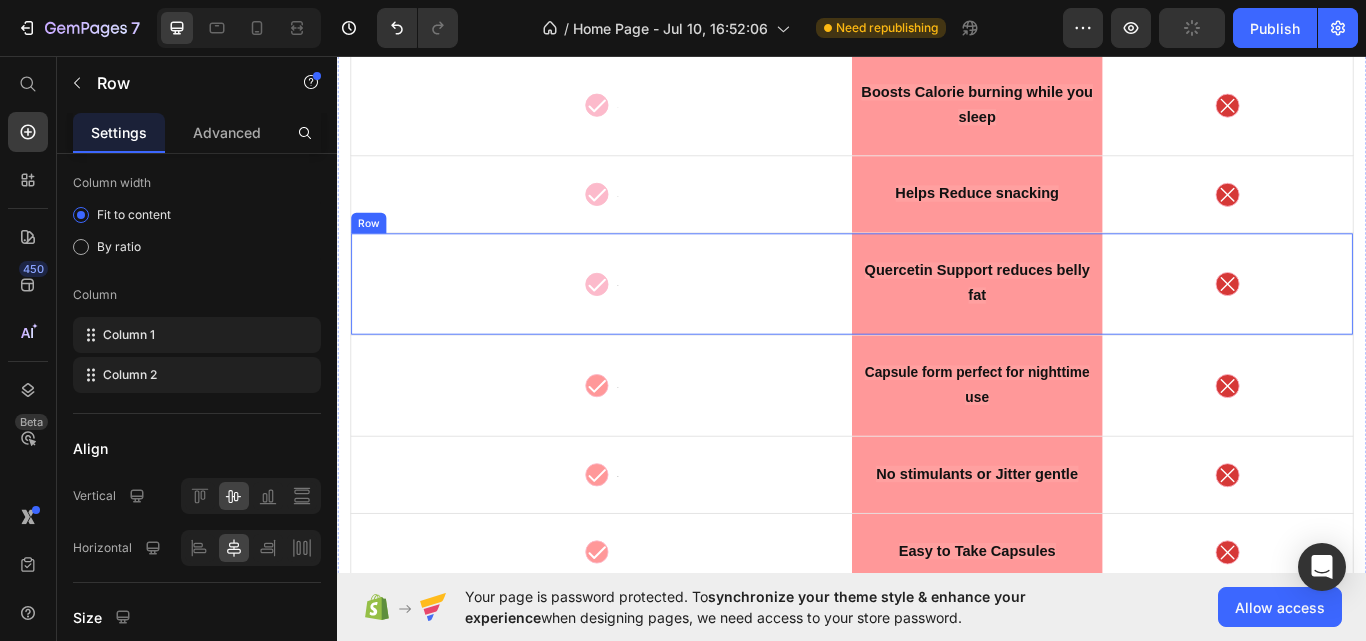 scroll, scrollTop: 9421, scrollLeft: 0, axis: vertical 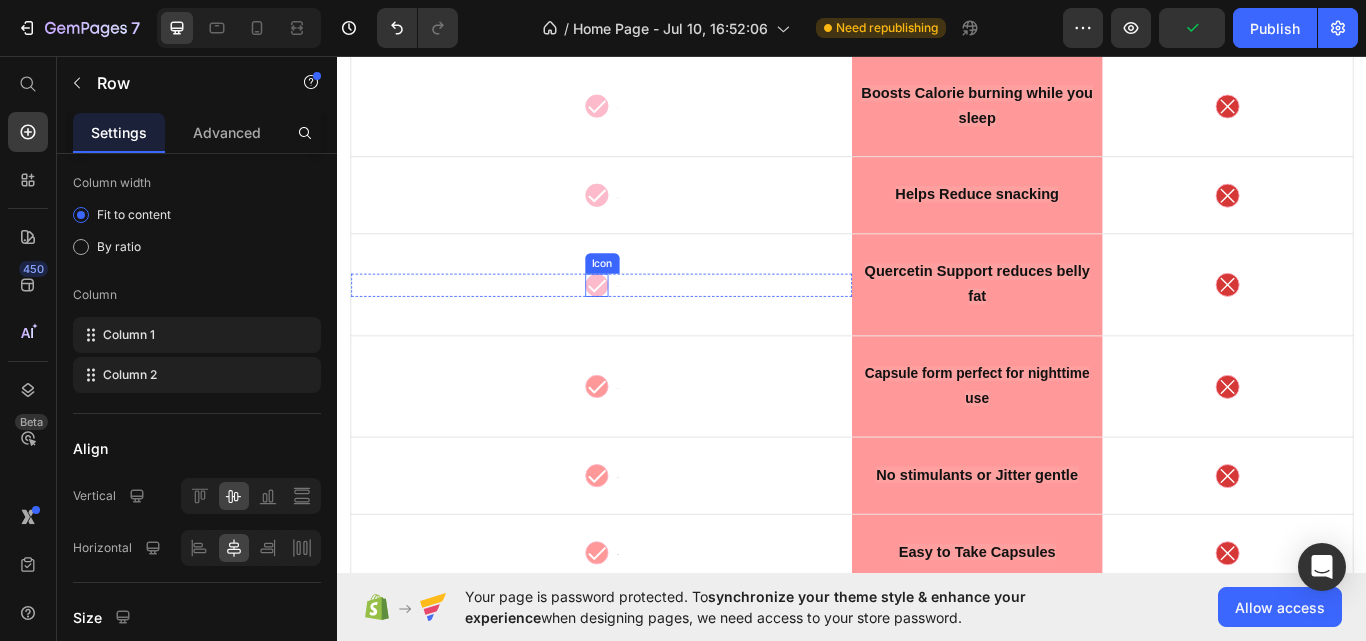 click 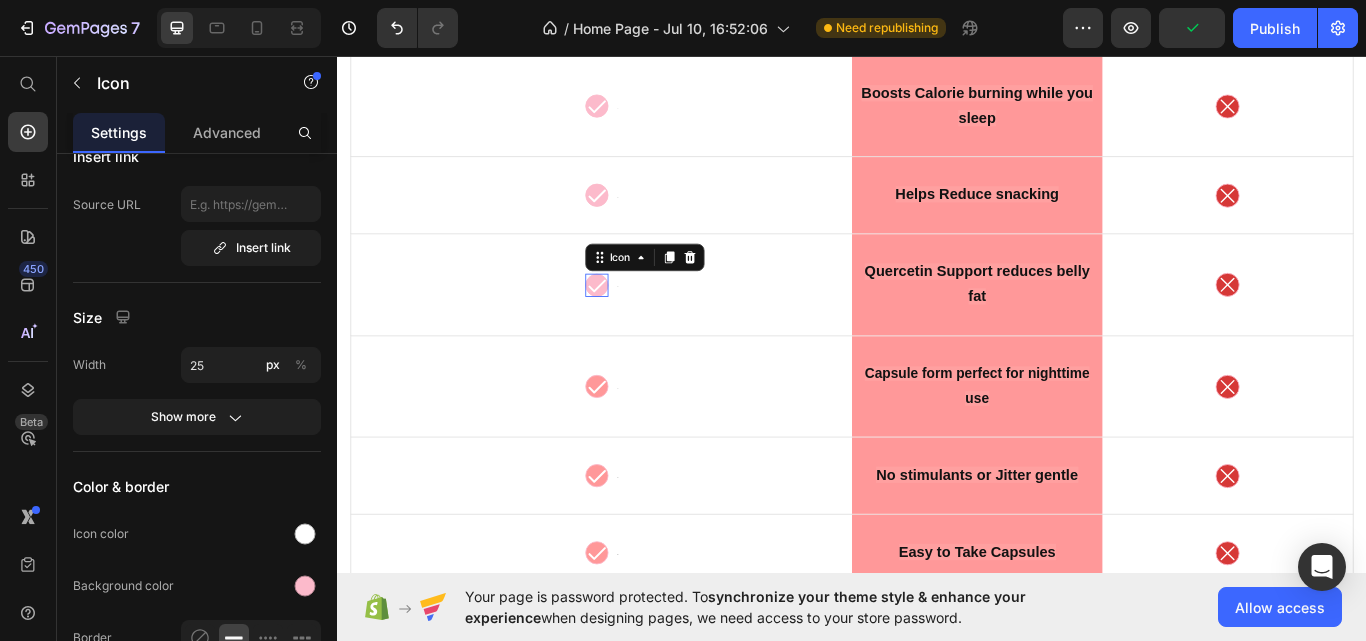scroll, scrollTop: 0, scrollLeft: 0, axis: both 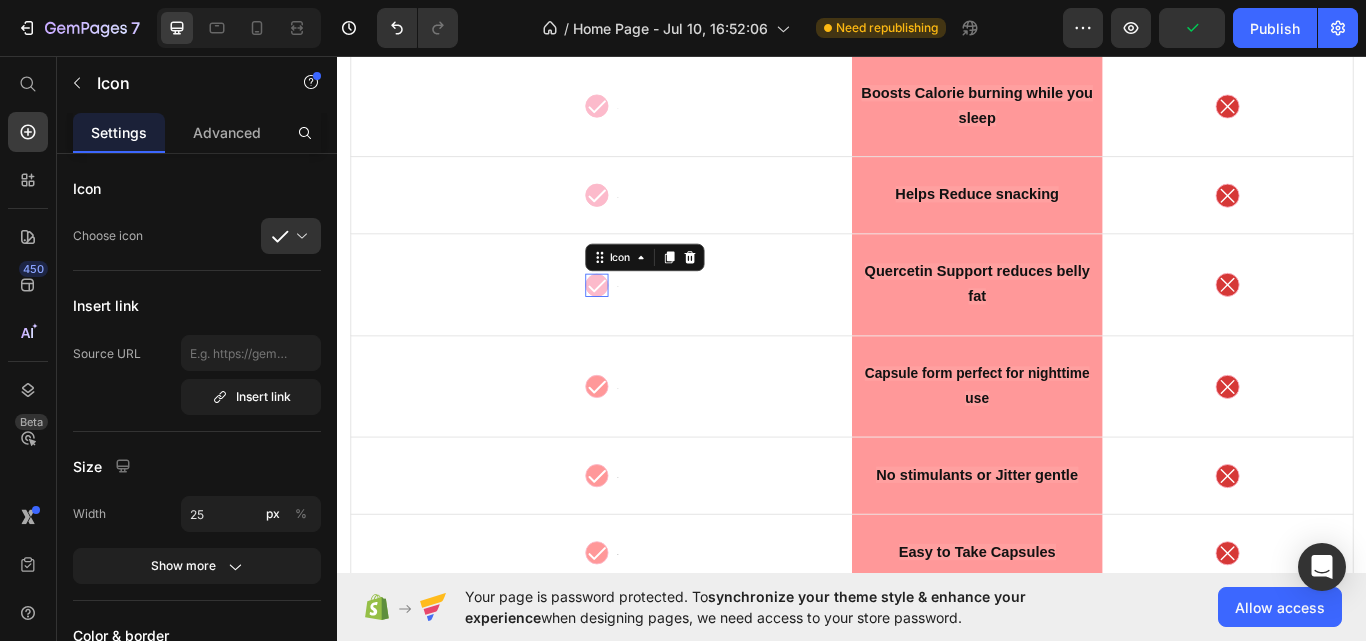 click 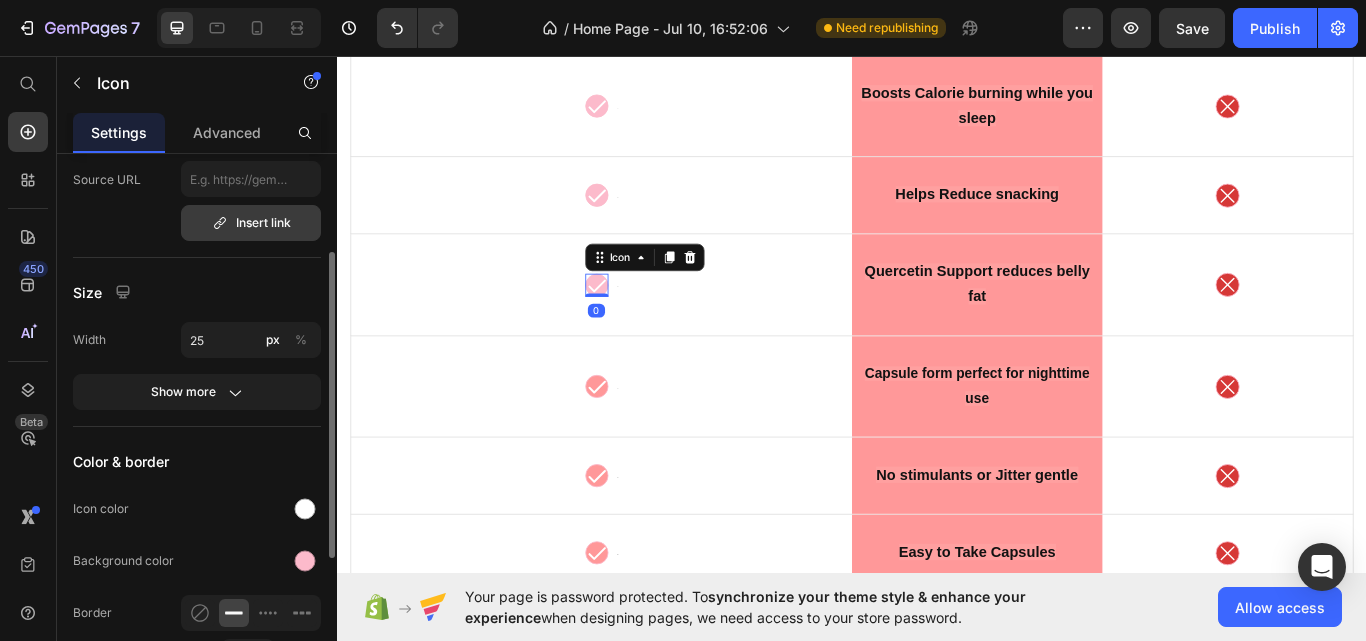 scroll, scrollTop: 175, scrollLeft: 0, axis: vertical 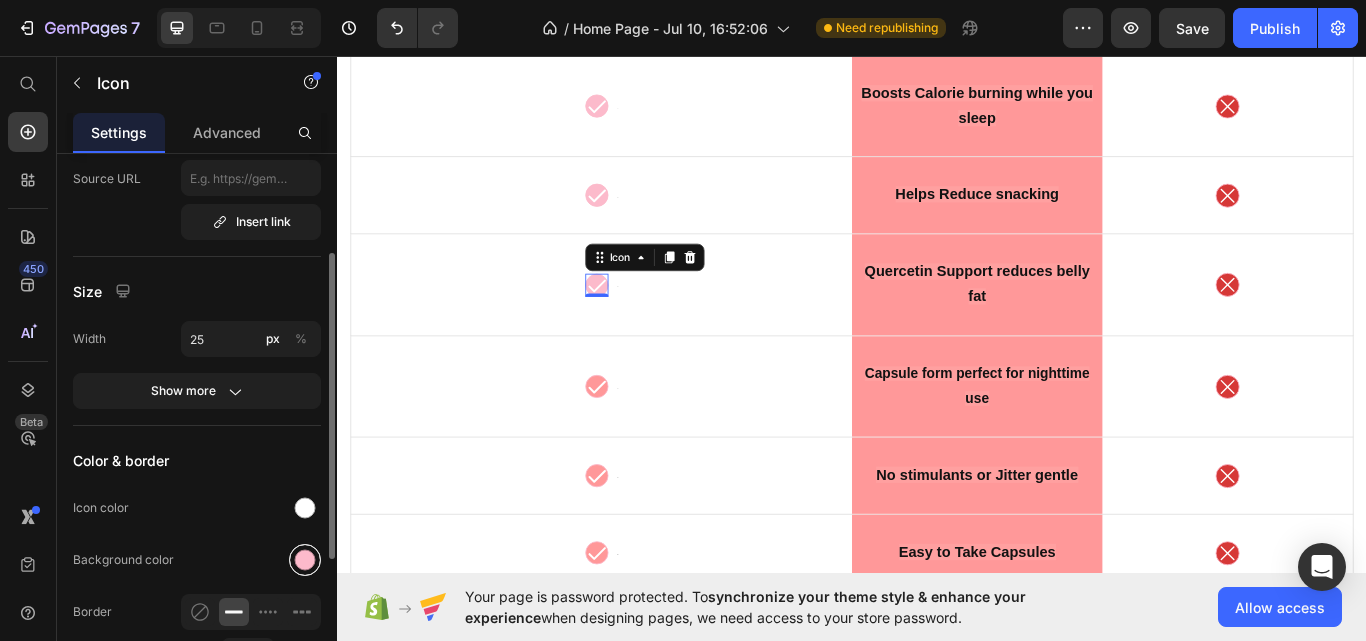 click at bounding box center [305, 560] 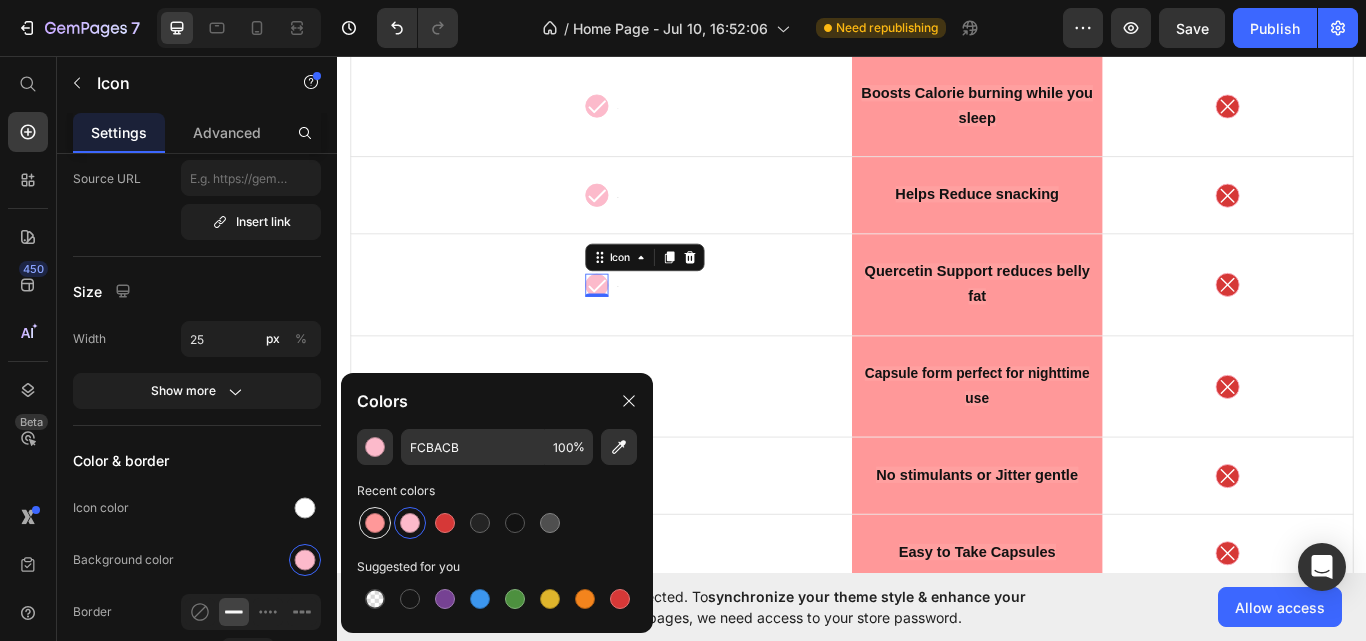 click at bounding box center (375, 523) 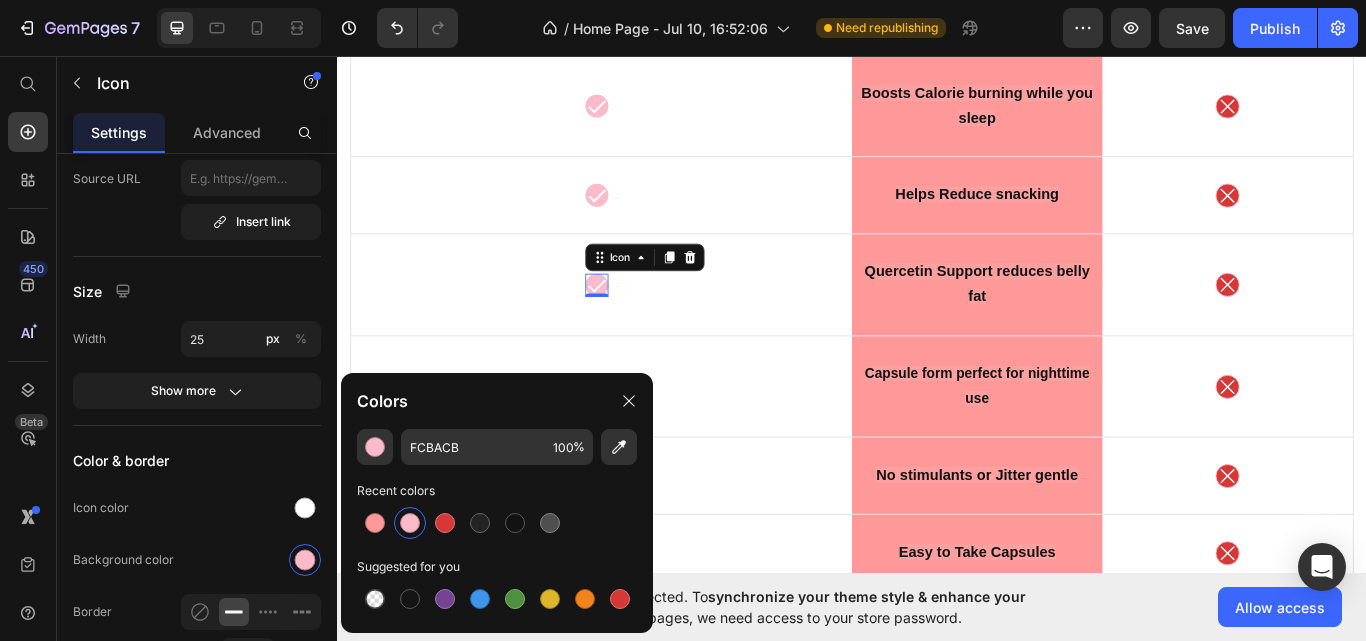 type on "FF9899" 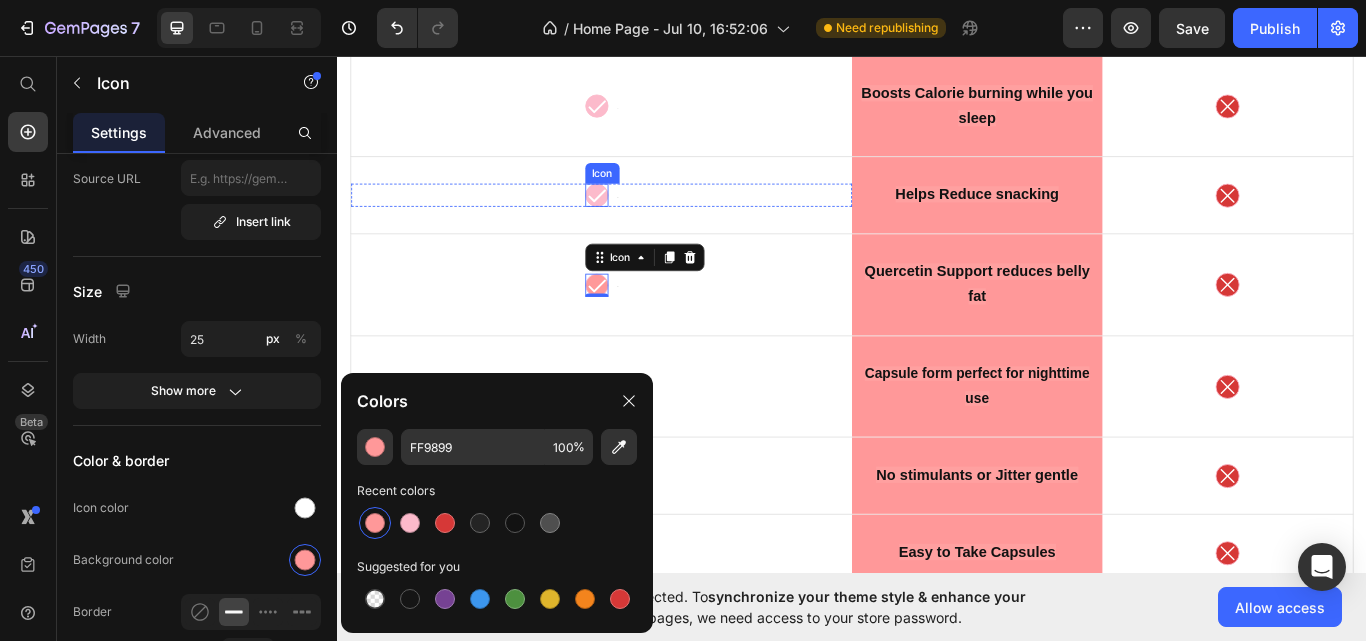 click 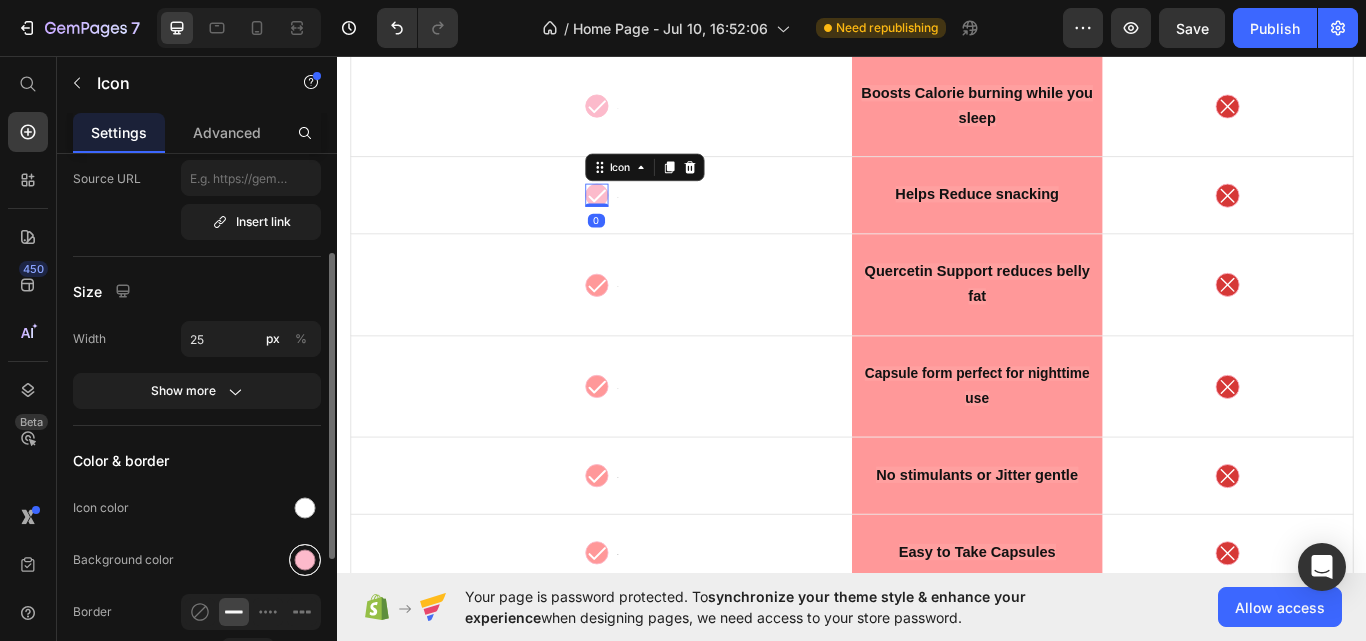 click at bounding box center [305, 560] 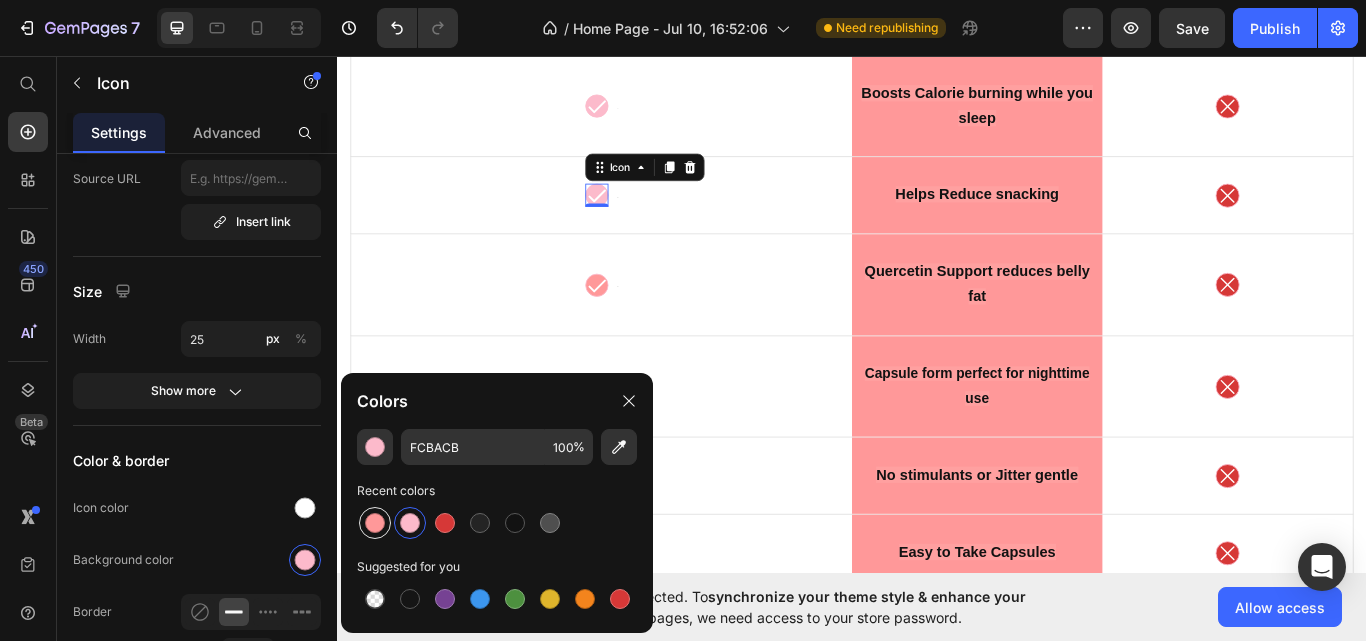 click at bounding box center [375, 523] 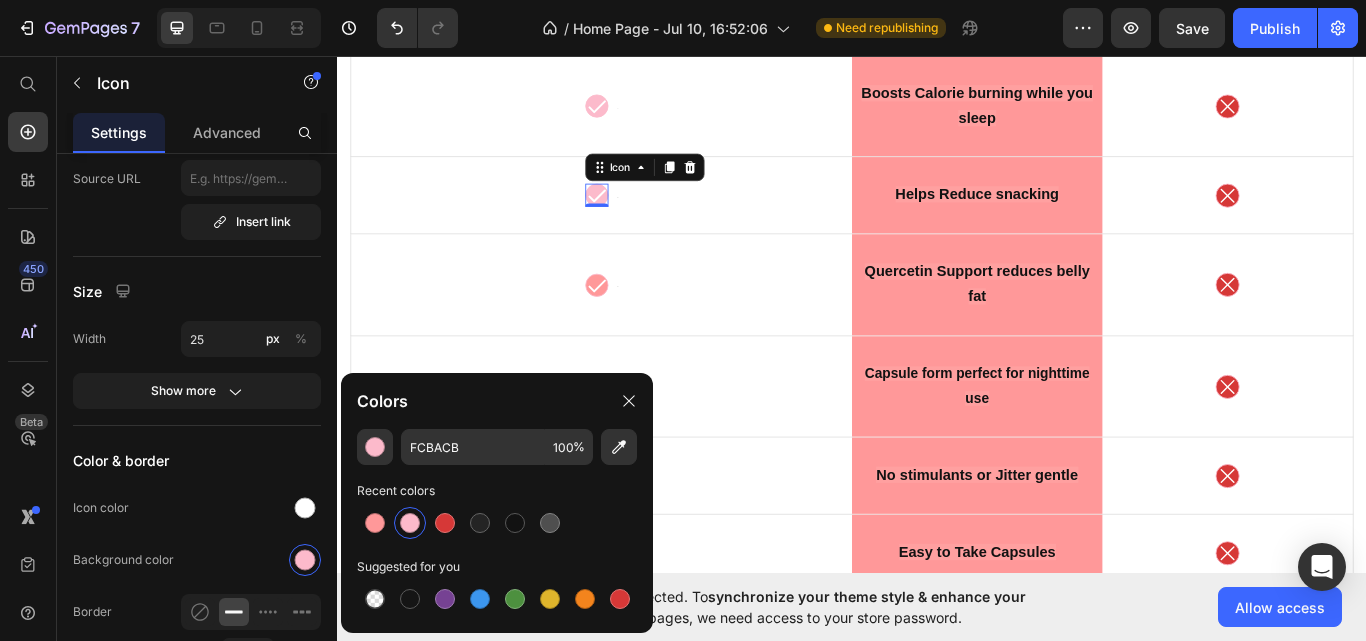 type on "FF9899" 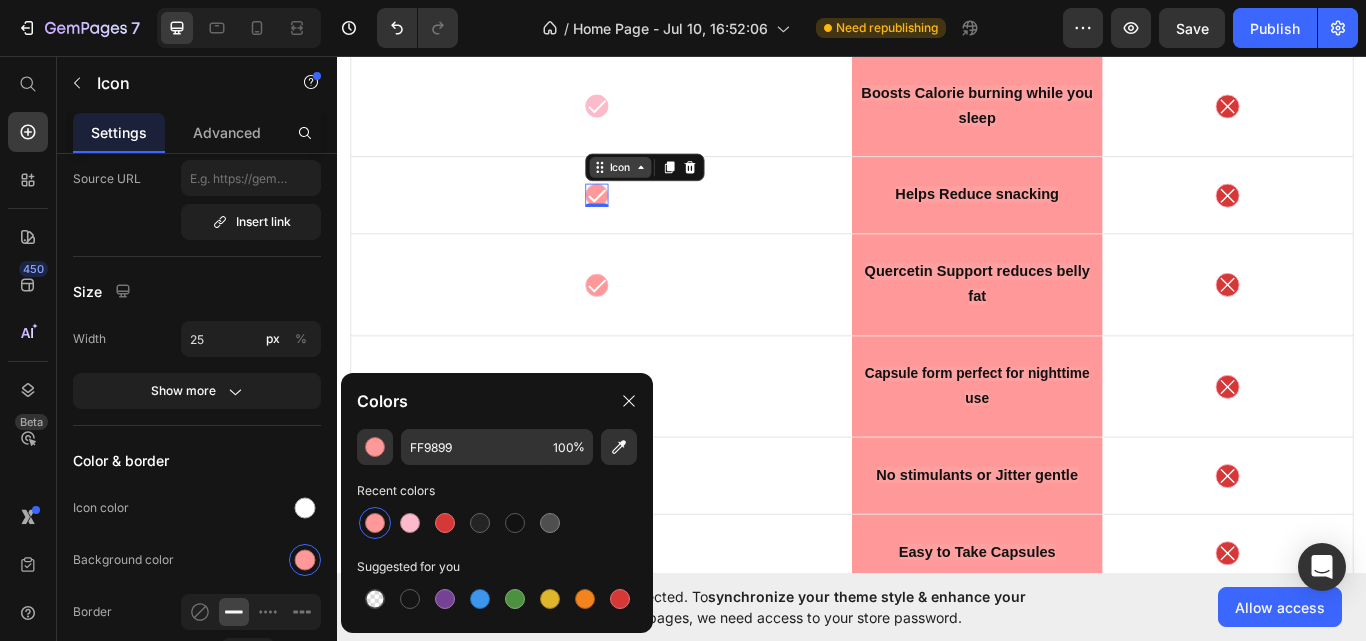 scroll, scrollTop: 9315, scrollLeft: 0, axis: vertical 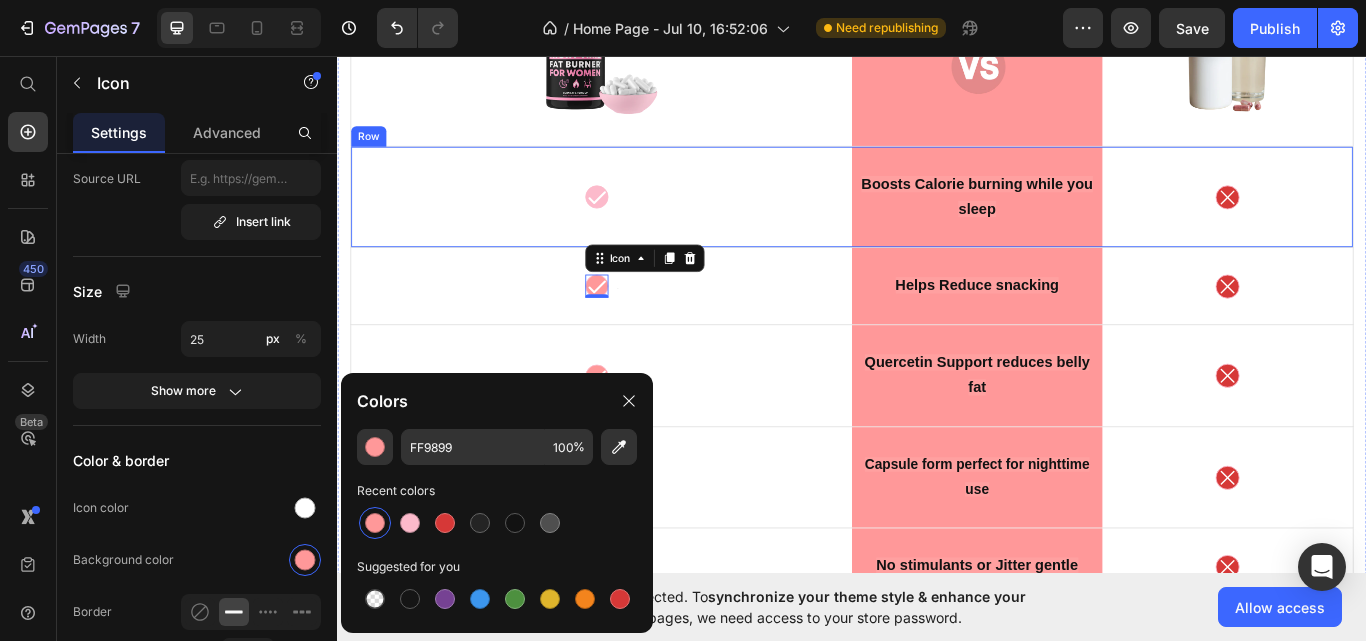 click on "Icon Text Block Row" at bounding box center (645, 222) 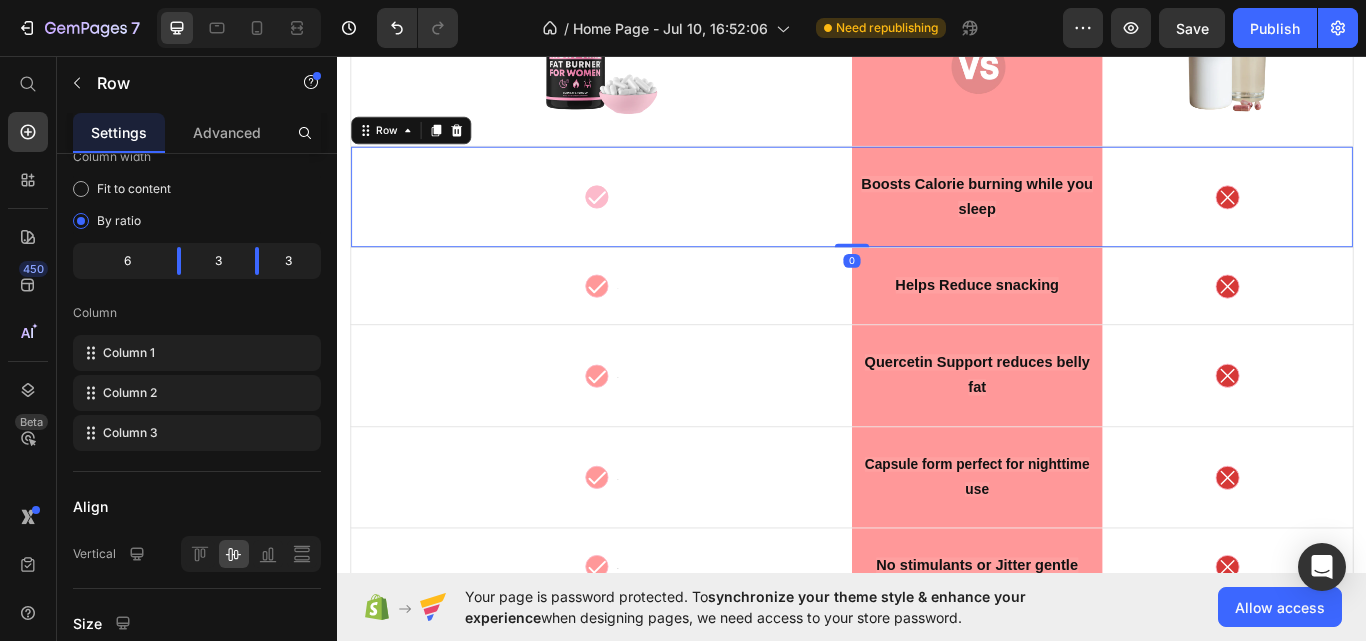 scroll, scrollTop: 0, scrollLeft: 0, axis: both 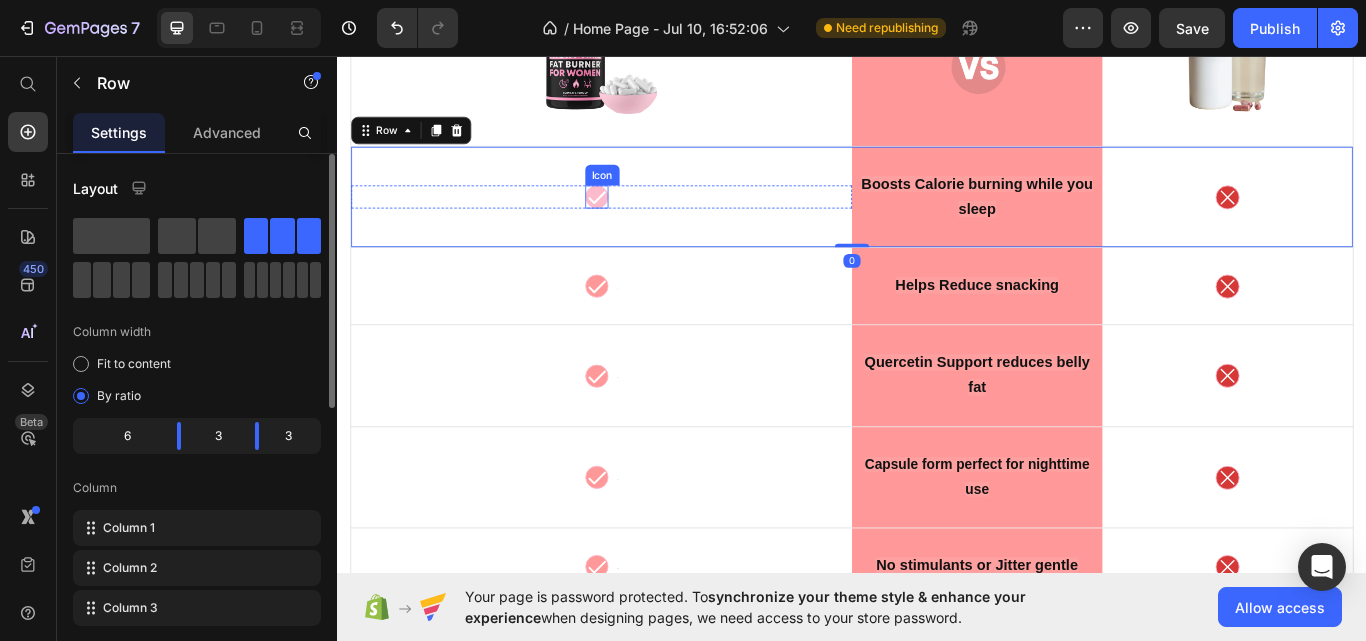 click 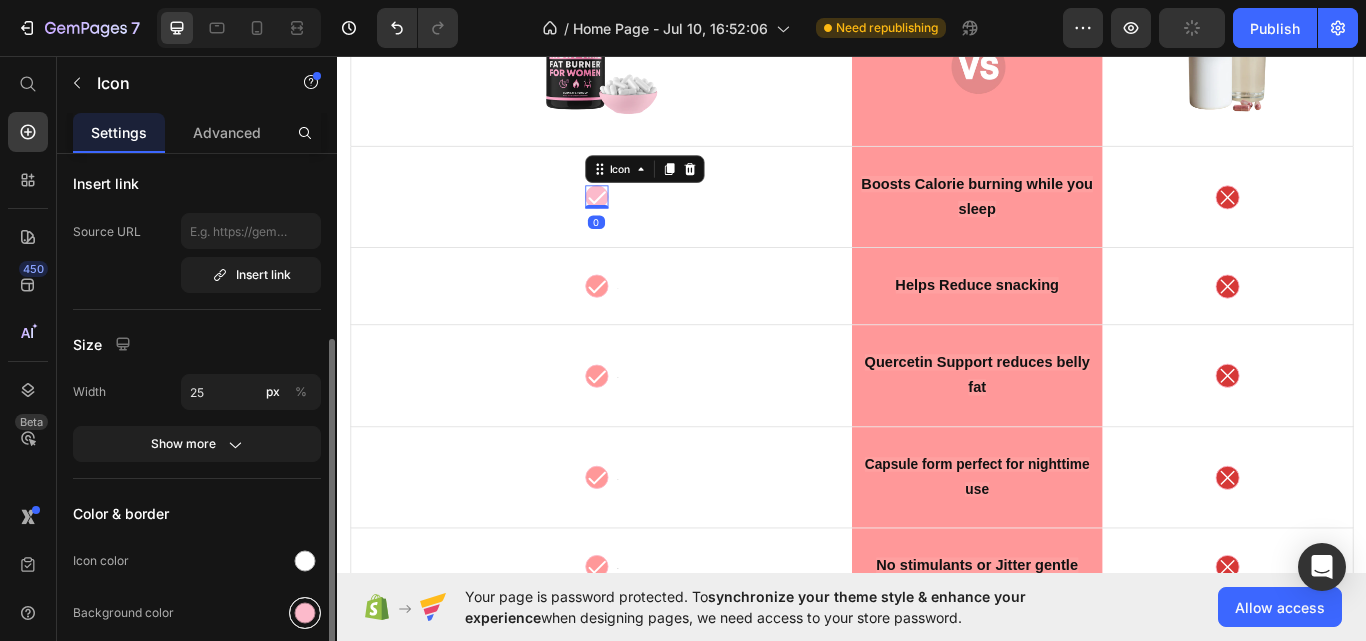 scroll, scrollTop: 213, scrollLeft: 0, axis: vertical 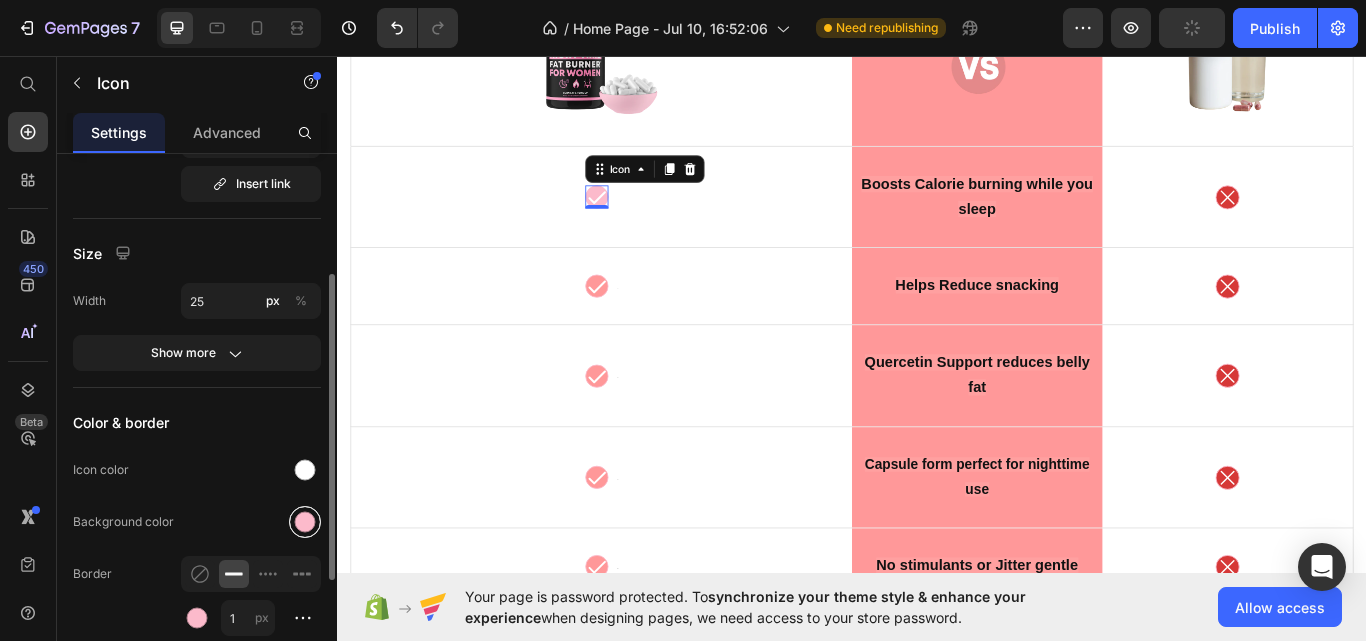 click at bounding box center [305, 522] 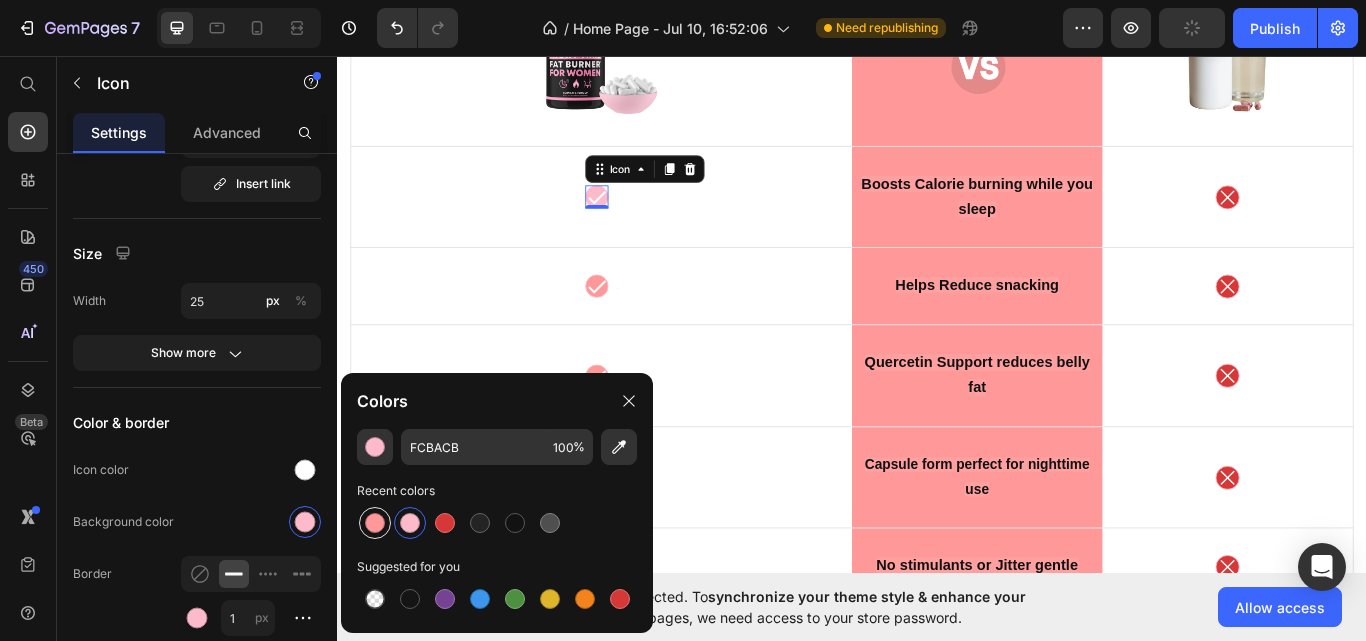 click at bounding box center [375, 523] 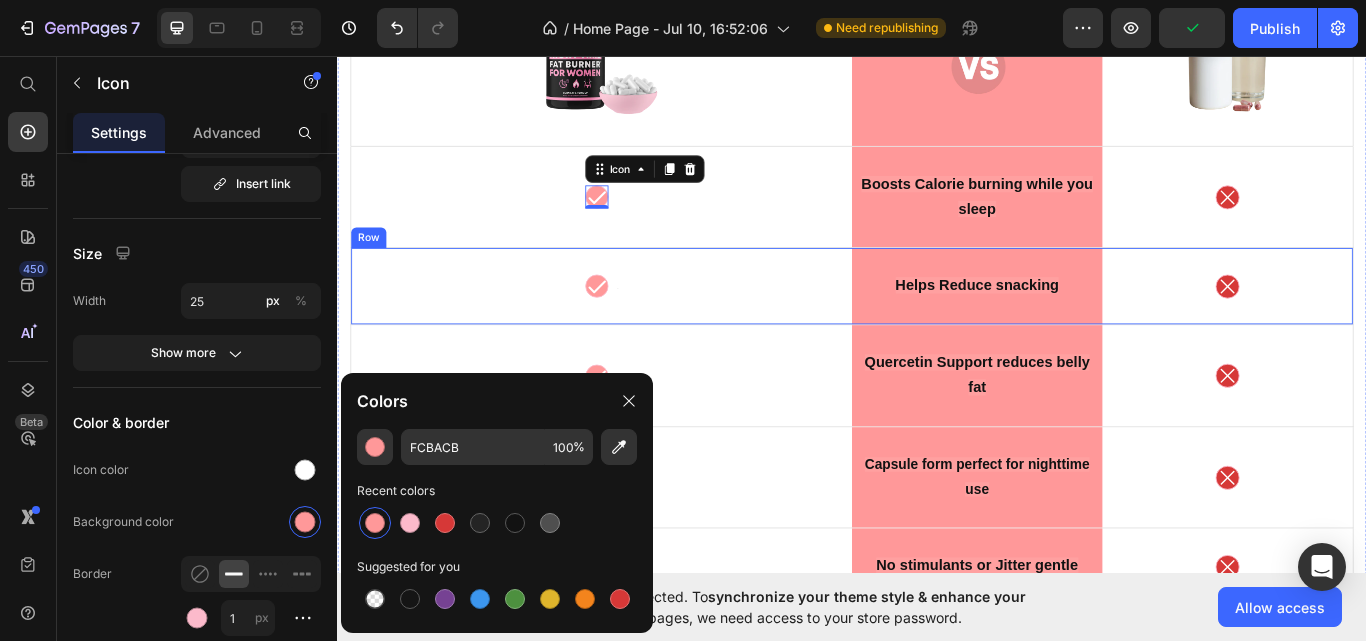 type on "FF9899" 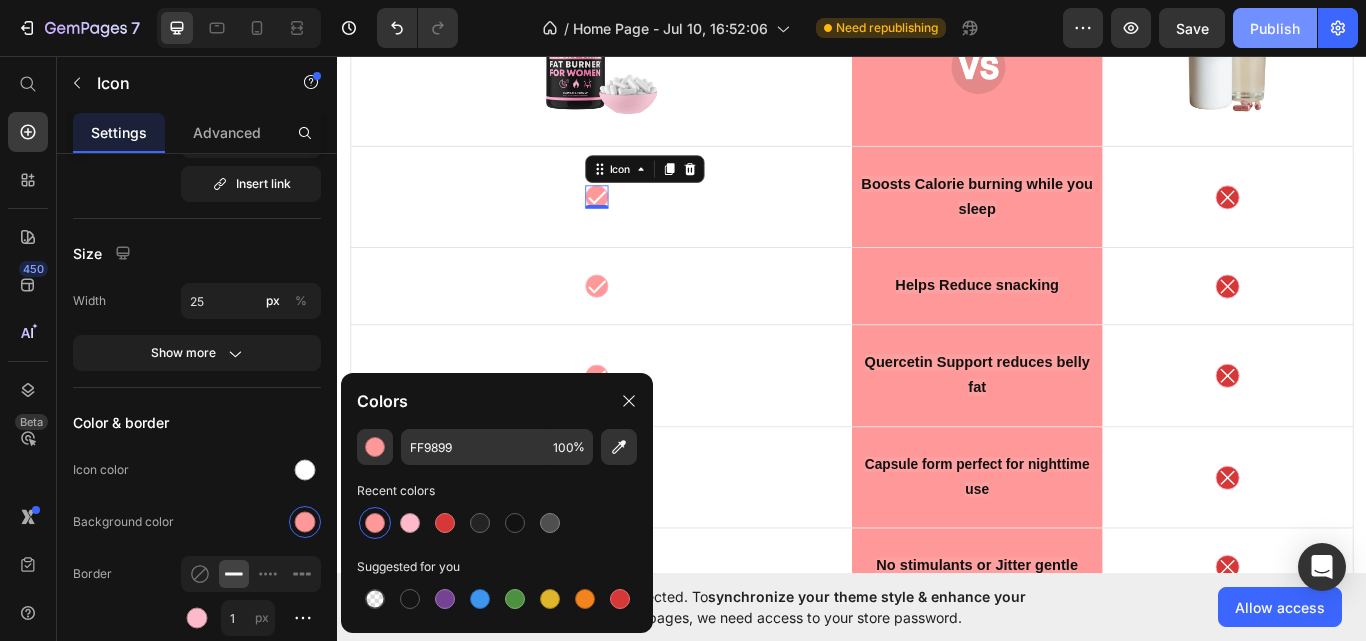 click on "Publish" at bounding box center [1275, 28] 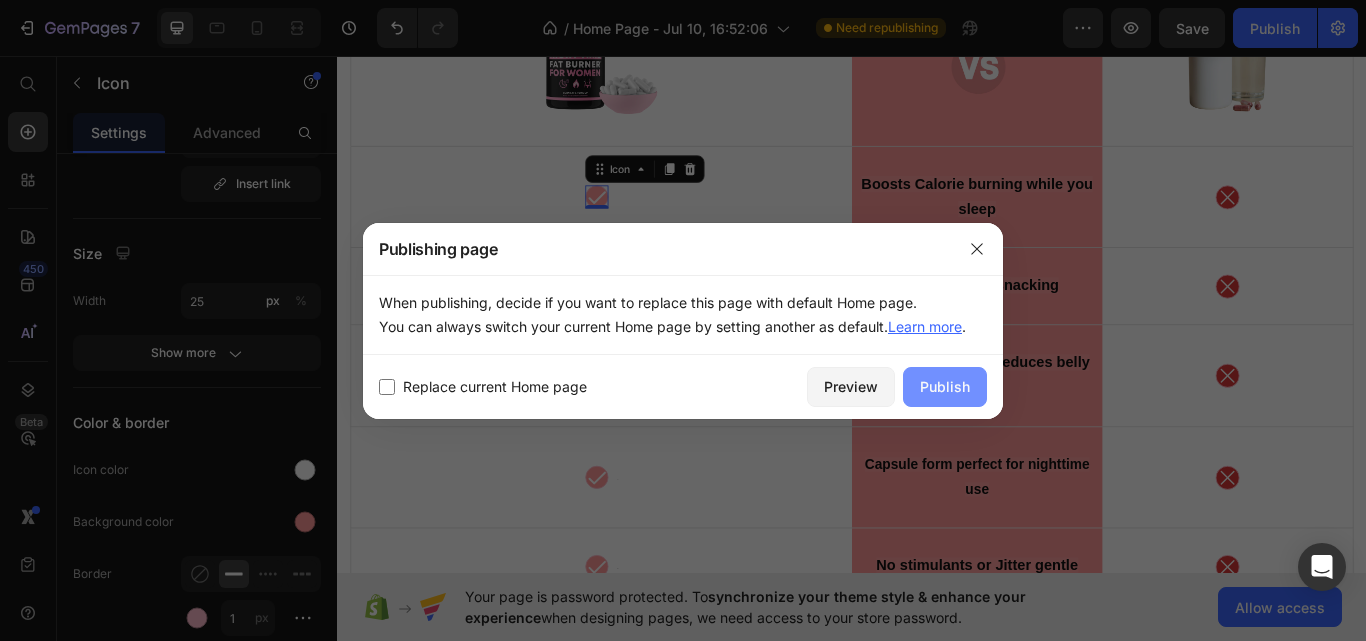 click on "Publish" at bounding box center [945, 386] 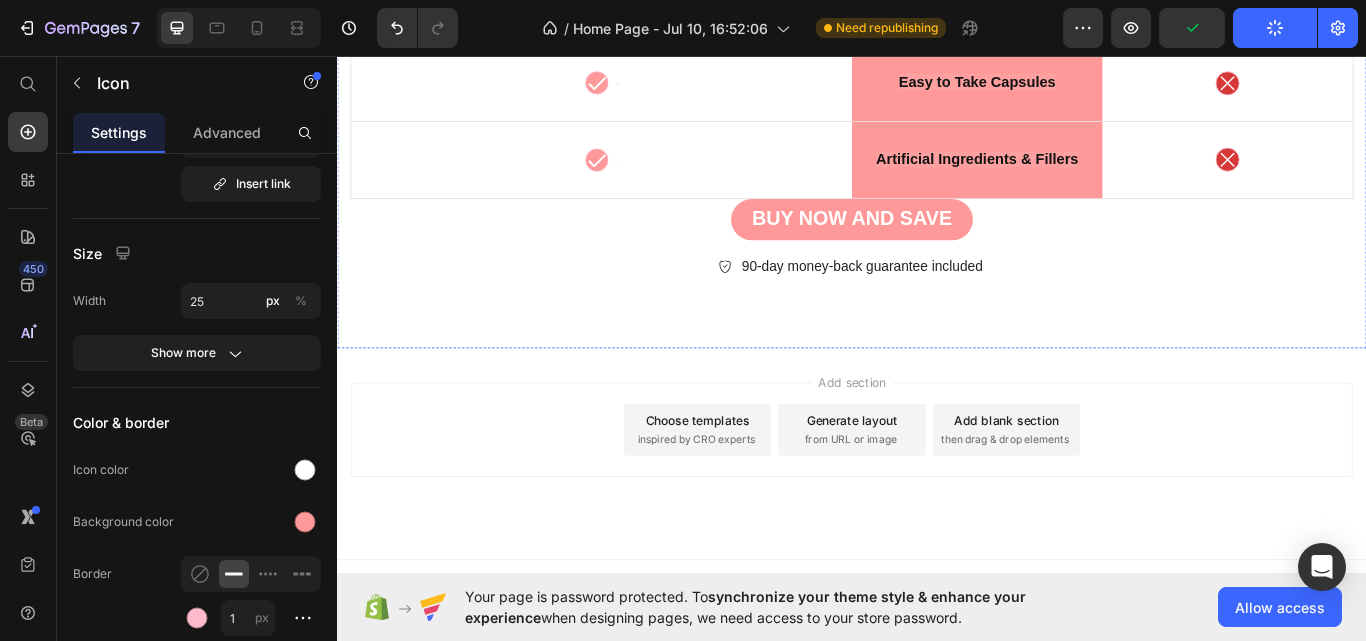 scroll, scrollTop: 9971, scrollLeft: 0, axis: vertical 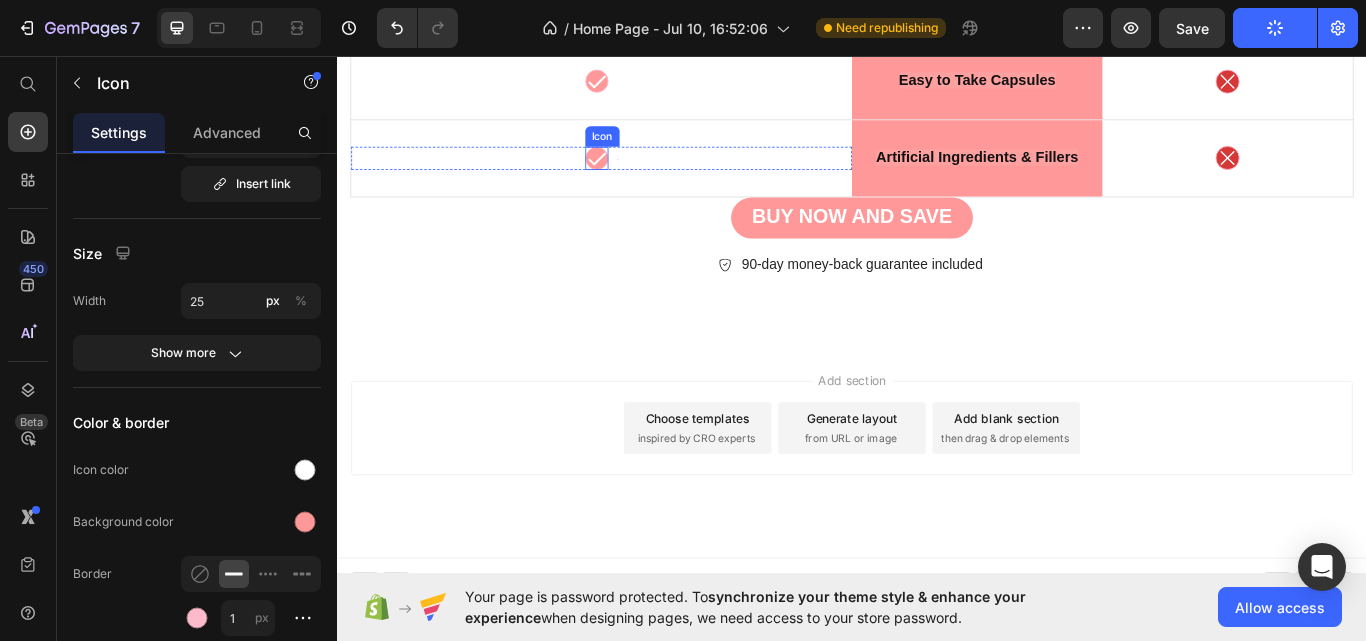 click 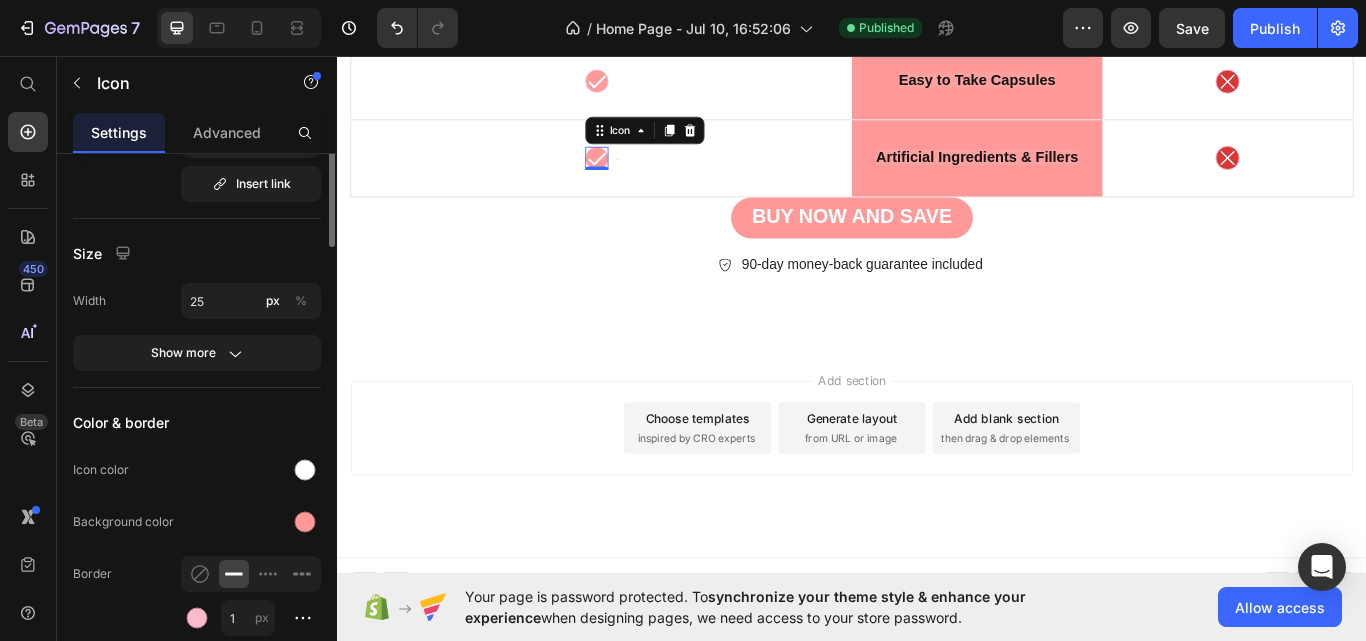 scroll, scrollTop: 0, scrollLeft: 0, axis: both 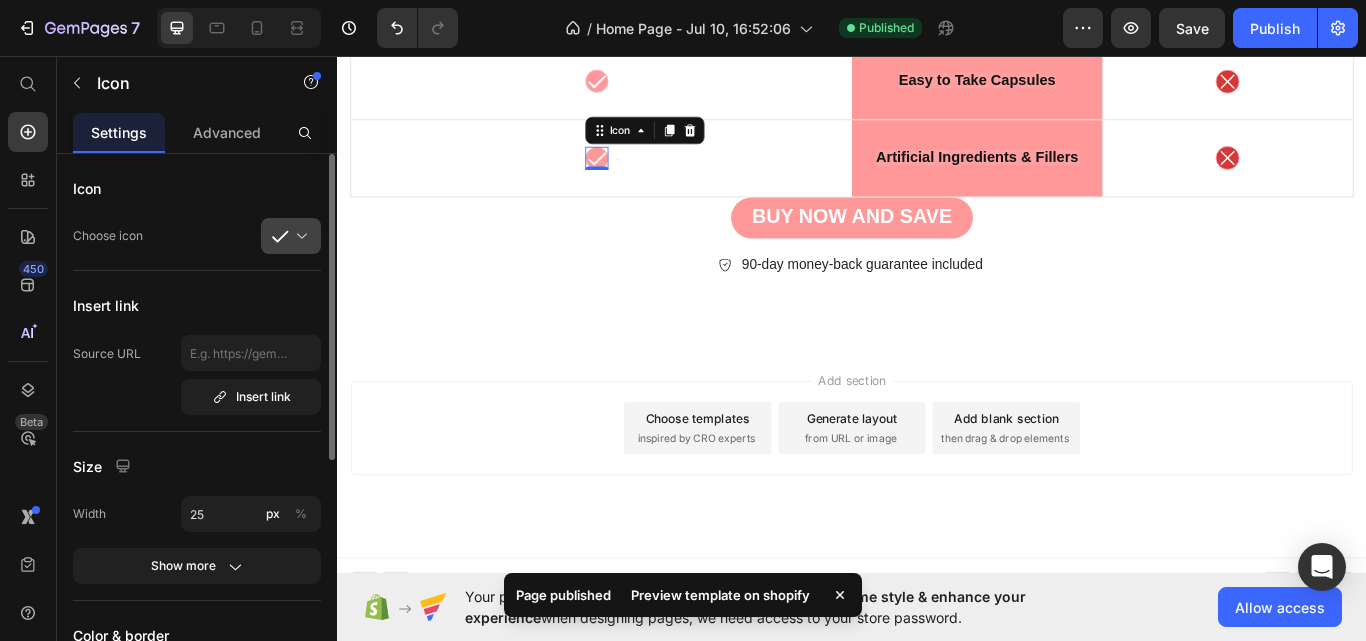 click at bounding box center (299, 236) 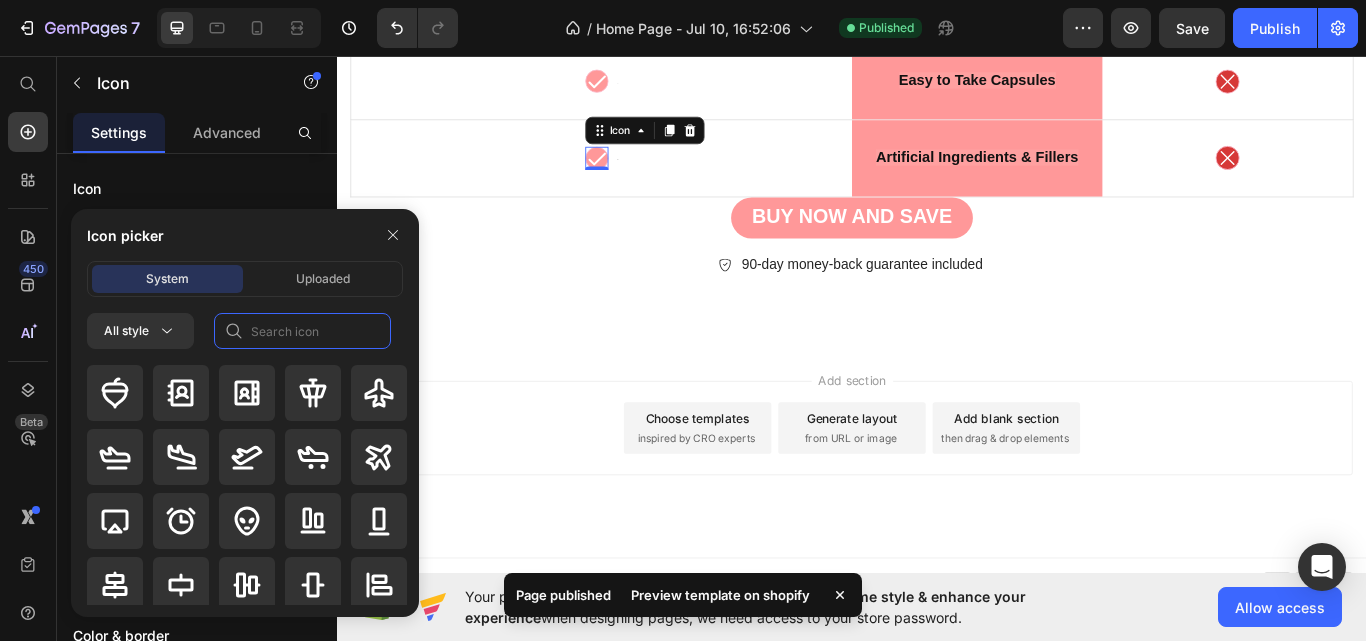 click 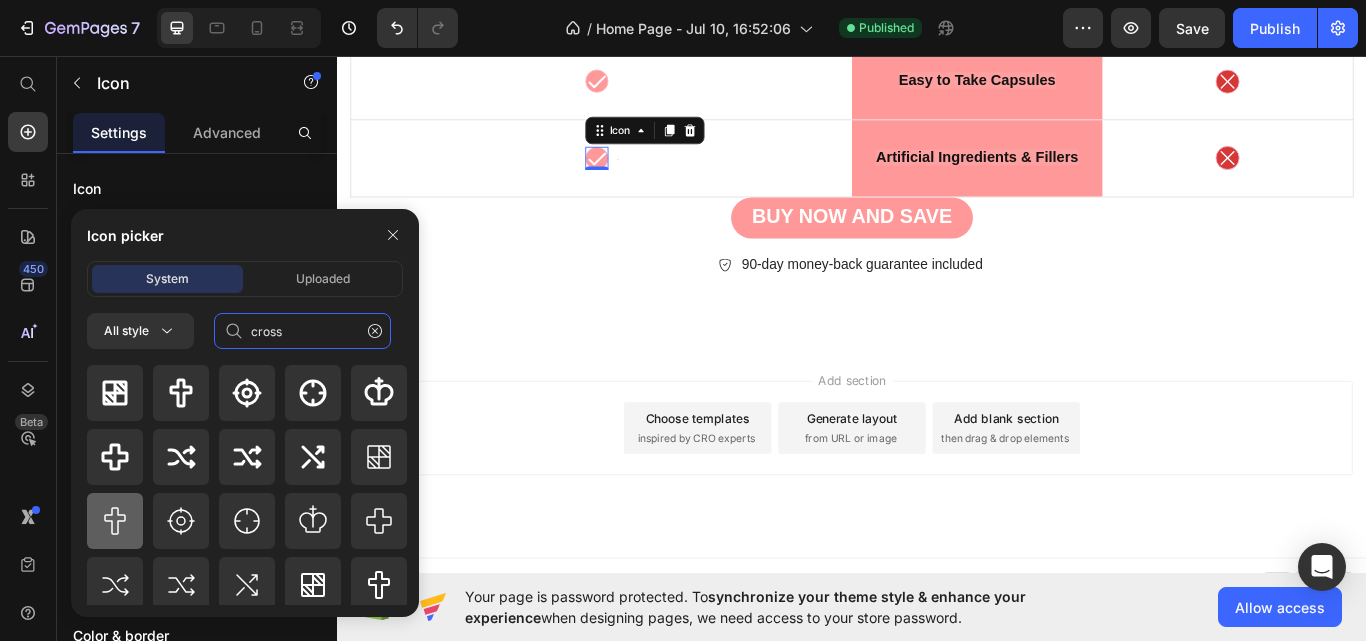 type on "cross" 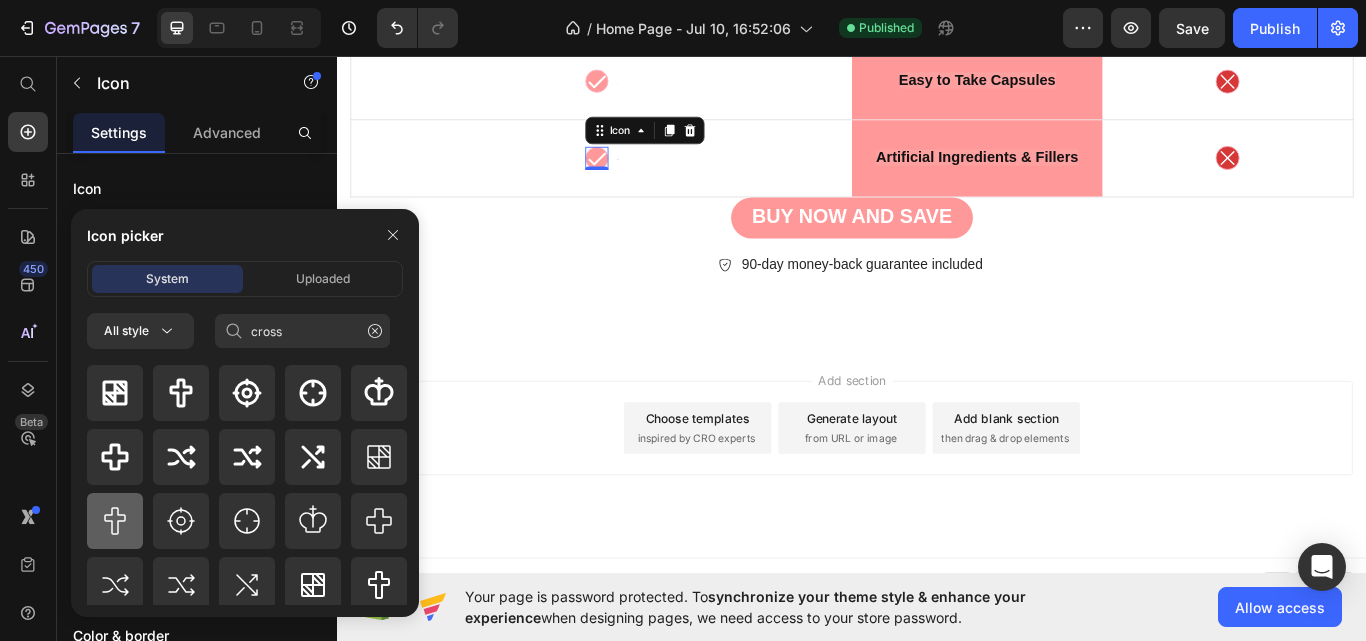 click 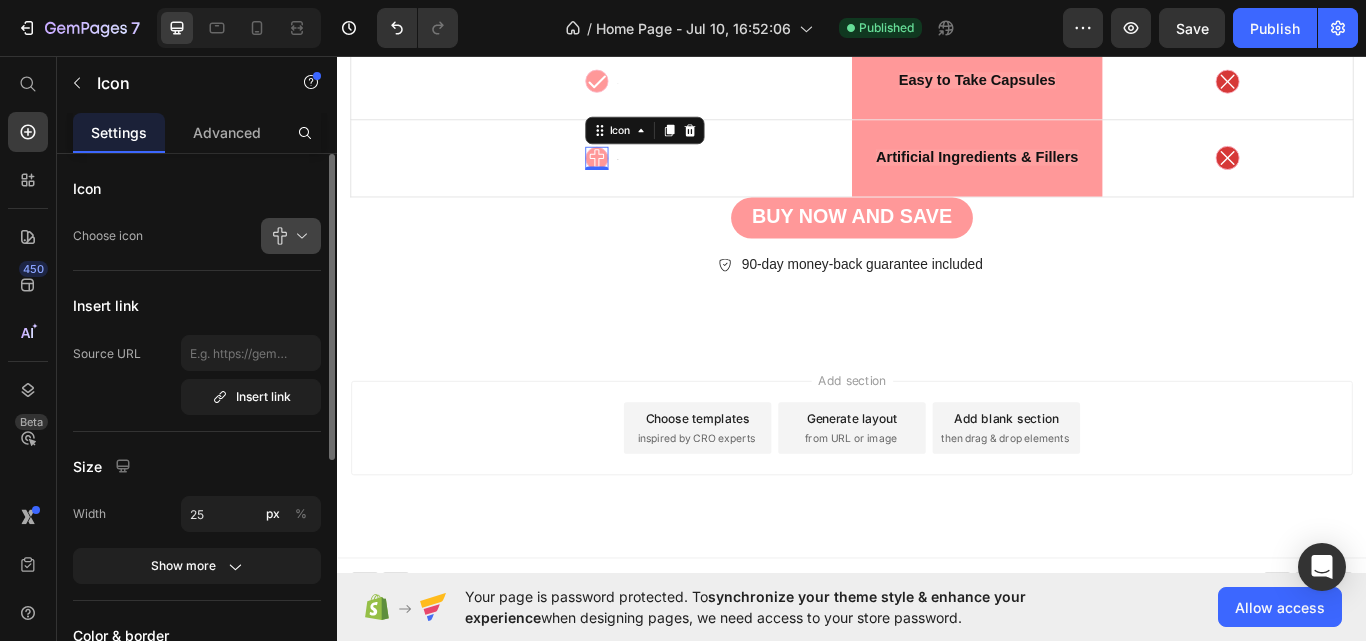 click at bounding box center [299, 236] 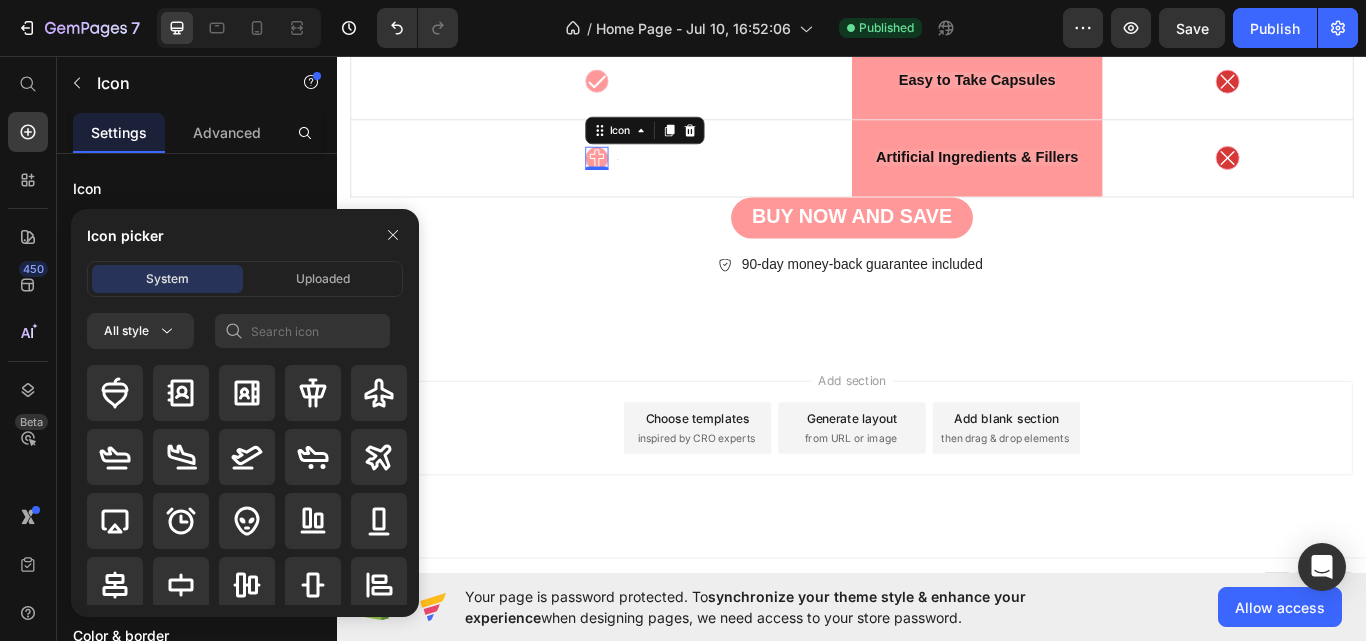click 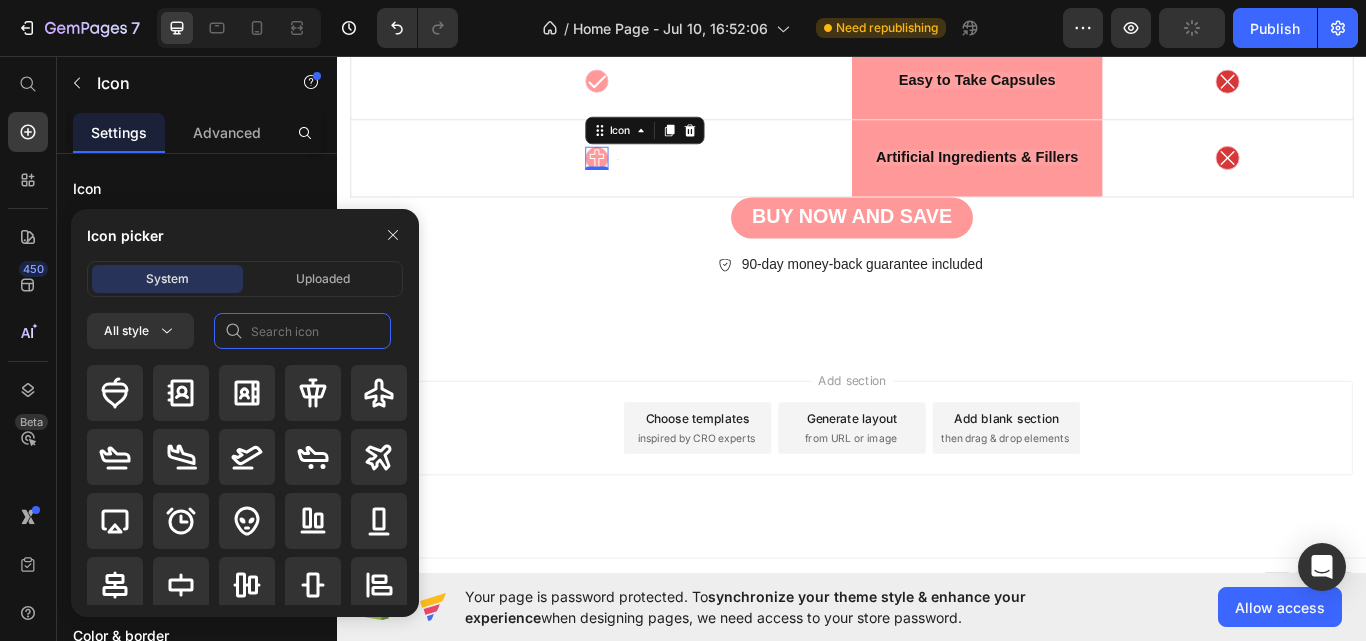 click 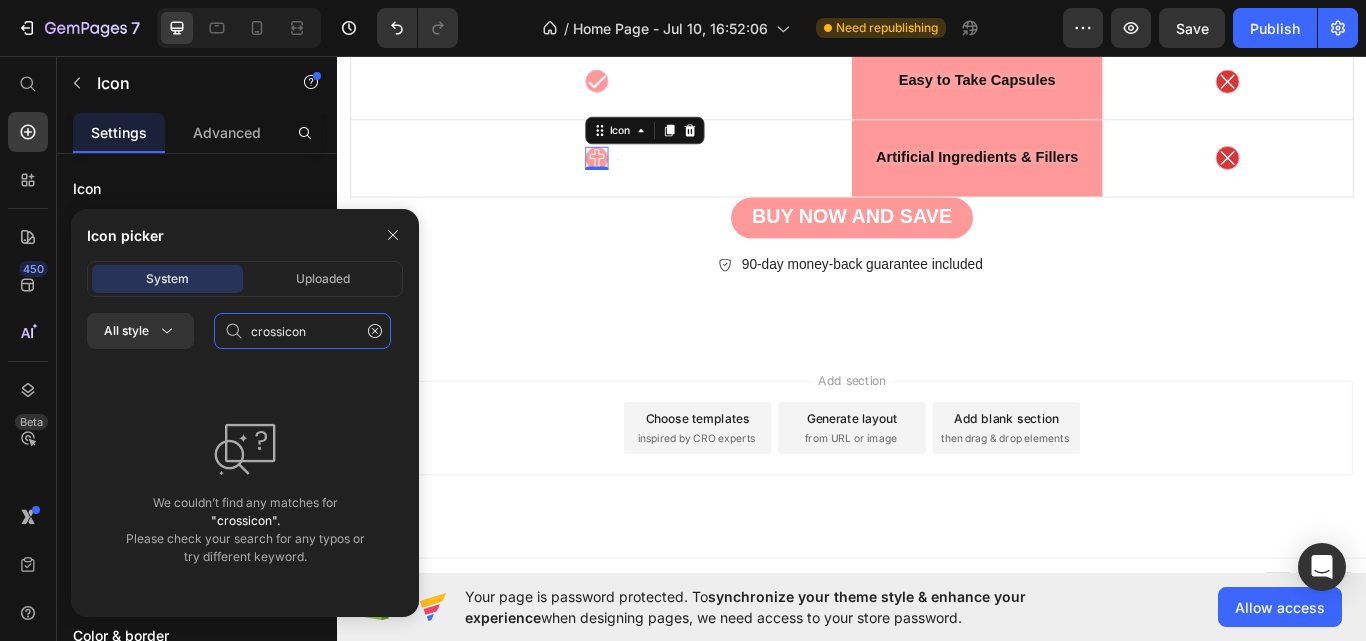 click on "crossicon" 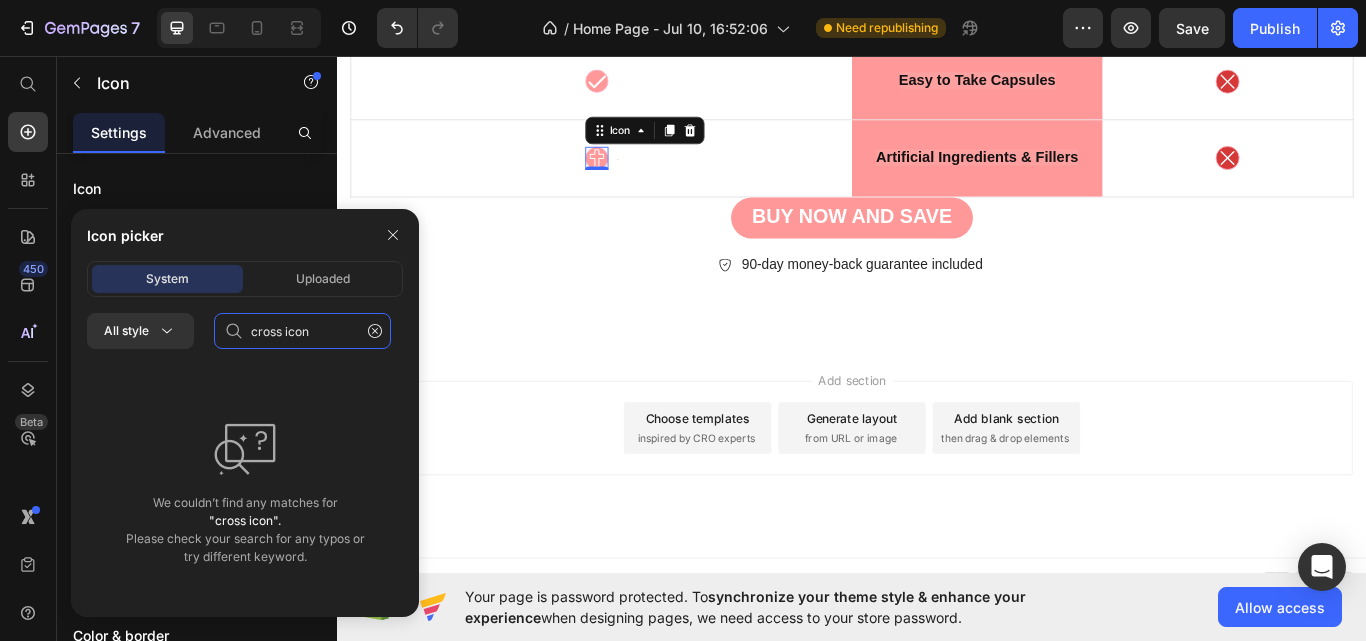 click on "cross icon" 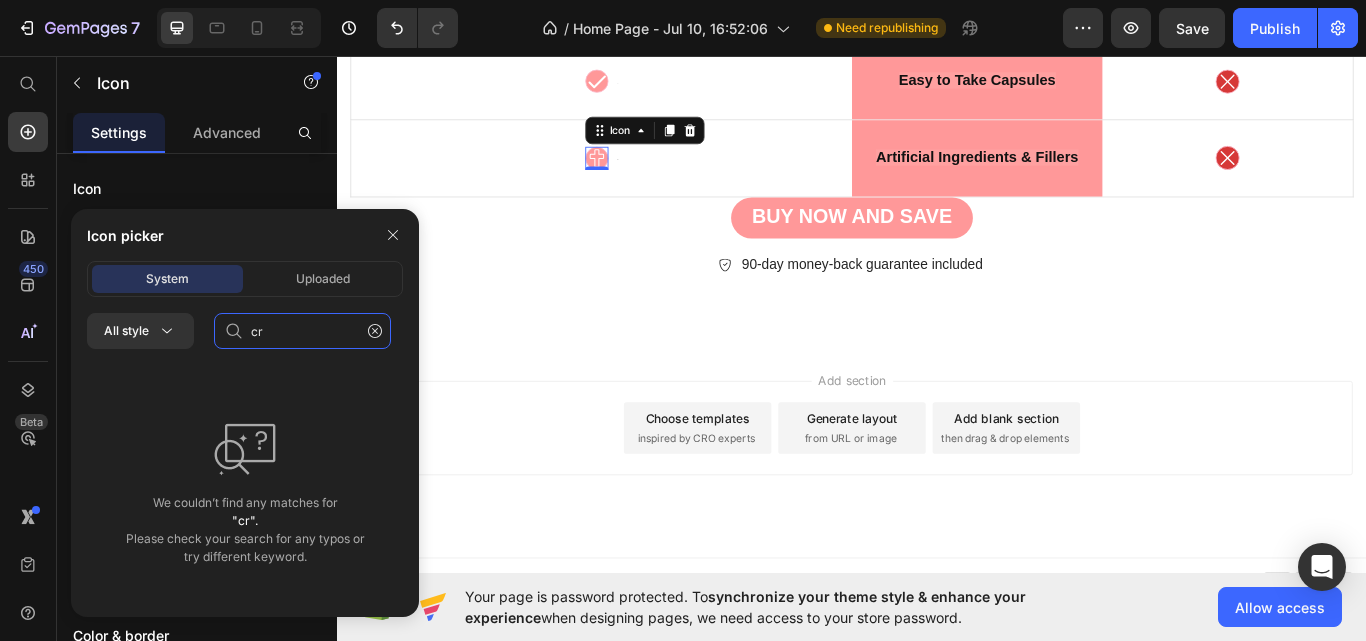 type on "c" 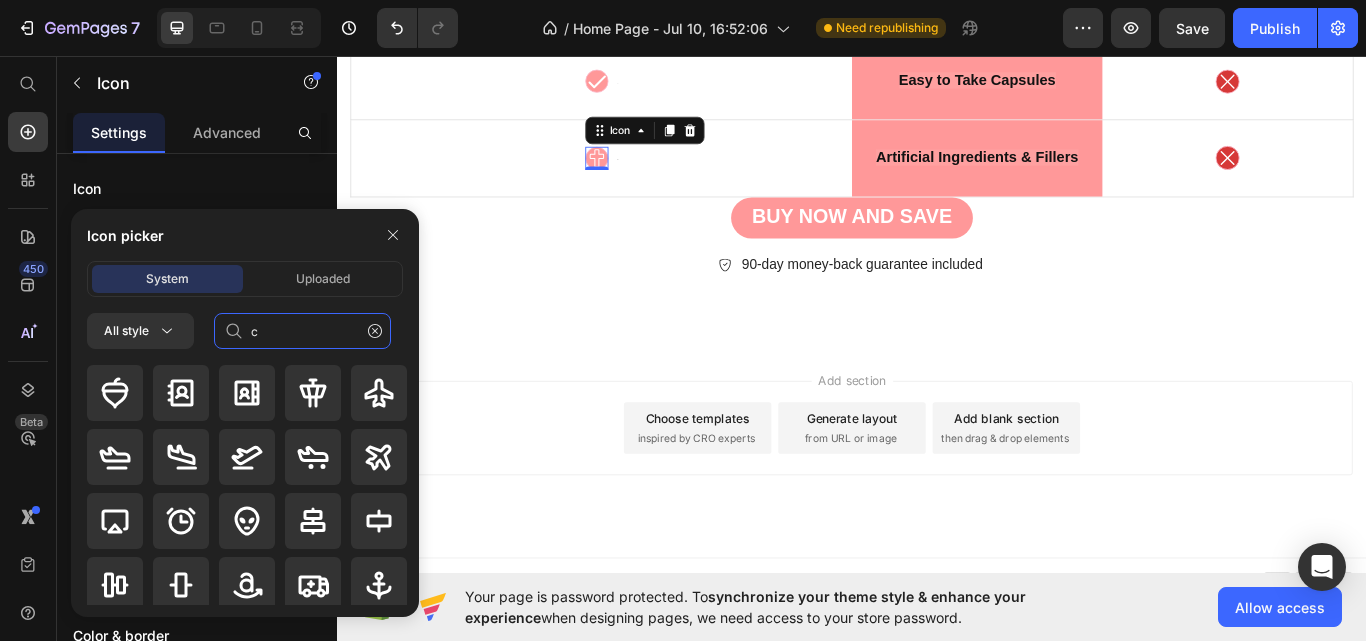 type 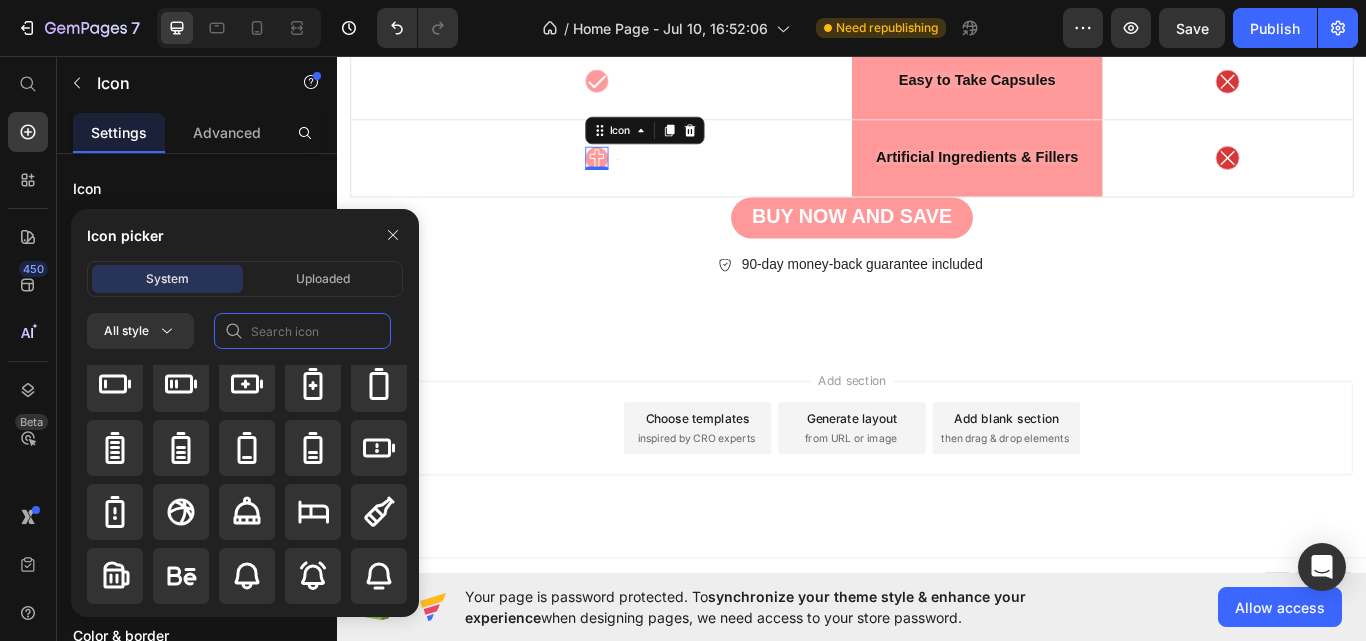 scroll, scrollTop: 1992, scrollLeft: 0, axis: vertical 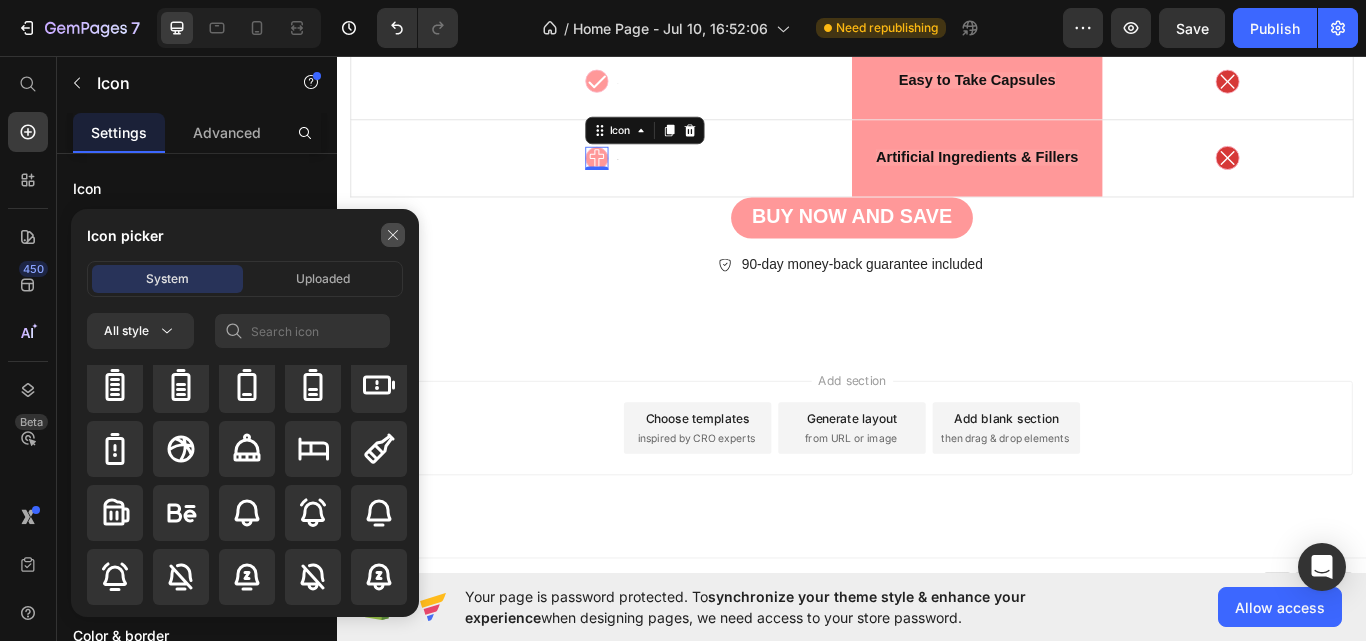 click at bounding box center [393, 235] 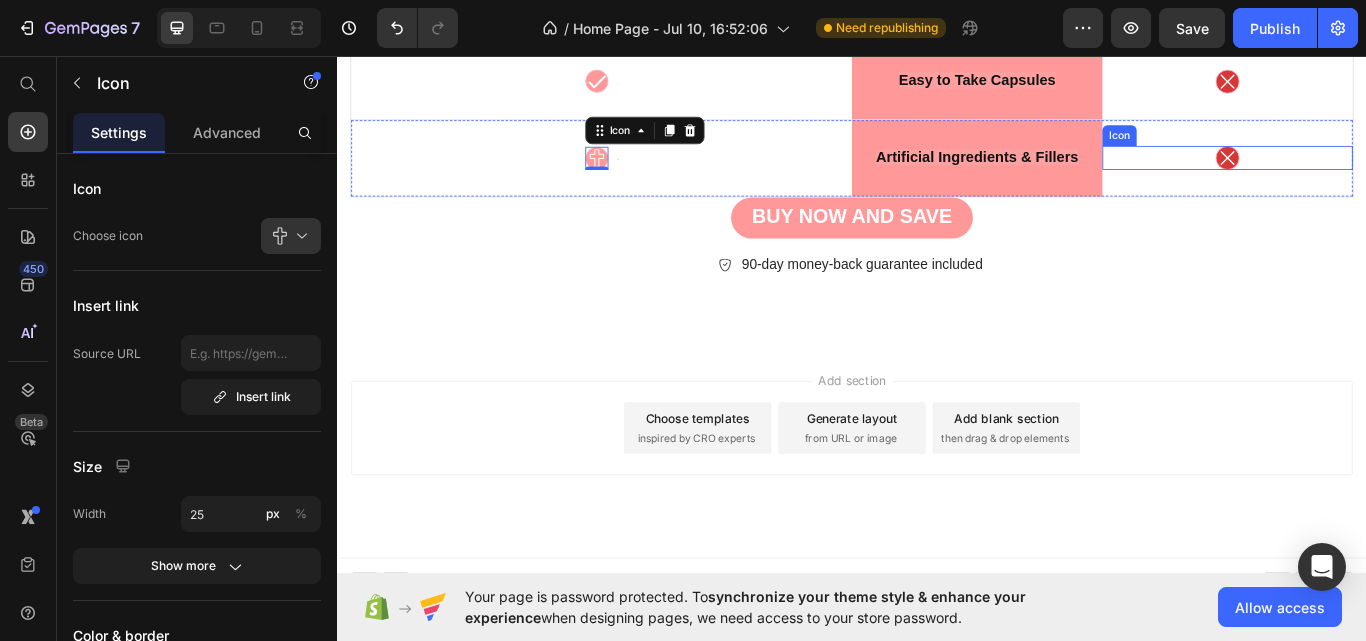 click 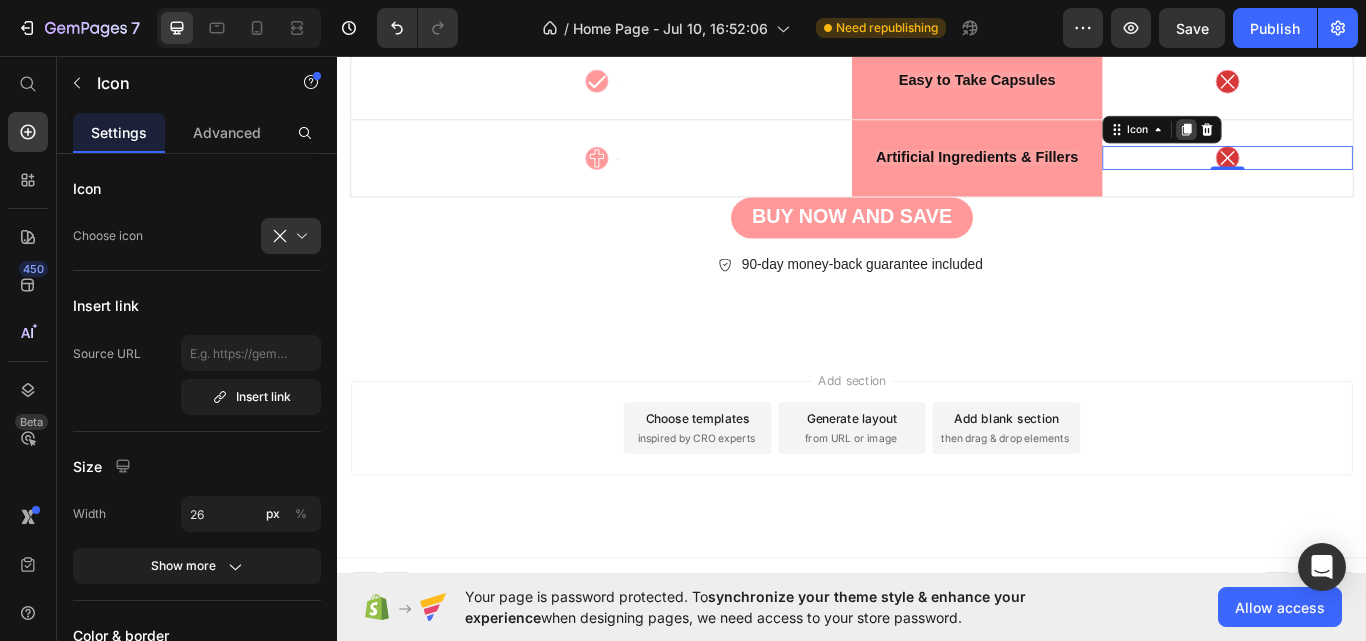click at bounding box center [1327, 143] 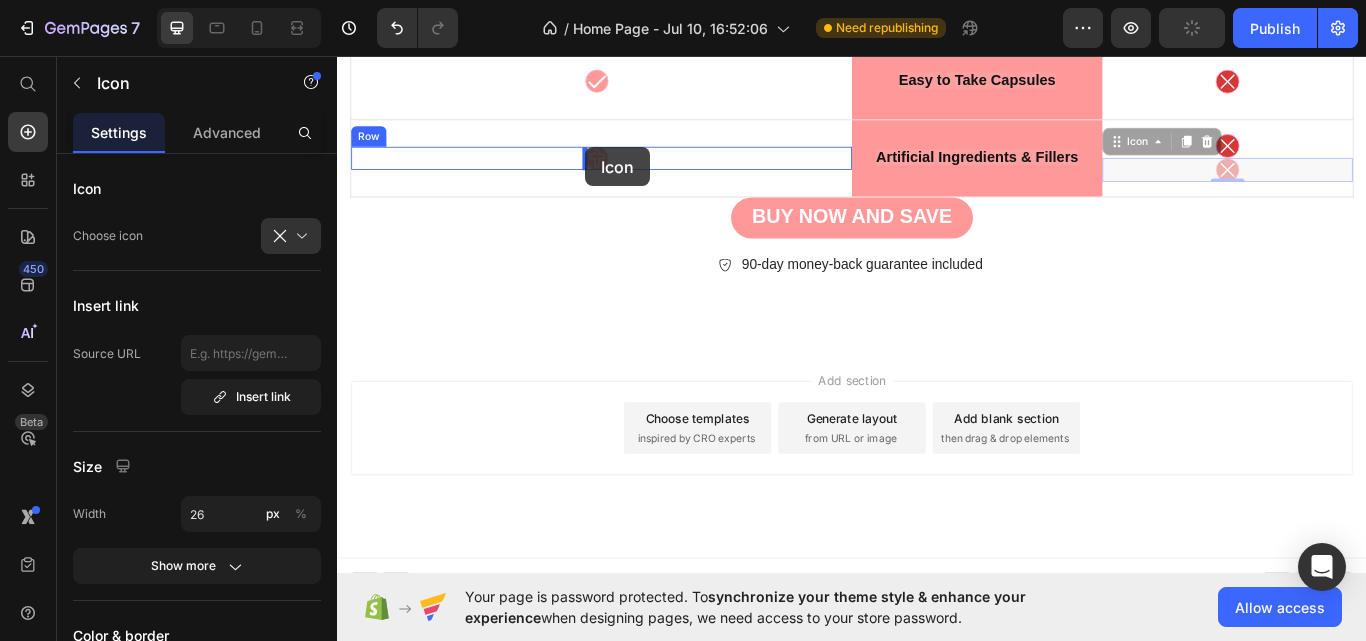 drag, startPoint x: 1366, startPoint y: 188, endPoint x: 626, endPoint y: 163, distance: 740.4222 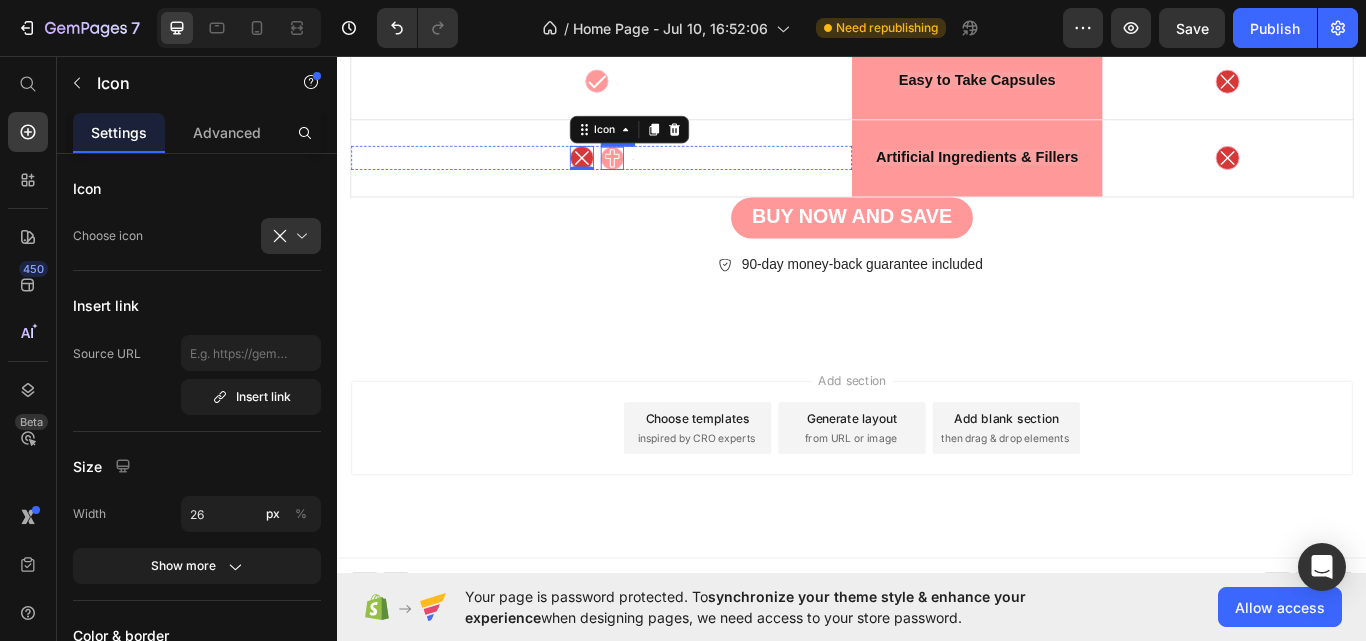 click 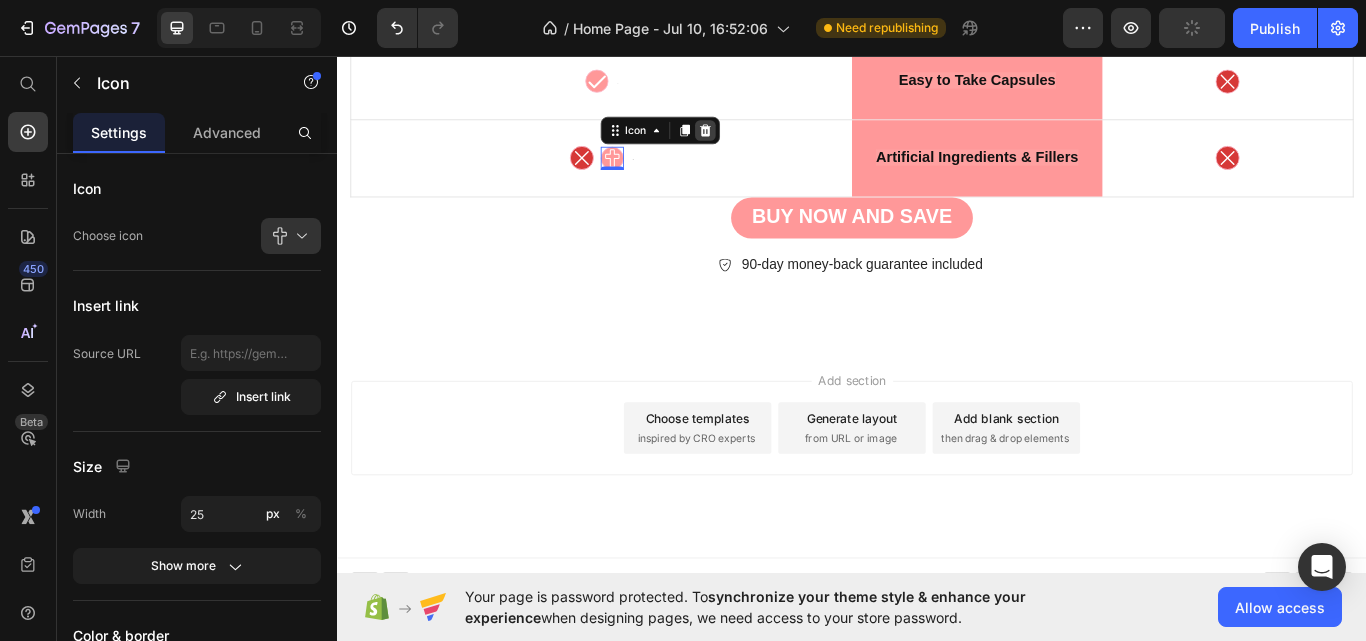 click 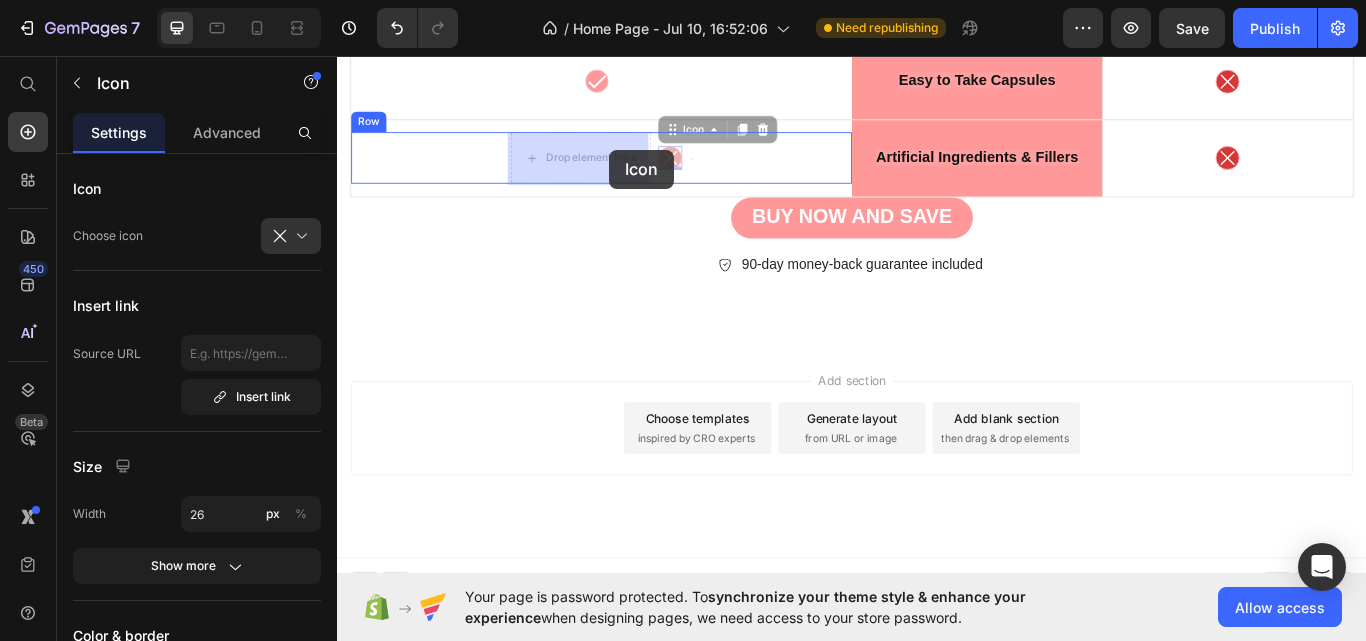 drag, startPoint x: 720, startPoint y: 170, endPoint x: 654, endPoint y: 166, distance: 66.1211 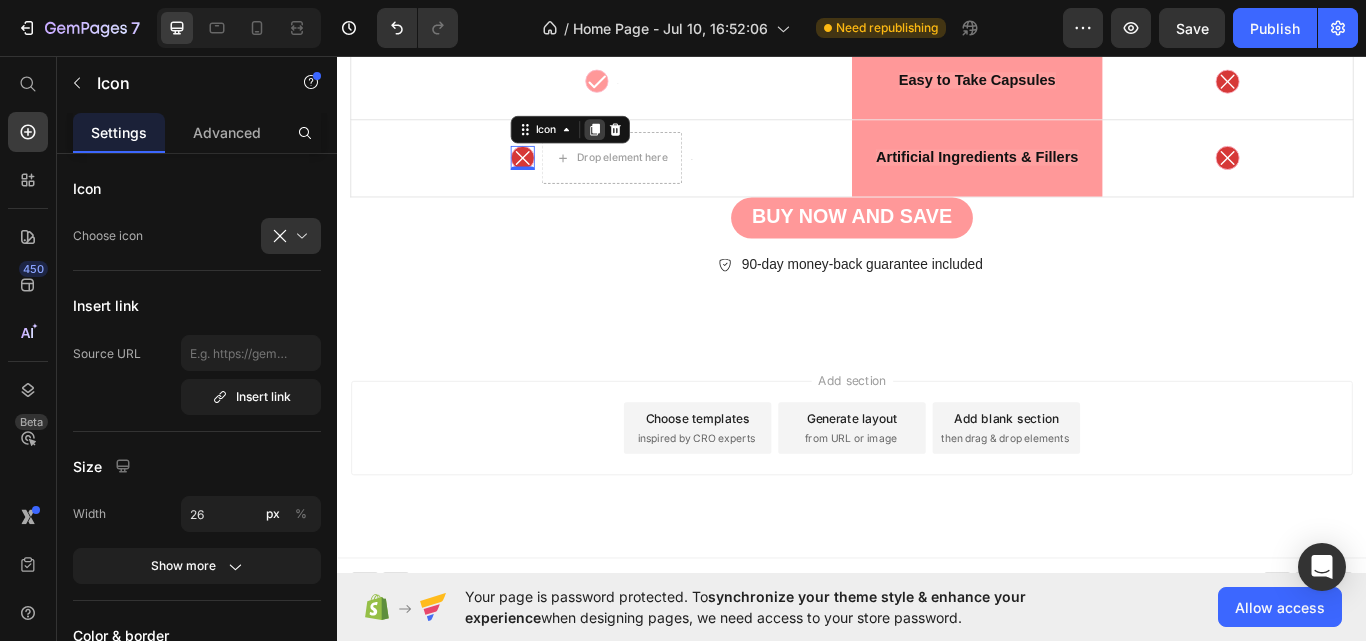 click 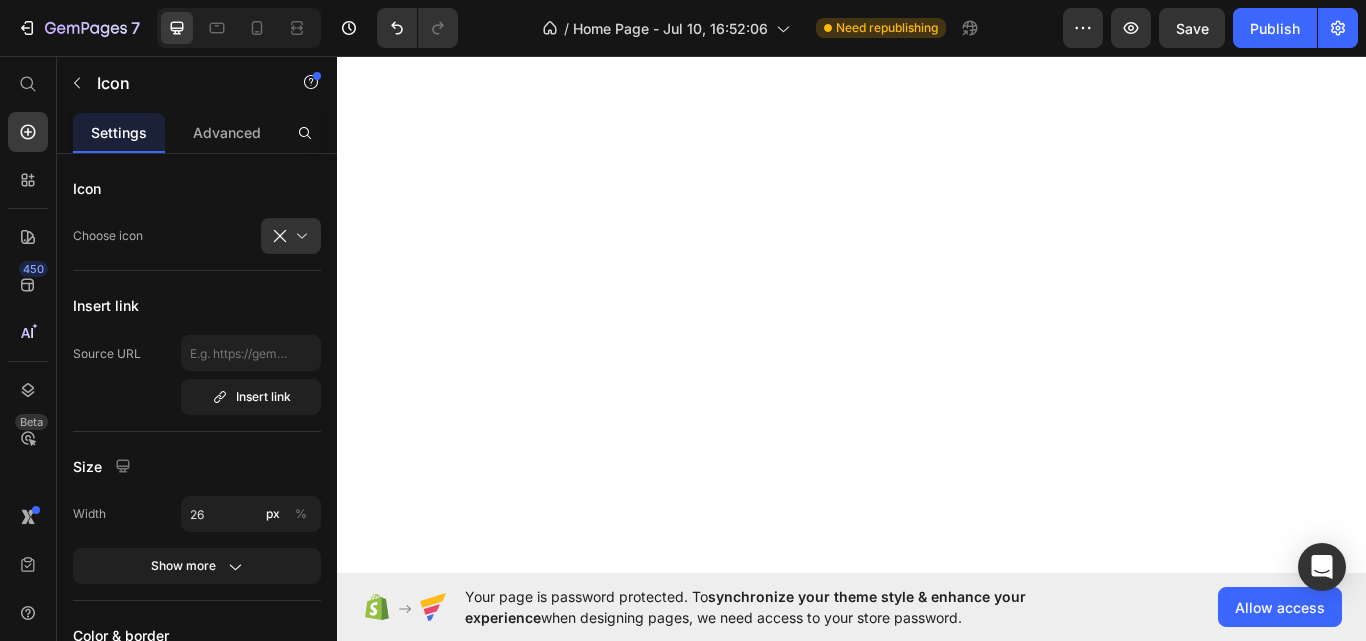 scroll, scrollTop: 0, scrollLeft: 0, axis: both 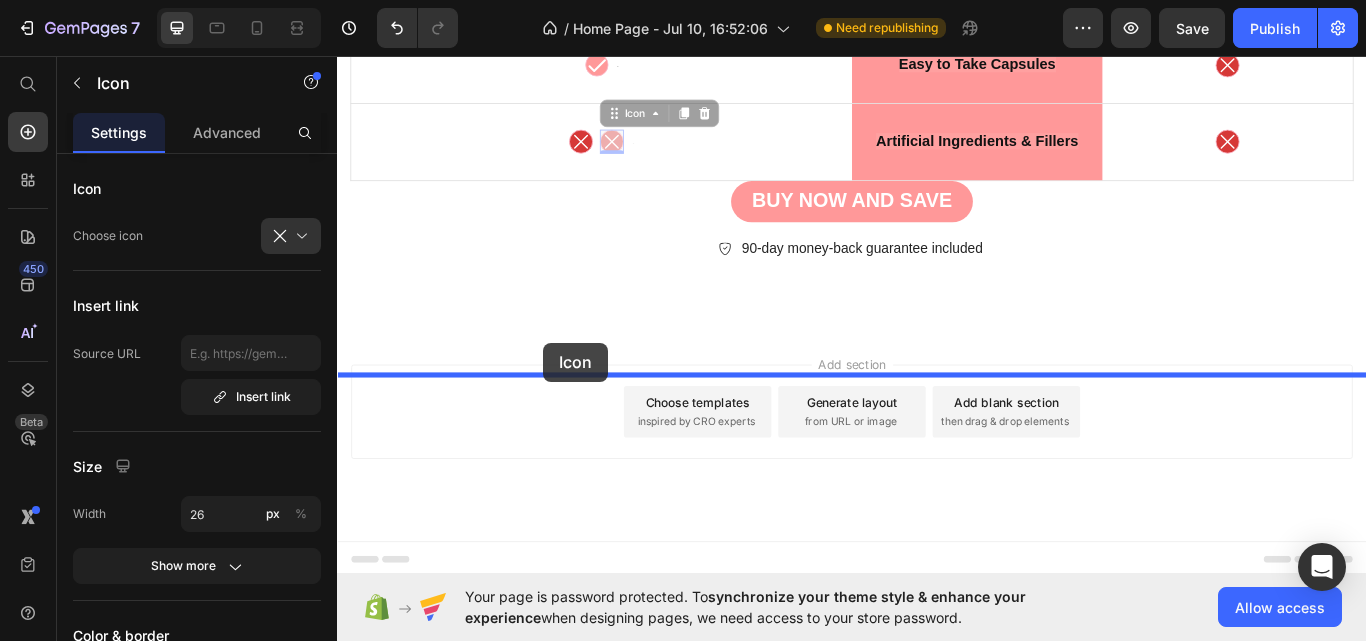 drag, startPoint x: 656, startPoint y: 170, endPoint x: 577, endPoint y: 391, distance: 234.69554 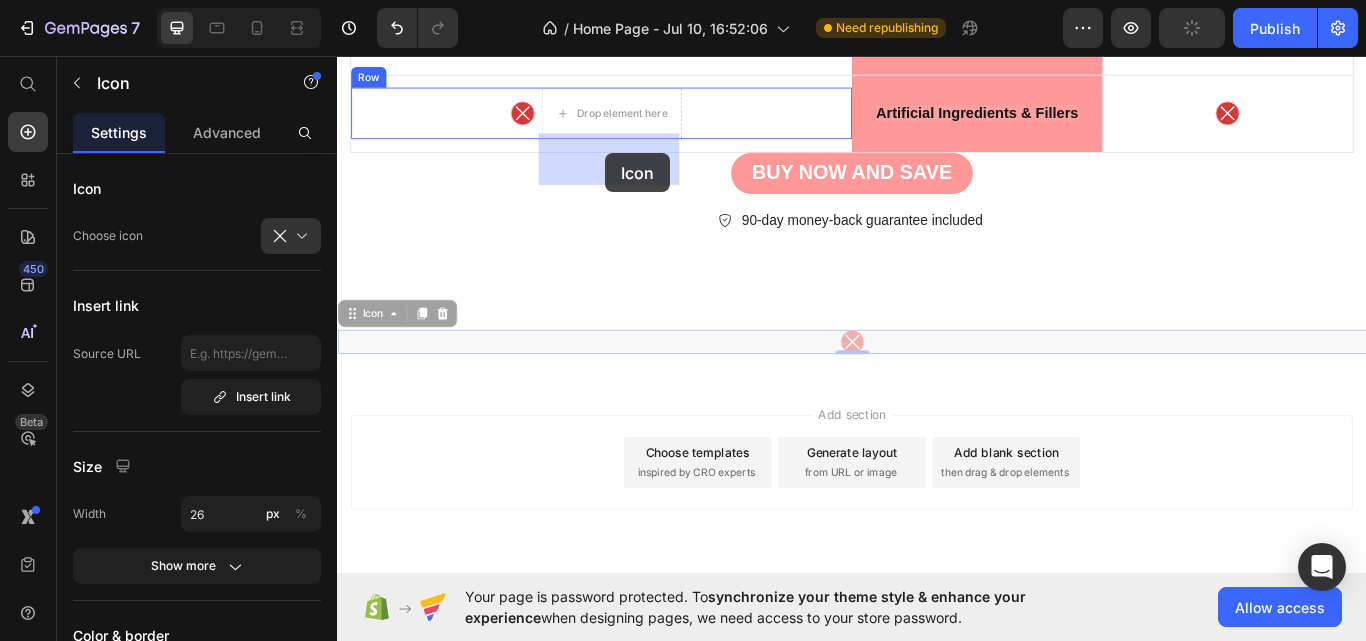 drag, startPoint x: 929, startPoint y: 441, endPoint x: 650, endPoint y: 170, distance: 388.94986 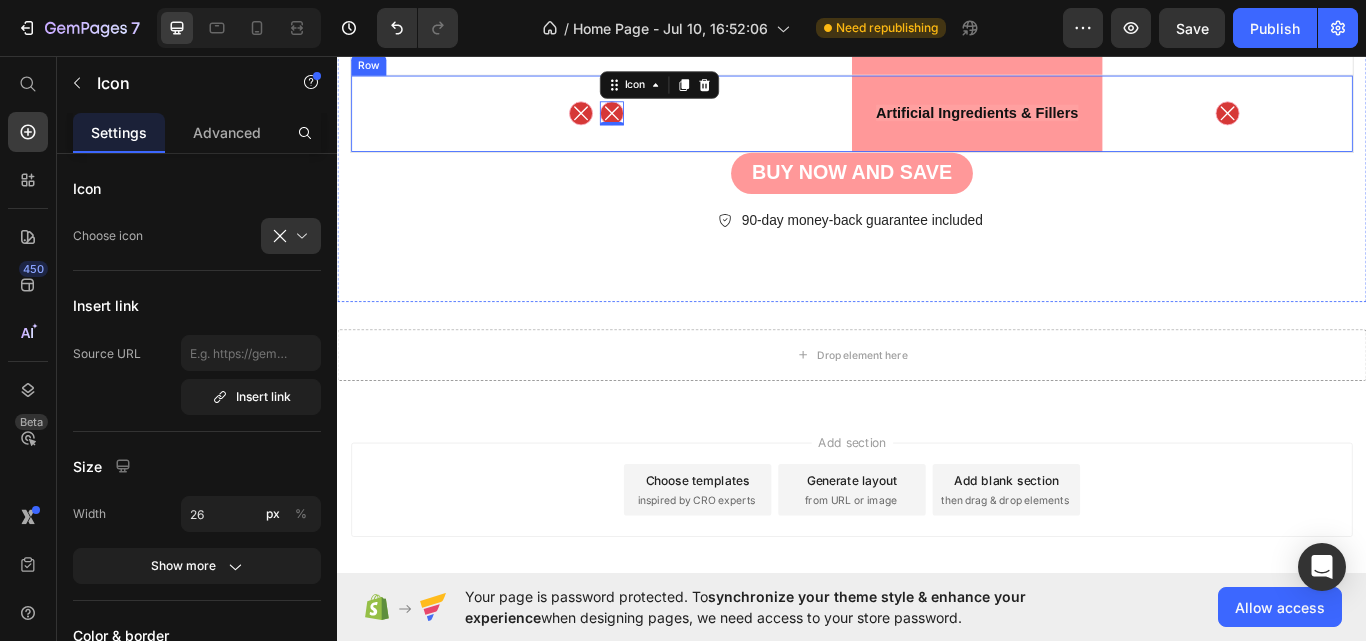 click on "Icon
Icon   0 Text Block Row" at bounding box center [645, 124] 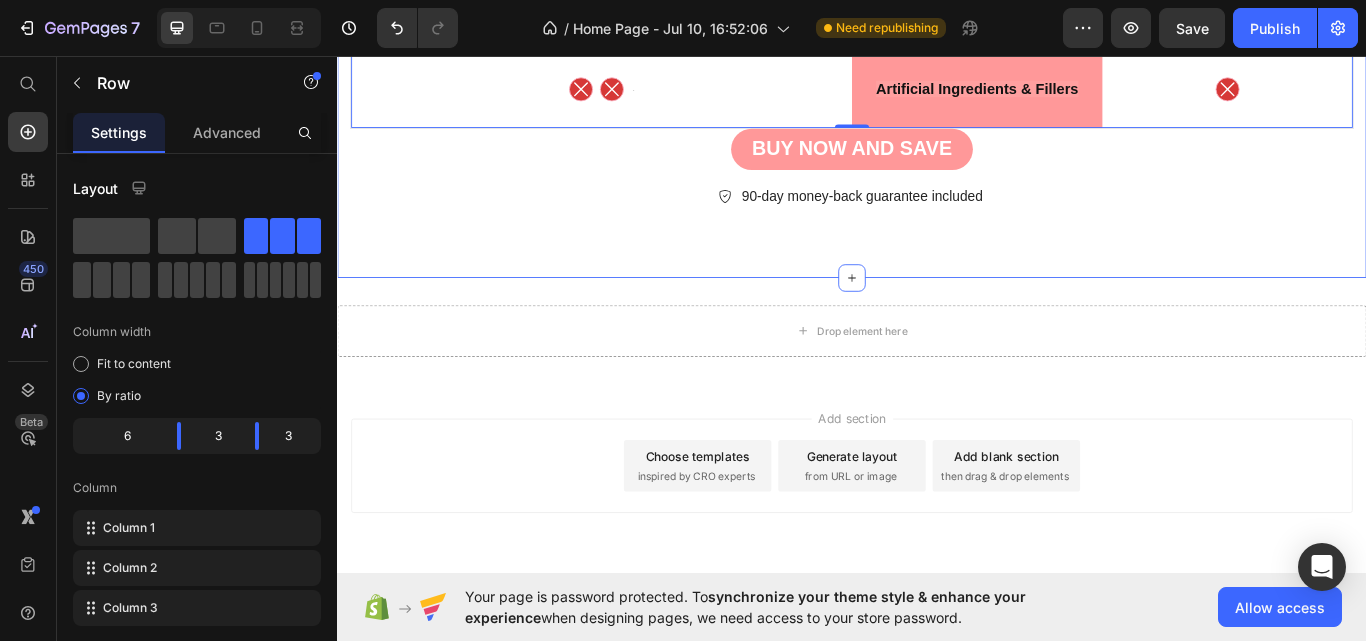 scroll, scrollTop: 9998, scrollLeft: 0, axis: vertical 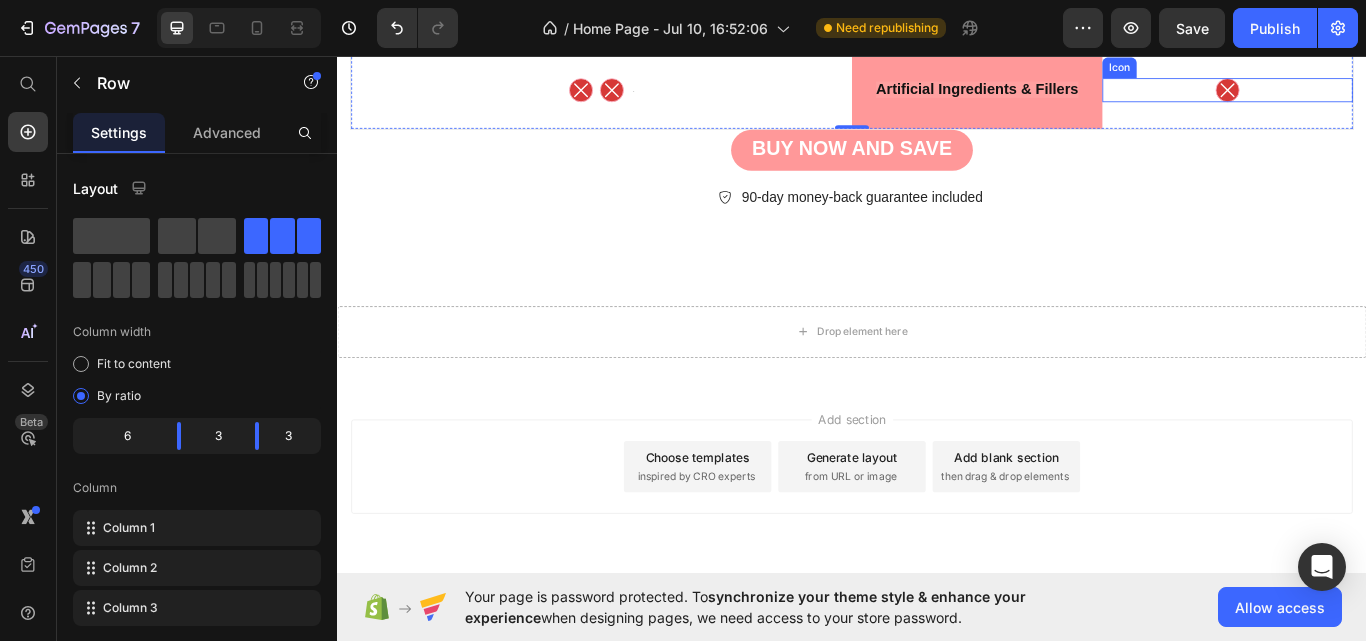 click 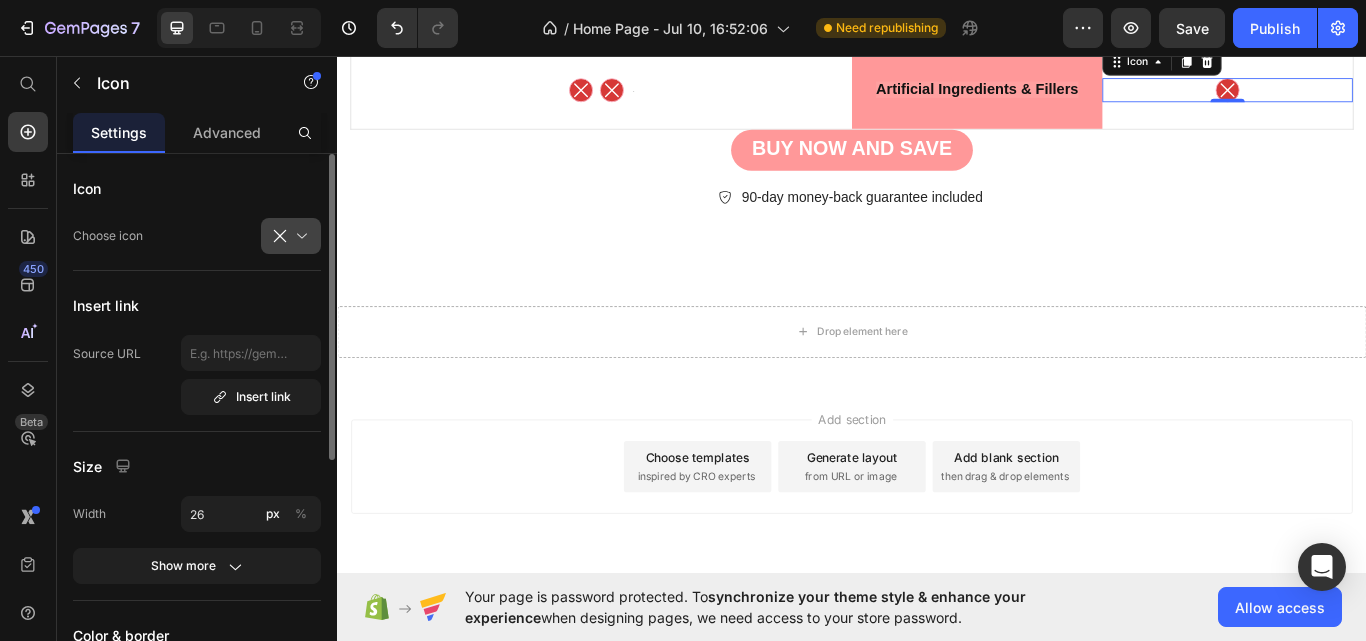 click at bounding box center [299, 236] 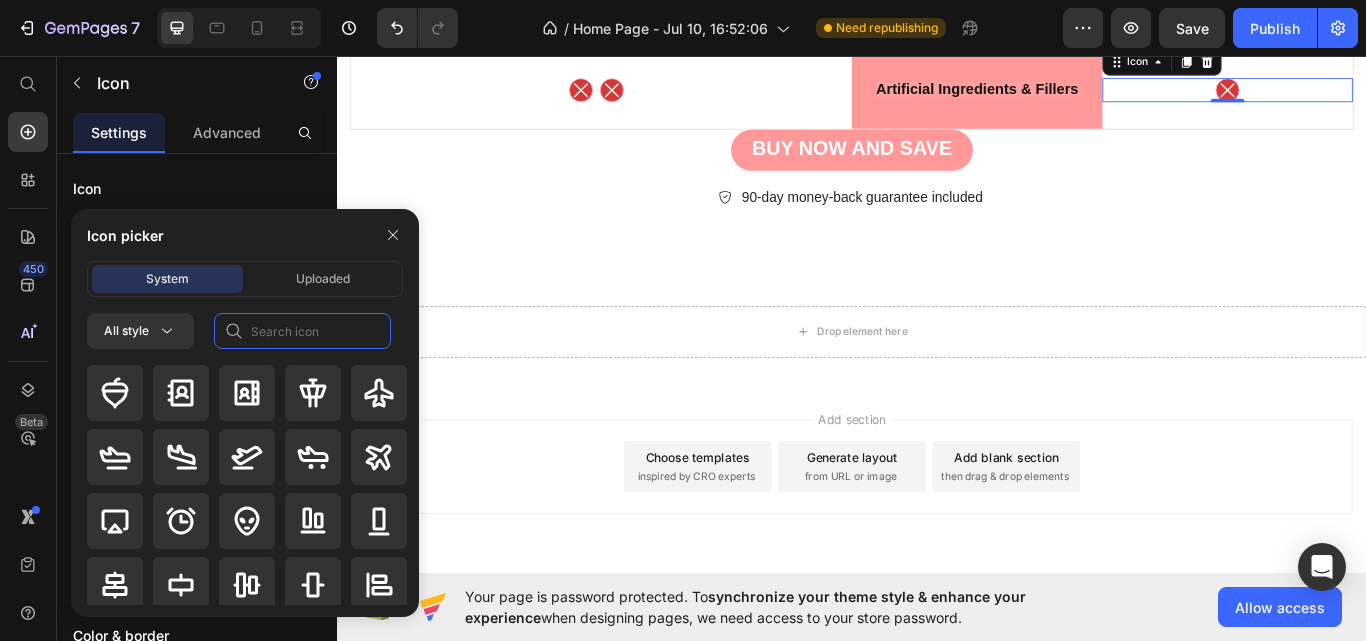 click 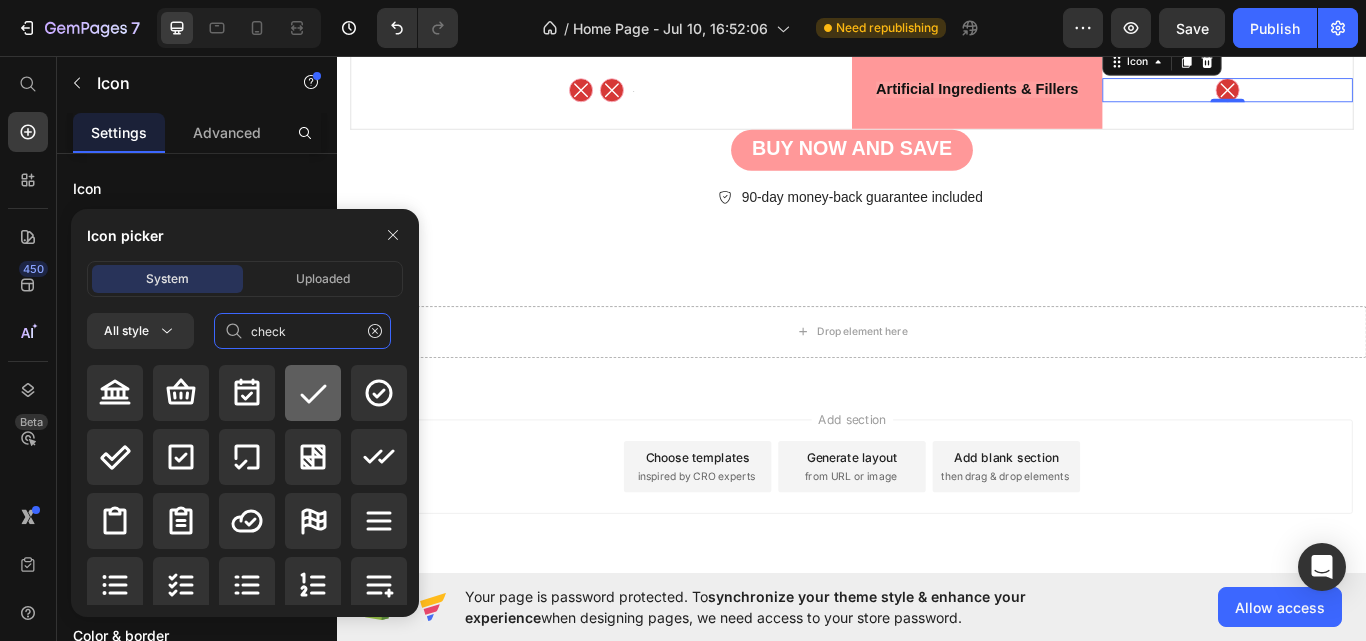 type on "check" 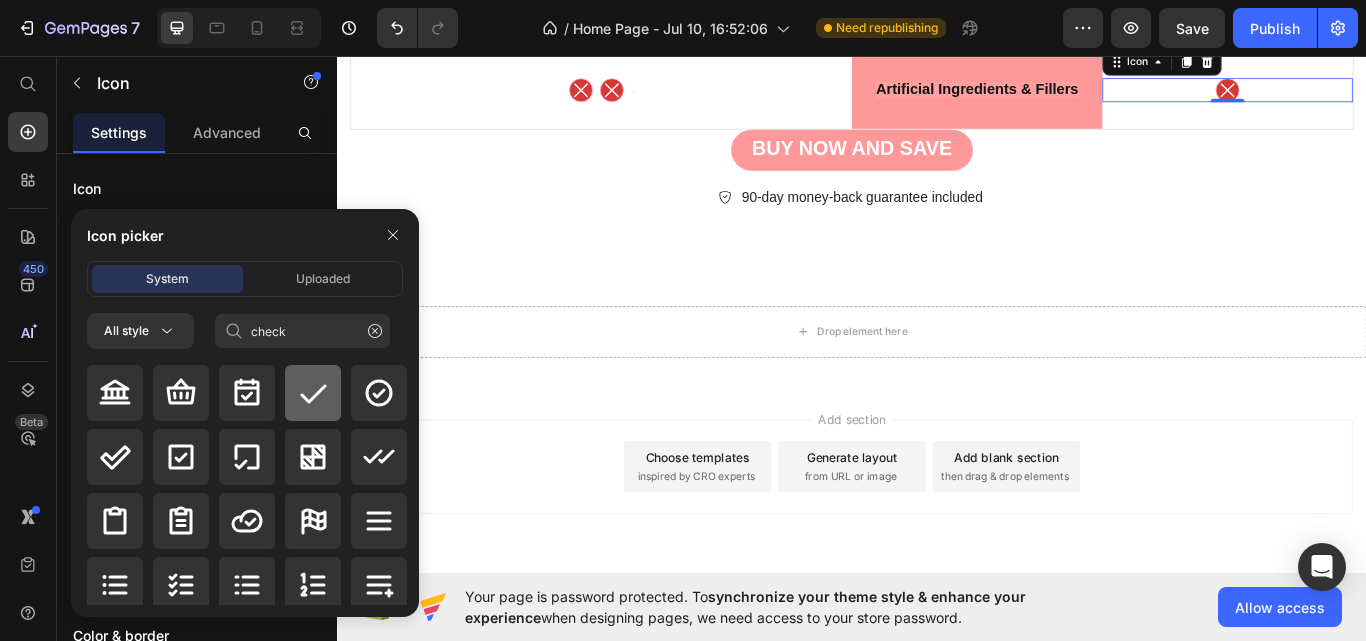 click 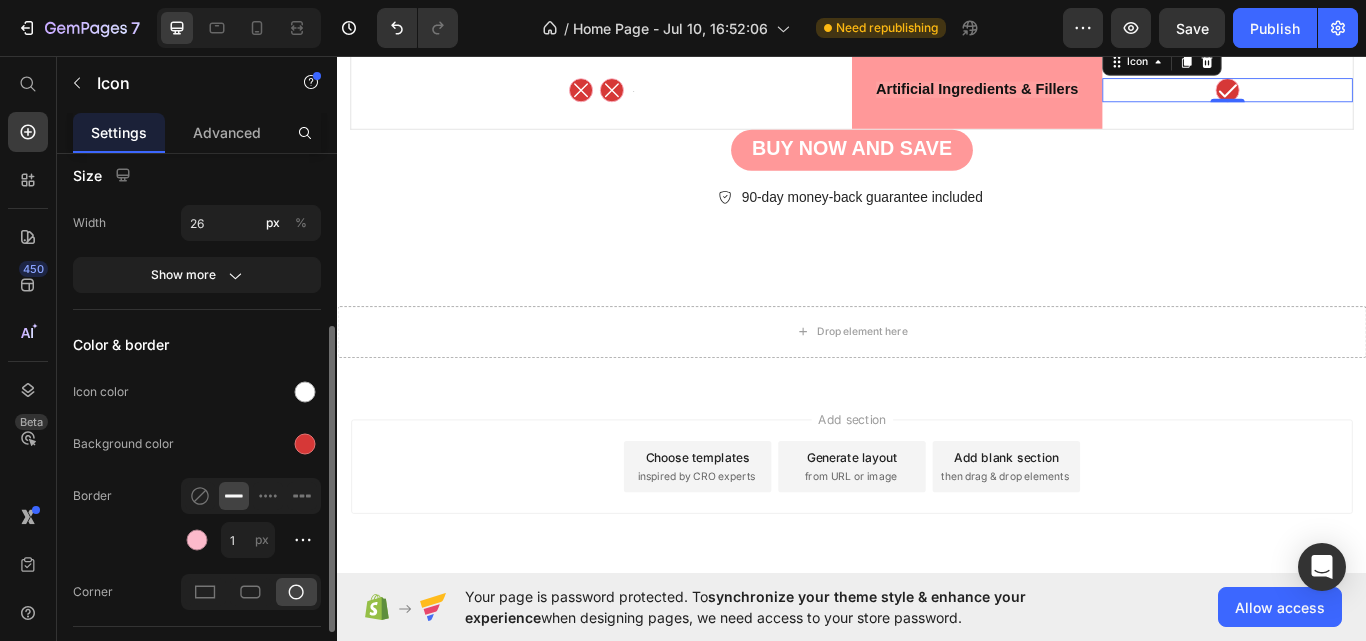 scroll, scrollTop: 297, scrollLeft: 0, axis: vertical 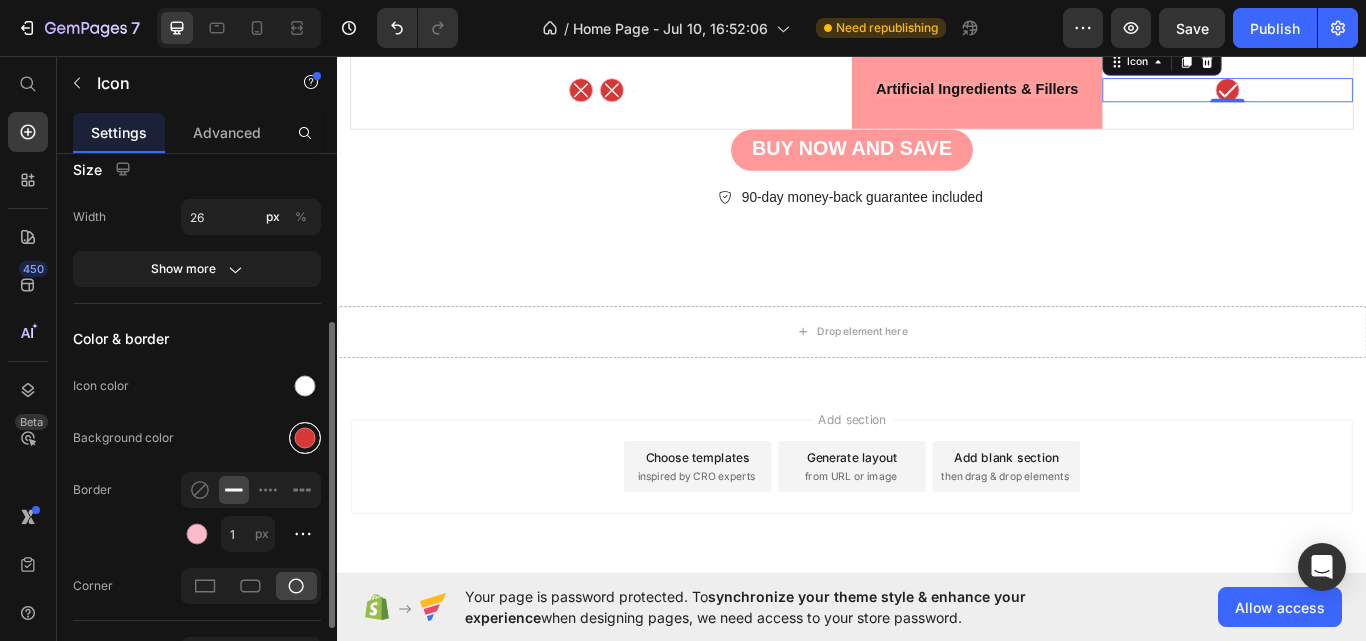 click at bounding box center (305, 438) 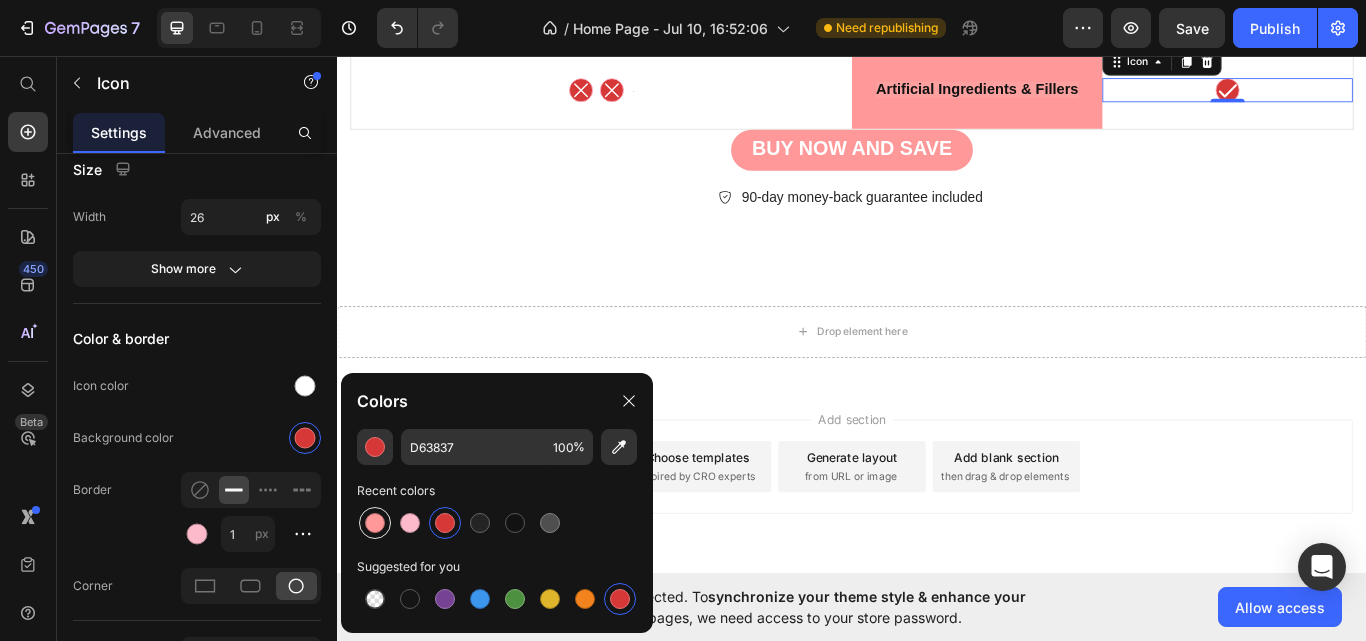click at bounding box center (375, 523) 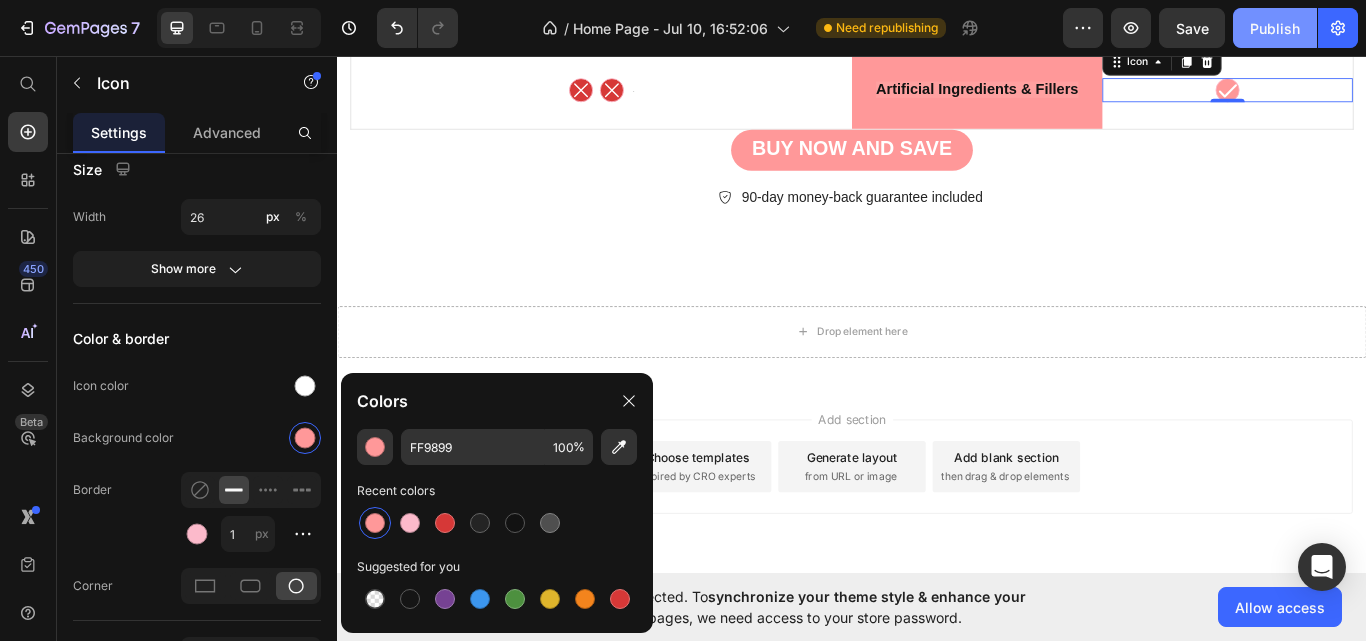 click on "Publish" at bounding box center [1275, 28] 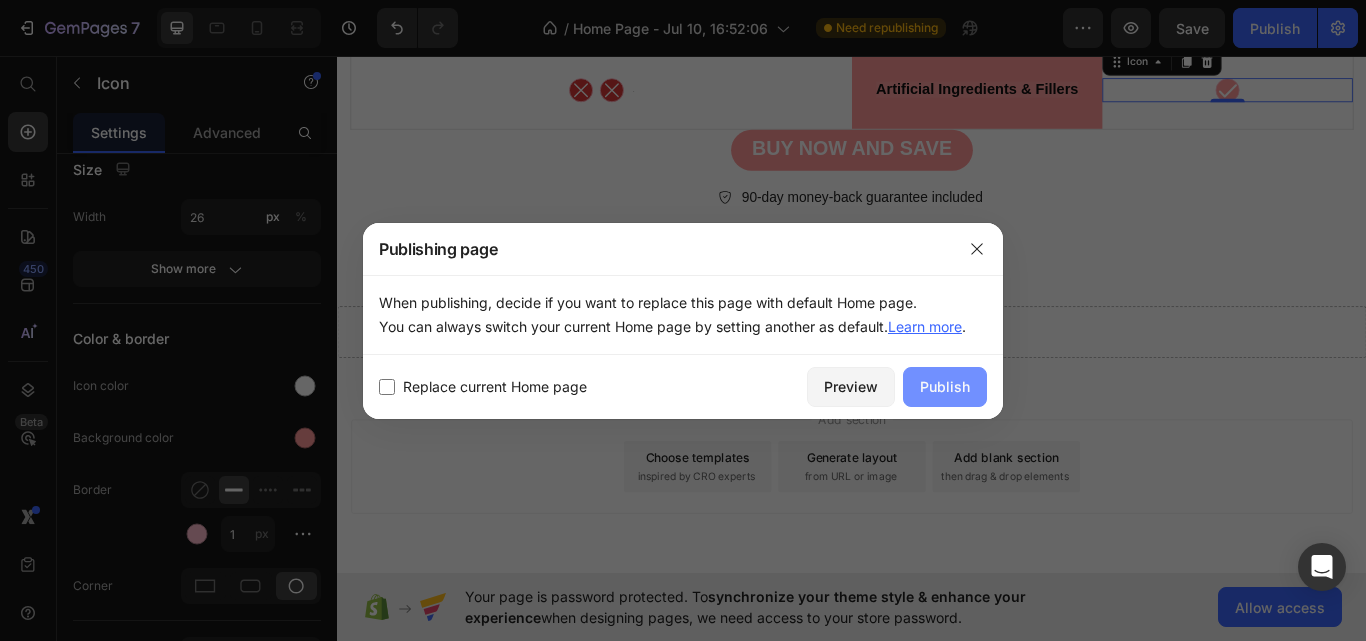 click on "Publish" at bounding box center [945, 387] 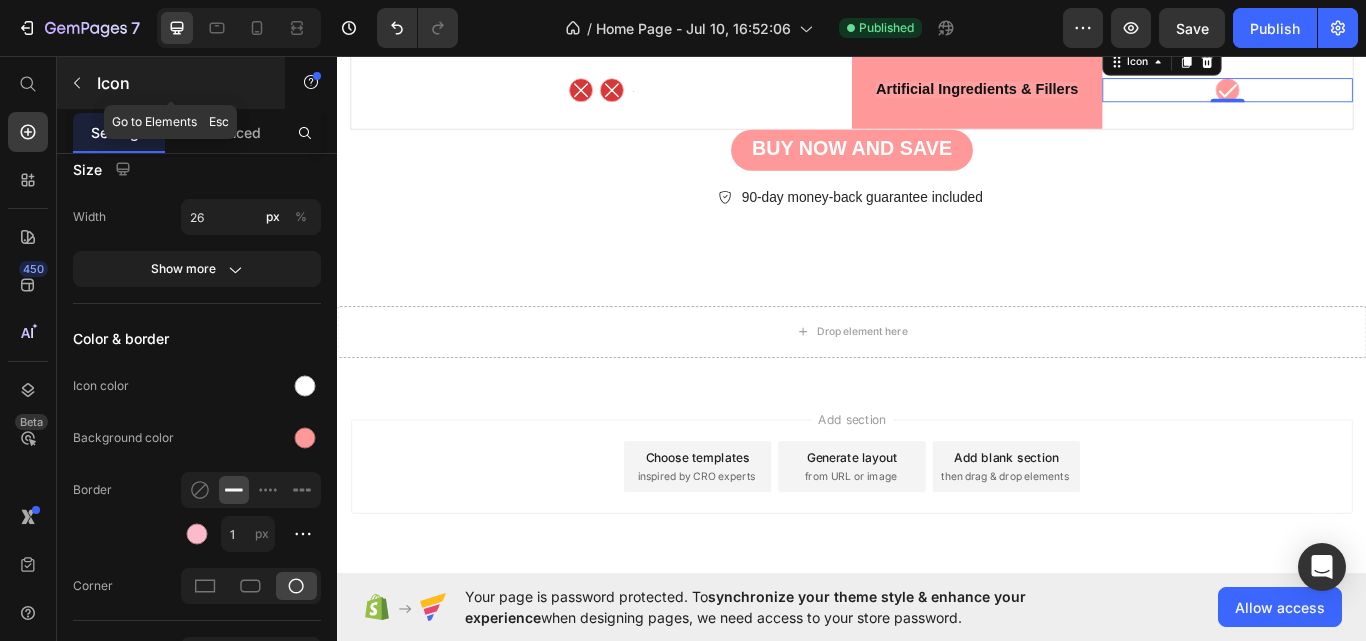 click 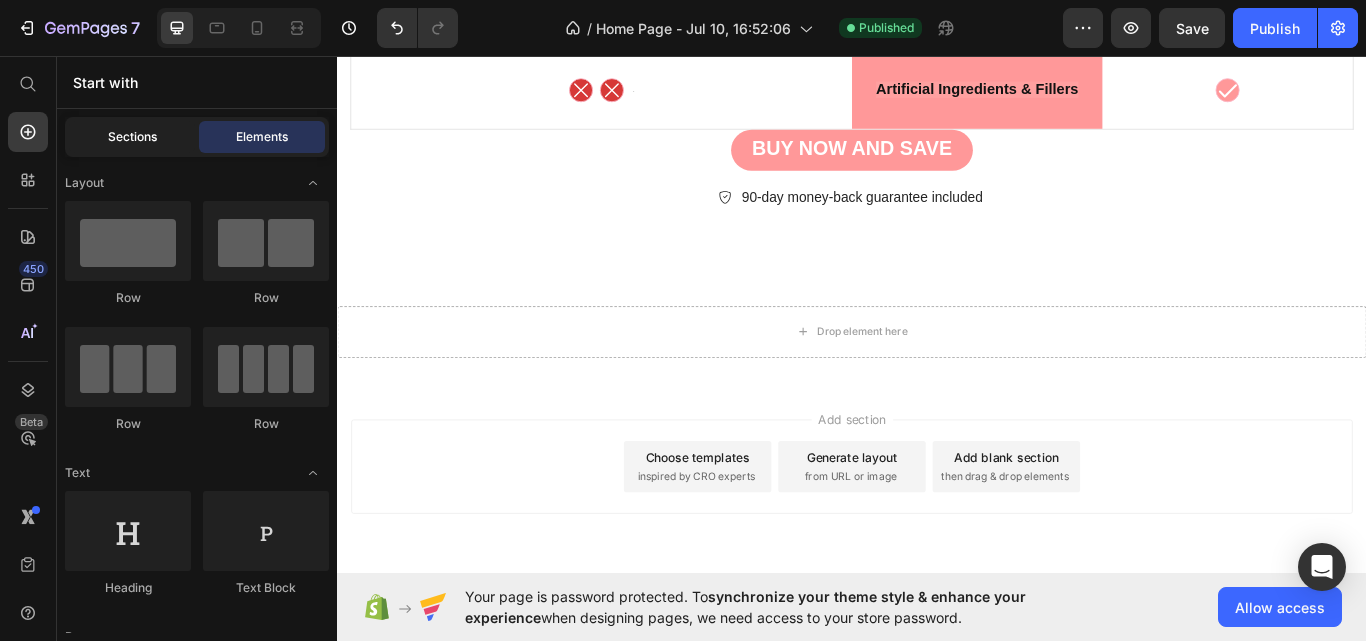 click on "Sections" at bounding box center (132, 137) 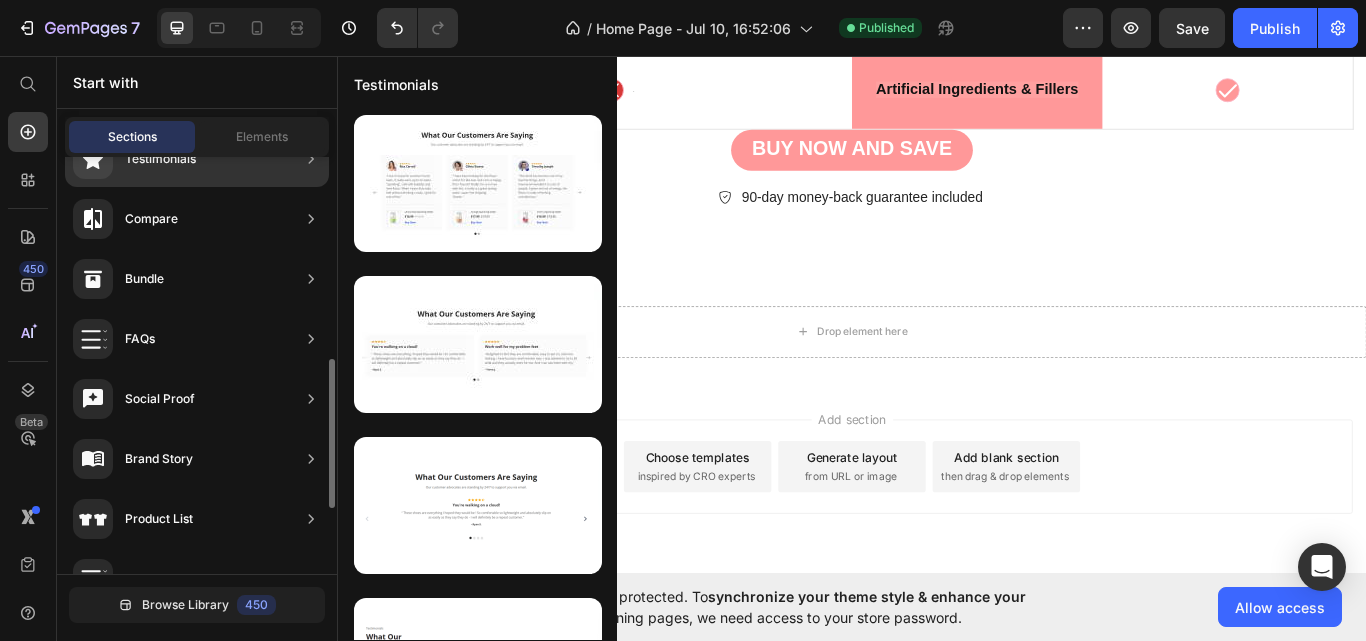 scroll, scrollTop: 514, scrollLeft: 0, axis: vertical 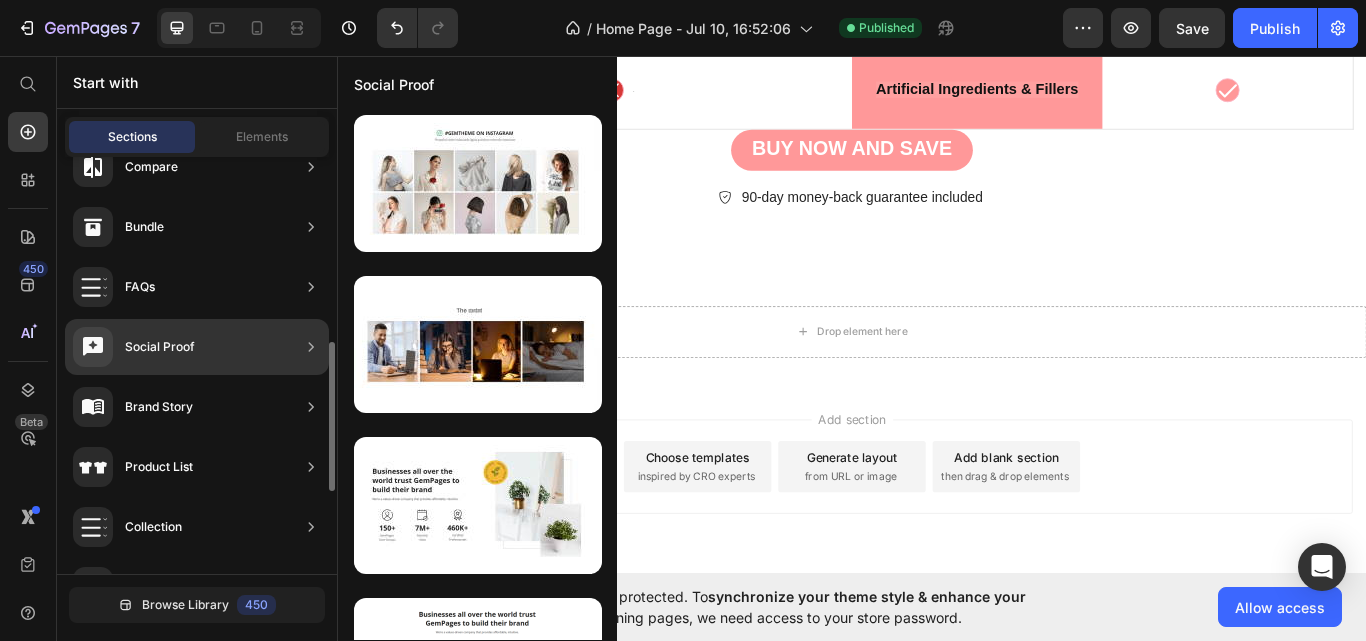 drag, startPoint x: 173, startPoint y: 451, endPoint x: 190, endPoint y: 360, distance: 92.574295 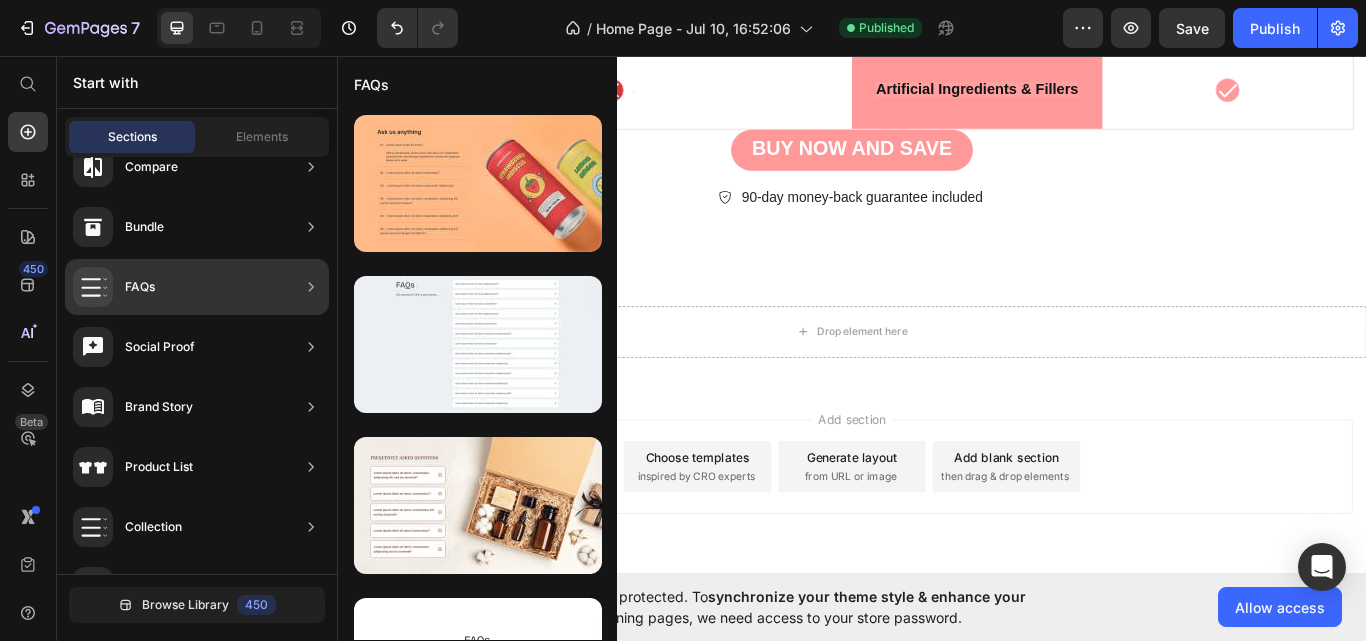 scroll, scrollTop: 0, scrollLeft: 0, axis: both 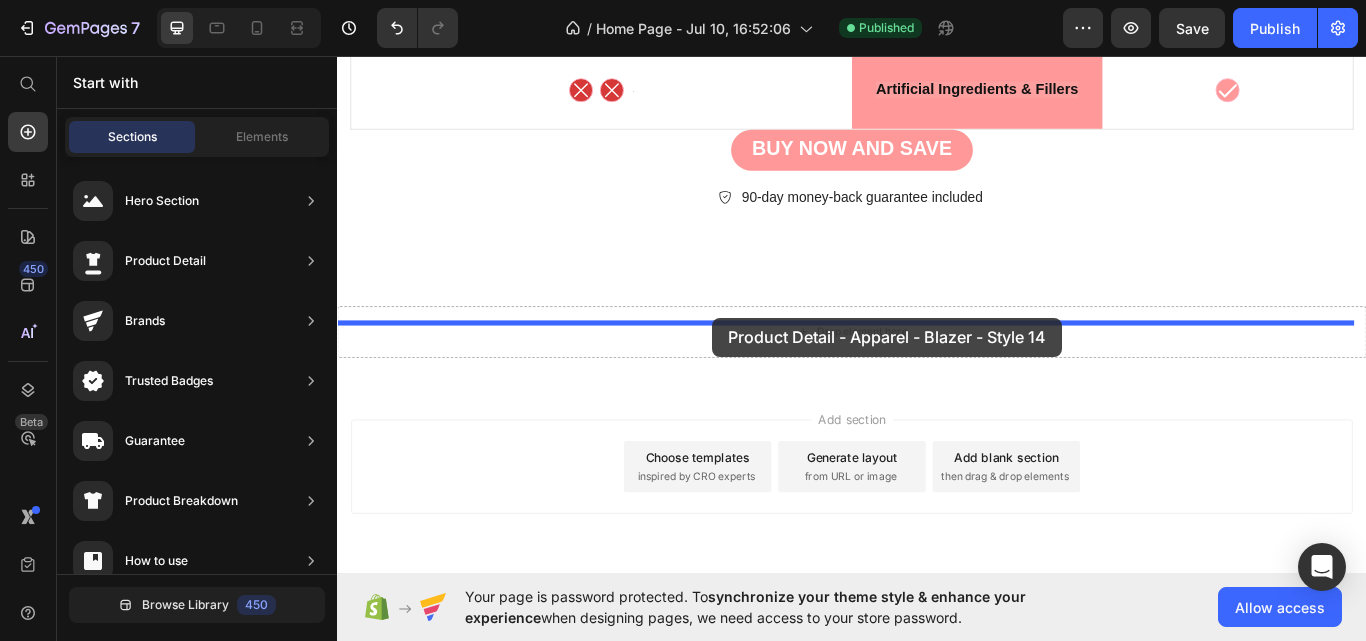 drag, startPoint x: 896, startPoint y: 213, endPoint x: 774, endPoint y: 362, distance: 192.57466 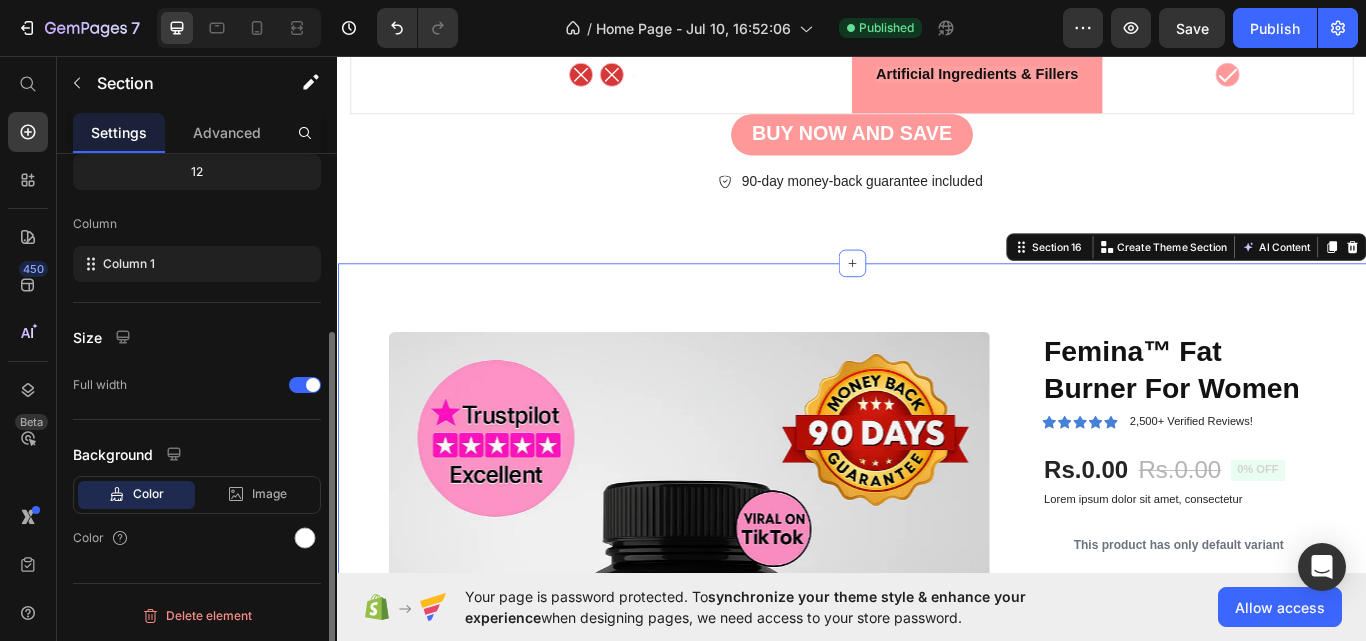scroll, scrollTop: 0, scrollLeft: 0, axis: both 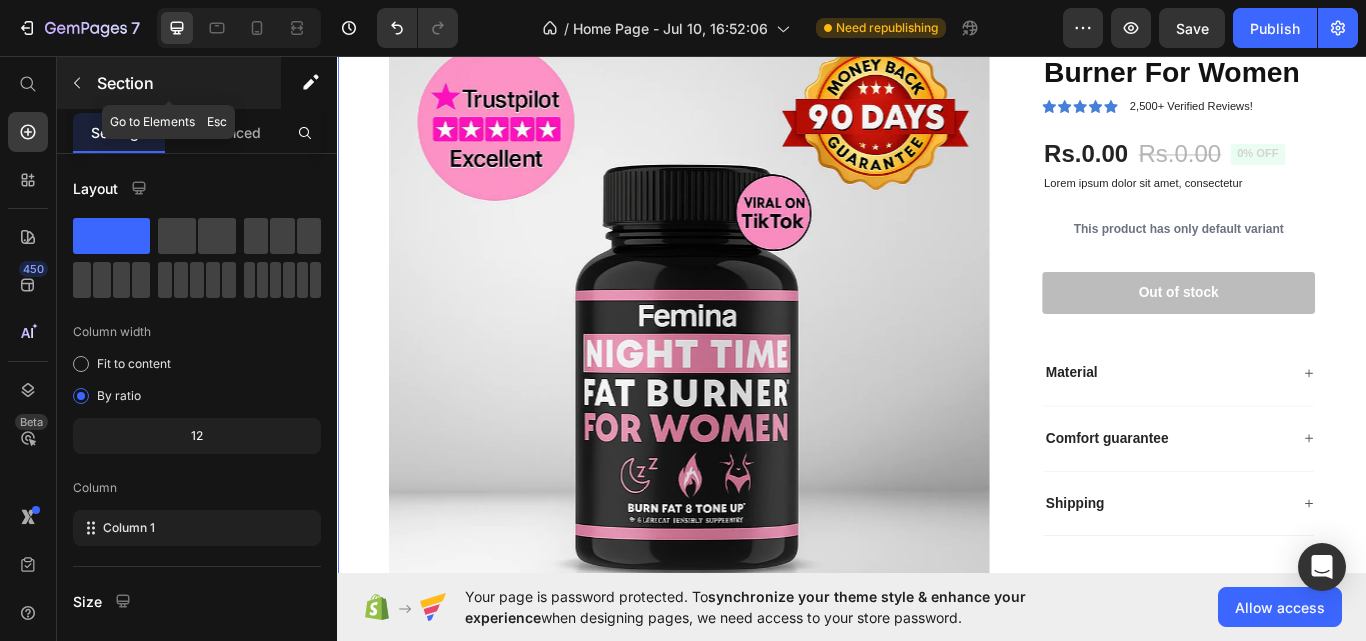 click at bounding box center (77, 83) 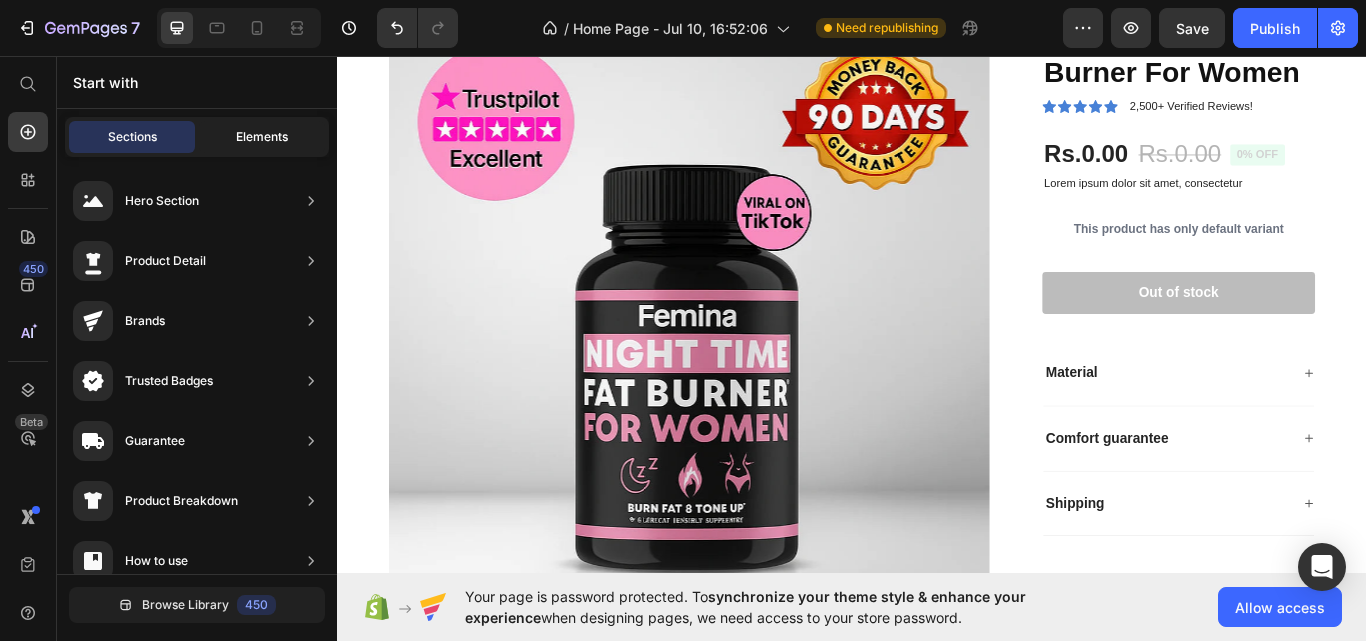 click on "Elements" 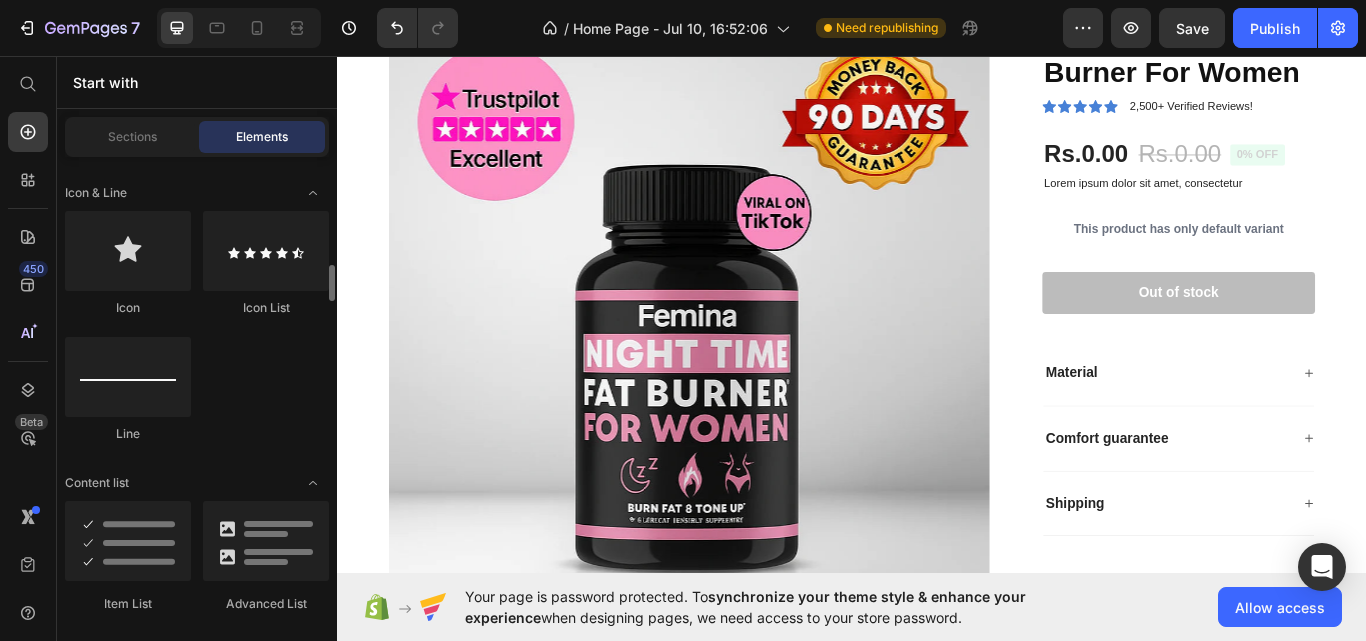 scroll, scrollTop: 1403, scrollLeft: 0, axis: vertical 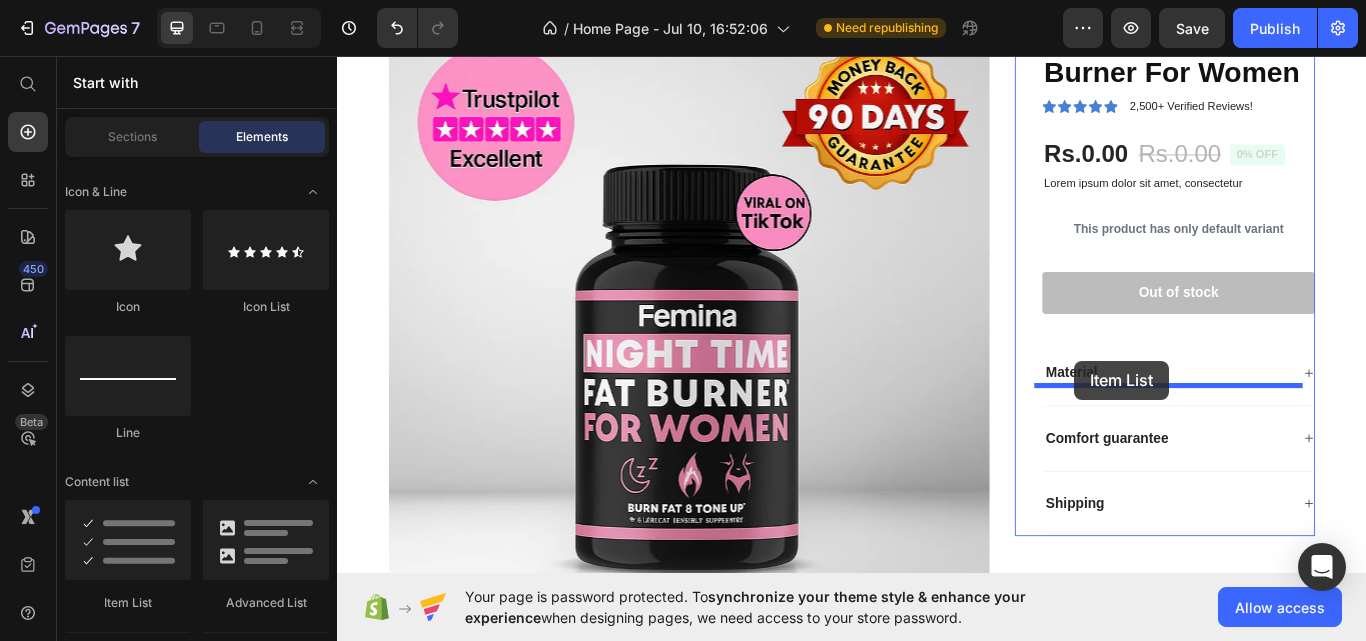 drag, startPoint x: 433, startPoint y: 583, endPoint x: 1196, endPoint y: 412, distance: 781.9271 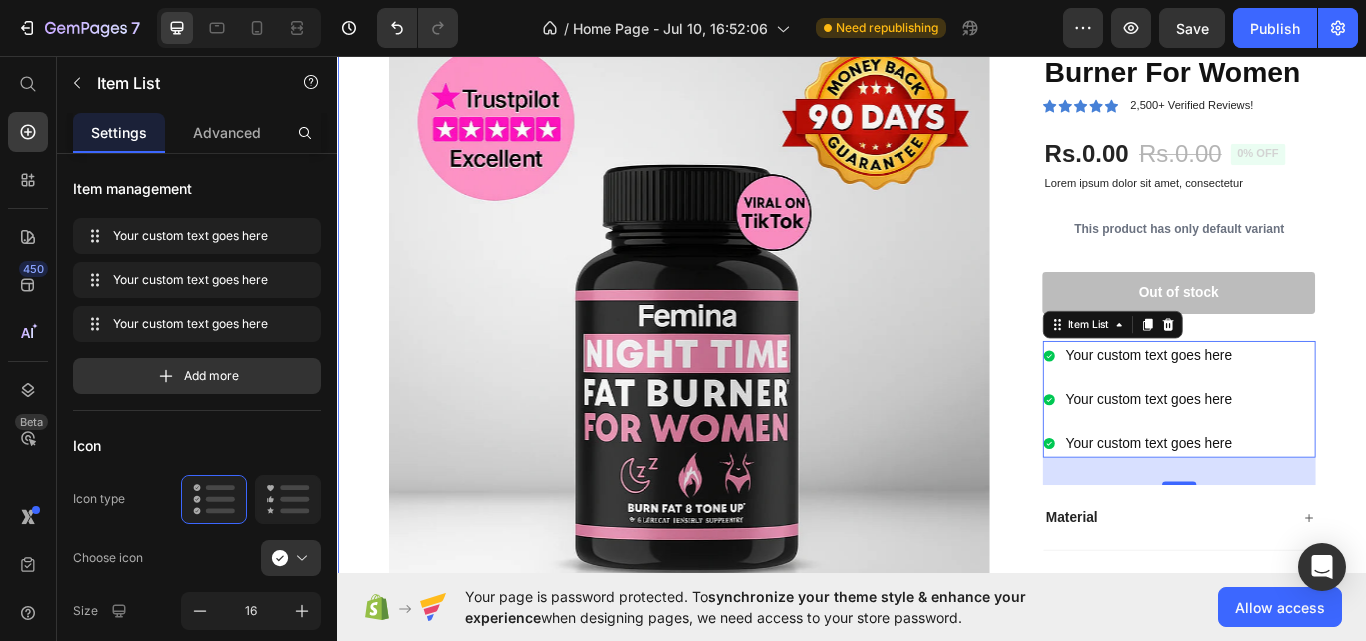 scroll, scrollTop: 10578, scrollLeft: 0, axis: vertical 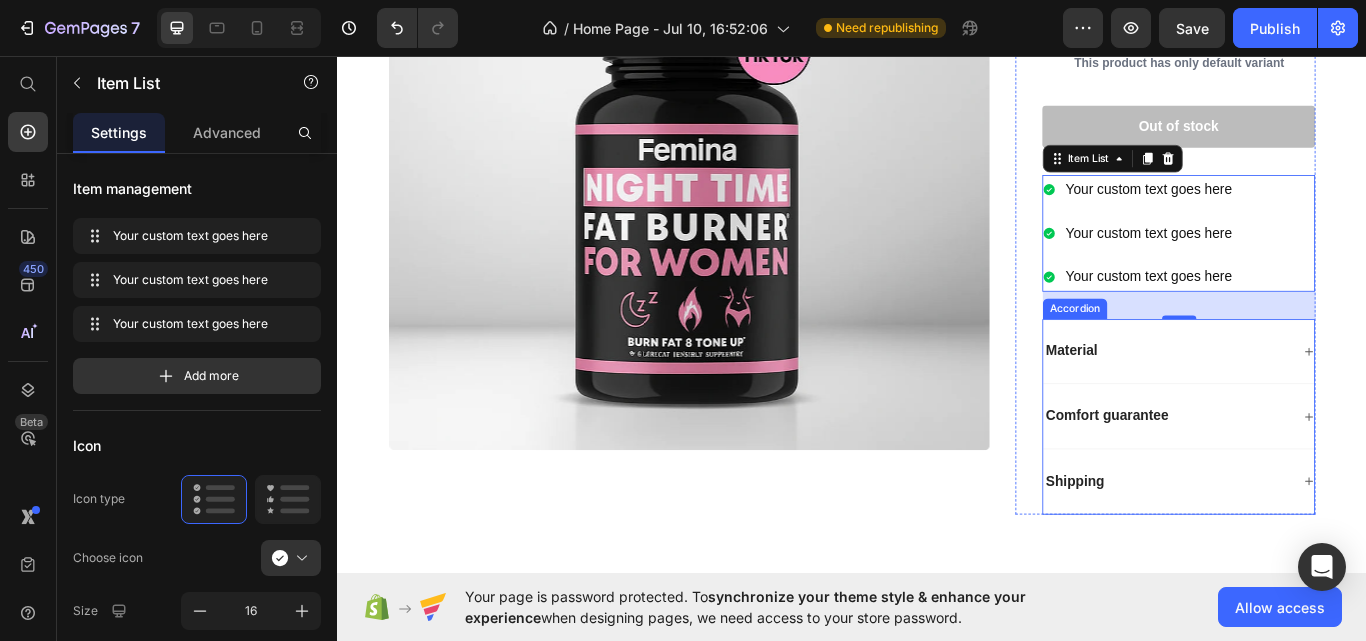click on "Comfort guarantee" at bounding box center [1318, 478] 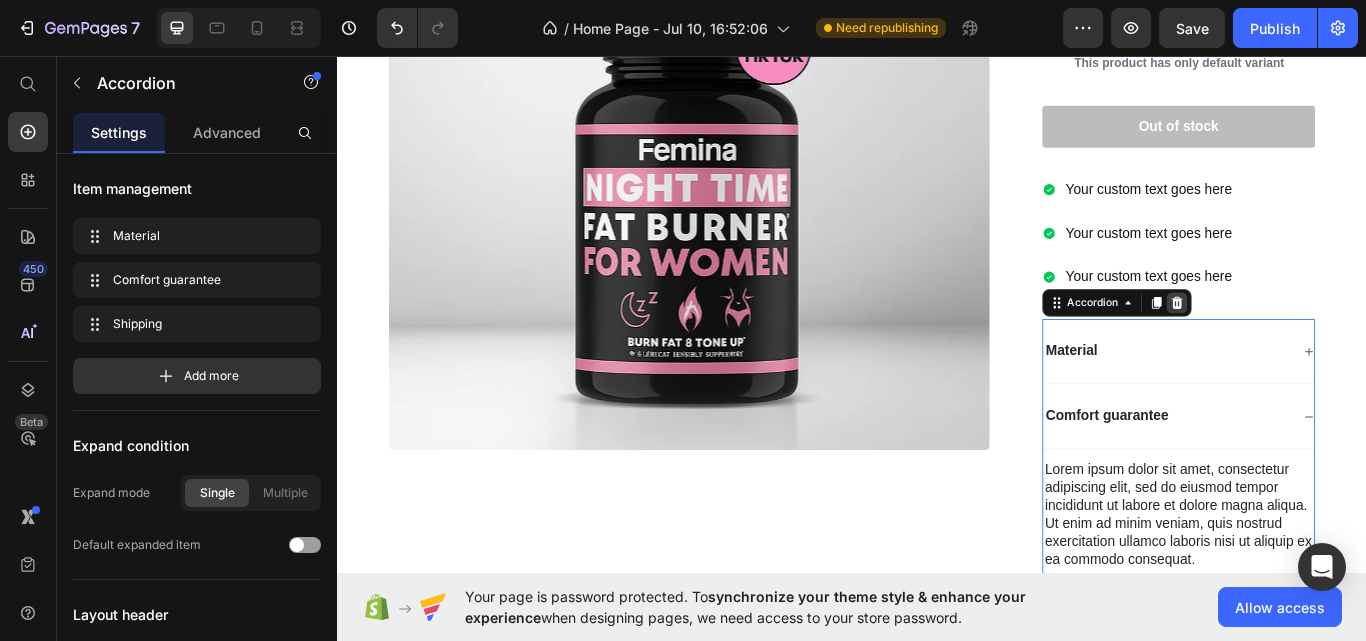 click 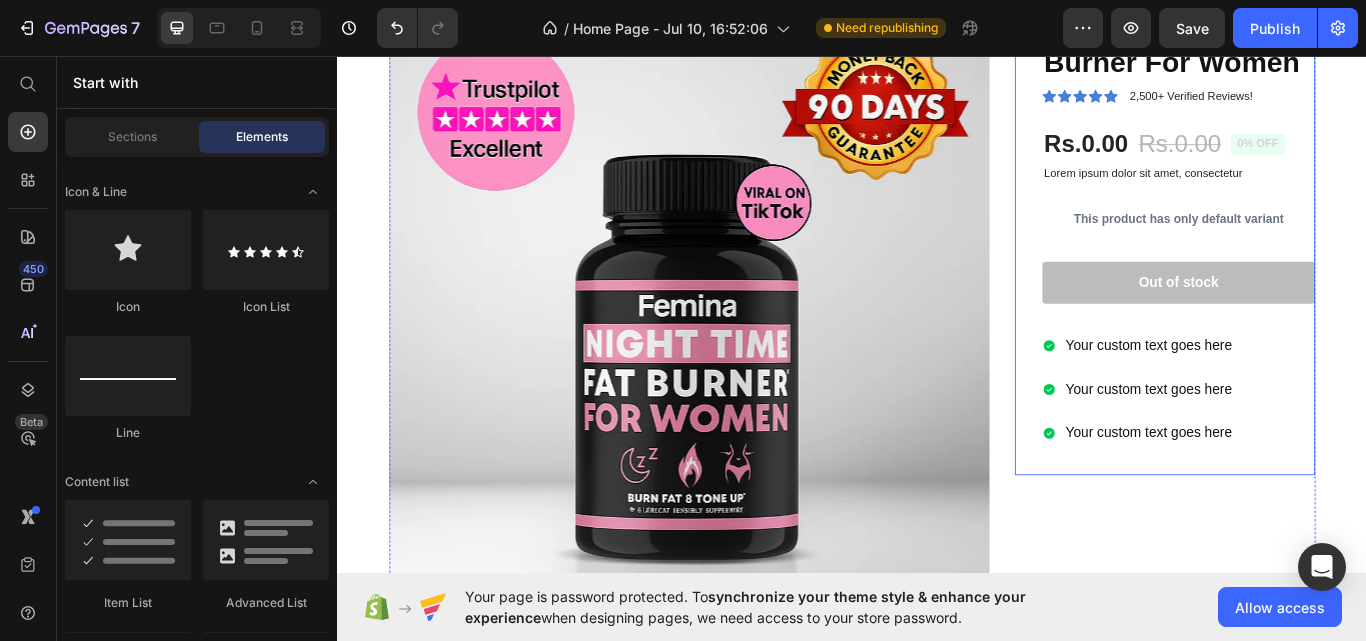 scroll, scrollTop: 10395, scrollLeft: 0, axis: vertical 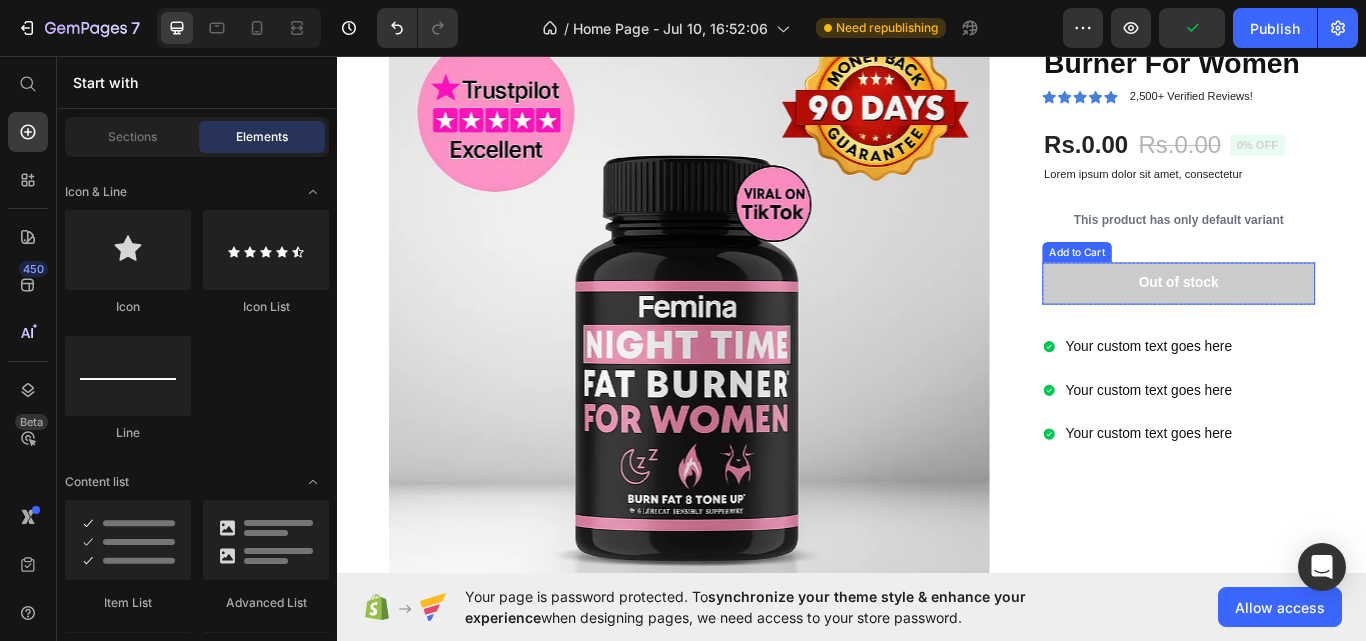 click on "Out of stock" at bounding box center (1318, 322) 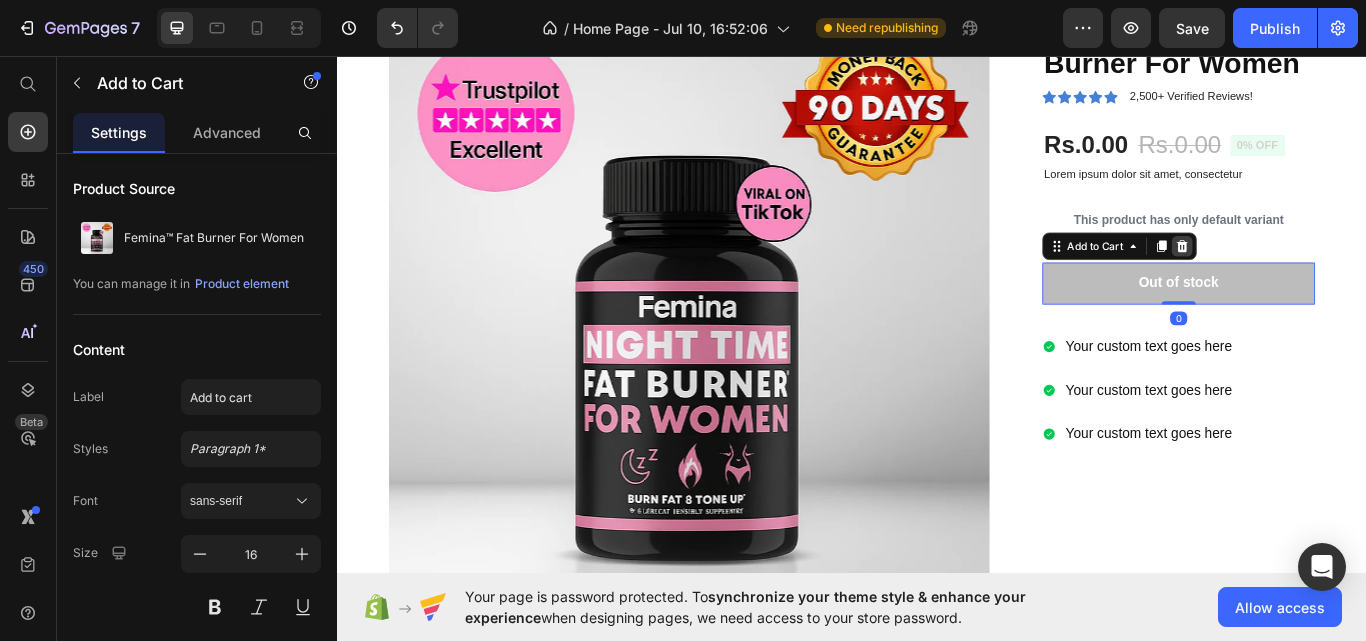 click 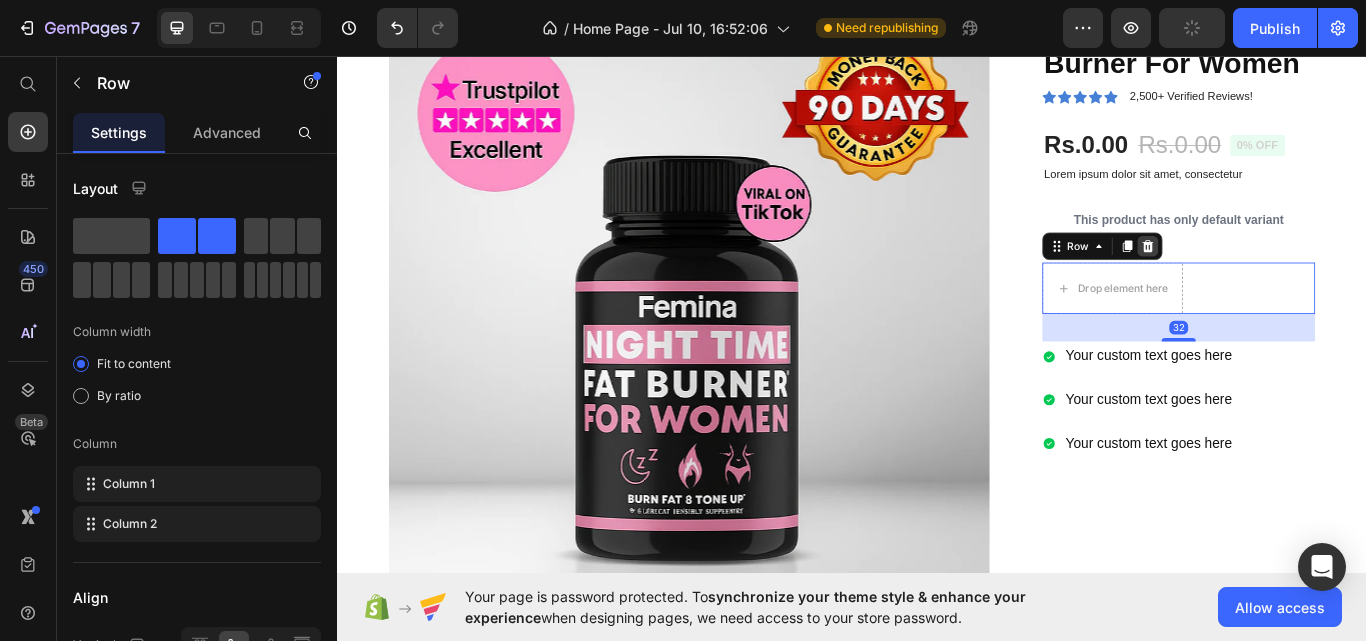 click 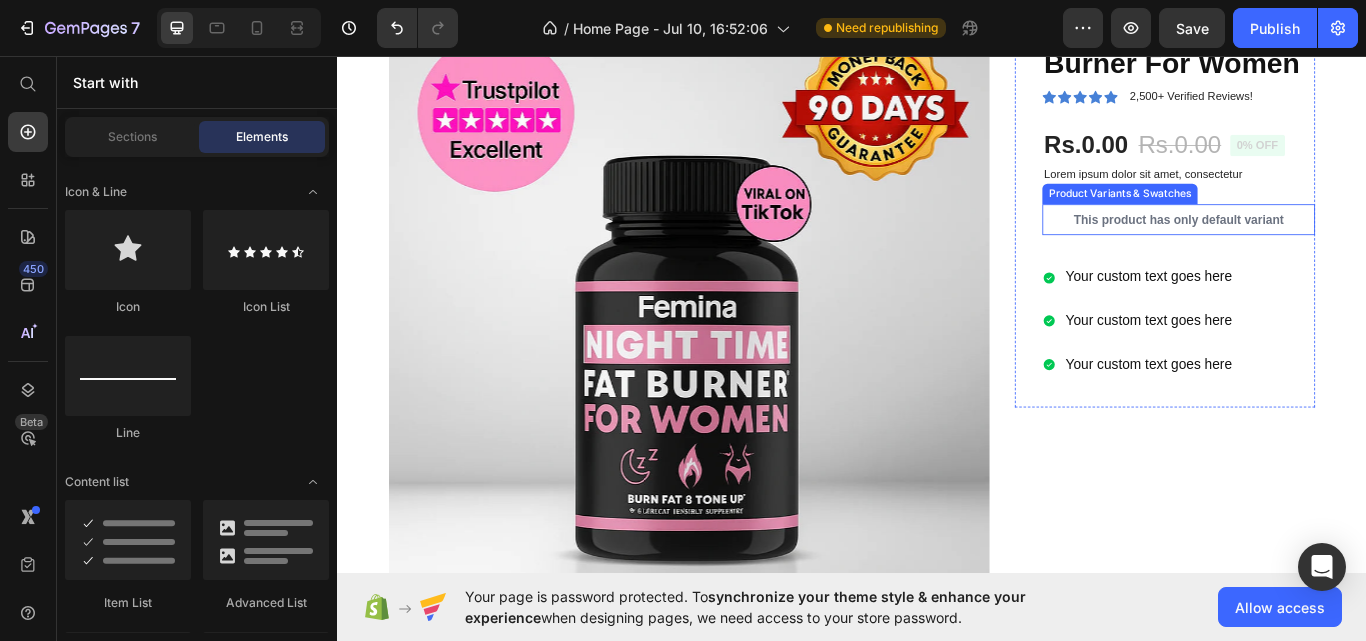 click on "This product has only default variant" at bounding box center (1318, 248) 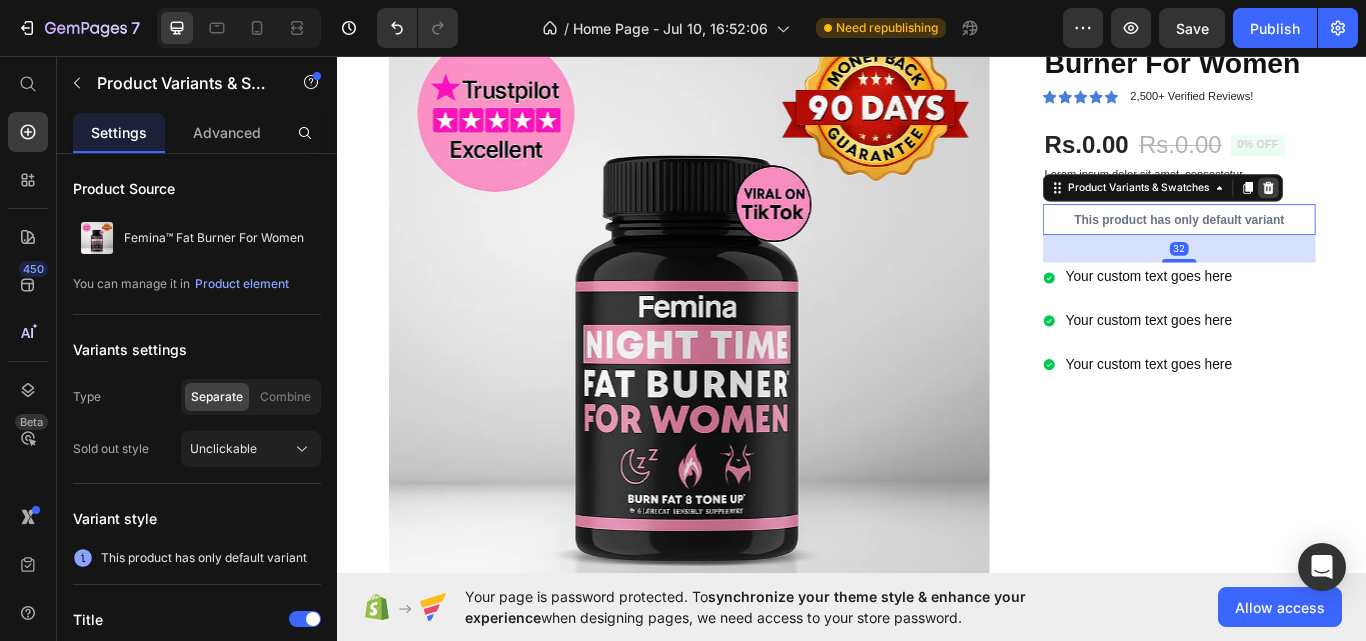 click 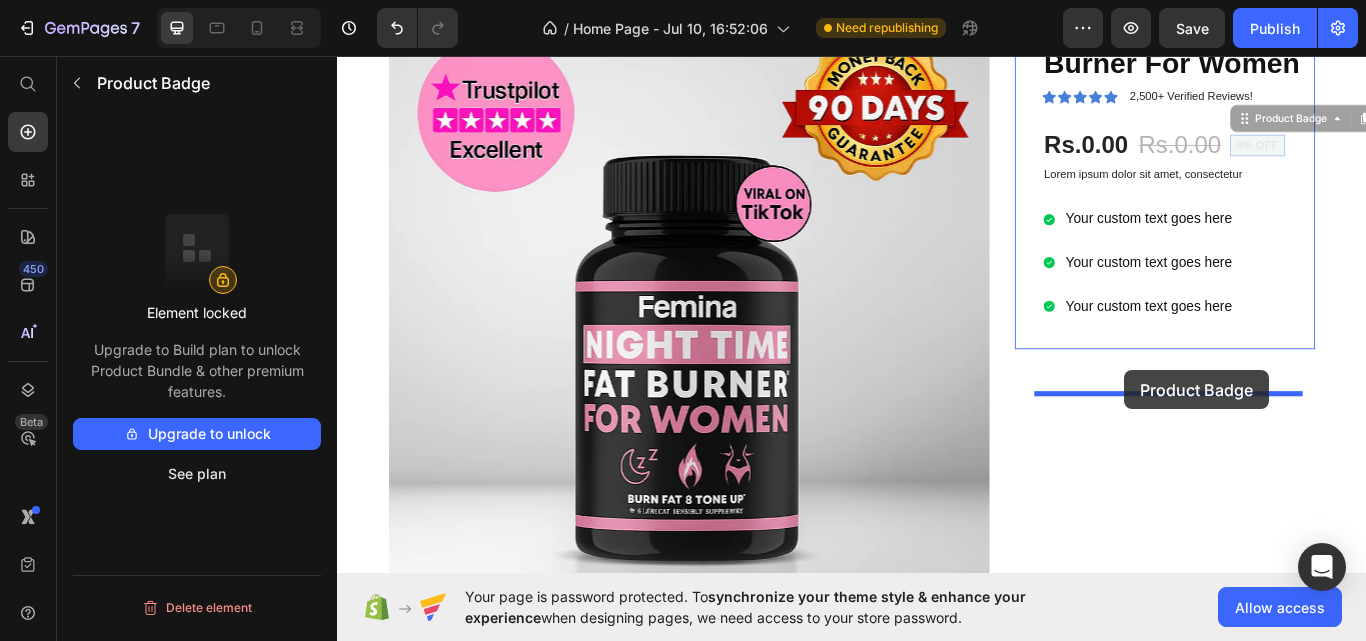 drag, startPoint x: 1397, startPoint y: 219, endPoint x: 1254, endPoint y: 423, distance: 249.12848 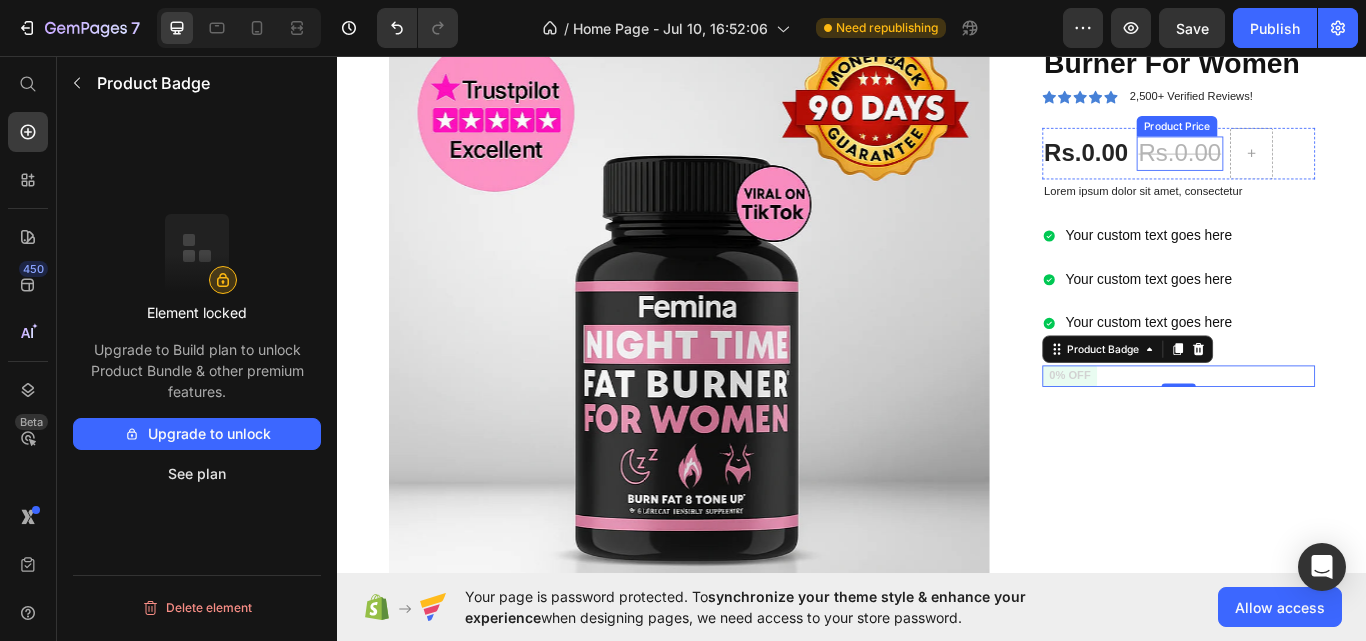 click on "Rs.0.00" at bounding box center [1319, 171] 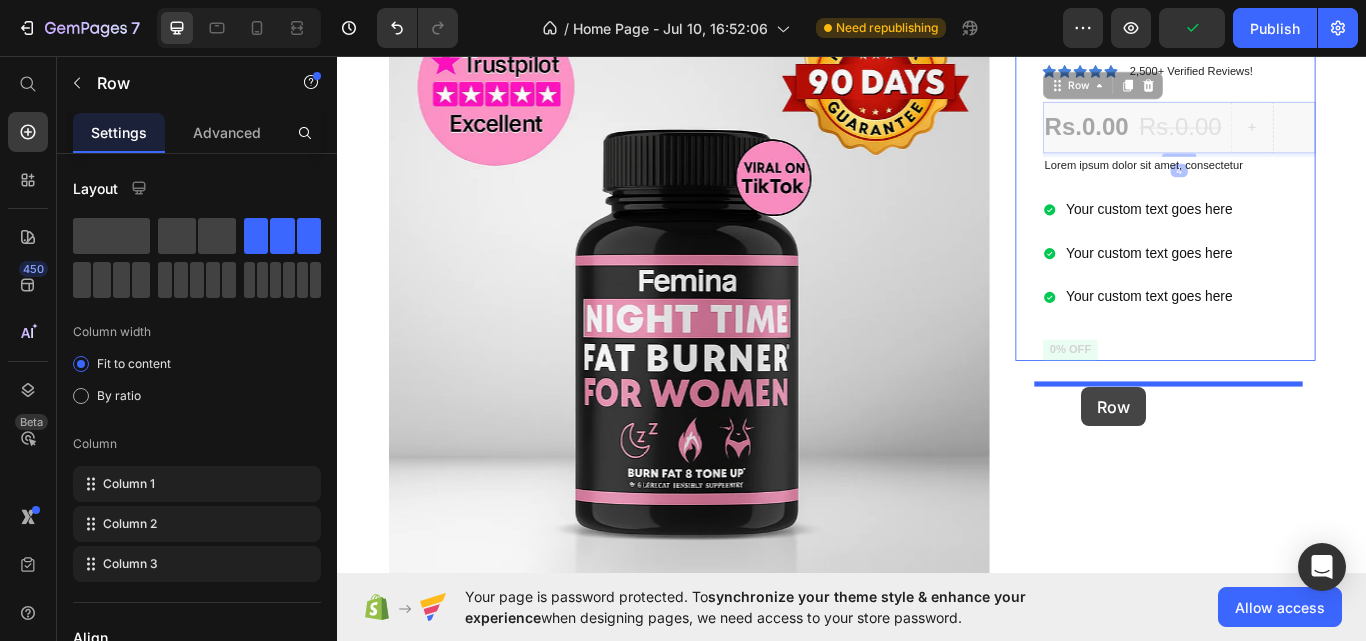 scroll, scrollTop: 10440, scrollLeft: 0, axis: vertical 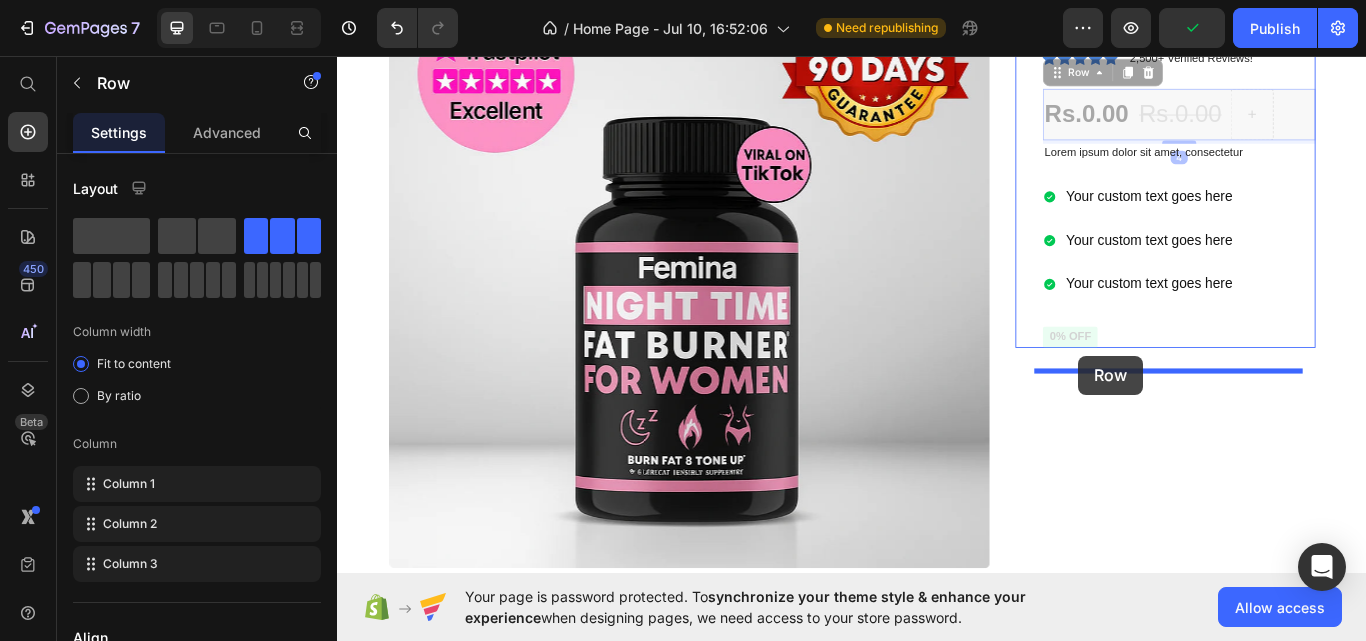drag, startPoint x: 1155, startPoint y: 195, endPoint x: 1201, endPoint y: 406, distance: 215.95601 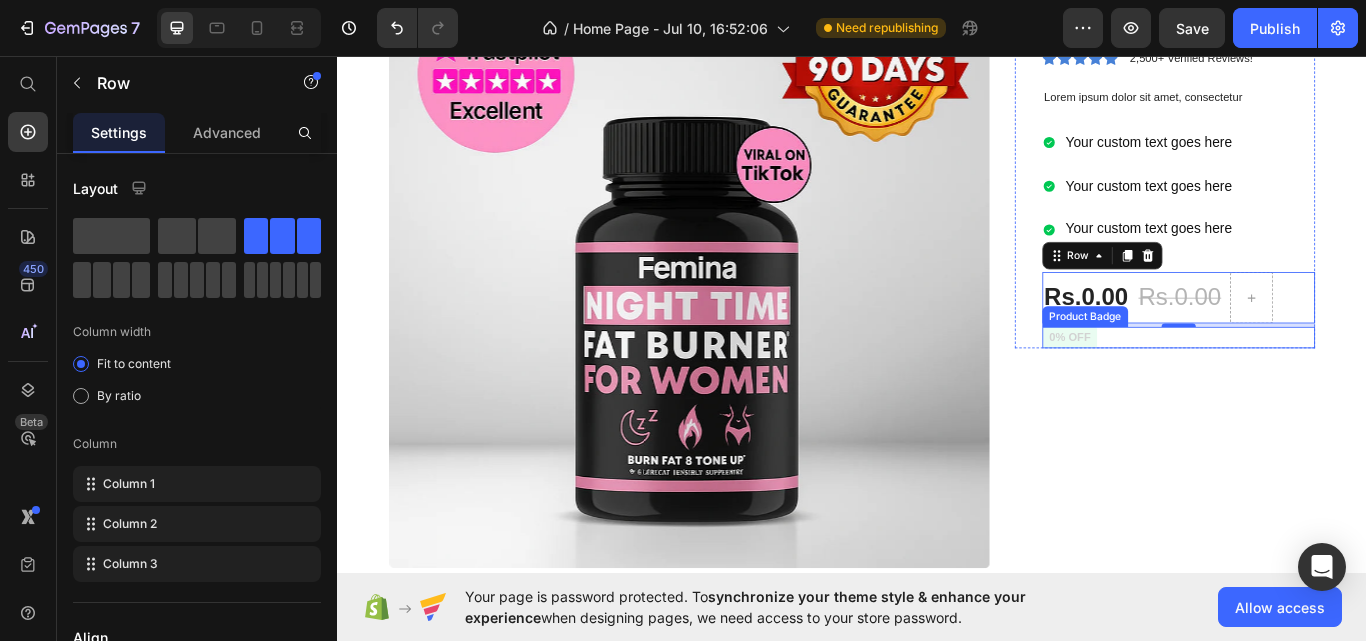 click on "0% off" at bounding box center [1191, 385] 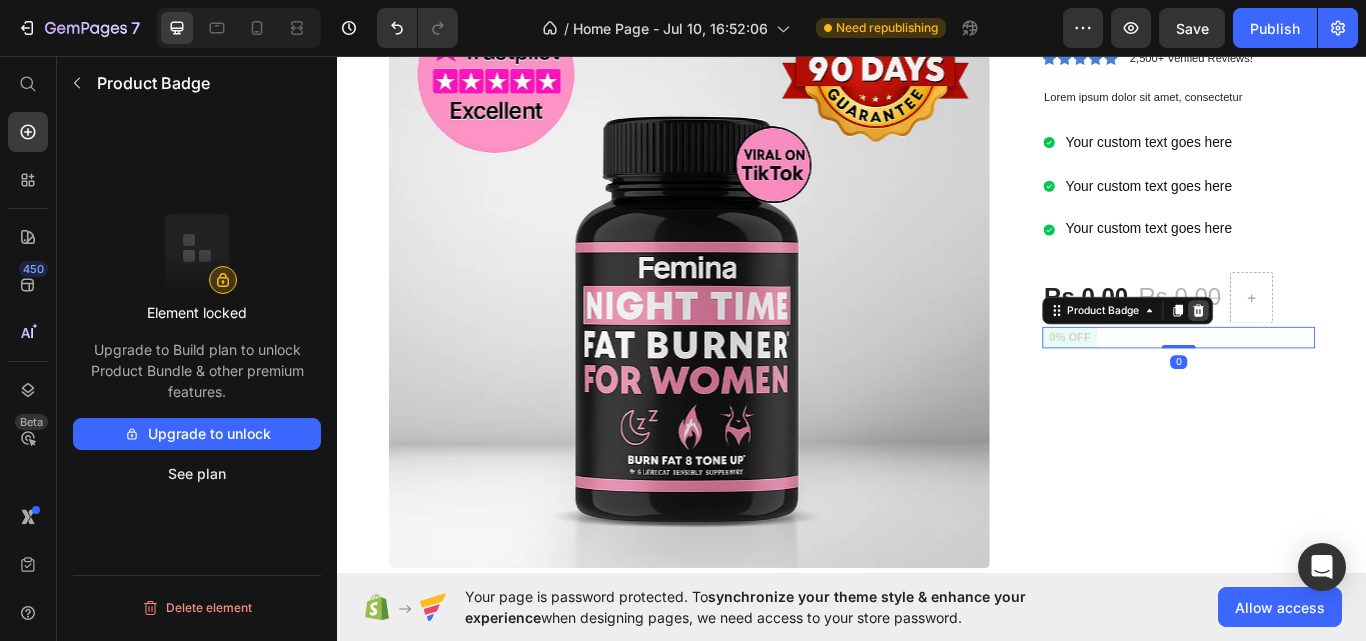 click 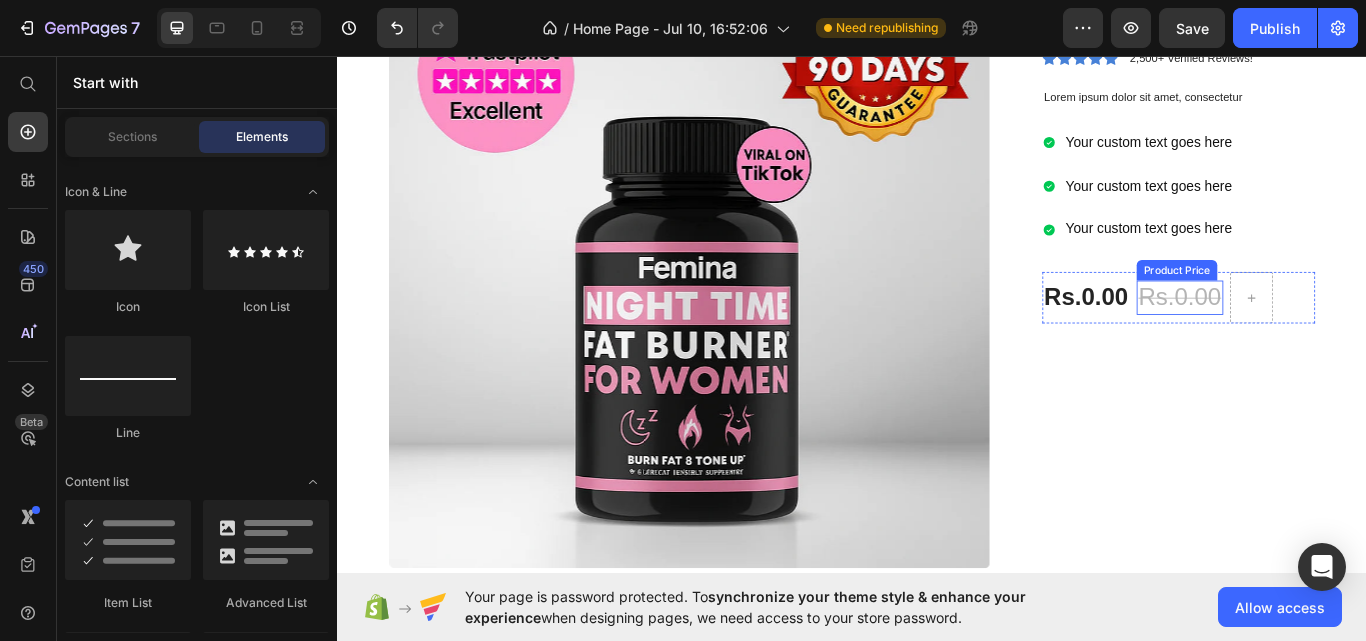 click on "Rs.0.00" at bounding box center [1319, 339] 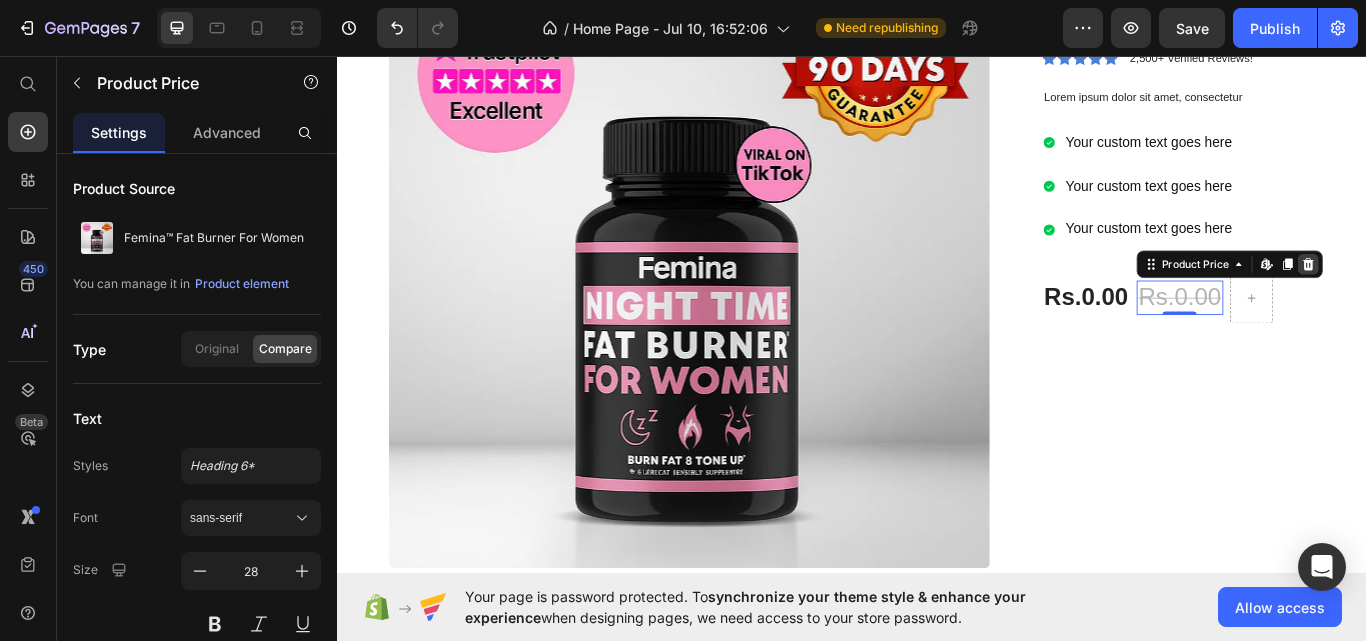 click at bounding box center [1469, 300] 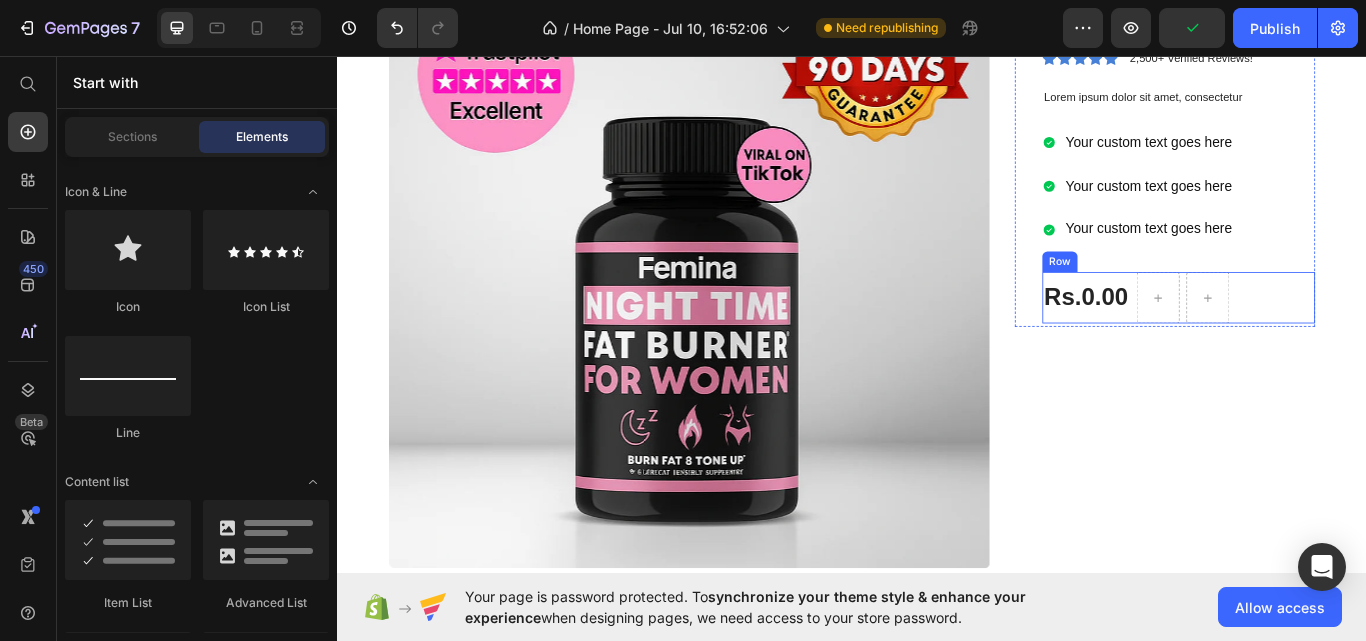 click on "Rs.0.00 Product Price
Row" at bounding box center (1318, 339) 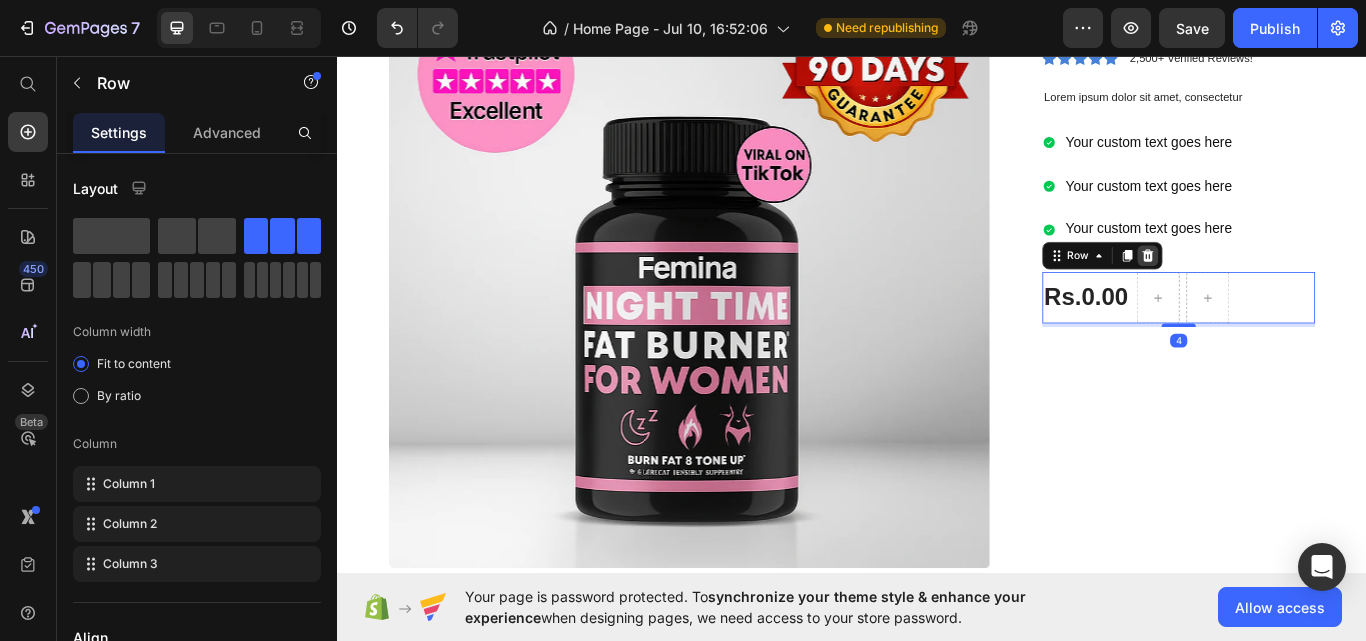 click at bounding box center (1282, 290) 